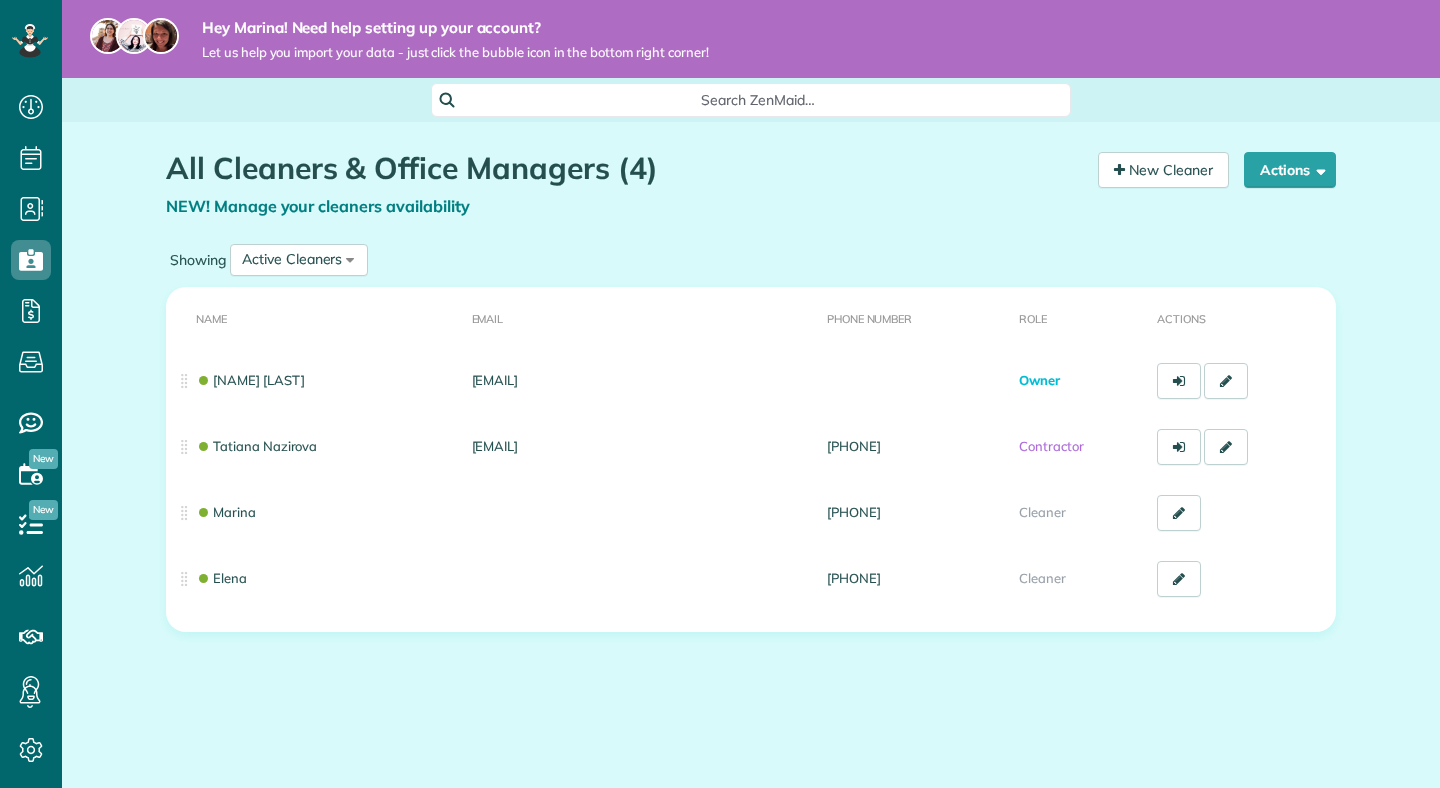 scroll, scrollTop: 0, scrollLeft: 0, axis: both 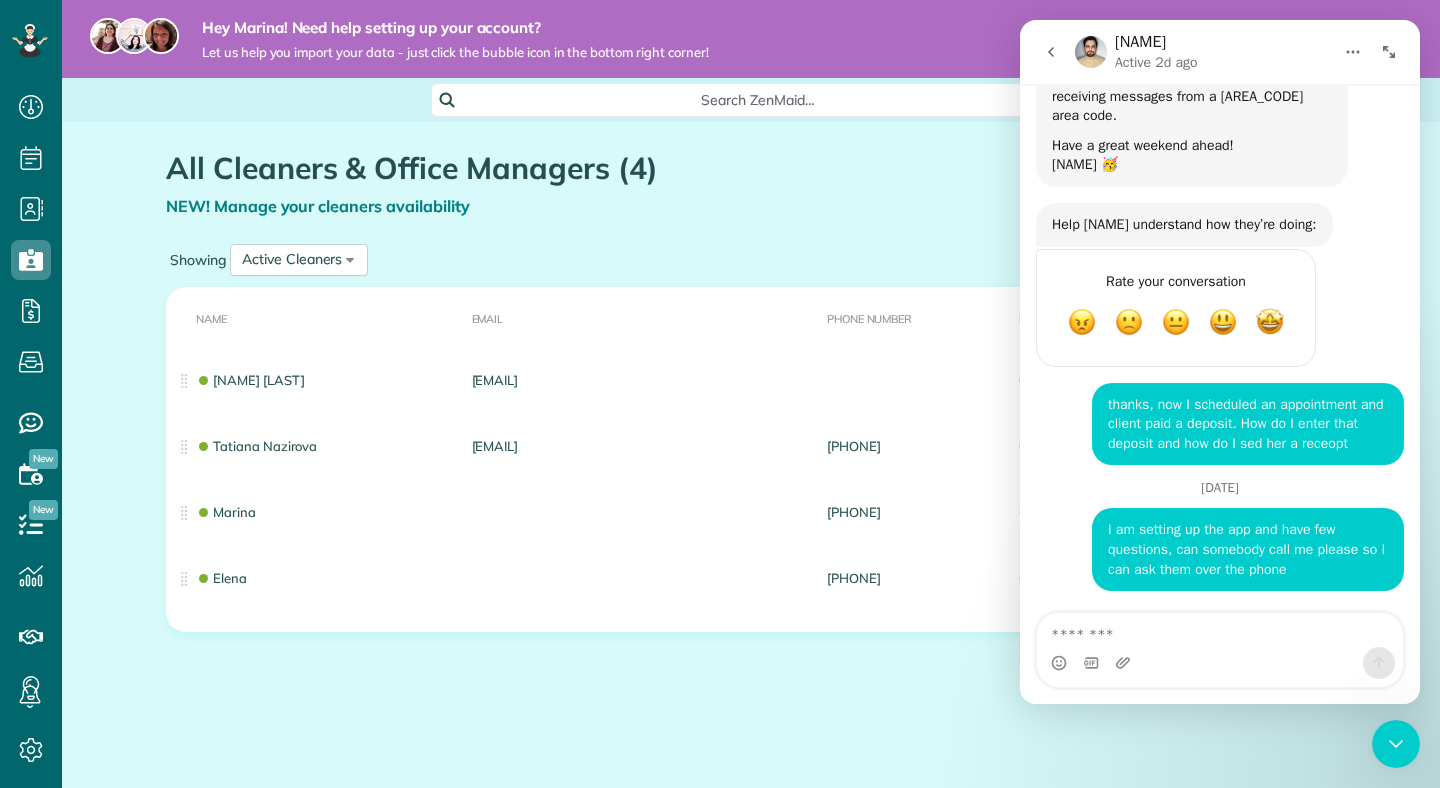 click on "All Cleaners & Office Managers (4)
NEW! Manage your cleaners availability
Your Cleaners [30 sec]" at bounding box center (624, 195) 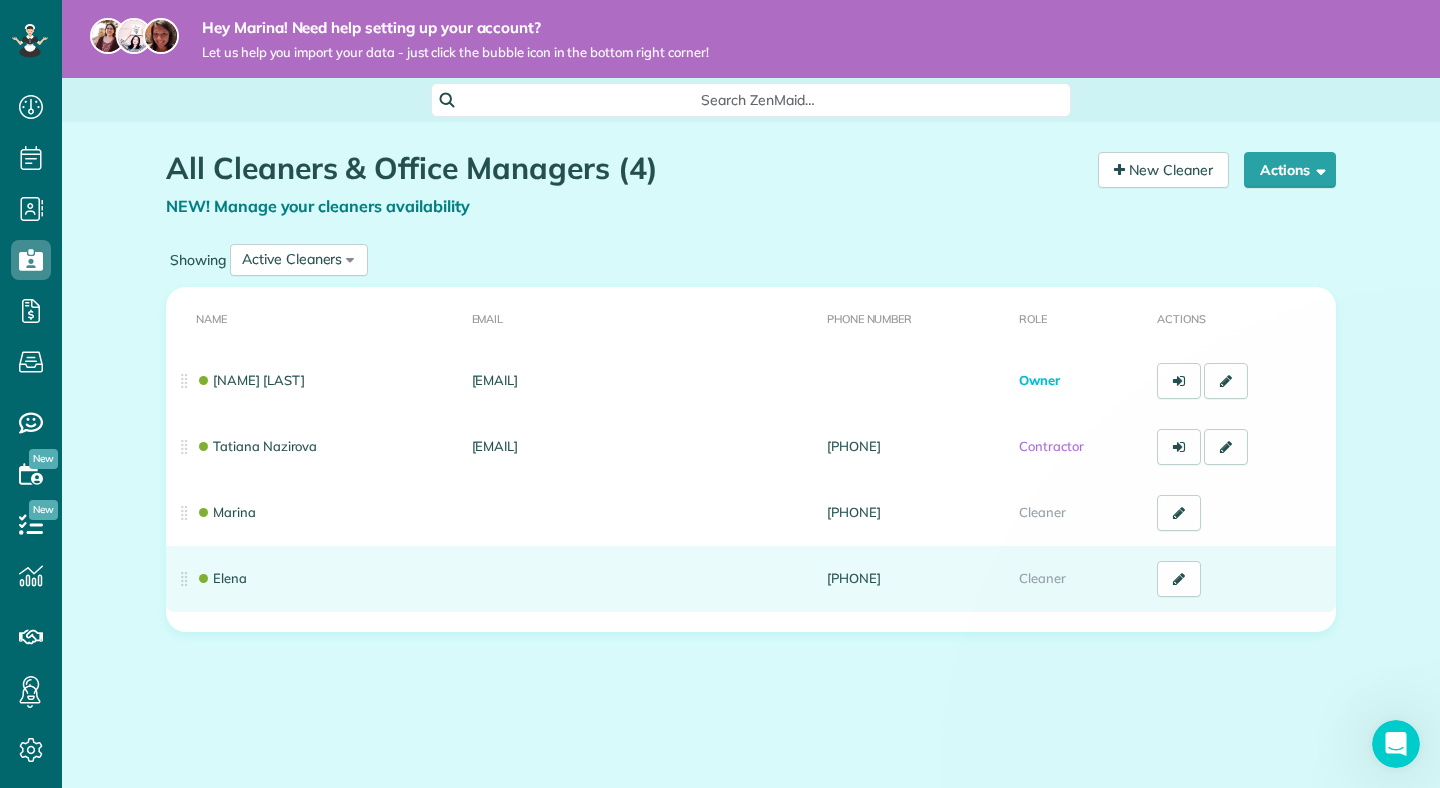 scroll, scrollTop: 0, scrollLeft: 0, axis: both 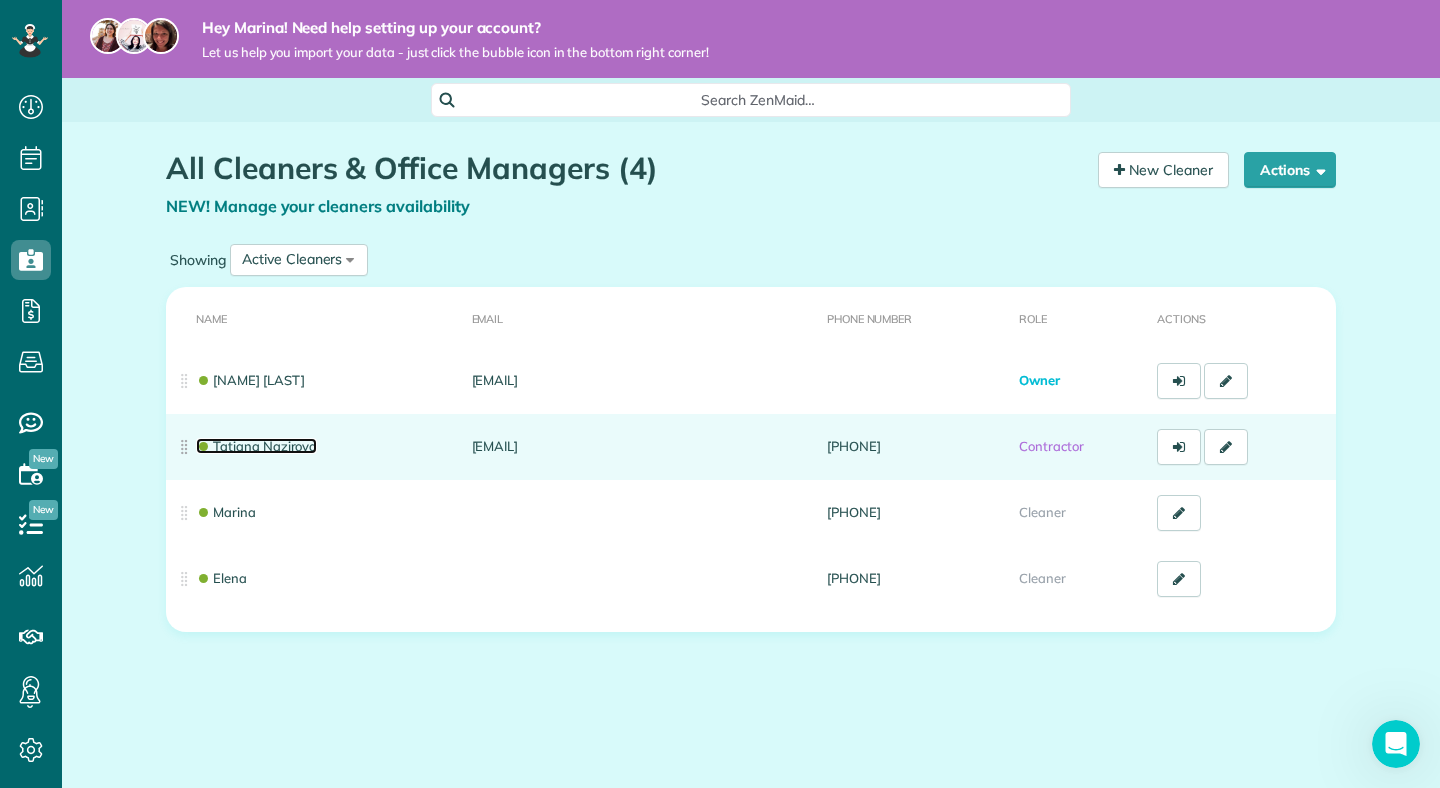 click on "Tatiana Nazirova" at bounding box center [256, 446] 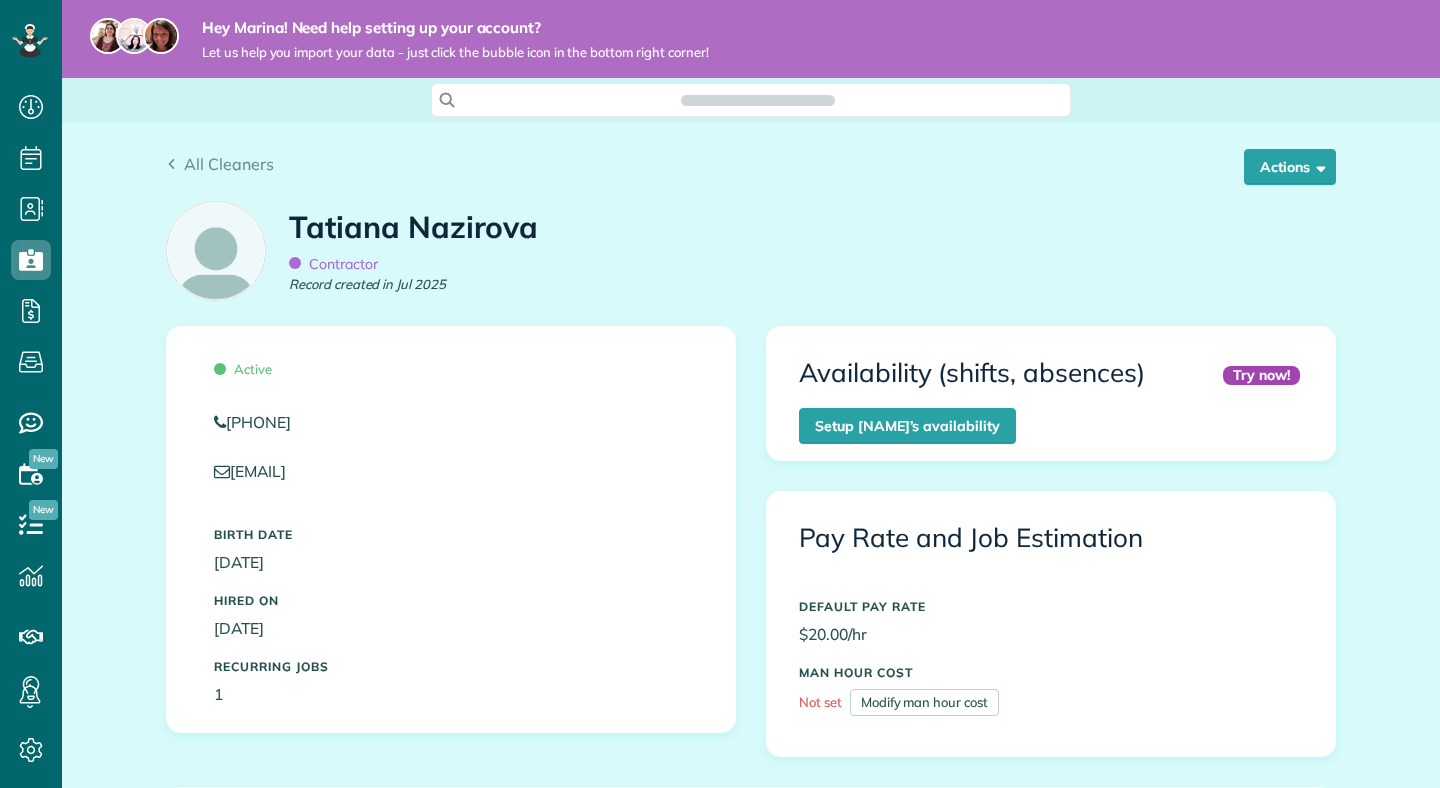scroll, scrollTop: 0, scrollLeft: 0, axis: both 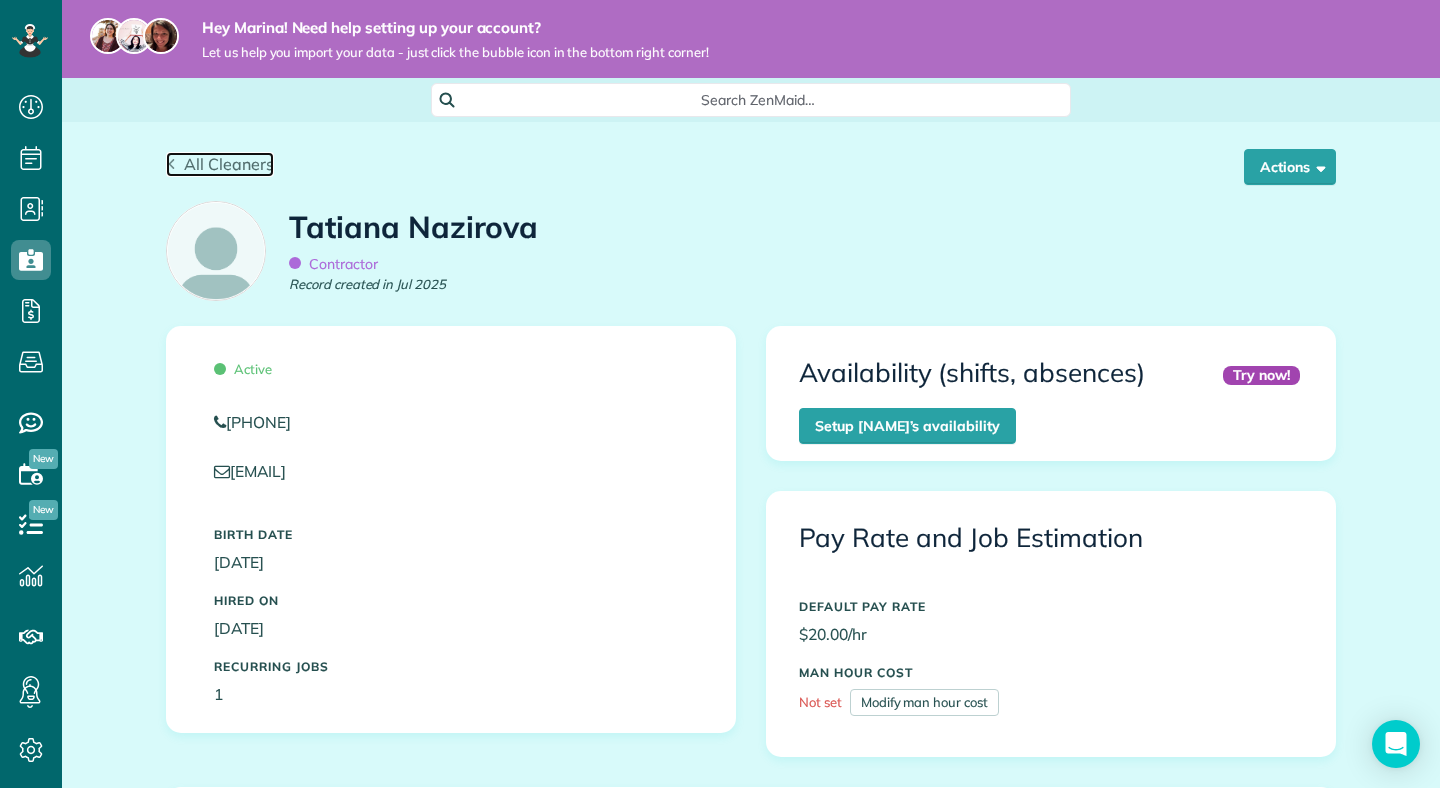 click on "All Cleaners" at bounding box center [229, 164] 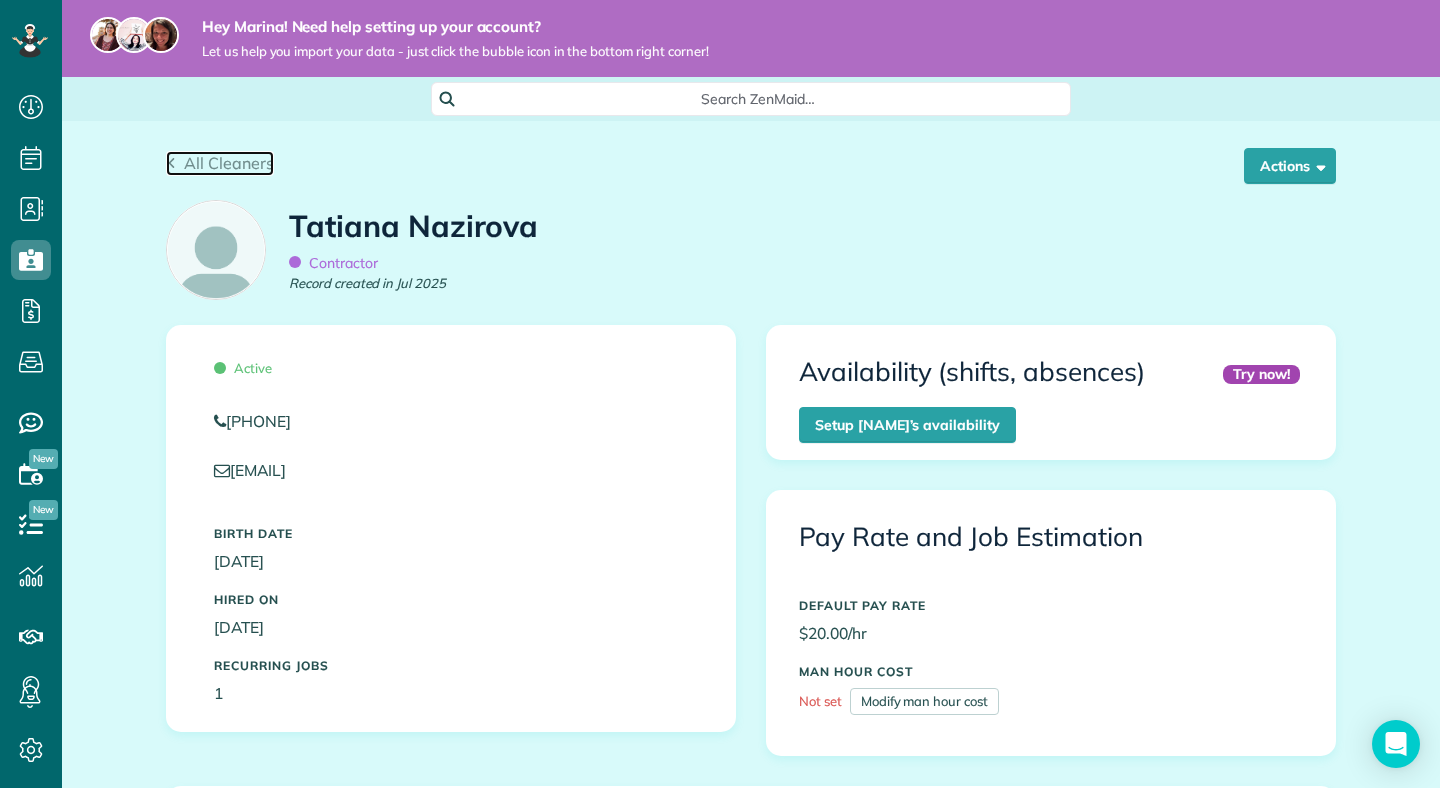 scroll, scrollTop: 0, scrollLeft: 0, axis: both 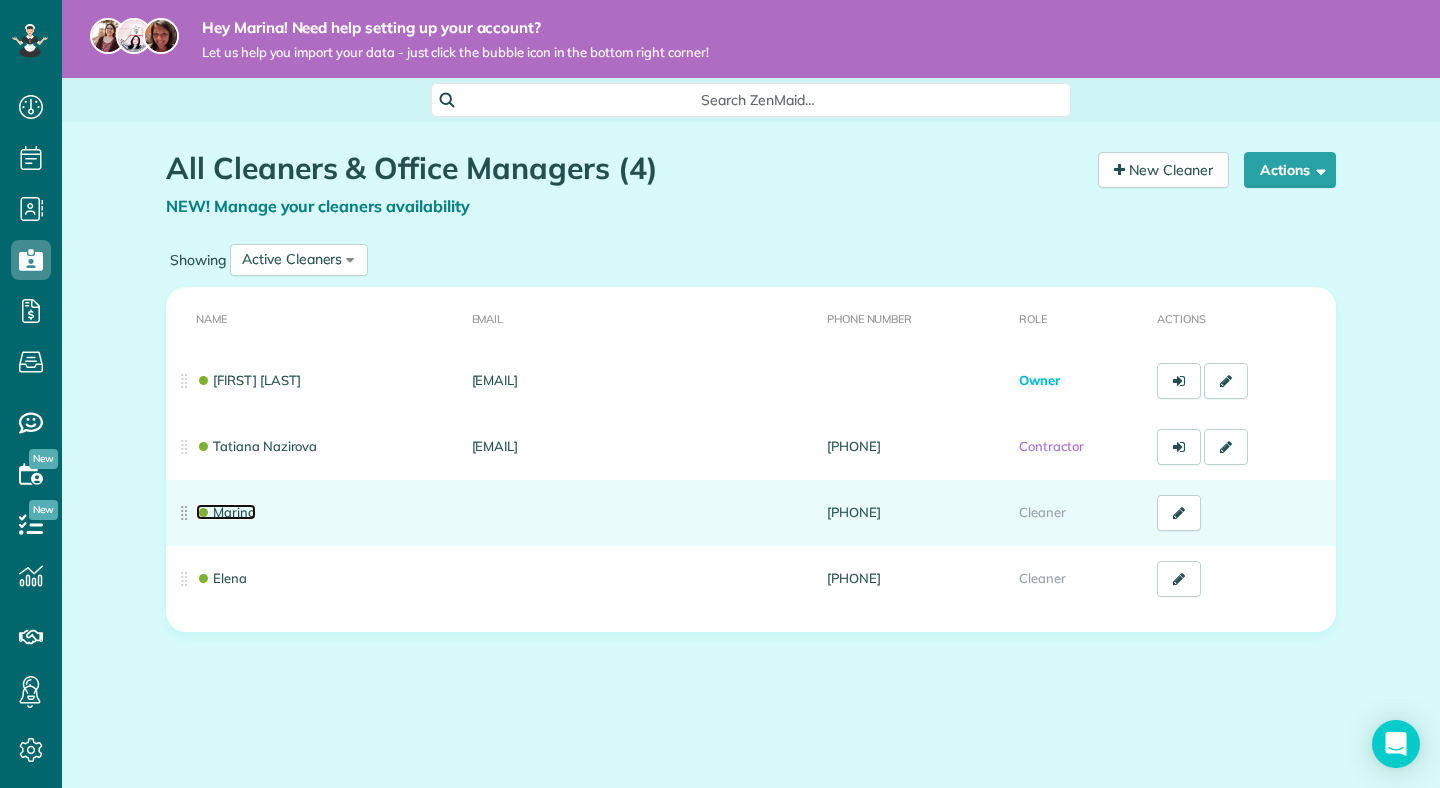 click on "Marina" at bounding box center [226, 512] 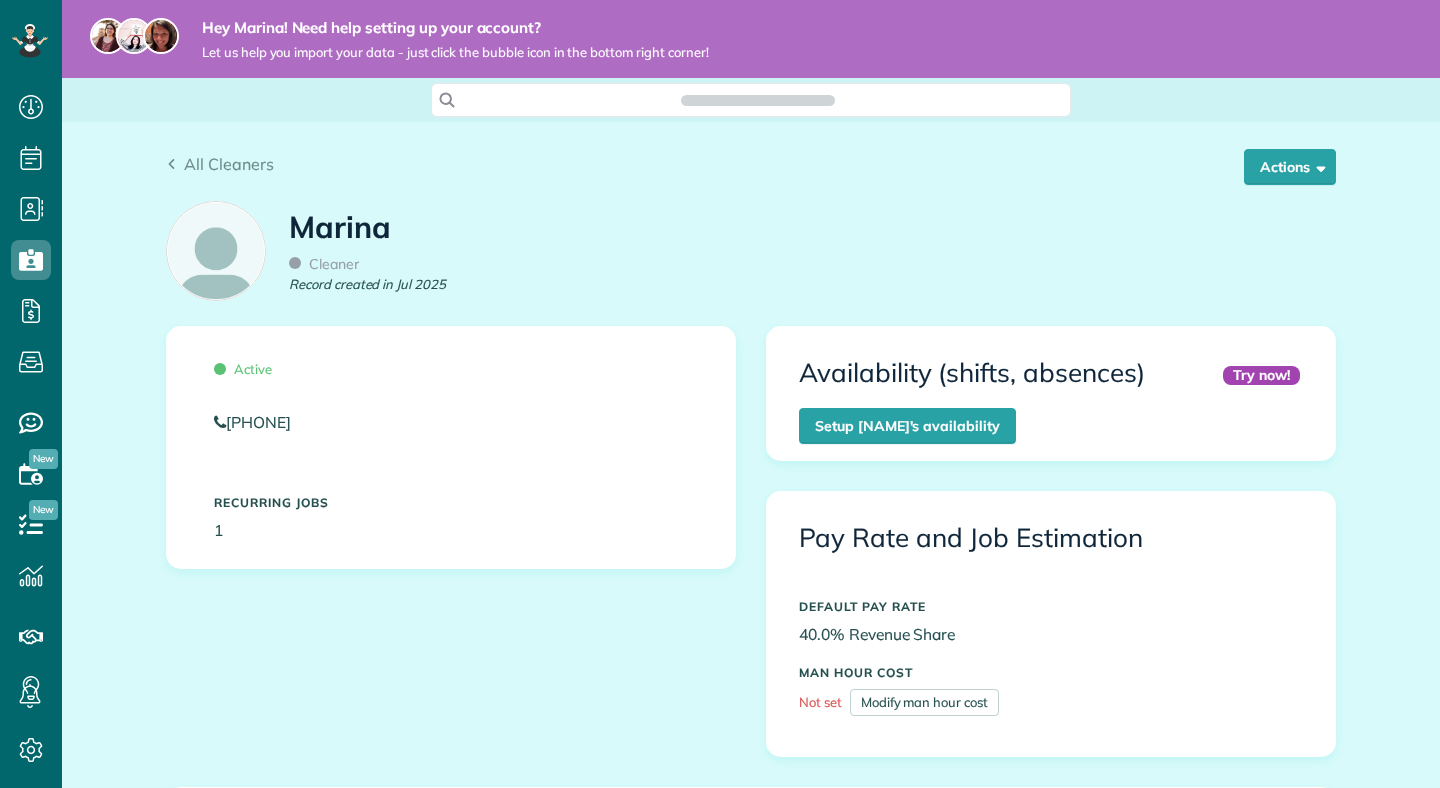 scroll, scrollTop: 0, scrollLeft: 0, axis: both 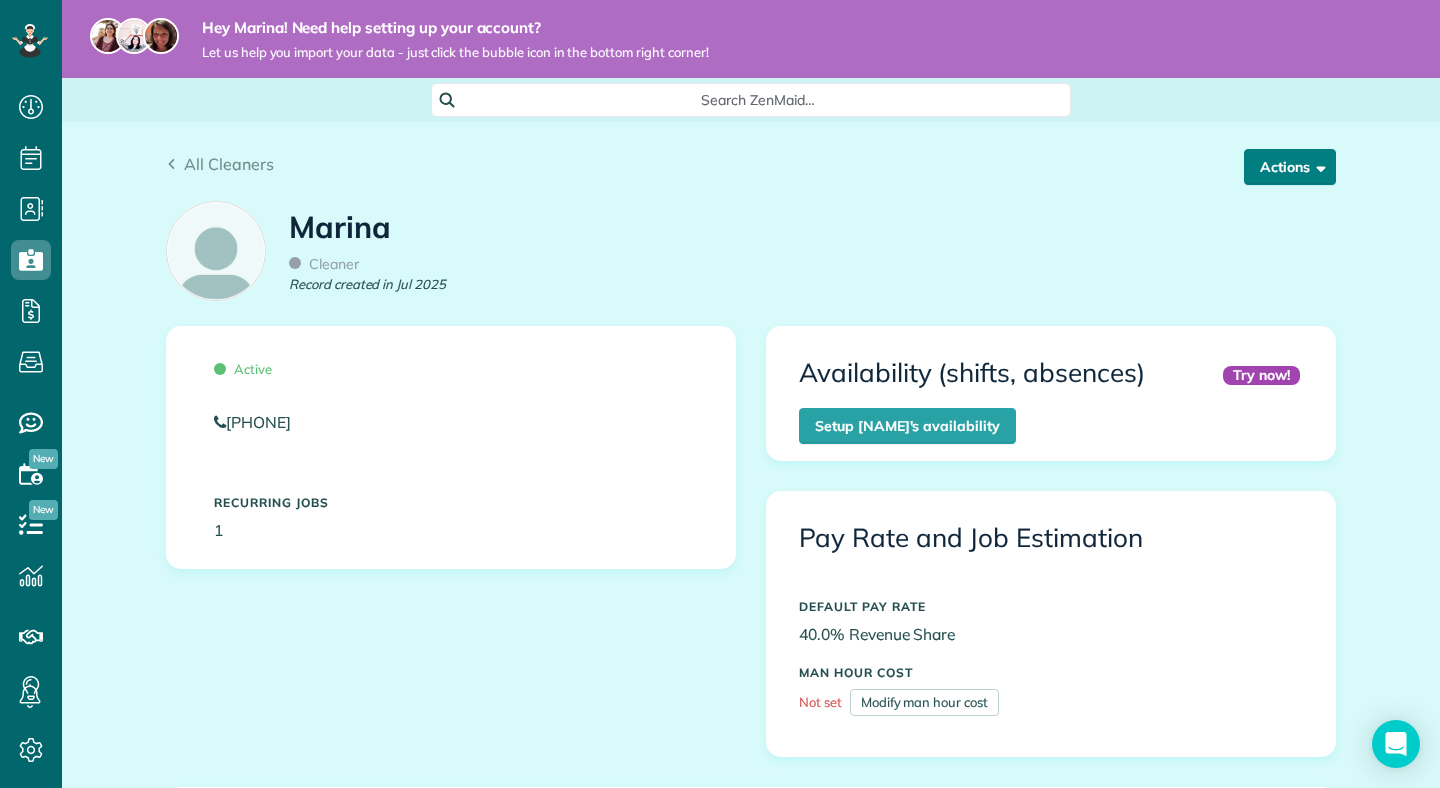 click on "Actions" at bounding box center (1290, 167) 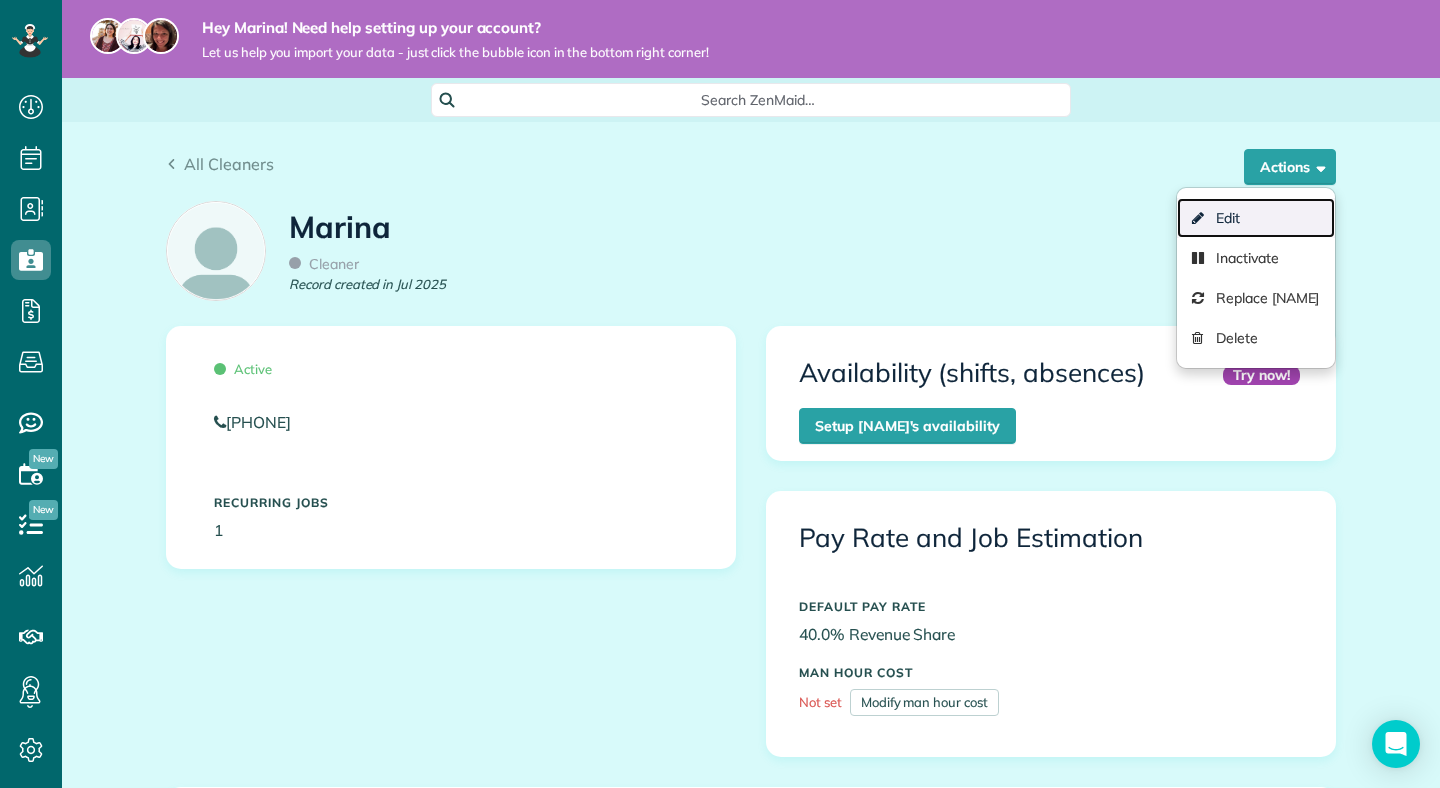 click on "Edit" at bounding box center [1256, 218] 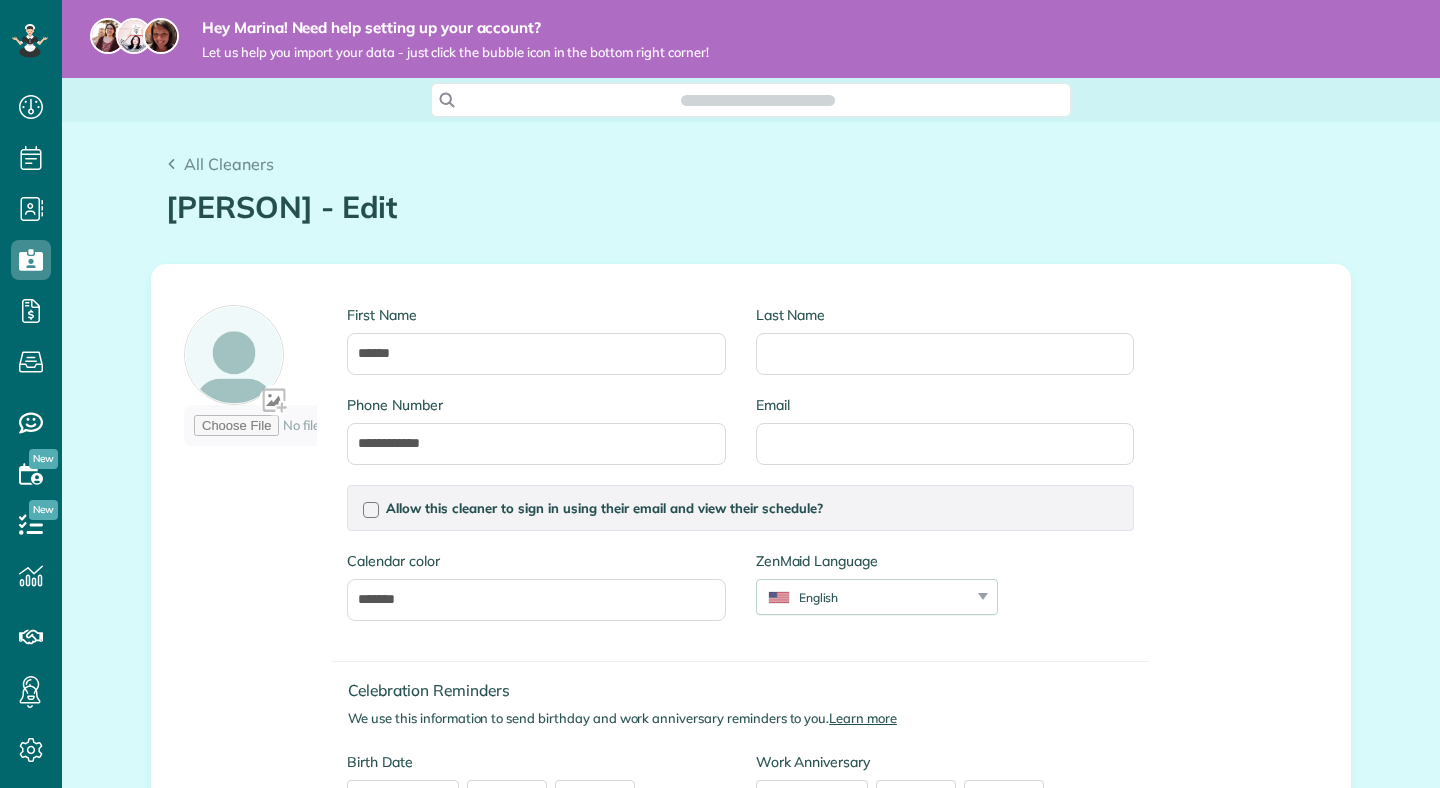 scroll, scrollTop: 0, scrollLeft: 0, axis: both 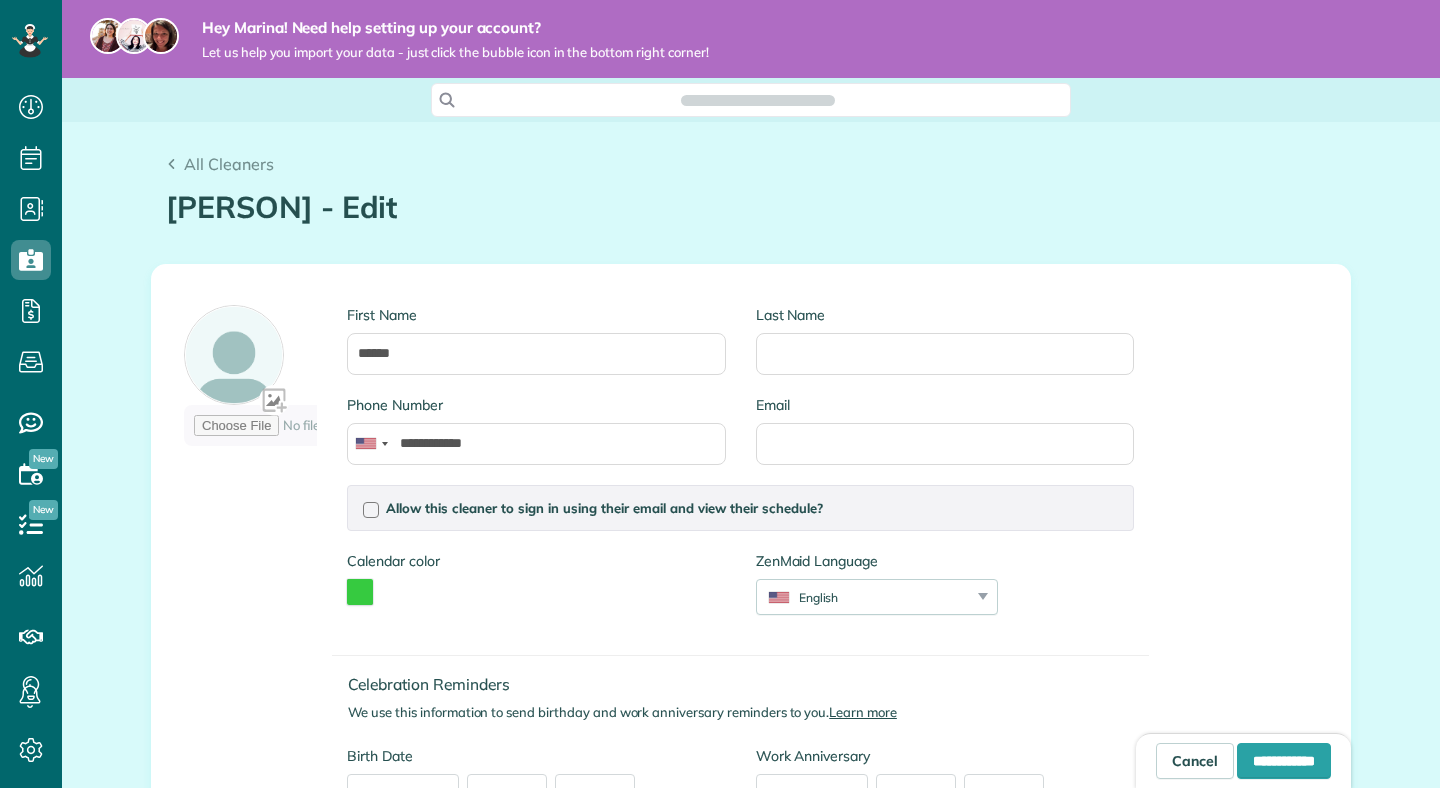 type on "**********" 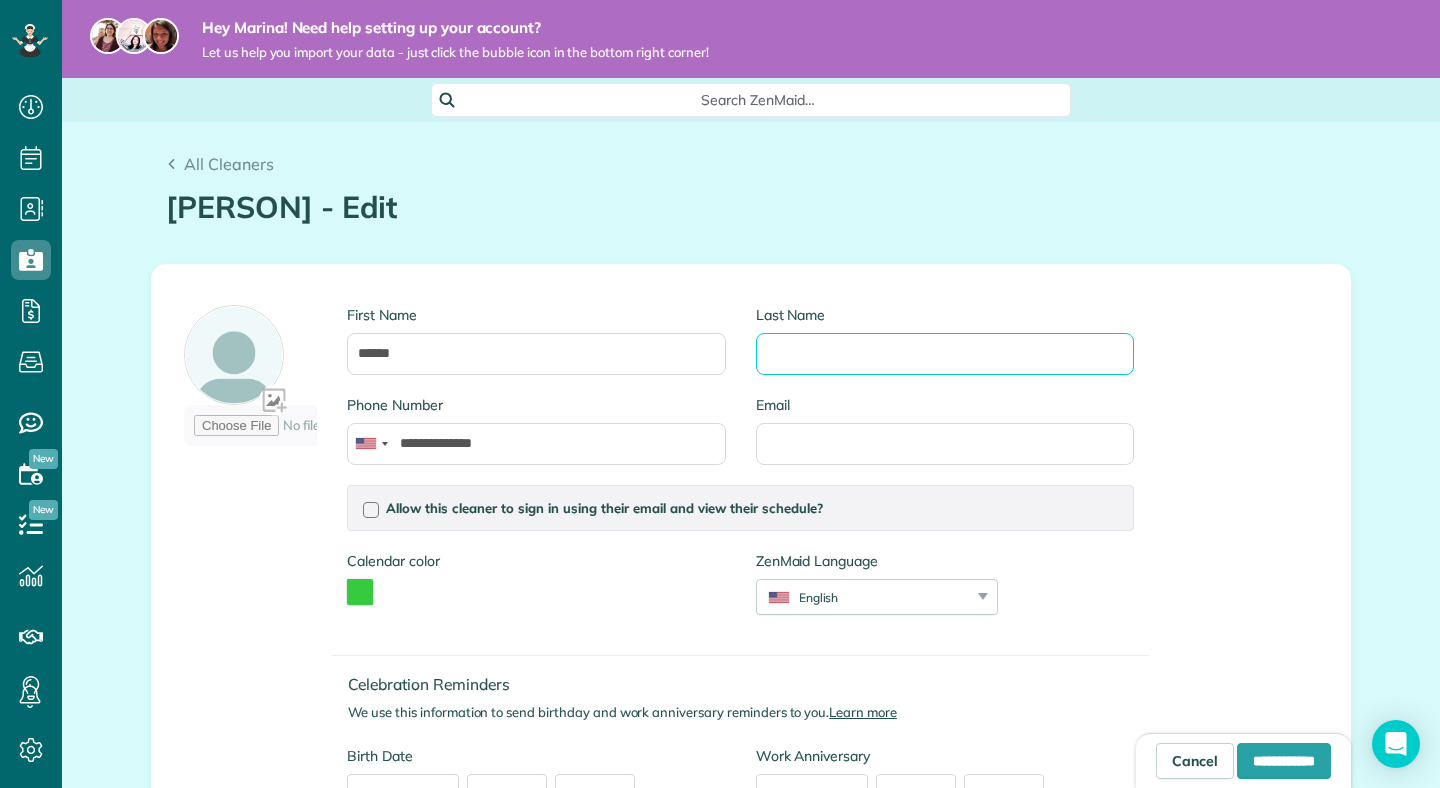click on "Last Name" at bounding box center [945, 354] 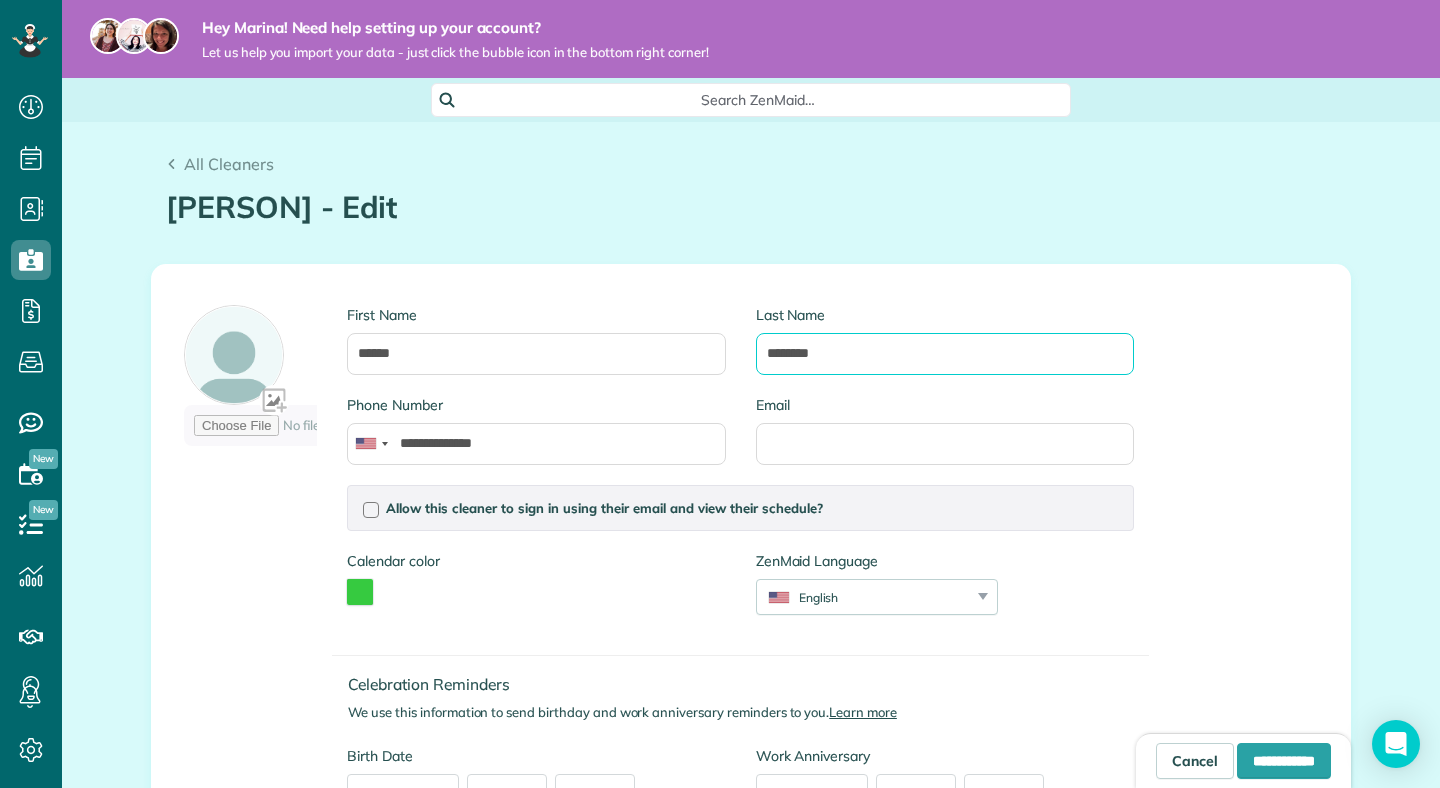 type on "********" 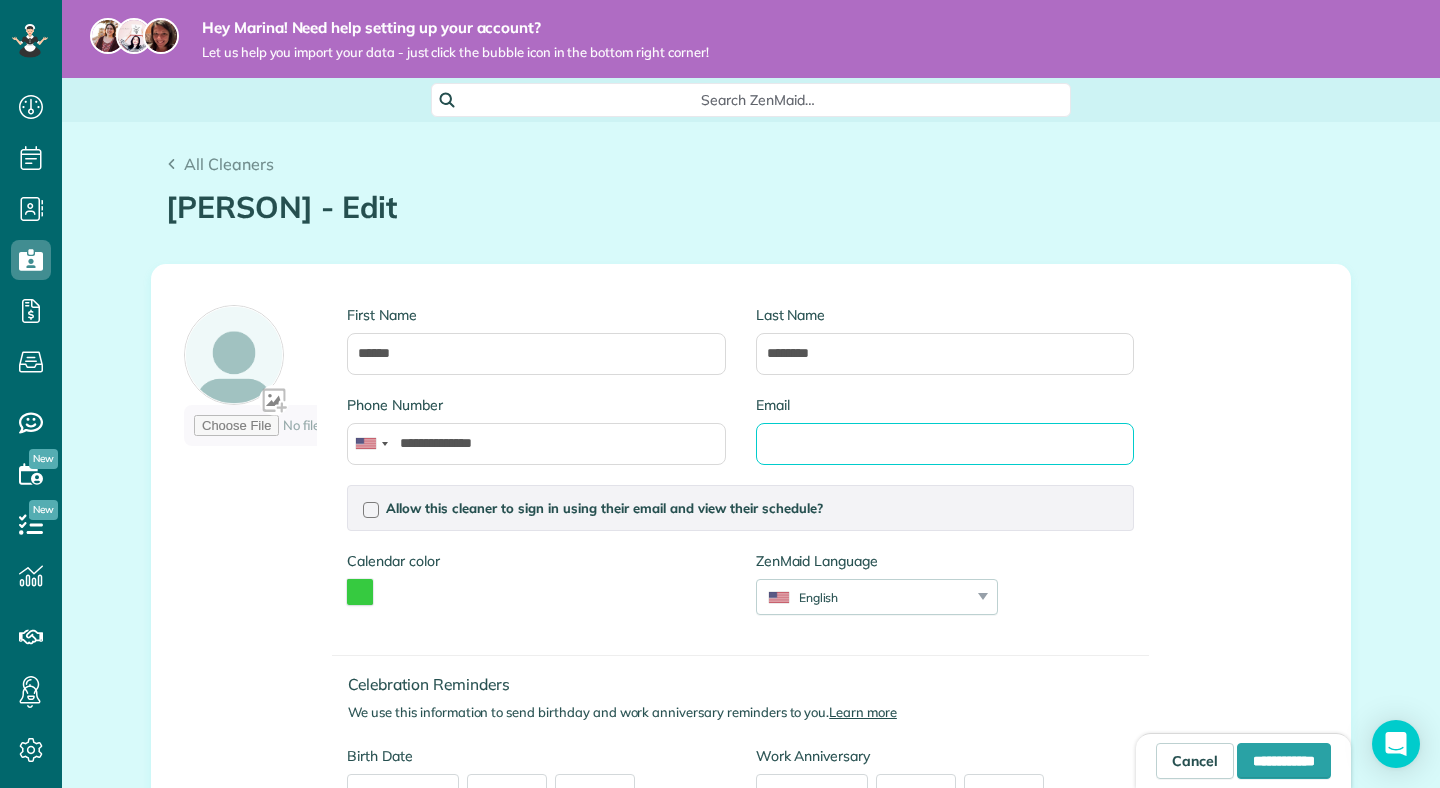 click on "Email" at bounding box center (945, 444) 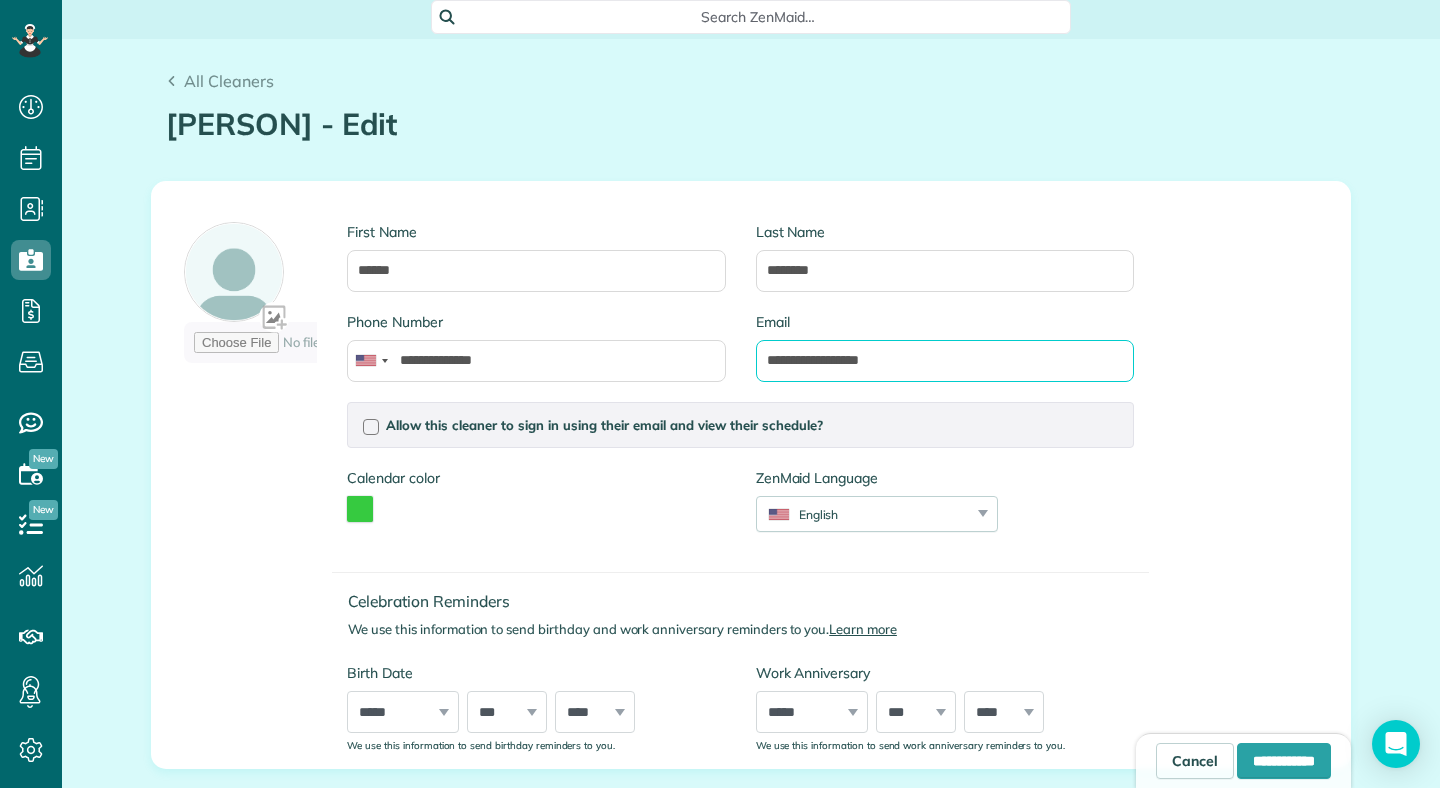 scroll, scrollTop: 92, scrollLeft: 0, axis: vertical 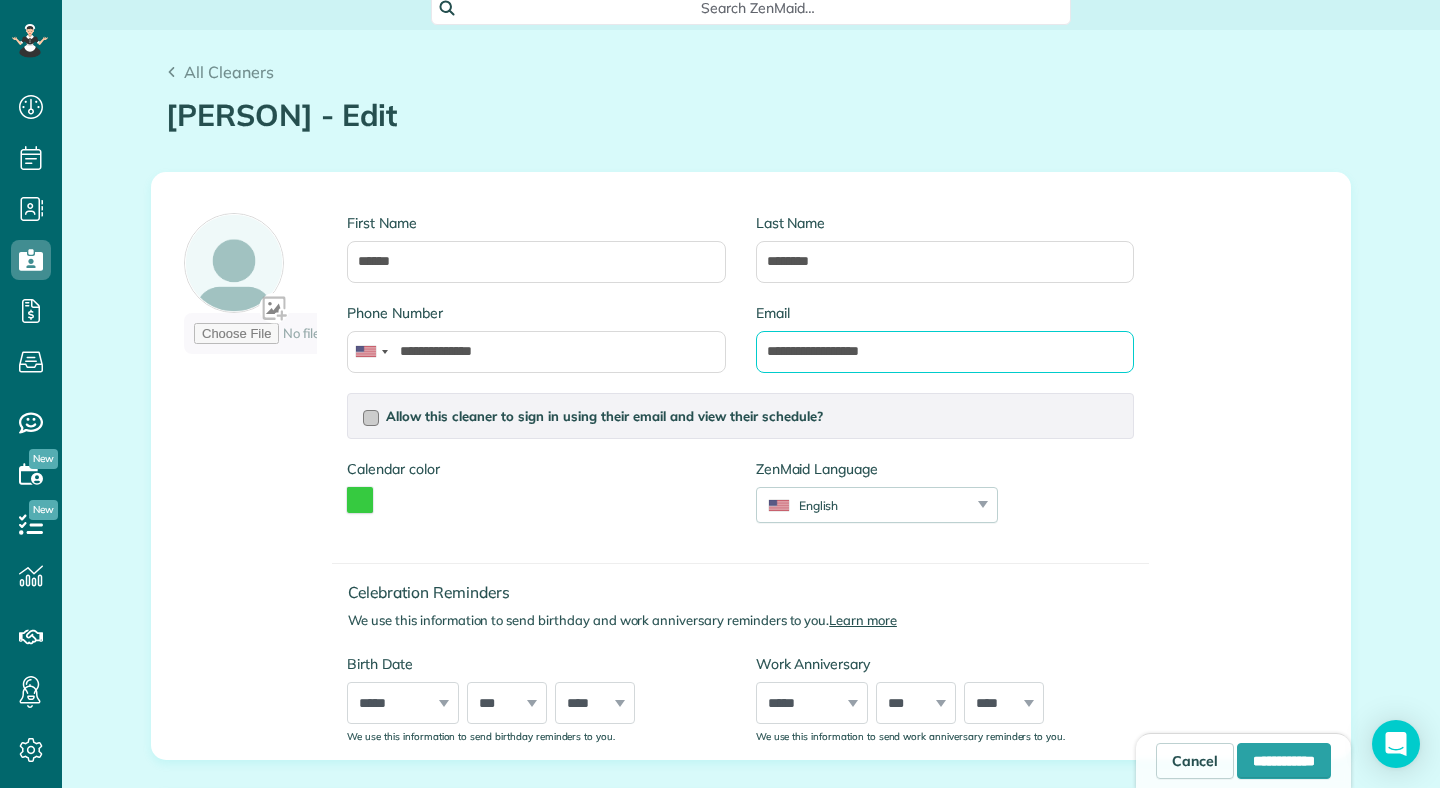 type on "**********" 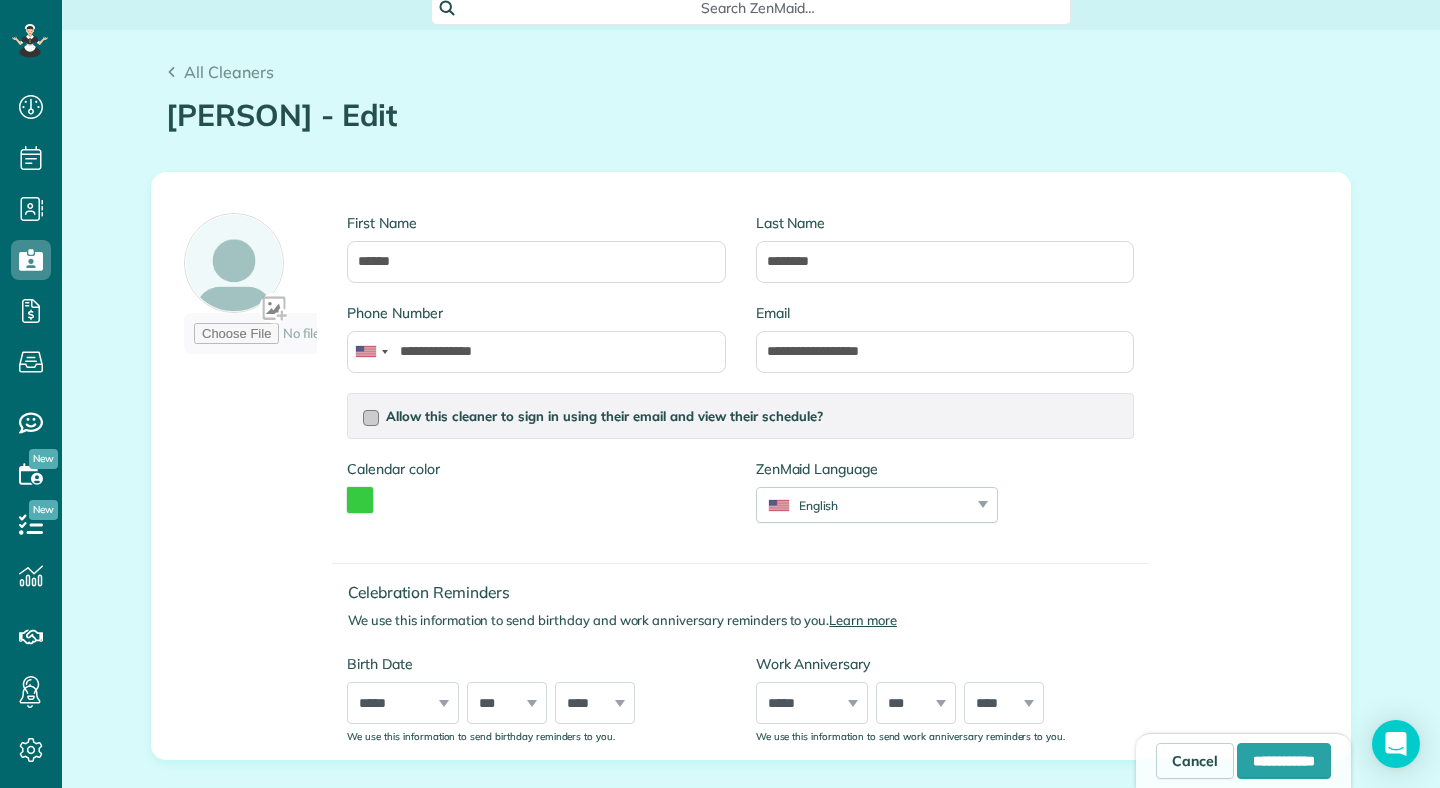 click at bounding box center [371, 418] 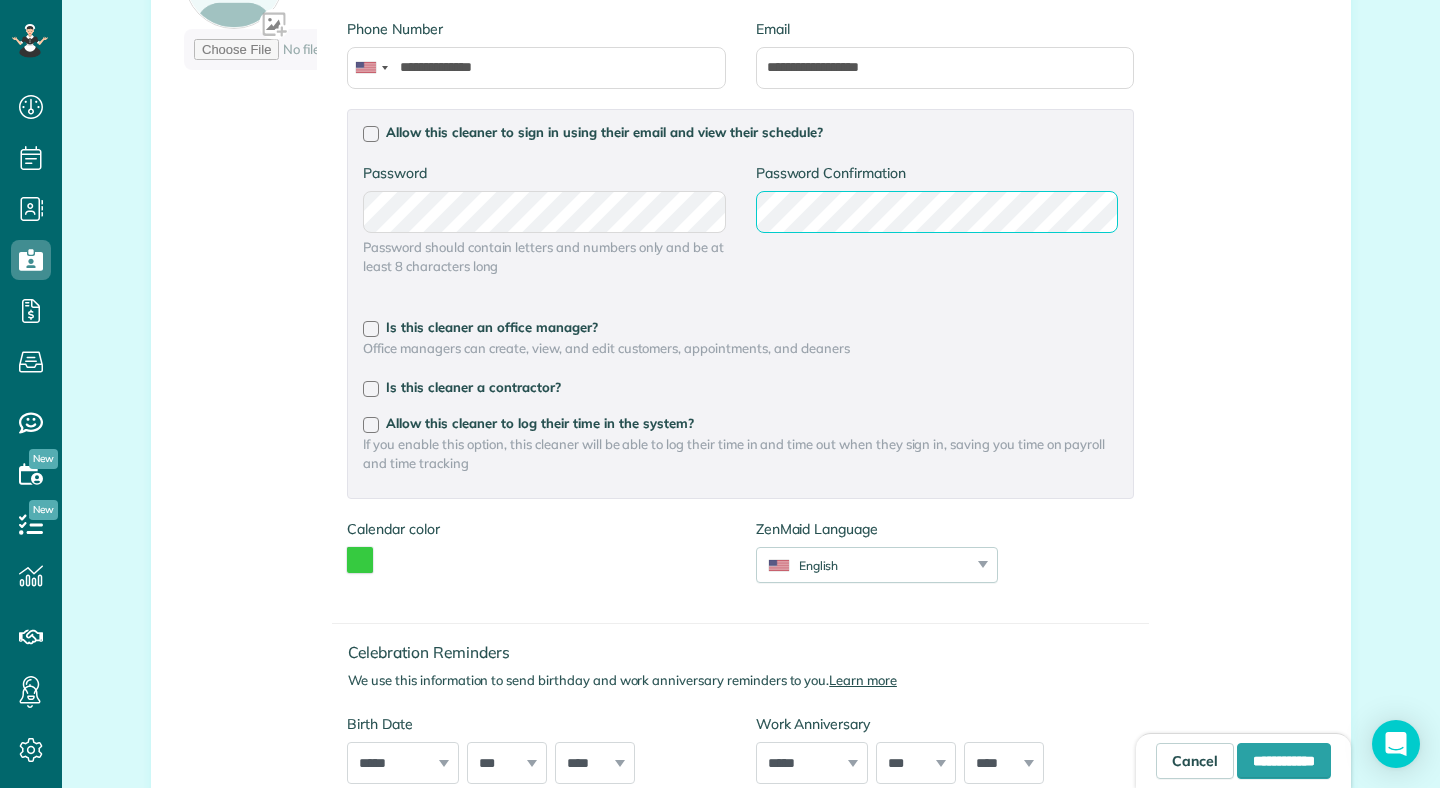 scroll, scrollTop: 416, scrollLeft: 0, axis: vertical 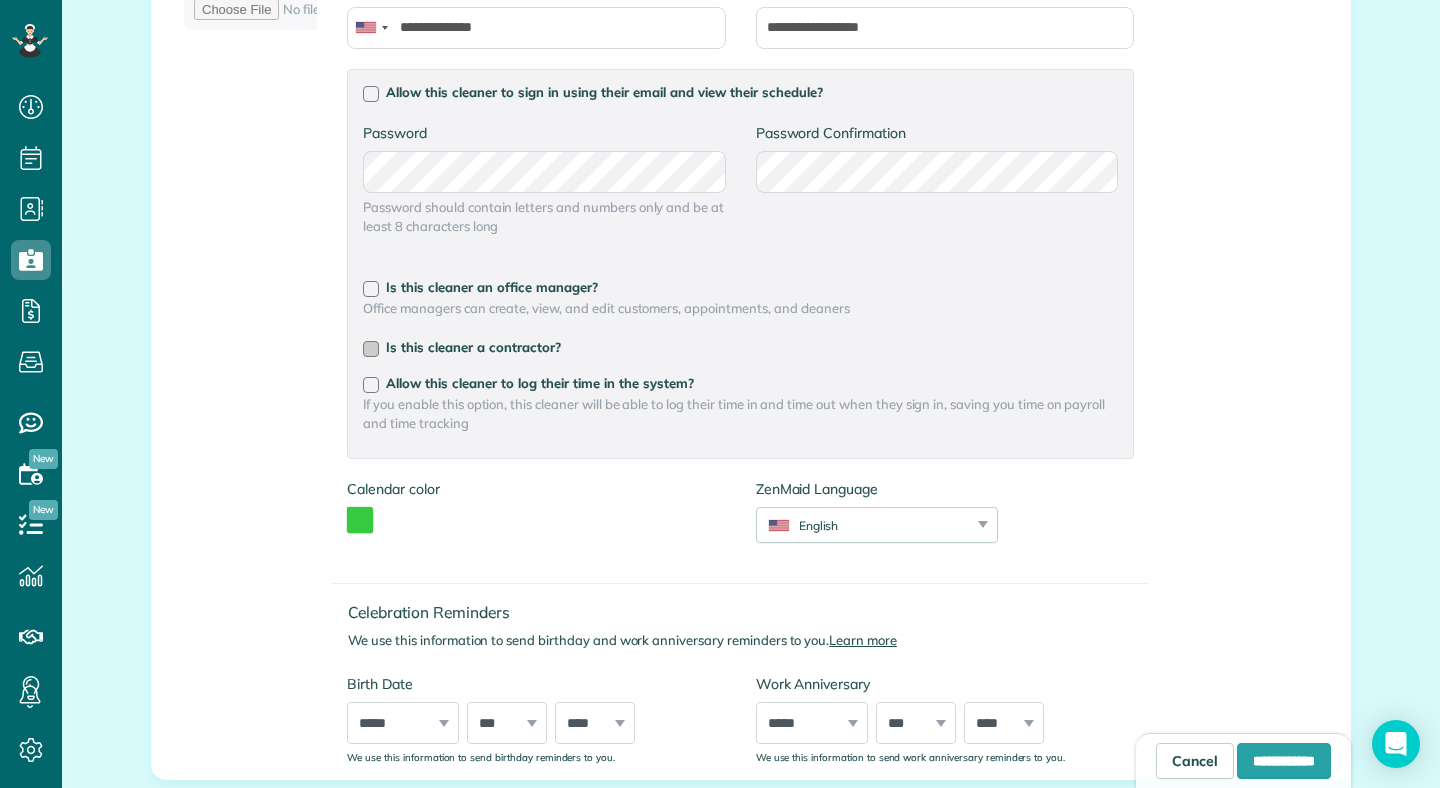 click at bounding box center (371, 349) 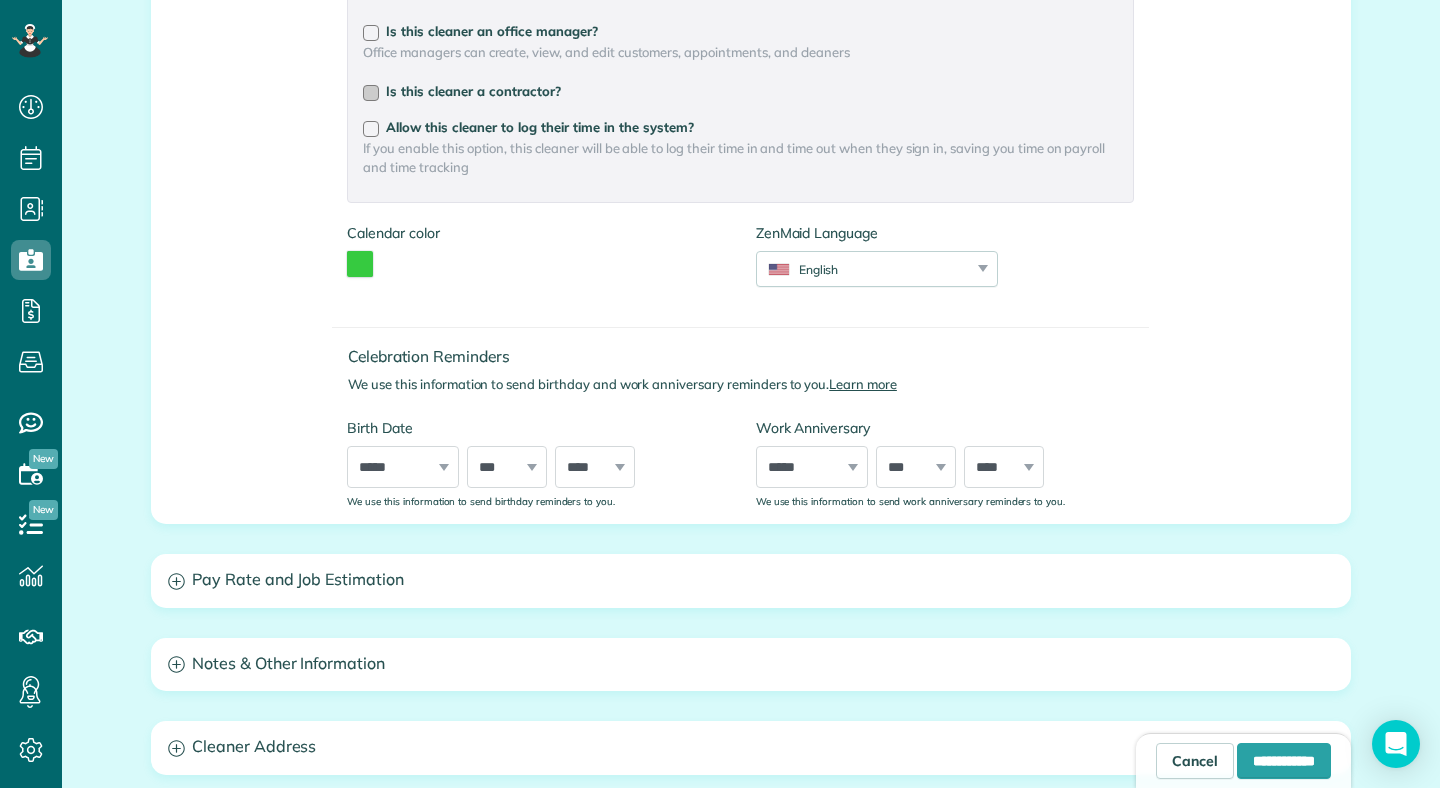 scroll, scrollTop: 718, scrollLeft: 0, axis: vertical 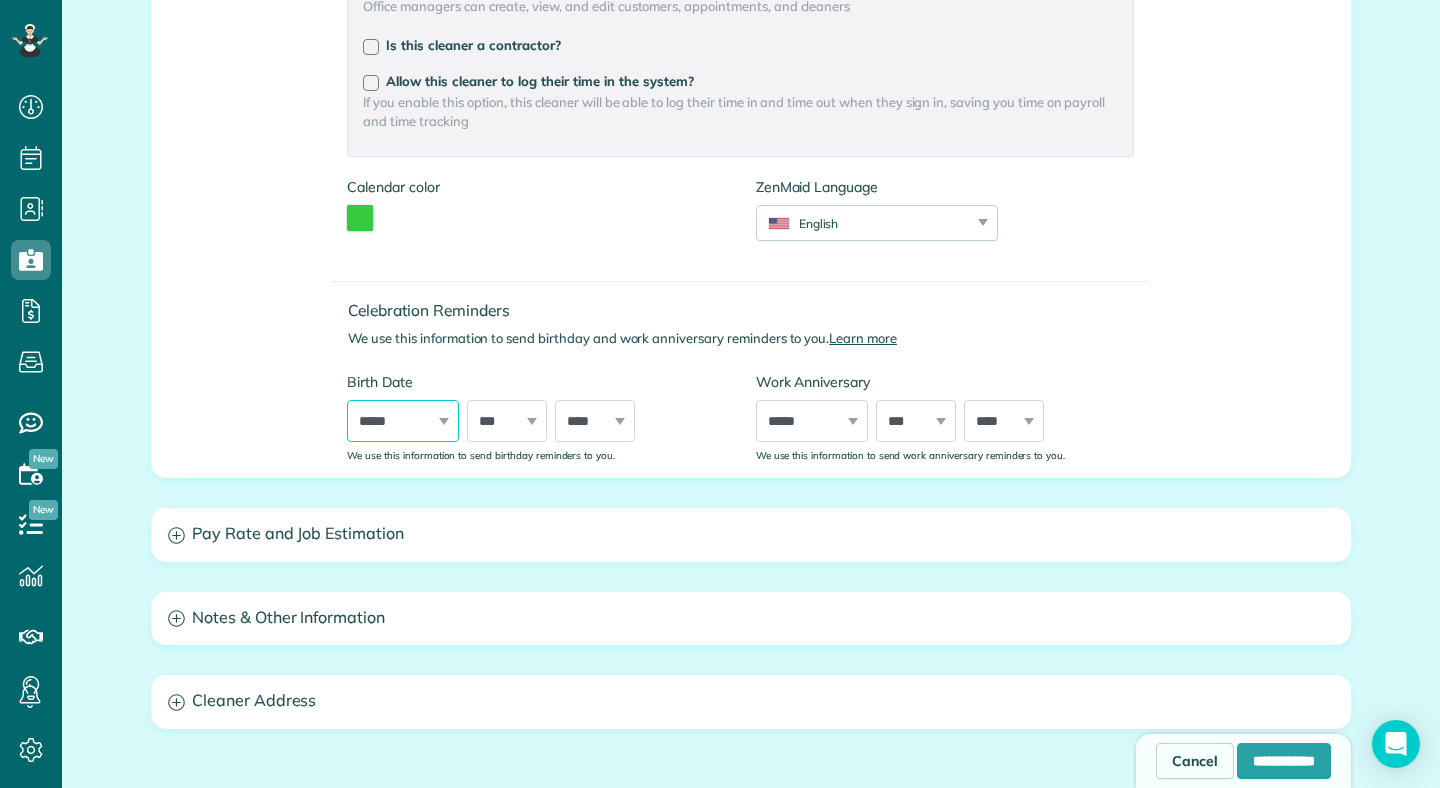 click on "*****
*******
********
*****
*****
***
****
****
******
*********
*******
********
********" at bounding box center [403, 421] 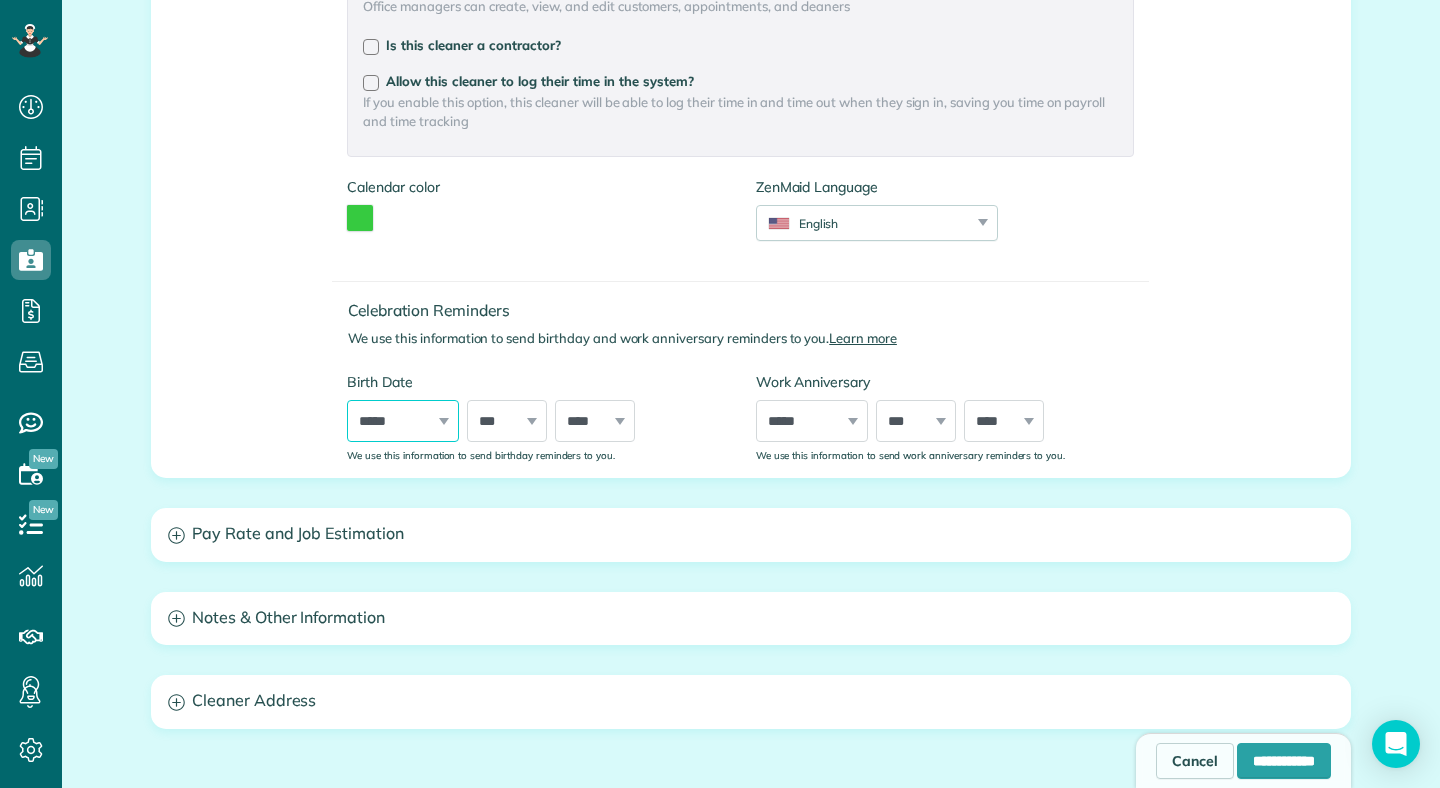 select on "**" 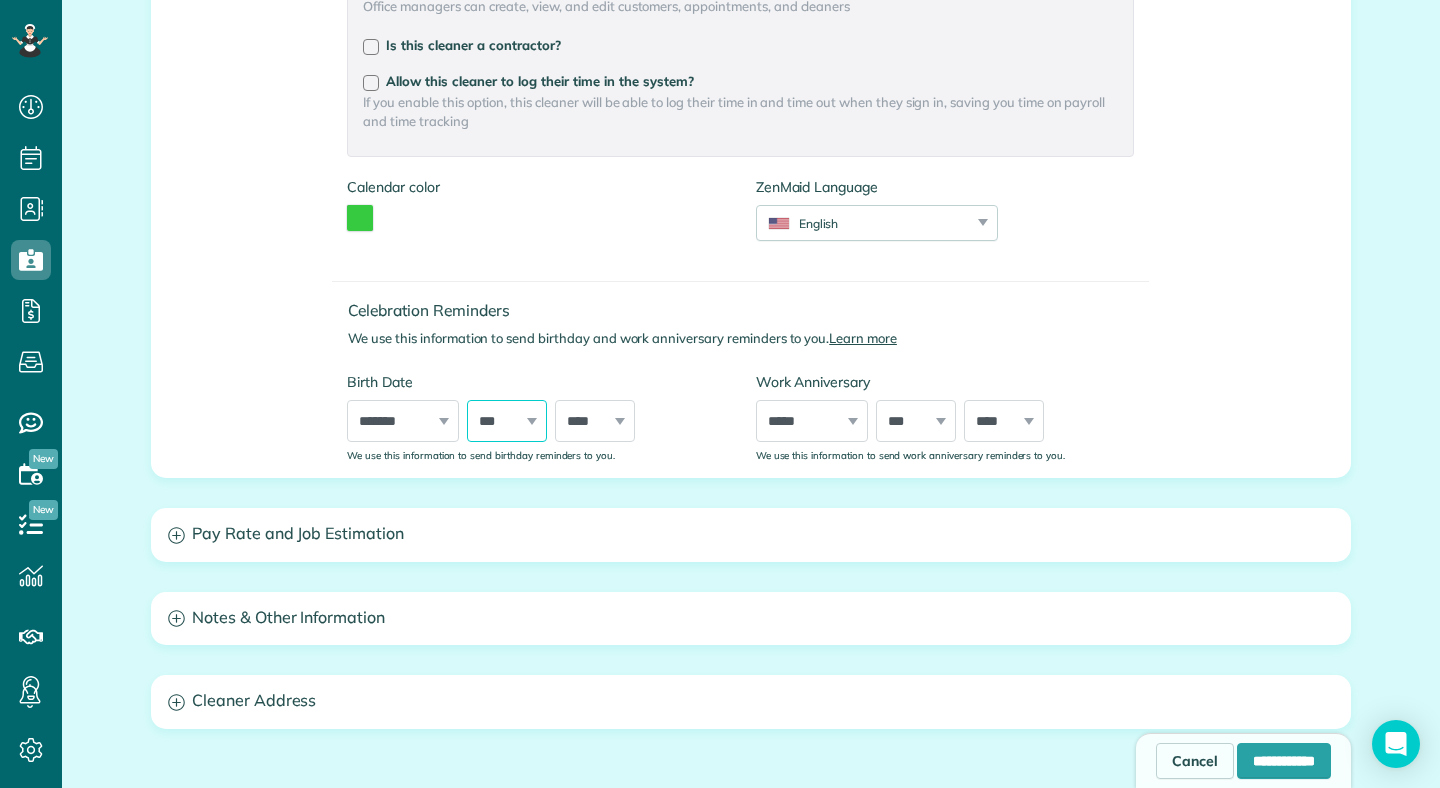 click on "***
*
*
*
*
*
*
*
*
*
**
**
**
**
**
**
**
**
**
**
**
**
**
**
**
**
**
**
**
**
**
**" at bounding box center [507, 421] 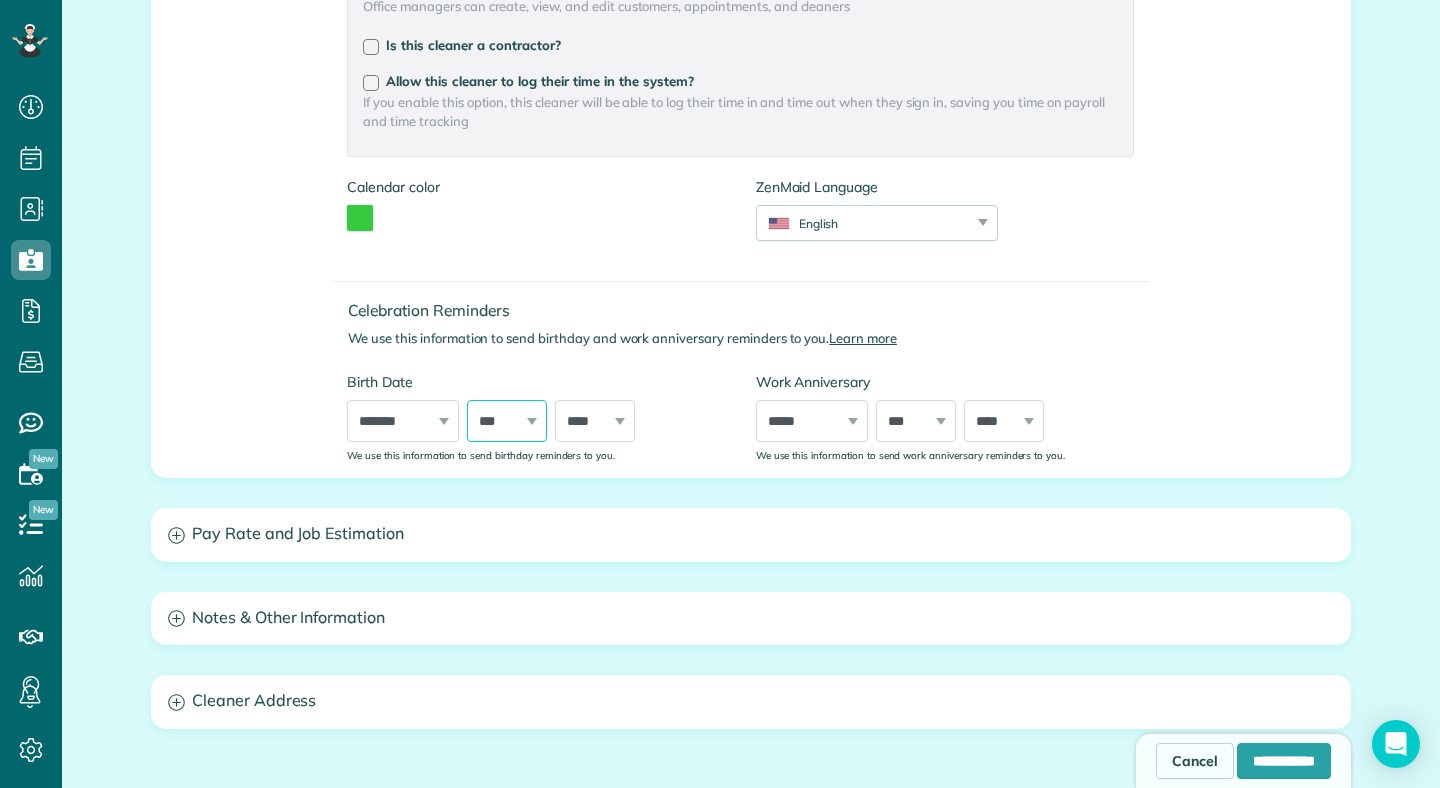 select on "**" 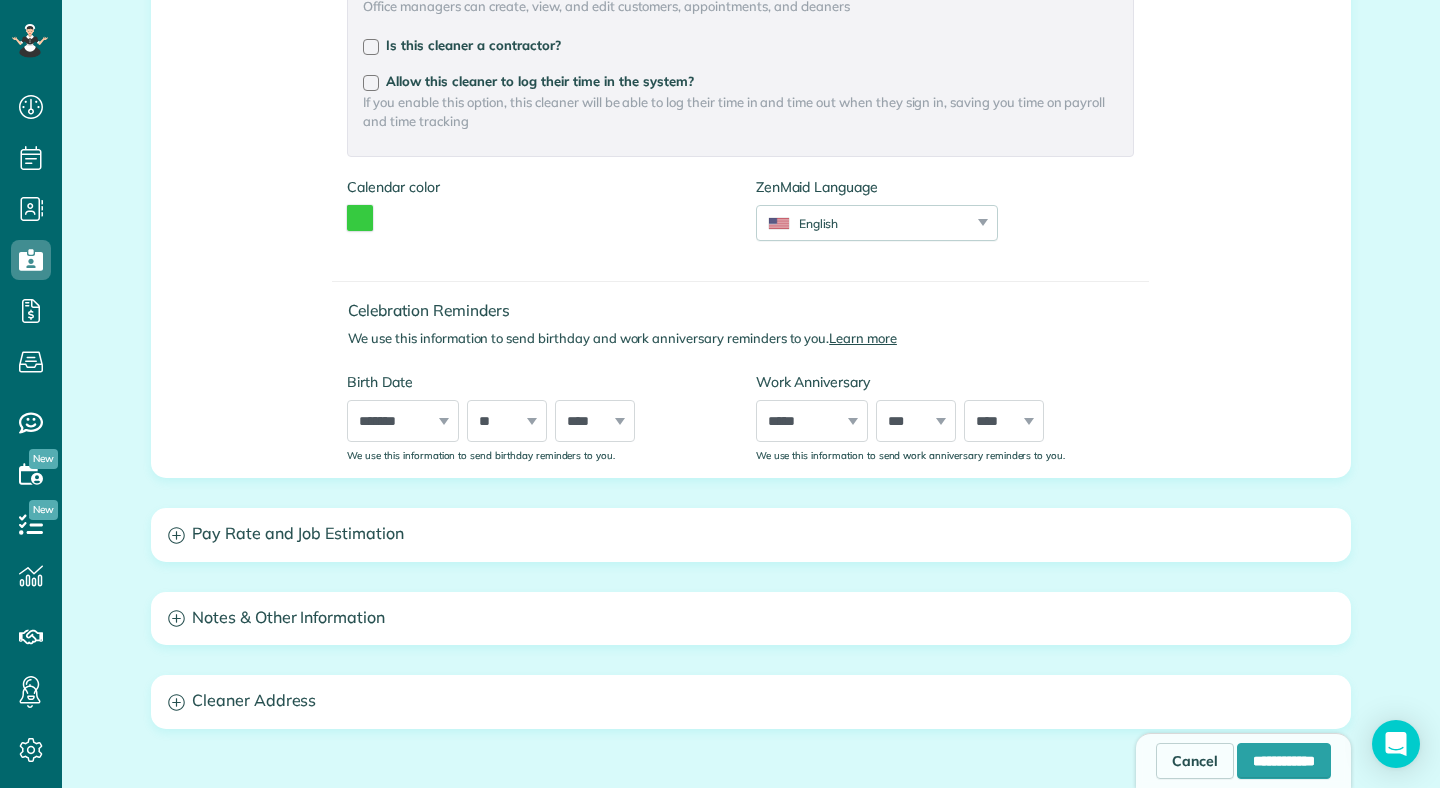 click on "****
****
****
****
****
****
****
****
****
****
****
****
****
****
****
****
****
****
****
****
****
****
****
****
****
****
****
****
****
****
****
****
****
****
****
****
****
****
****
****
****
****
****
****
****
****
****
****
****
****
****
****
****
****
****
****
****
****
****
****
****
****
****
****
****
****
****
****
****
****
****
****
****
****
****
****
****
****
****
****" at bounding box center [595, 421] 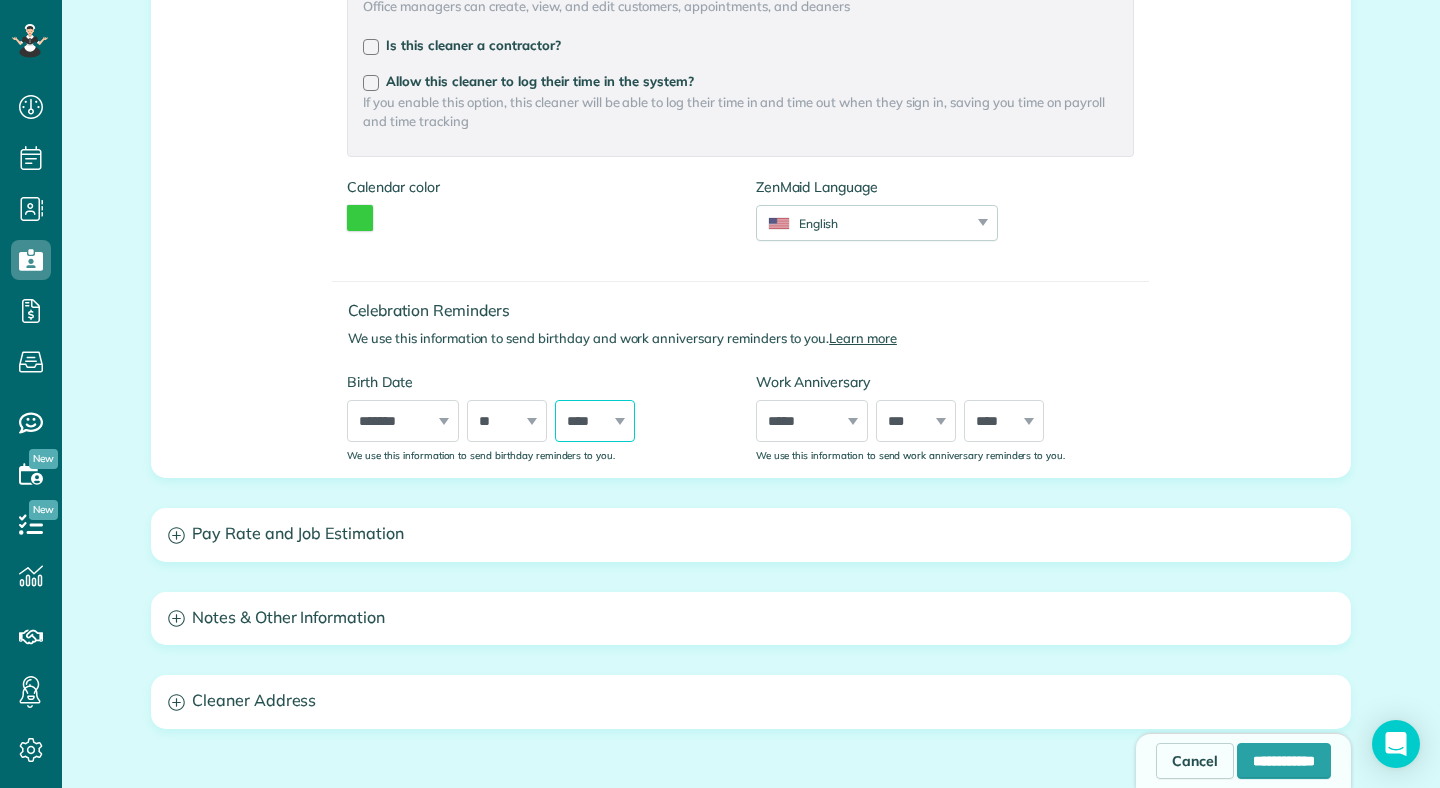 click on "****
****
****
****
****
****
****
****
****
****
****
****
****
****
****
****
****
****
****
****
****
****
****
****
****
****
****
****
****
****
****
****
****
****
****
****
****
****
****
****
****
****
****
****
****
****
****
****
****
****
****
****
****
****
****
****
****
****
****
****
****
****
****
****
****
****
****
****
****
****
****
****
****
****
****
****
****
****
****
****" at bounding box center [595, 421] 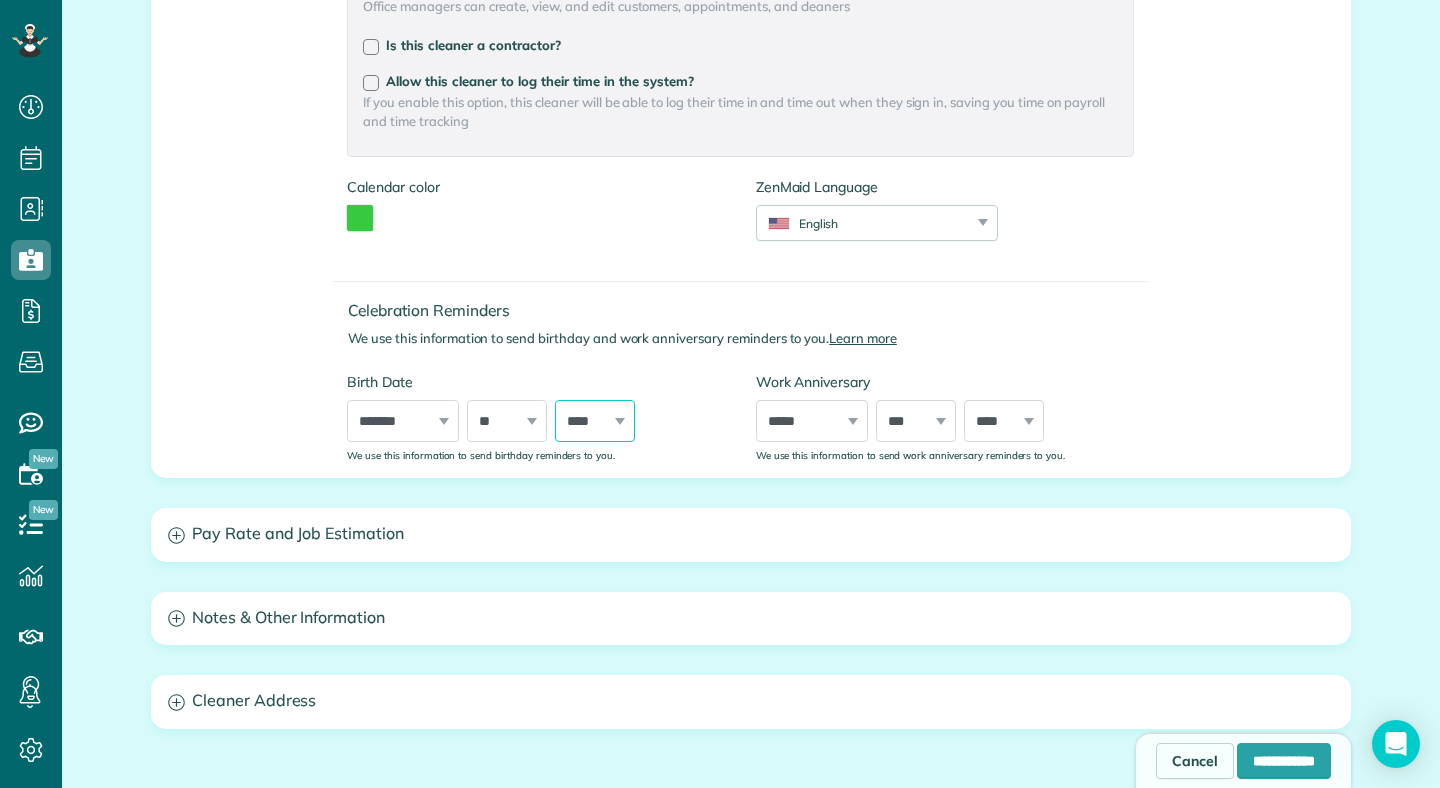 select on "****" 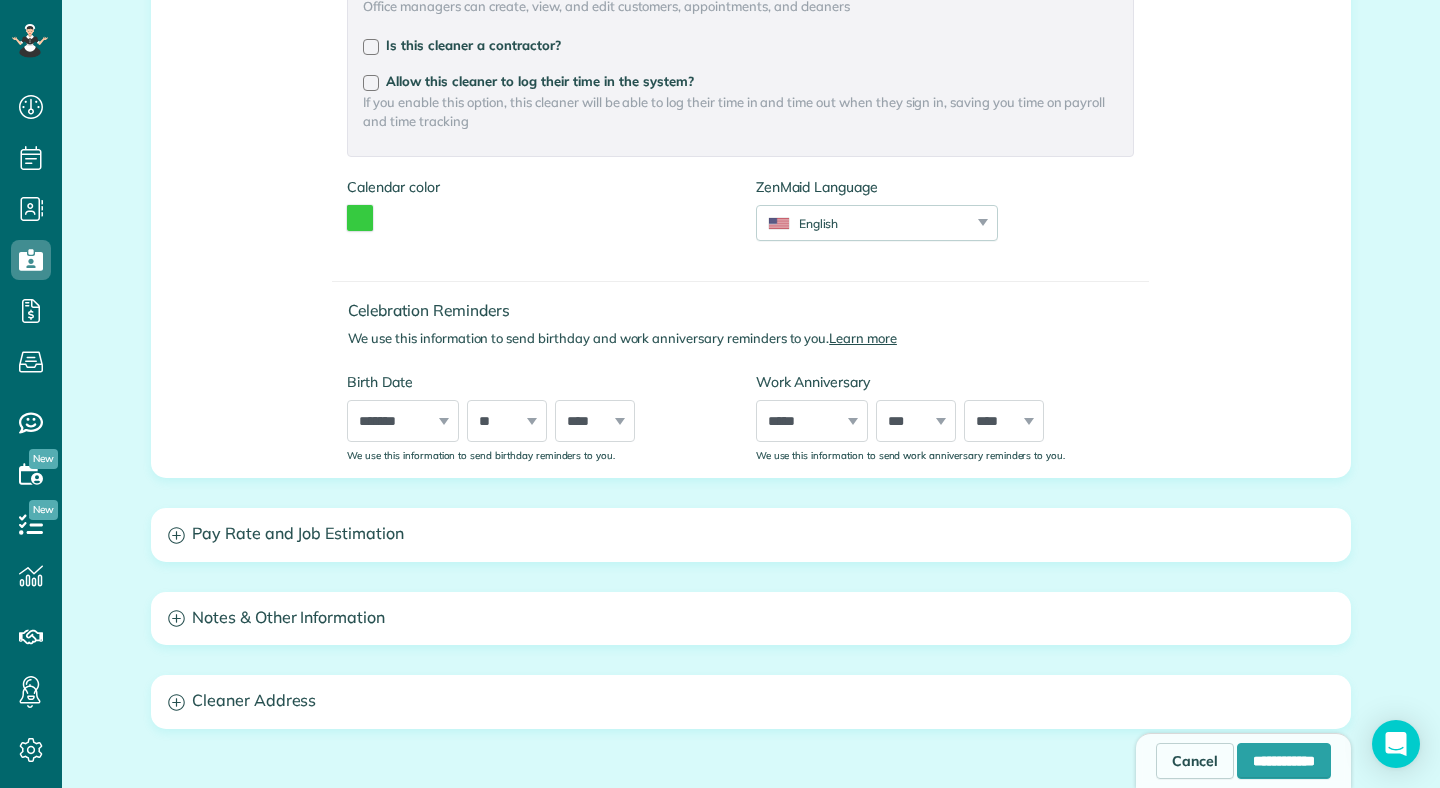 click on "*****
*******
********
*****
*****
***
****
****
******
*********
*******
********
********
***
*
*
*
*
*
*
*
*
*
**
**
**
**
**
**
**
**
**
**
**
**
**
**
**
**
**
**
**
**
**
**
****
****
****
****
****
****
****
****
****
****
****
****
****
****
****
****
****
****
****
****
****
****
****
****
****
****
****
****
****
****
****
****
****
****
****
****
****
****
****
****
****
****
****
****
****
****
****
****
****
****
****
****
****
****
****
****
****
****
****
****
****
****
****
****
****
****
****
****
****
****
****
****
****
****
****
****
****
****
****
****" at bounding box center (536, 421) 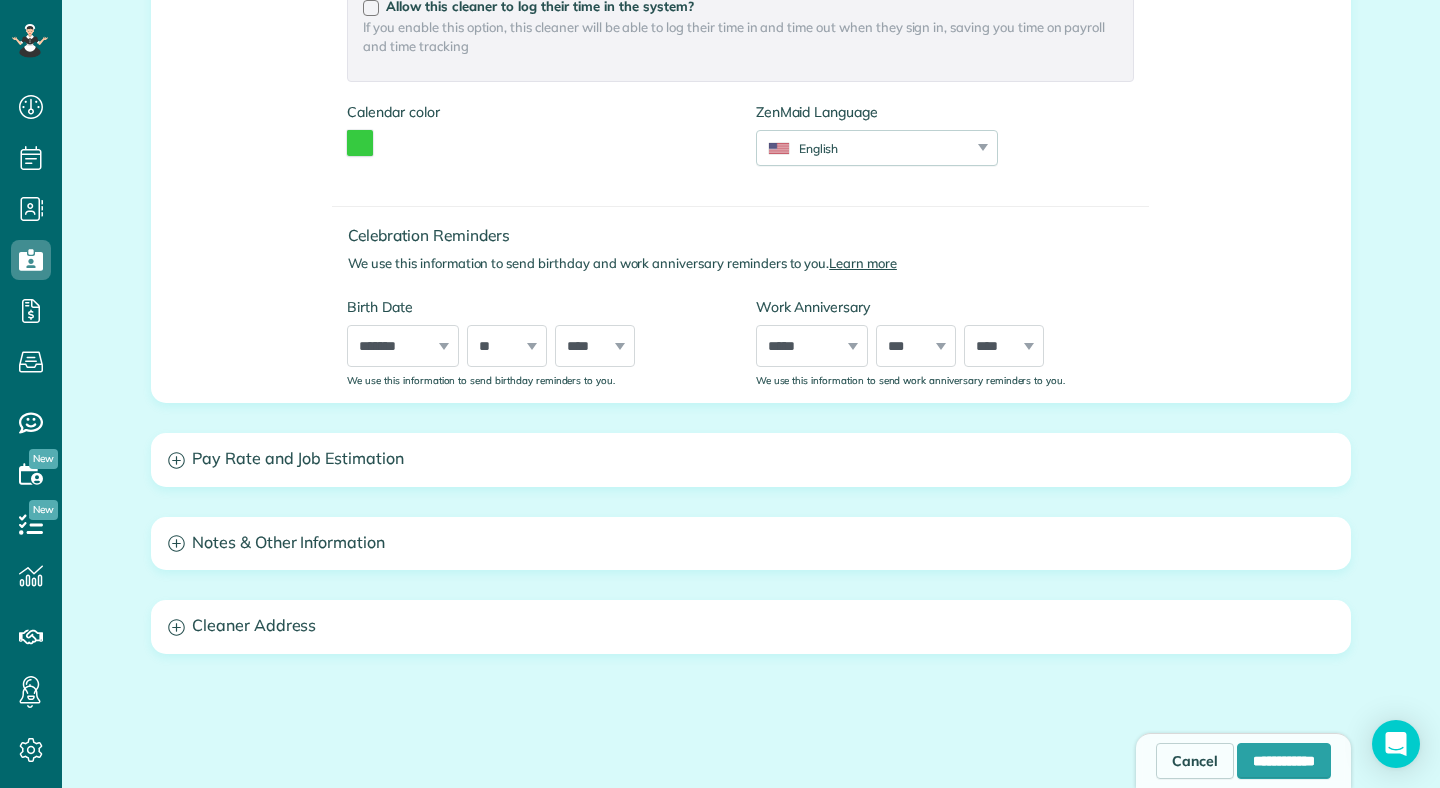 scroll, scrollTop: 832, scrollLeft: 0, axis: vertical 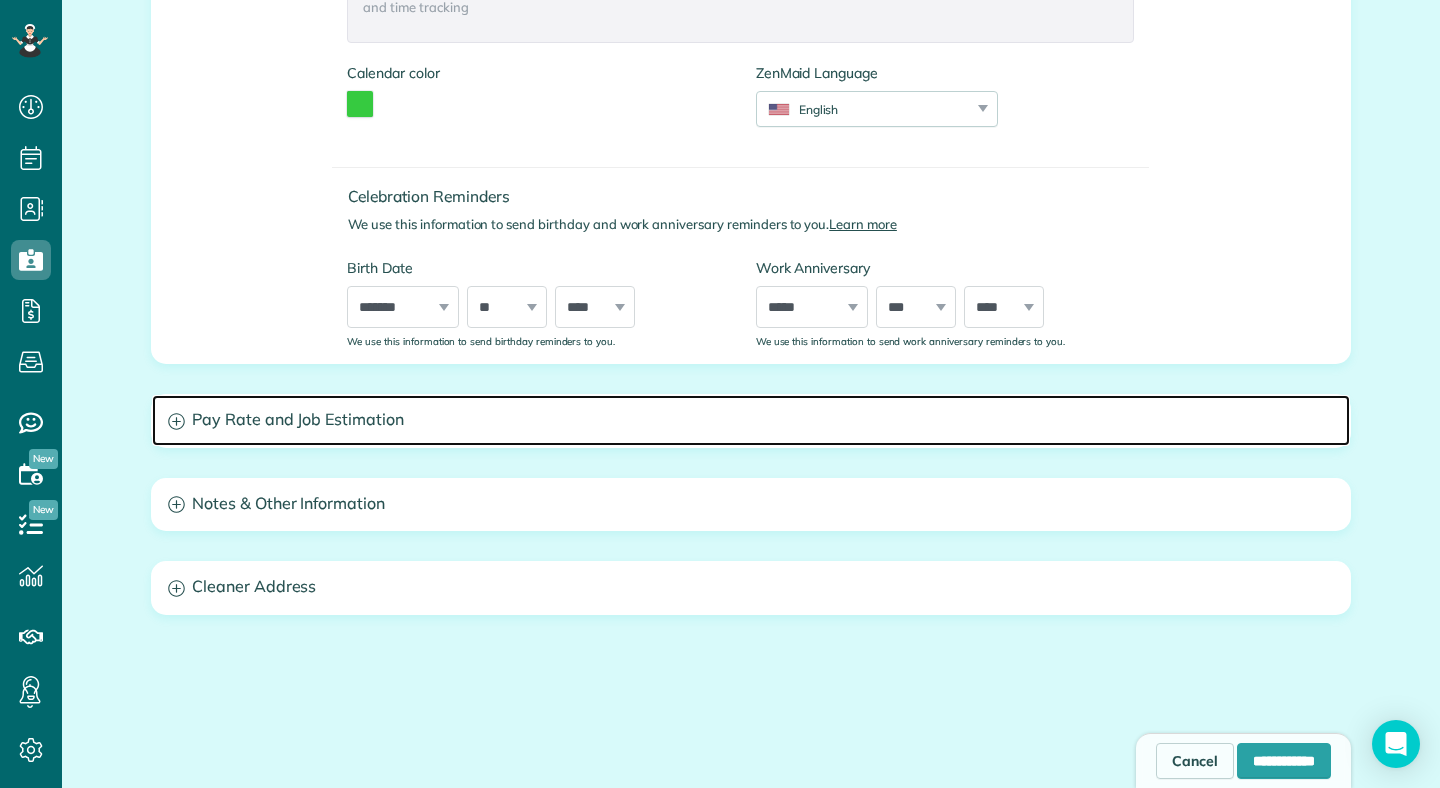 click on "Pay Rate and Job Estimation" at bounding box center [751, 420] 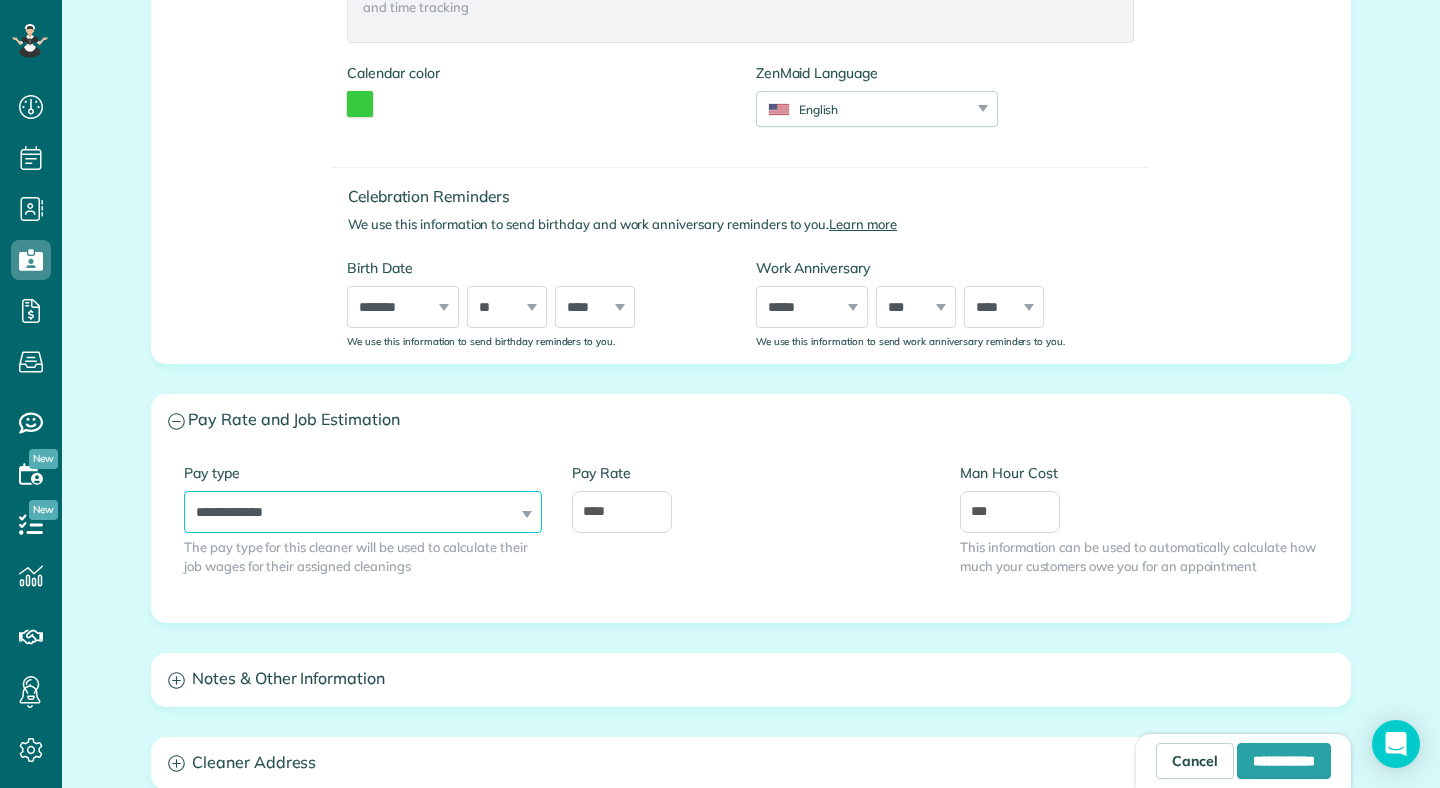 click on "**********" at bounding box center [363, 512] 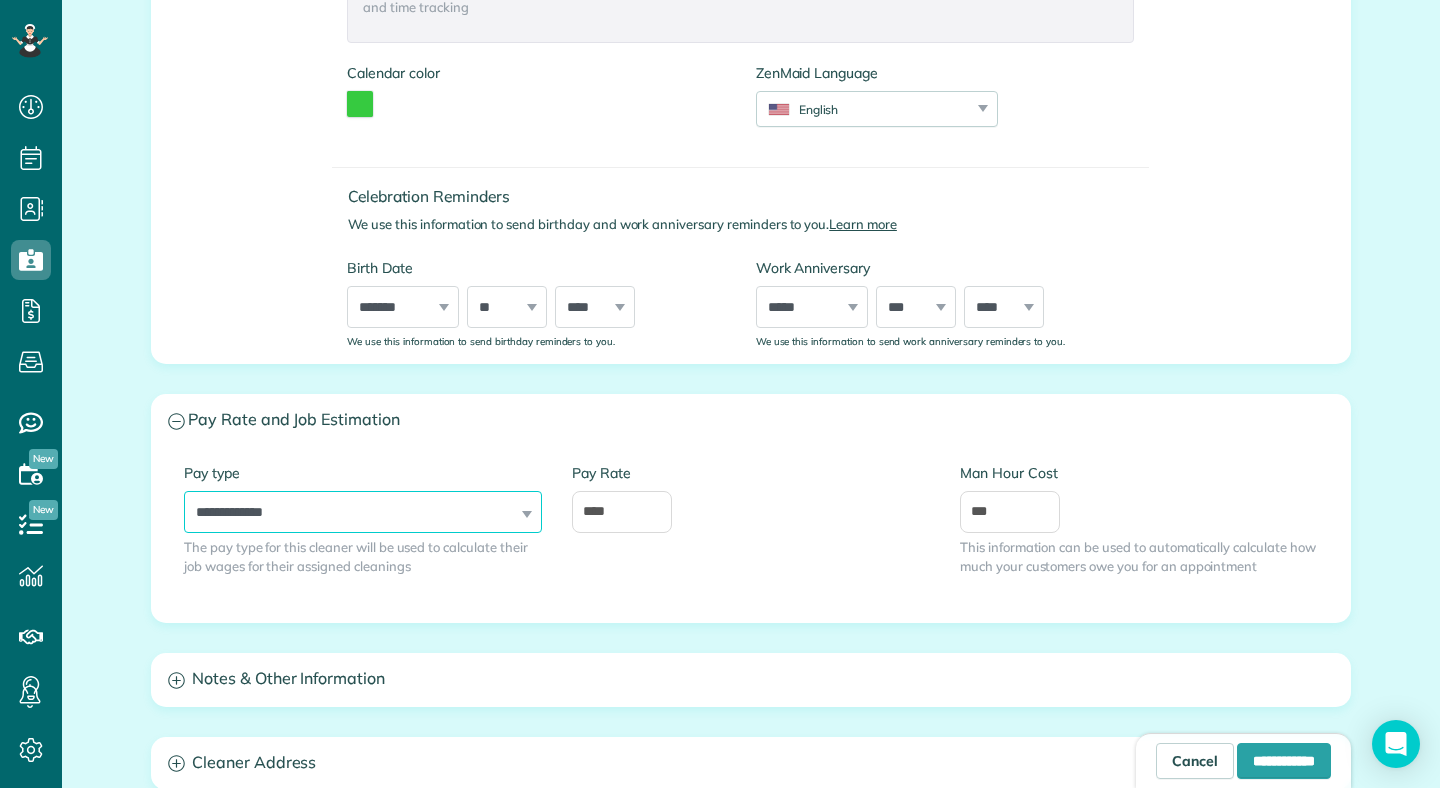 select on "******" 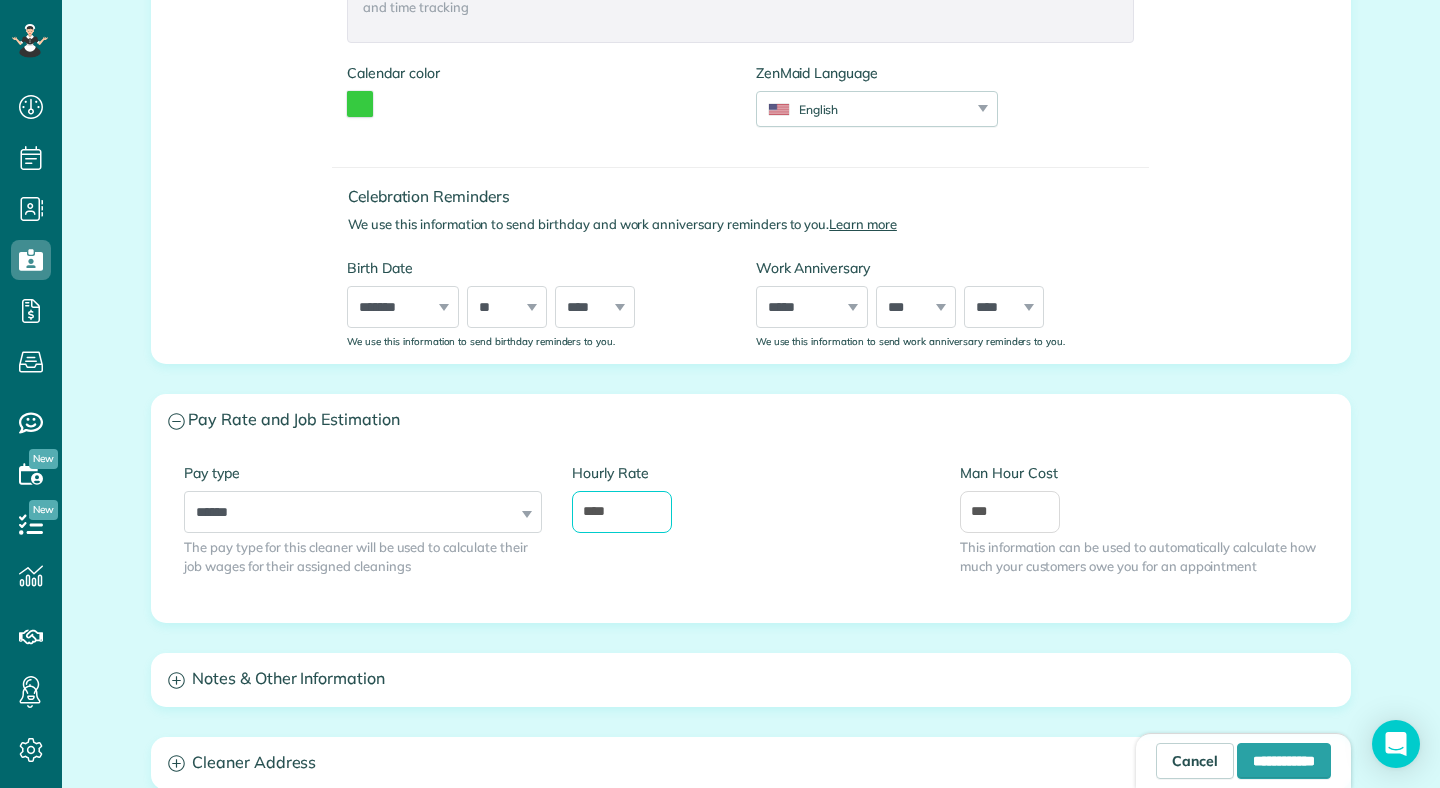 click on "****" at bounding box center [622, 512] 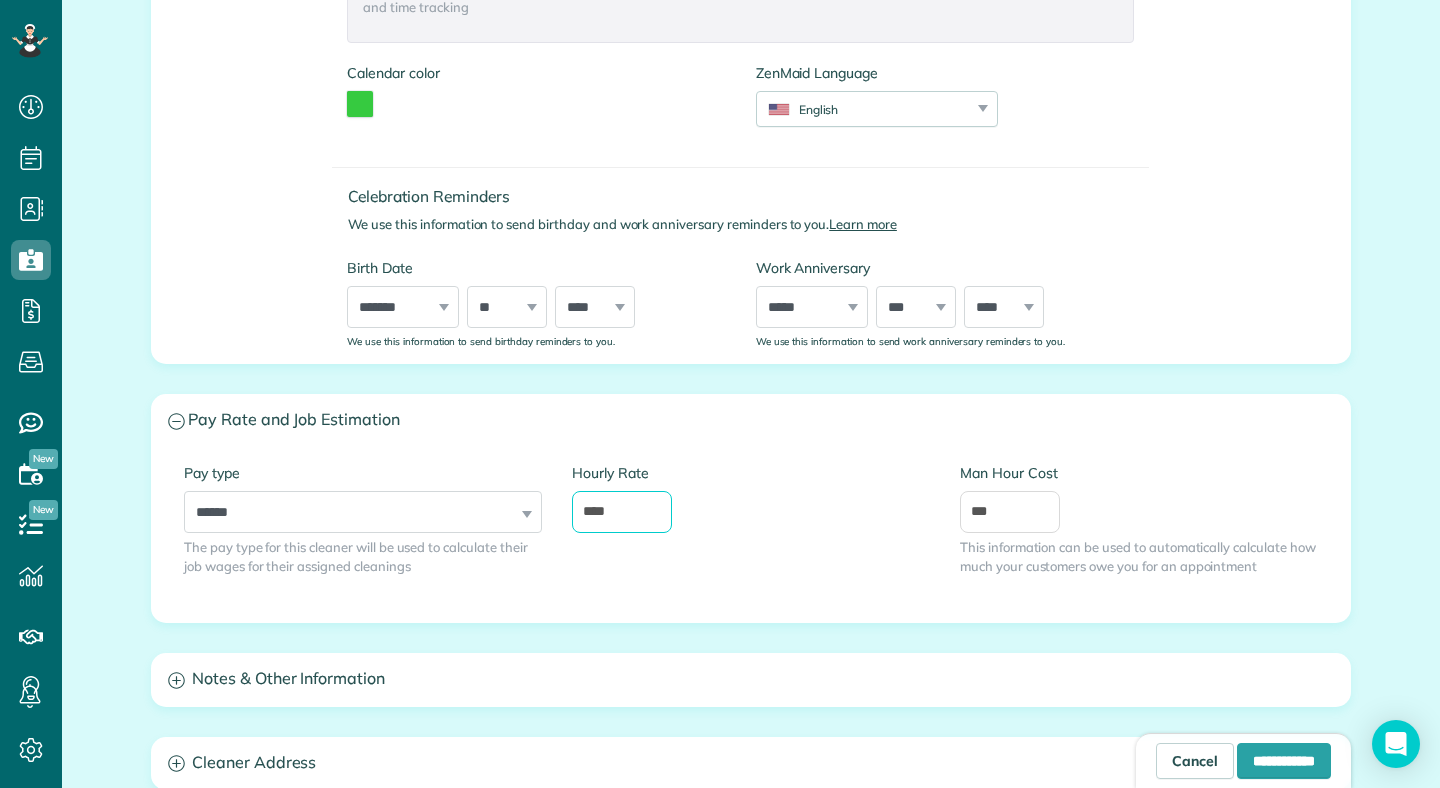 type on "****" 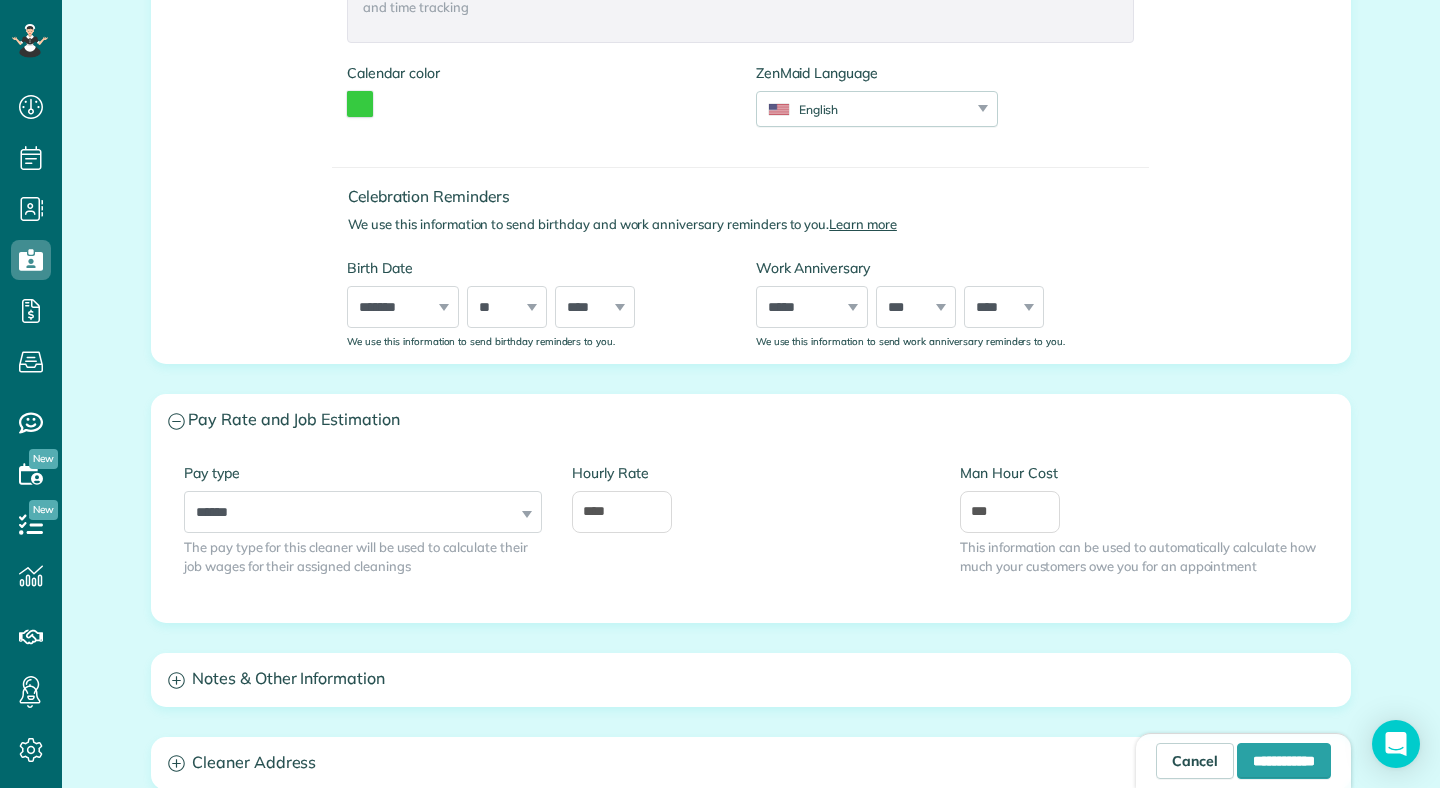 click on "Hourly Rate ****" at bounding box center [751, 508] 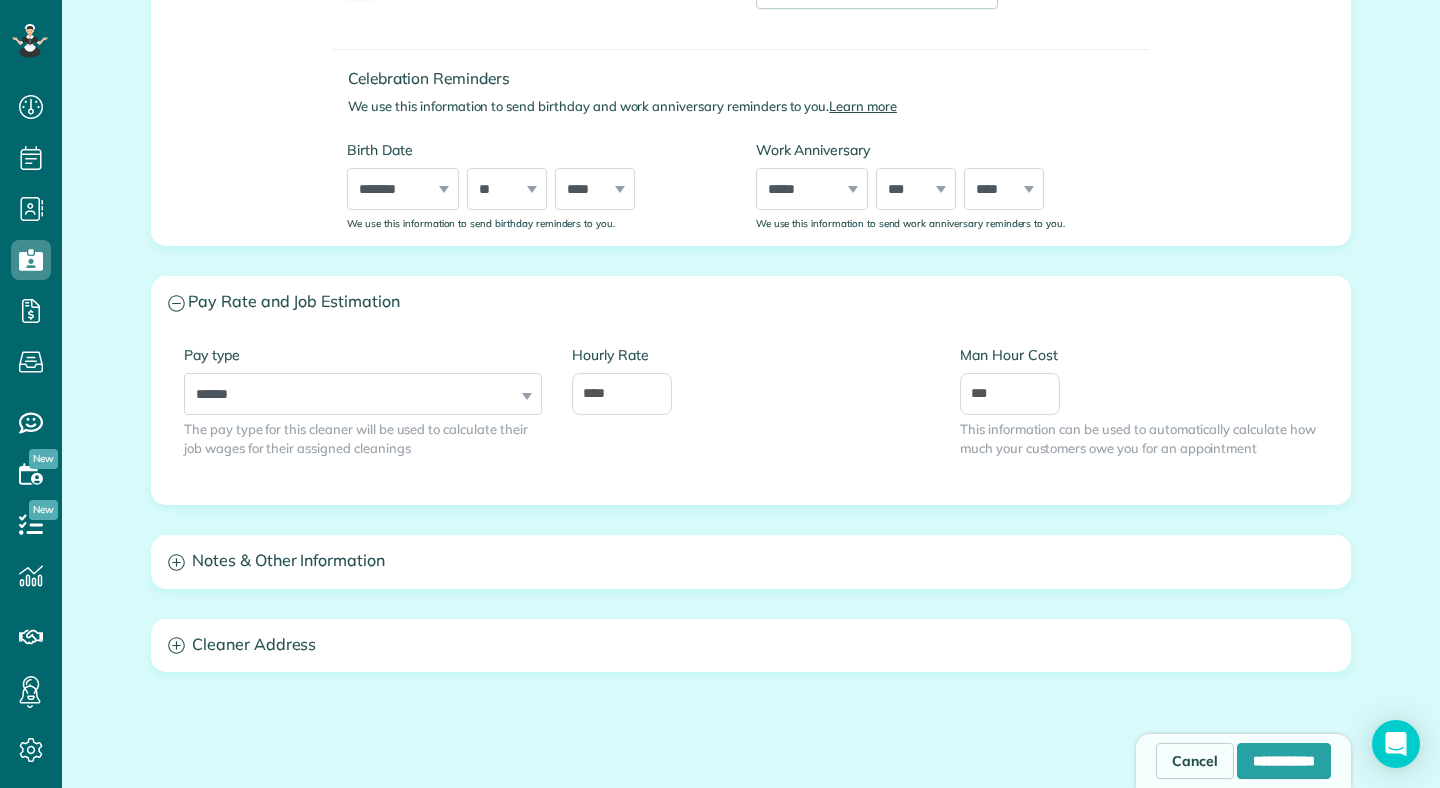 scroll, scrollTop: 952, scrollLeft: 0, axis: vertical 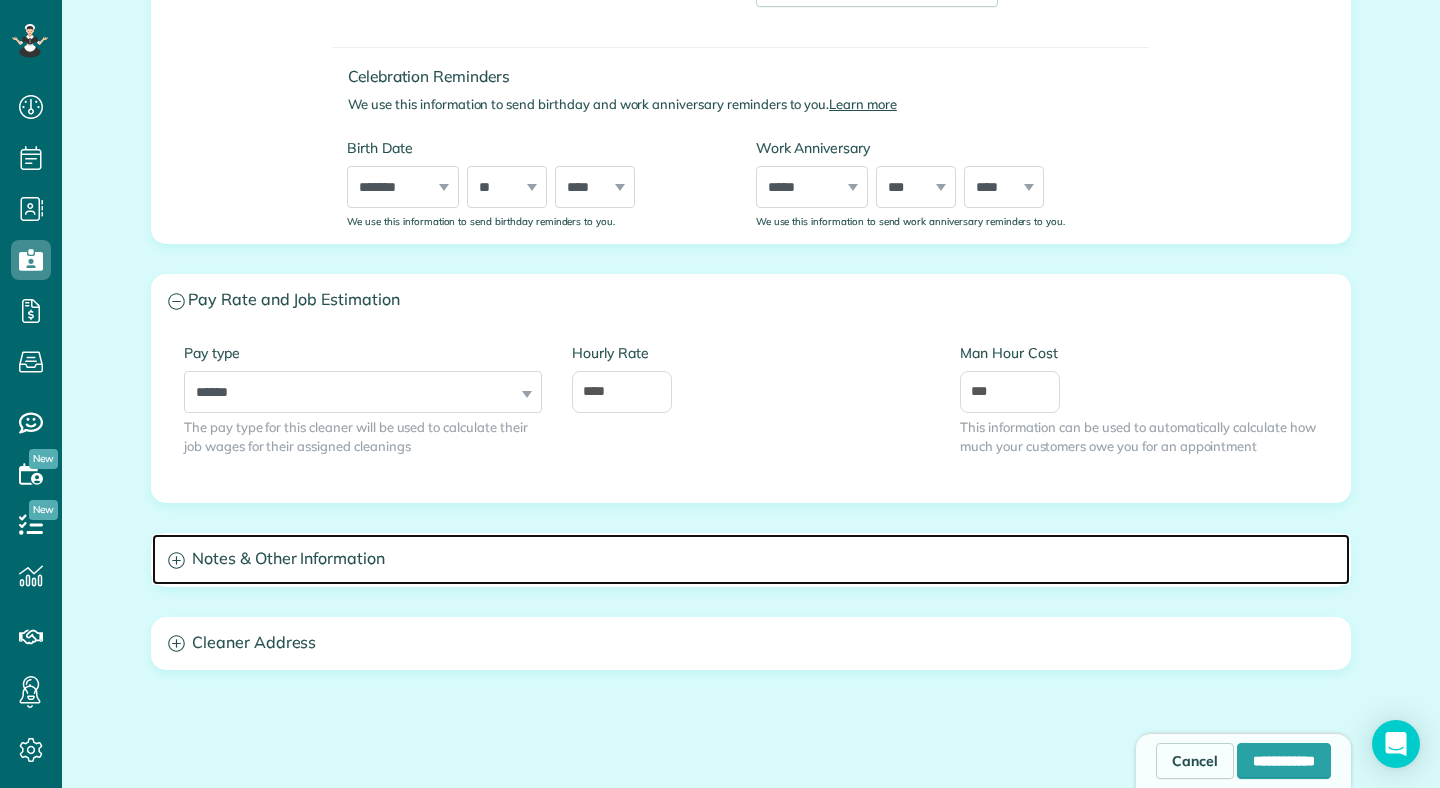 click on "Notes & Other Information" at bounding box center [751, 559] 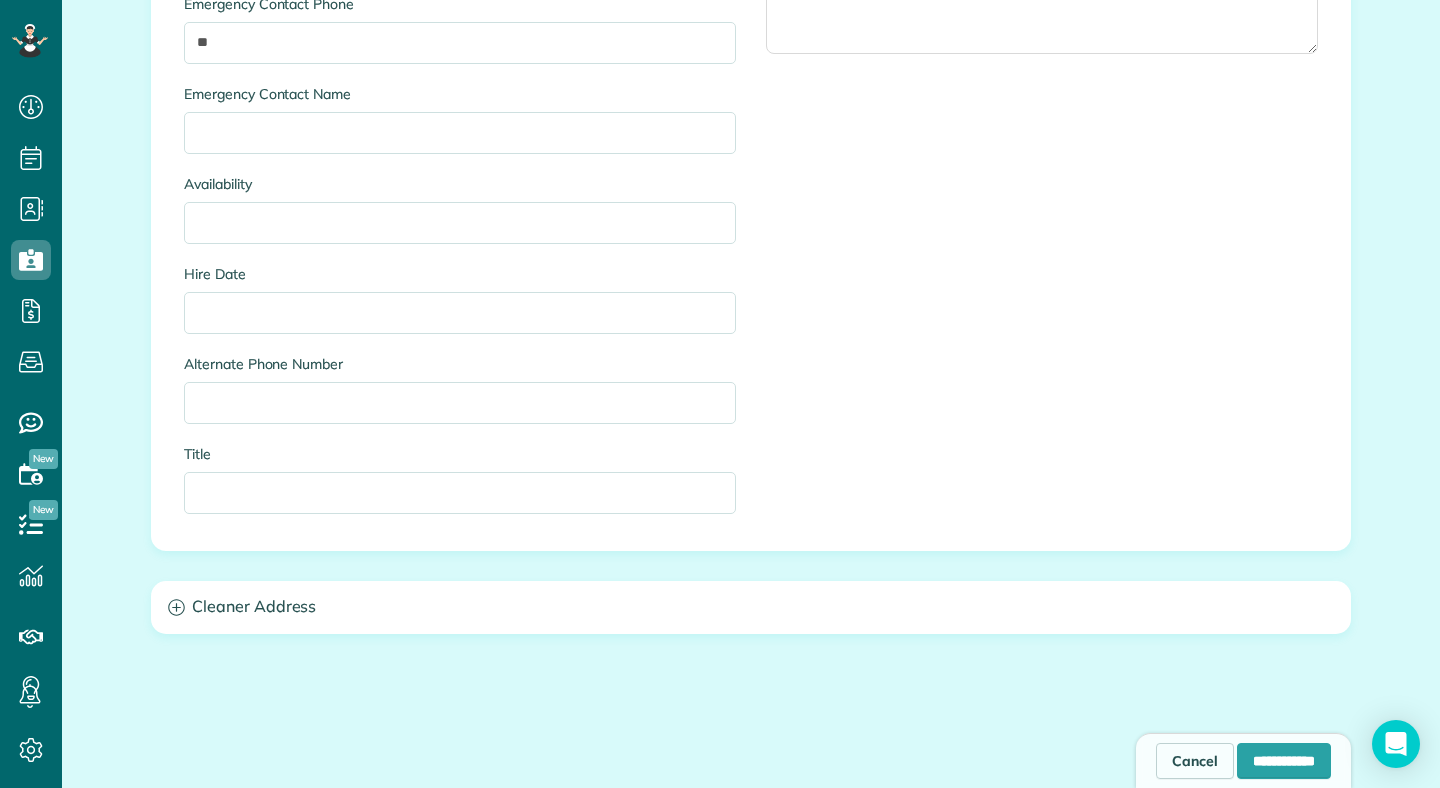scroll, scrollTop: 1804, scrollLeft: 0, axis: vertical 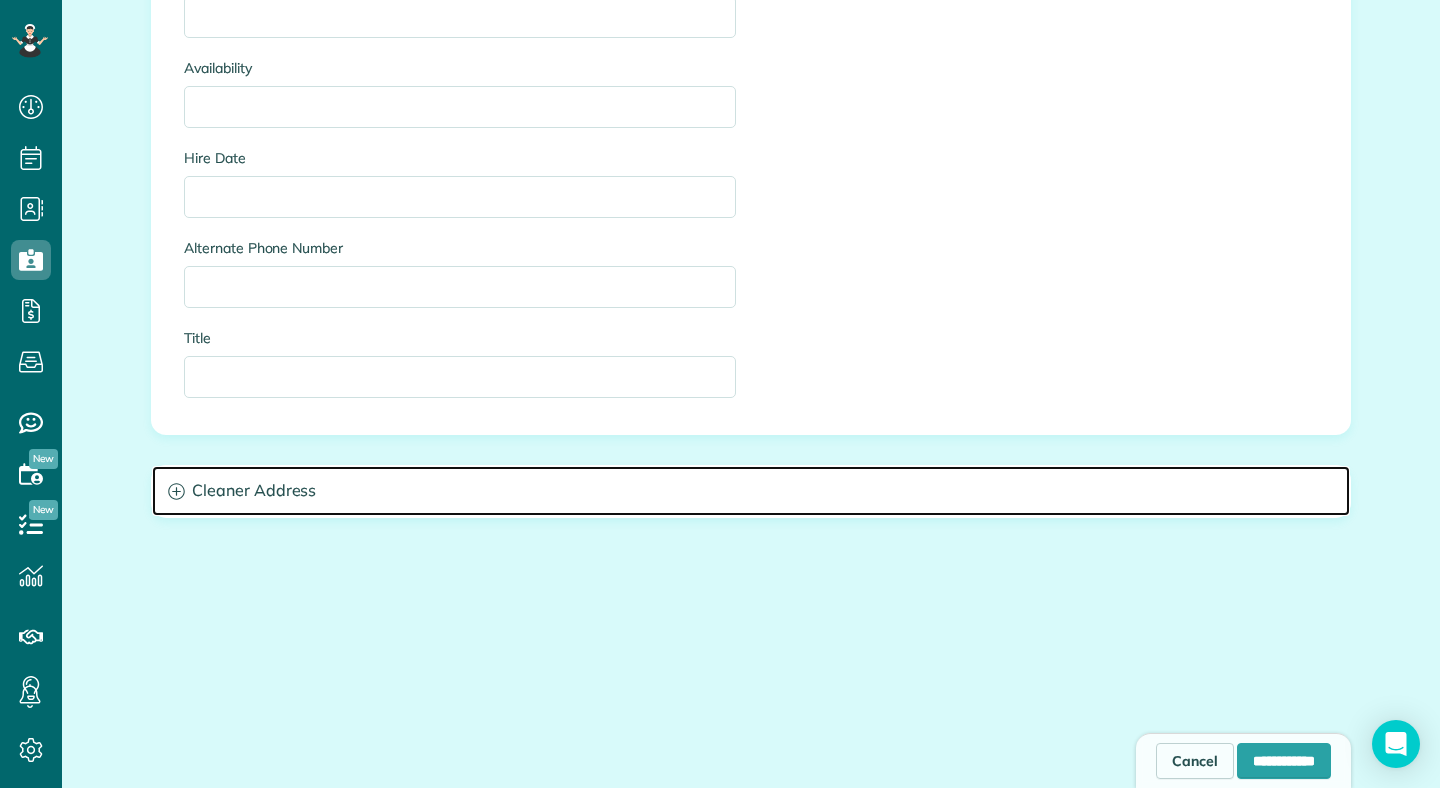click on "Cleaner Address" at bounding box center (751, 491) 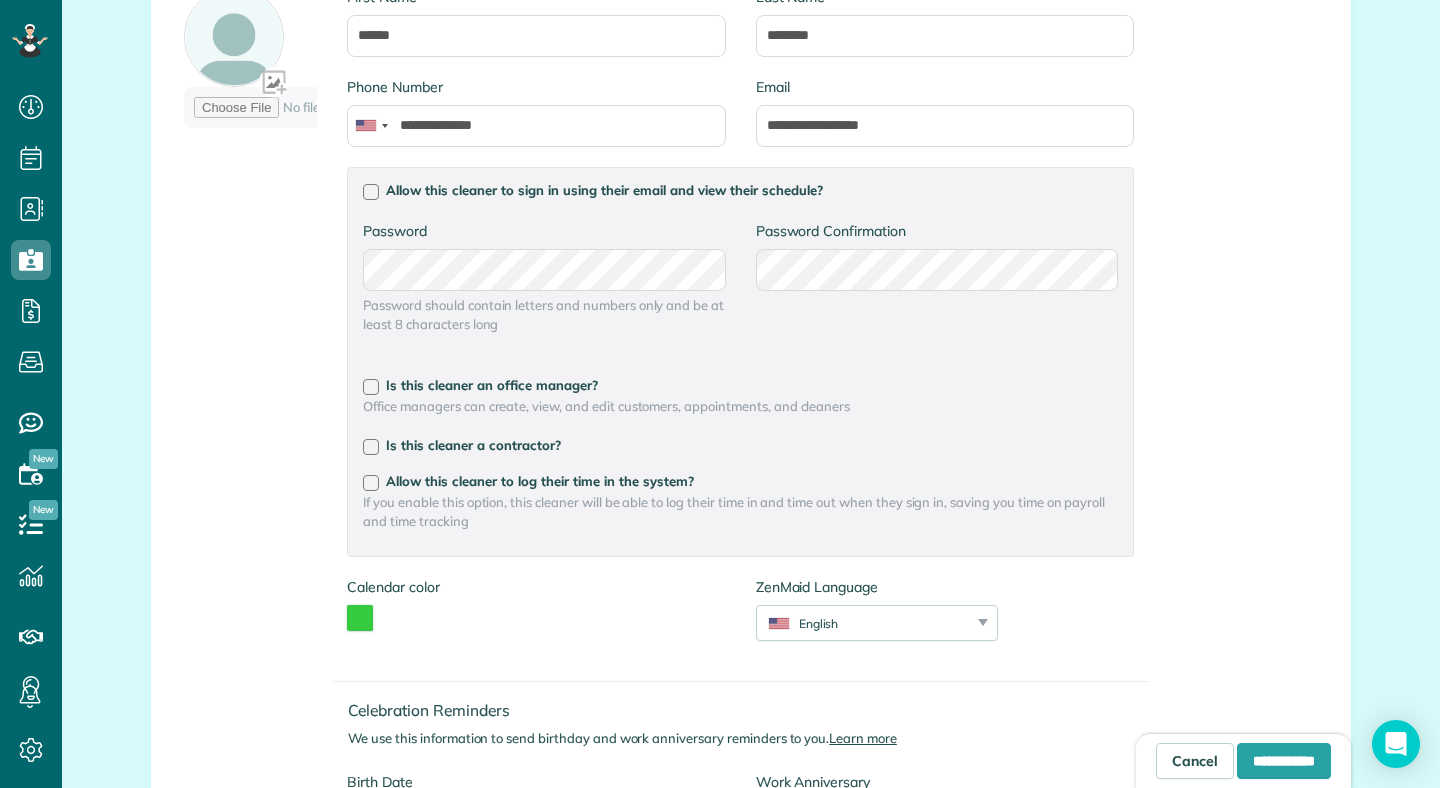 scroll, scrollTop: 0, scrollLeft: 0, axis: both 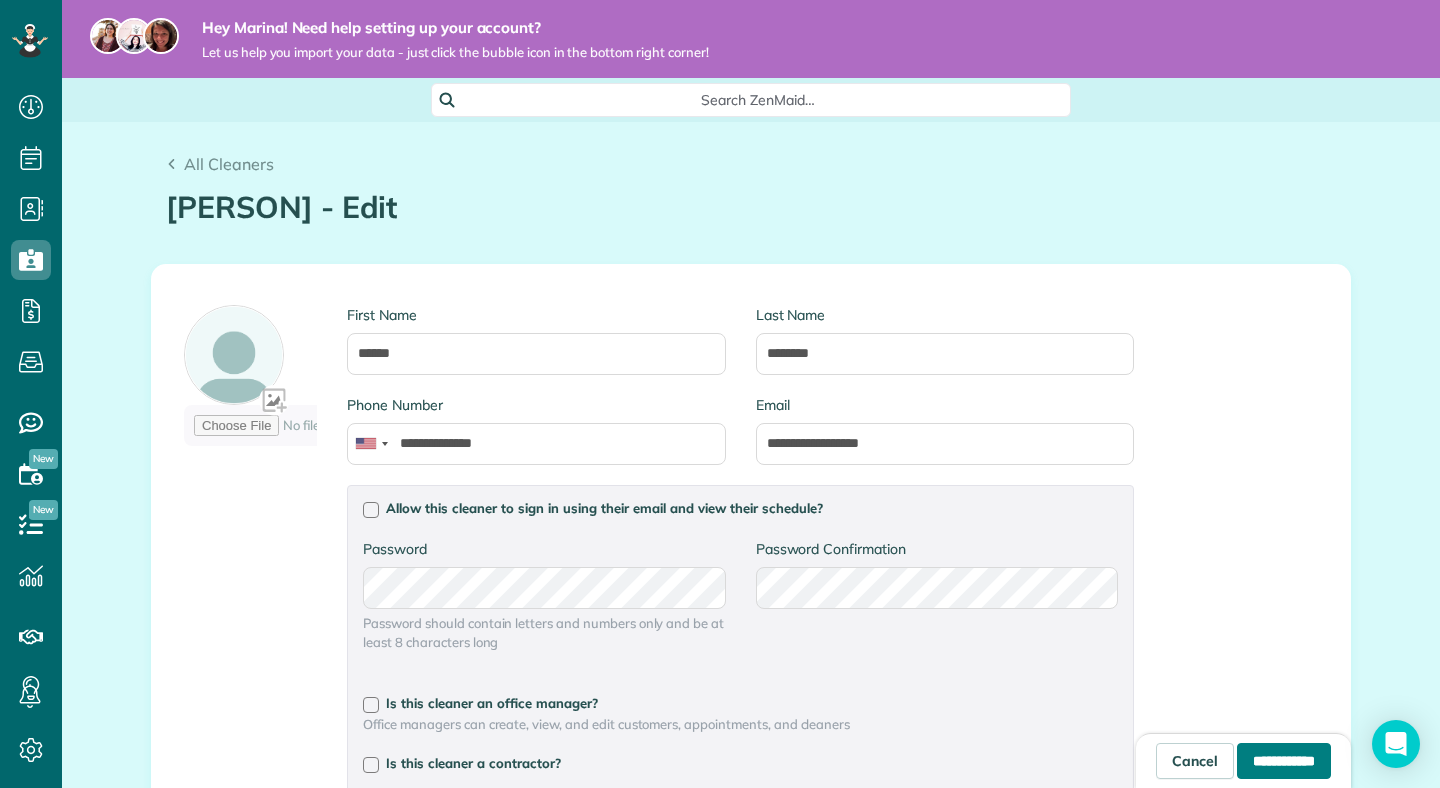 click on "**********" at bounding box center (1284, 761) 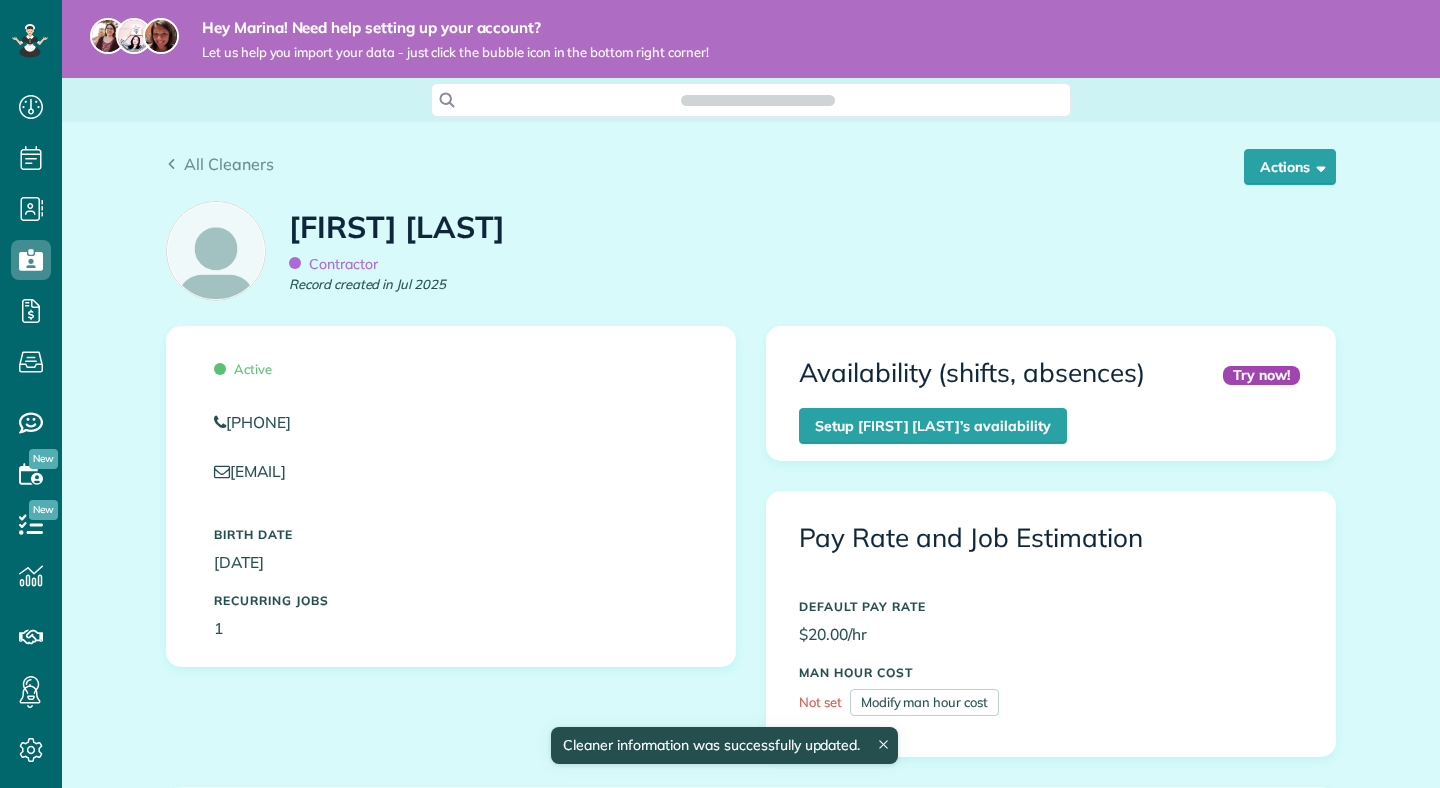 scroll, scrollTop: 0, scrollLeft: 0, axis: both 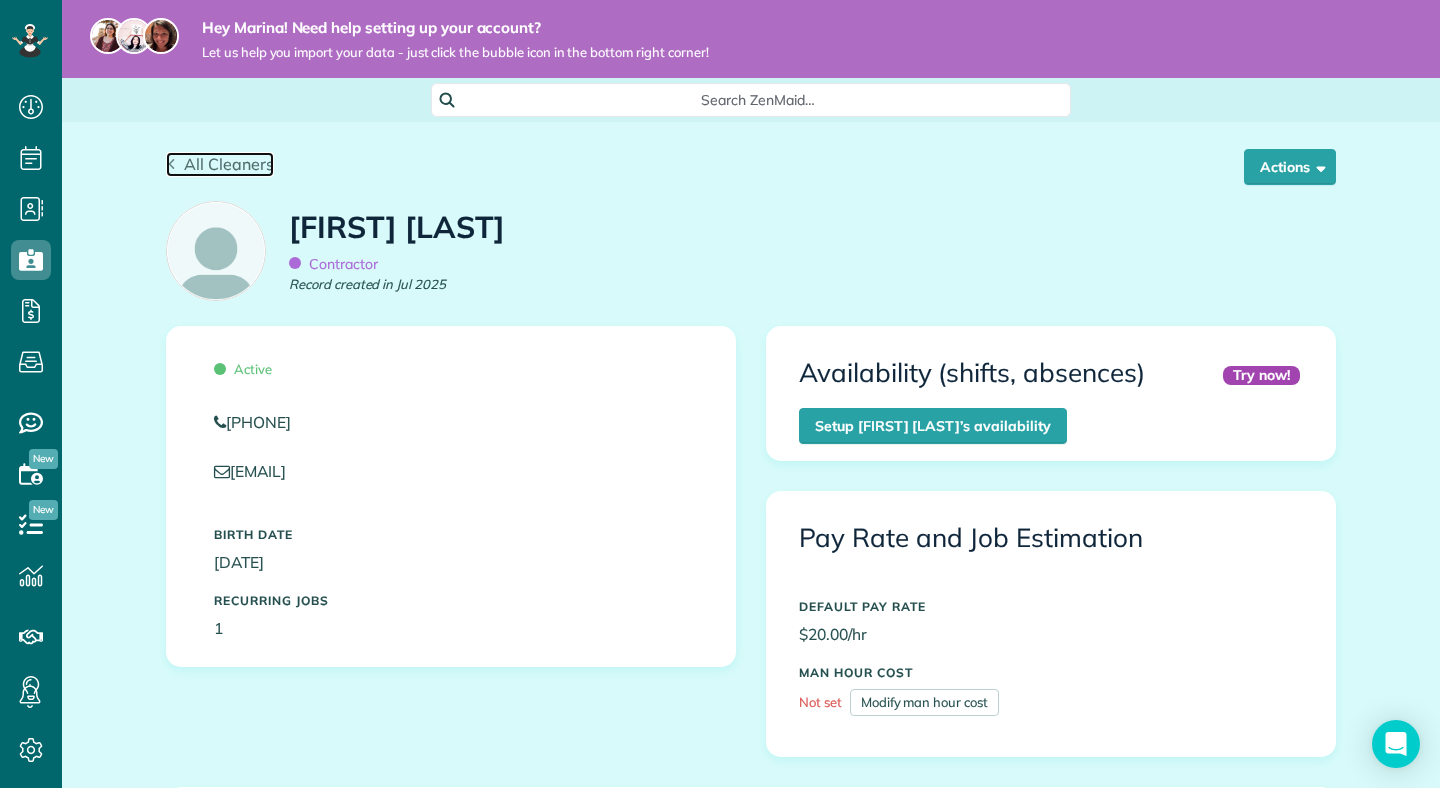 click on "All Cleaners" at bounding box center [229, 164] 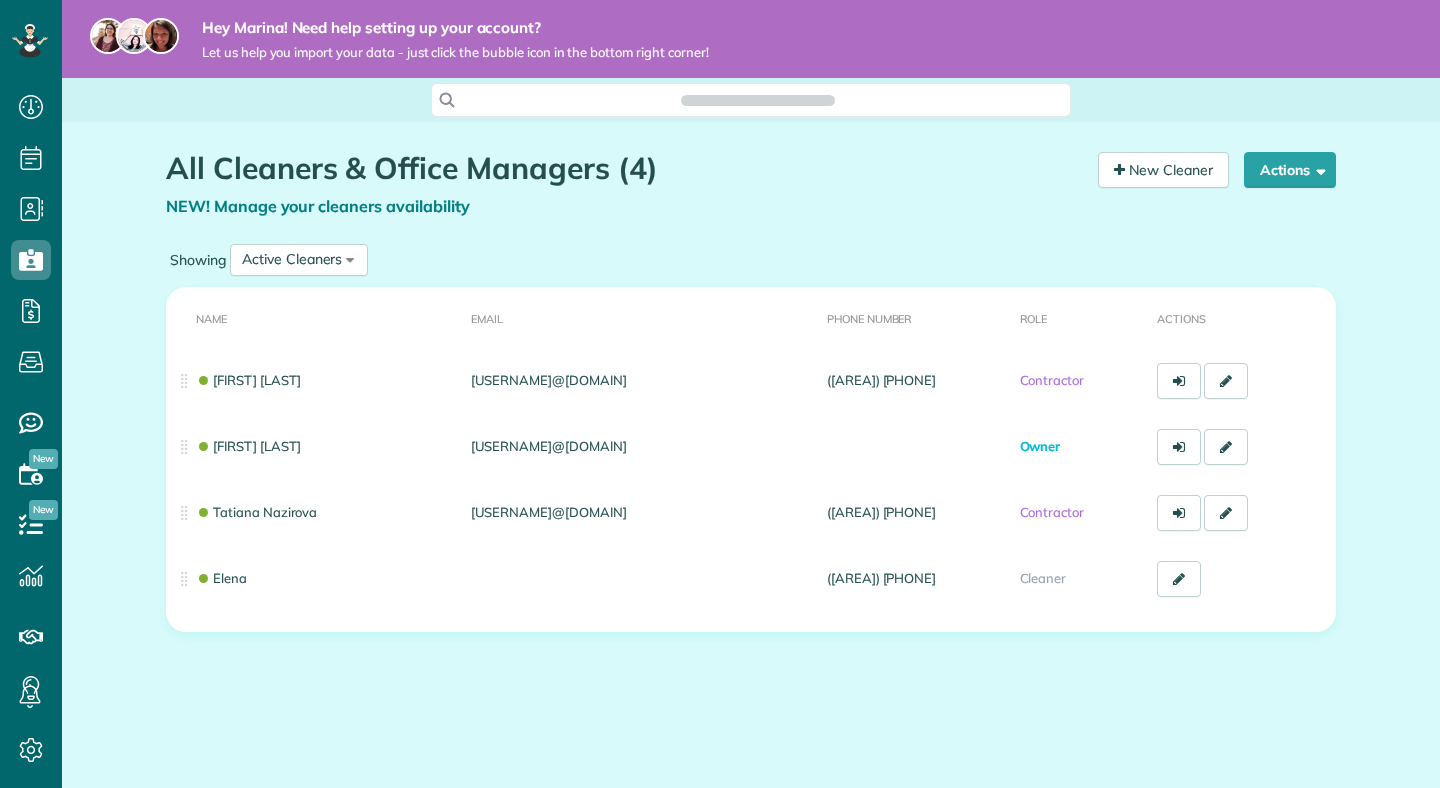 scroll, scrollTop: 0, scrollLeft: 0, axis: both 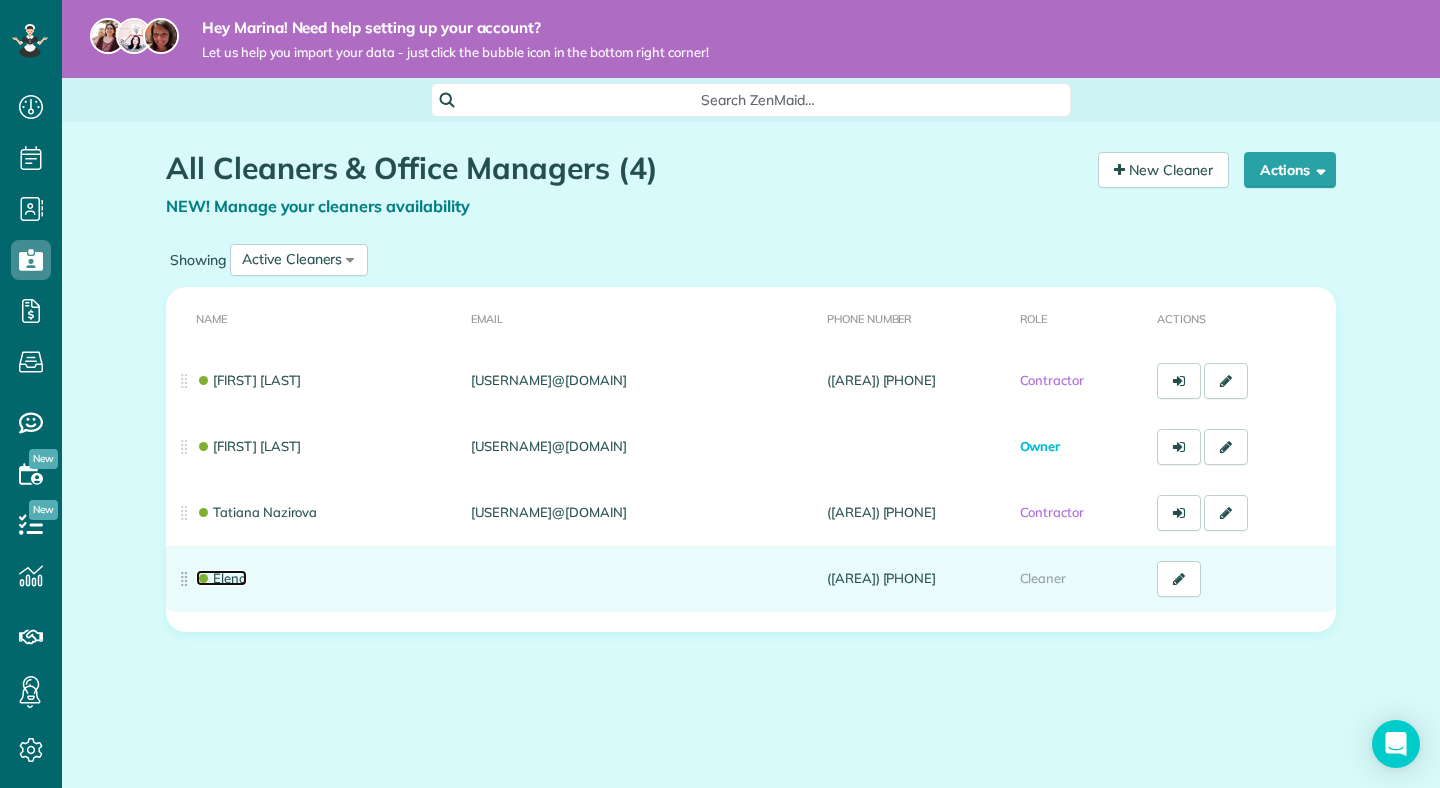 click on "Elena" at bounding box center (221, 578) 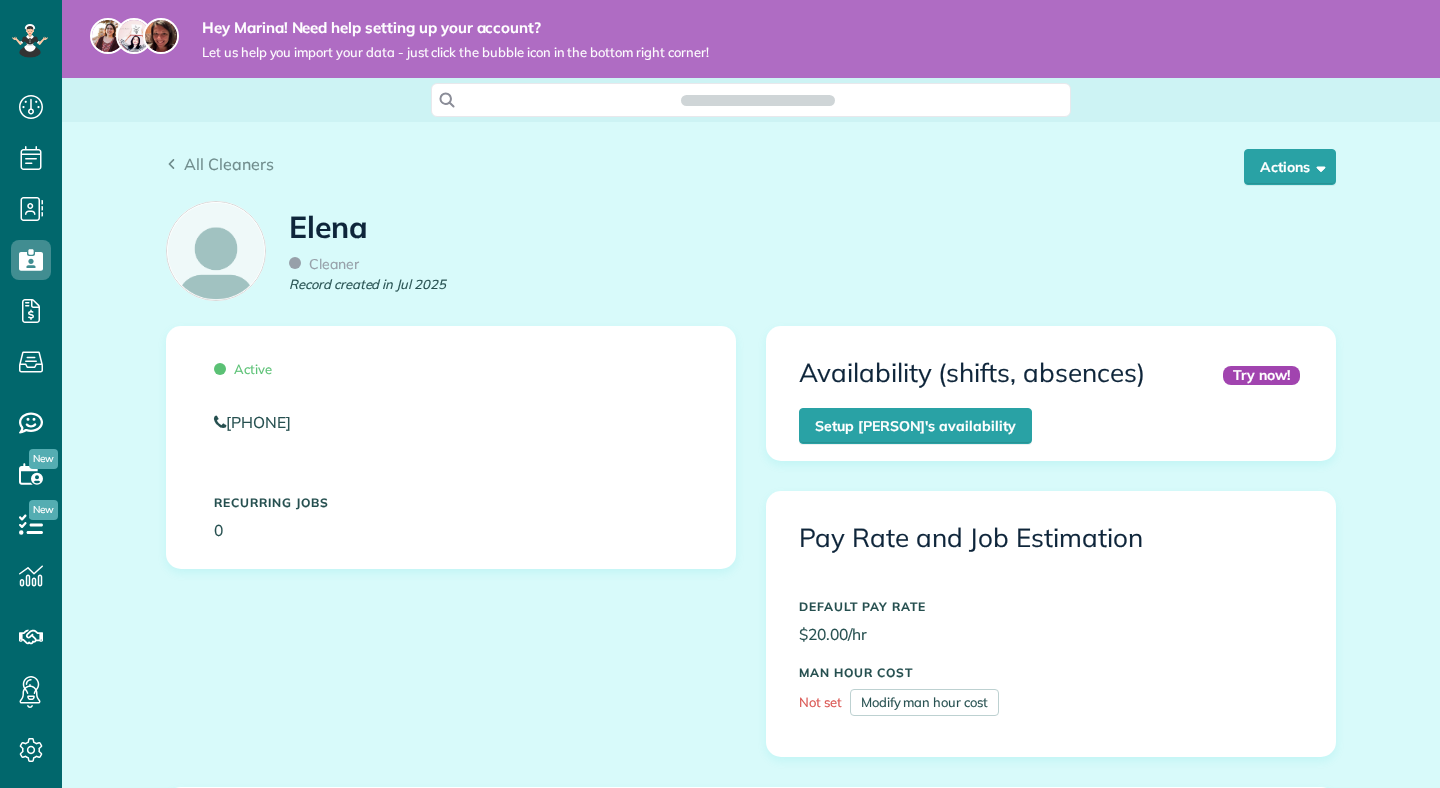 scroll, scrollTop: 0, scrollLeft: 0, axis: both 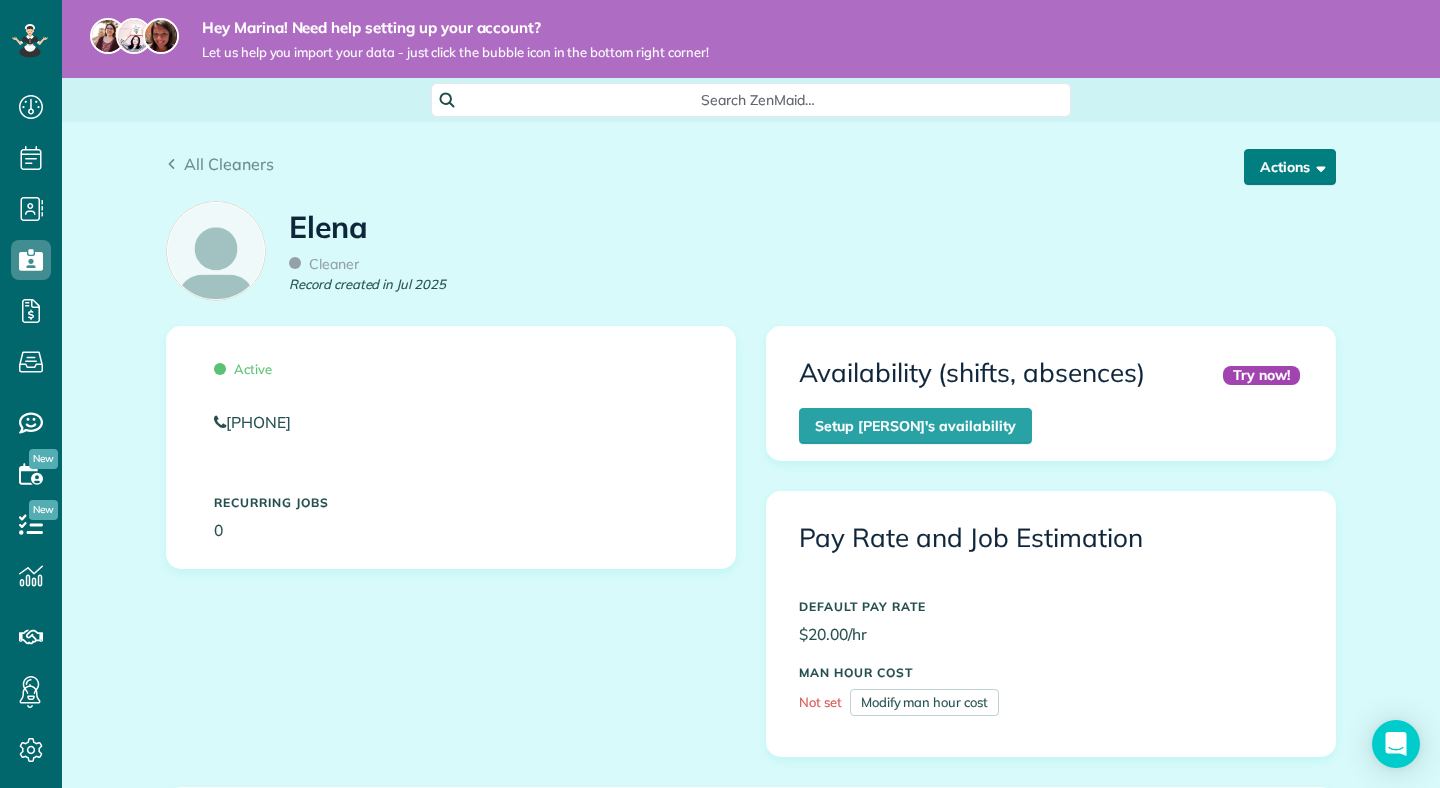 click on "Actions" at bounding box center [1290, 167] 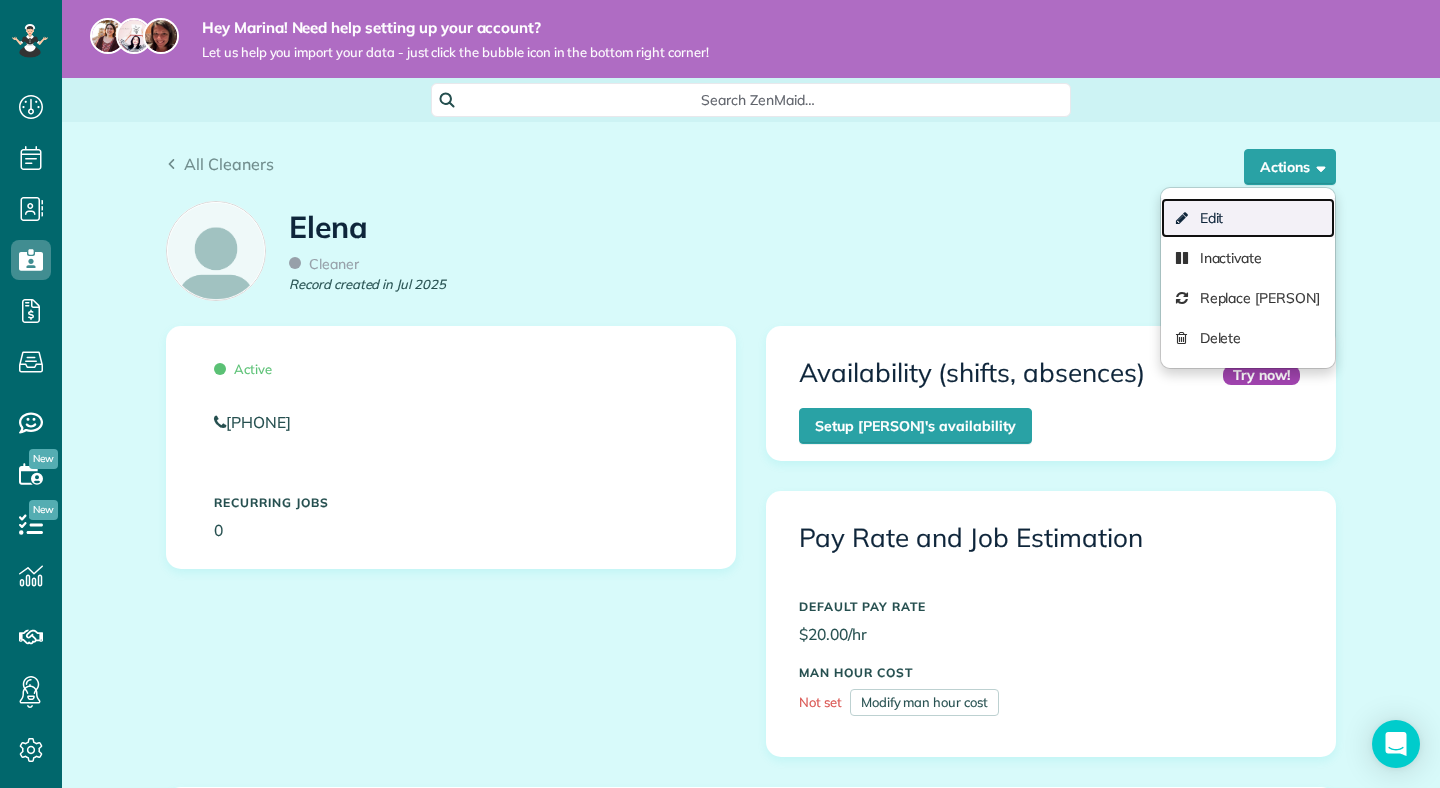 click on "Edit" at bounding box center (1248, 218) 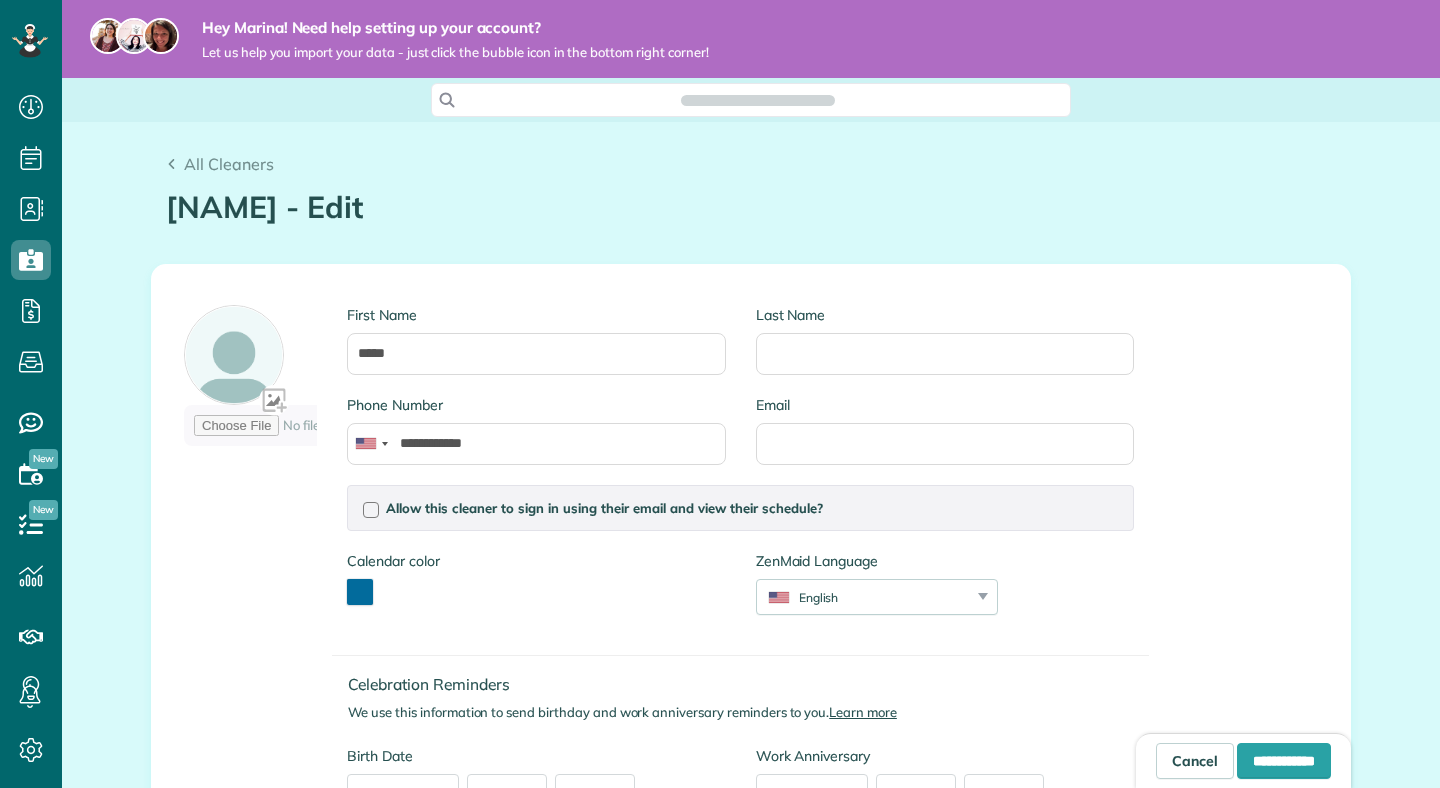 type on "**********" 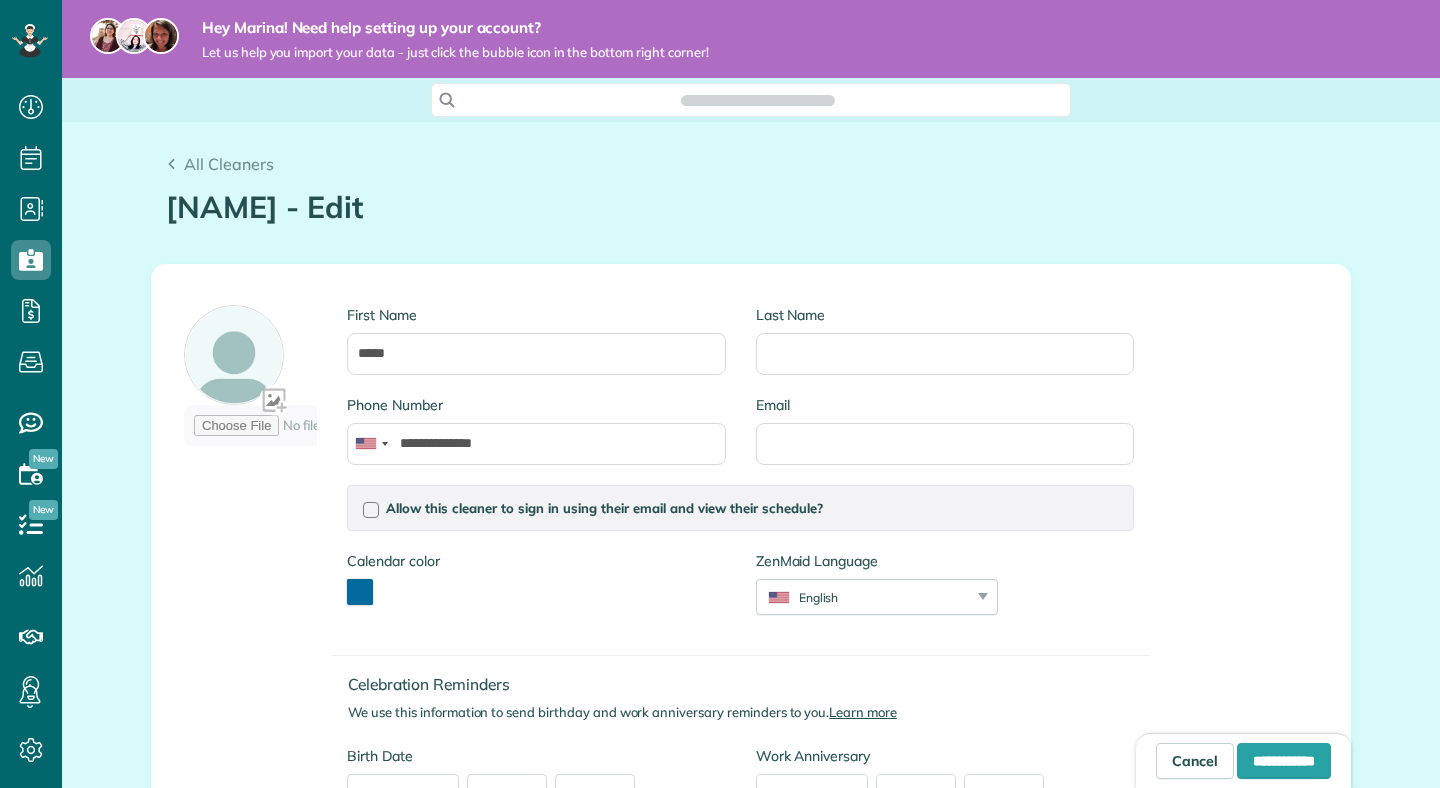 scroll, scrollTop: 0, scrollLeft: 0, axis: both 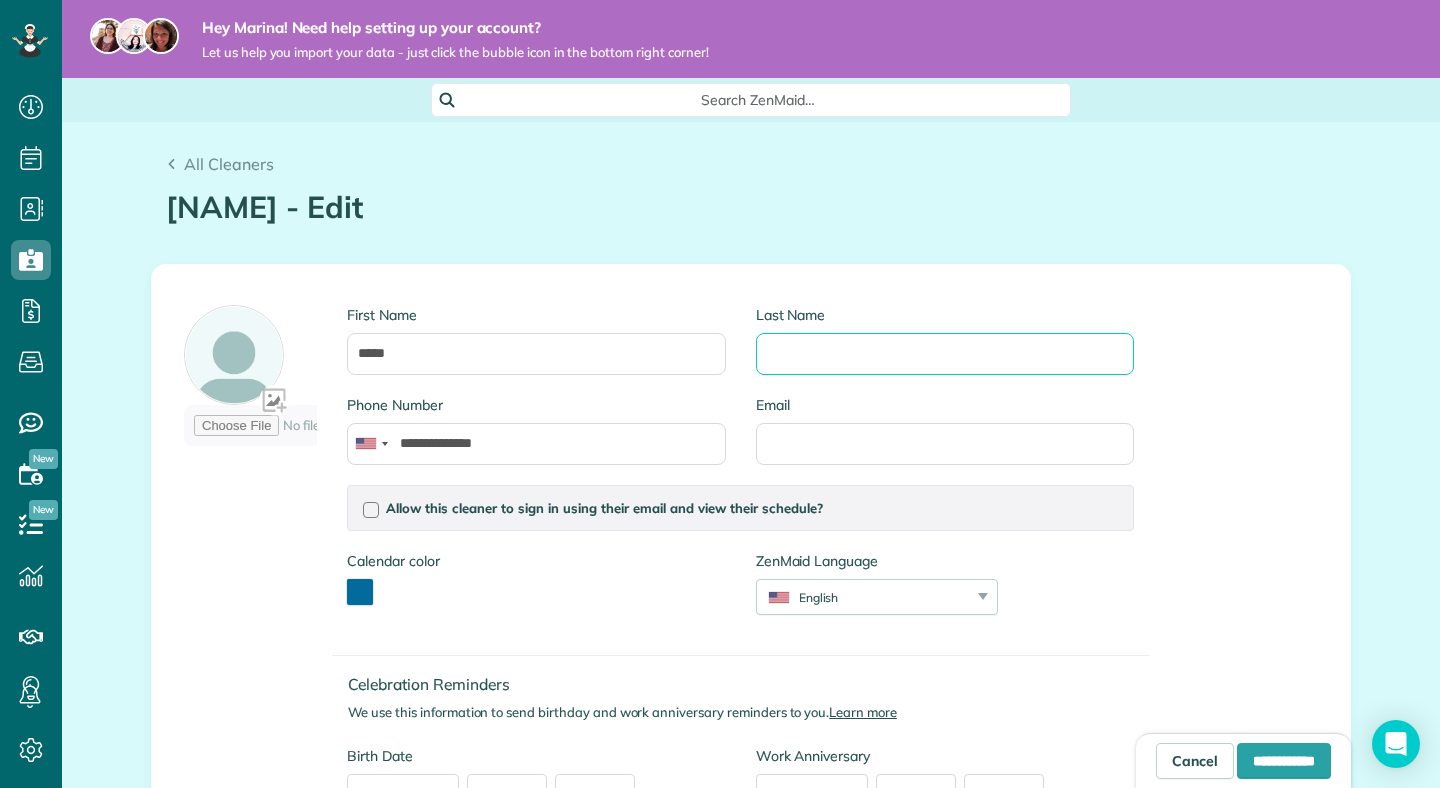 click on "Last Name" at bounding box center [945, 354] 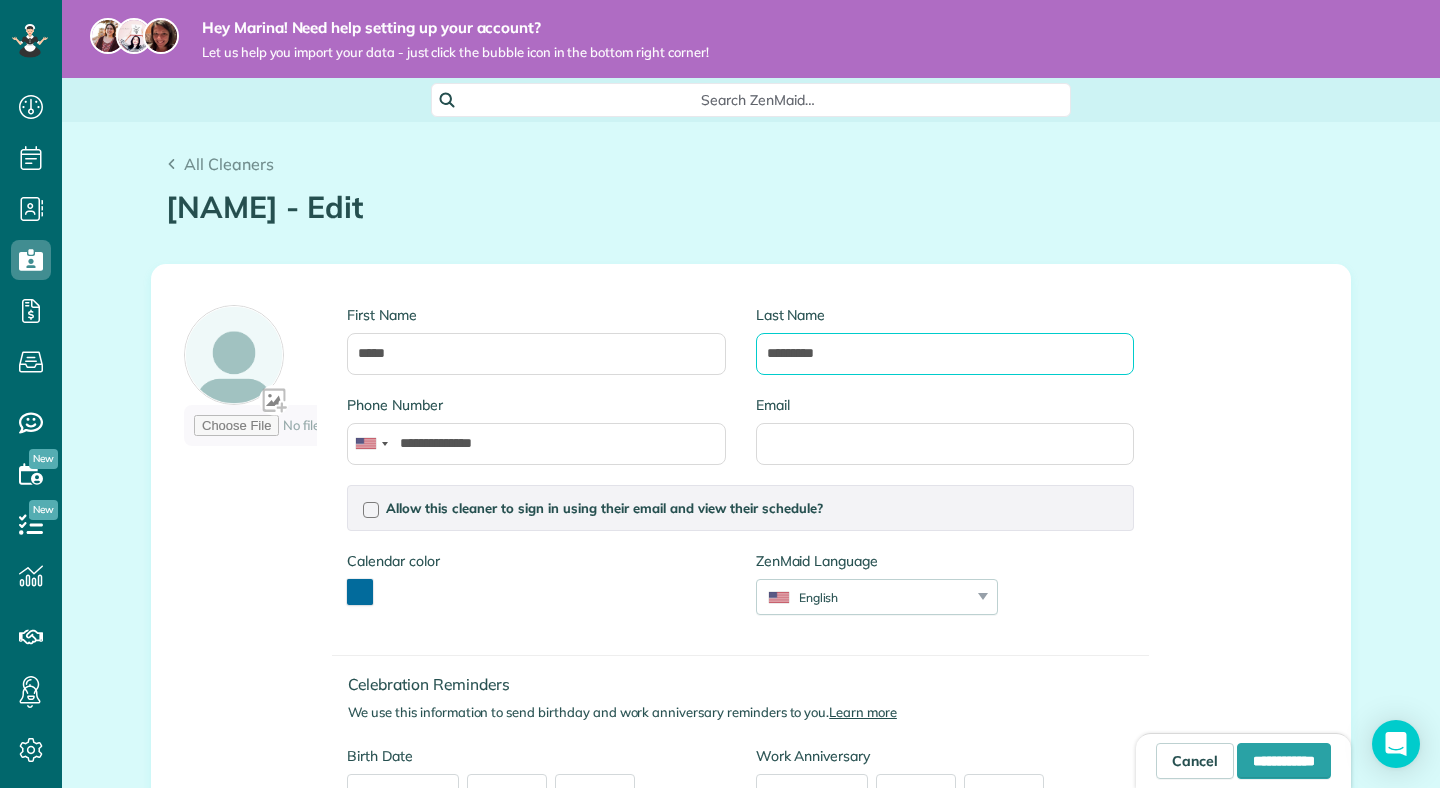 type on "*********" 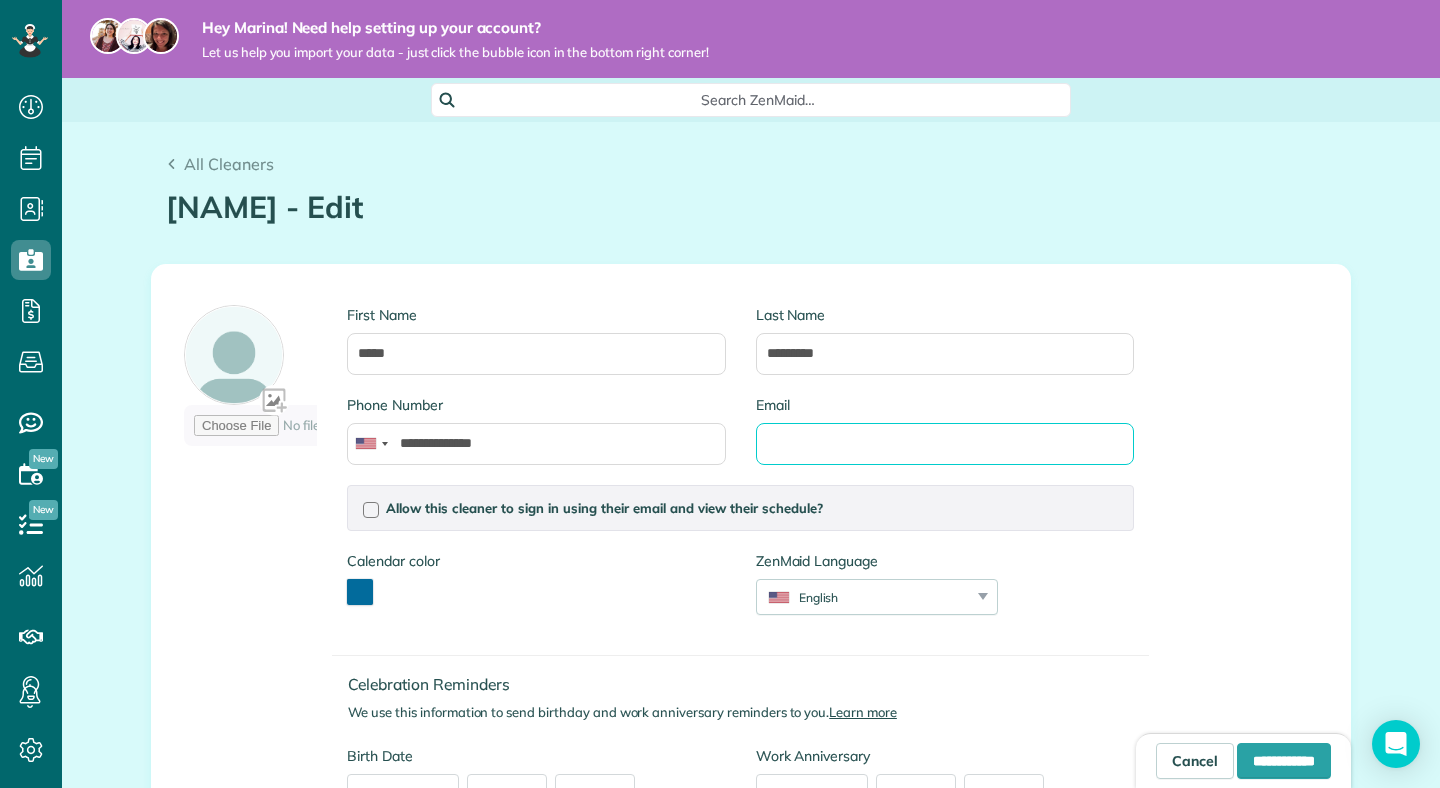 click on "Email" at bounding box center [945, 444] 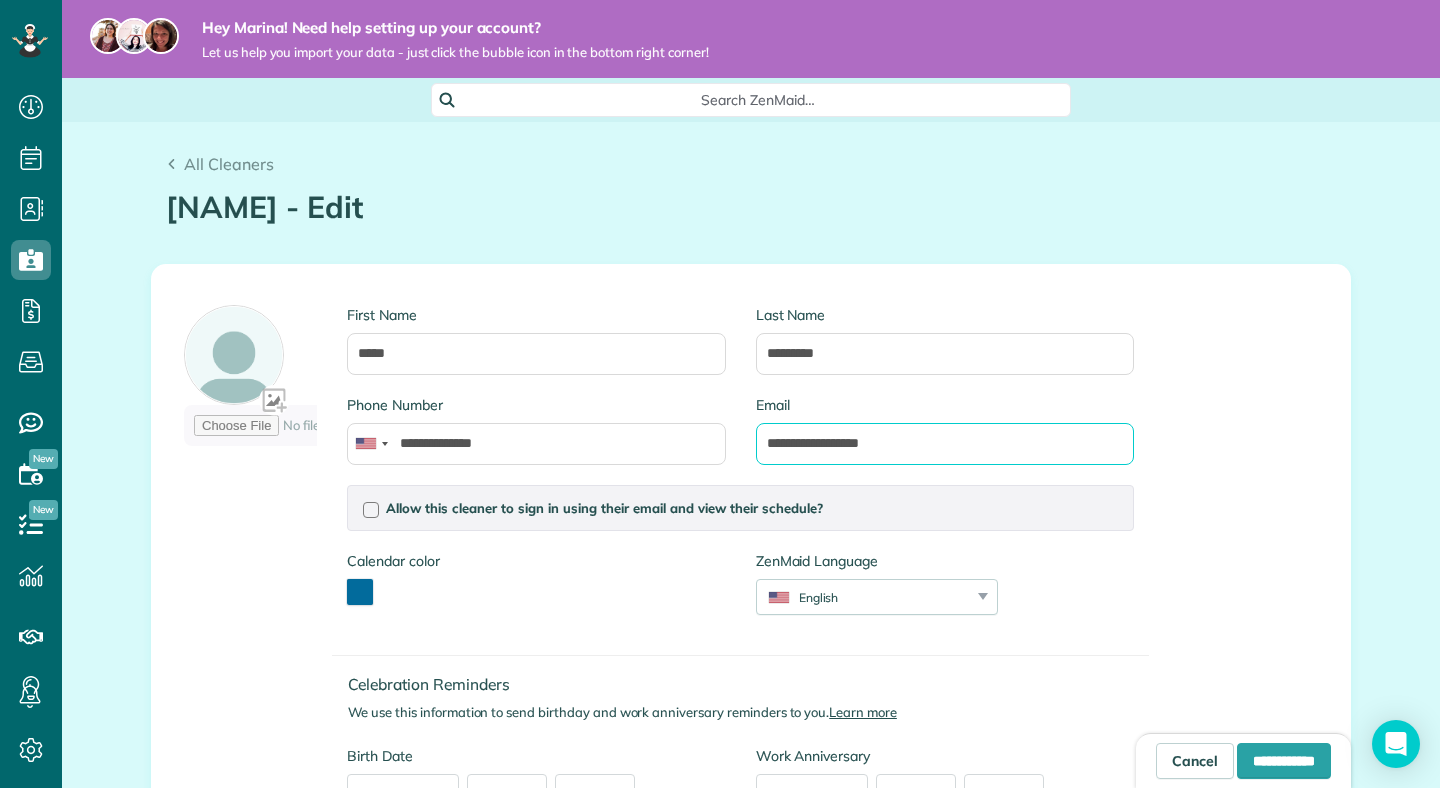 type on "**********" 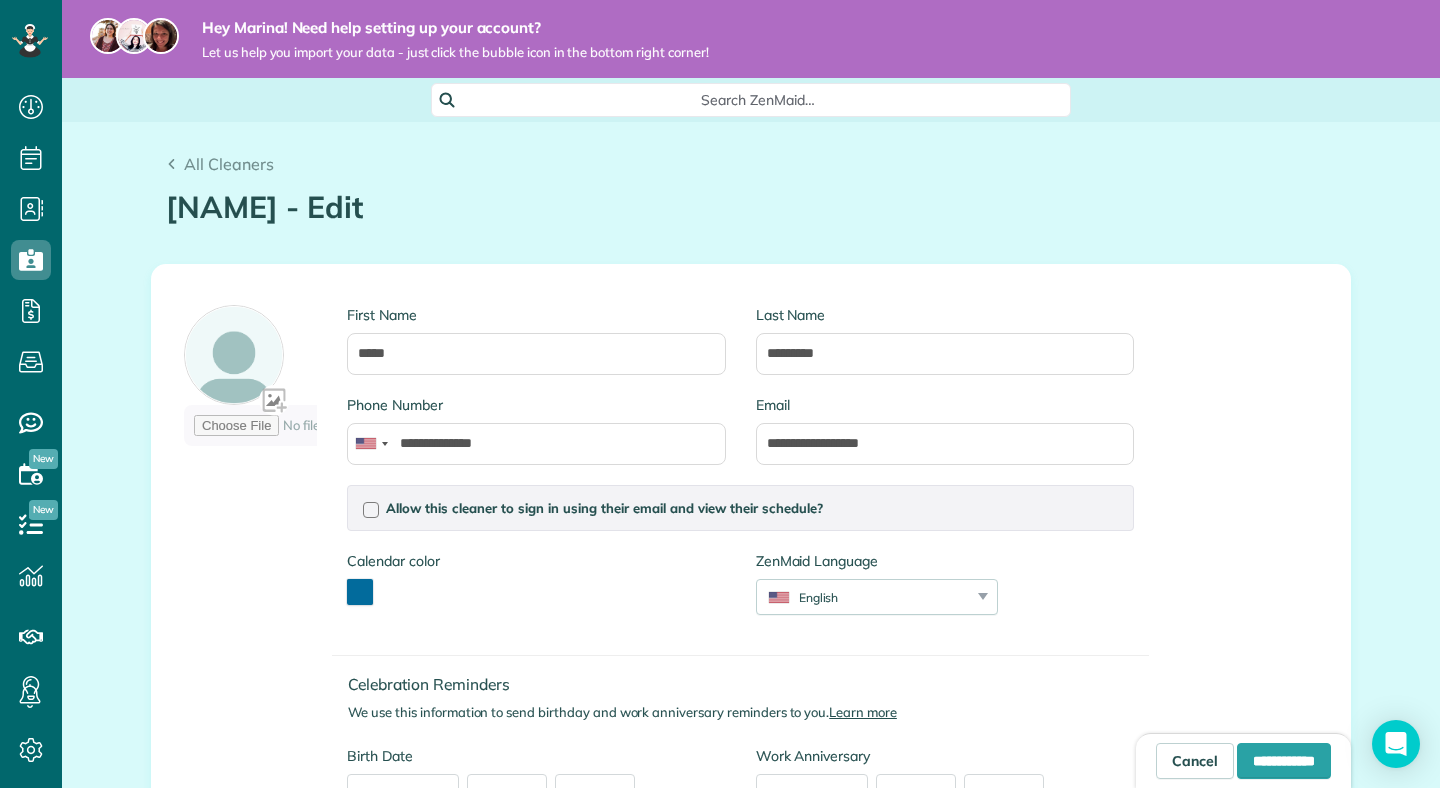 click on "Calendar color
*******" at bounding box center (536, 588) 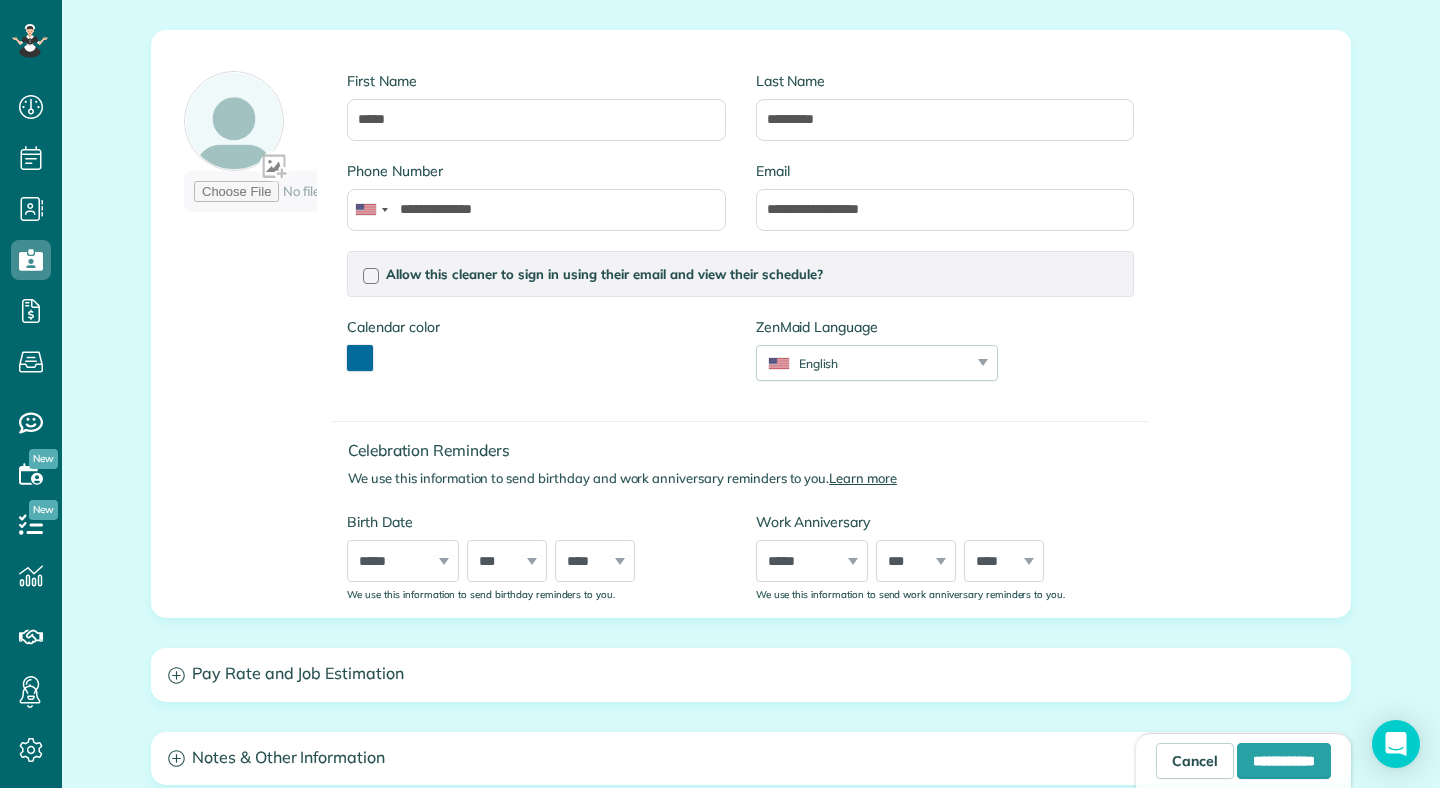 scroll, scrollTop: 258, scrollLeft: 0, axis: vertical 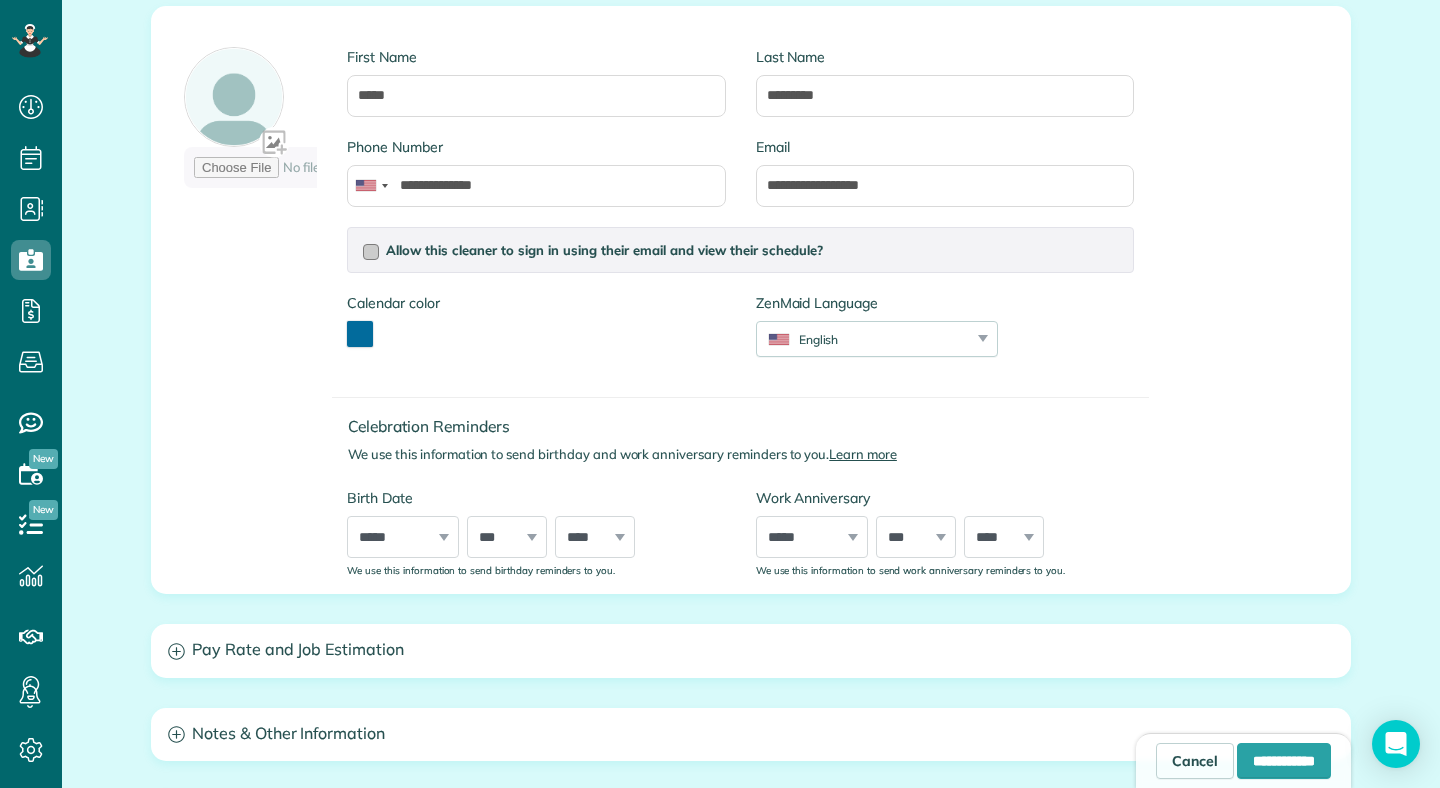 click at bounding box center (371, 252) 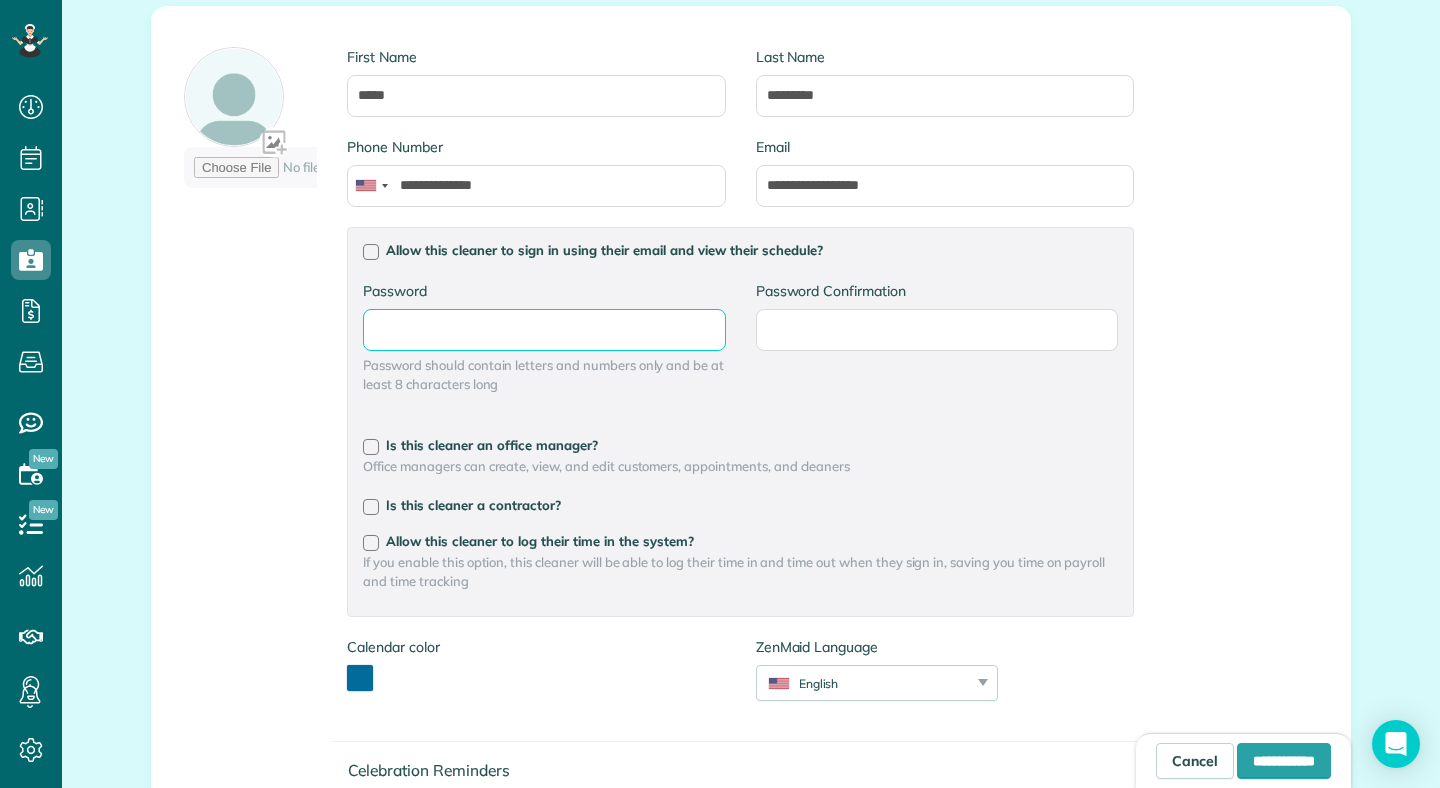 click on "Password" at bounding box center [0, 0] 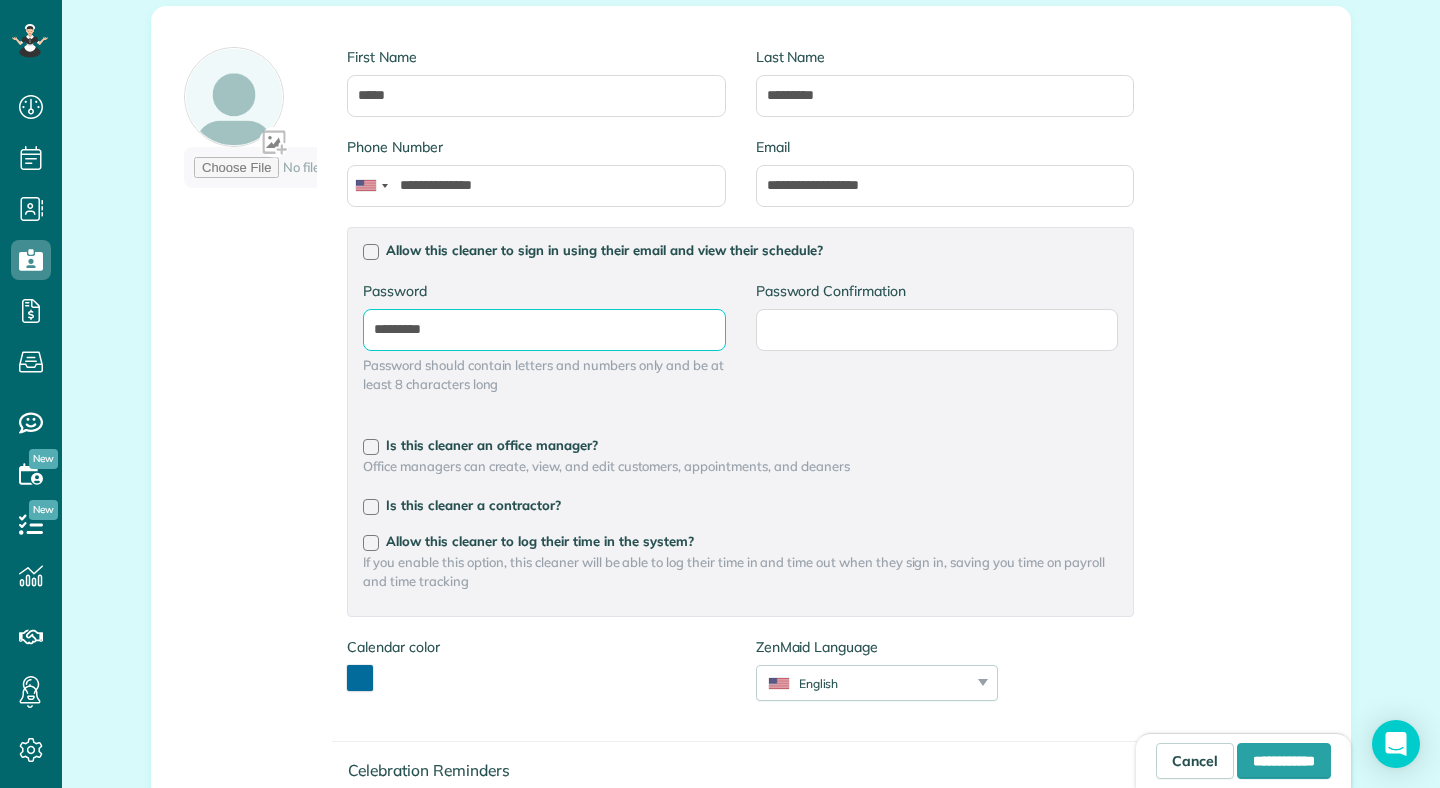 type on "*********" 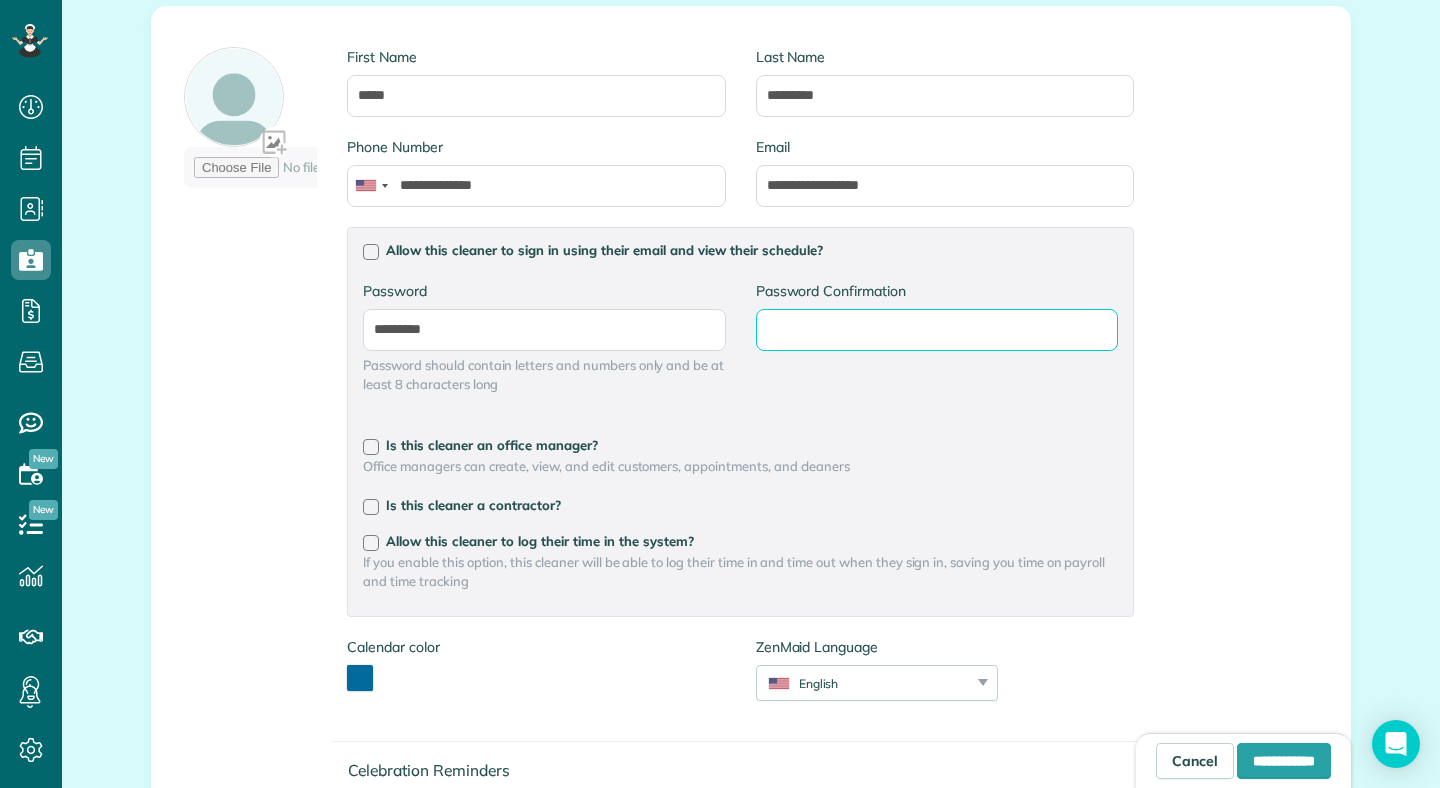 click on "Password Confirmation" at bounding box center (0, 0) 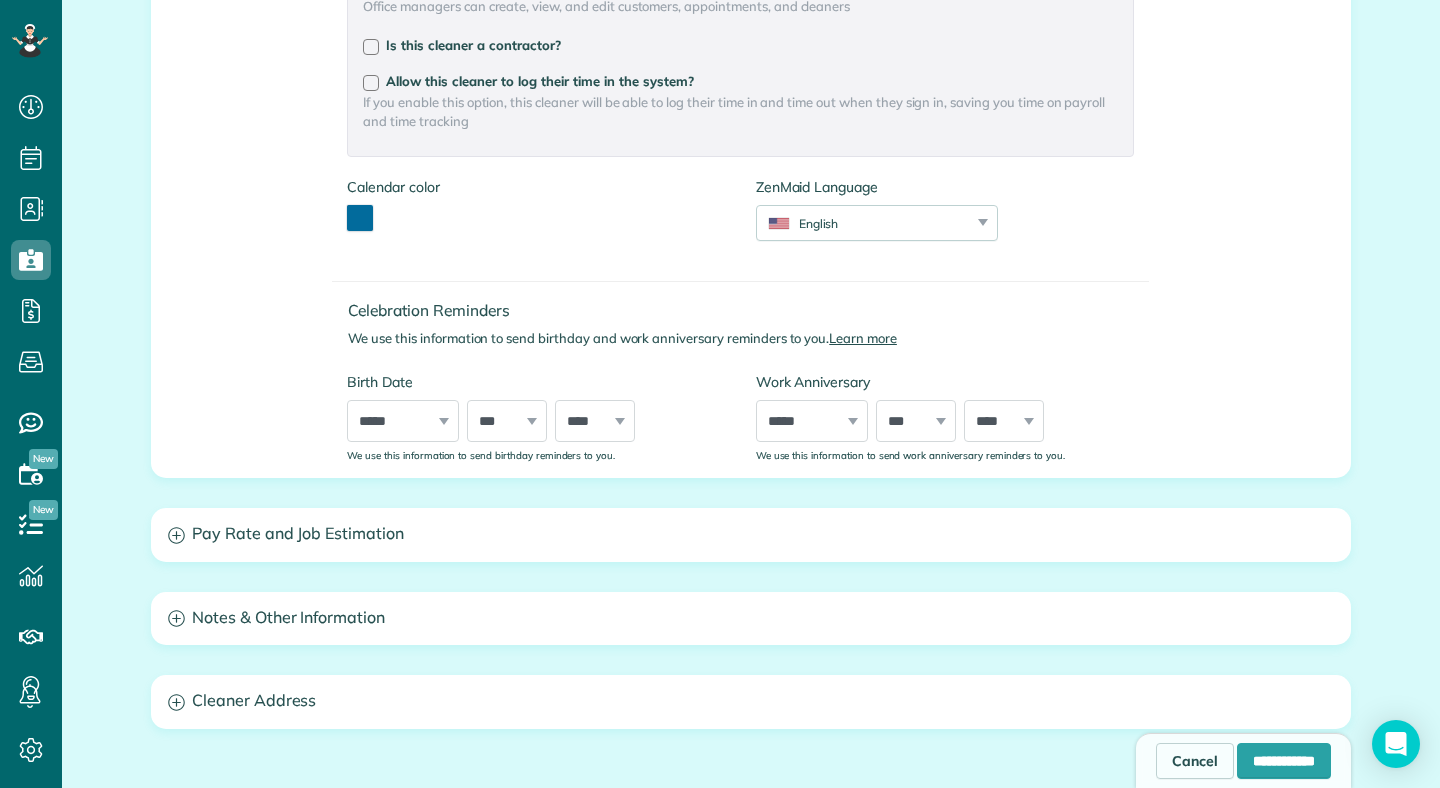 scroll, scrollTop: 818, scrollLeft: 0, axis: vertical 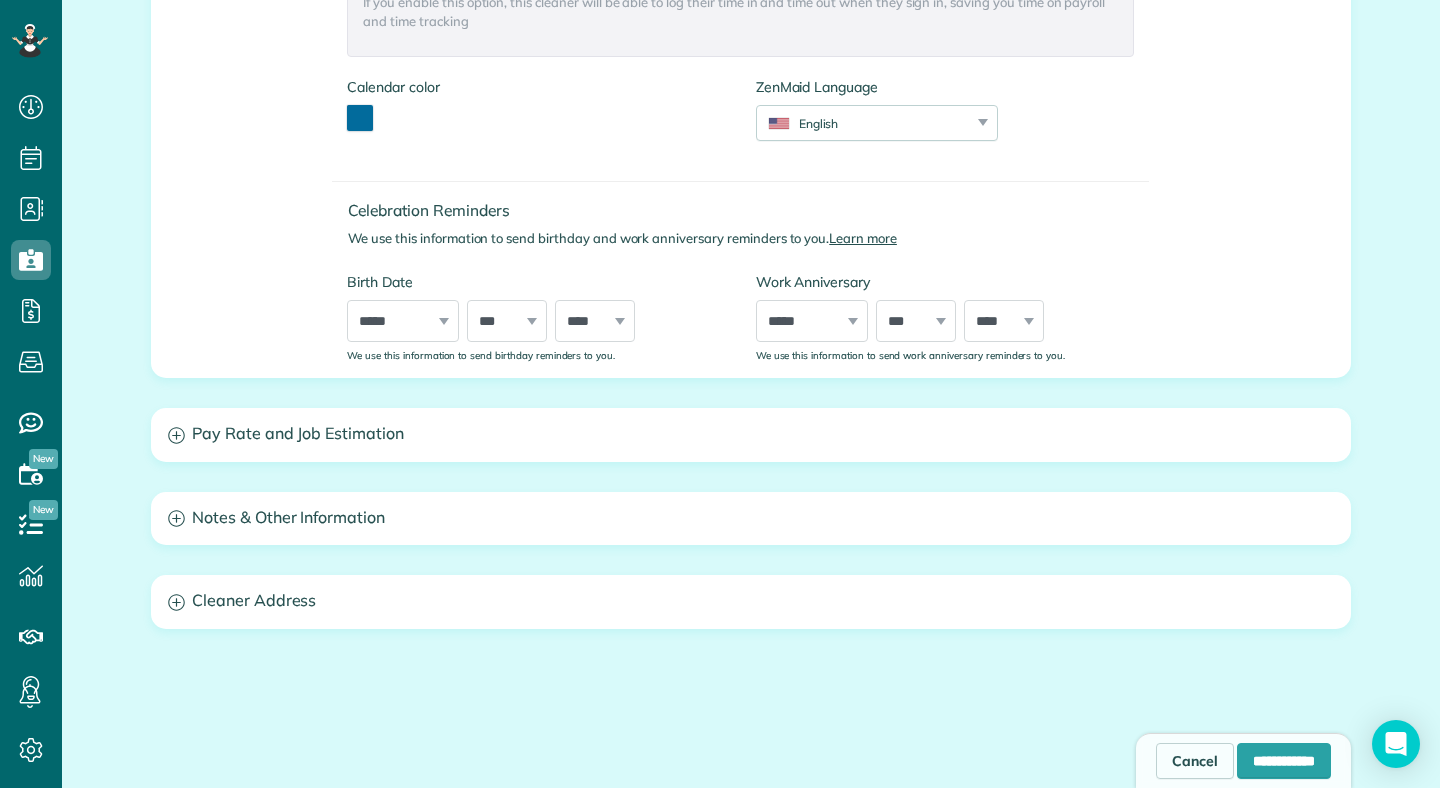 type on "*********" 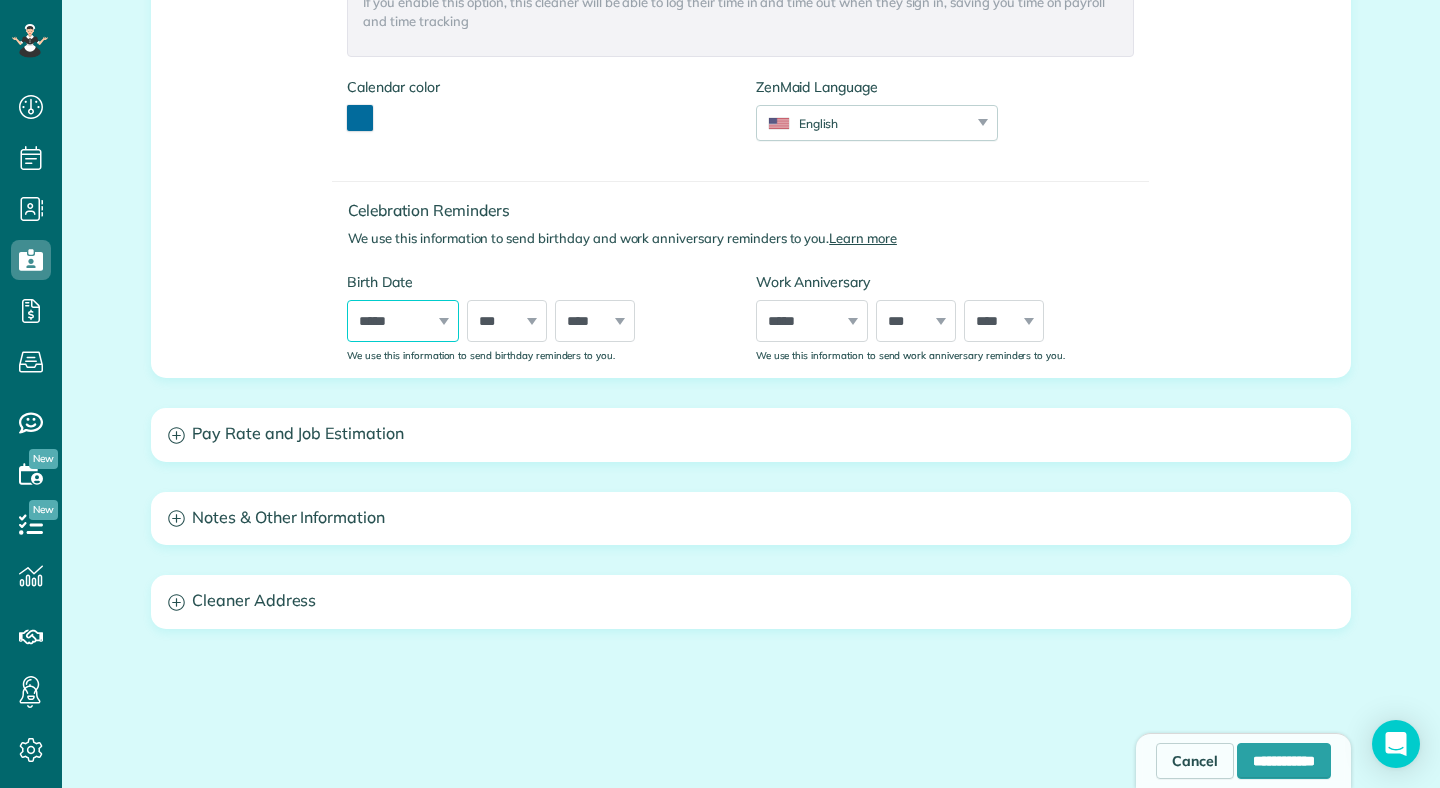 click on "*****
*******
********
*****
*****
***
****
****
******
*********
*******
********
********" at bounding box center [403, 321] 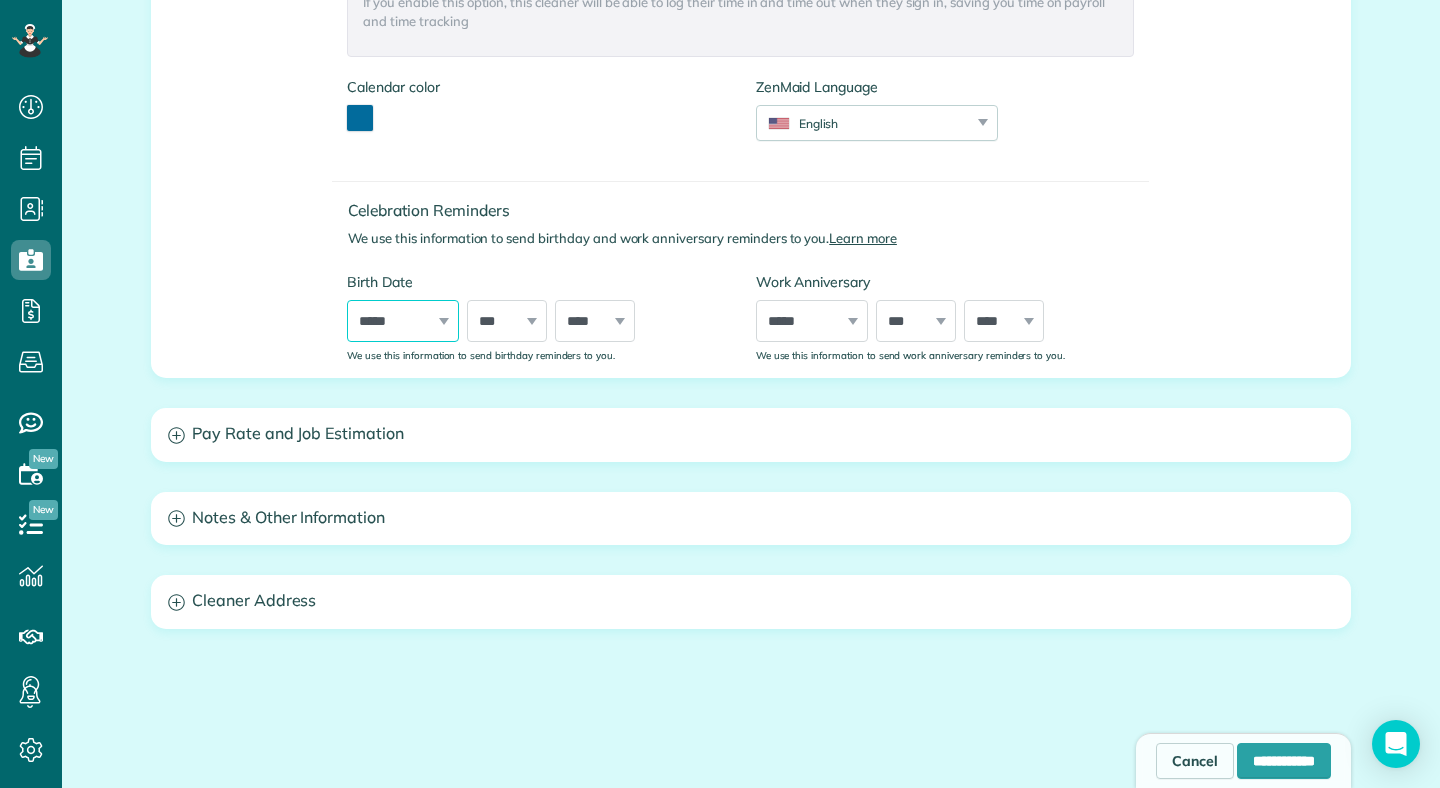 select on "*" 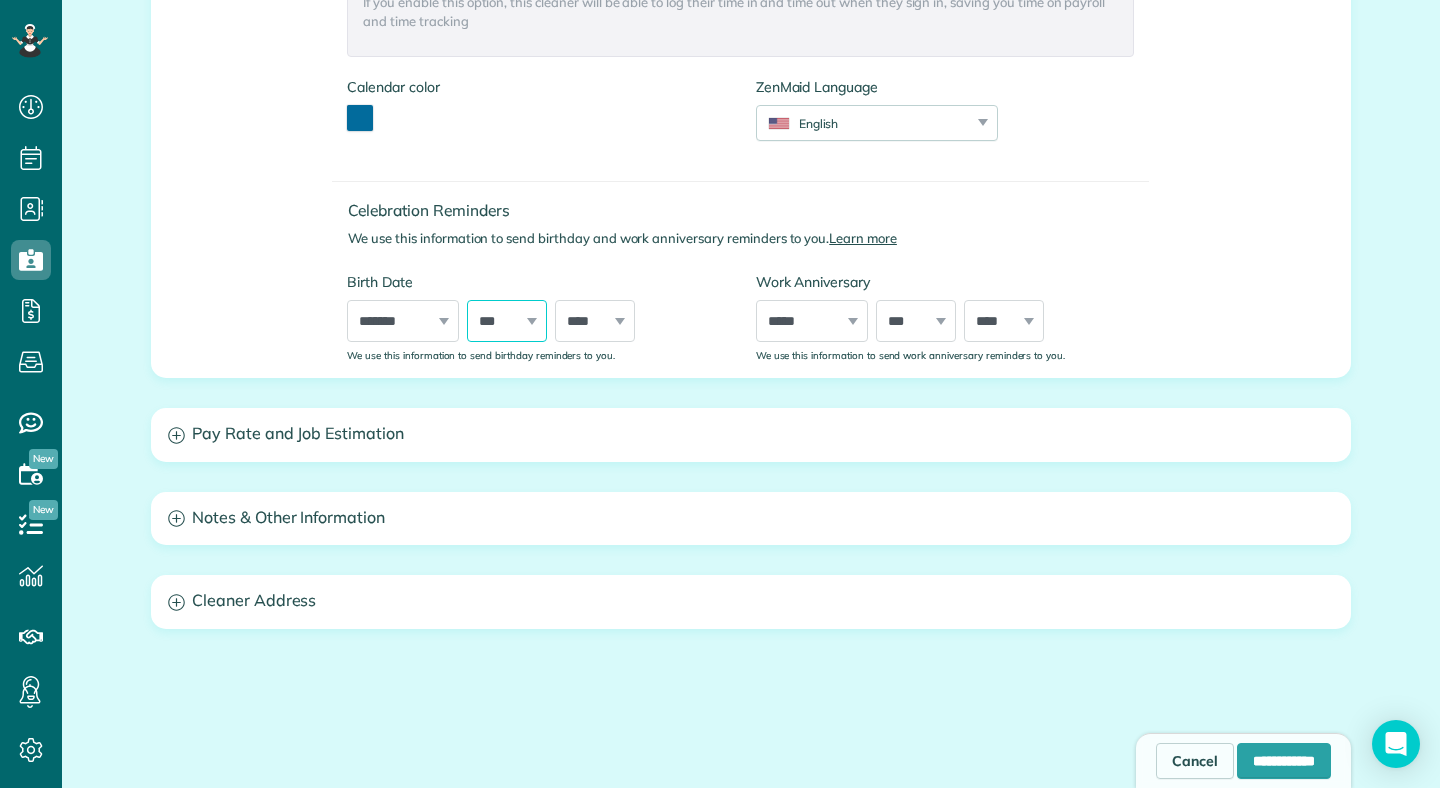 click on "***
*
*
*
*
*
*
*
*
*
**
**
**
**
**
**
**
**
**
**
**
**
**
**
**
**
**
**
**
**
**
**" at bounding box center [507, 321] 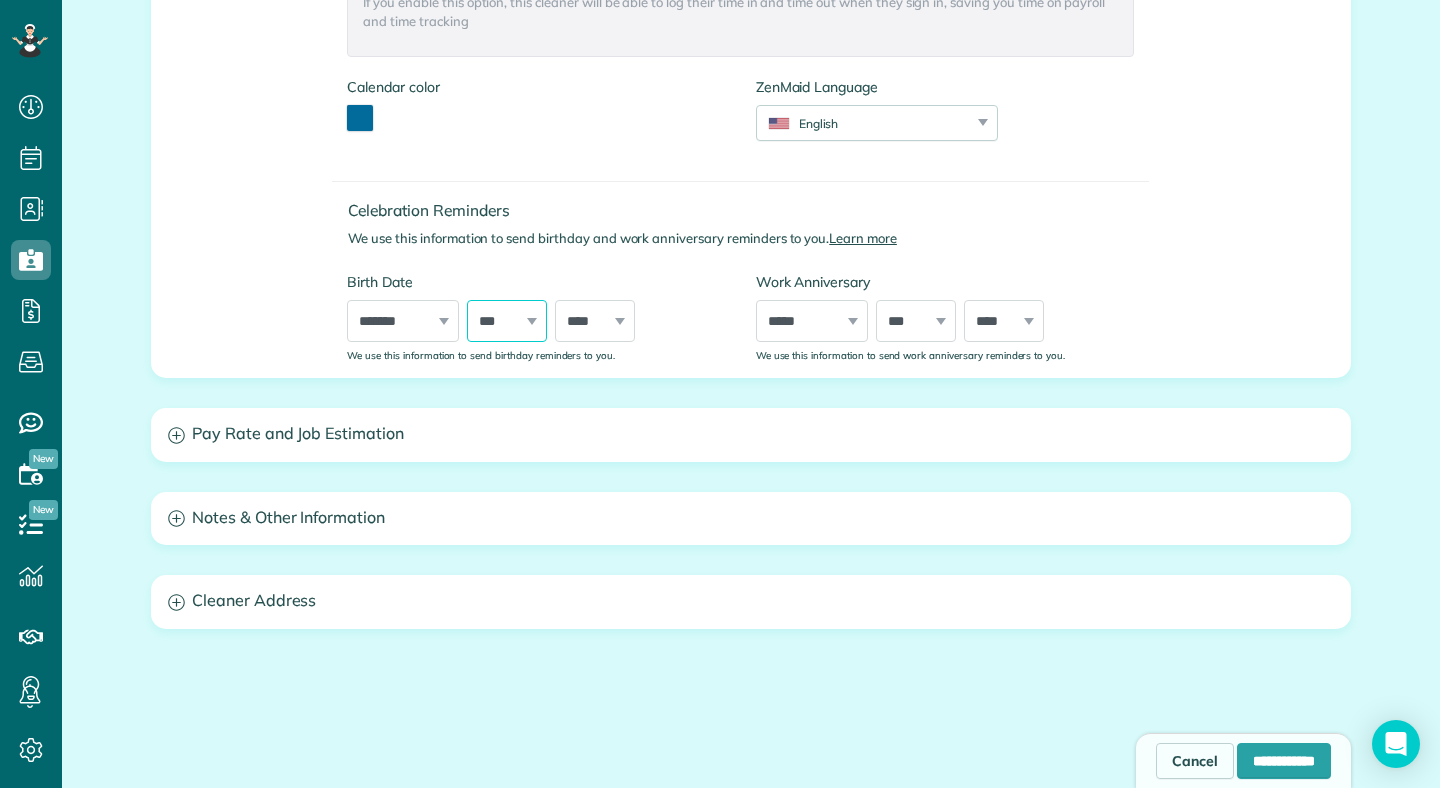select on "**" 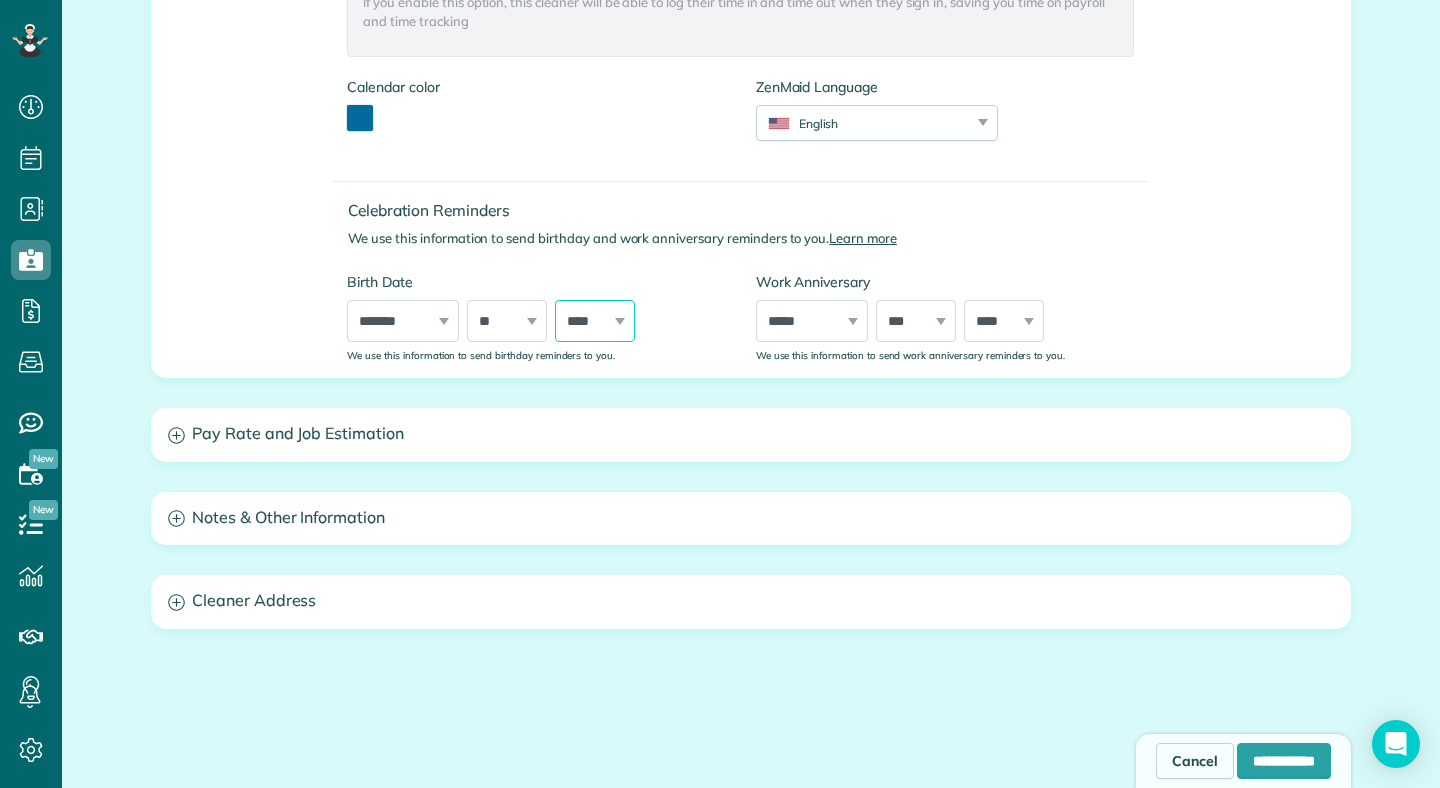 click on "****
****
****
****
****
****
****
****
****
****
****
****
****
****
****
****
****
****
****
****
****
****
****
****
****
****
****
****
****
****
****
****
****
****
****
****
****
****
****
****
****
****
****
****
****
****
****
****
****
****
****
****
****
****
****
****
****
****
****
****
****
****
****
****
****
****
****
****
****
****
****
****
****
****
****
****
****
****
****
****" at bounding box center [595, 321] 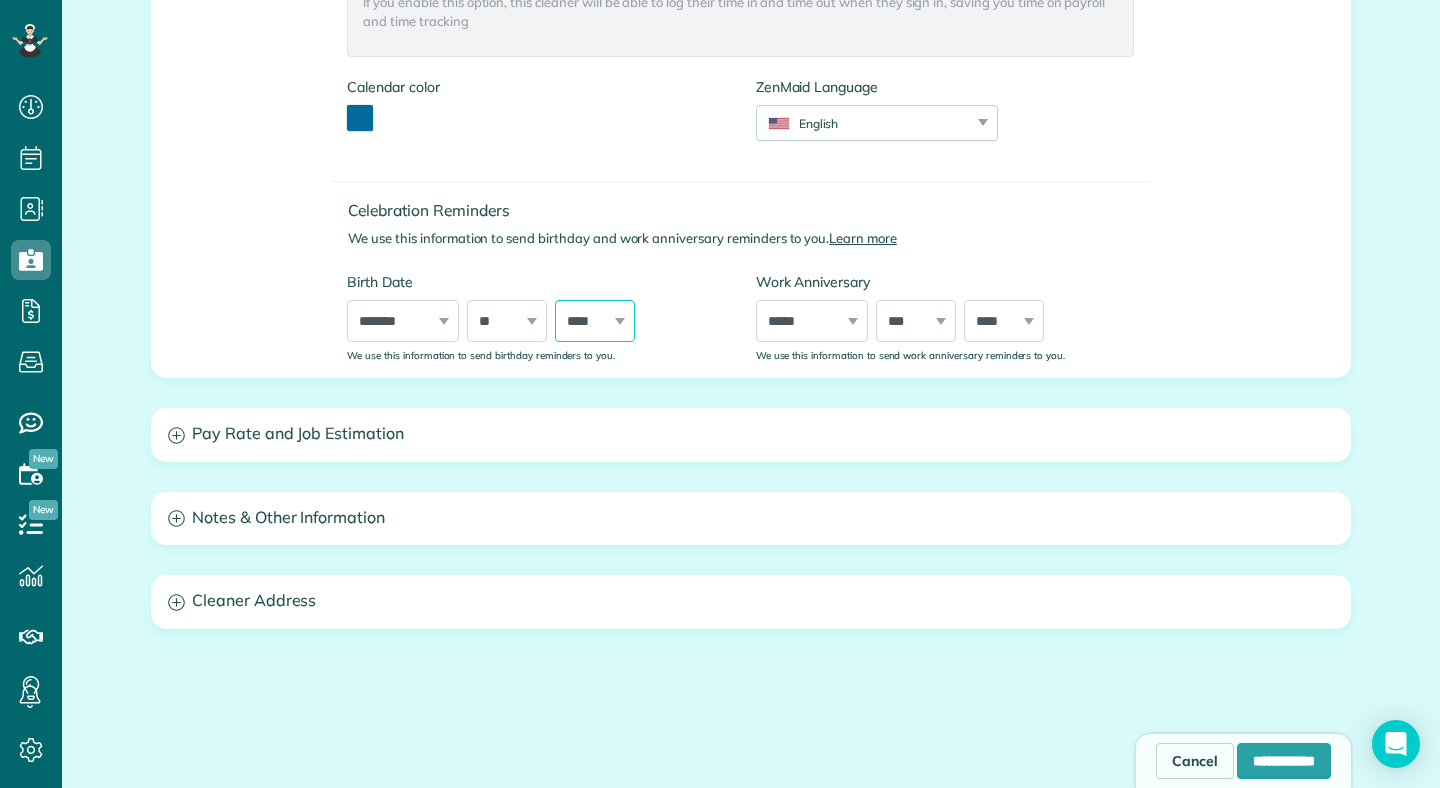 select on "****" 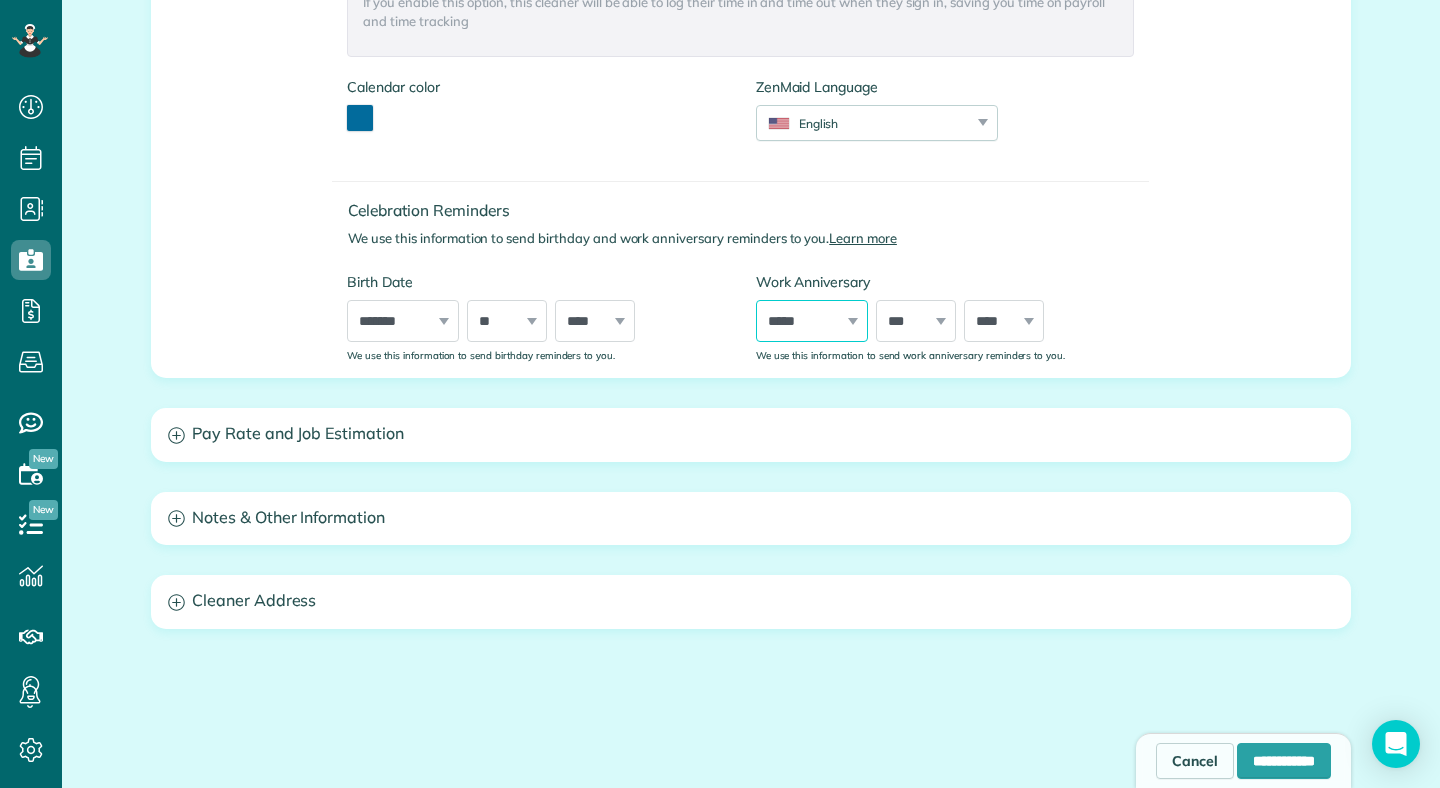 click on "*****
*******
********
*****
*****
***
****
****
******
*********
*******
********
********" at bounding box center (812, 321) 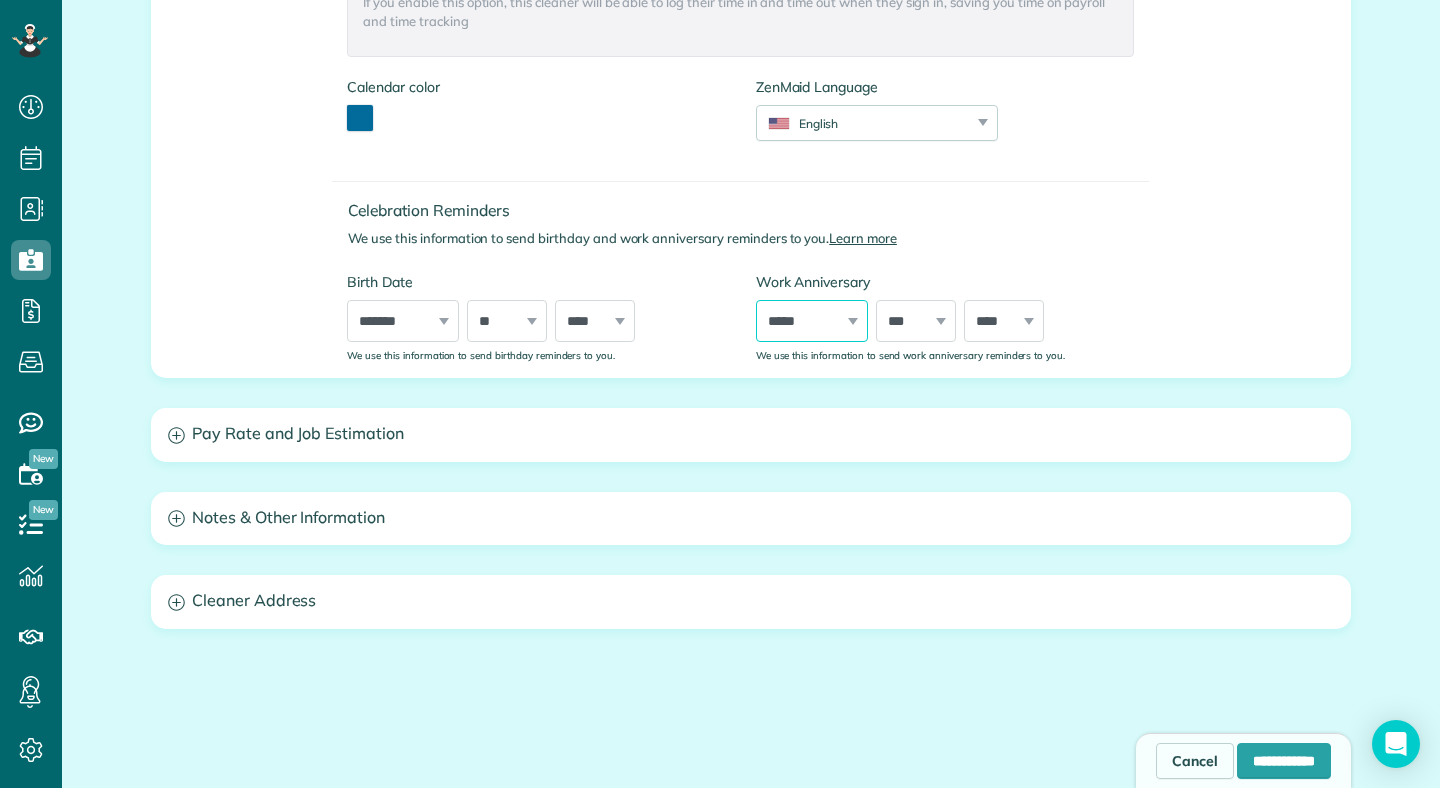 select on "*" 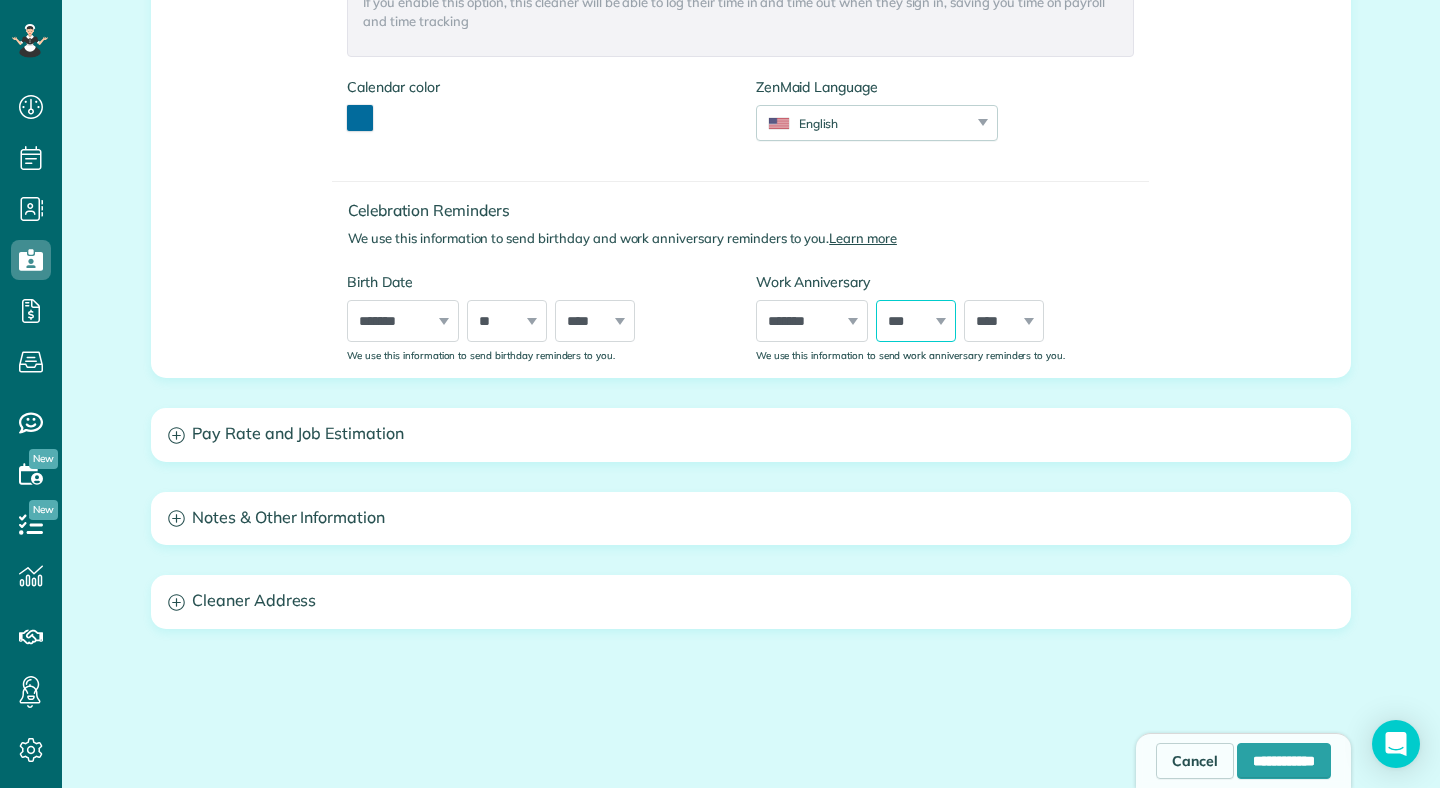 click on "***
*
*
*
*
*
*
*
*
*
**
**
**
**
**
**
**
**
**
**
**
**
**
**
**
**
**
**
**
**
**
**" at bounding box center (916, 321) 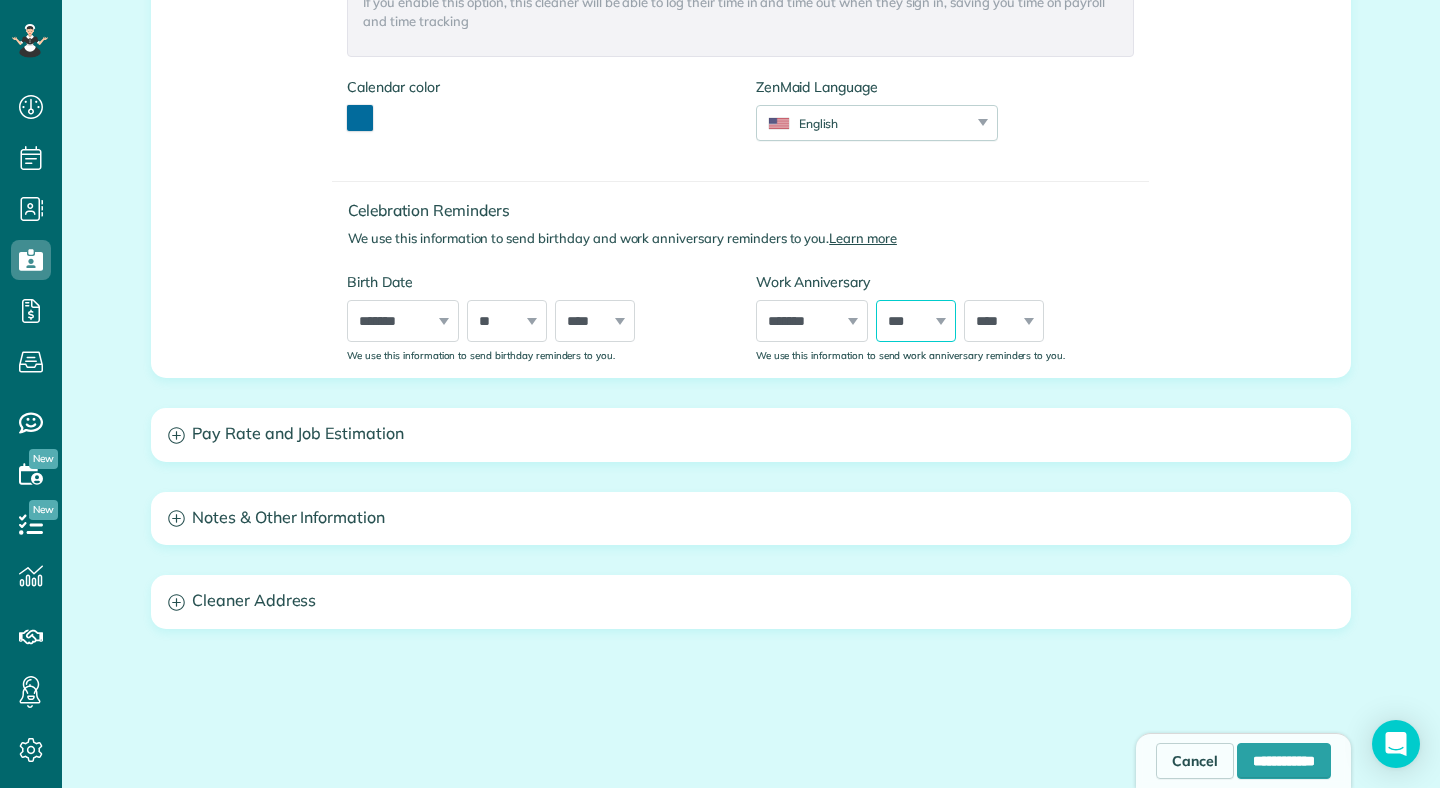 select on "**" 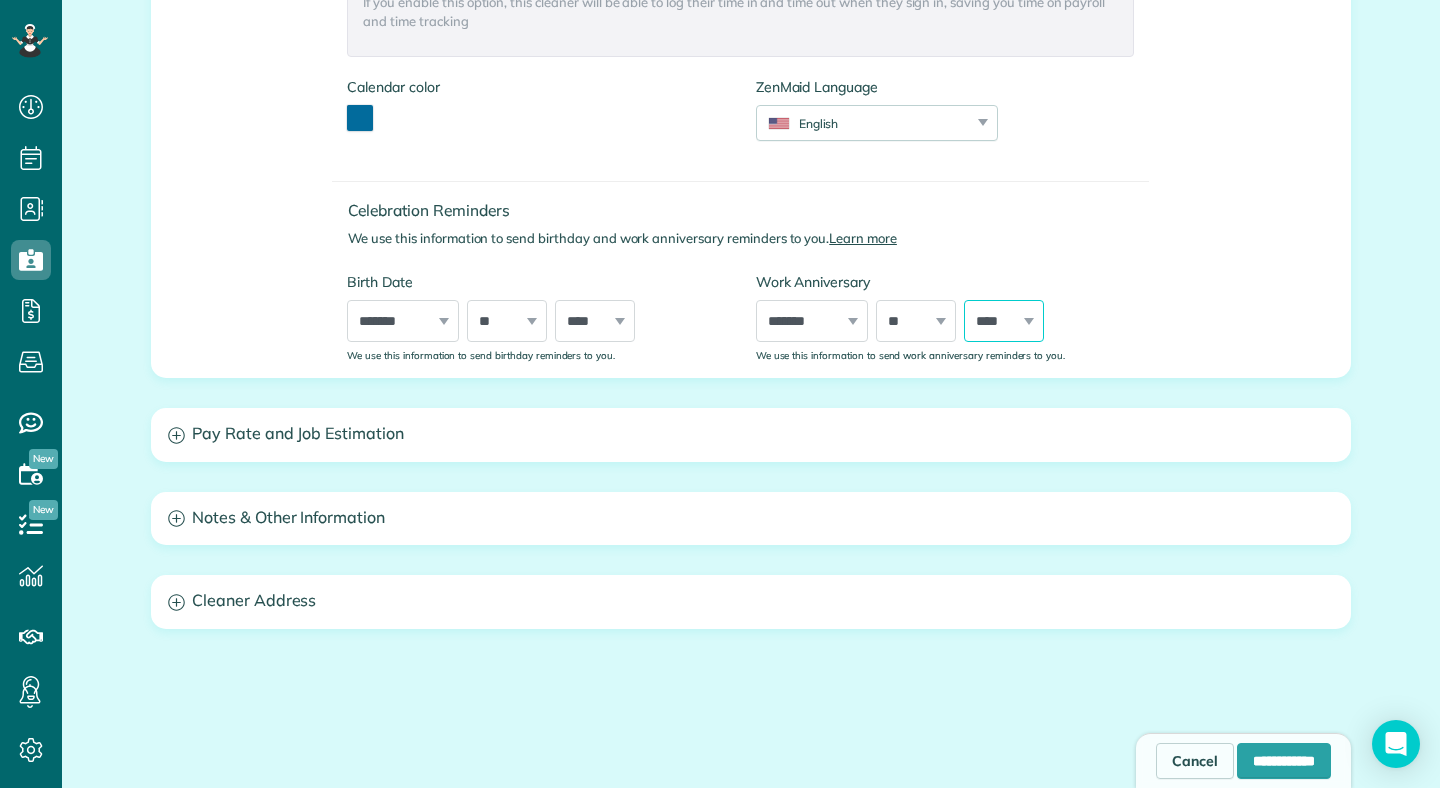 click on "****
****
****
****
****
****
****
****
****
****
****
****
****
****
****
****
****
****
****
****
****
****
****
****
****
****
****
****
****
****
****
****
****
****
****
****
****
****
****
****
****
****
****
****
****
****
****
****
****
****
****
****
****" at bounding box center (1004, 321) 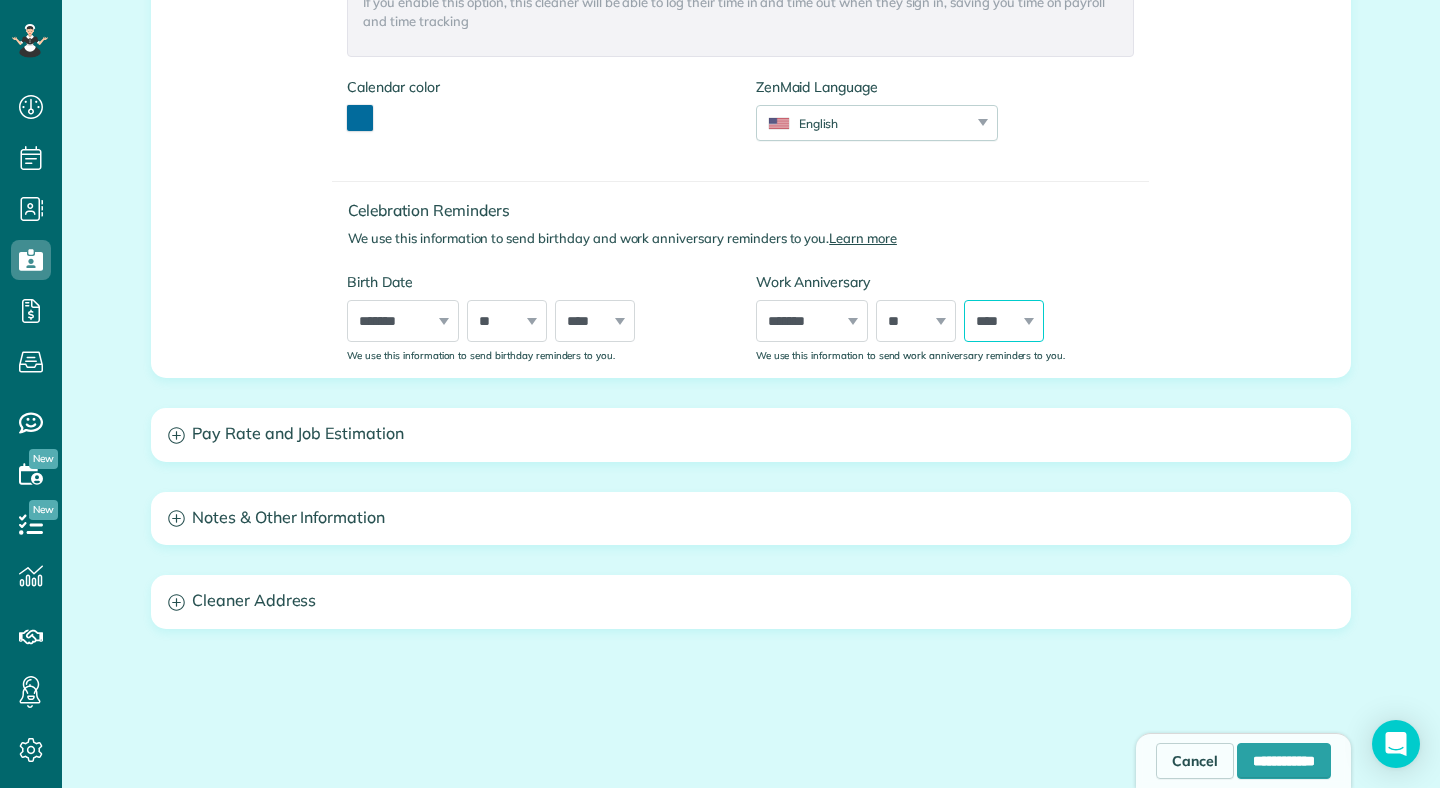 select on "****" 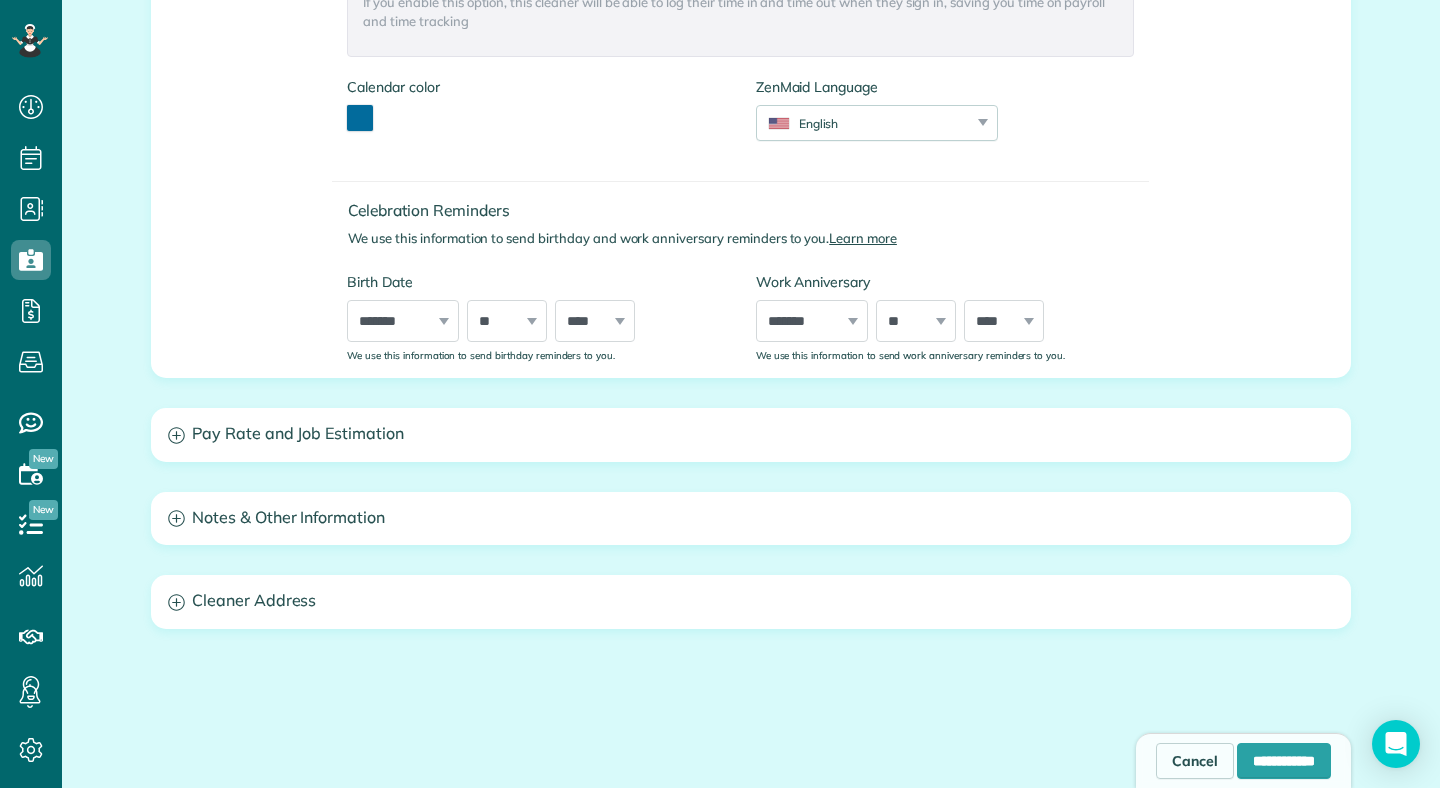 click on "**********" at bounding box center (751, -88) 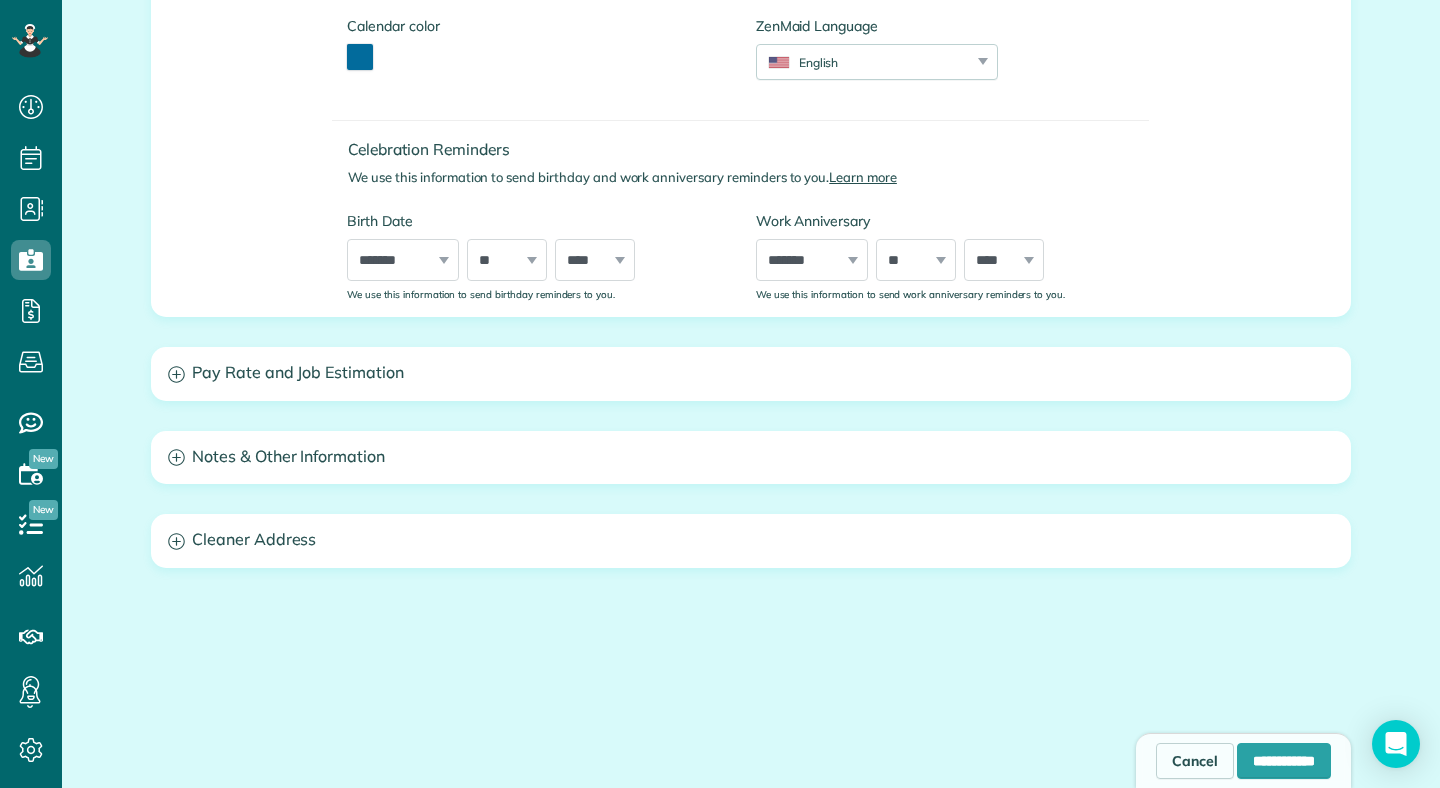 scroll, scrollTop: 891, scrollLeft: 0, axis: vertical 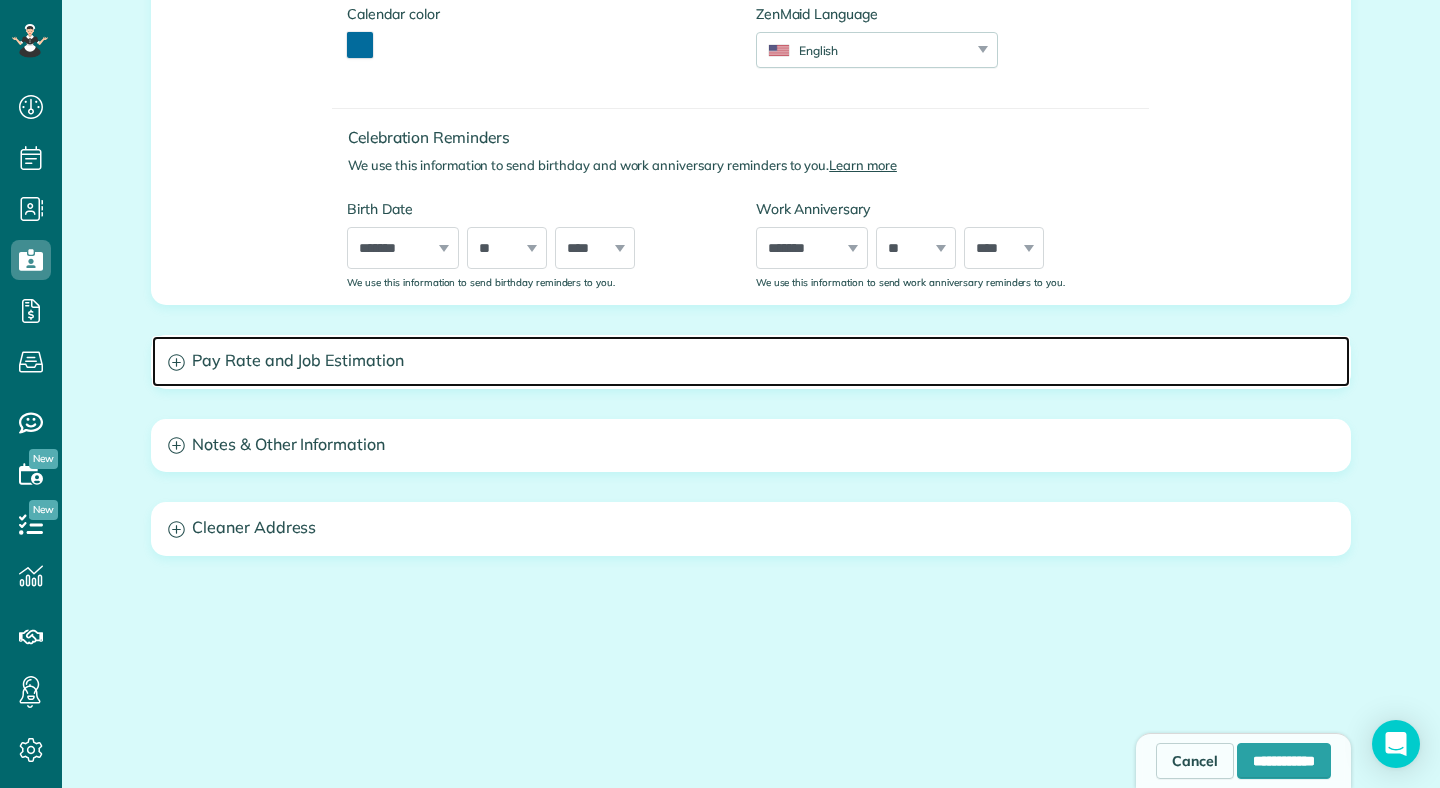 click on "Pay Rate and Job Estimation" at bounding box center [751, 361] 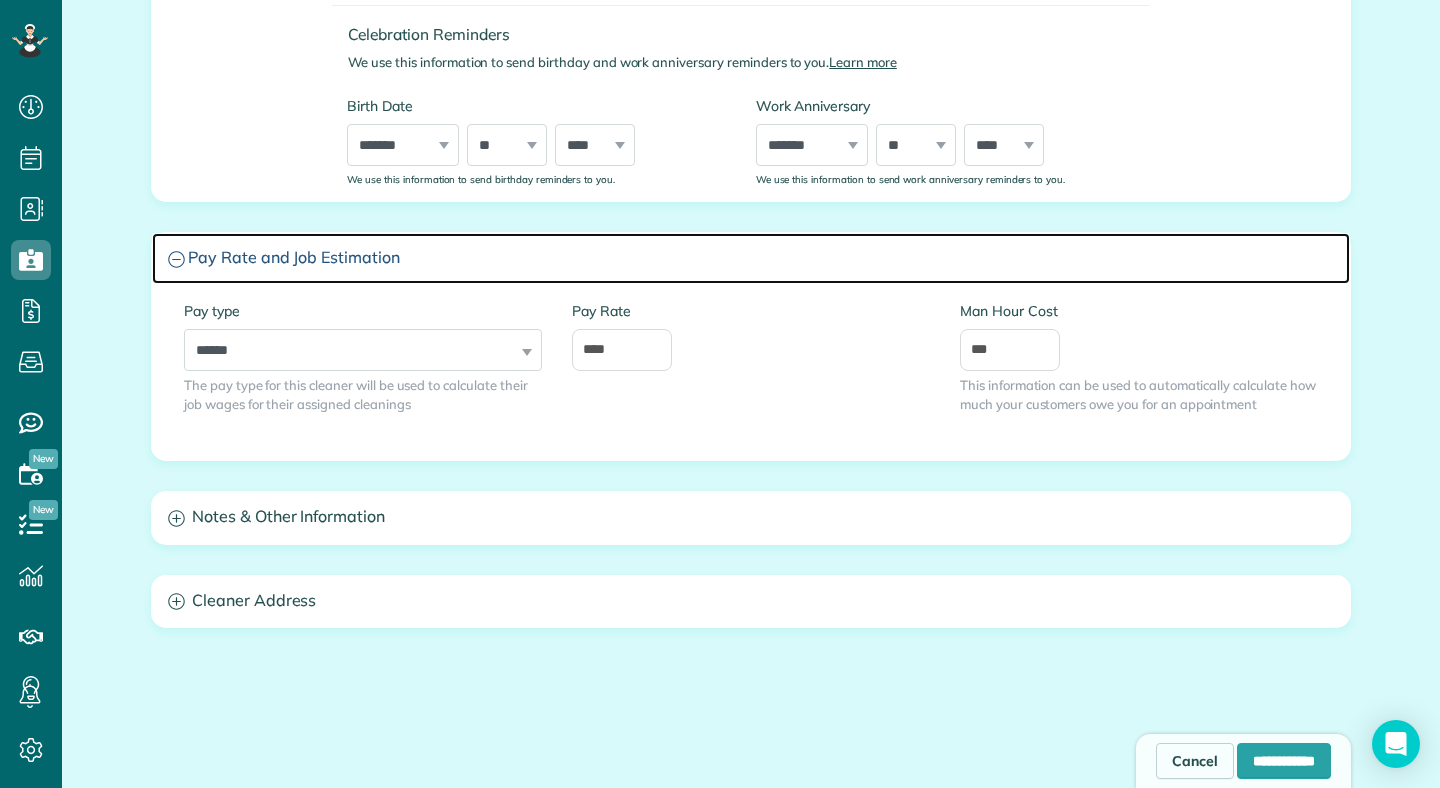scroll, scrollTop: 1104, scrollLeft: 0, axis: vertical 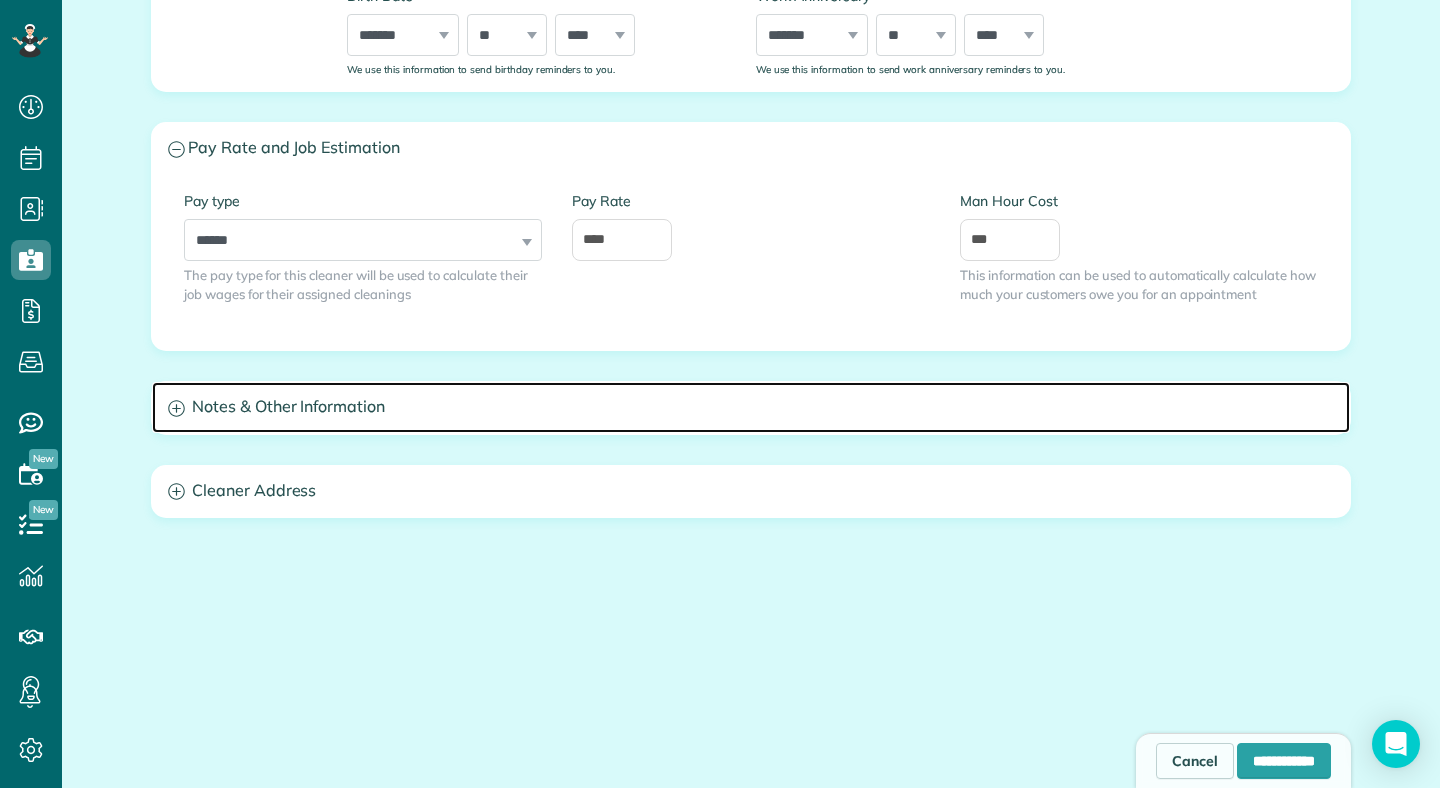 click on "Notes & Other Information" at bounding box center [751, 407] 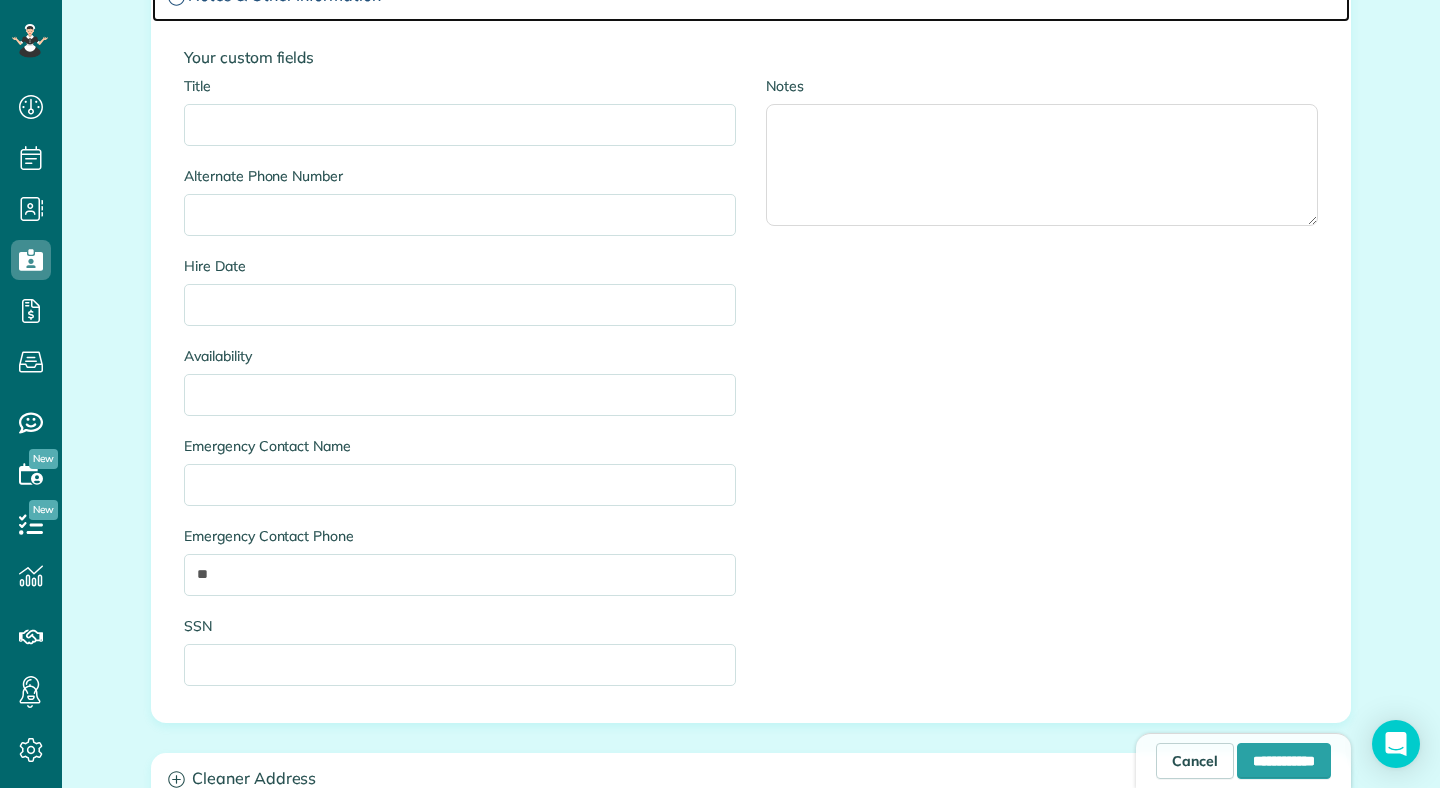 scroll, scrollTop: 1531, scrollLeft: 0, axis: vertical 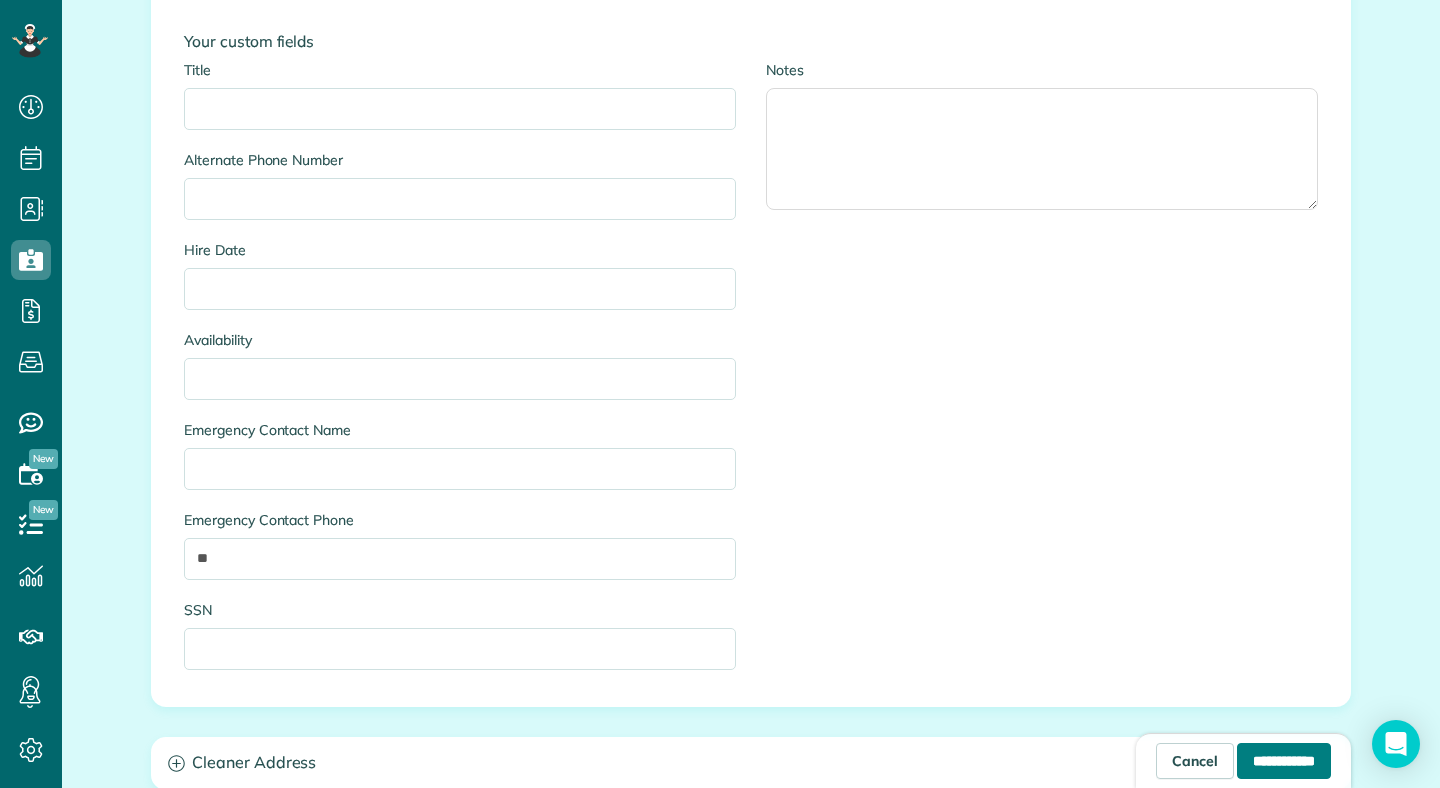 click on "**********" at bounding box center [1284, 761] 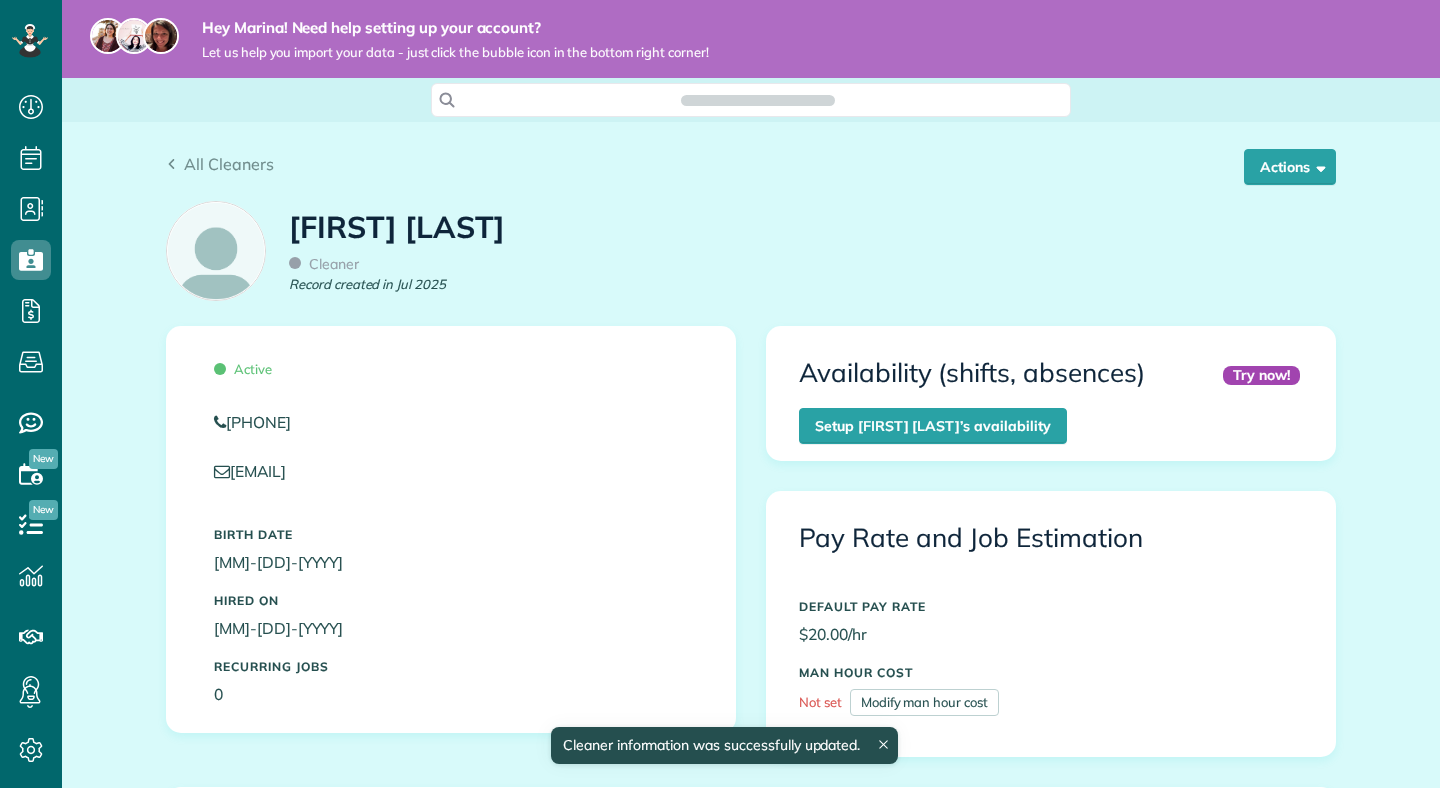 scroll, scrollTop: 0, scrollLeft: 0, axis: both 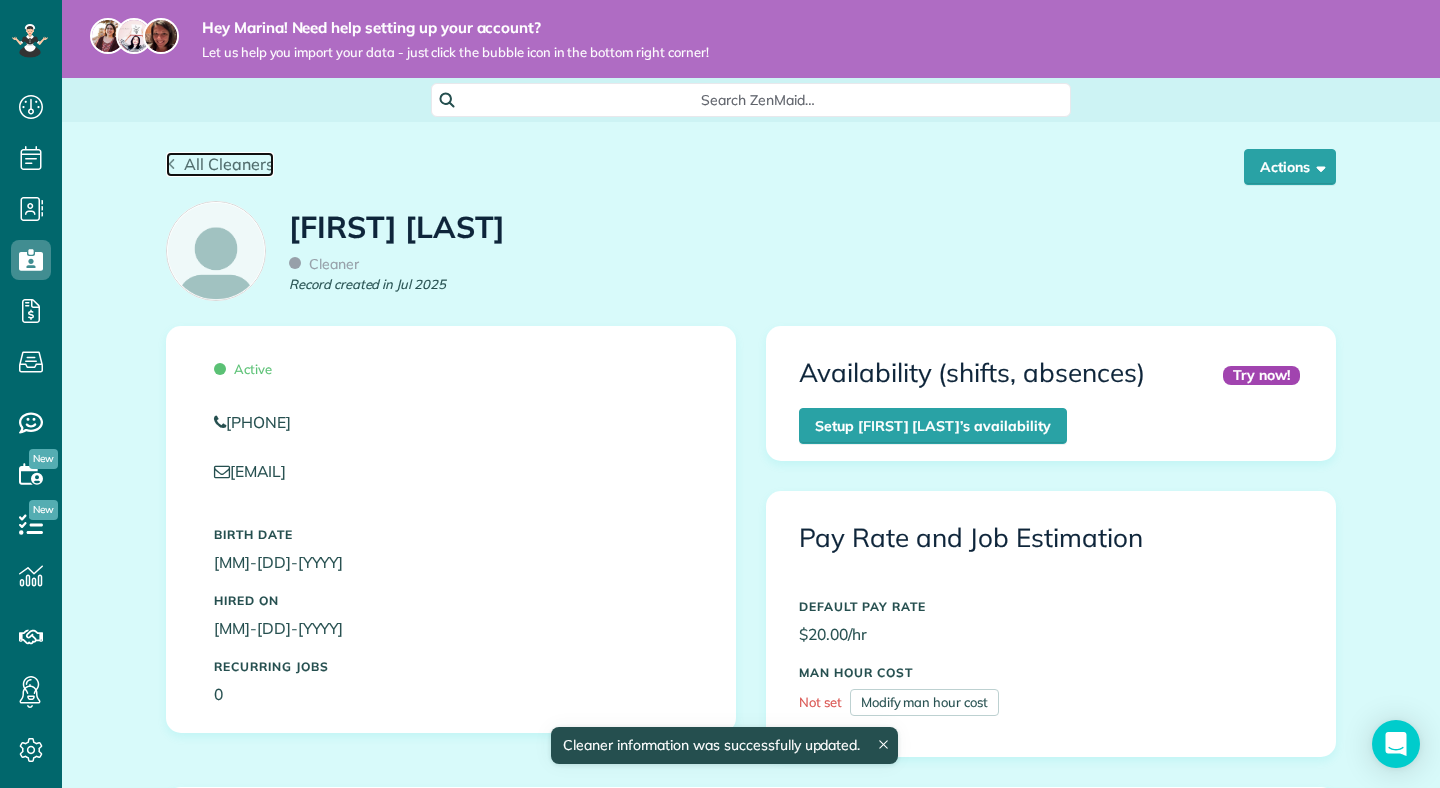 click 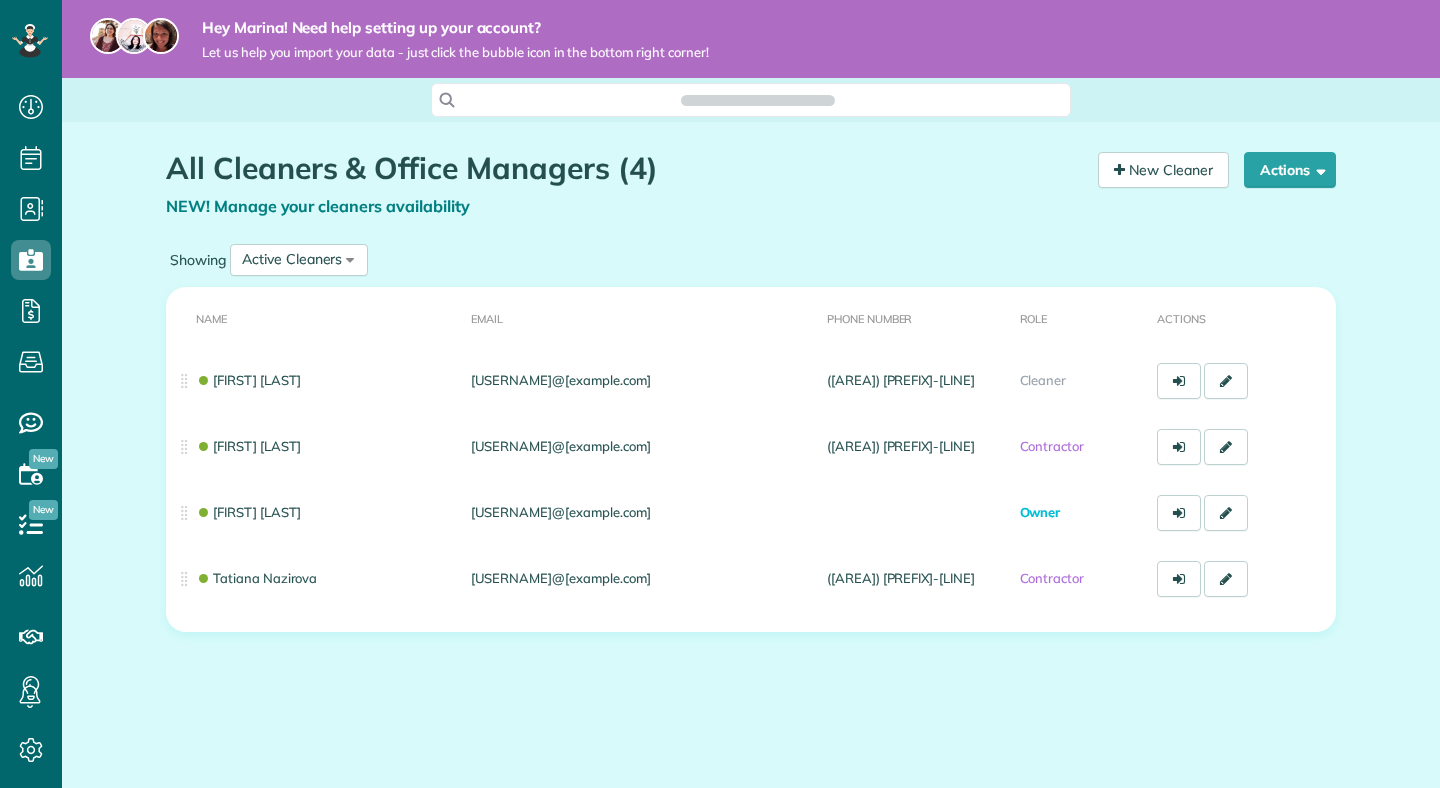 scroll, scrollTop: 0, scrollLeft: 0, axis: both 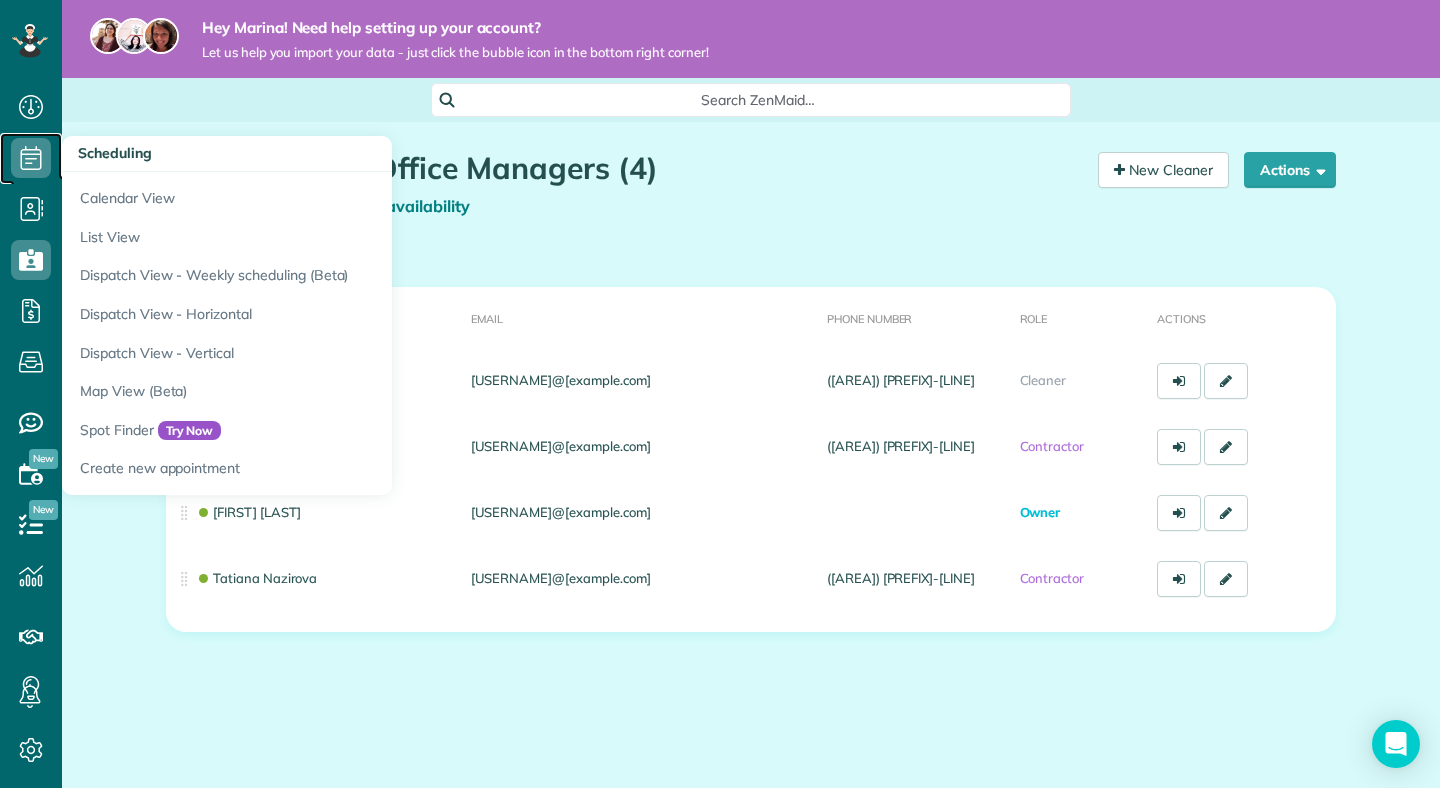 click 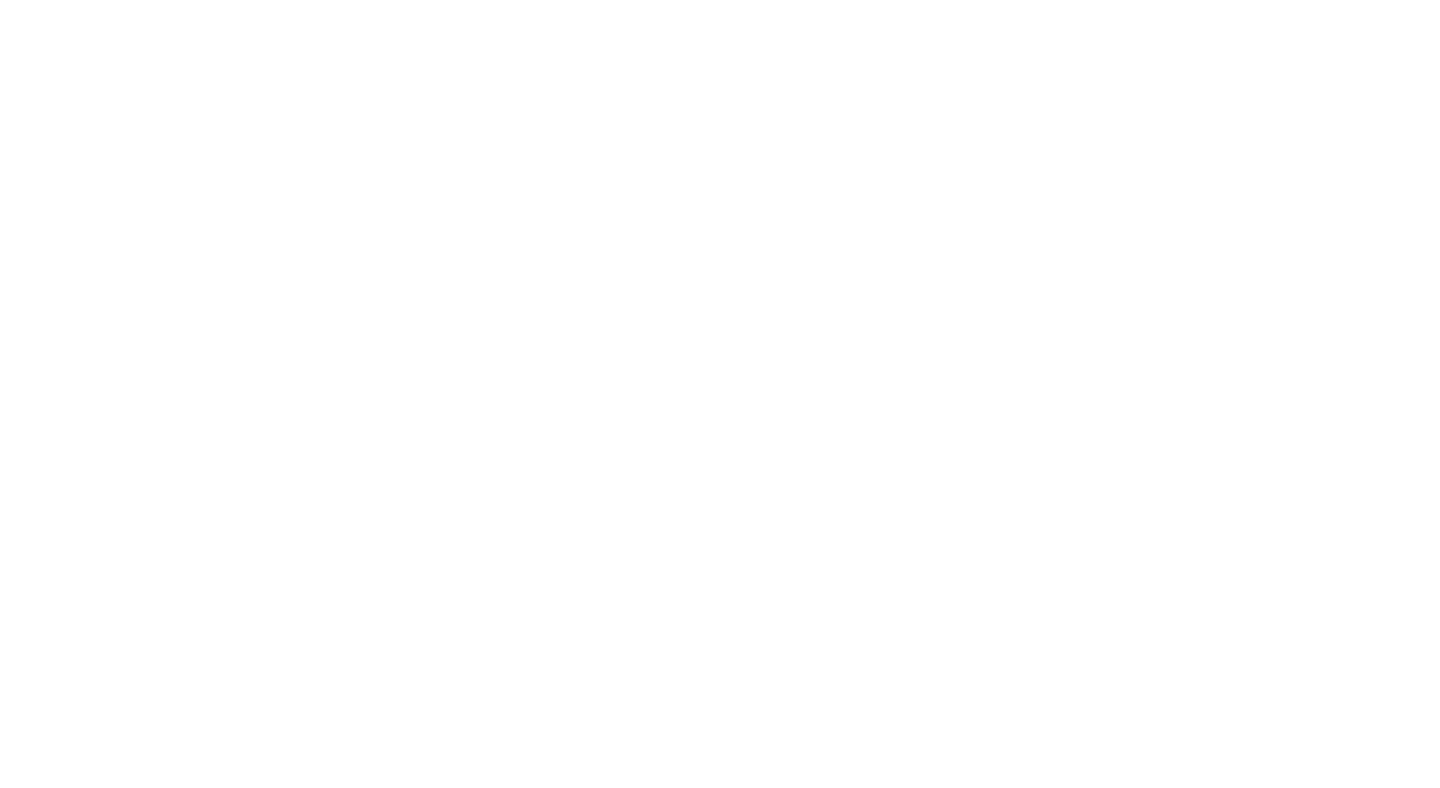 scroll, scrollTop: 0, scrollLeft: 0, axis: both 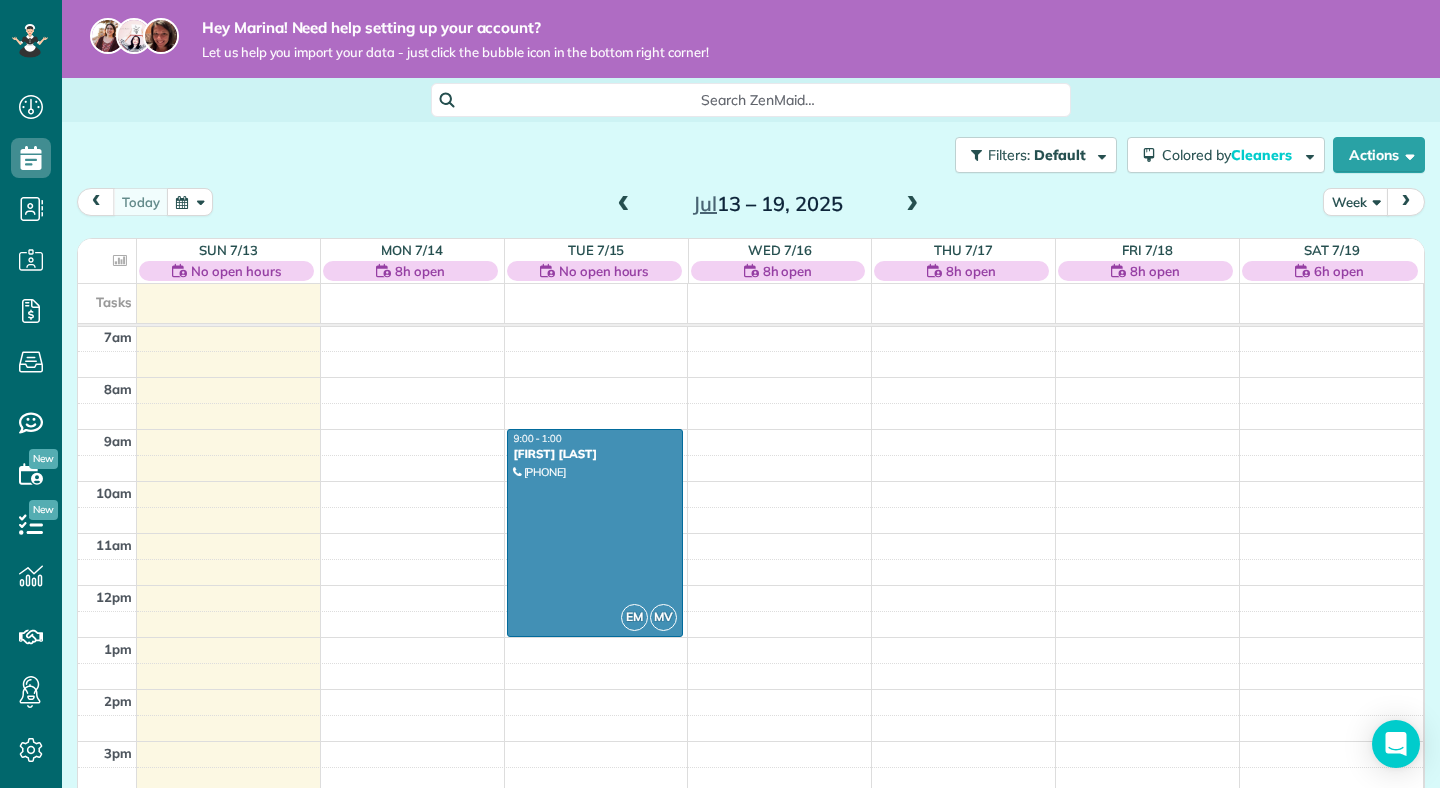 click at bounding box center (624, 205) 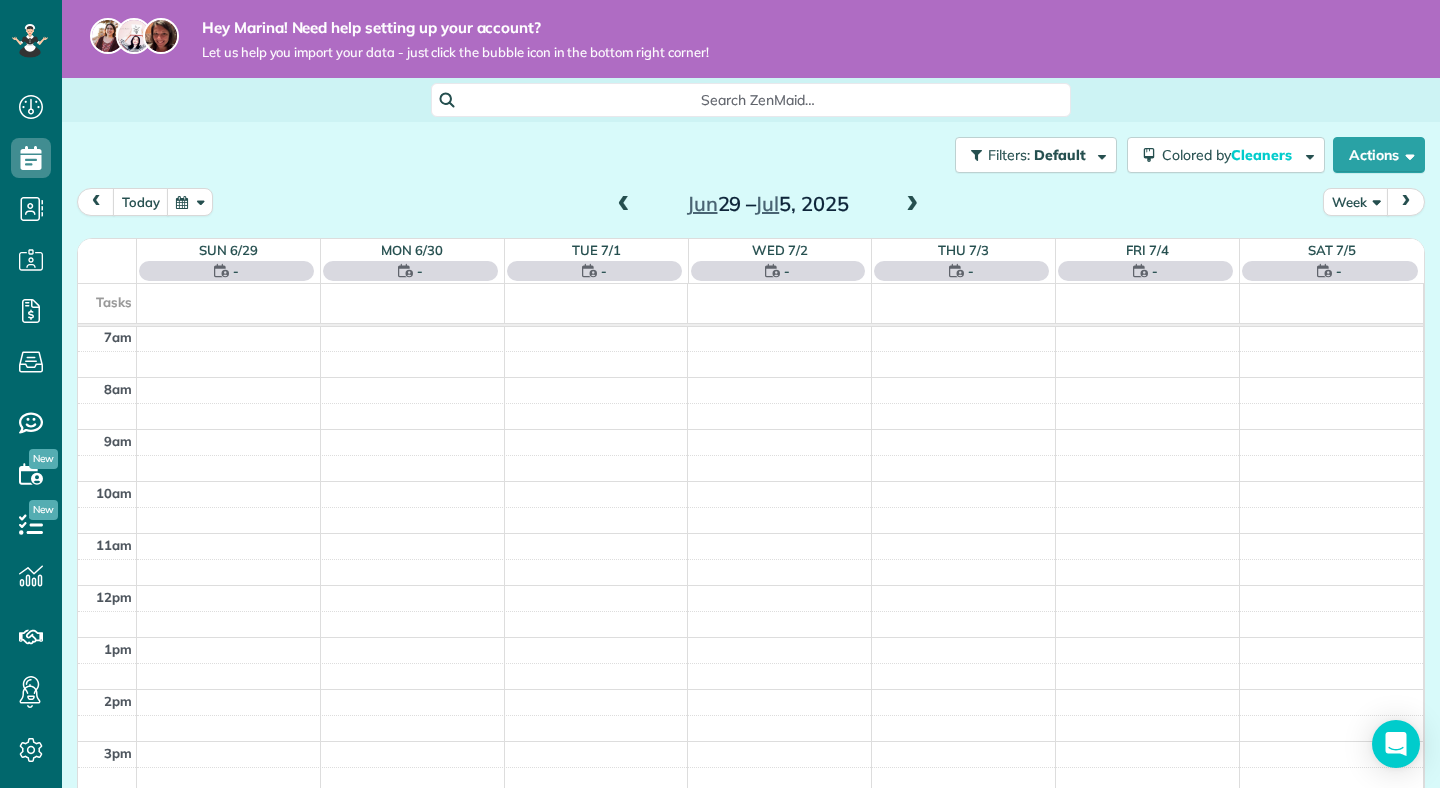 click at bounding box center [624, 205] 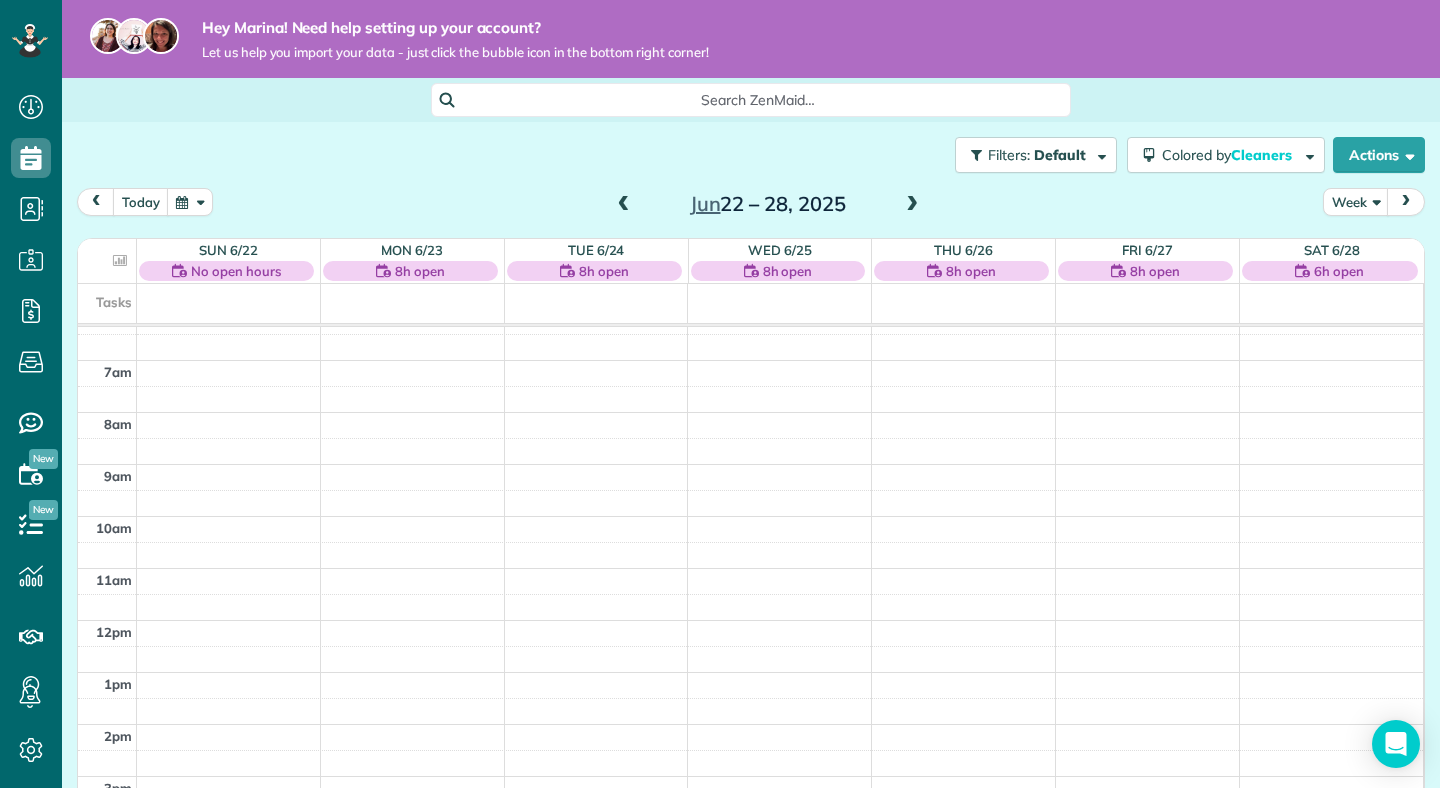 scroll, scrollTop: 265, scrollLeft: 0, axis: vertical 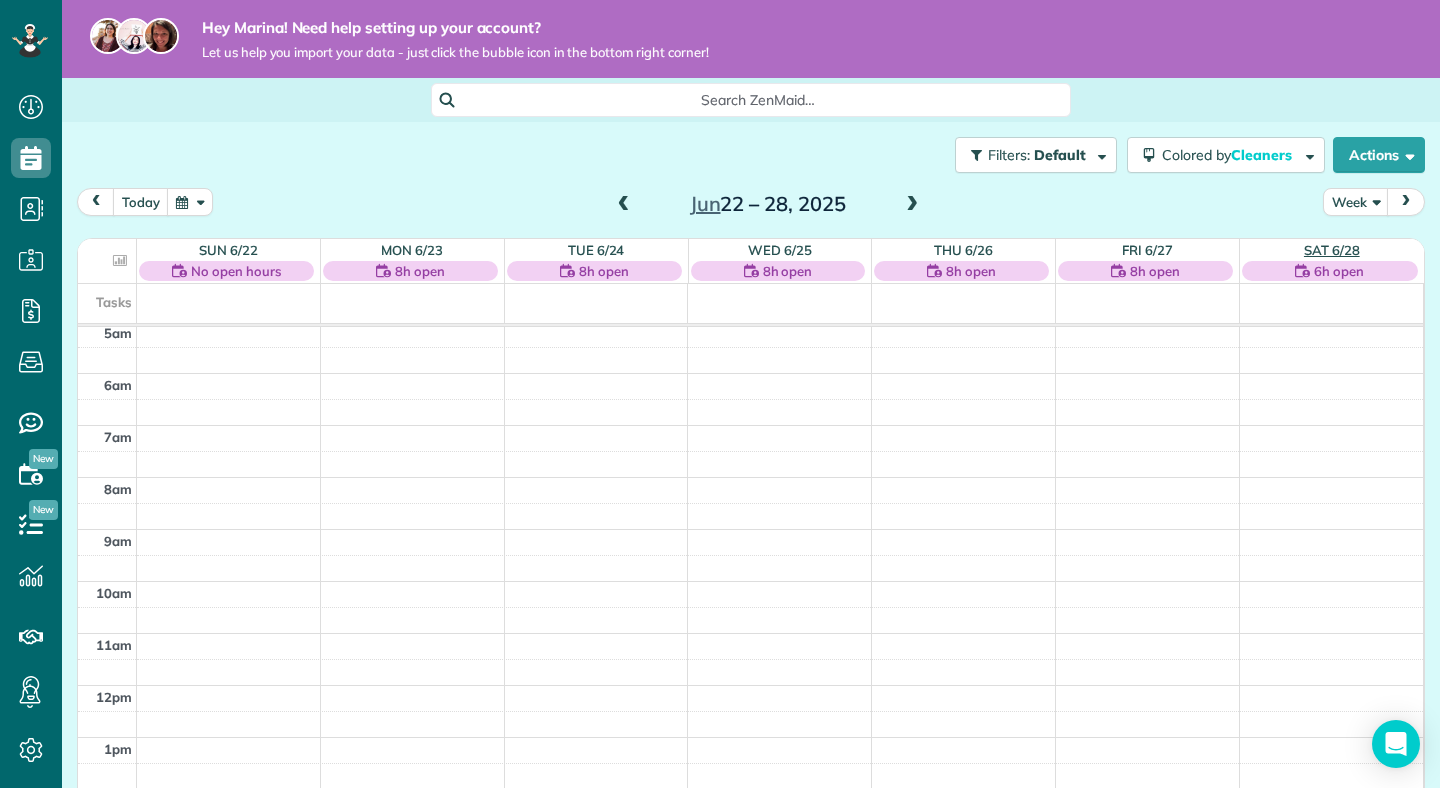 click on "Sat 6/28" at bounding box center (1332, 250) 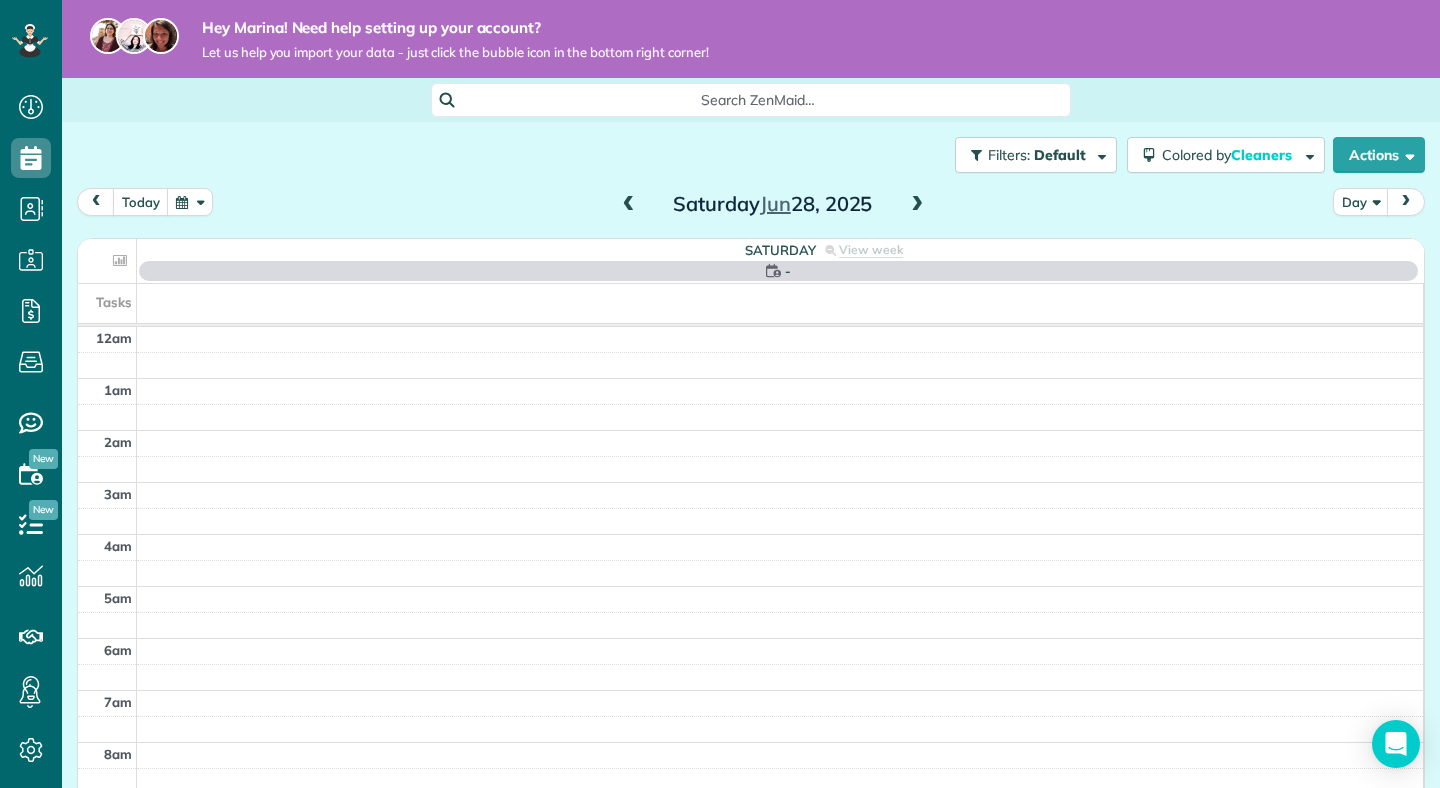 scroll, scrollTop: 365, scrollLeft: 0, axis: vertical 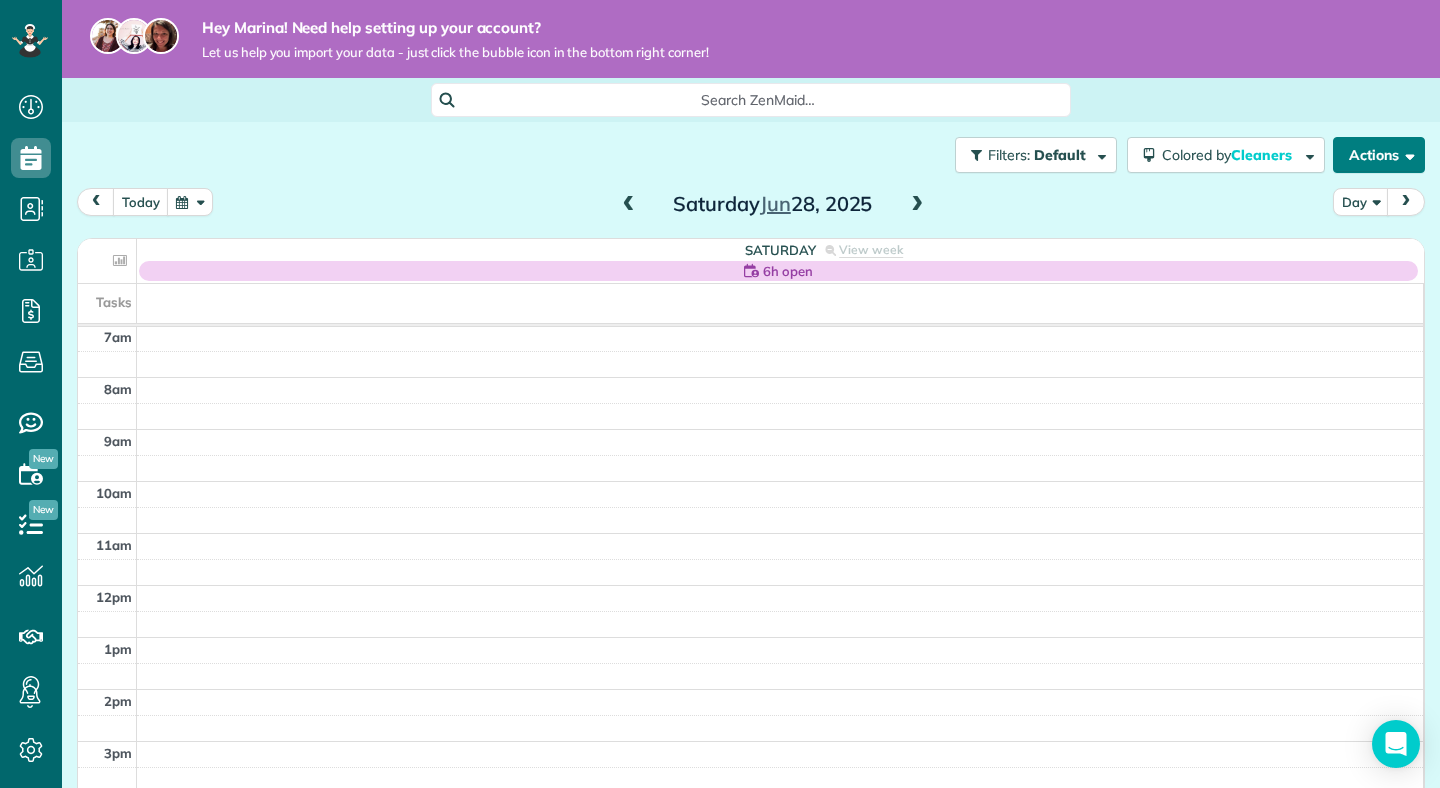 click on "Actions" at bounding box center [1379, 155] 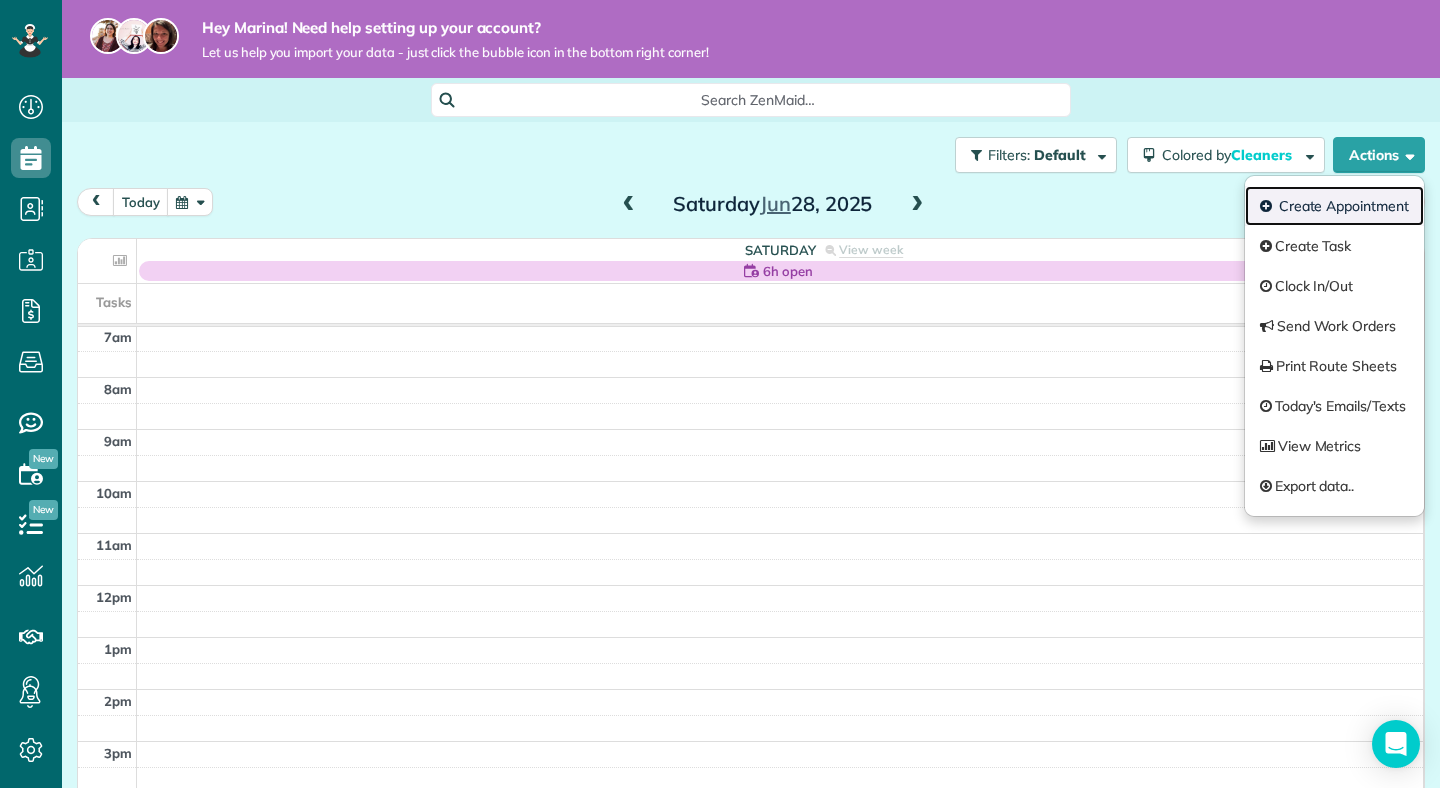 click on "Create Appointment" at bounding box center [1334, 206] 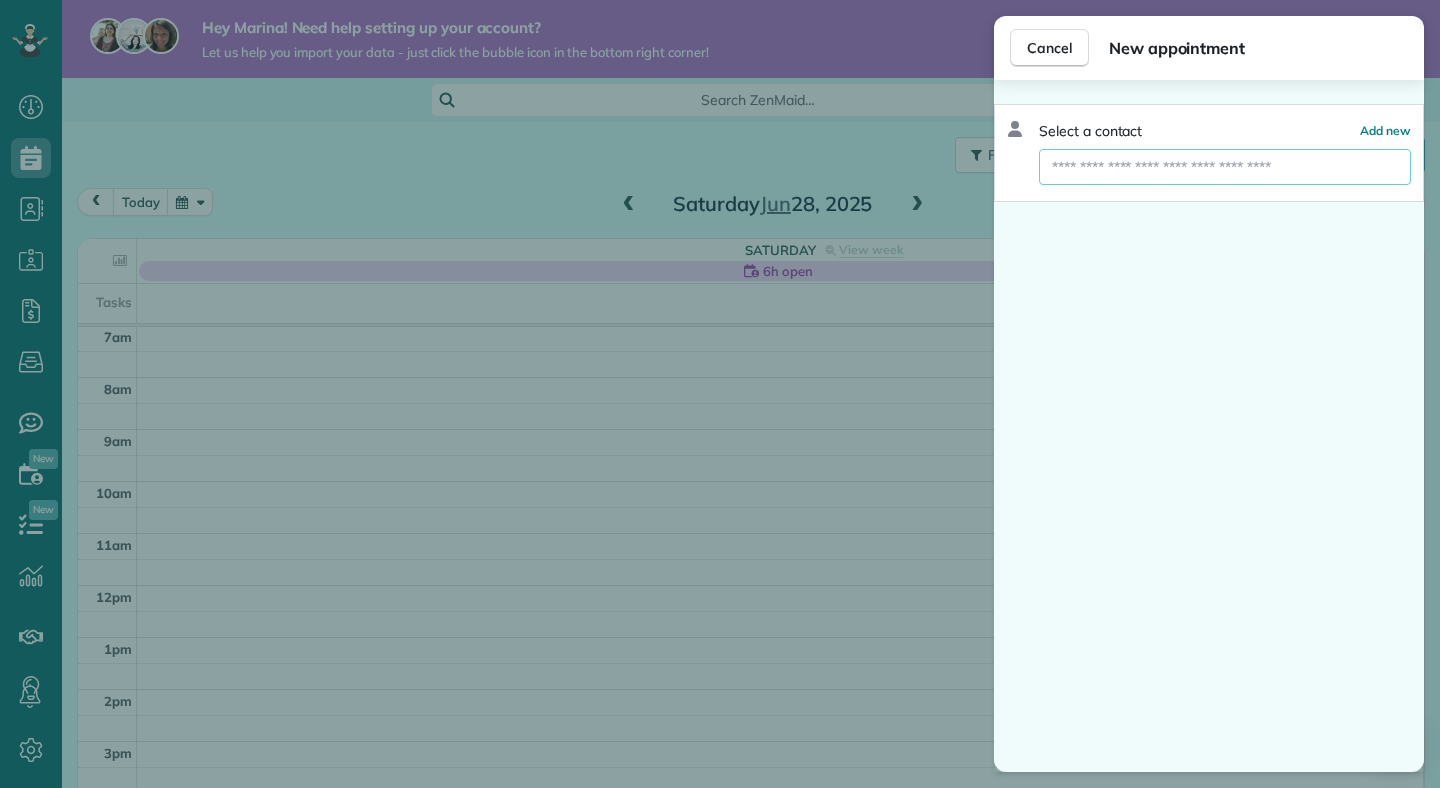click at bounding box center (1225, 167) 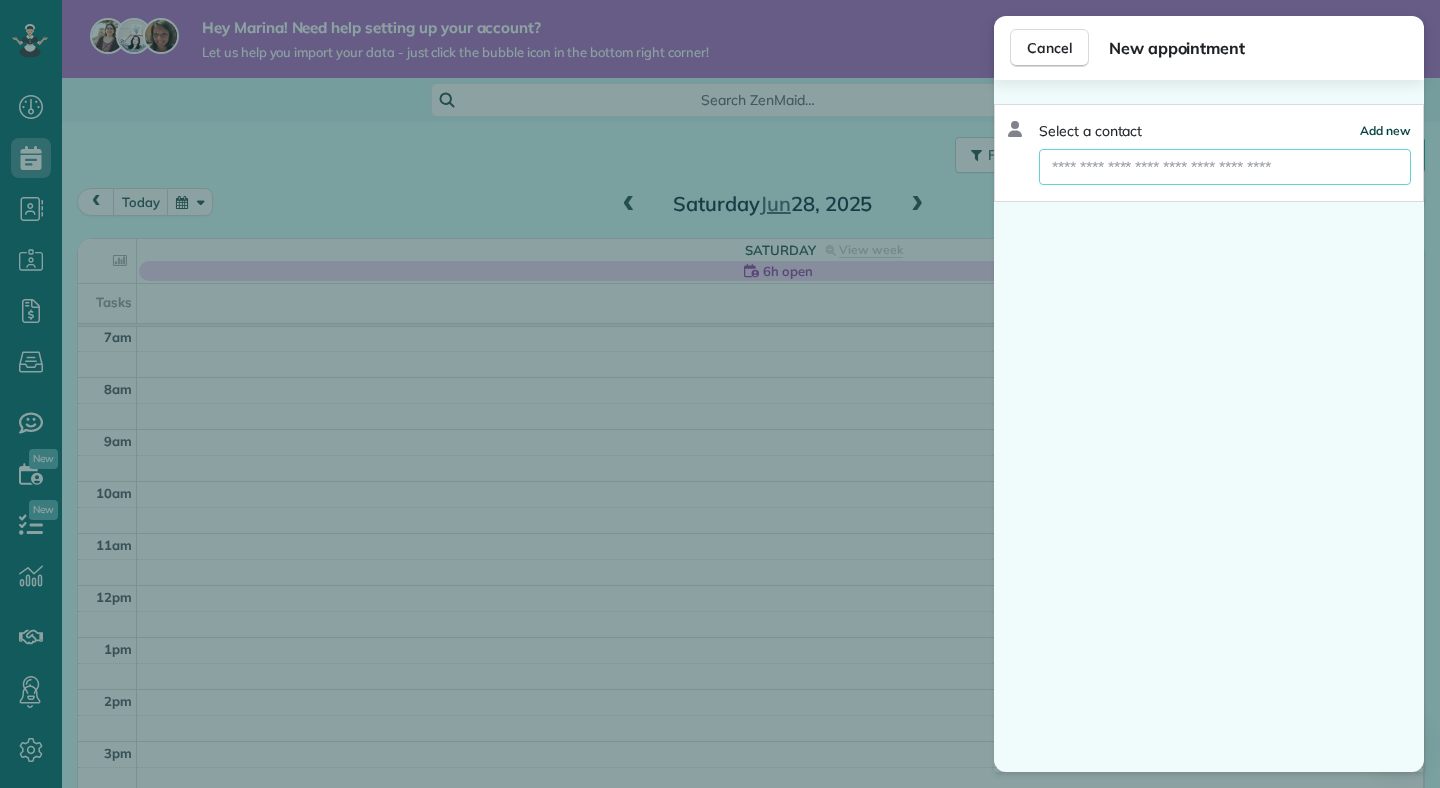 click on "Add new" at bounding box center [1385, 130] 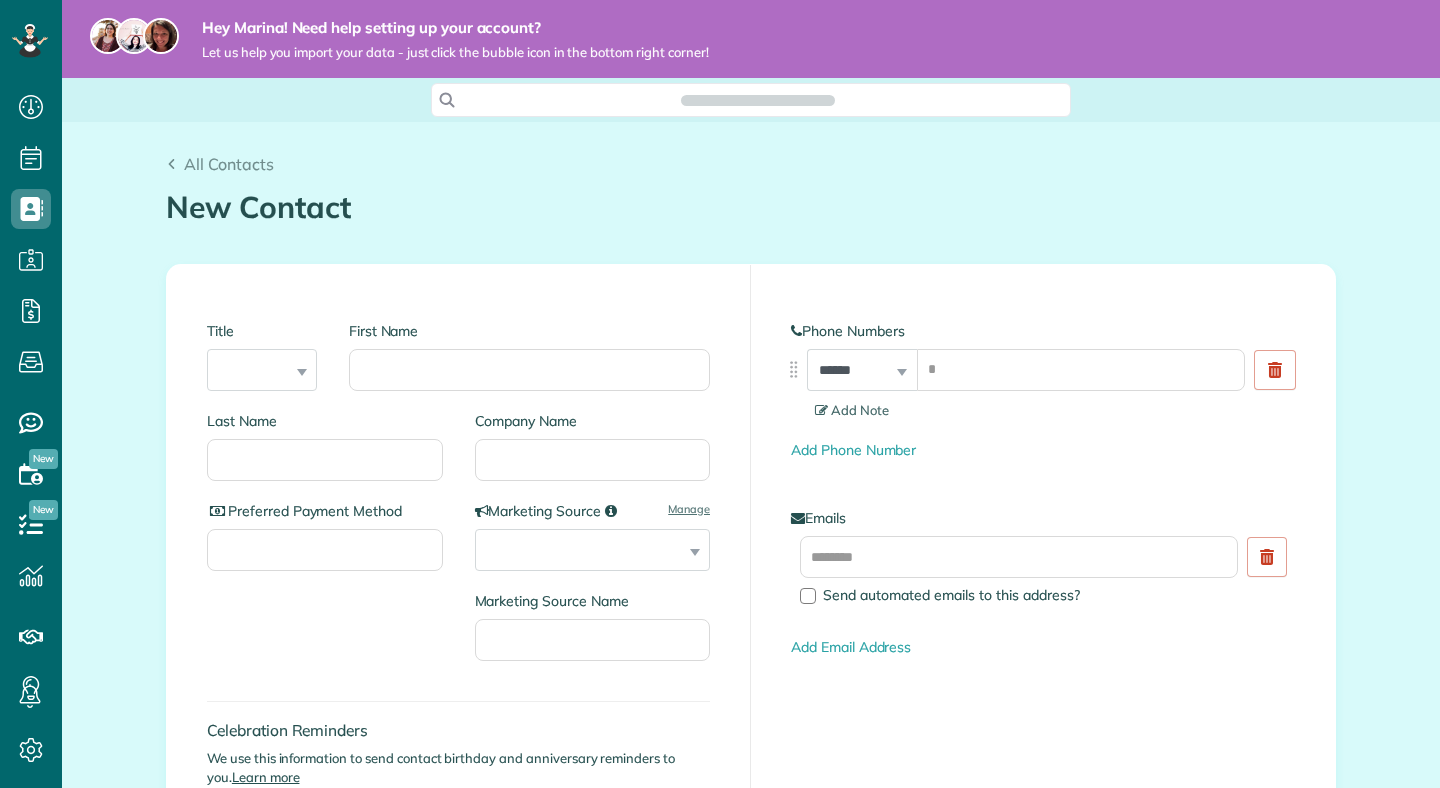 scroll, scrollTop: 0, scrollLeft: 0, axis: both 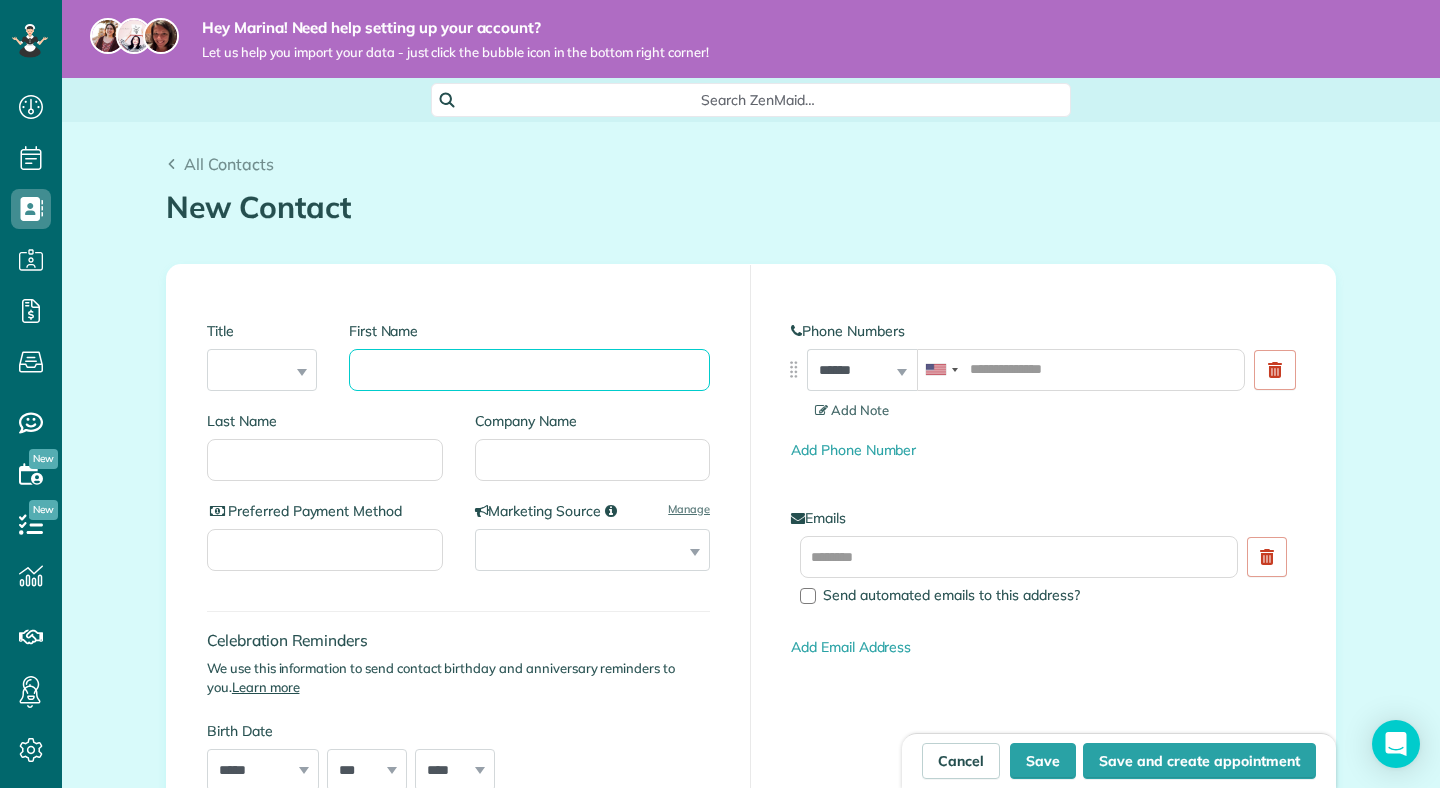 click on "First Name" at bounding box center [529, 370] 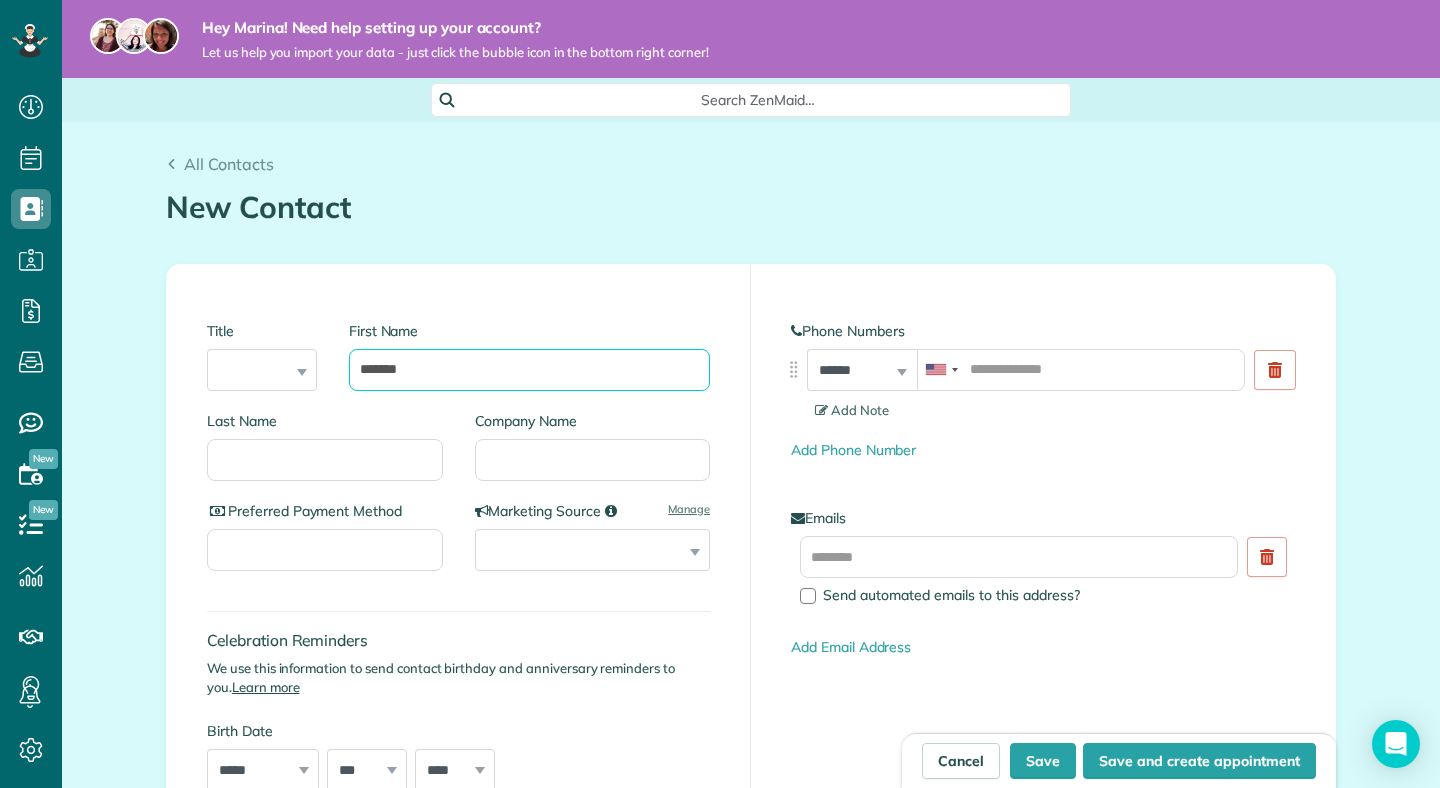 type on "*******" 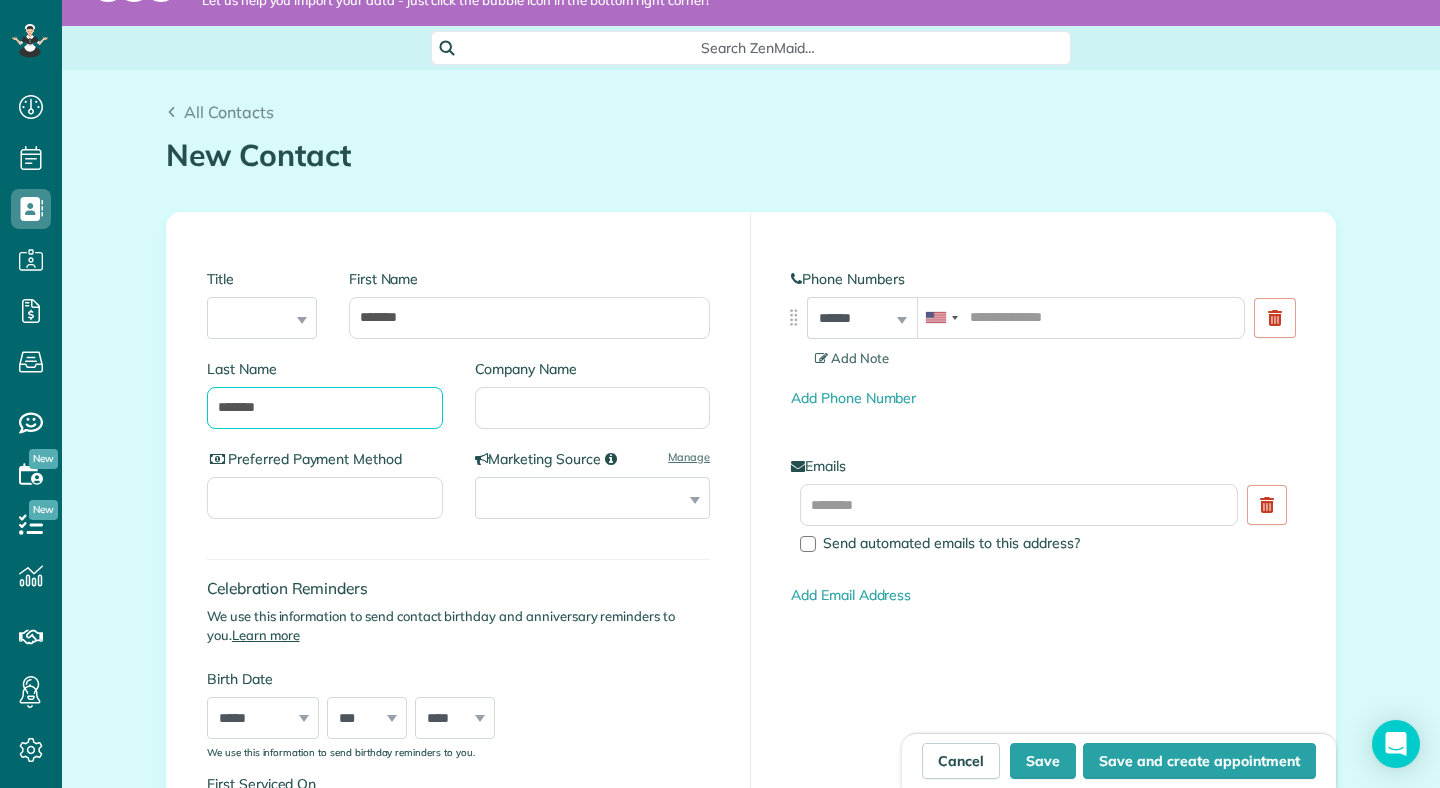scroll, scrollTop: 87, scrollLeft: 0, axis: vertical 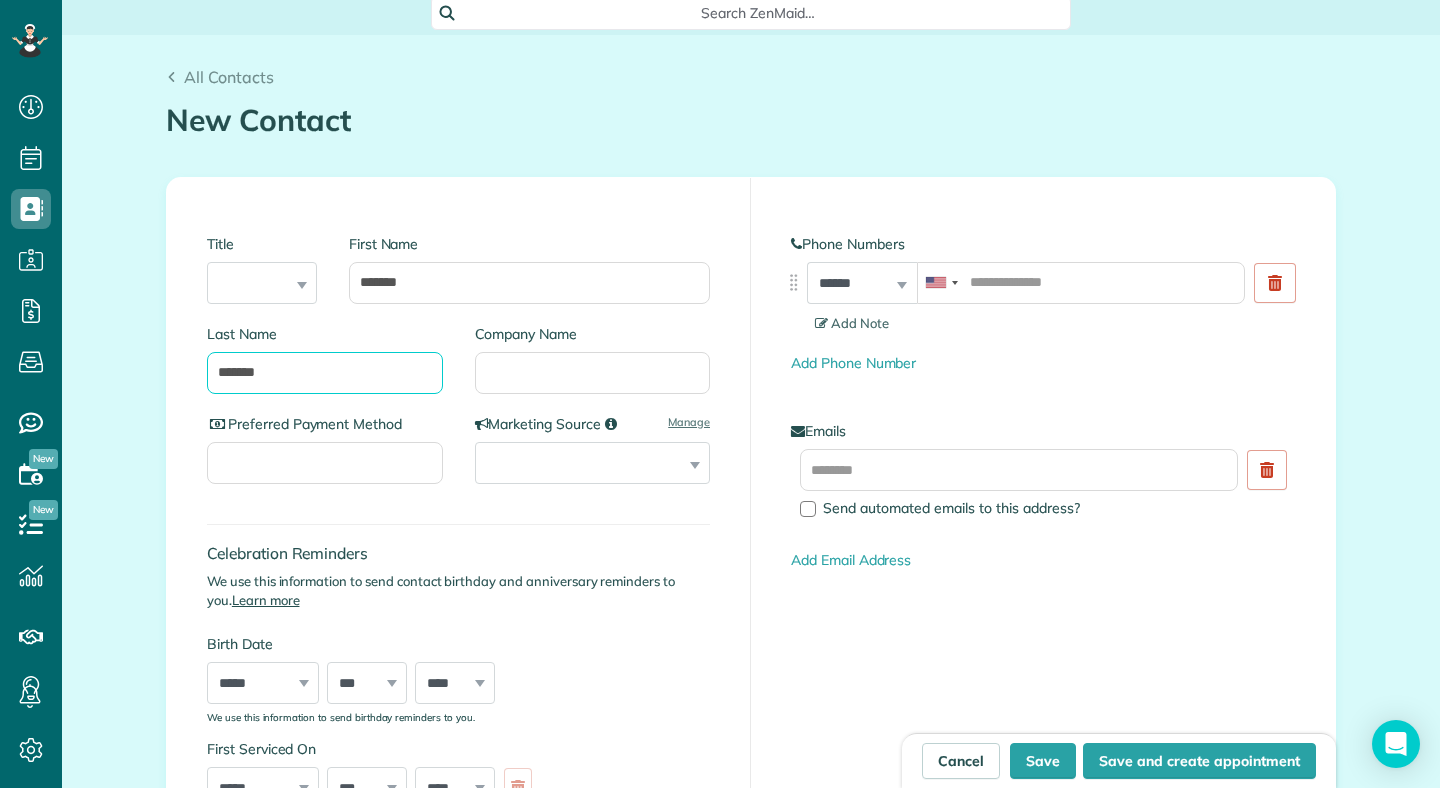 type on "*******" 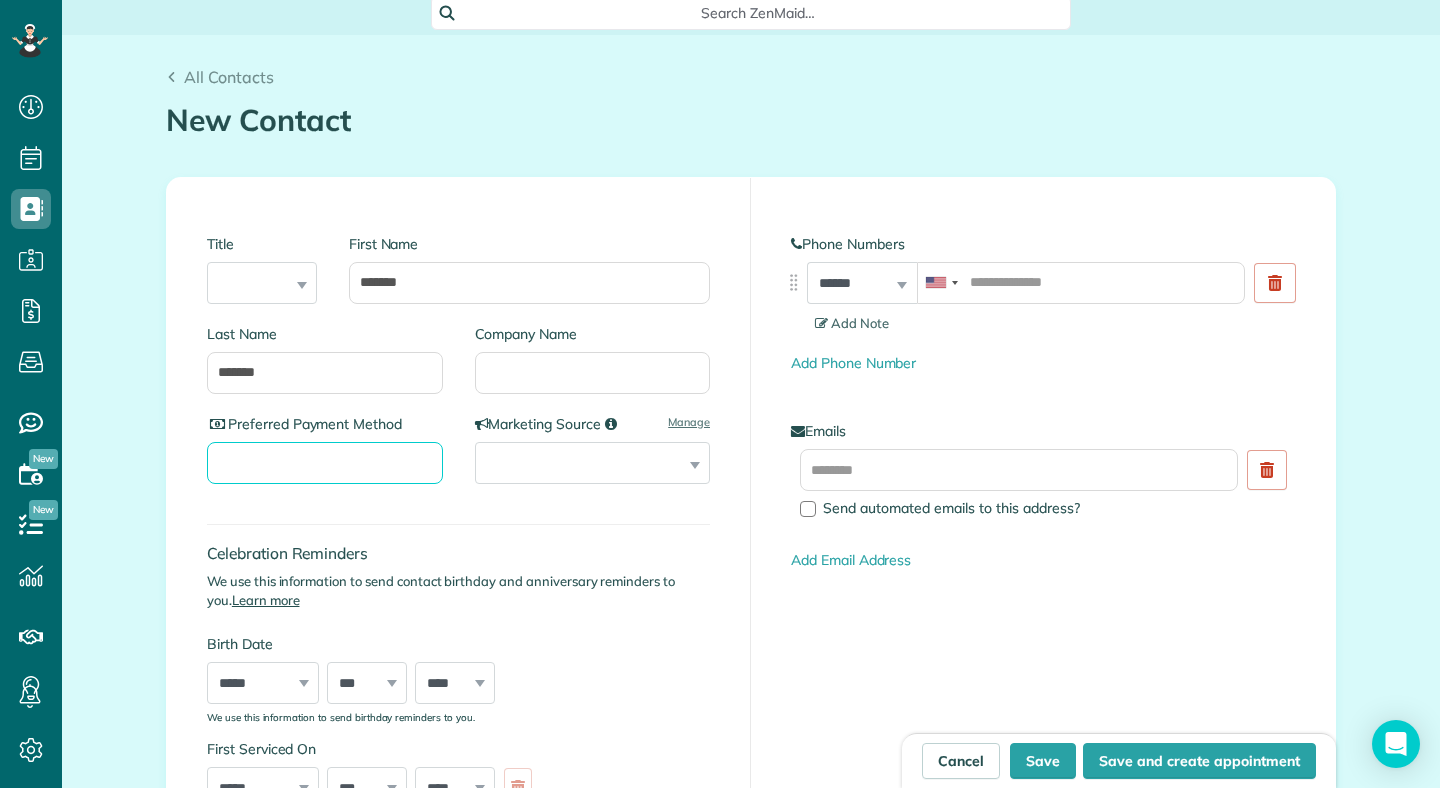 click on "Preferred Payment Method" at bounding box center [325, 463] 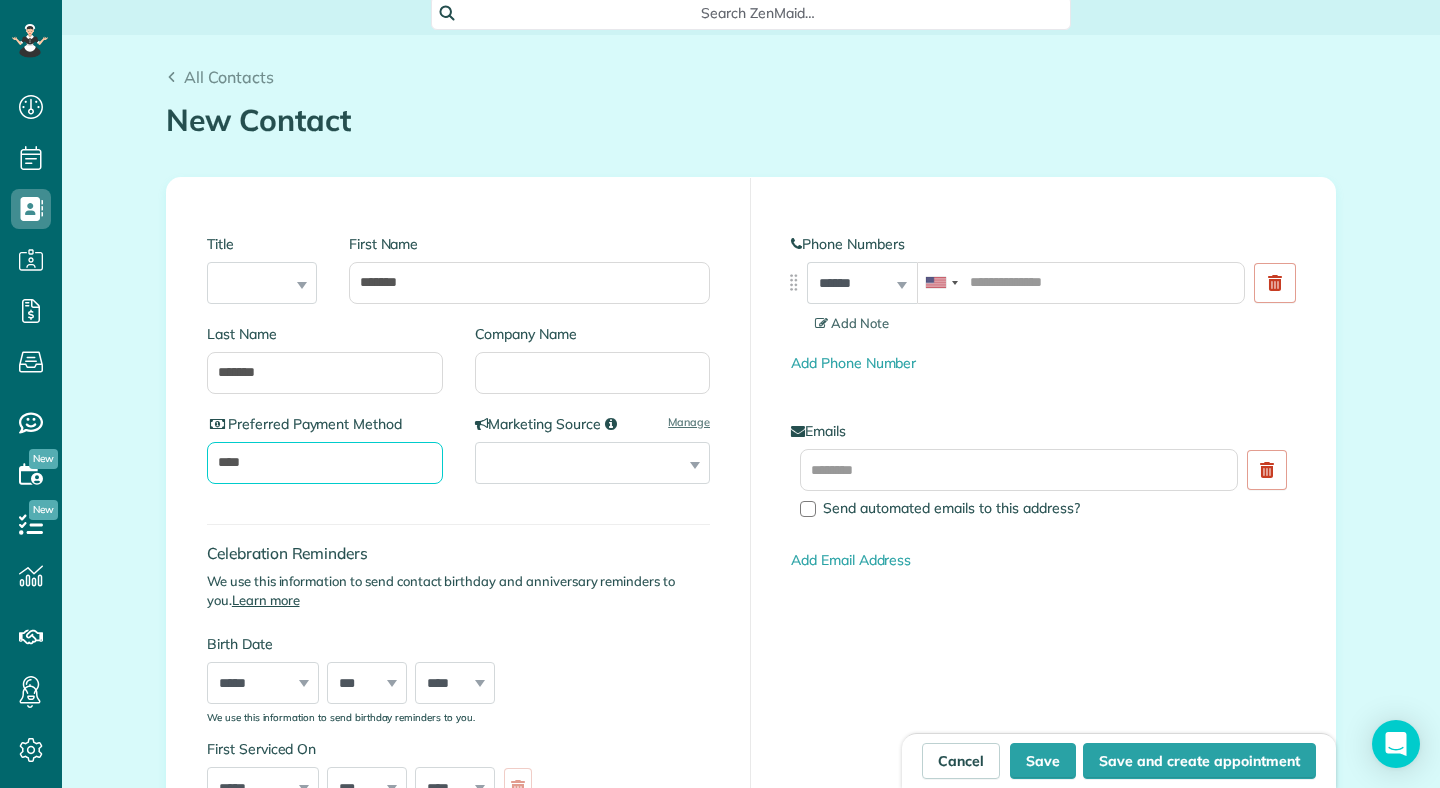 type on "****" 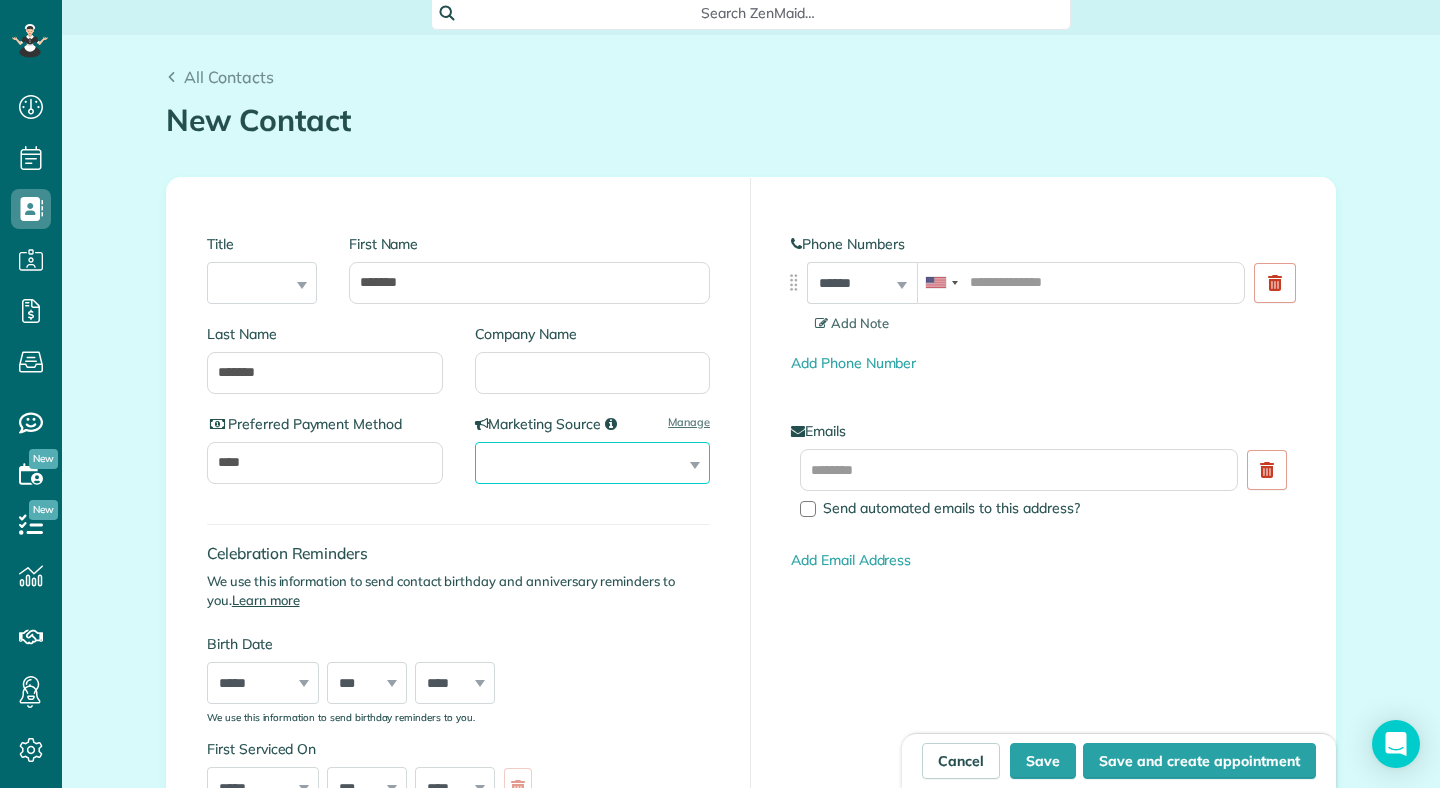 click on "**********" at bounding box center [593, 463] 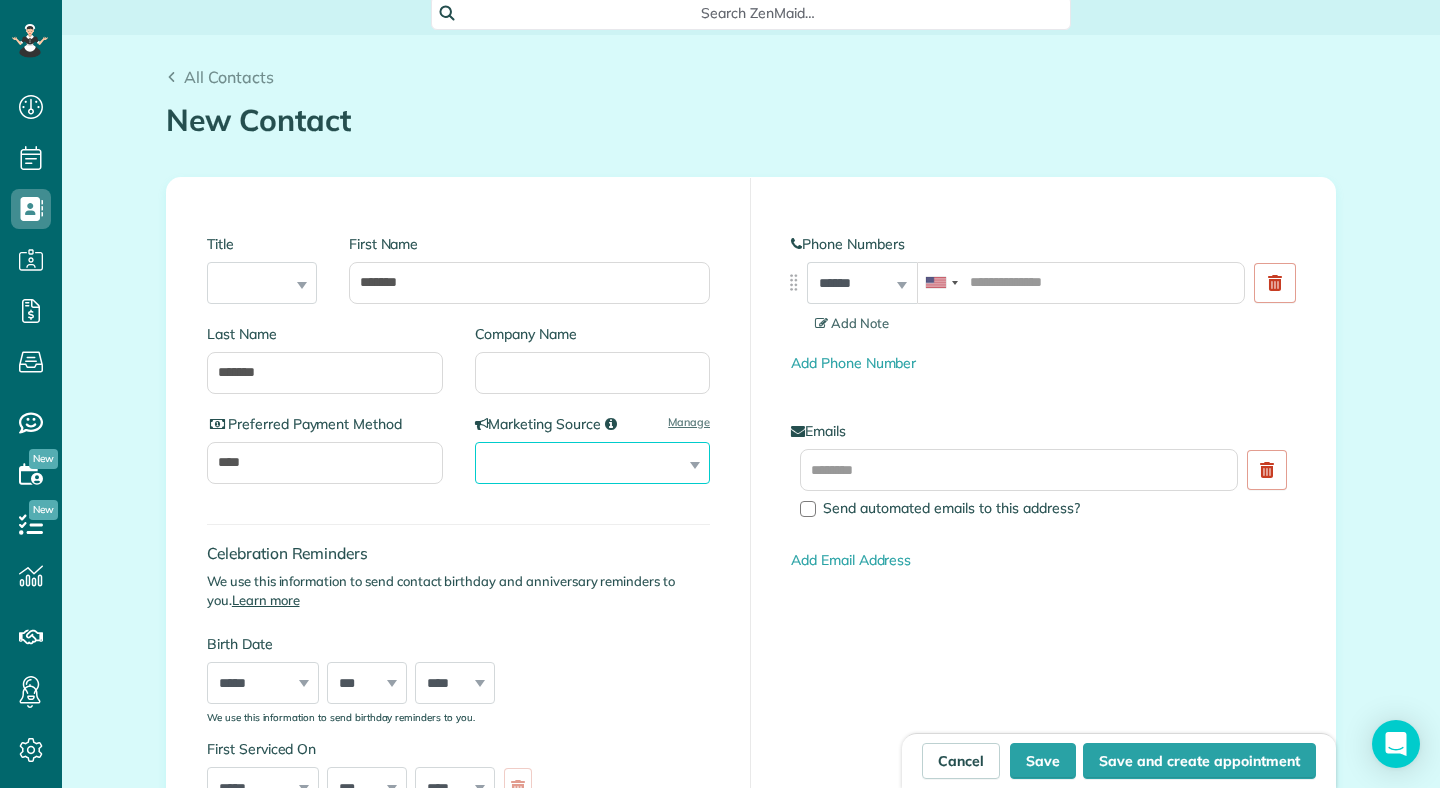 select on "****" 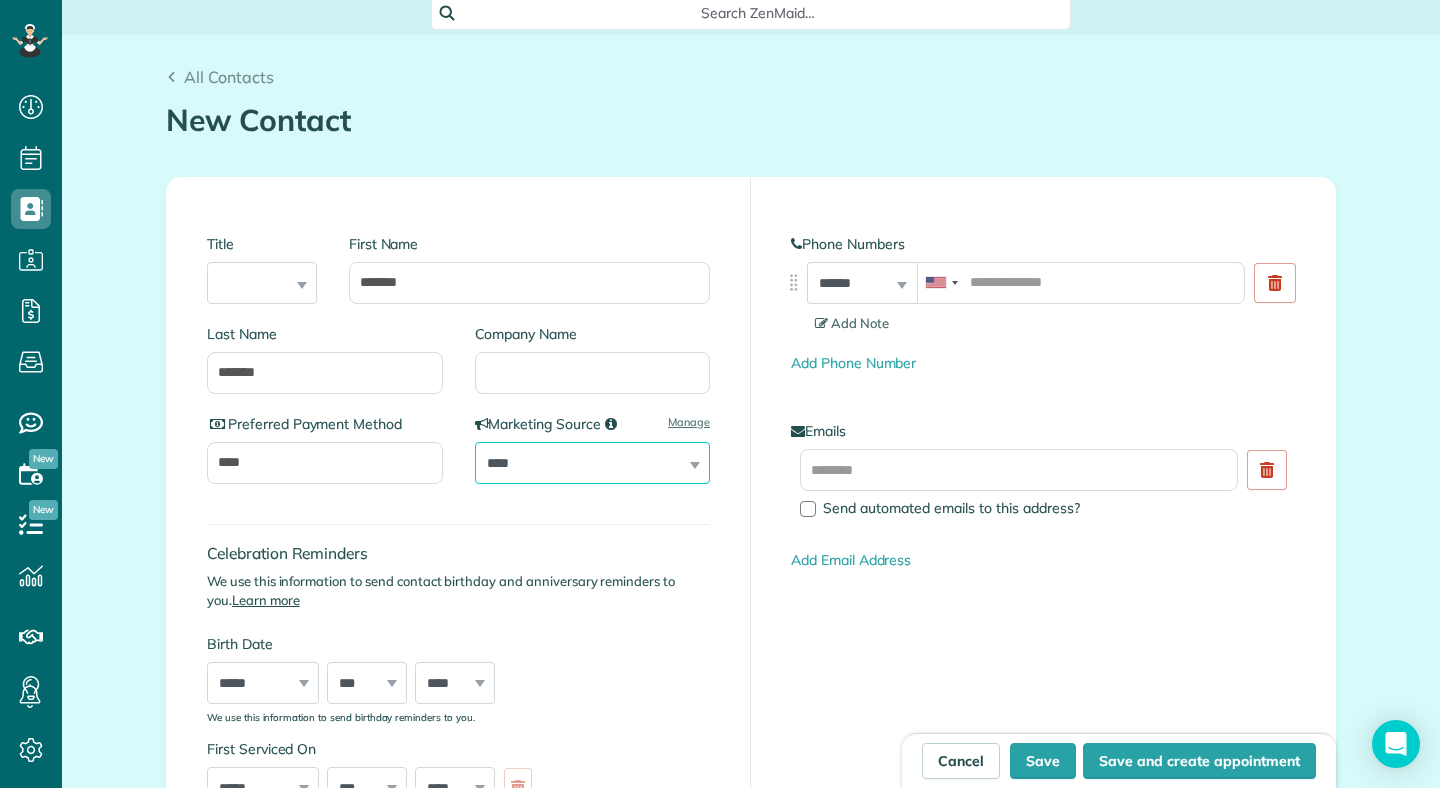 scroll, scrollTop: 275, scrollLeft: 0, axis: vertical 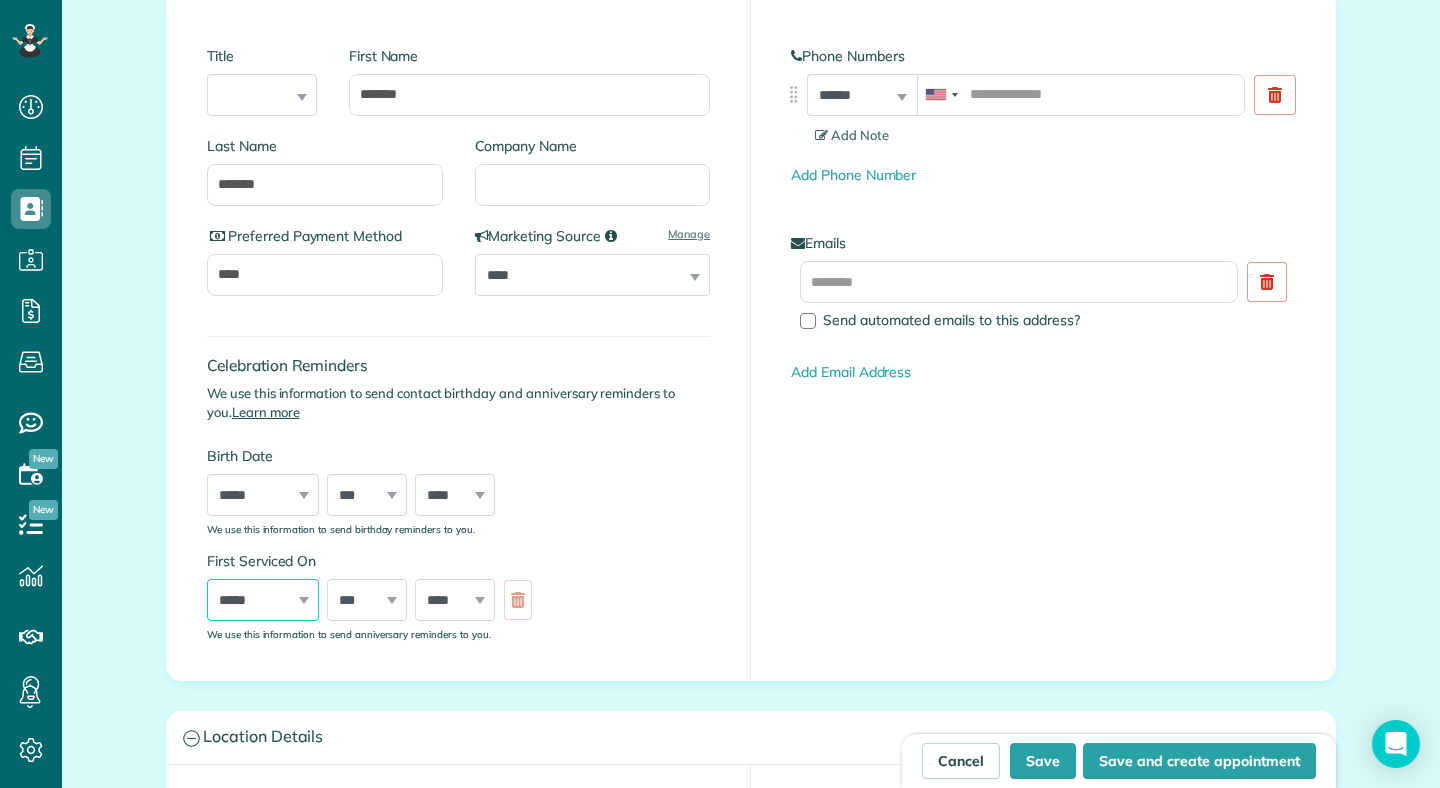 click on "*****
*******
********
*****
*****
***
****
****
******
*********
*******
********
********" at bounding box center (263, 600) 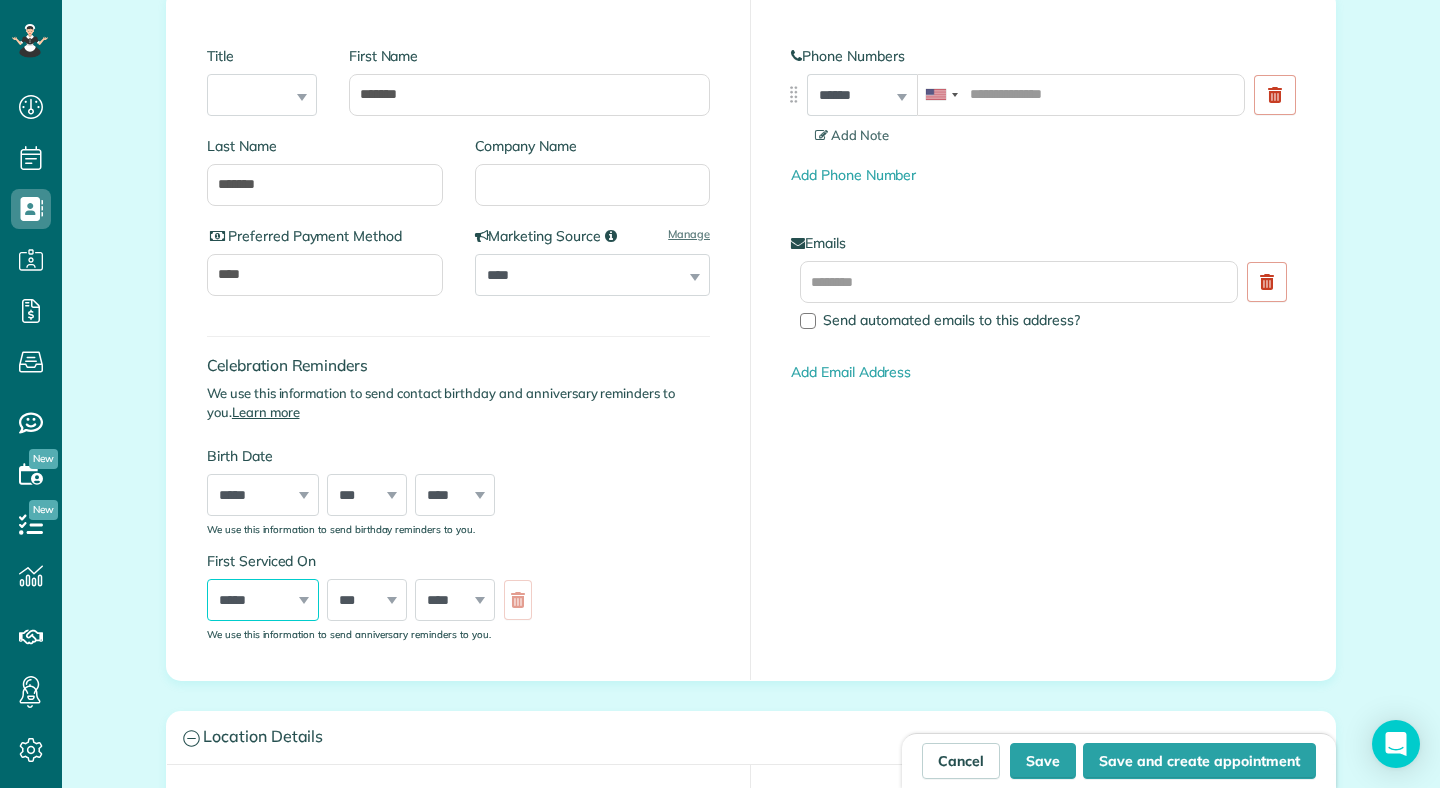 select on "*" 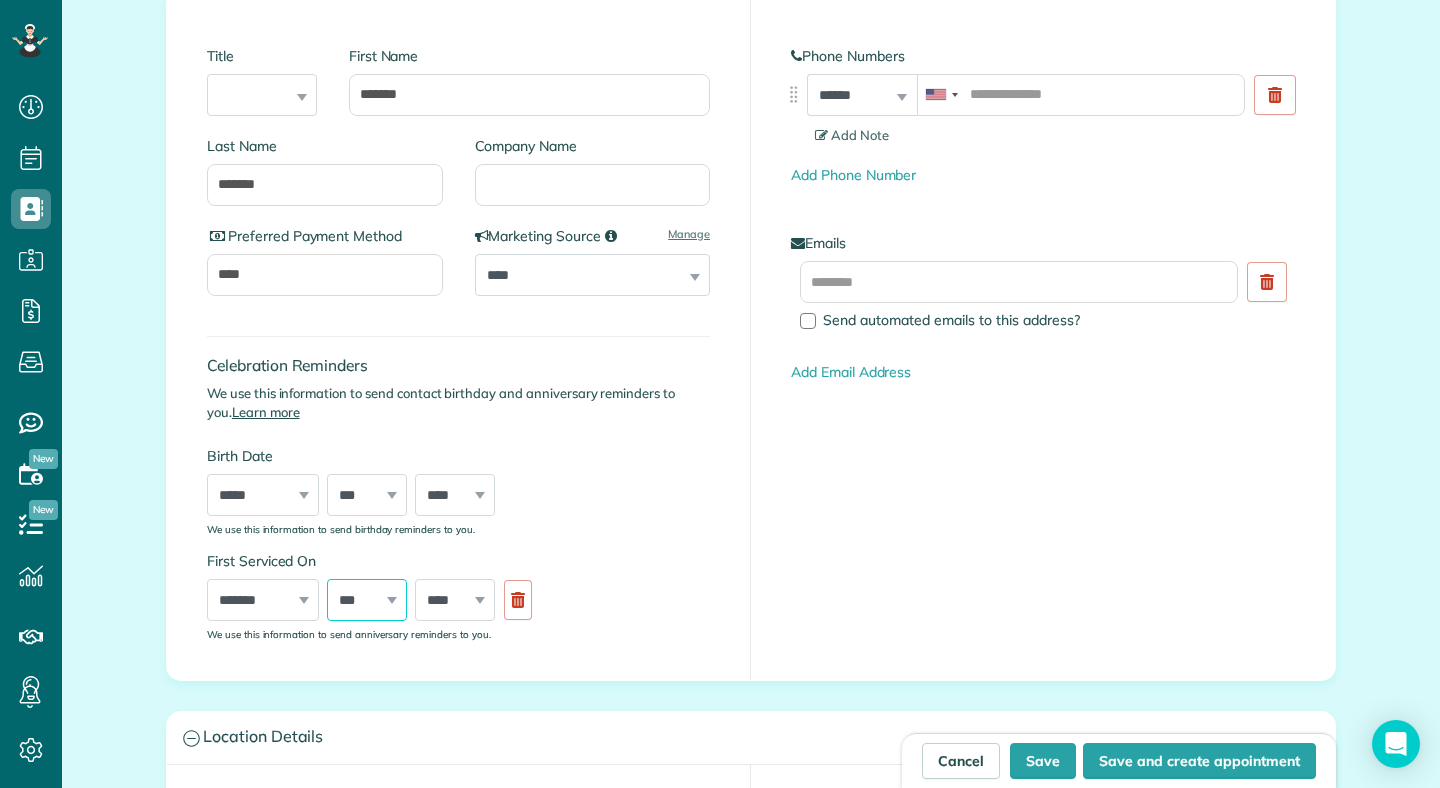 click on "***
*
*
*
*
*
*
*
*
*
**
**
**
**
**
**
**
**
**
**
**
**
**
**
**
**
**
**
**
**
**
**" at bounding box center [367, 600] 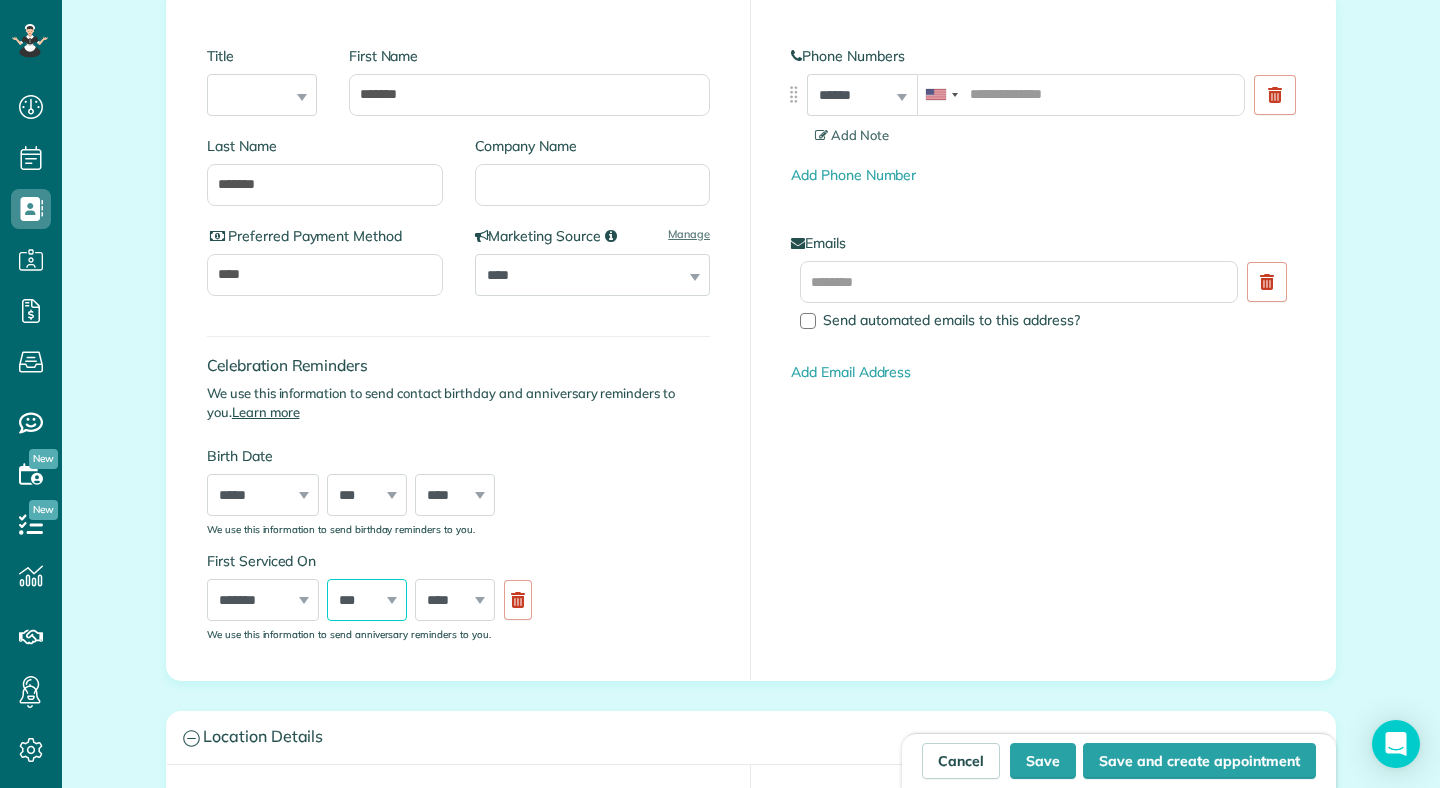 select on "**" 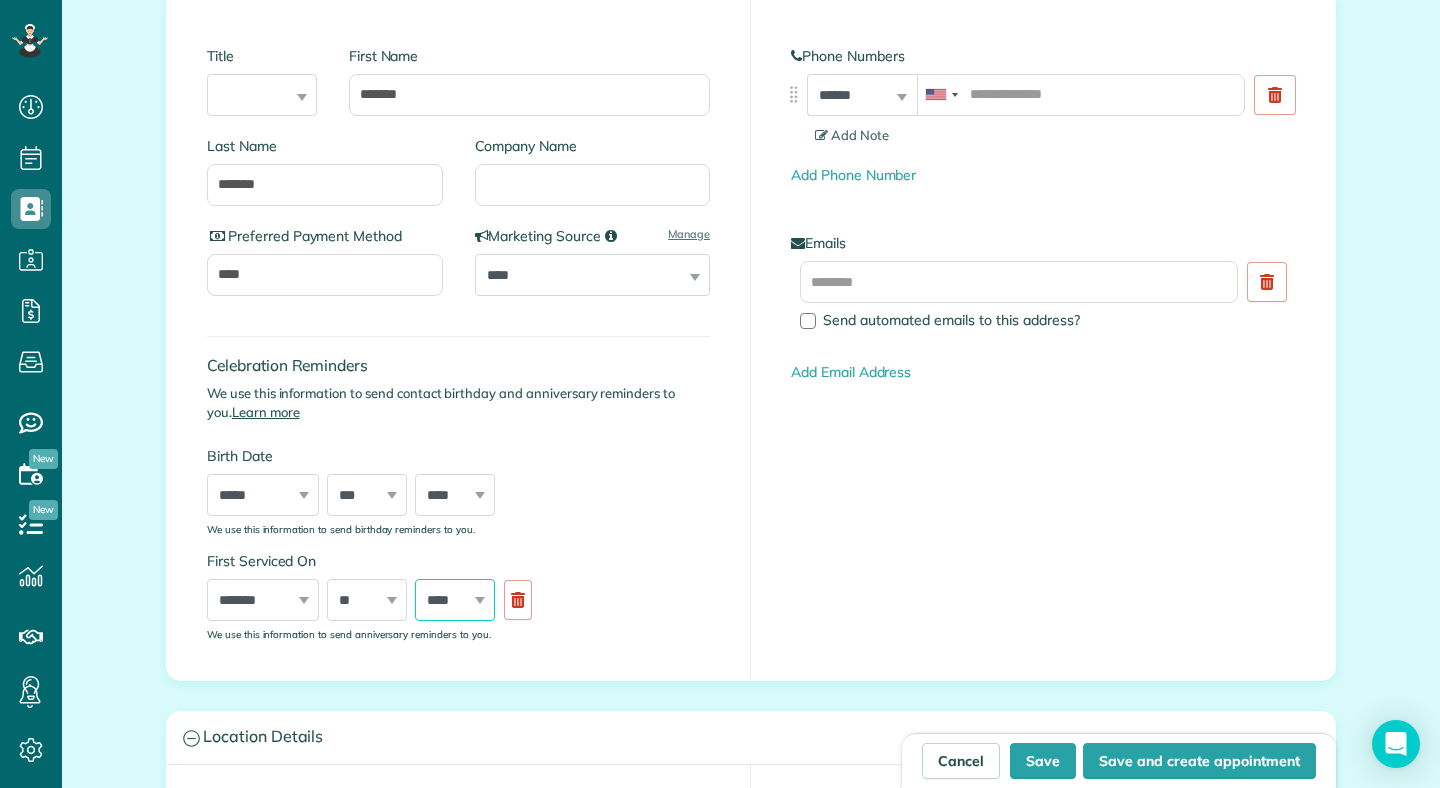 click on "****
****
****
****
****
****
****
****
****
****
****
****
****
****
****
****
****
****
****
****
****
****
****
****
****
****
****
****
****
****
****
****
****
****
****
****
****
****
****
****
****
****
****
****
****
****
****
****
****
****
****
****" at bounding box center (455, 600) 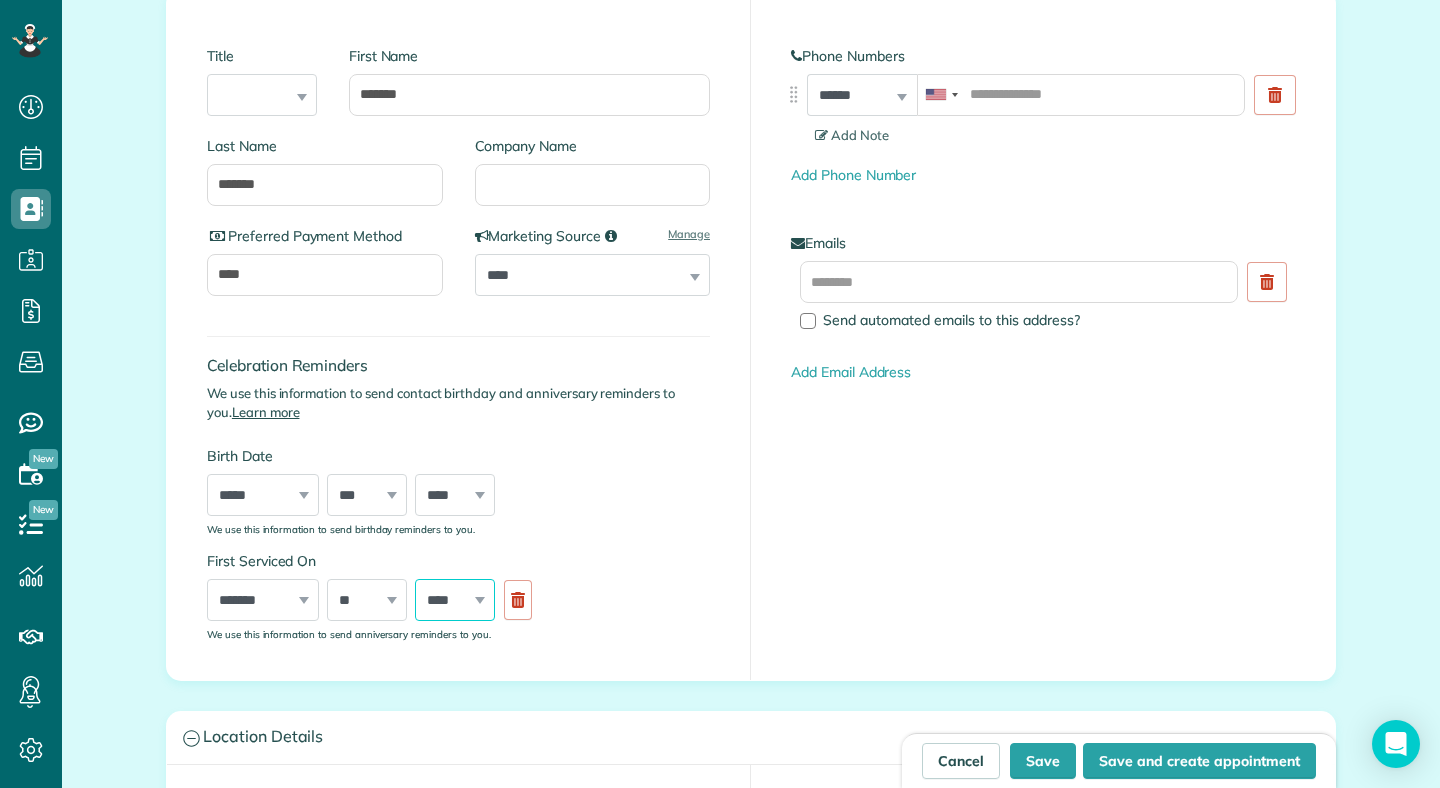 click on "****
****
****
****
****
****
****
****
****
****
****
****
****
****
****
****
****
****
****
****
****
****
****
****
****
****
****
****
****
****
****
****
****
****
****
****
****
****
****
****
****
****
****
****
****
****
****
****
****
****
****
****" at bounding box center [455, 600] 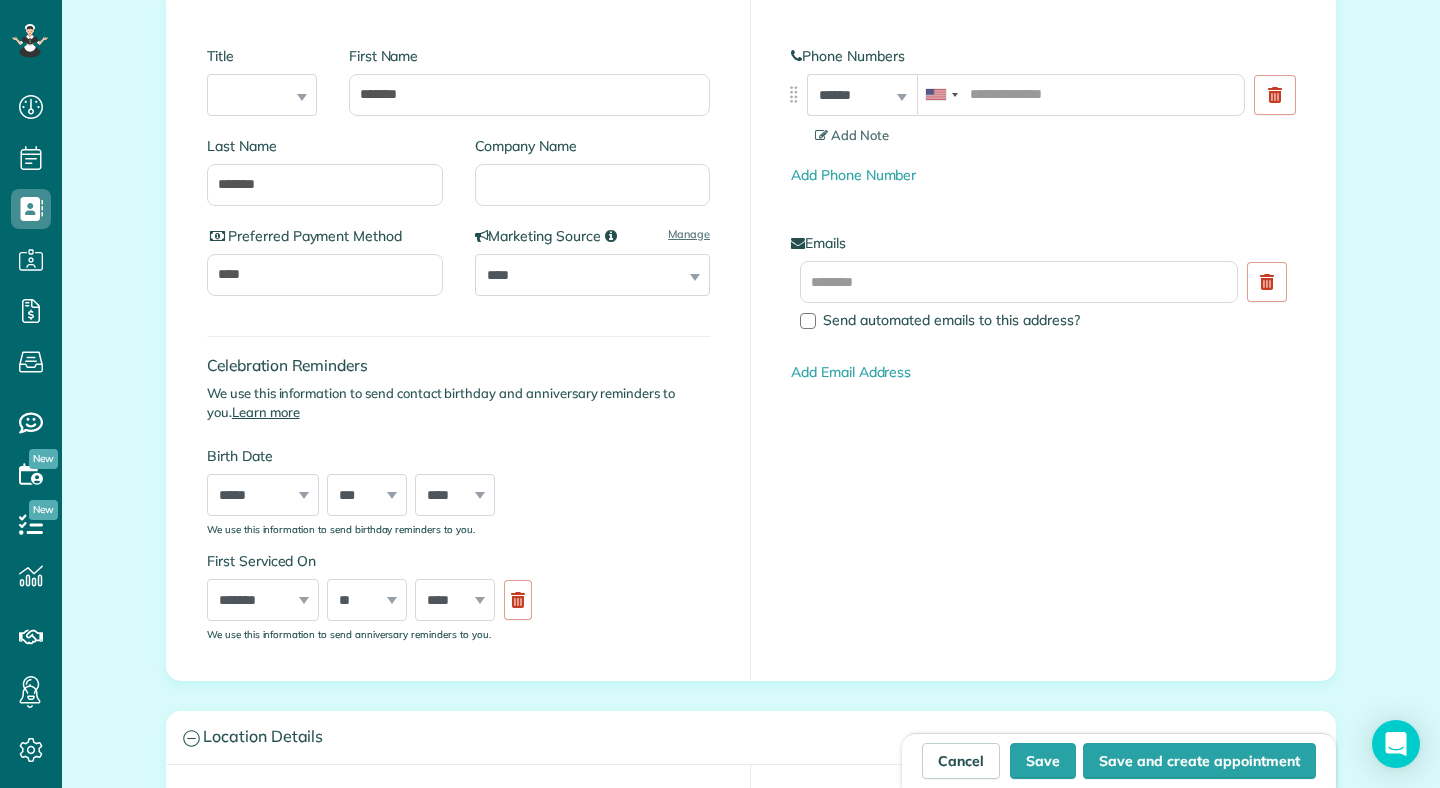 click on "First Serviced On
*****
*******
********
*****
*****
***
****
****
******
*********
*******
********
********
***
*
*
*
*
*
*
*
*
*
**
**
**
**
**
**
**
**
**
**
**
**
**
**
**
**
**
**
**
**
**
**
****
****
****
****
****
****
****
****
****
****
****
****
****
****
****
****
****
****
****
****
****
****
****
****
****
****
****
****
****
****
****
****
****
****
****
****
****
****
****
****
****
****
****
****
****
****
****
****
****
****
****
****
We use this information to send anniversary reminders to you." at bounding box center (458, 595) 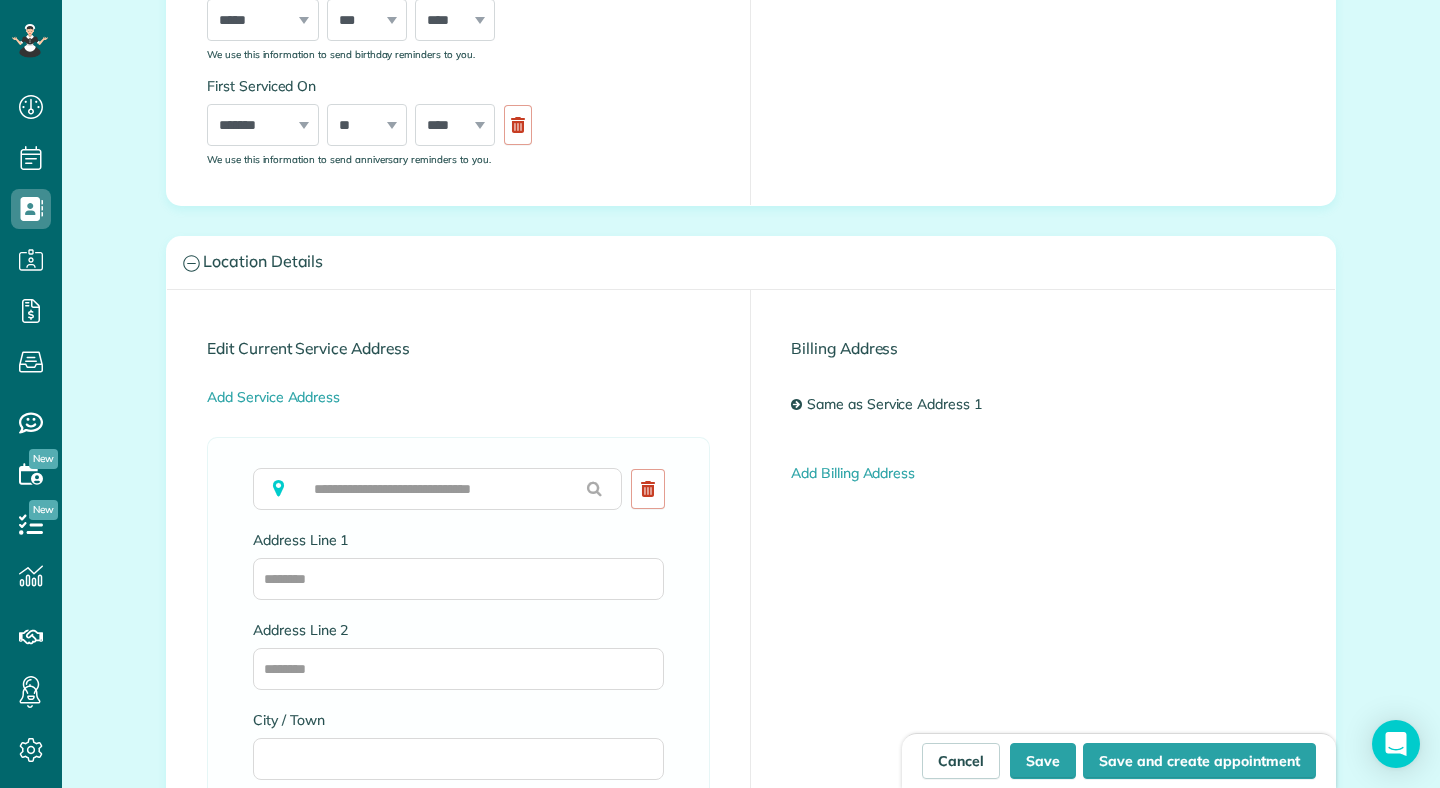 scroll, scrollTop: 752, scrollLeft: 0, axis: vertical 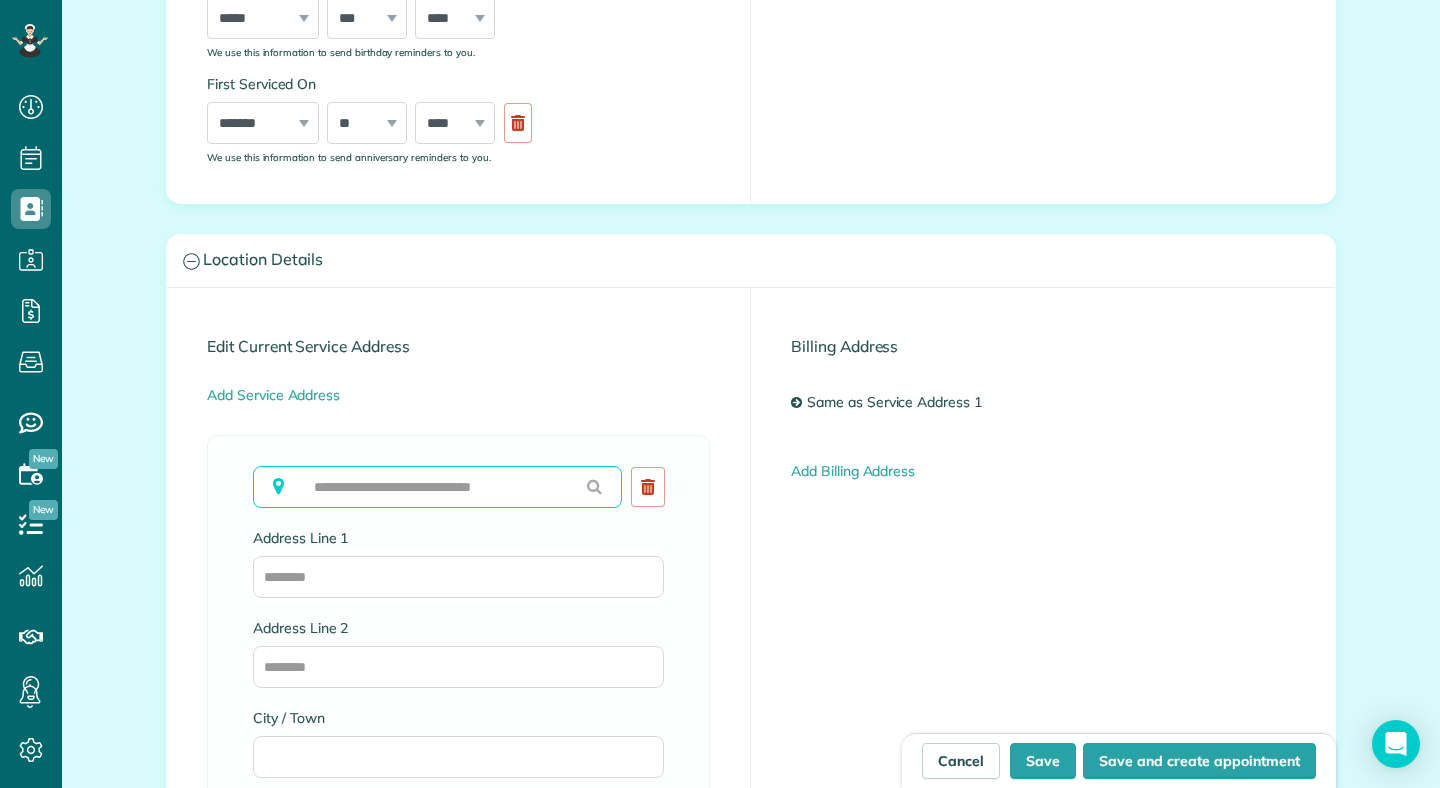 click at bounding box center [437, 487] 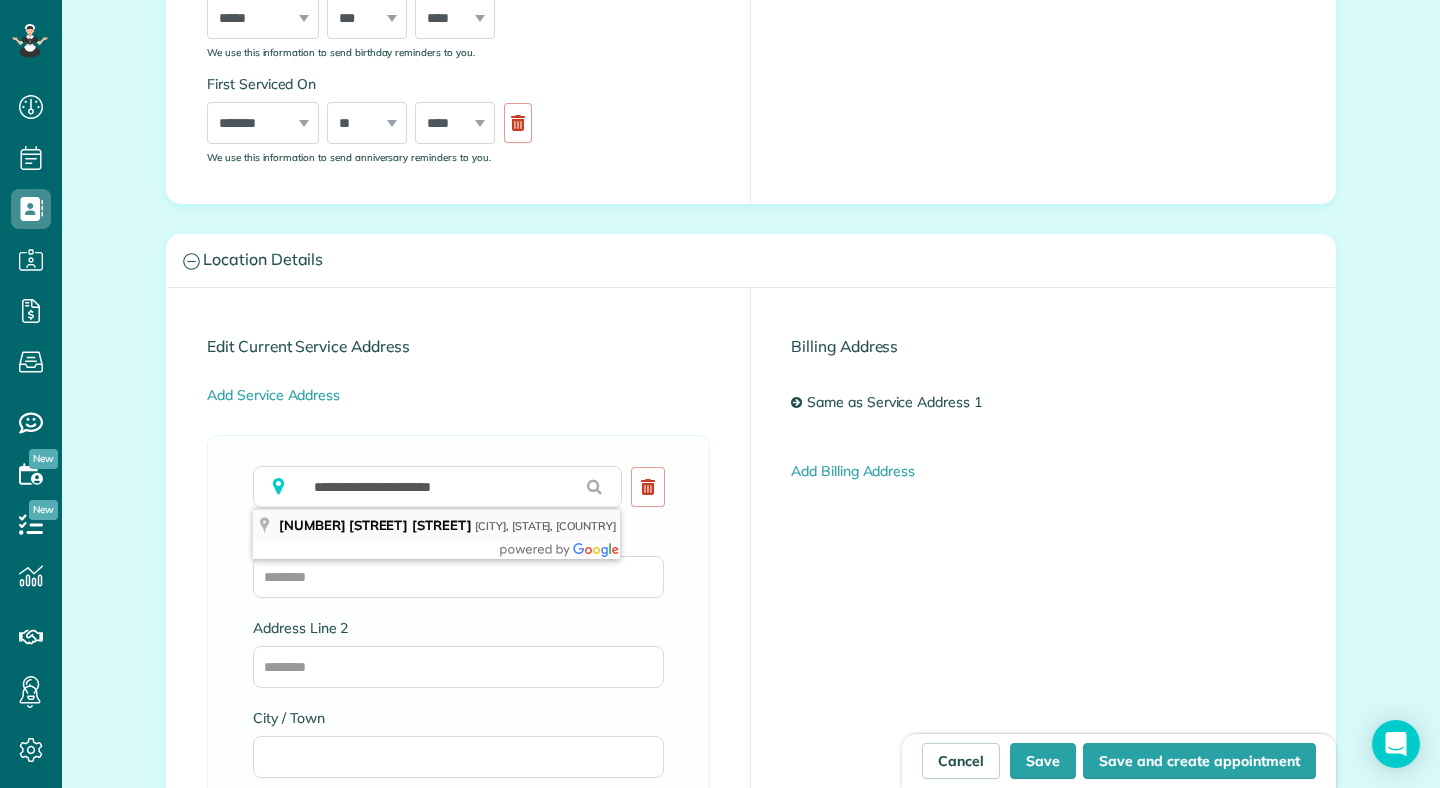 type on "**********" 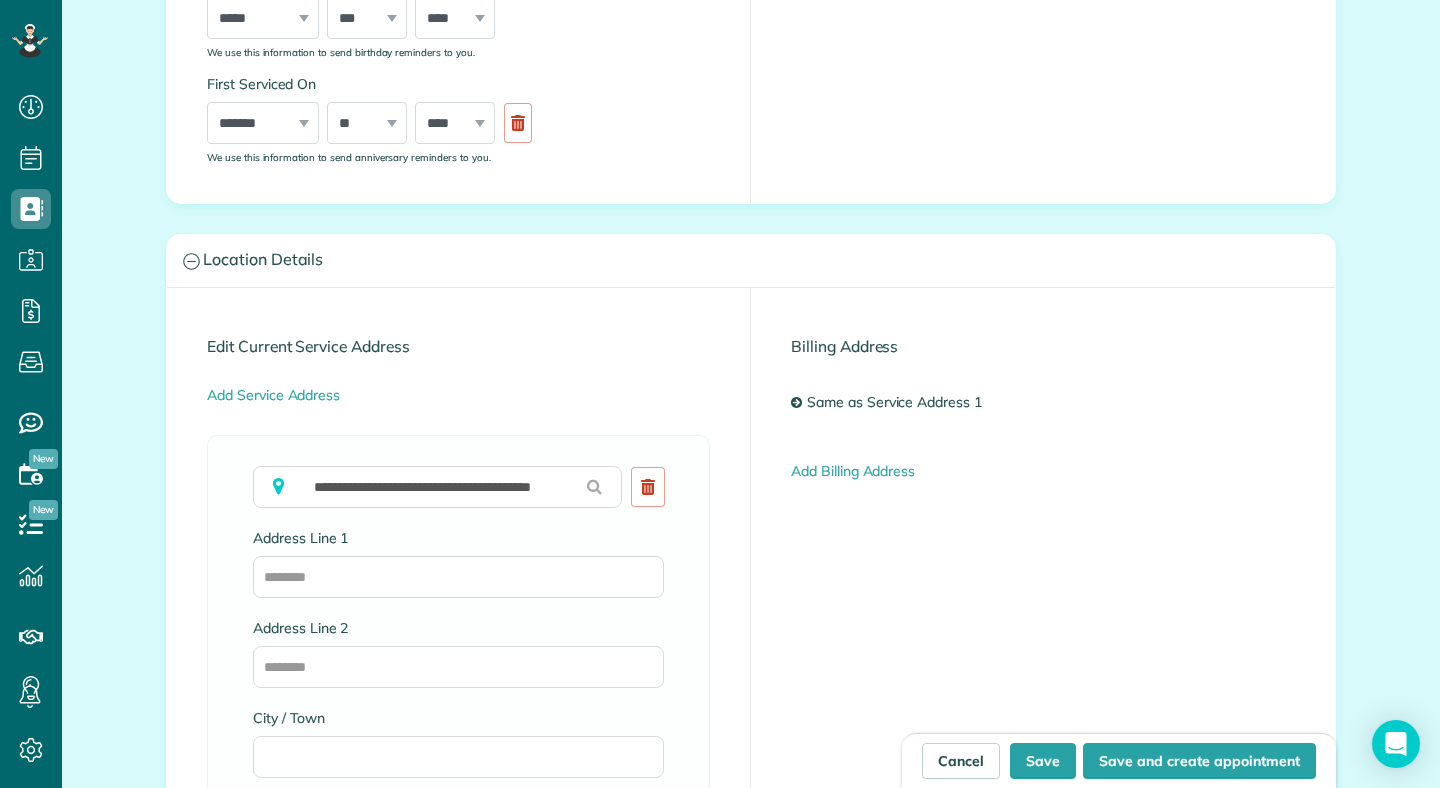type on "**********" 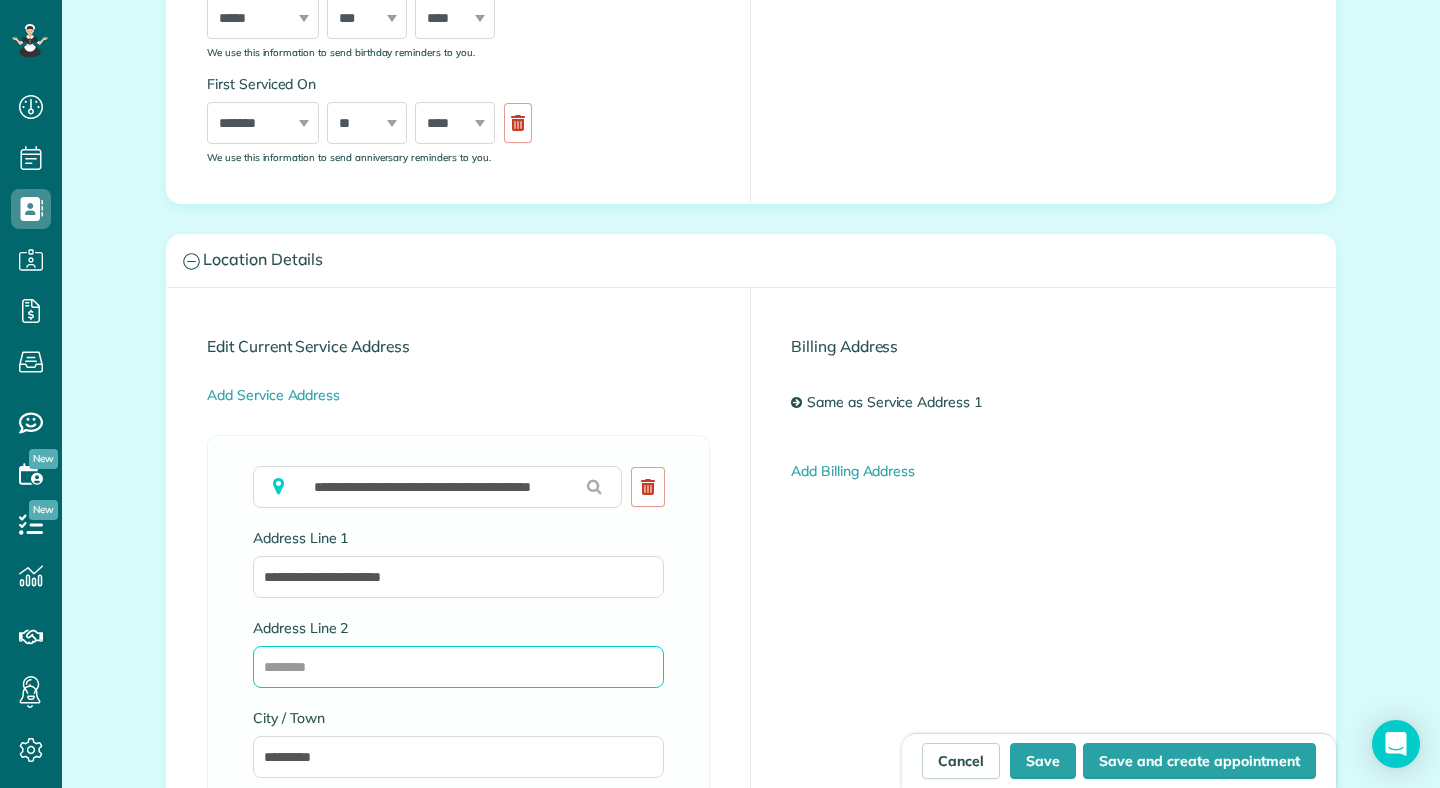 click on "Address Line 2" at bounding box center [458, 667] 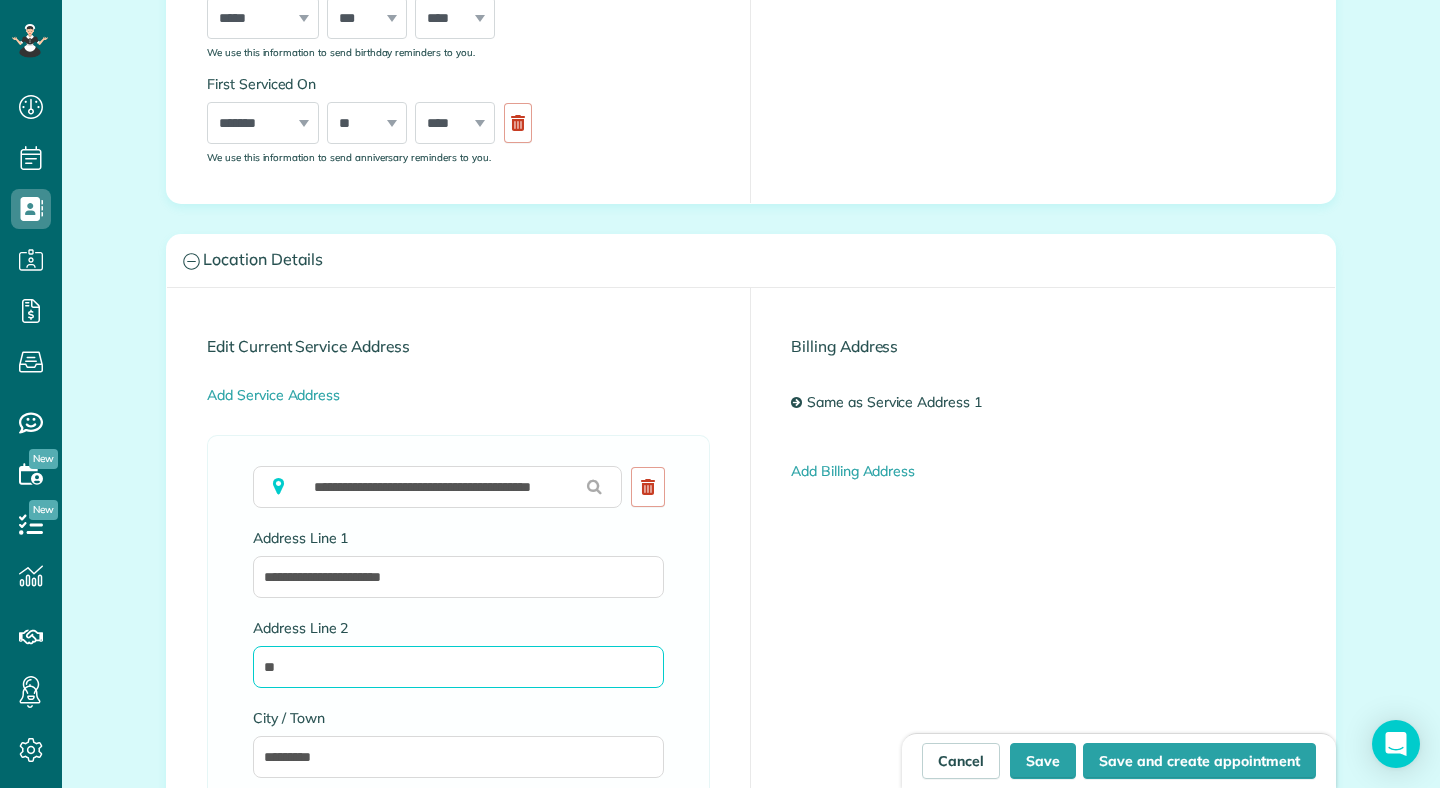 type on "**" 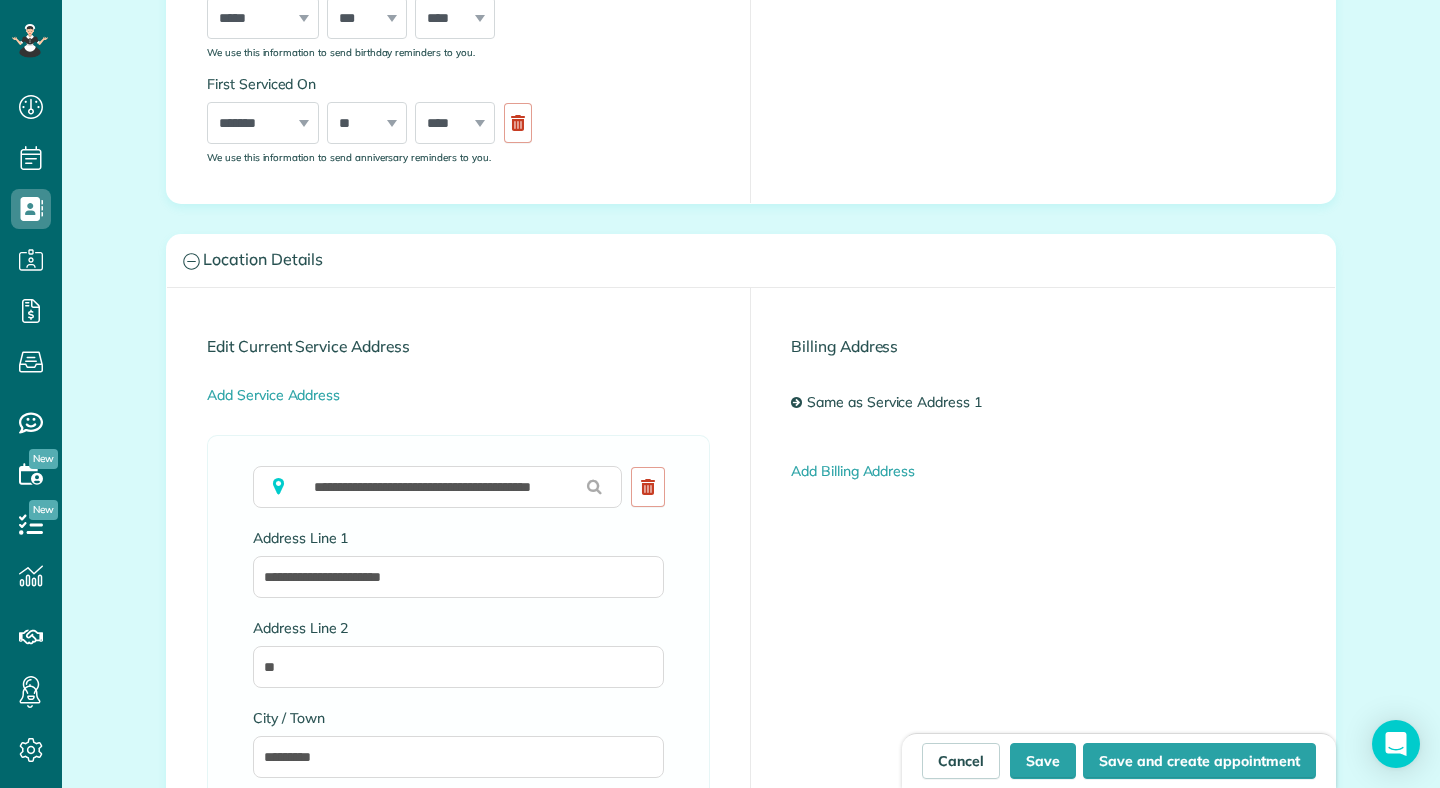click on "**********" at bounding box center (458, 573) 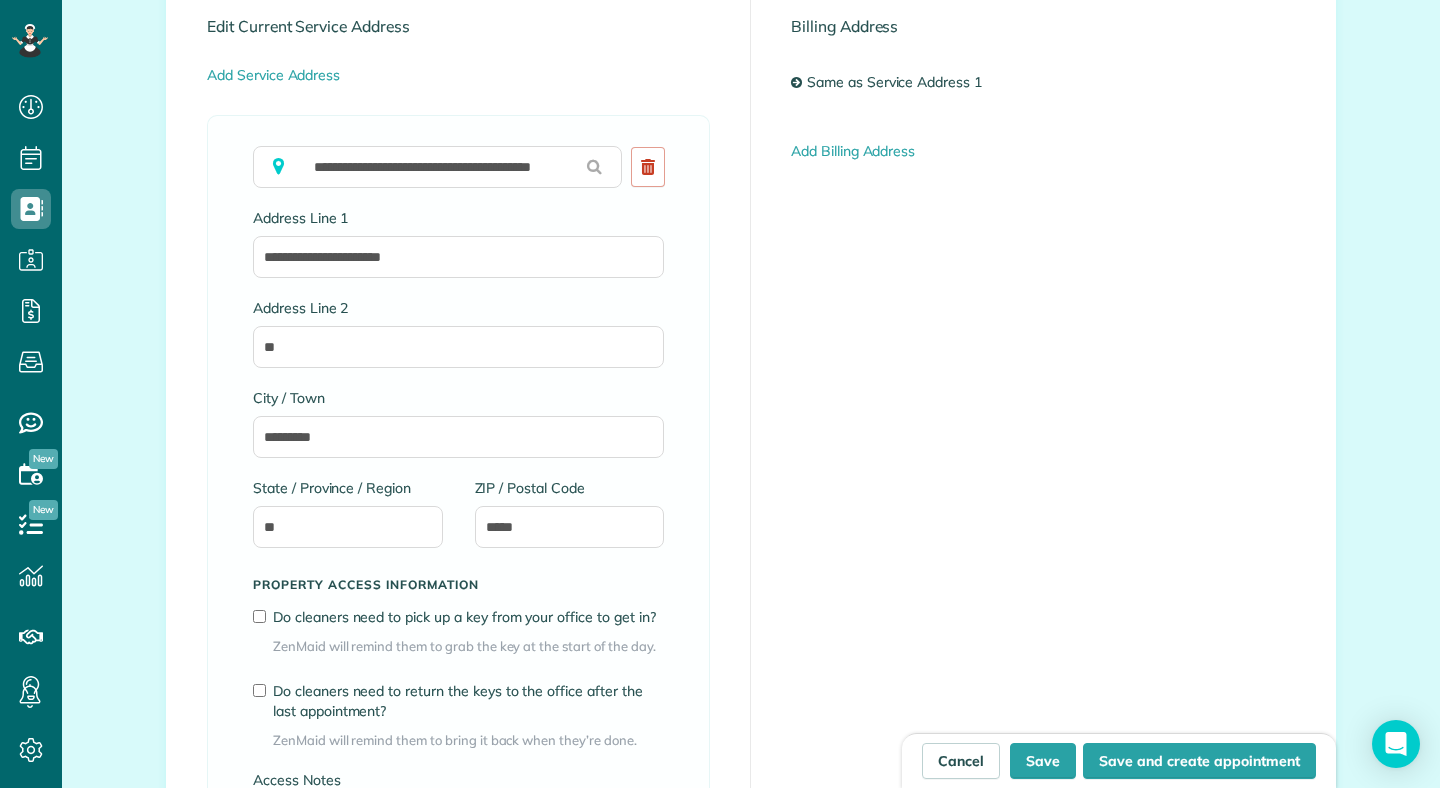 scroll, scrollTop: 1224, scrollLeft: 0, axis: vertical 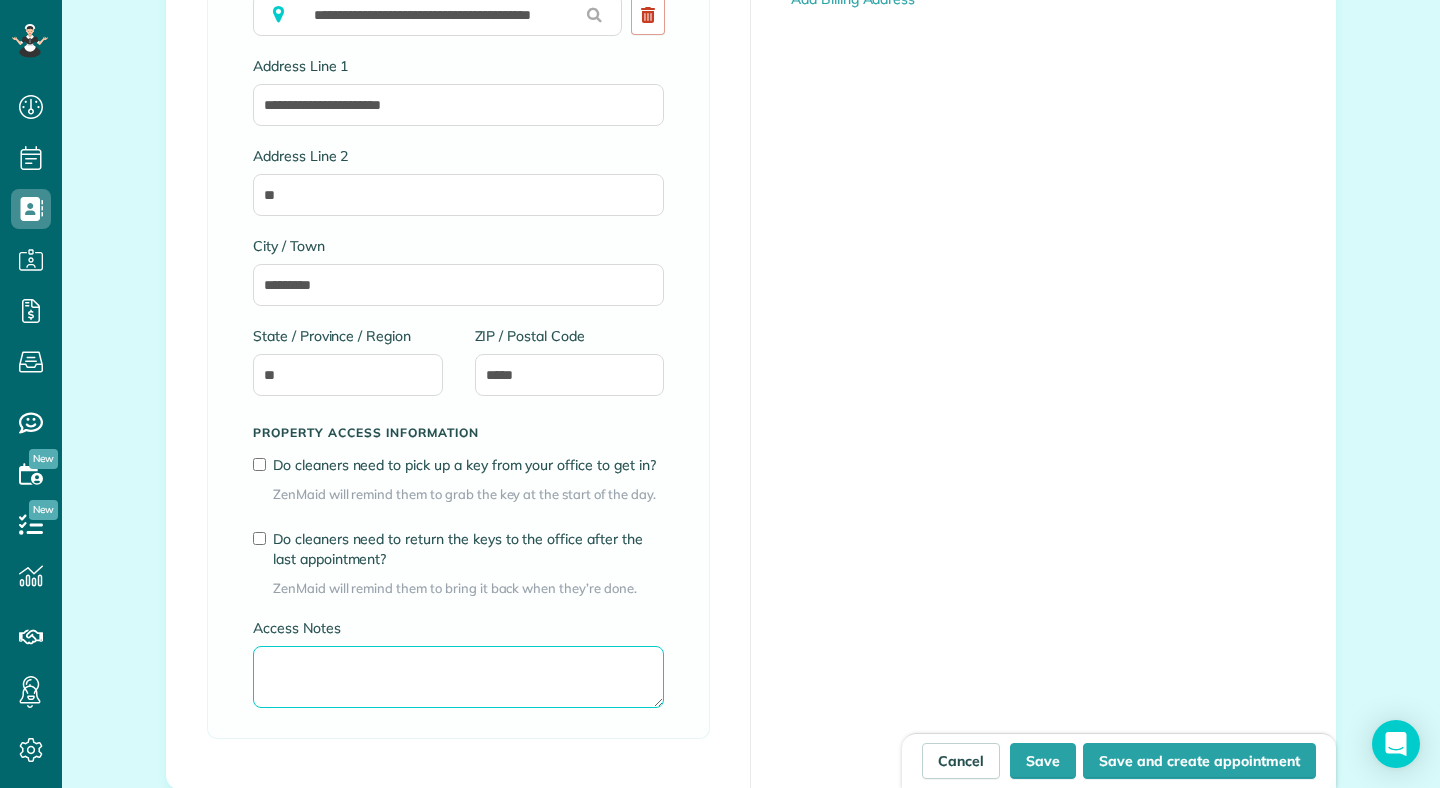 click on "Access Notes" at bounding box center (458, 677) 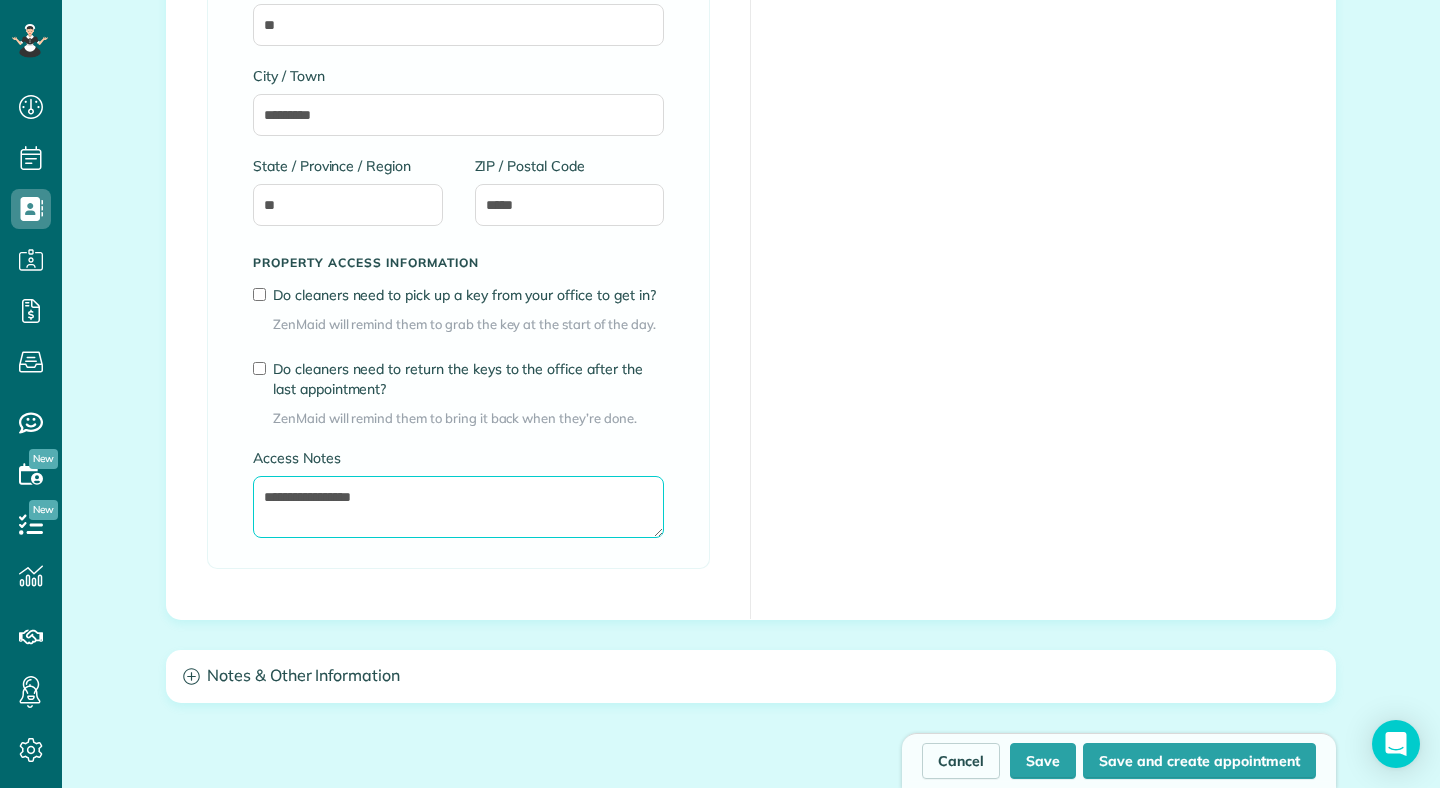 scroll, scrollTop: 1481, scrollLeft: 0, axis: vertical 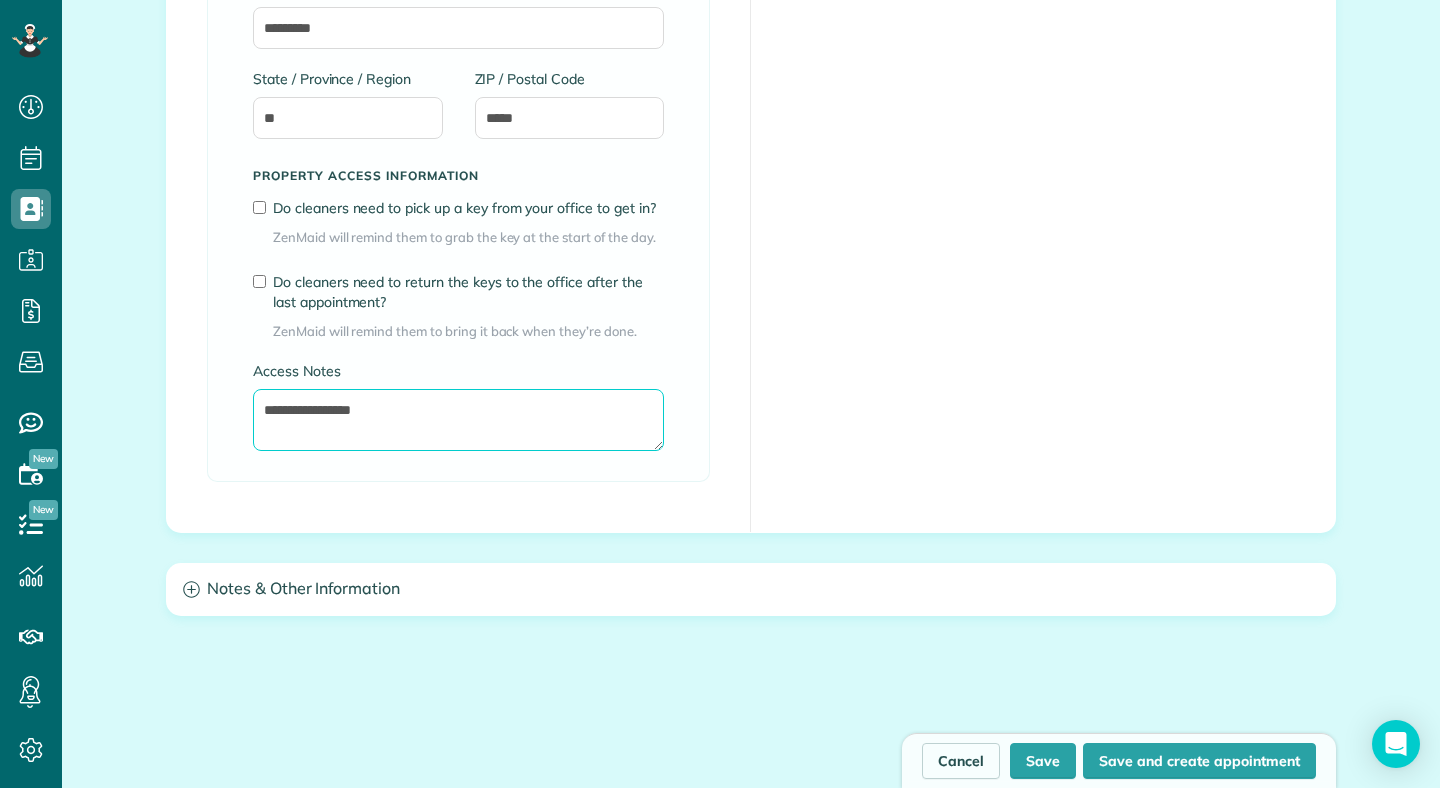 type on "**********" 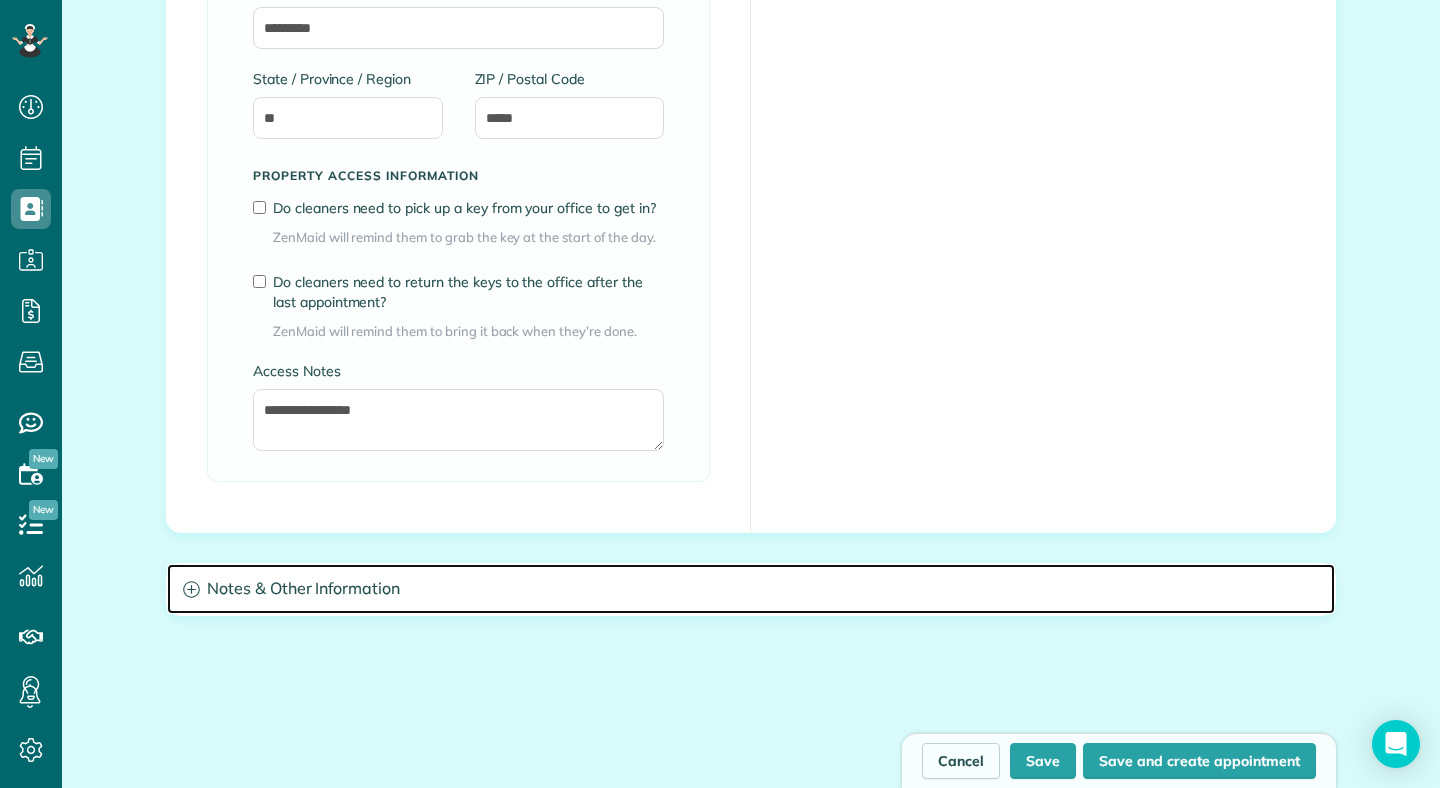click on "Notes & Other Information" at bounding box center [751, 589] 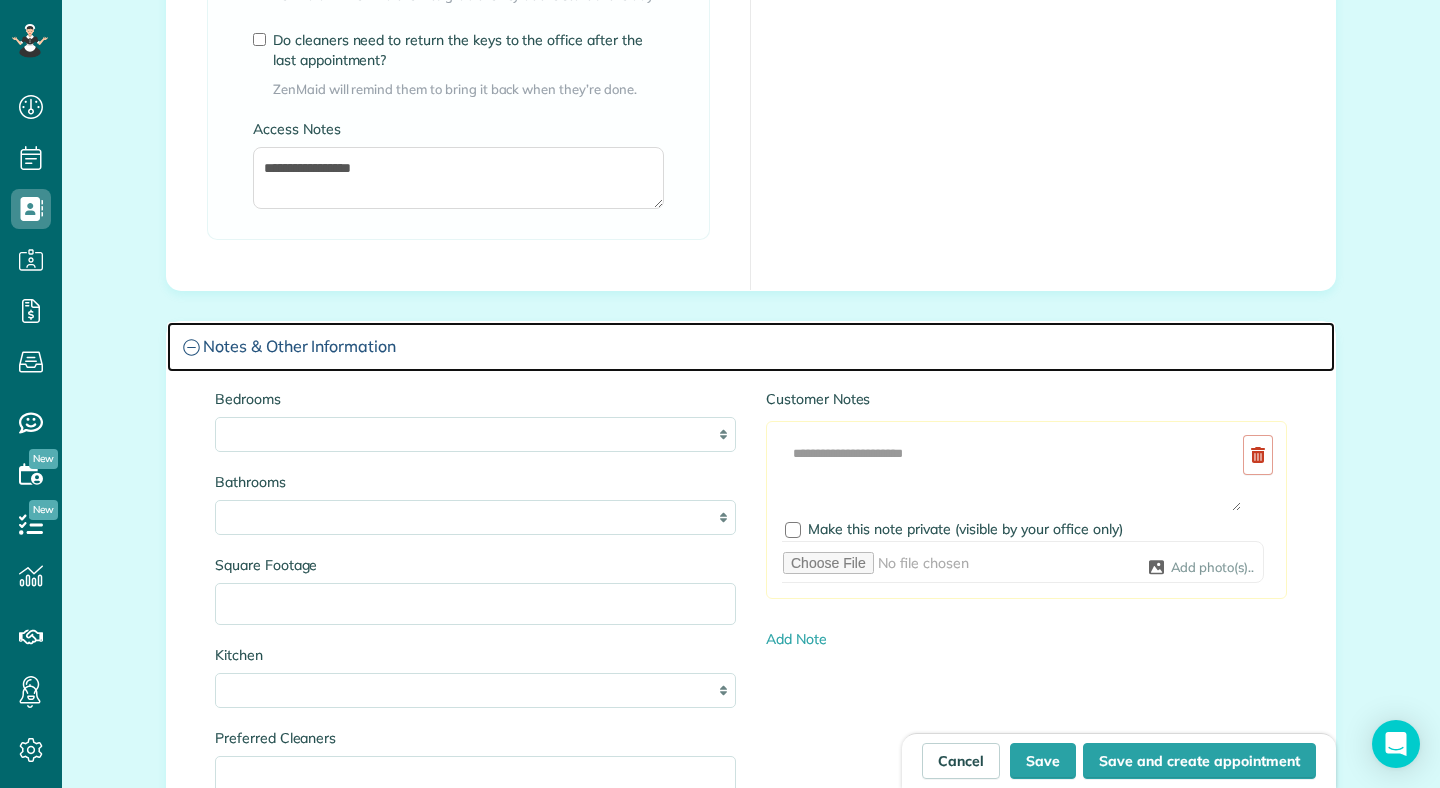 scroll, scrollTop: 1965, scrollLeft: 0, axis: vertical 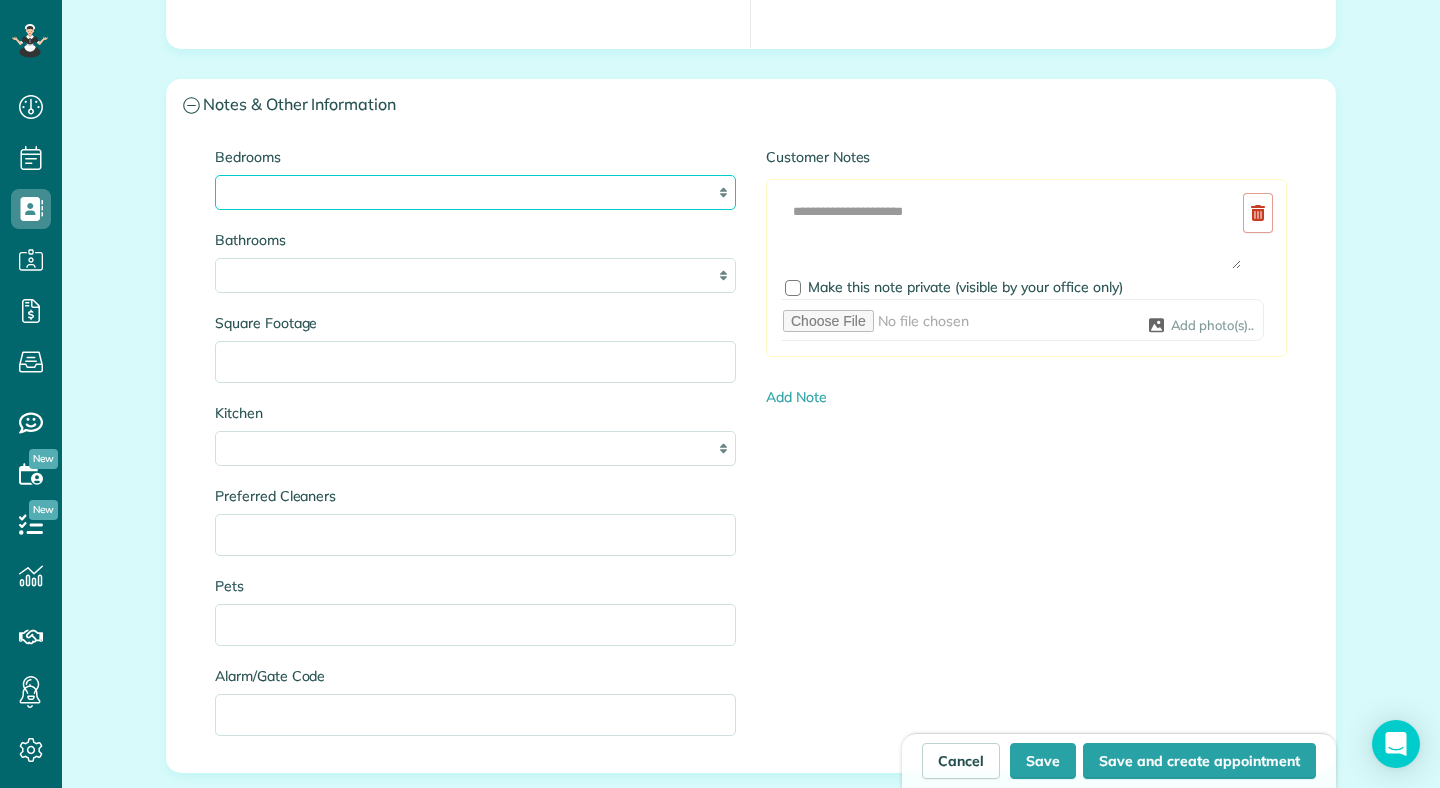 click on "*
*
*
*
**" at bounding box center [475, 192] 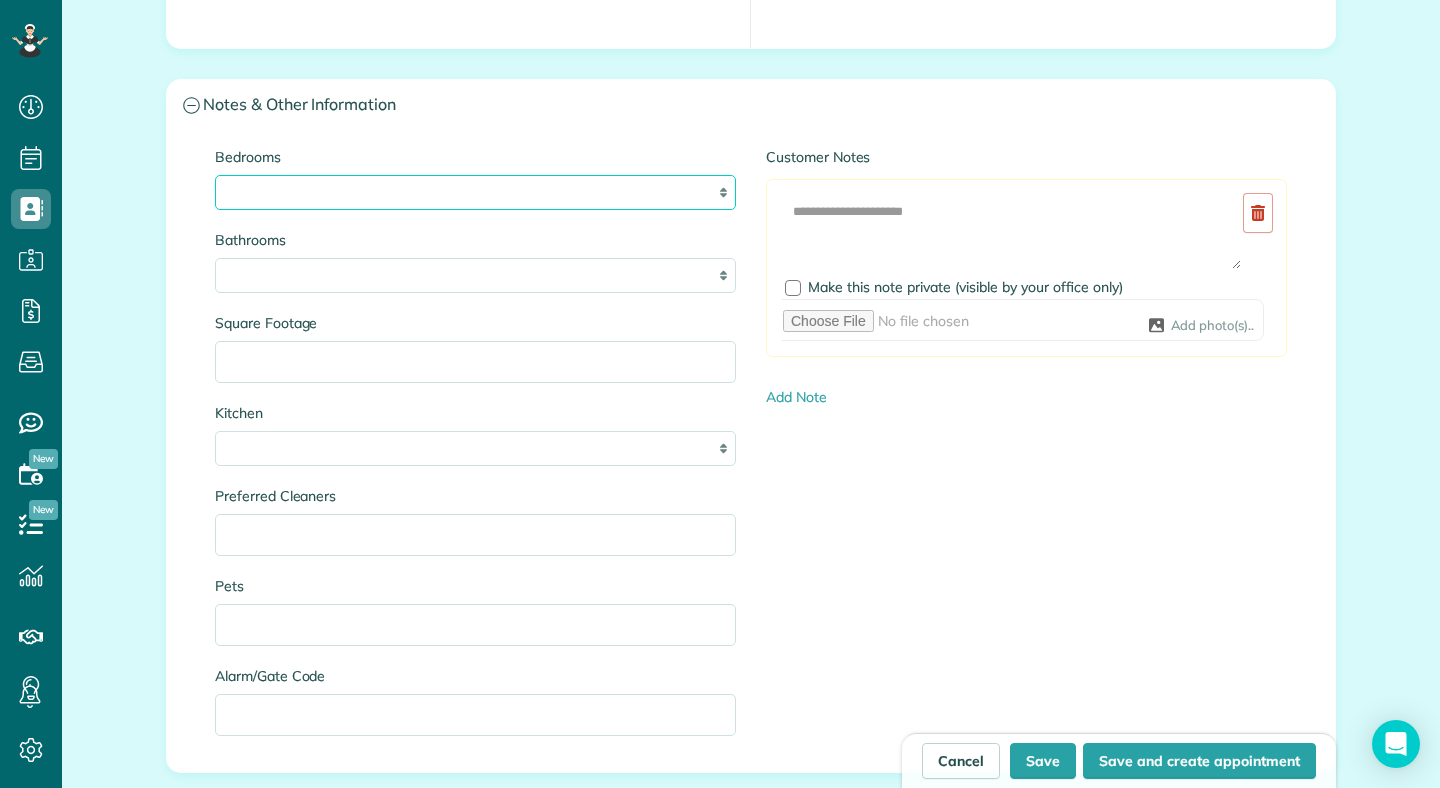 click on "*
*
*
*
**" at bounding box center [475, 192] 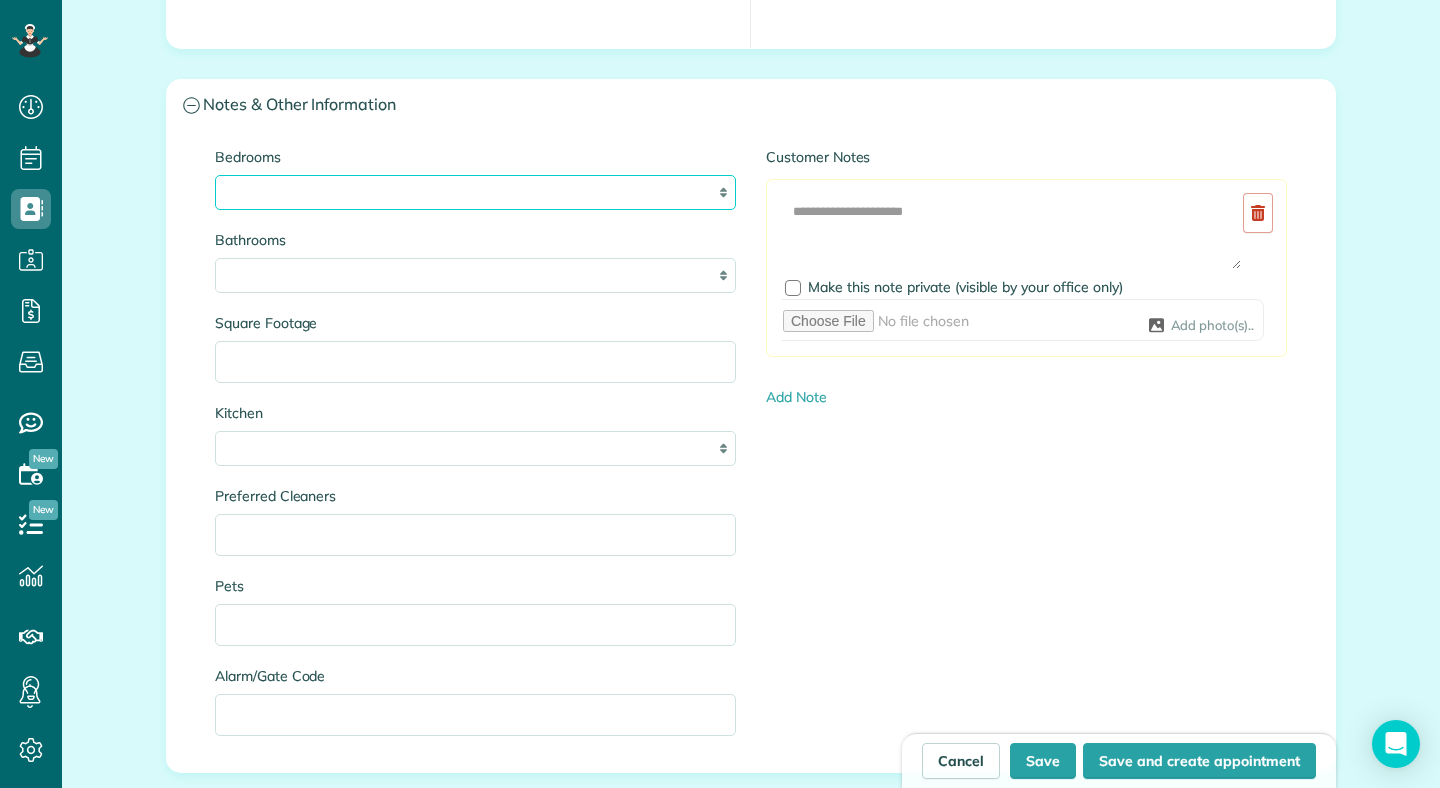 select on "*" 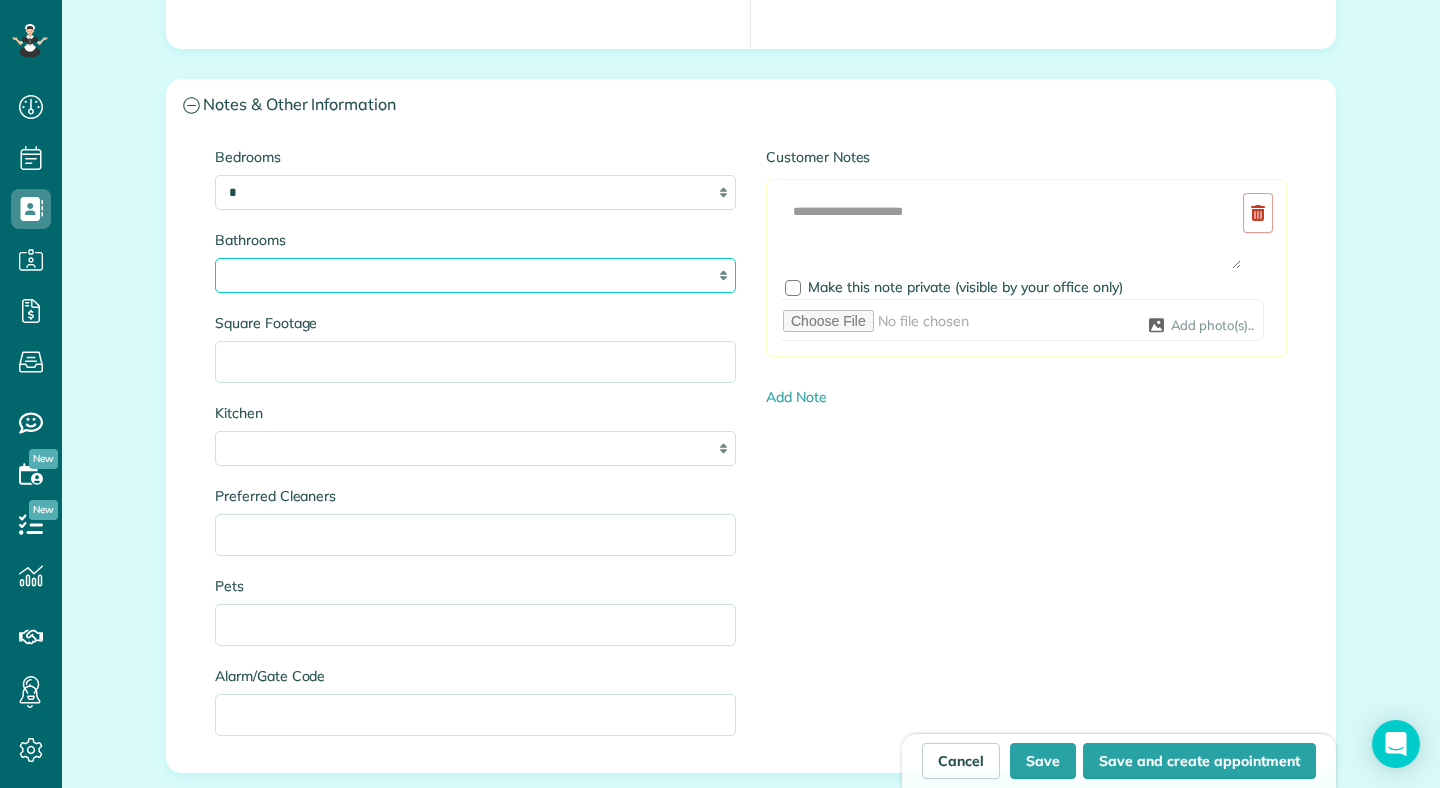 click on "*
***
*
***
*
***
*
***
**" at bounding box center (475, 275) 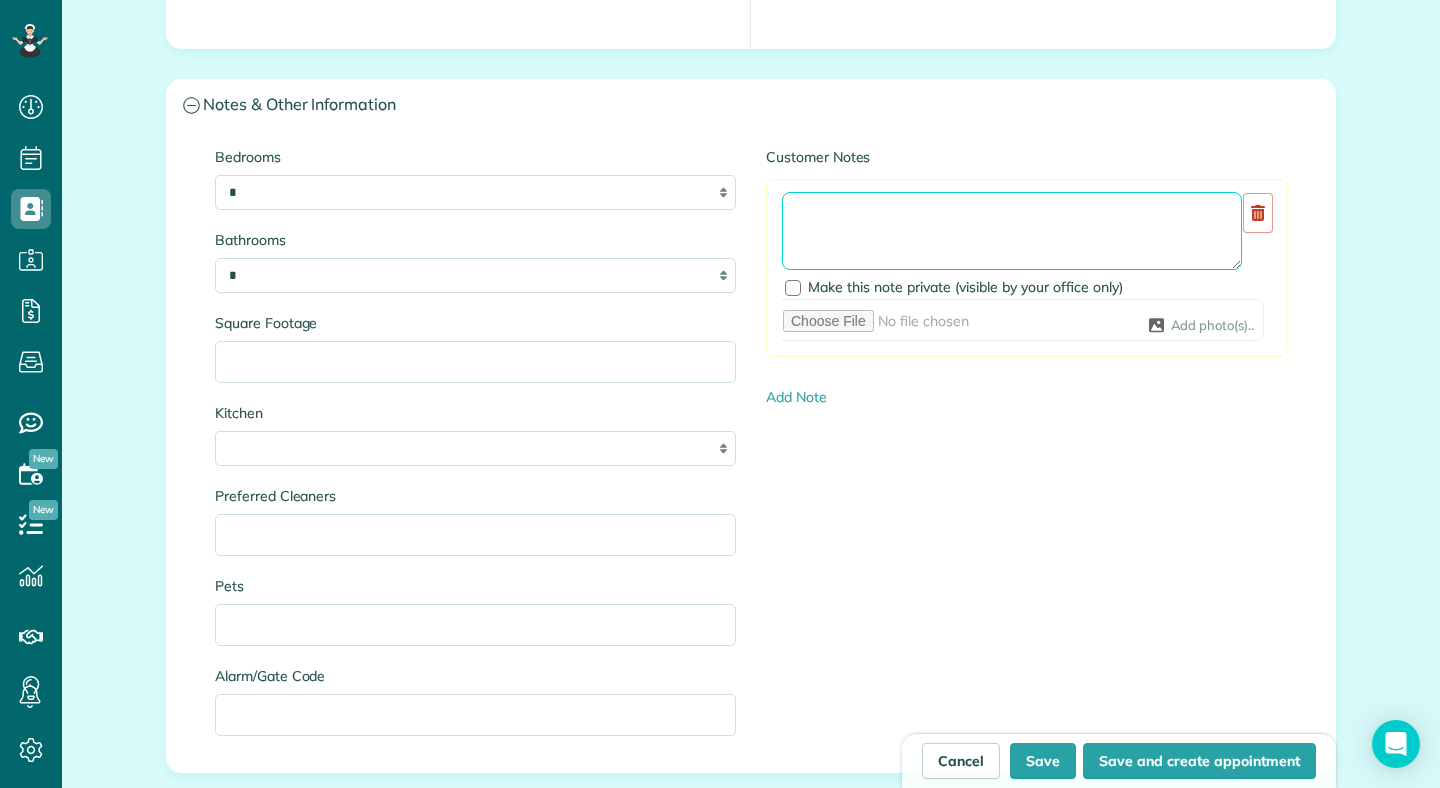 click at bounding box center [1012, 231] 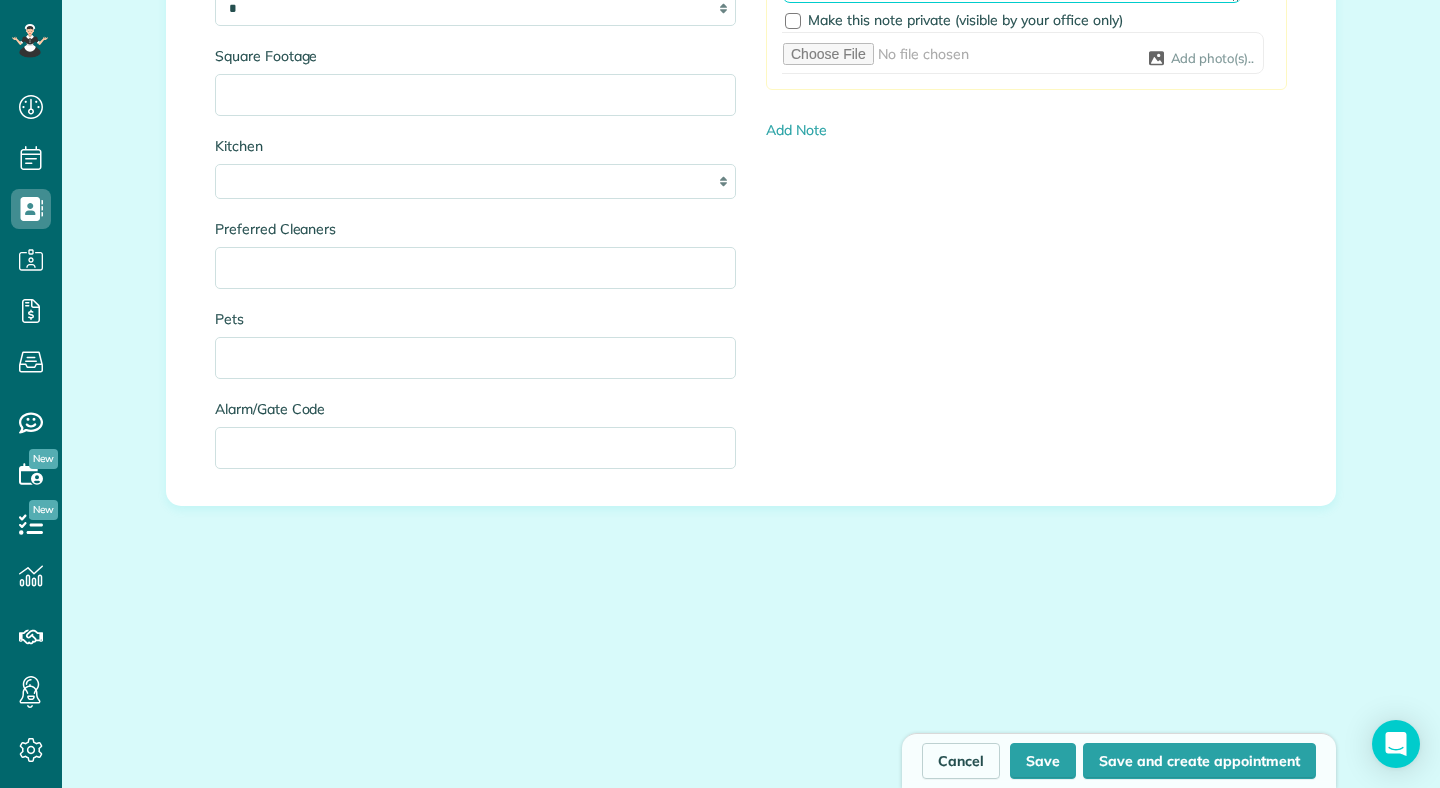 scroll, scrollTop: 1977, scrollLeft: 0, axis: vertical 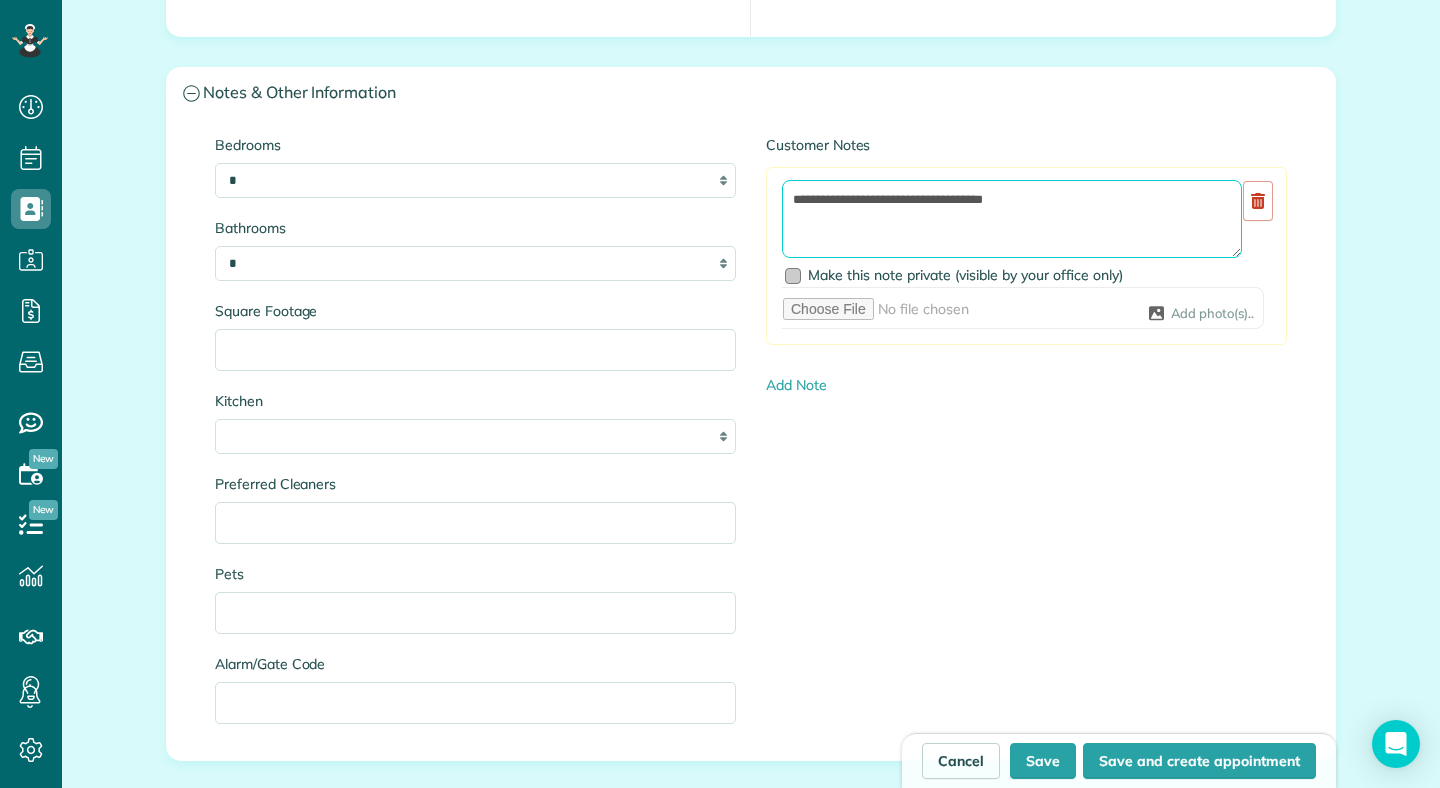 type on "**********" 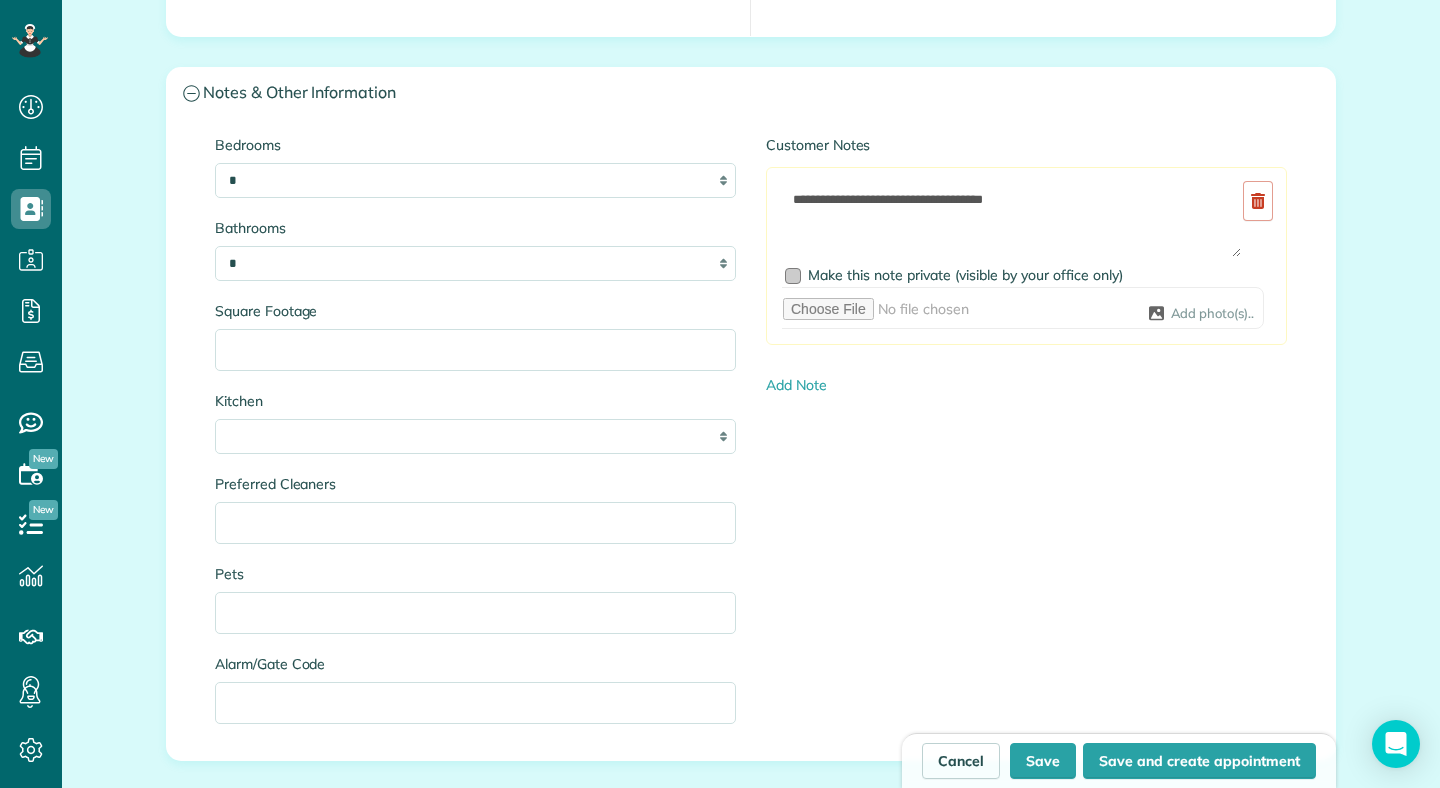 click at bounding box center (793, 276) 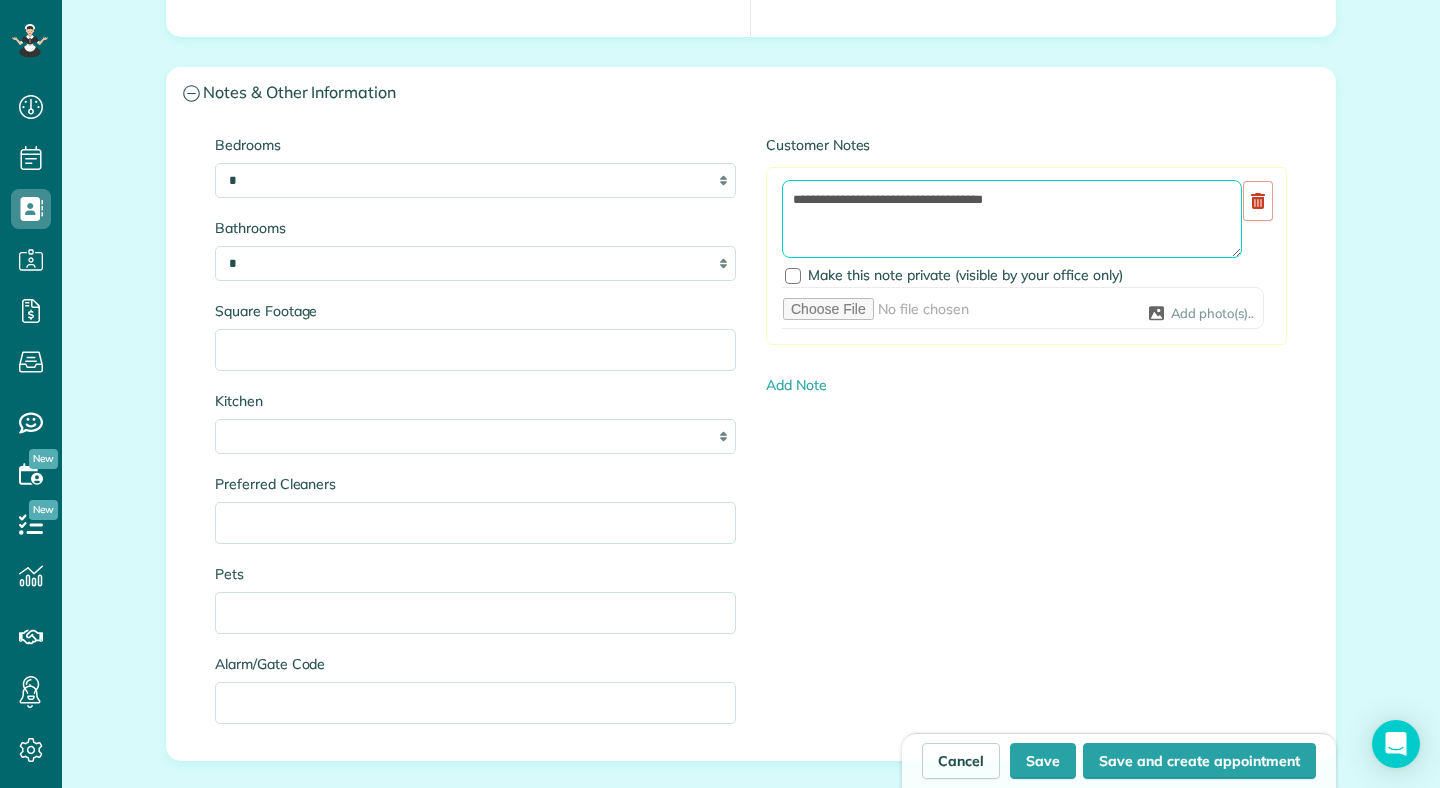 click on "**********" at bounding box center [1012, 219] 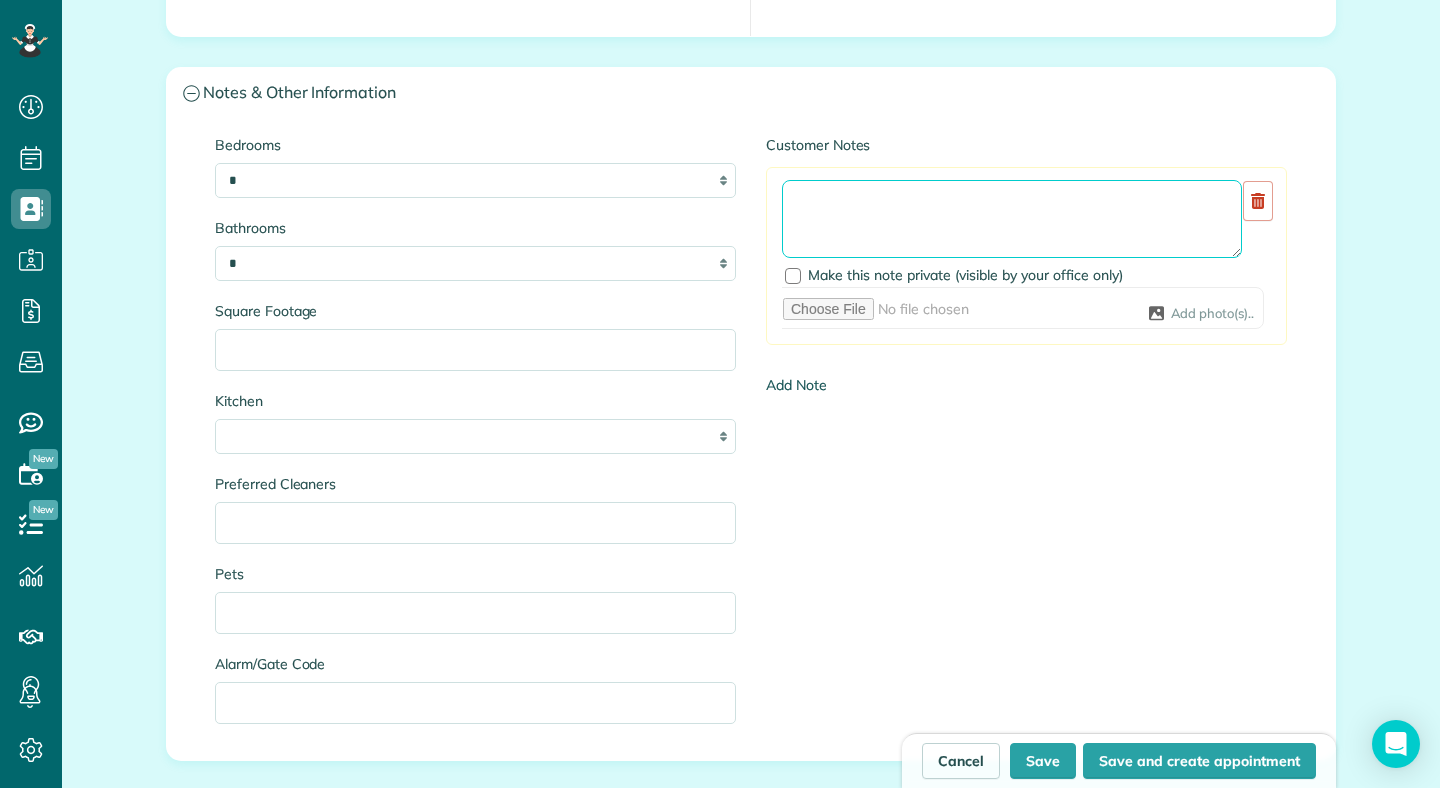 type 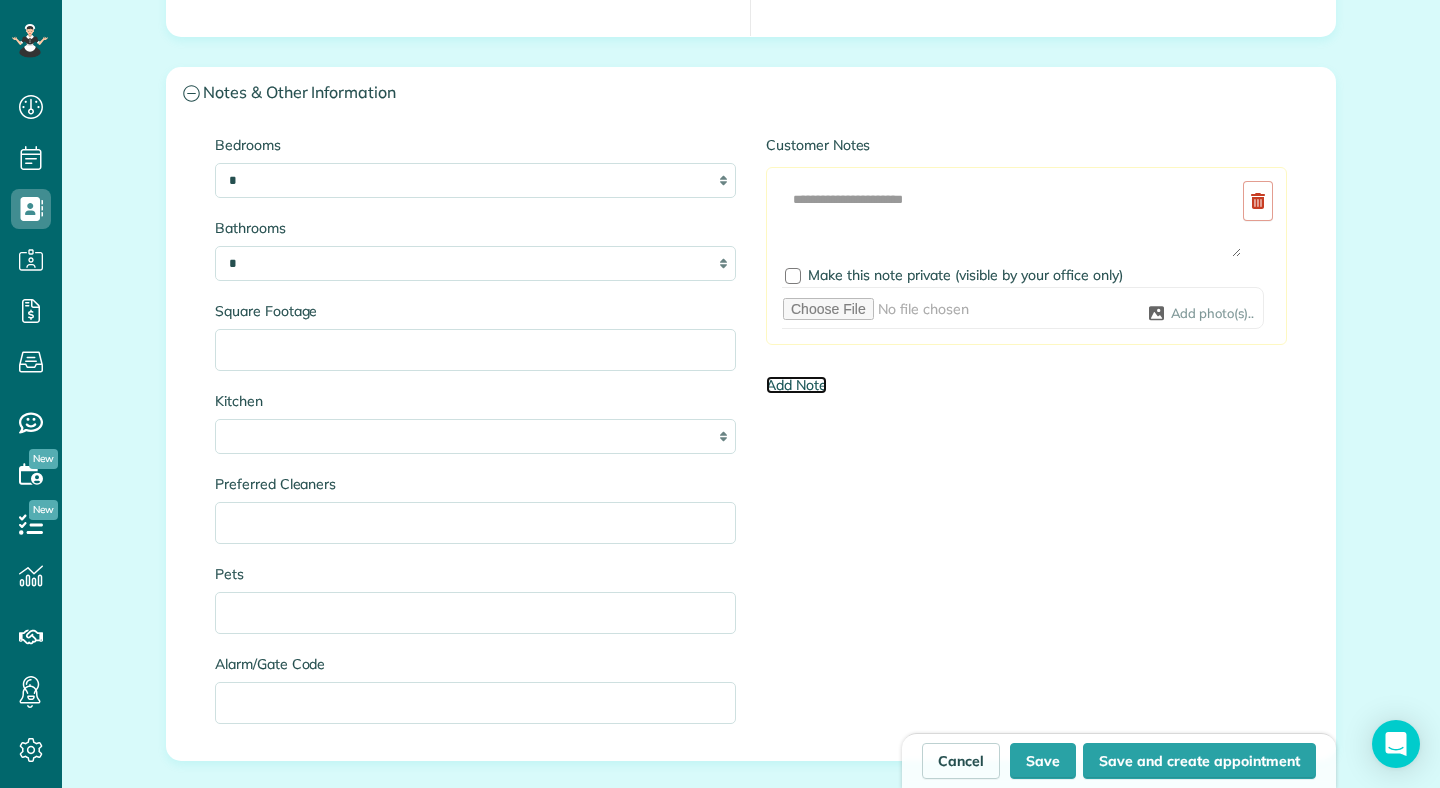 click on "Add Note" at bounding box center (796, 385) 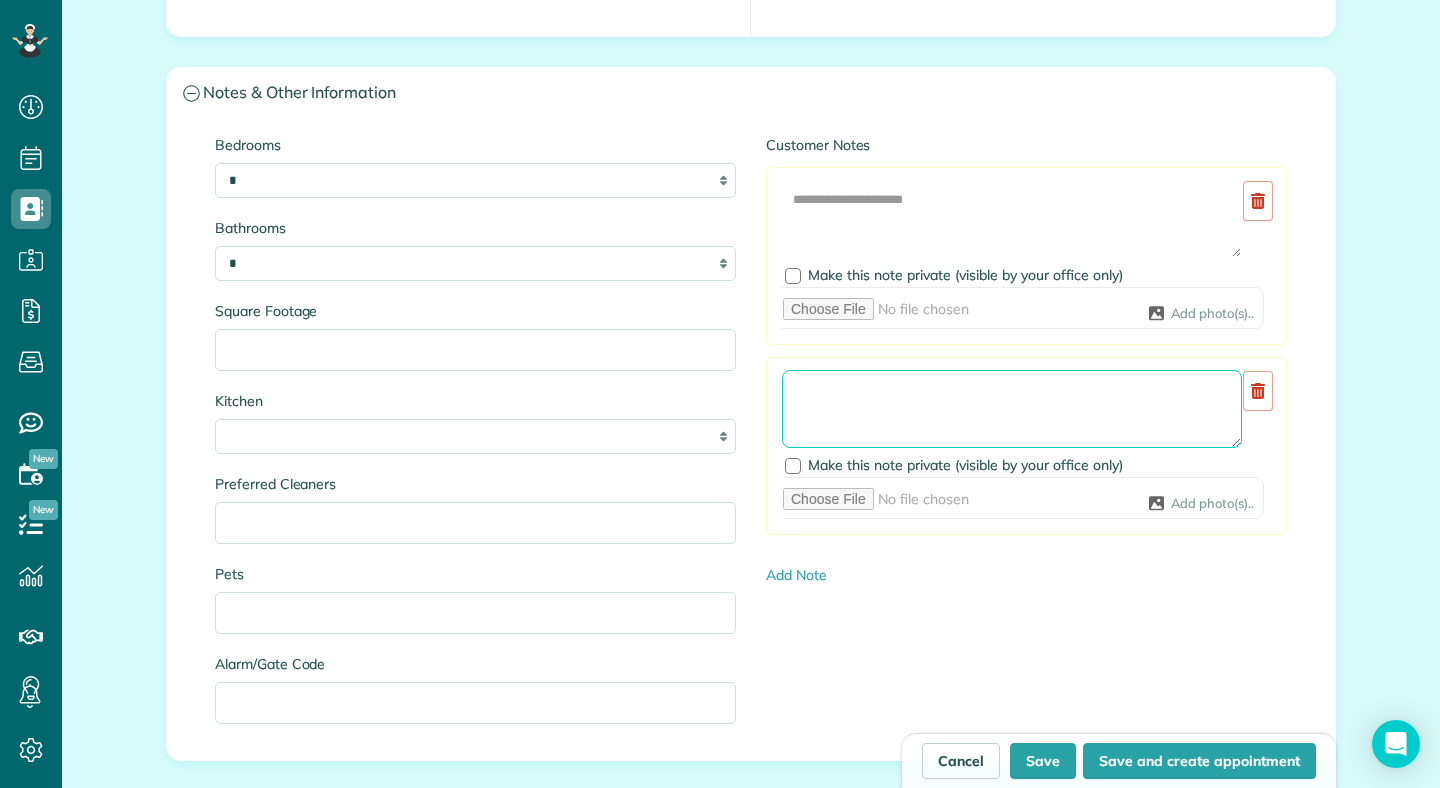 click at bounding box center (1012, 409) 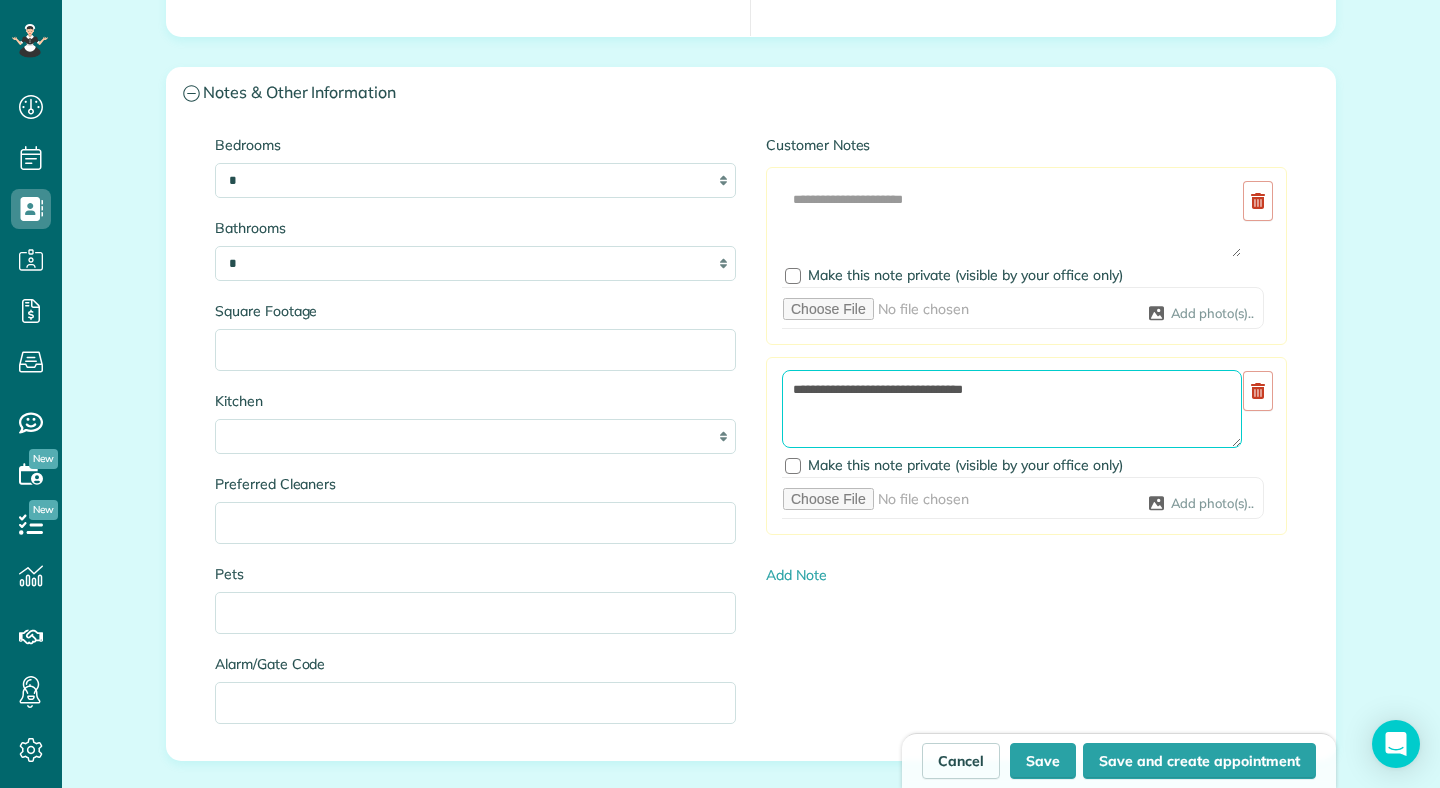 scroll, scrollTop: 2088, scrollLeft: 0, axis: vertical 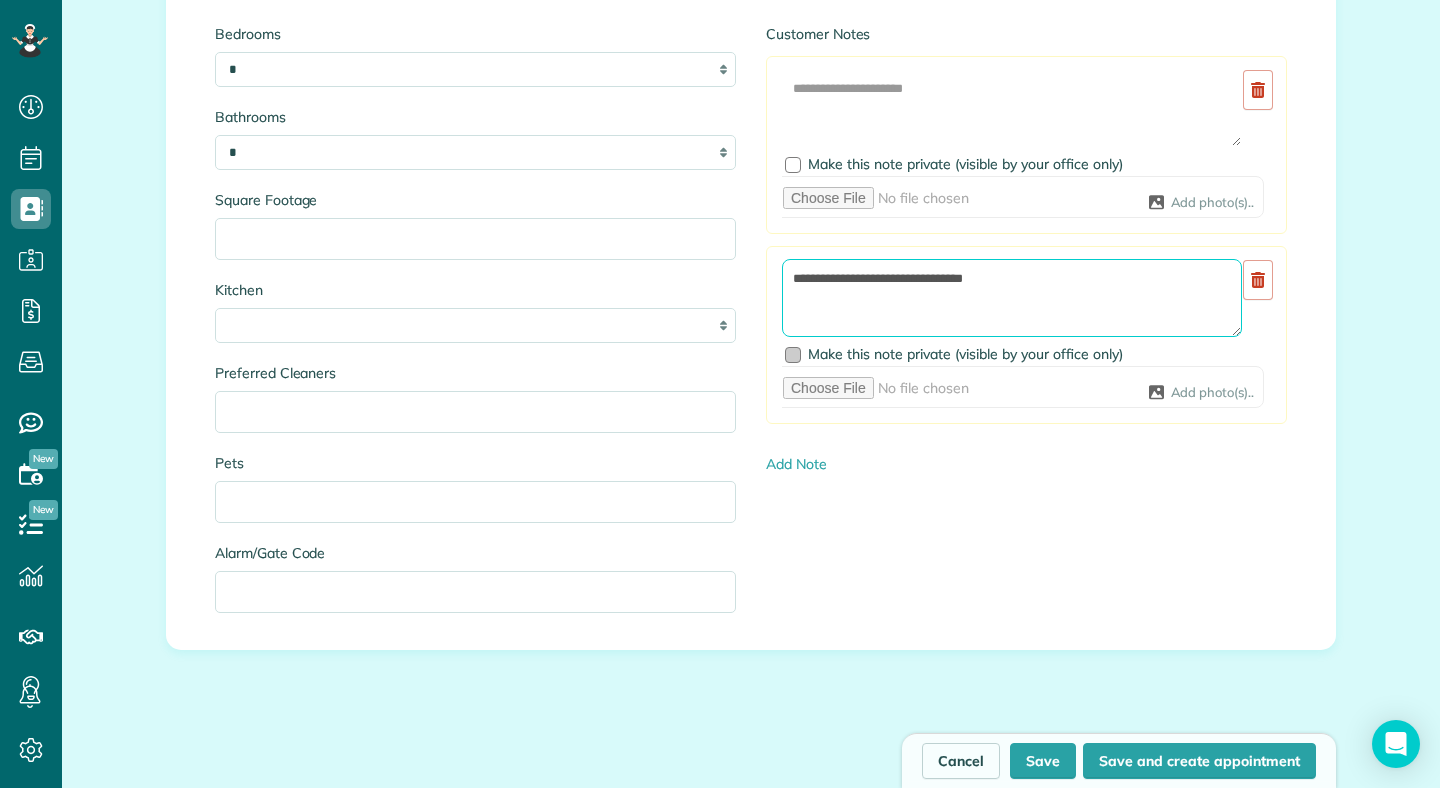 type on "**********" 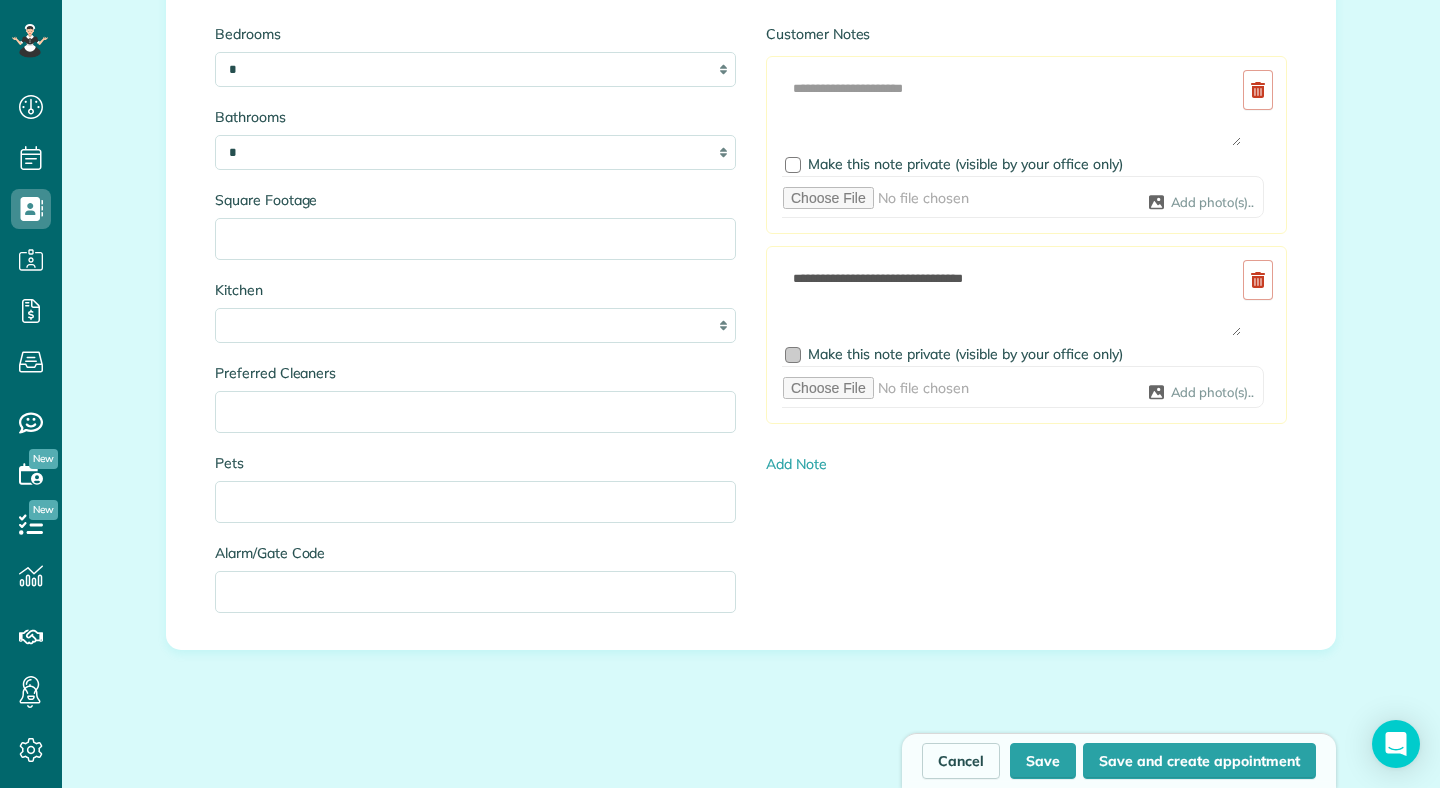 click at bounding box center [793, 355] 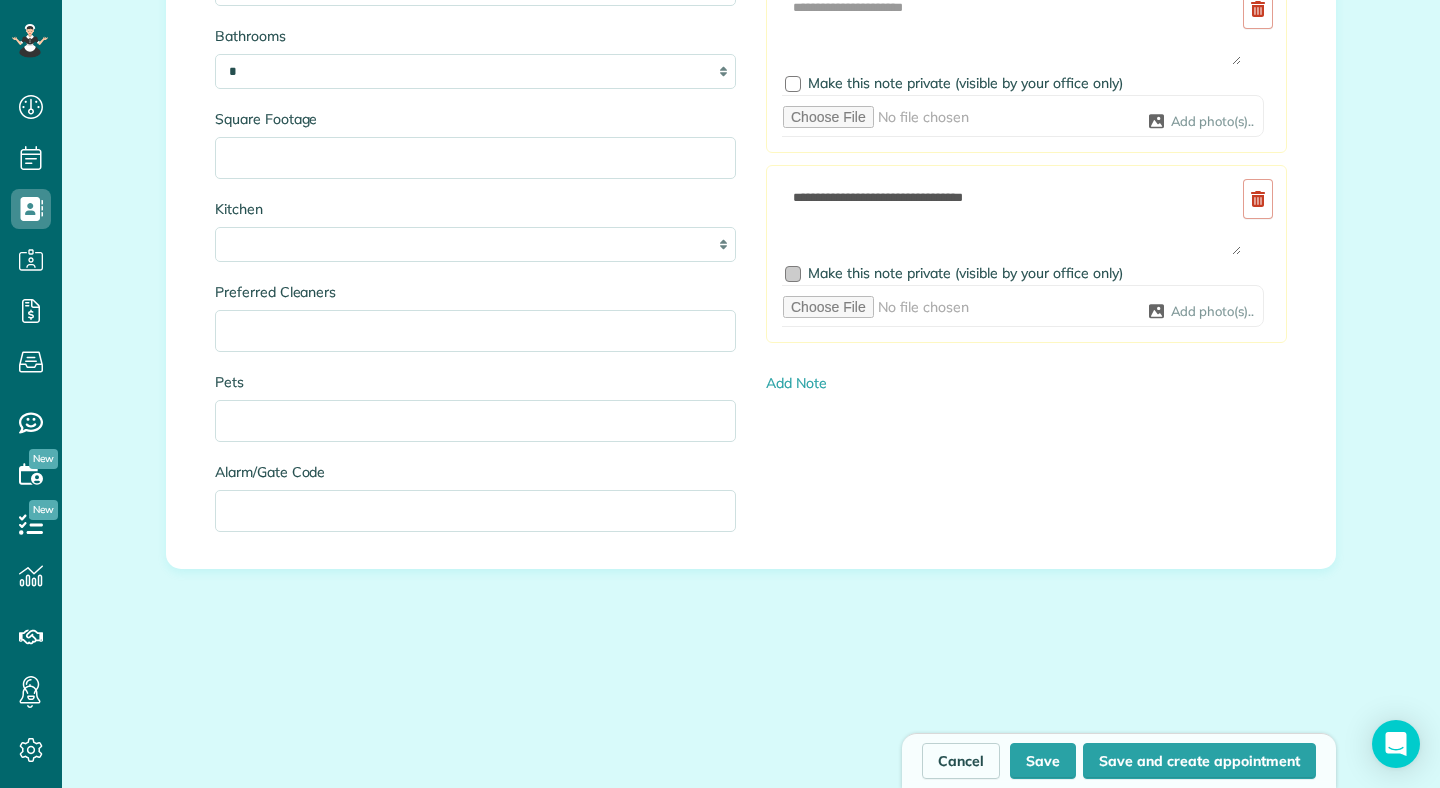 scroll, scrollTop: 2170, scrollLeft: 0, axis: vertical 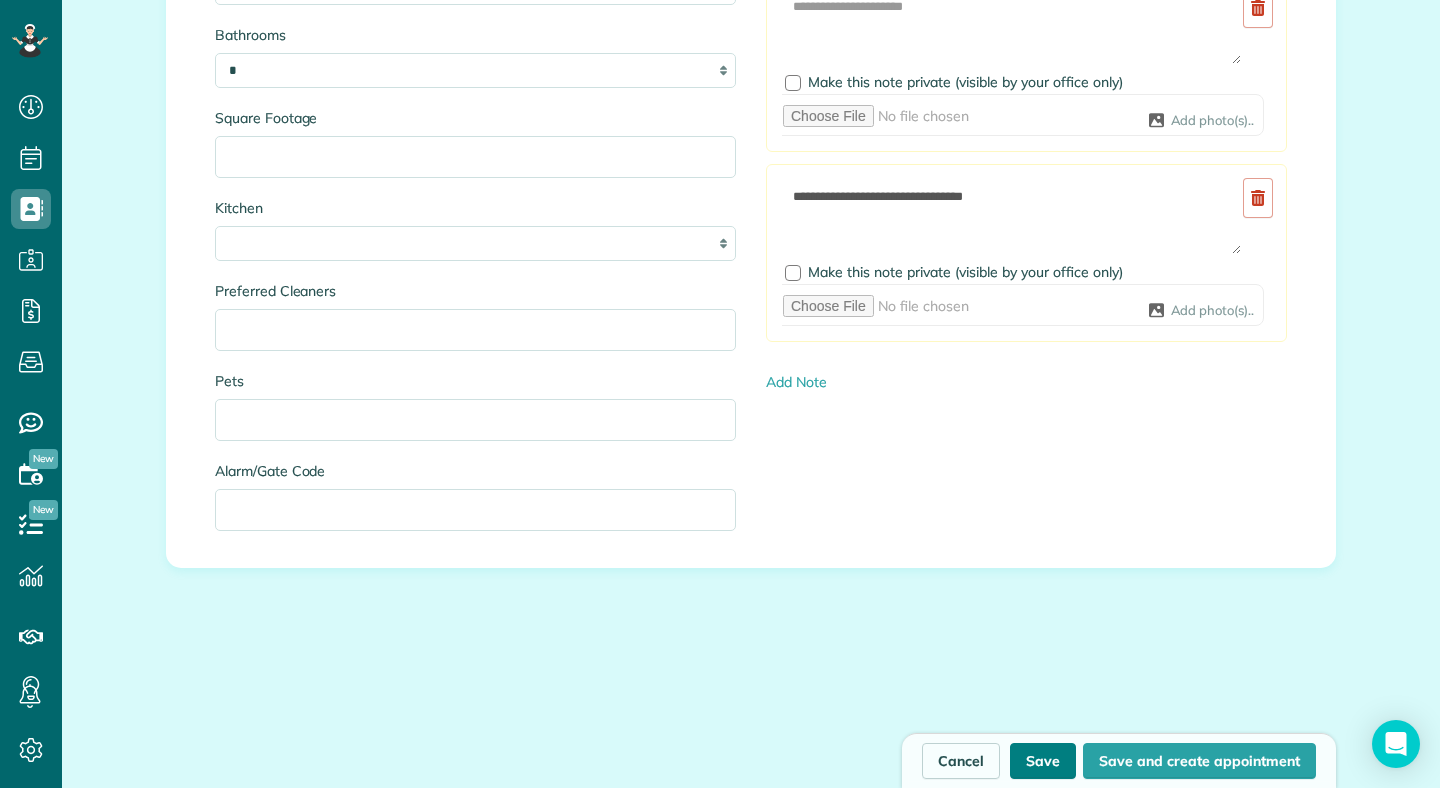 click on "Save" at bounding box center [1043, 761] 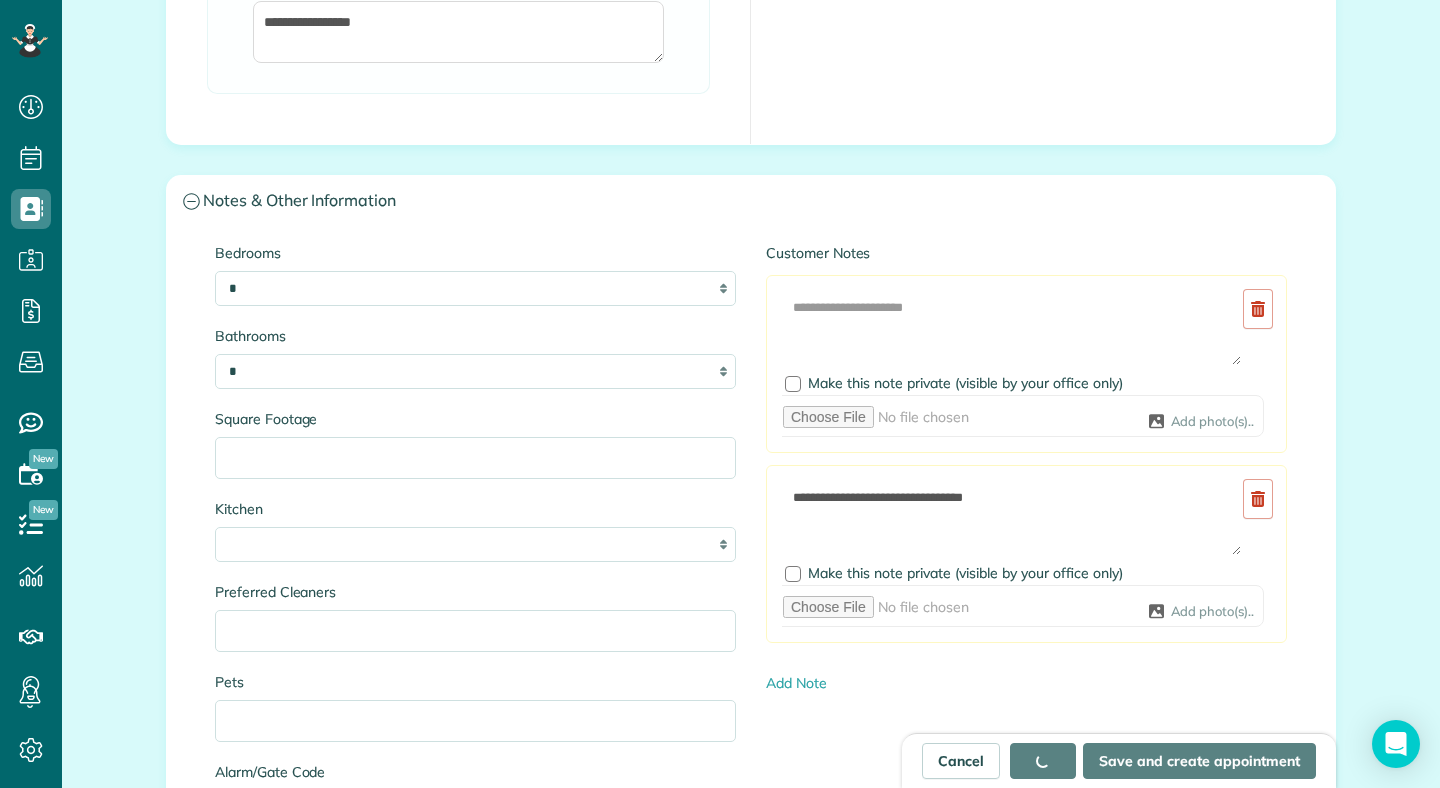 scroll, scrollTop: 1586, scrollLeft: 0, axis: vertical 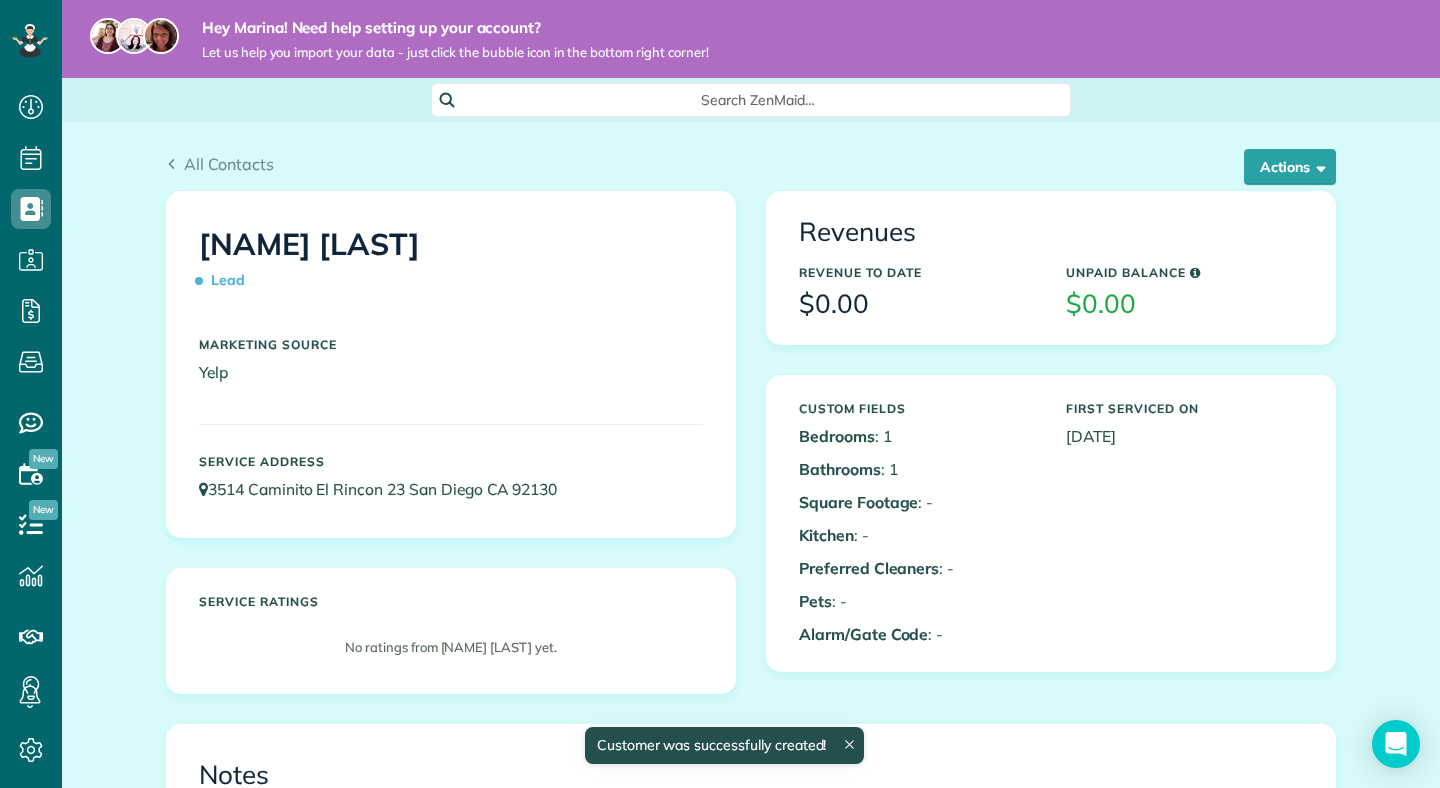 click on "$0.00" at bounding box center [917, 304] 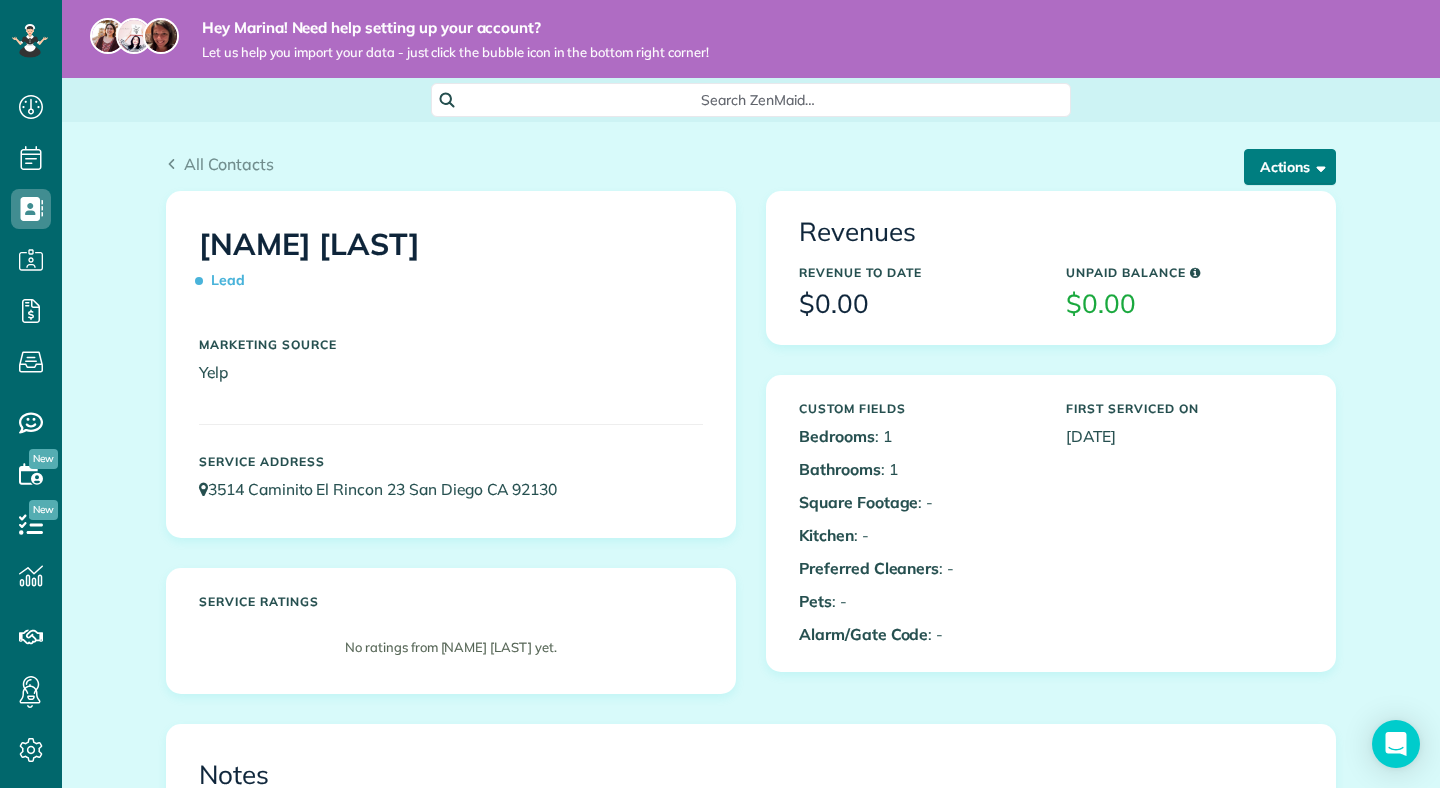 click on "Actions" at bounding box center [1290, 167] 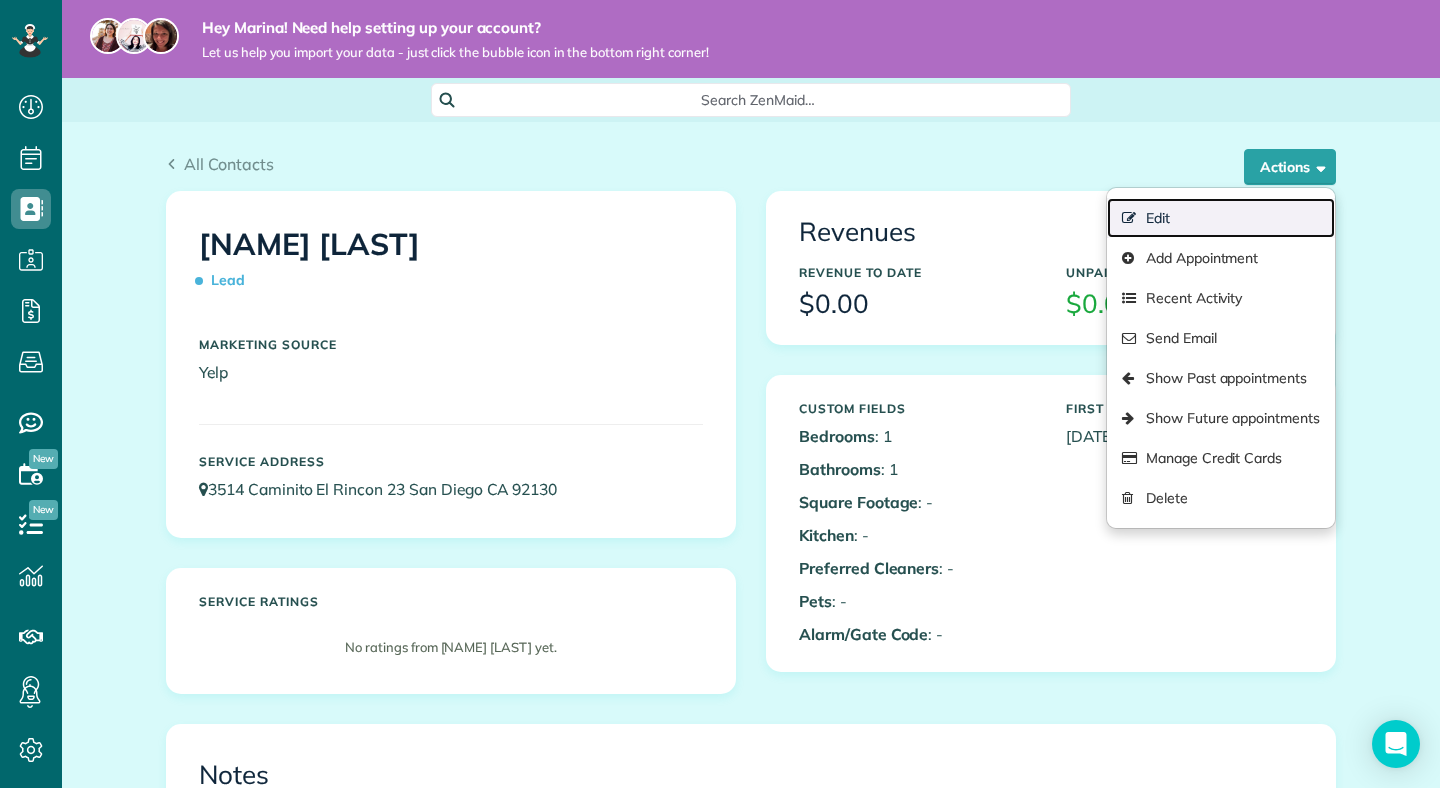 click on "Edit" at bounding box center (1221, 218) 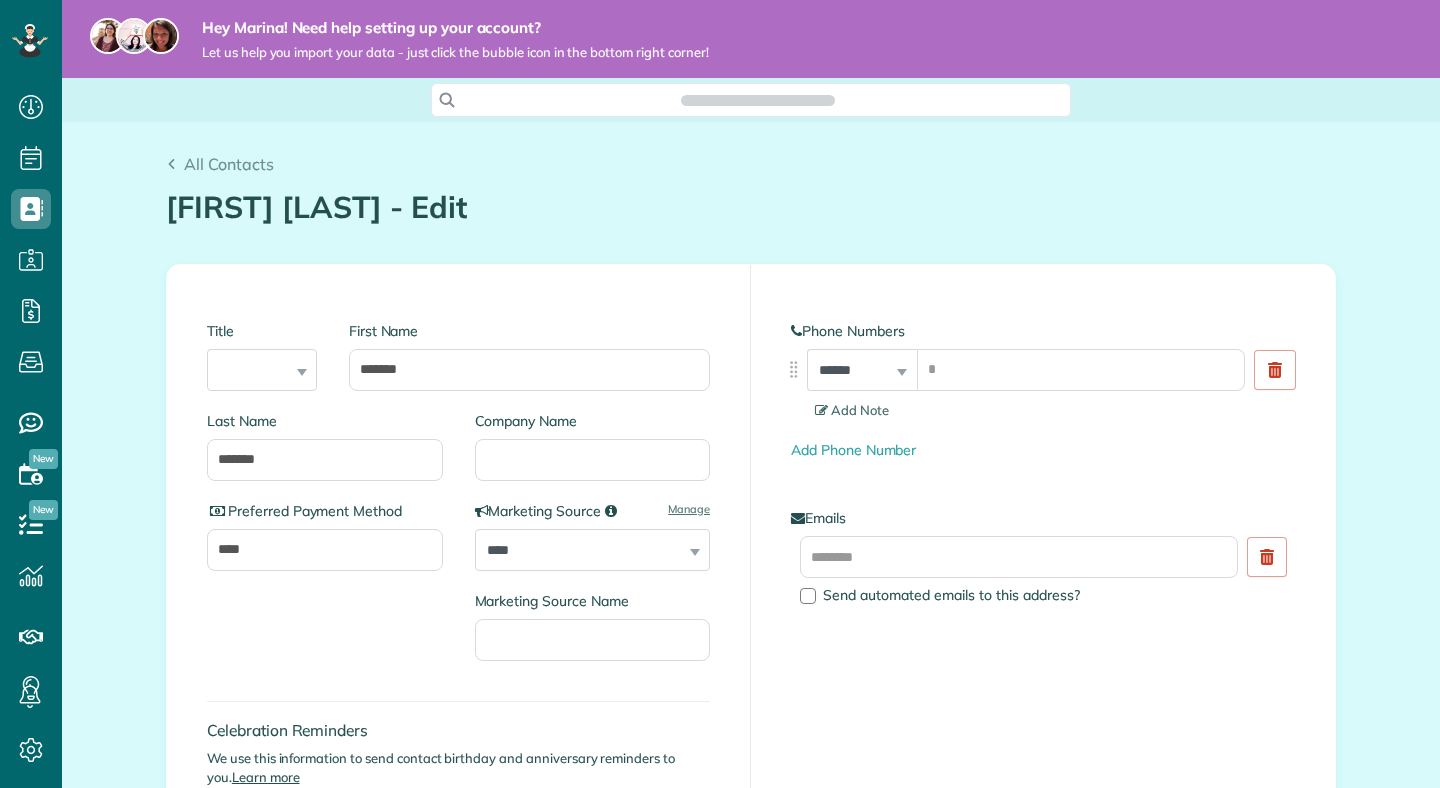 scroll, scrollTop: 0, scrollLeft: 0, axis: both 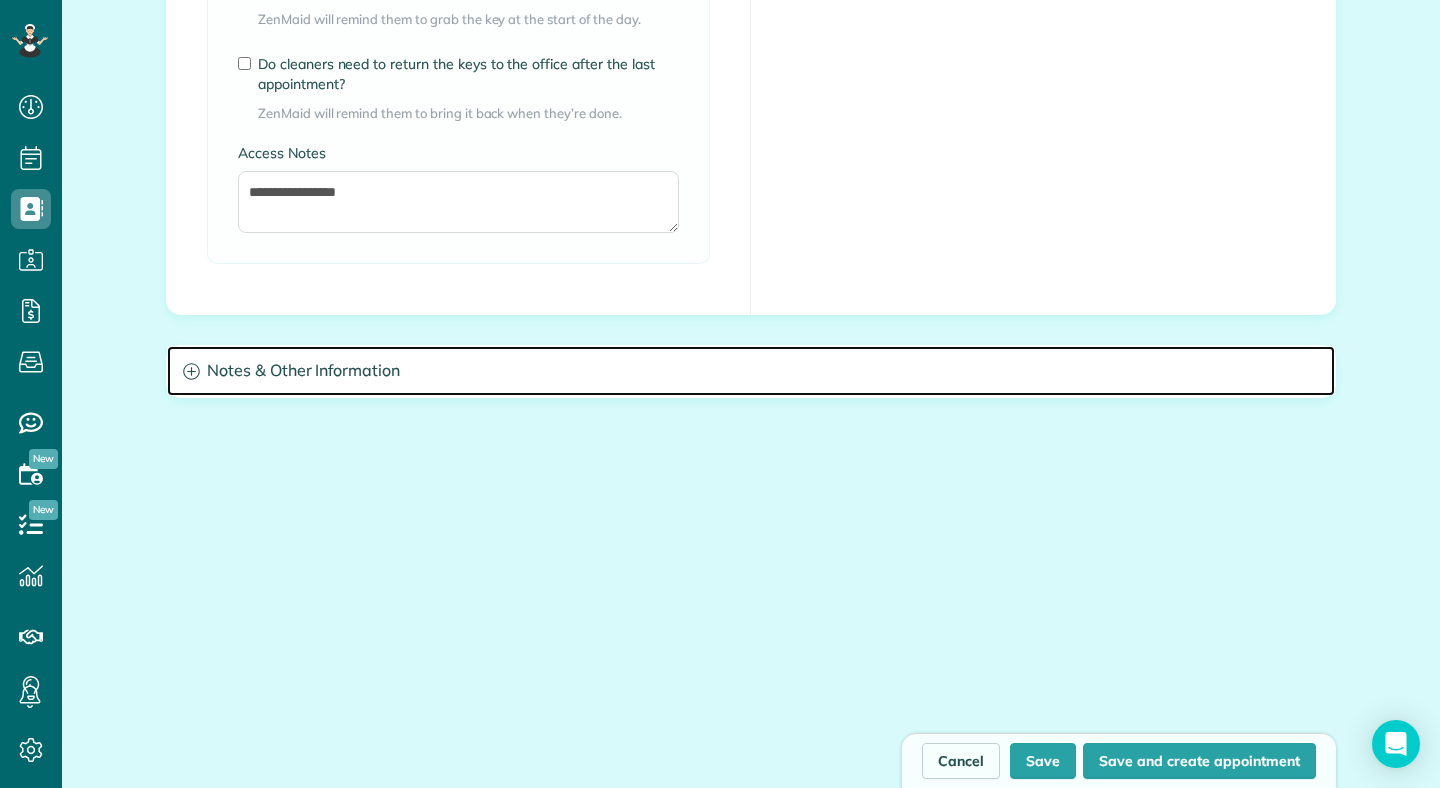click on "Notes & Other Information" at bounding box center [751, 371] 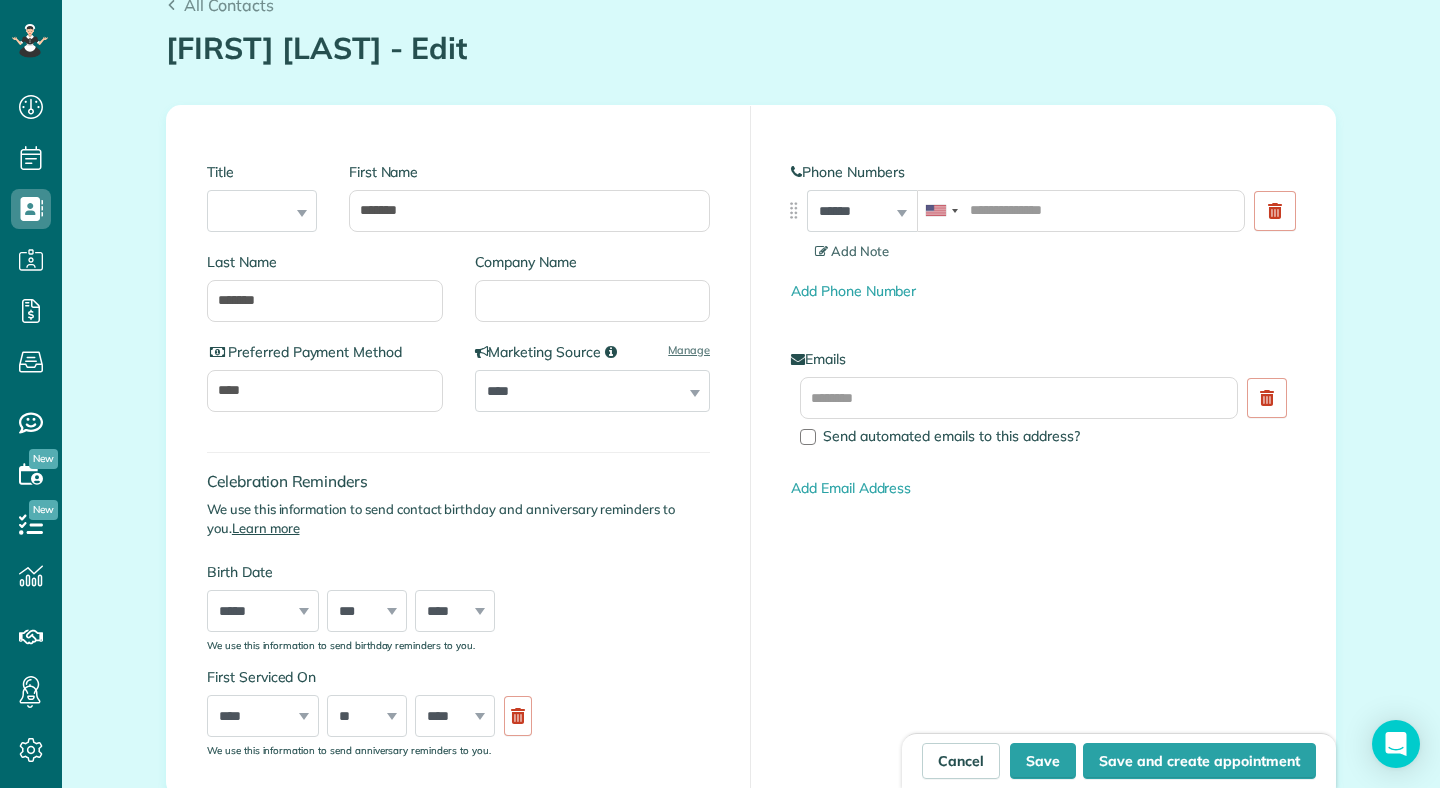 scroll, scrollTop: 0, scrollLeft: 0, axis: both 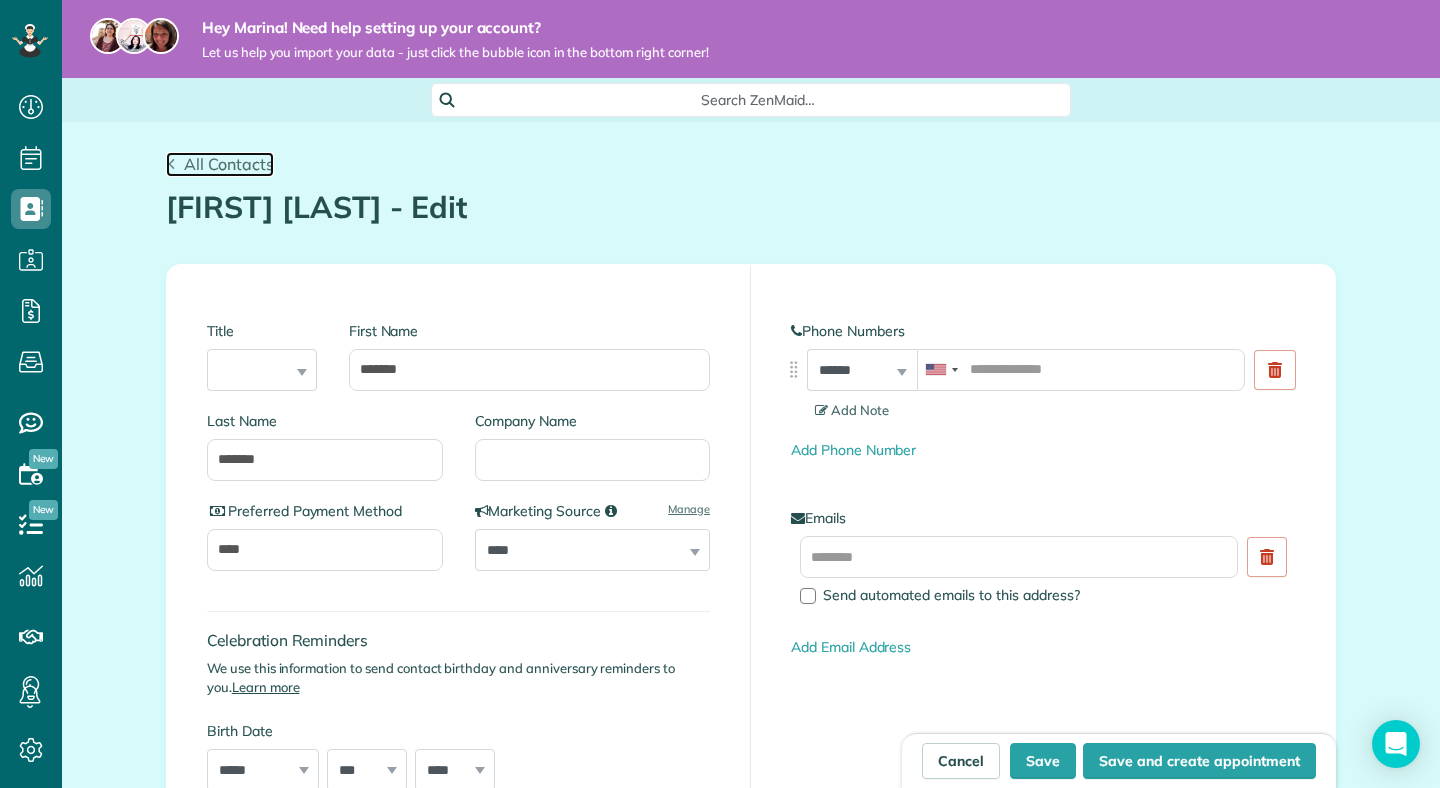 click on "All Contacts" at bounding box center [220, 164] 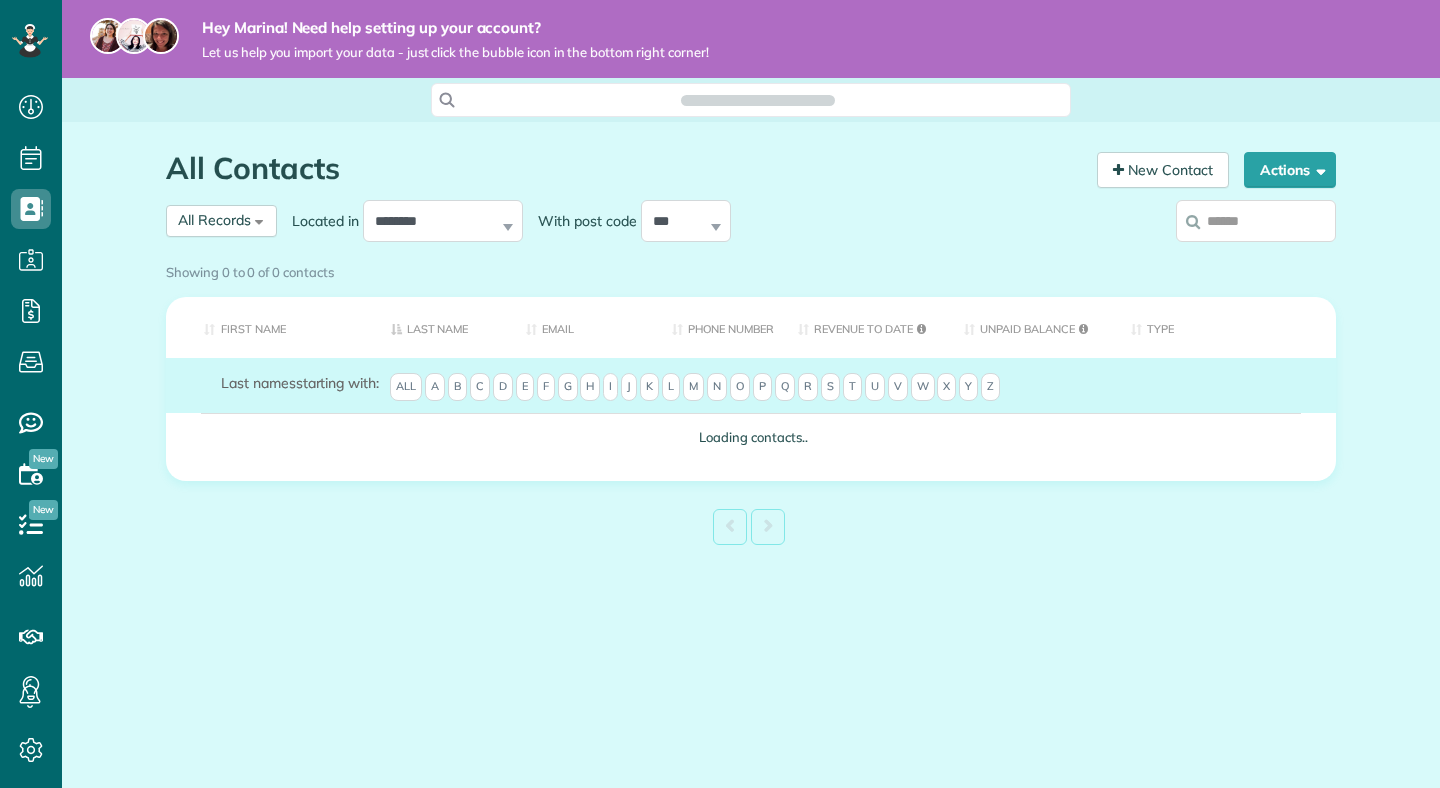 scroll, scrollTop: 0, scrollLeft: 0, axis: both 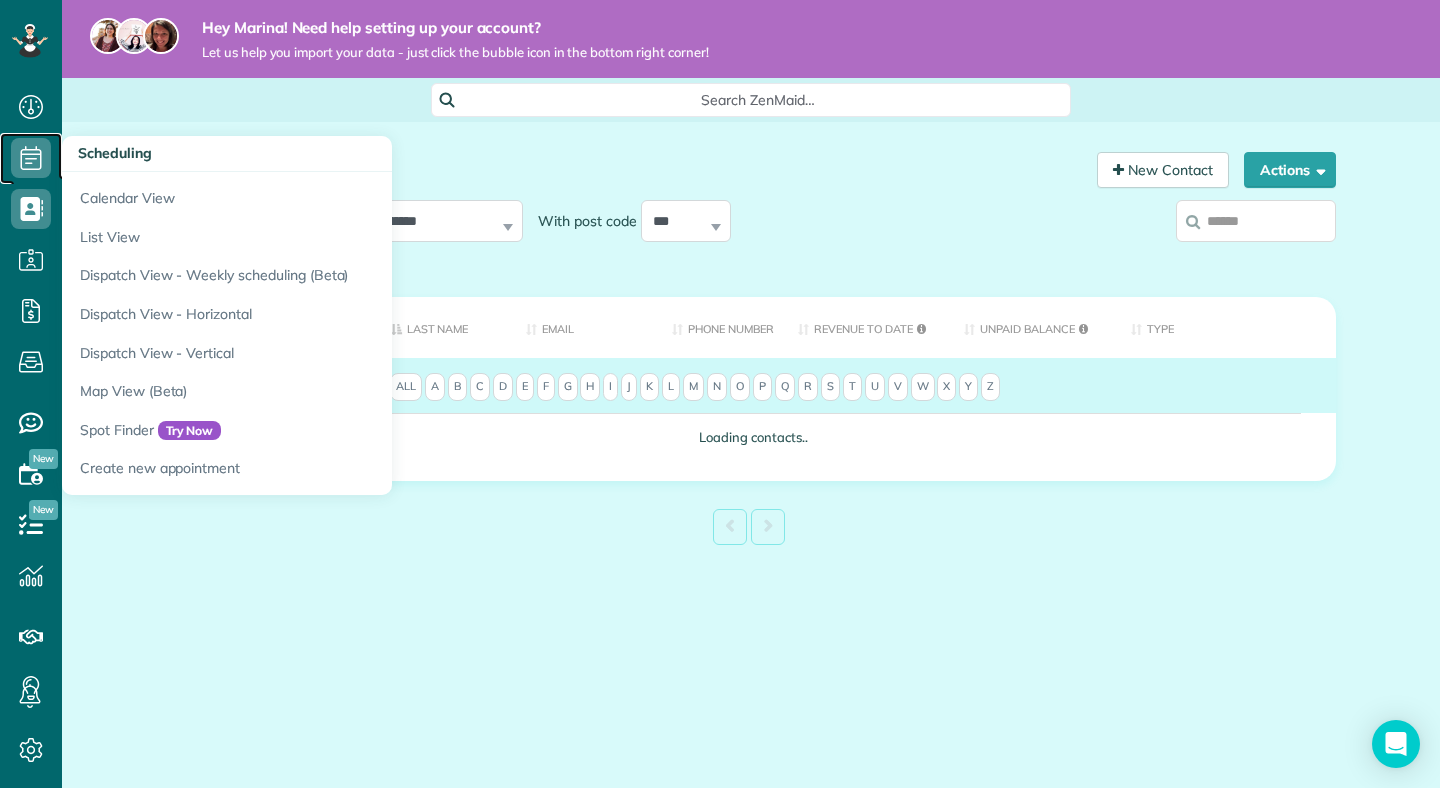 click 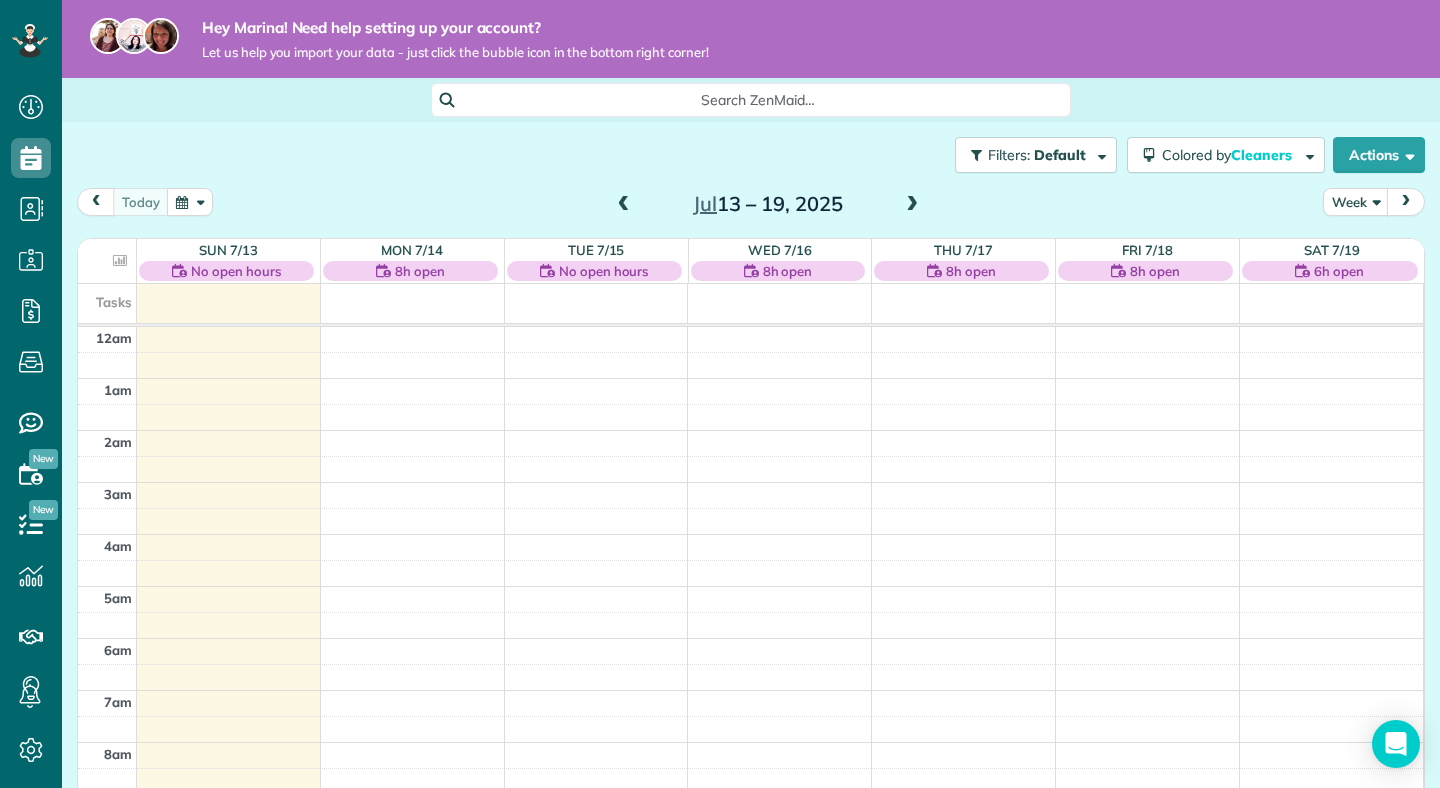 scroll, scrollTop: 0, scrollLeft: 0, axis: both 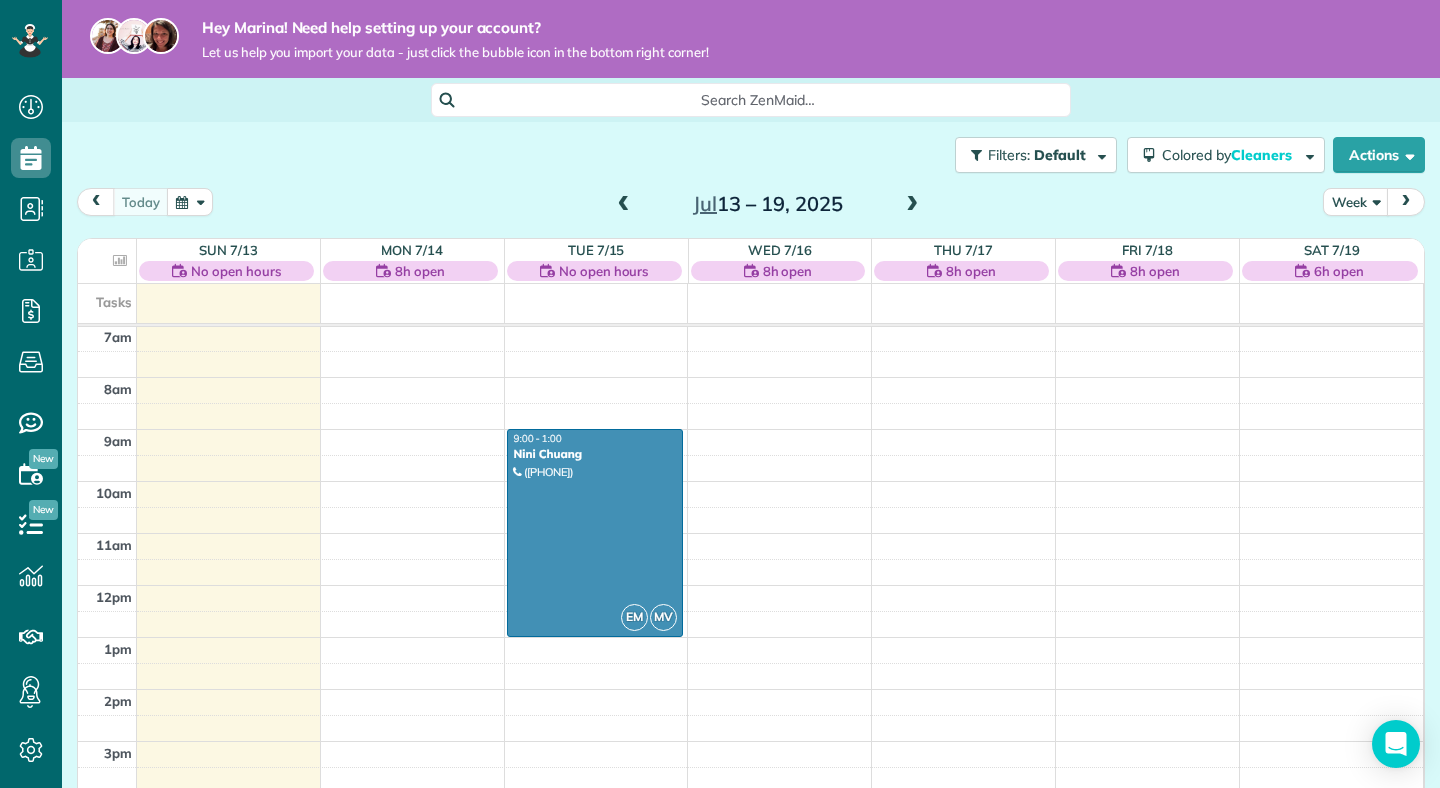 click at bounding box center (624, 205) 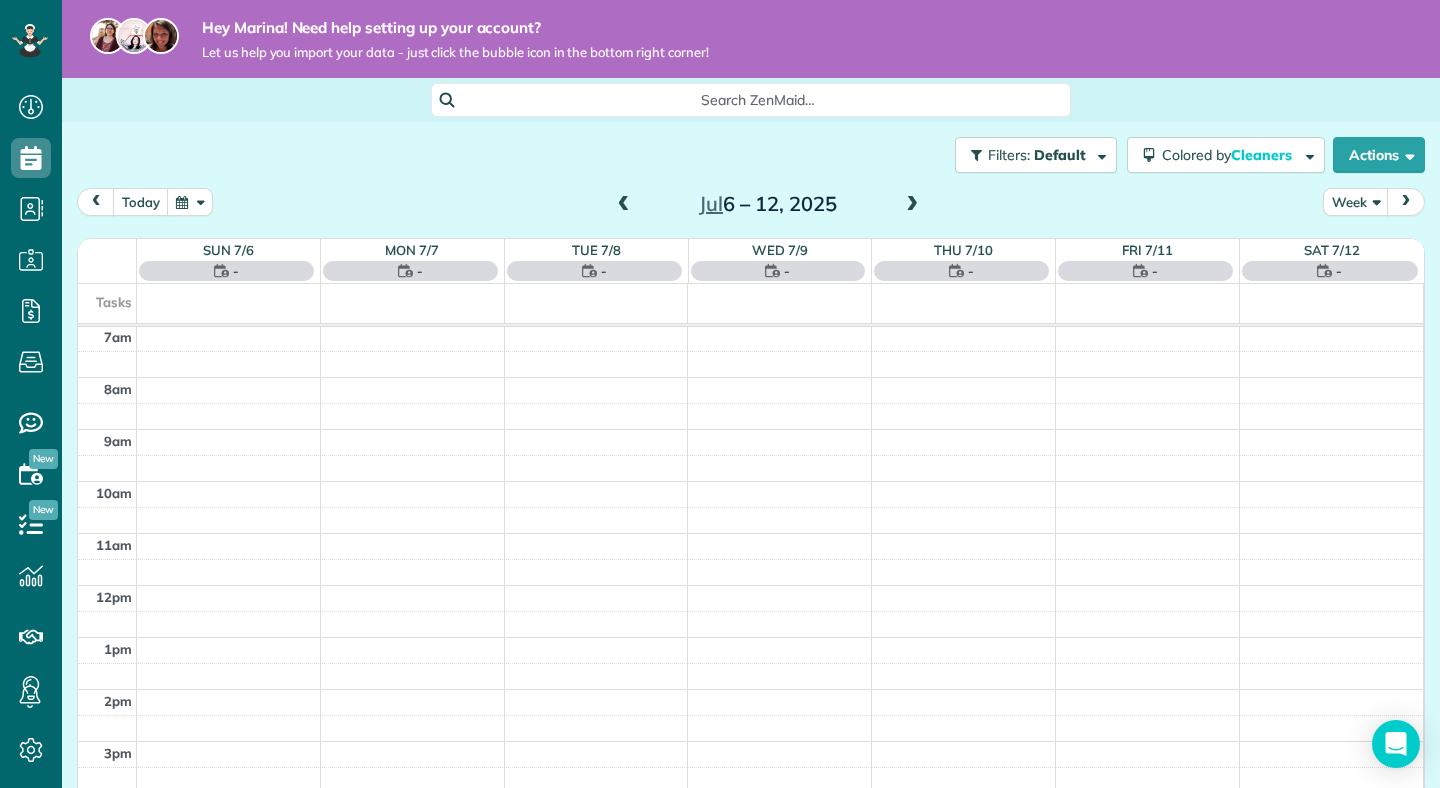 click at bounding box center [624, 205] 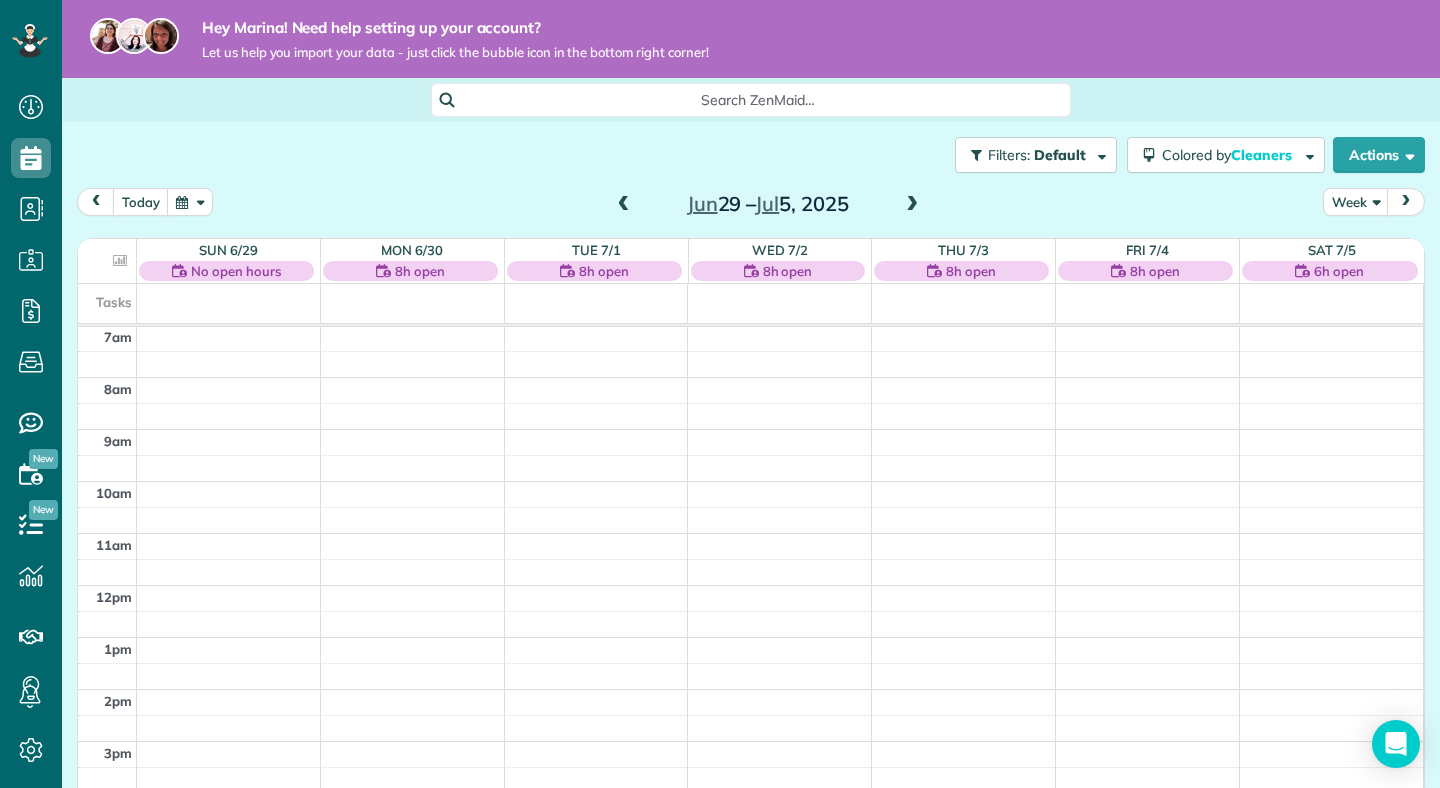 click at bounding box center [624, 205] 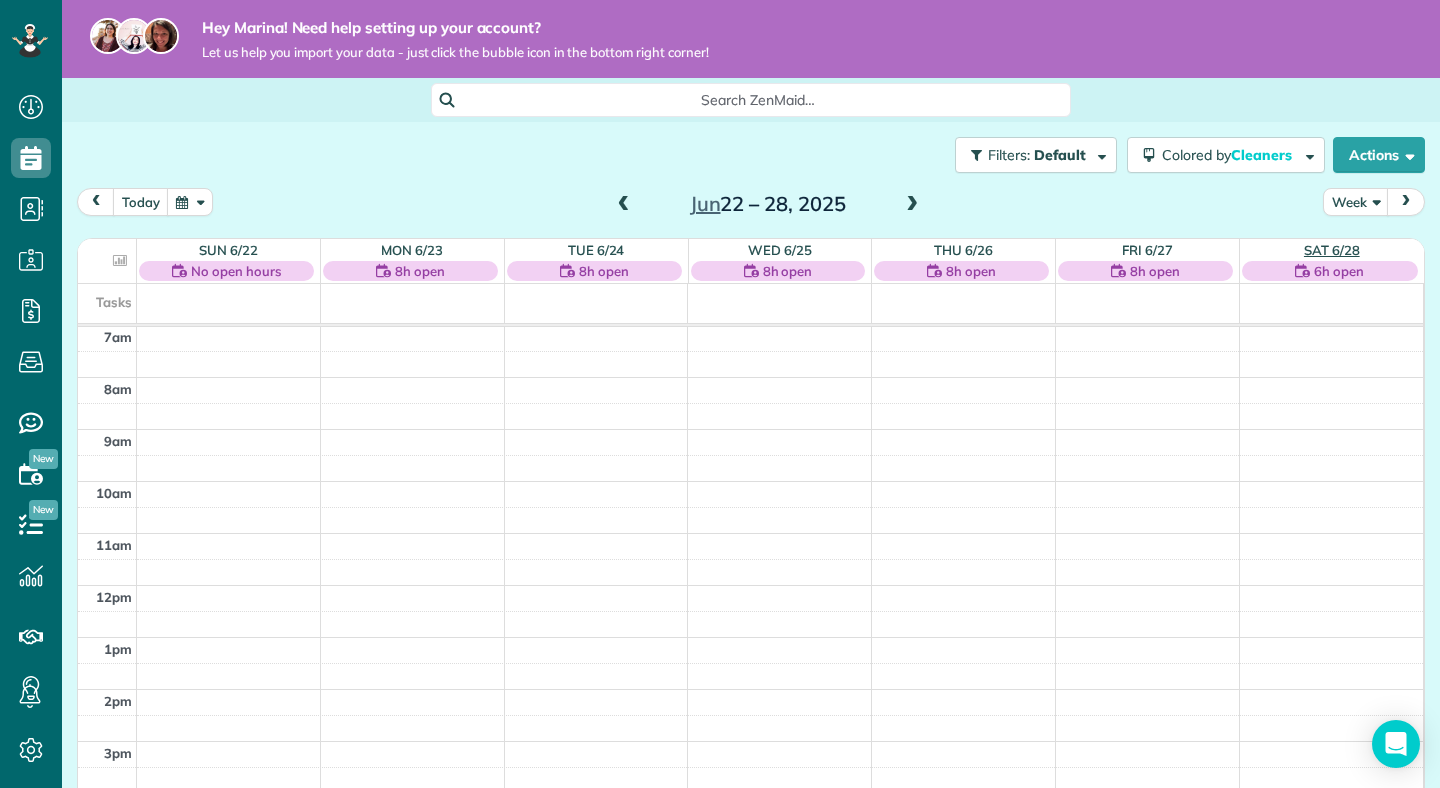 click on "Sat 6/28" at bounding box center [1332, 250] 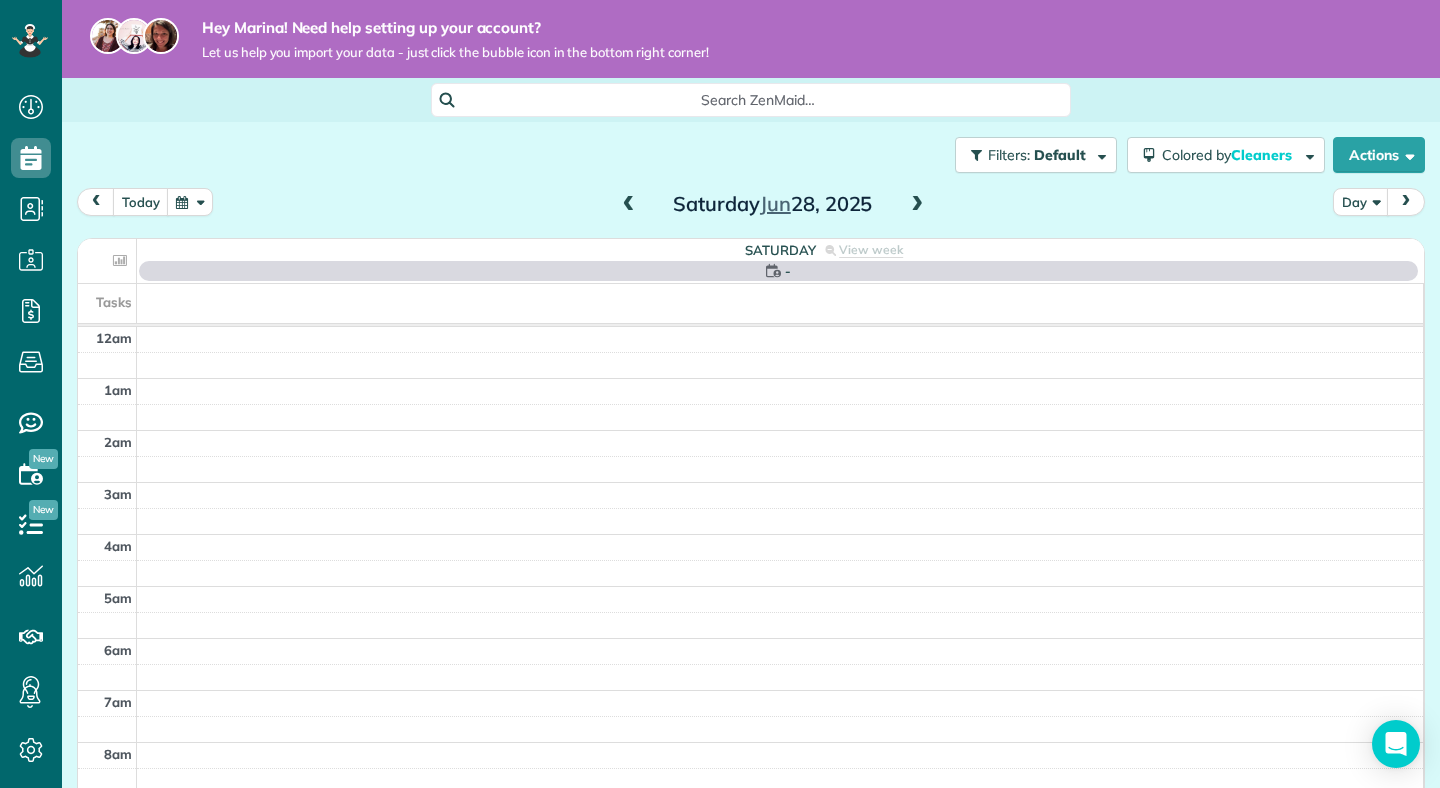 scroll, scrollTop: 365, scrollLeft: 0, axis: vertical 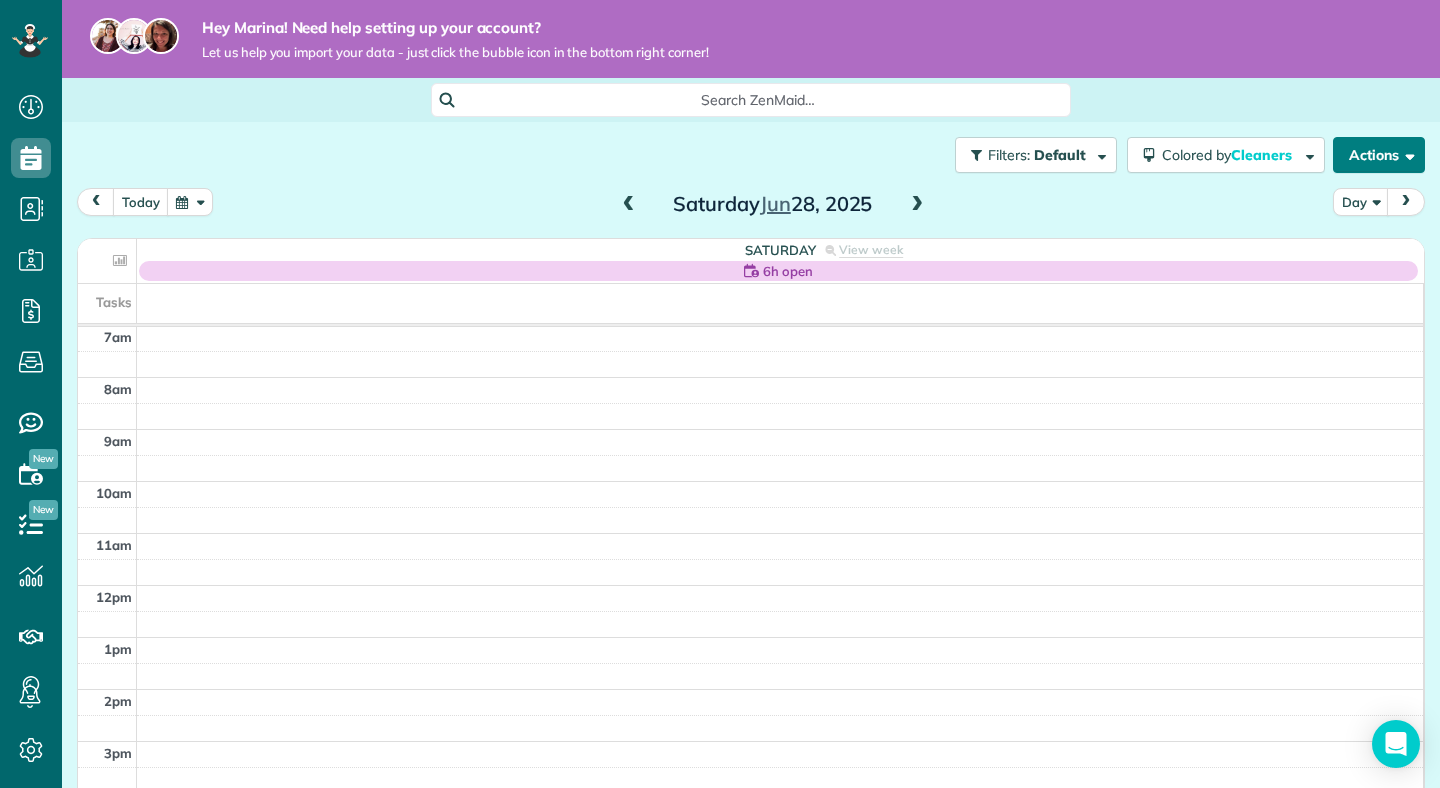click on "Actions" at bounding box center [1379, 155] 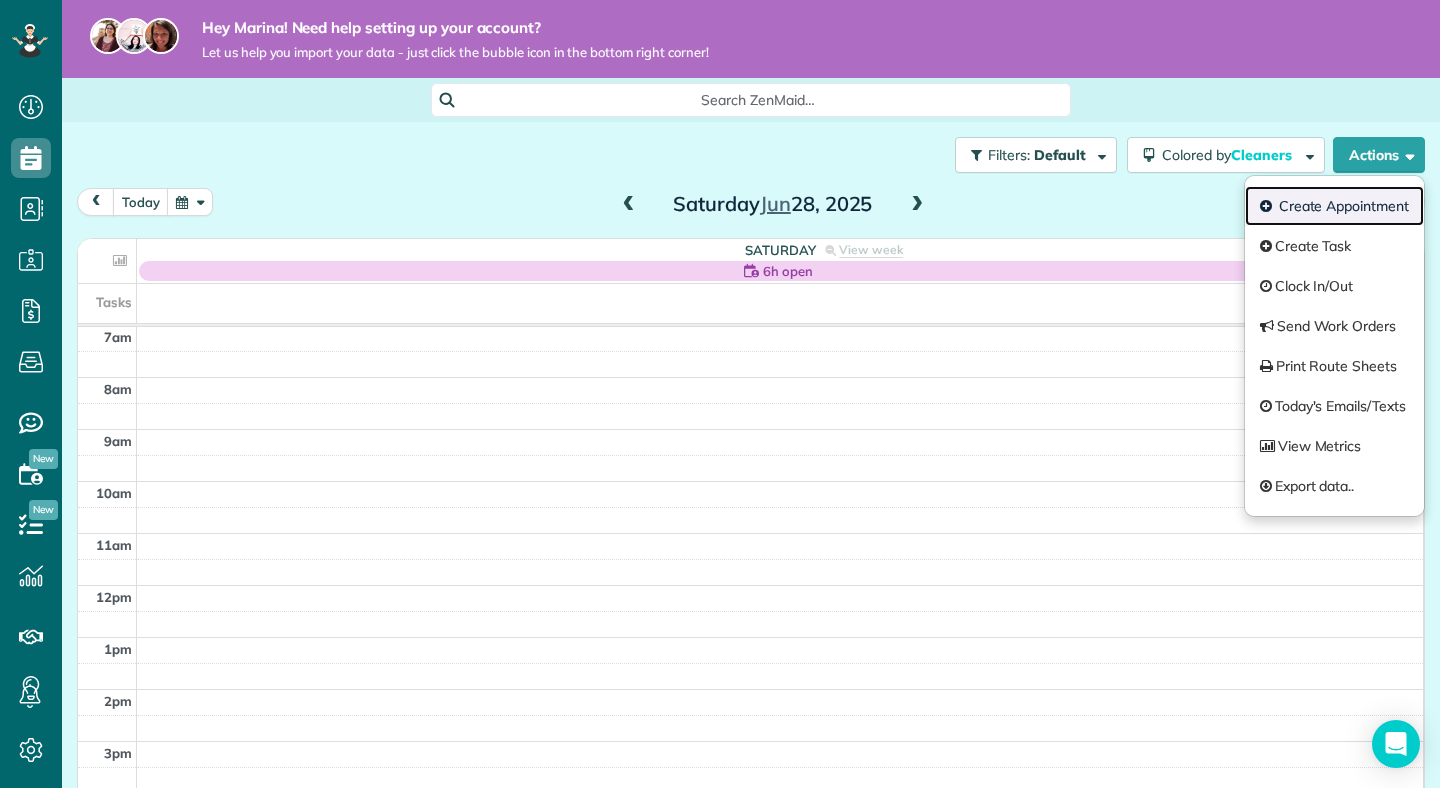 click on "Create Appointment" at bounding box center [1334, 206] 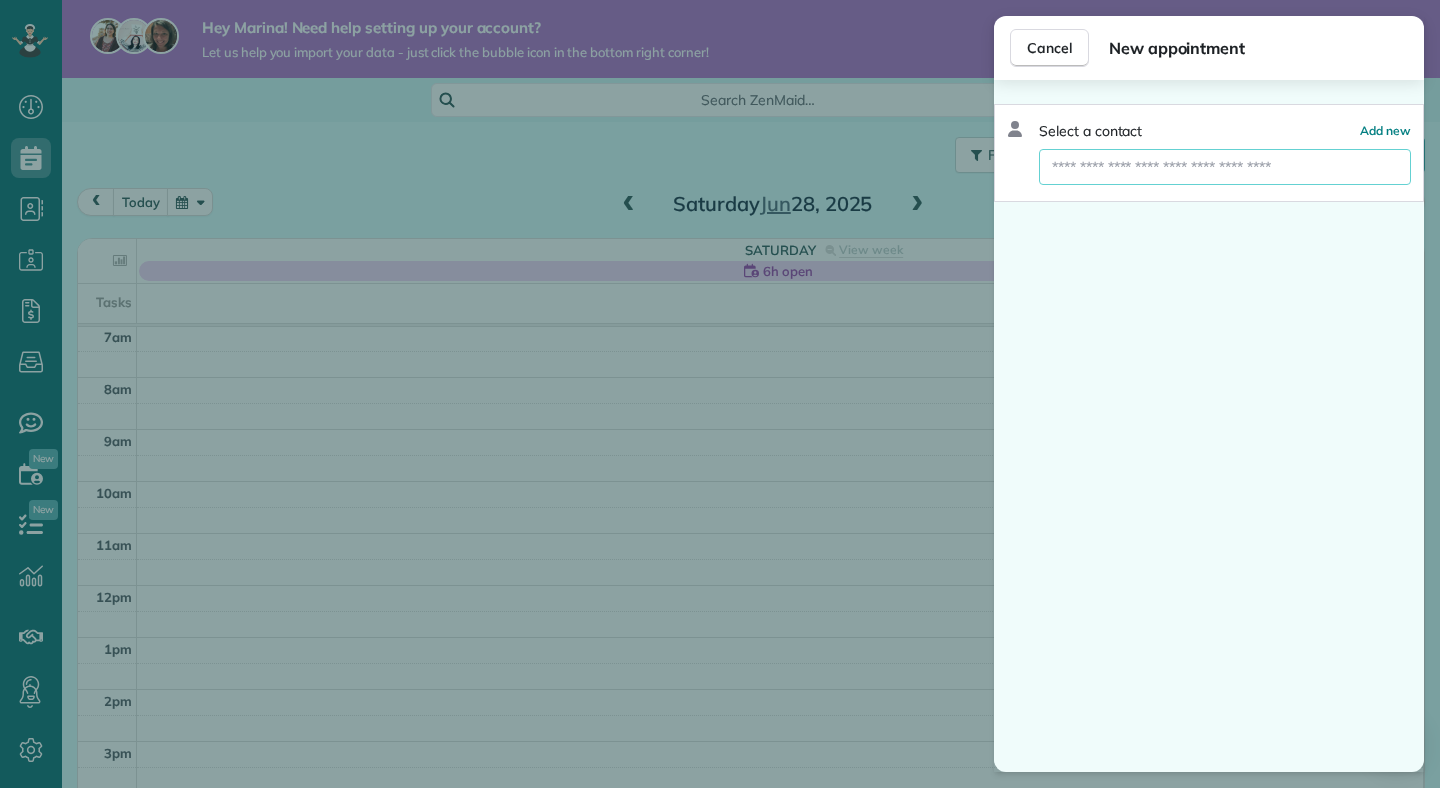 click at bounding box center [1225, 167] 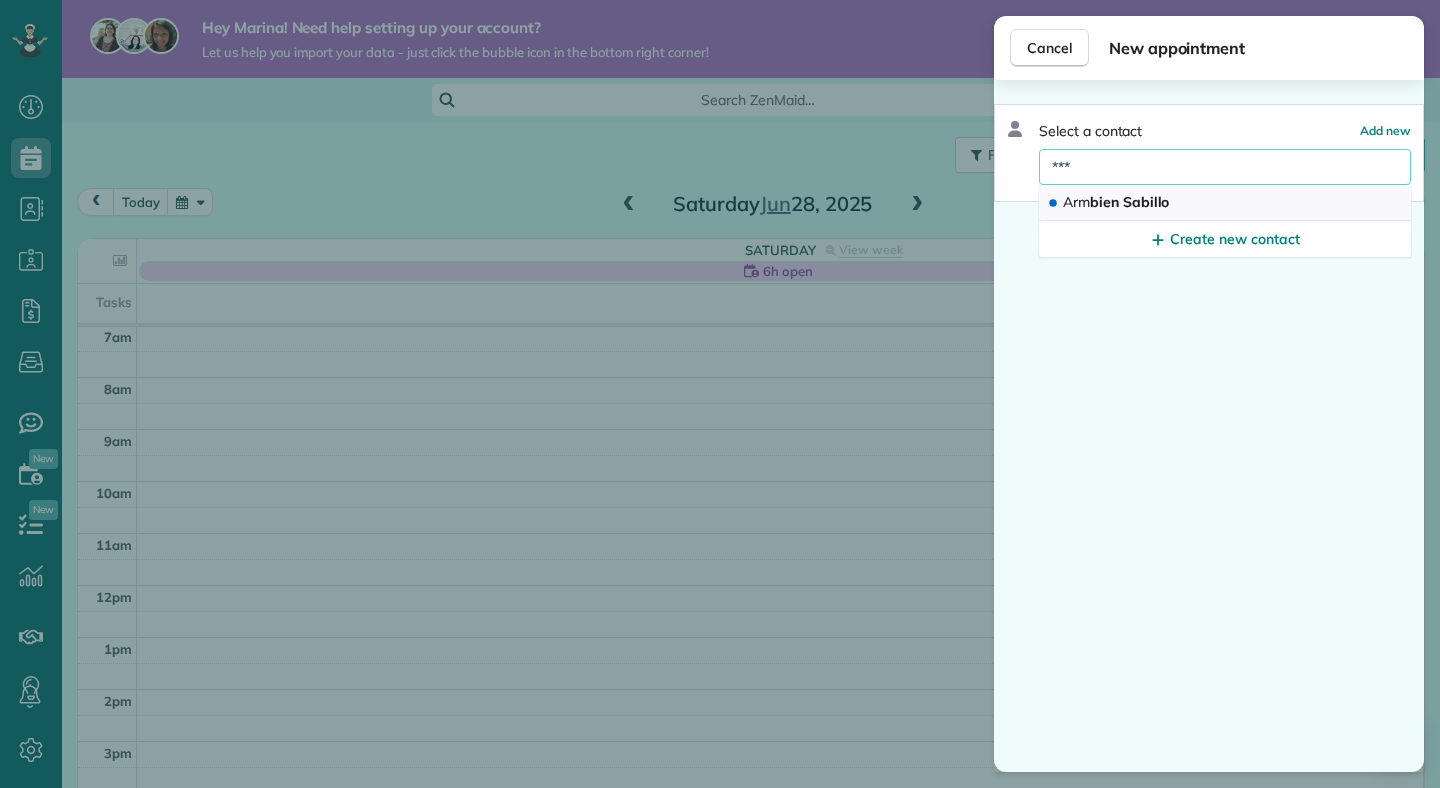 type on "***" 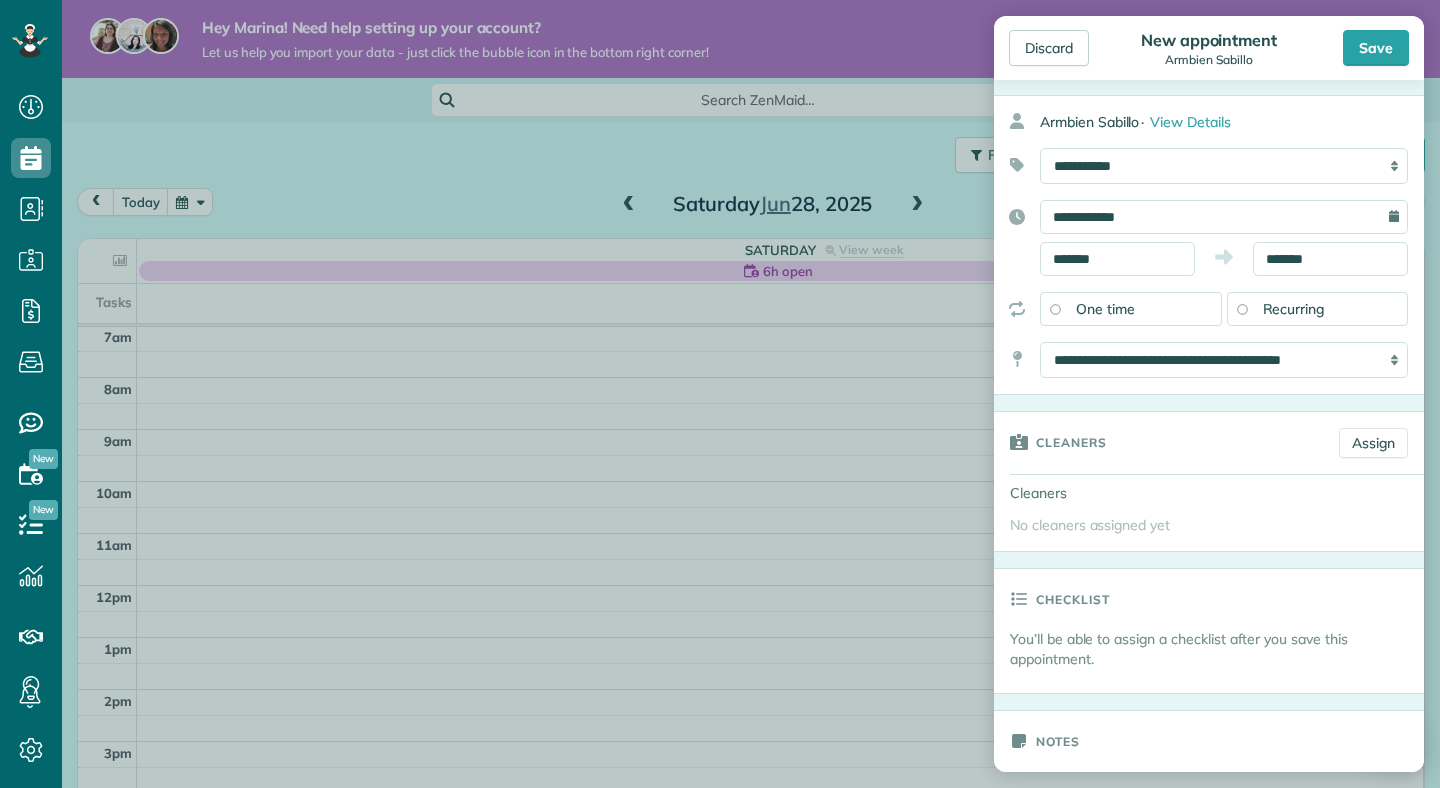 scroll, scrollTop: 68, scrollLeft: 0, axis: vertical 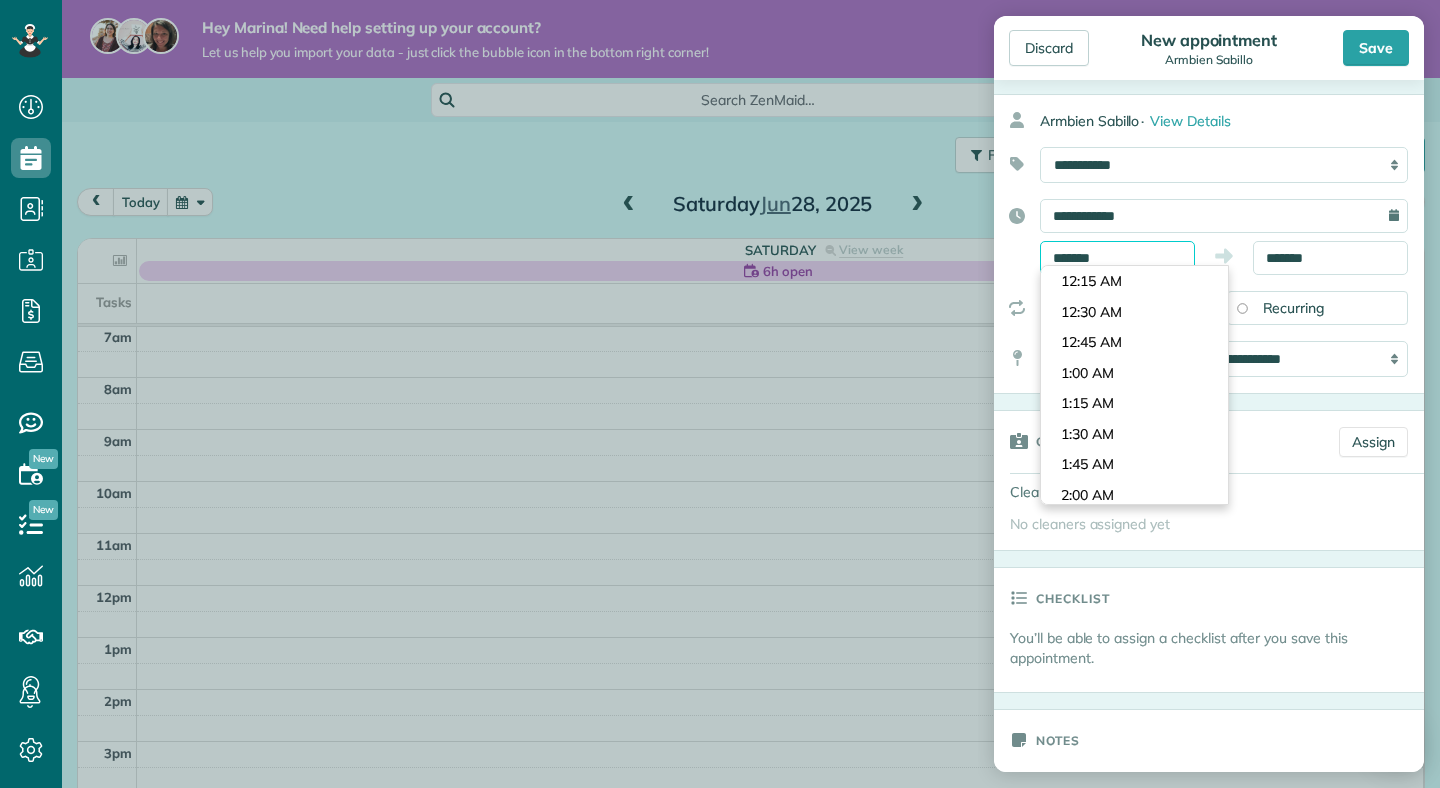 click on "*******" at bounding box center [1117, 258] 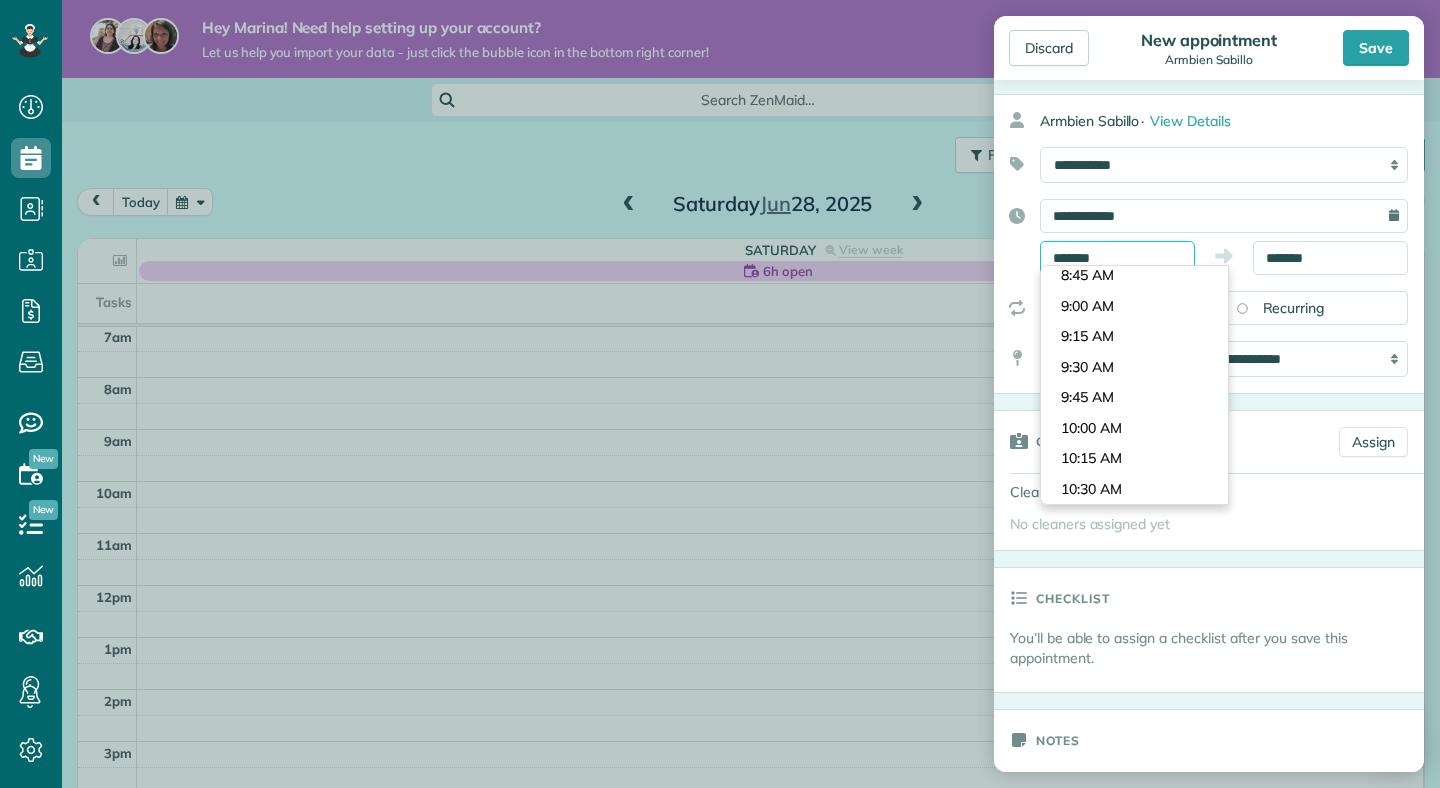 scroll, scrollTop: 1041, scrollLeft: 0, axis: vertical 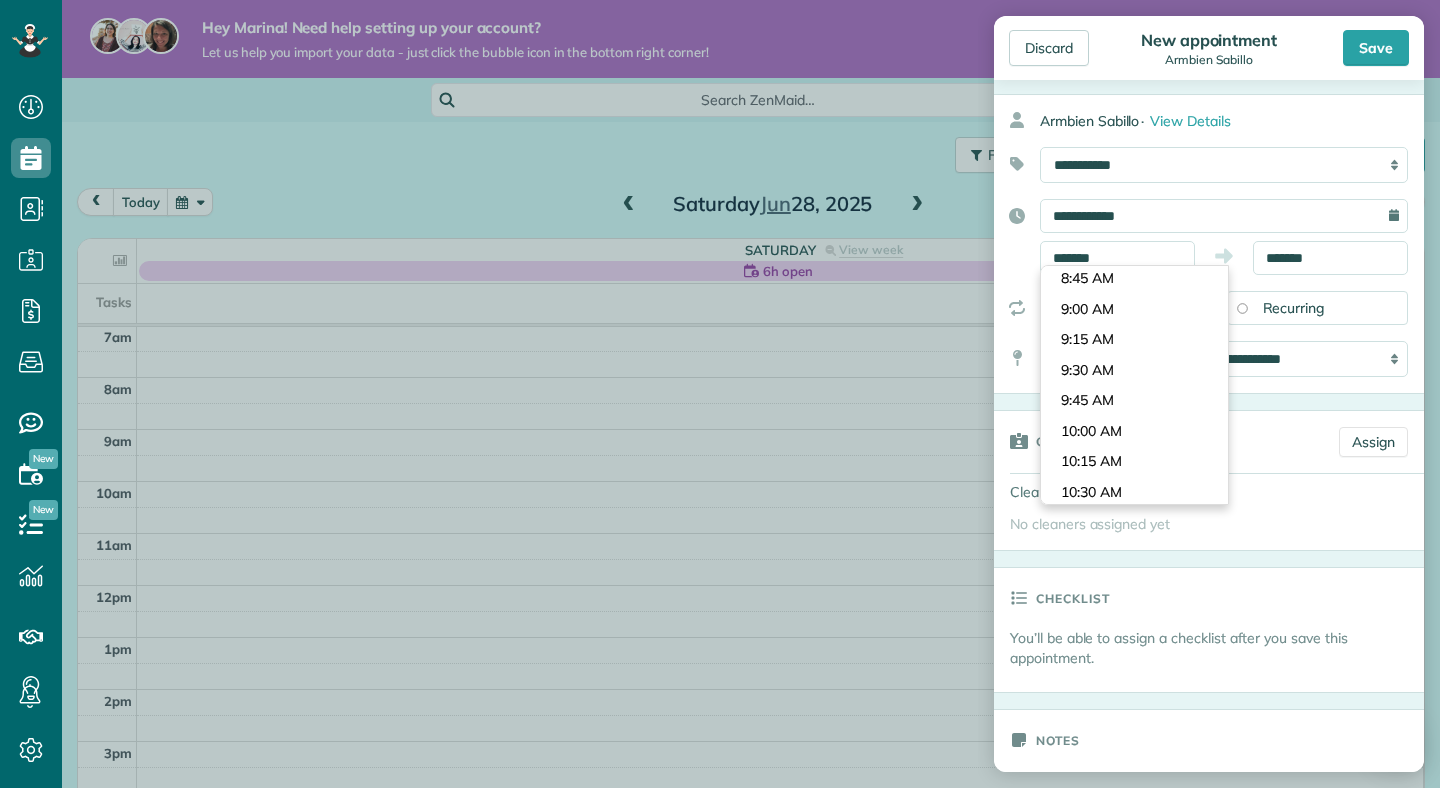 type on "*******" 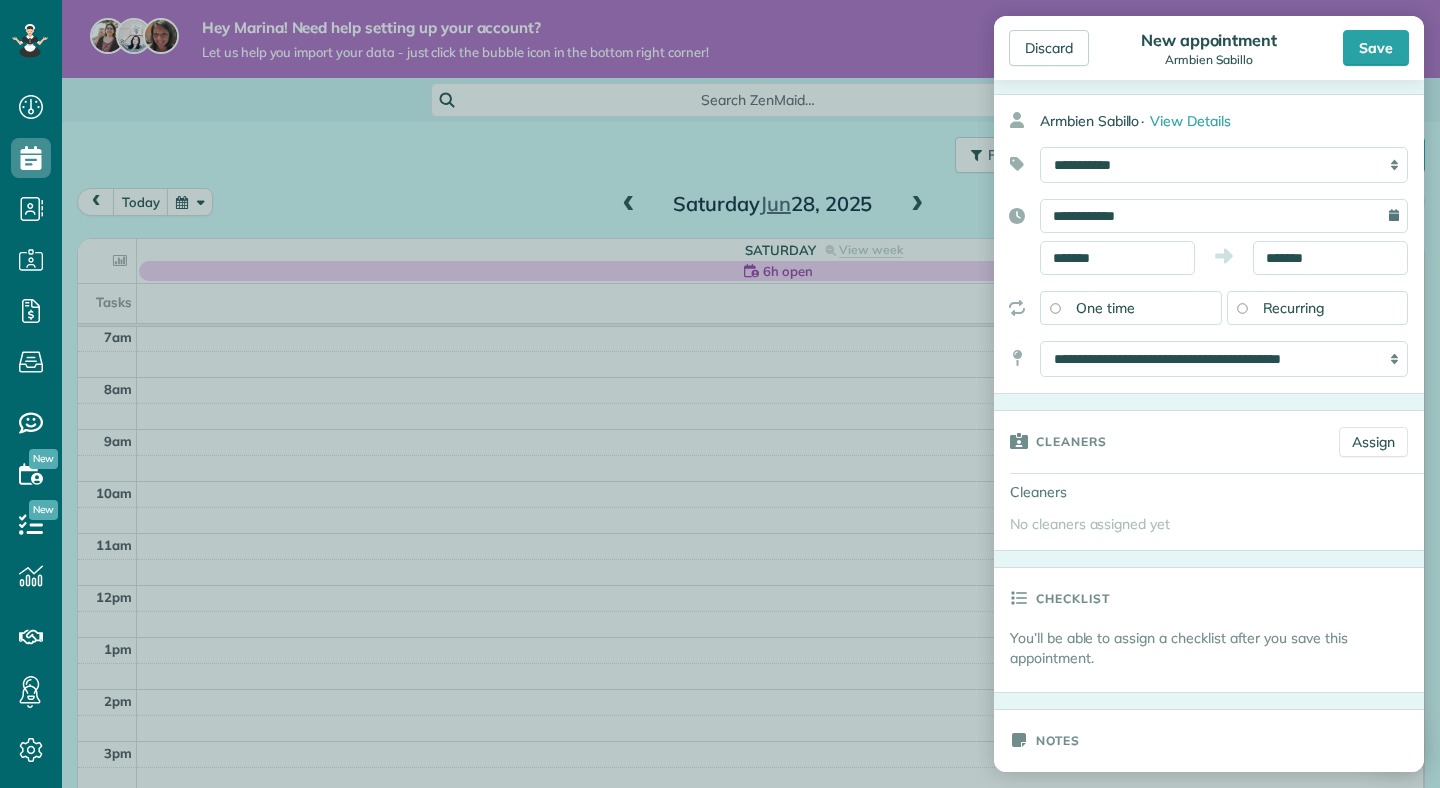 click on "Dashboard
Scheduling
Calendar View
List View
Dispatch View - Weekly scheduling (Beta)" at bounding box center [720, 394] 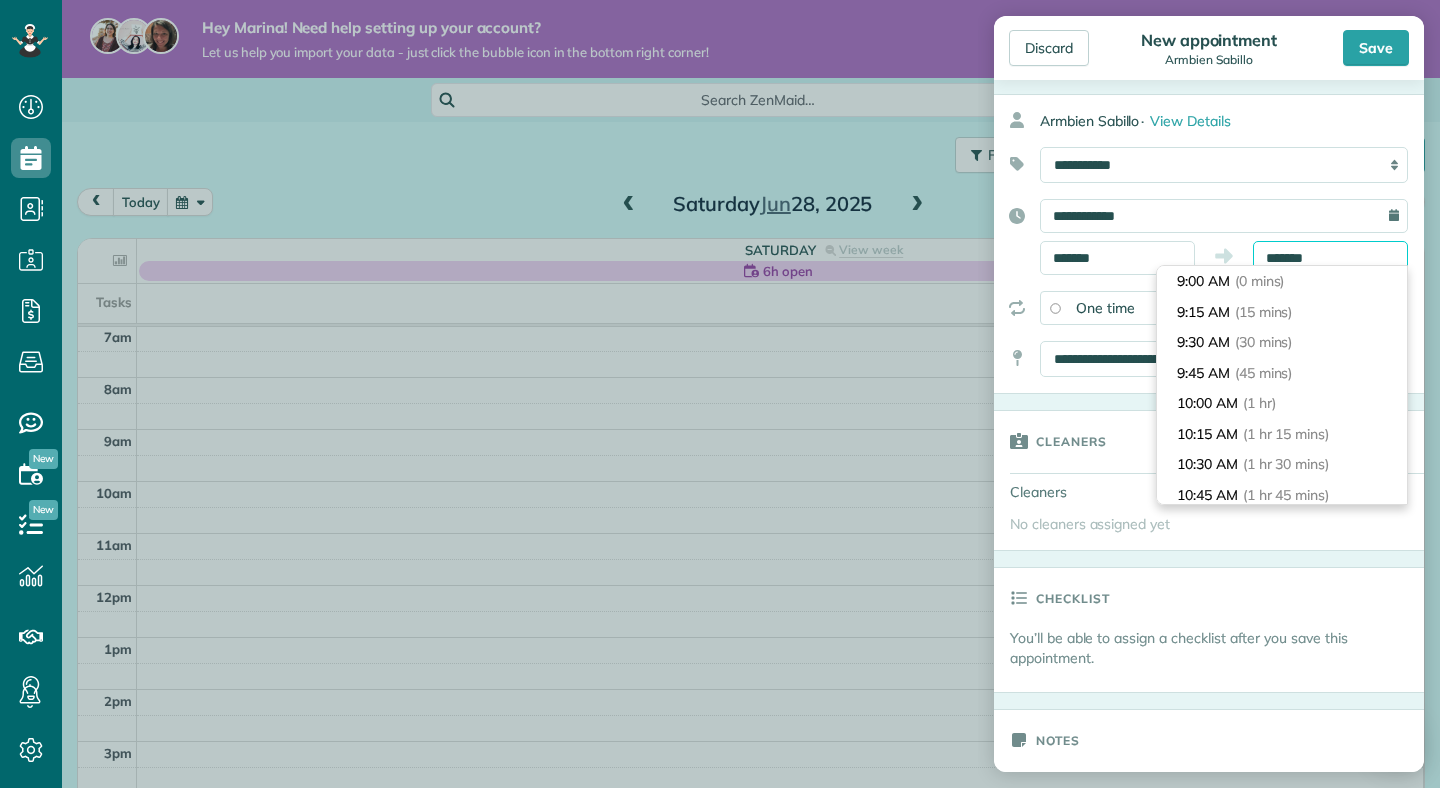 click on "*******" at bounding box center (1330, 258) 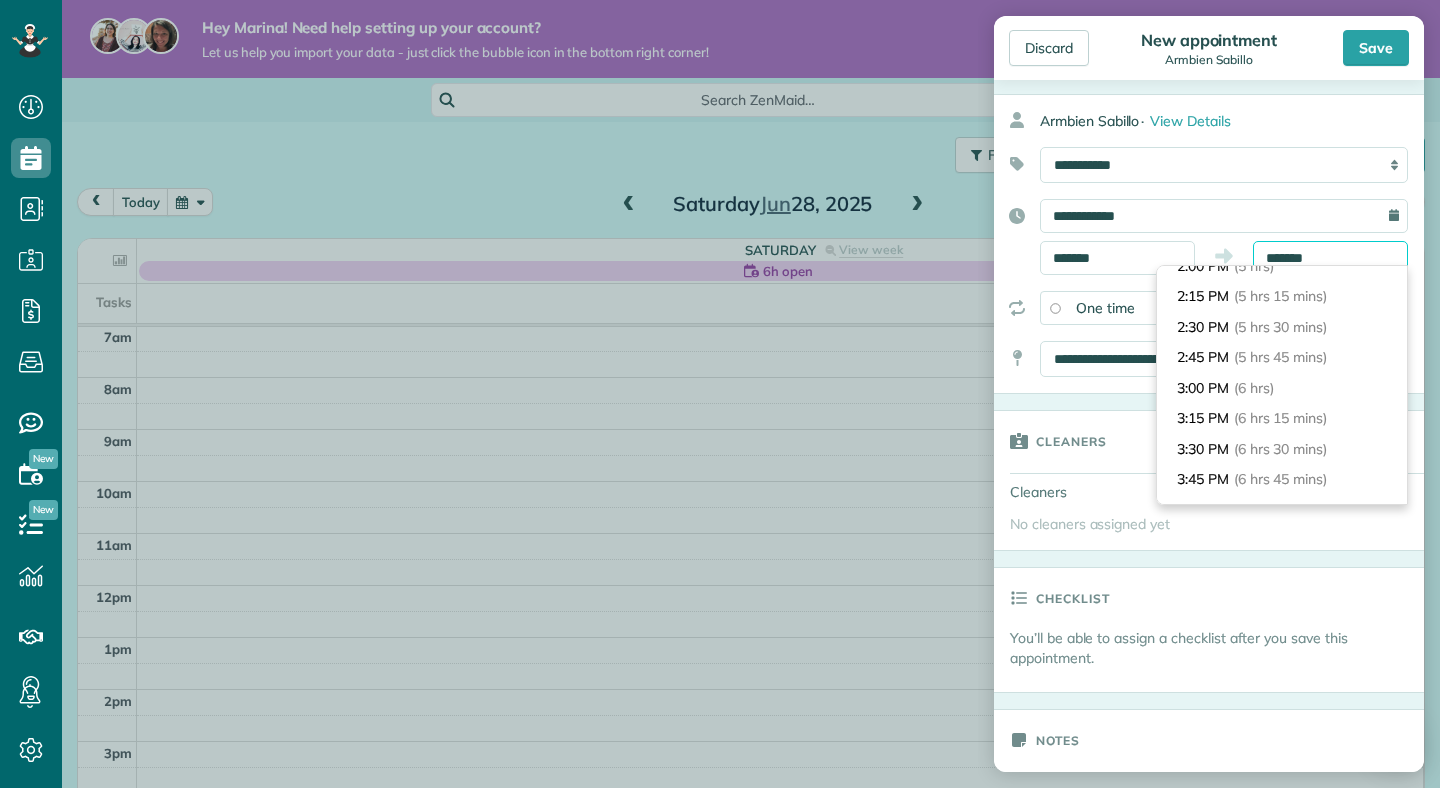 scroll, scrollTop: 619, scrollLeft: 0, axis: vertical 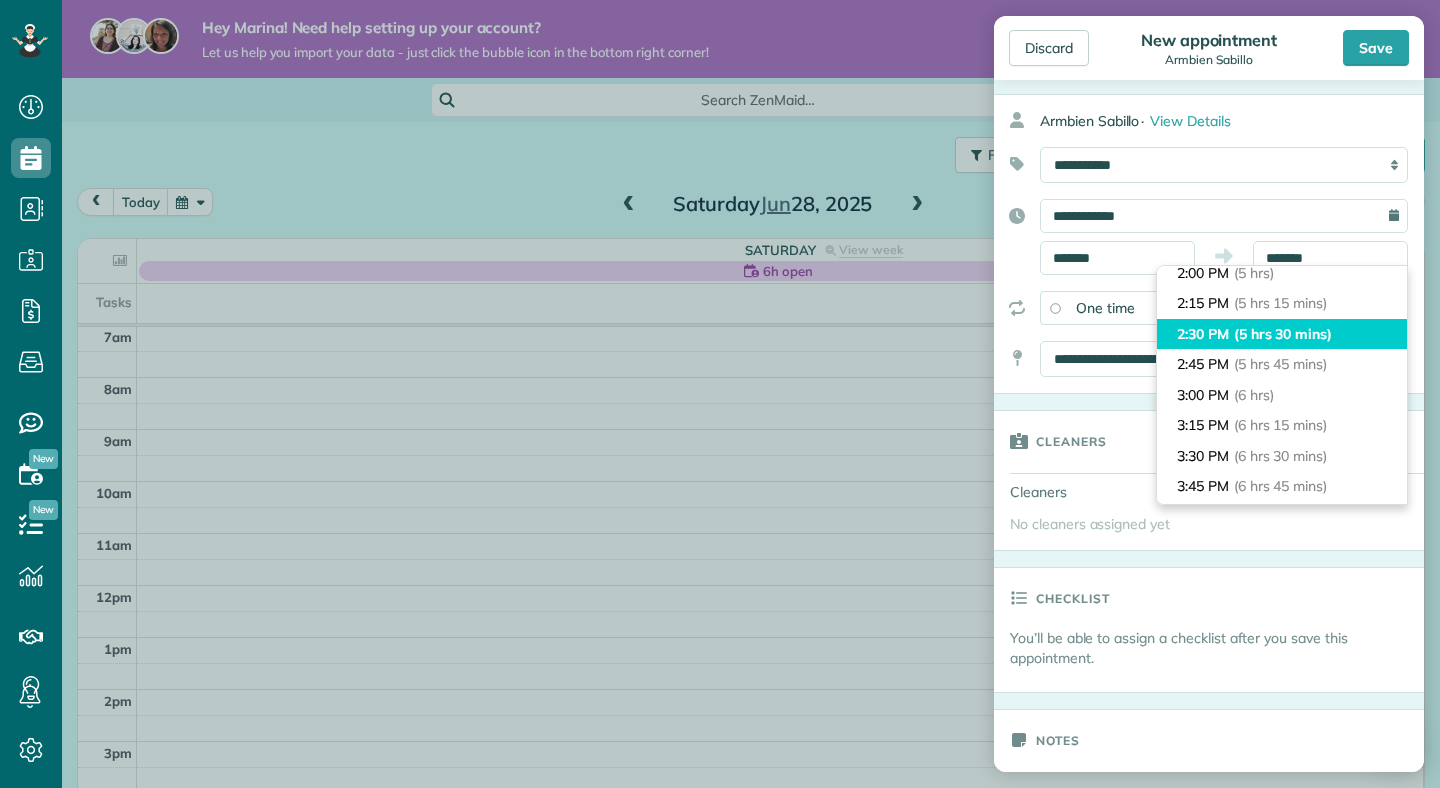click on "2:30 PM  (5 hrs 30 mins)" at bounding box center [1282, 334] 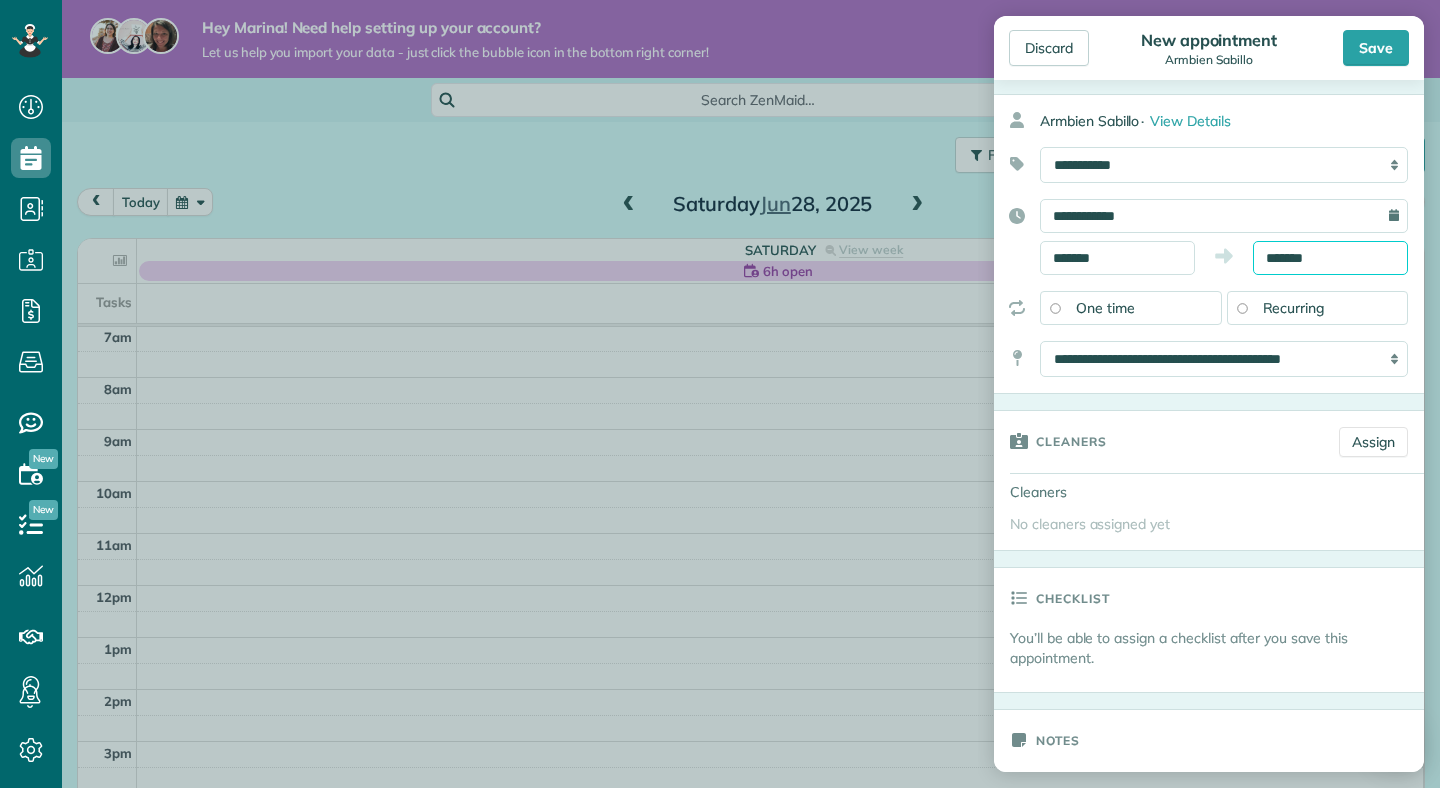 click on "*******" at bounding box center (1330, 258) 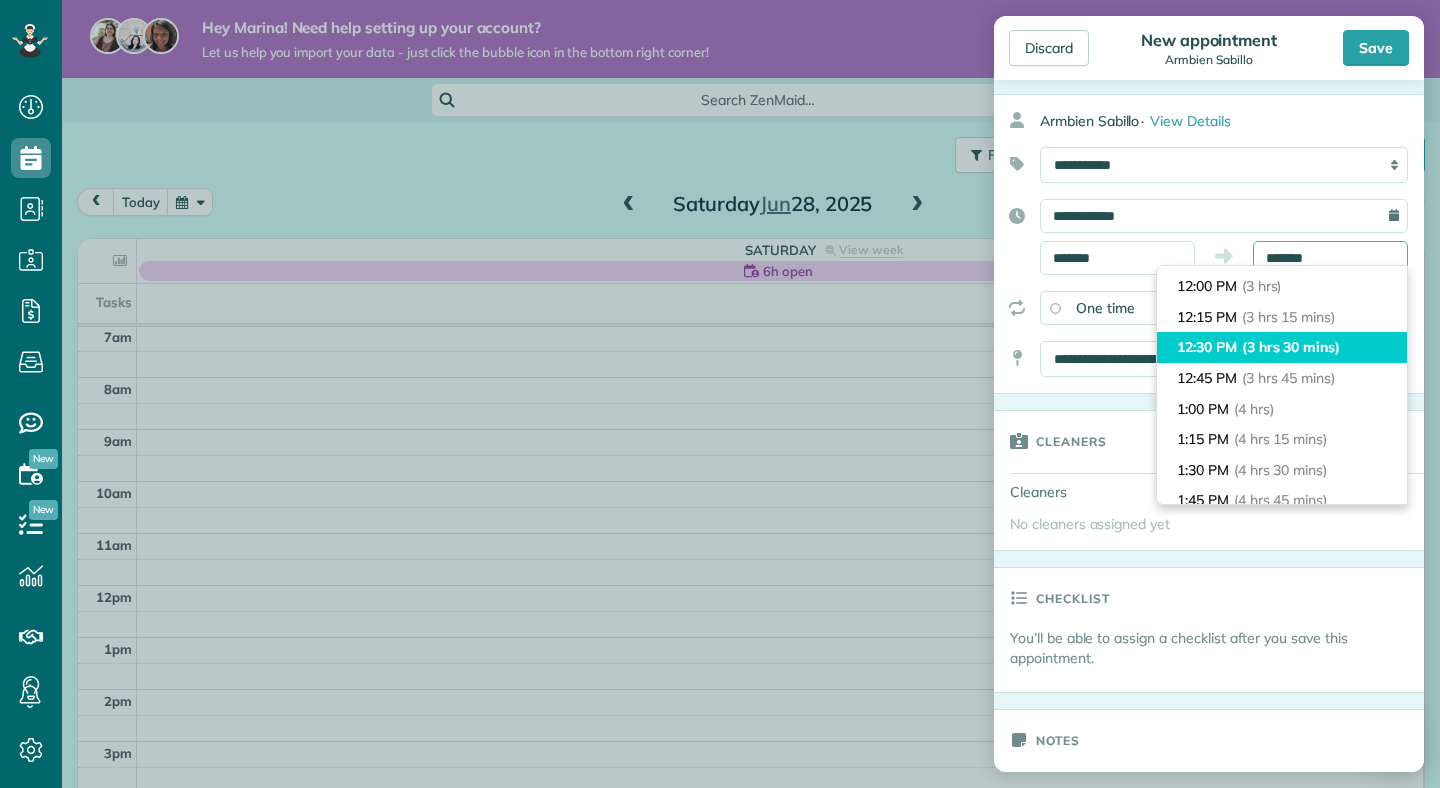 scroll, scrollTop: 351, scrollLeft: 0, axis: vertical 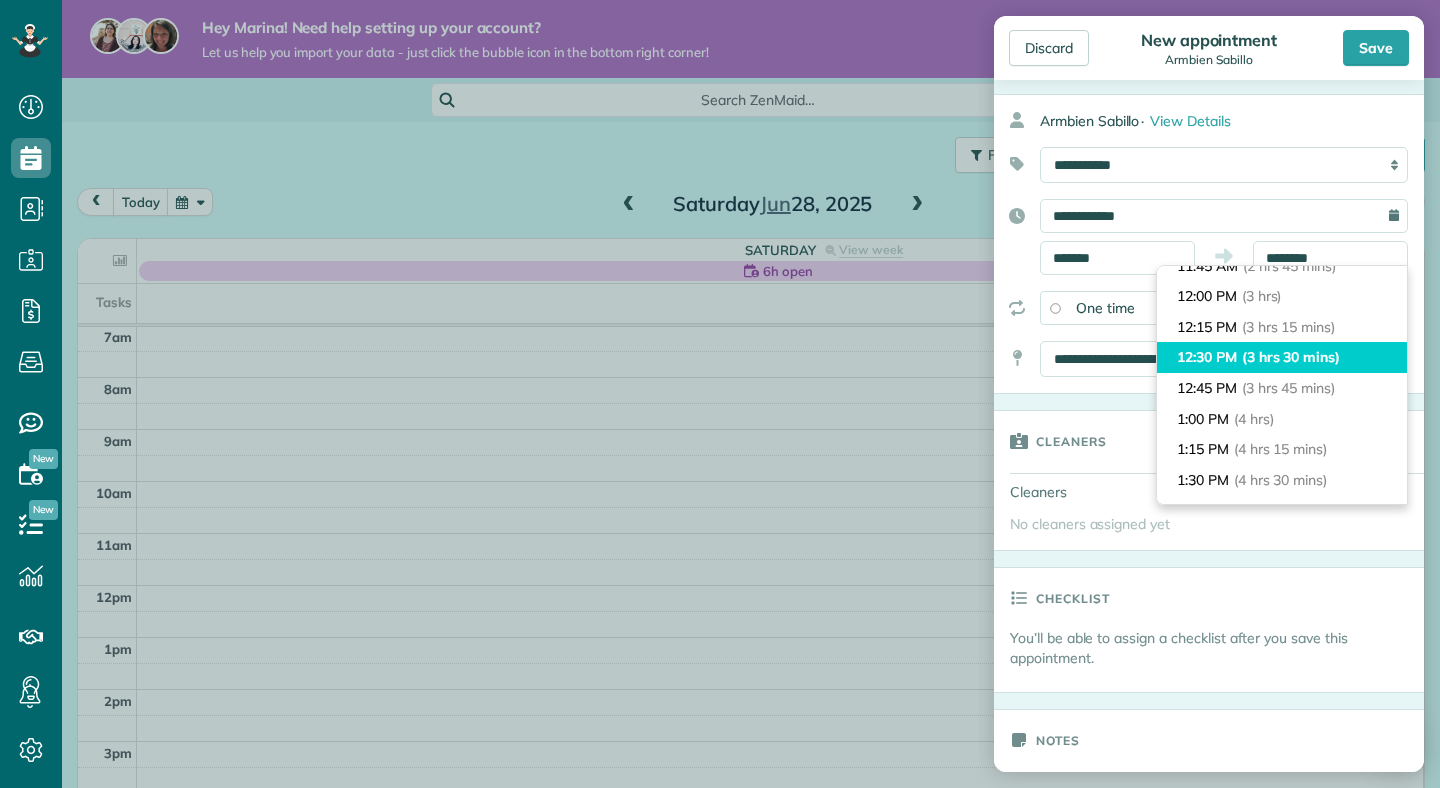 click on "12:30 PM  (3 hrs 30 mins)" at bounding box center [1282, 357] 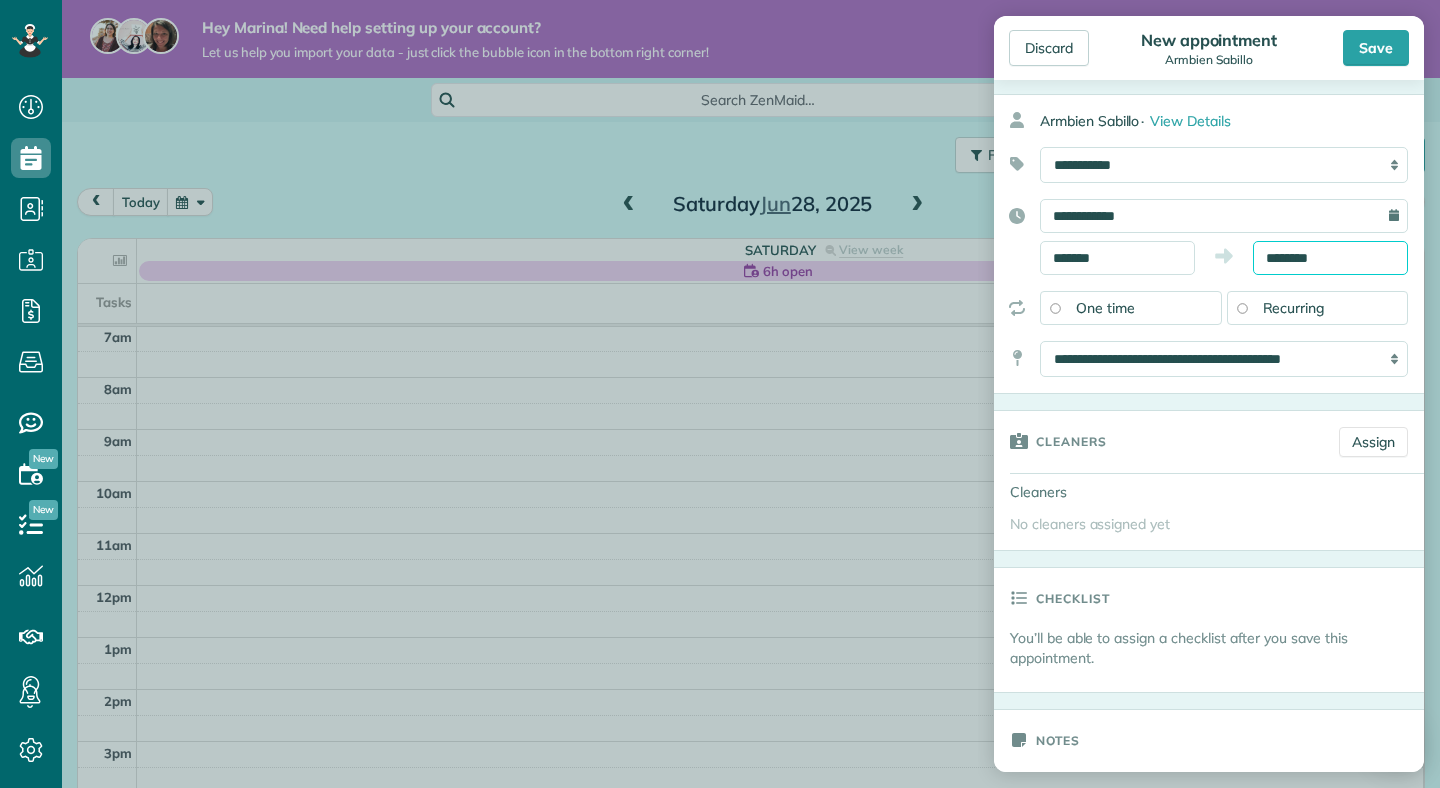 click on "********" at bounding box center (1330, 258) 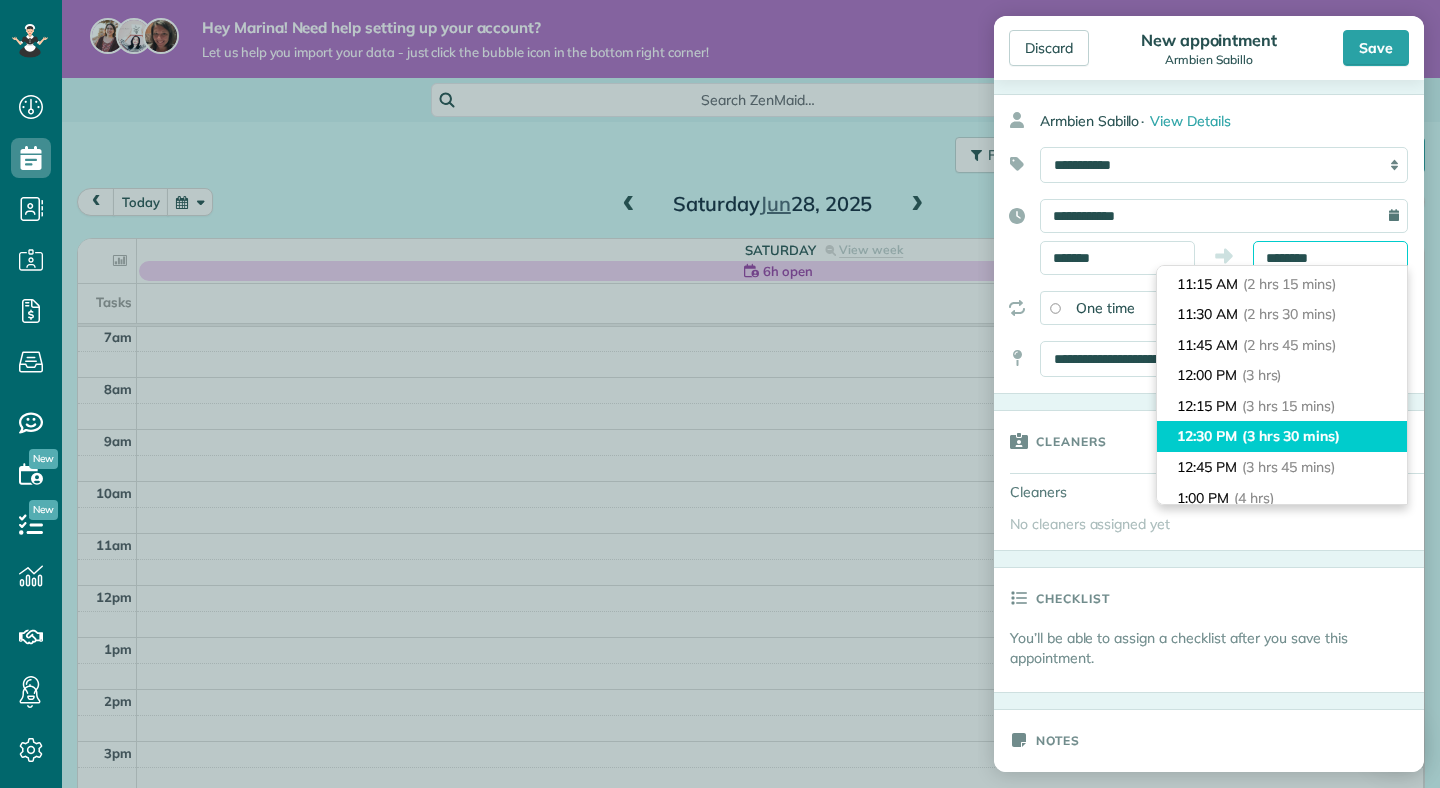 scroll, scrollTop: 270, scrollLeft: 0, axis: vertical 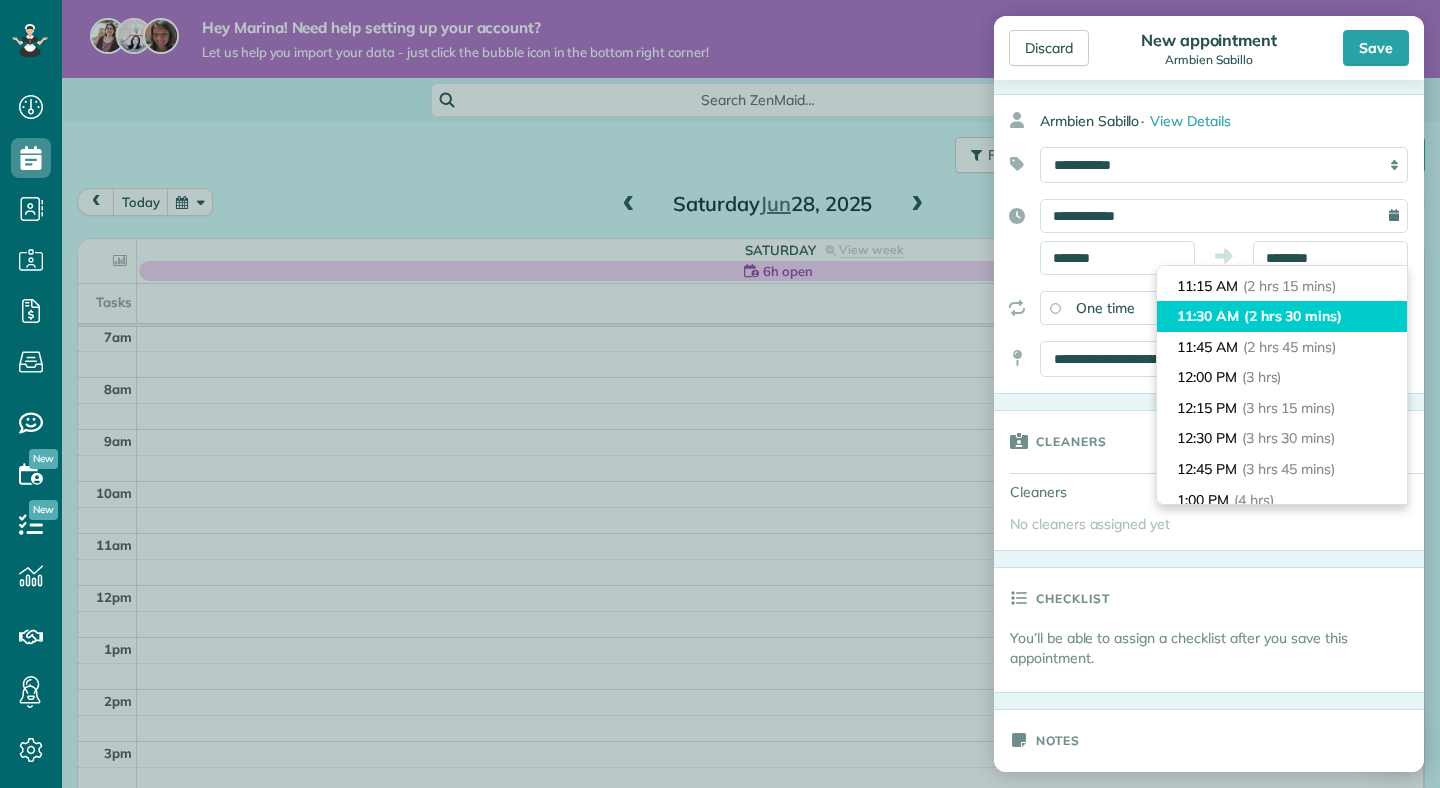 type on "********" 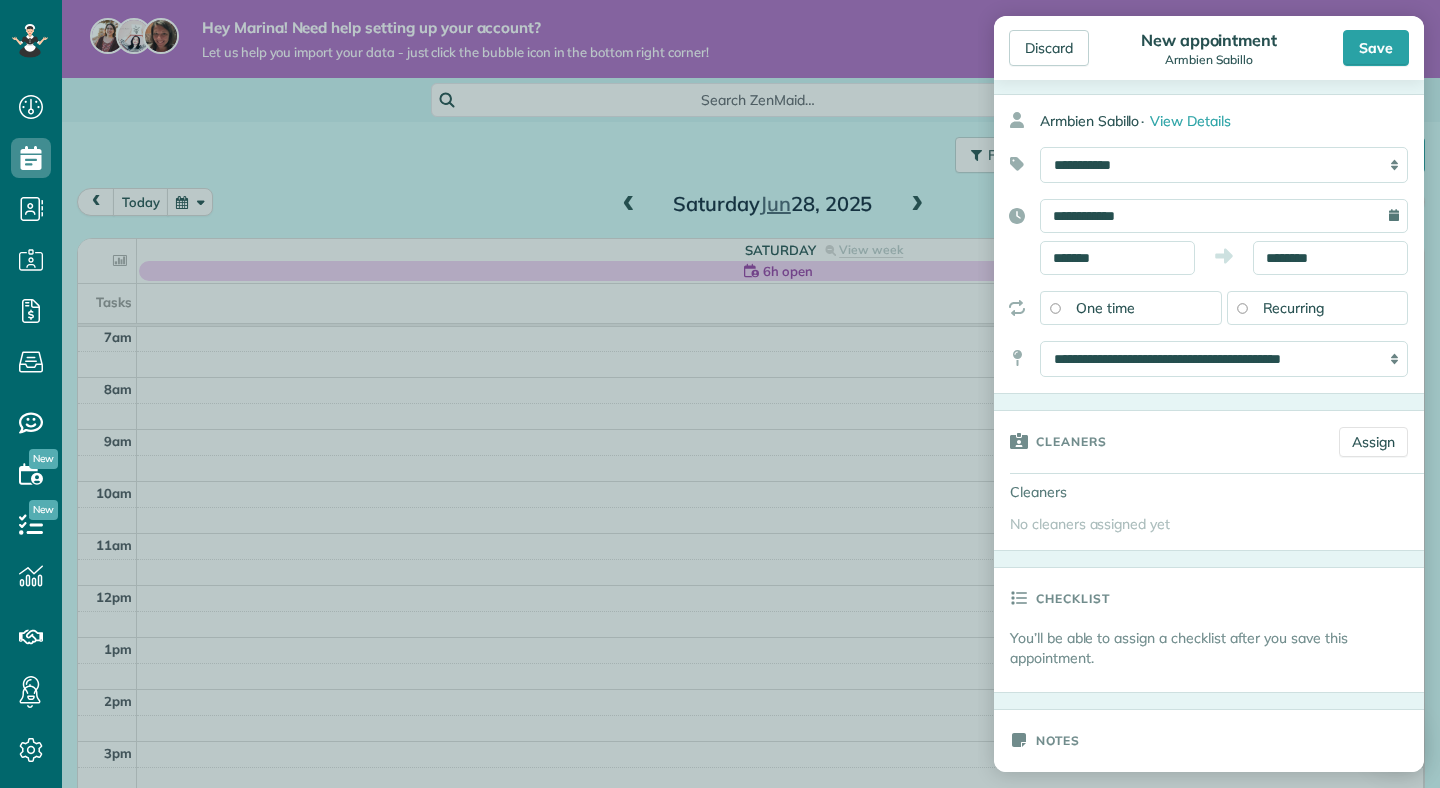 click on "**********" at bounding box center [1209, 244] 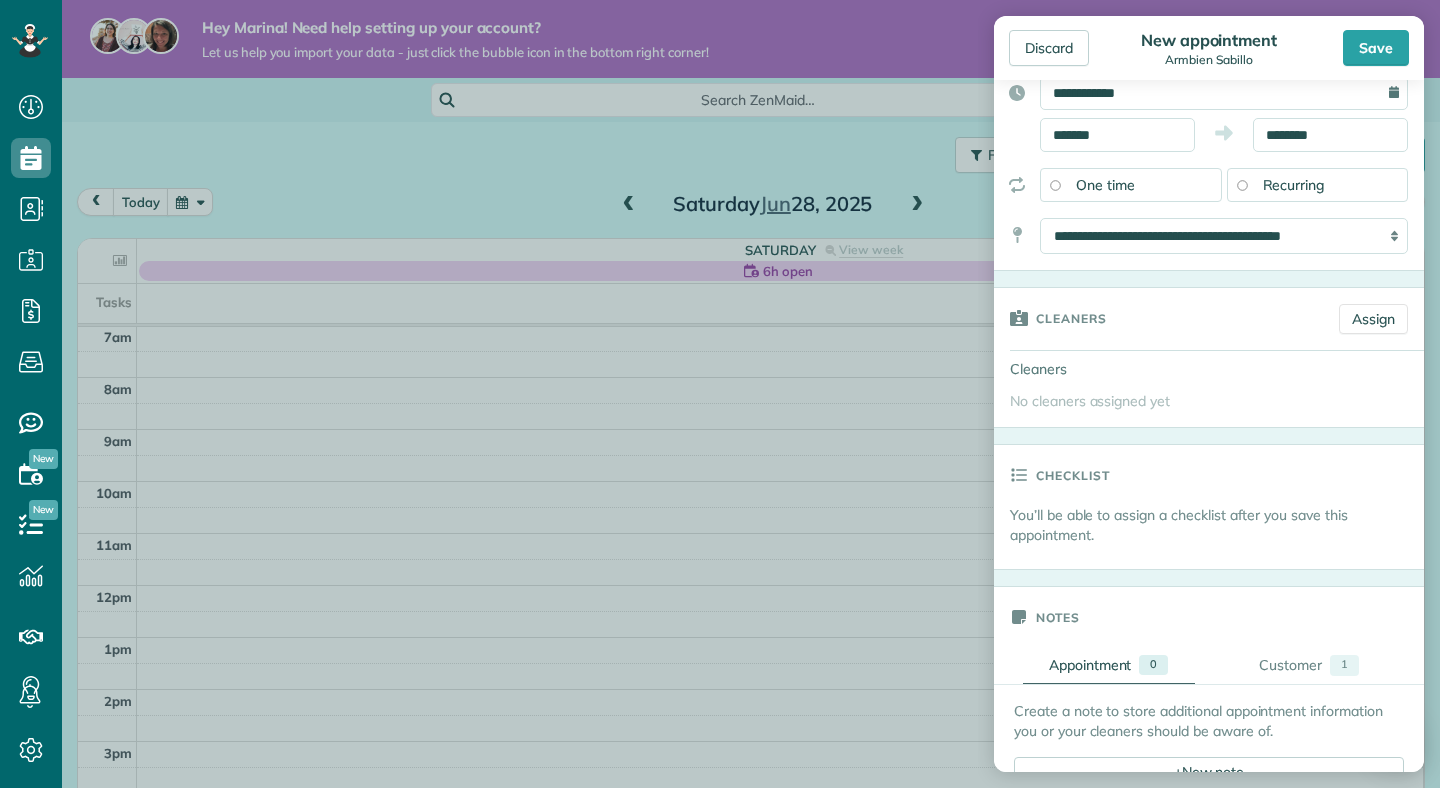 scroll, scrollTop: 232, scrollLeft: 0, axis: vertical 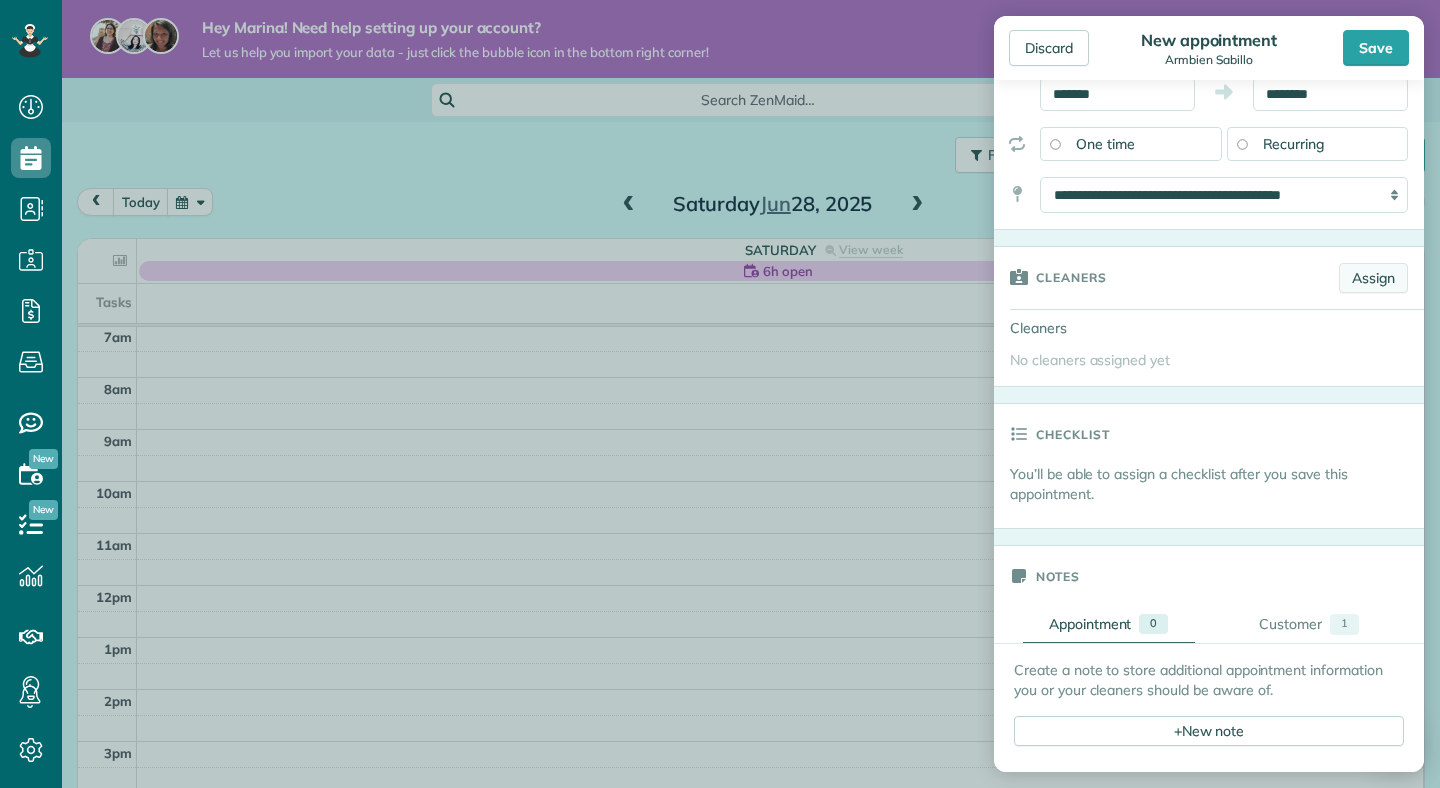 click on "Assign" at bounding box center (1373, 278) 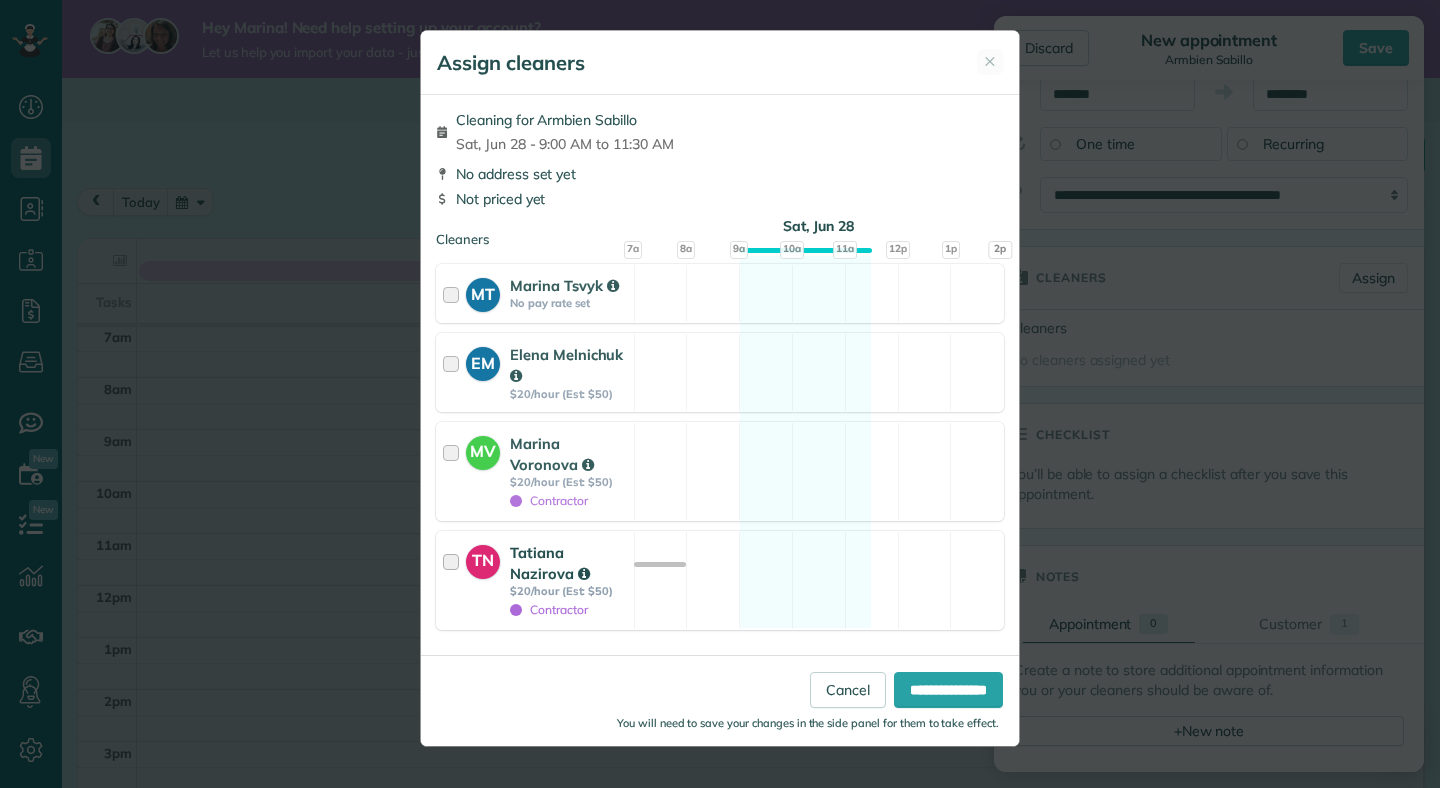 click at bounding box center [454, 580] 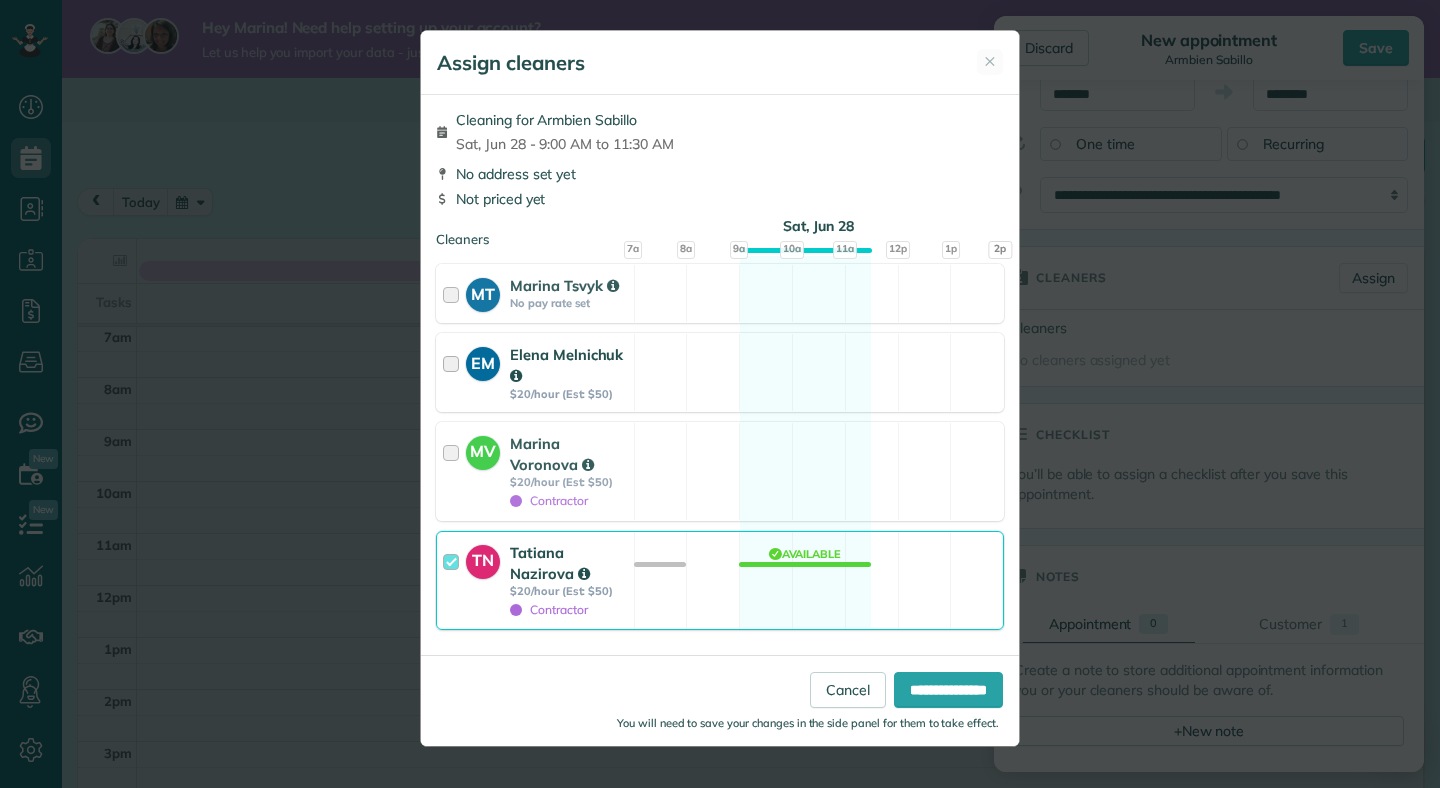 click at bounding box center [454, 372] 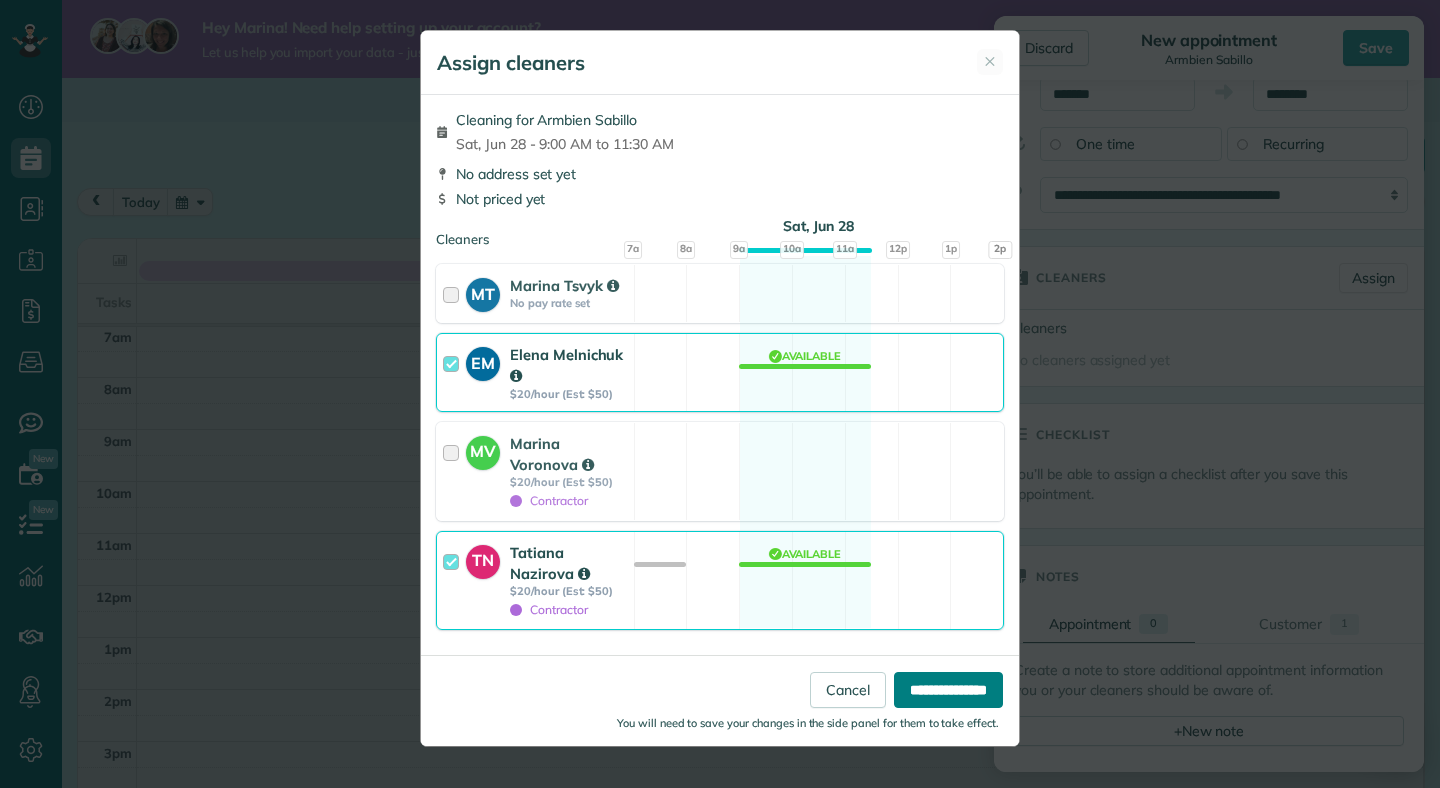 click on "**********" at bounding box center (948, 690) 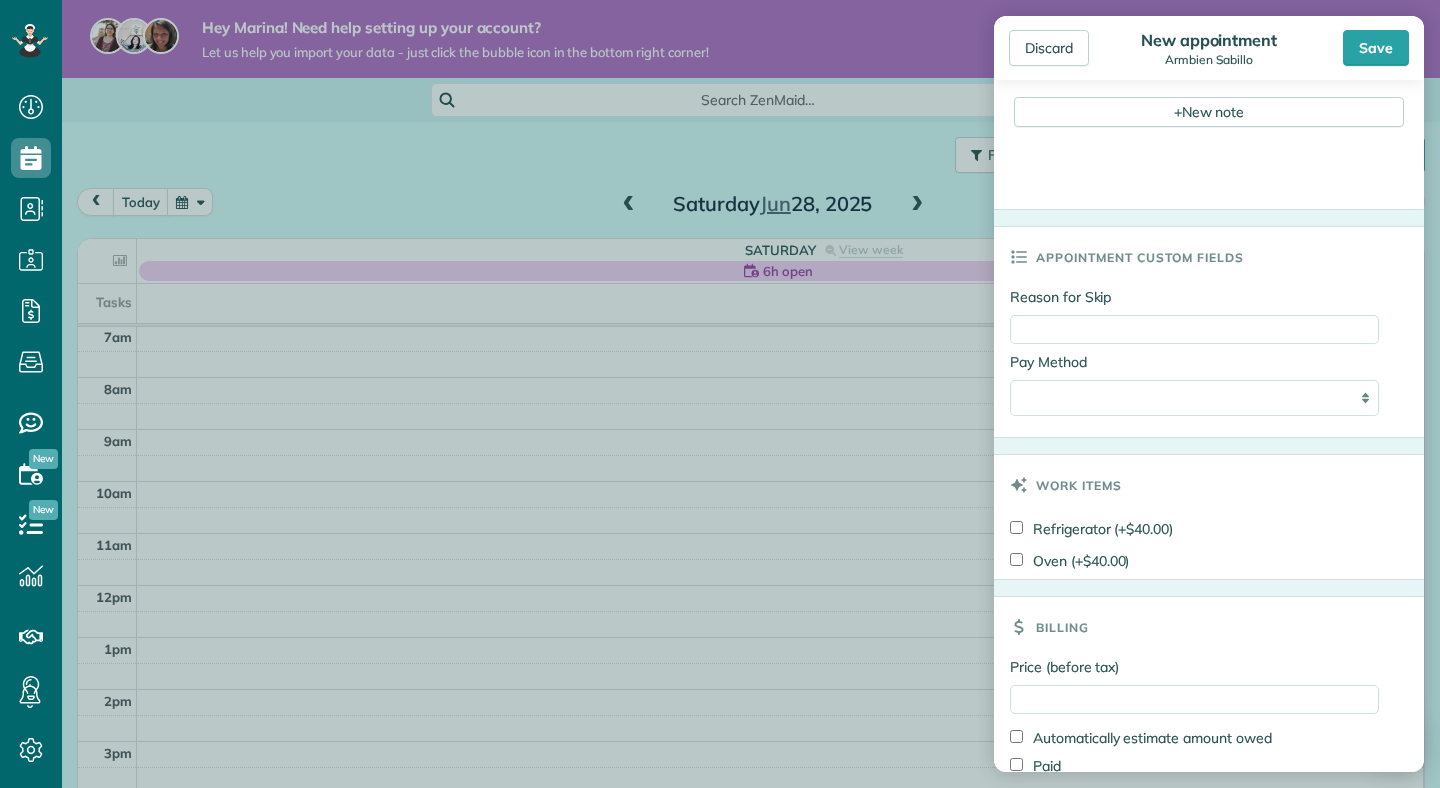 scroll, scrollTop: 1018, scrollLeft: 0, axis: vertical 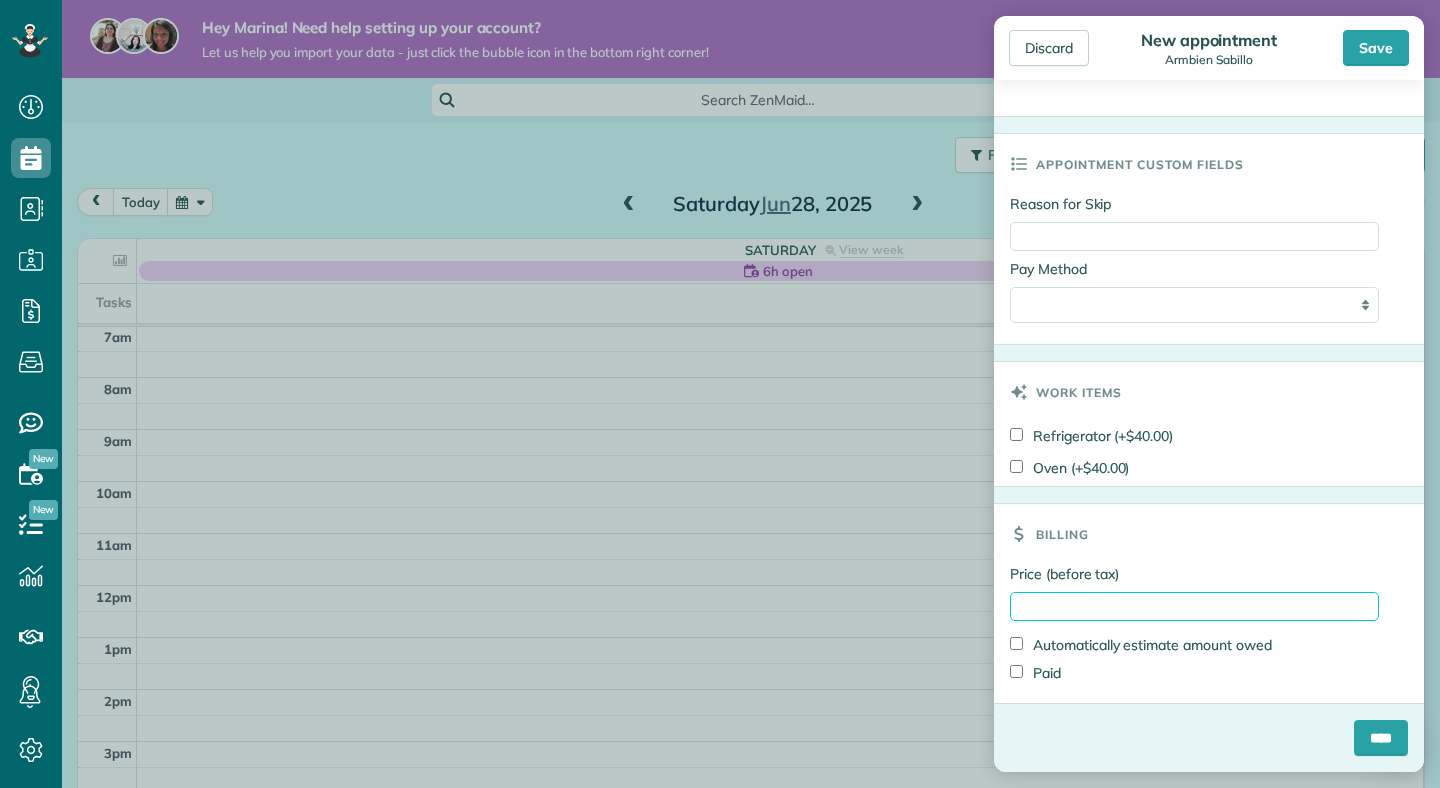 click on "Price (before tax)" at bounding box center [1194, 606] 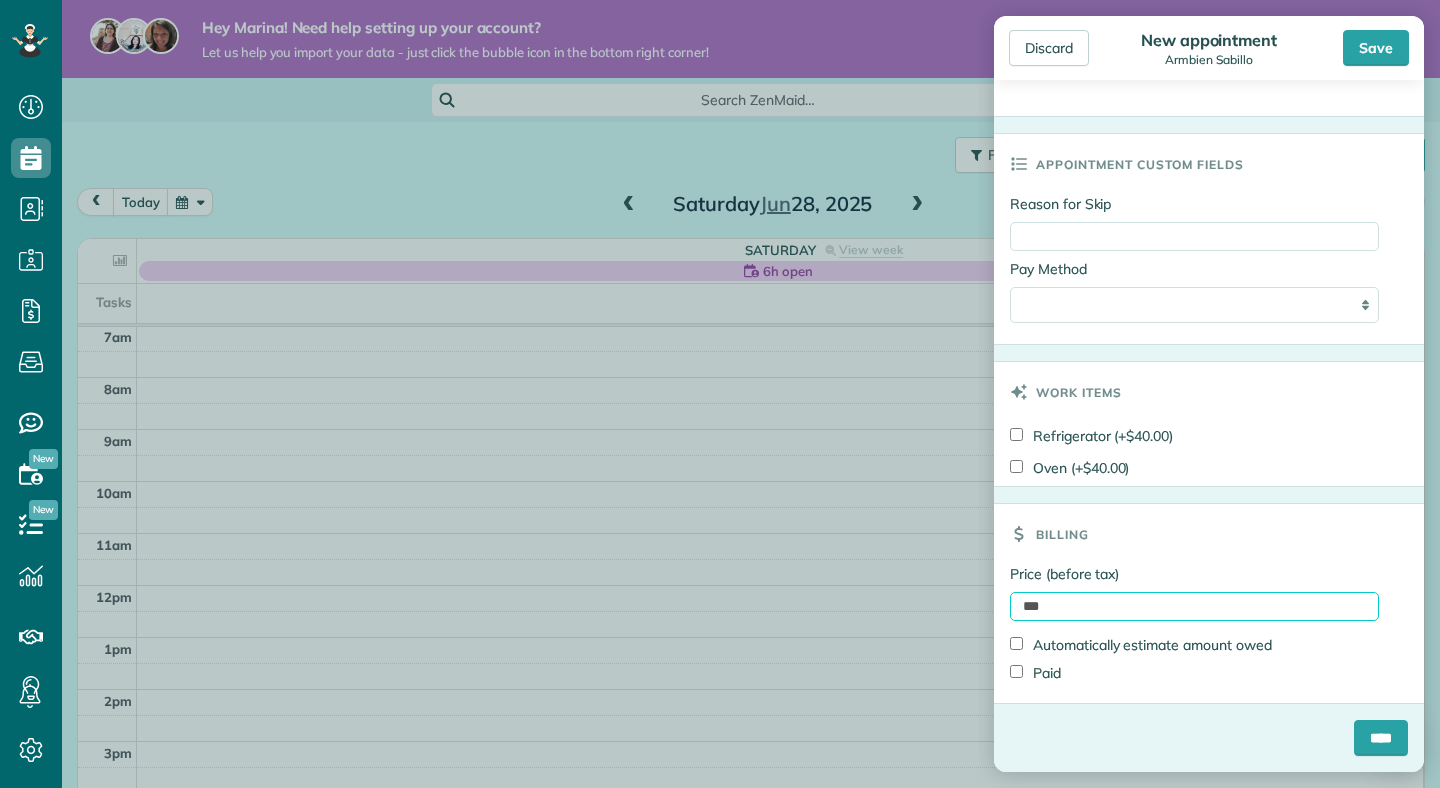 type on "***" 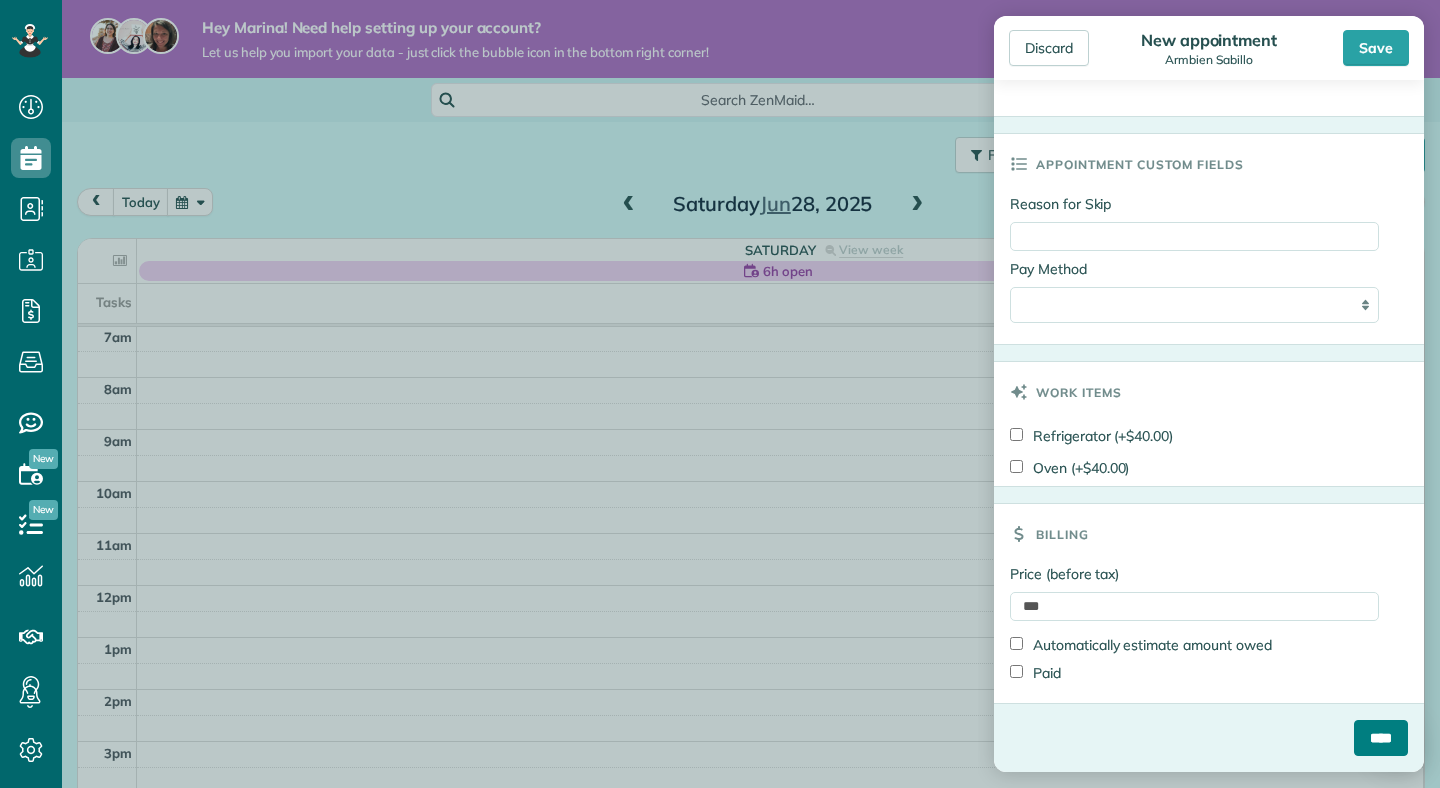 click on "****" at bounding box center [1381, 738] 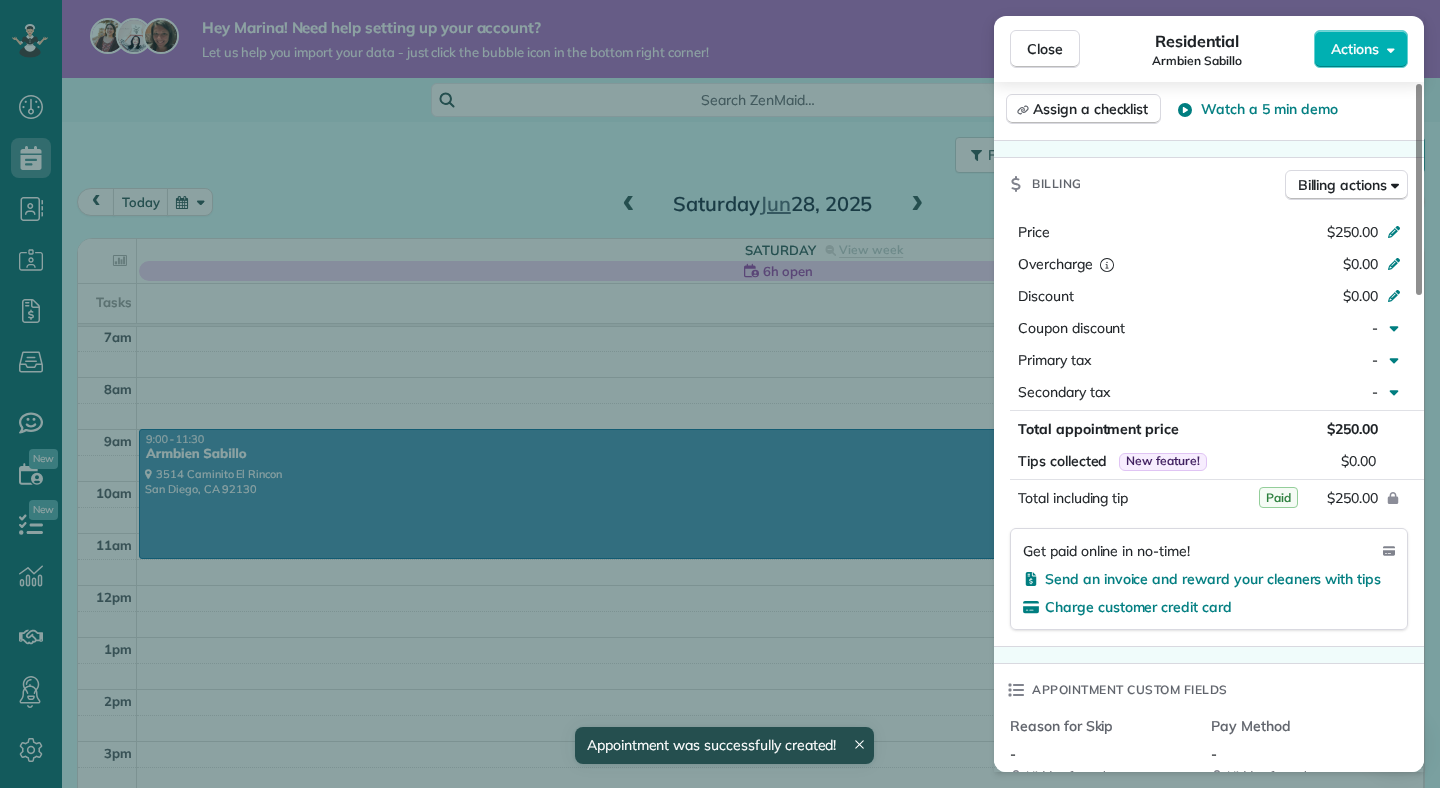 scroll, scrollTop: 872, scrollLeft: 0, axis: vertical 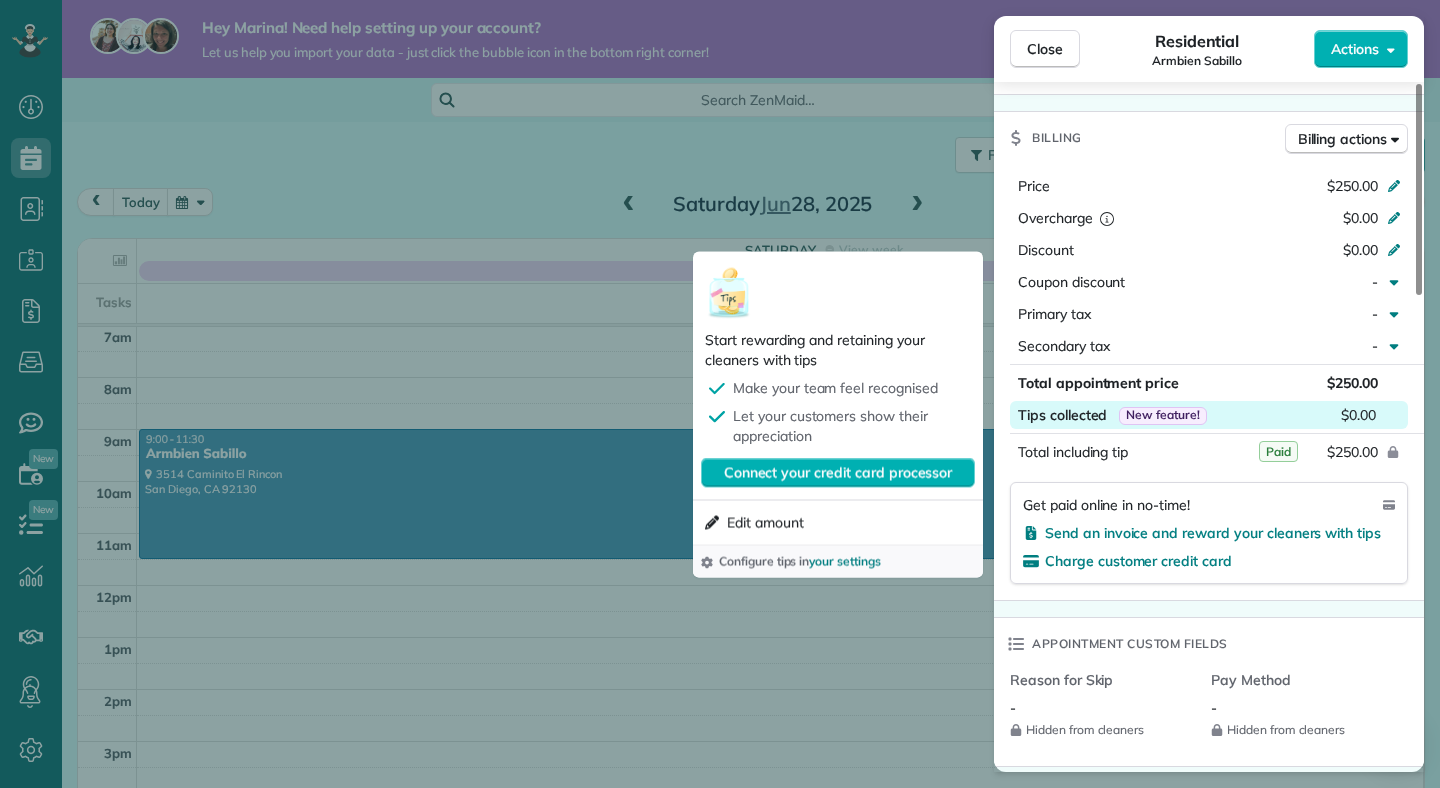 click on "$0.00" at bounding box center (1358, 415) 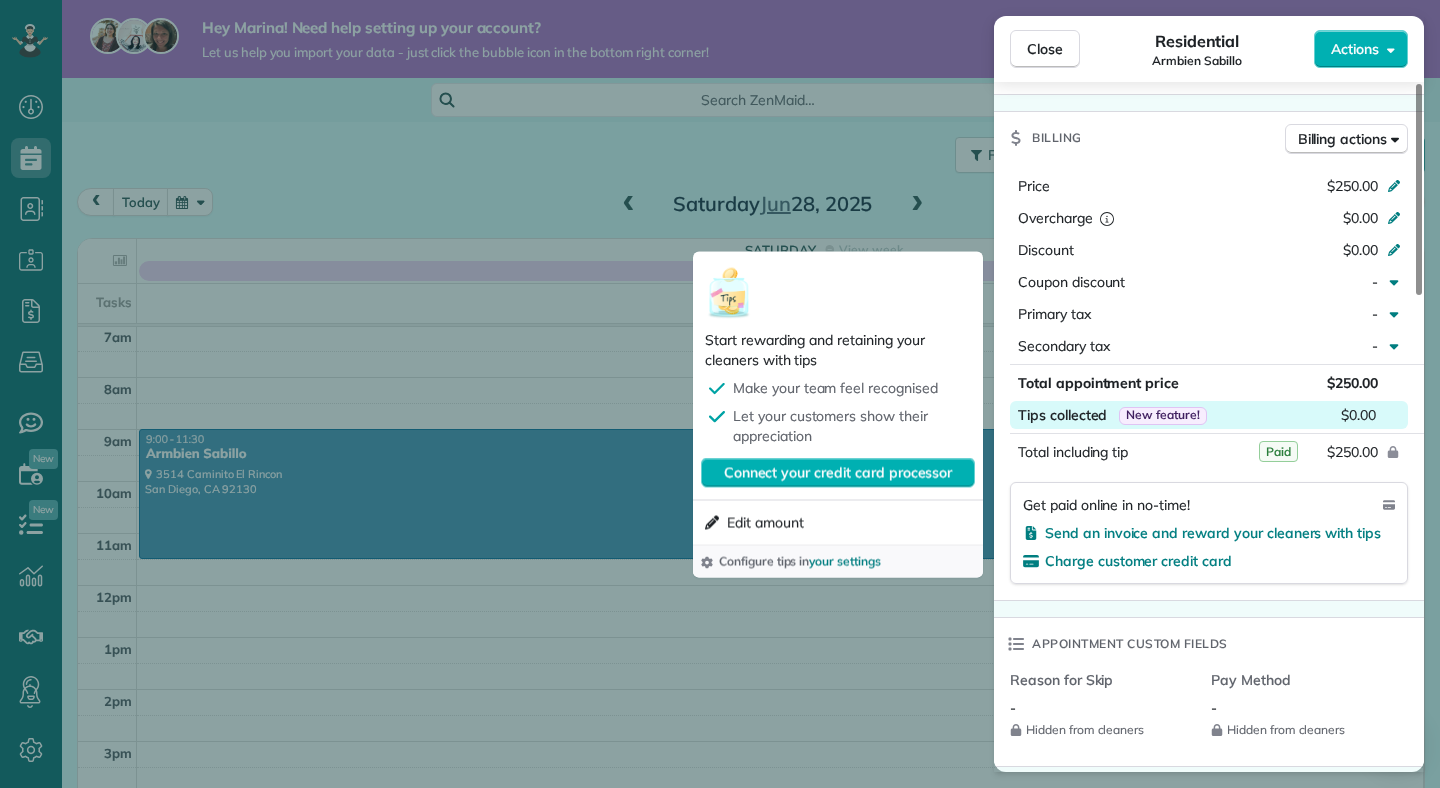 click on "New feature!" at bounding box center [1163, 415] 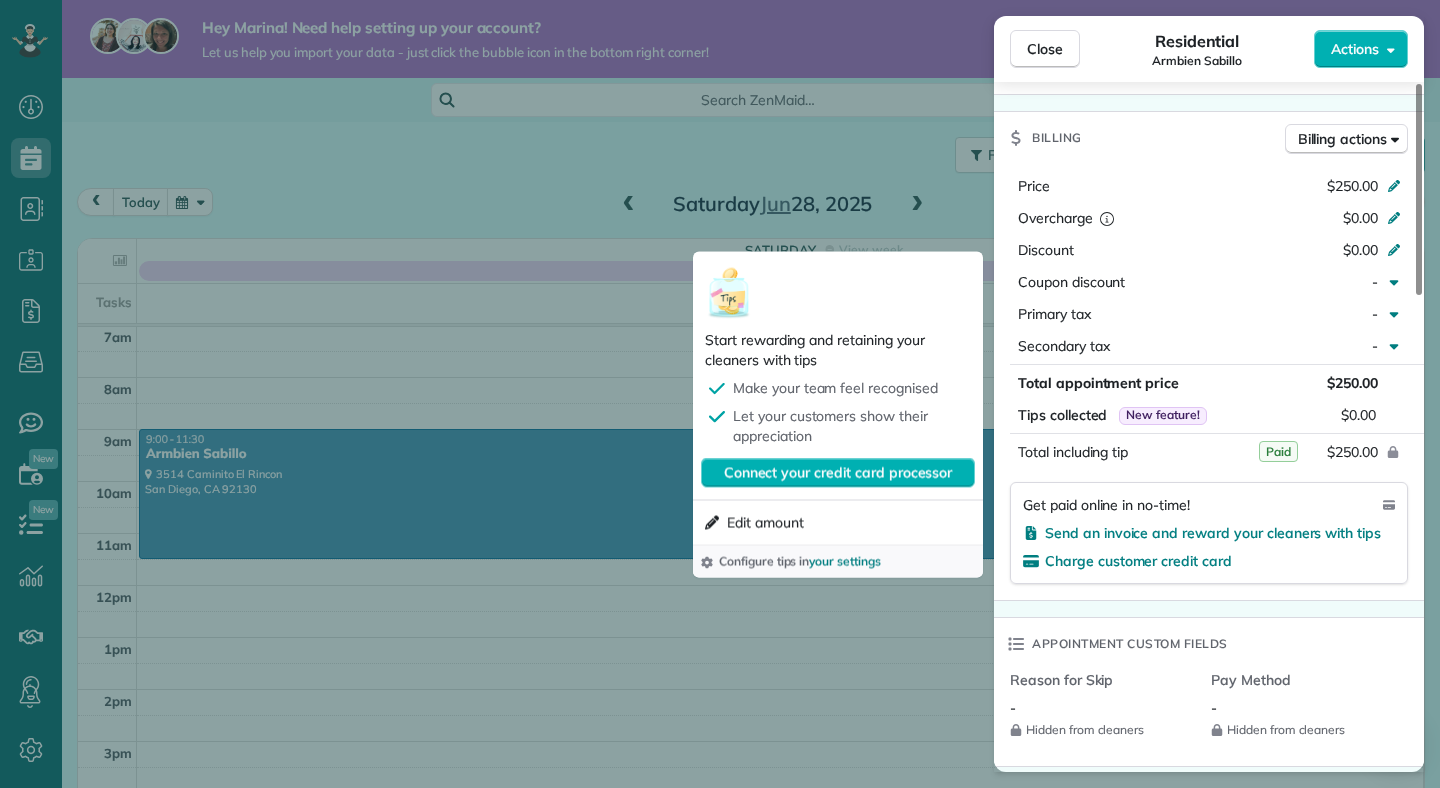 click on "Close Residential Armbien Sabillo Actions Status Active Armbien Sabillo · Open profile No phone number on record Add phone number No email on record Add email View Details Residential Saturday, June 28, 2025 9:00 AM 11:30 AM 2 hours and 30 minutes One time 3514 Caminito El Rincon 23 San Diego CA 92130 Open access information Service was not rated yet Setup ratings Cleaners Time in and out Assign Invite Cleaners Tatiana   Nazirova 9:00 AM 11:30 AM Elena   Melnichuk 9:00 AM 11:30 AM Checklist Try Now Keep this appointment up to your standards. Stay on top of every detail, keep your cleaners organised, and your client happy. Assign a checklist Watch a 5 min demo Billing Billing actions Price $250.00 Overcharge $0.00 Discount $0.00 Coupon discount - Primary tax - Secondary tax - Total appointment price $250.00 Tips collected New feature! $0.00 Paid Total including tip $250.00 Get paid online in no-time! Send an invoice and reward your cleaners with tips Charge customer credit card Appointment custom fields - - 0" at bounding box center [720, 394] 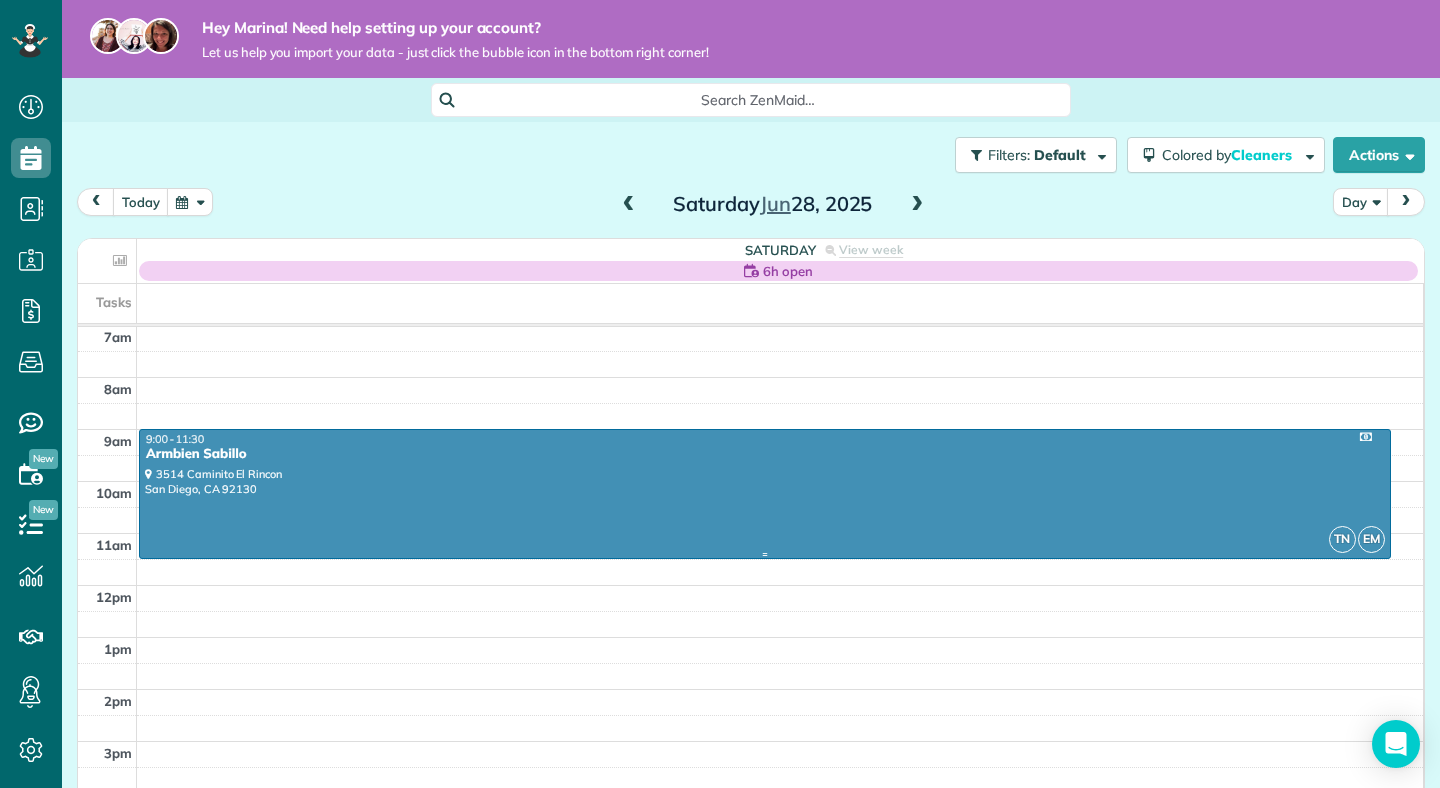 click at bounding box center (765, 494) 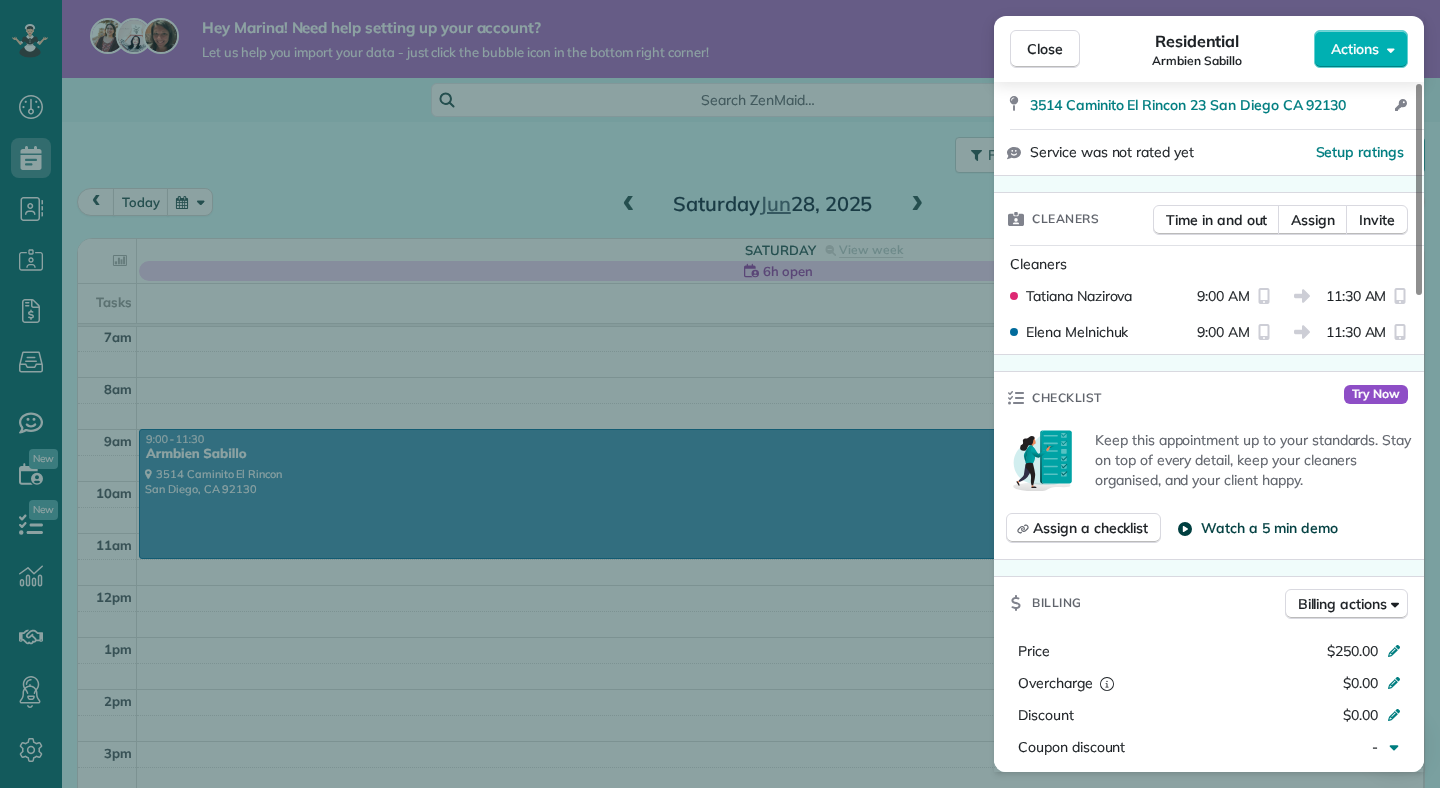 scroll, scrollTop: 604, scrollLeft: 0, axis: vertical 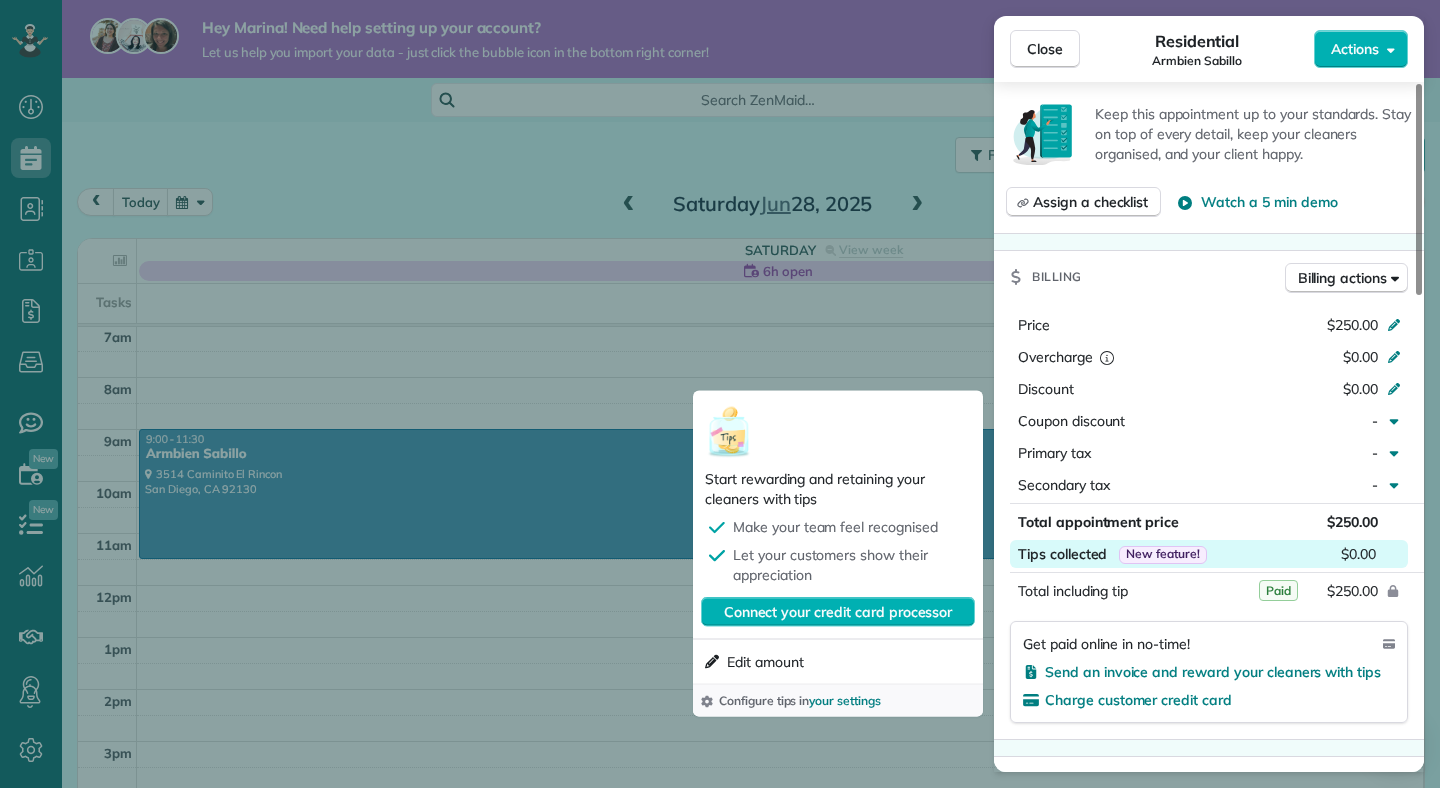 click on "Tips collected New feature!" at bounding box center [1112, 554] 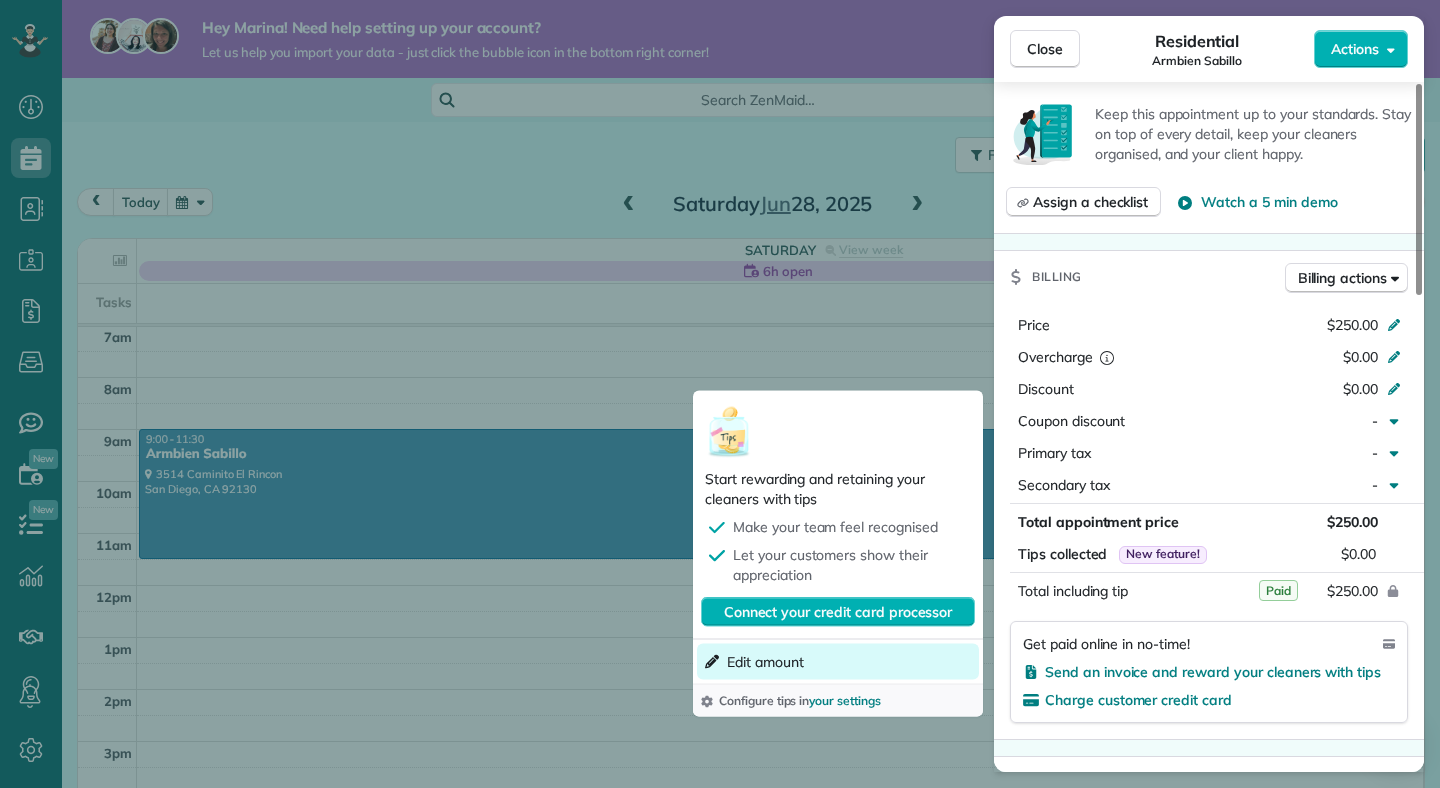click on "Edit amount" at bounding box center (765, 662) 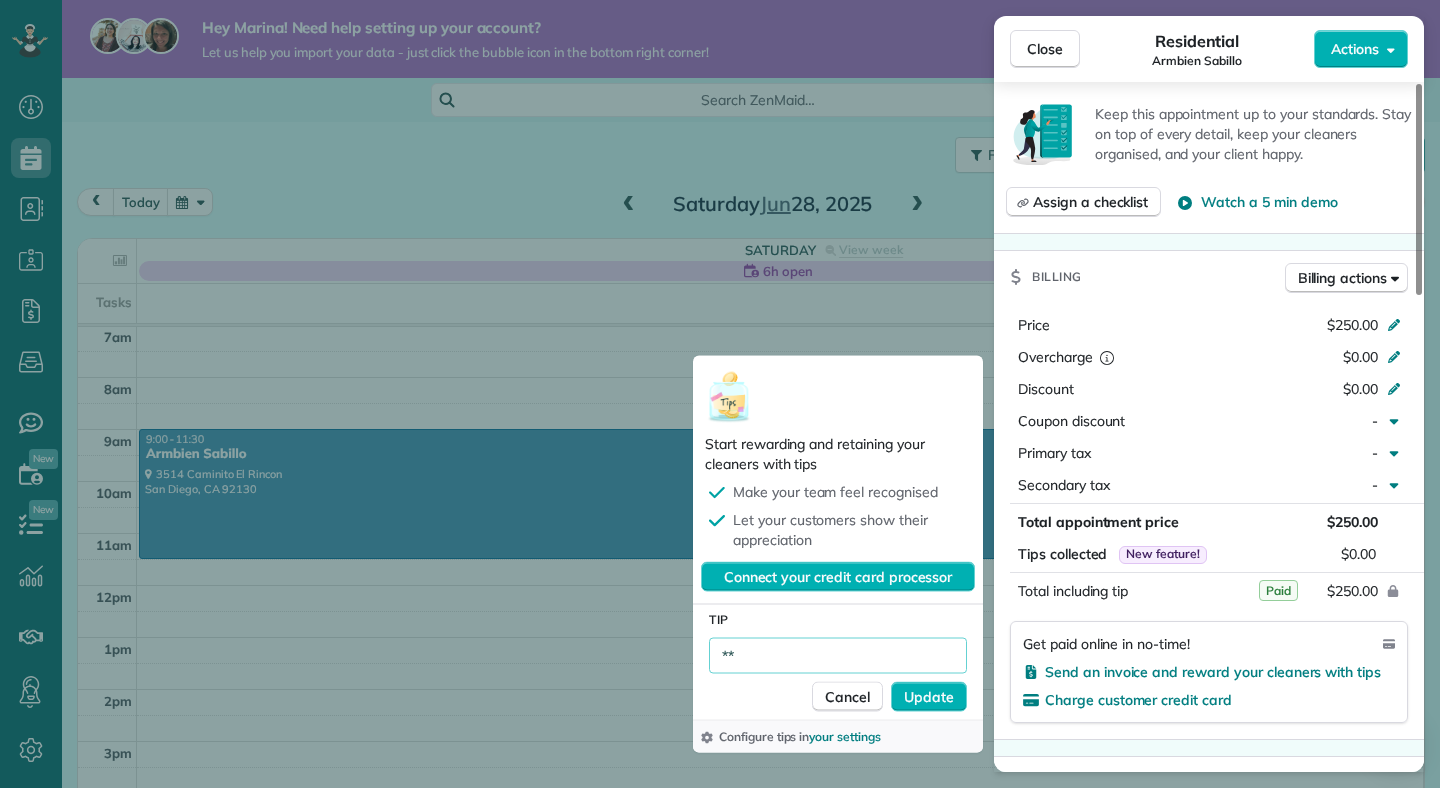 click on "**" at bounding box center [838, 656] 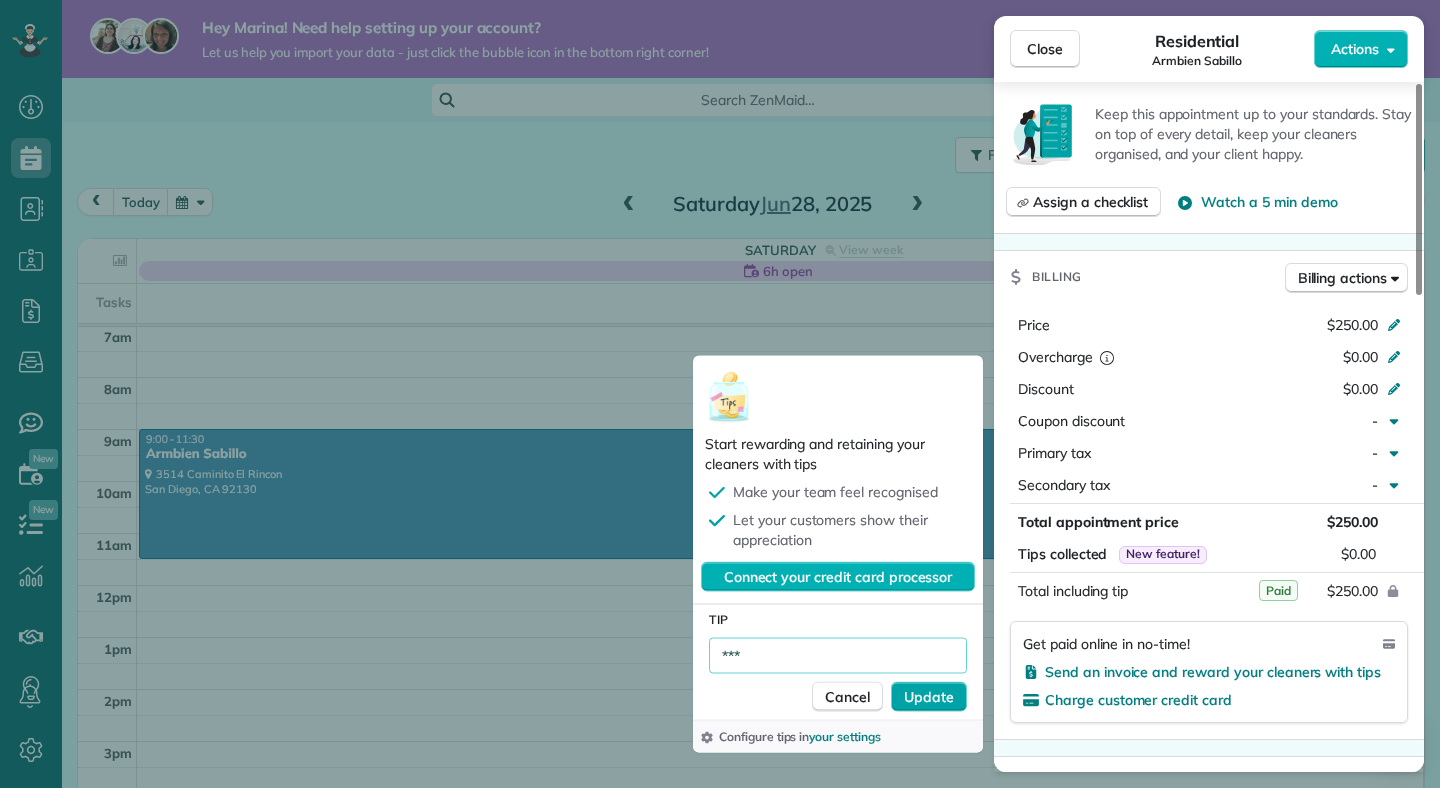 type on "***" 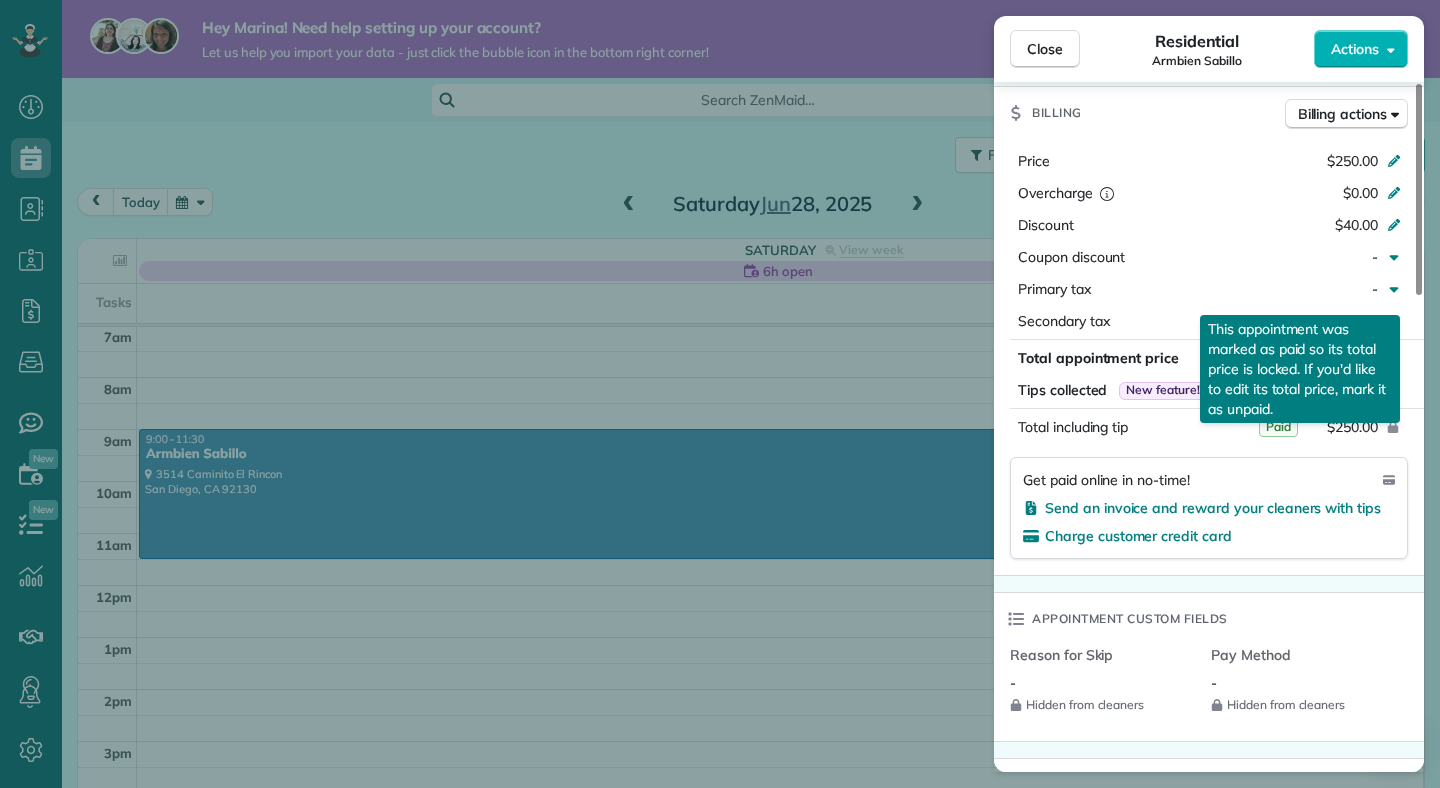 scroll, scrollTop: 879, scrollLeft: 0, axis: vertical 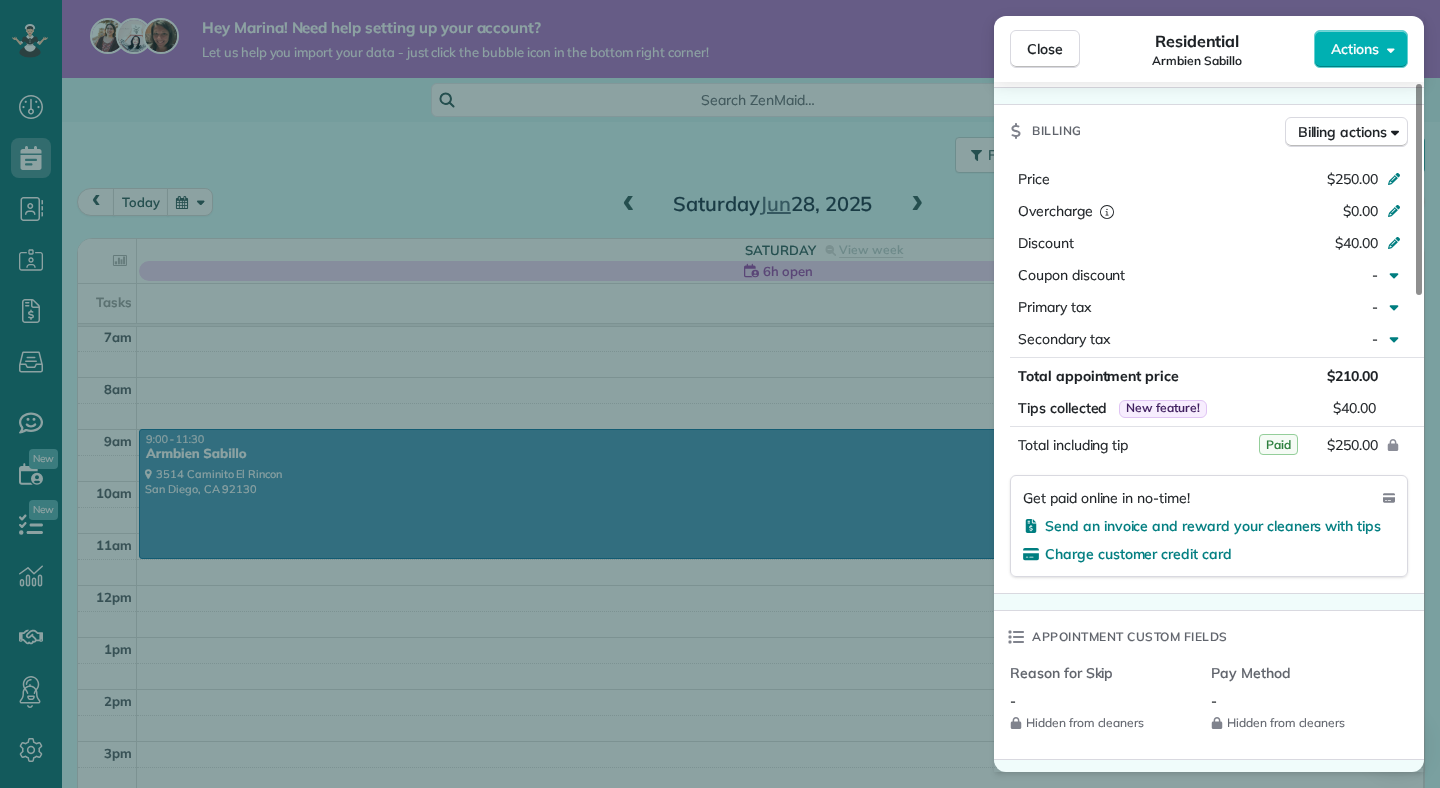 click on "$210.00" at bounding box center [1352, 376] 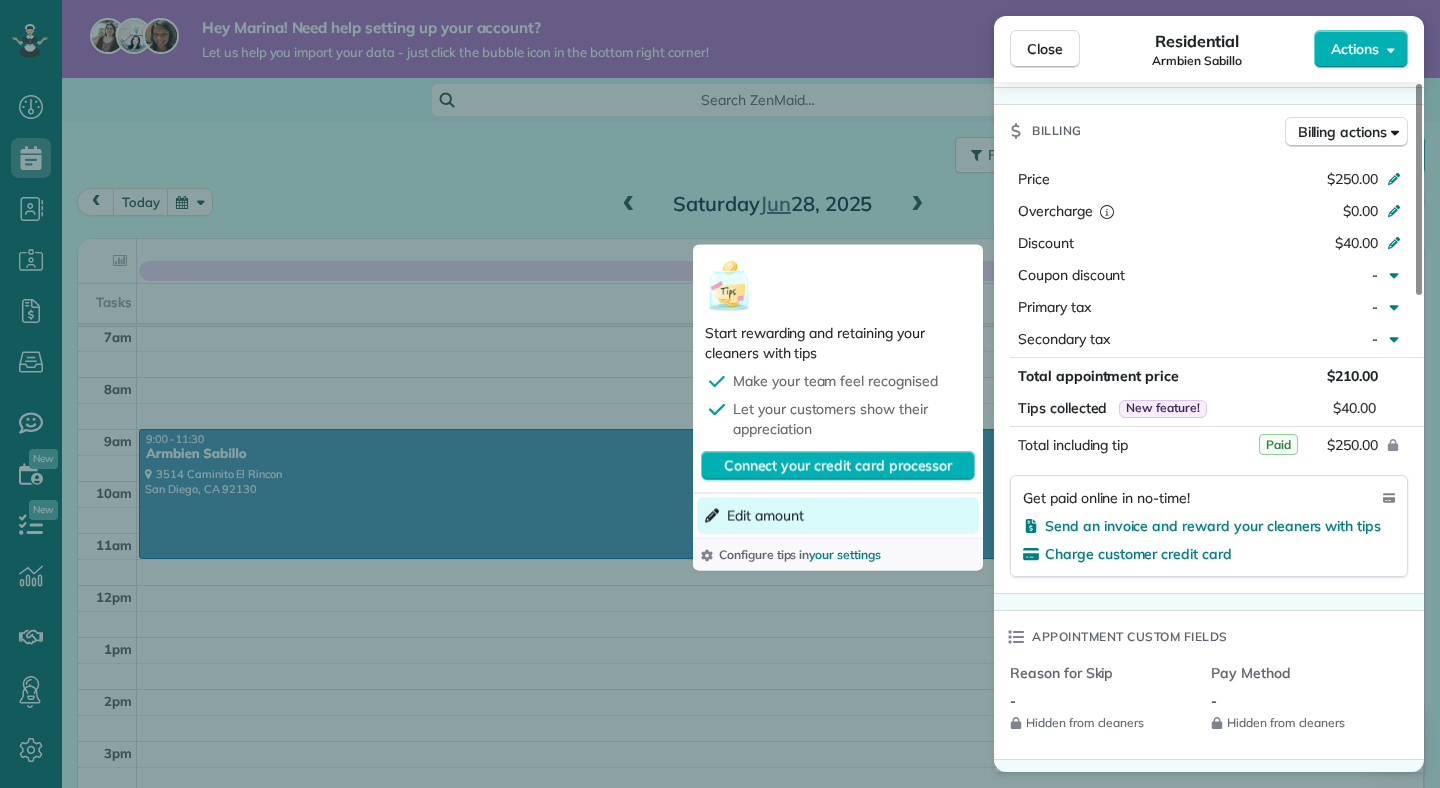 click on "Edit amount" at bounding box center [765, 516] 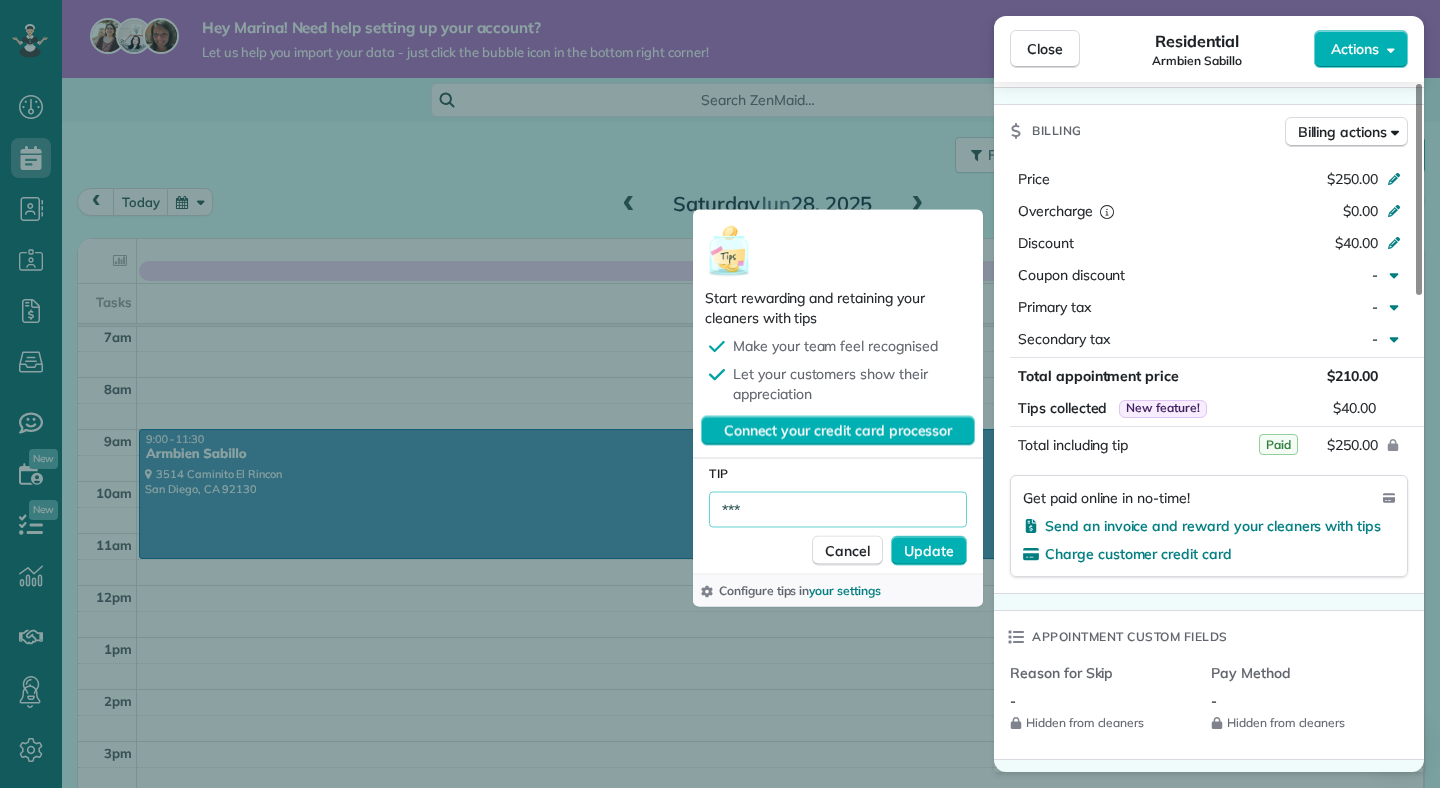 click on "***" at bounding box center [838, 510] 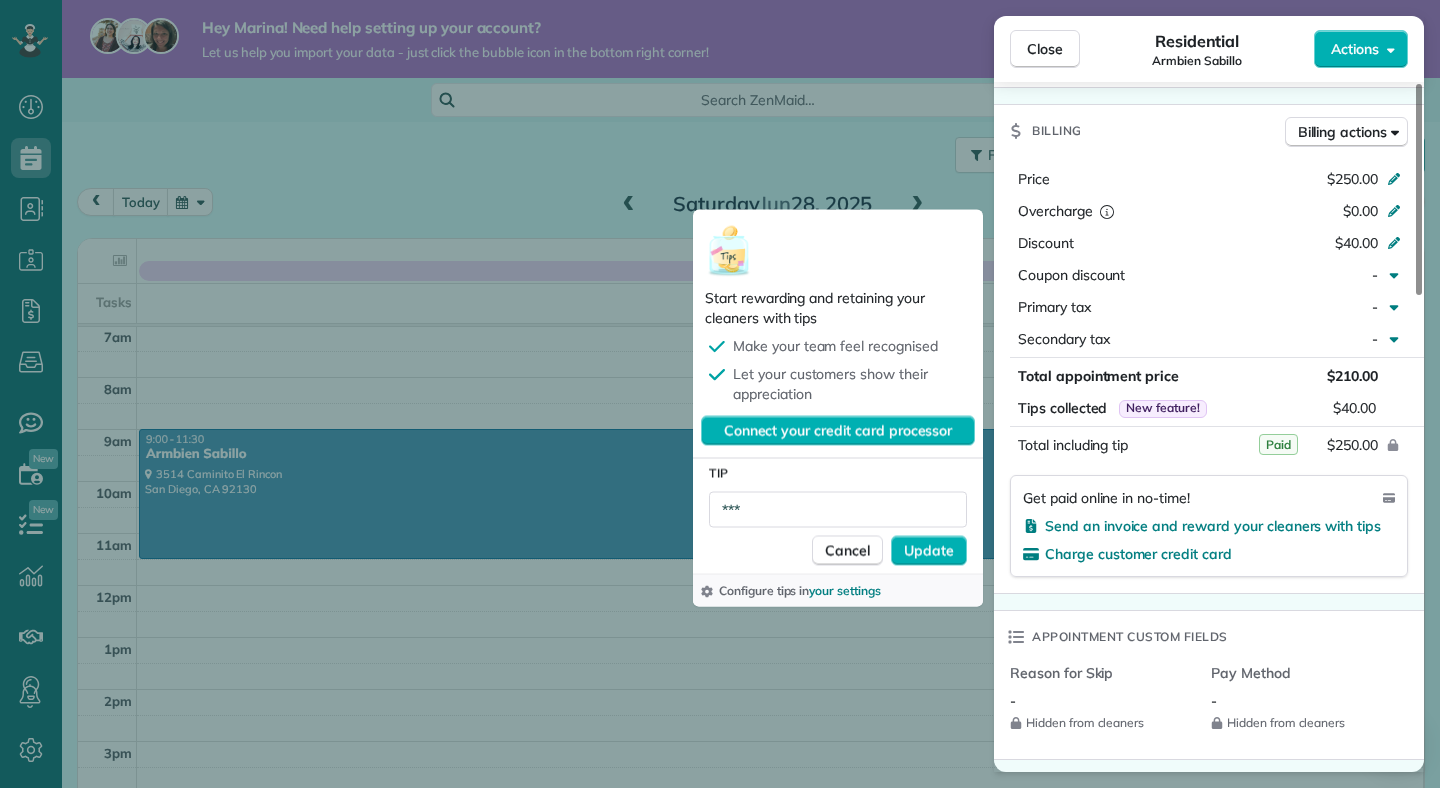 click on "$210.00" at bounding box center [1352, 376] 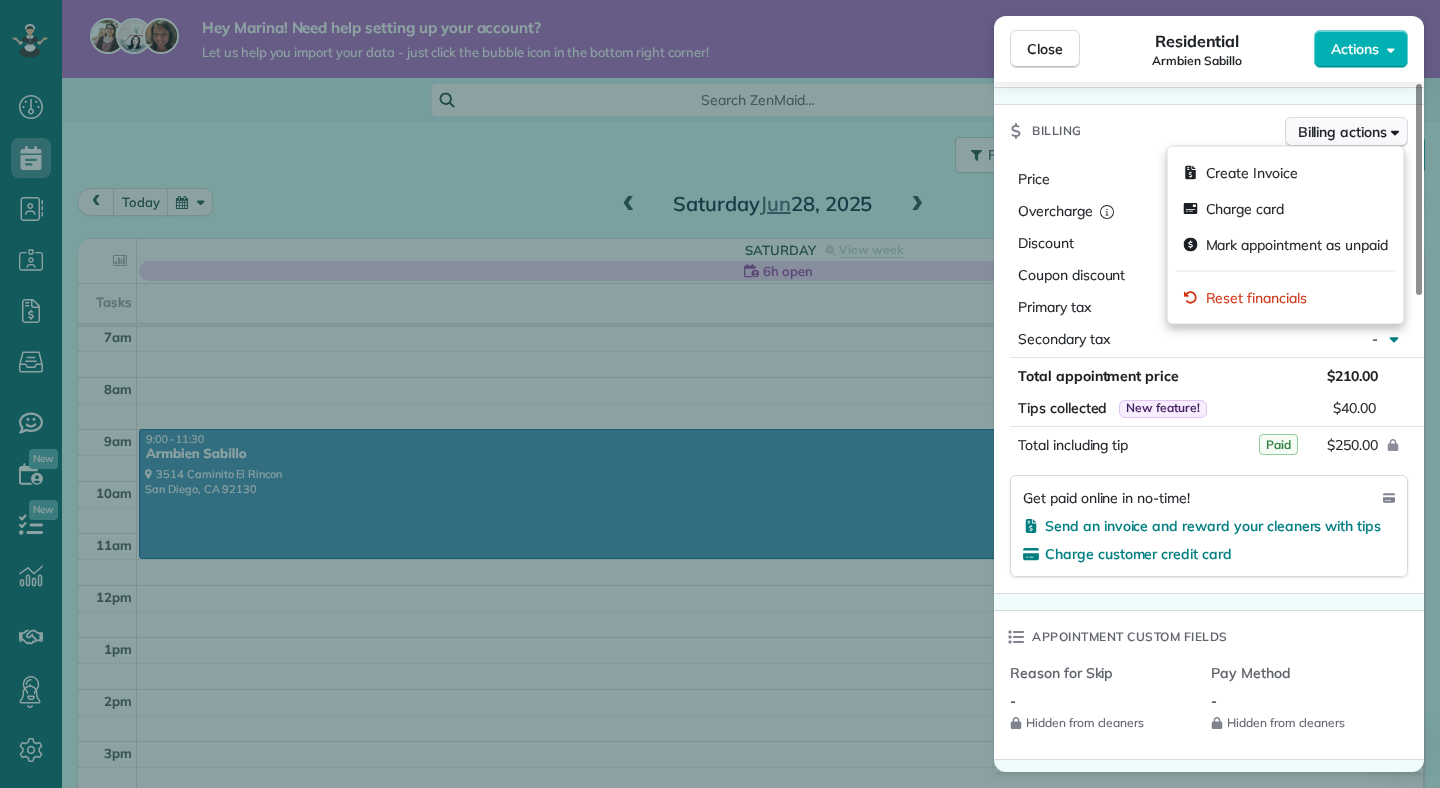 click on "Billing actions" at bounding box center [1342, 132] 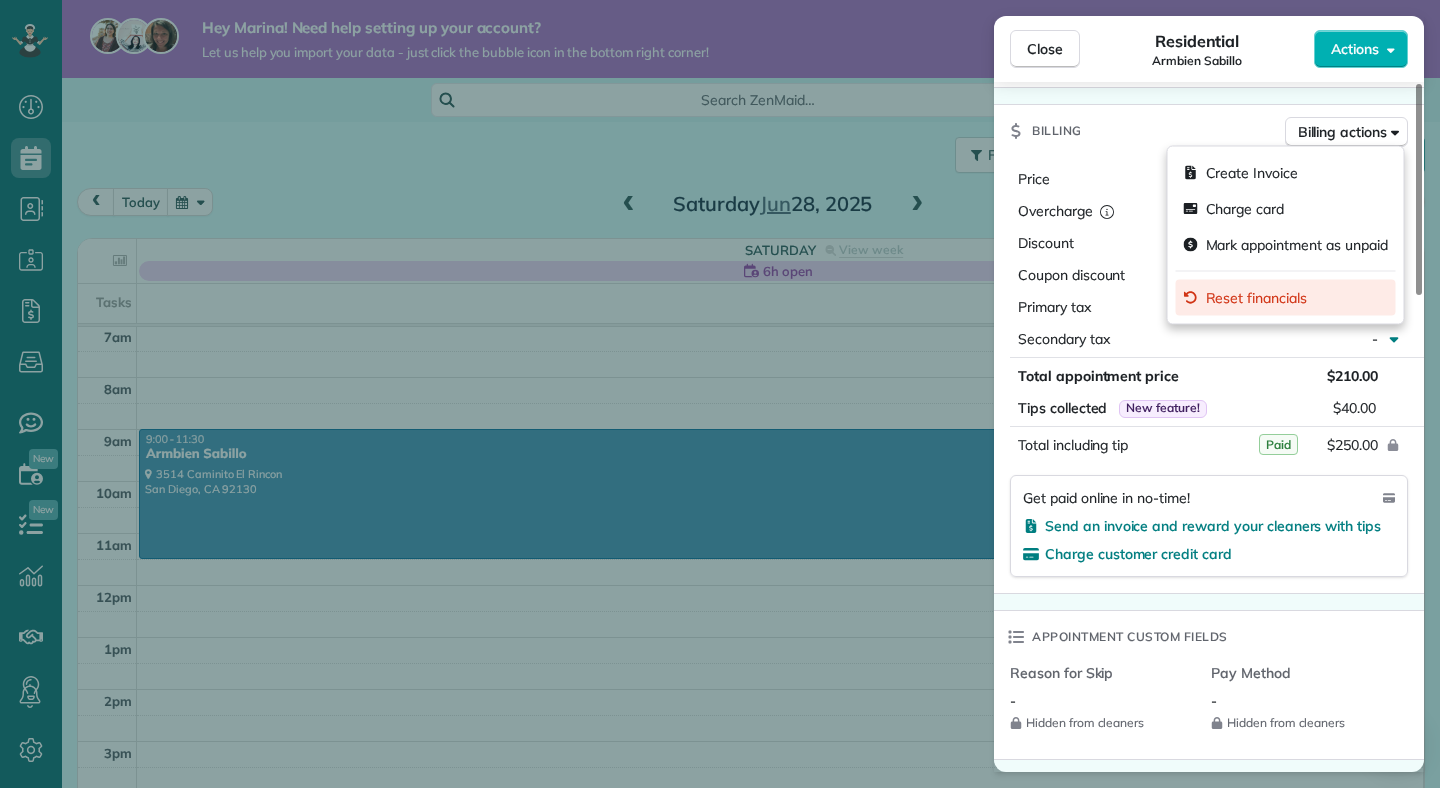 click on "Reset financials" at bounding box center [1256, 298] 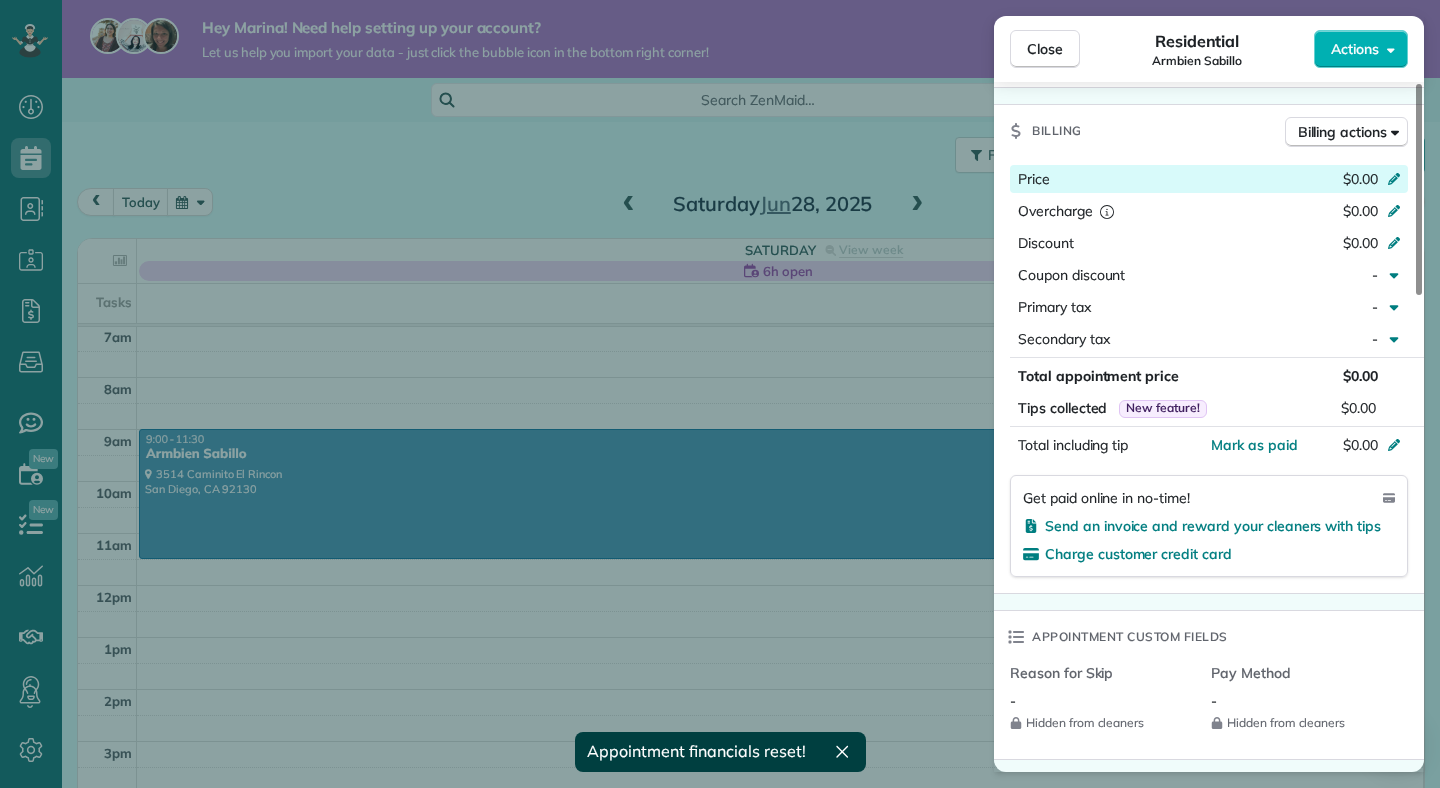 click on "$0.00" at bounding box center (1360, 179) 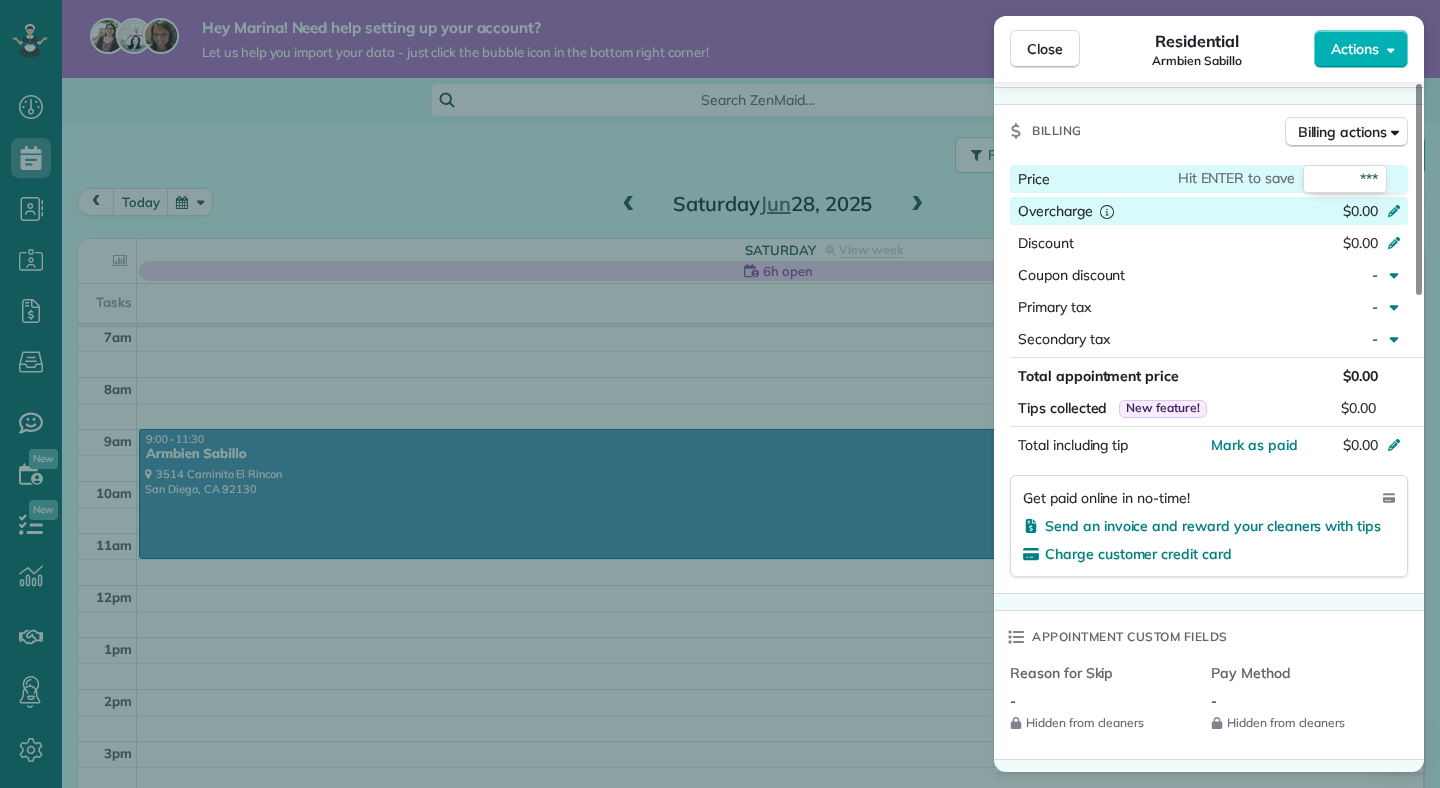 type on "***" 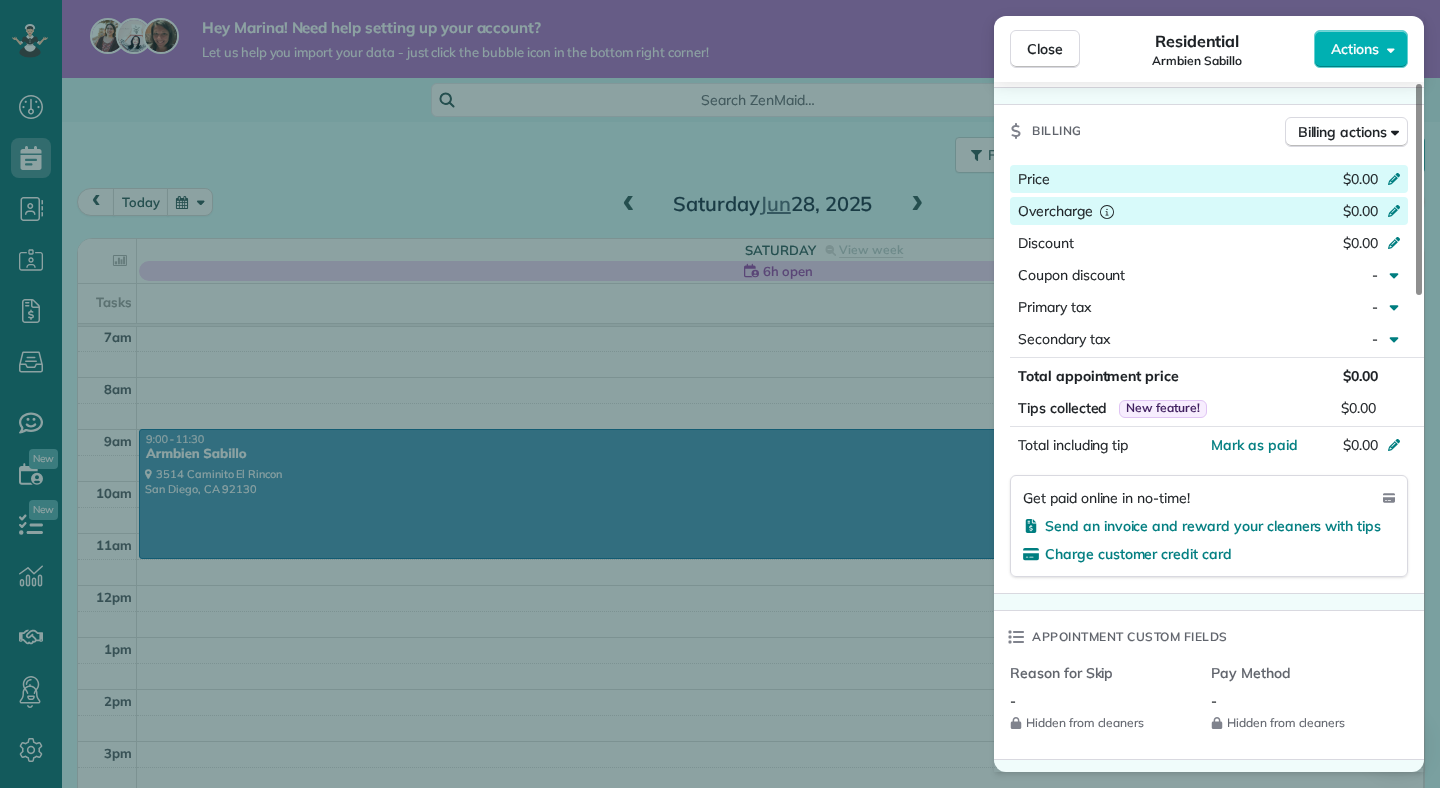 click on "$0.00" at bounding box center (1360, 179) 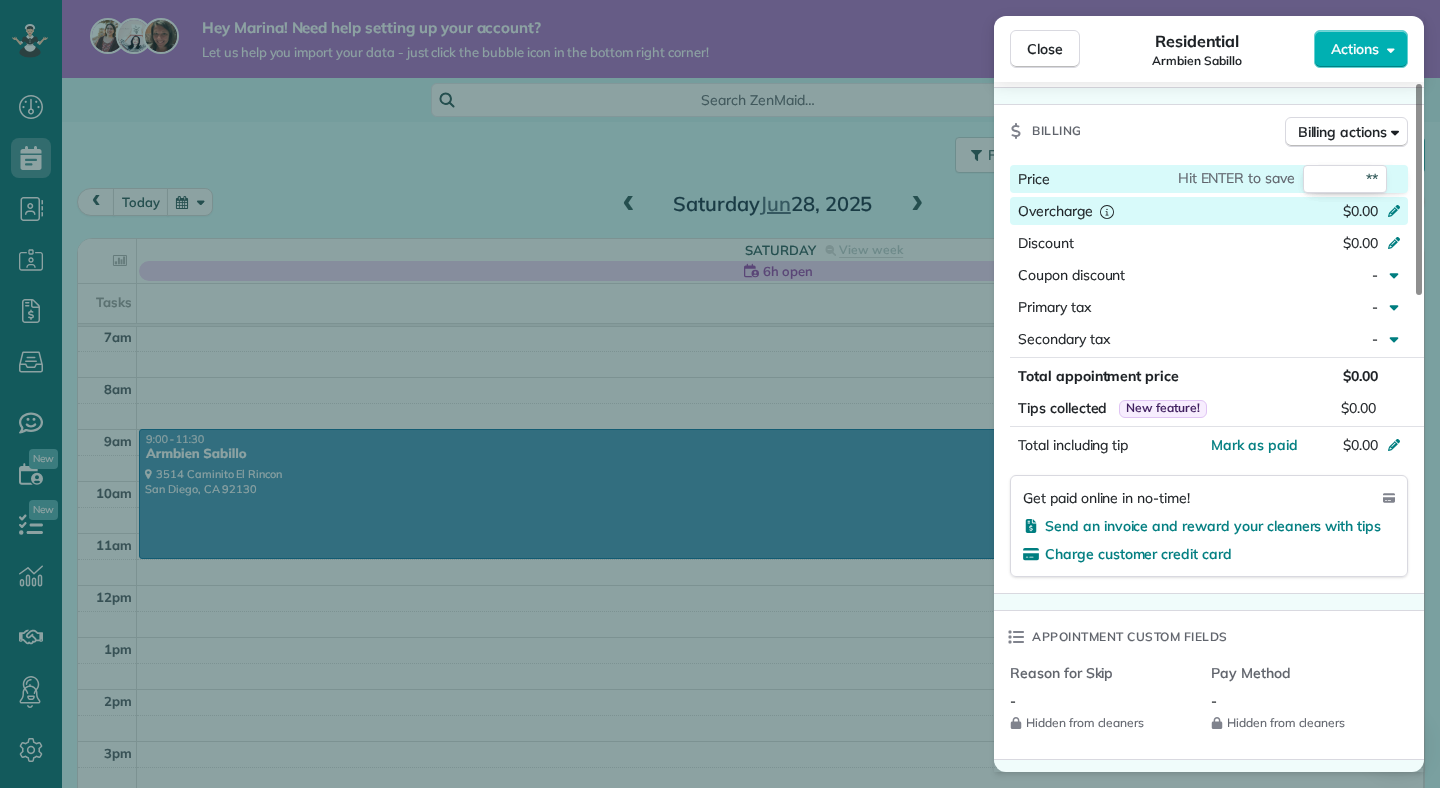 type on "***" 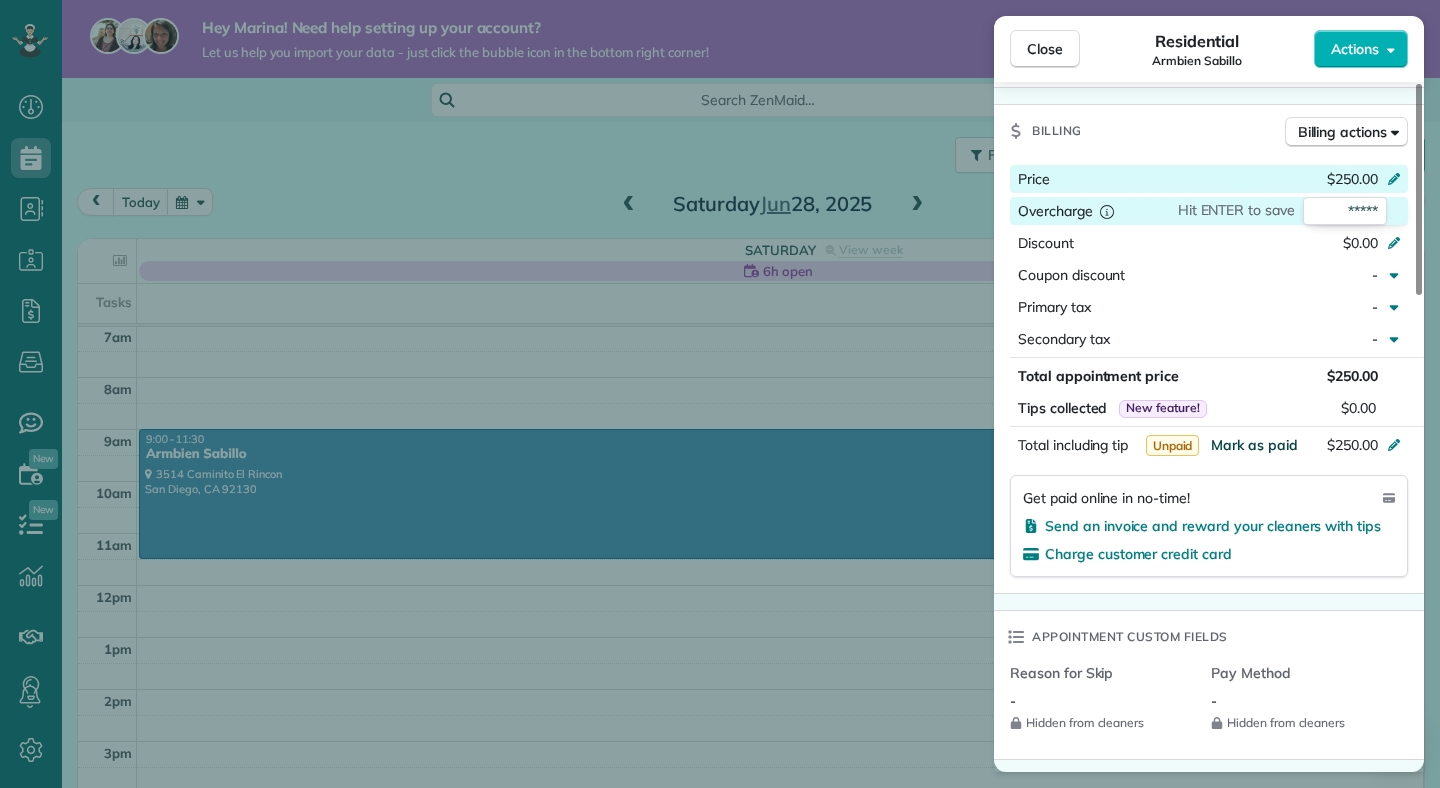 click on "Mark as paid" at bounding box center [1254, 445] 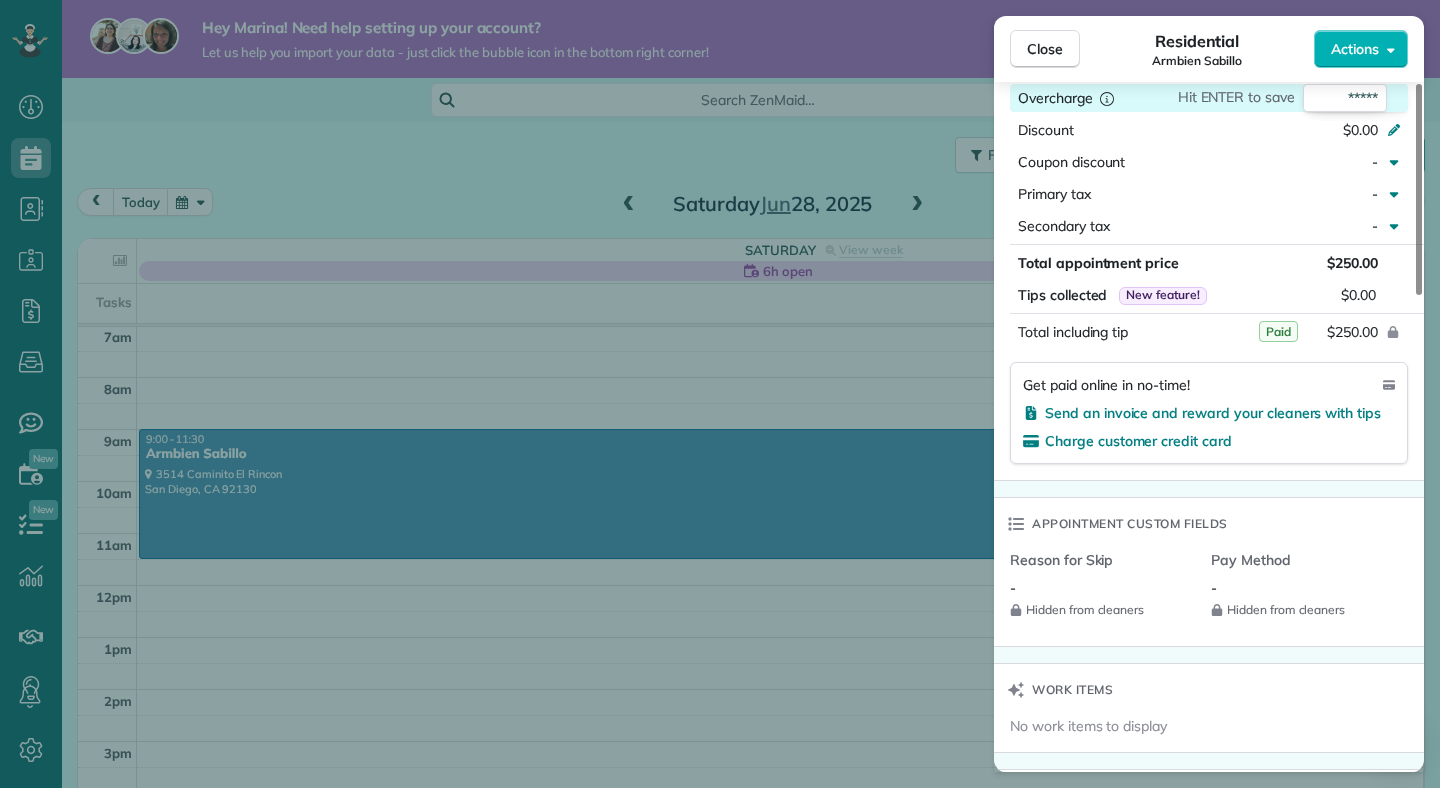 scroll, scrollTop: 1203, scrollLeft: 0, axis: vertical 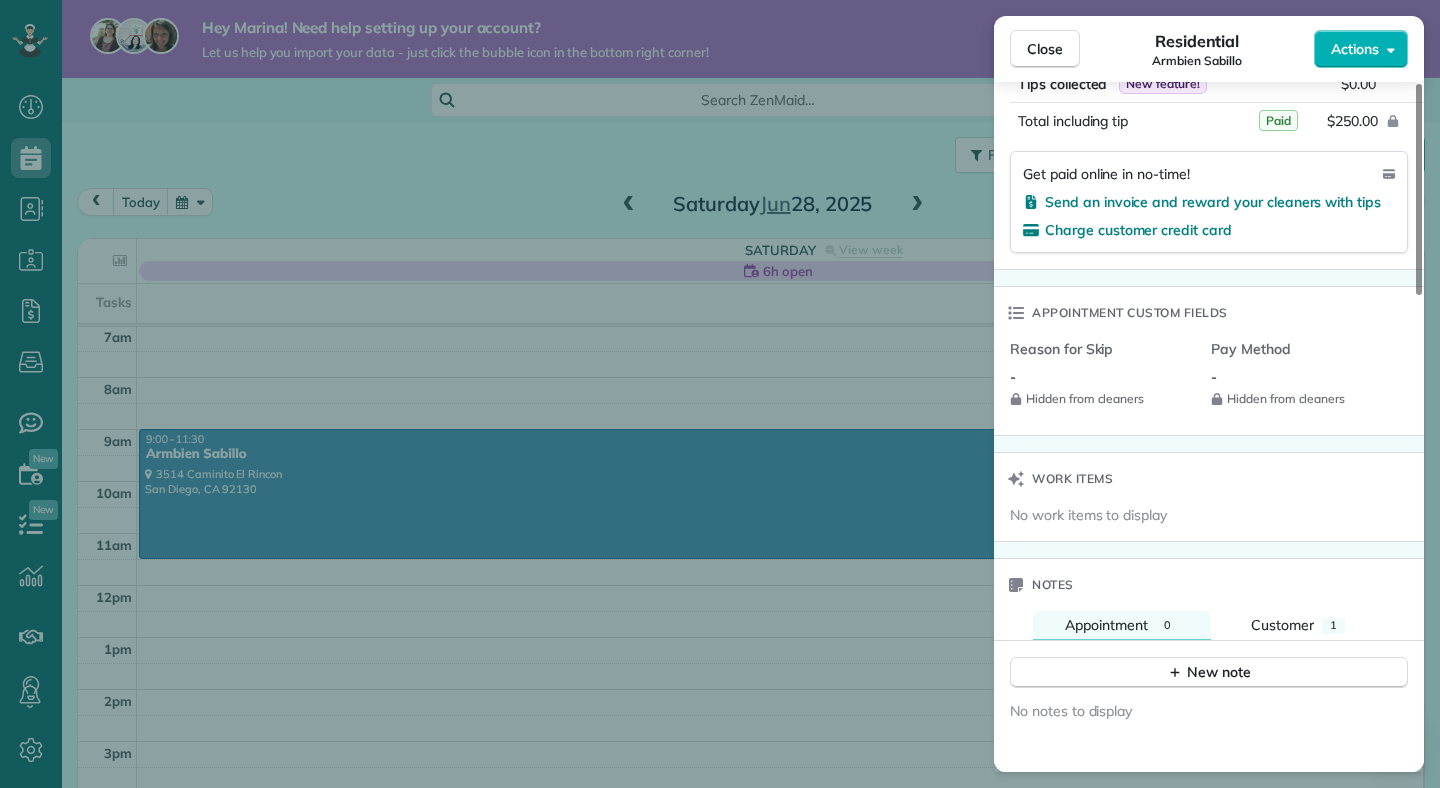 click on "Pay Method" at bounding box center [1303, 349] 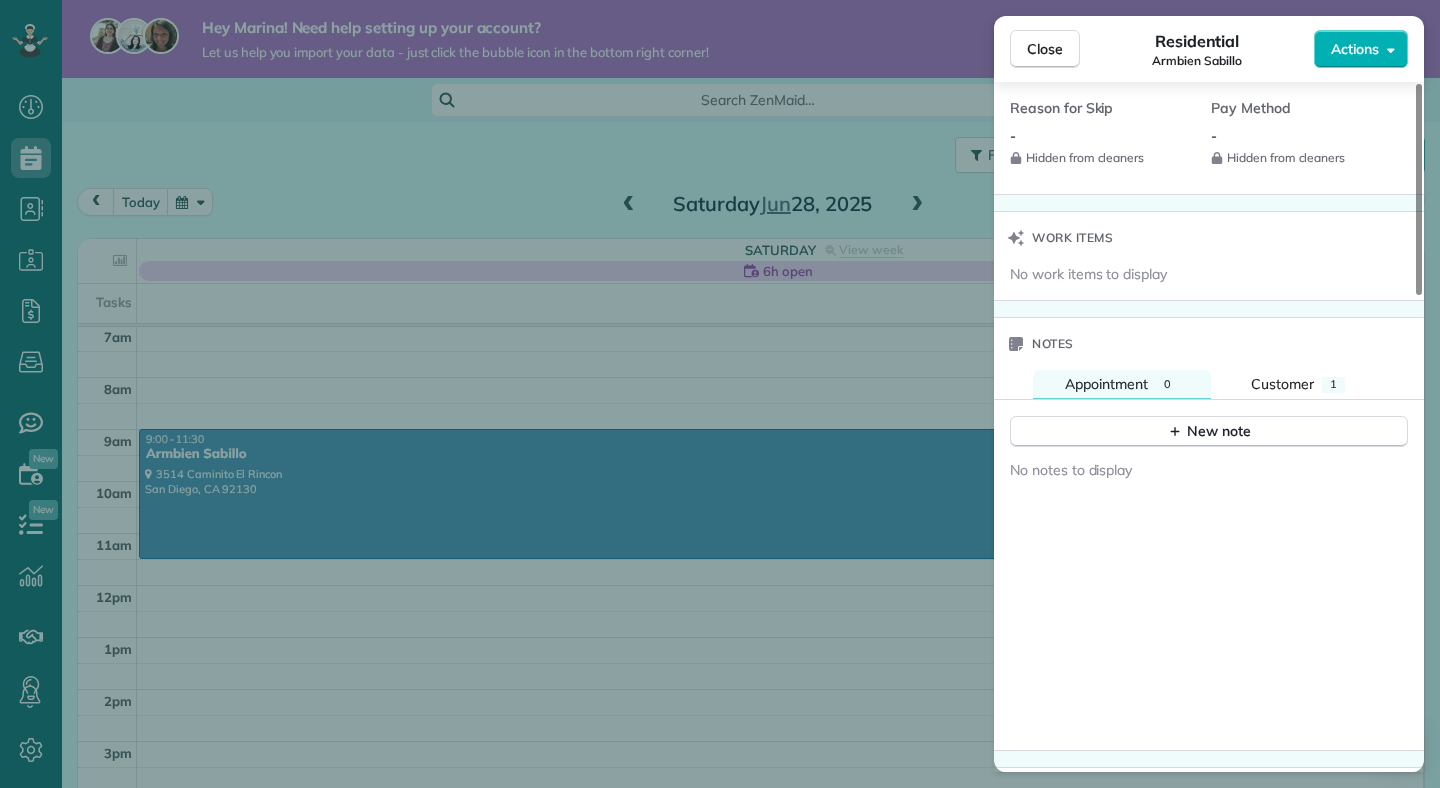 scroll, scrollTop: 1262, scrollLeft: 0, axis: vertical 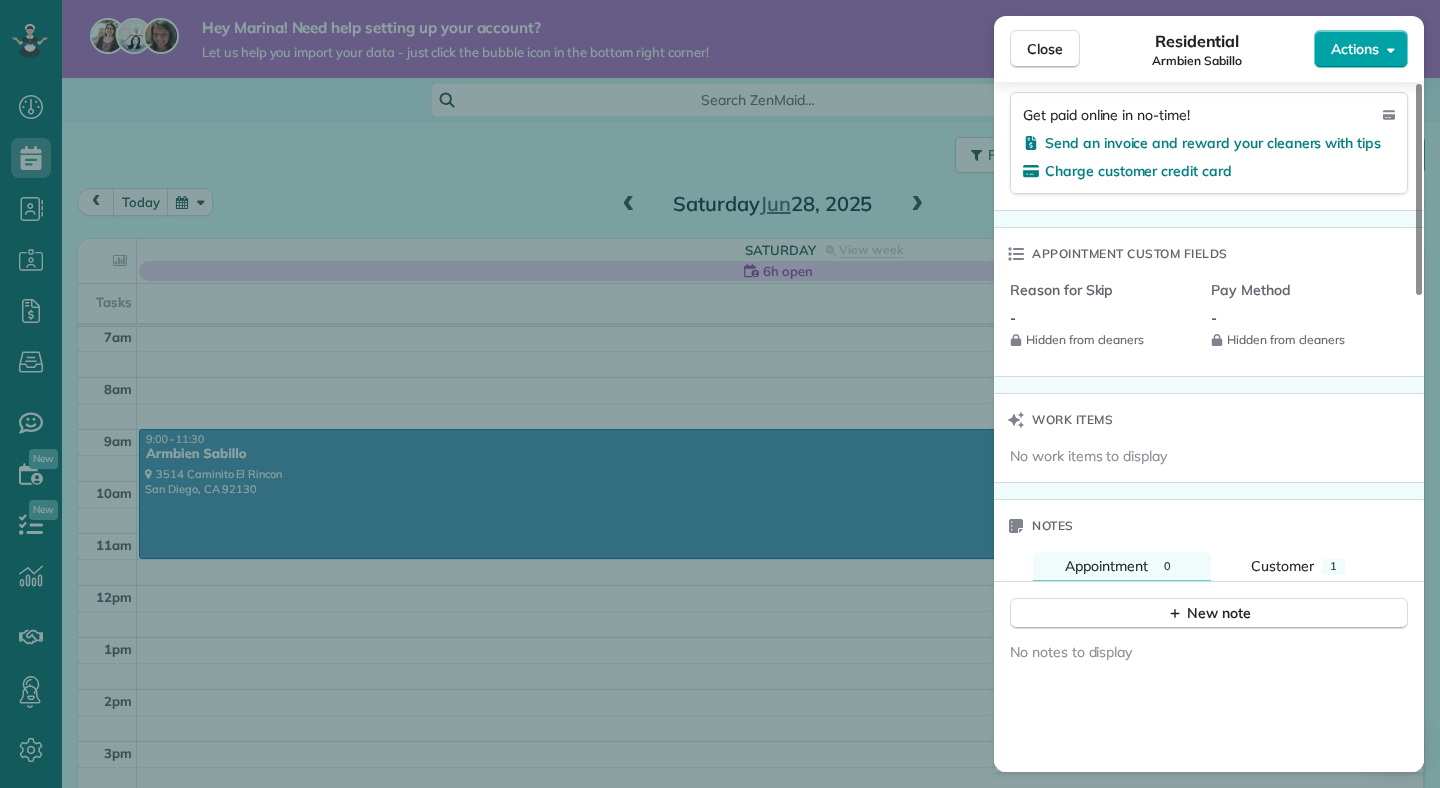 click on "Actions" at bounding box center [1361, 49] 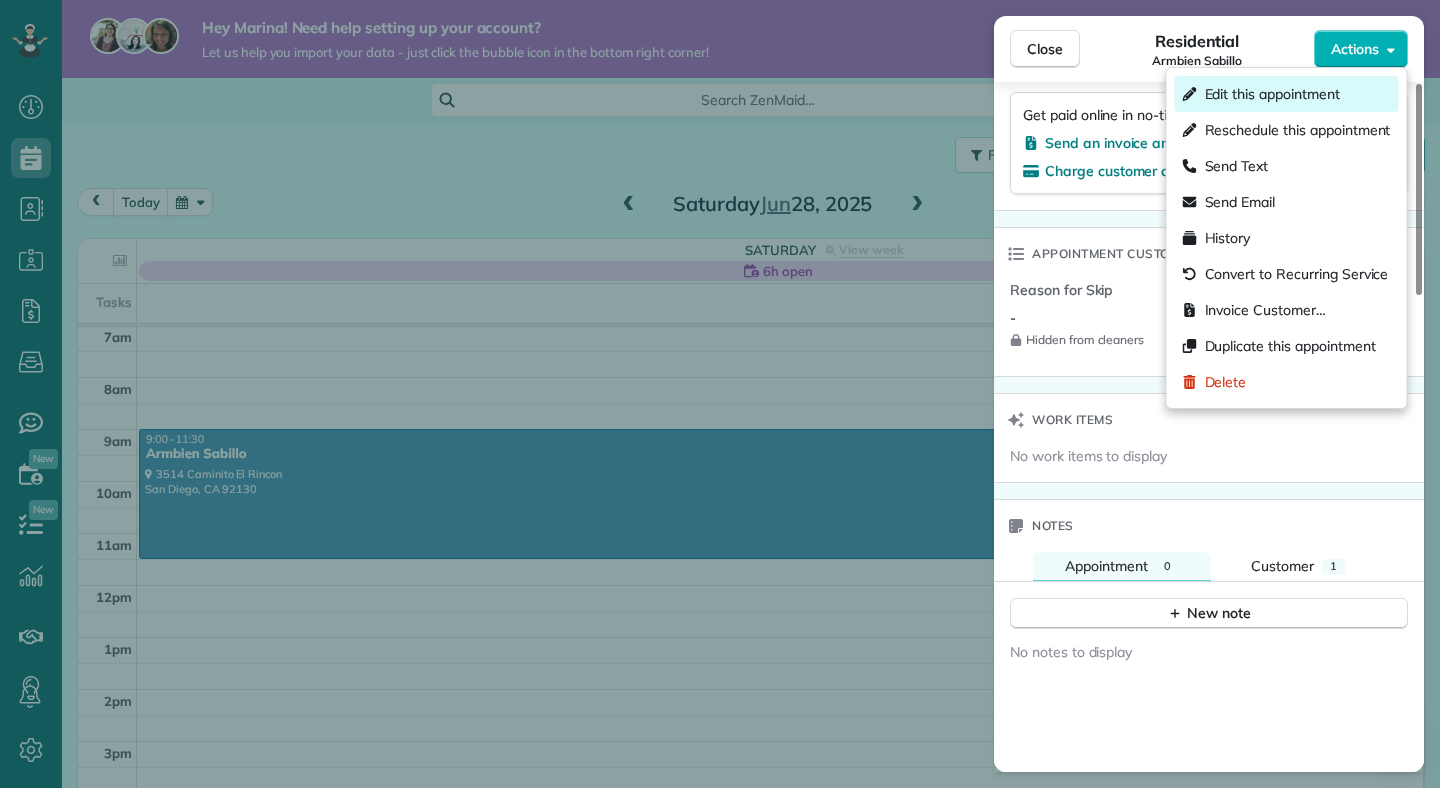 click on "Edit this appointment" at bounding box center (1272, 94) 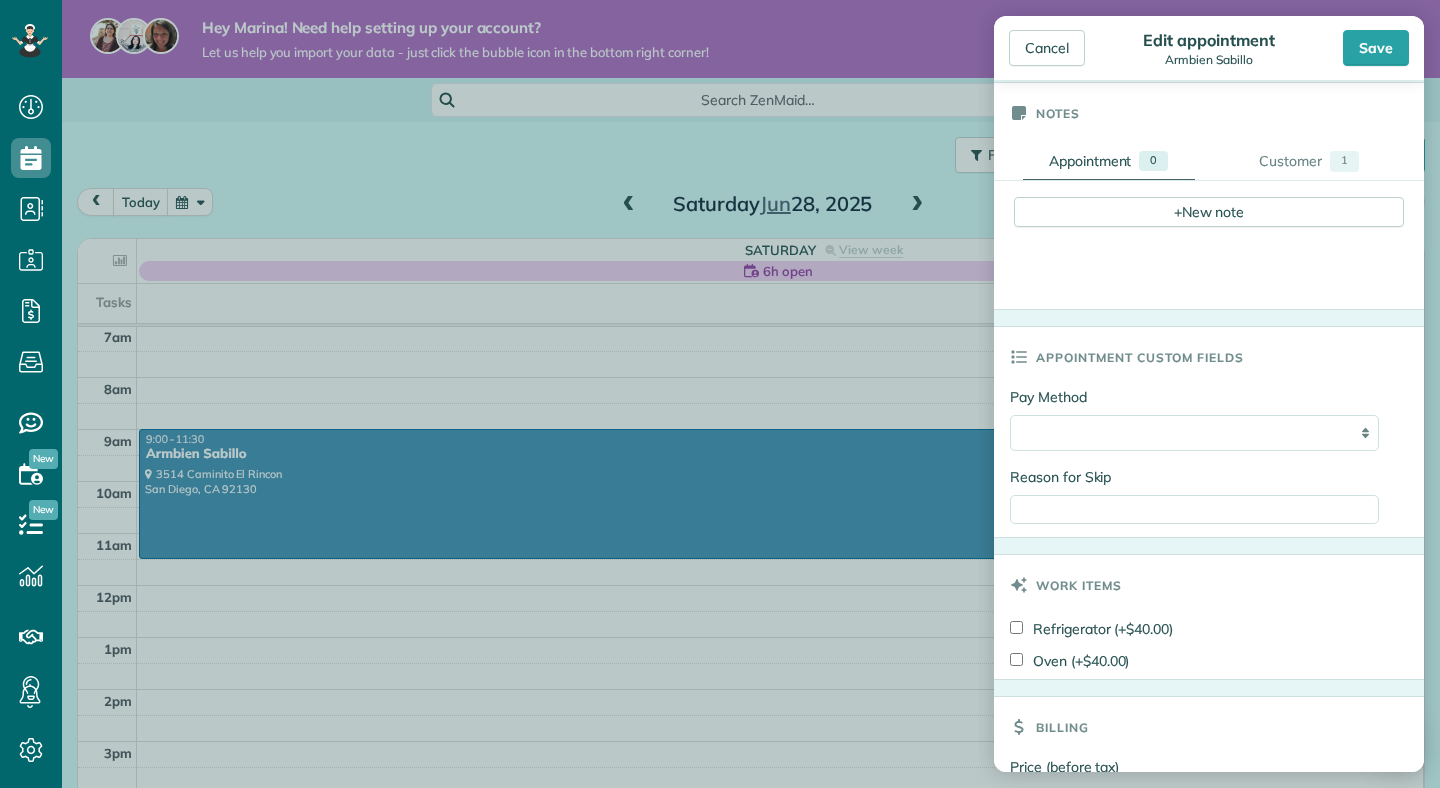 scroll, scrollTop: 659, scrollLeft: 0, axis: vertical 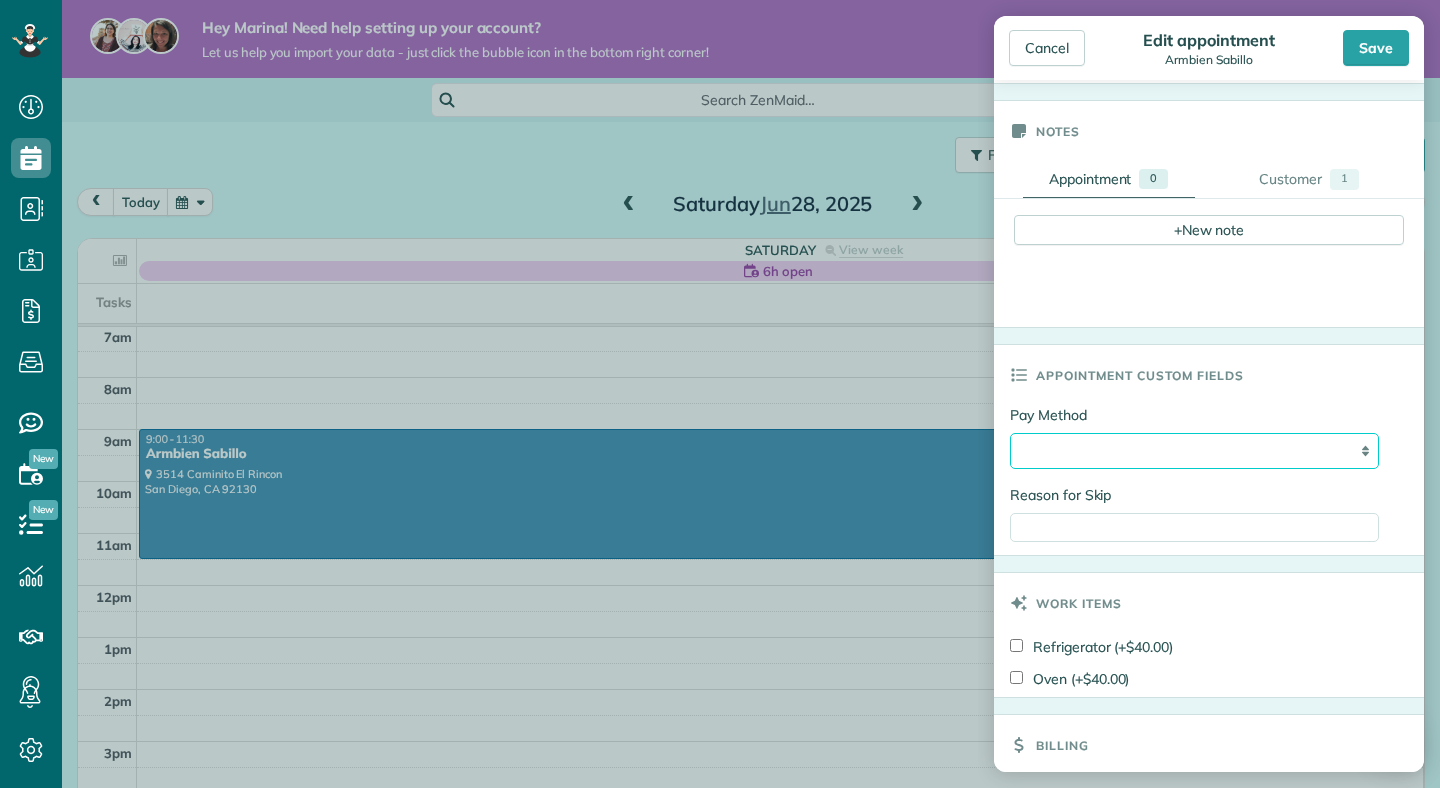 click on "**********" at bounding box center (1194, 451) 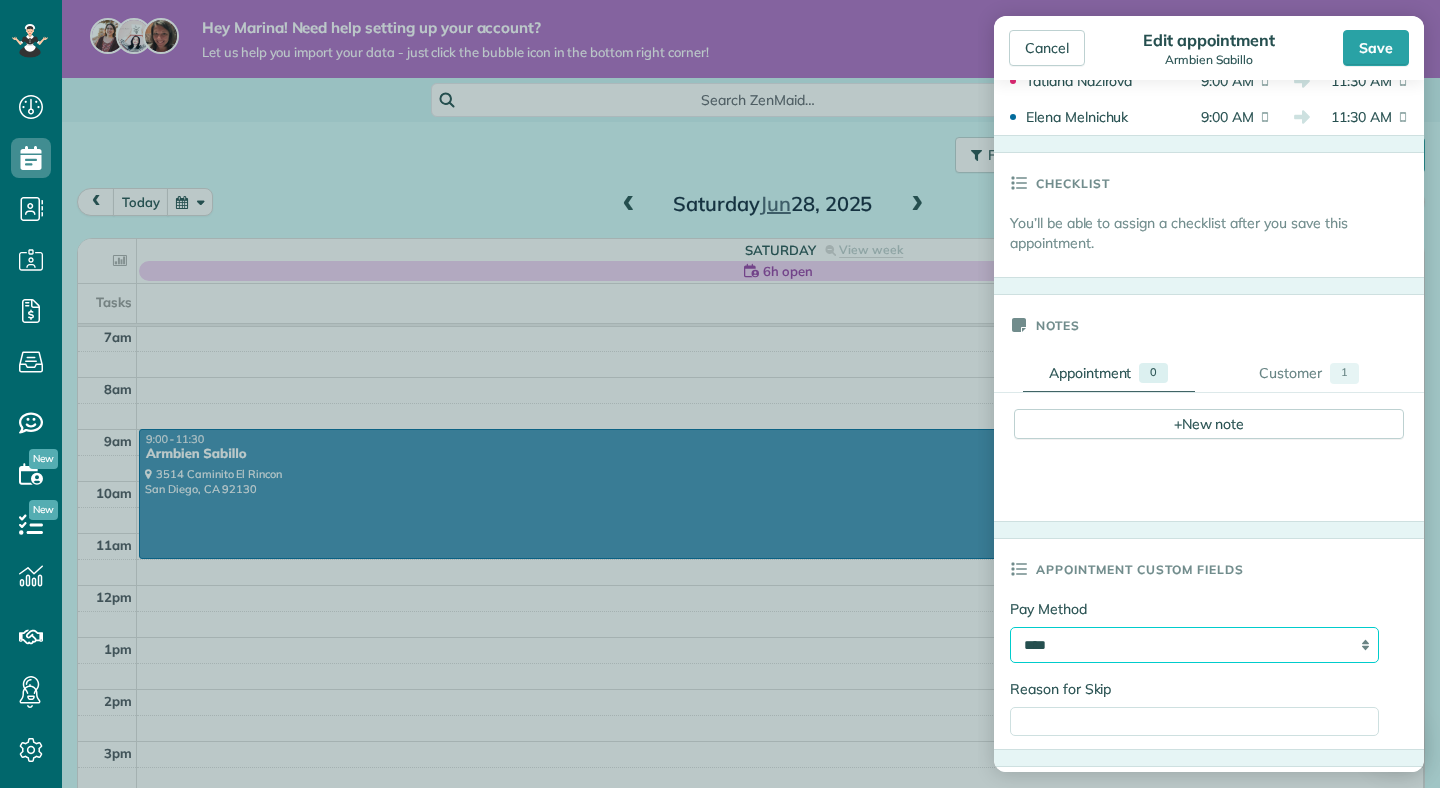 scroll, scrollTop: 876, scrollLeft: 0, axis: vertical 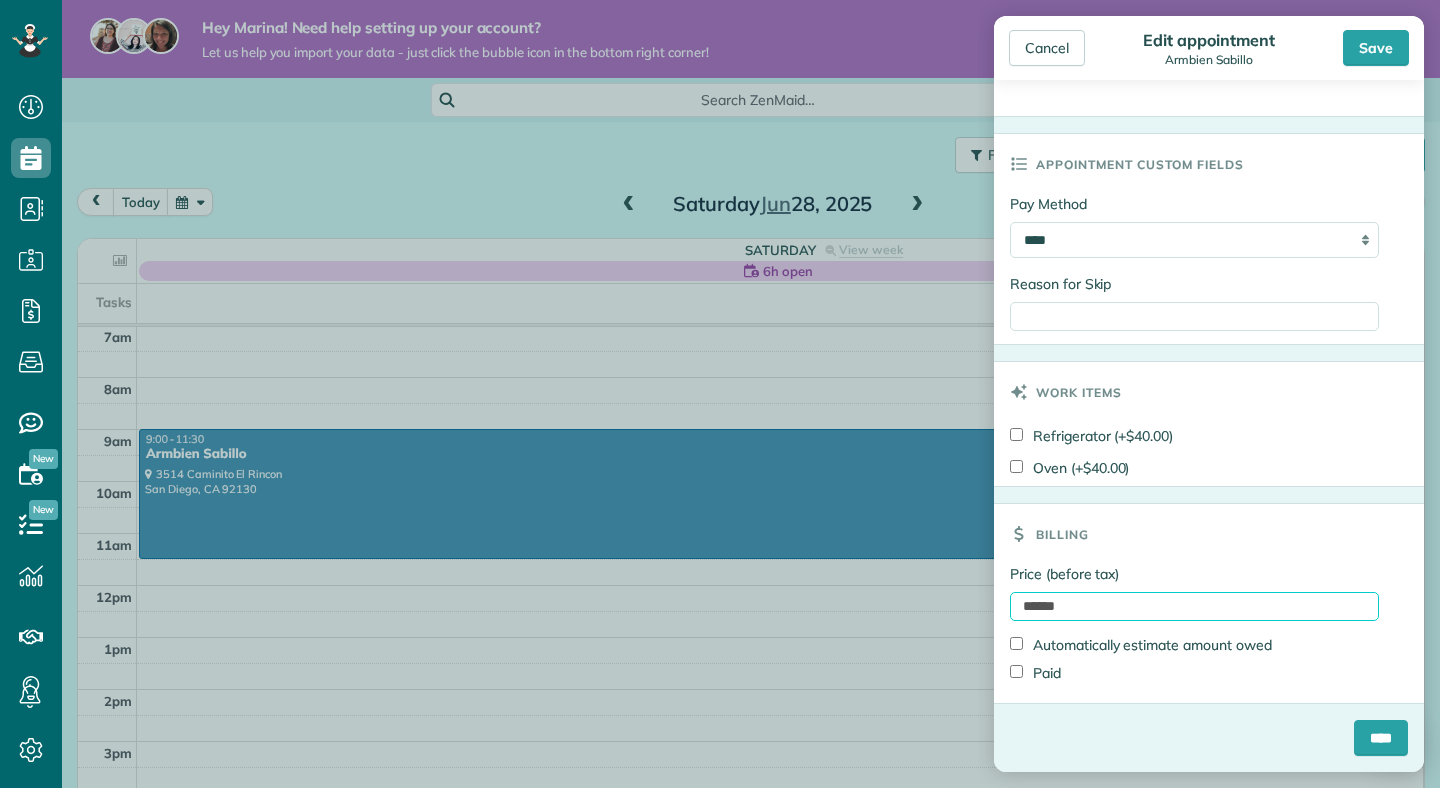 click on "******" at bounding box center (1194, 606) 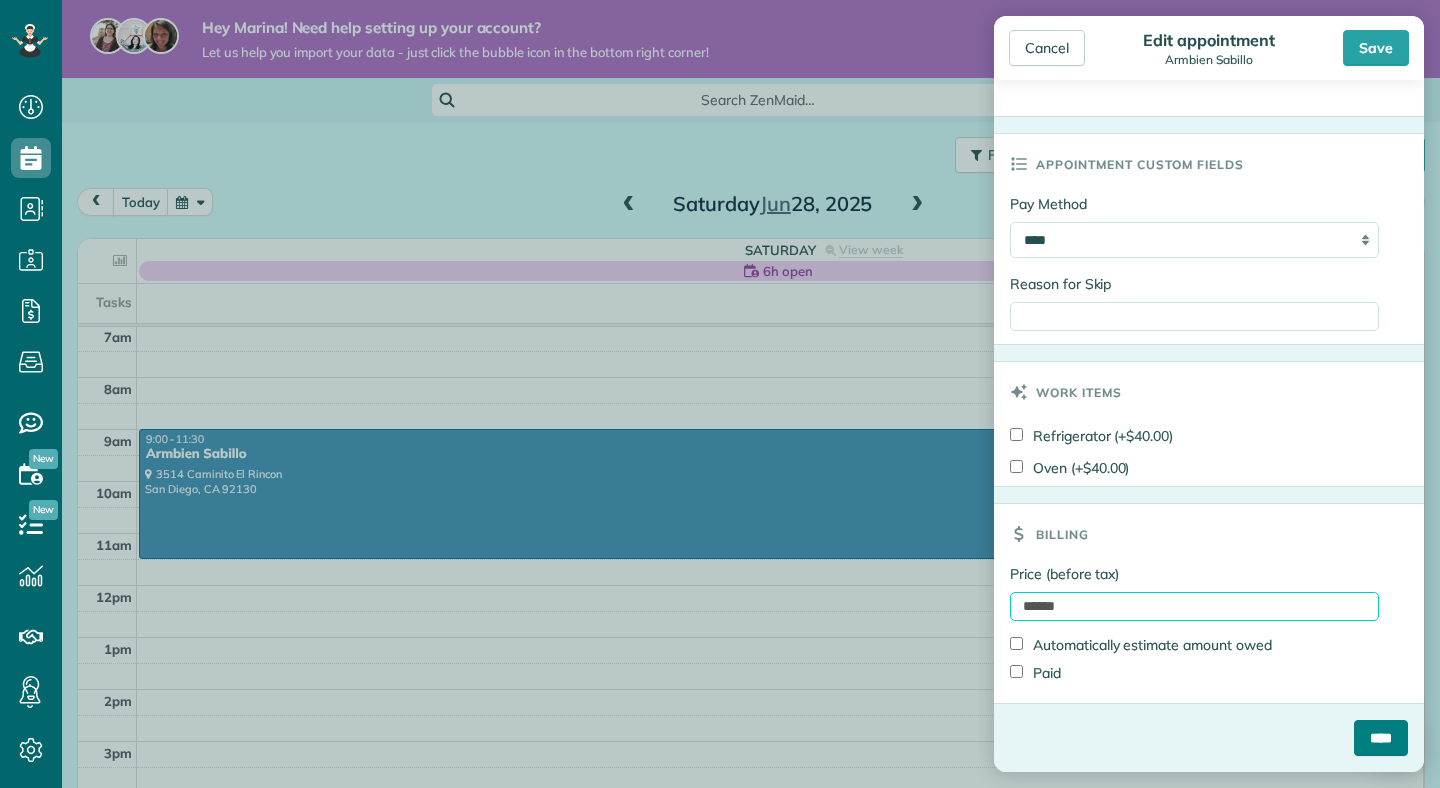 type on "******" 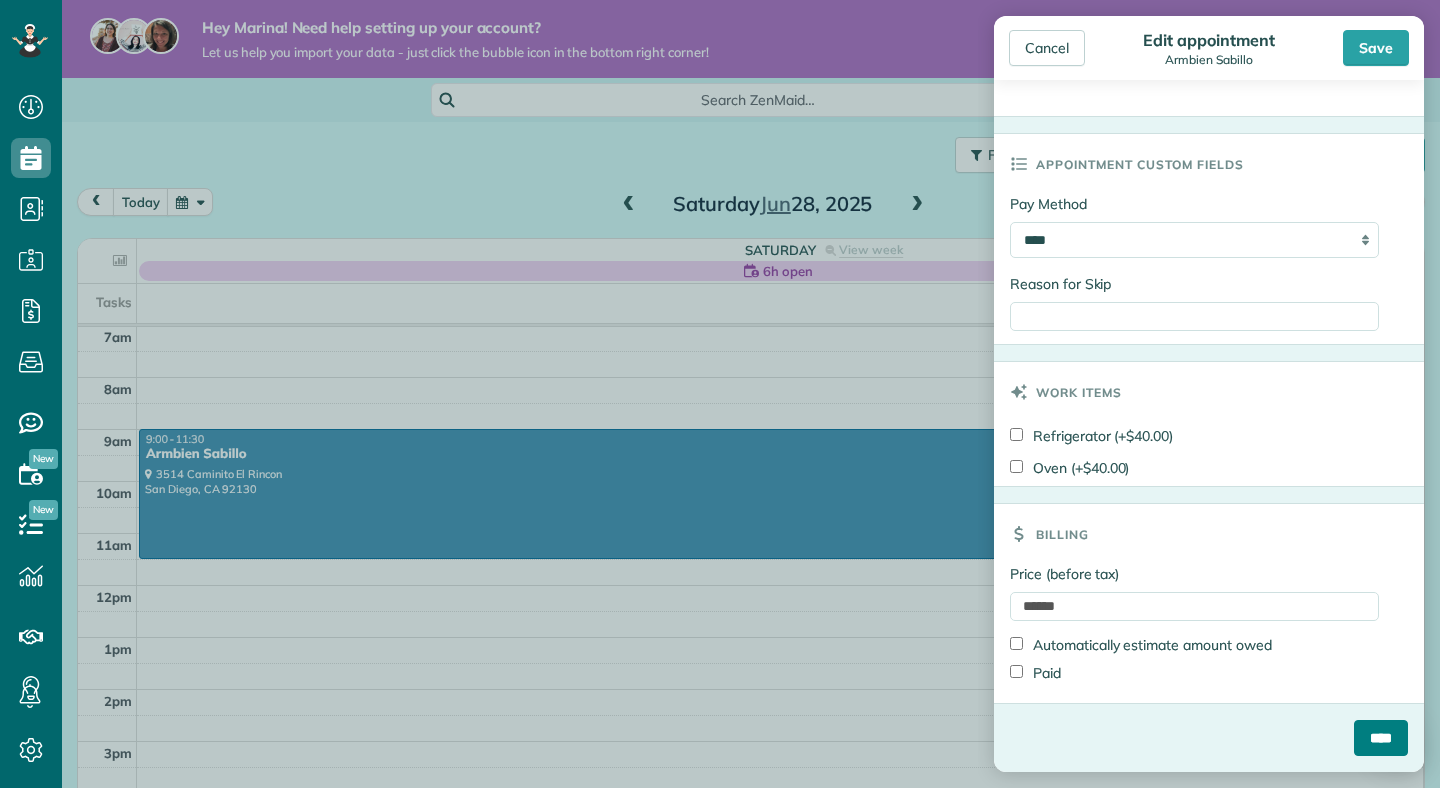 click on "****" at bounding box center [1381, 738] 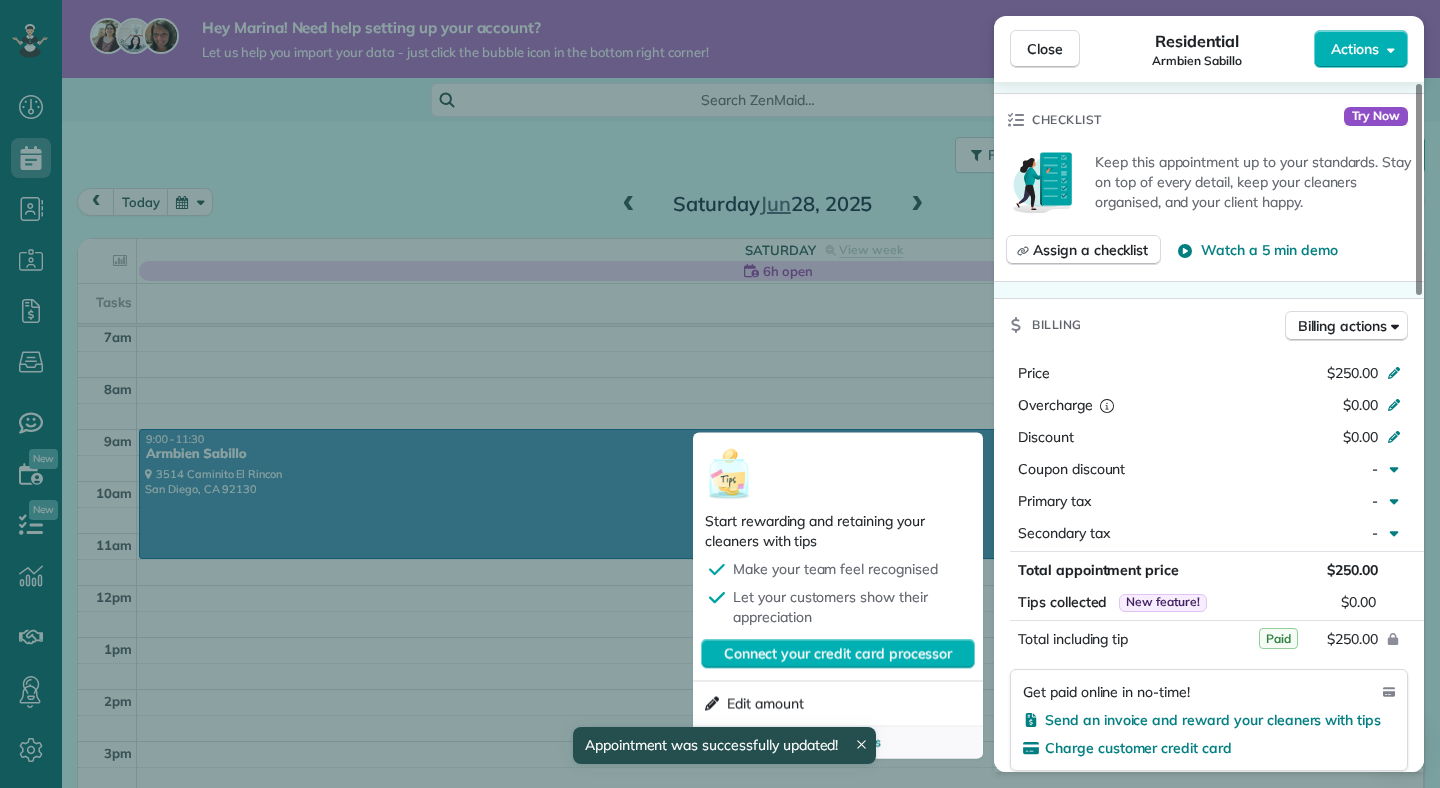 scroll, scrollTop: 736, scrollLeft: 0, axis: vertical 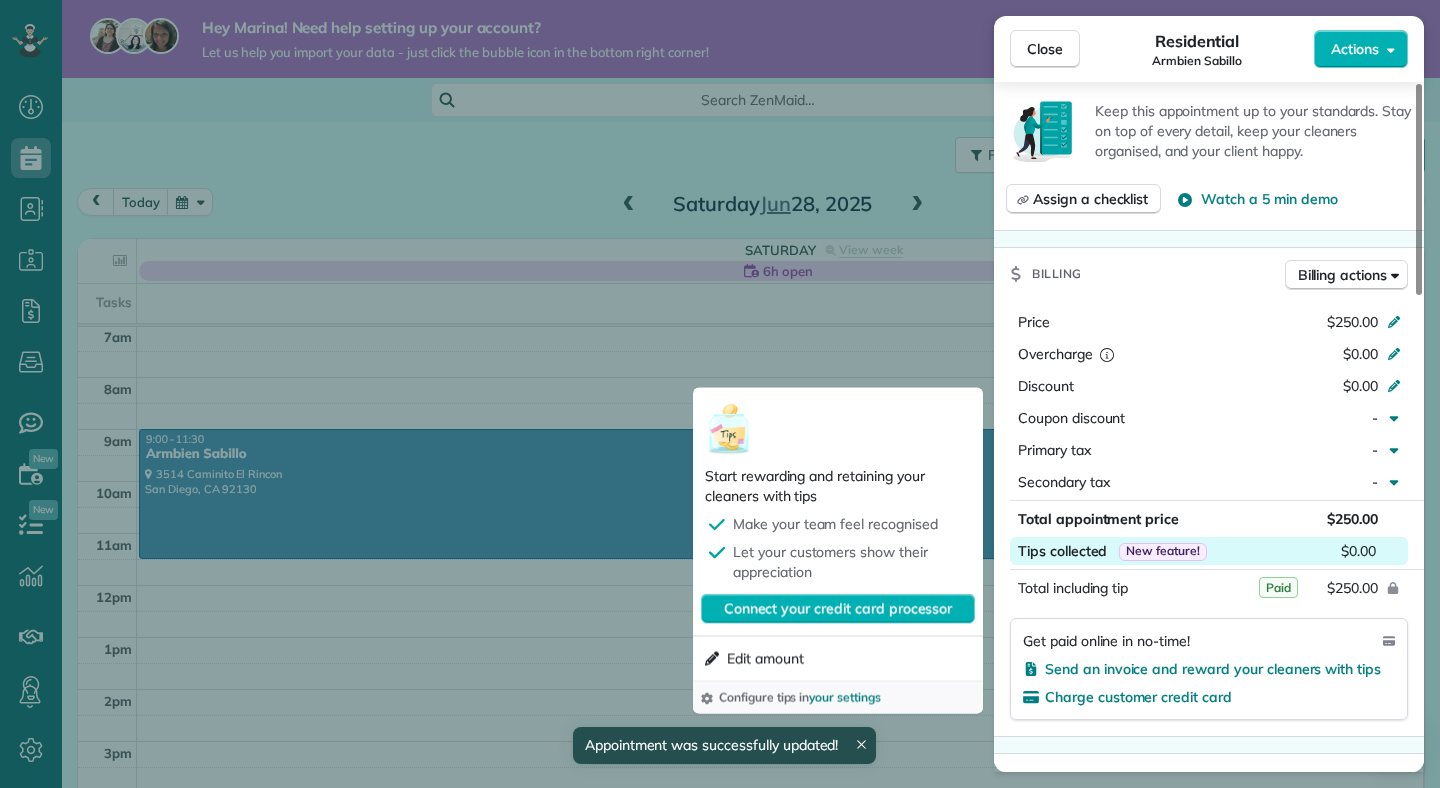 click on "$0.00" at bounding box center (1358, 551) 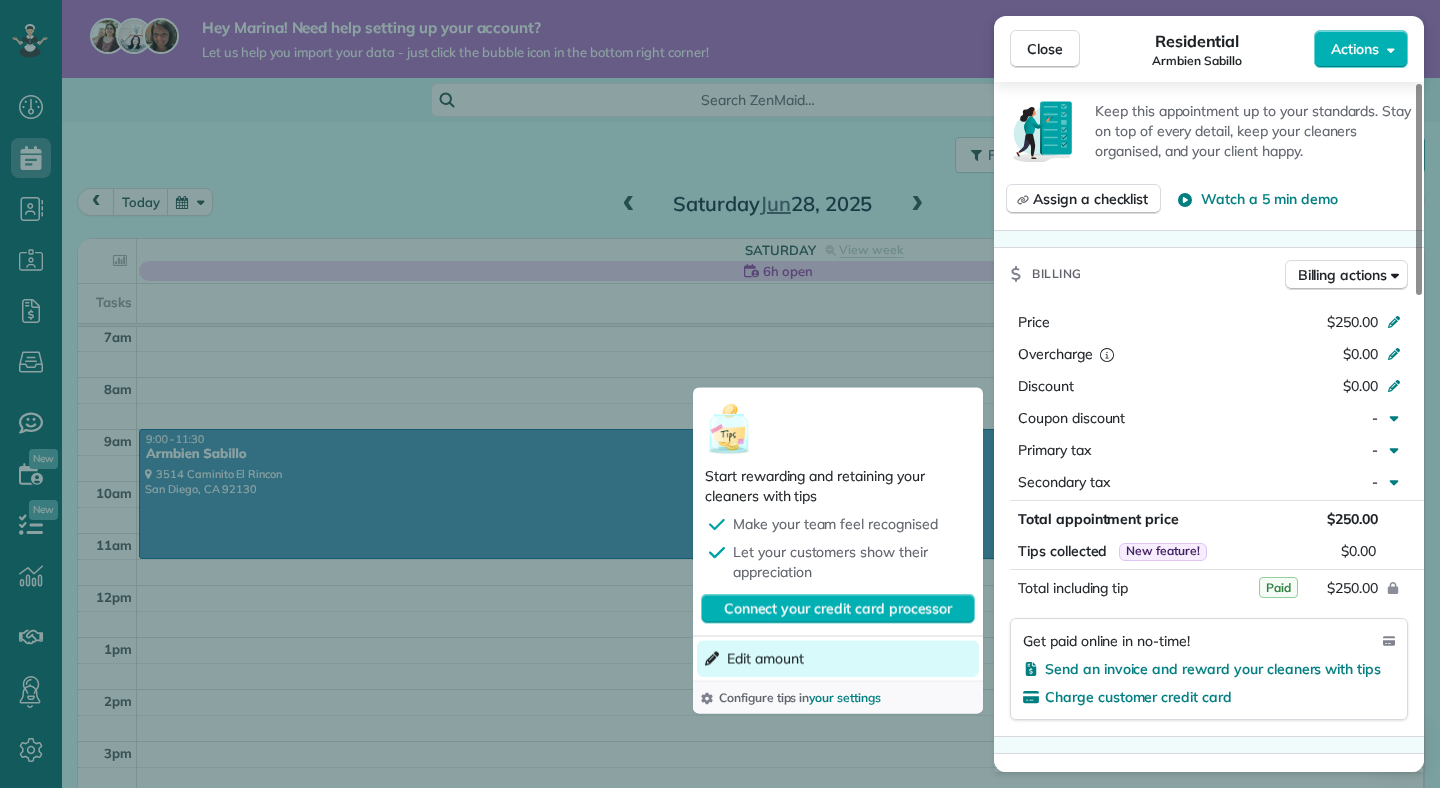 click on "Edit amount" at bounding box center [765, 659] 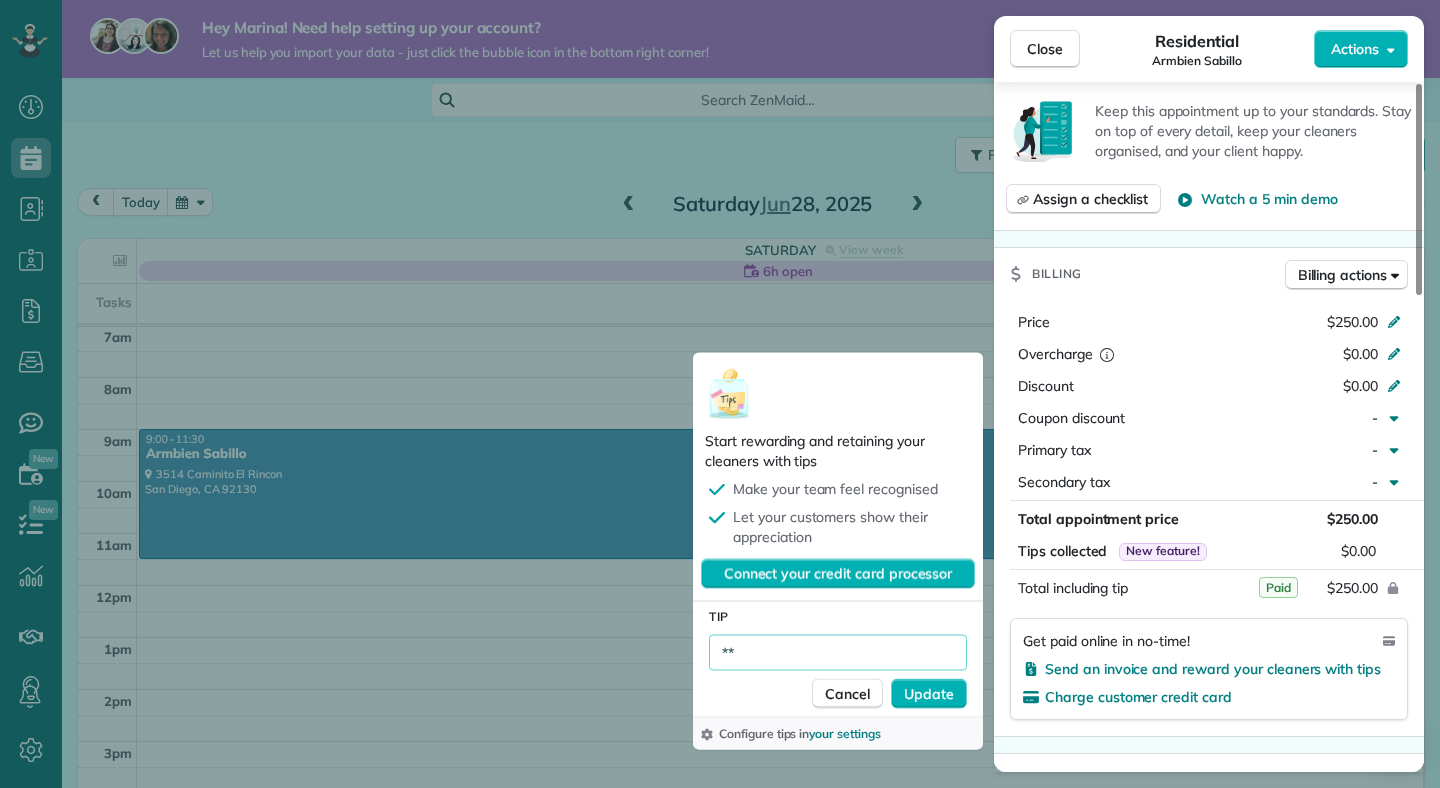 click on "**" at bounding box center (838, 653) 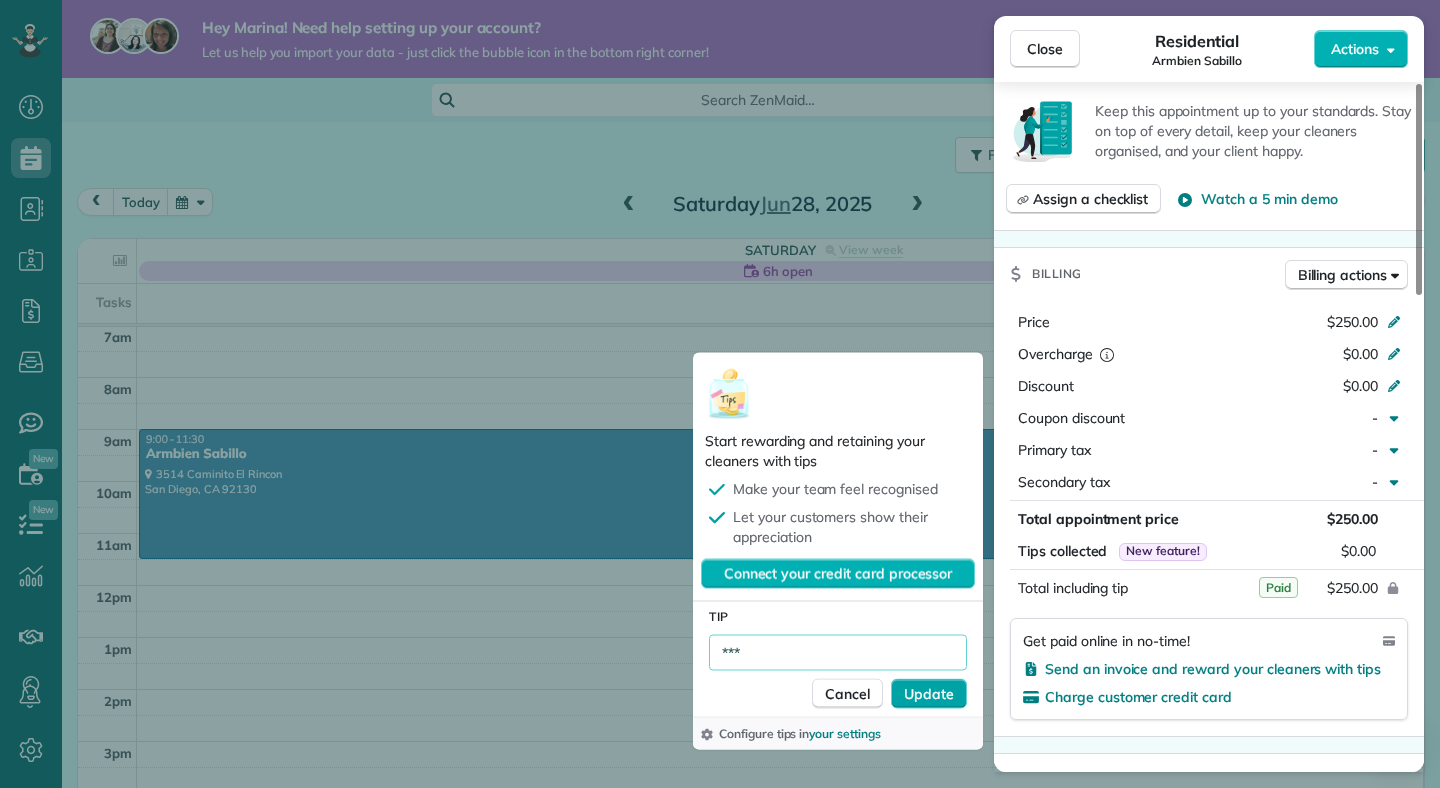 type on "***" 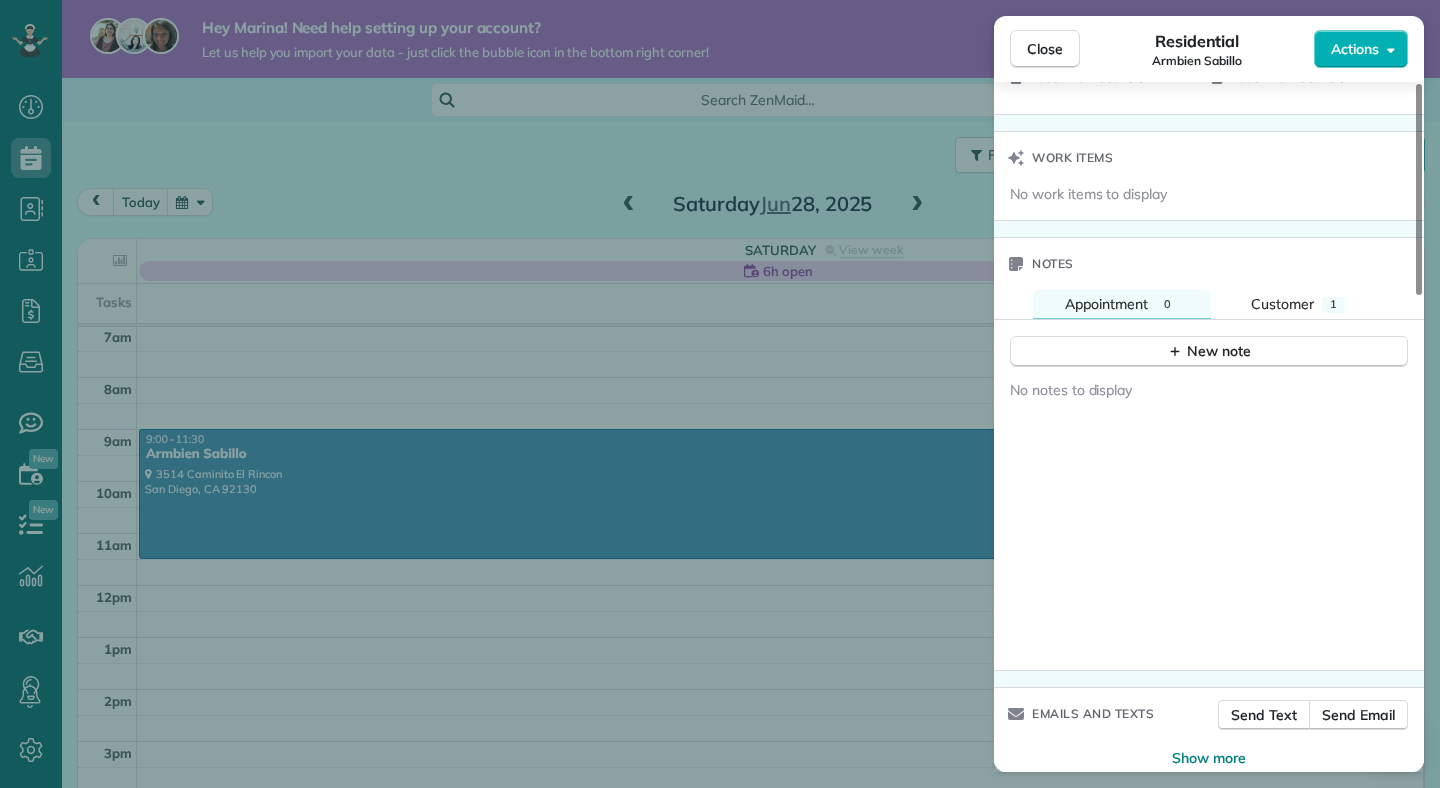 scroll, scrollTop: 1549, scrollLeft: 0, axis: vertical 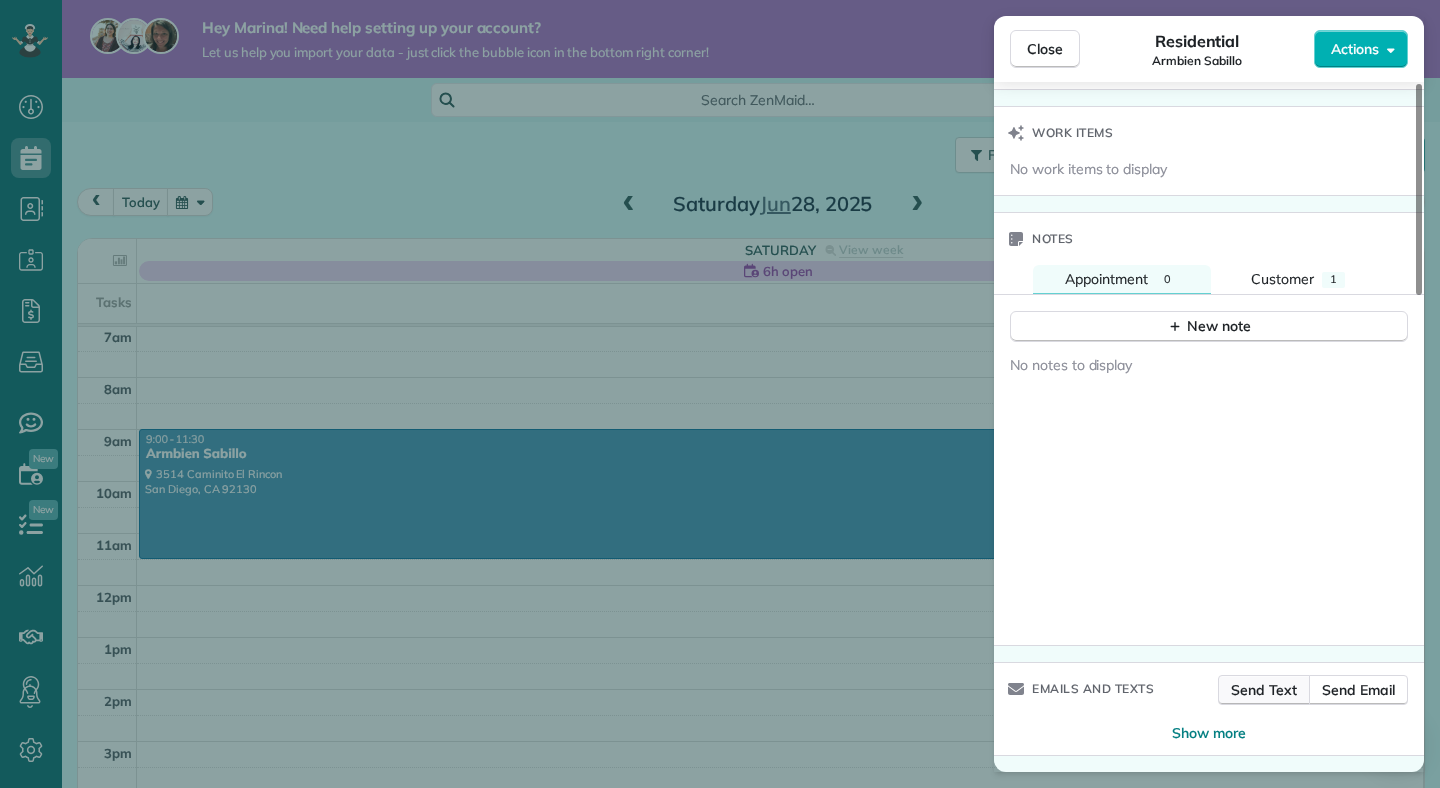 click on "Send Text" at bounding box center [1264, 690] 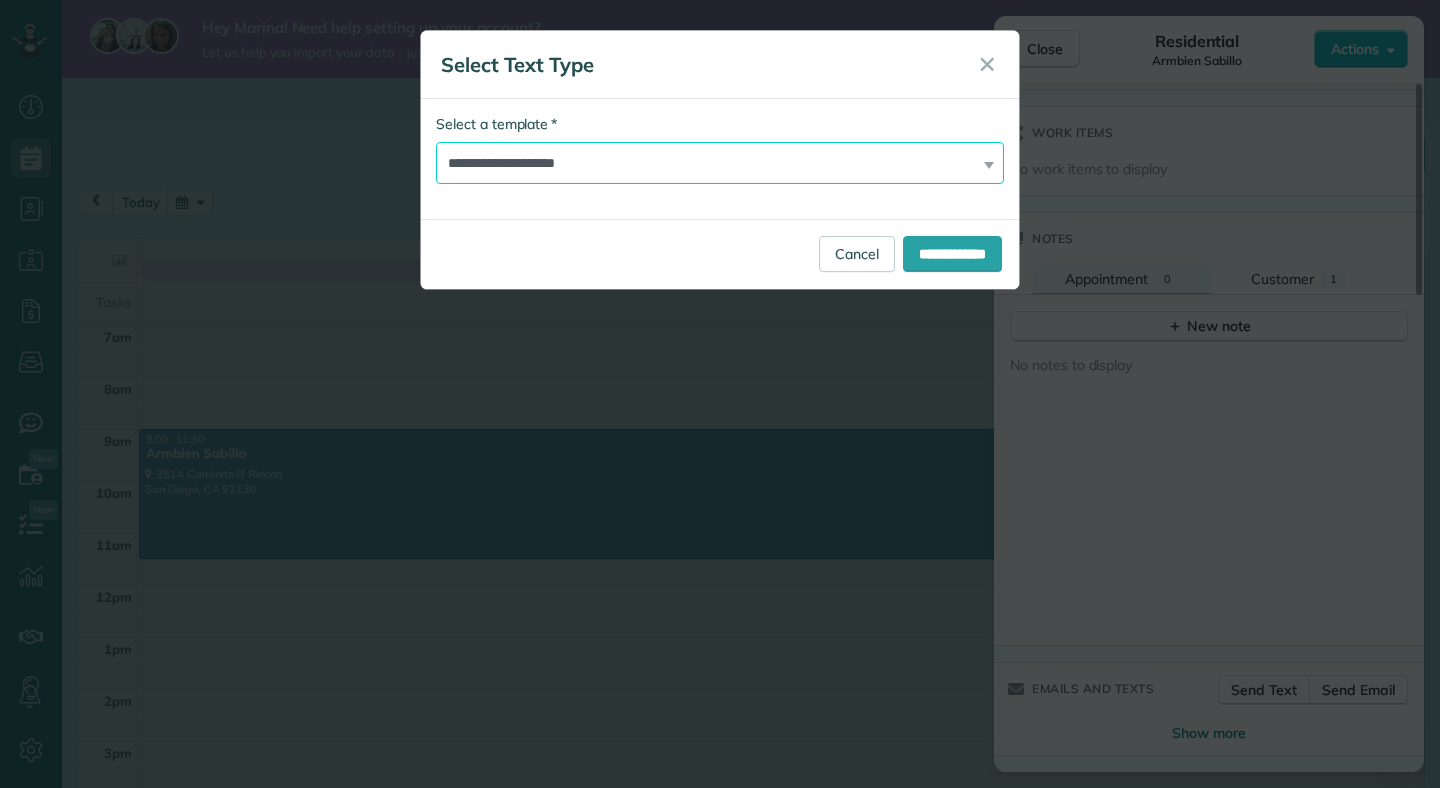 click on "**********" at bounding box center [720, 163] 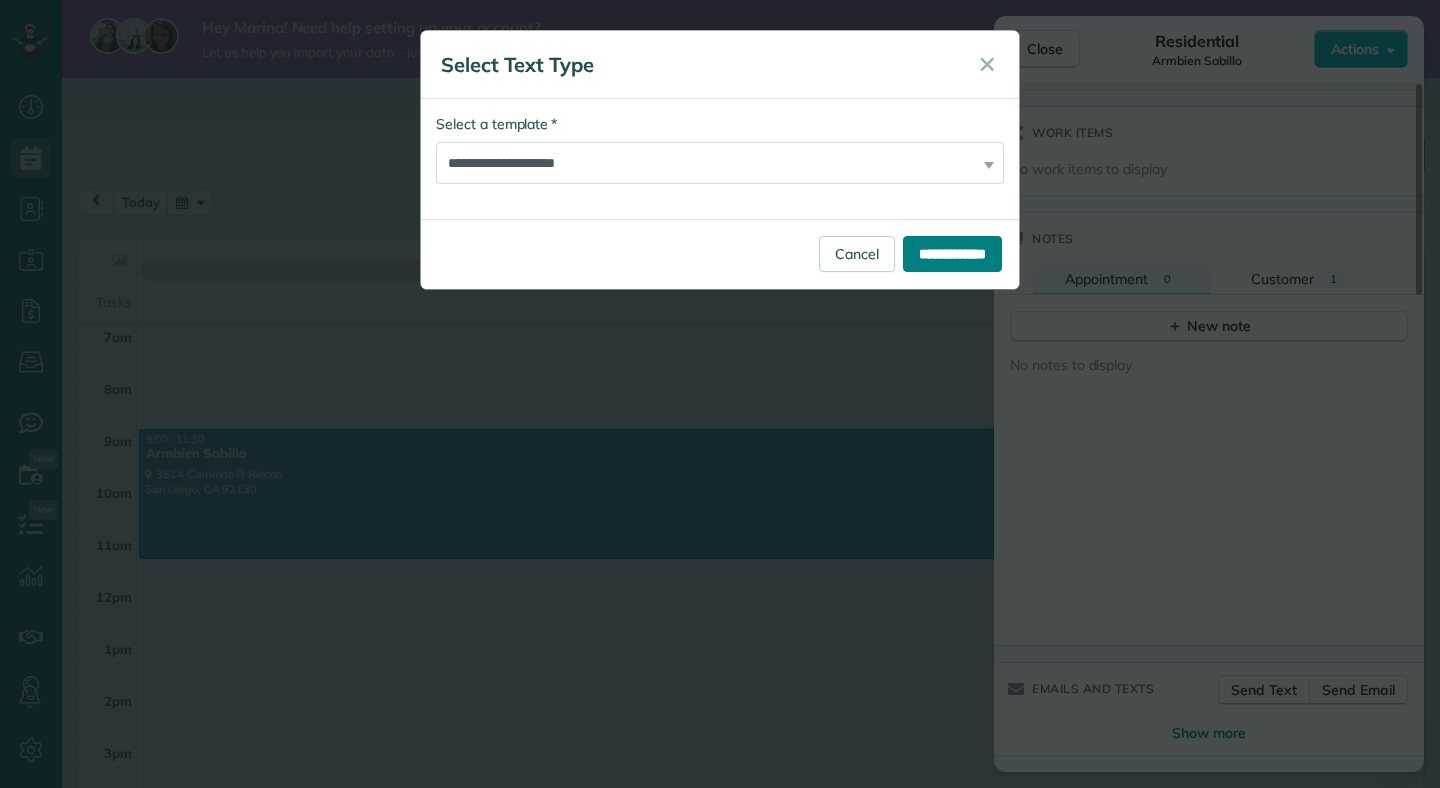 click on "**********" at bounding box center (952, 254) 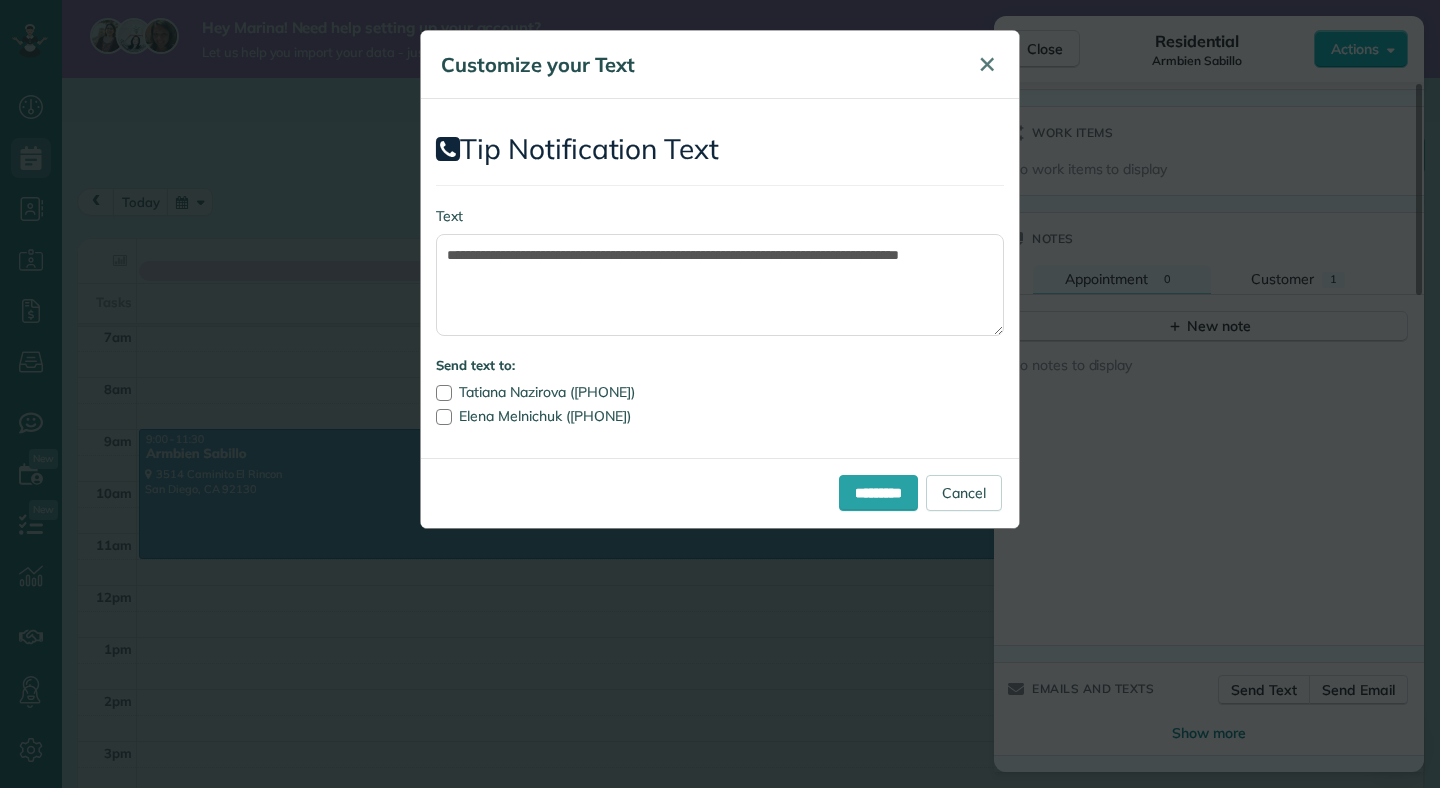 click on "✕" at bounding box center [987, 64] 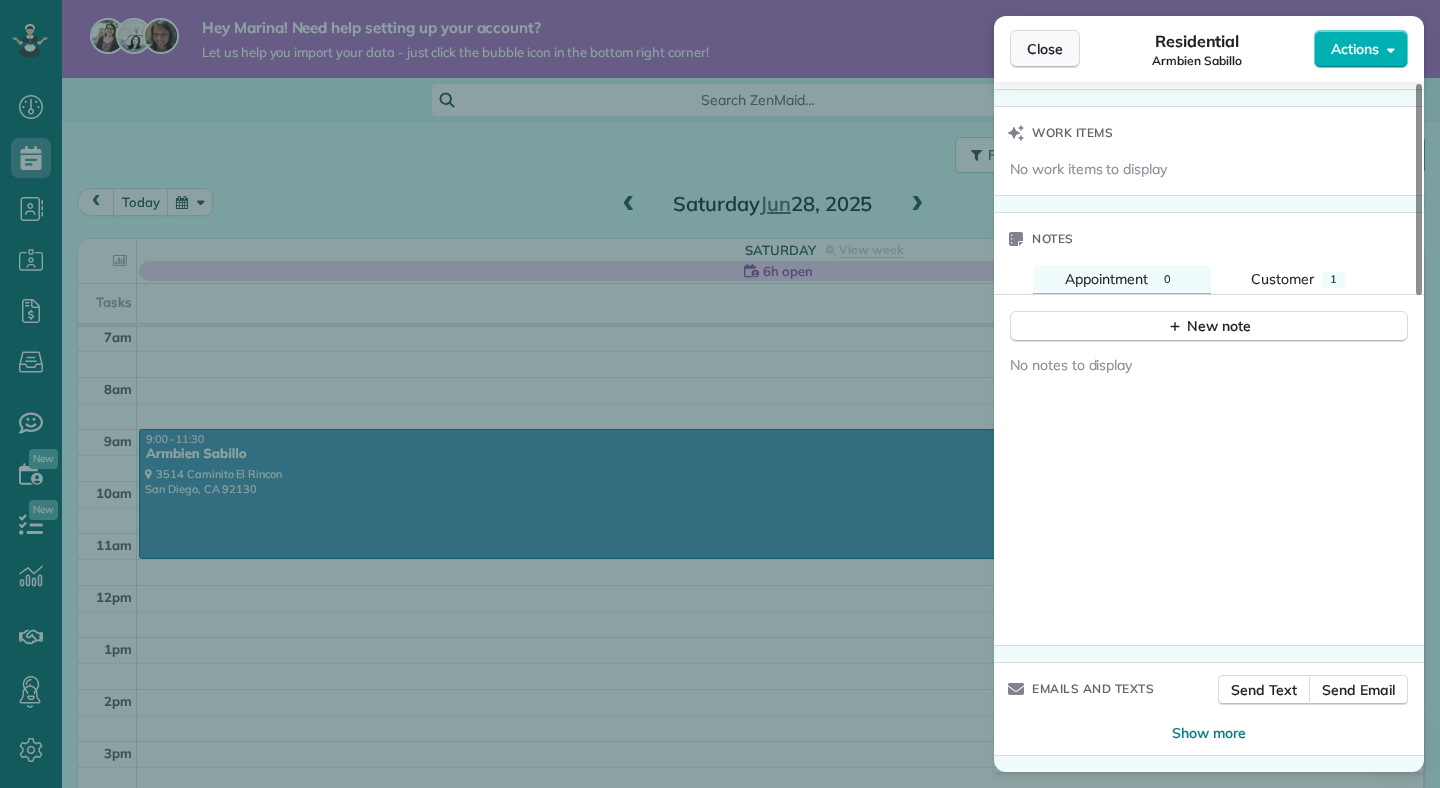 click on "Close" at bounding box center [1045, 49] 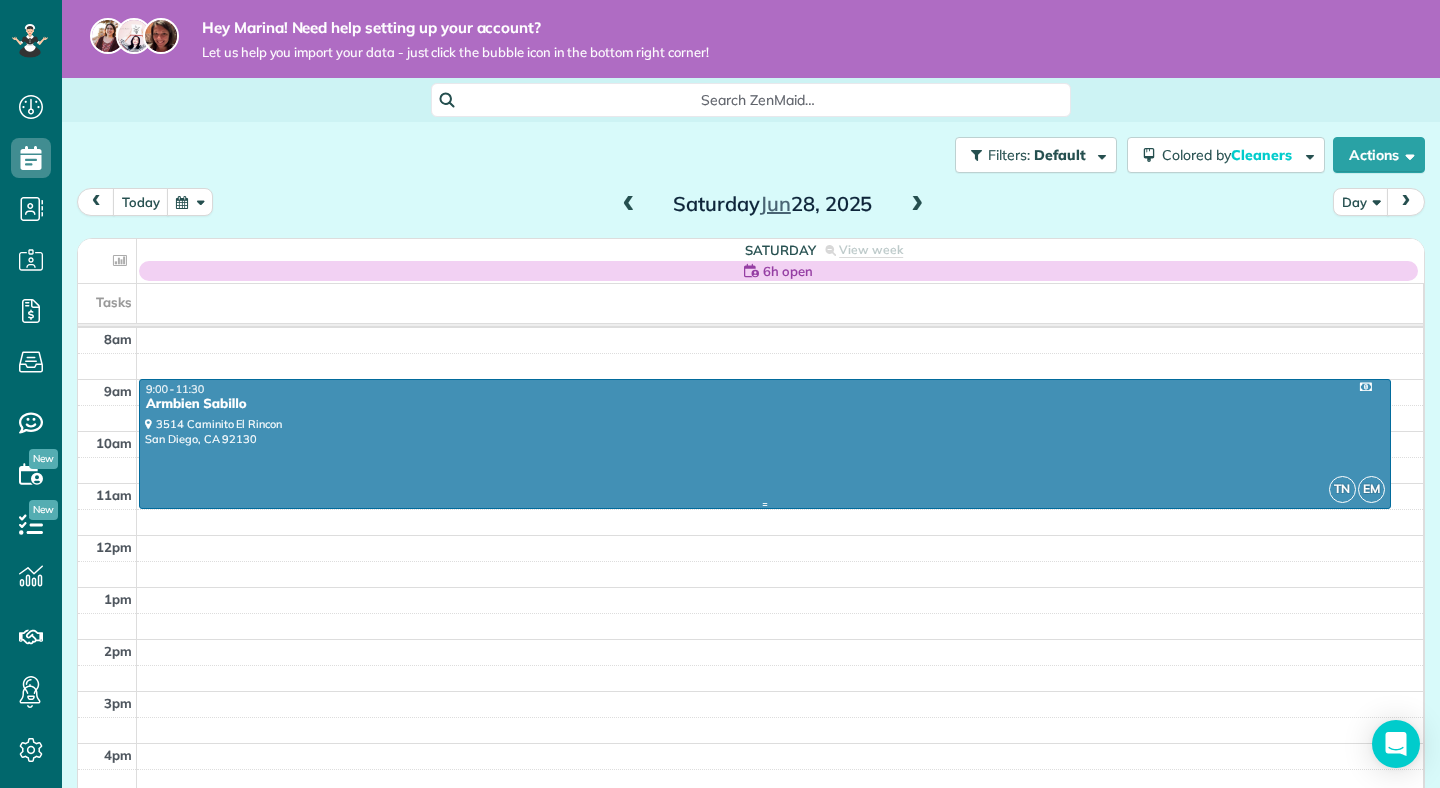 scroll, scrollTop: 417, scrollLeft: 0, axis: vertical 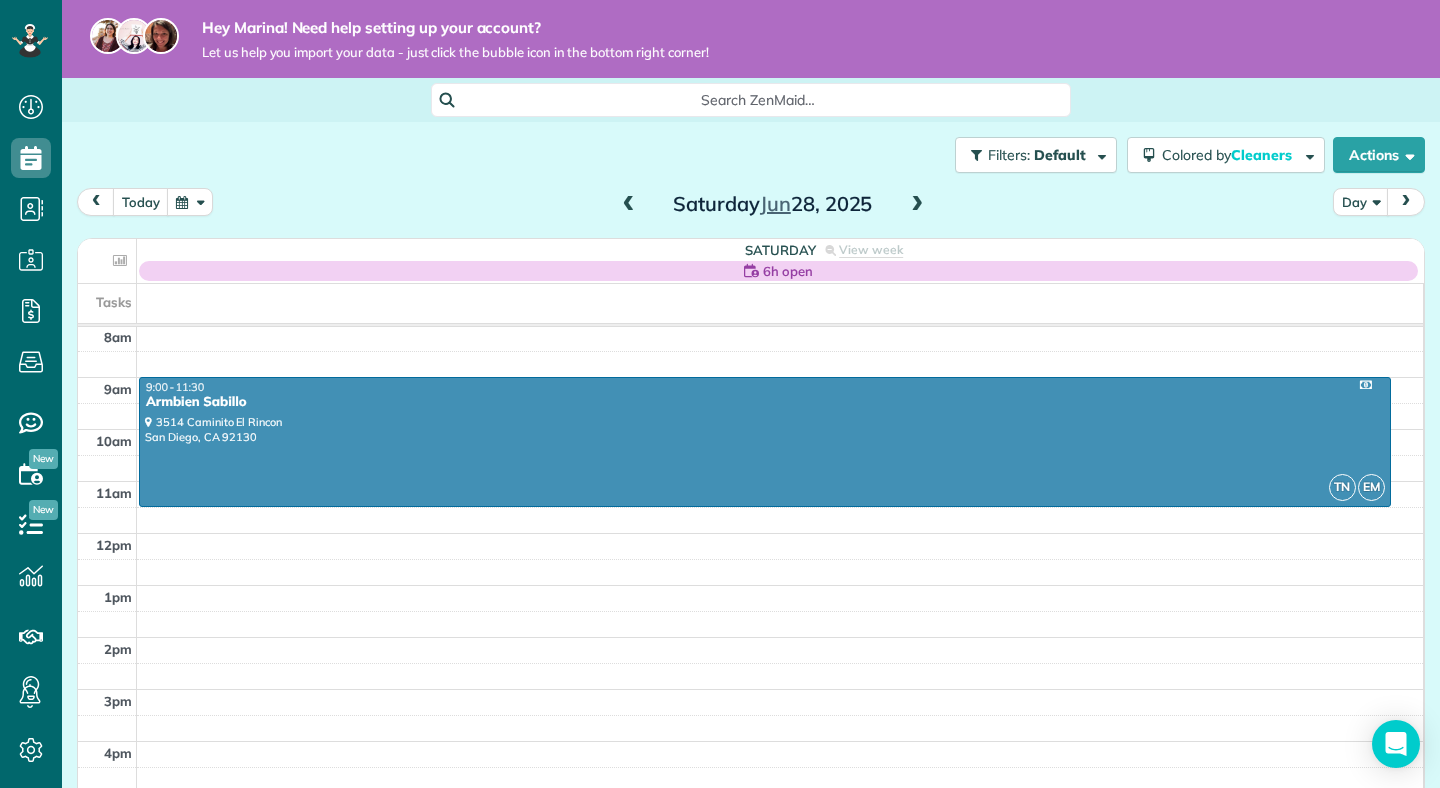click at bounding box center (917, 205) 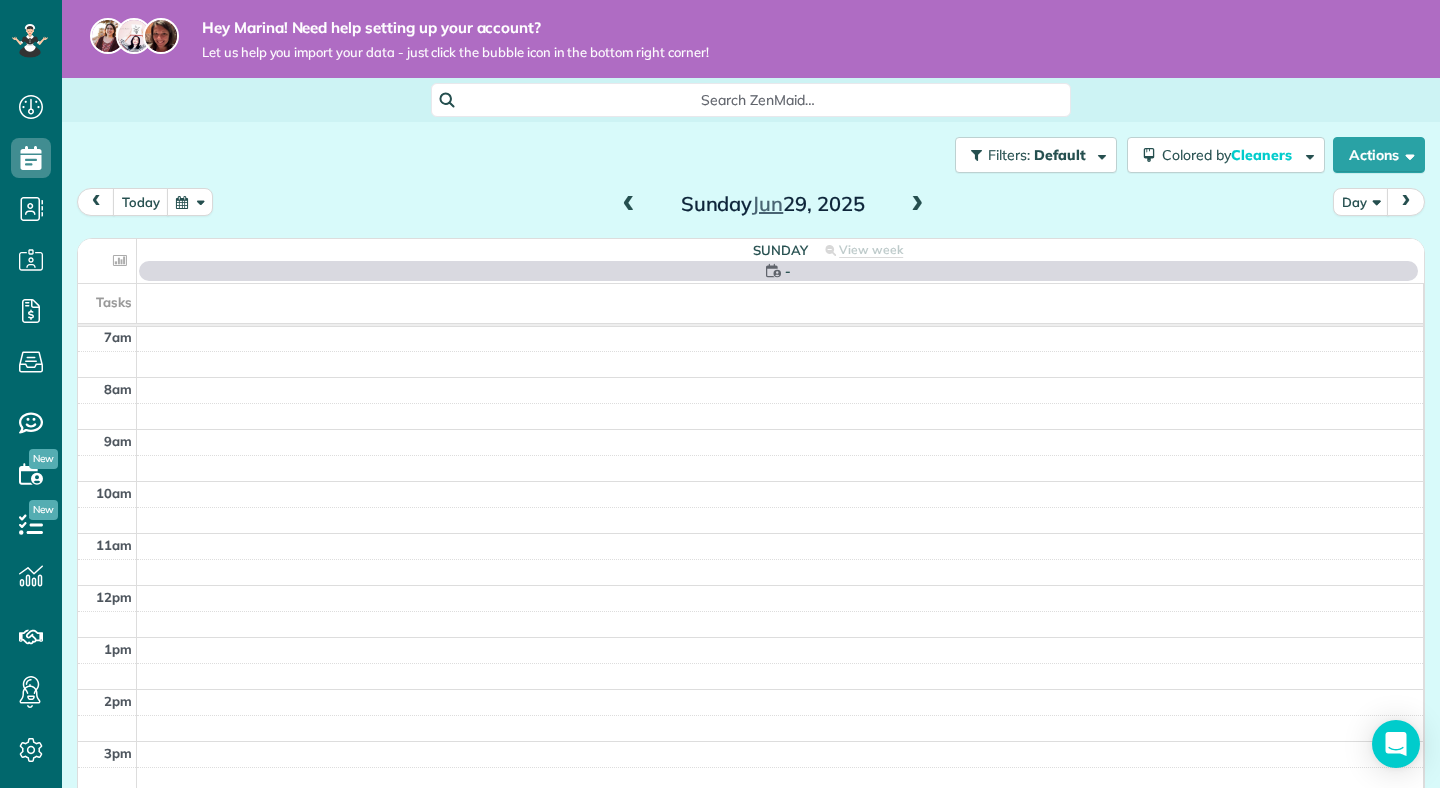 click at bounding box center [917, 205] 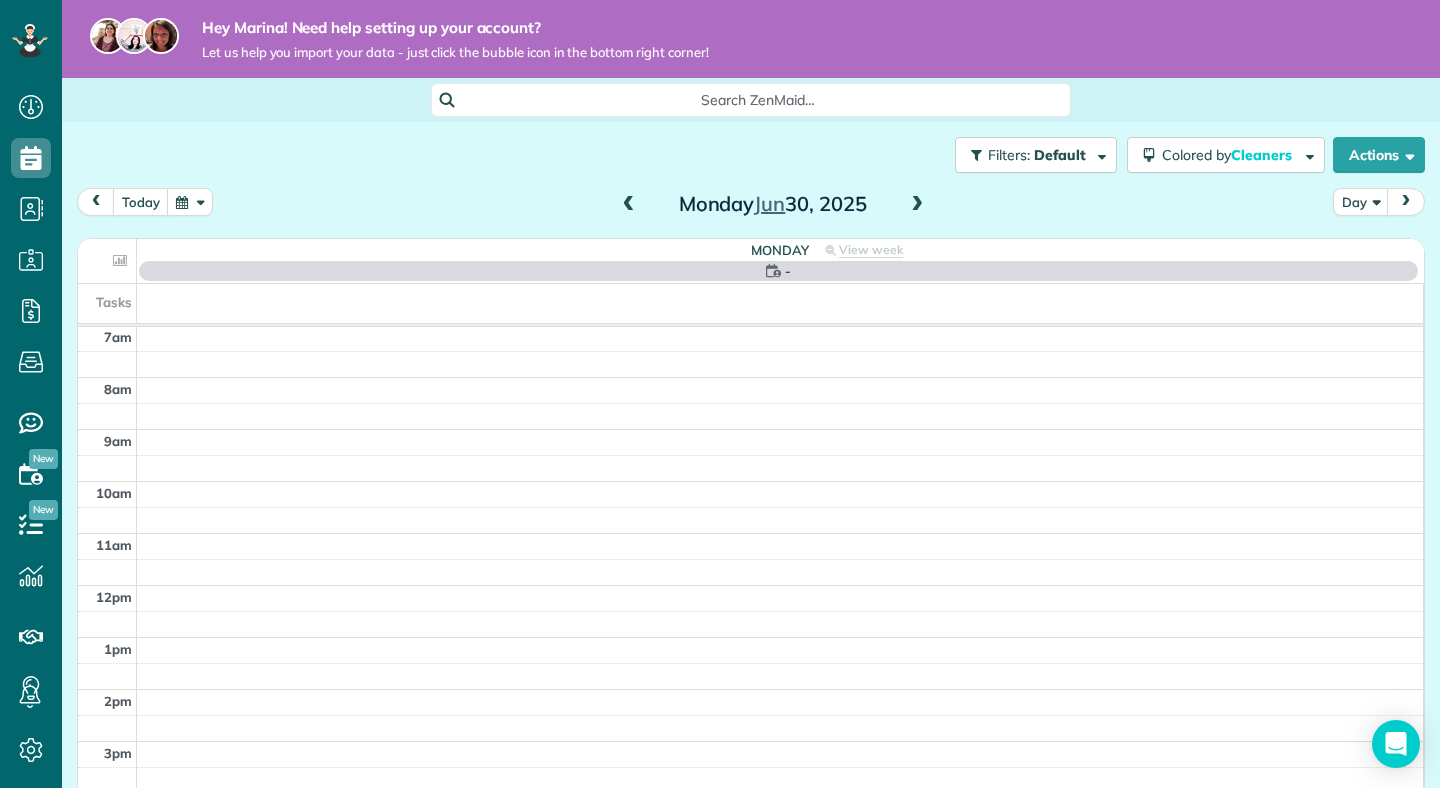 click at bounding box center (917, 205) 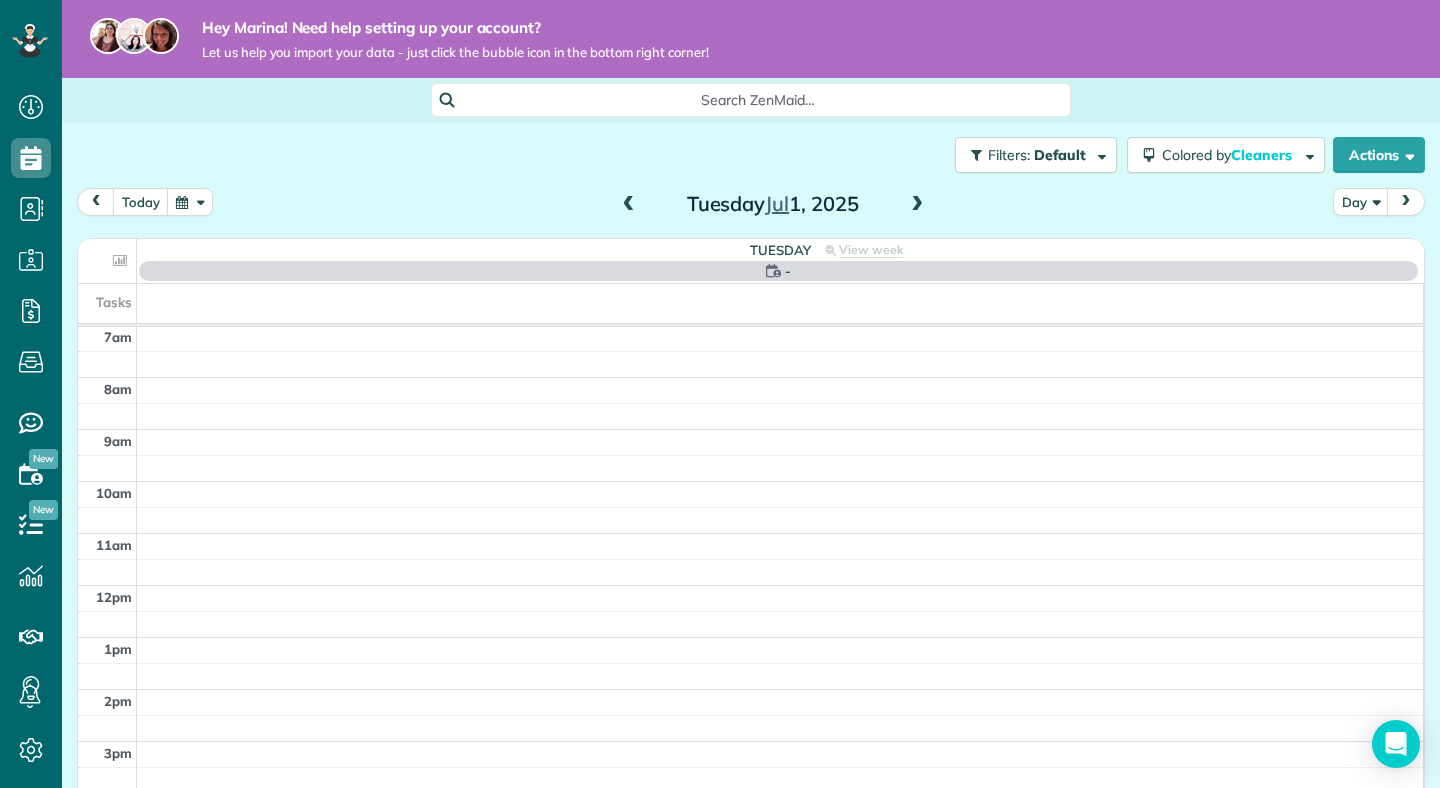 click at bounding box center [917, 205] 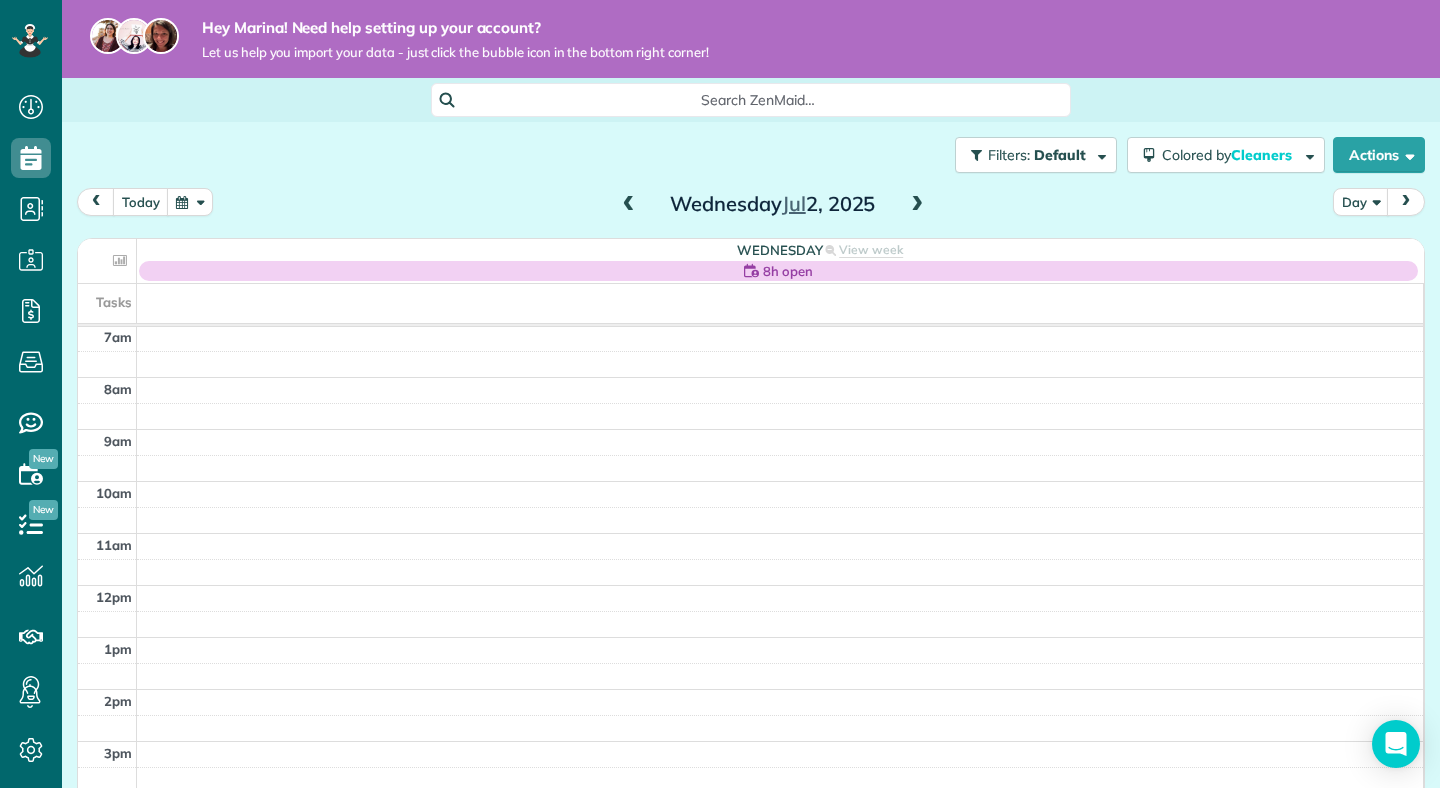 click at bounding box center [917, 205] 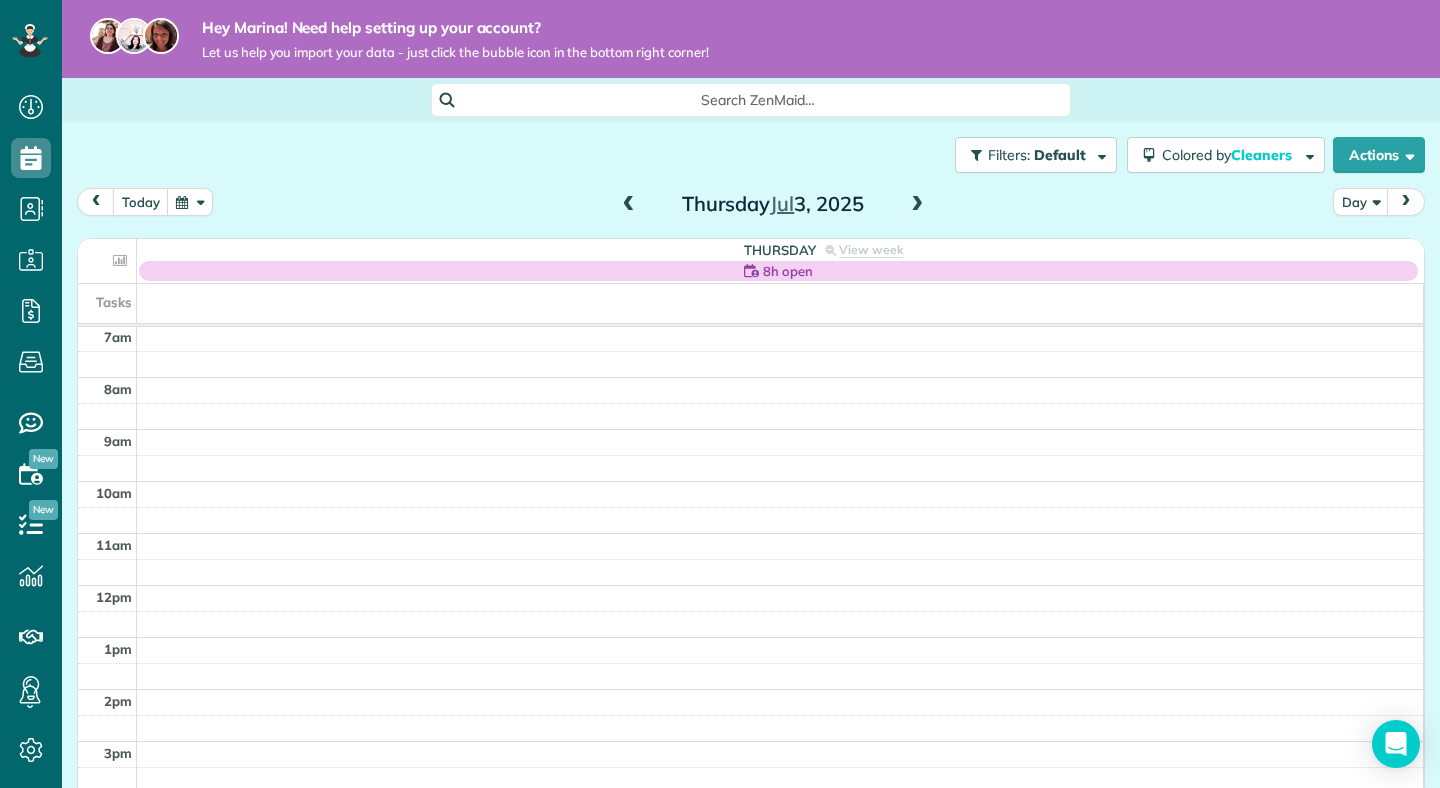click at bounding box center (629, 205) 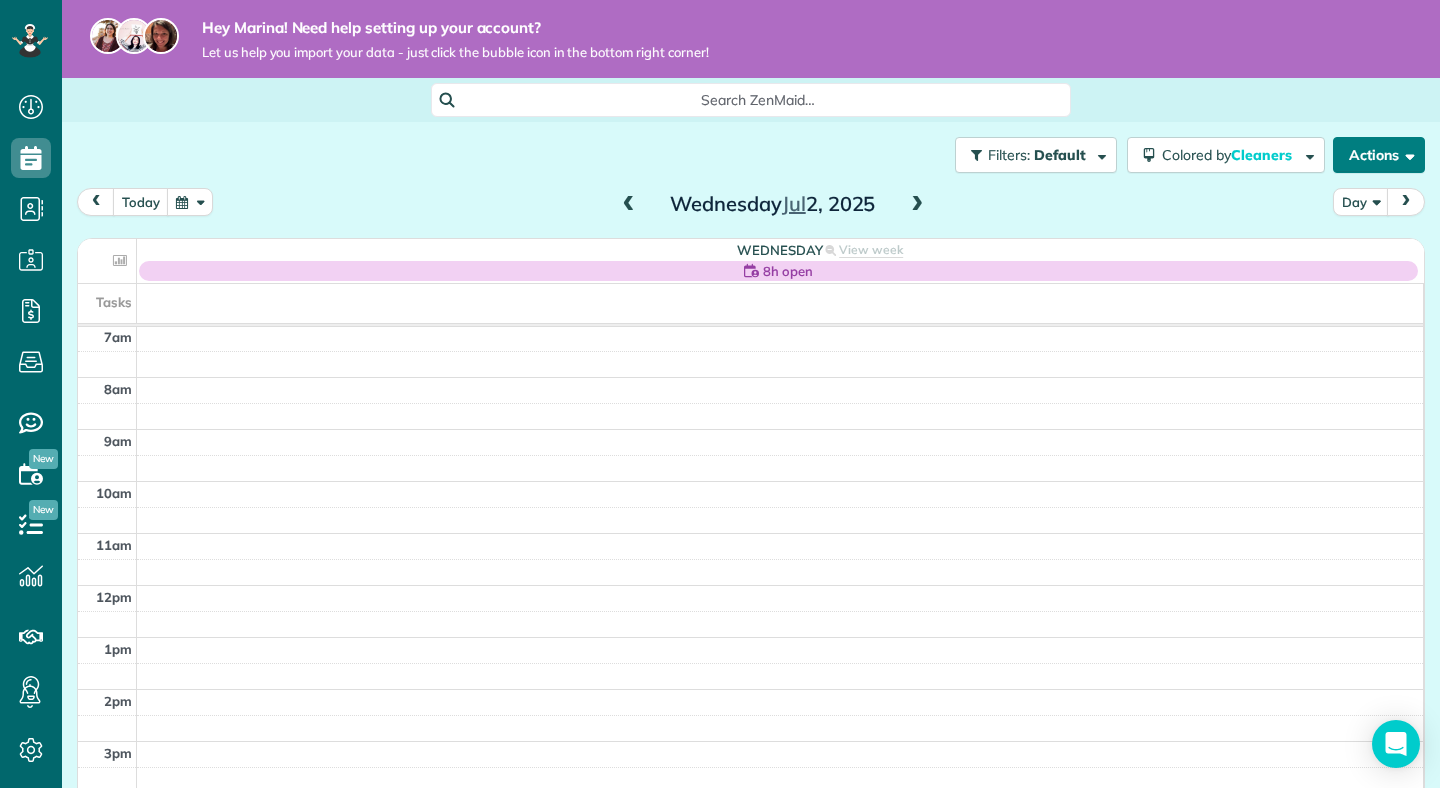 click on "Actions" at bounding box center [1379, 155] 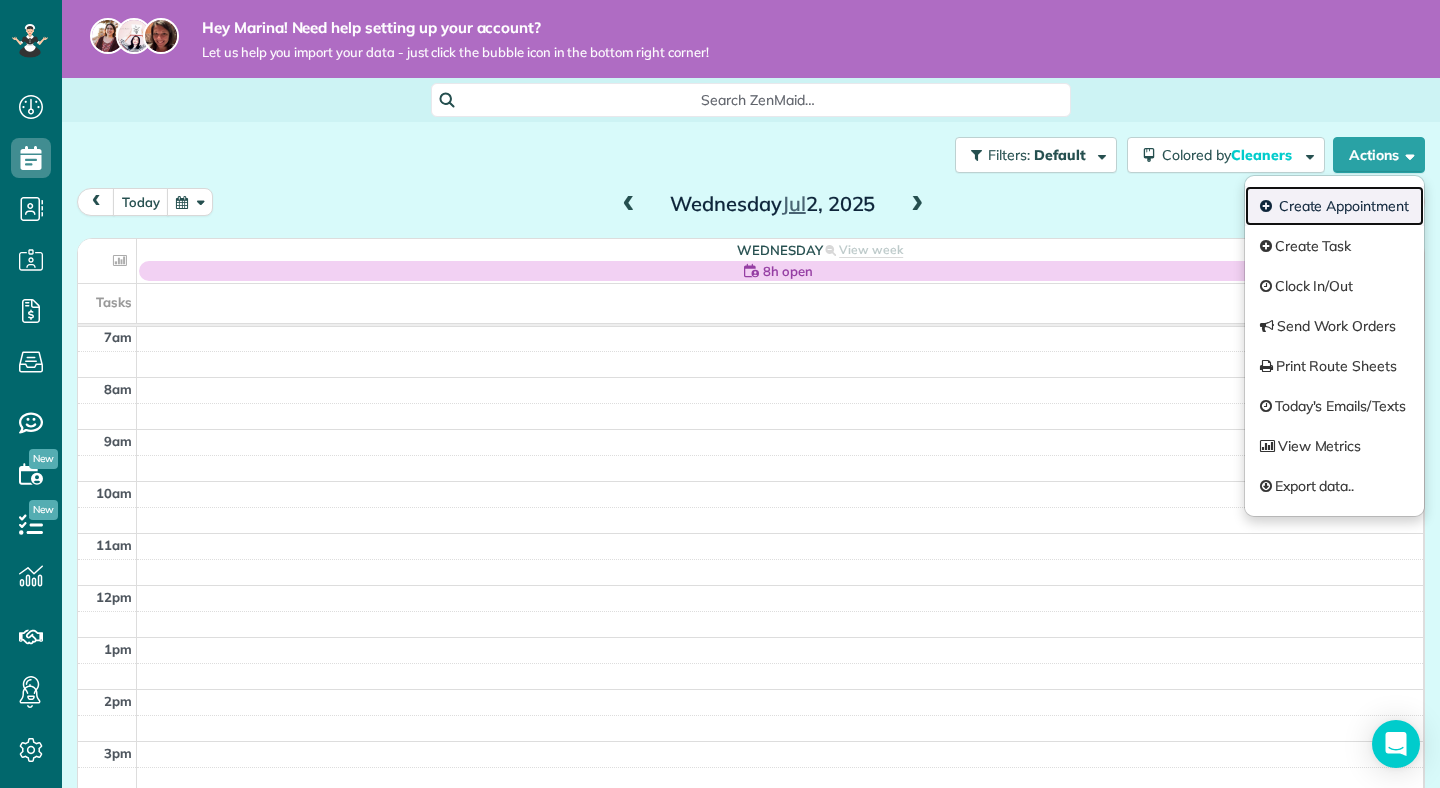 click on "Create Appointment" at bounding box center [1334, 206] 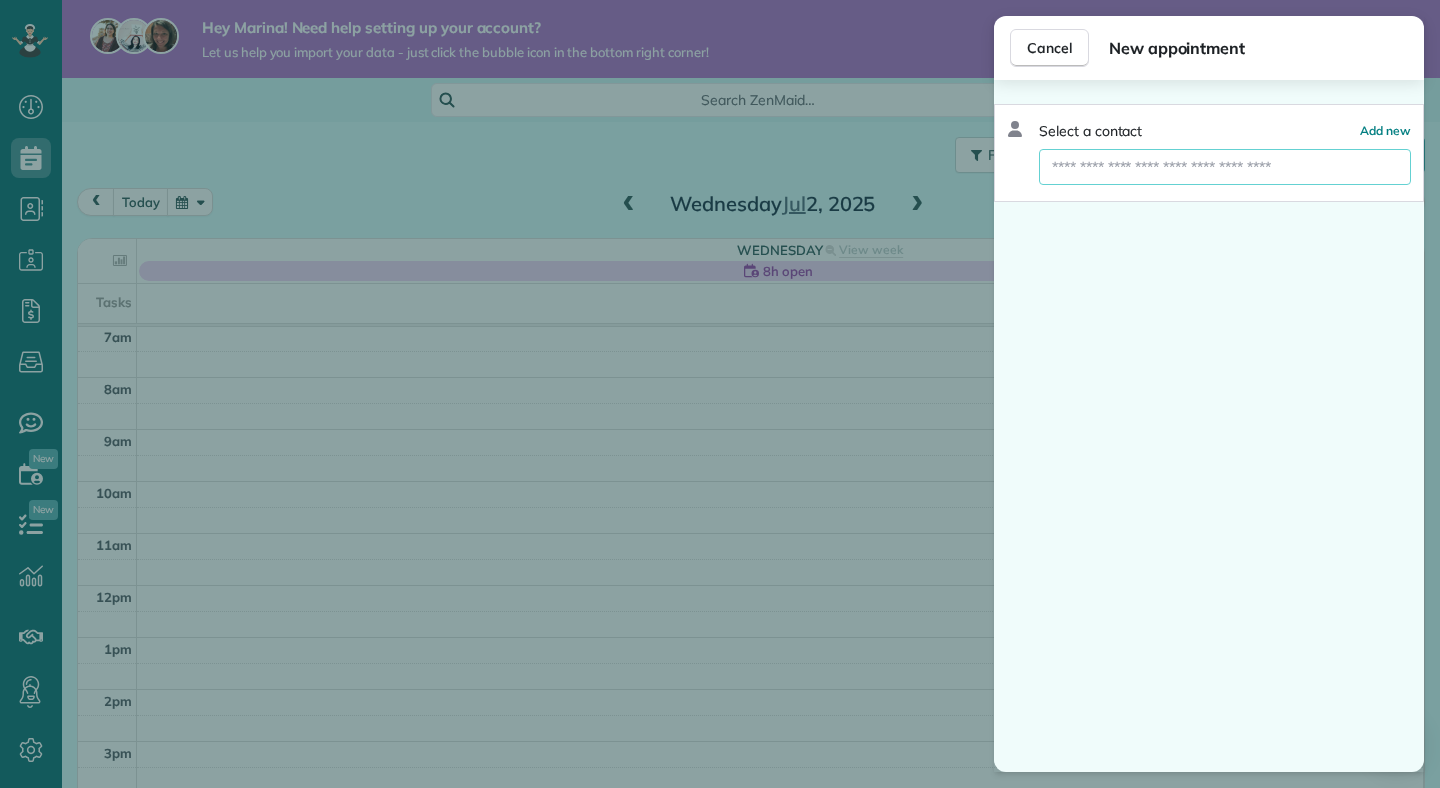 click at bounding box center [1225, 167] 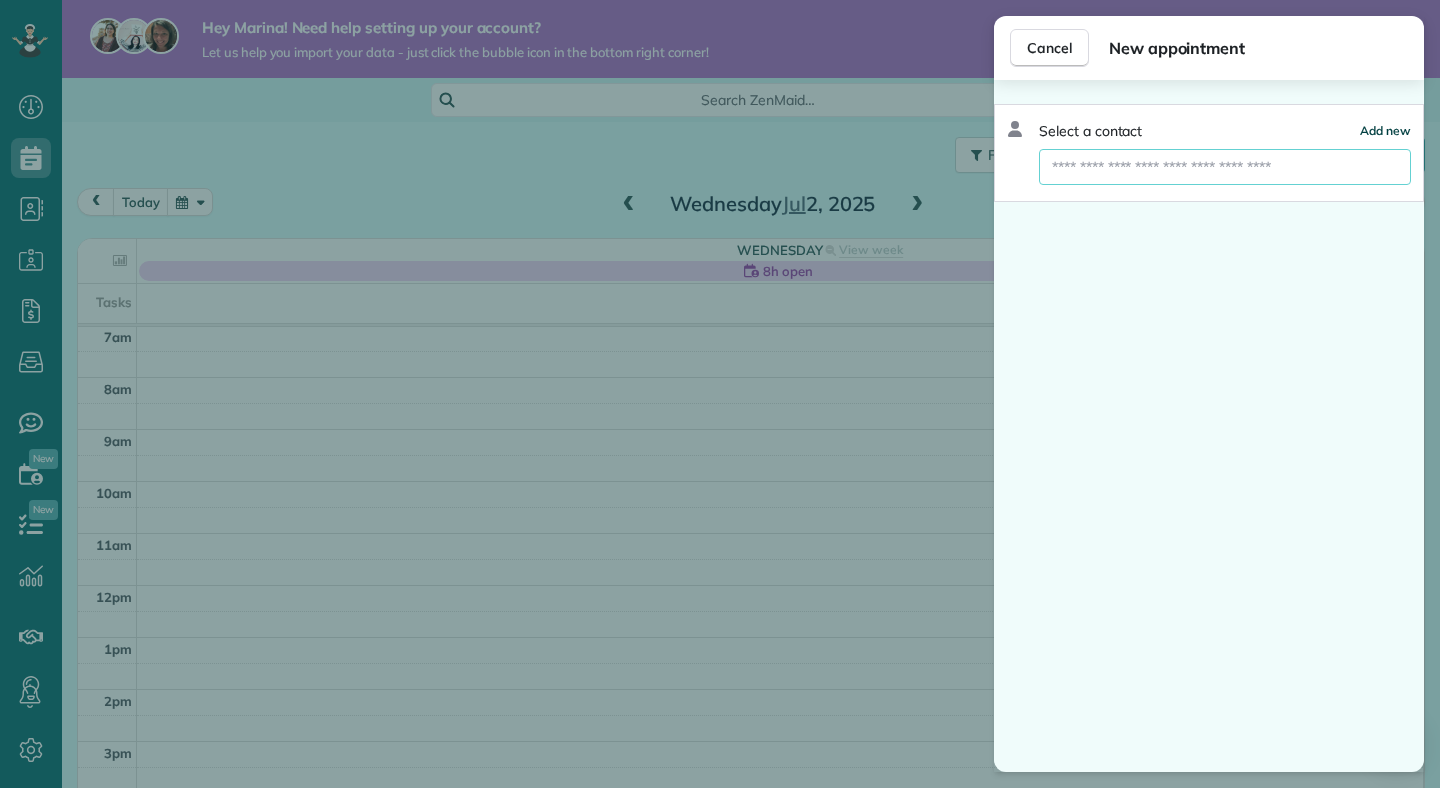click on "Add new" at bounding box center [1385, 130] 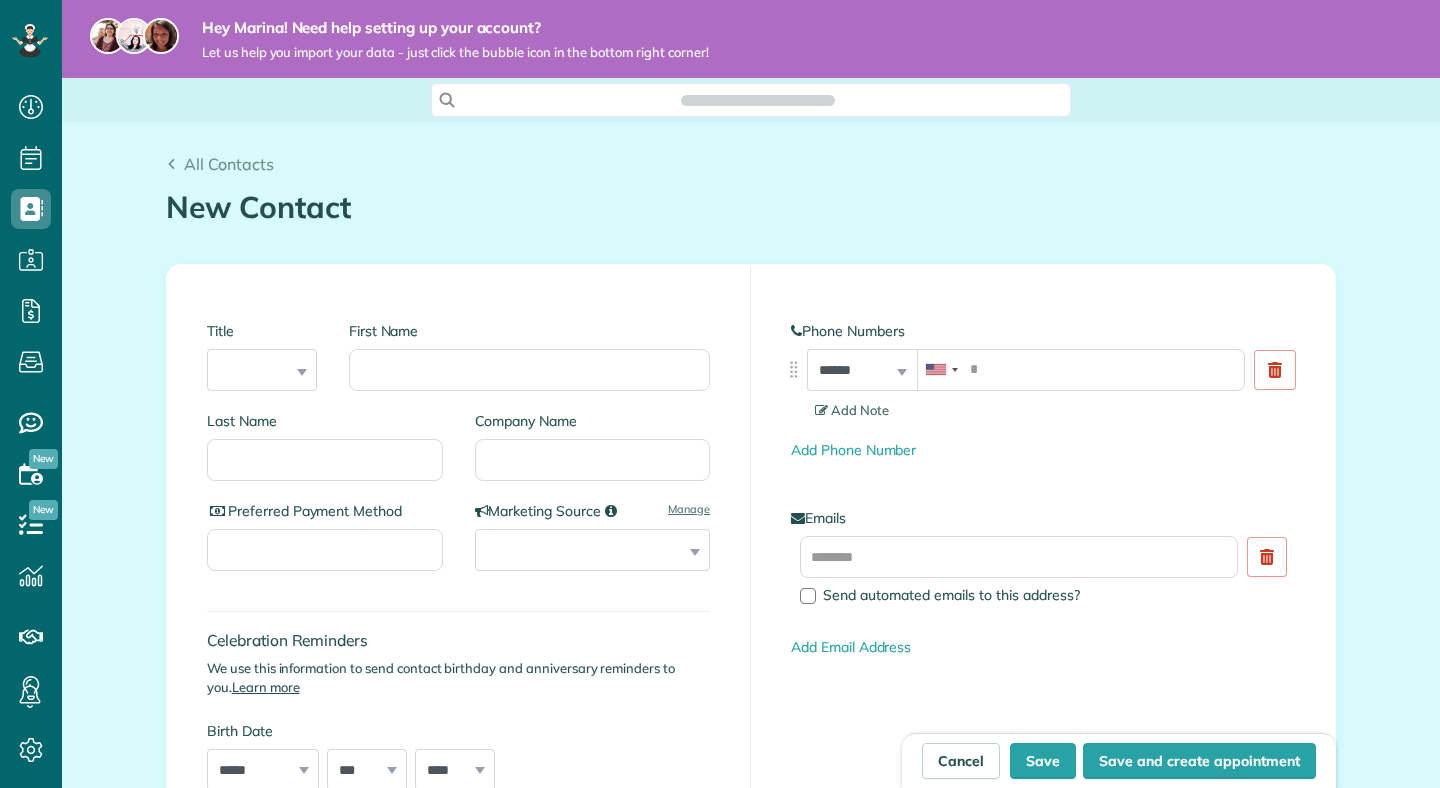 scroll, scrollTop: 0, scrollLeft: 0, axis: both 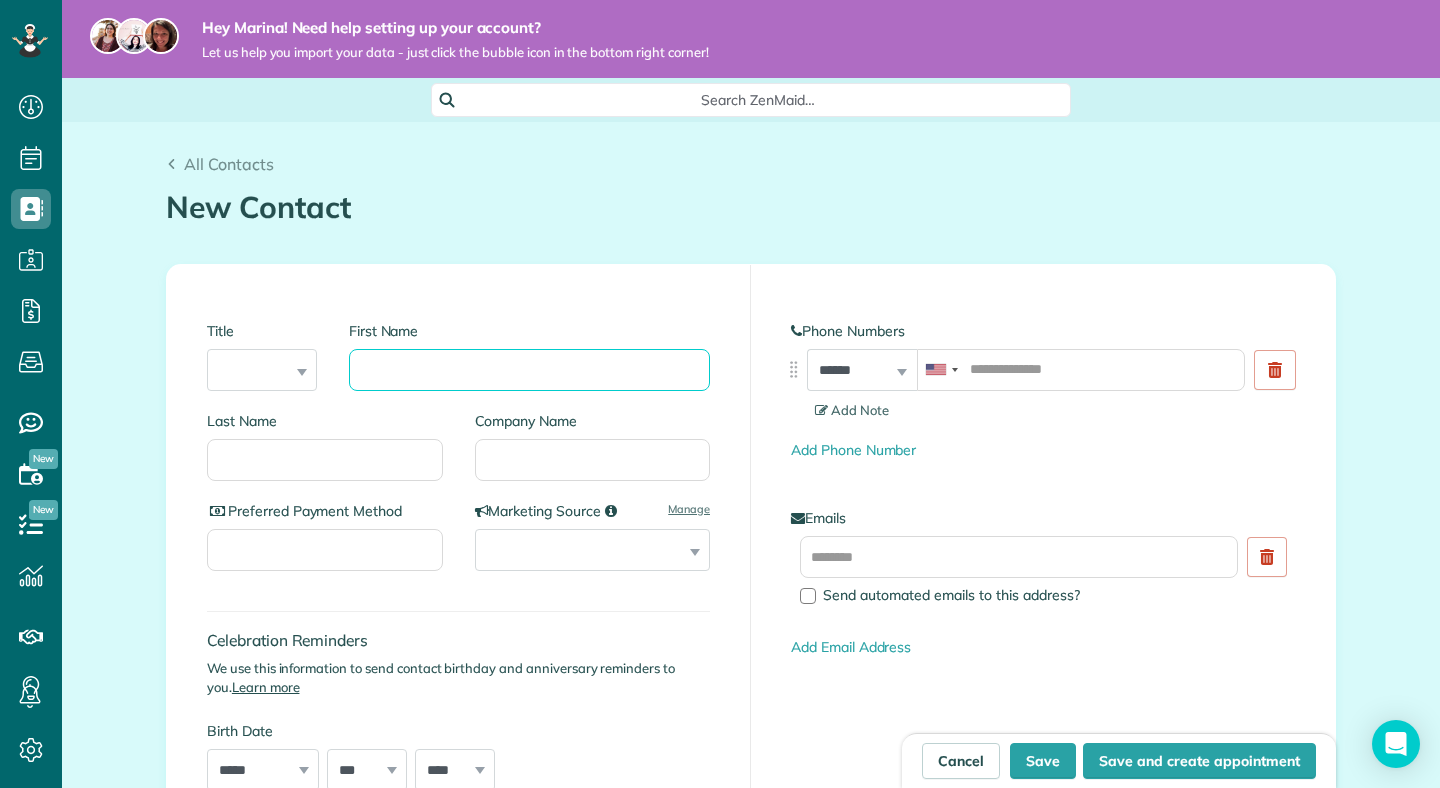click on "First Name" at bounding box center [529, 370] 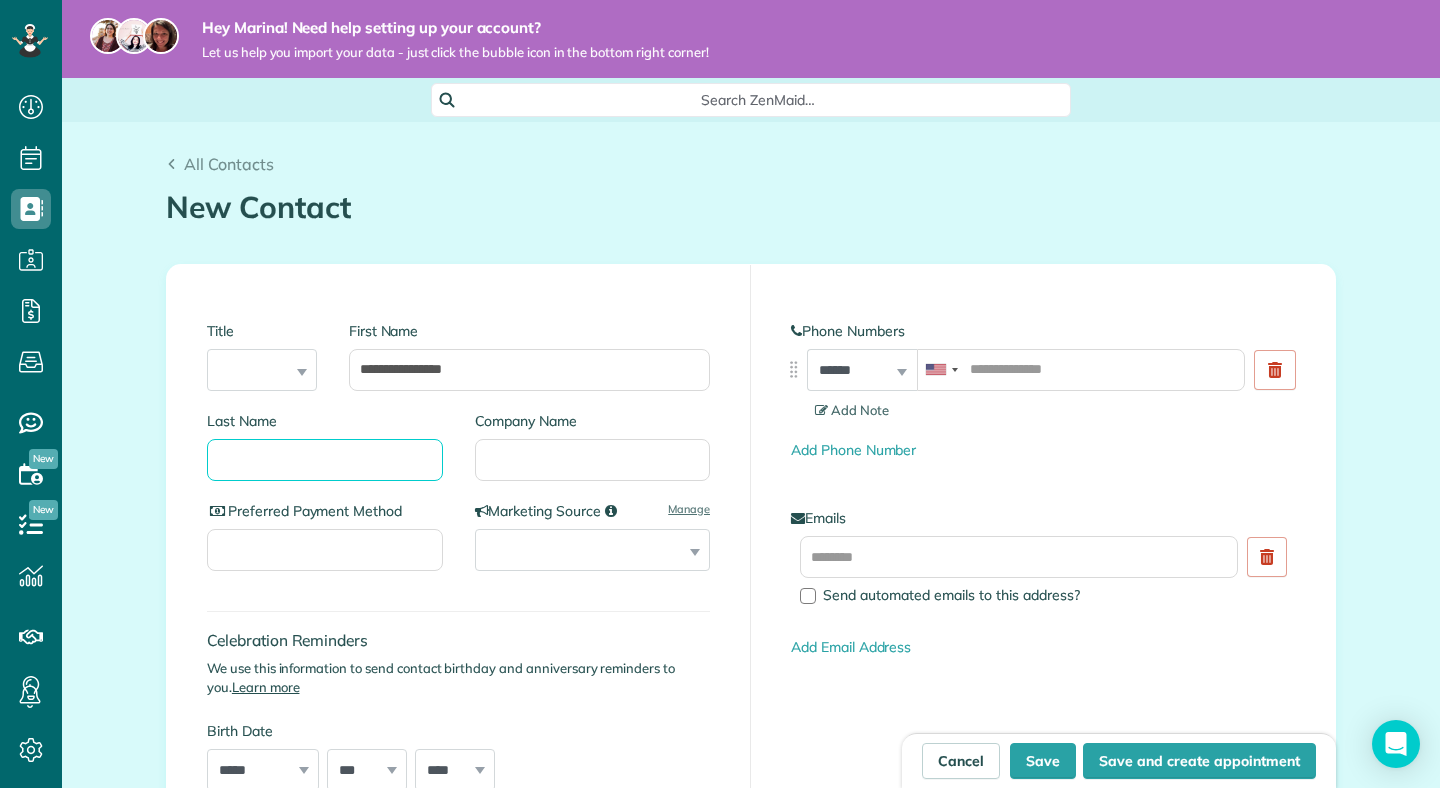 click on "Last Name" at bounding box center [325, 460] 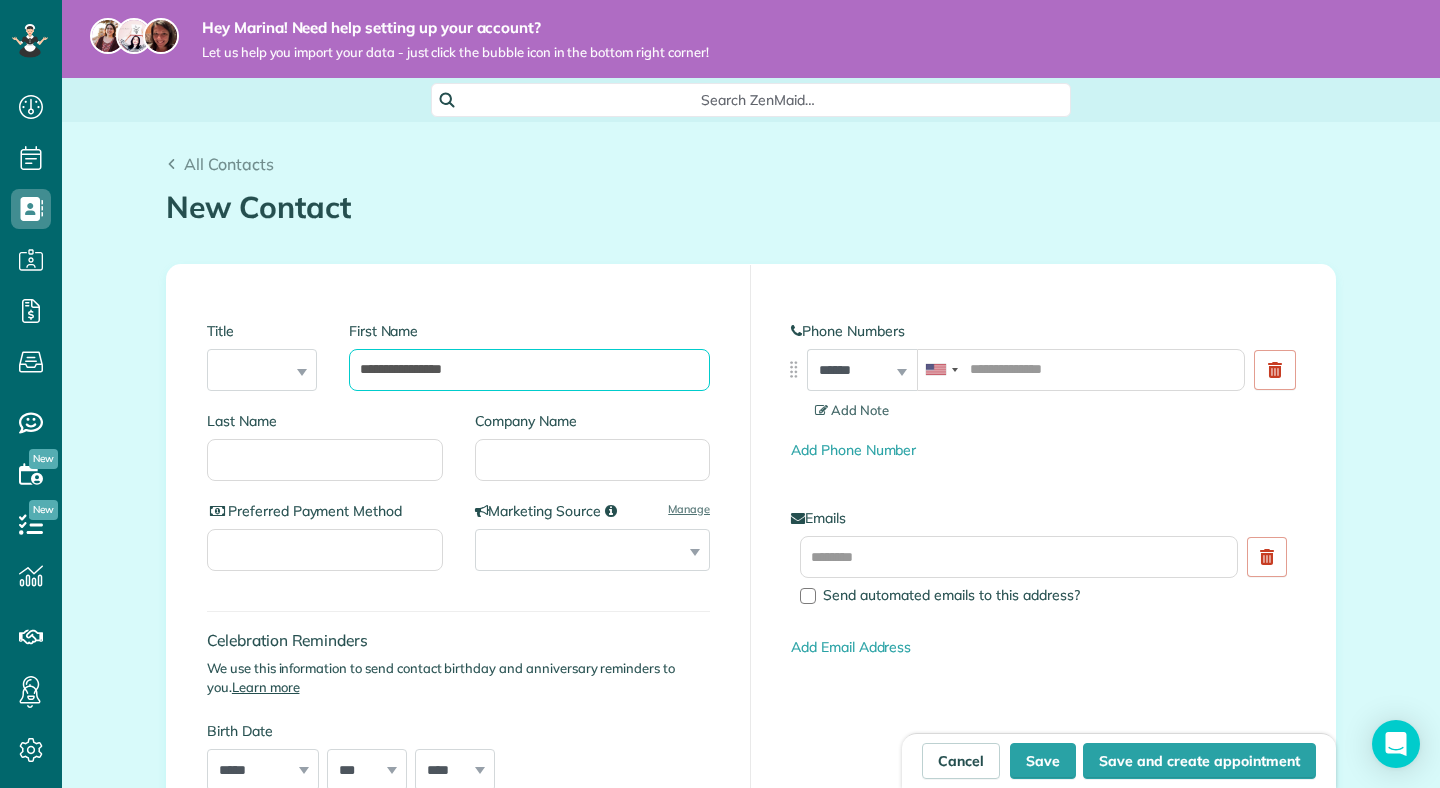 drag, startPoint x: 512, startPoint y: 360, endPoint x: 427, endPoint y: 368, distance: 85.37564 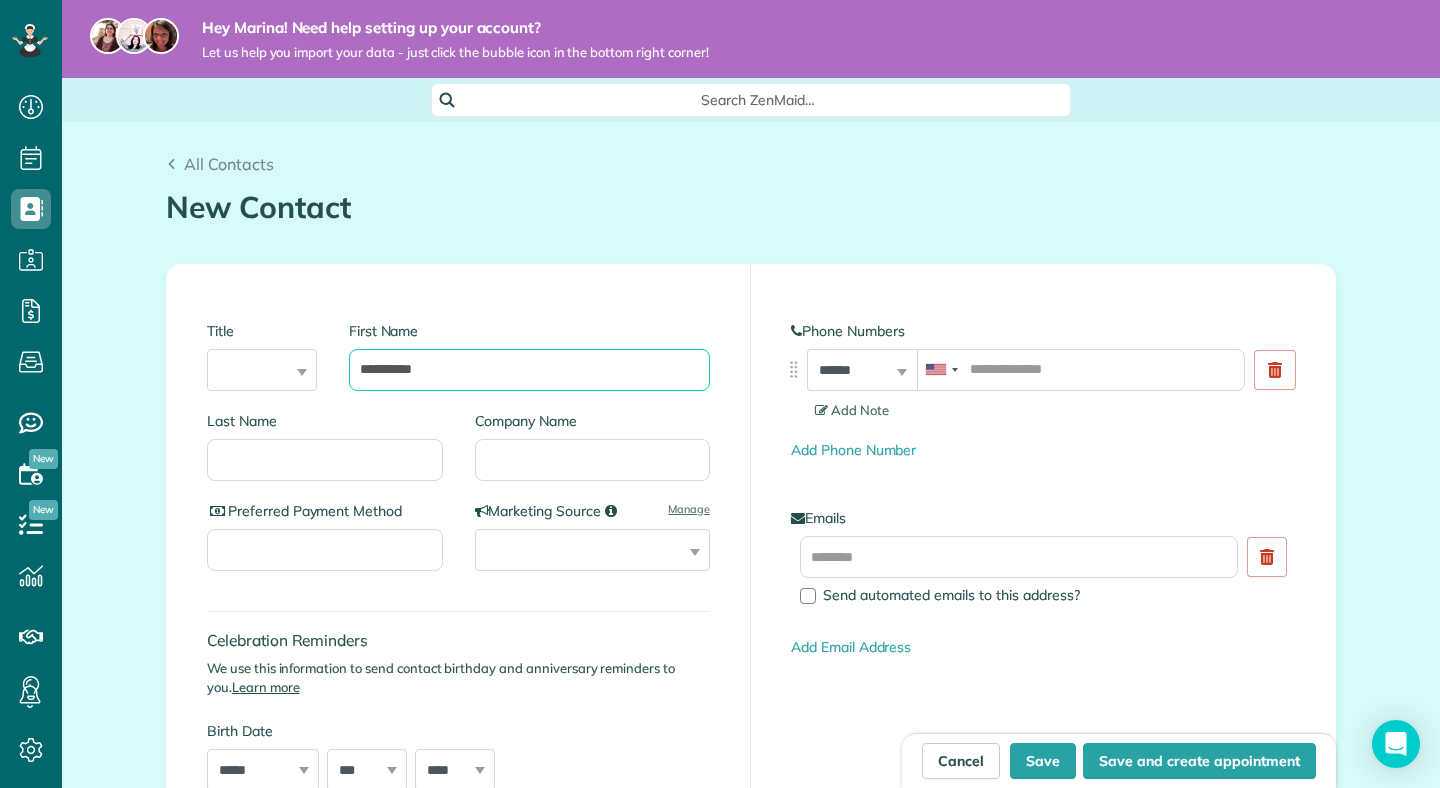 type on "*********" 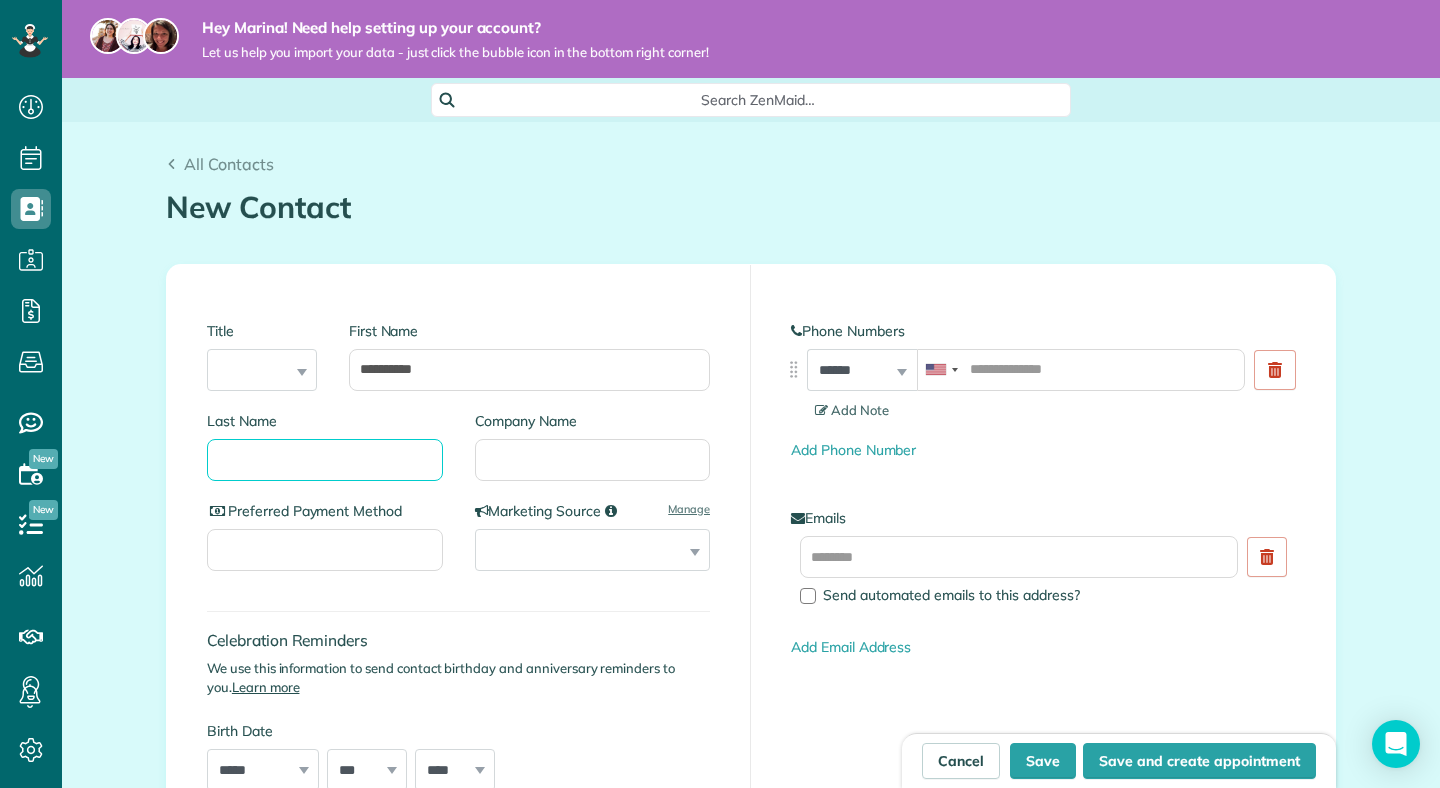 click on "Last Name" at bounding box center [325, 460] 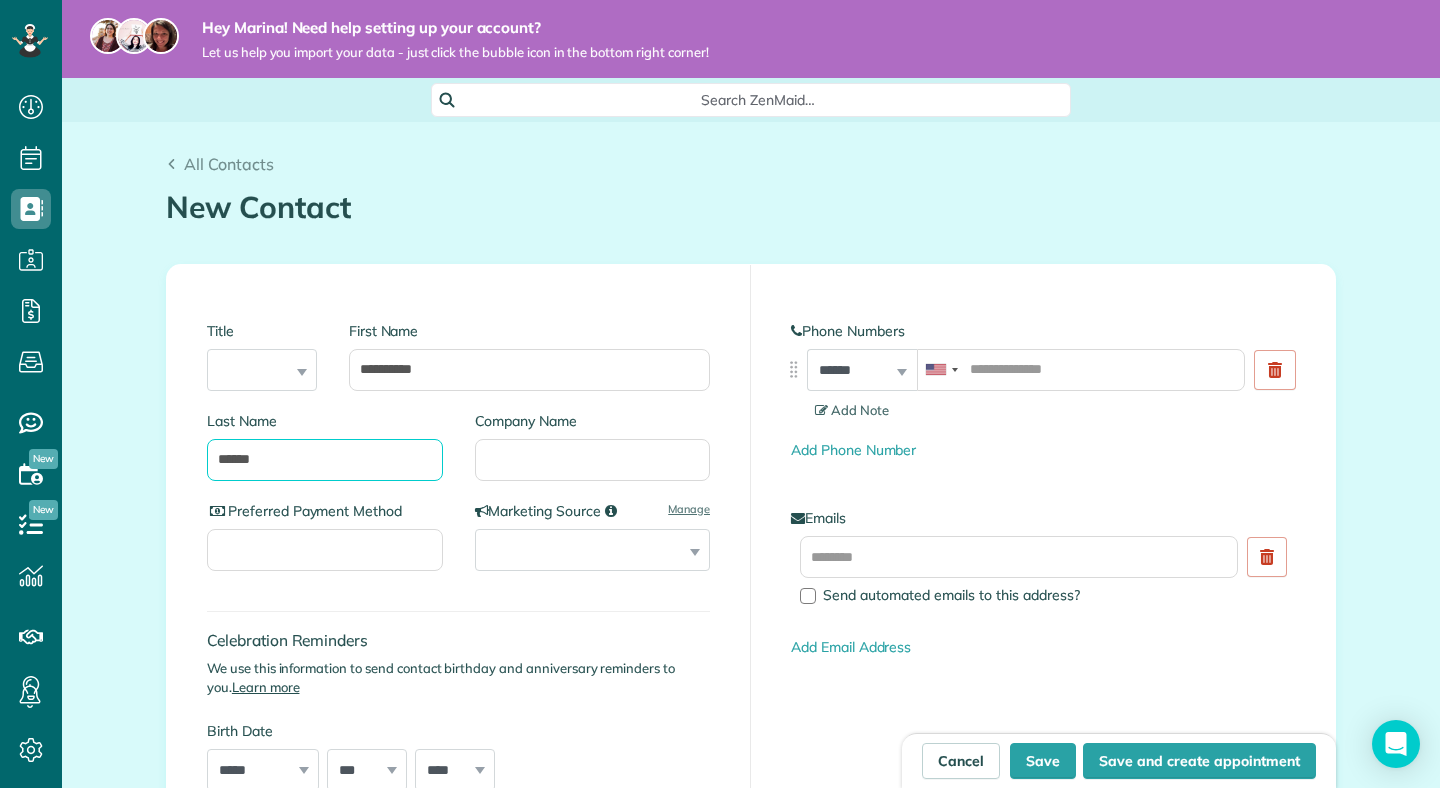 type on "******" 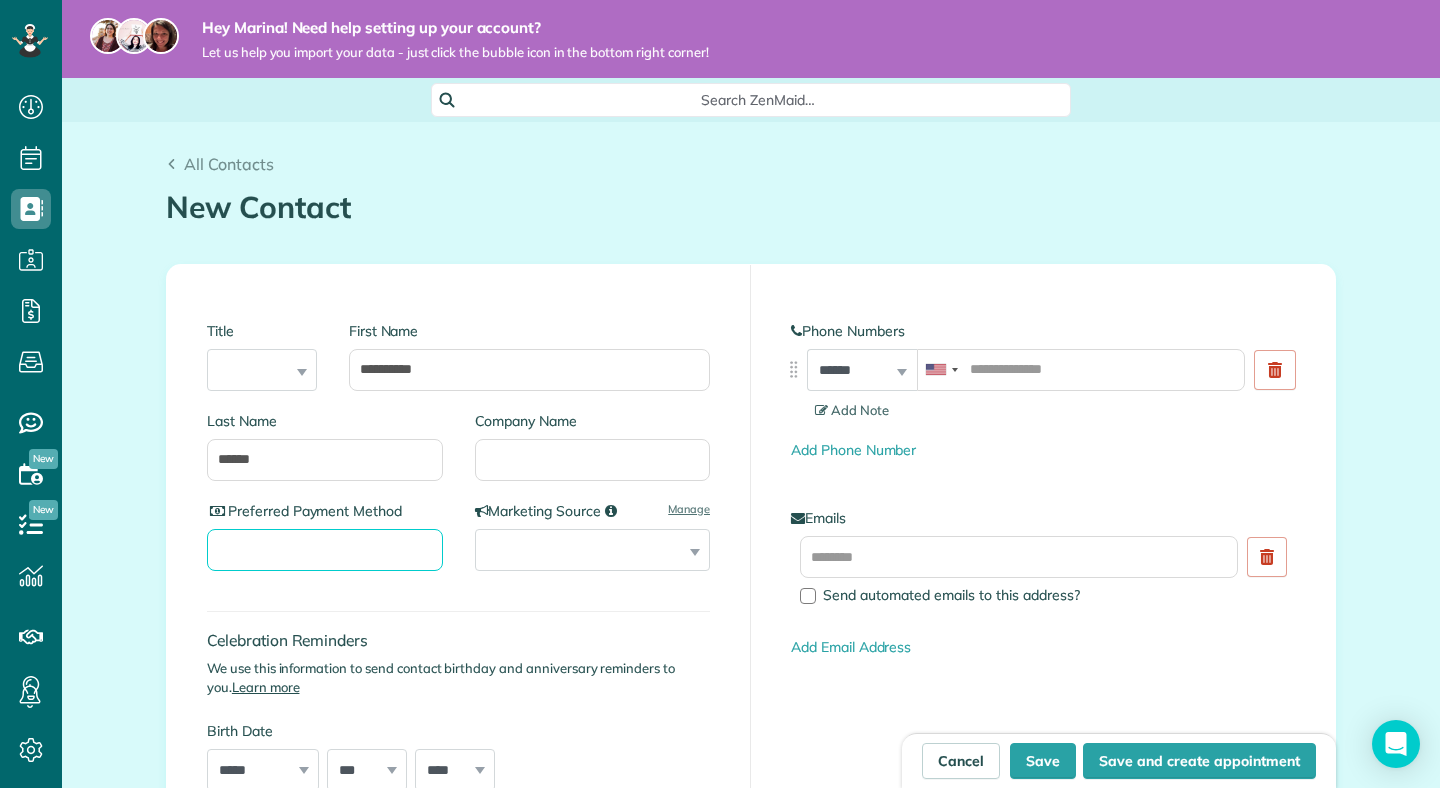 click on "Preferred Payment Method" at bounding box center (325, 550) 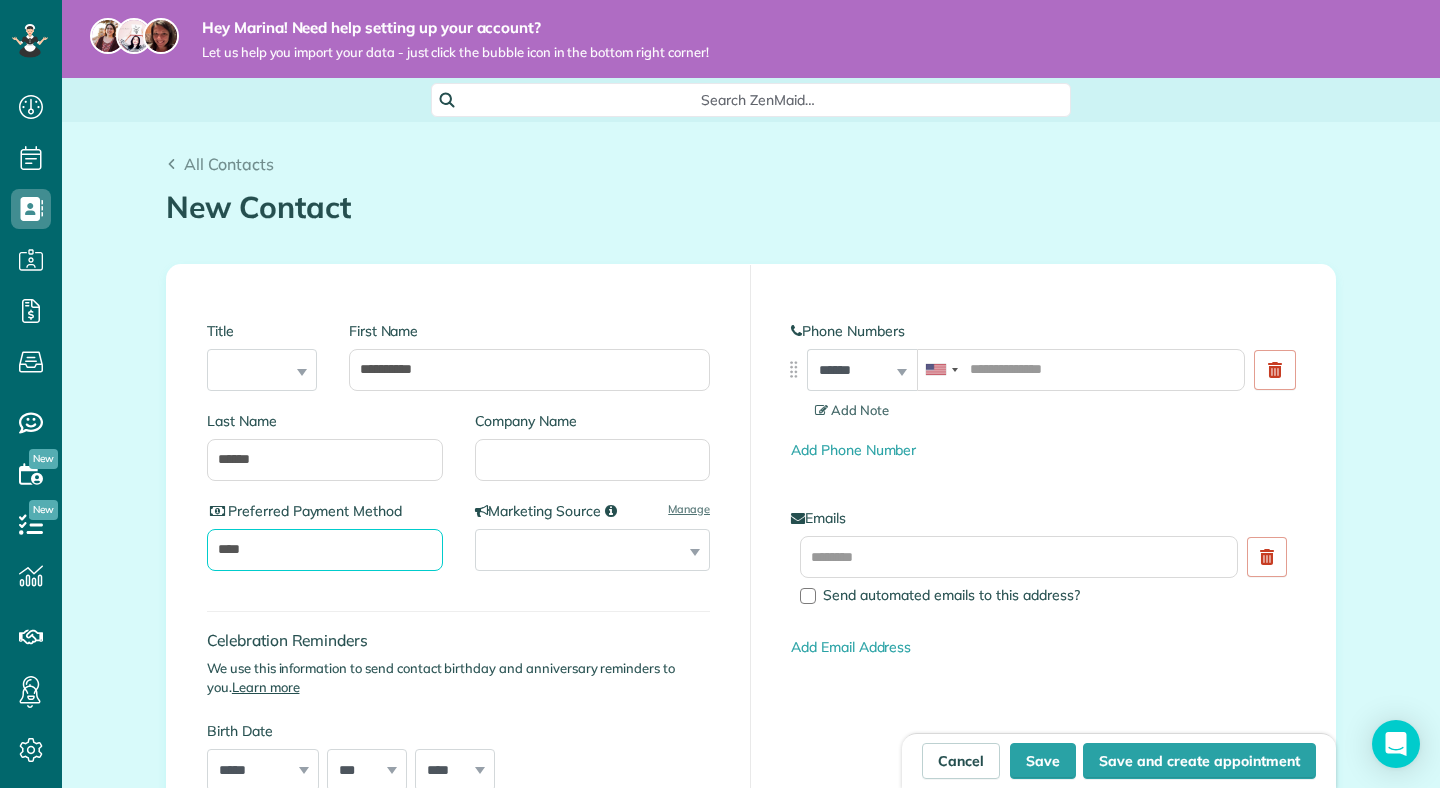 type on "****" 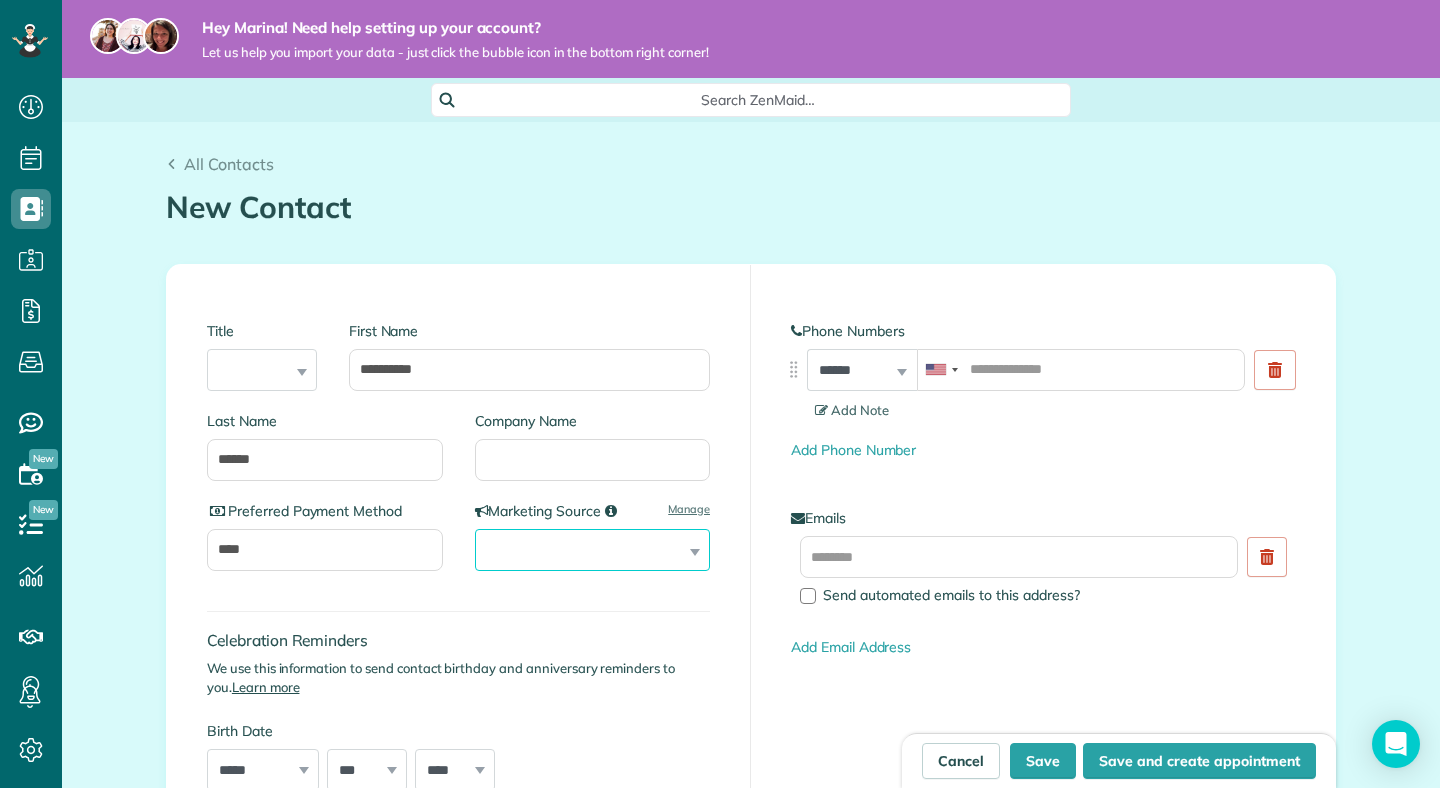 click on "**********" at bounding box center [593, 550] 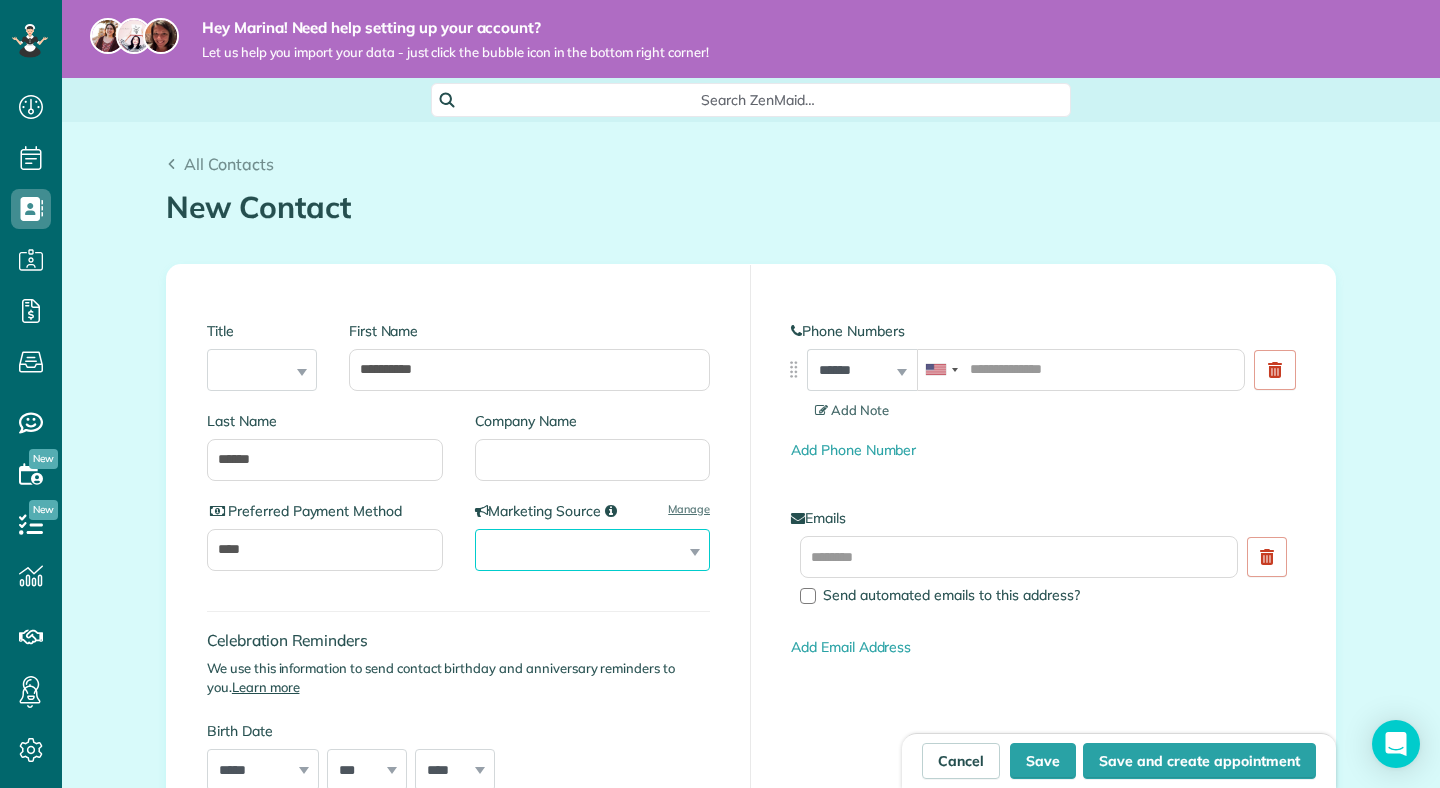 select on "****" 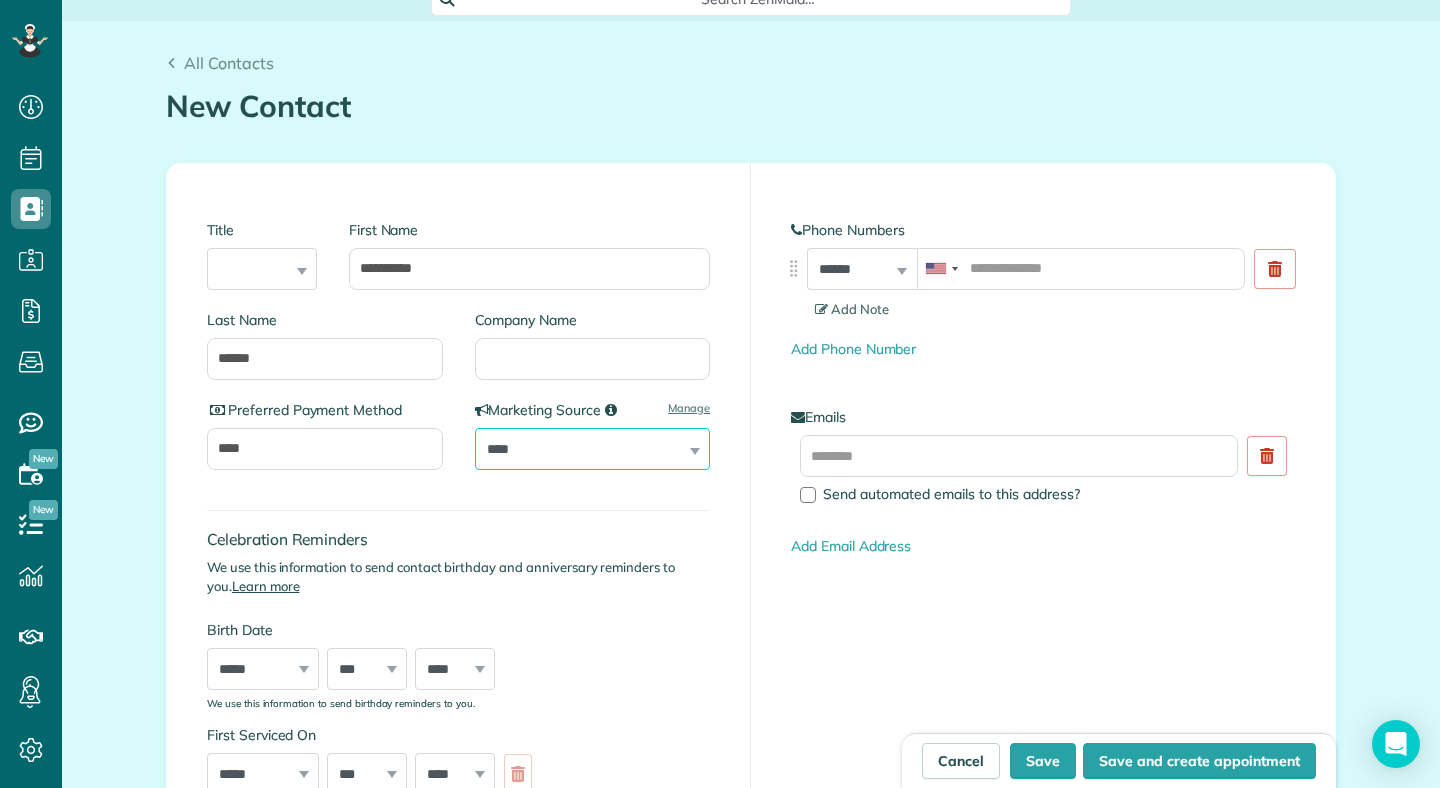 scroll, scrollTop: 103, scrollLeft: 0, axis: vertical 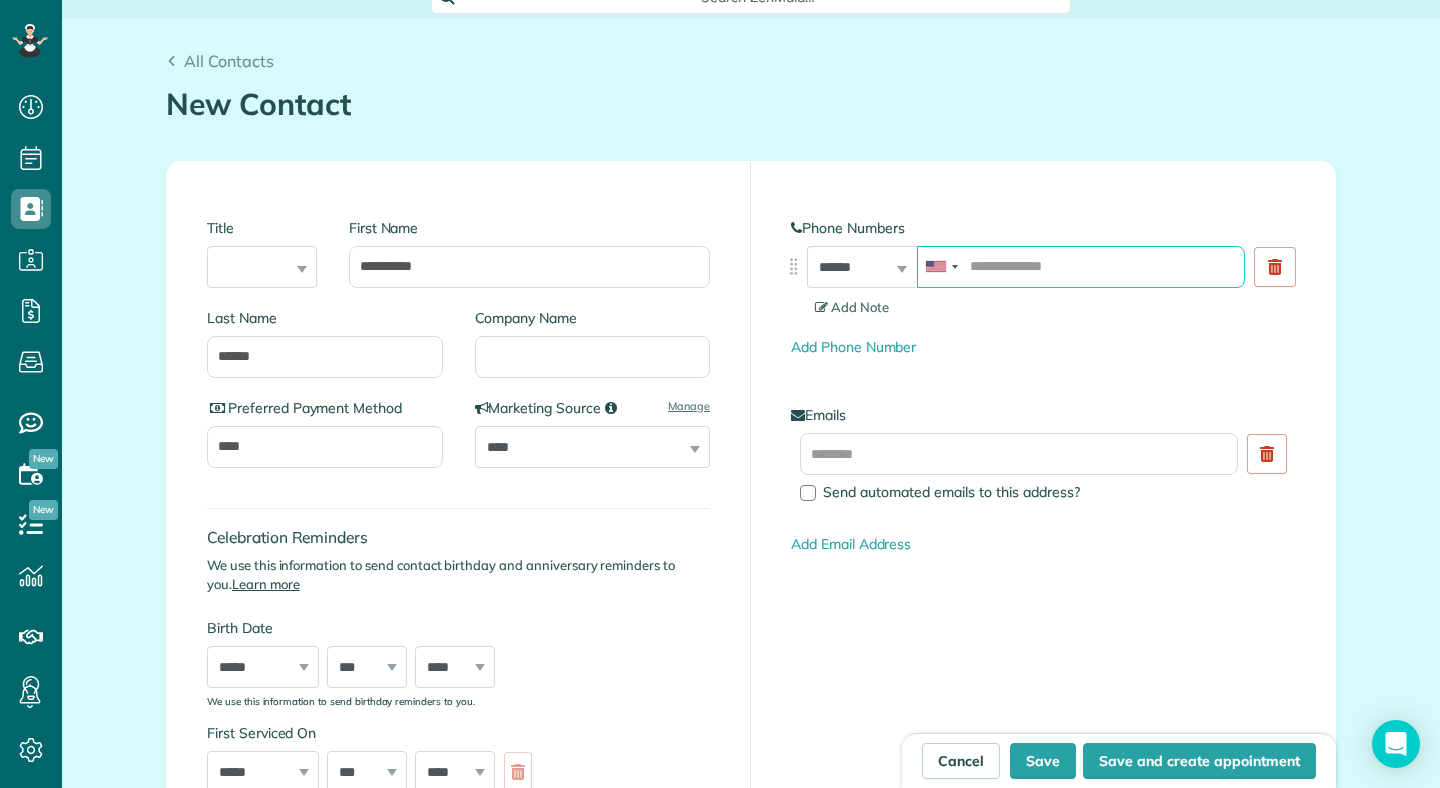 click at bounding box center [1081, 267] 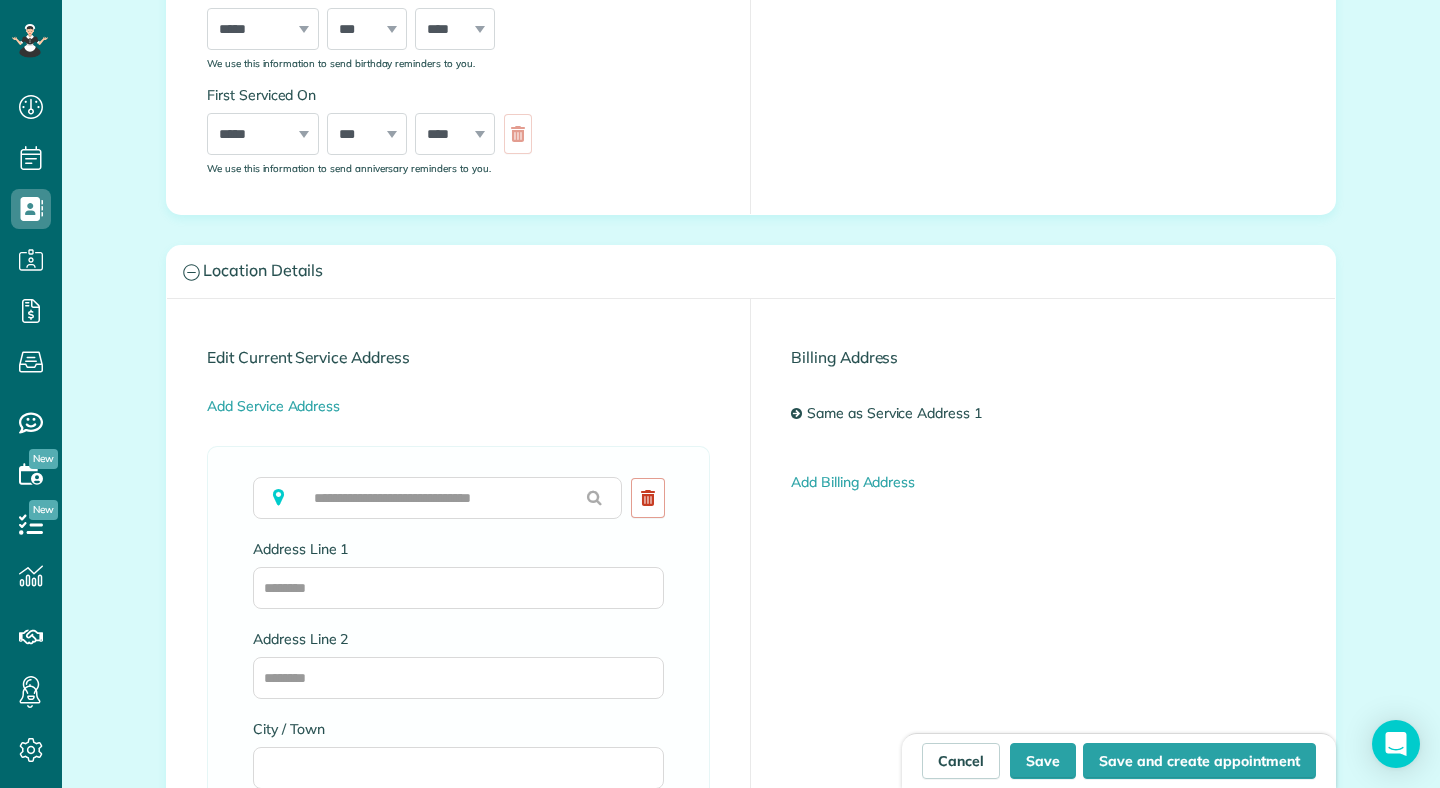scroll, scrollTop: 749, scrollLeft: 0, axis: vertical 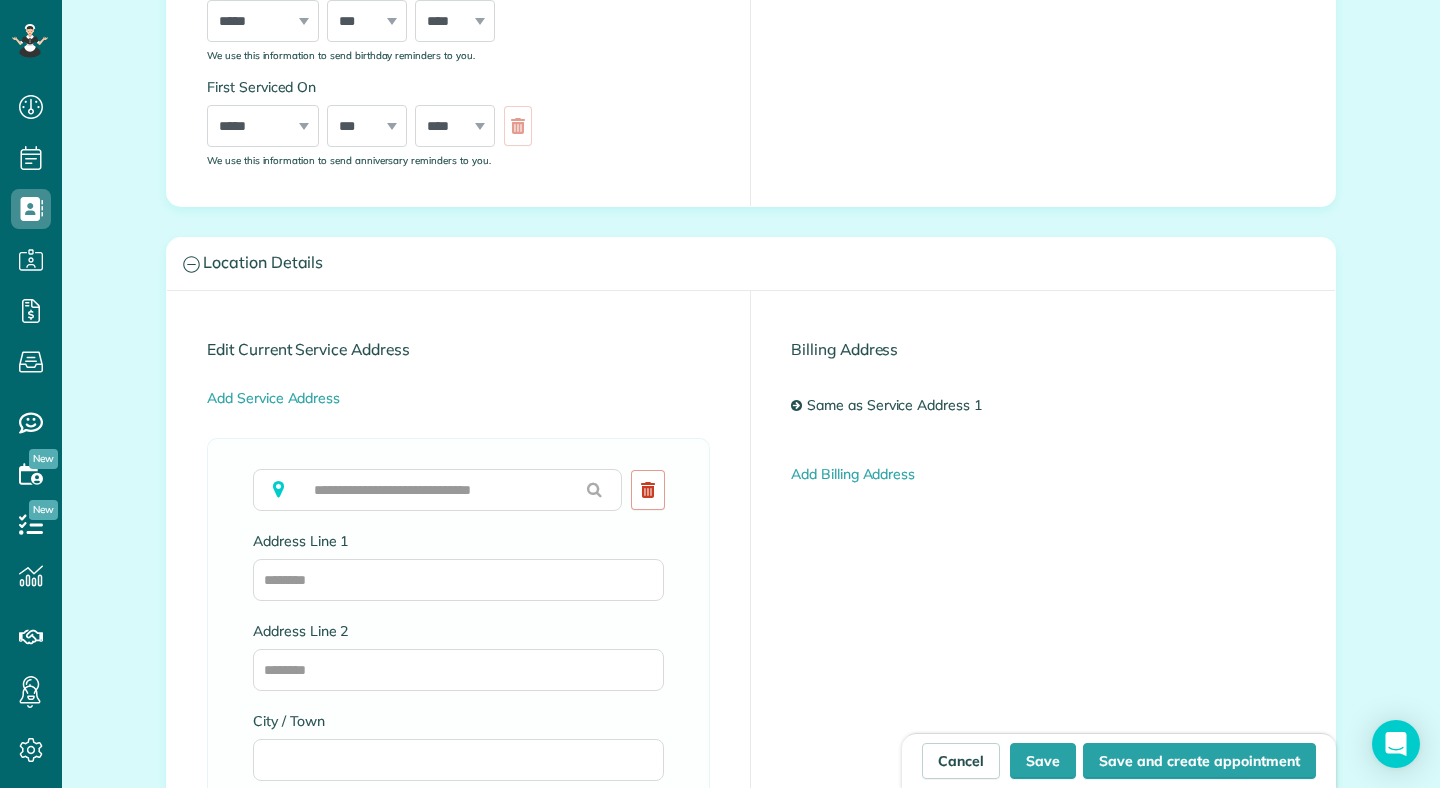 type on "**********" 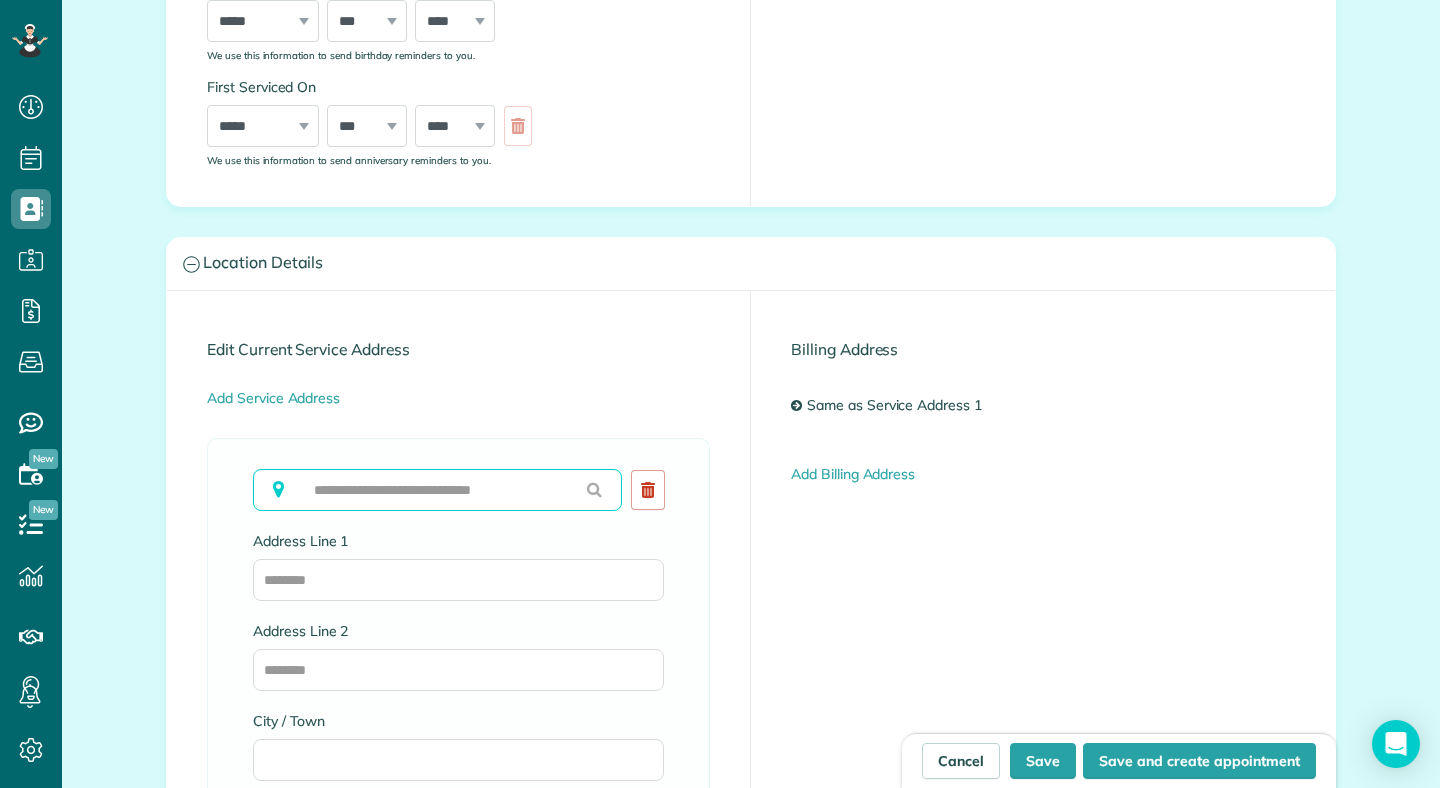 click at bounding box center [437, 490] 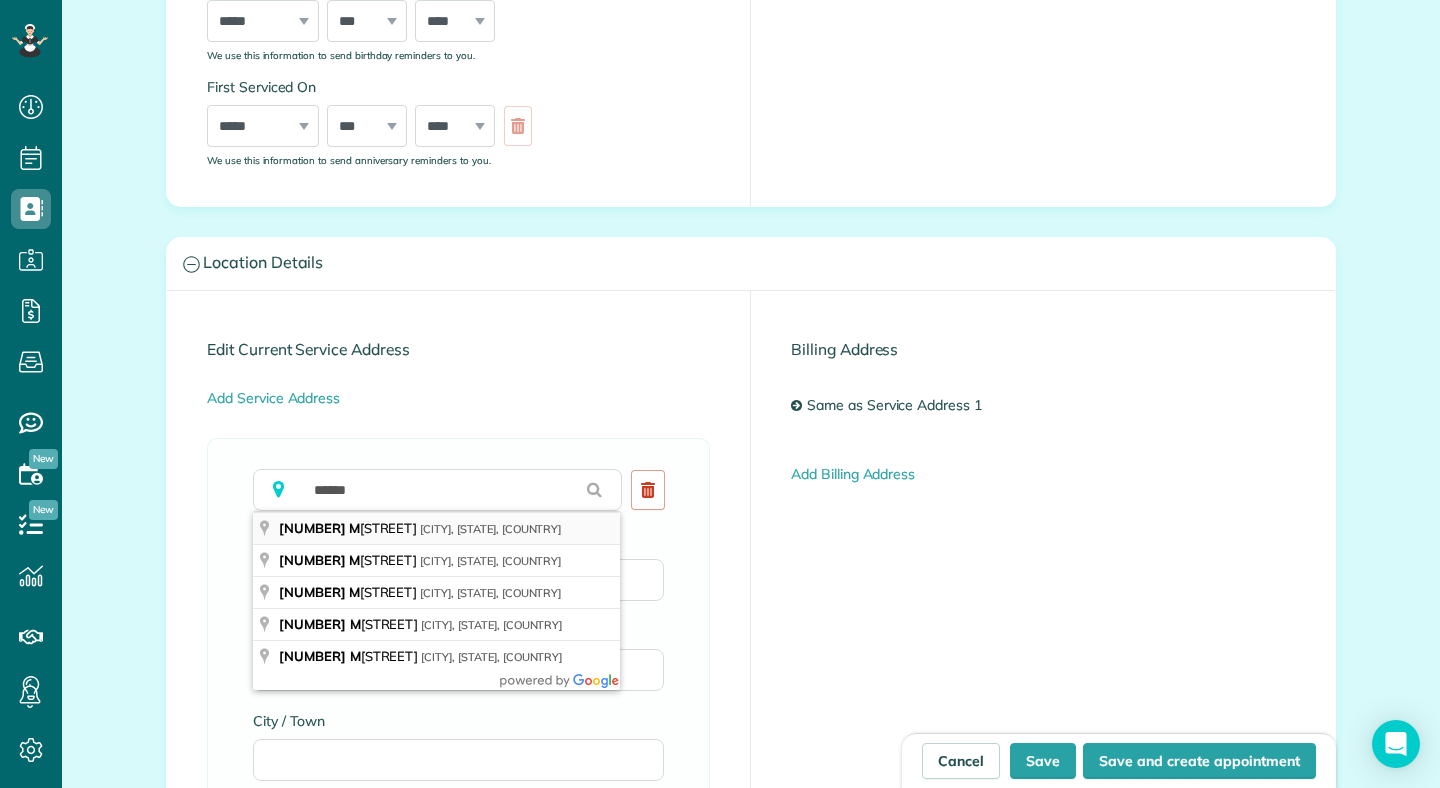 type on "**********" 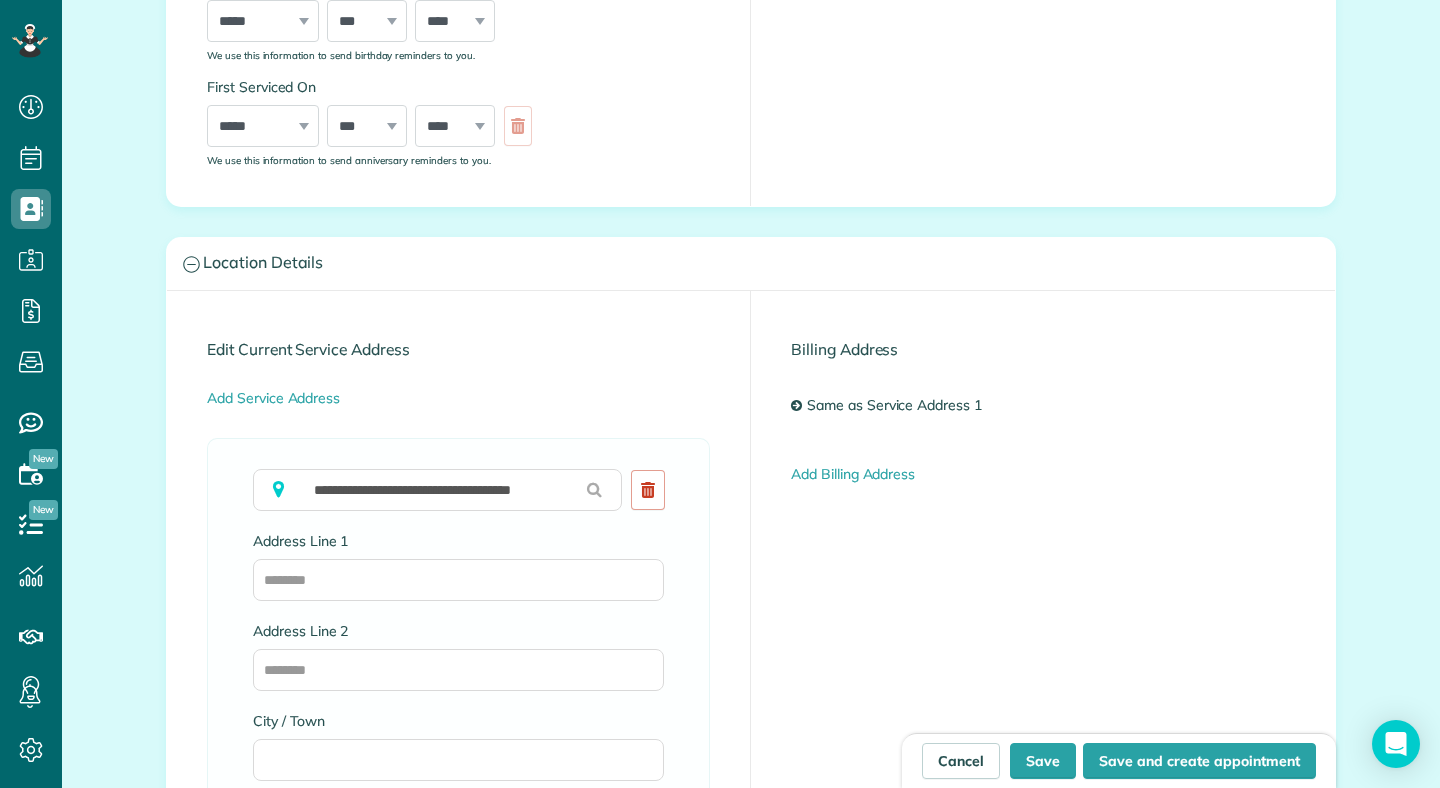type on "**********" 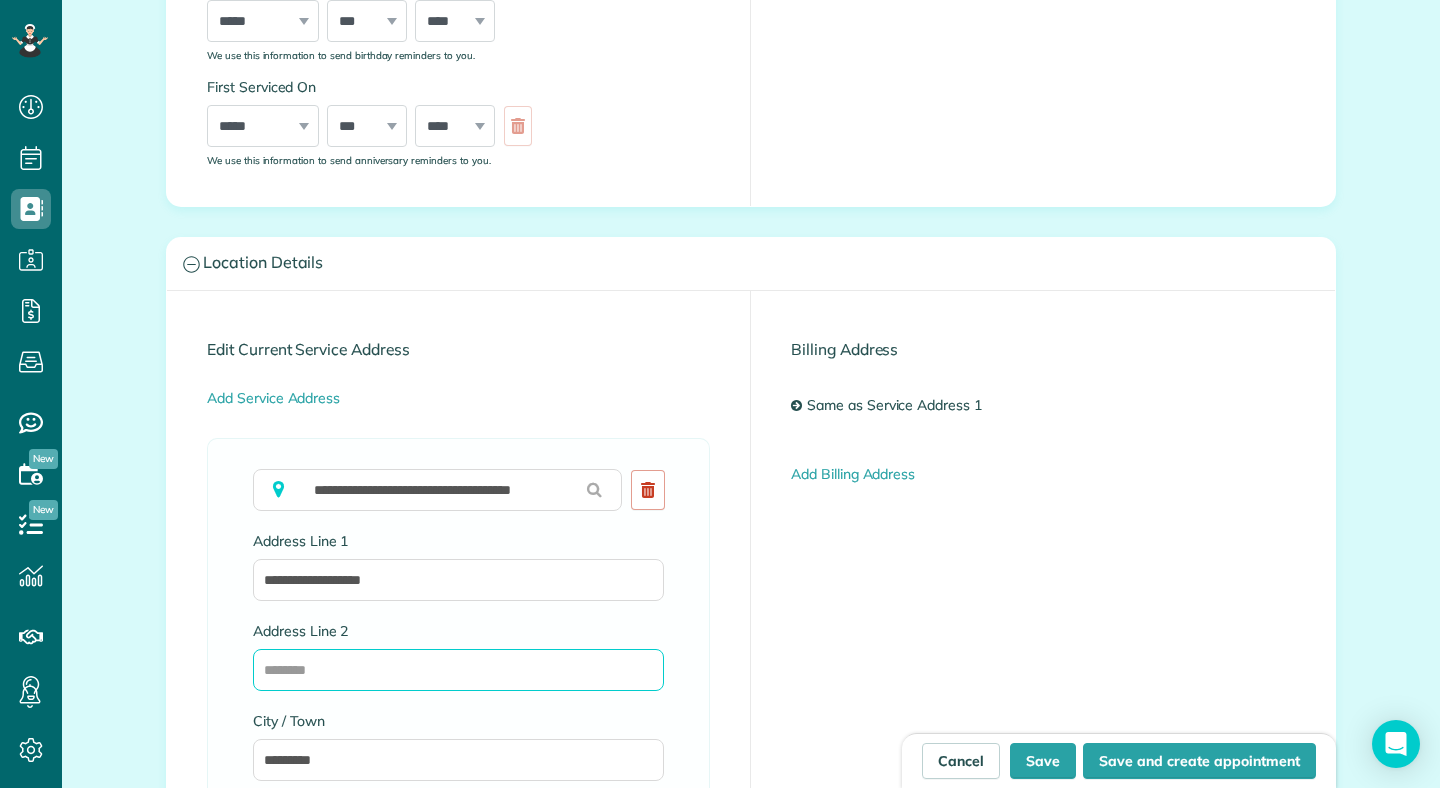 click on "Address Line 2" at bounding box center (458, 670) 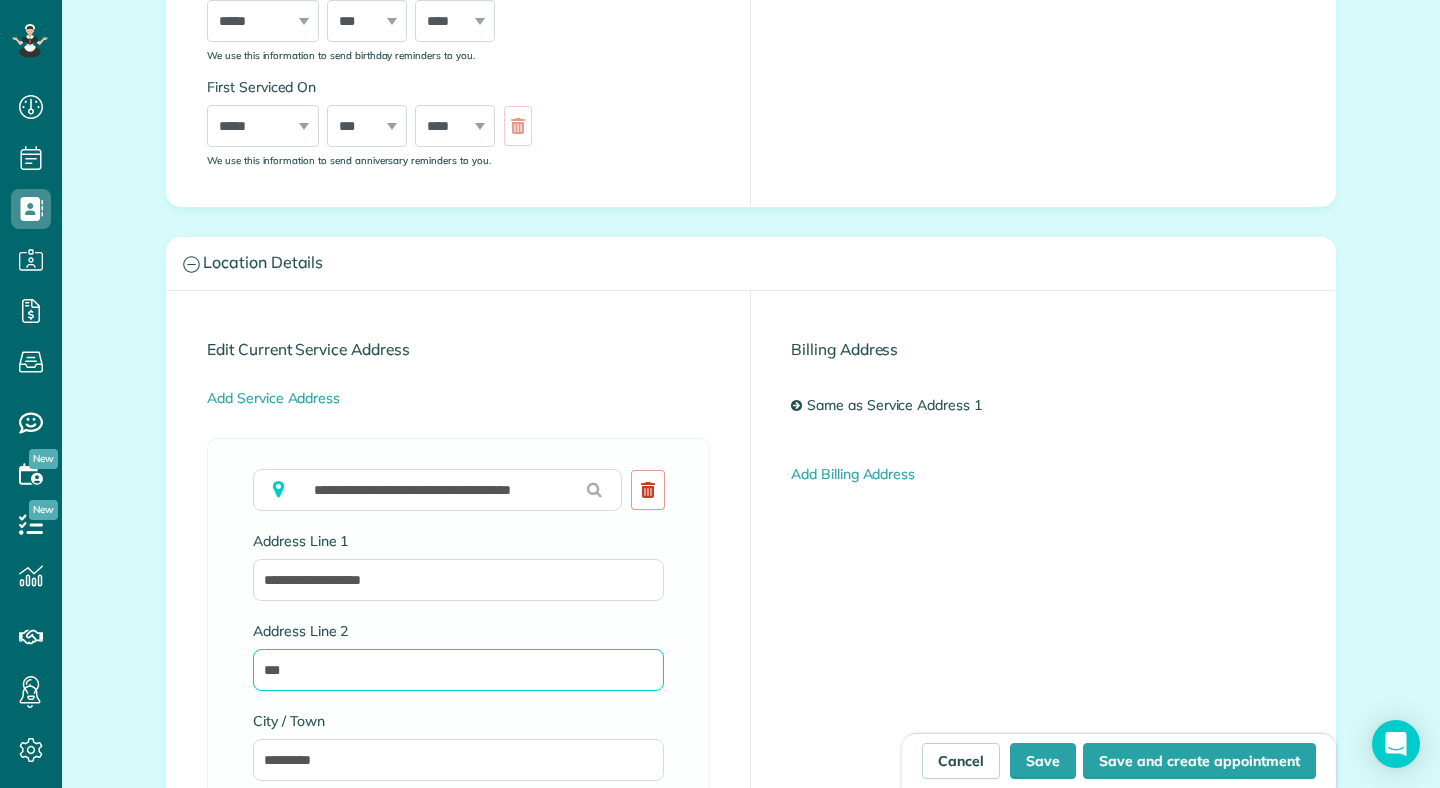 type on "***" 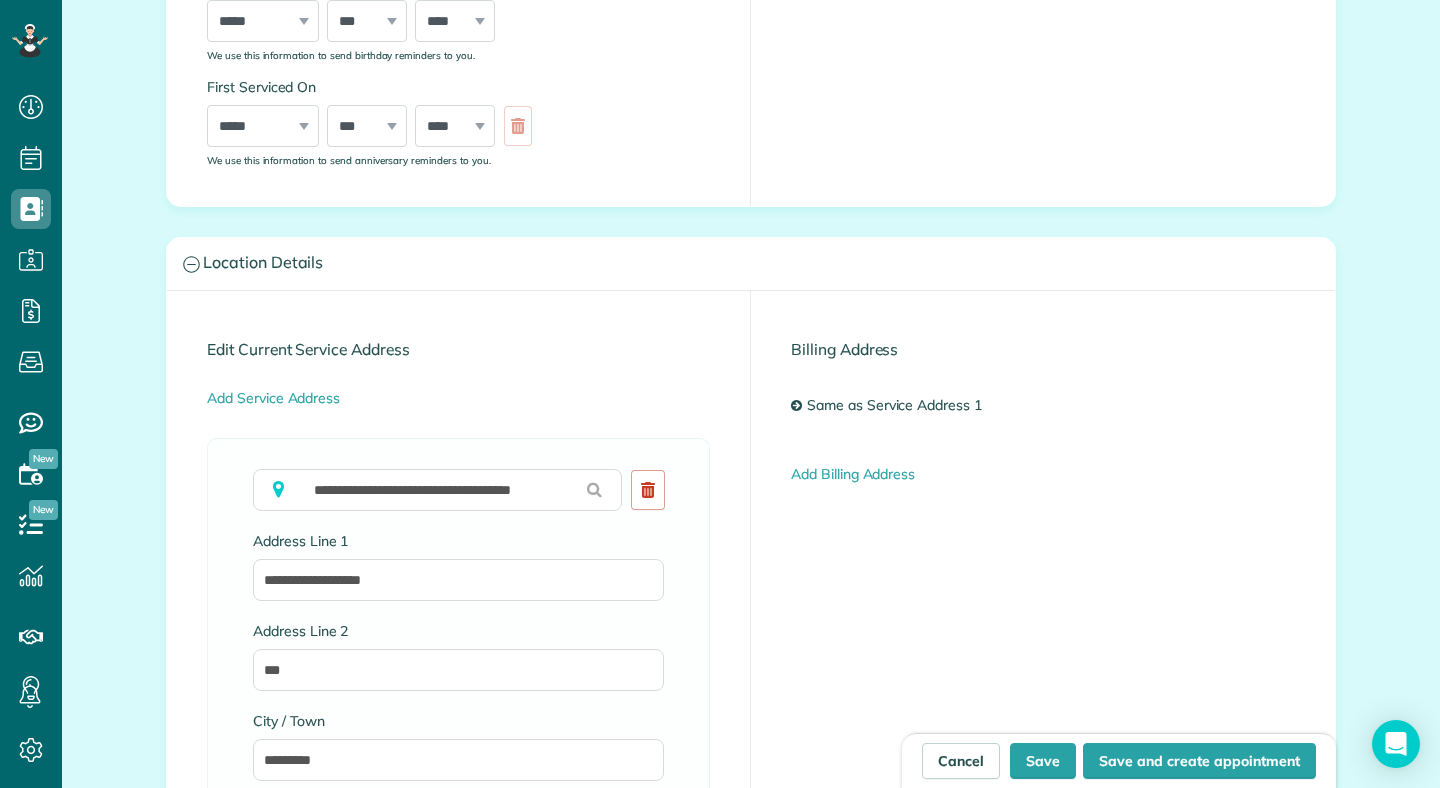 click on "**********" at bounding box center (458, 825) 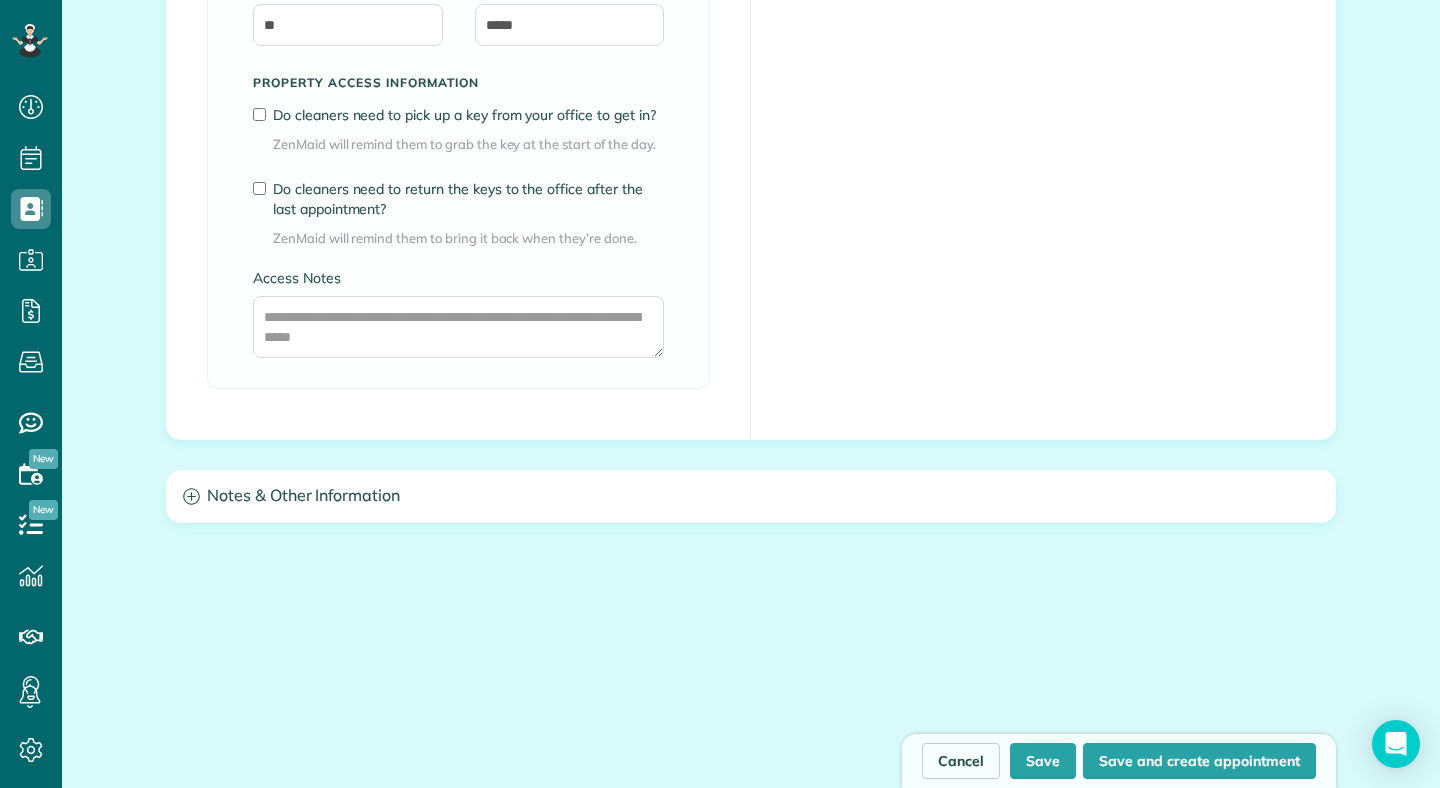 scroll, scrollTop: 1641, scrollLeft: 0, axis: vertical 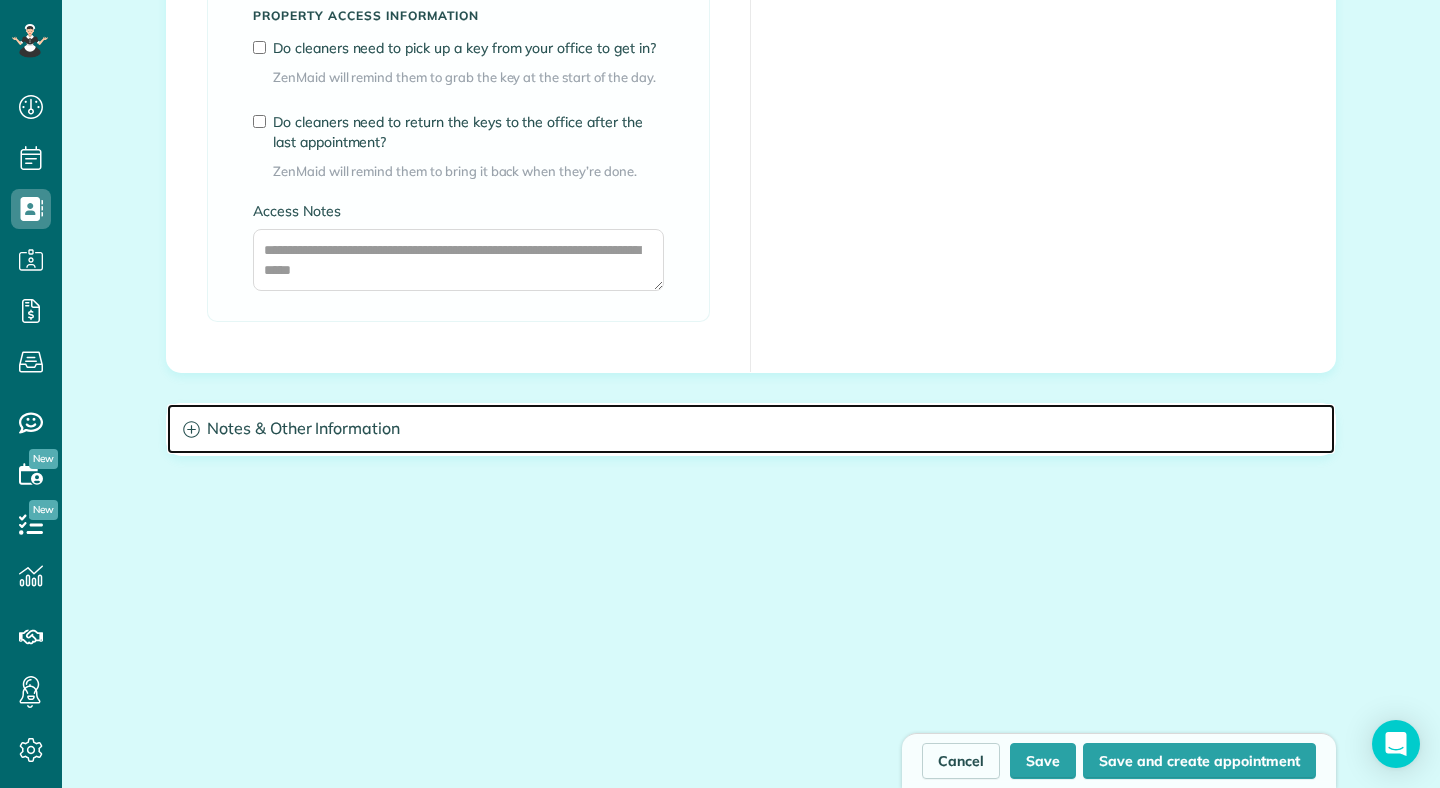 click on "Notes & Other Information" at bounding box center [751, 429] 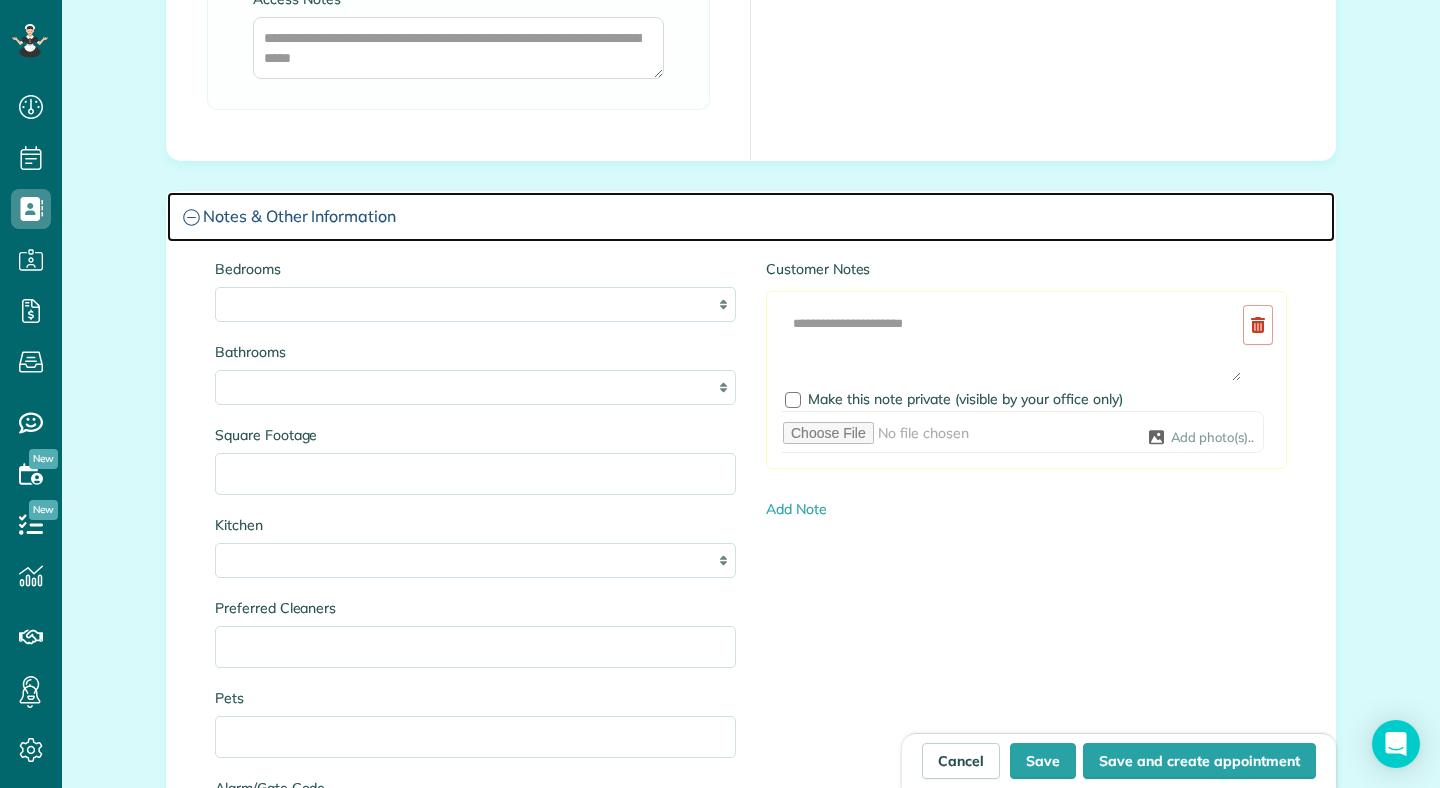 scroll, scrollTop: 1963, scrollLeft: 0, axis: vertical 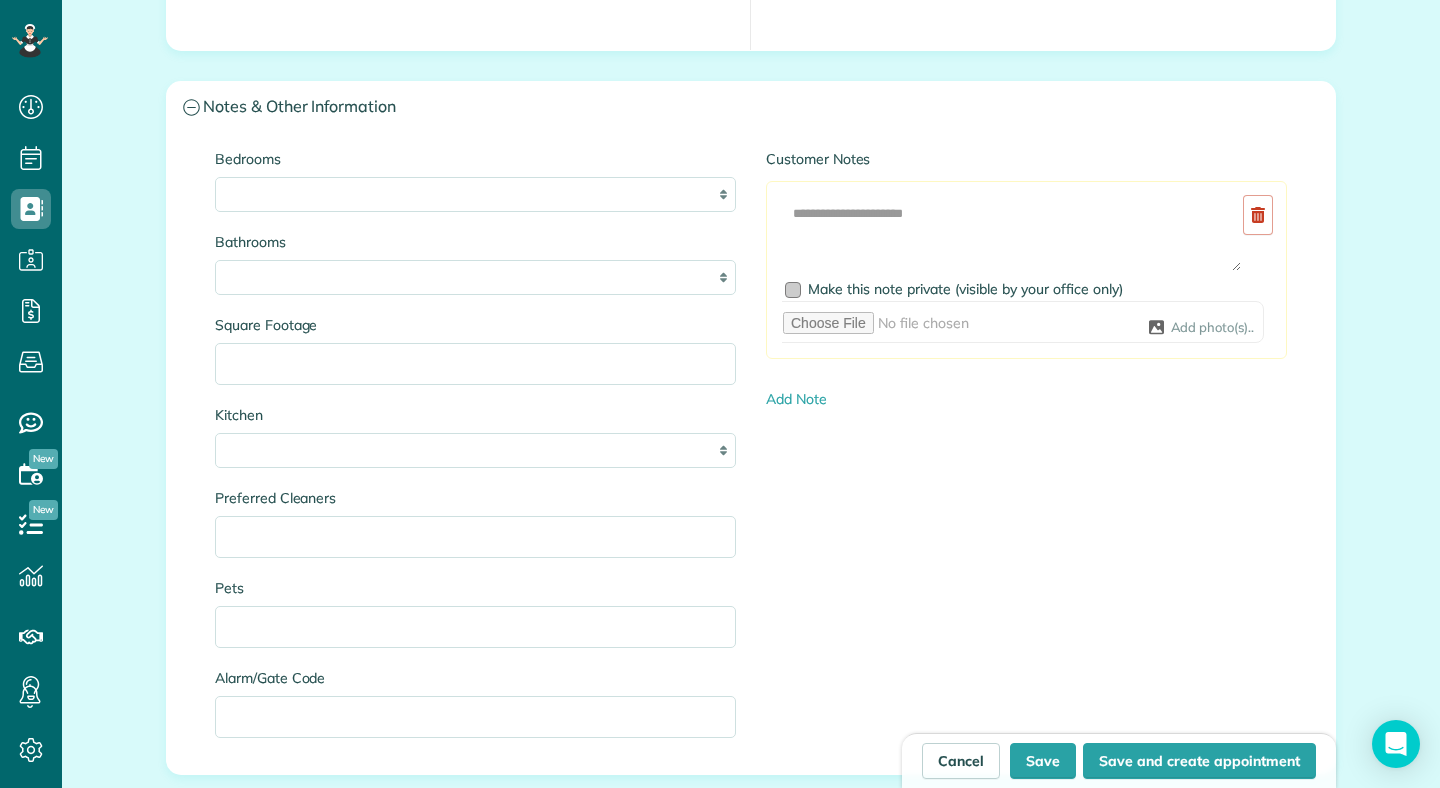 click at bounding box center [793, 290] 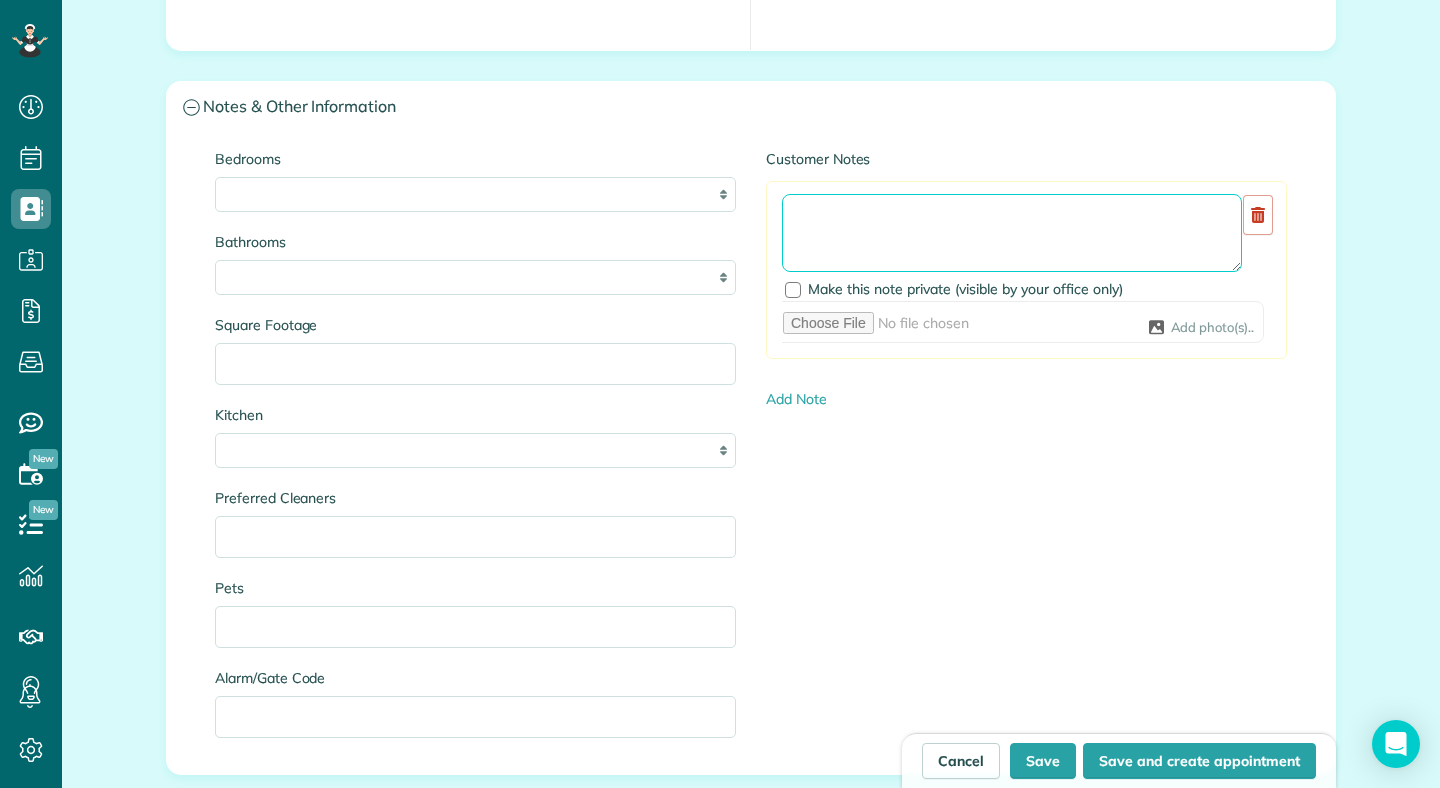 click at bounding box center (1012, 233) 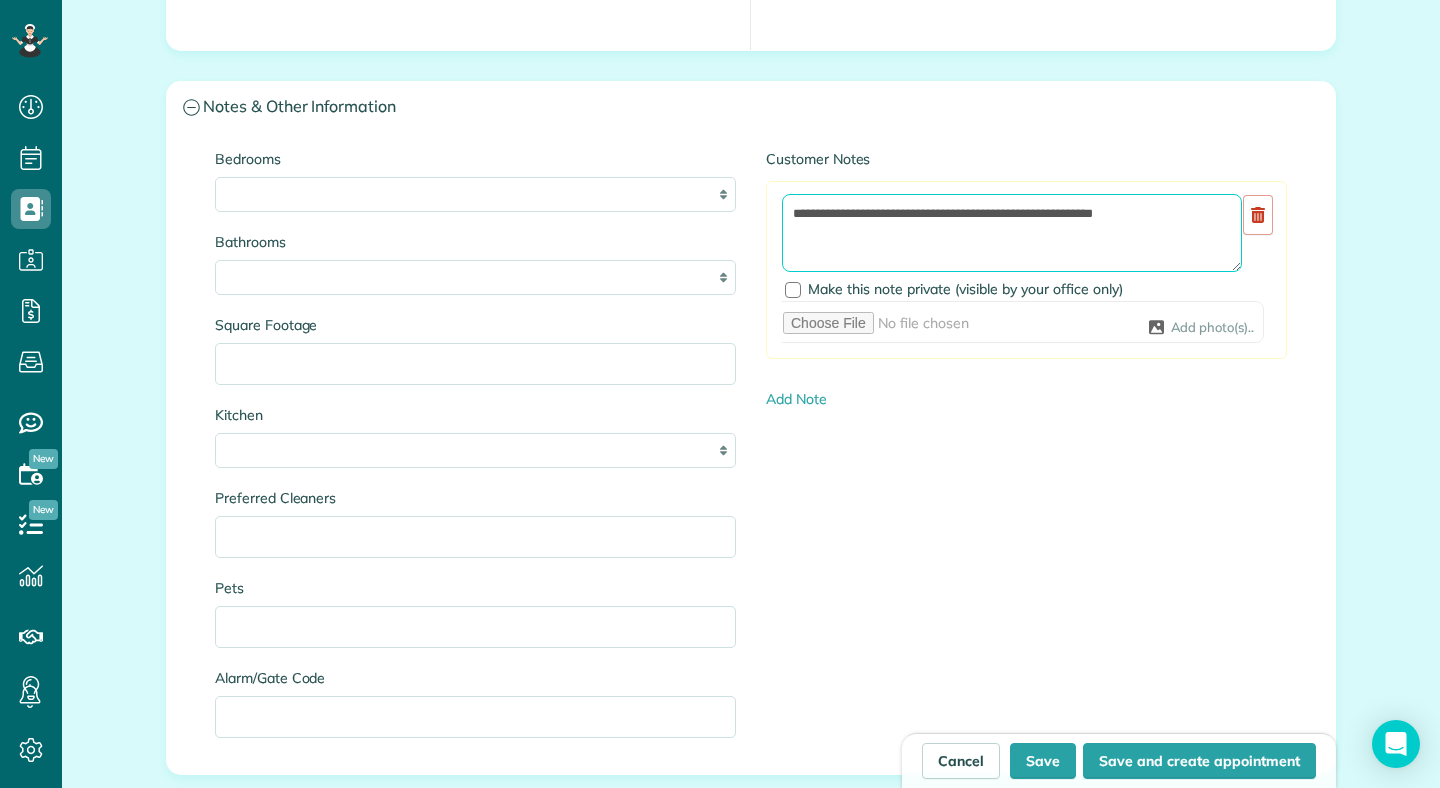 scroll, scrollTop: 2171, scrollLeft: 0, axis: vertical 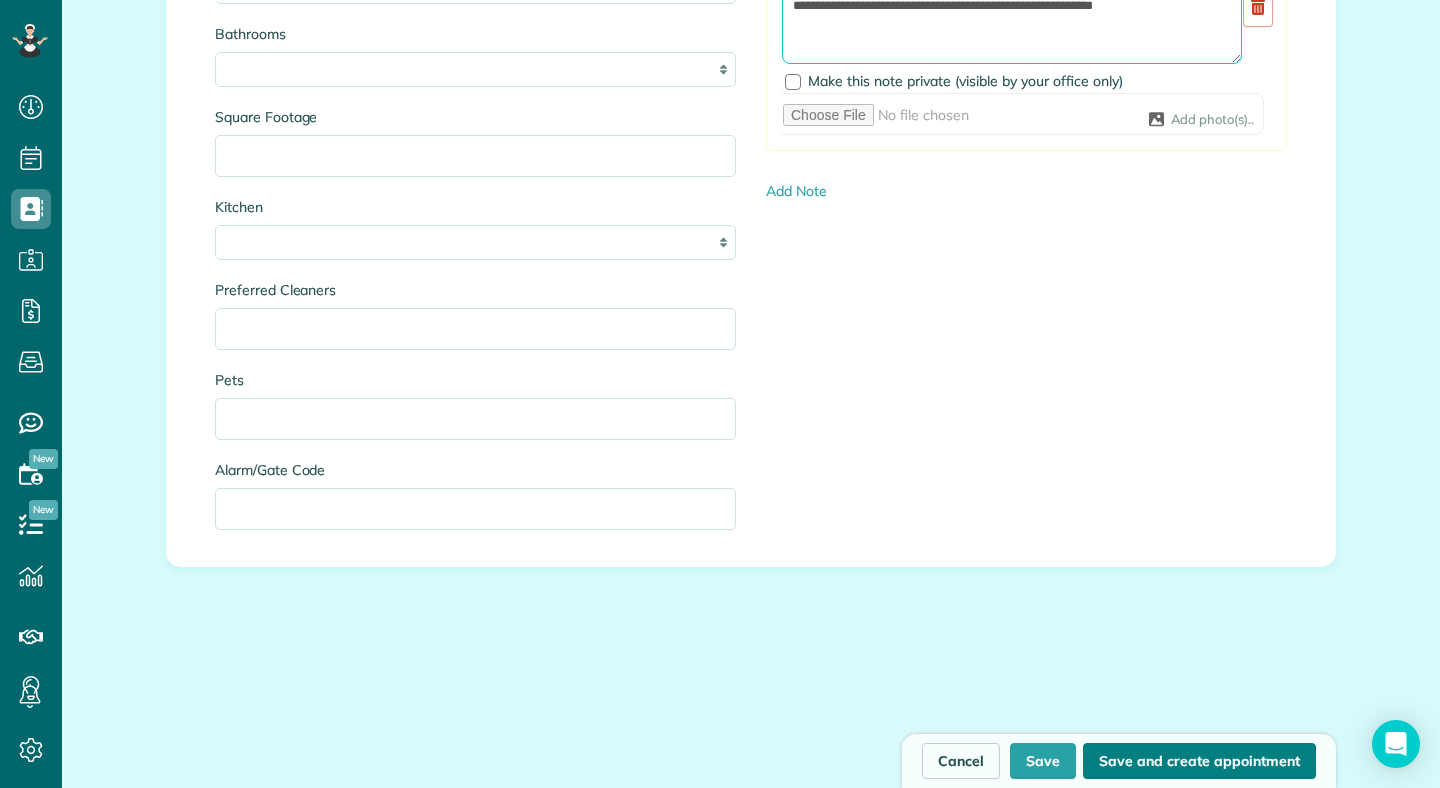 type on "**********" 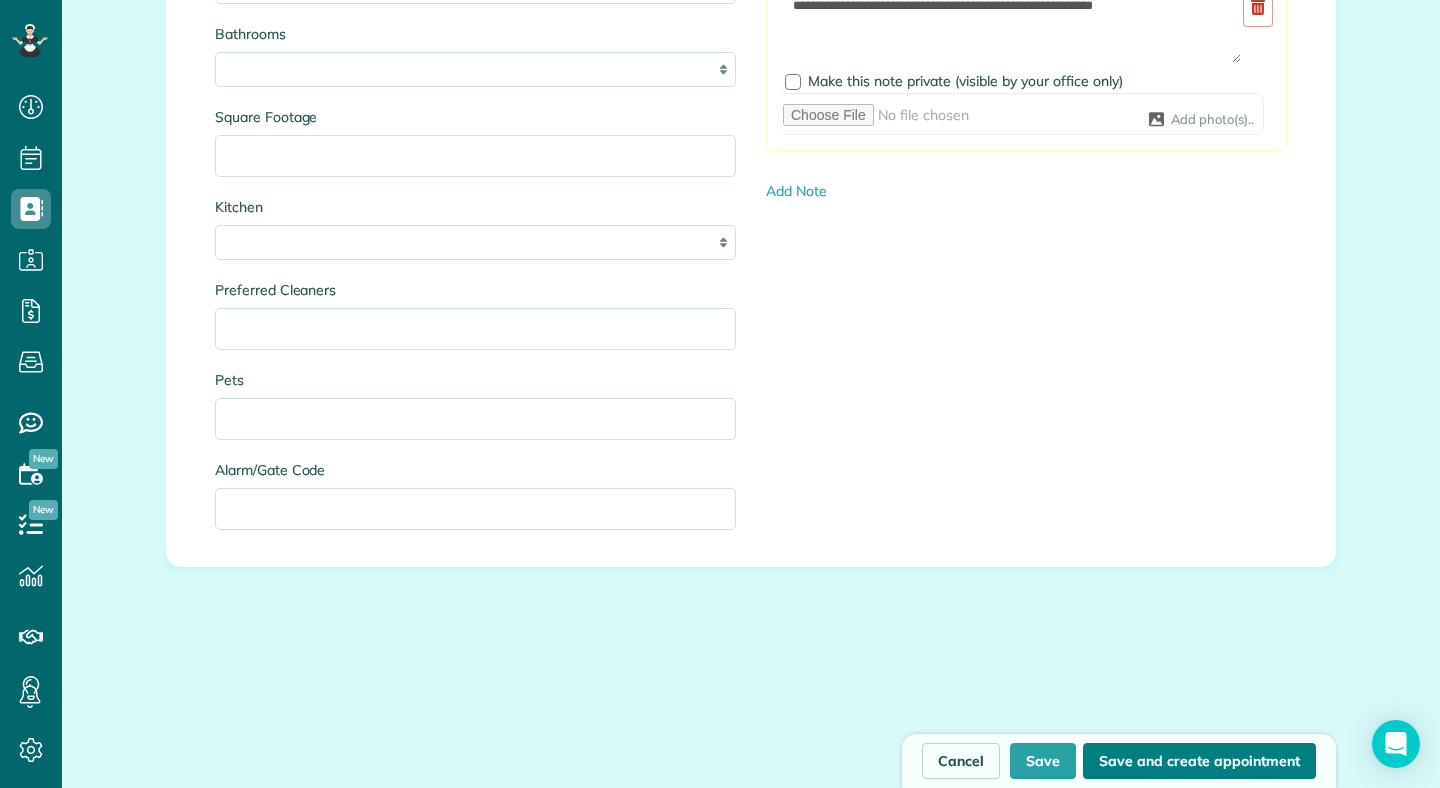 click on "Save and create appointment" at bounding box center [1199, 761] 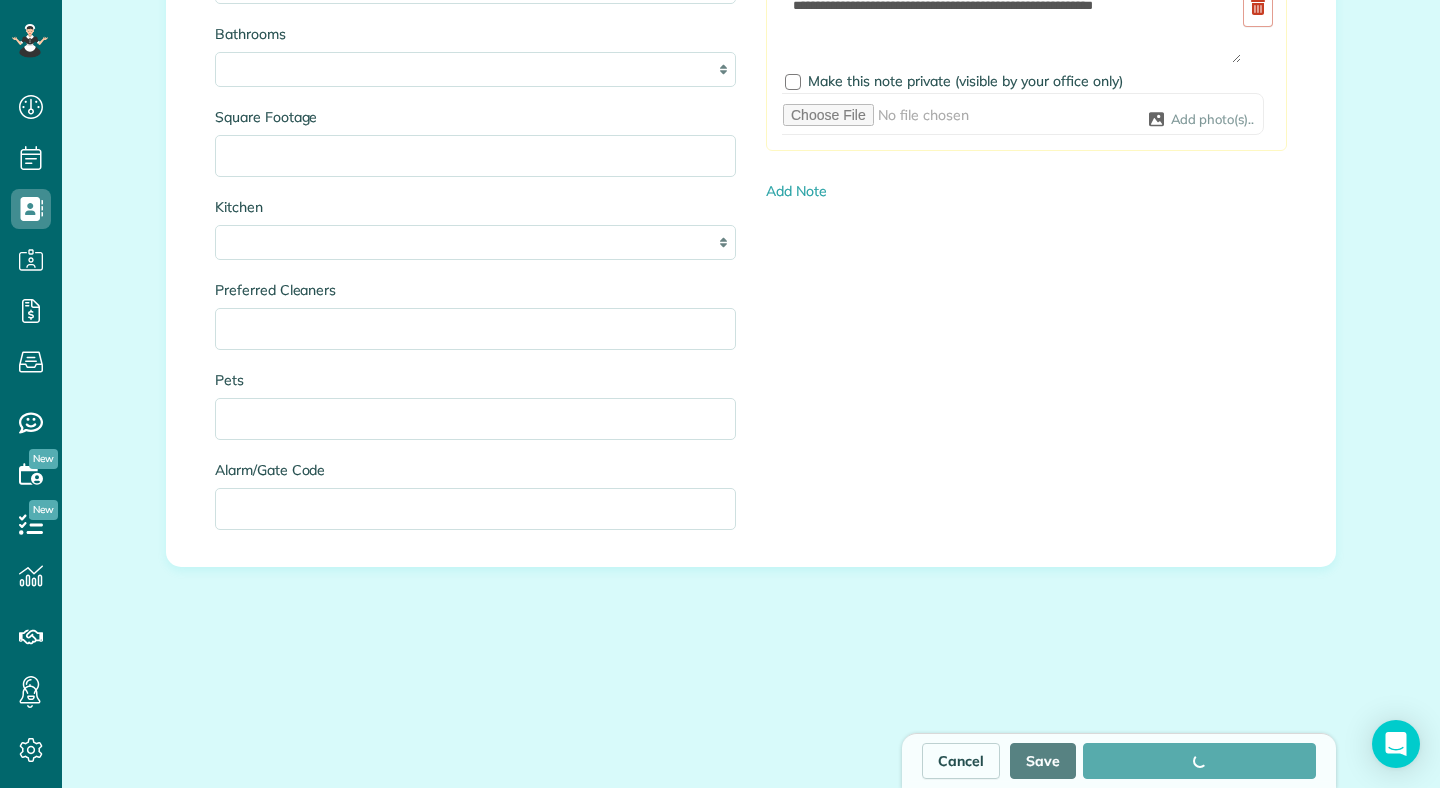 type on "**********" 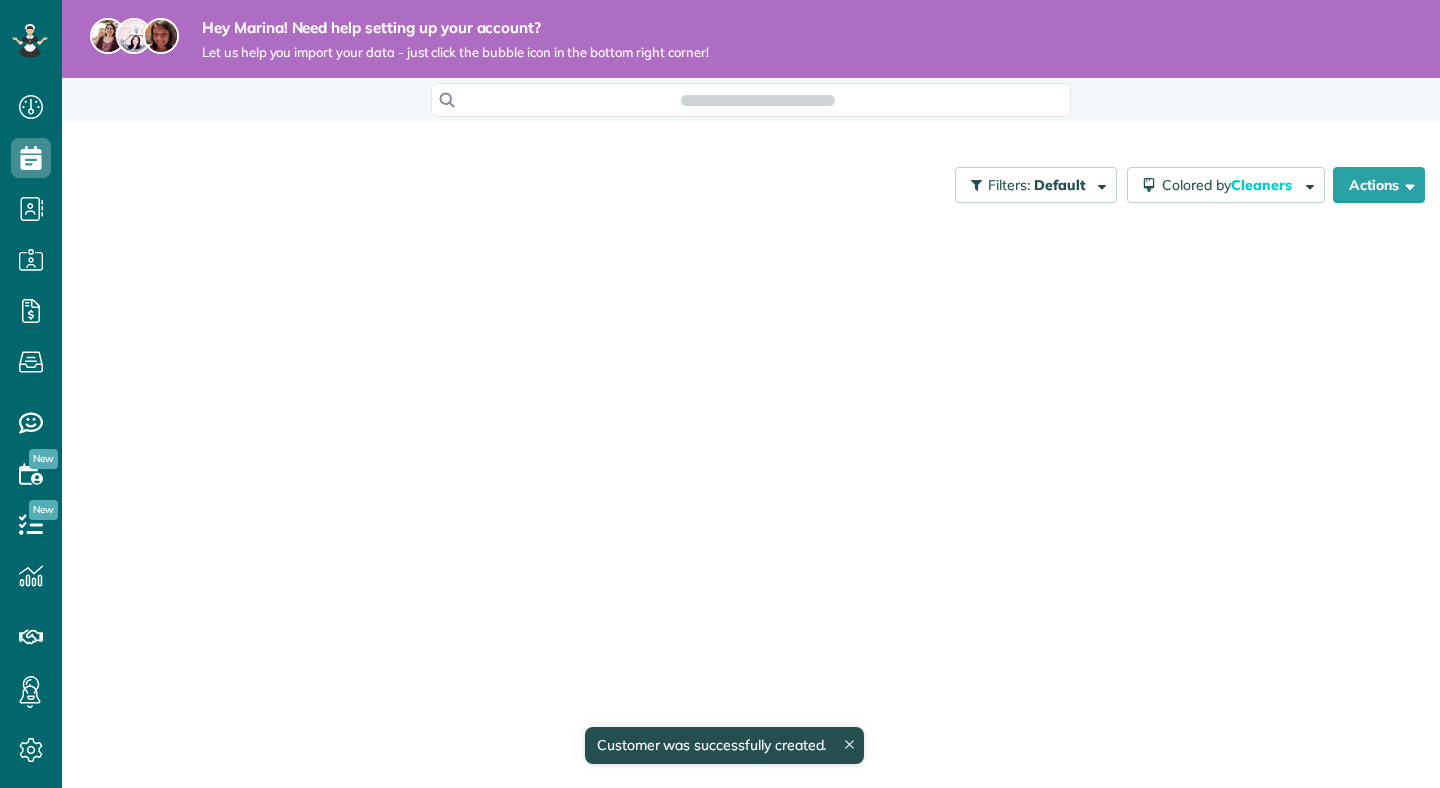 scroll, scrollTop: 0, scrollLeft: 0, axis: both 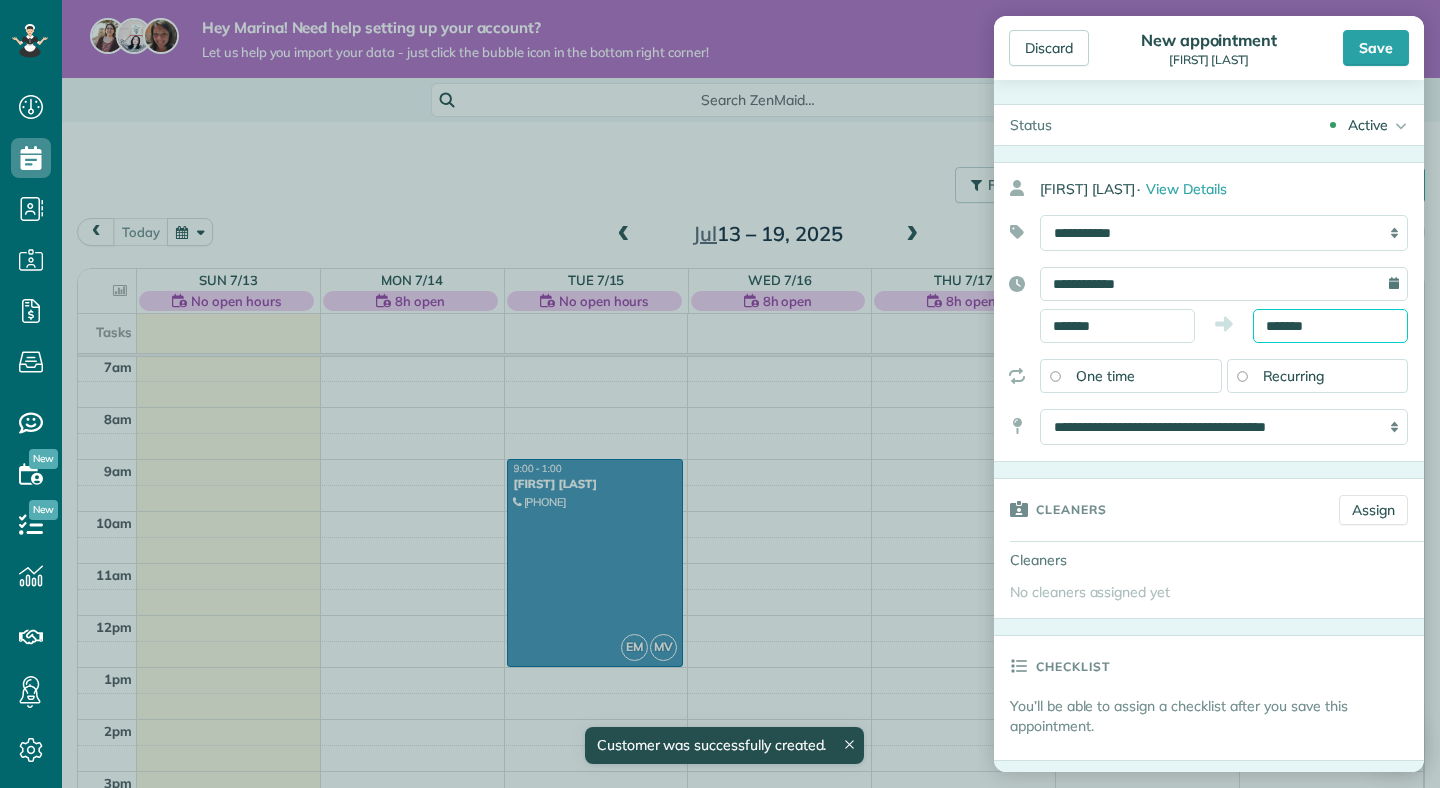 click on "*******" at bounding box center (1330, 326) 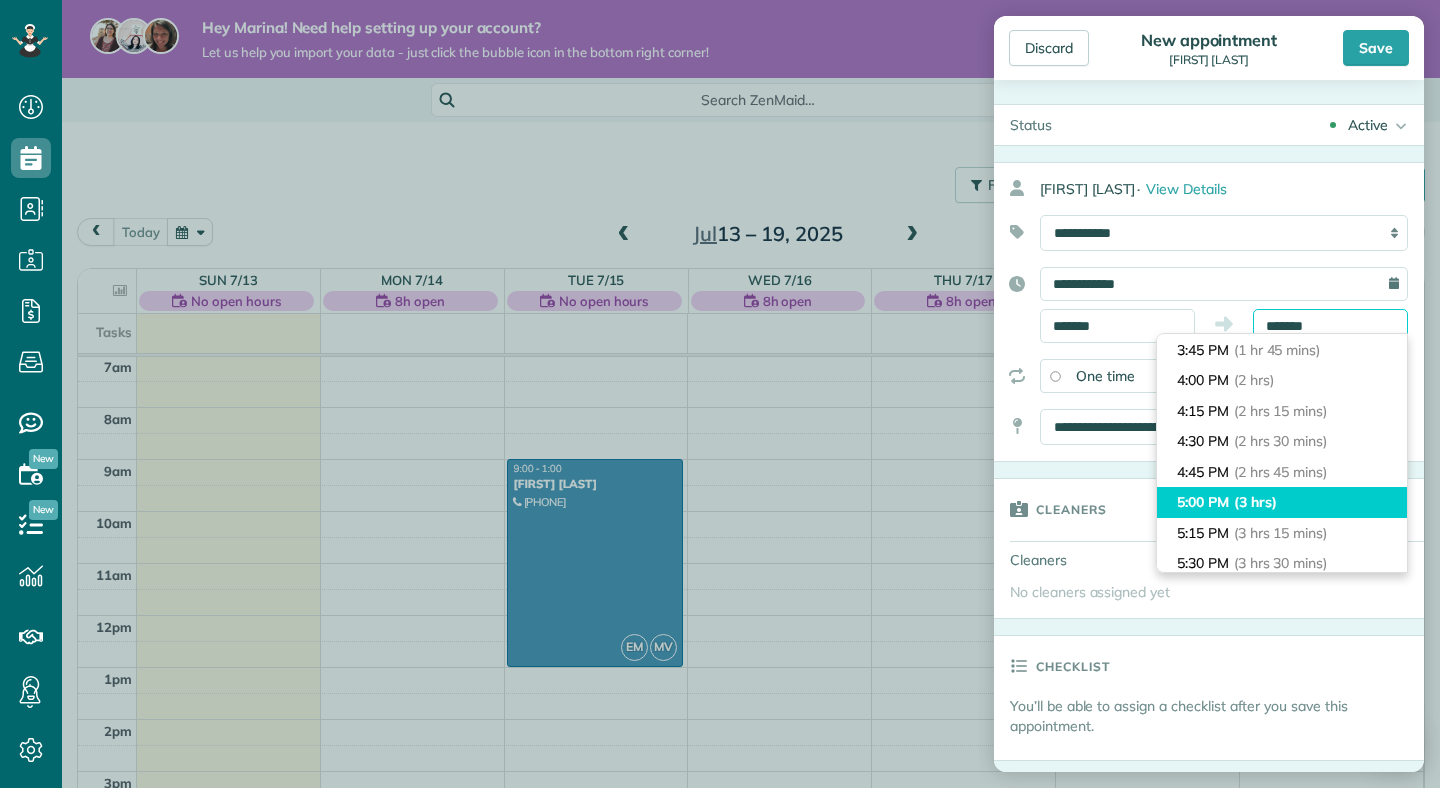 scroll, scrollTop: 298, scrollLeft: 0, axis: vertical 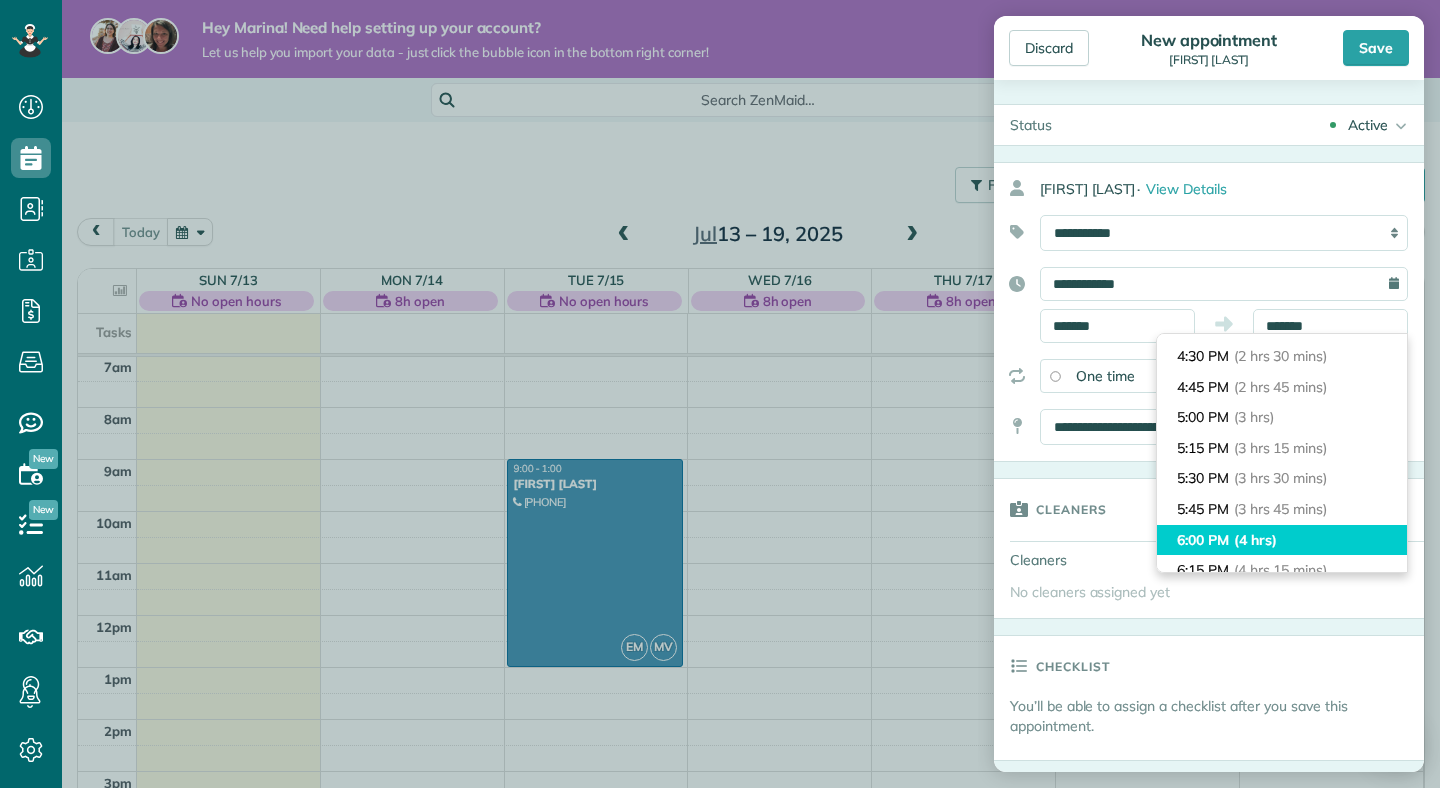 type on "*******" 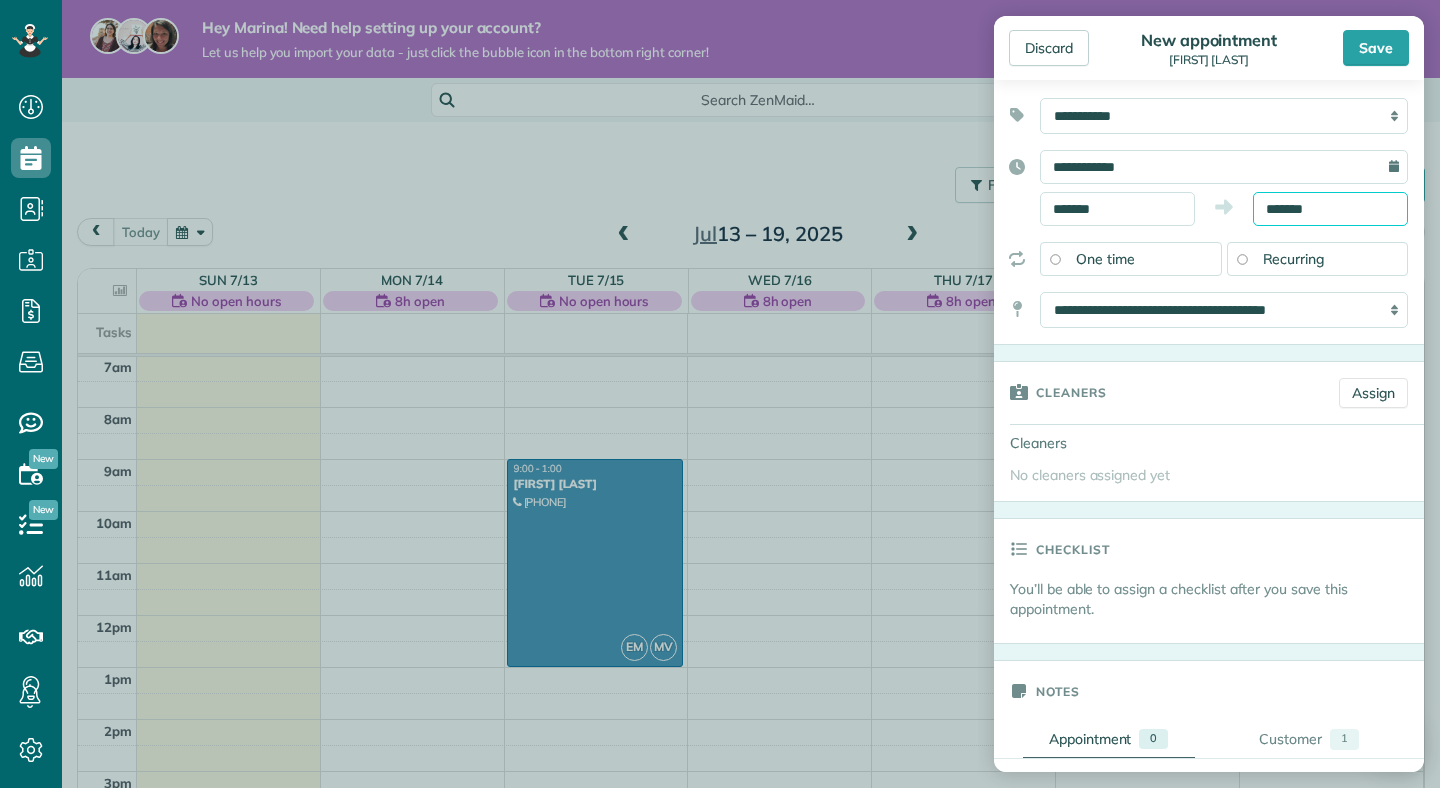 scroll, scrollTop: 134, scrollLeft: 0, axis: vertical 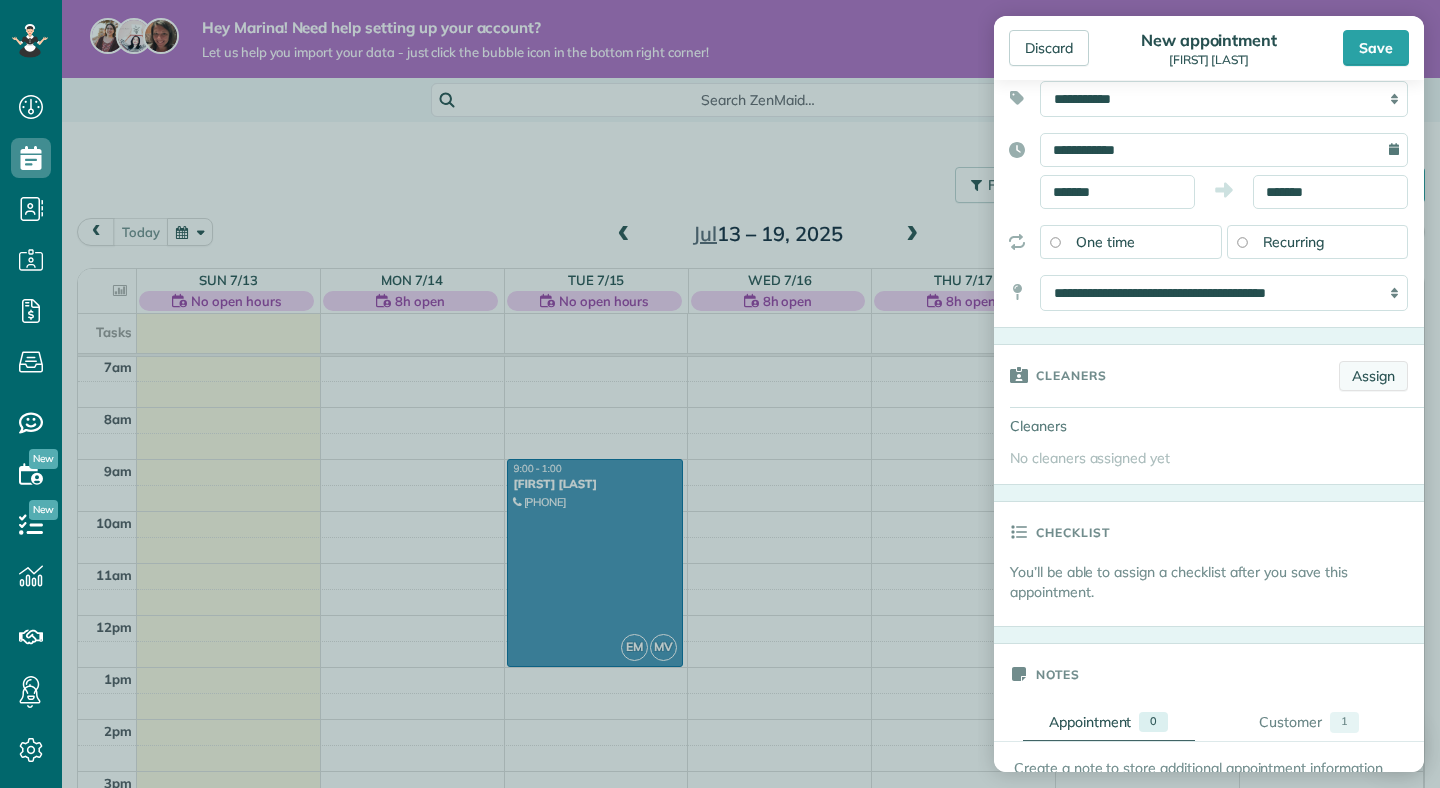 click on "Assign" at bounding box center [1373, 376] 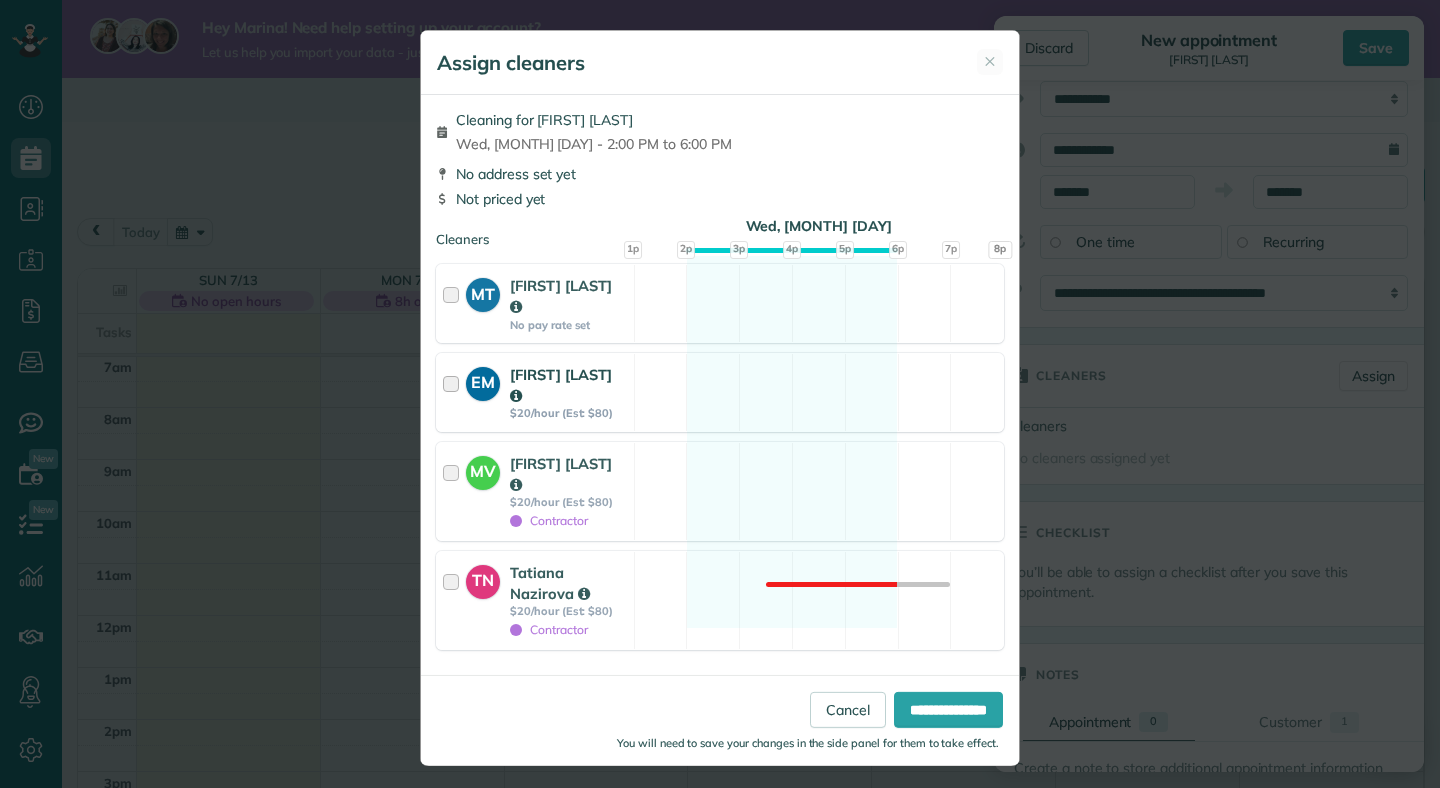click at bounding box center (454, 392) 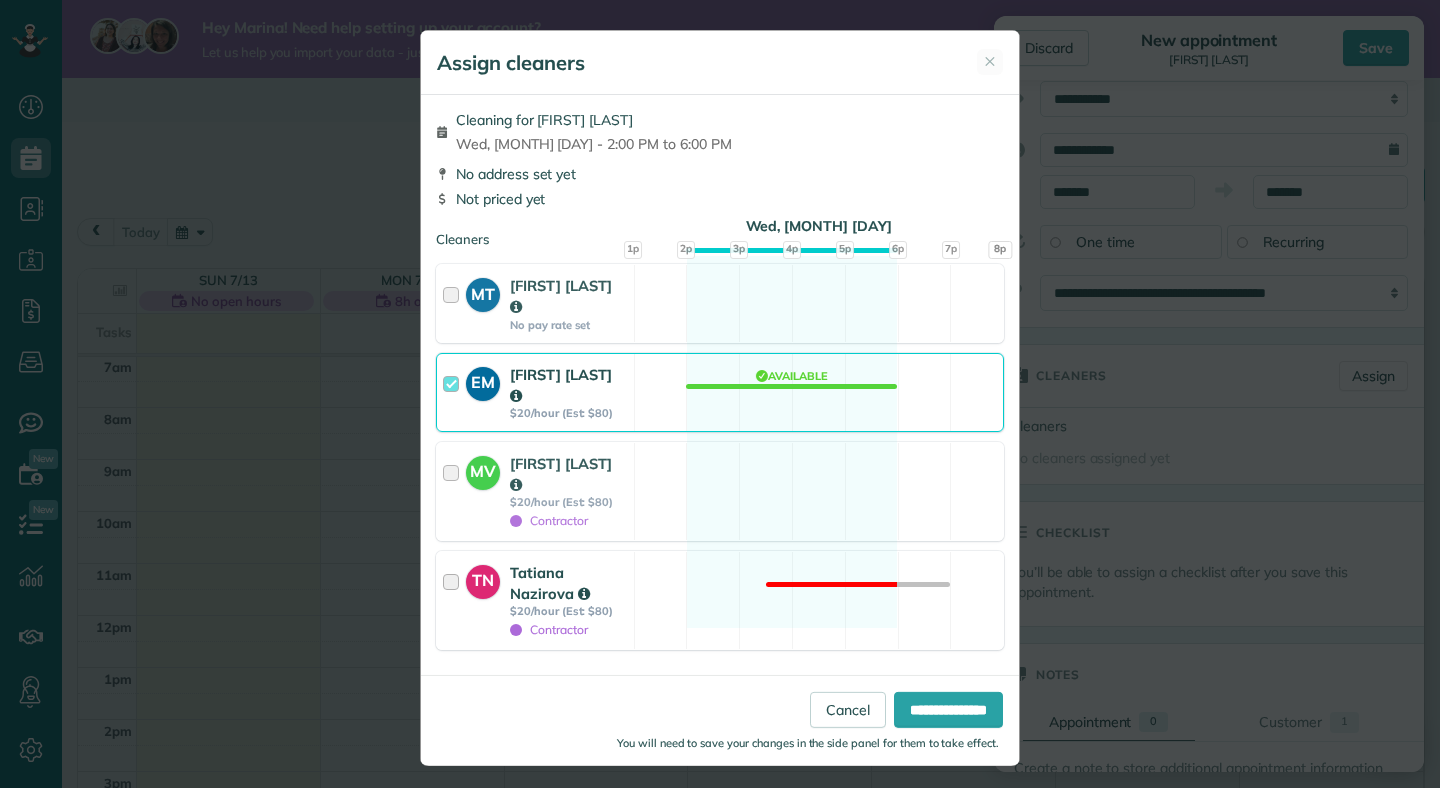 click at bounding box center [454, 600] 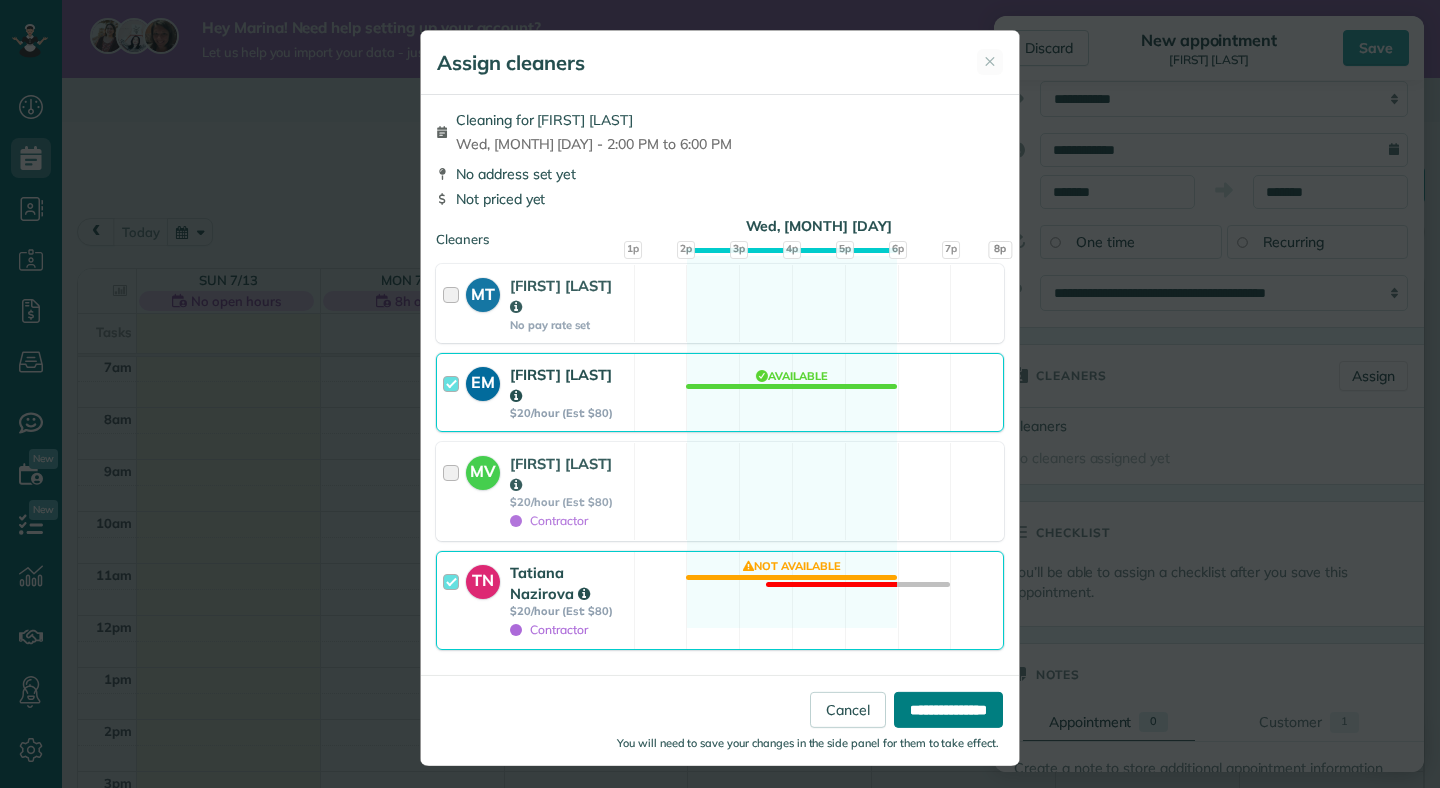 click on "**********" at bounding box center (948, 710) 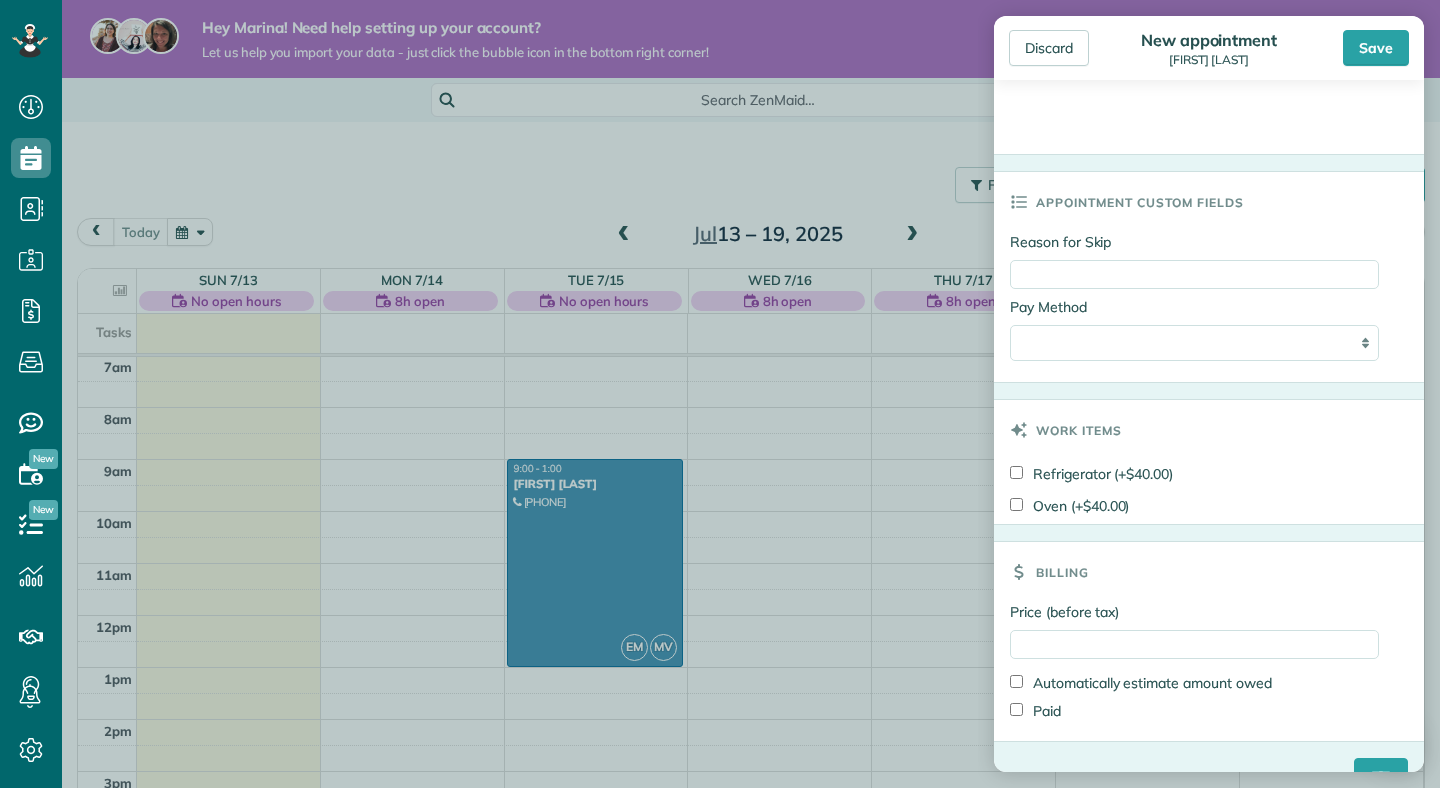 scroll, scrollTop: 975, scrollLeft: 0, axis: vertical 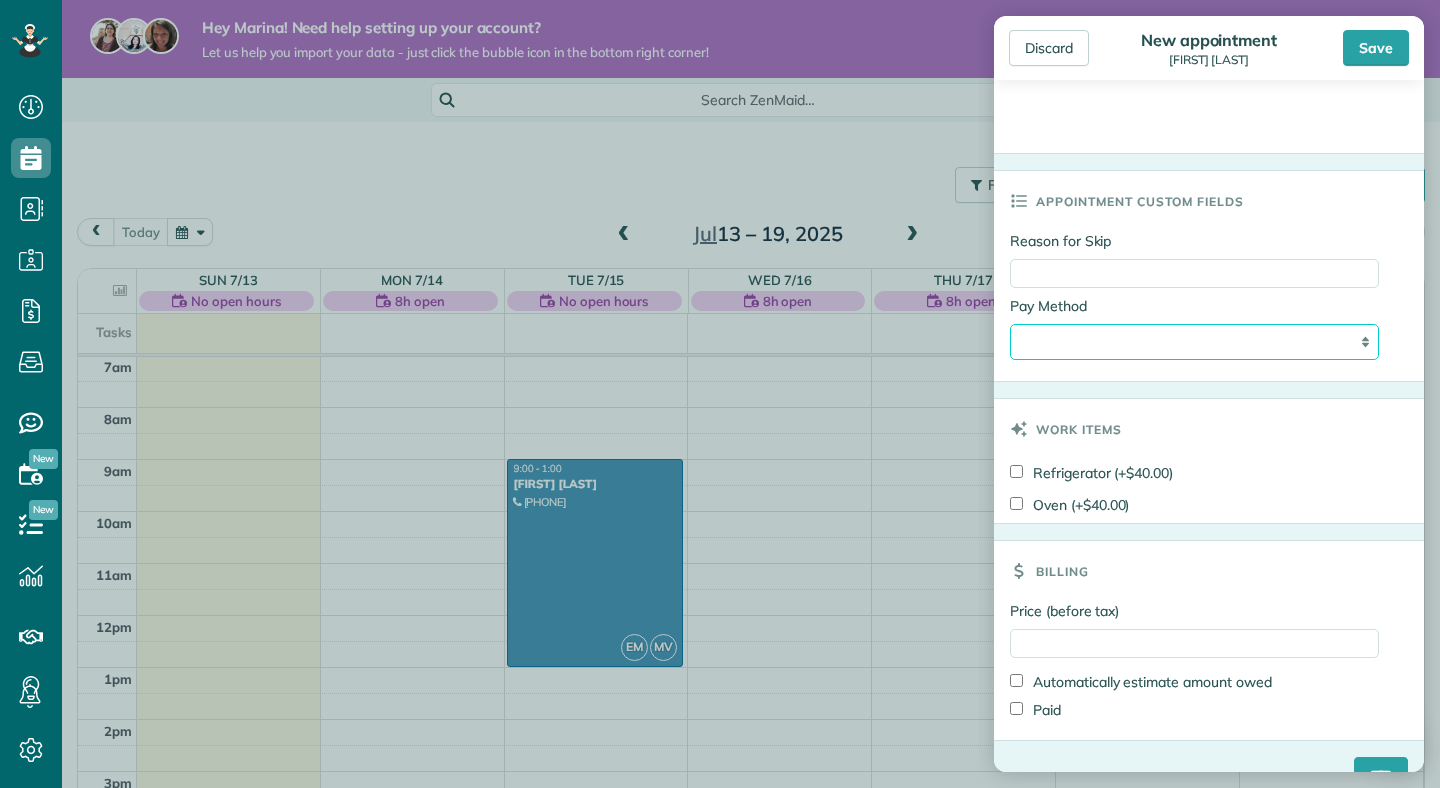 click on "**********" at bounding box center (1194, 342) 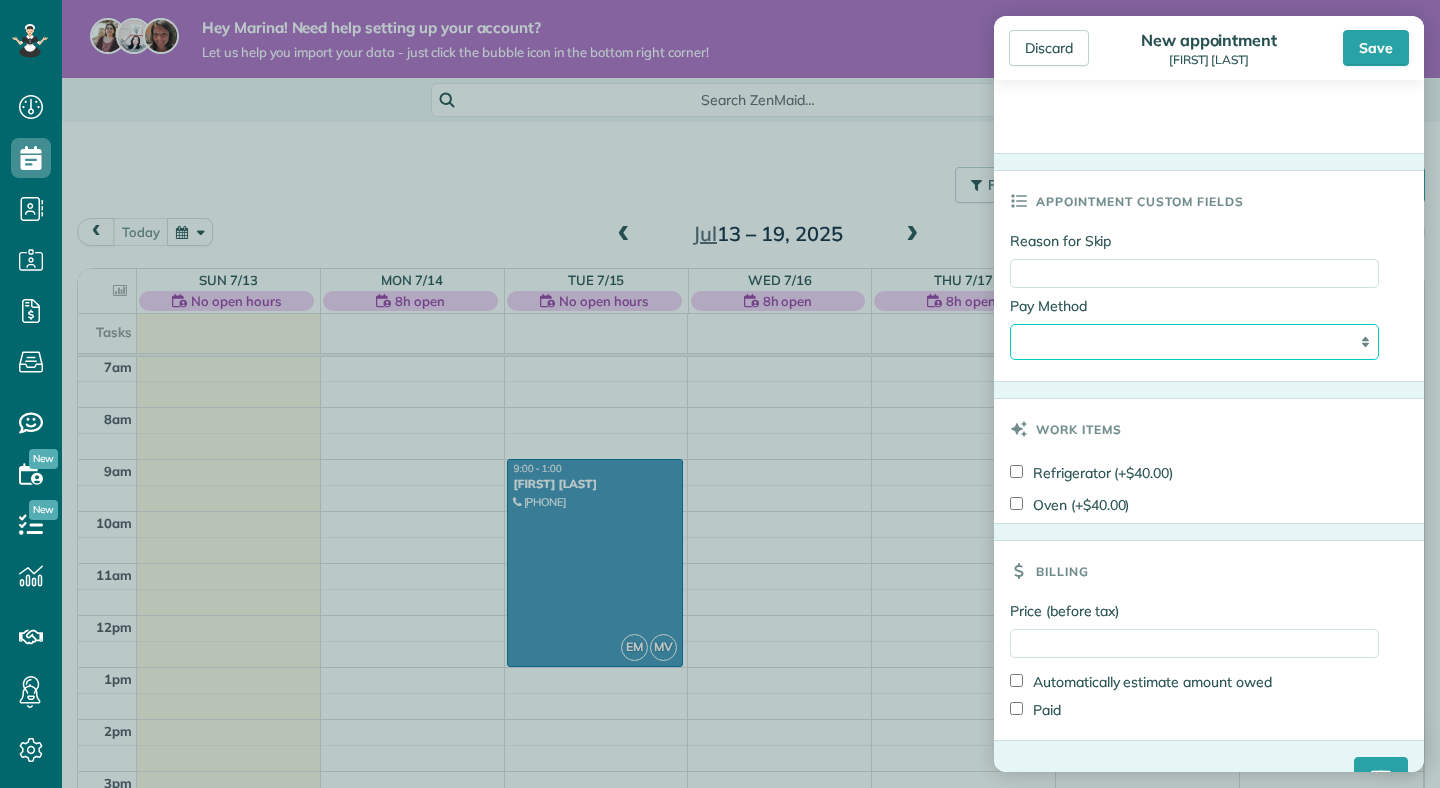 select on "****" 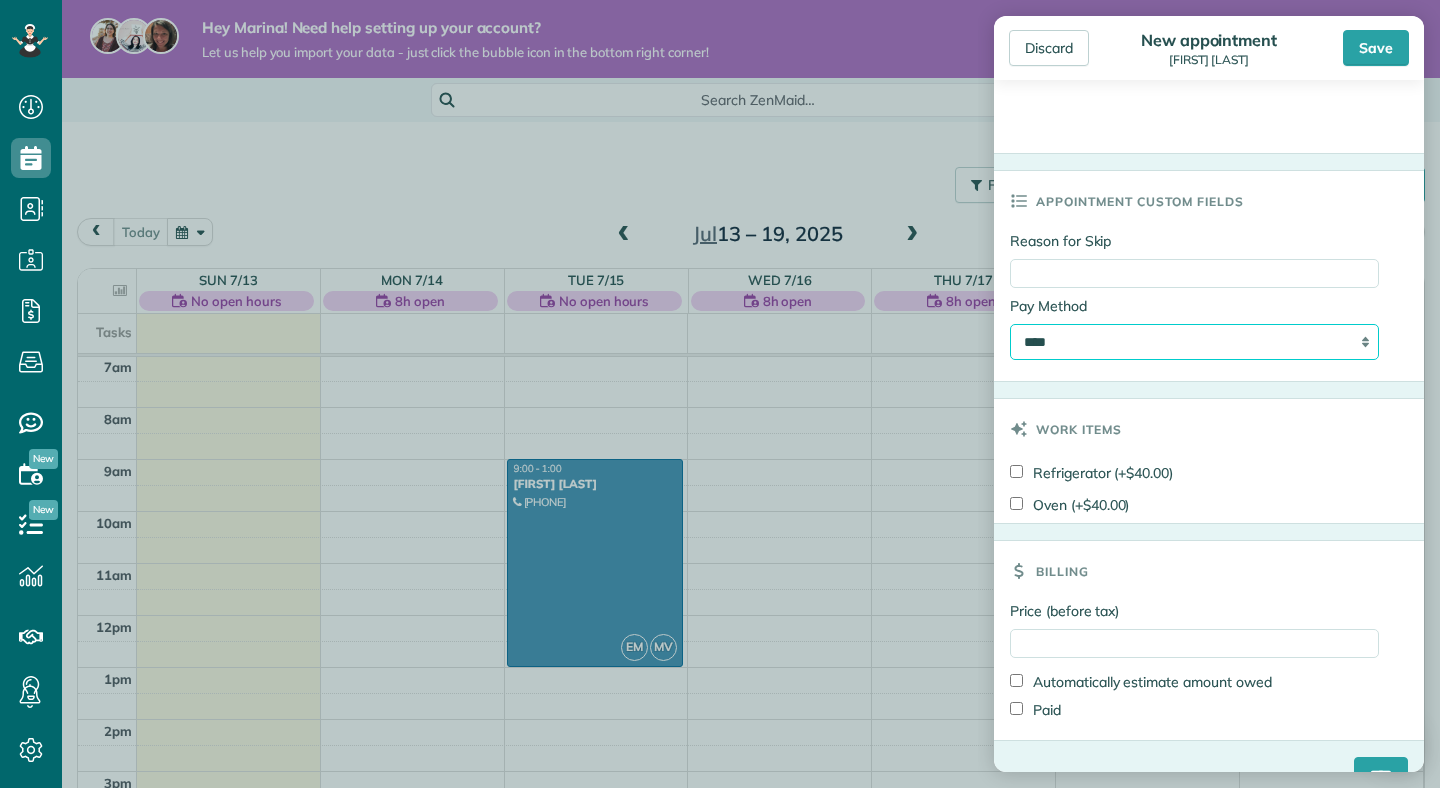 scroll, scrollTop: 1018, scrollLeft: 0, axis: vertical 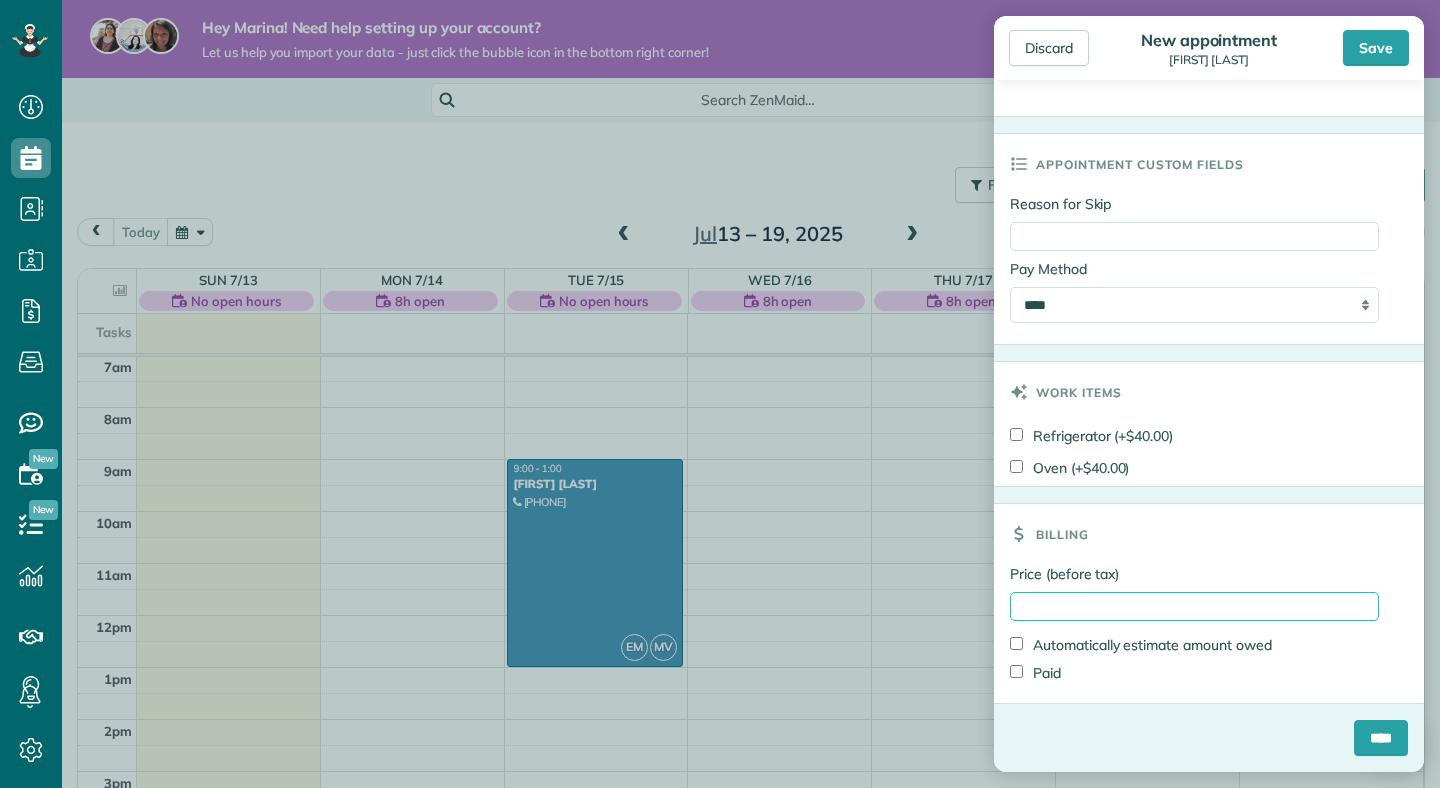 click on "Price (before tax)" at bounding box center [1194, 606] 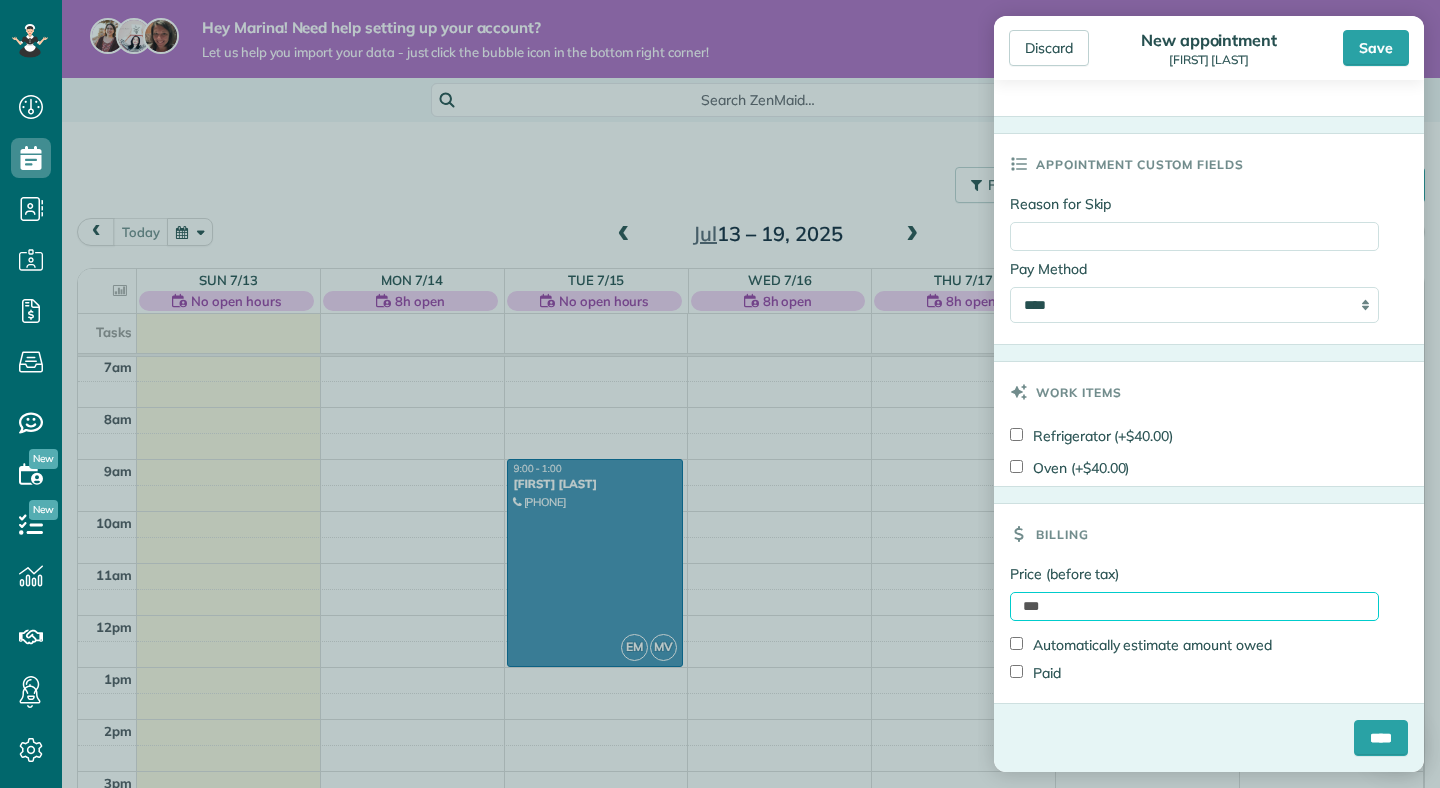 type on "******" 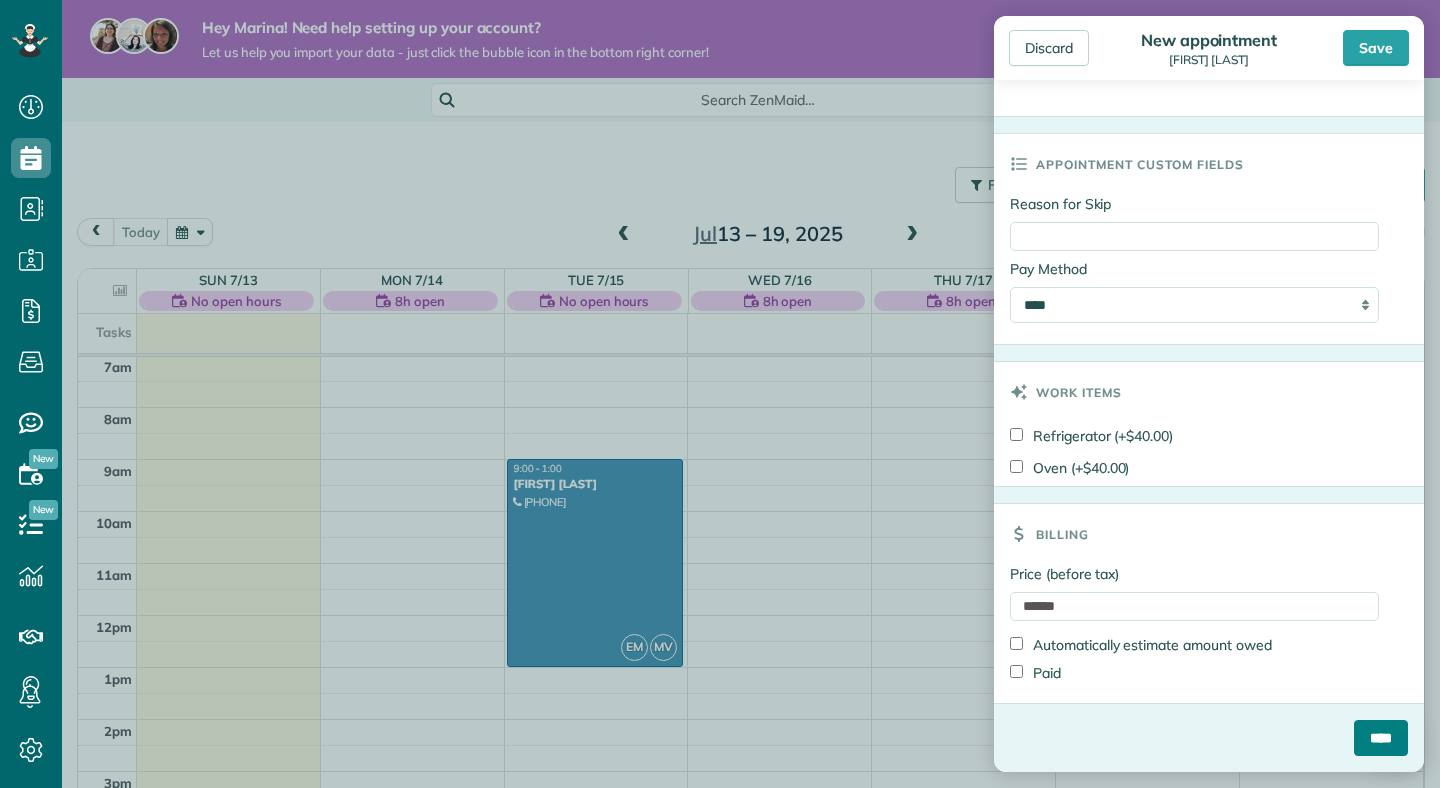 click on "****" at bounding box center (1381, 738) 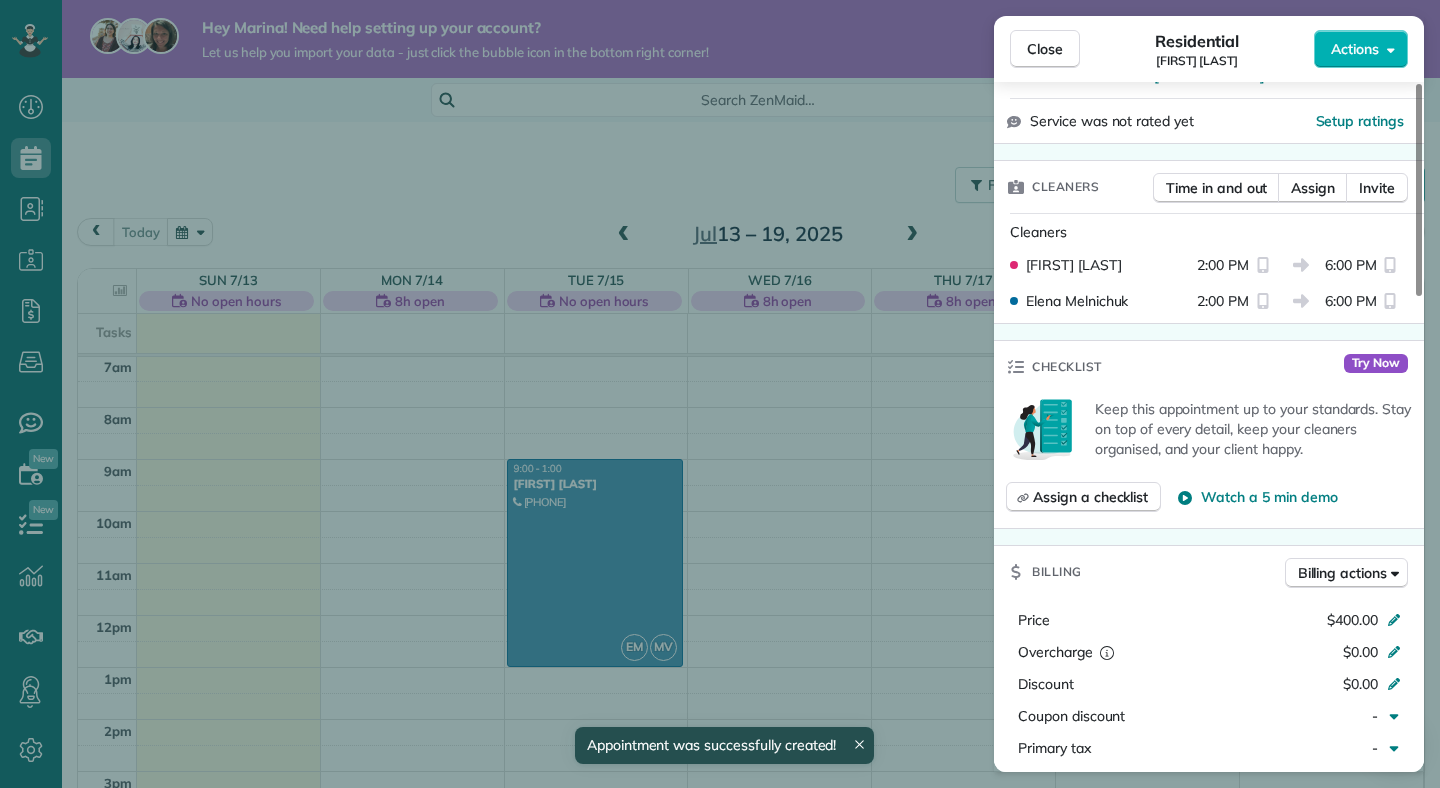 scroll, scrollTop: 754, scrollLeft: 0, axis: vertical 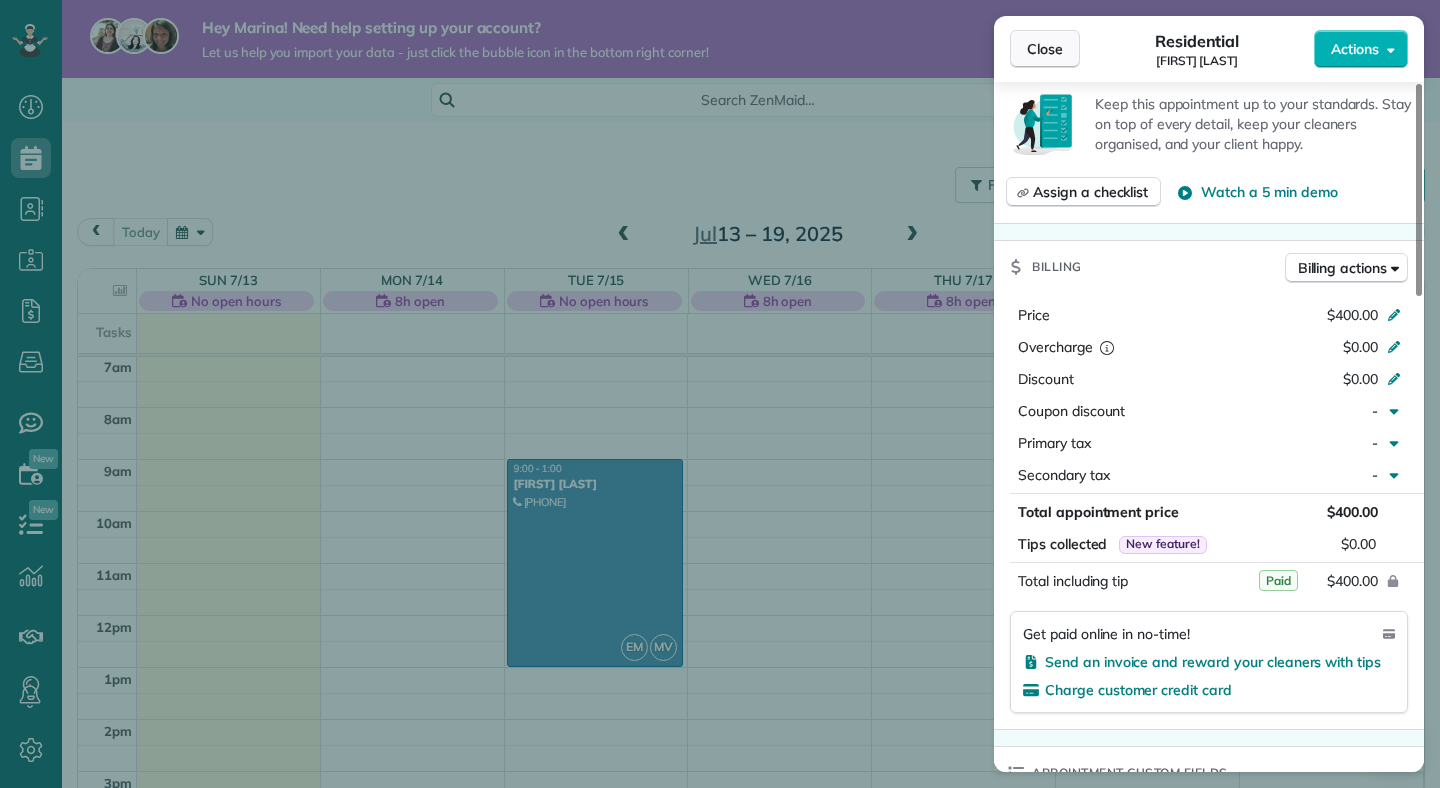 click on "Close" at bounding box center [1045, 49] 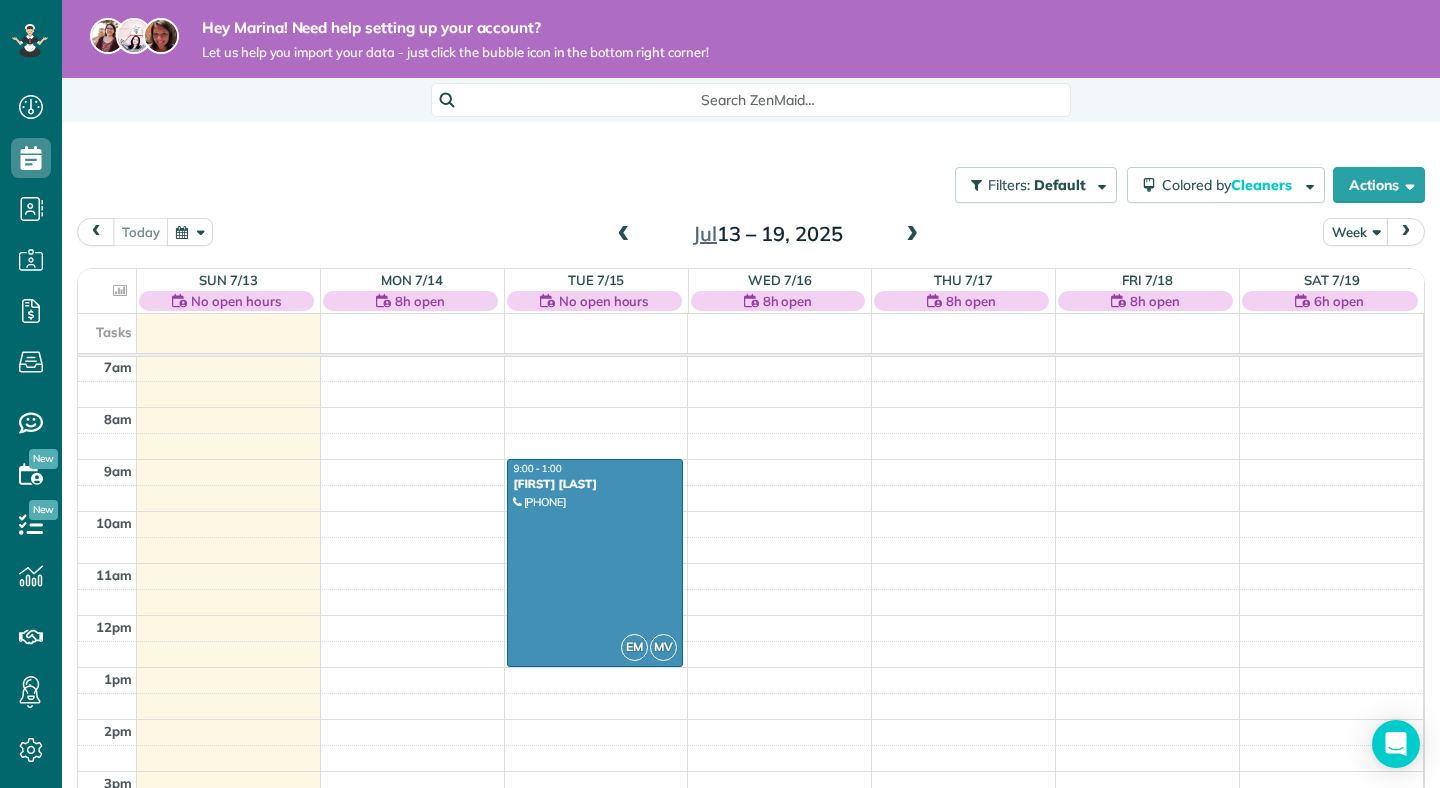 click at bounding box center [624, 235] 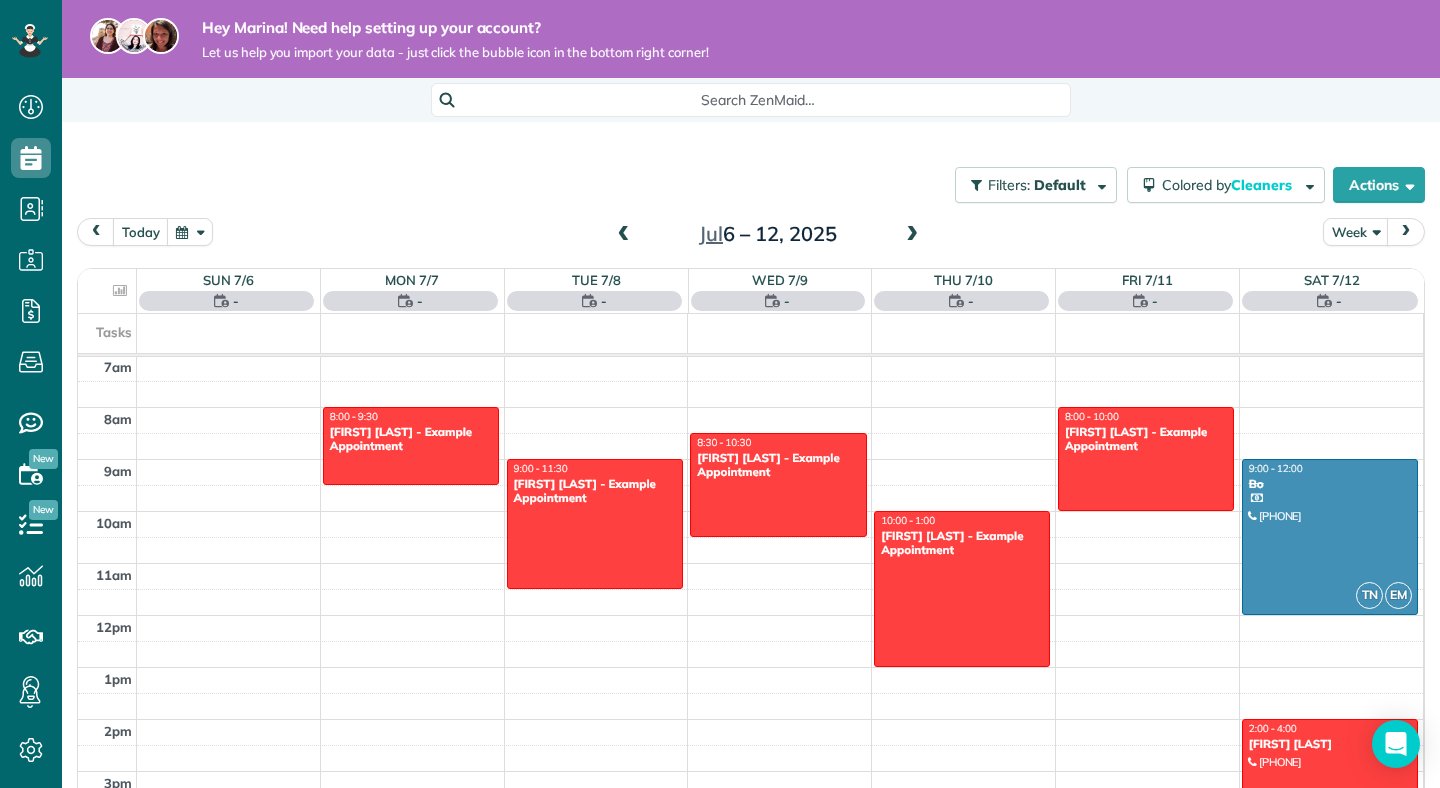 click at bounding box center [624, 235] 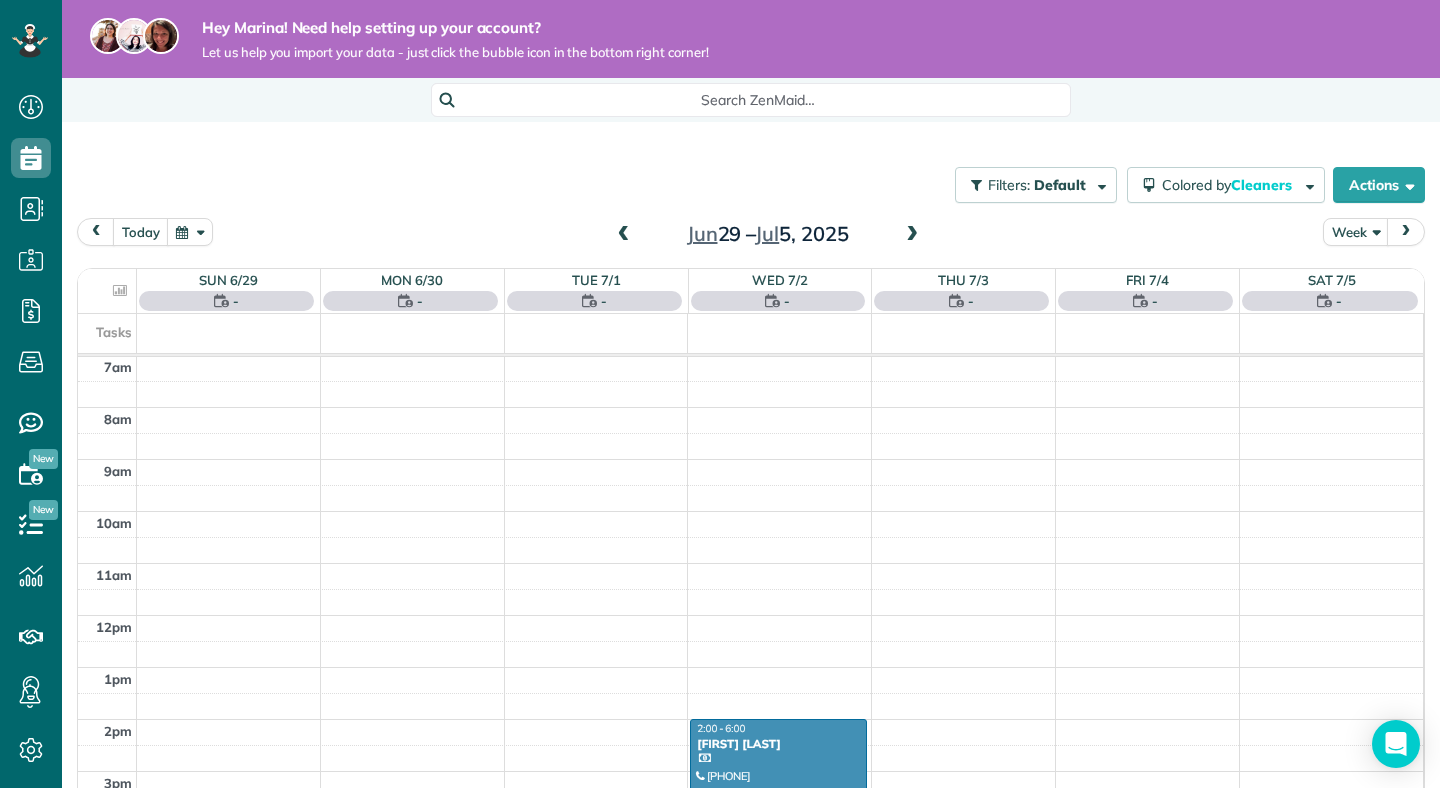 click at bounding box center [624, 235] 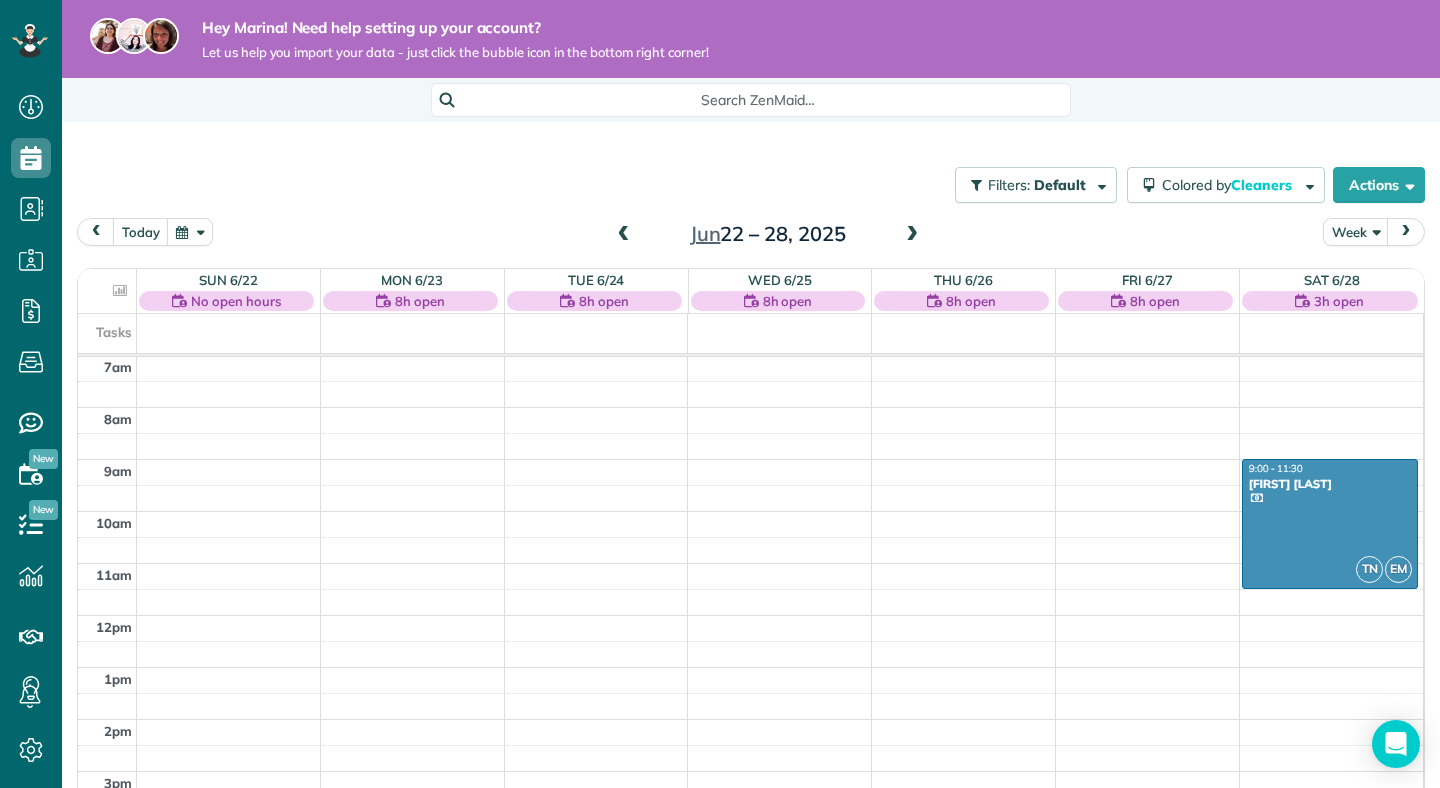 click at bounding box center [912, 235] 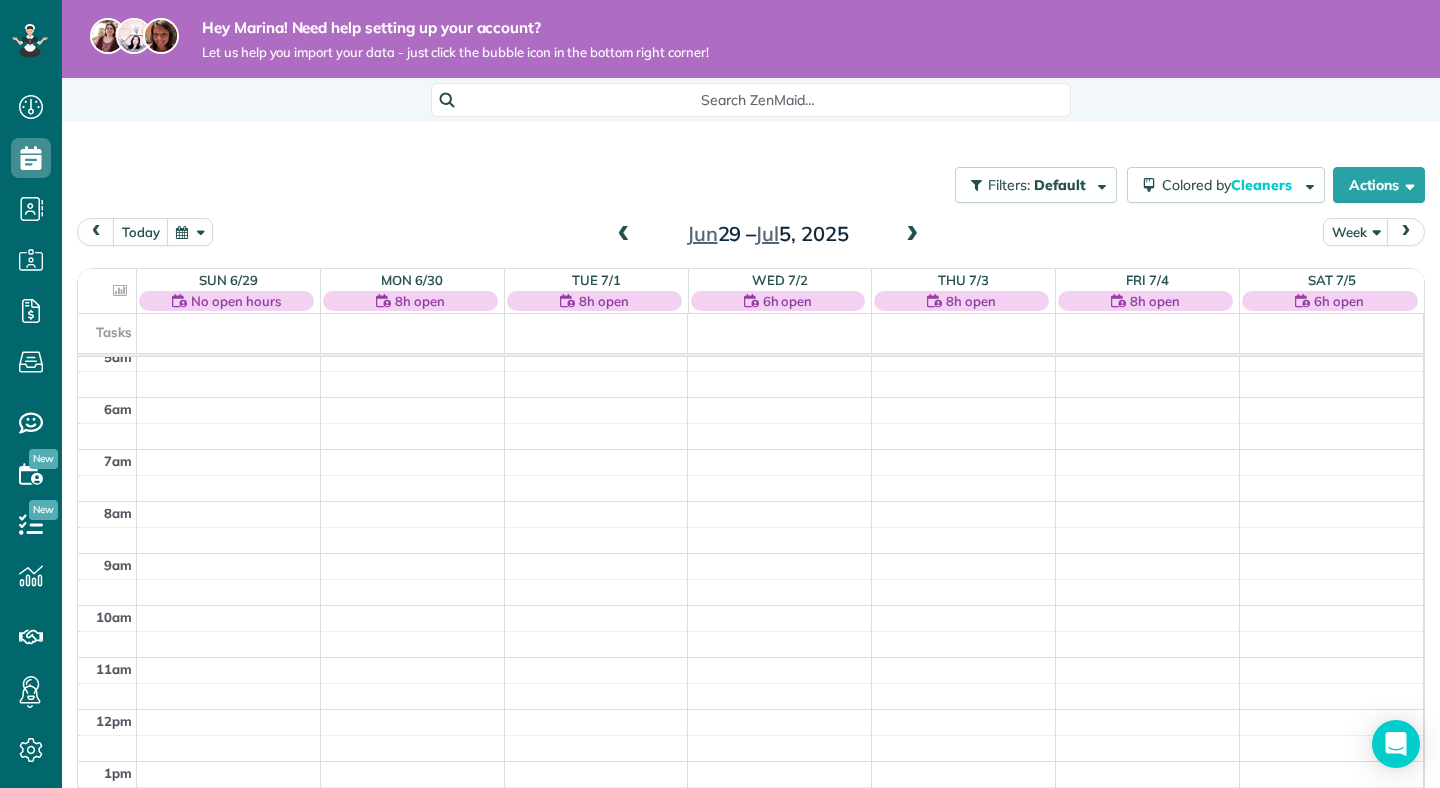 scroll, scrollTop: 171, scrollLeft: 0, axis: vertical 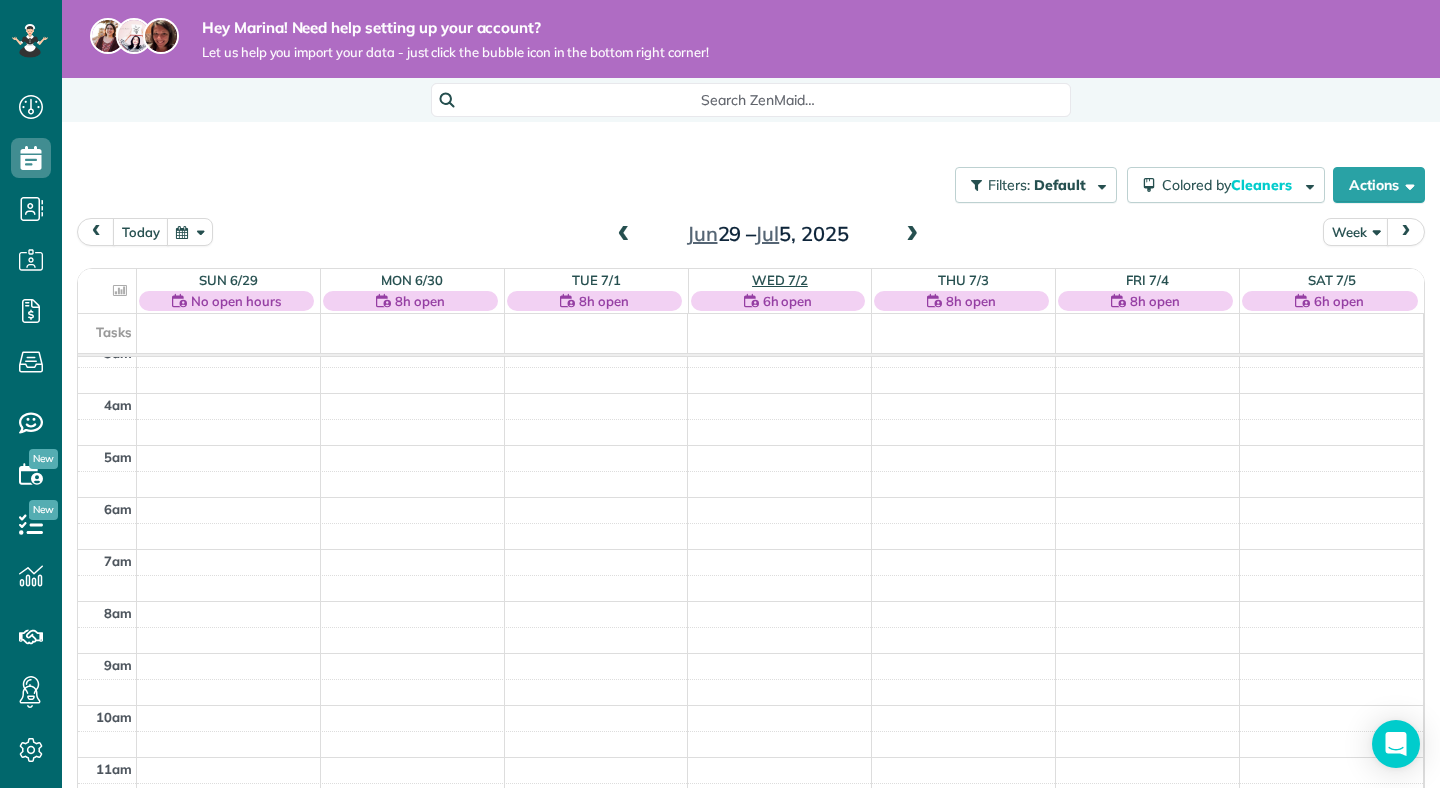 click on "Wed 7/2" at bounding box center (780, 280) 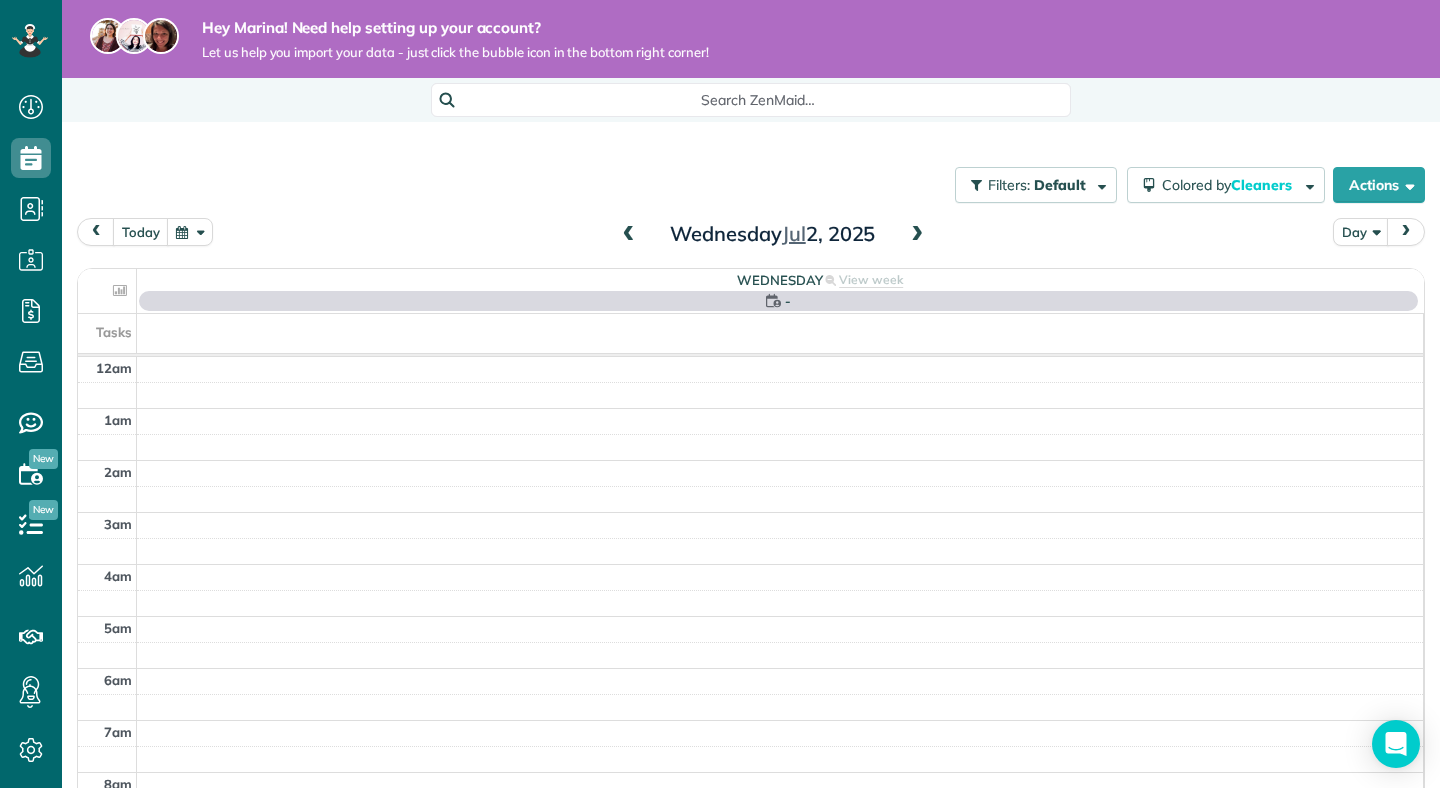 scroll, scrollTop: 365, scrollLeft: 0, axis: vertical 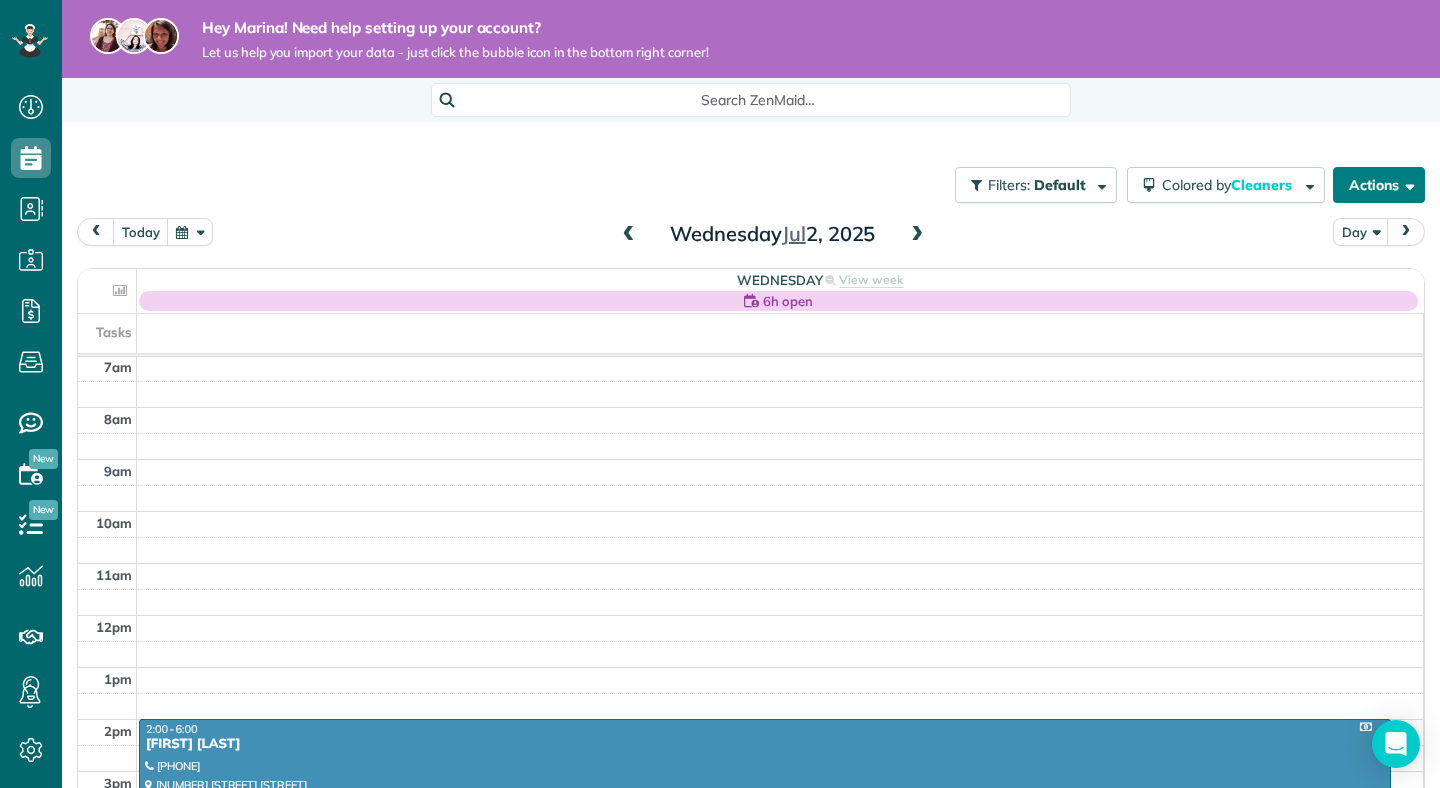 click on "Actions" at bounding box center [1379, 185] 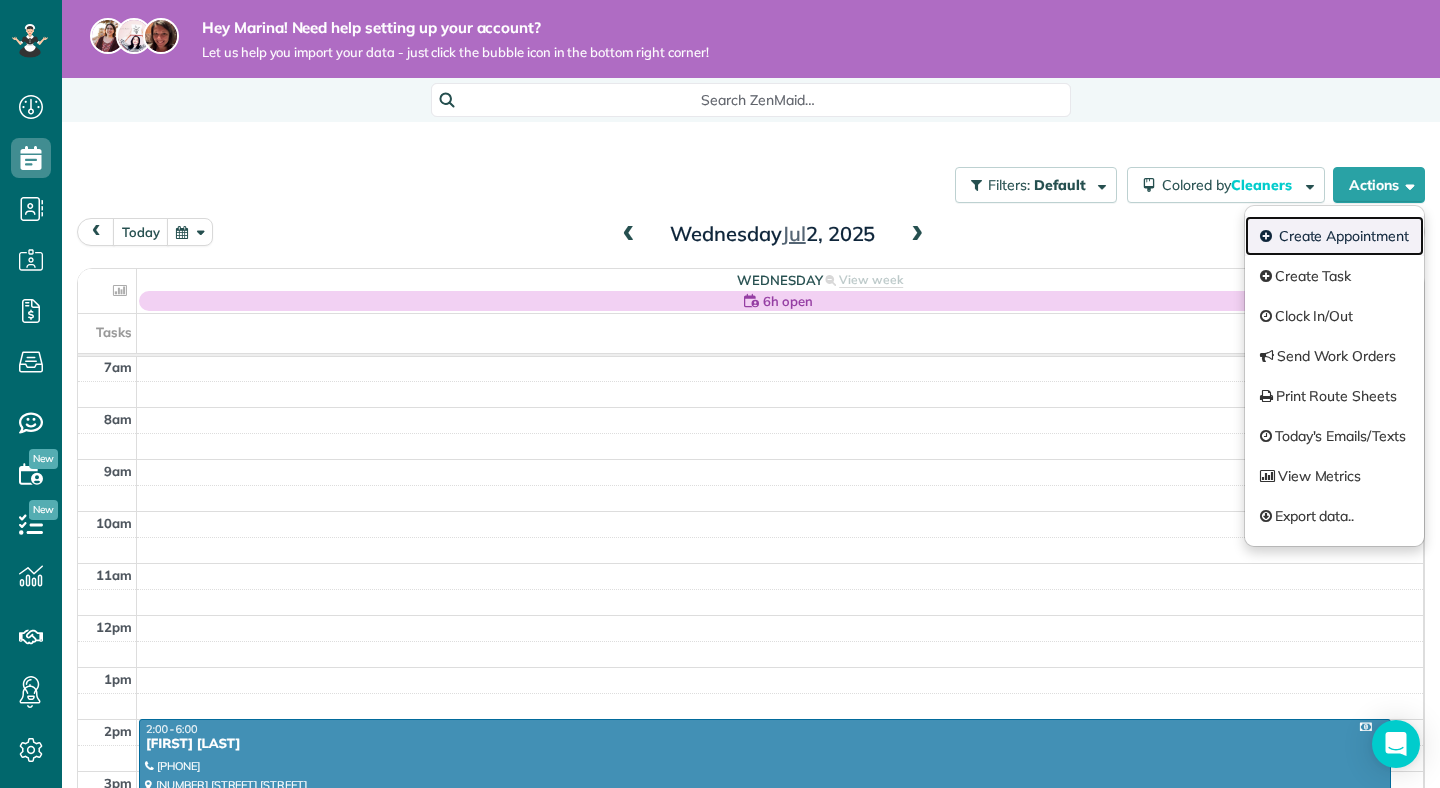 click on "Create Appointment" at bounding box center [1334, 236] 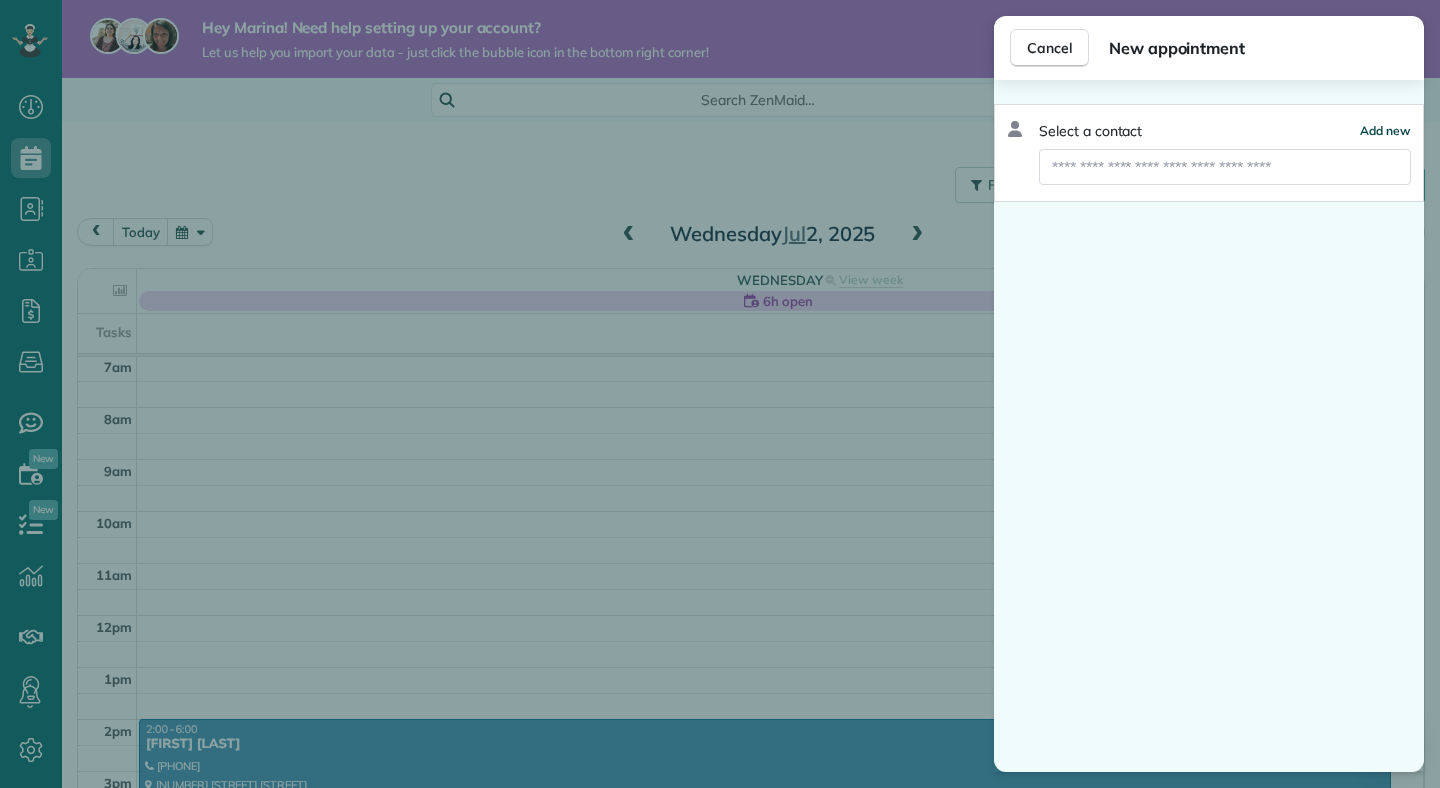 click on "Add new" at bounding box center (1385, 130) 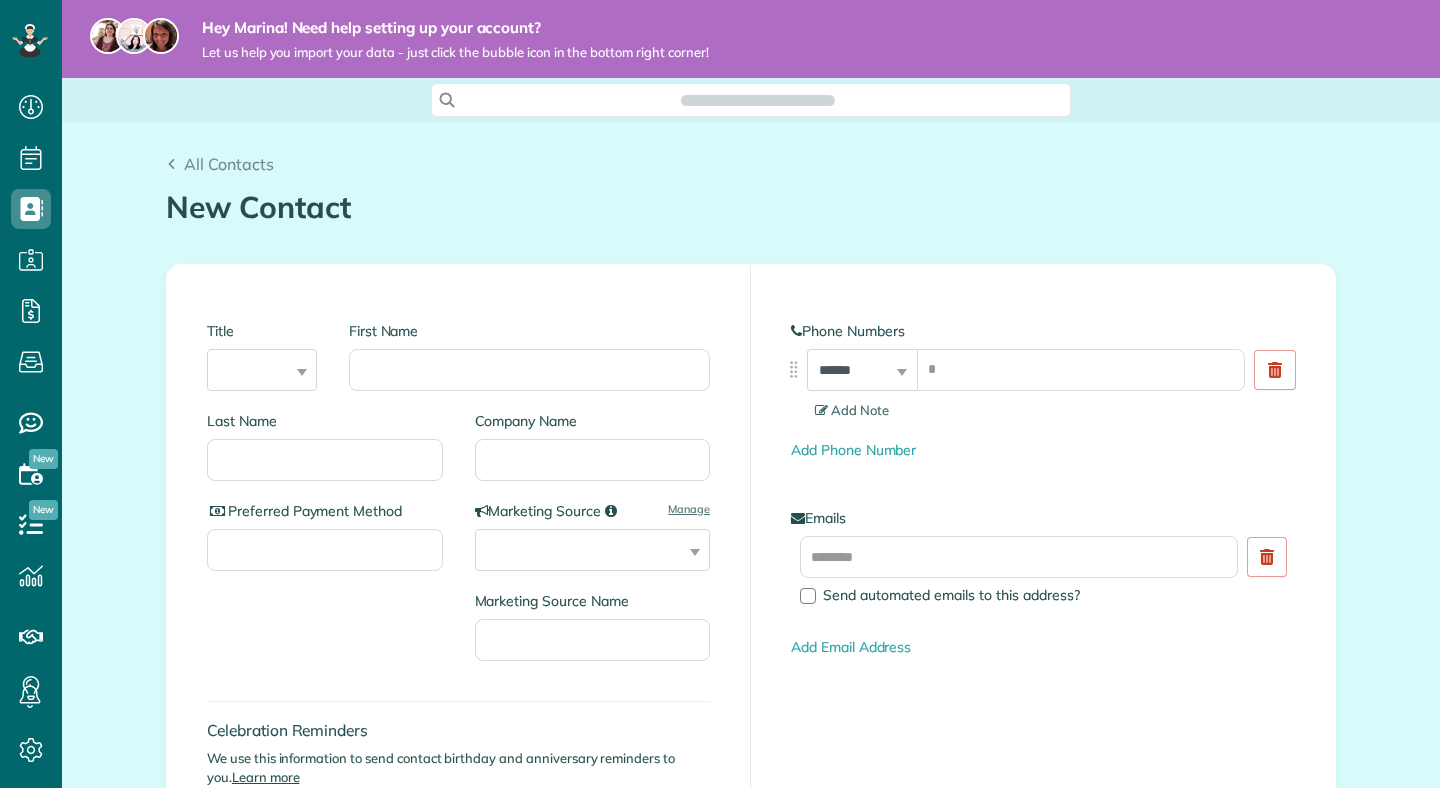 scroll, scrollTop: 0, scrollLeft: 0, axis: both 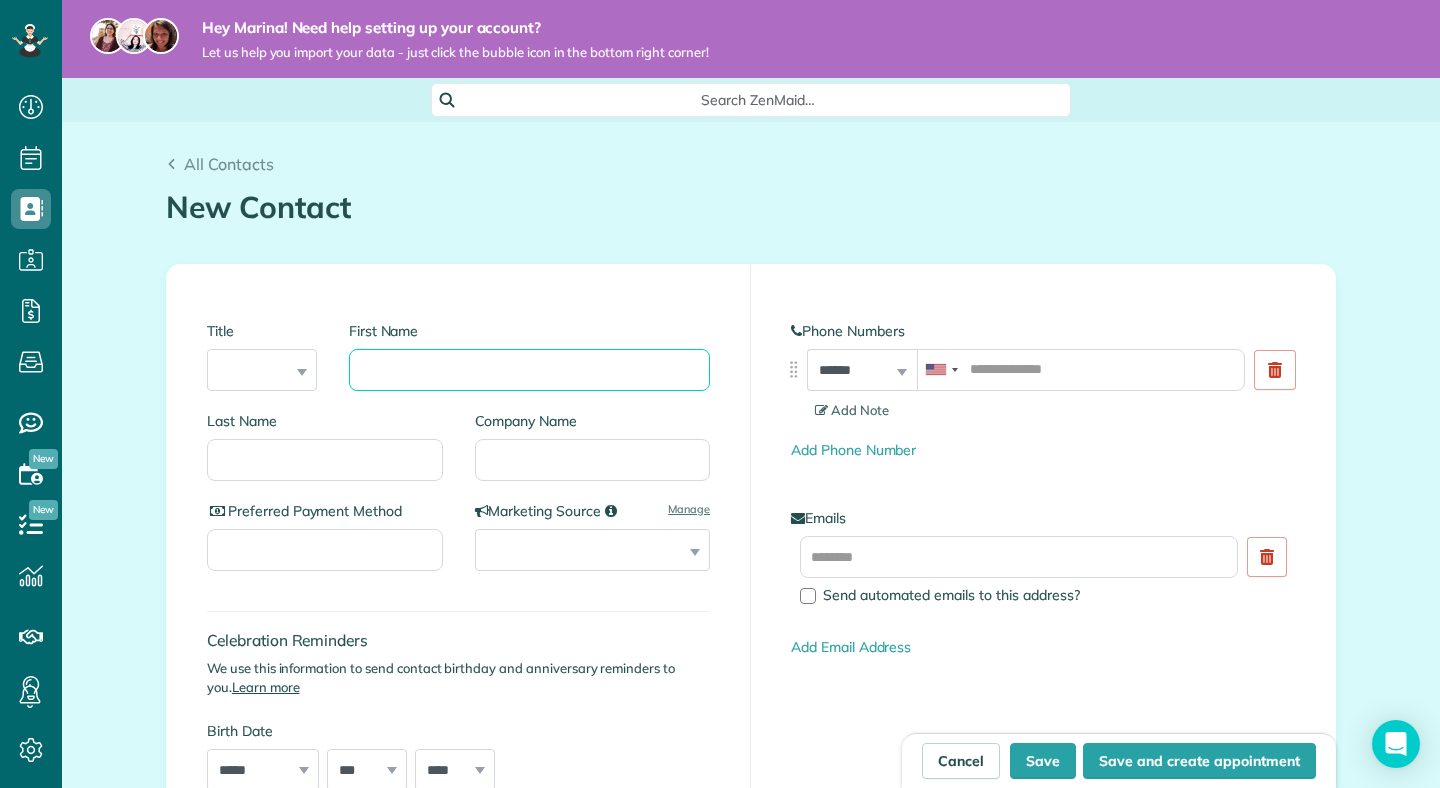 click on "First Name" at bounding box center [529, 370] 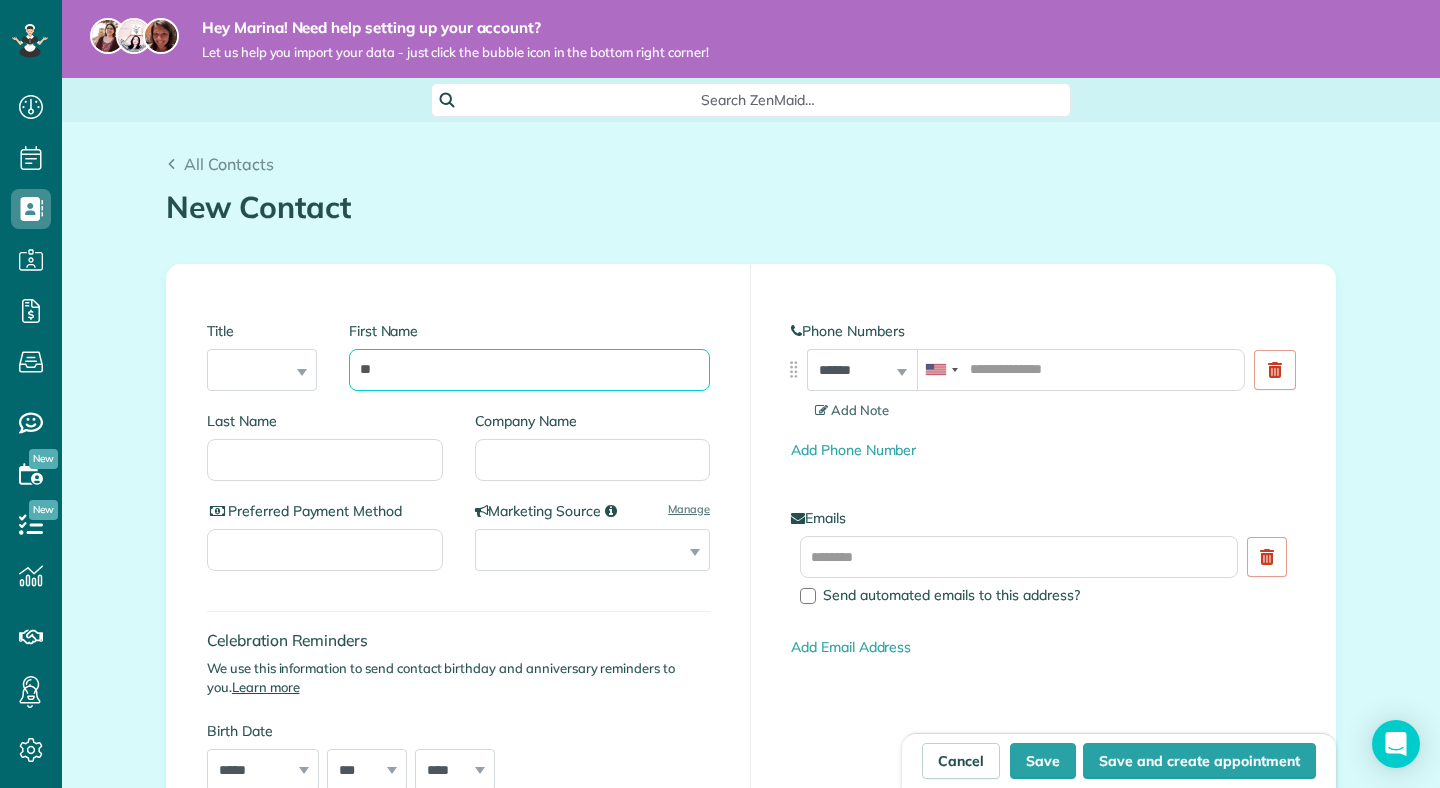 type on "*" 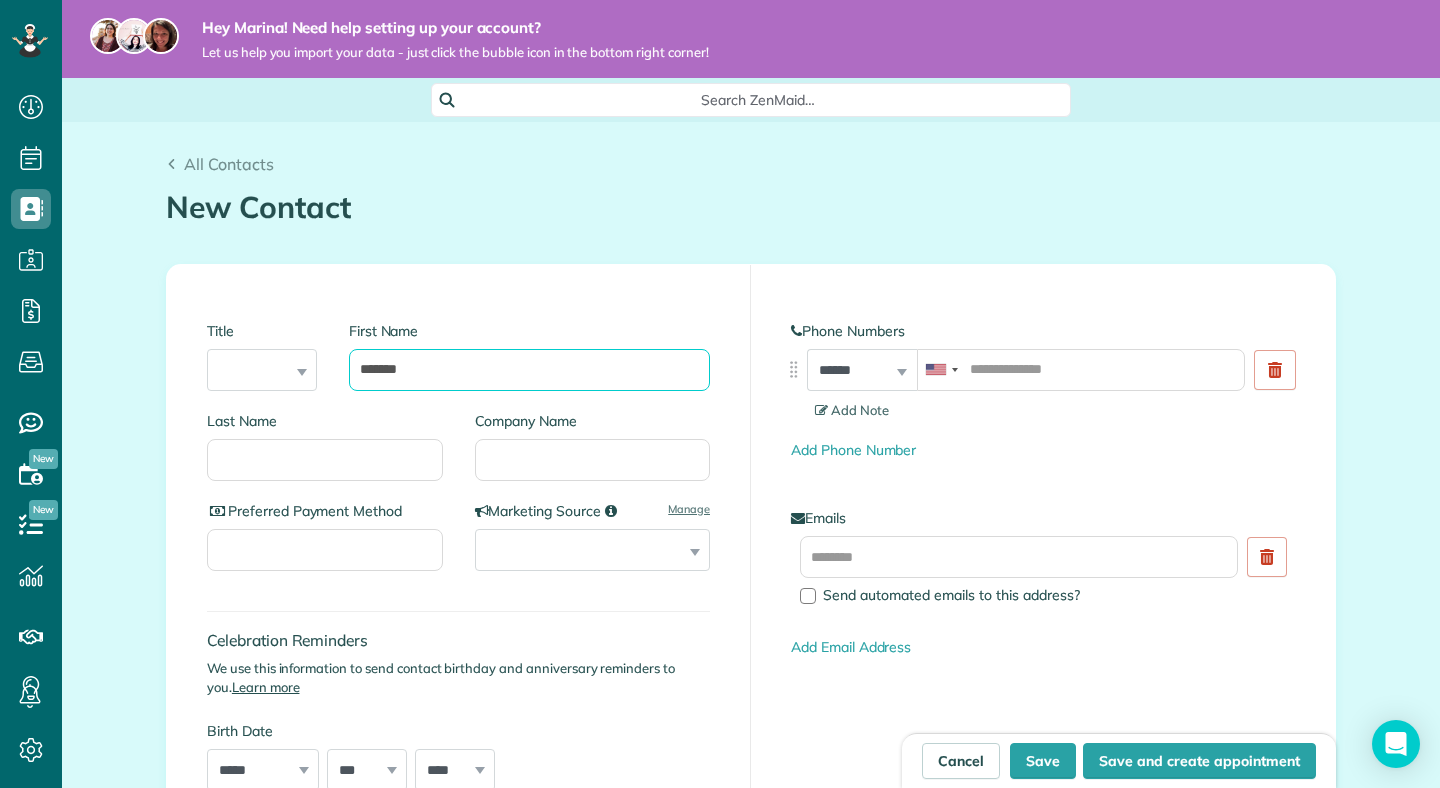 type on "******" 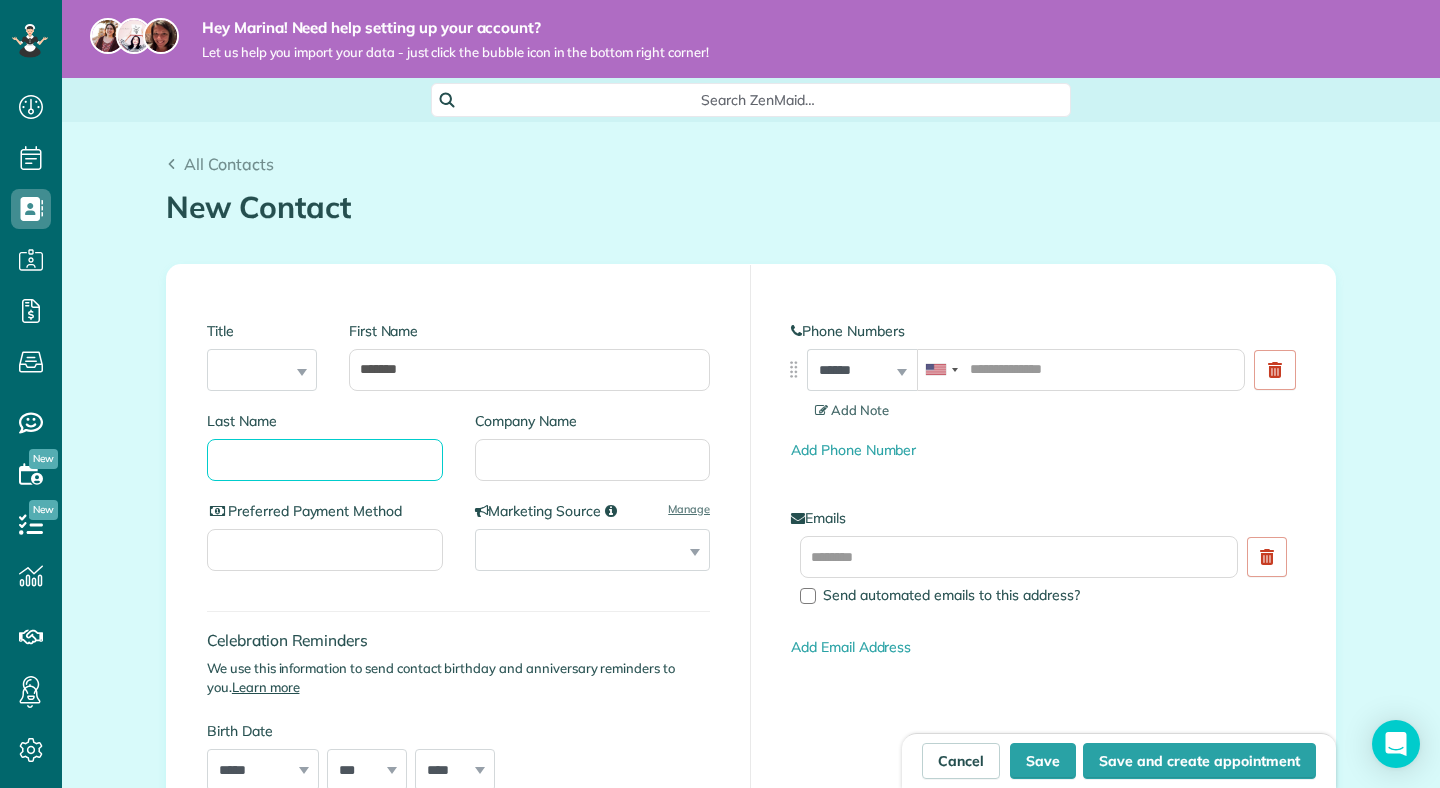 click on "Last Name" at bounding box center [325, 460] 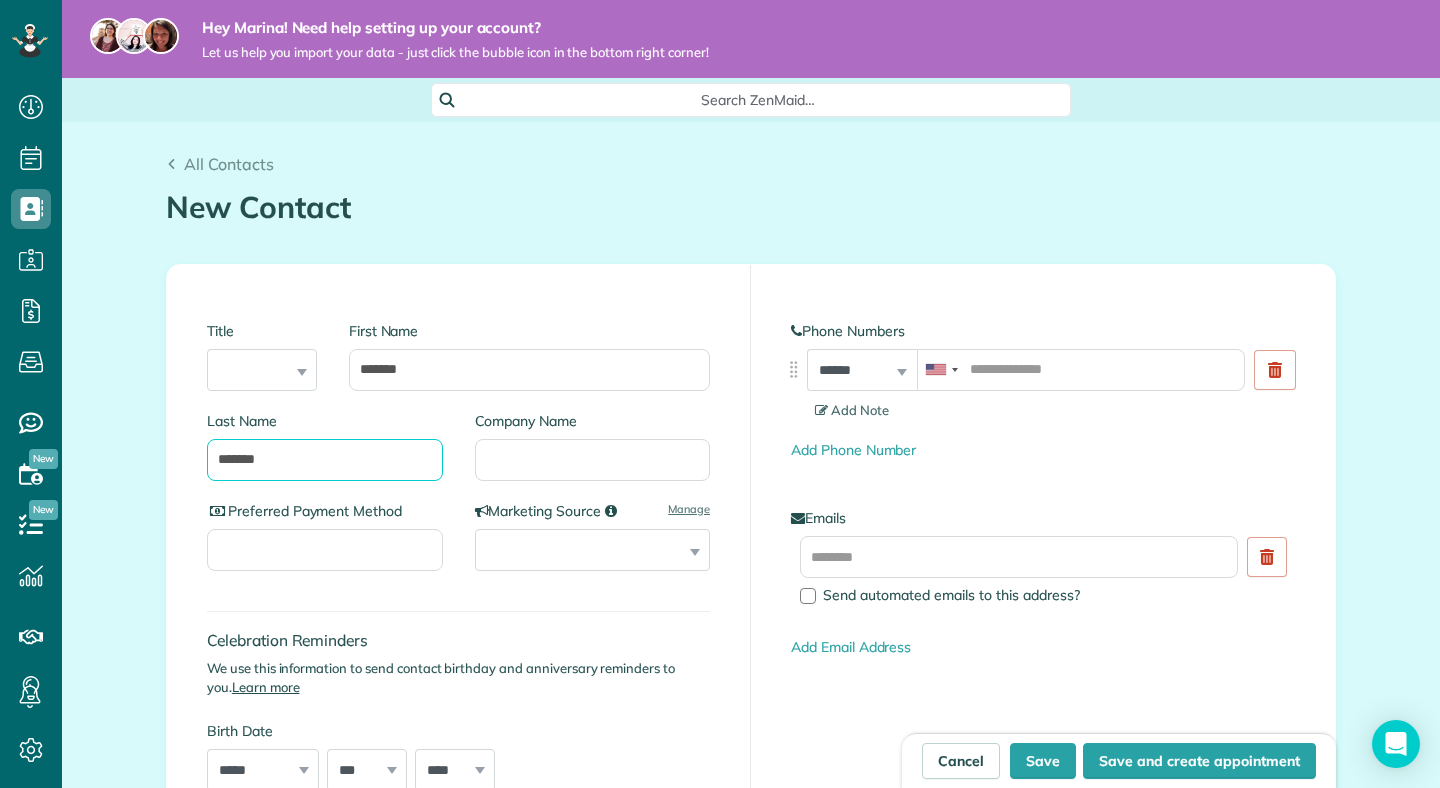 type on "*******" 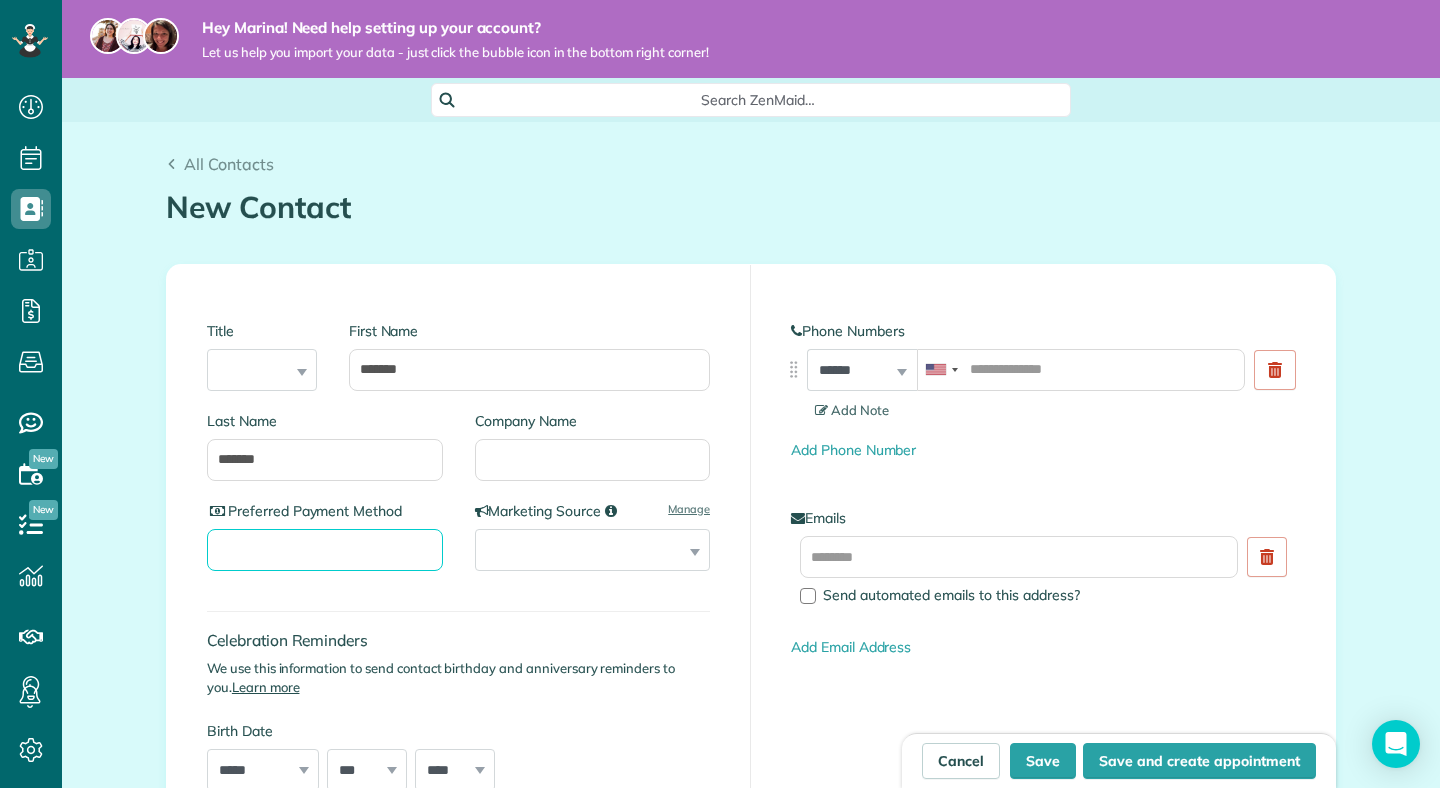 click on "Preferred Payment Method" at bounding box center (325, 550) 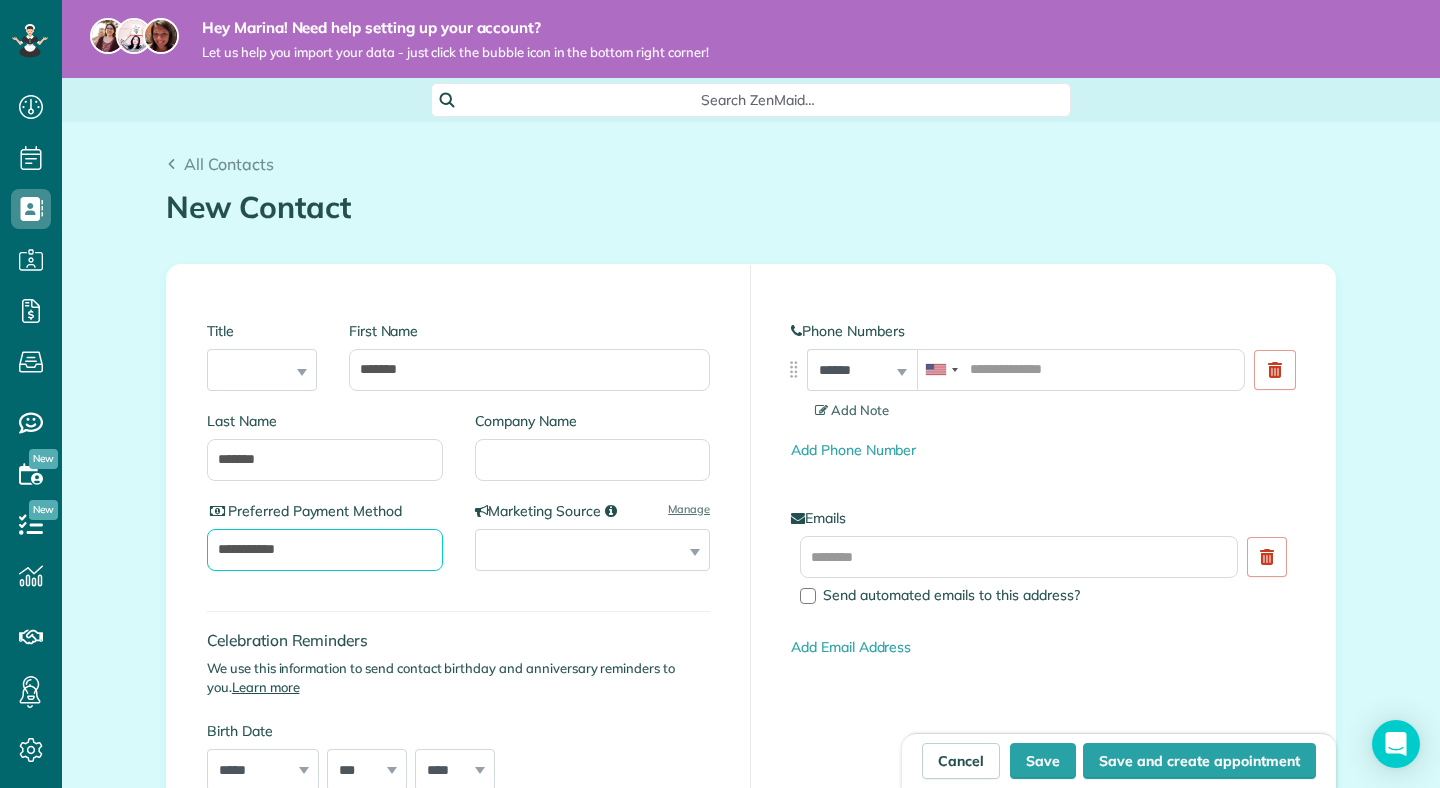 type on "**********" 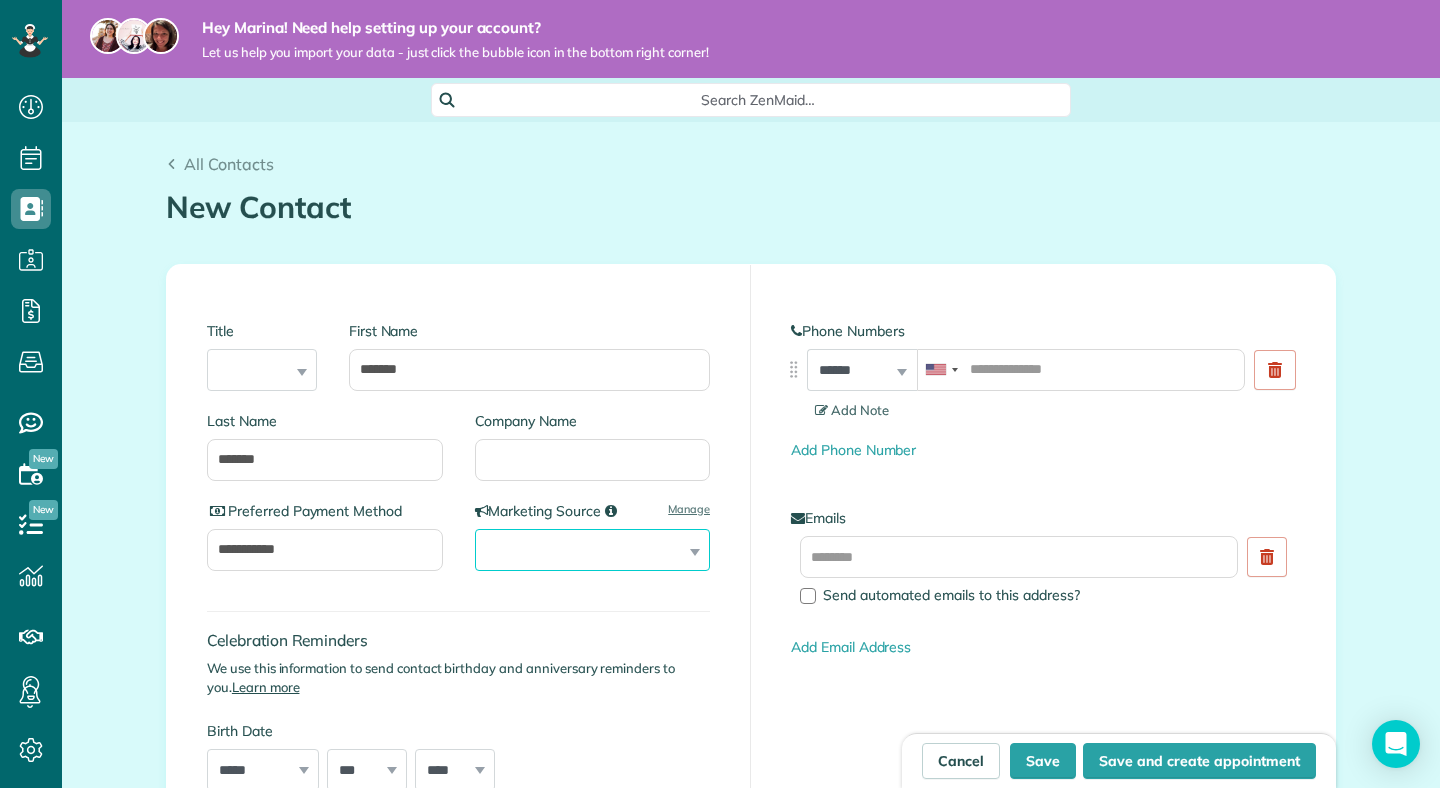 click on "**********" at bounding box center [593, 550] 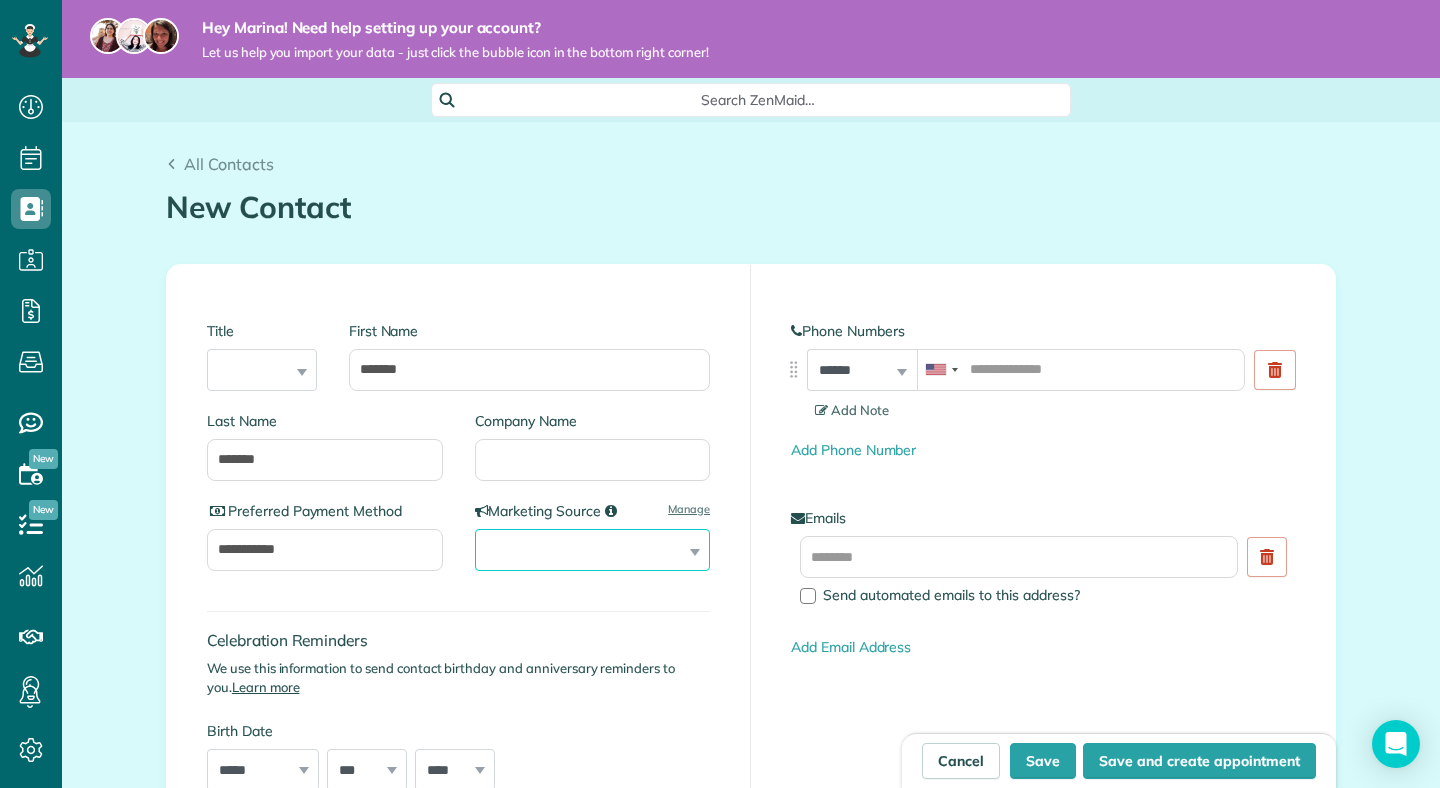 select on "****" 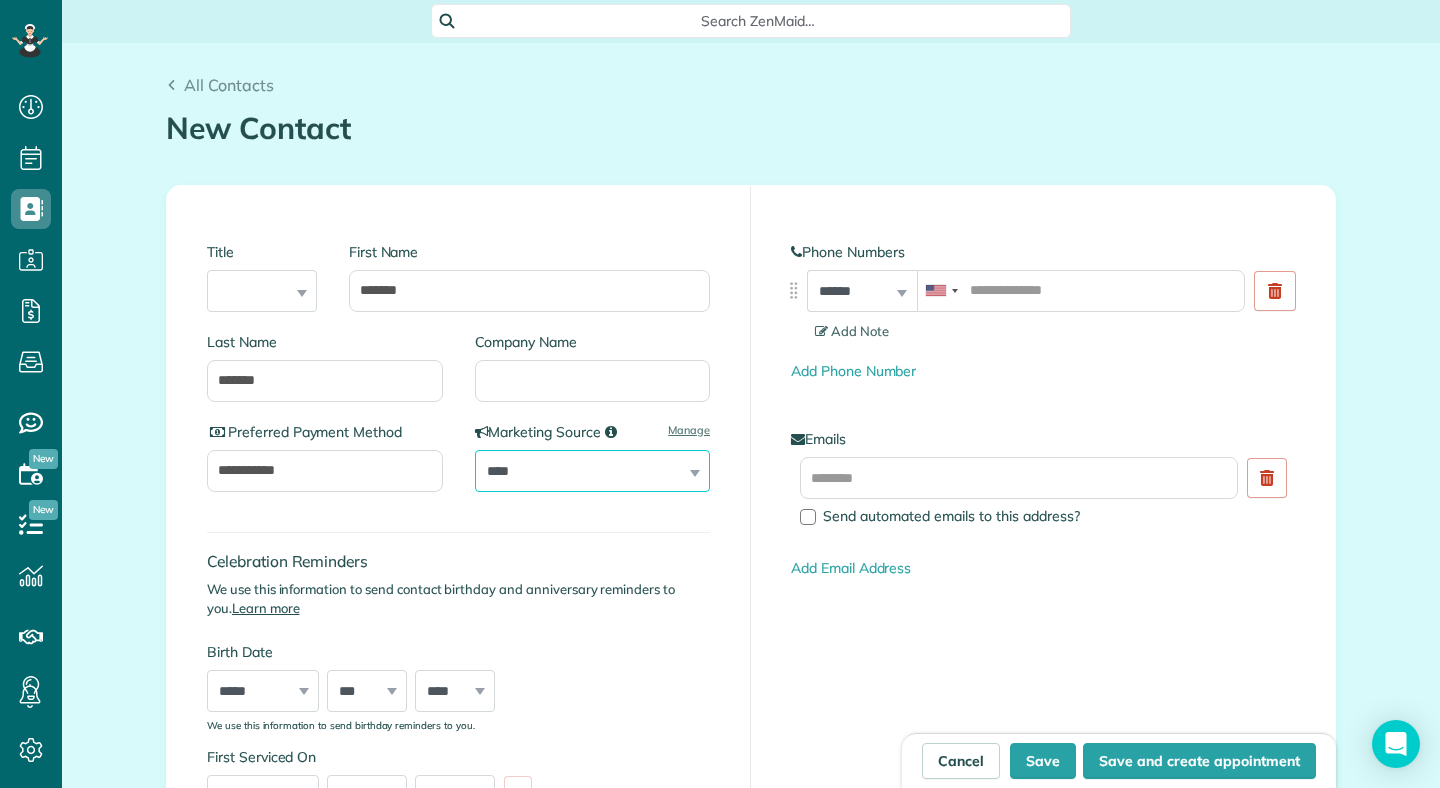 scroll, scrollTop: 83, scrollLeft: 0, axis: vertical 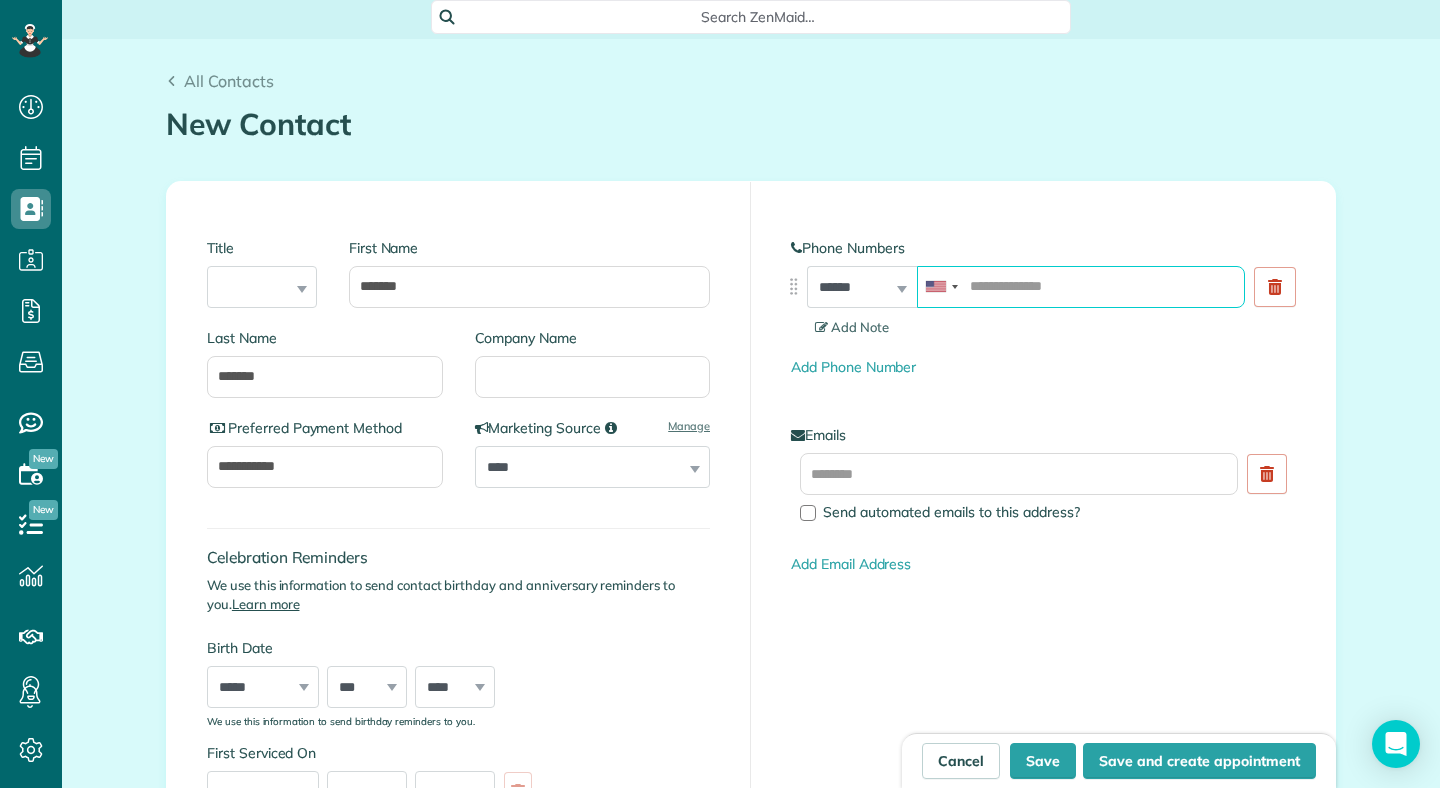 click at bounding box center [1081, 287] 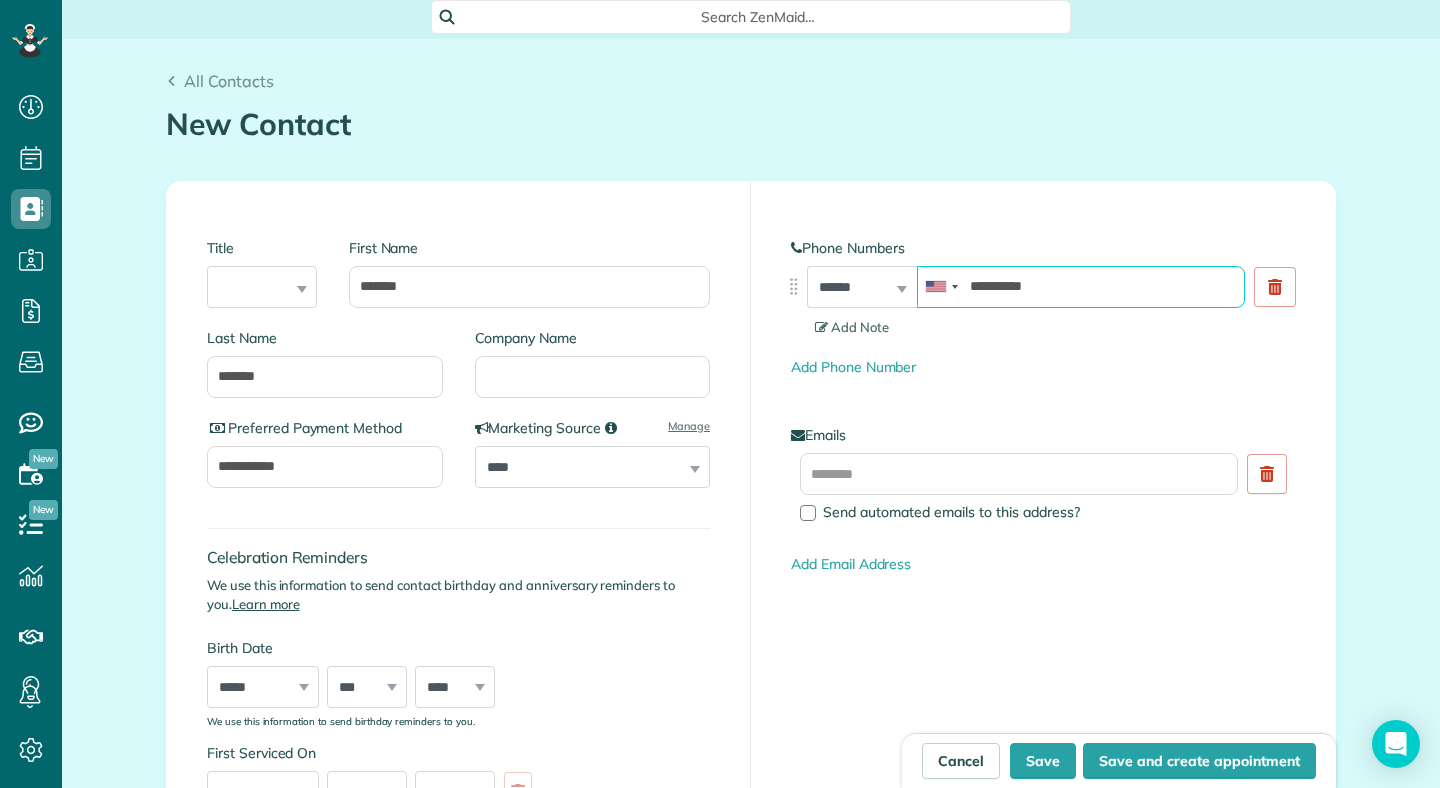 type on "**********" 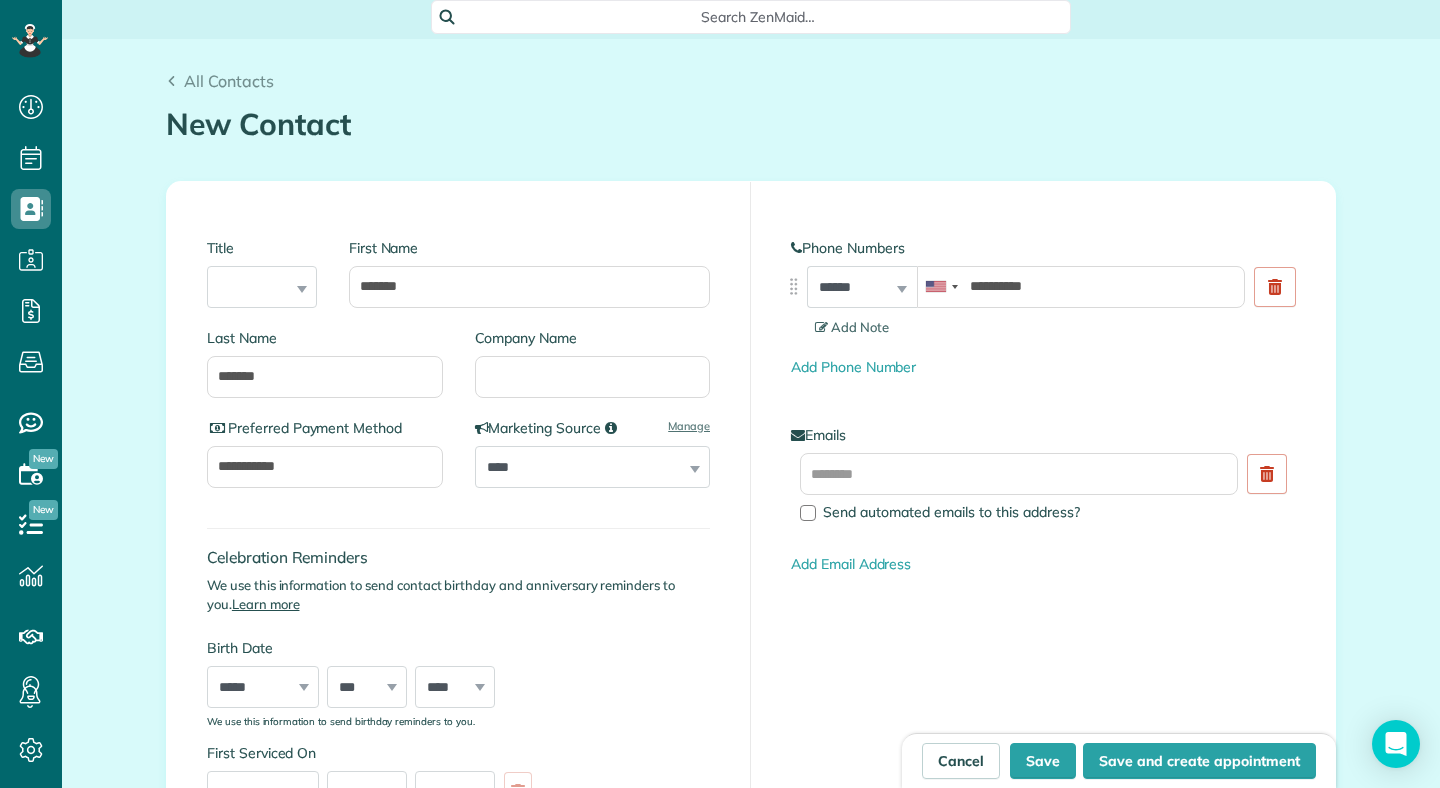 click on "**********" at bounding box center (1043, 527) 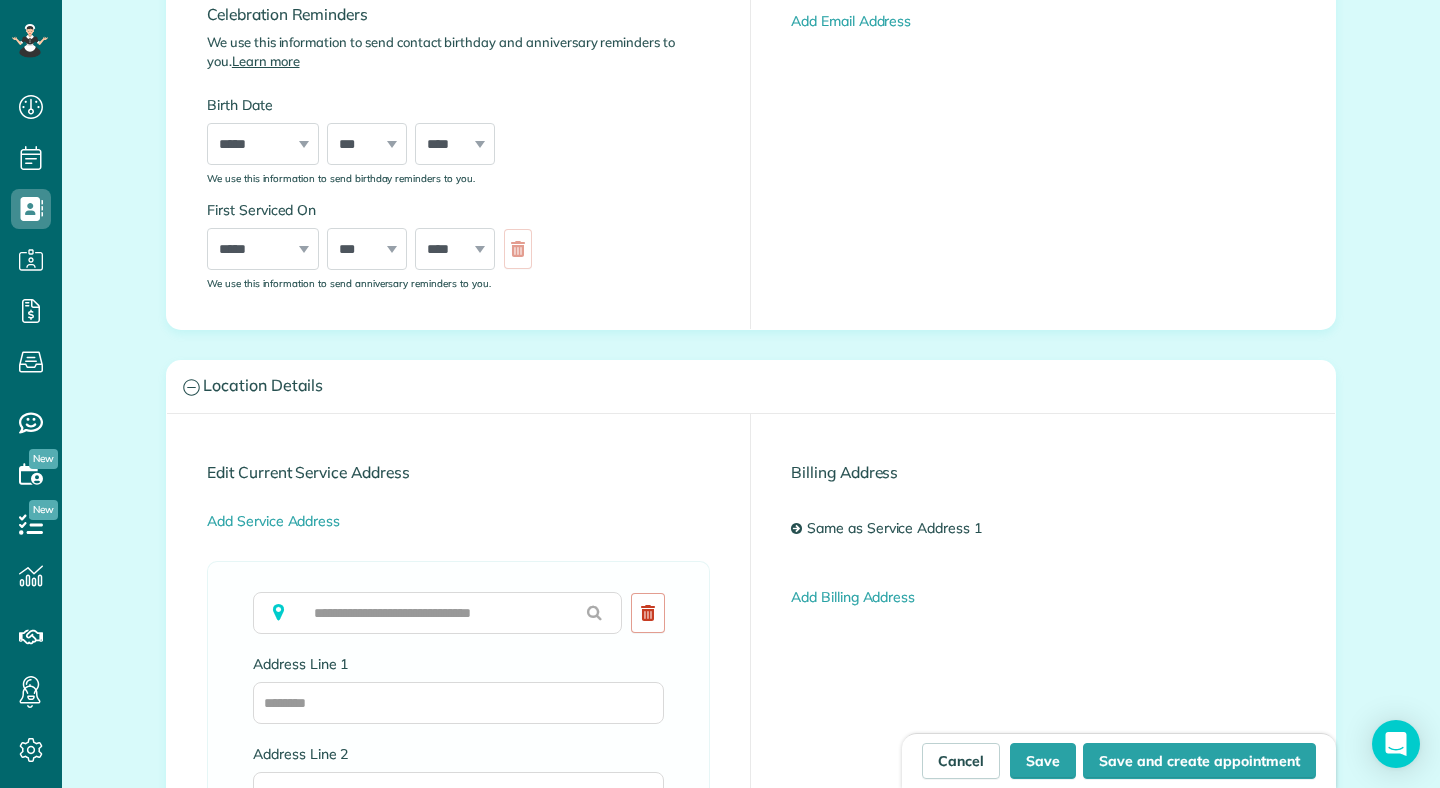 scroll, scrollTop: 645, scrollLeft: 0, axis: vertical 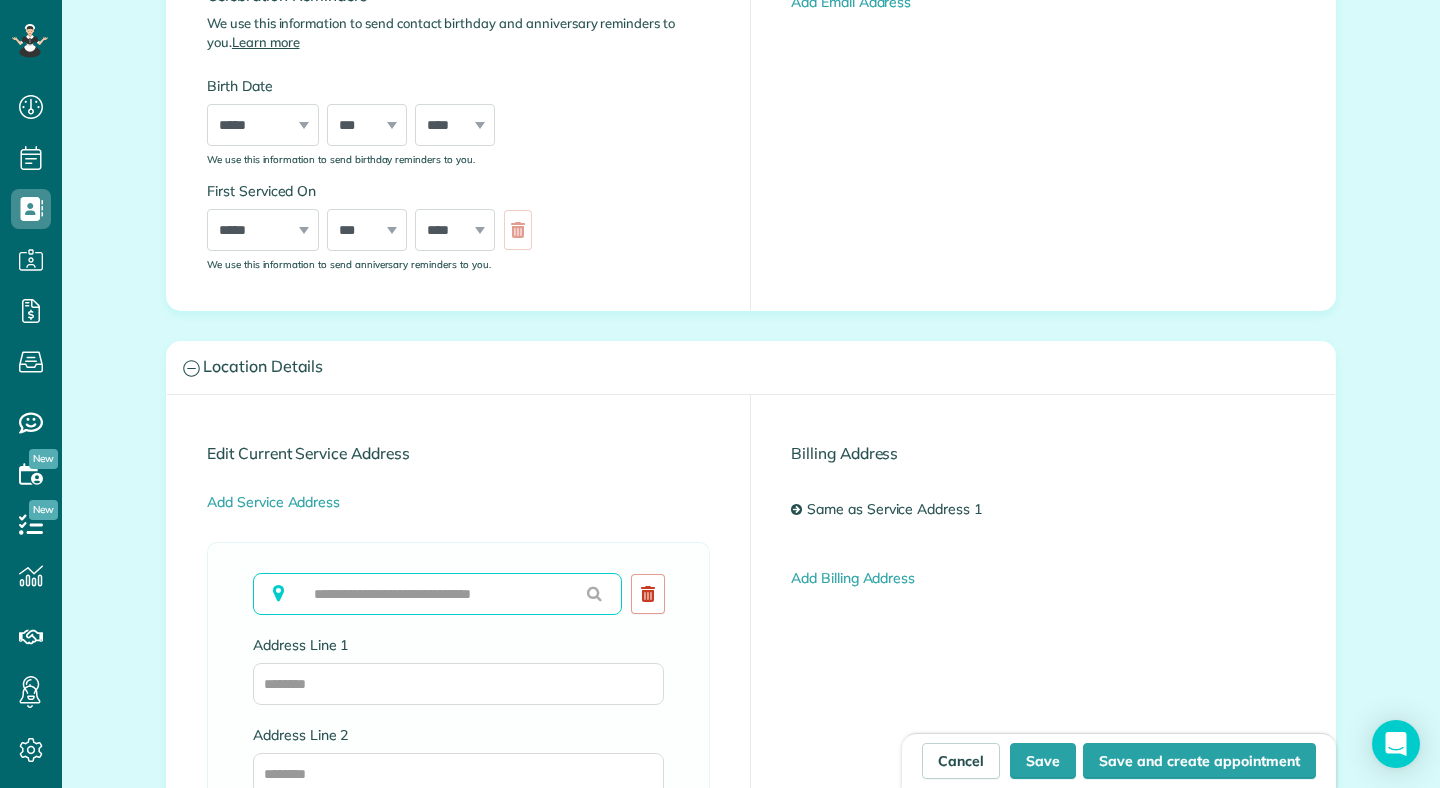 click at bounding box center (437, 594) 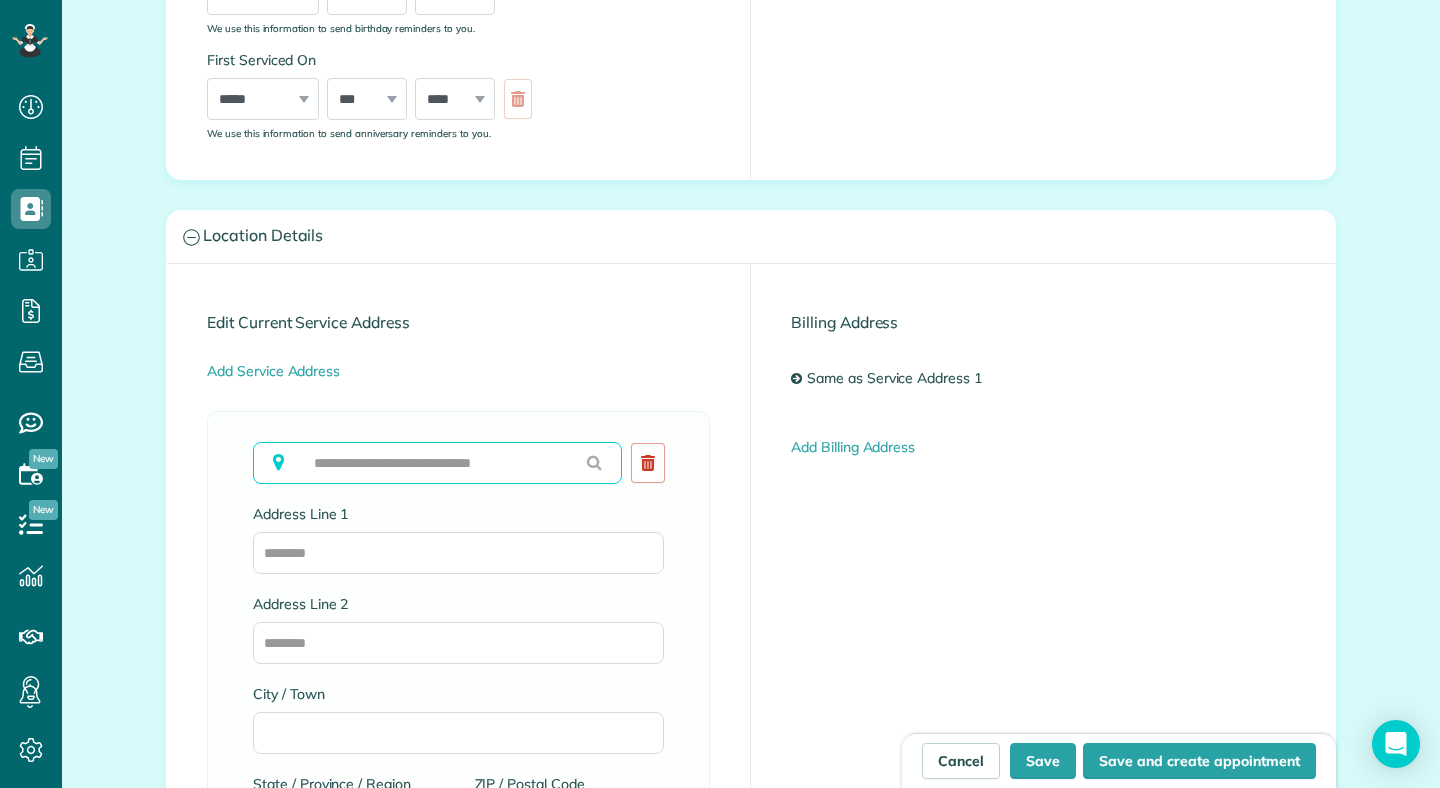 scroll, scrollTop: 690, scrollLeft: 0, axis: vertical 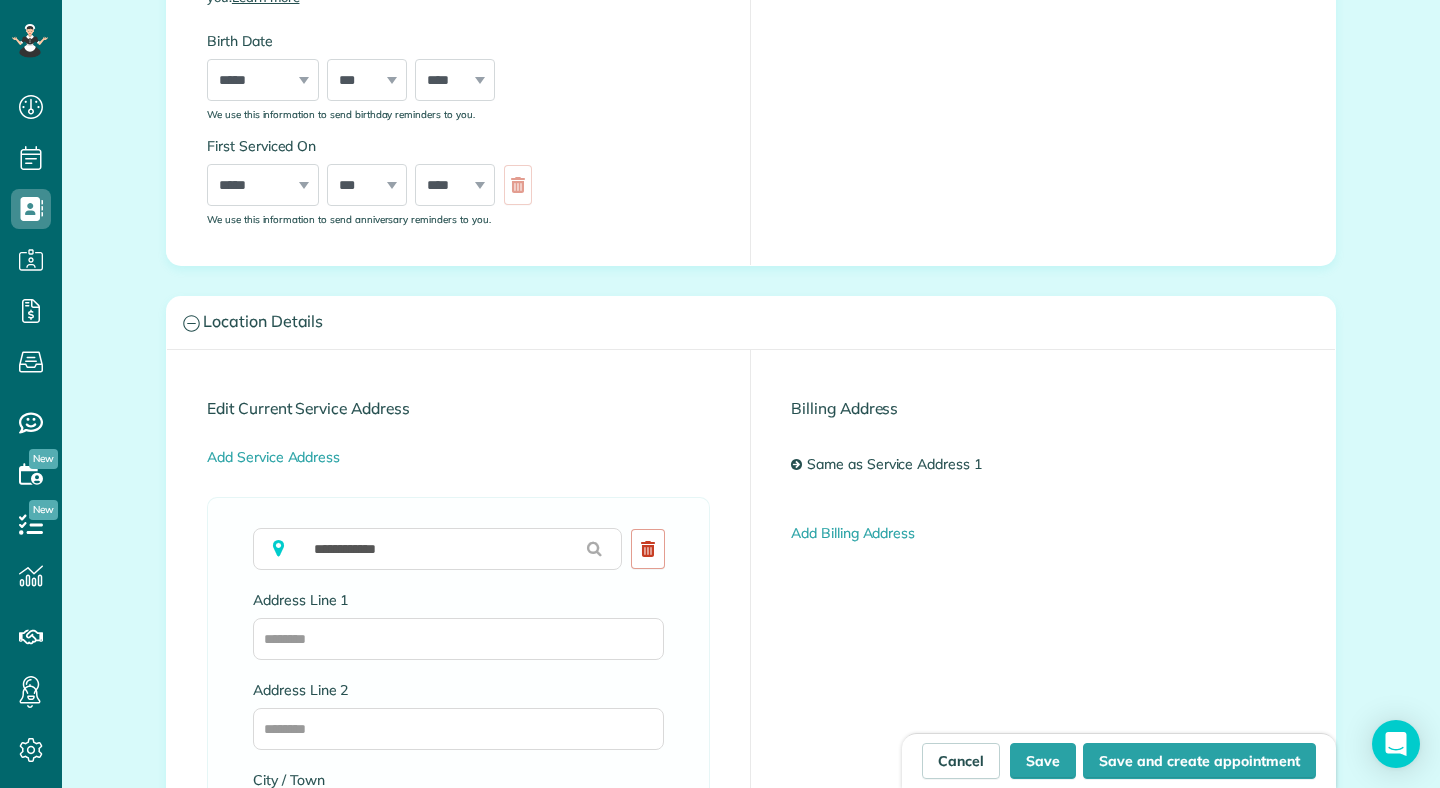 type on "**********" 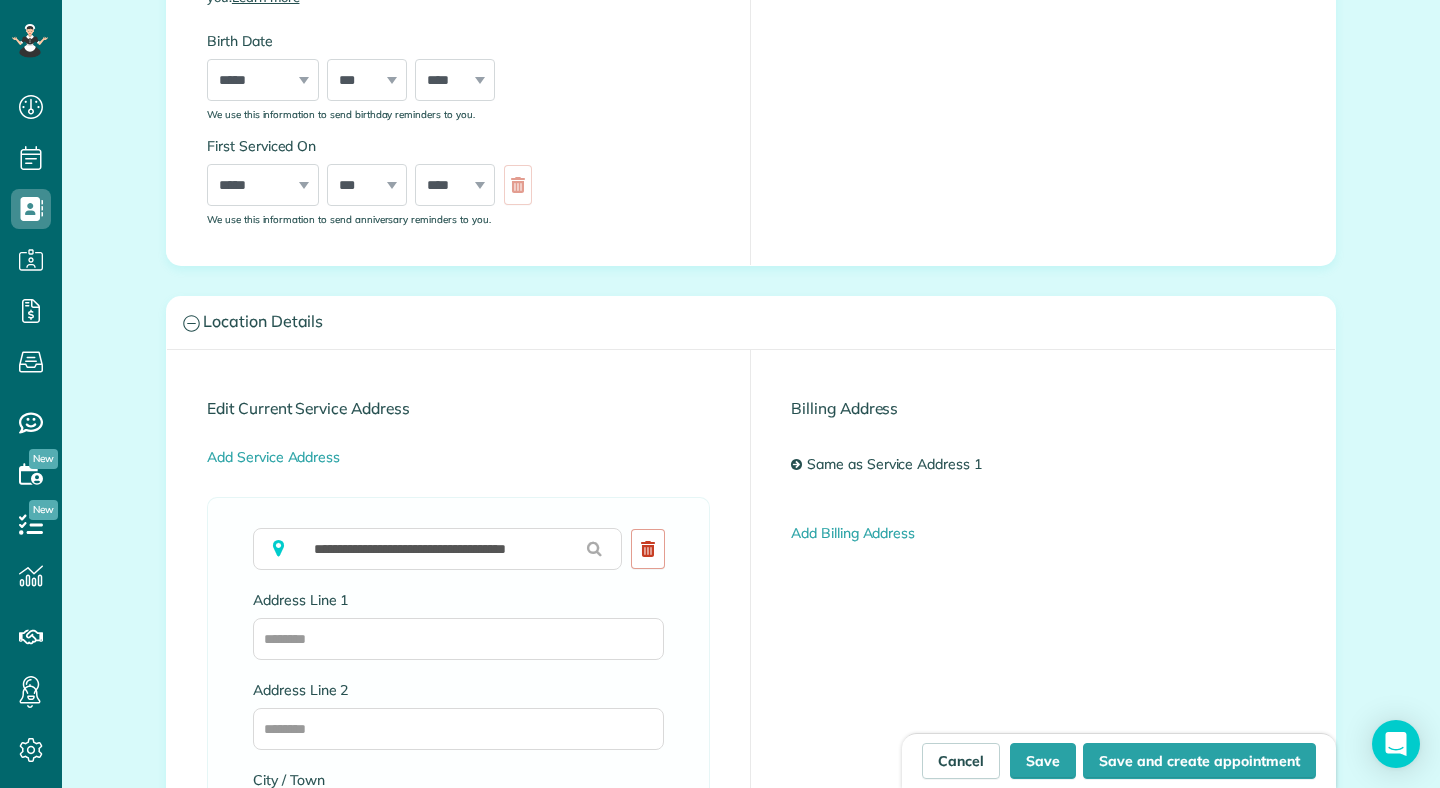 type on "**********" 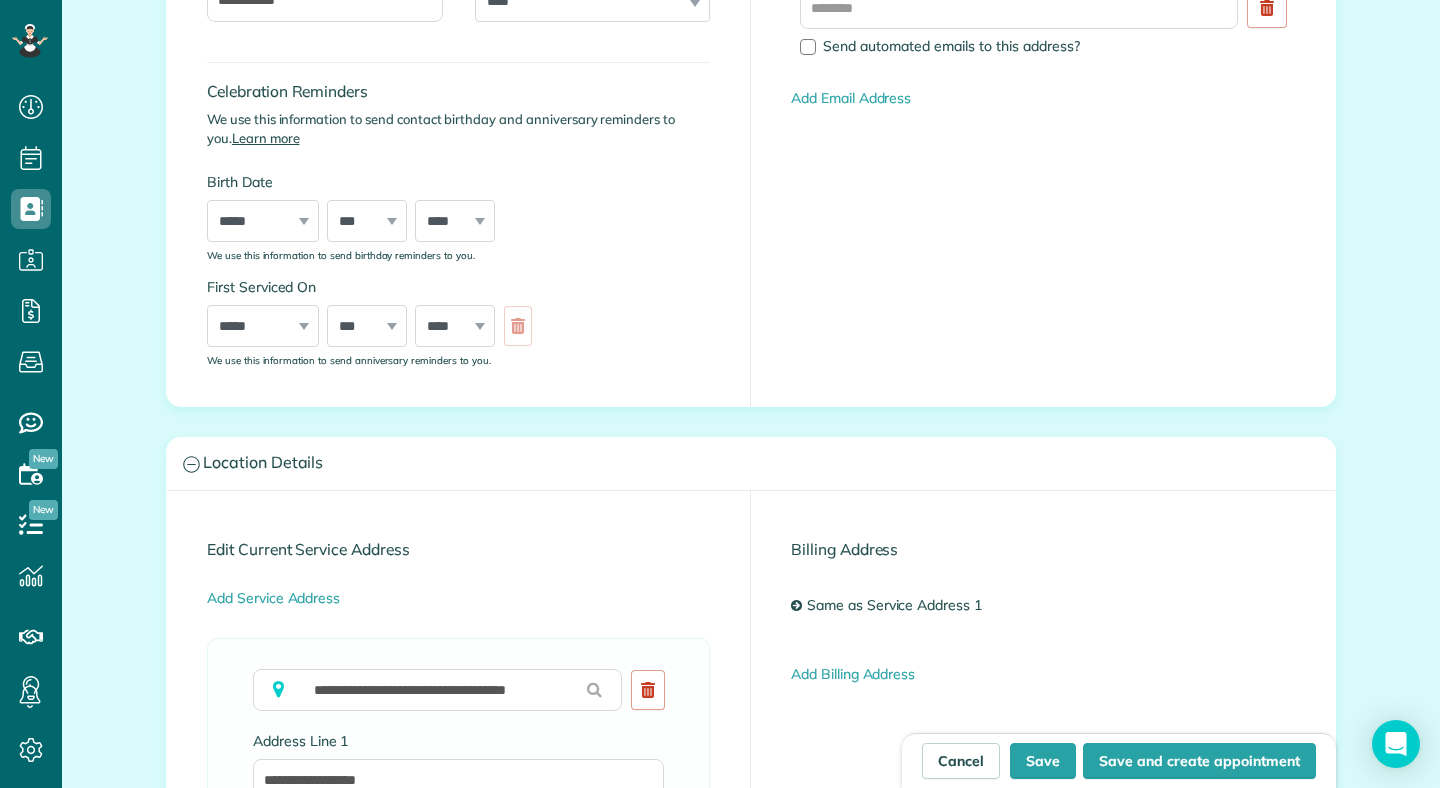 scroll, scrollTop: 449, scrollLeft: 0, axis: vertical 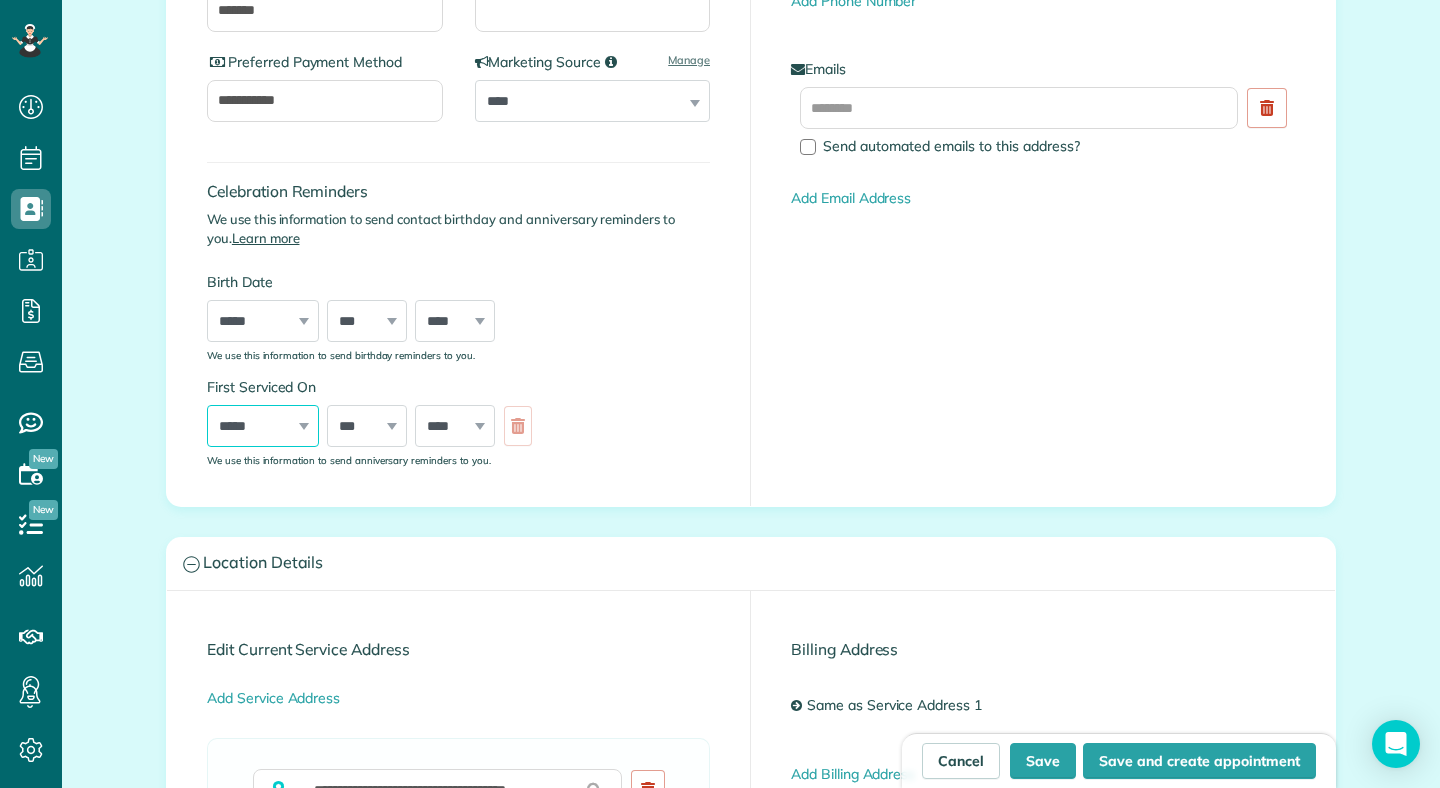 click on "*****
*******
********
*****
*****
***
****
****
******
*********
*******
********
********" at bounding box center (263, 426) 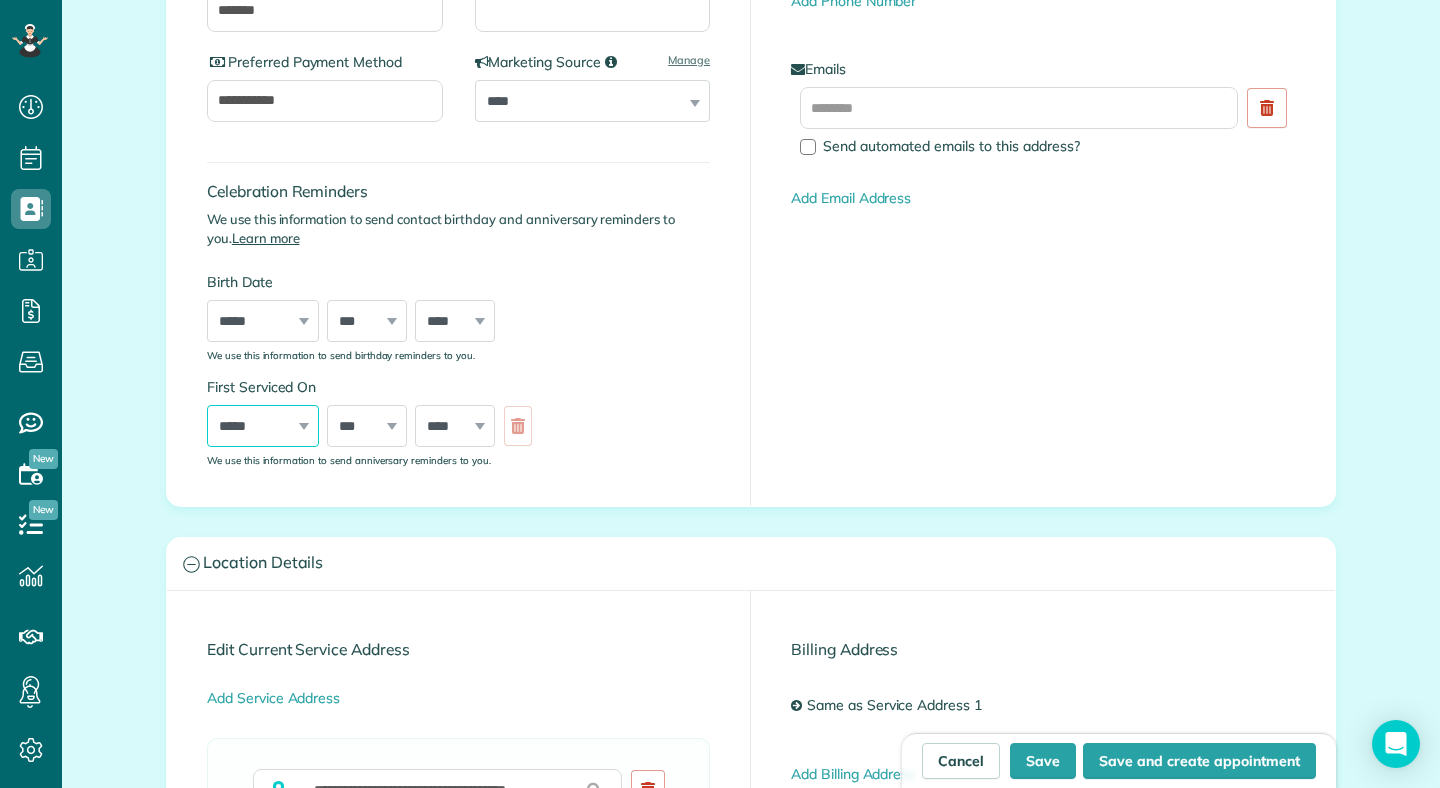 select on "*" 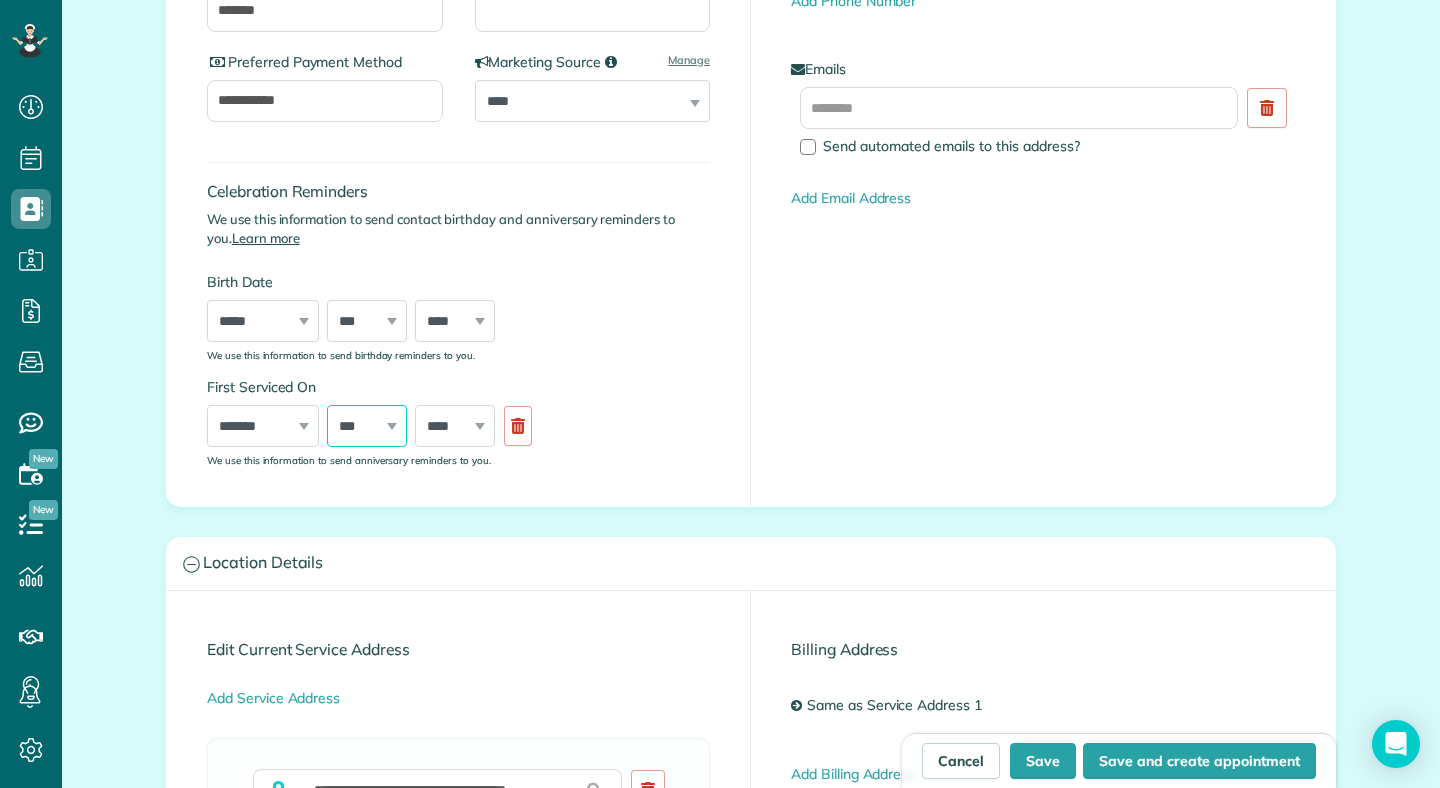 click on "***
*
*
*
*
*
*
*
*
*
**
**
**
**
**
**
**
**
**
**
**
**
**
**
**
**
**
**
**
**
**
**" at bounding box center (367, 426) 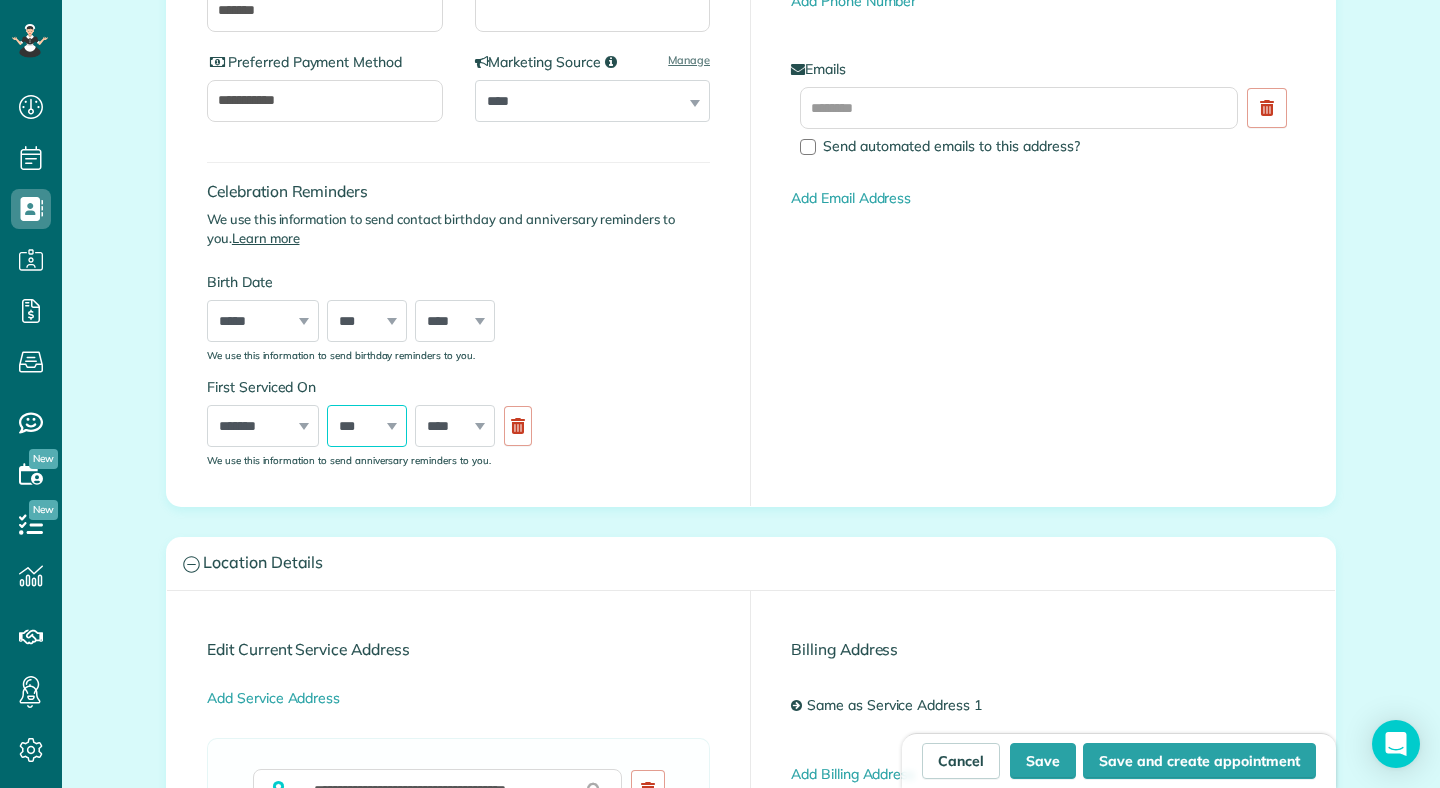 select on "*" 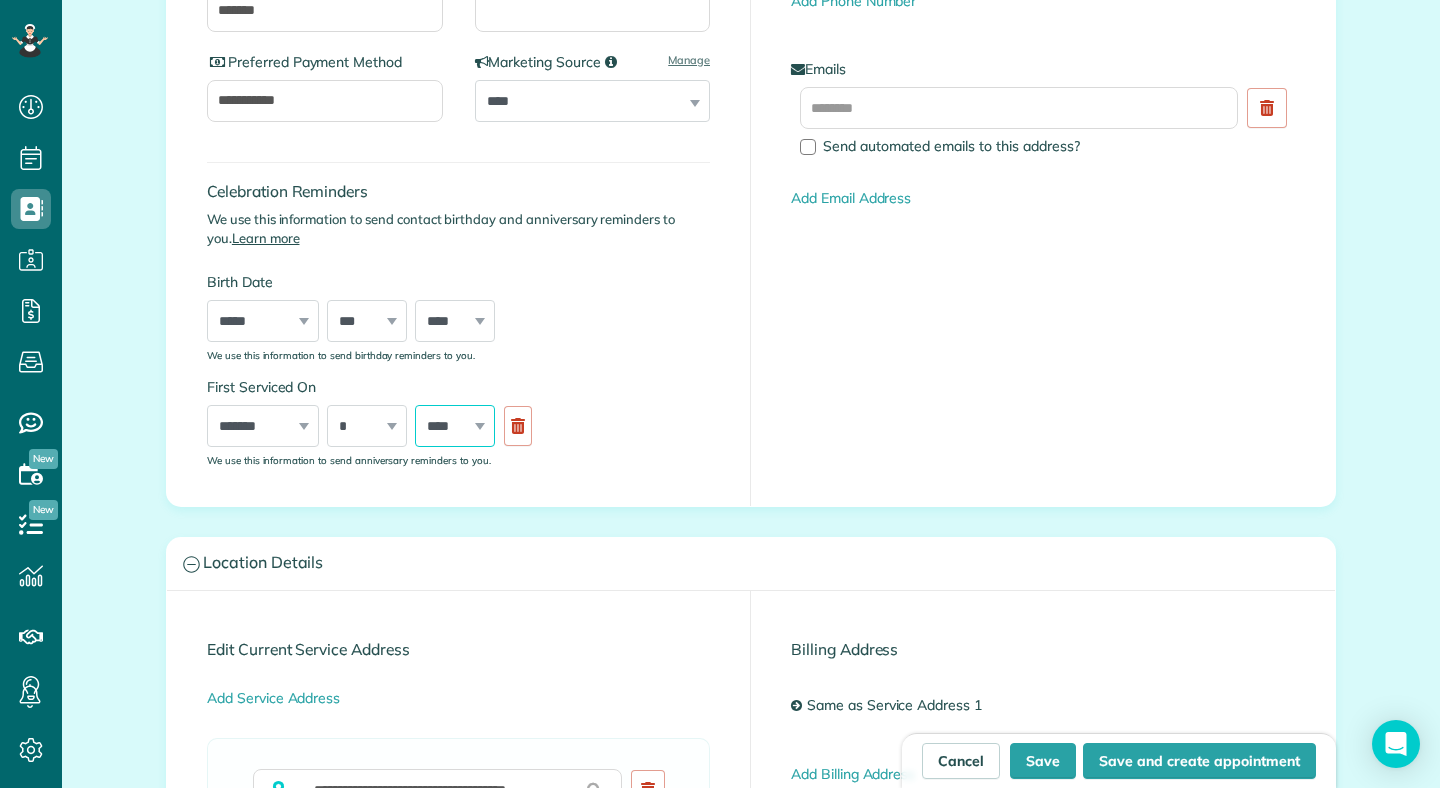 click on "****
****
****
****
****
****
****
****
****
****
****
****
****
****
****
****
****
****
****
****
****
****
****
****
****
****
****
****
****
****
****
****
****
****
****
****
****
****
****
****
****
****
****
****
****
****
****
****
****
****
****
****" at bounding box center (455, 426) 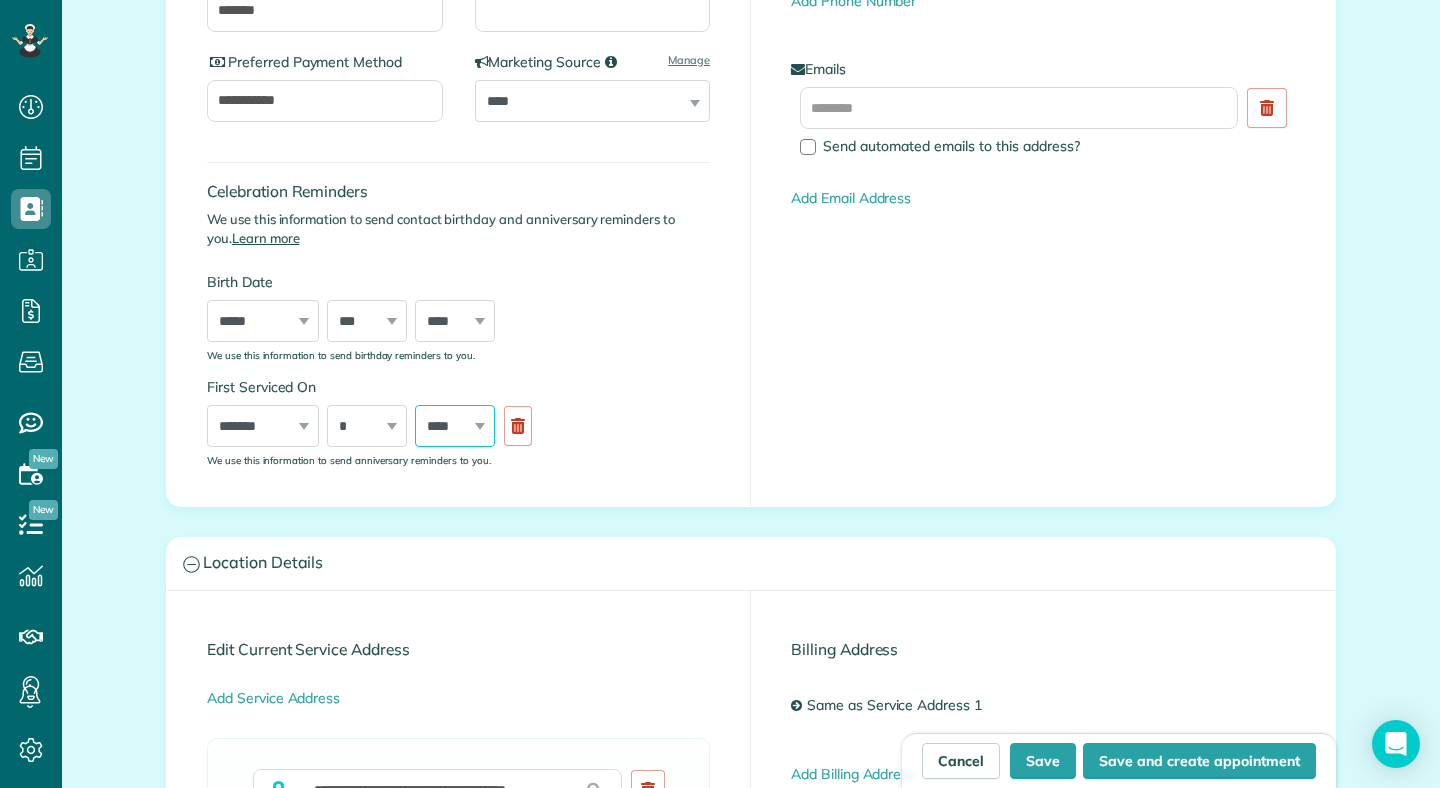 select on "****" 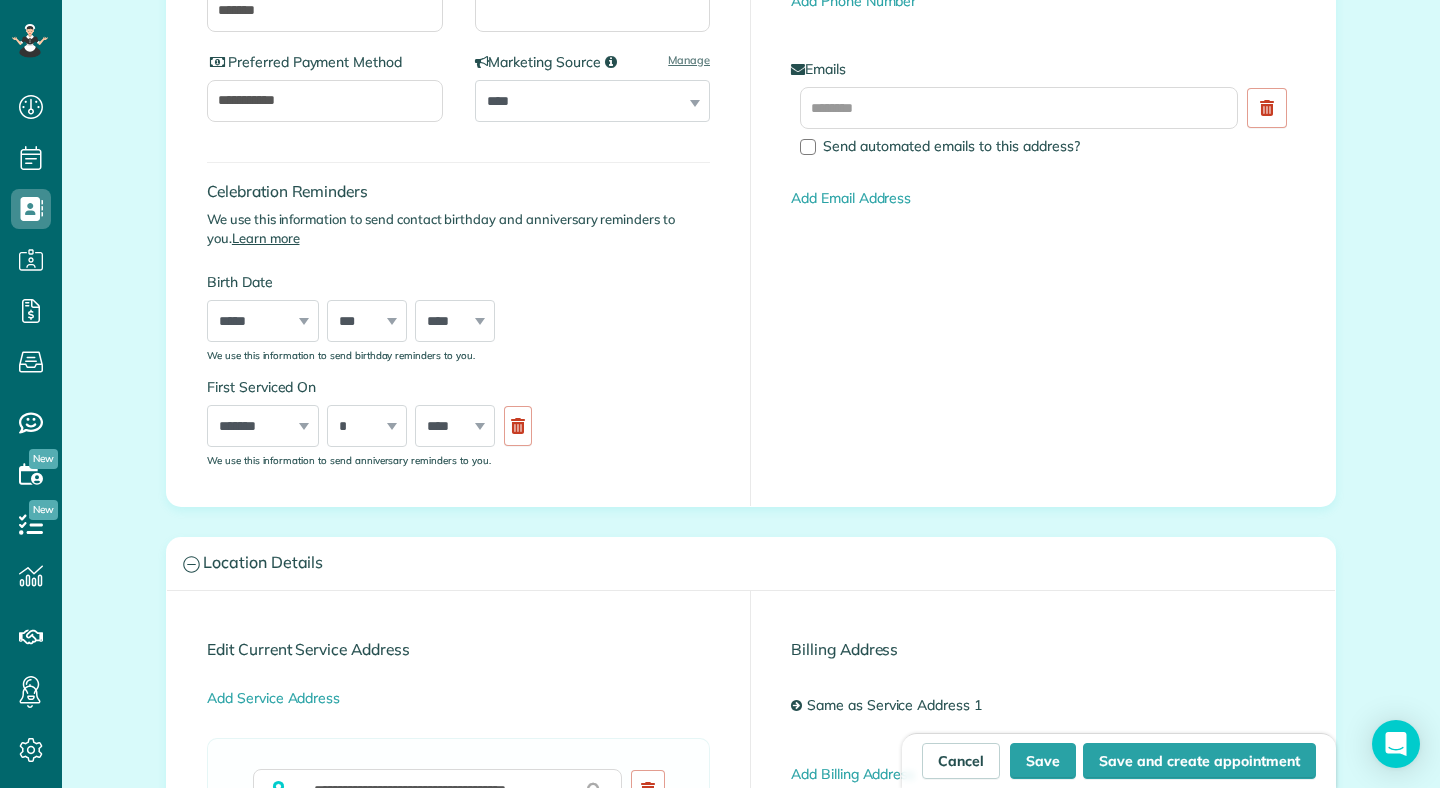 click on "**********" at bounding box center (459, 161) 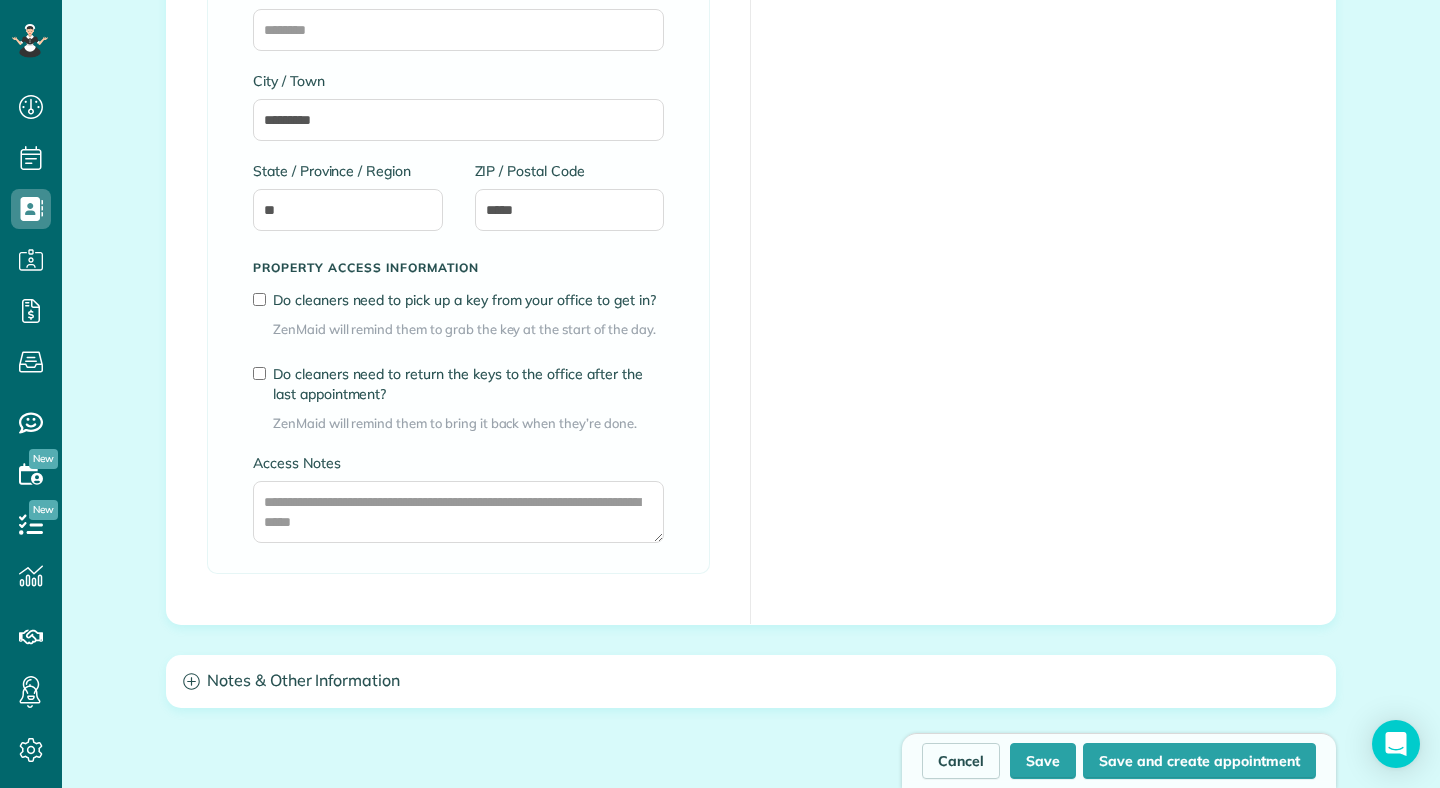 scroll, scrollTop: 1700, scrollLeft: 0, axis: vertical 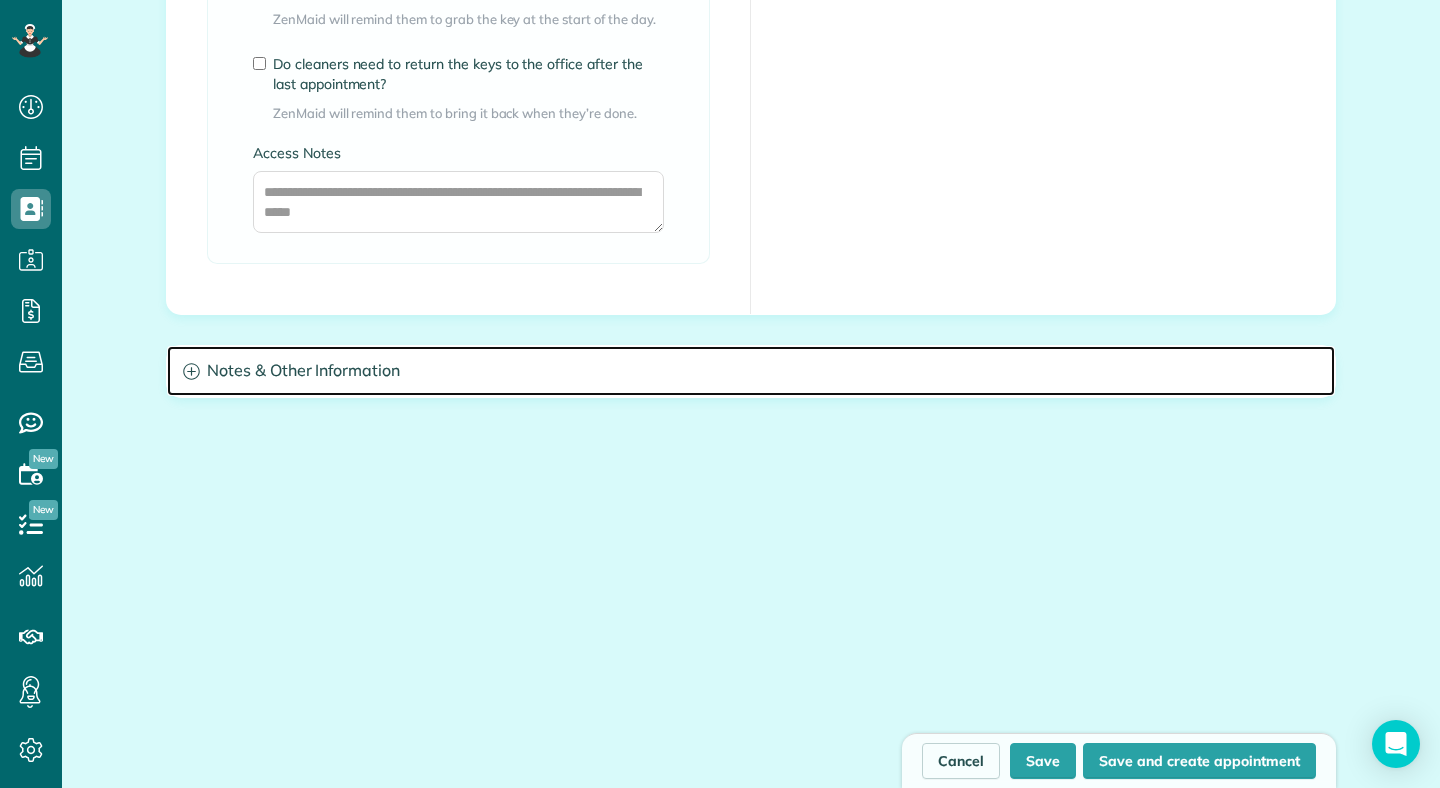 click on "Notes & Other Information" at bounding box center (751, 371) 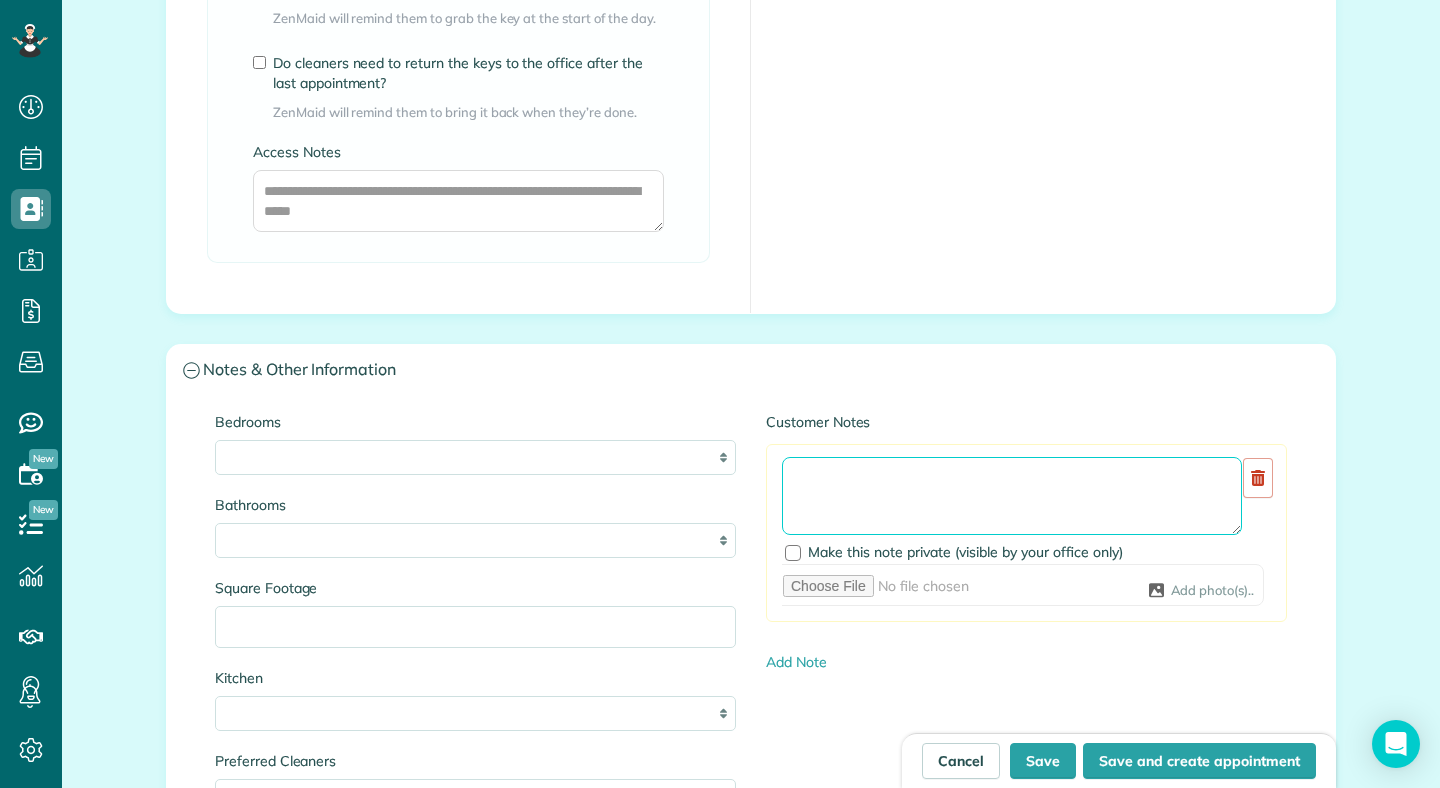 click at bounding box center [1012, 496] 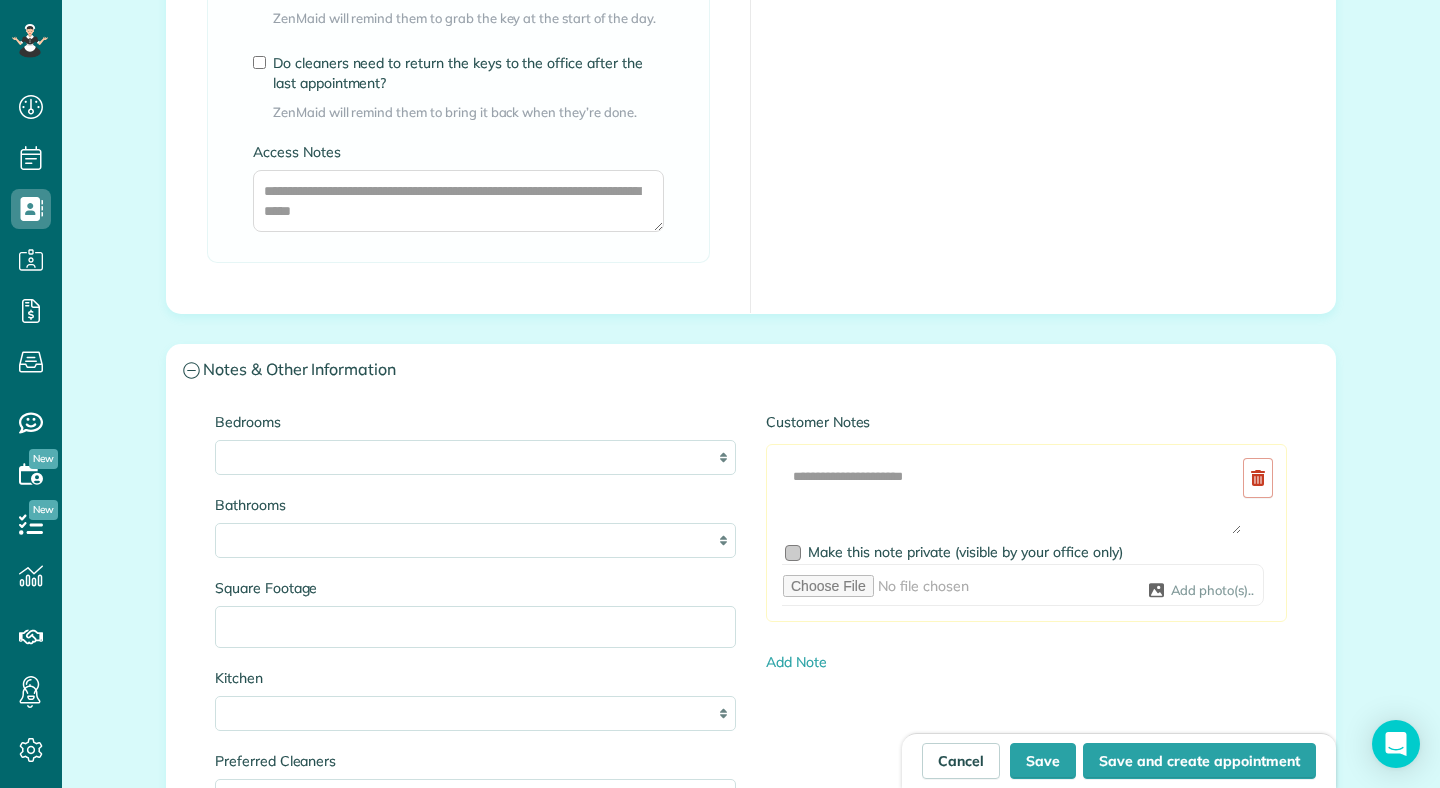 click at bounding box center (793, 553) 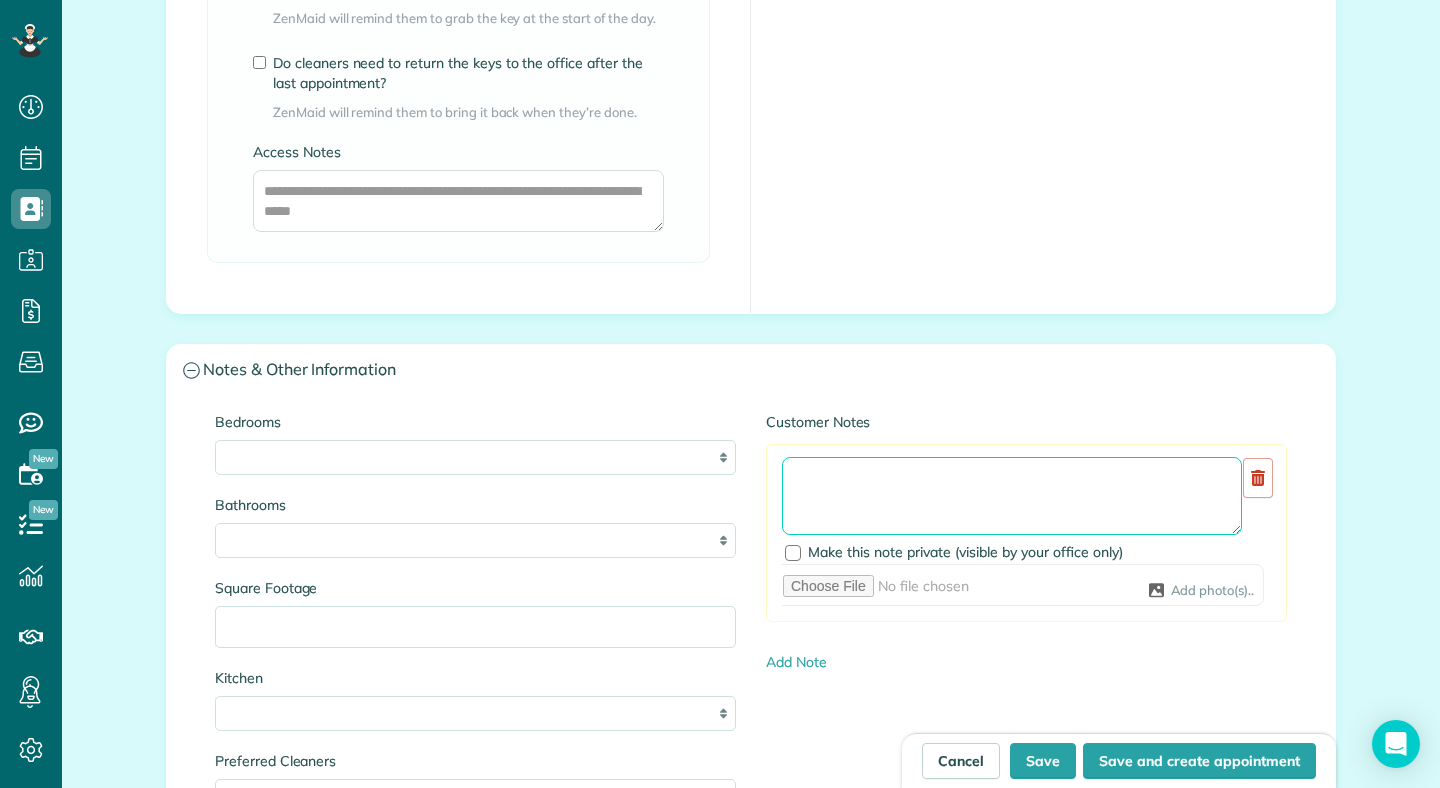 click at bounding box center [1012, 496] 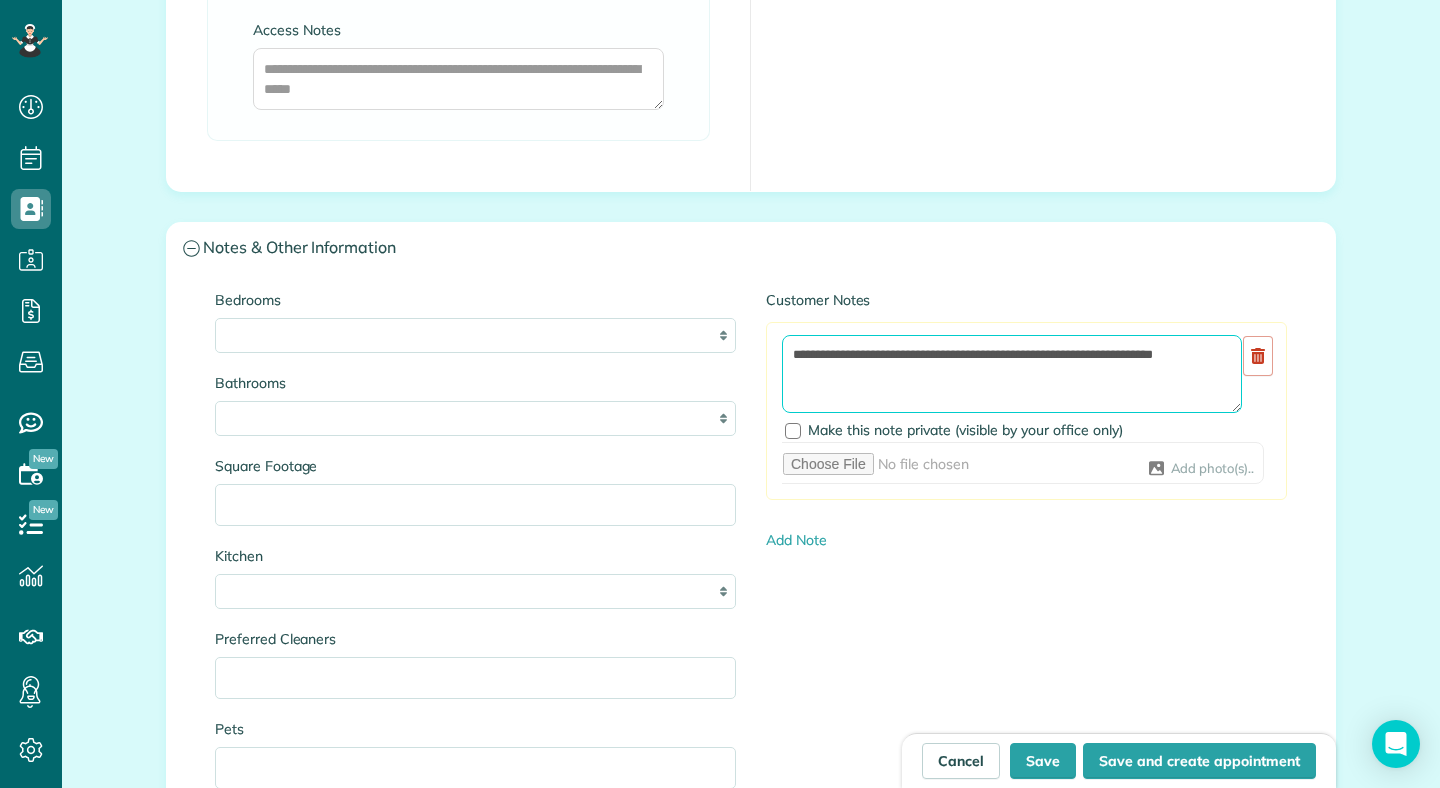 scroll, scrollTop: 1944, scrollLeft: 0, axis: vertical 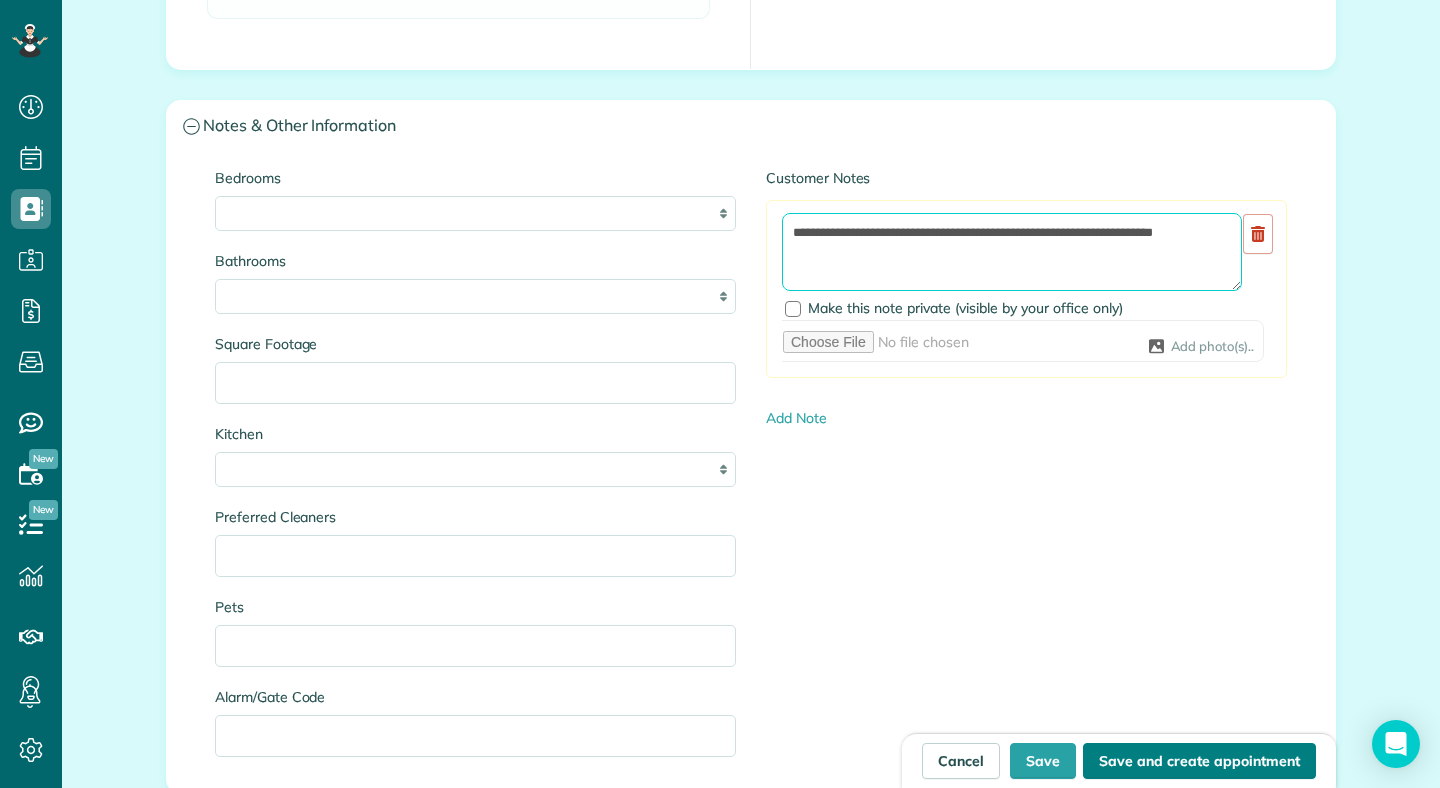 type on "**********" 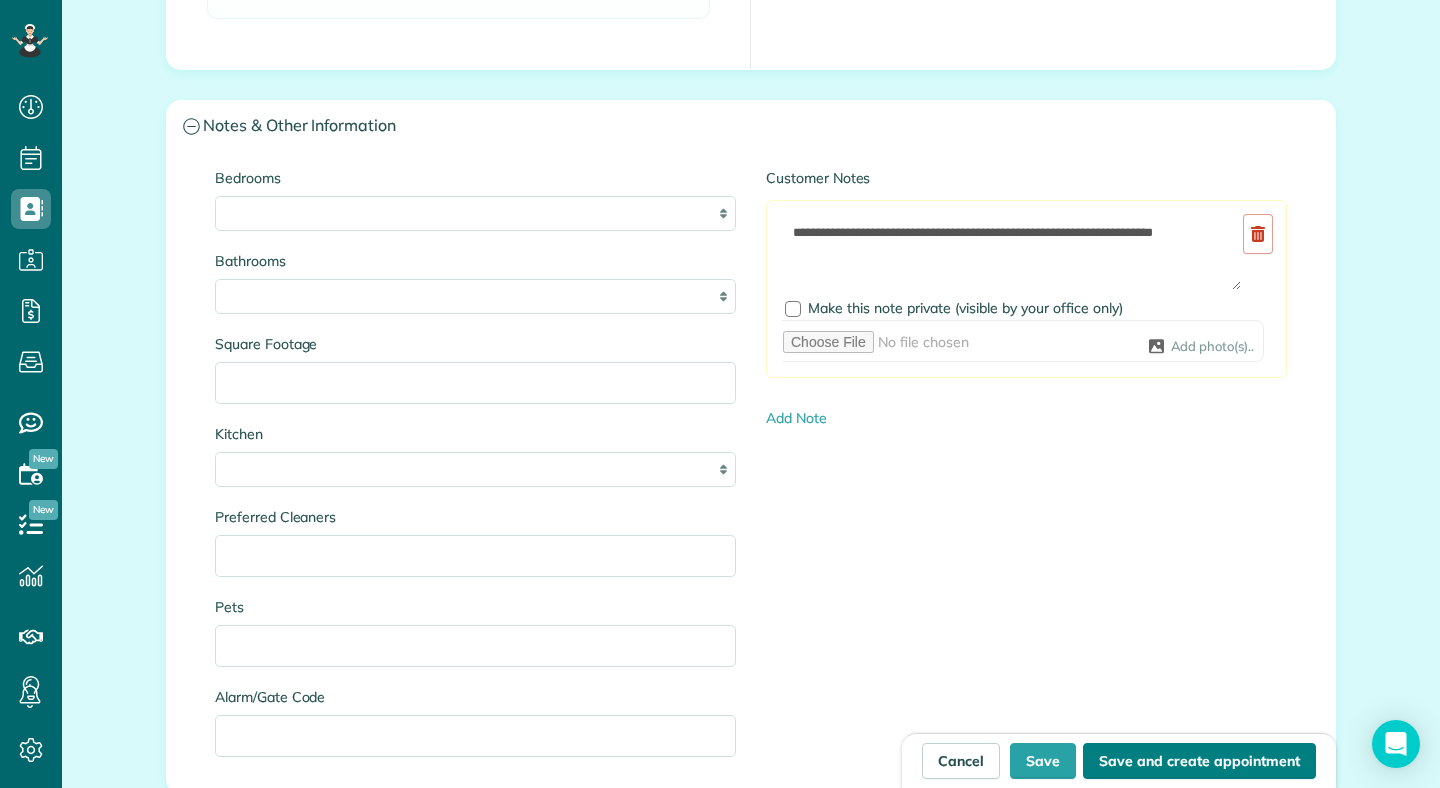 click on "Save and create appointment" at bounding box center (1199, 761) 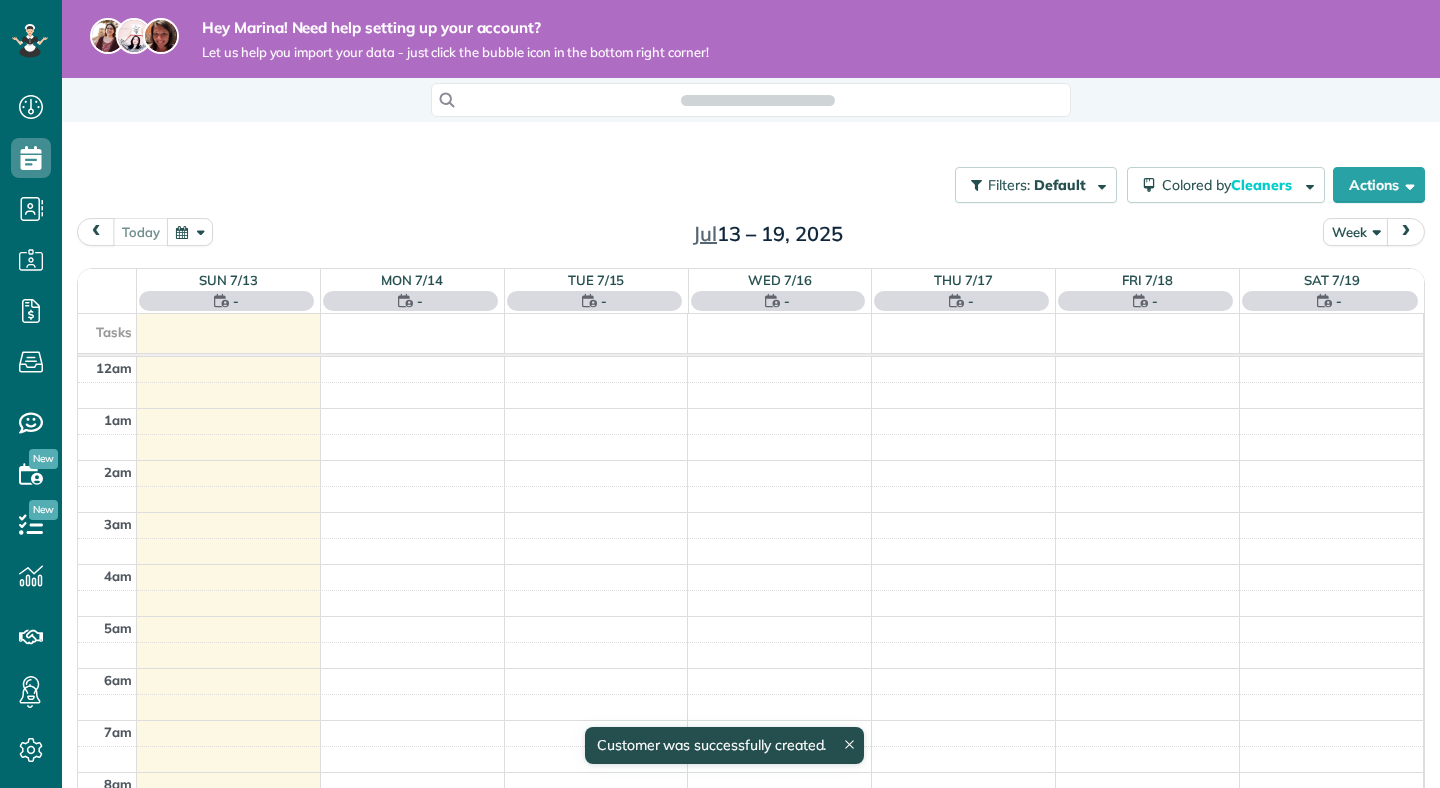 scroll, scrollTop: 0, scrollLeft: 0, axis: both 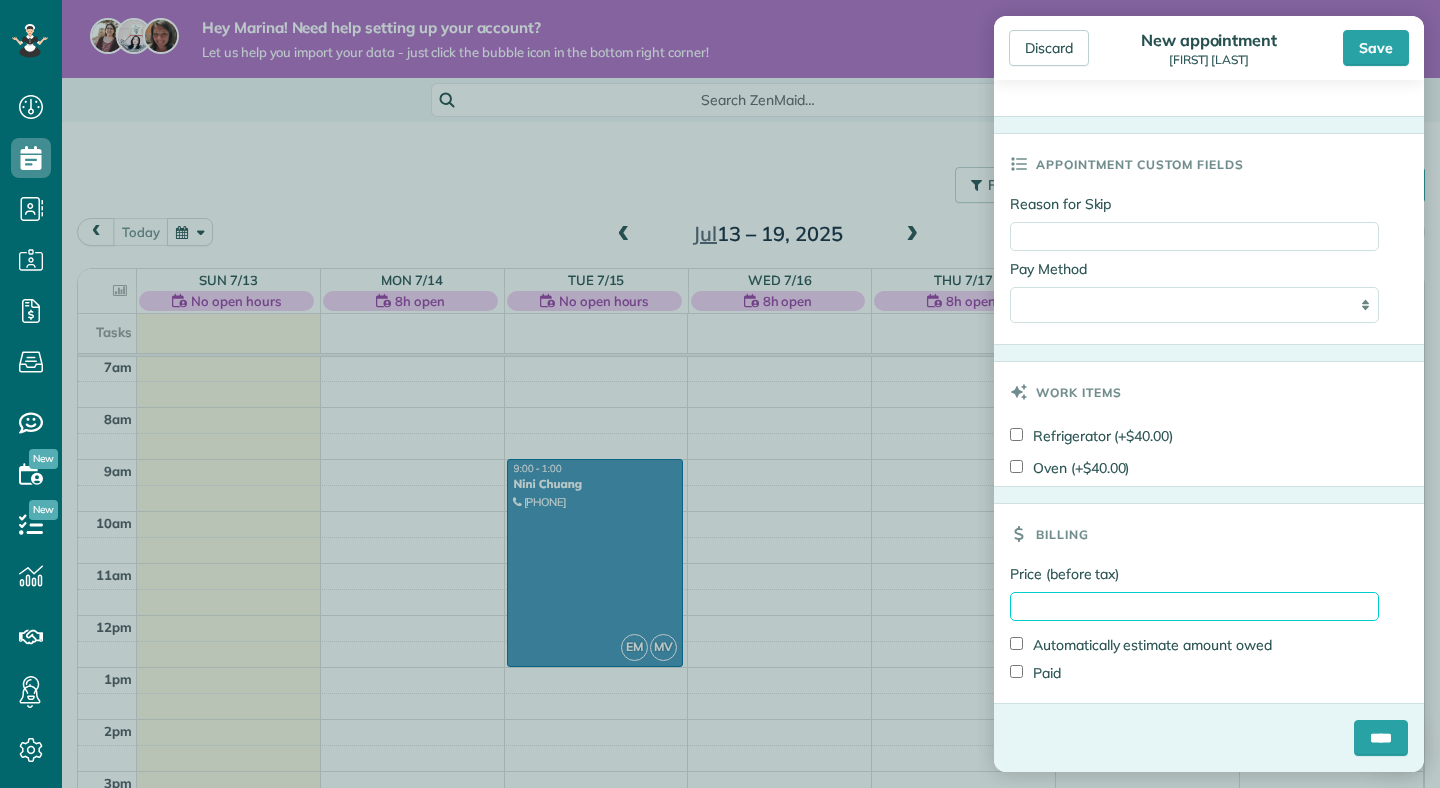 click on "Price (before tax)" at bounding box center [1194, 606] 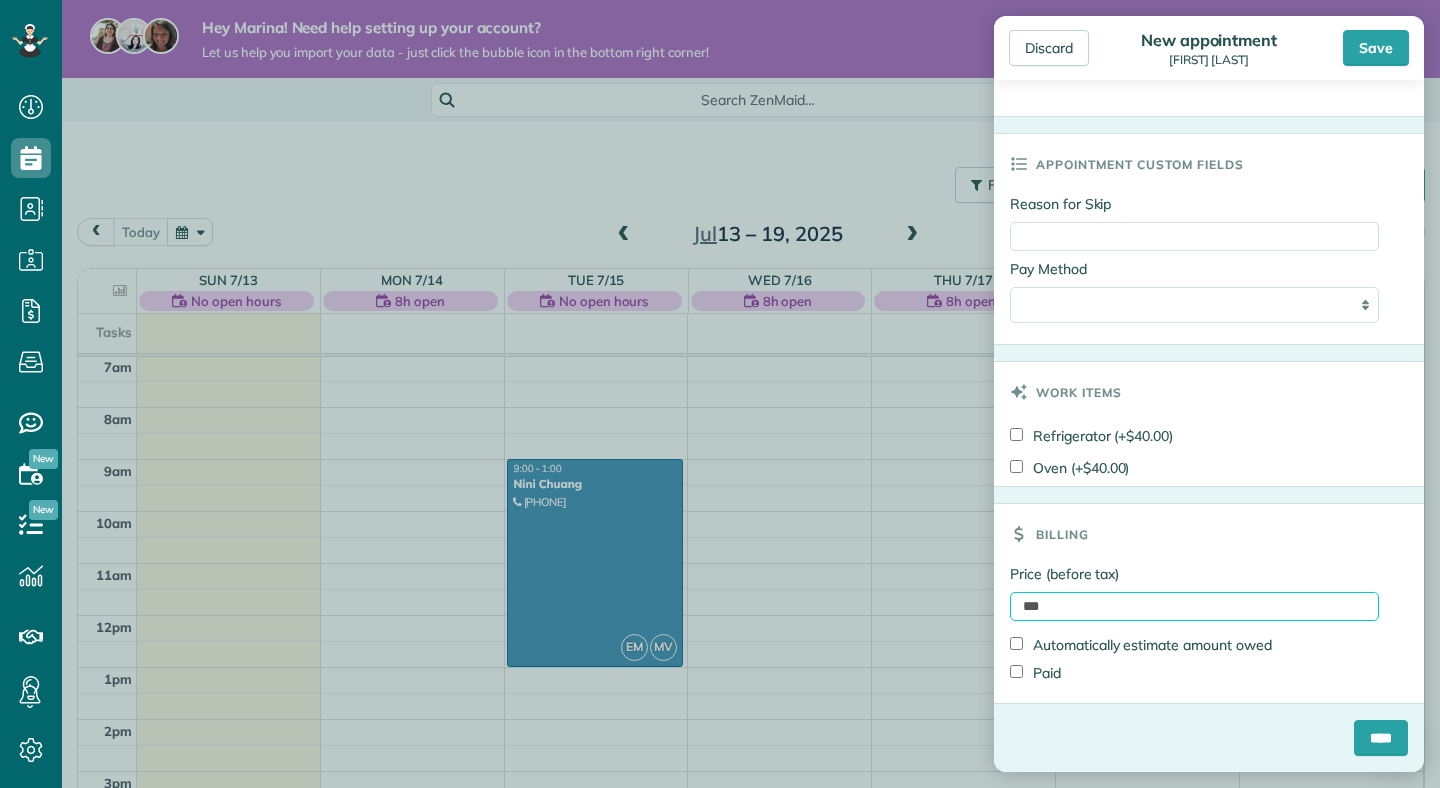 type on "***" 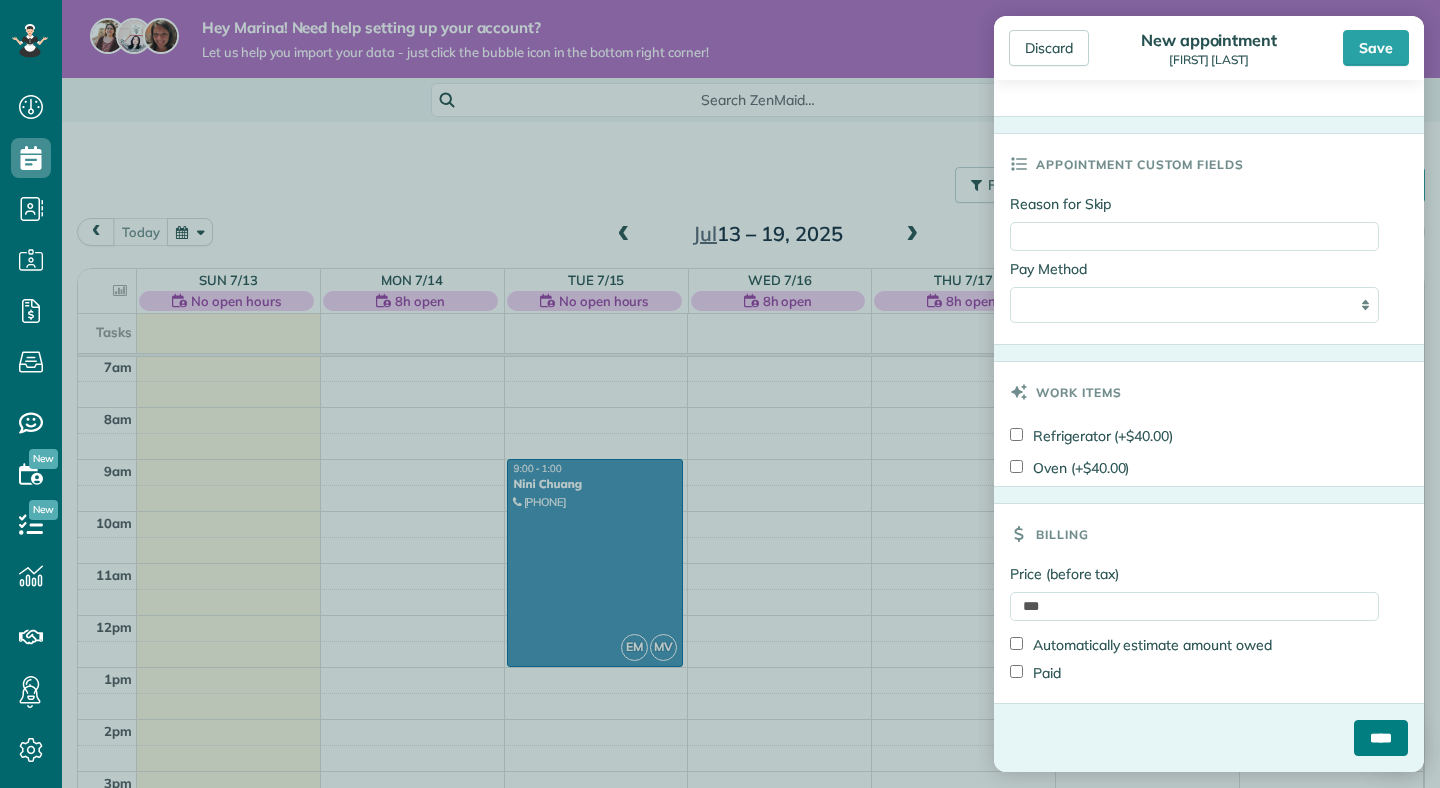 click on "****" at bounding box center (1381, 738) 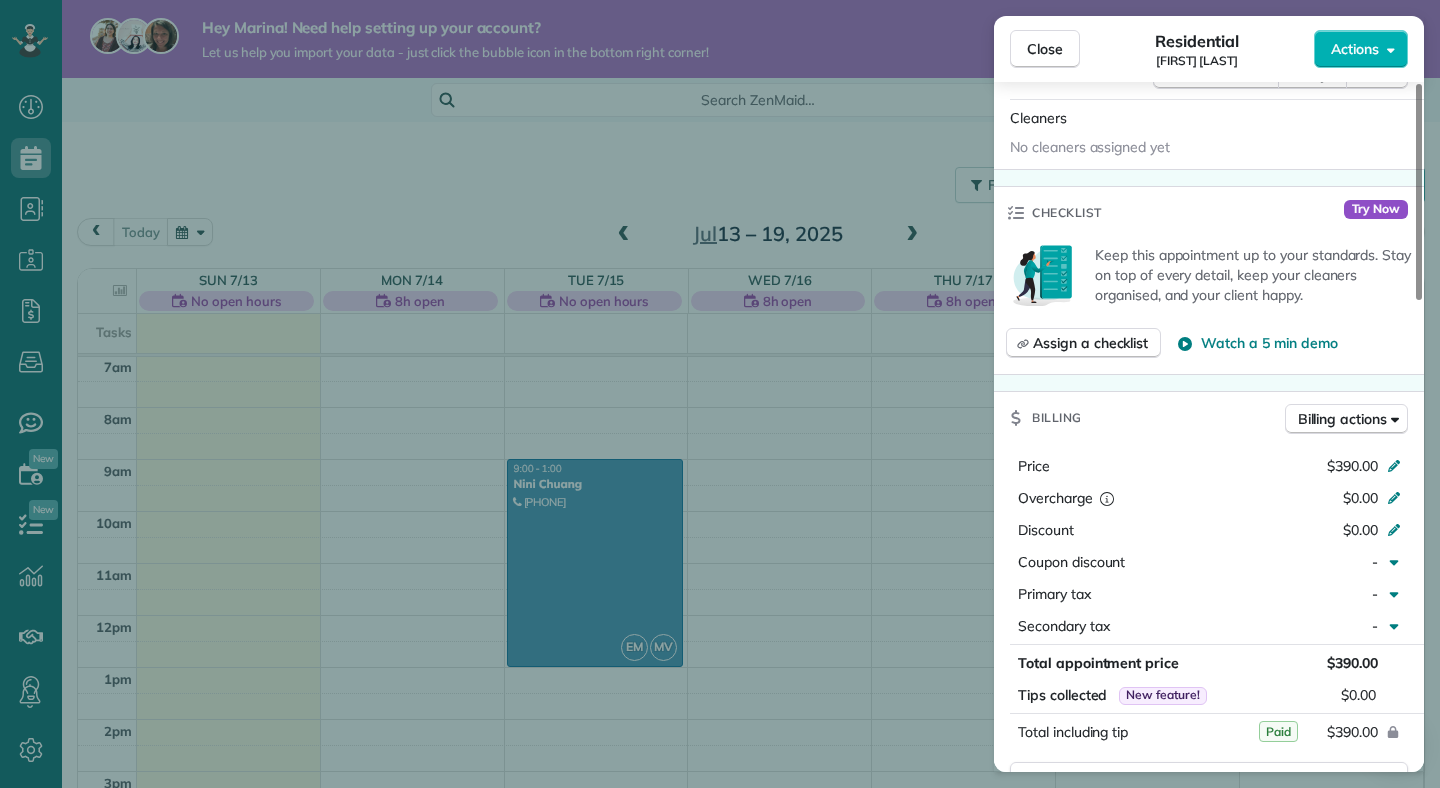 scroll, scrollTop: 568, scrollLeft: 0, axis: vertical 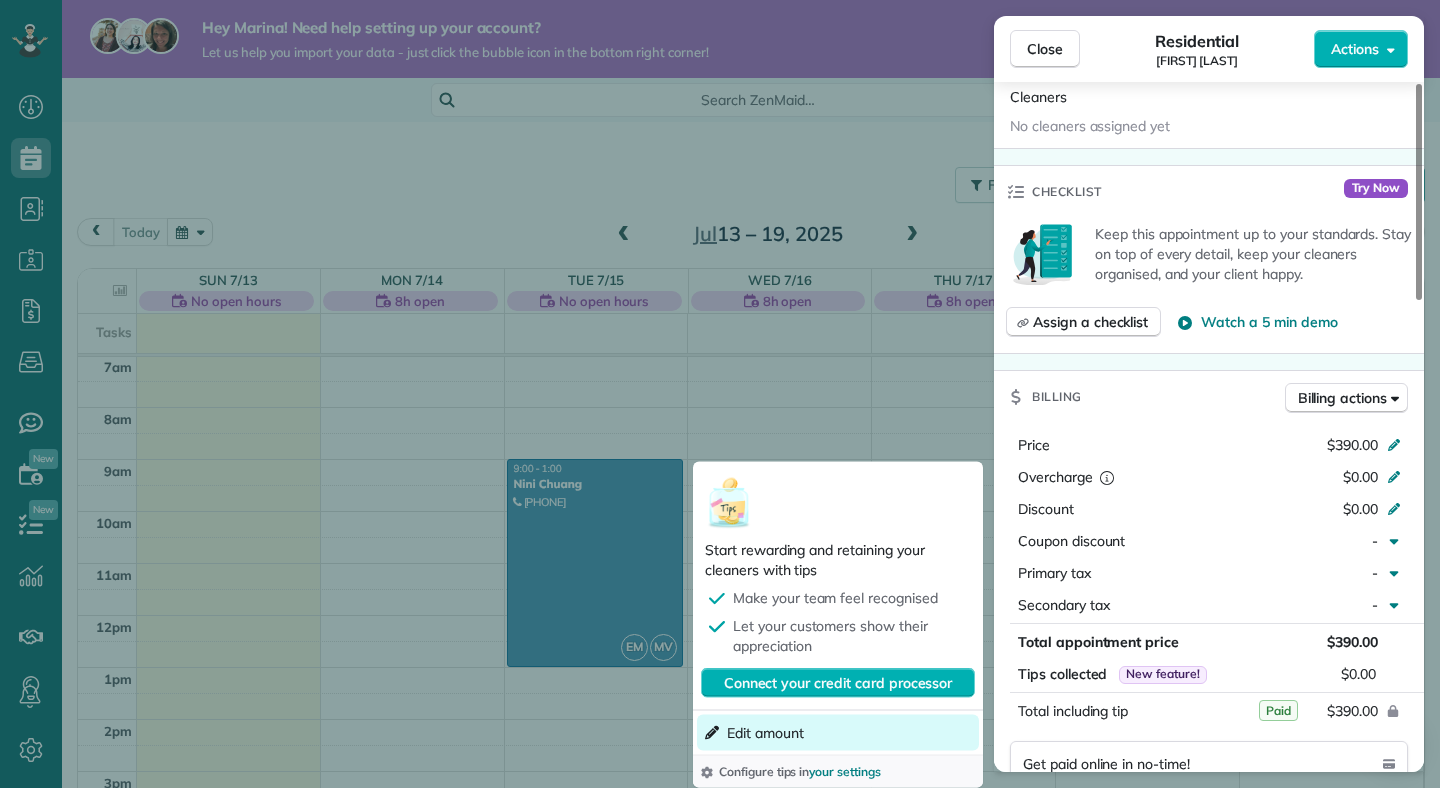 click on "Edit amount" at bounding box center (765, 733) 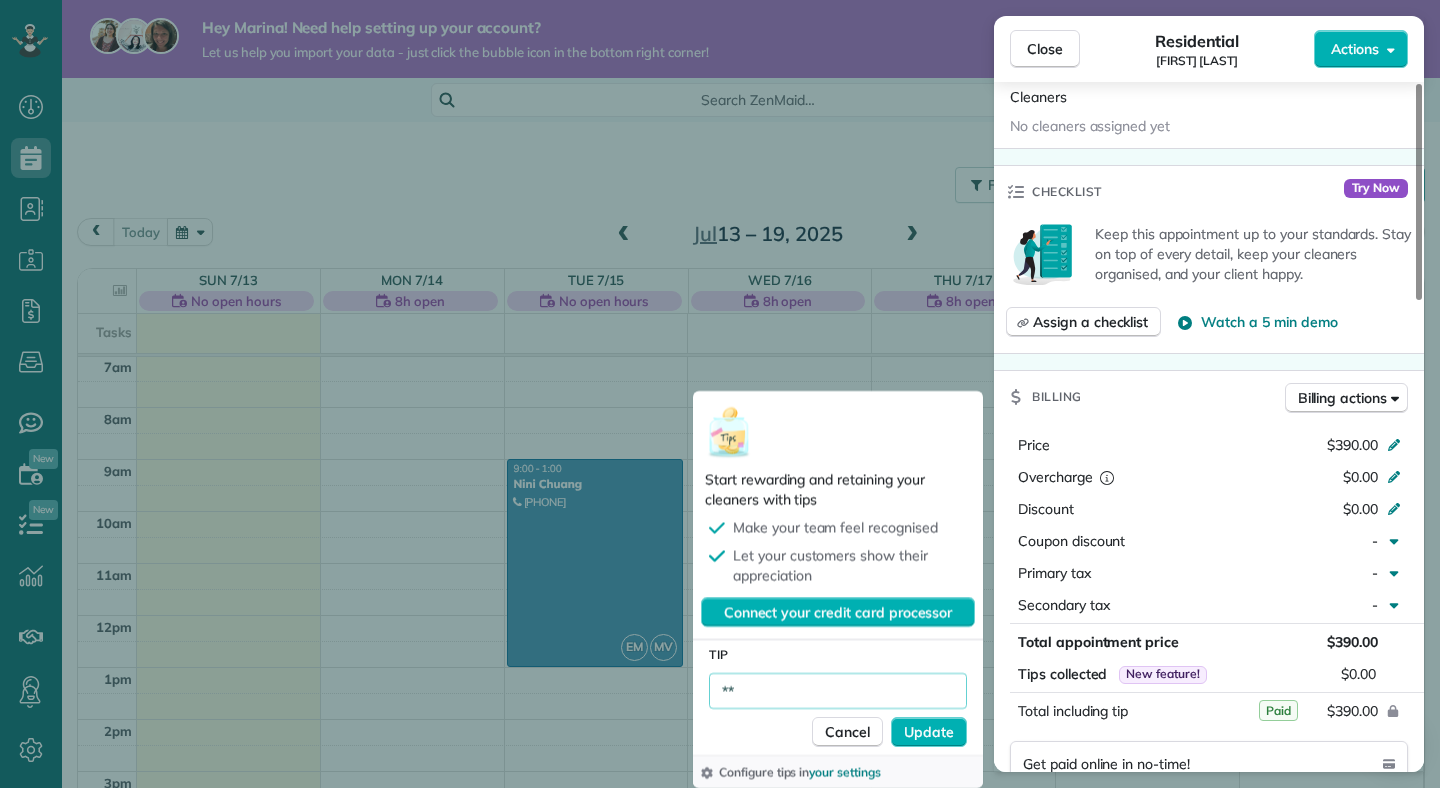 click on "**" at bounding box center (838, 691) 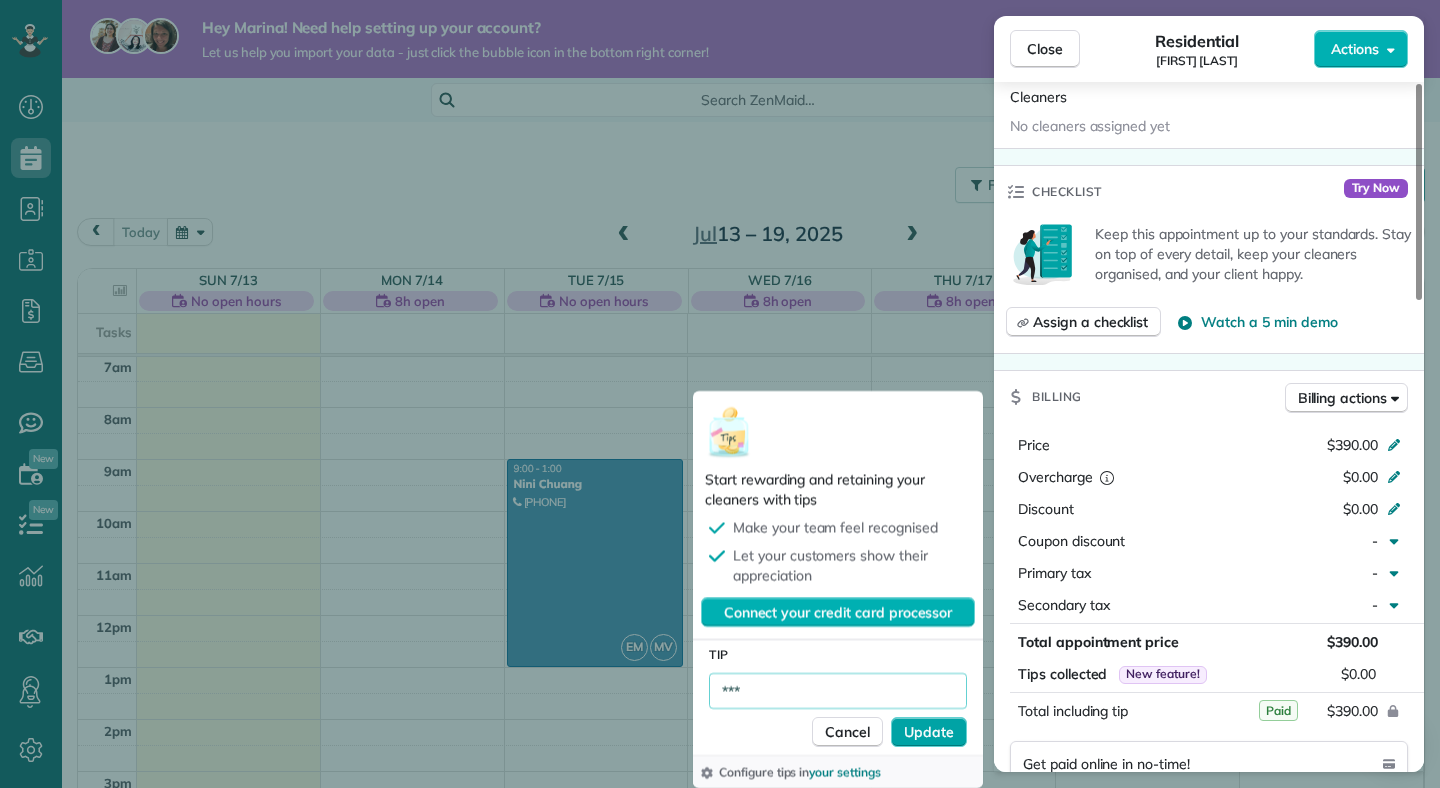 type on "***" 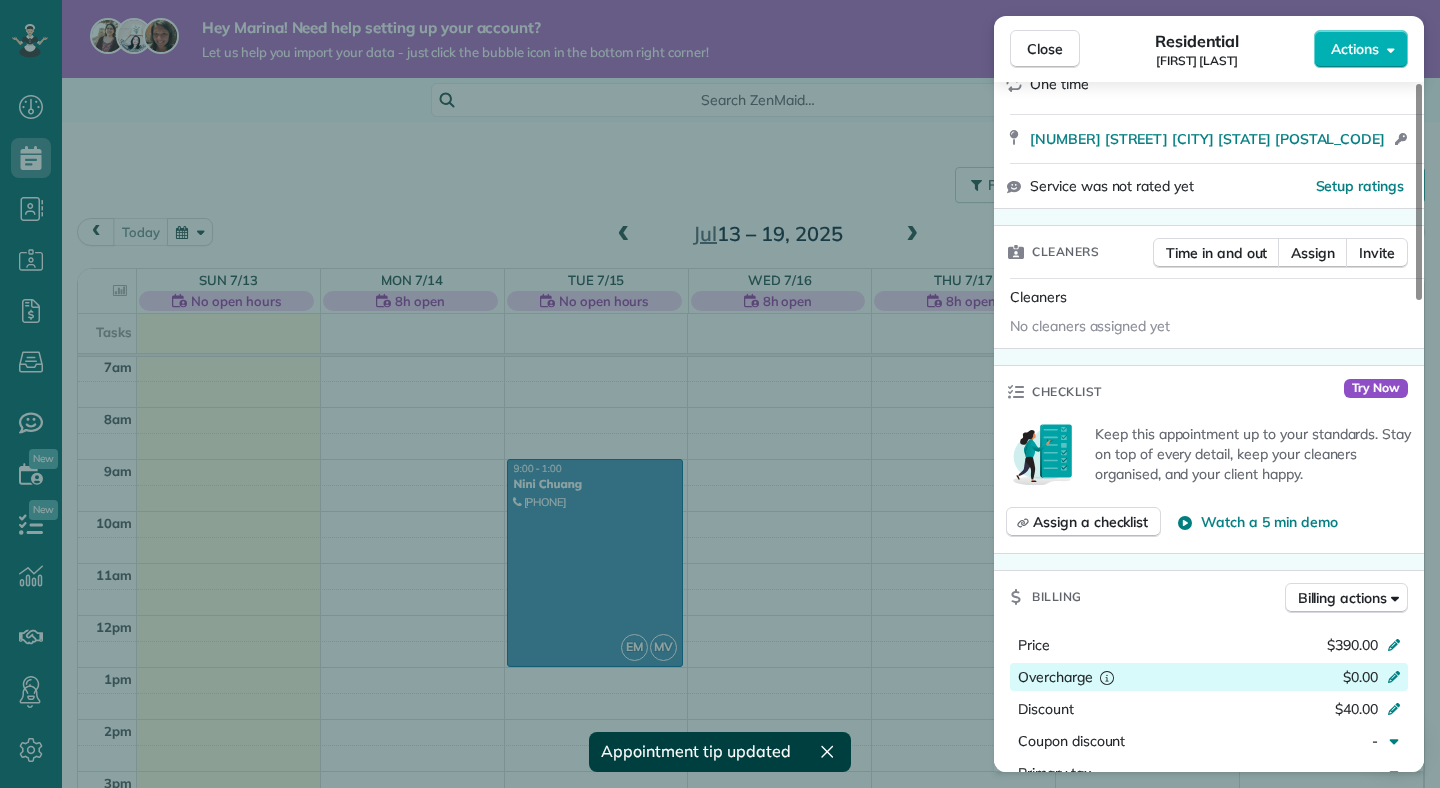 scroll, scrollTop: 314, scrollLeft: 0, axis: vertical 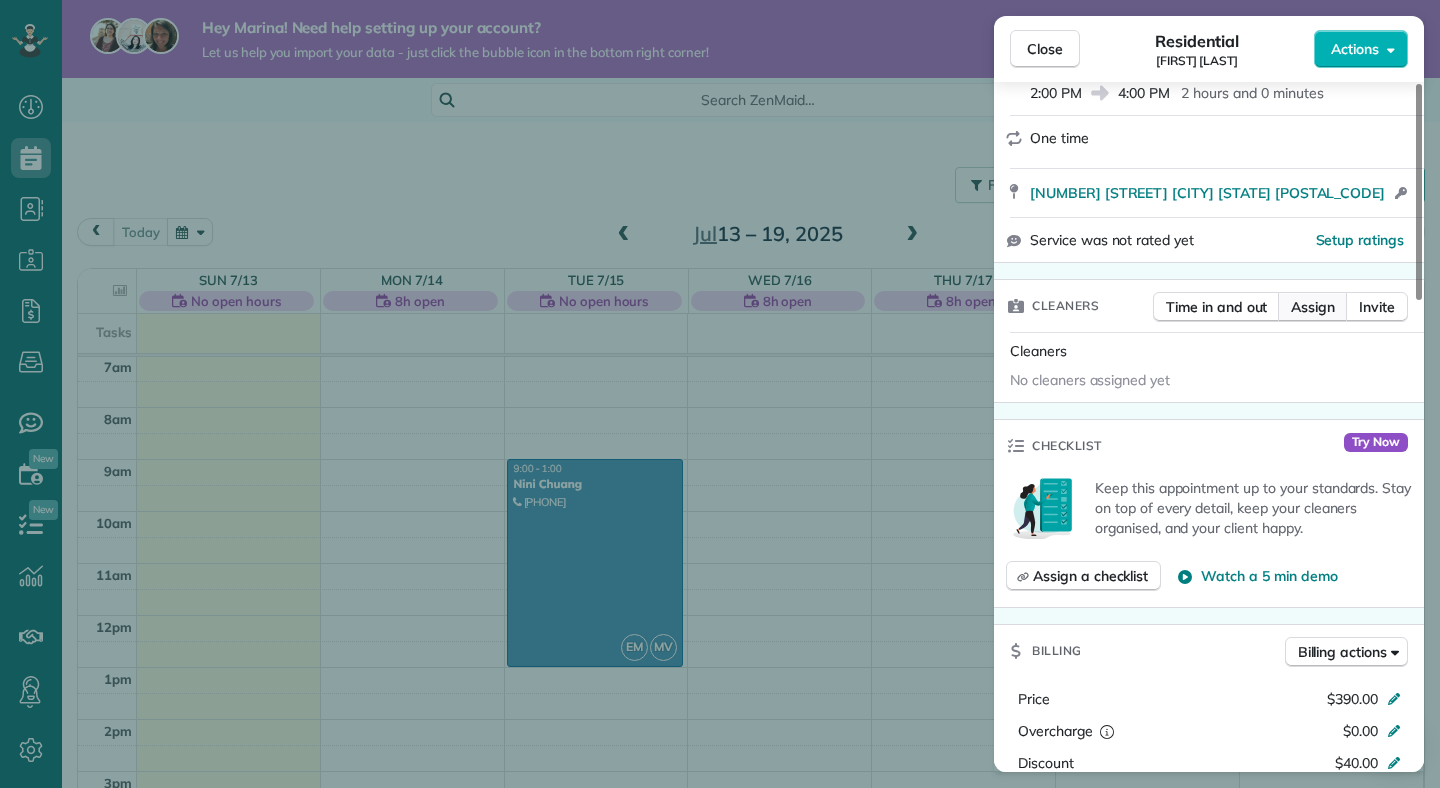 click on "Assign" at bounding box center [1313, 307] 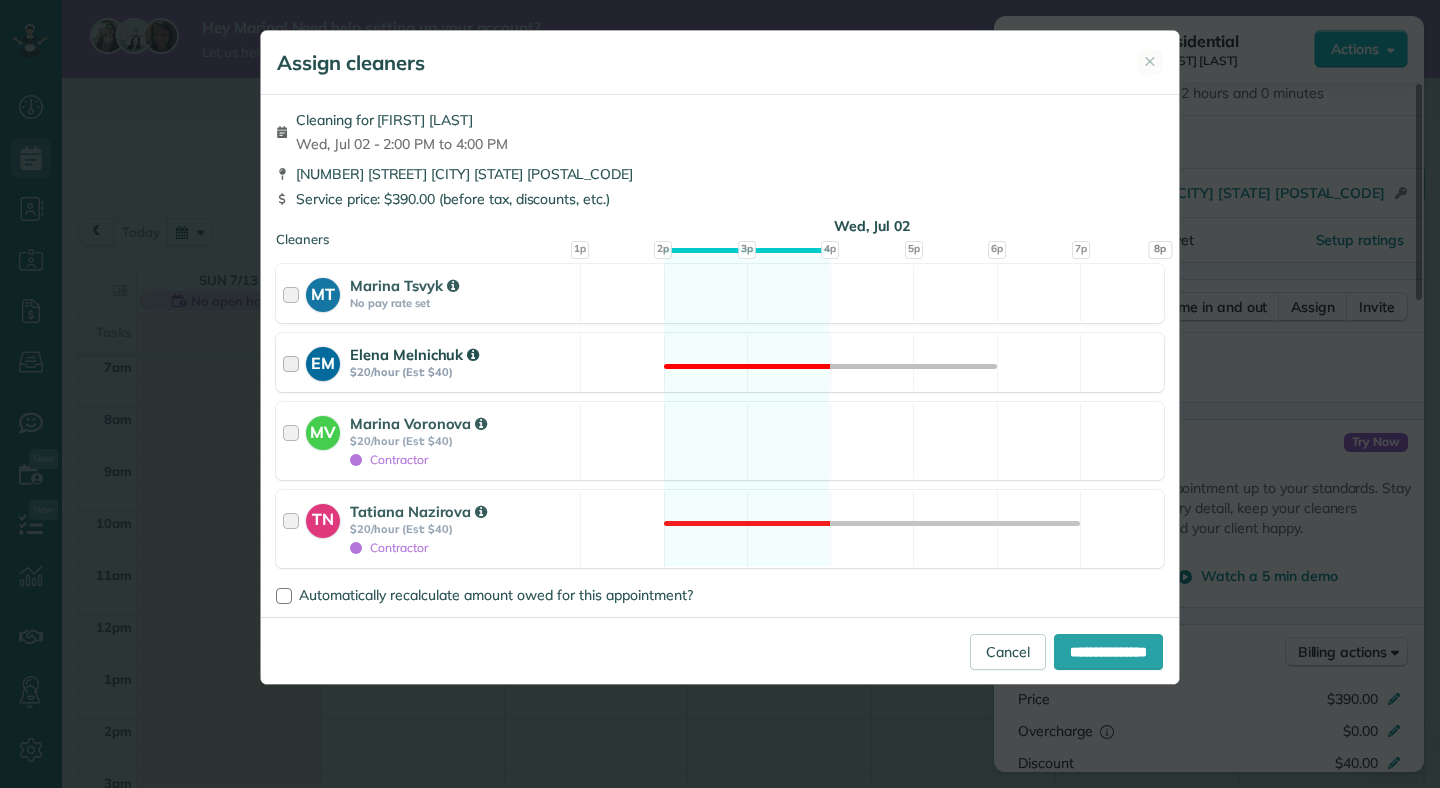 click at bounding box center [294, 362] 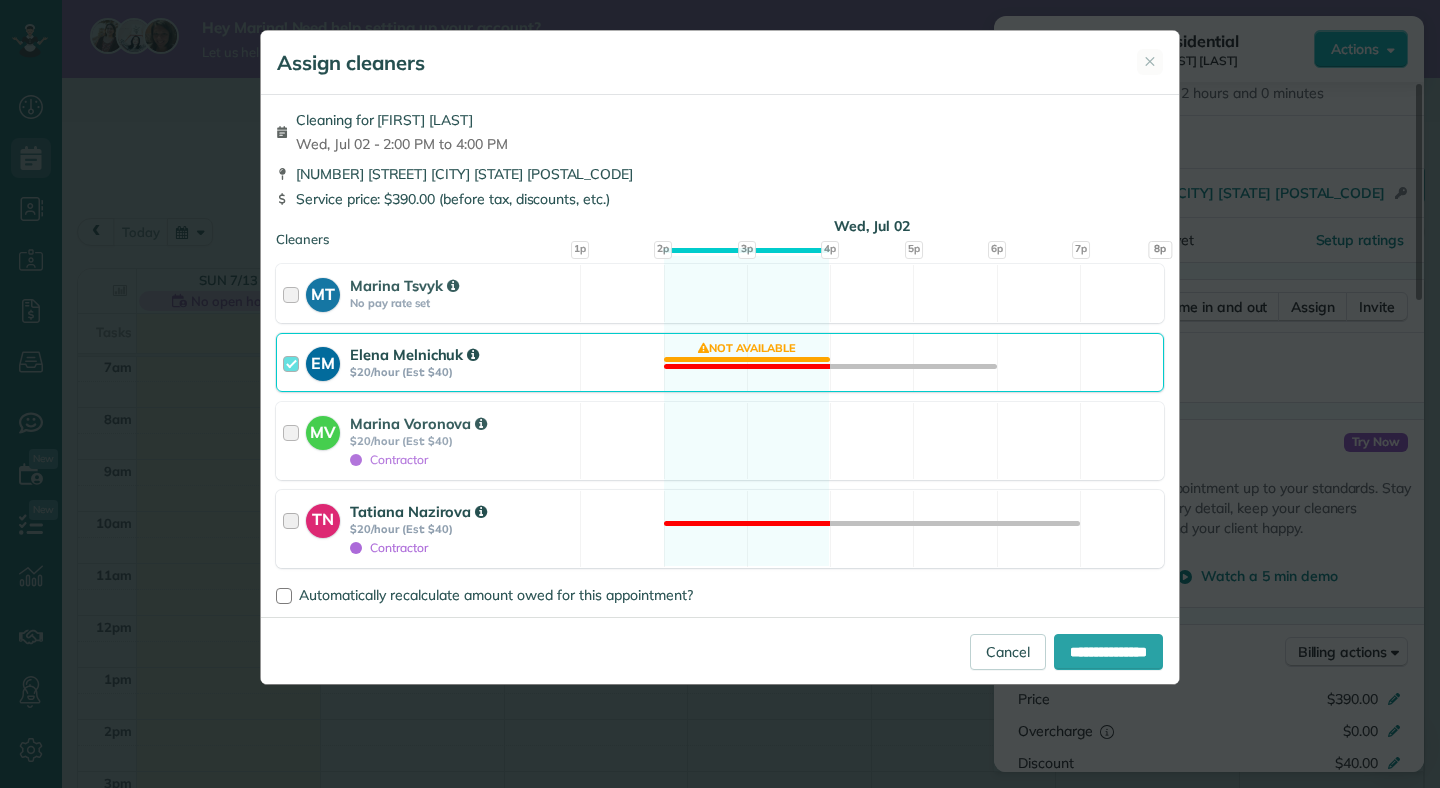 click at bounding box center (294, 529) 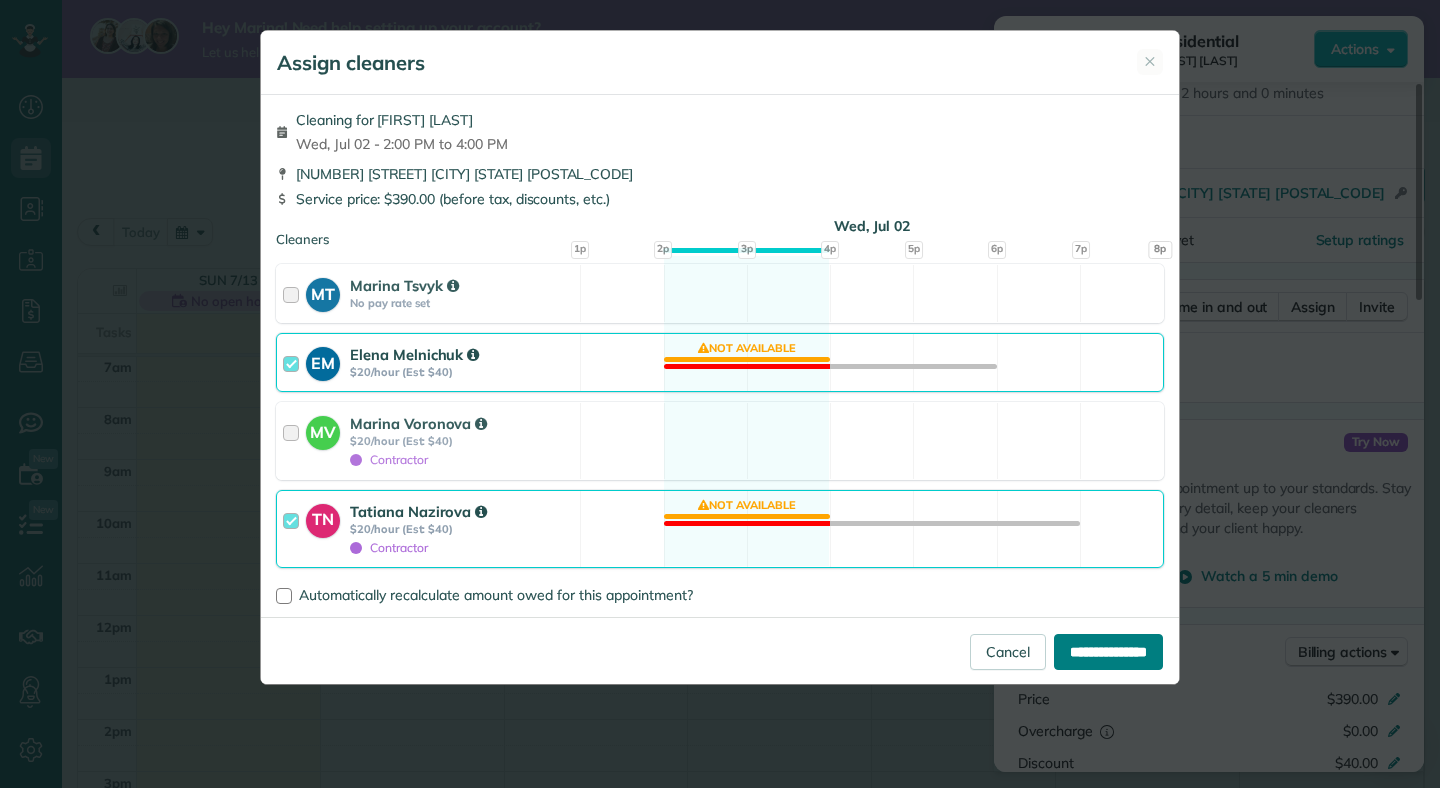click on "**********" at bounding box center [1108, 652] 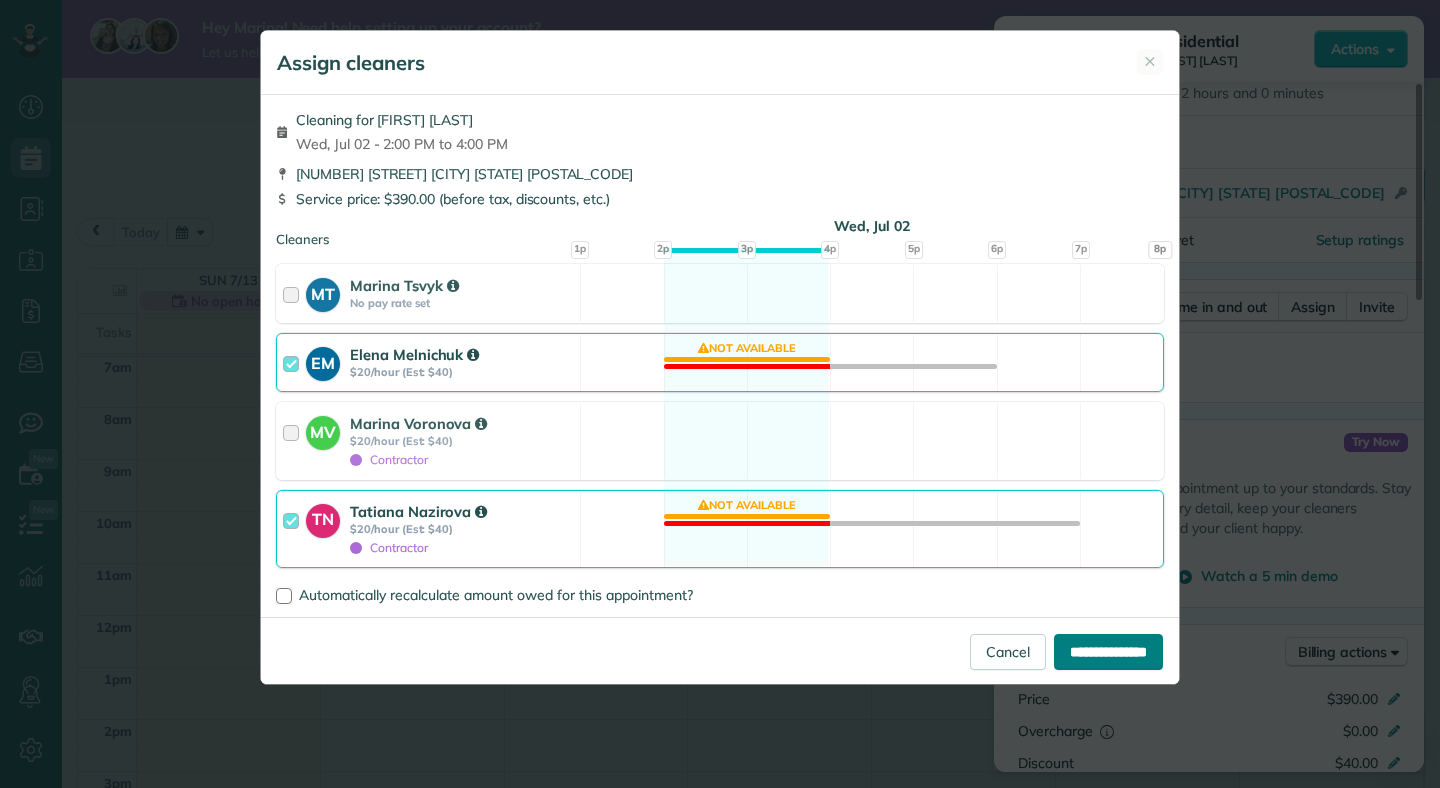 type on "**********" 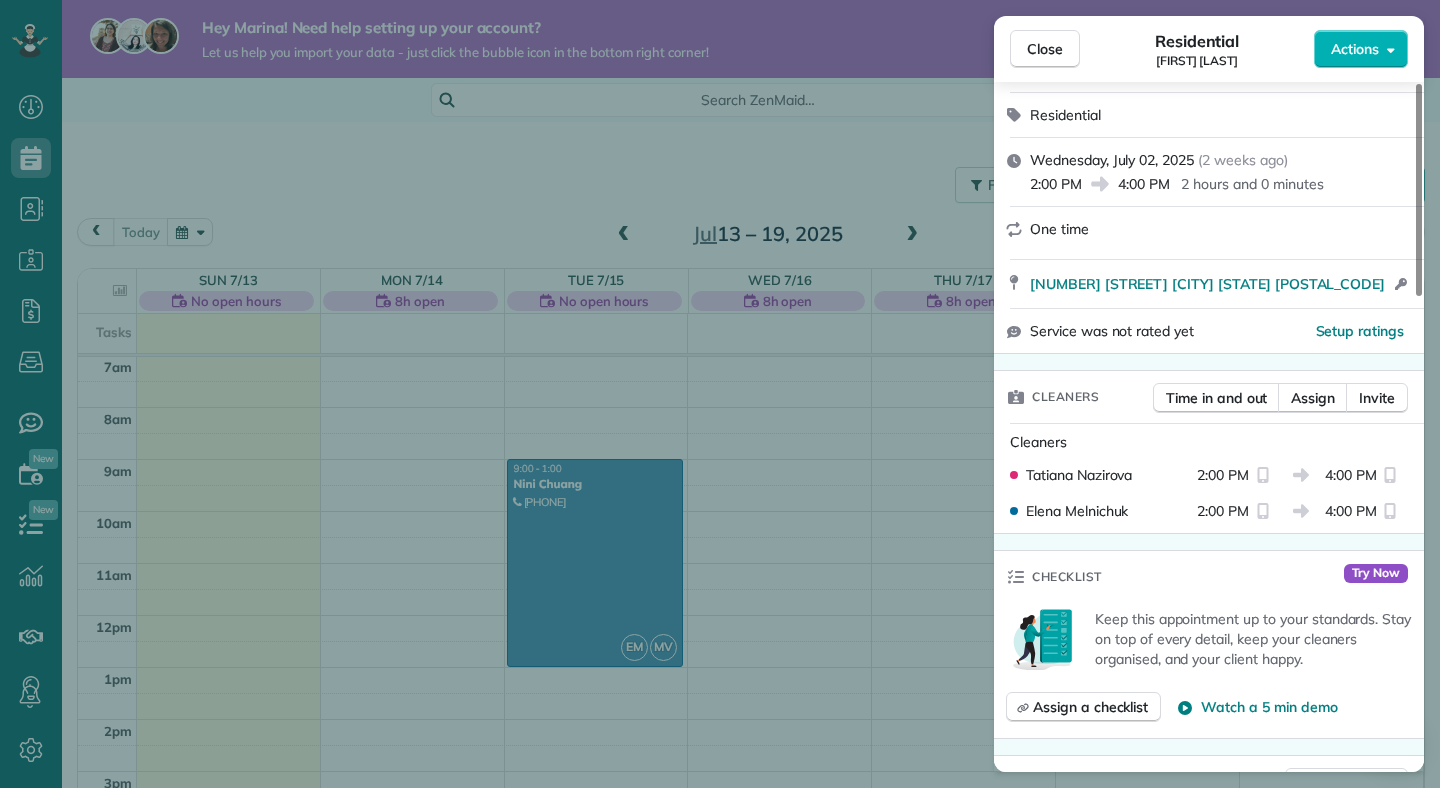 scroll, scrollTop: 0, scrollLeft: 0, axis: both 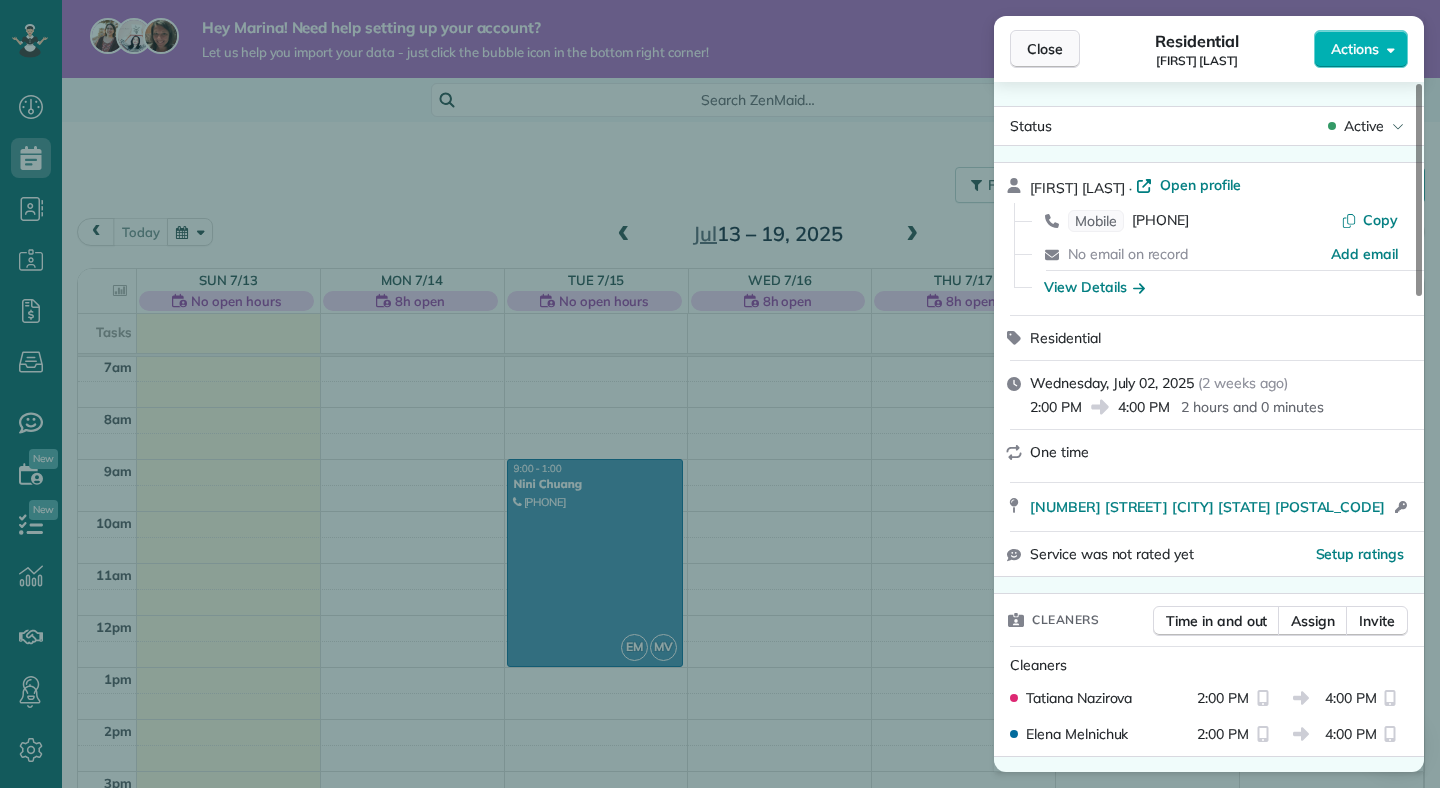 click on "Close" at bounding box center (1045, 49) 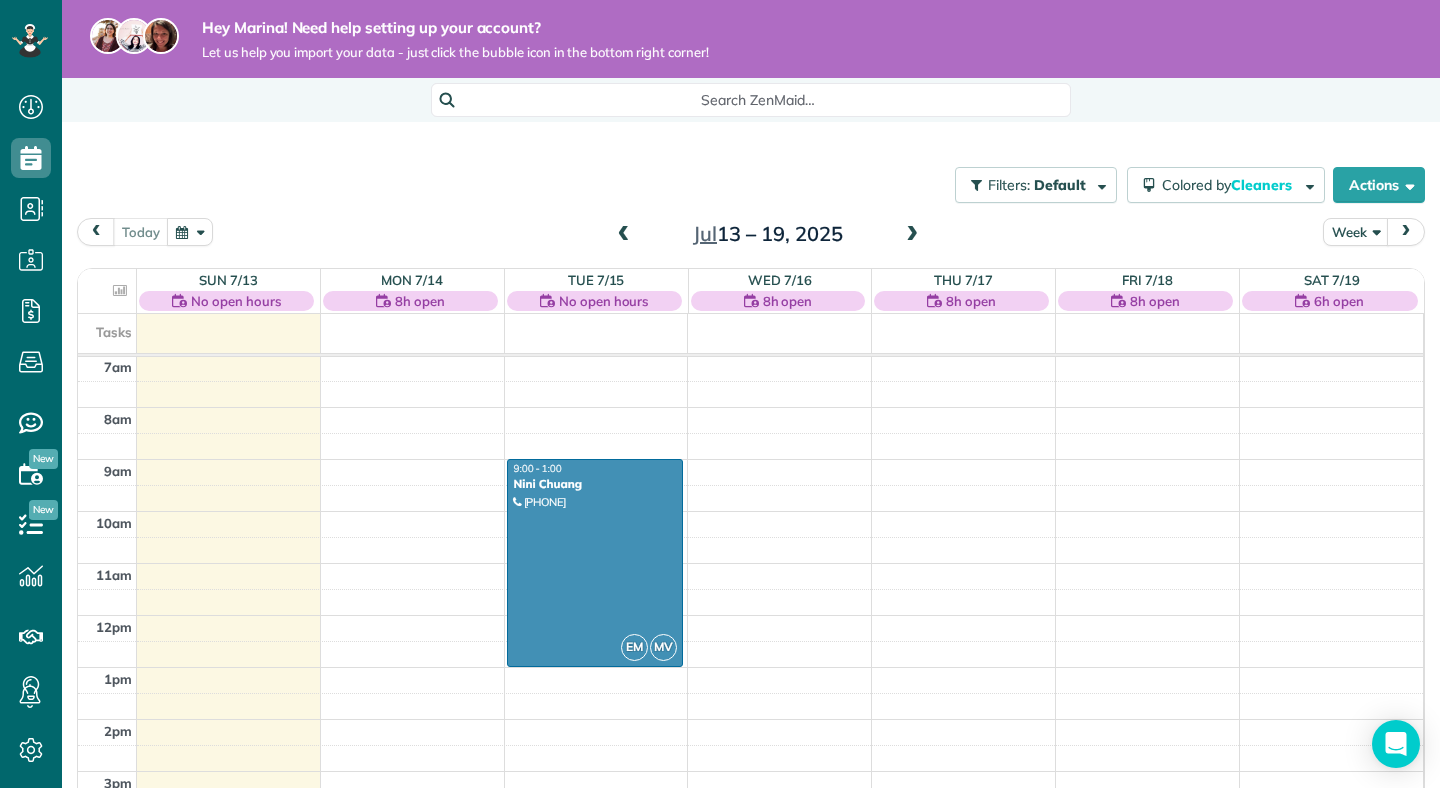 click at bounding box center (624, 235) 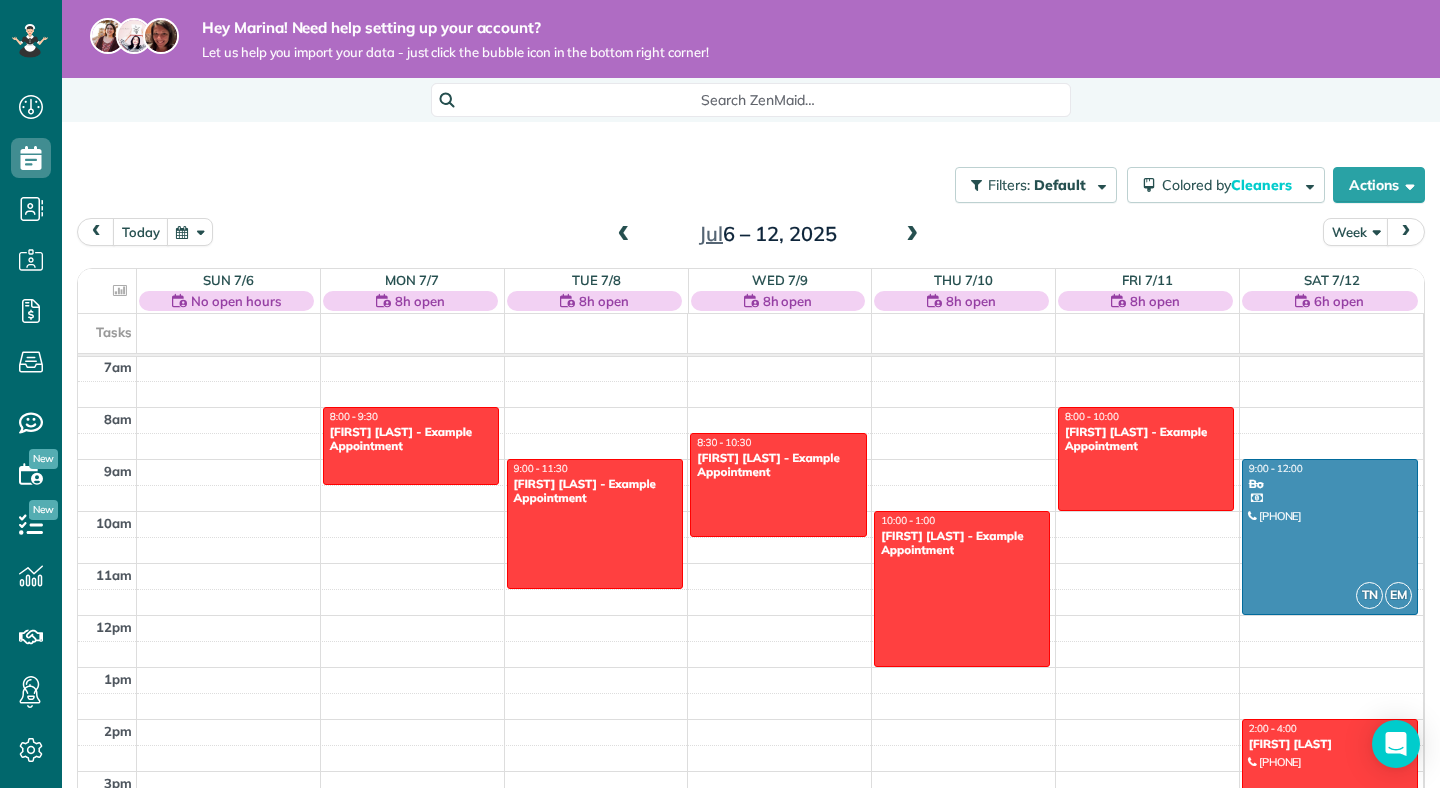 click at bounding box center (624, 235) 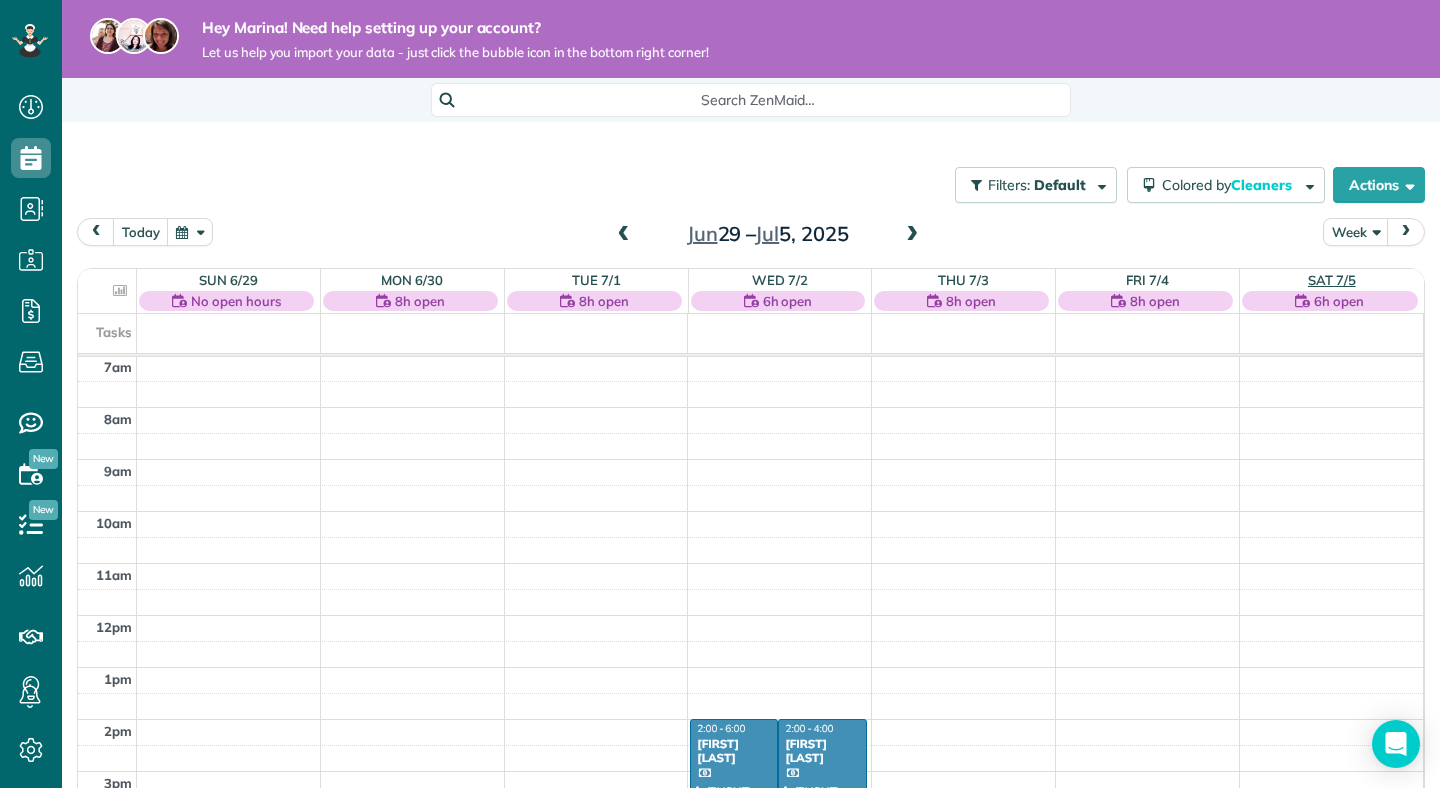 click on "Sat 7/5" at bounding box center [1332, 280] 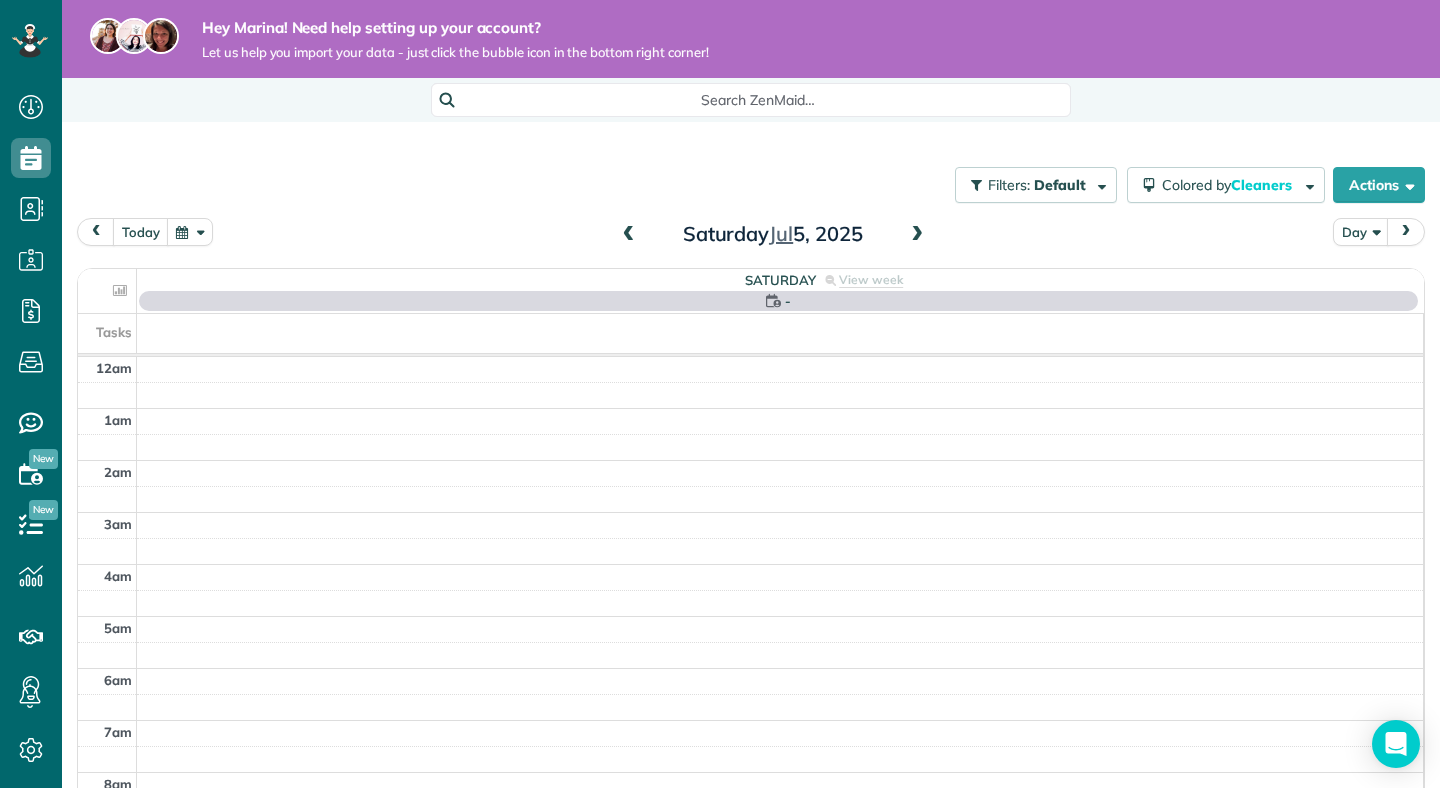 scroll, scrollTop: 365, scrollLeft: 0, axis: vertical 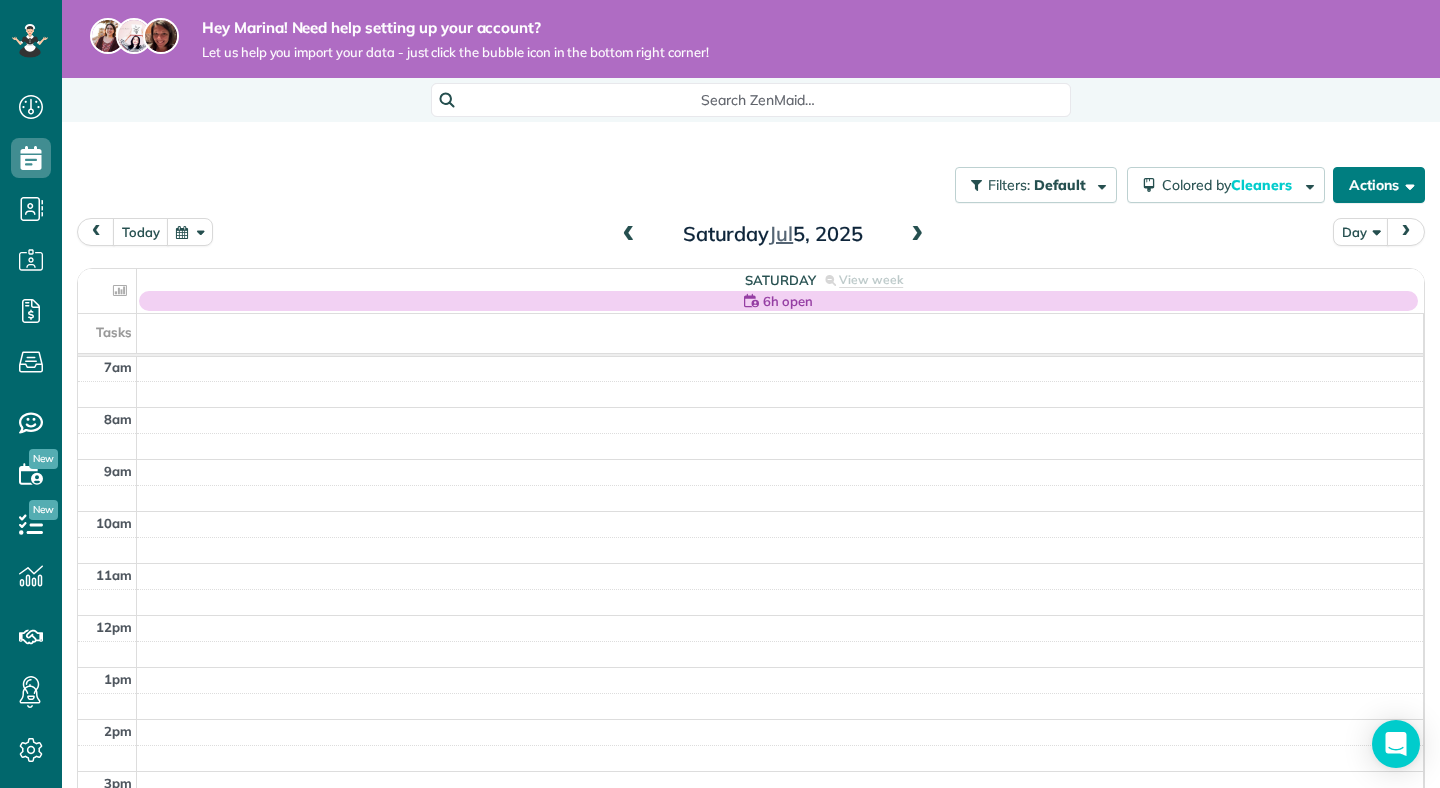 click on "Actions" at bounding box center (1379, 185) 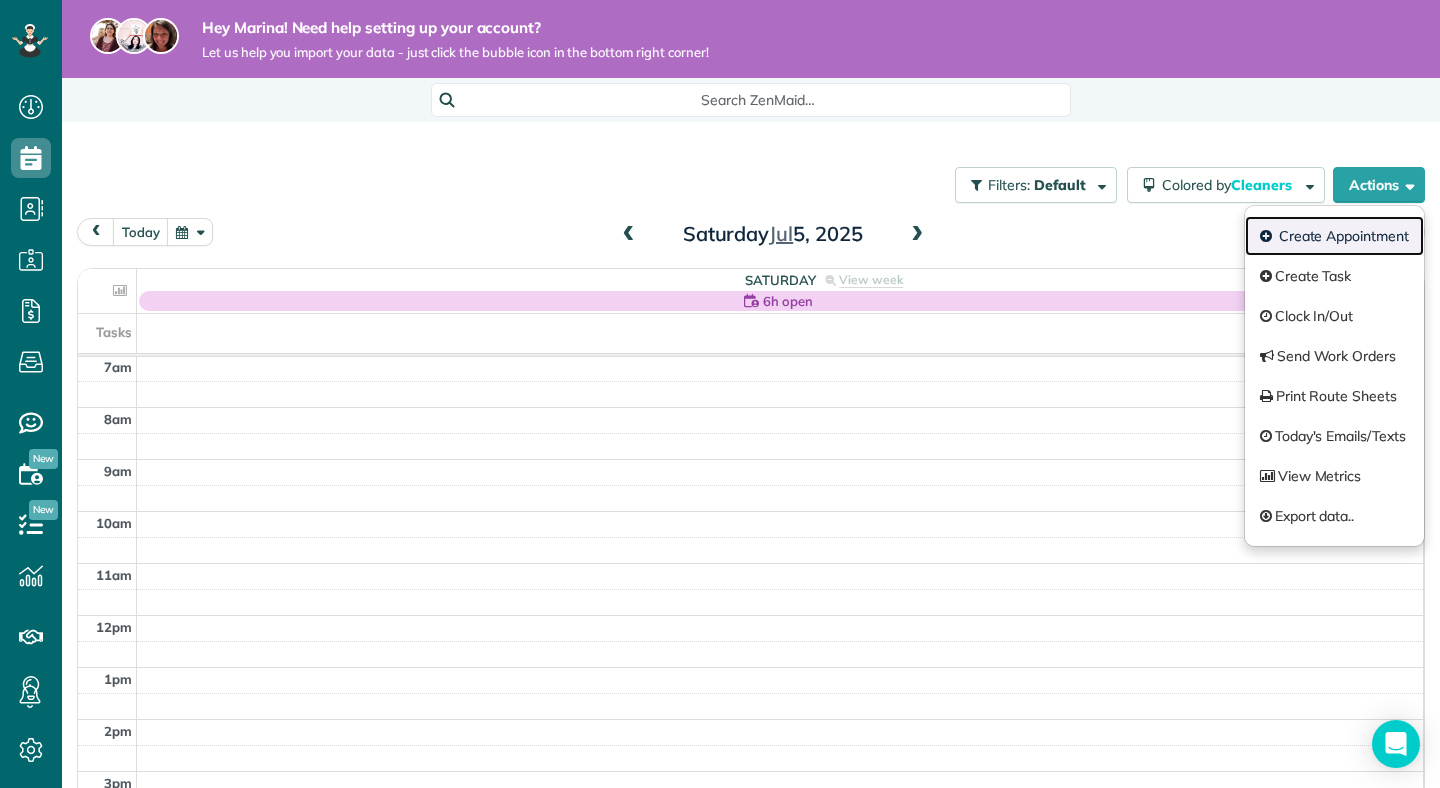 click on "Create Appointment" at bounding box center (1334, 236) 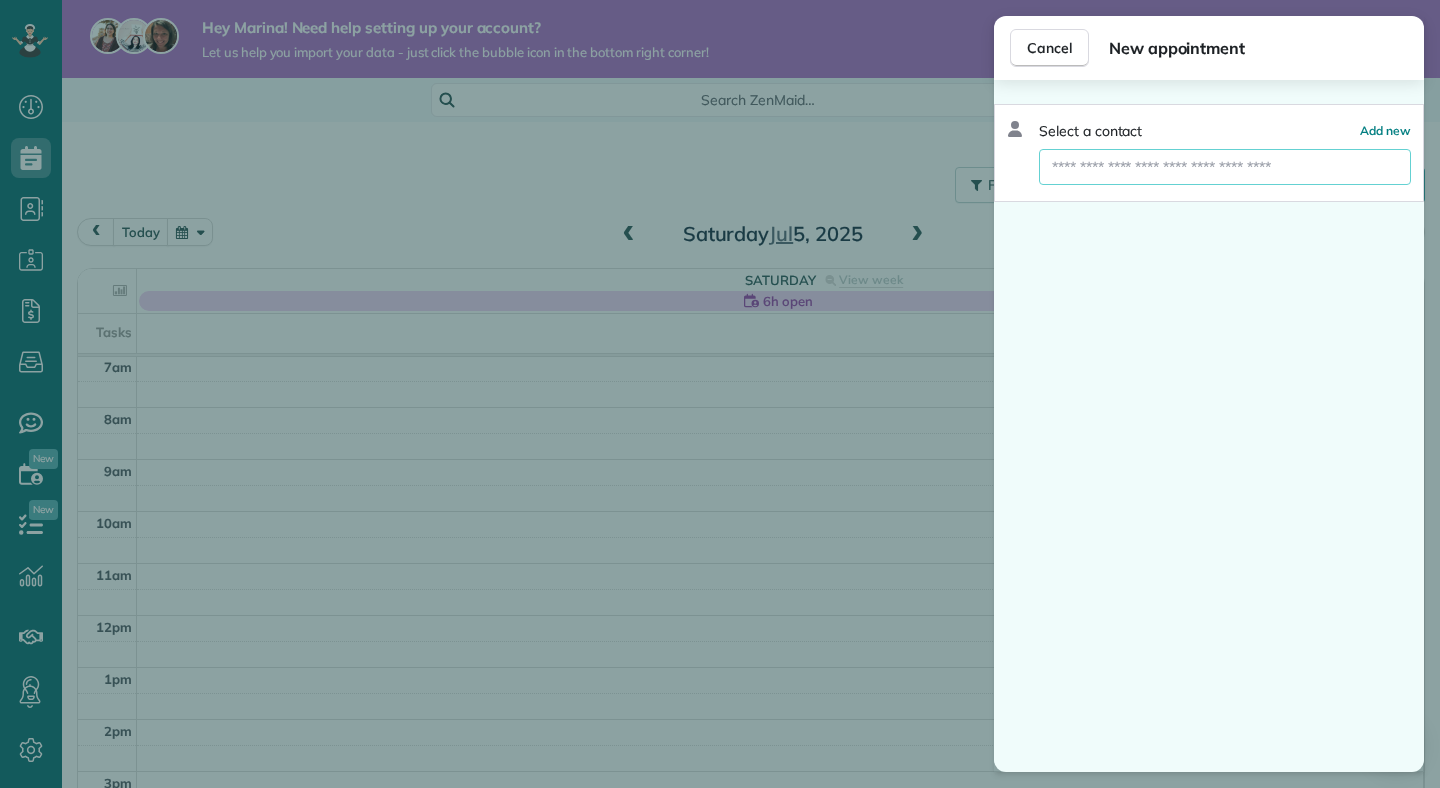 click at bounding box center (1225, 167) 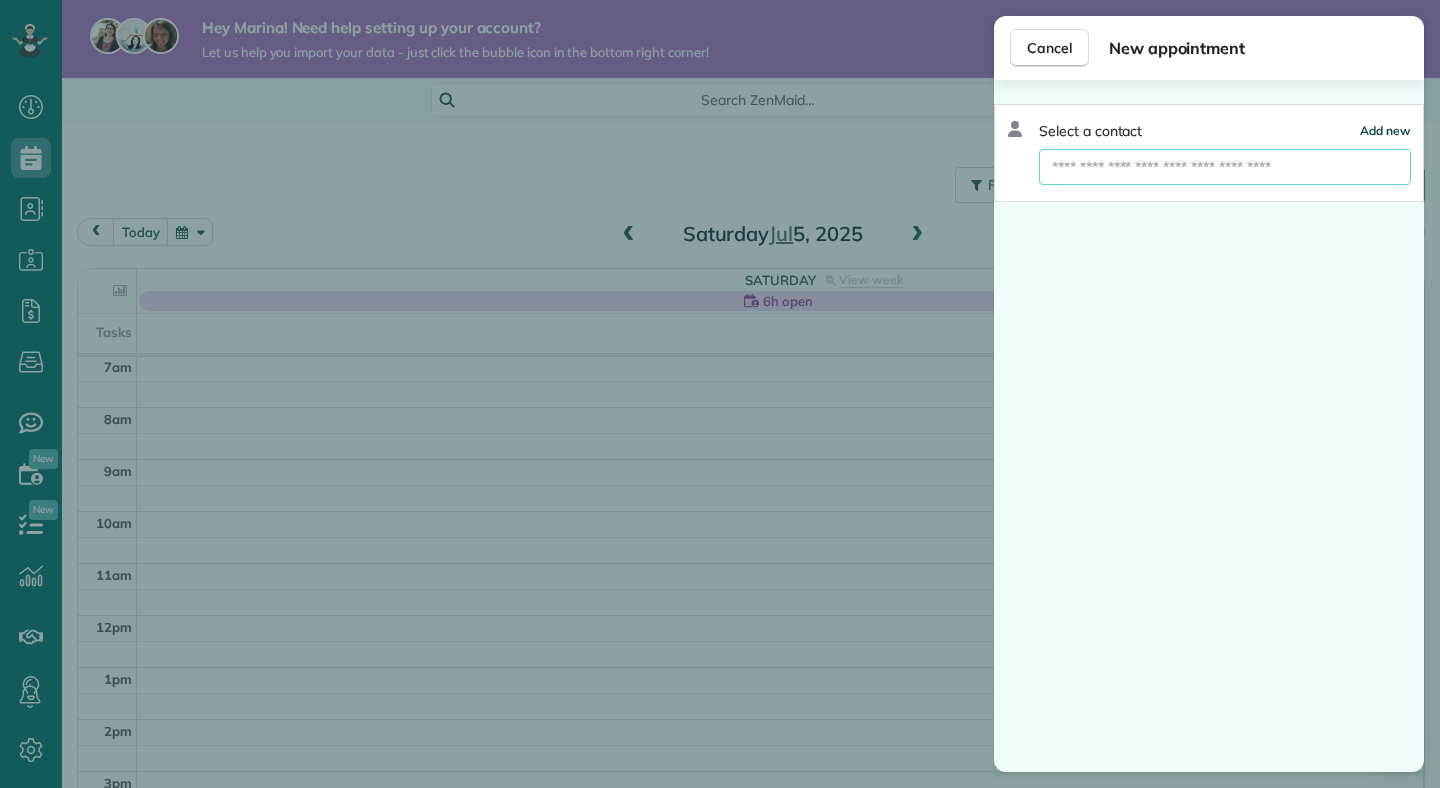 click on "Add new" at bounding box center [1385, 130] 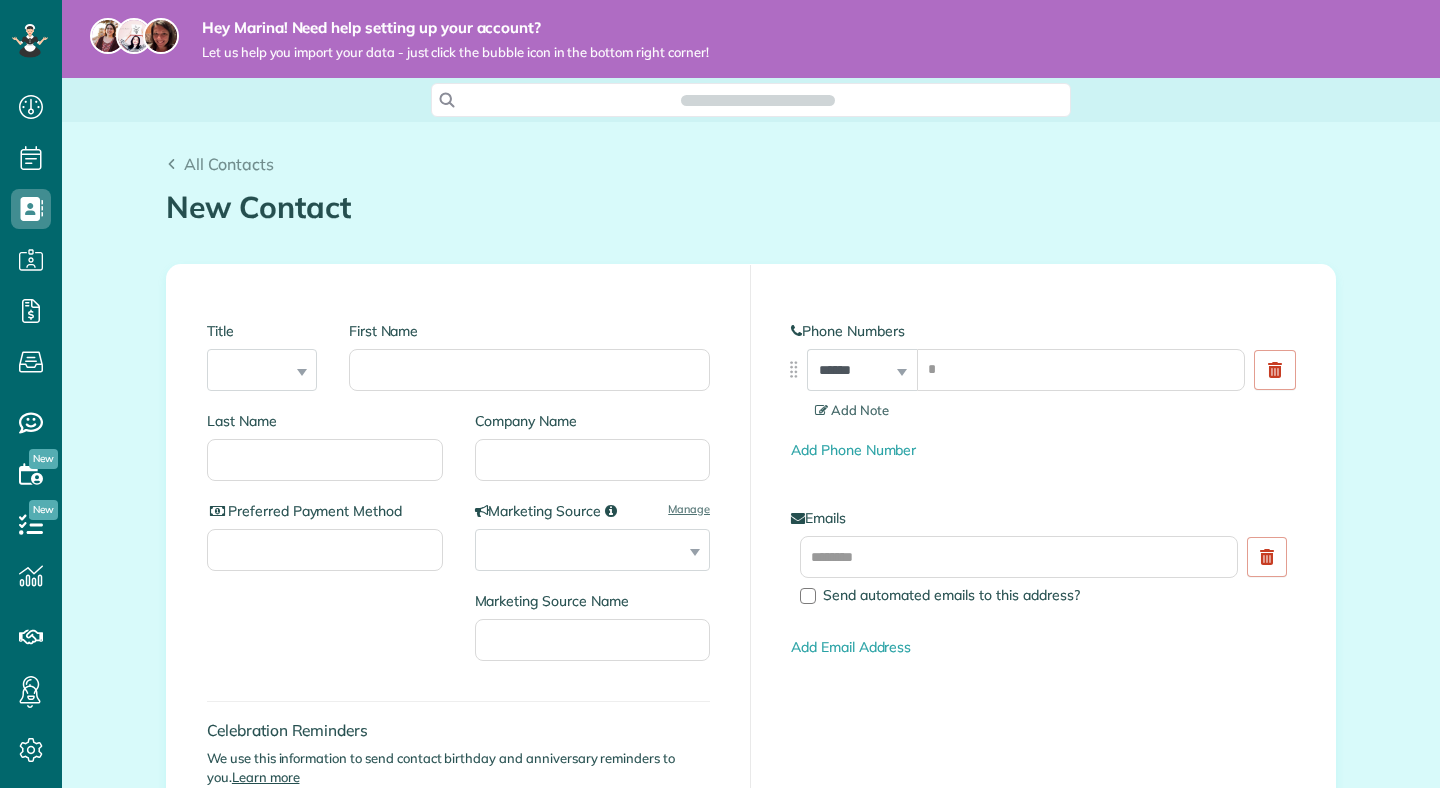 scroll, scrollTop: 0, scrollLeft: 0, axis: both 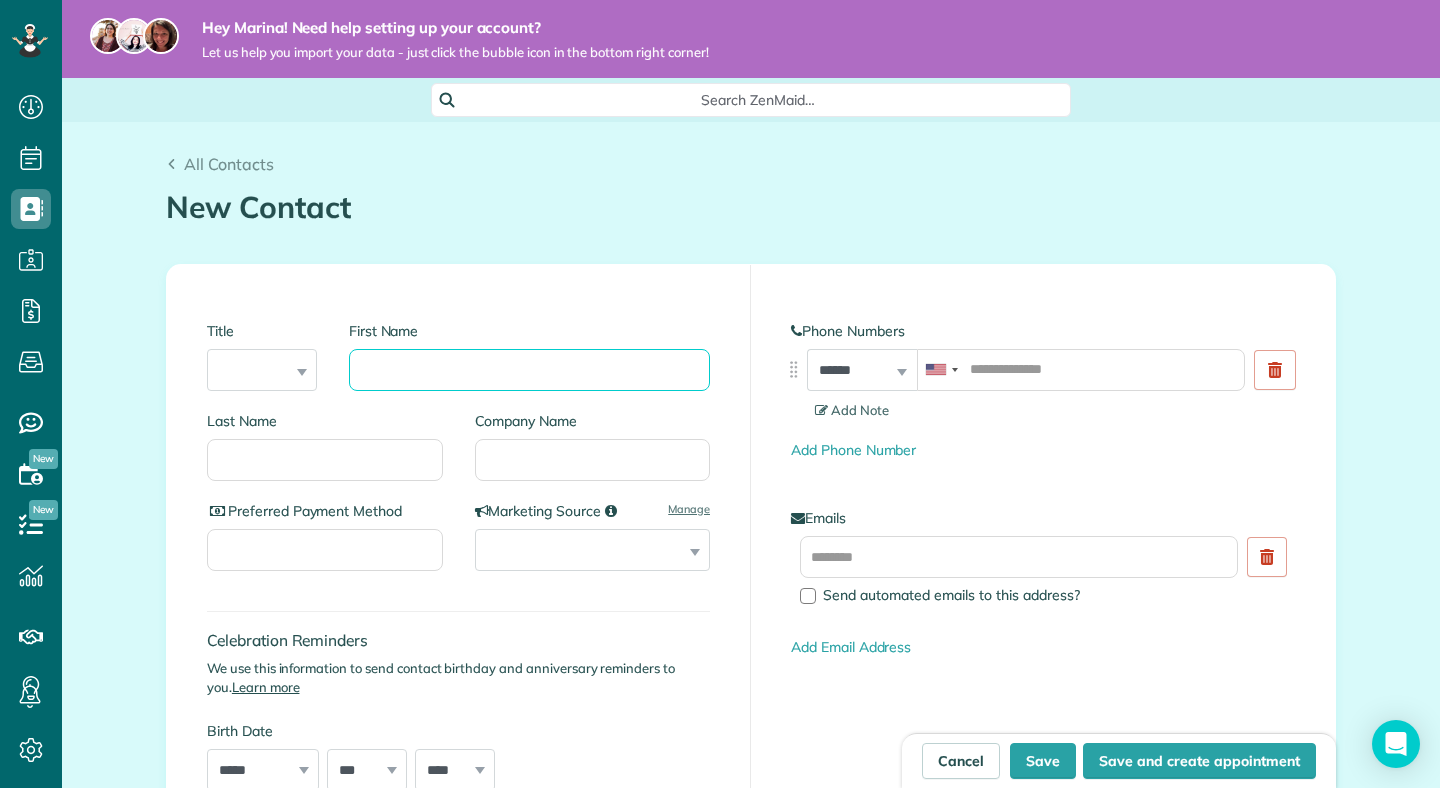 click on "First Name" at bounding box center (529, 370) 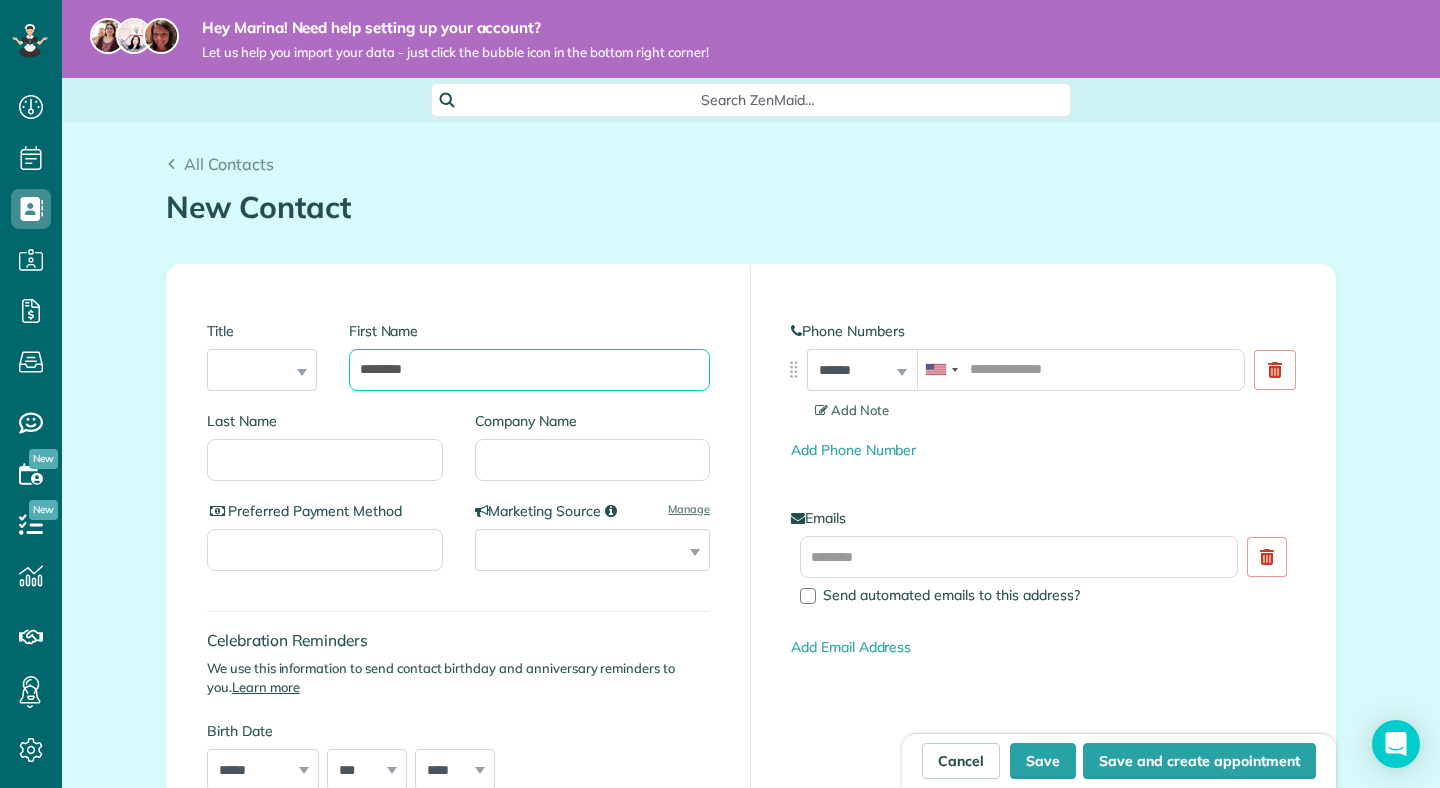 type on "********" 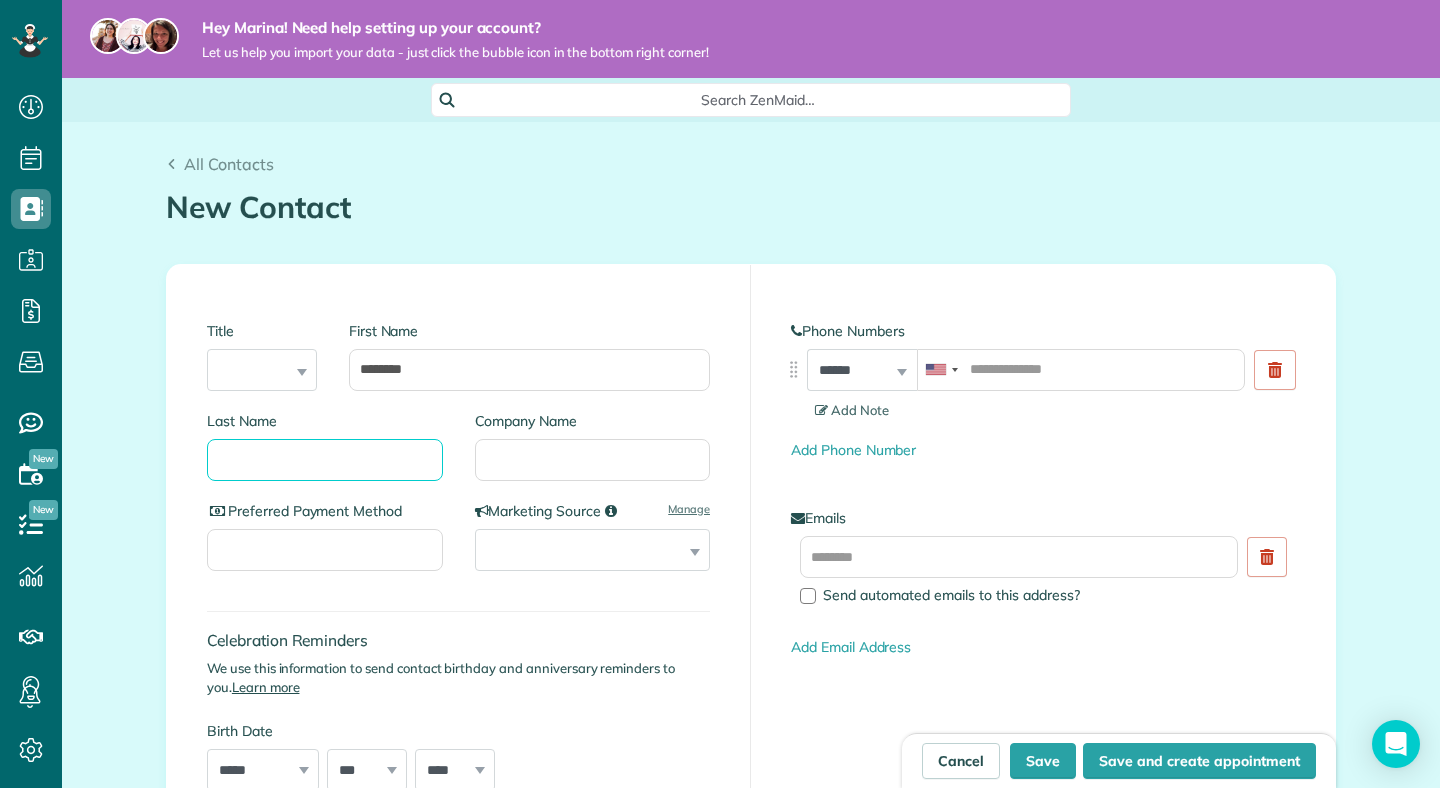 click on "Last Name" at bounding box center (325, 460) 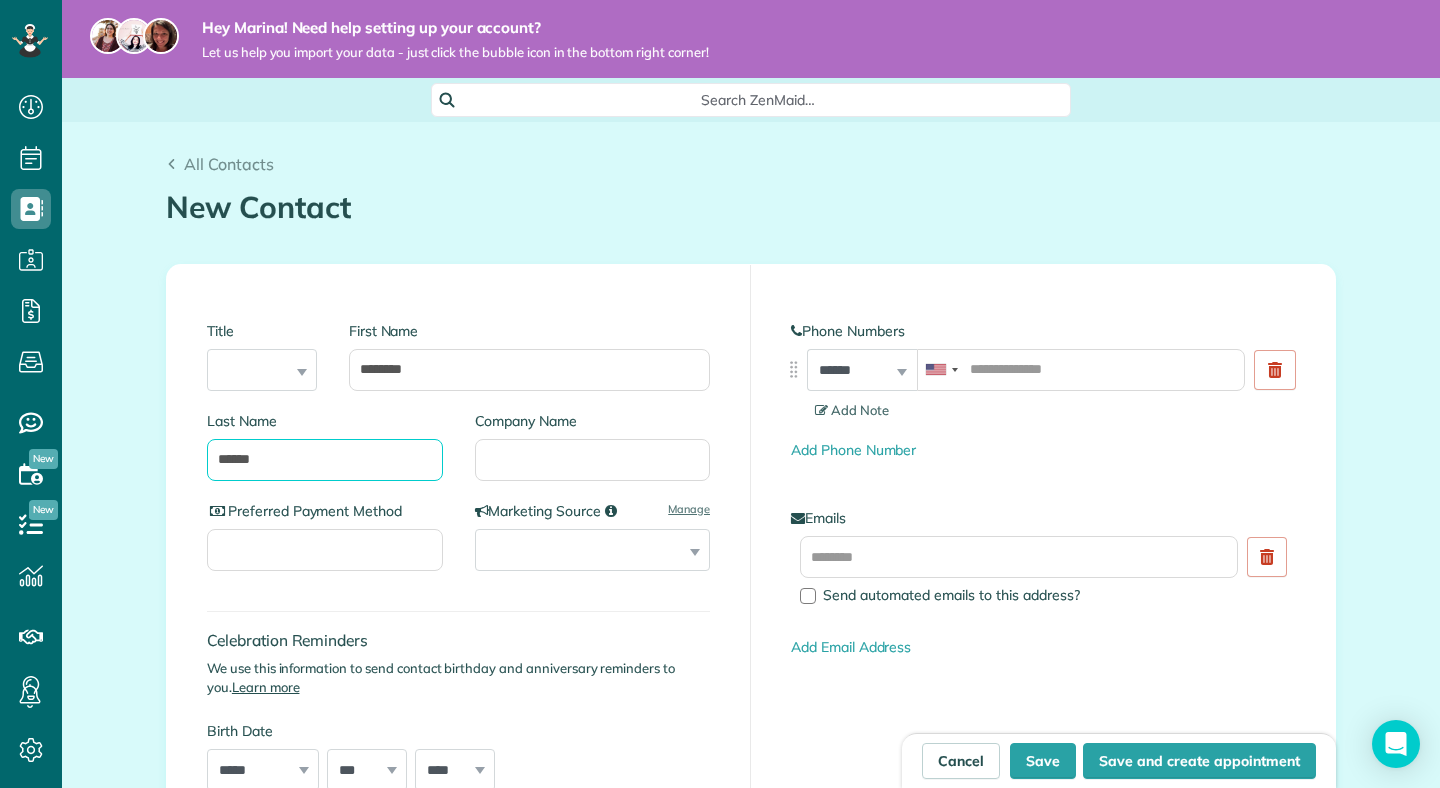 type on "******" 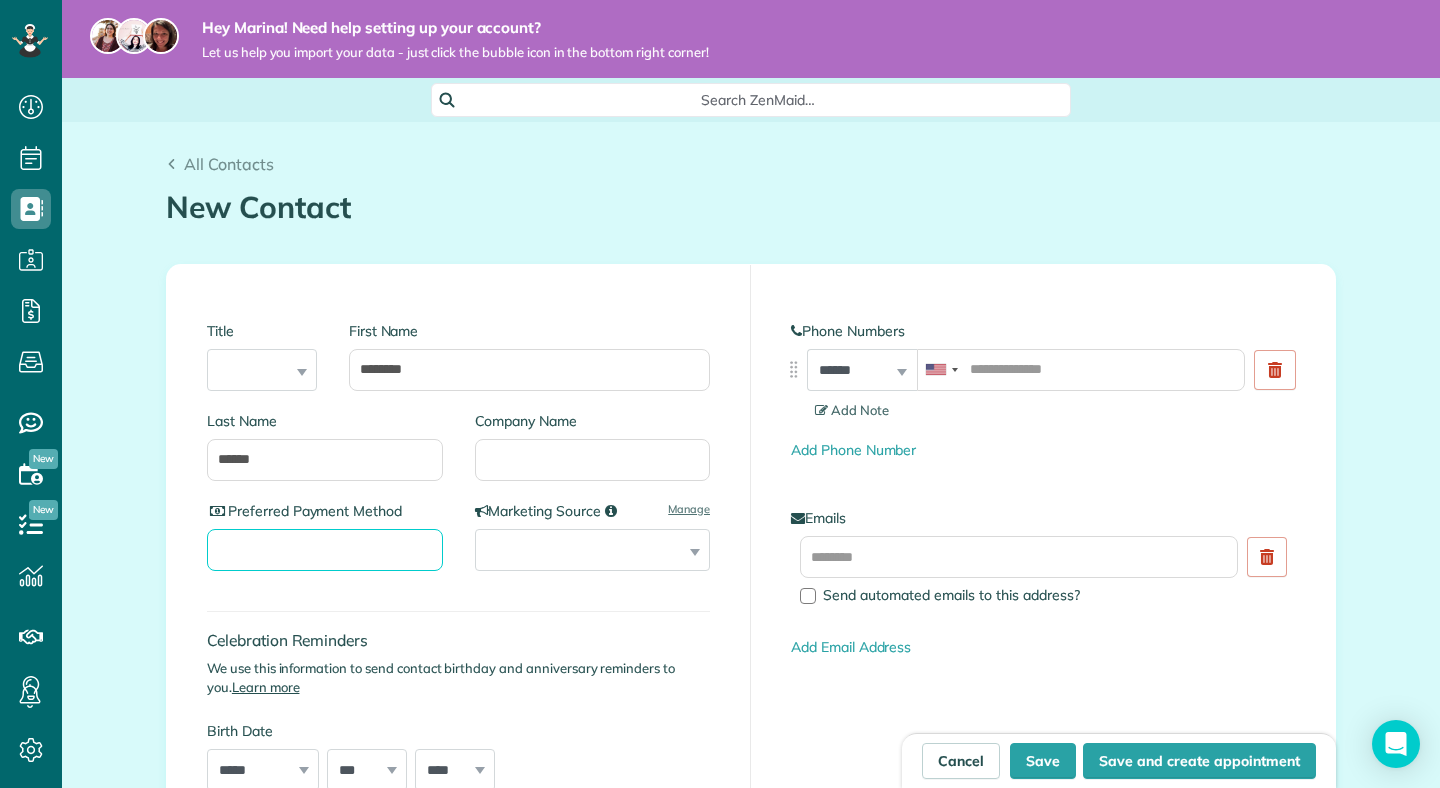 click on "Preferred Payment Method" at bounding box center [325, 550] 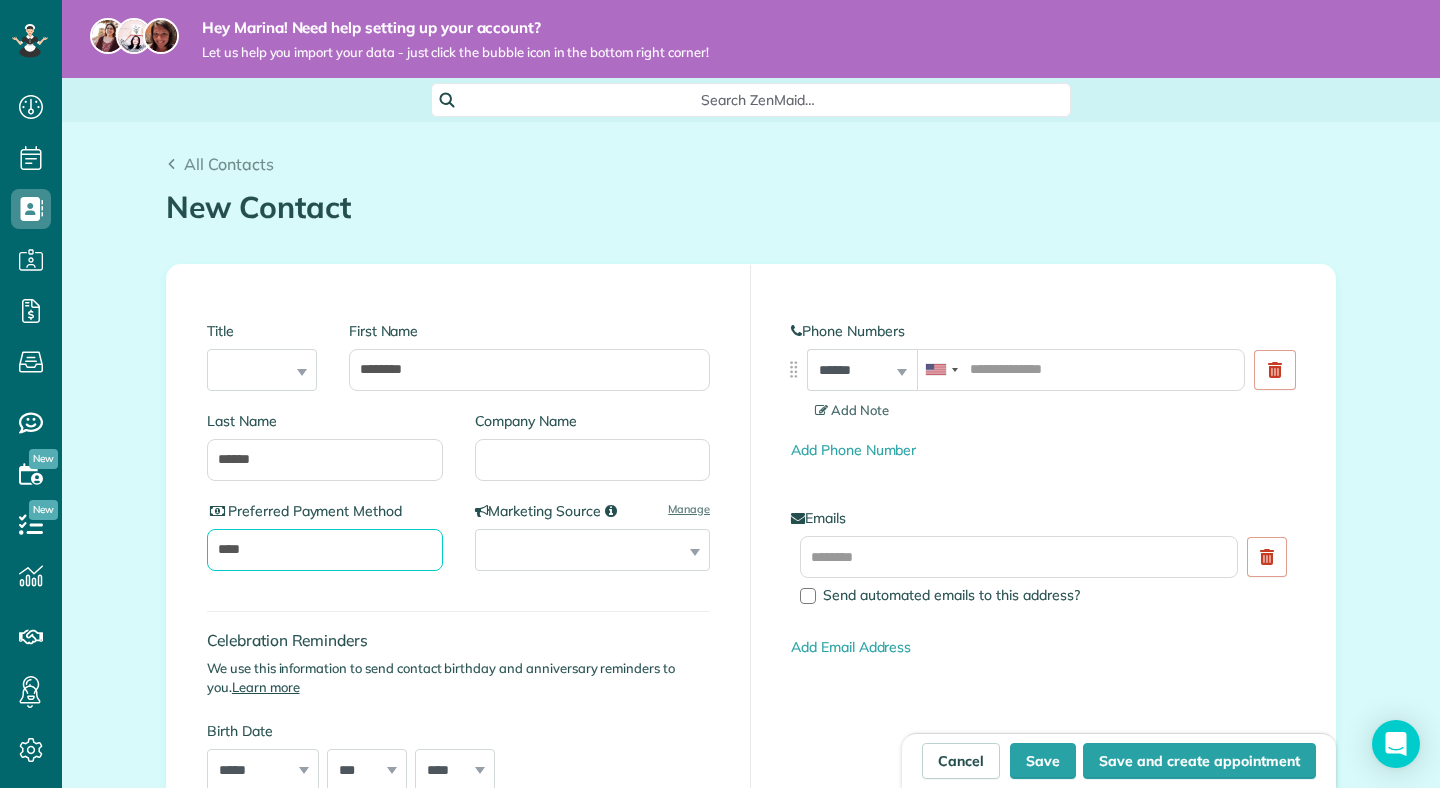 type on "****" 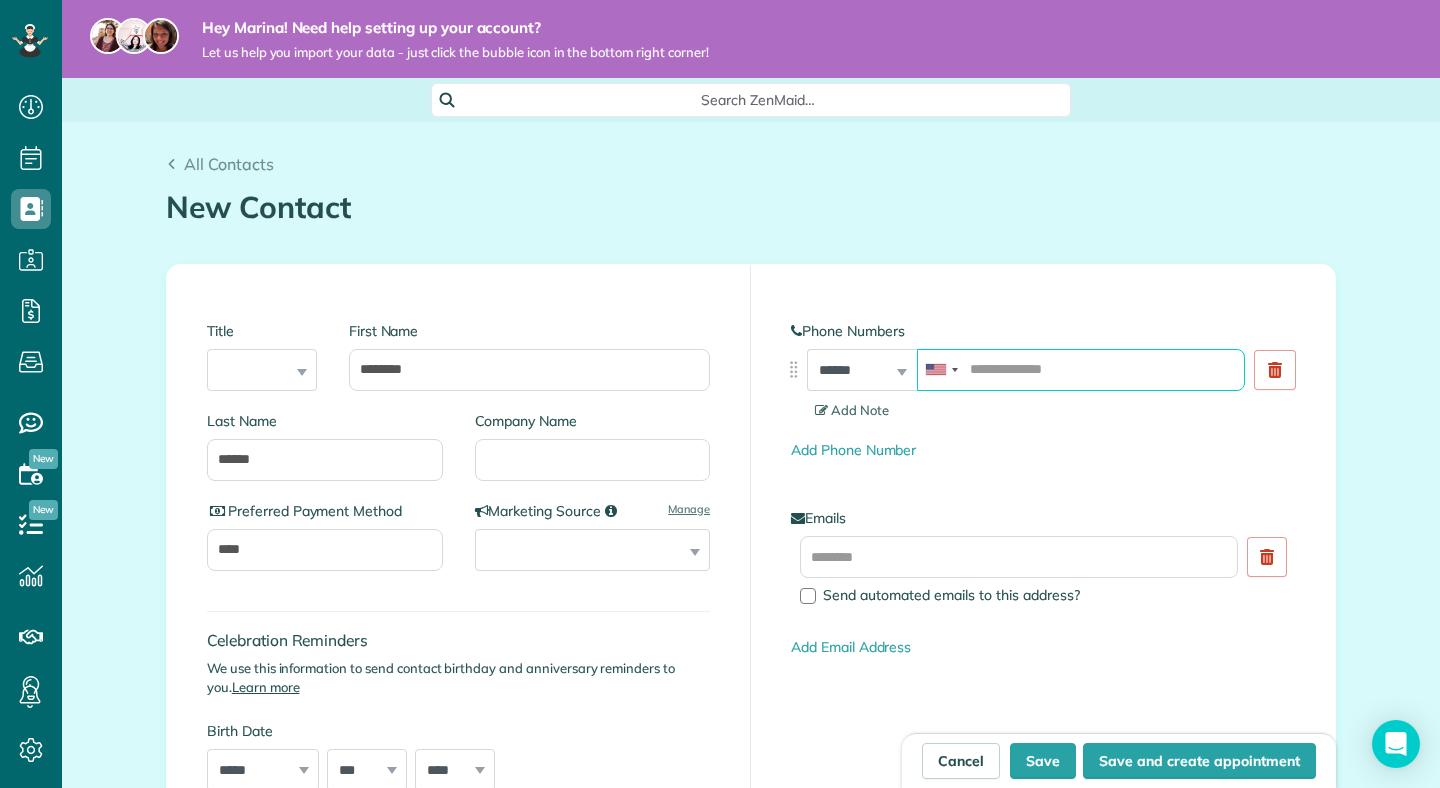 click at bounding box center (1081, 370) 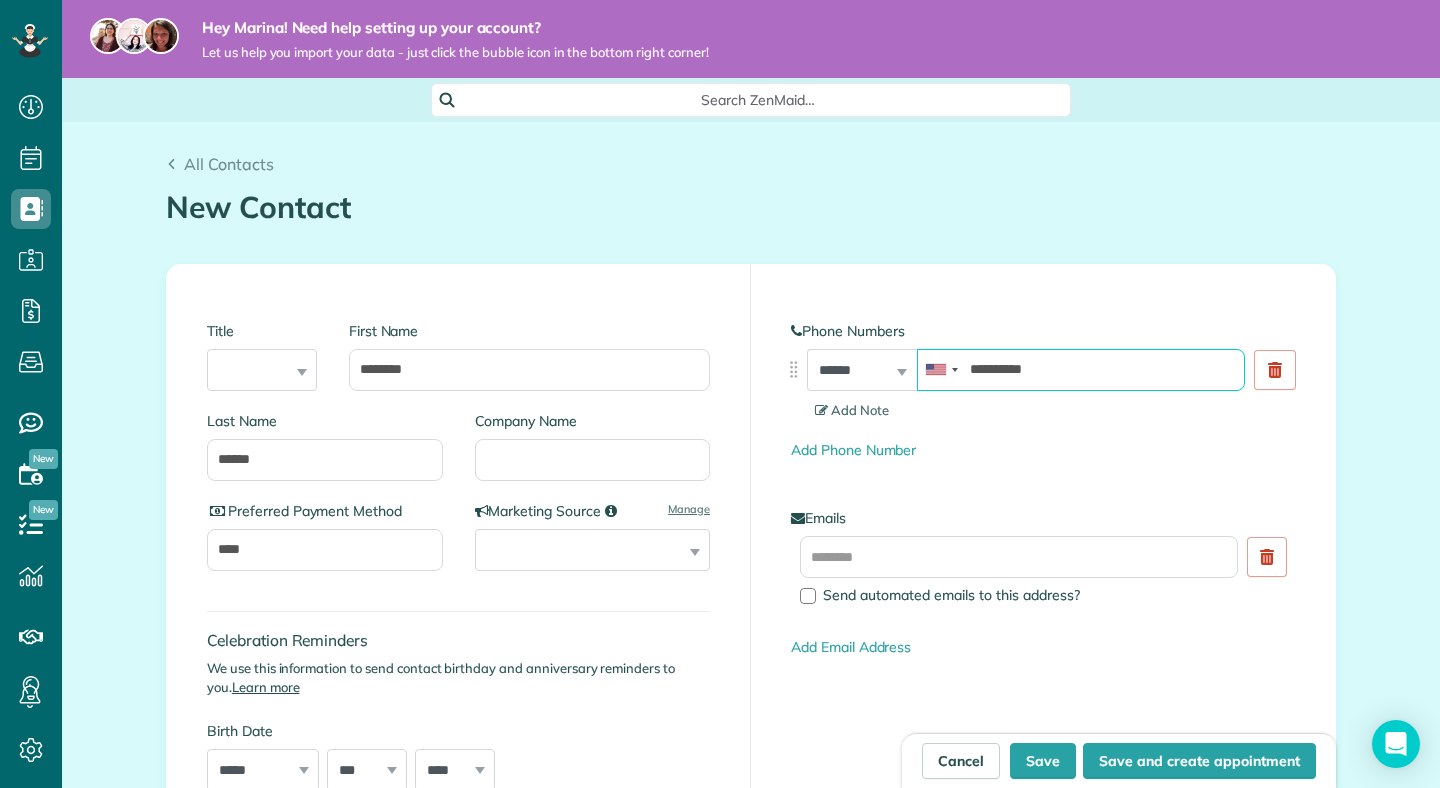 type on "**********" 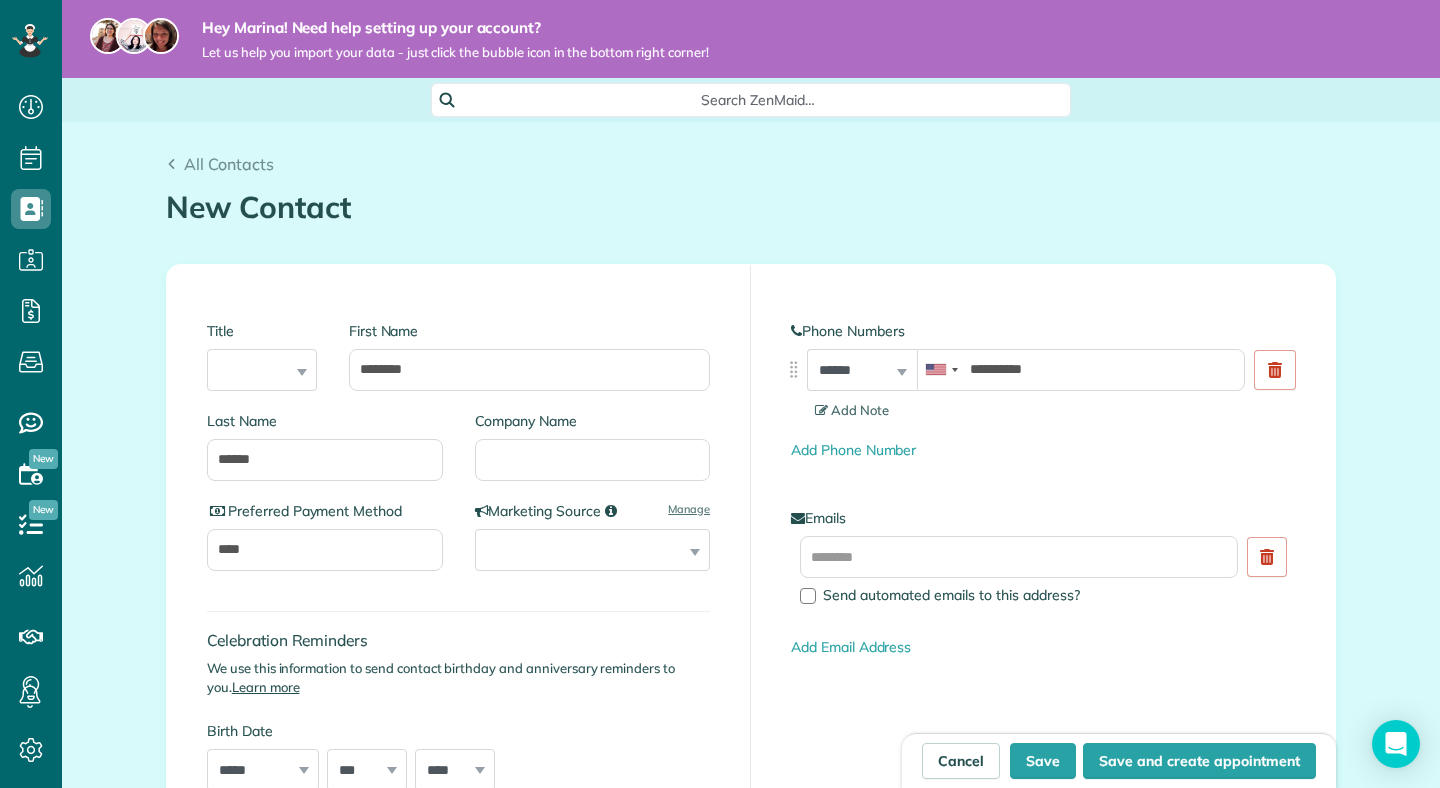 click on "Add Email Address" at bounding box center [1043, 647] 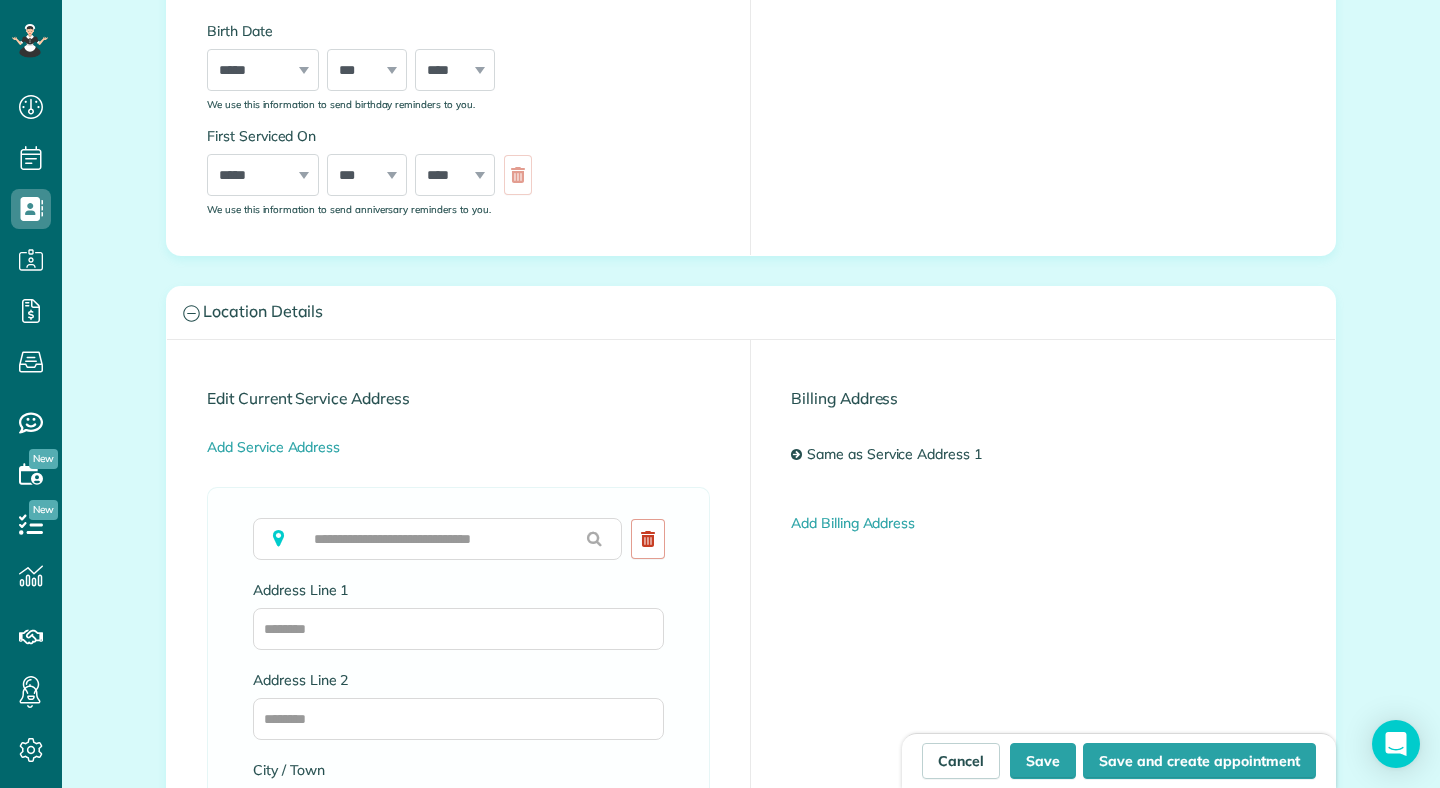 scroll, scrollTop: 799, scrollLeft: 0, axis: vertical 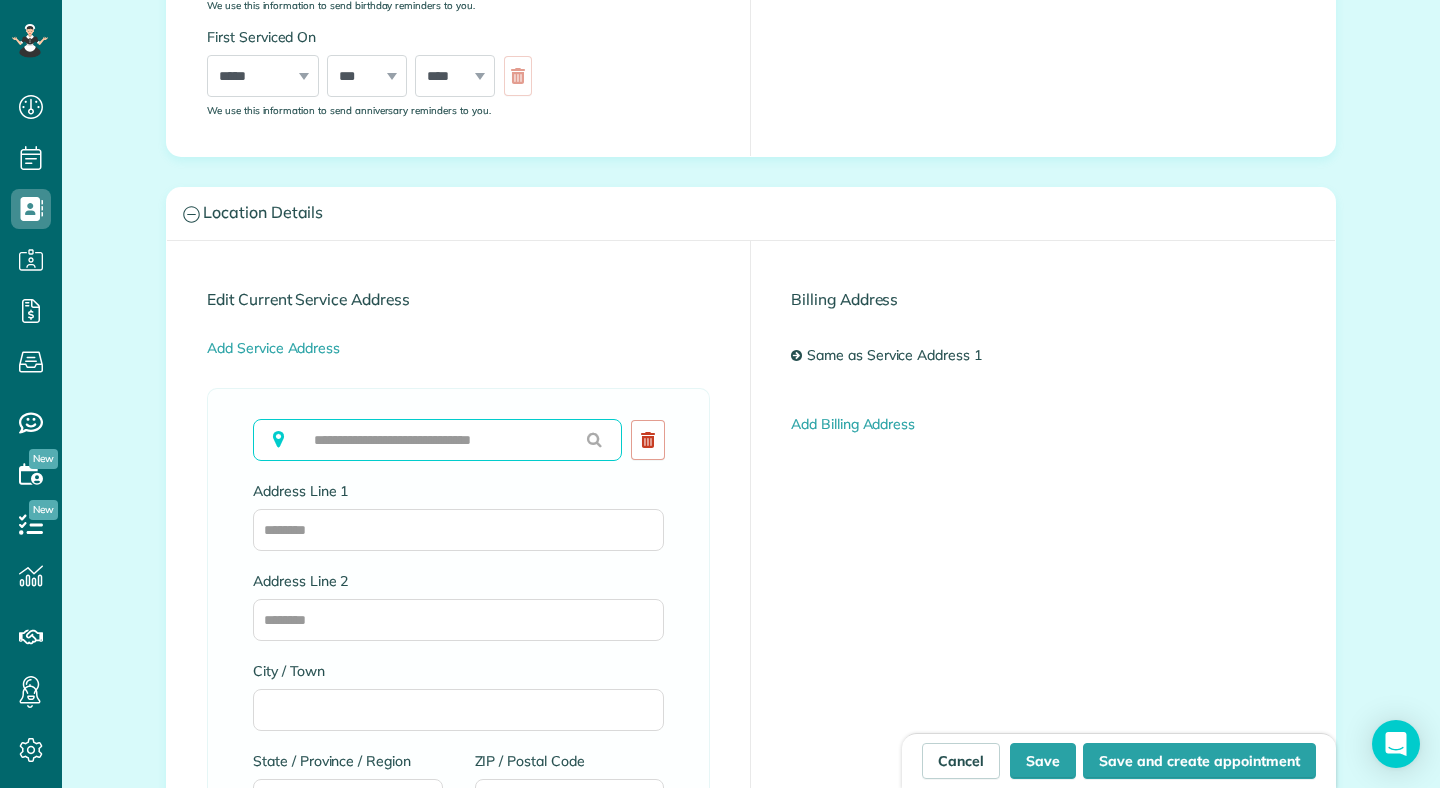 click at bounding box center (437, 440) 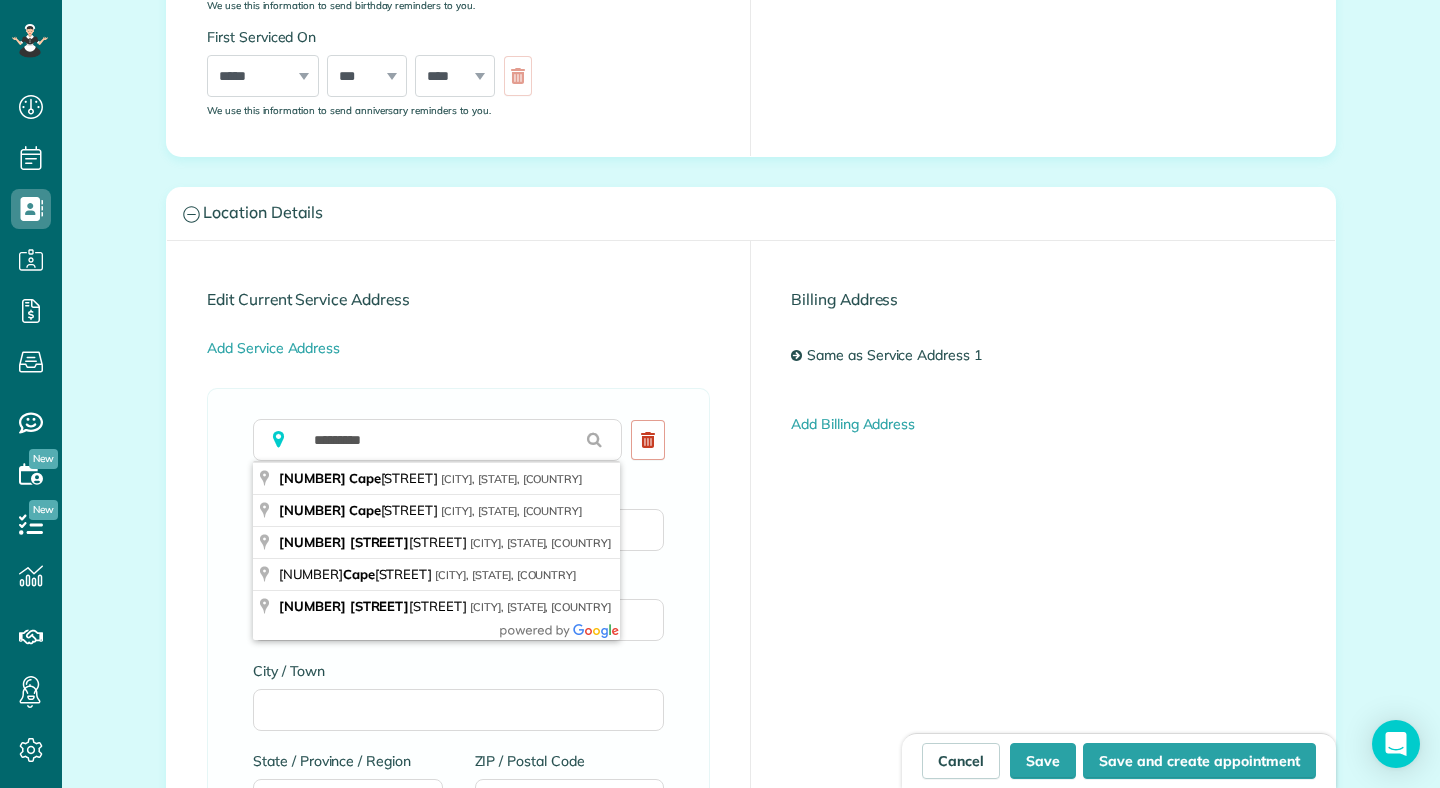 type on "**********" 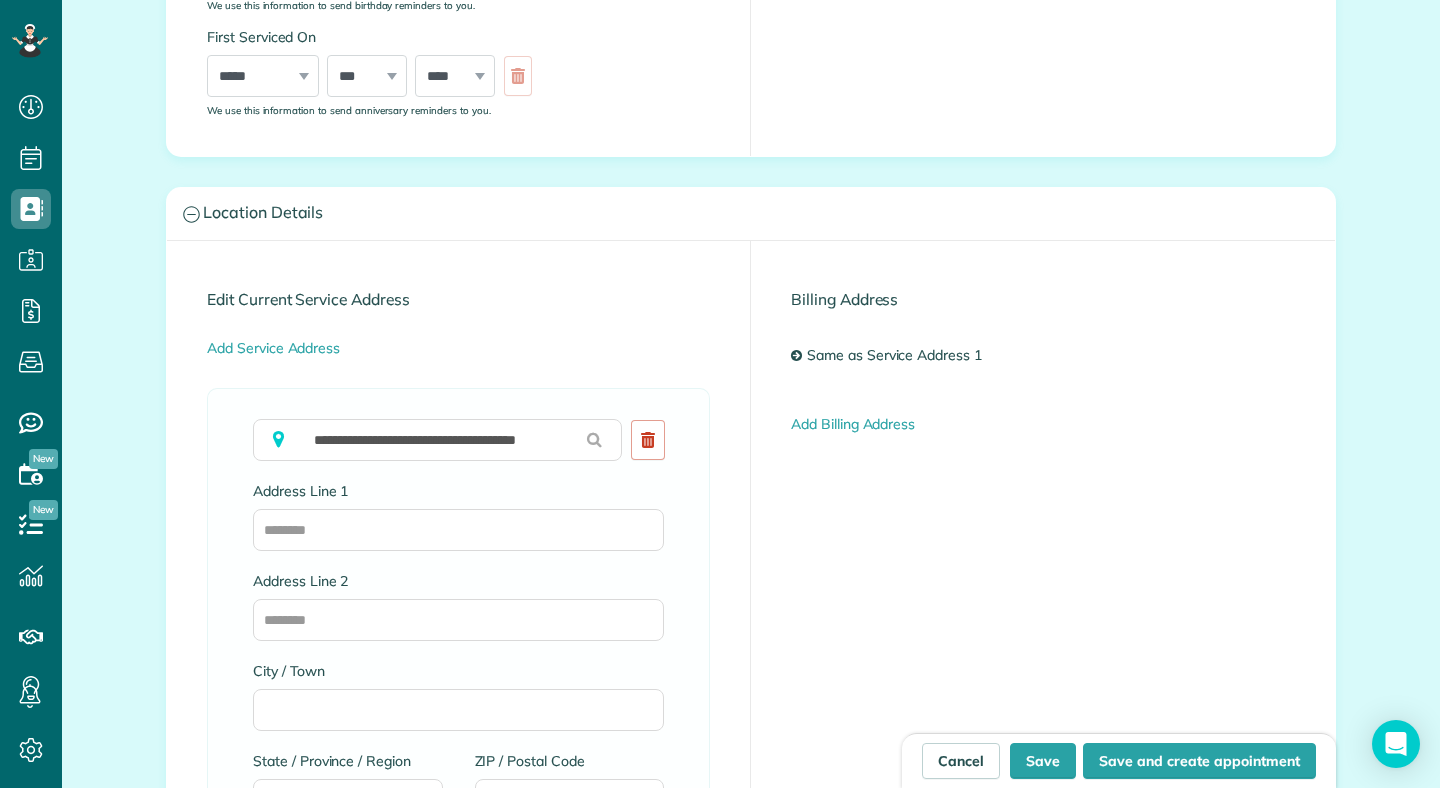 type on "**********" 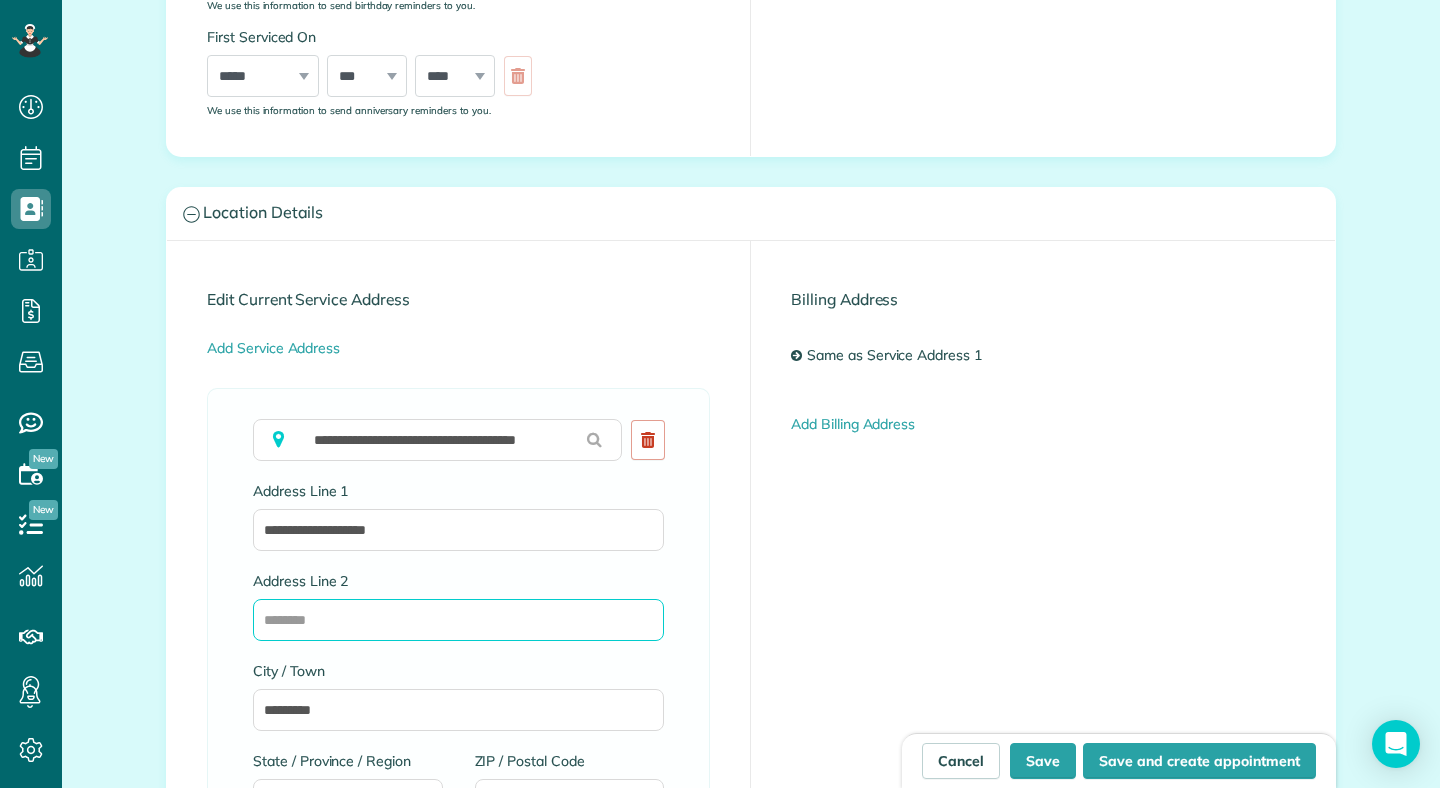 click on "Address Line 2" at bounding box center [458, 620] 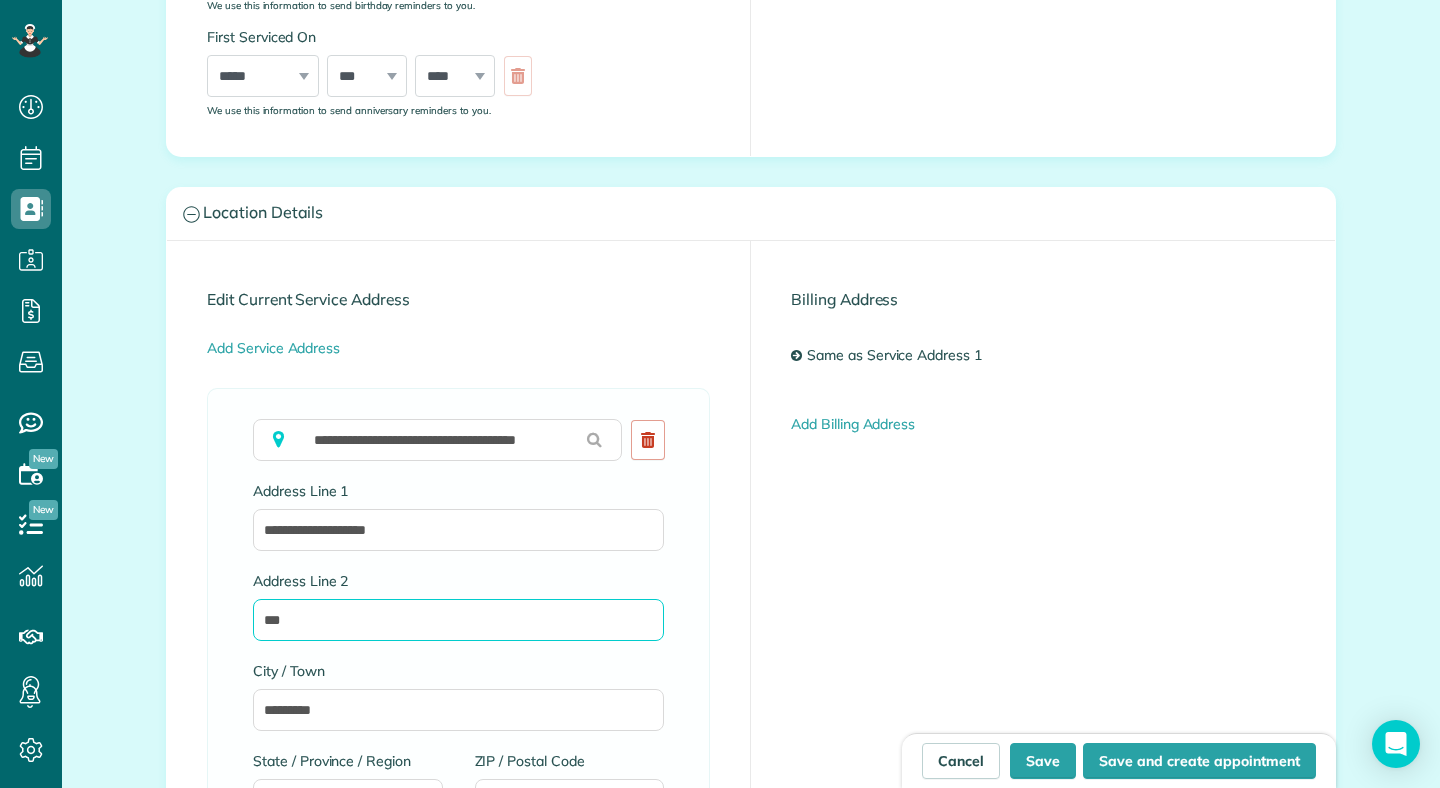 type on "***" 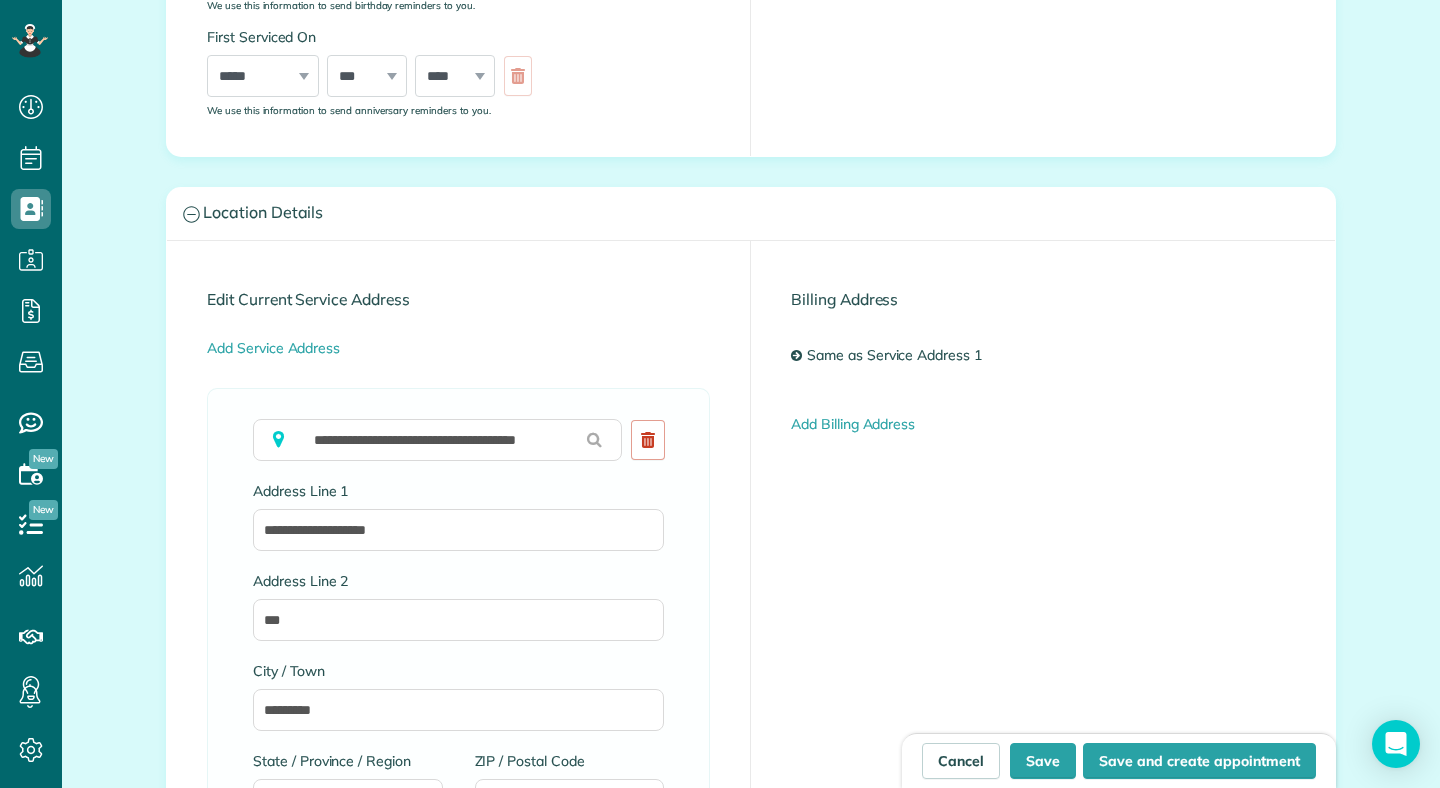 click on "**********" at bounding box center [458, 775] 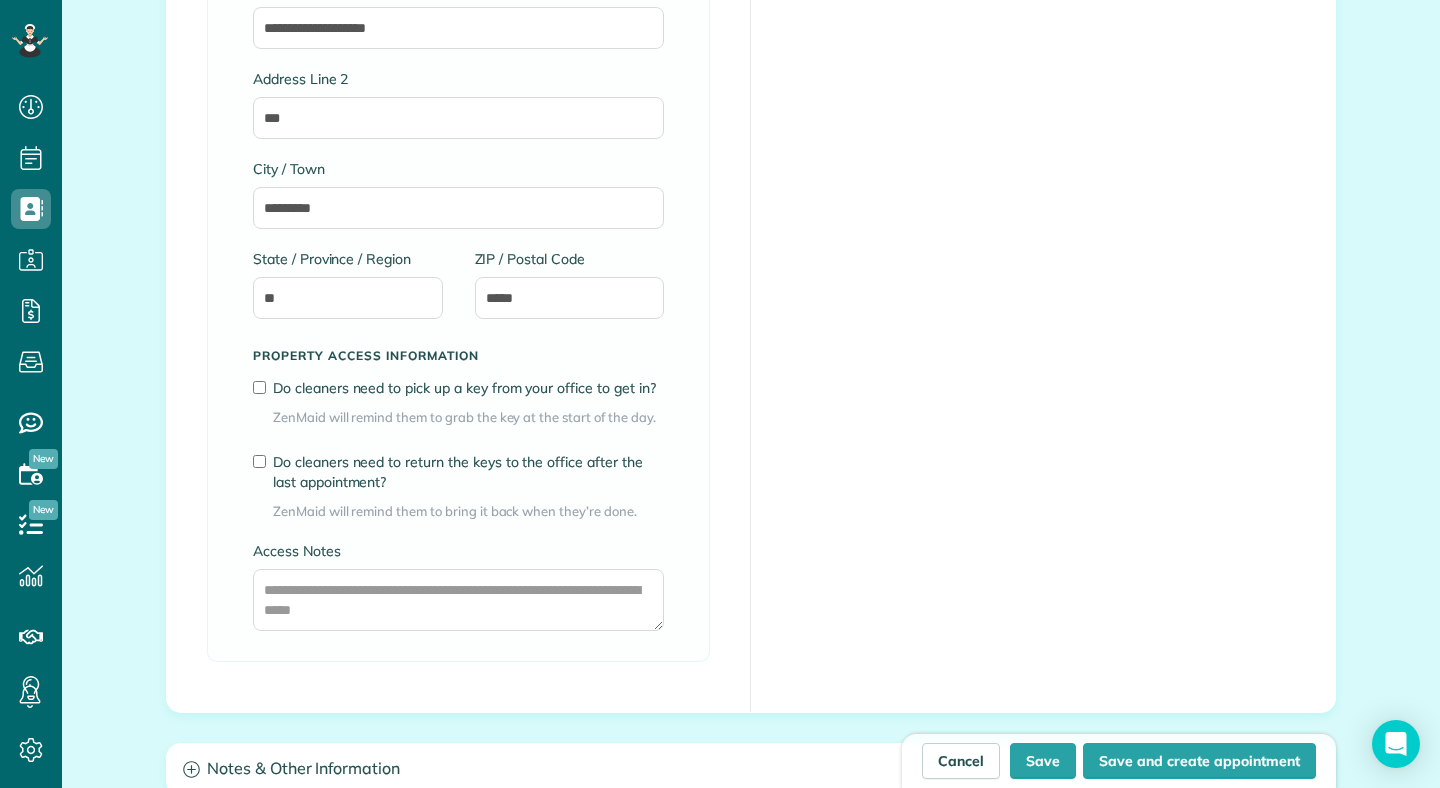 scroll, scrollTop: 1334, scrollLeft: 0, axis: vertical 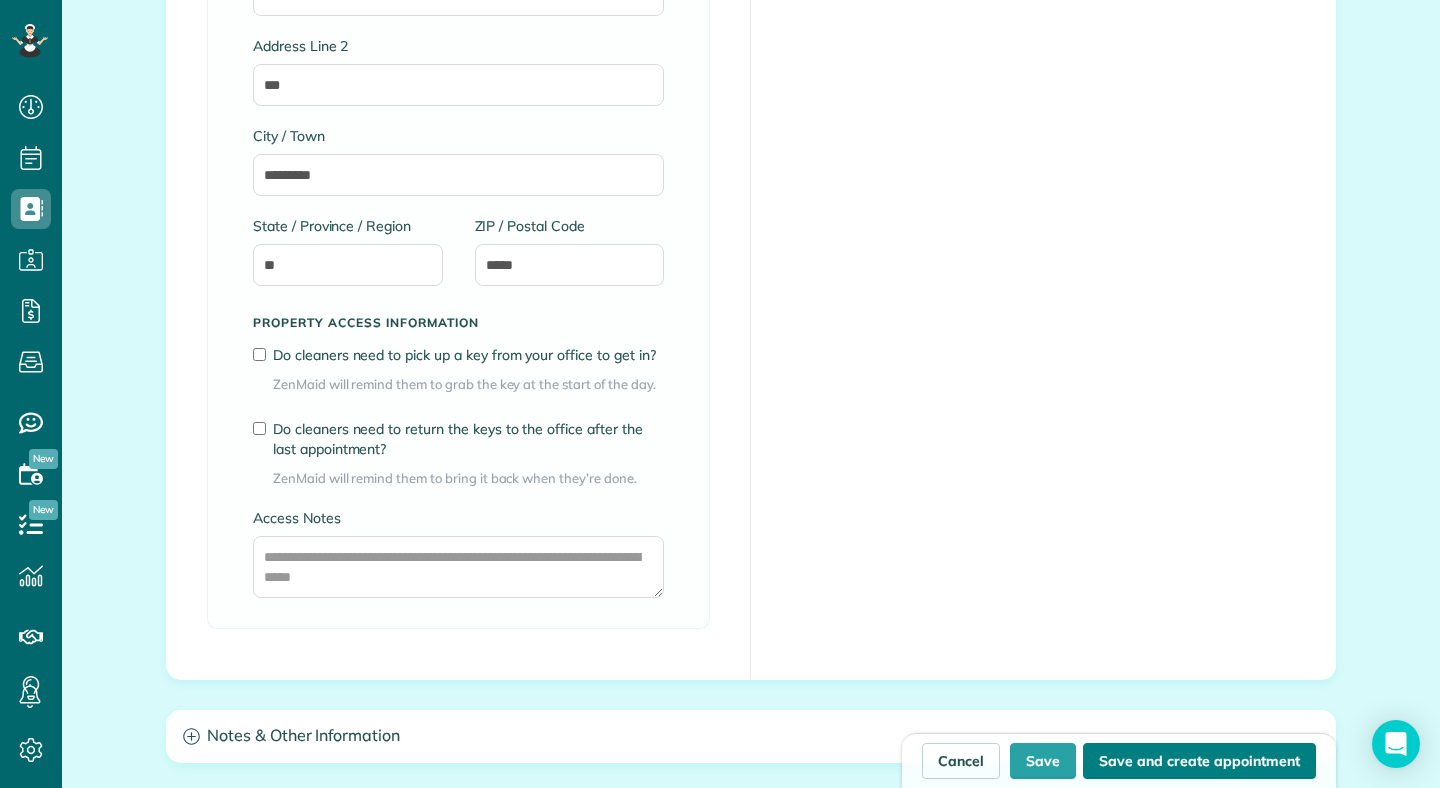 click on "Save and create appointment" at bounding box center (1199, 761) 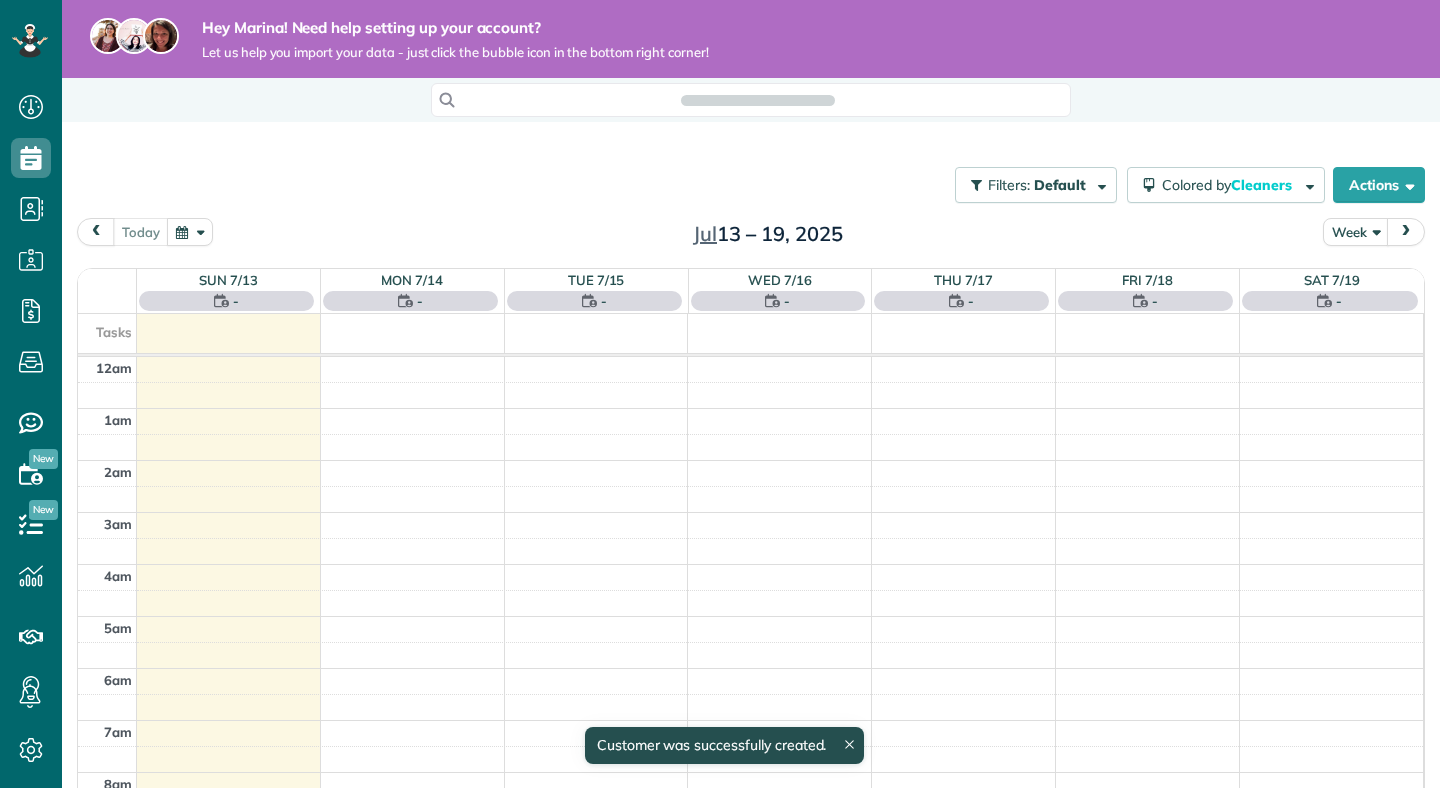 scroll, scrollTop: 0, scrollLeft: 0, axis: both 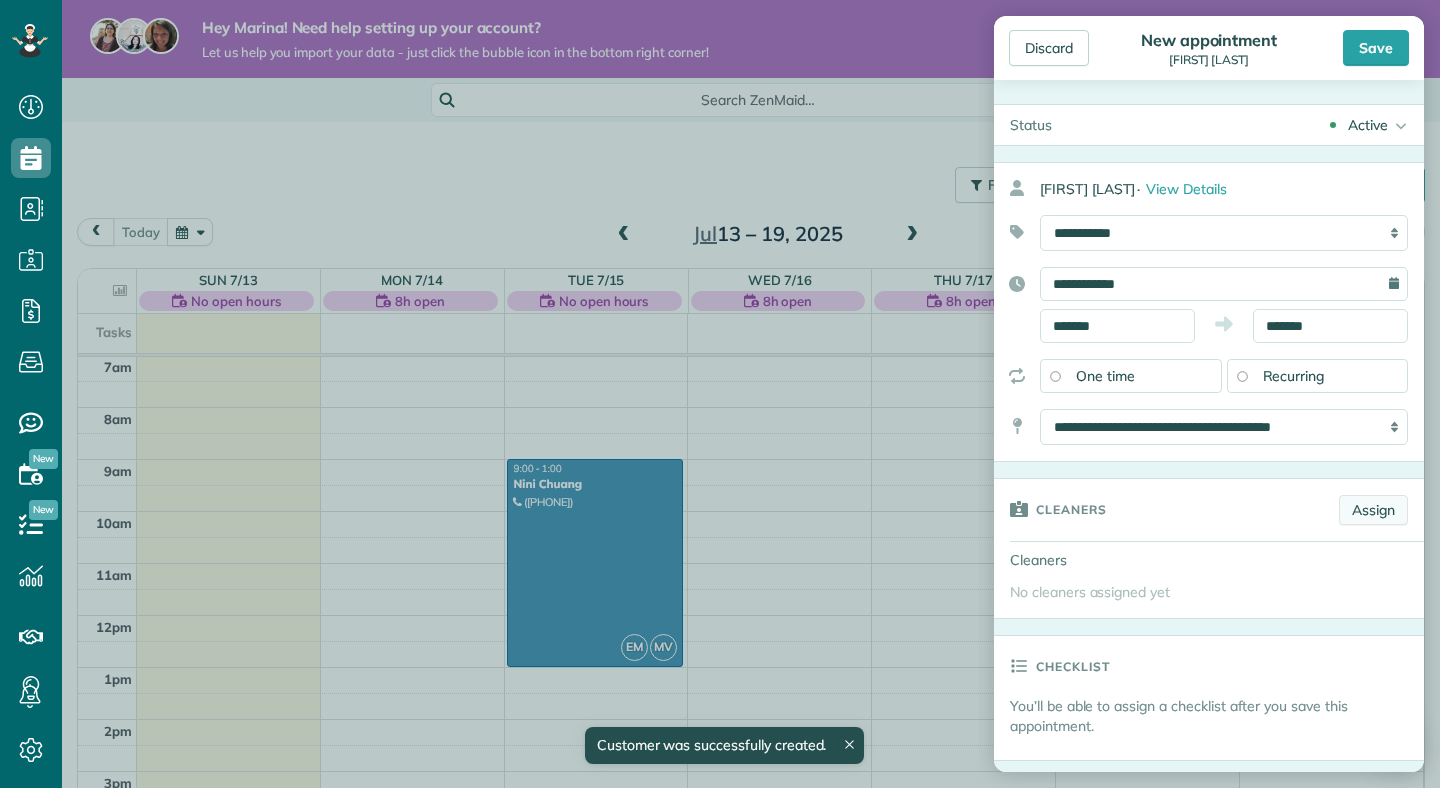 click on "Assign" at bounding box center [1373, 510] 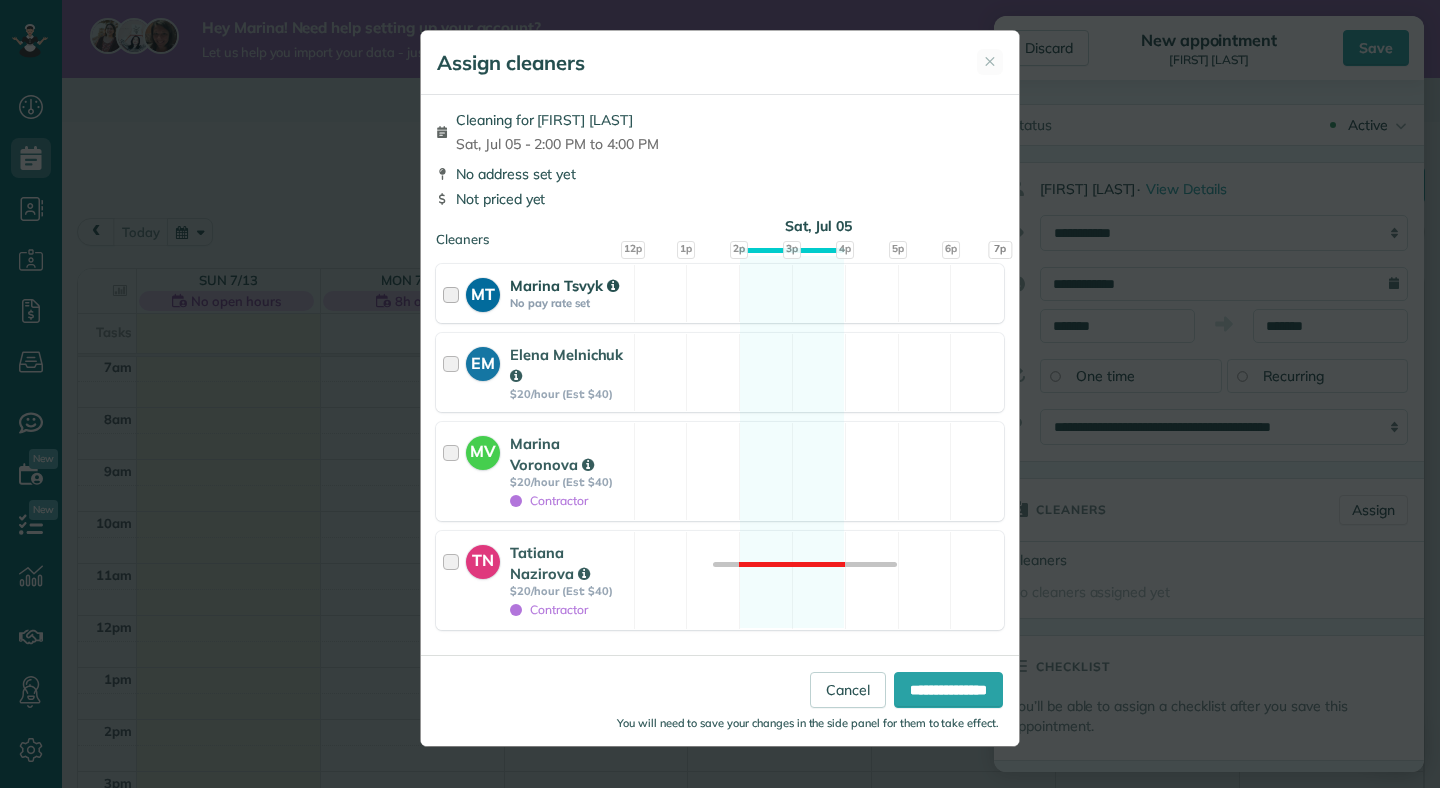 click at bounding box center [454, 293] 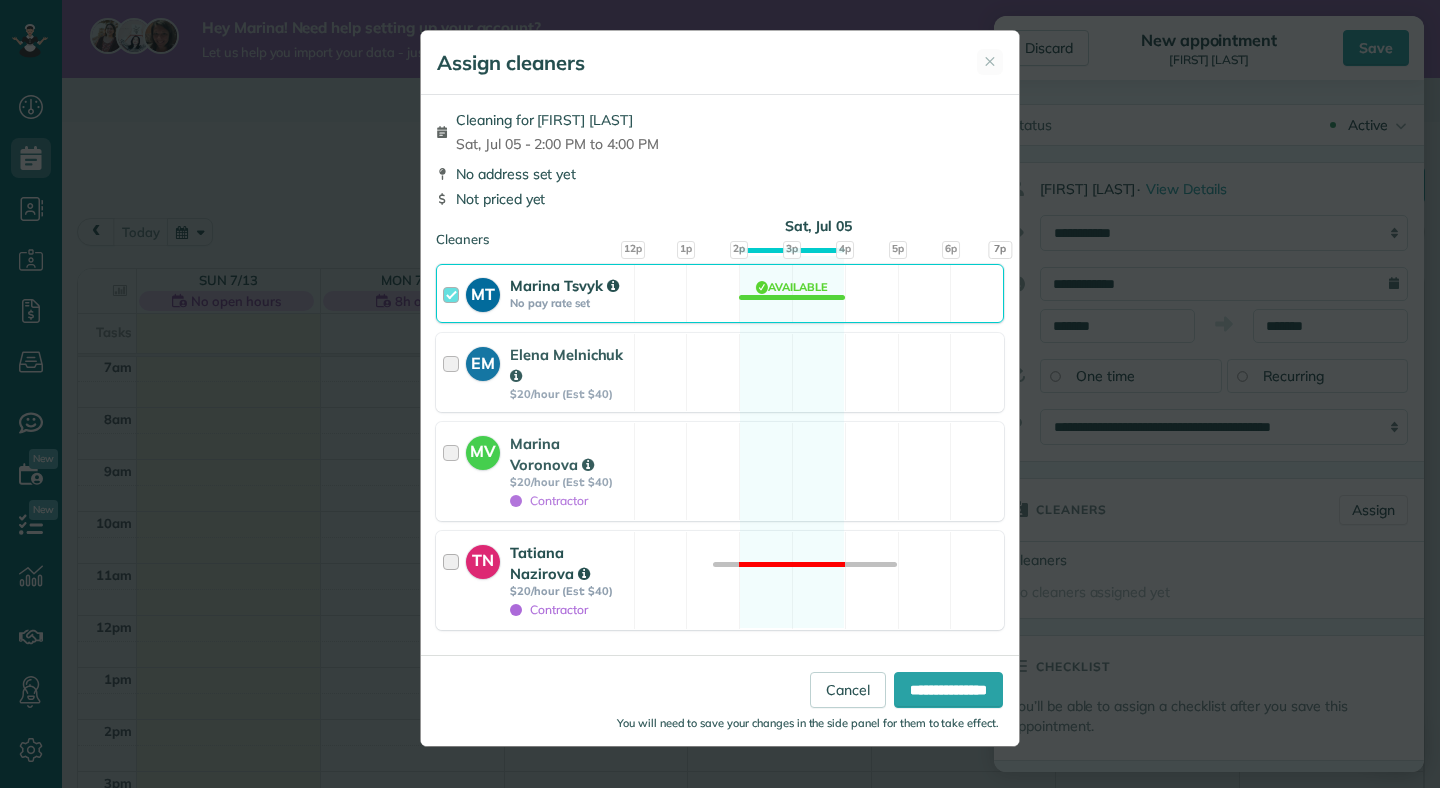 click at bounding box center [454, 580] 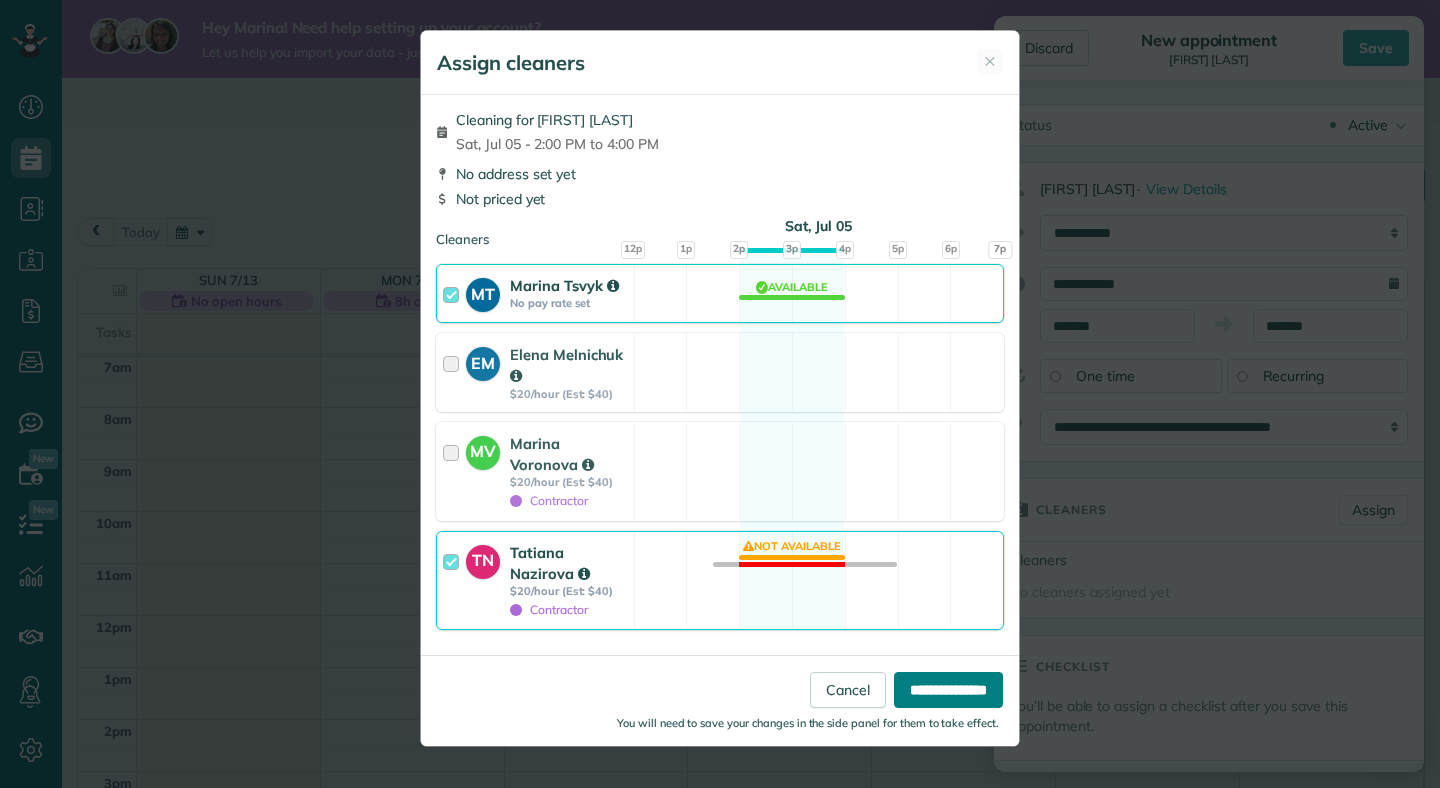 click on "**********" at bounding box center [948, 690] 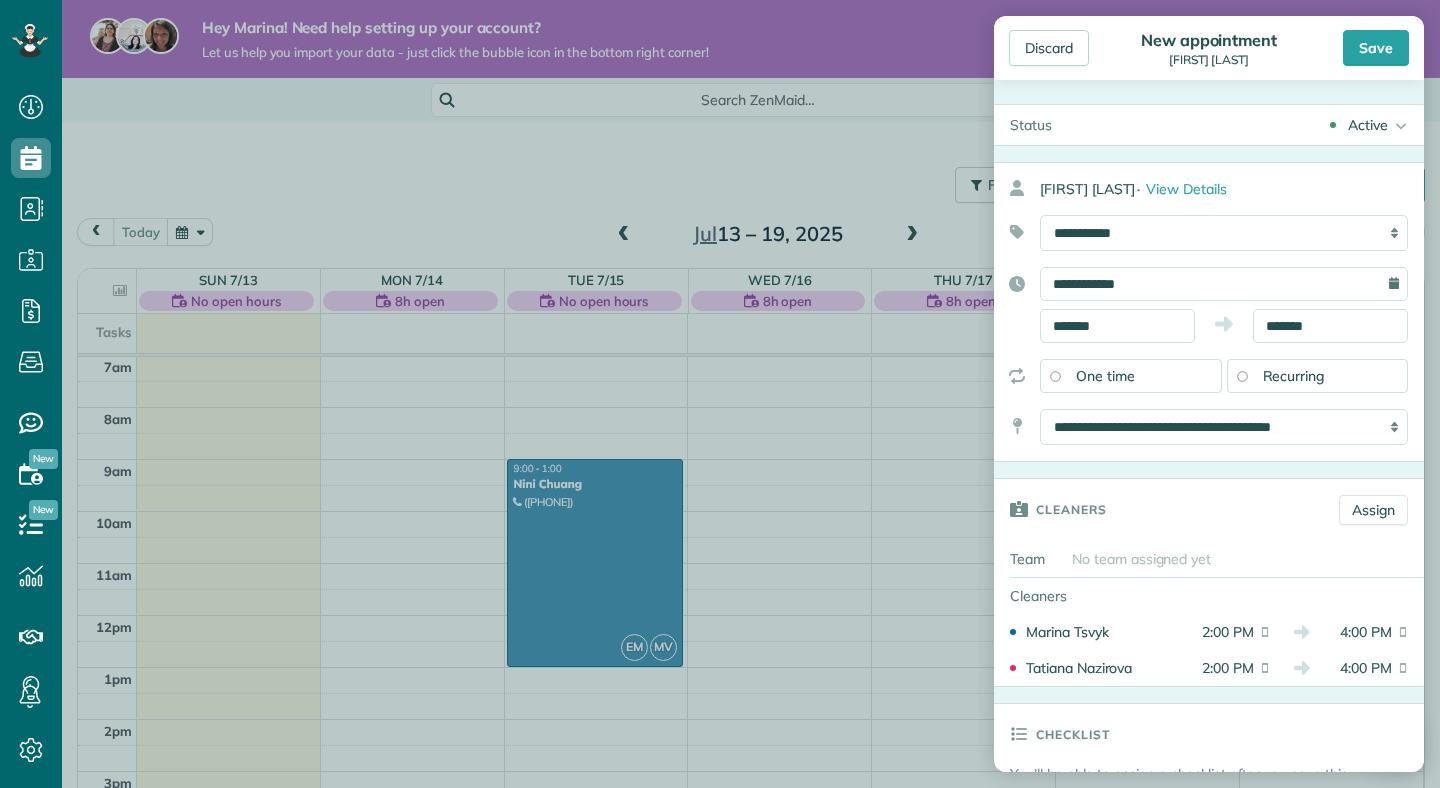 scroll, scrollTop: 20, scrollLeft: 0, axis: vertical 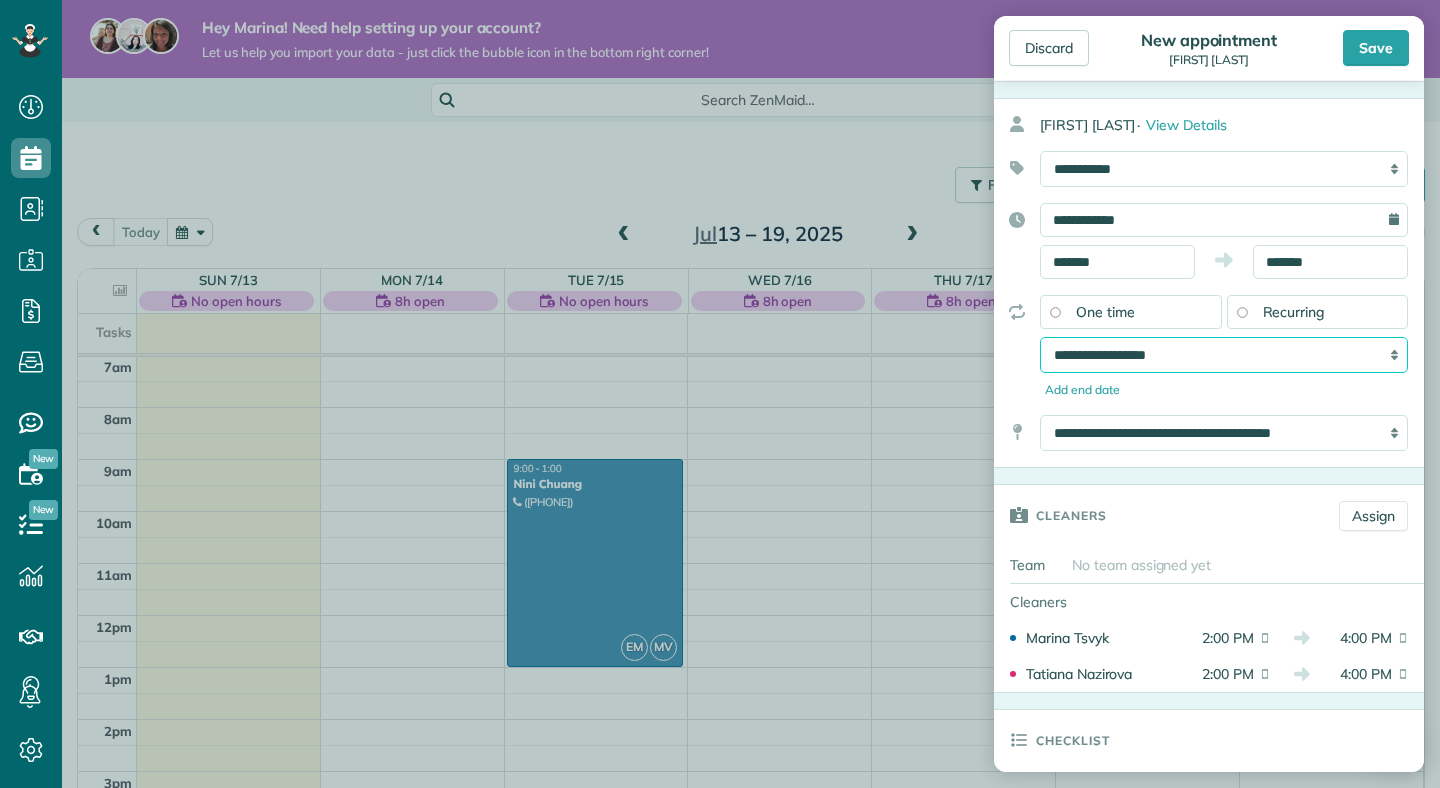 click on "**********" at bounding box center (1224, 355) 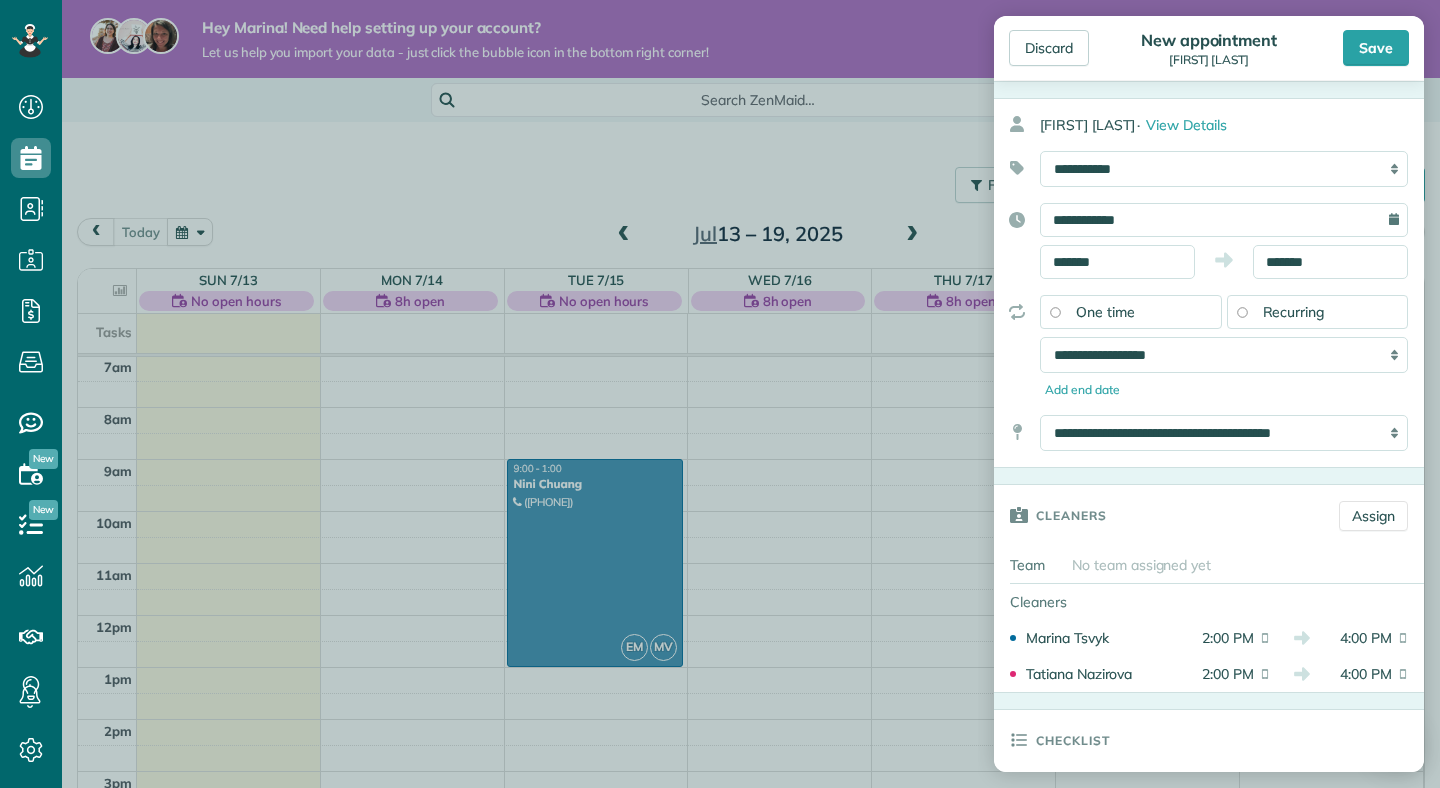 click on "One time" at bounding box center (1105, 312) 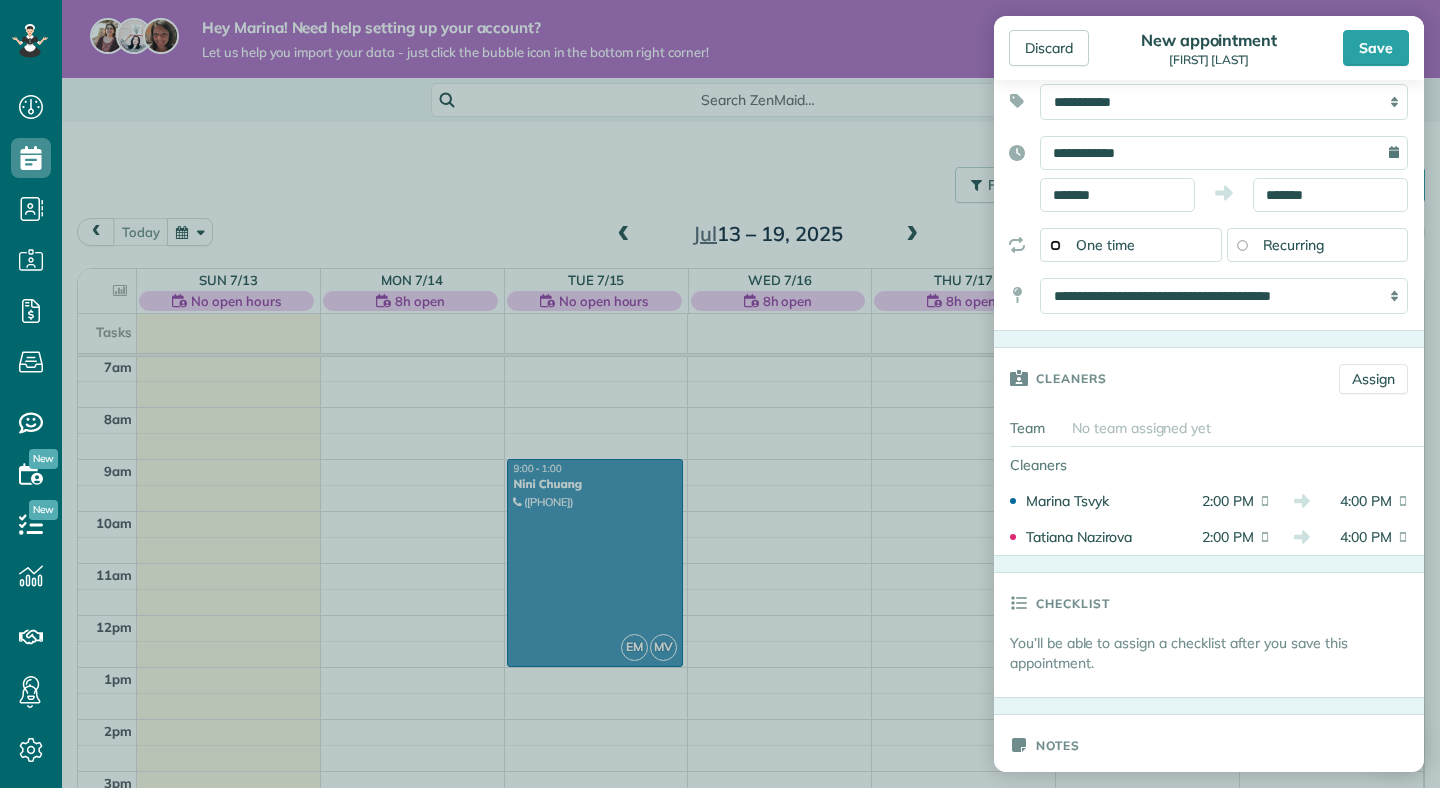 scroll, scrollTop: 129, scrollLeft: 0, axis: vertical 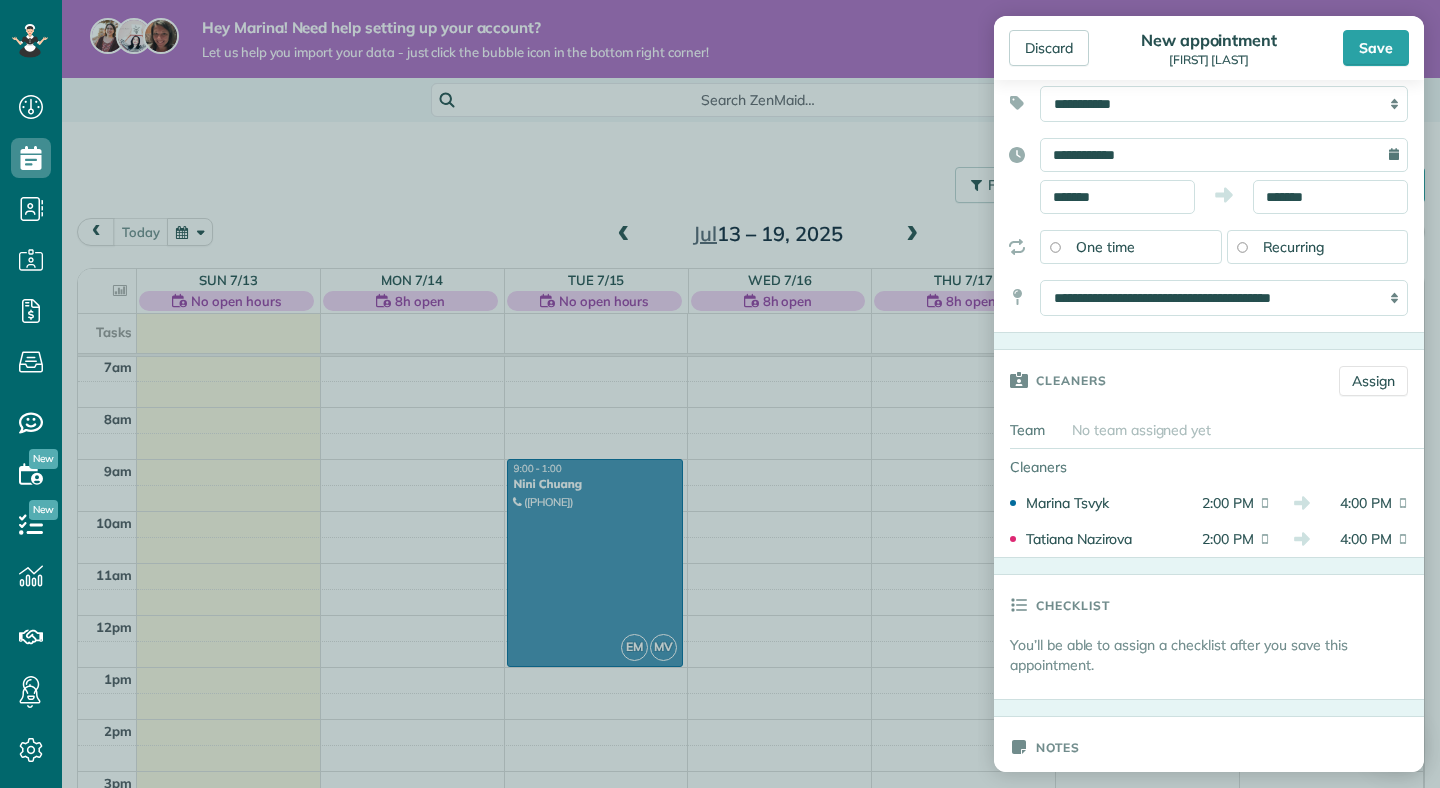 click on "Recurring" at bounding box center [1294, 247] 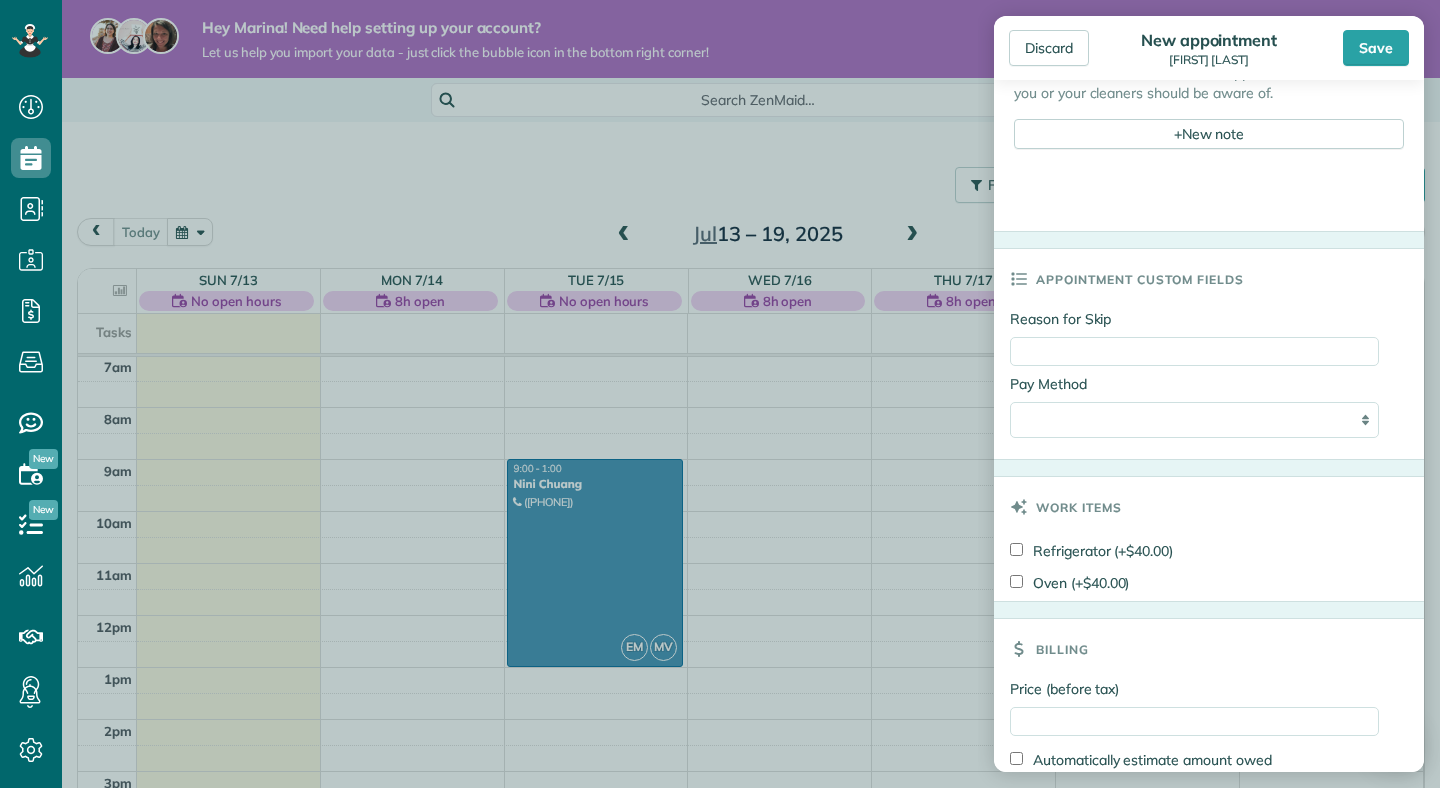 scroll, scrollTop: 1088, scrollLeft: 0, axis: vertical 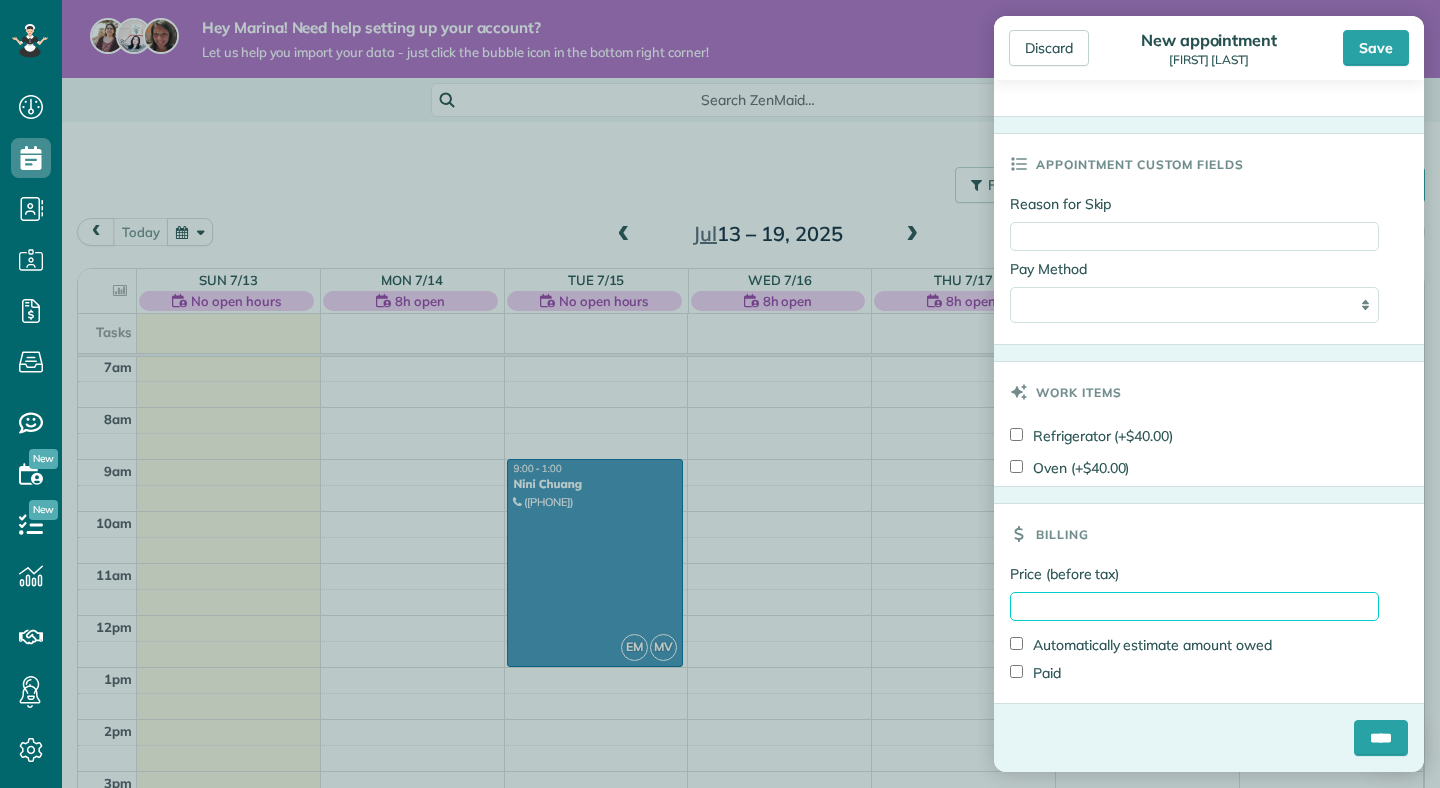 click on "Price (before tax)" at bounding box center (1194, 606) 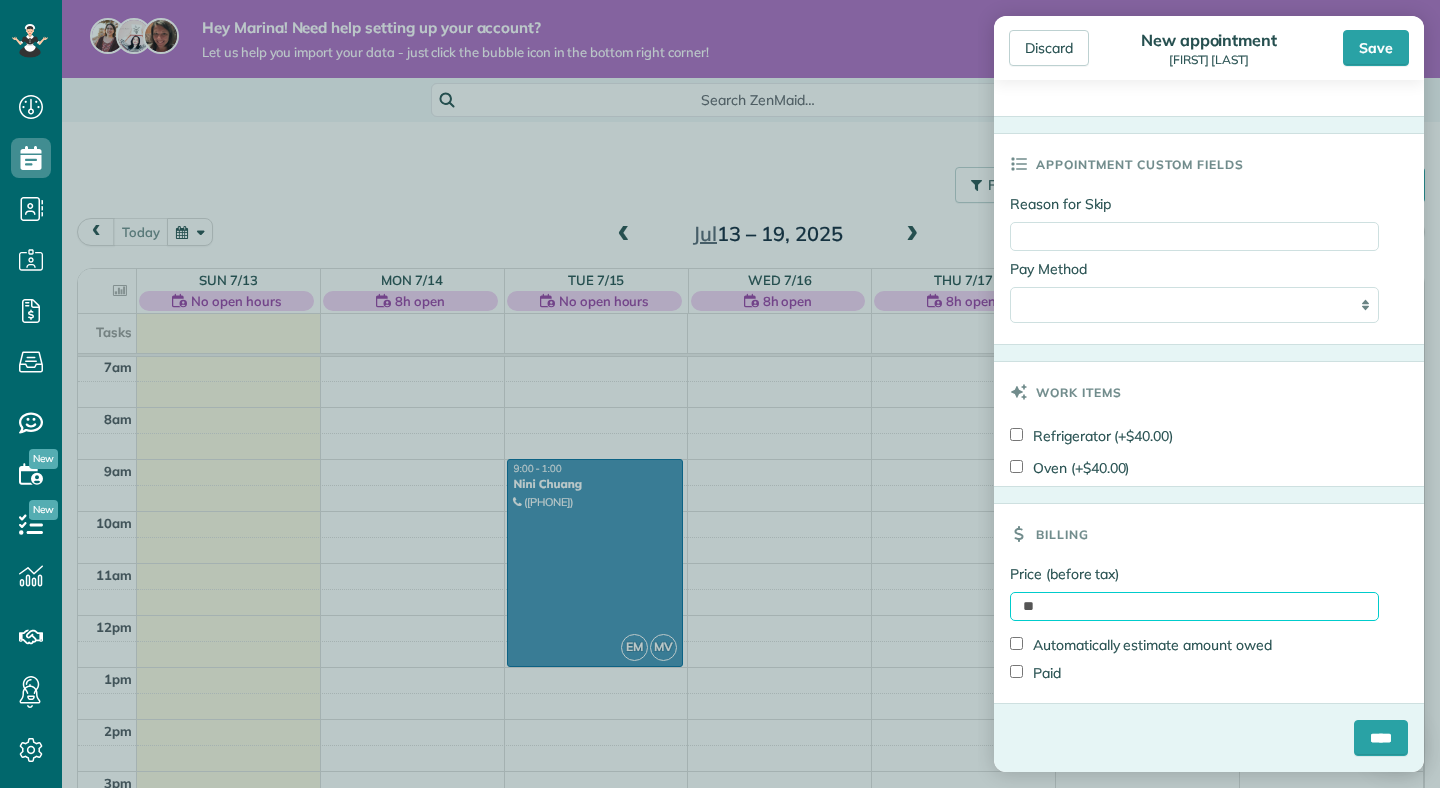 type on "*" 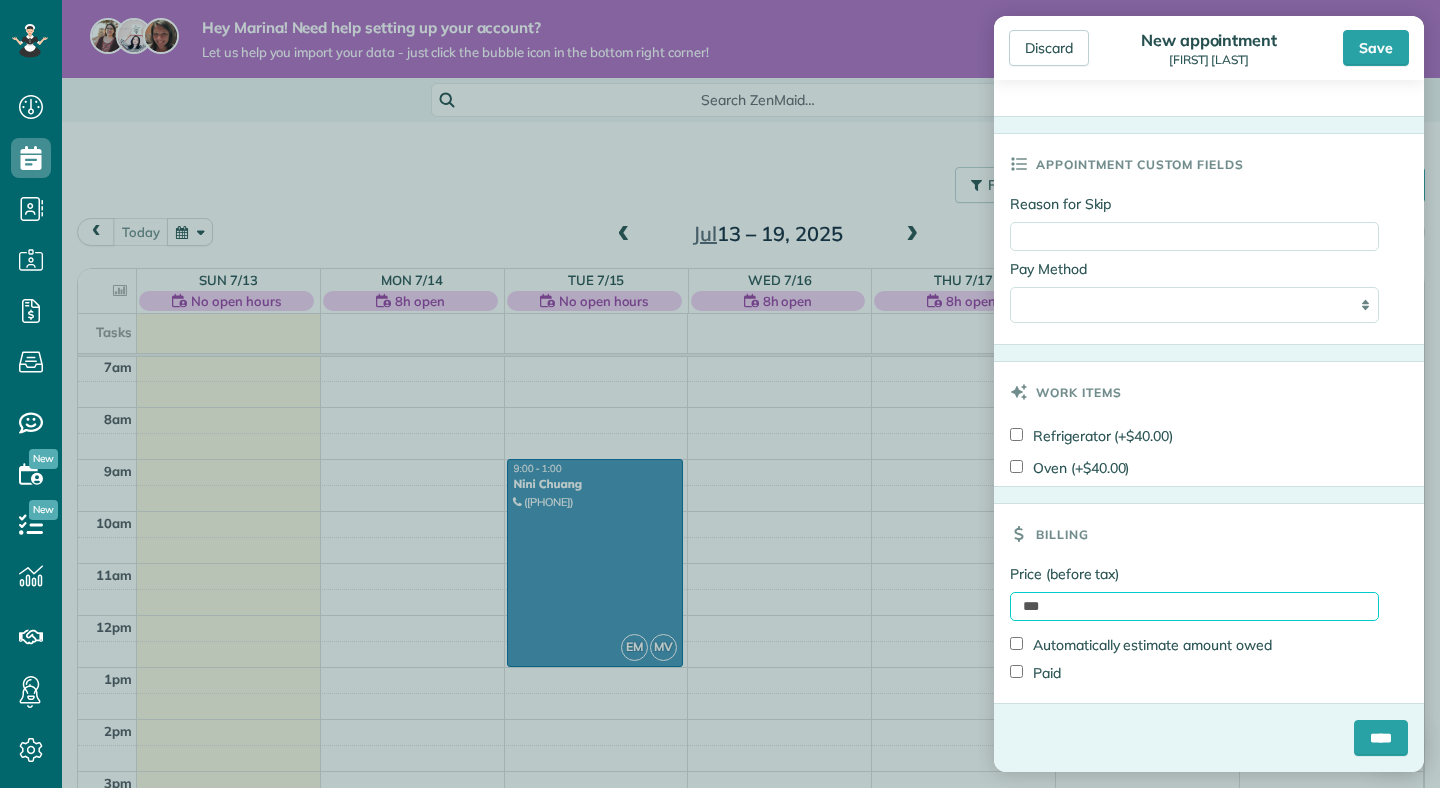 type on "***" 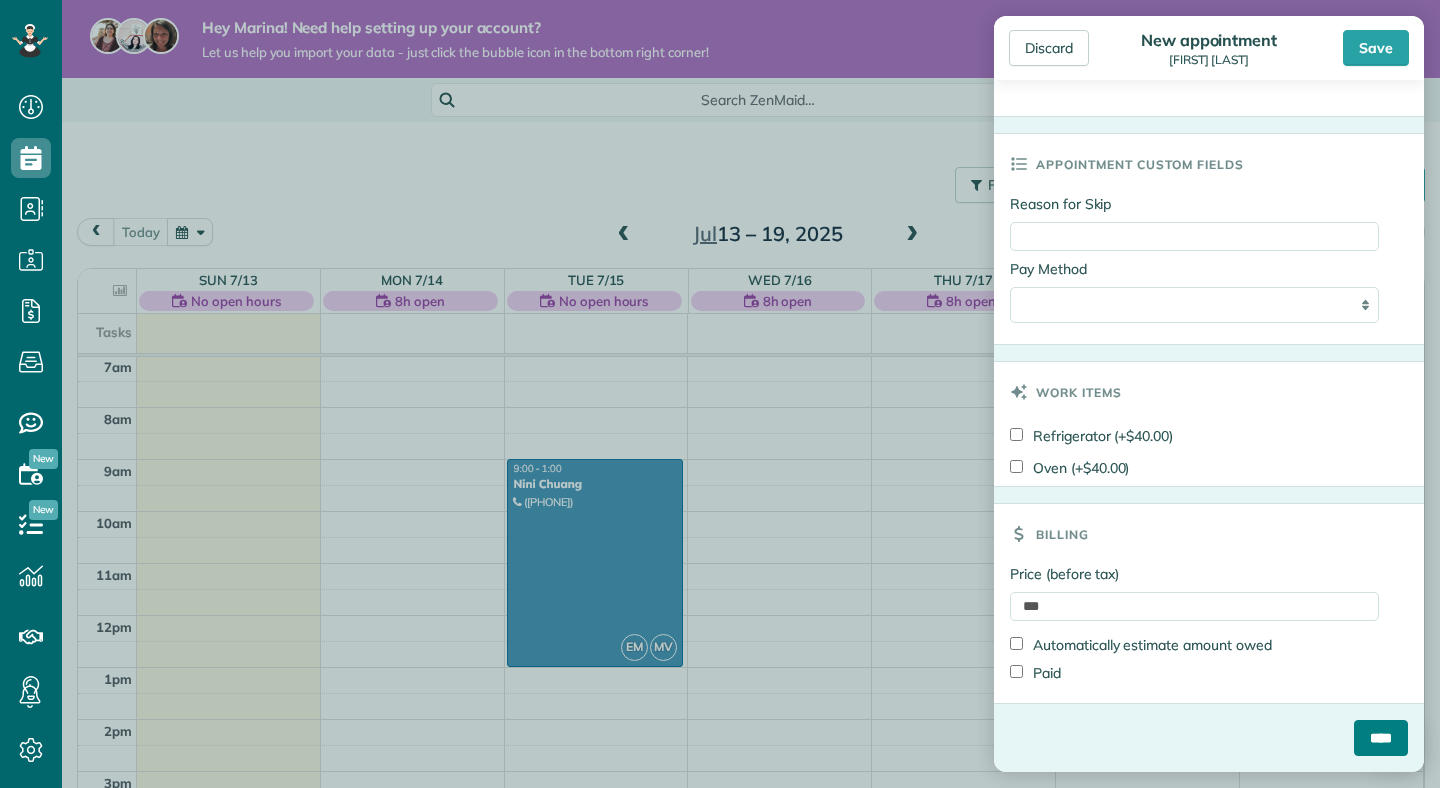 click on "****" at bounding box center [1381, 738] 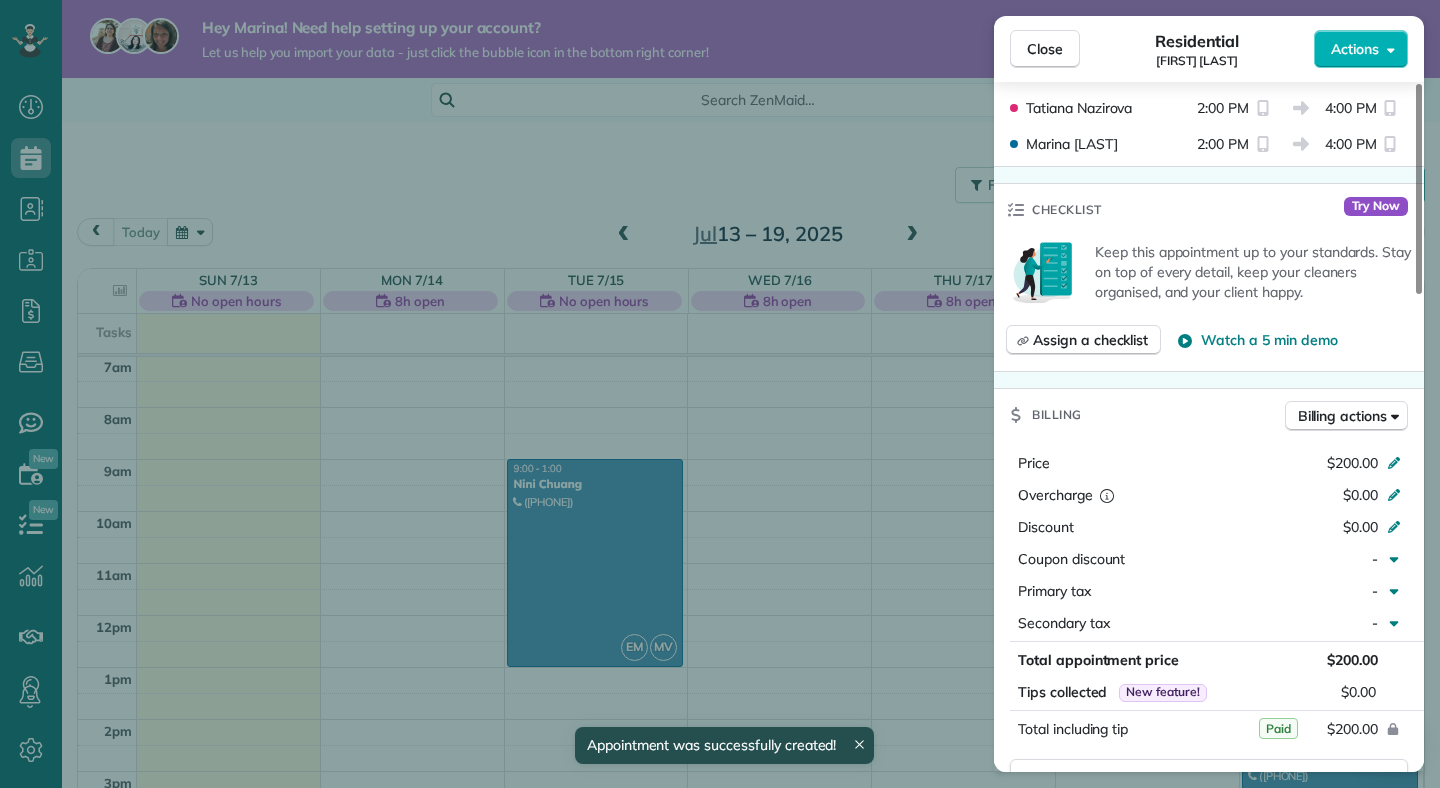 scroll, scrollTop: 677, scrollLeft: 0, axis: vertical 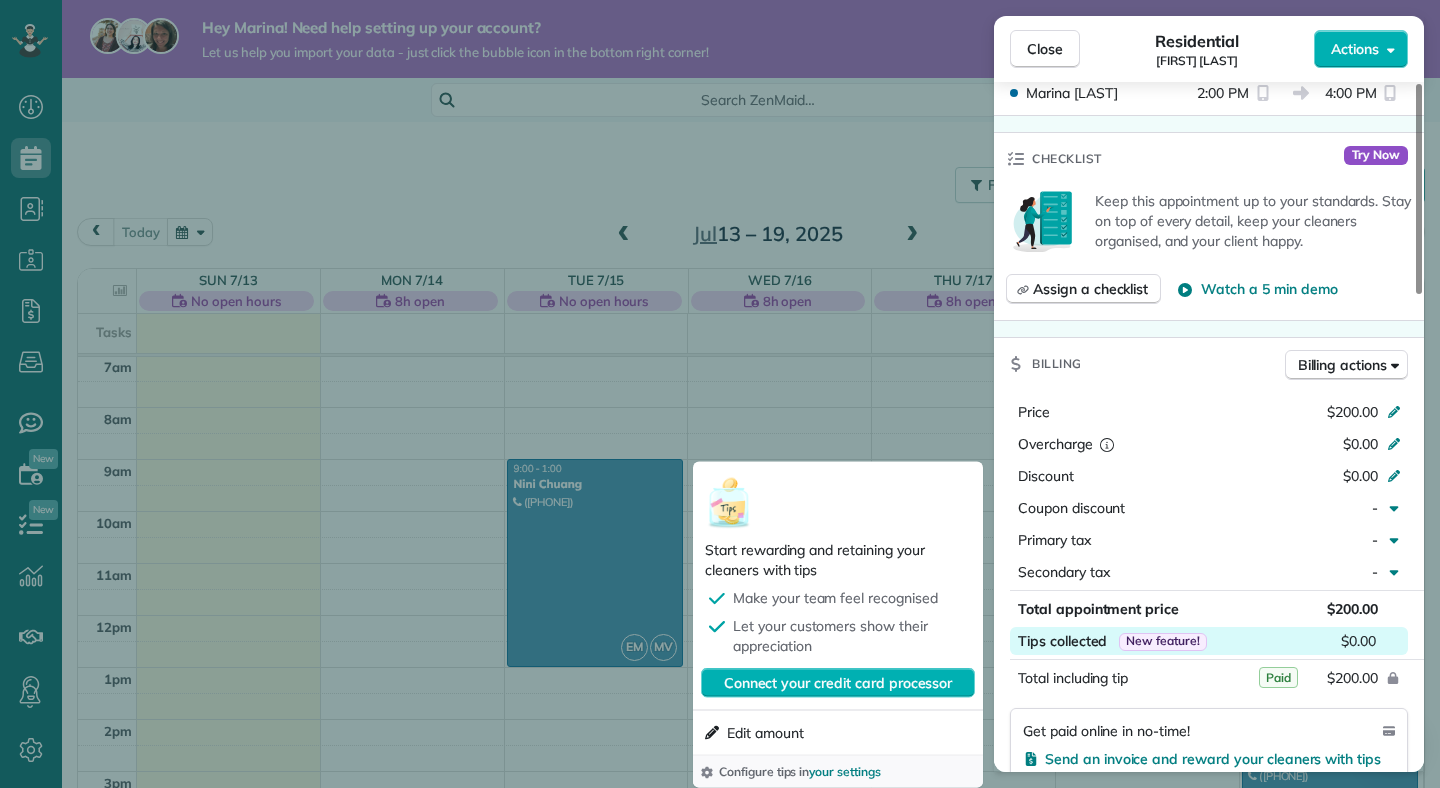 click on "$0.00" at bounding box center (1358, 641) 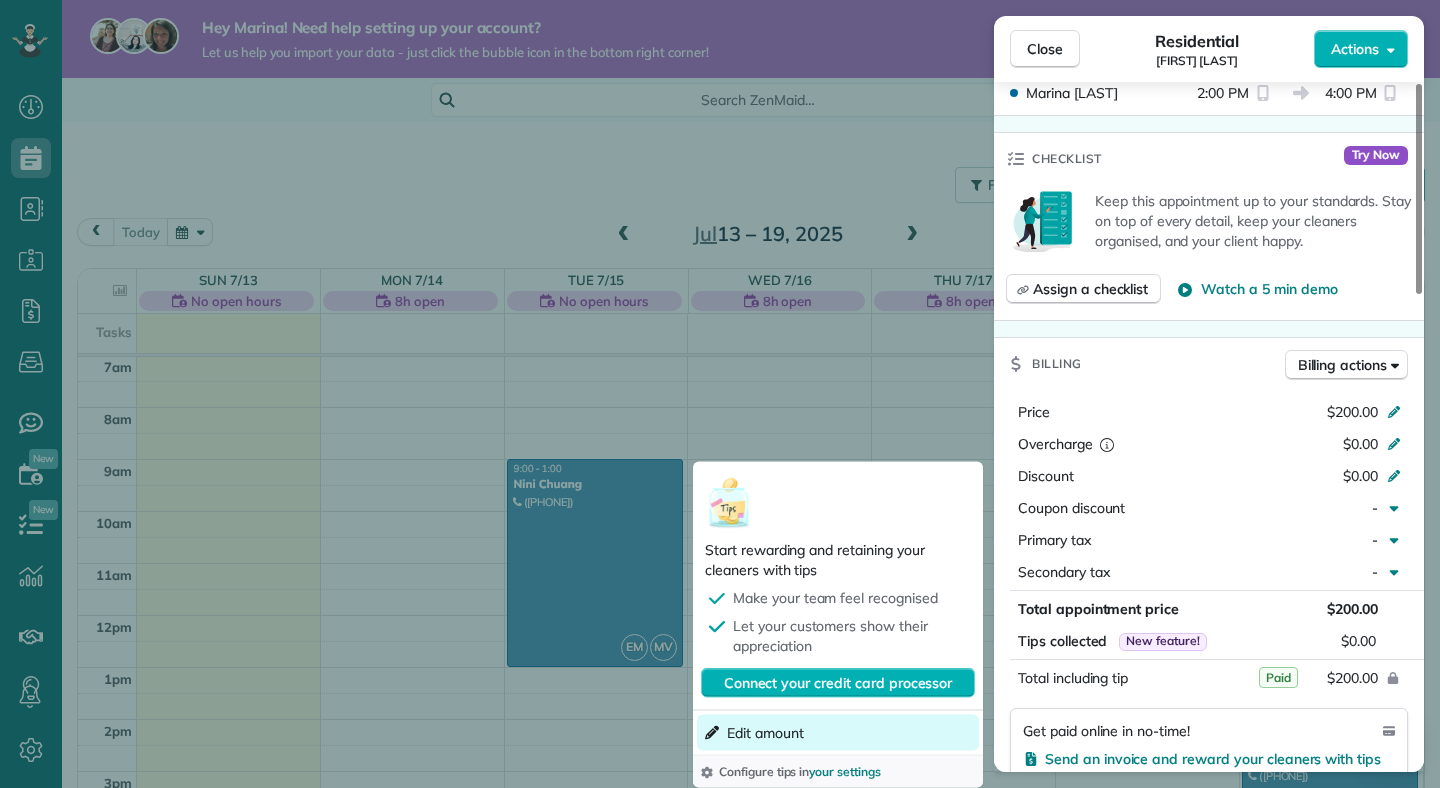 click on "Edit amount" at bounding box center [765, 733] 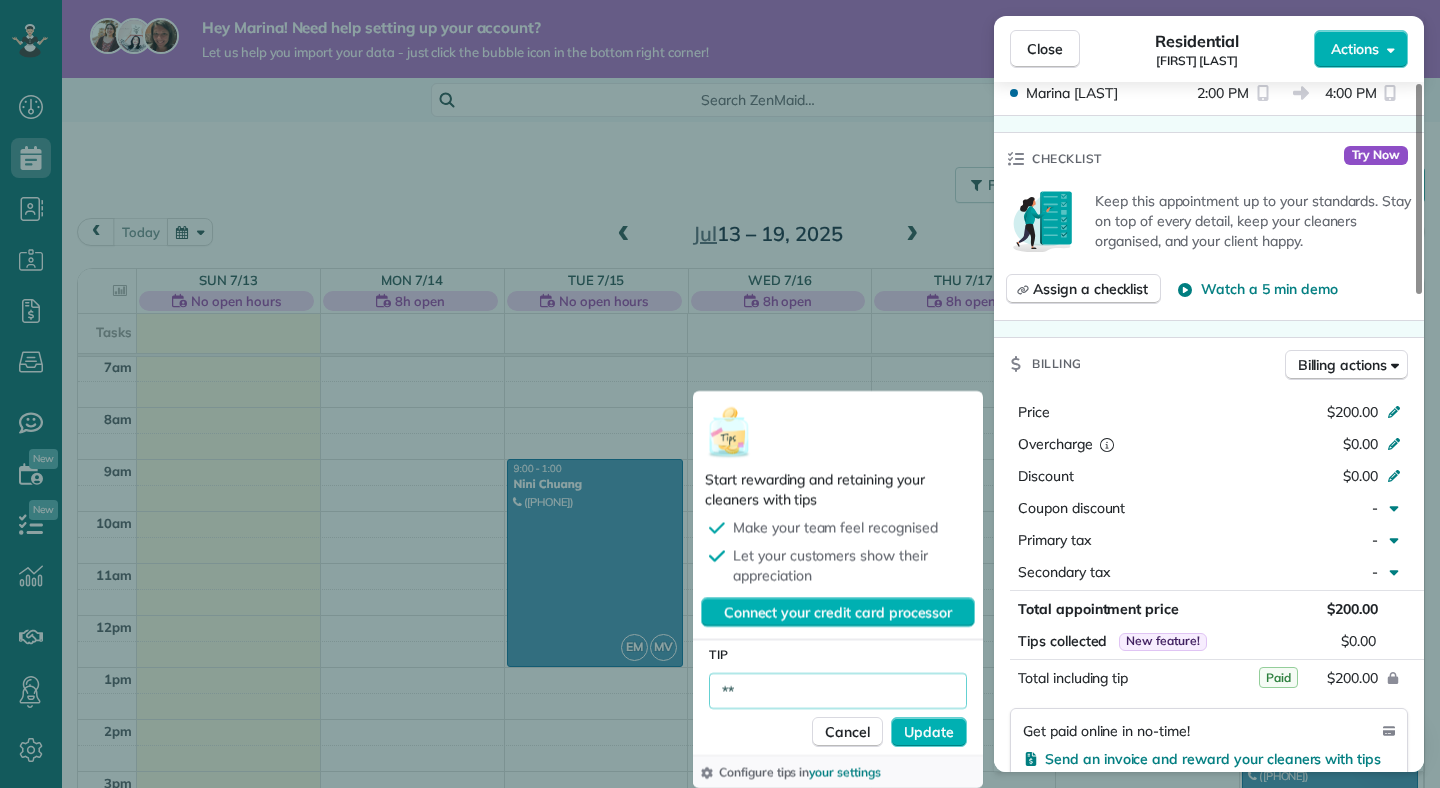 click on "**" at bounding box center [838, 691] 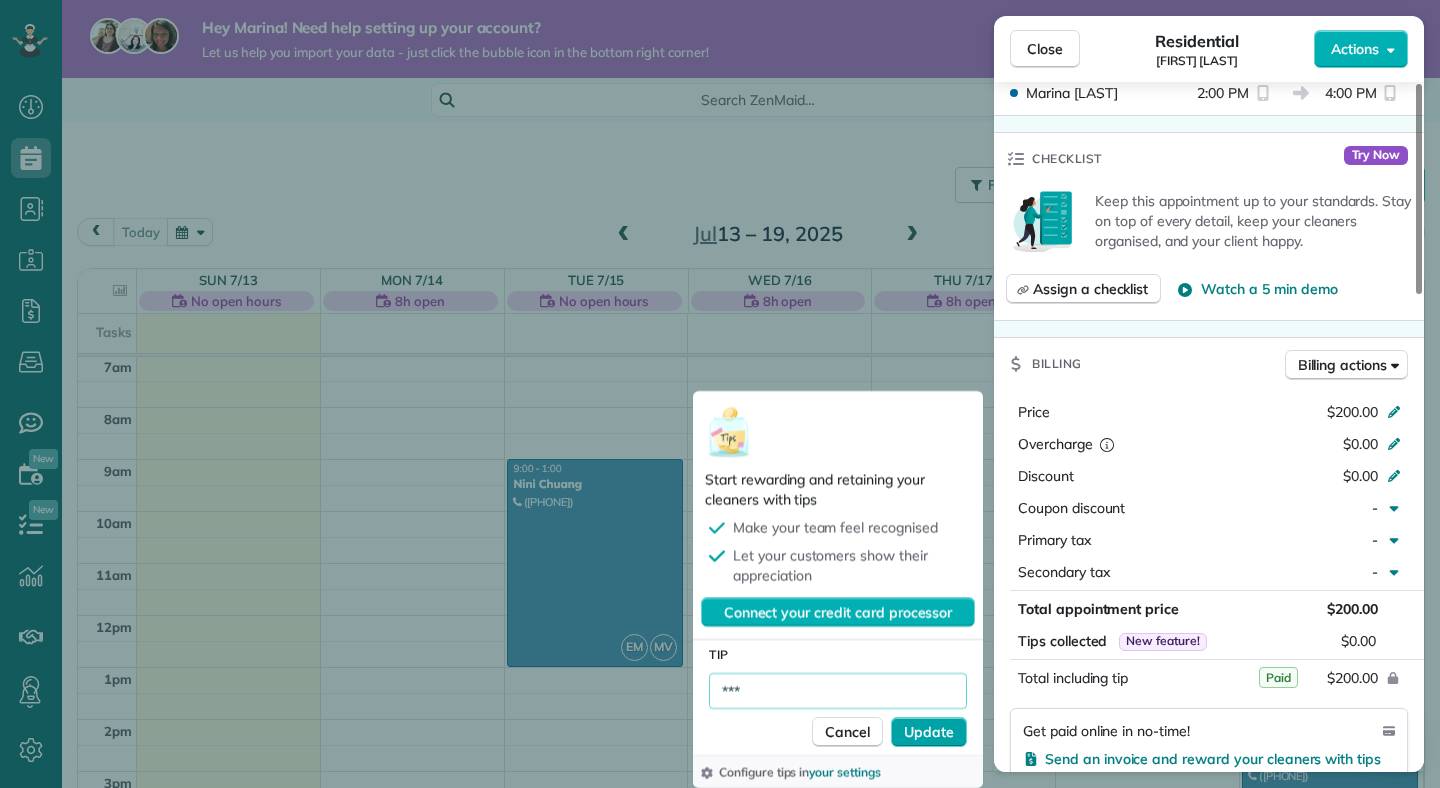 type on "***" 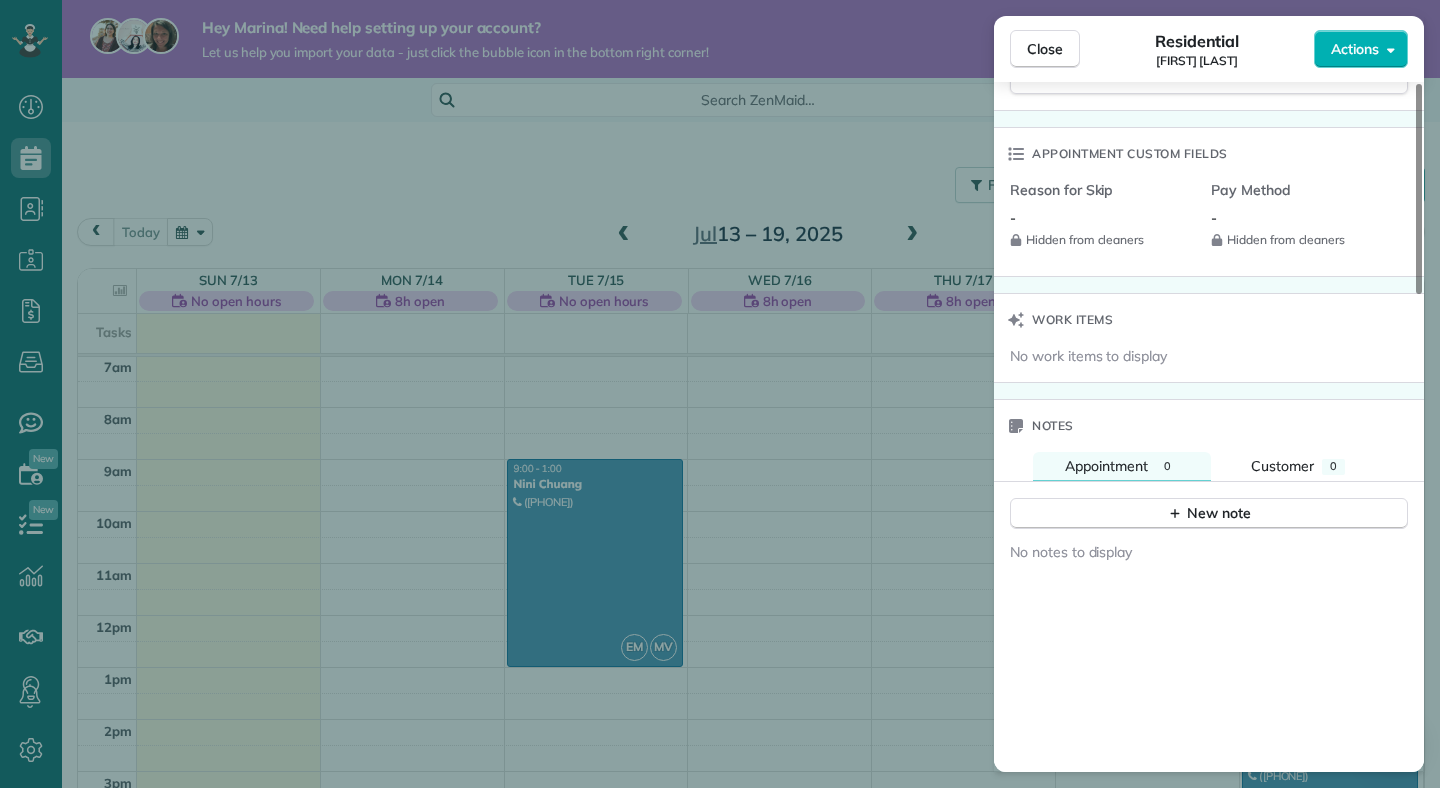 scroll, scrollTop: 1420, scrollLeft: 0, axis: vertical 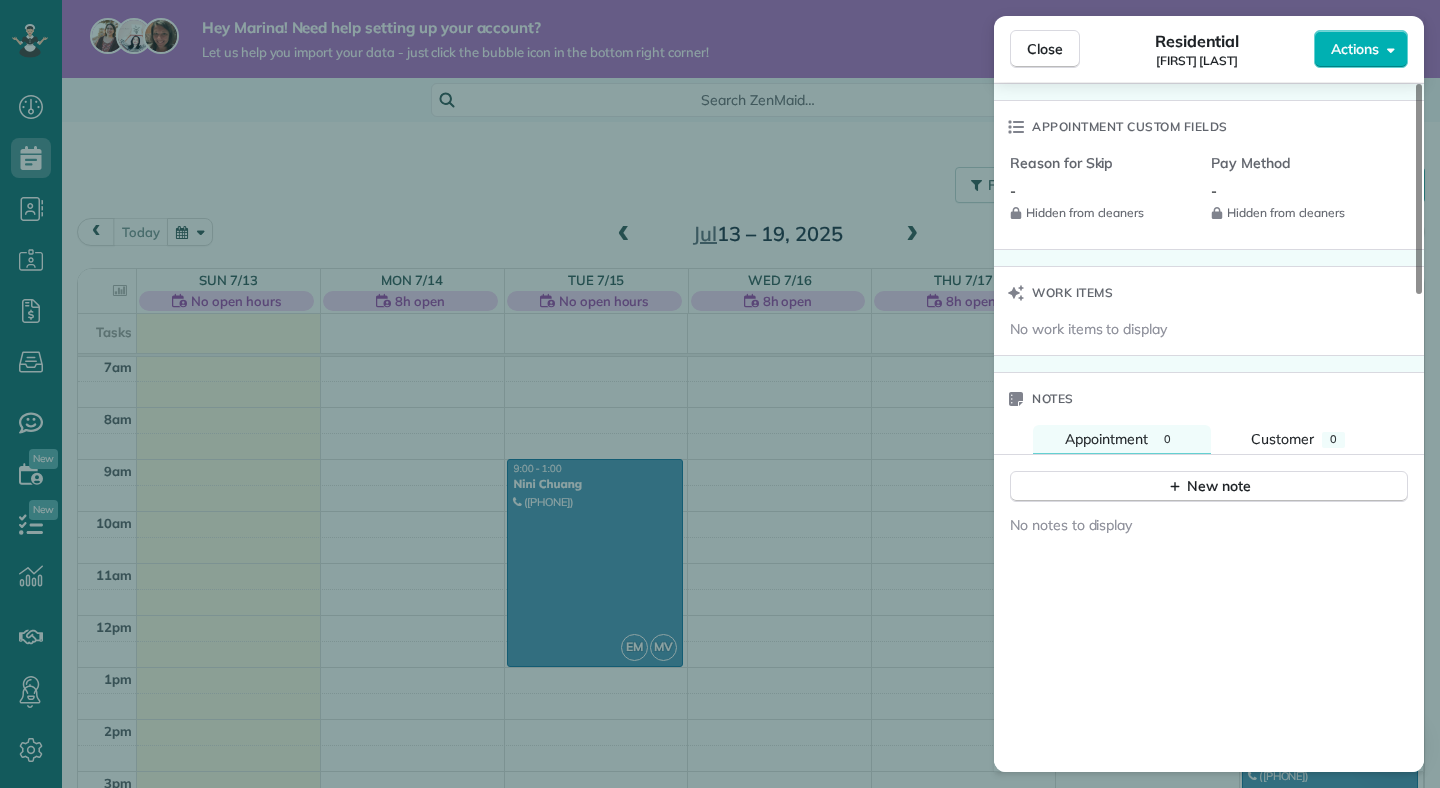 click on "Pay Method" at bounding box center [1303, 163] 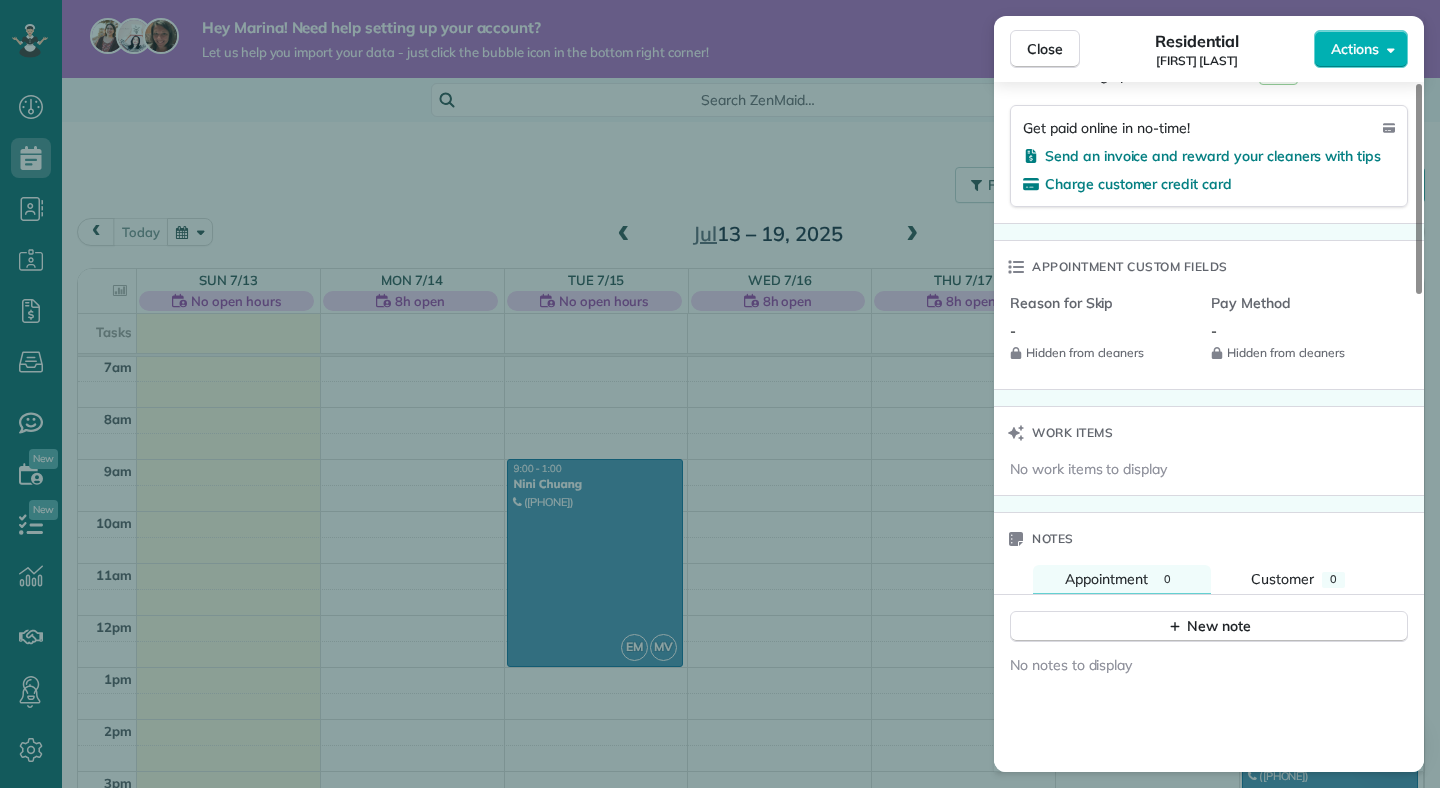 scroll, scrollTop: 1133, scrollLeft: 0, axis: vertical 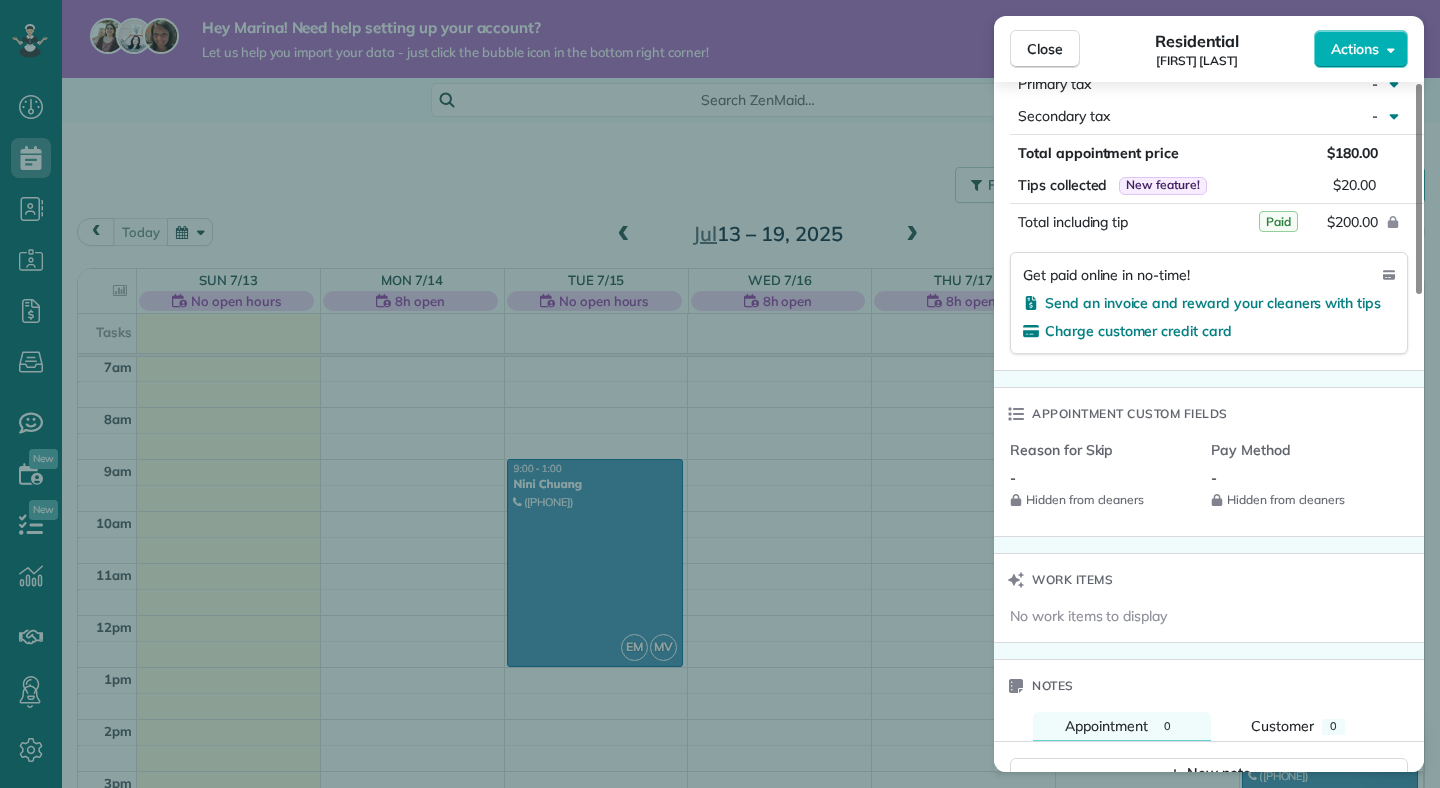 click 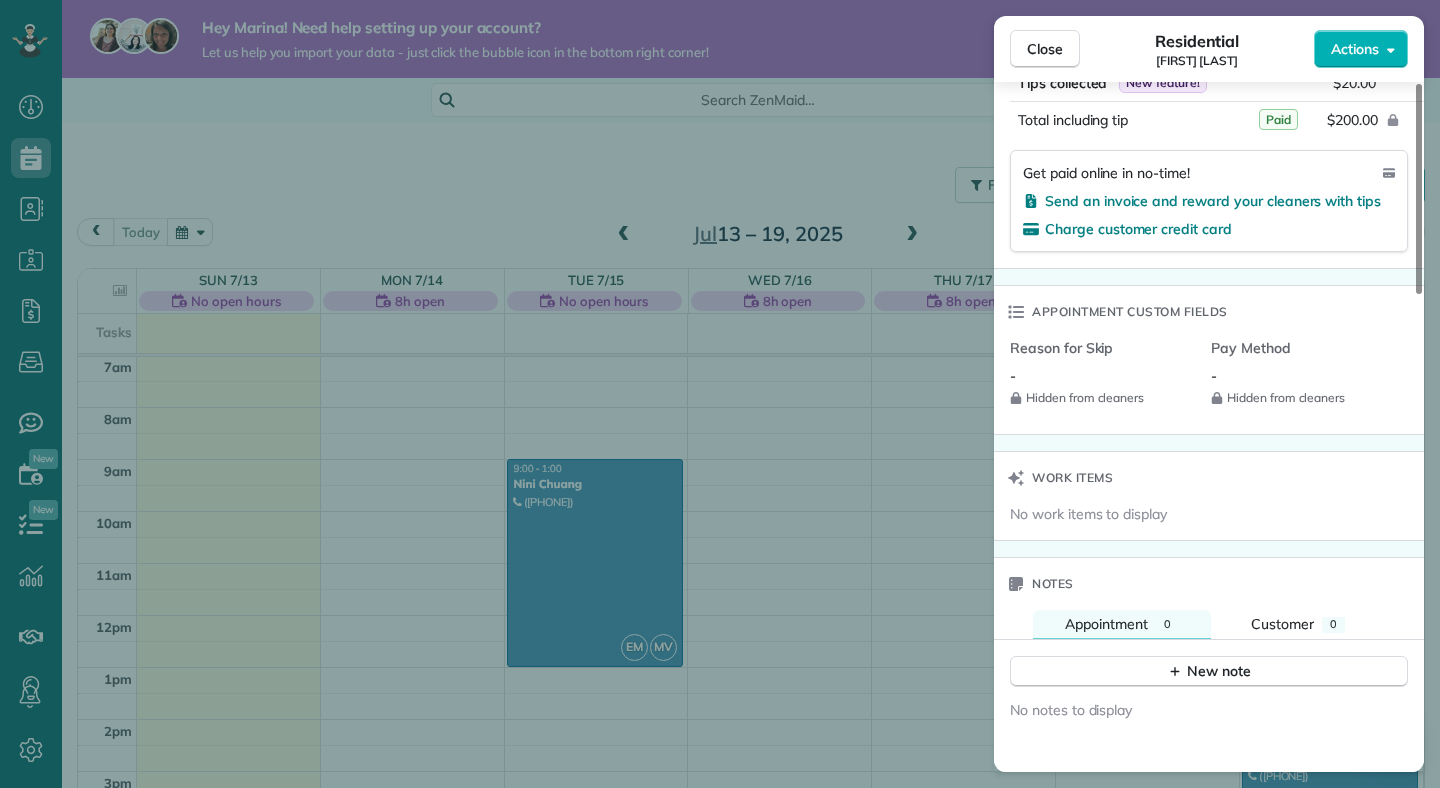 scroll, scrollTop: 1120, scrollLeft: 0, axis: vertical 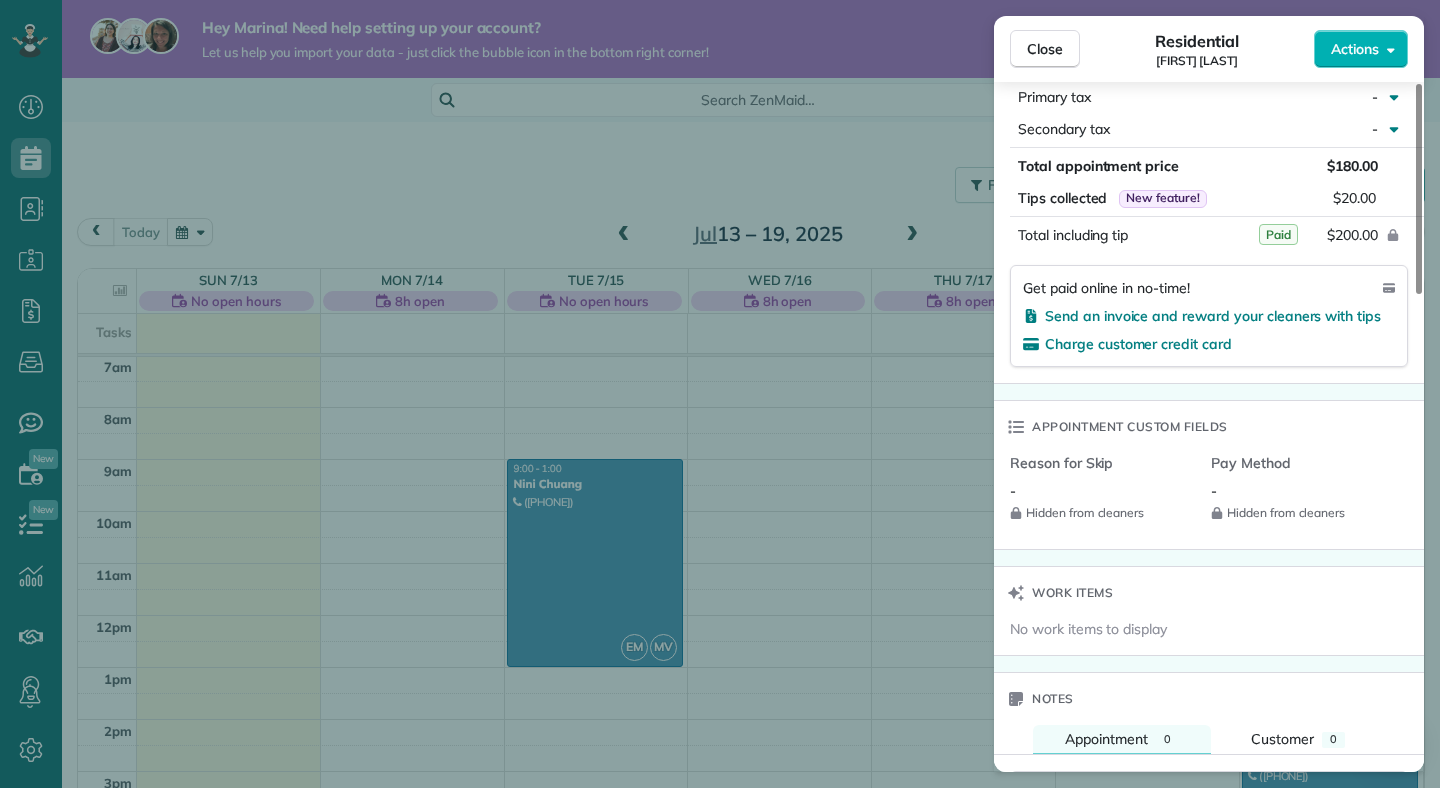 click on "Pay Method" at bounding box center (1303, 463) 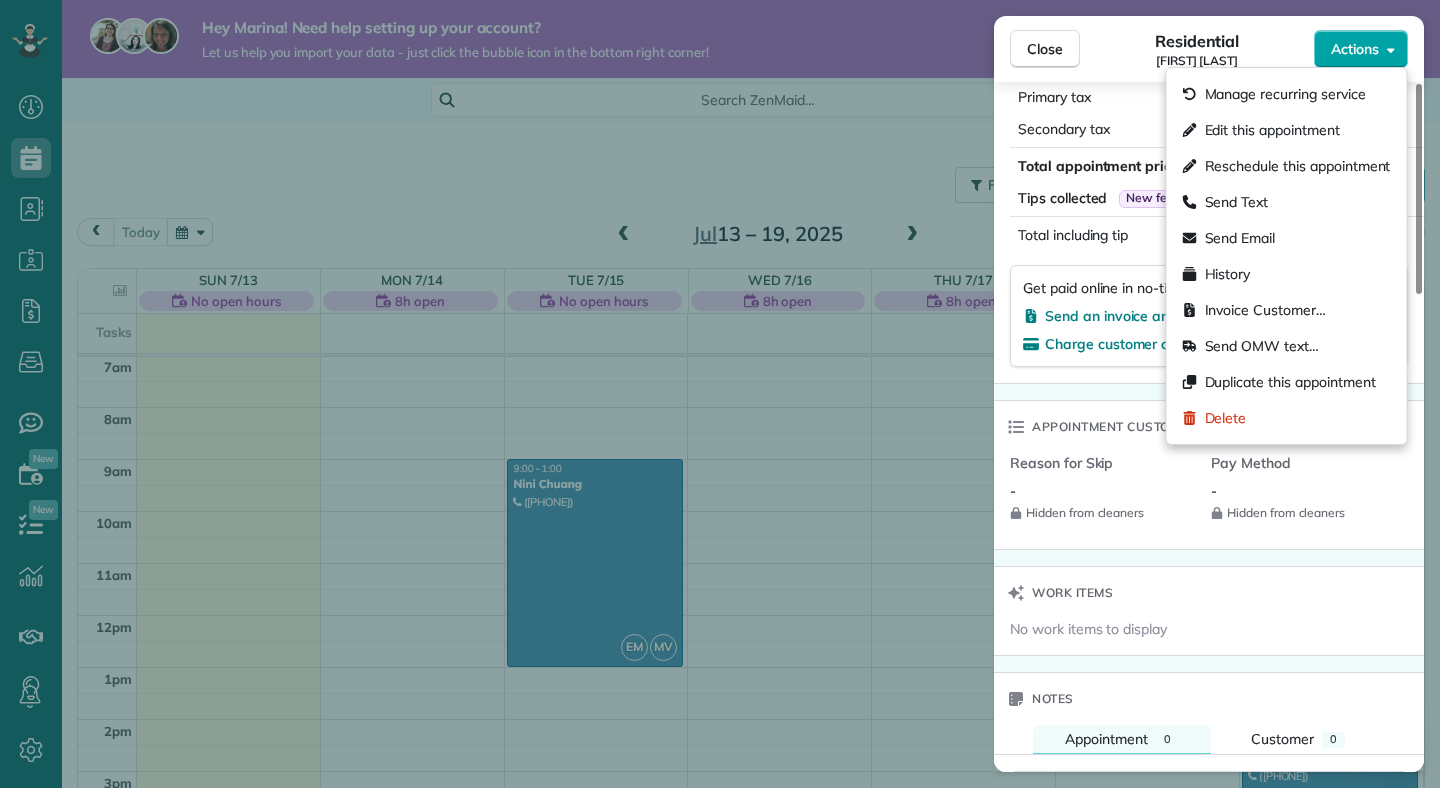 click on "Actions" at bounding box center [1355, 49] 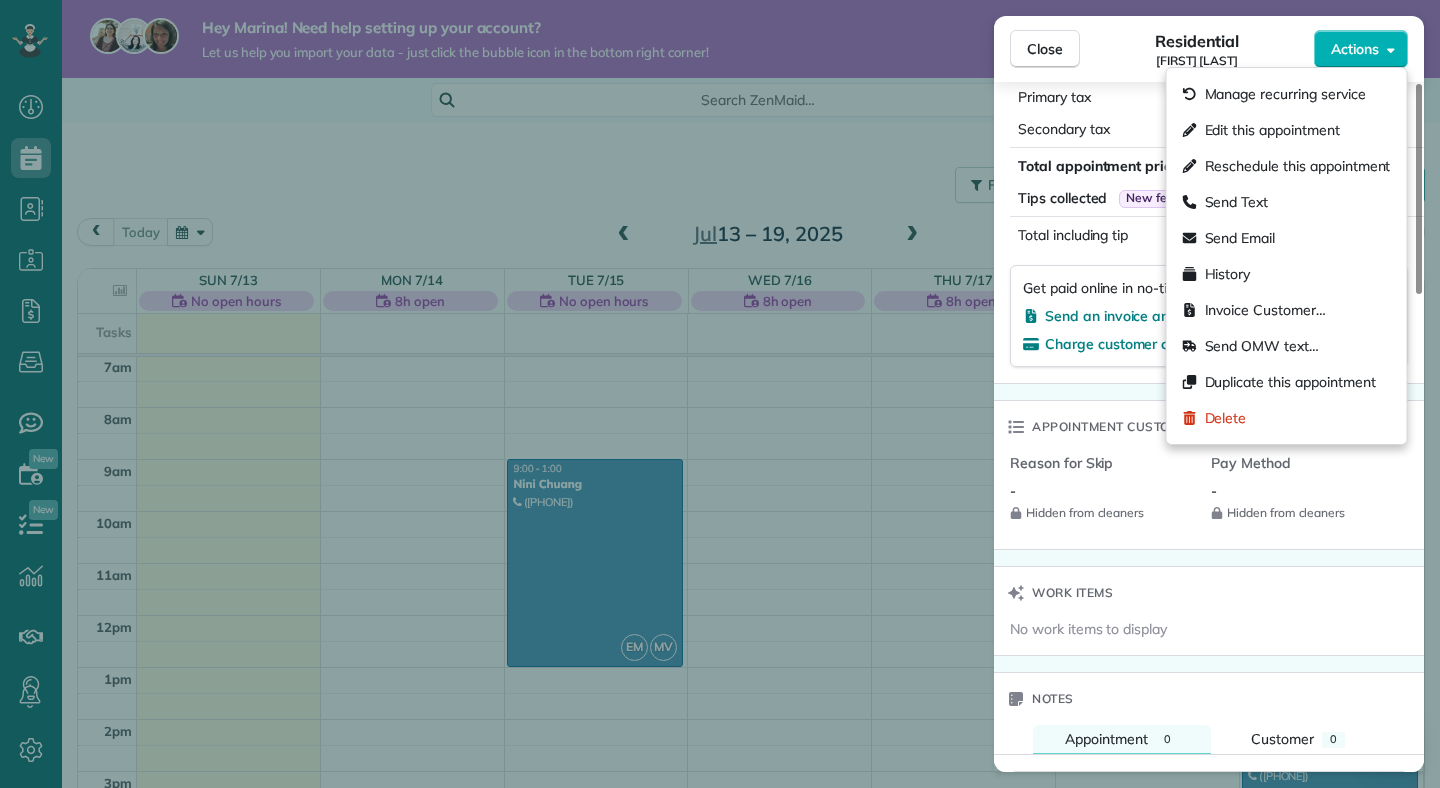 click on "Residential Benjamin Graham" at bounding box center [1197, 49] 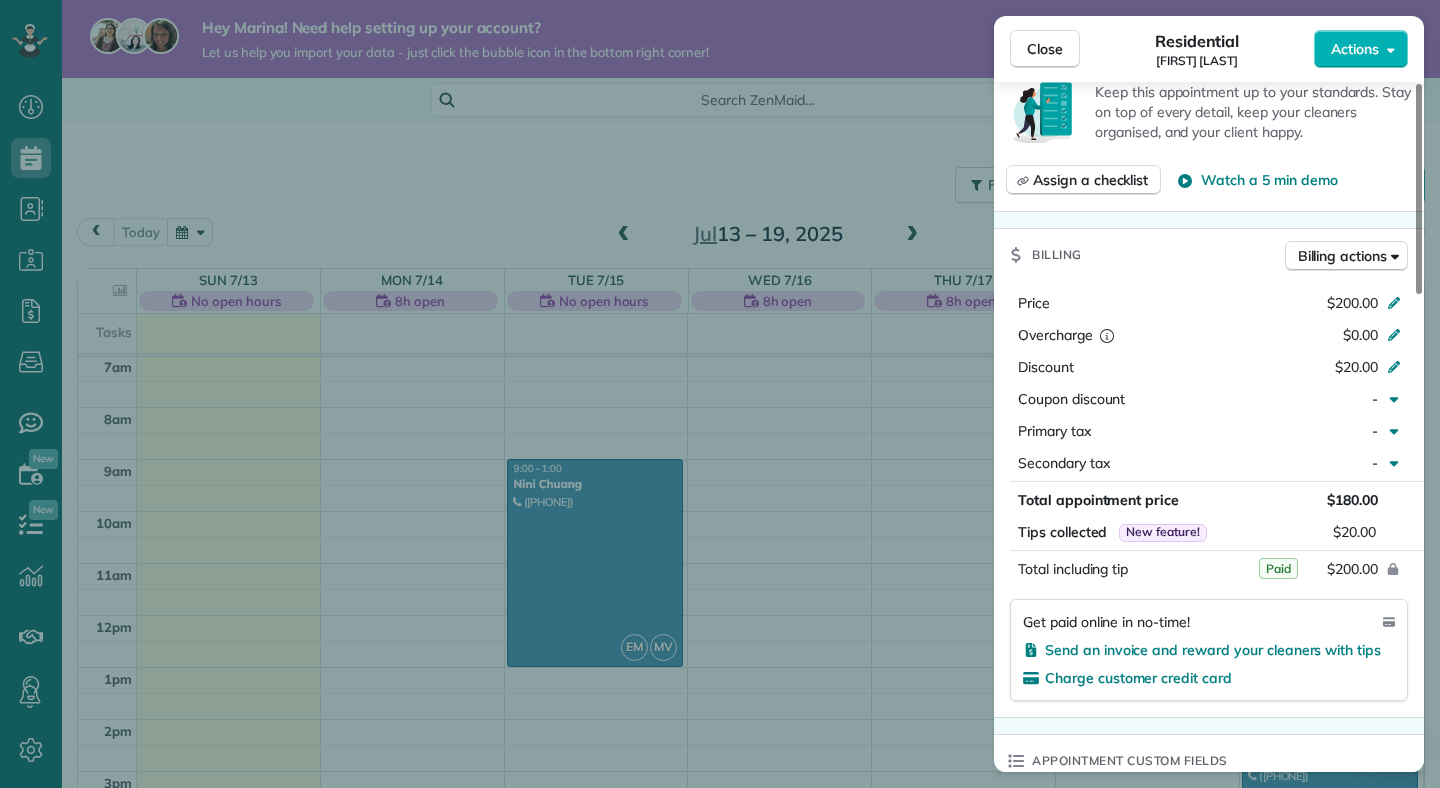 scroll, scrollTop: 698, scrollLeft: 0, axis: vertical 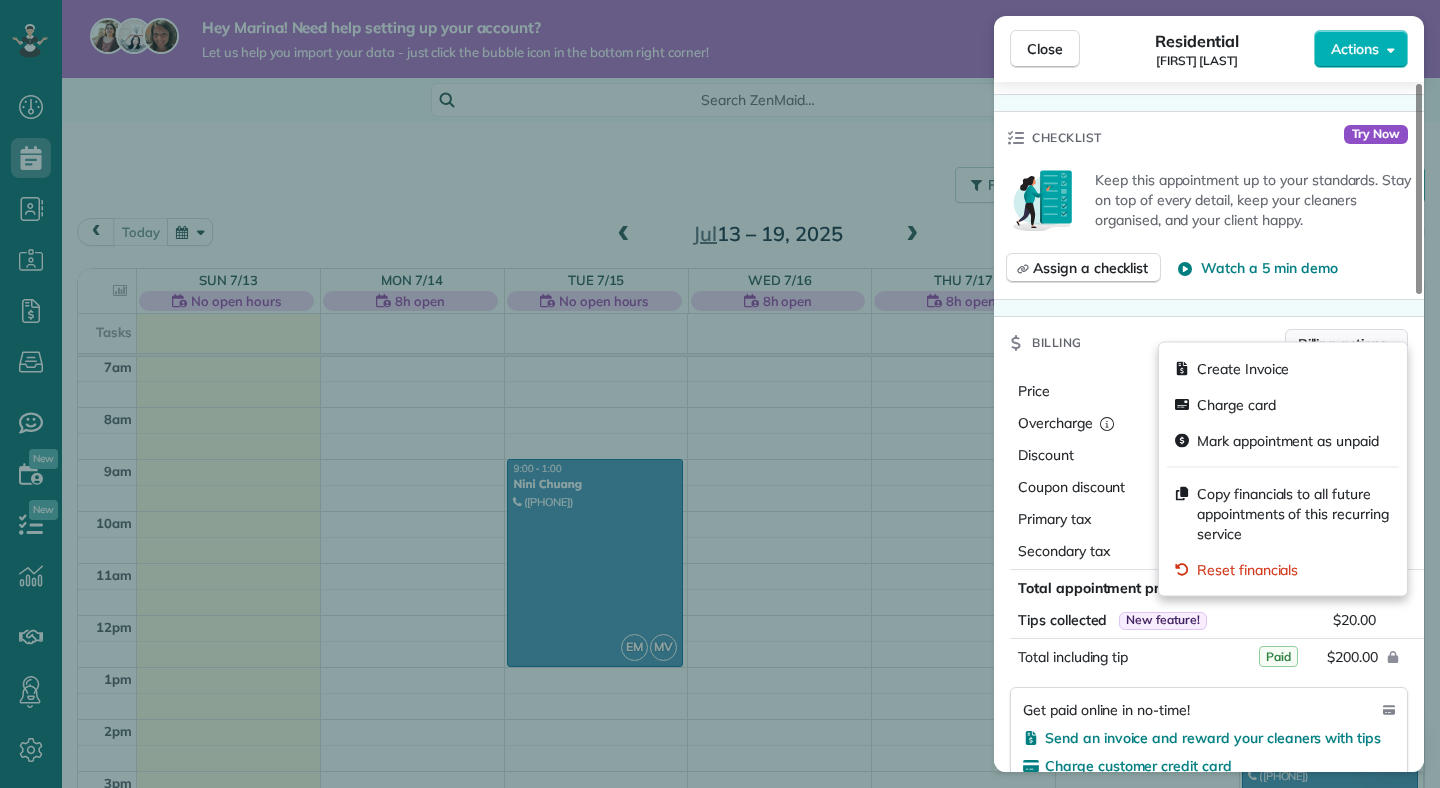 click on "Billing actions" at bounding box center [1342, 344] 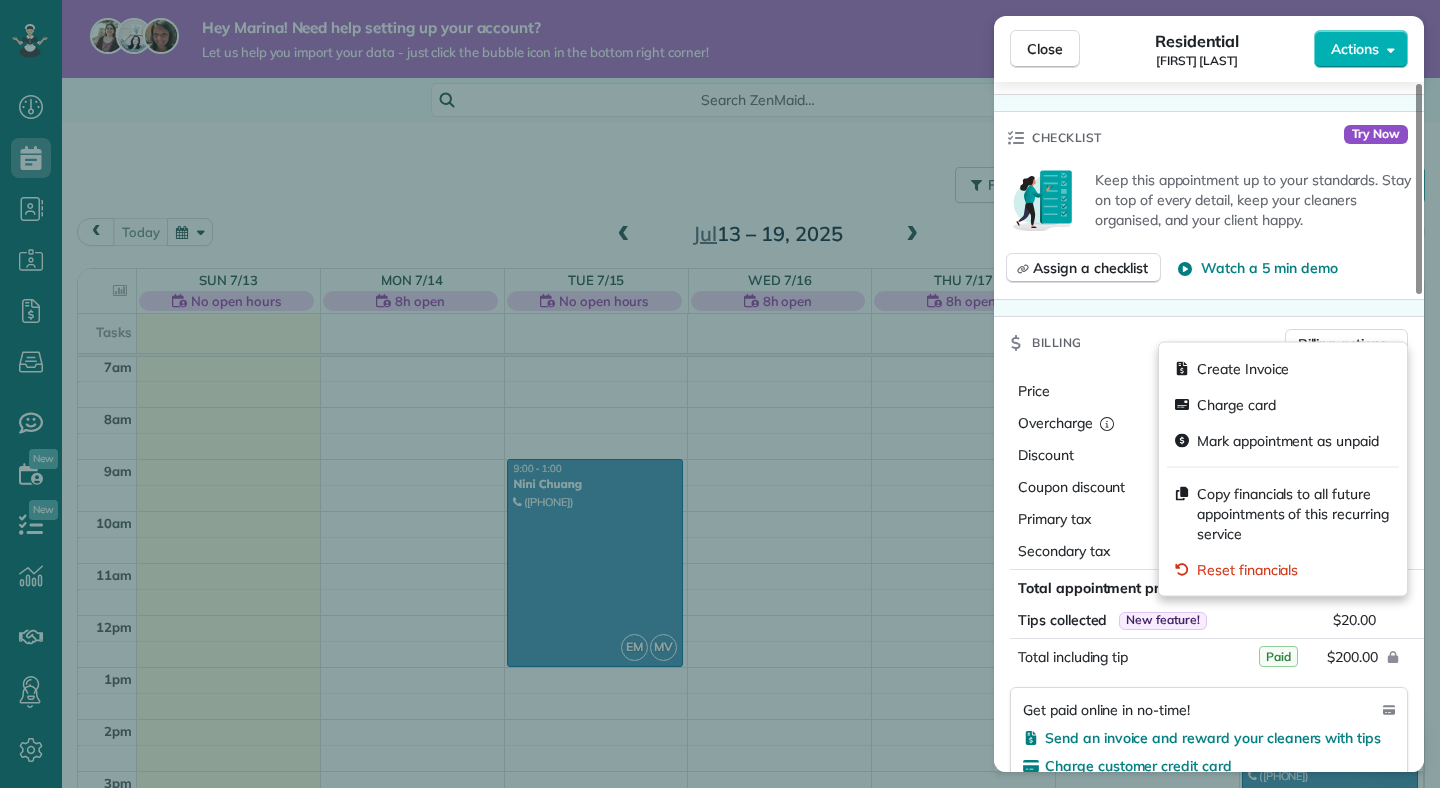 click on "Status Active Benjamin Graham · Open profile Mobile (951) 295-5869 Copy No email on record Add email View Details Residential Saturday, July 05, 2025 ( last week ) 2:00 PM 4:00 PM 2 hours and 0 minutes Repeats weekly Edit recurring service Next (Jul 12) 5015 Cape May Avenue 106 San Diego CA 92107 Open access information Service was not rated yet Setup ratings Cleaners Time in and out Assign Invite Cleaners Tatiana   Nazirova 2:00 PM 4:00 PM Marina   Tsvyk 2:00 PM 4:00 PM Checklist Try Now Keep this appointment up to your standards. Stay on top of every detail, keep your cleaners organised, and your client happy. Assign a checklist Watch a 5 min demo Billing Billing actions Price $200.00 Overcharge $0.00 Discount $20.00 Coupon discount - Primary tax - Secondary tax - Total appointment price $180.00 Tips collected New feature! $20.00 Paid Total including tip $200.00 Get paid online in no-time! Send an invoice and reward your cleaners with tips Charge customer credit card Appointment custom fields - Pay Method" at bounding box center (1209, 523) 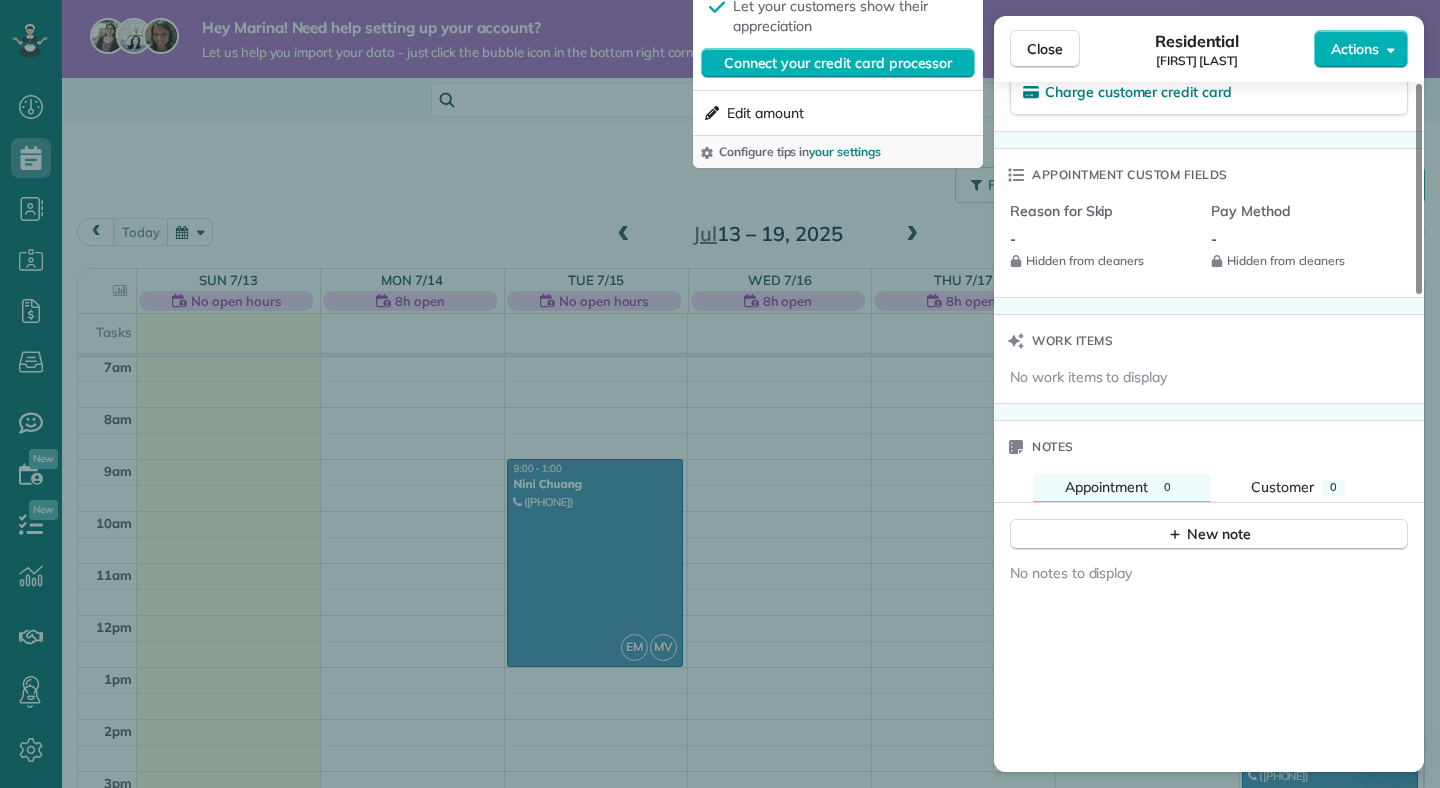 scroll, scrollTop: 1474, scrollLeft: 0, axis: vertical 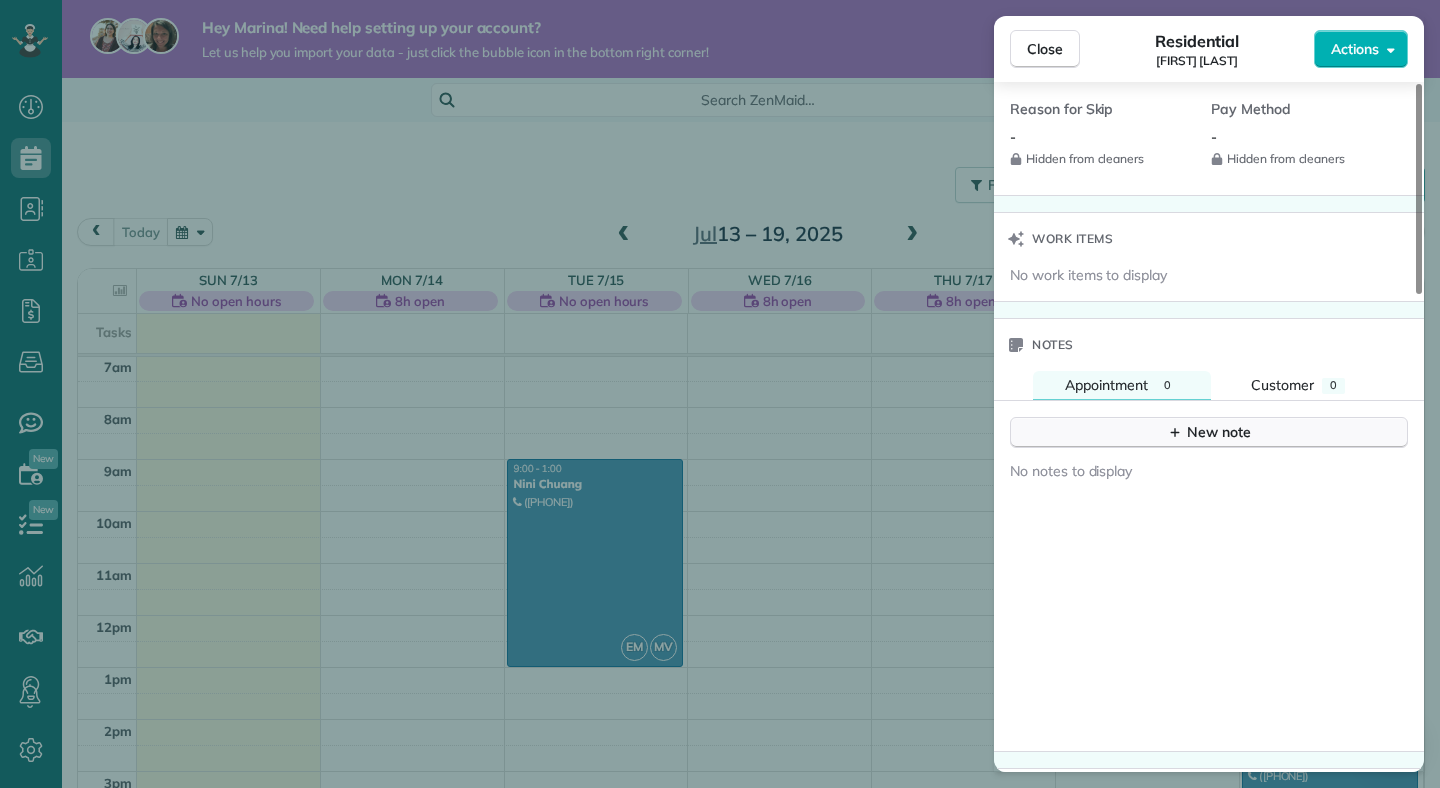 click on "New note" at bounding box center (1209, 432) 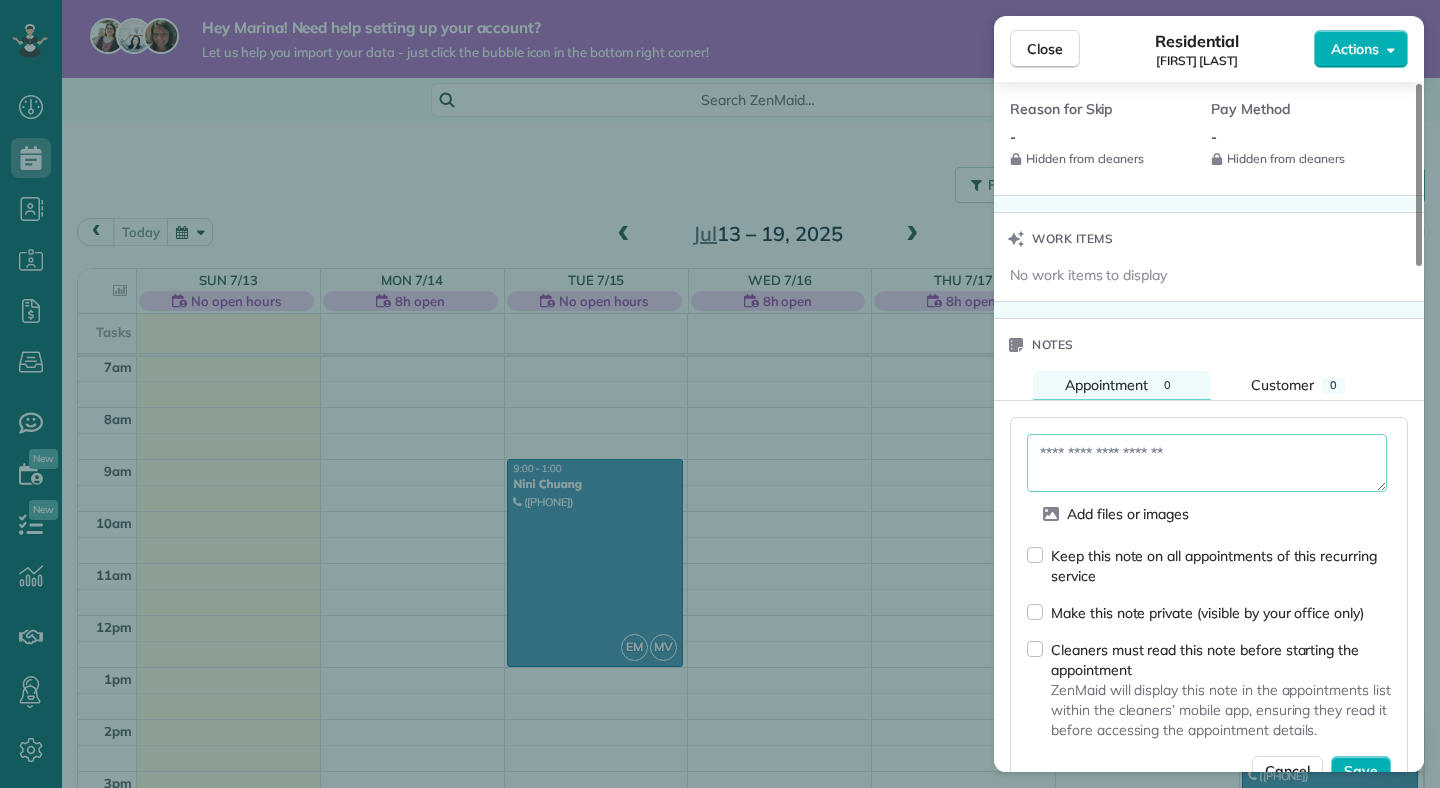 click at bounding box center [1207, 463] 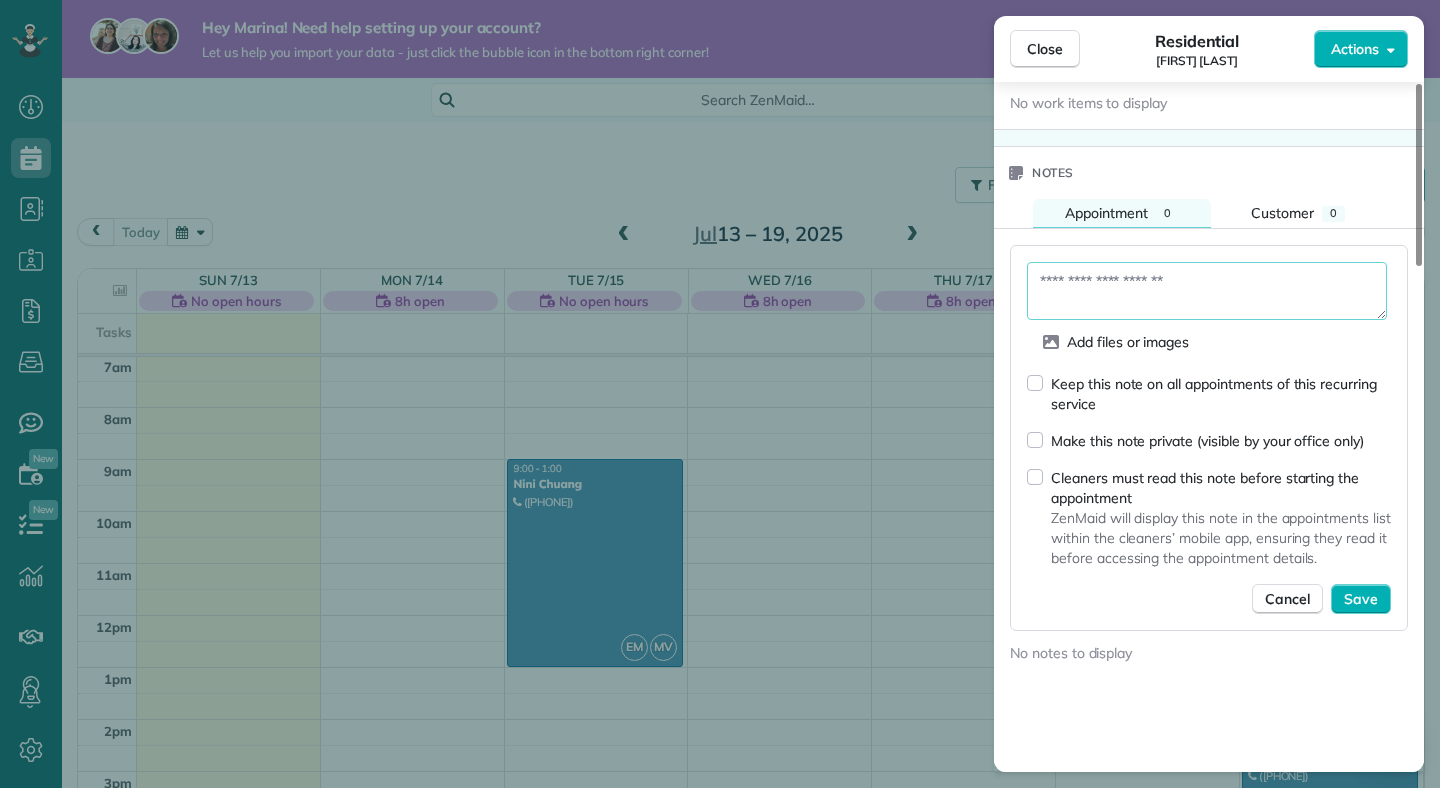 scroll, scrollTop: 1644, scrollLeft: 0, axis: vertical 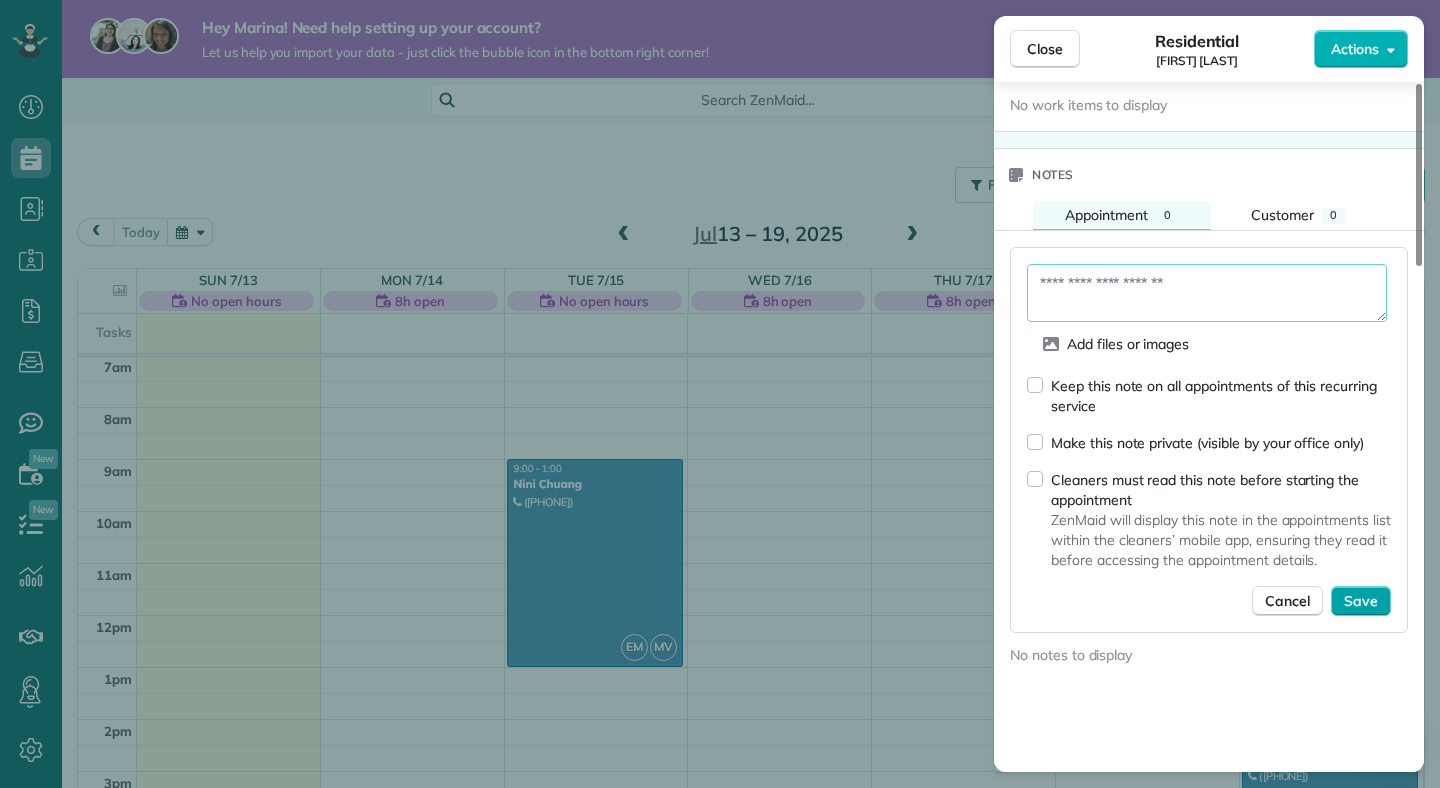 click on "Save" at bounding box center (1361, 601) 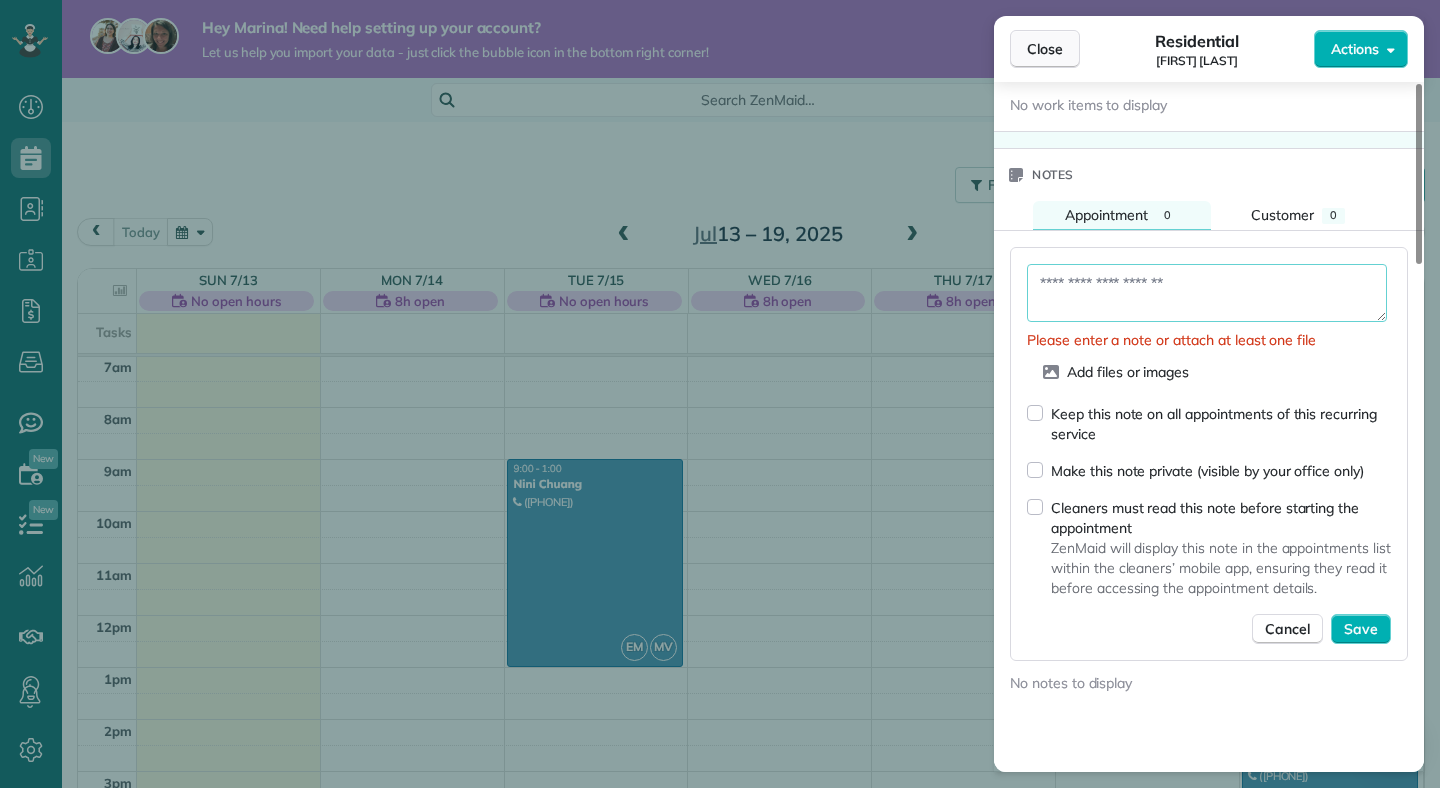 click on "Close" at bounding box center (1045, 49) 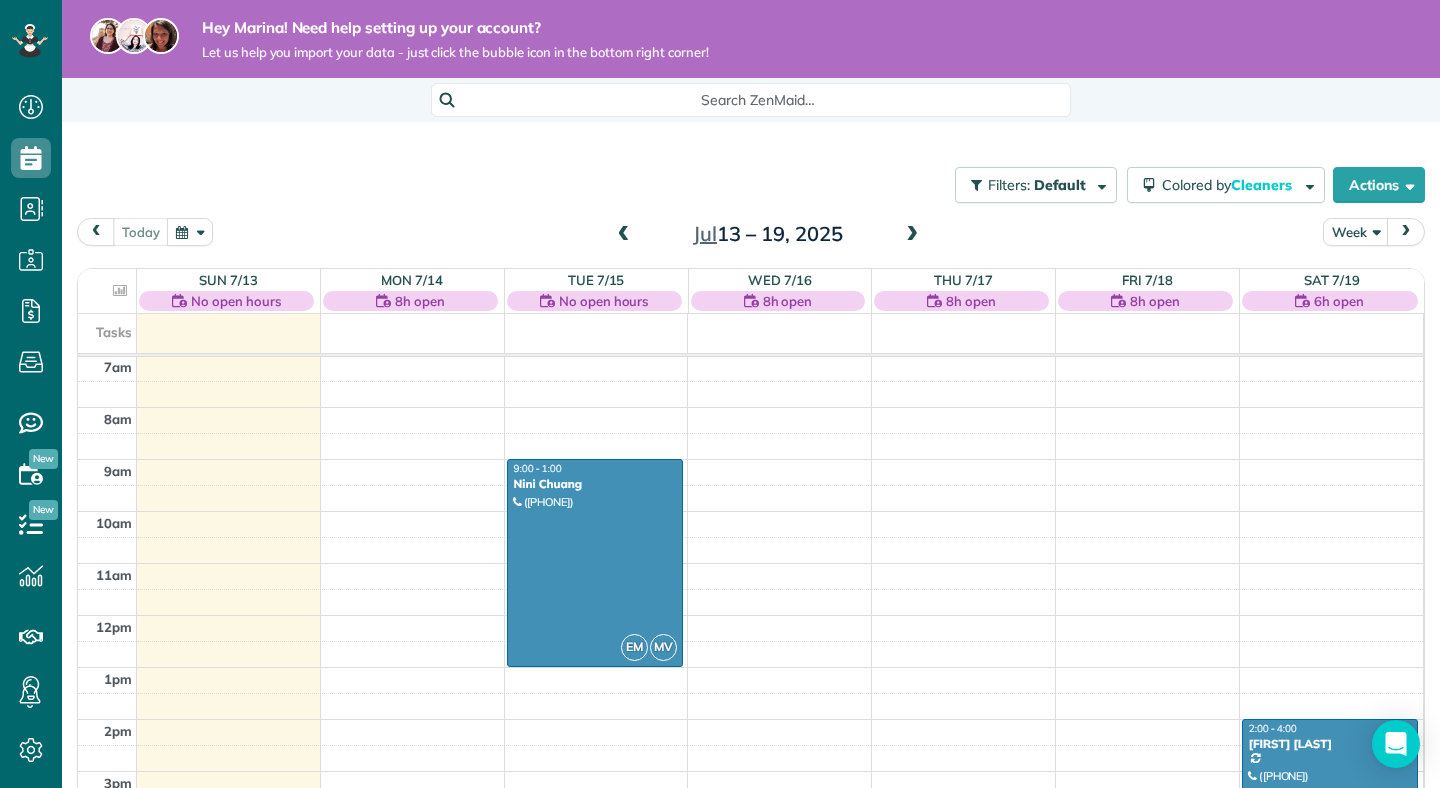 click at bounding box center [624, 235] 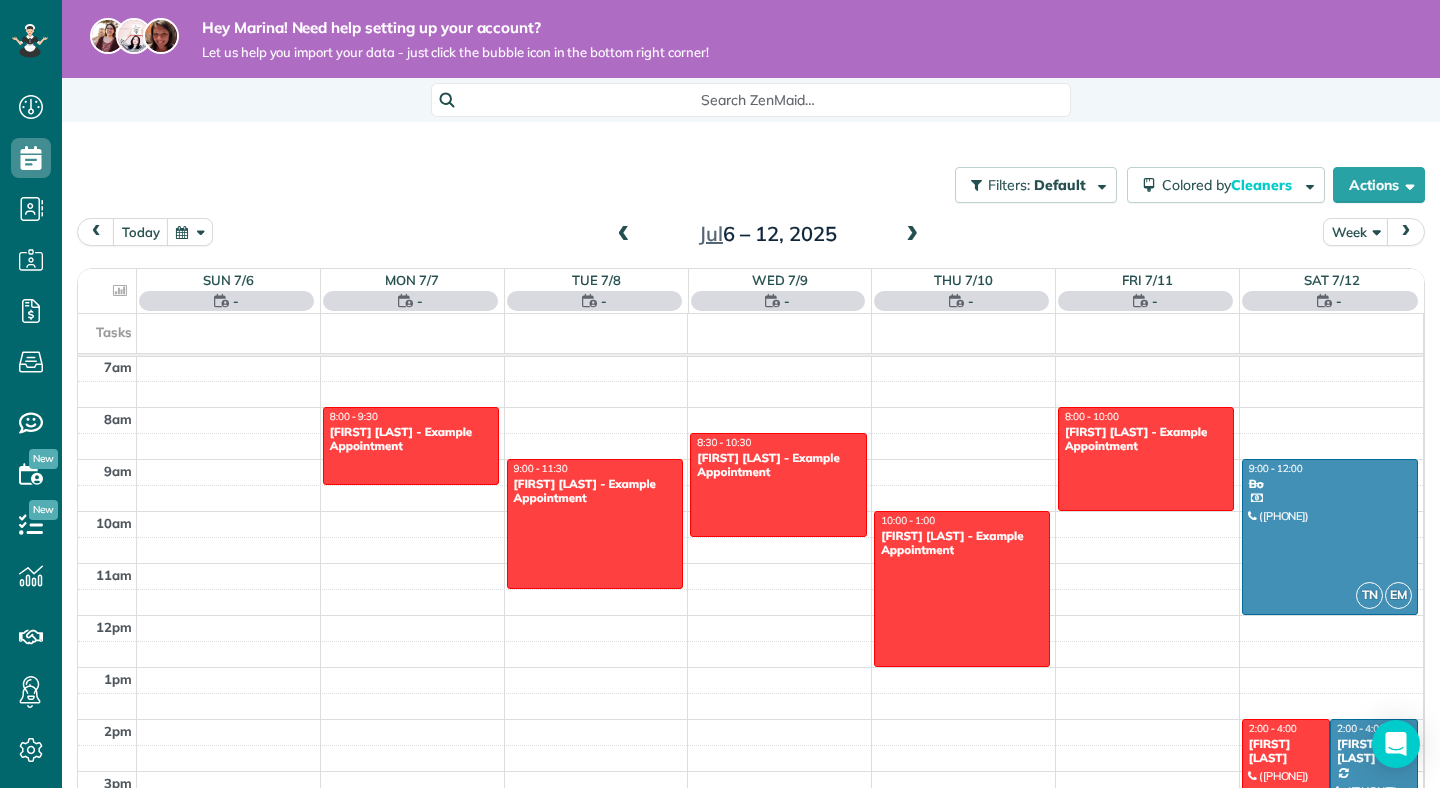 click at bounding box center [624, 235] 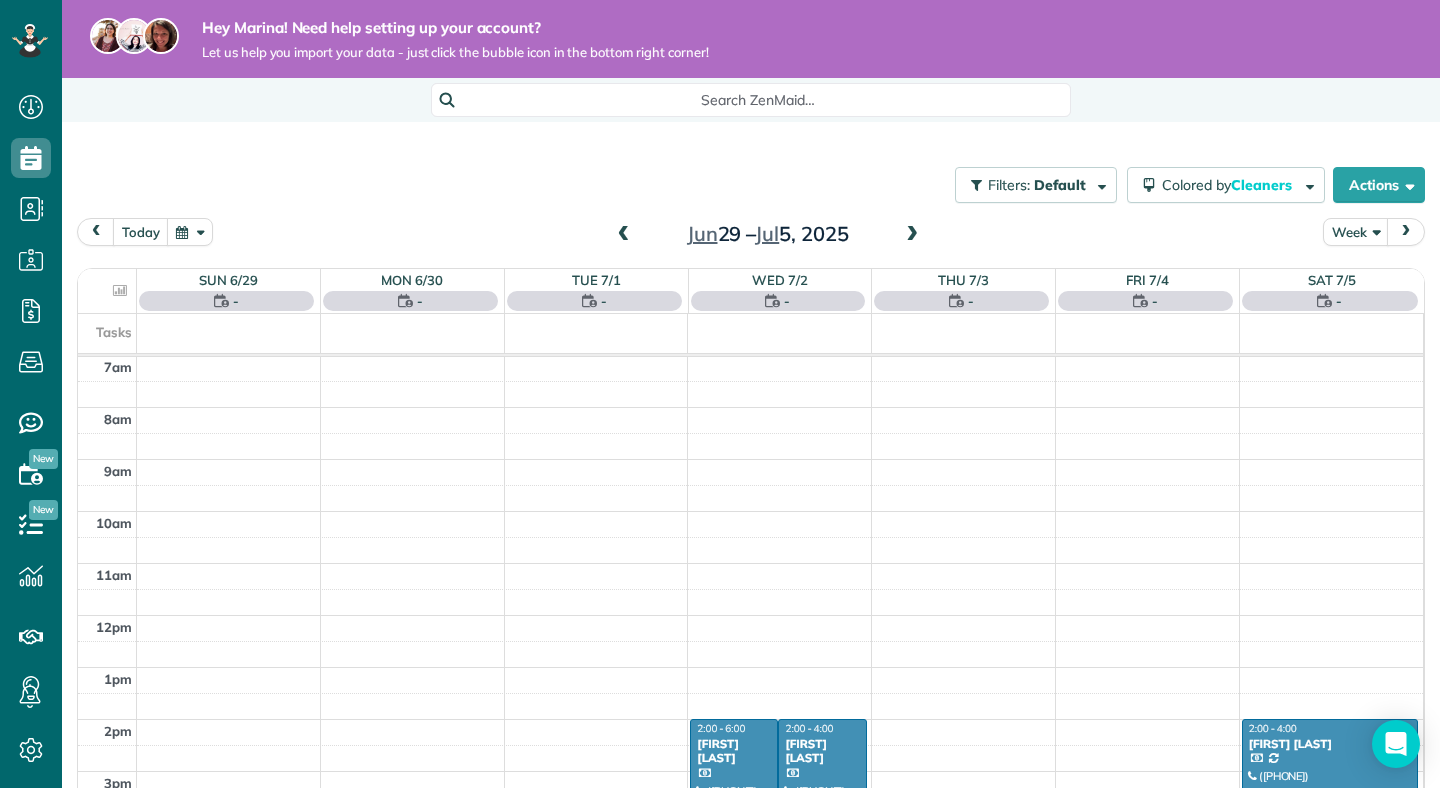 click at bounding box center [624, 235] 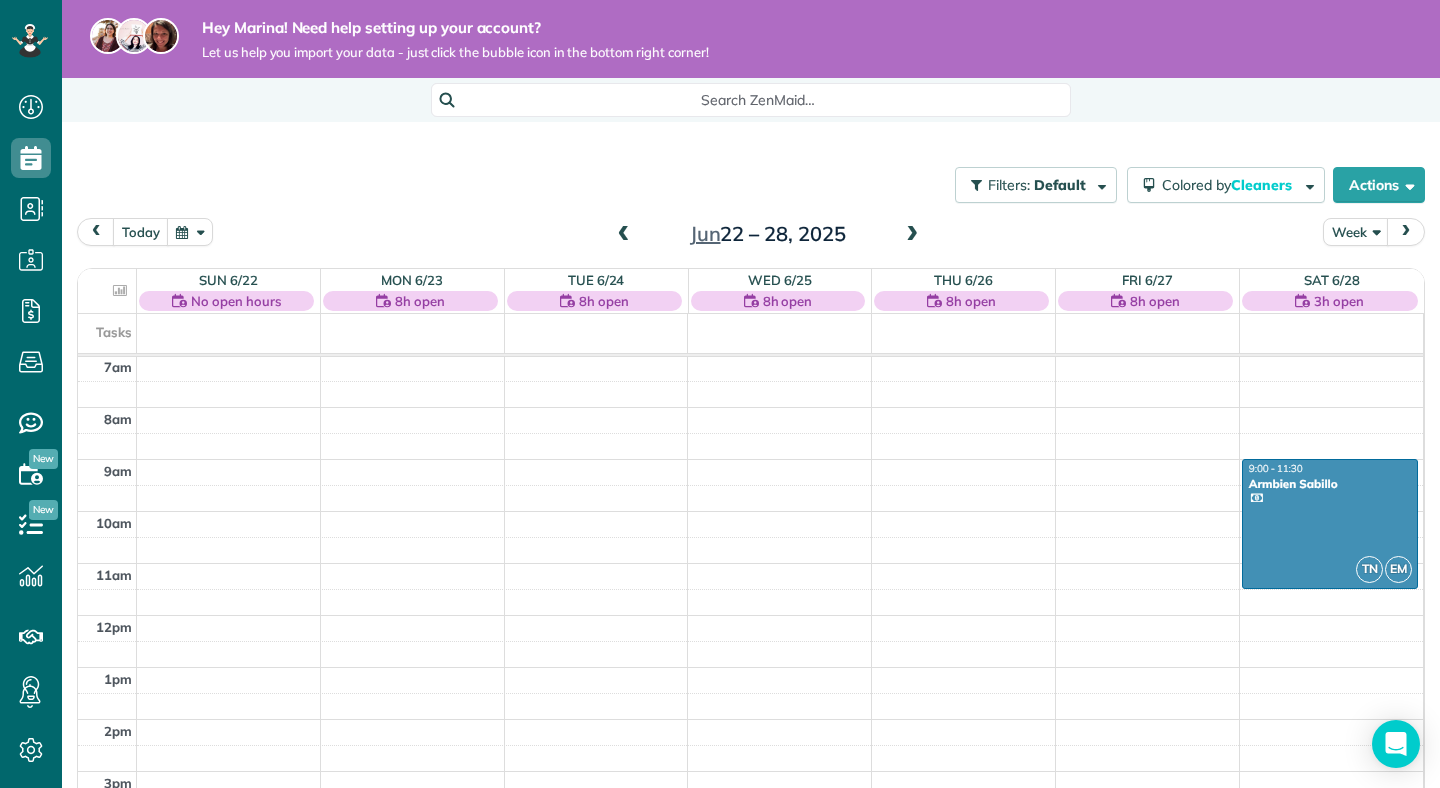click at bounding box center (624, 235) 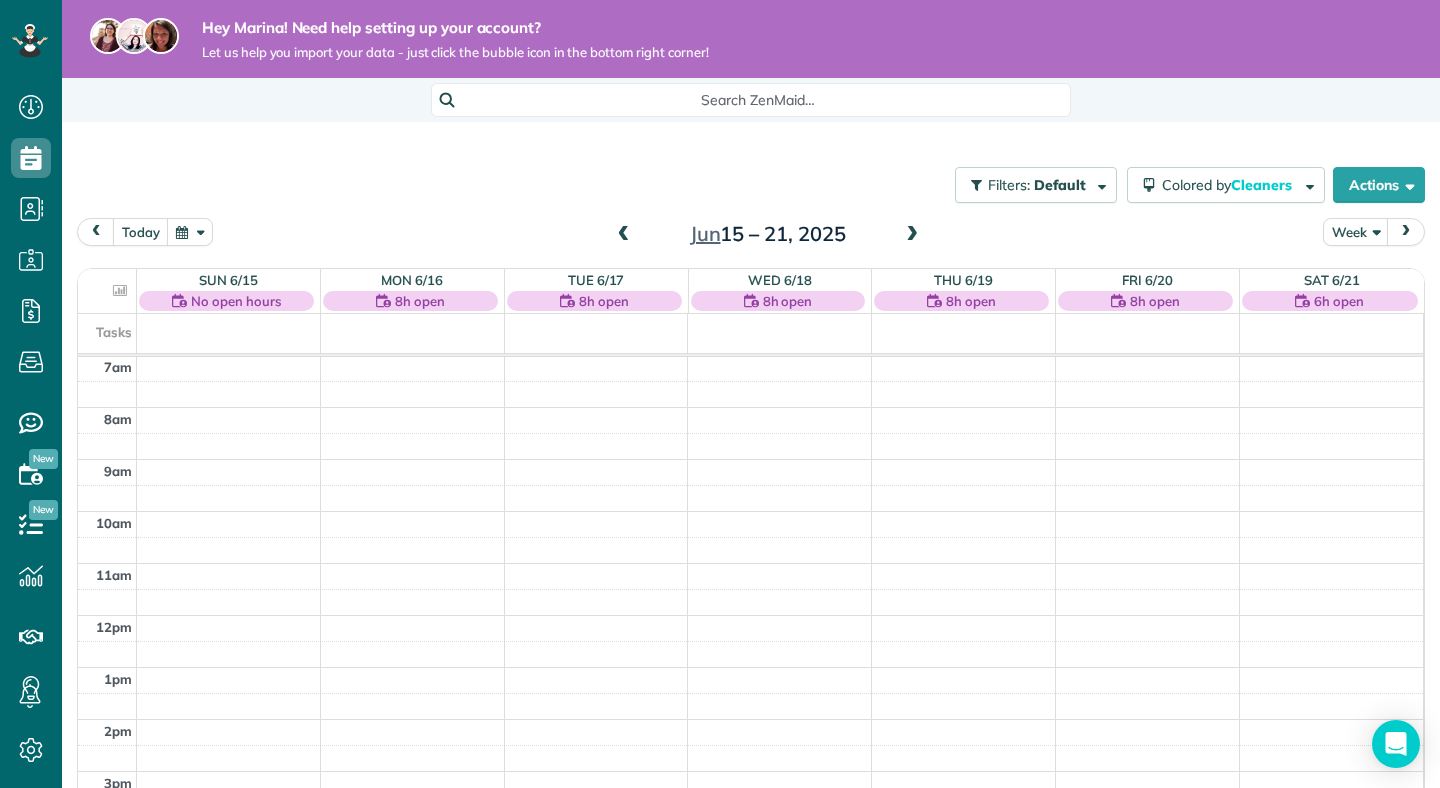 click at bounding box center [624, 235] 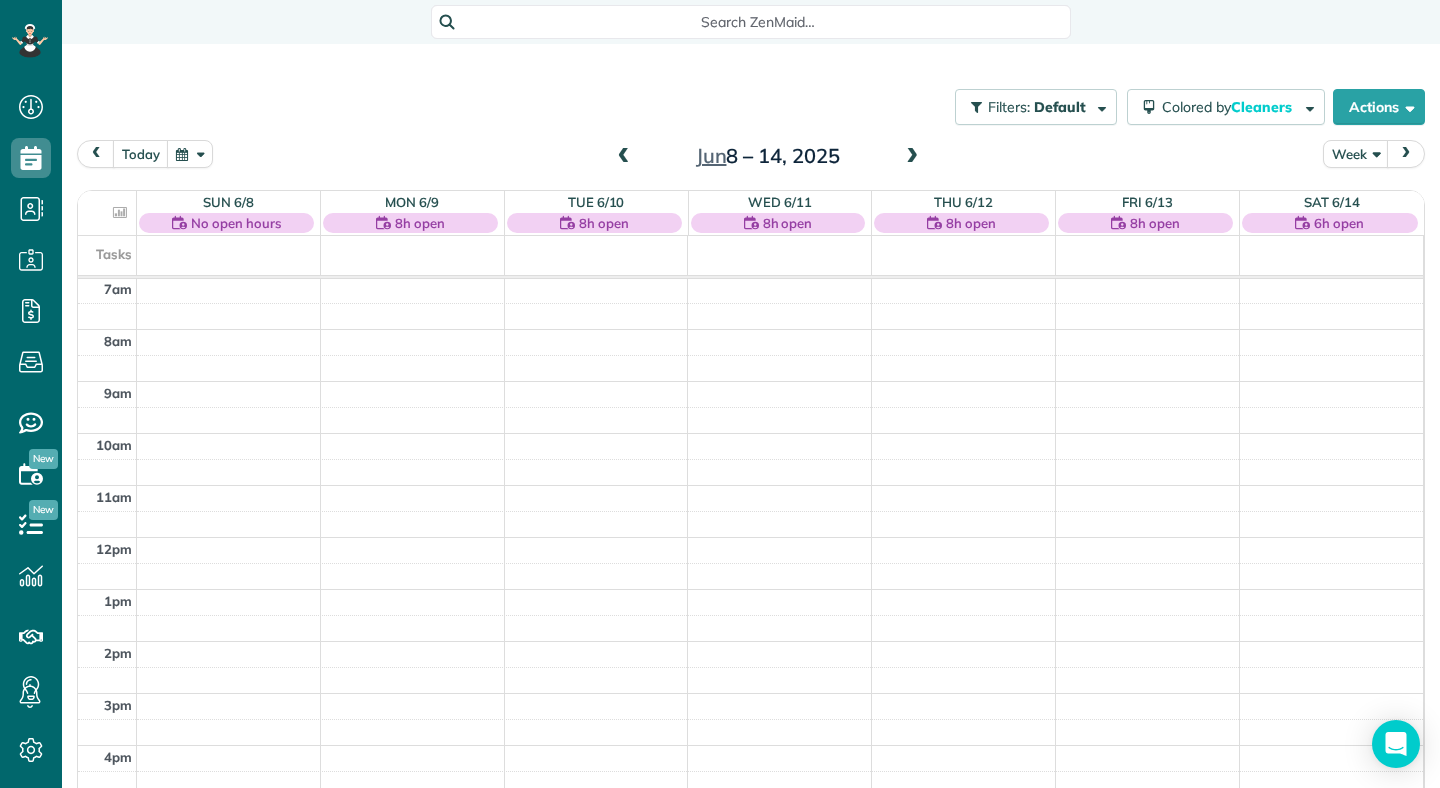 scroll, scrollTop: 0, scrollLeft: 0, axis: both 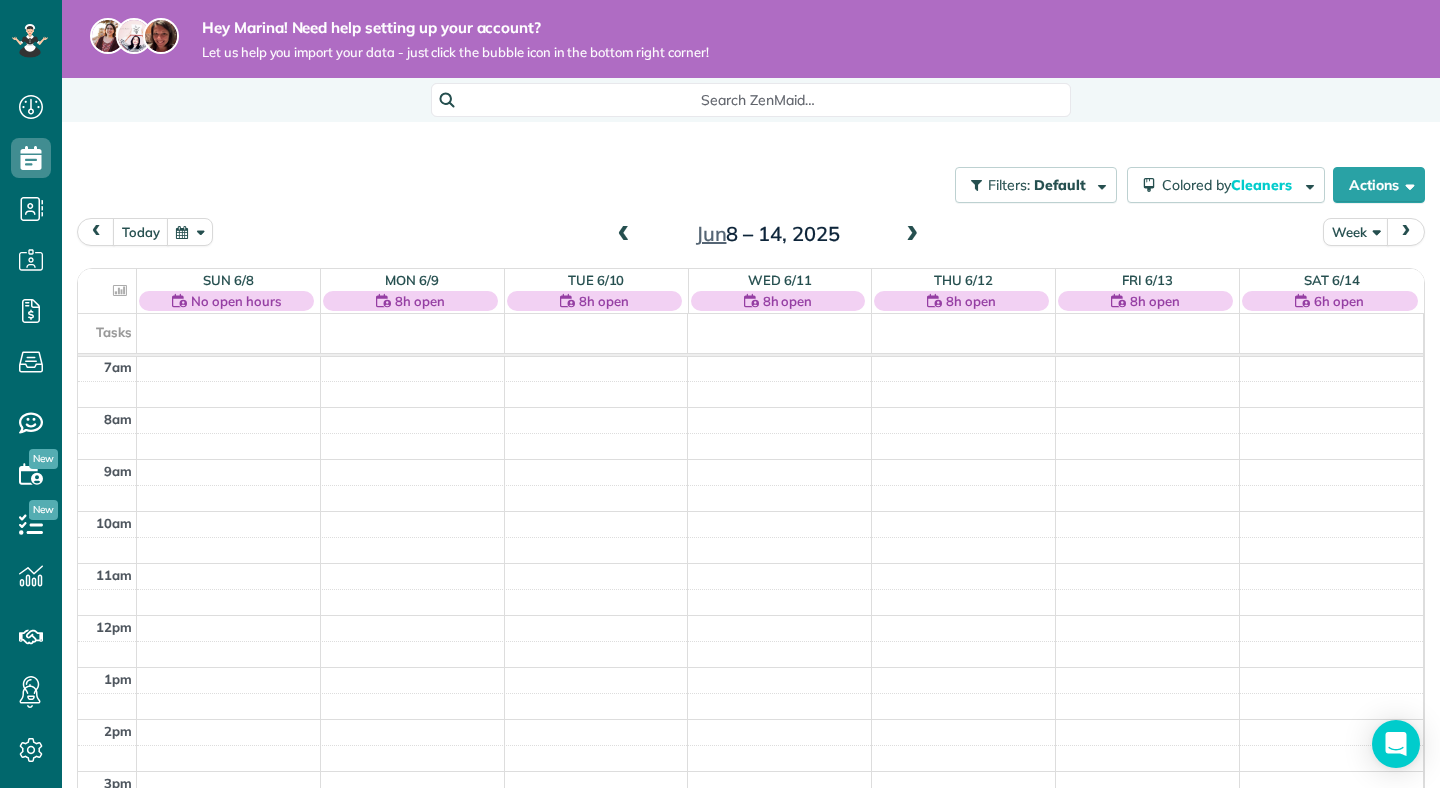 click at bounding box center [912, 235] 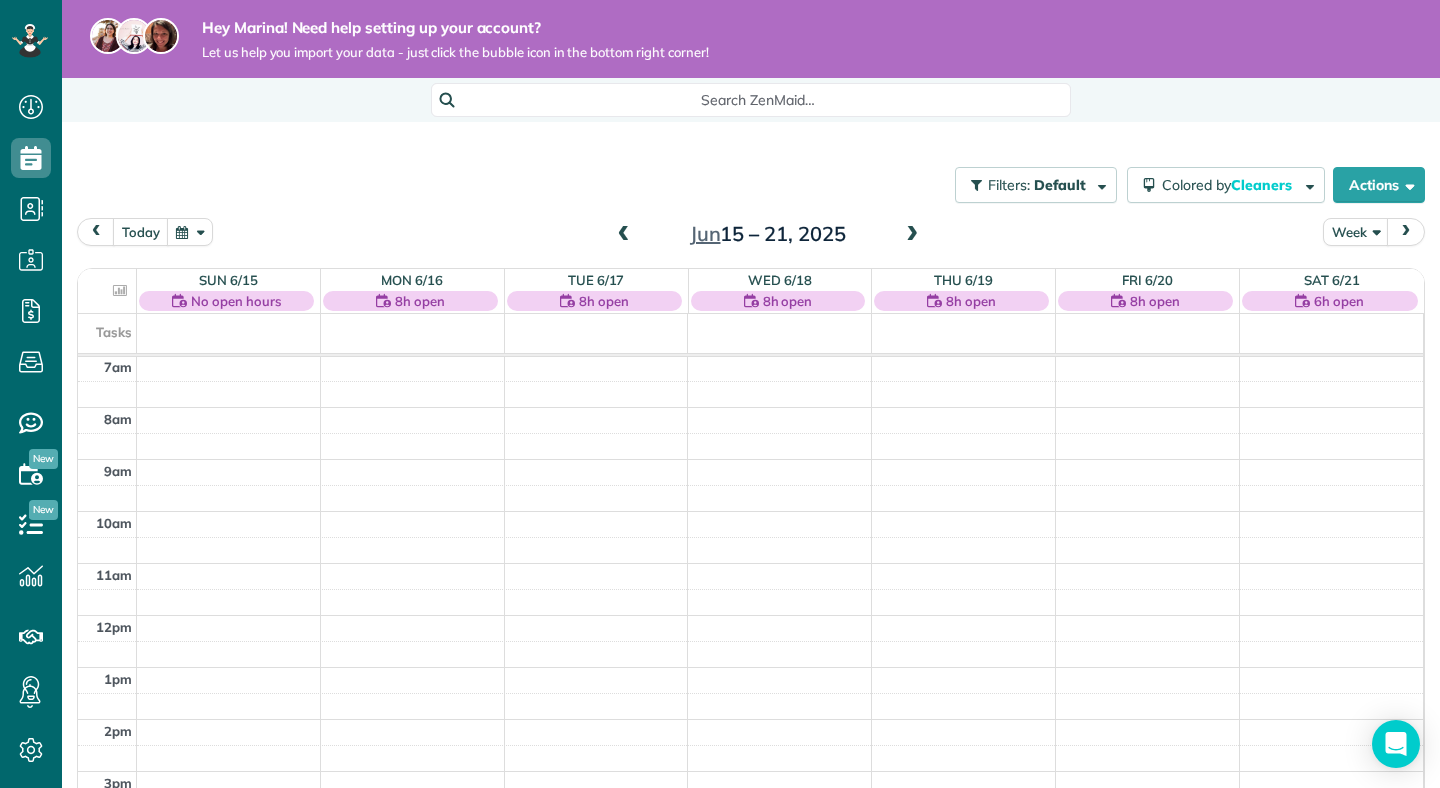 click at bounding box center [912, 235] 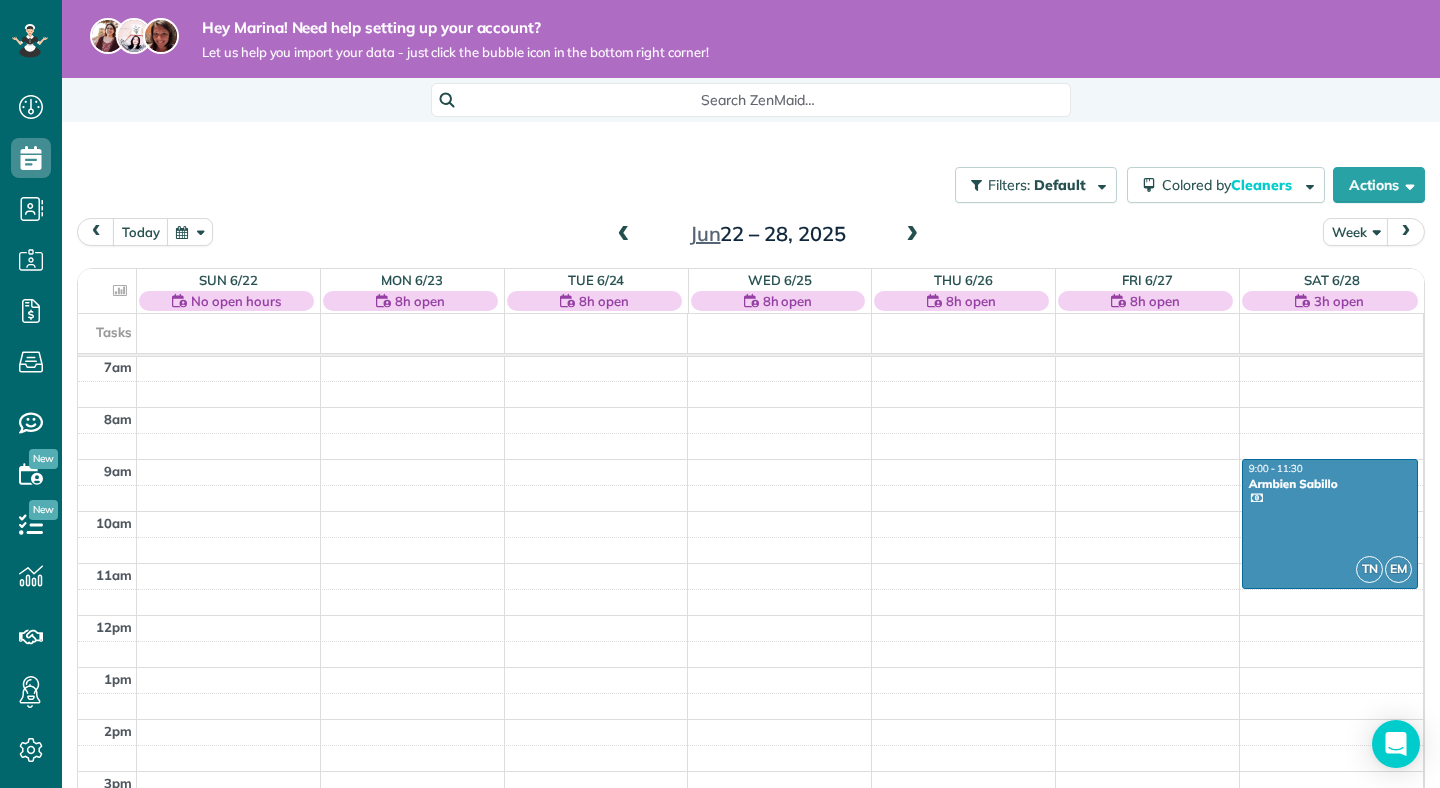 click at bounding box center (912, 235) 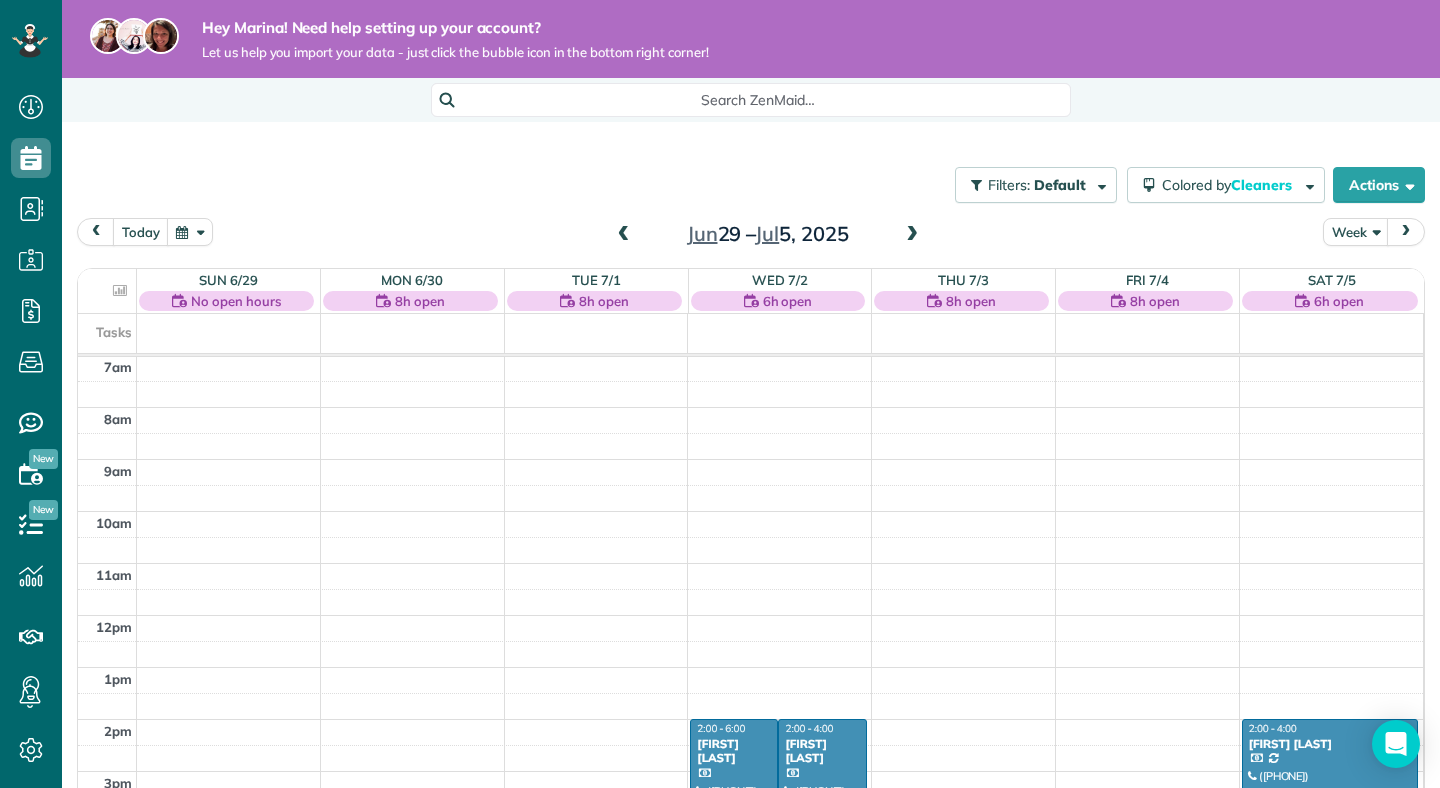 click at bounding box center [912, 235] 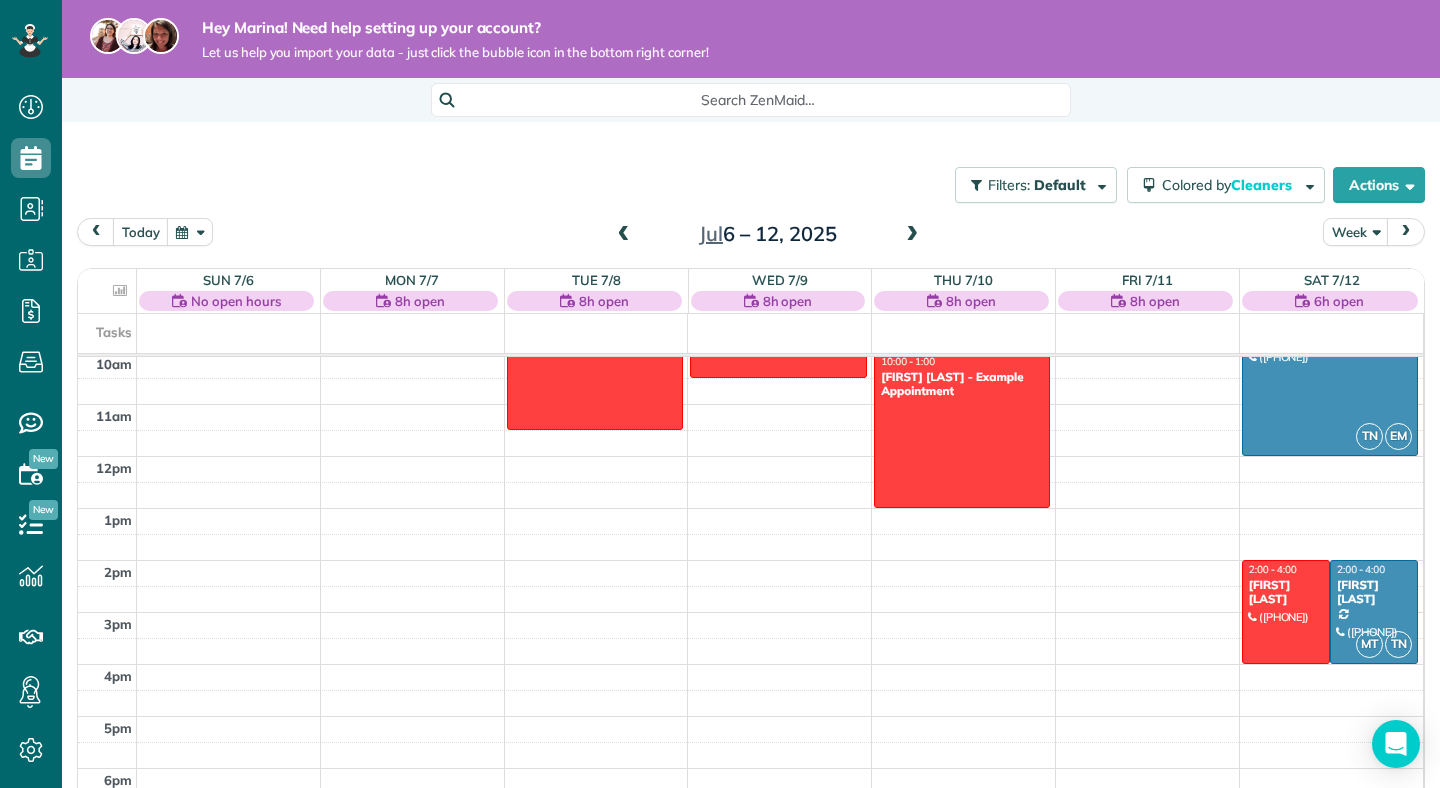 scroll, scrollTop: 531, scrollLeft: 0, axis: vertical 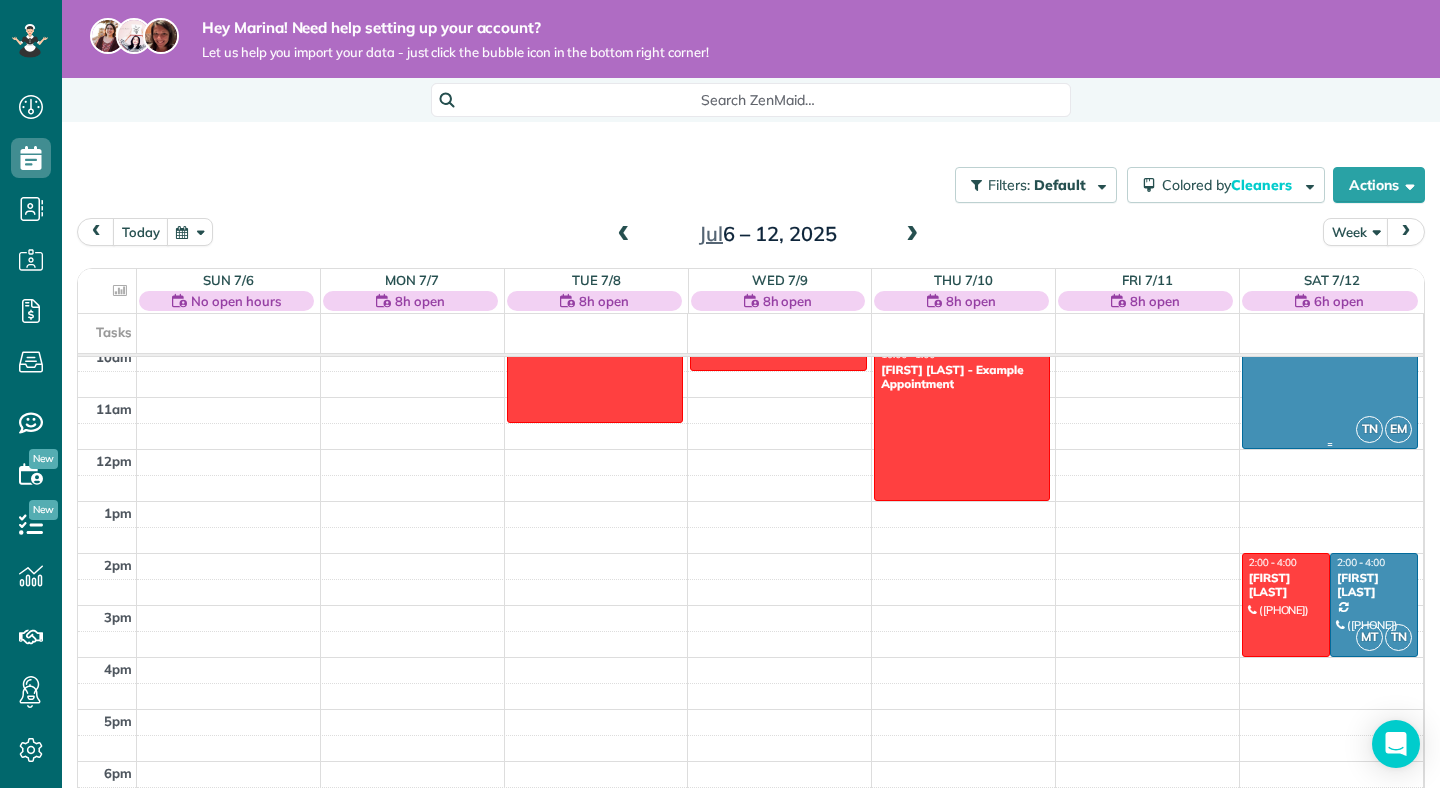 click at bounding box center (1330, 371) 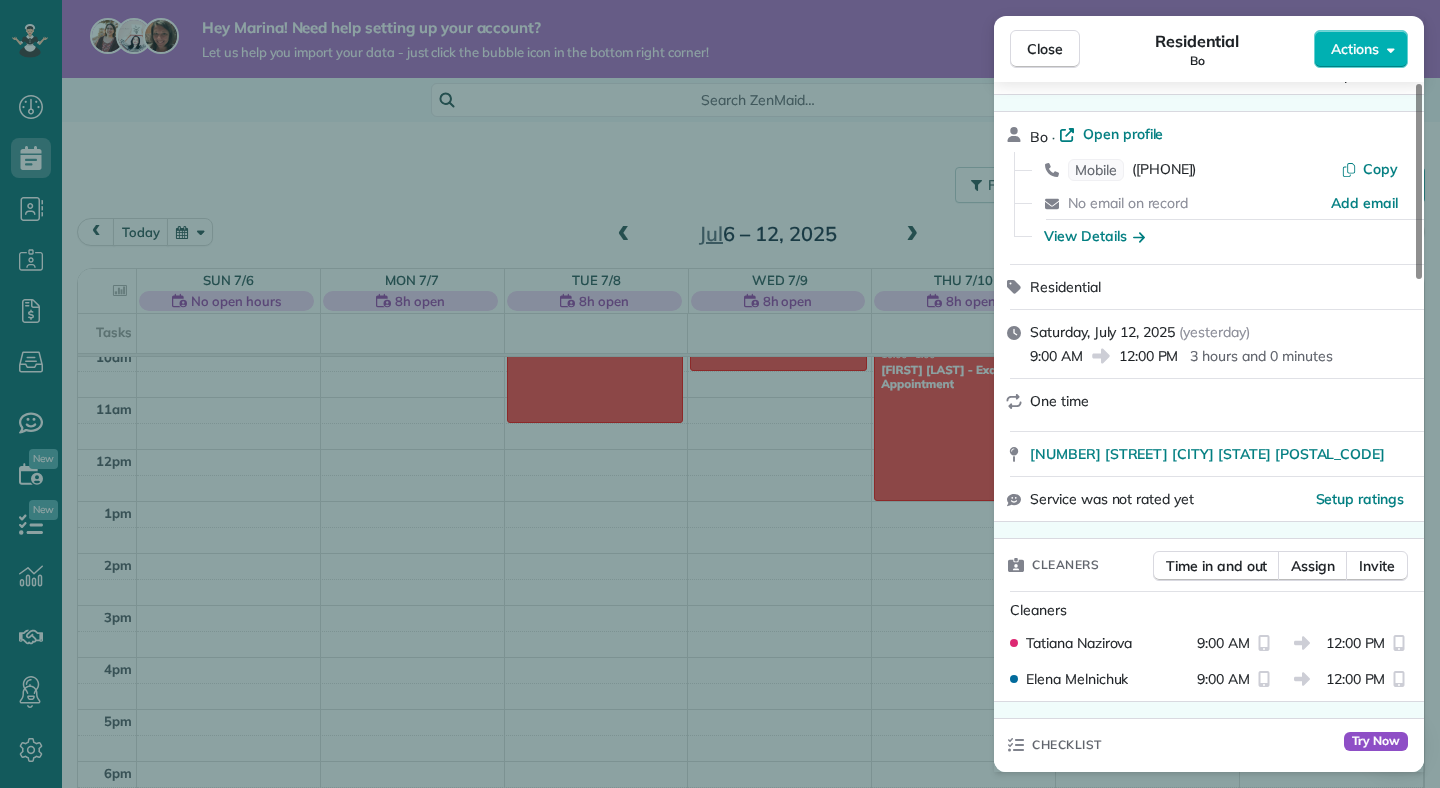 scroll, scrollTop: 50, scrollLeft: 0, axis: vertical 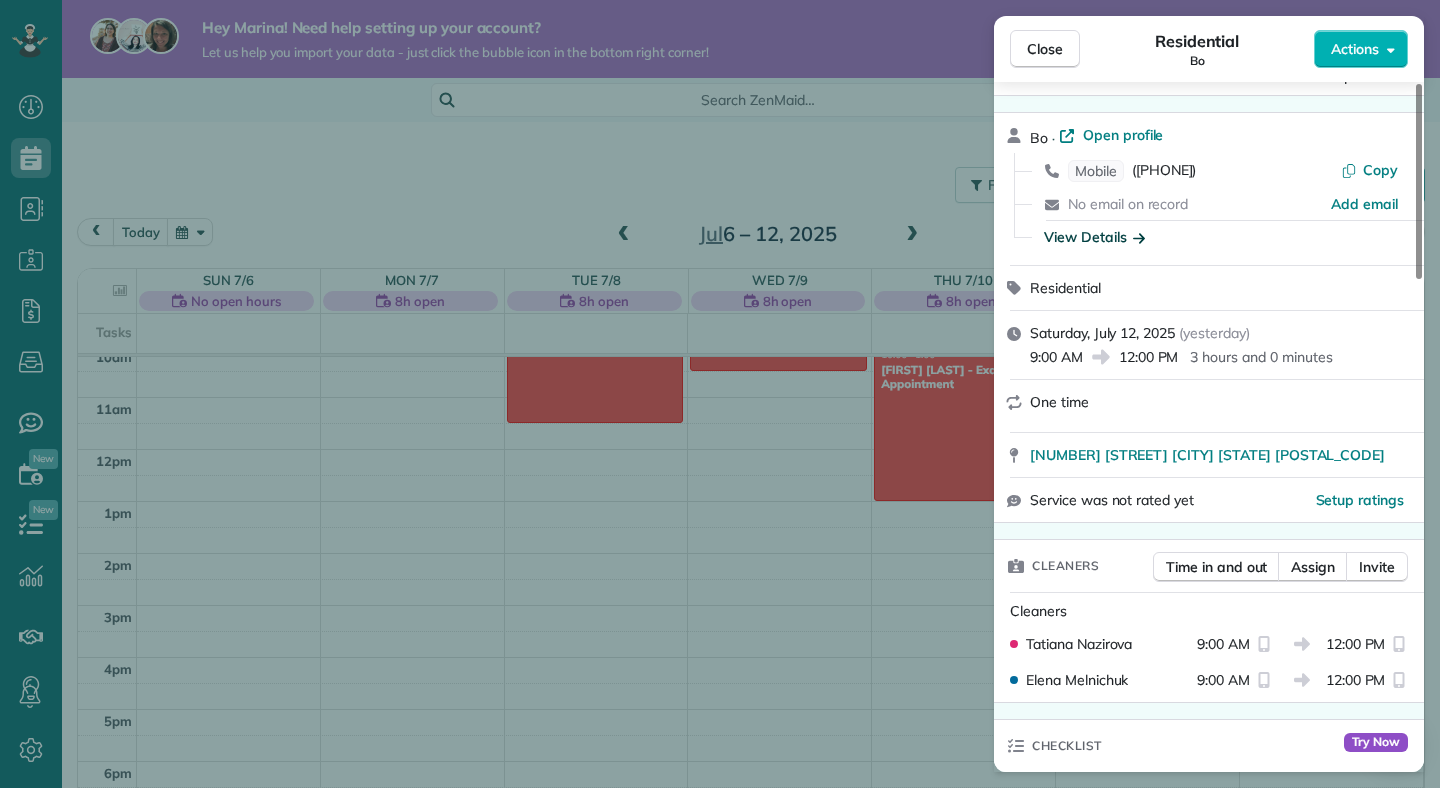 click on "View Details" at bounding box center [1094, 237] 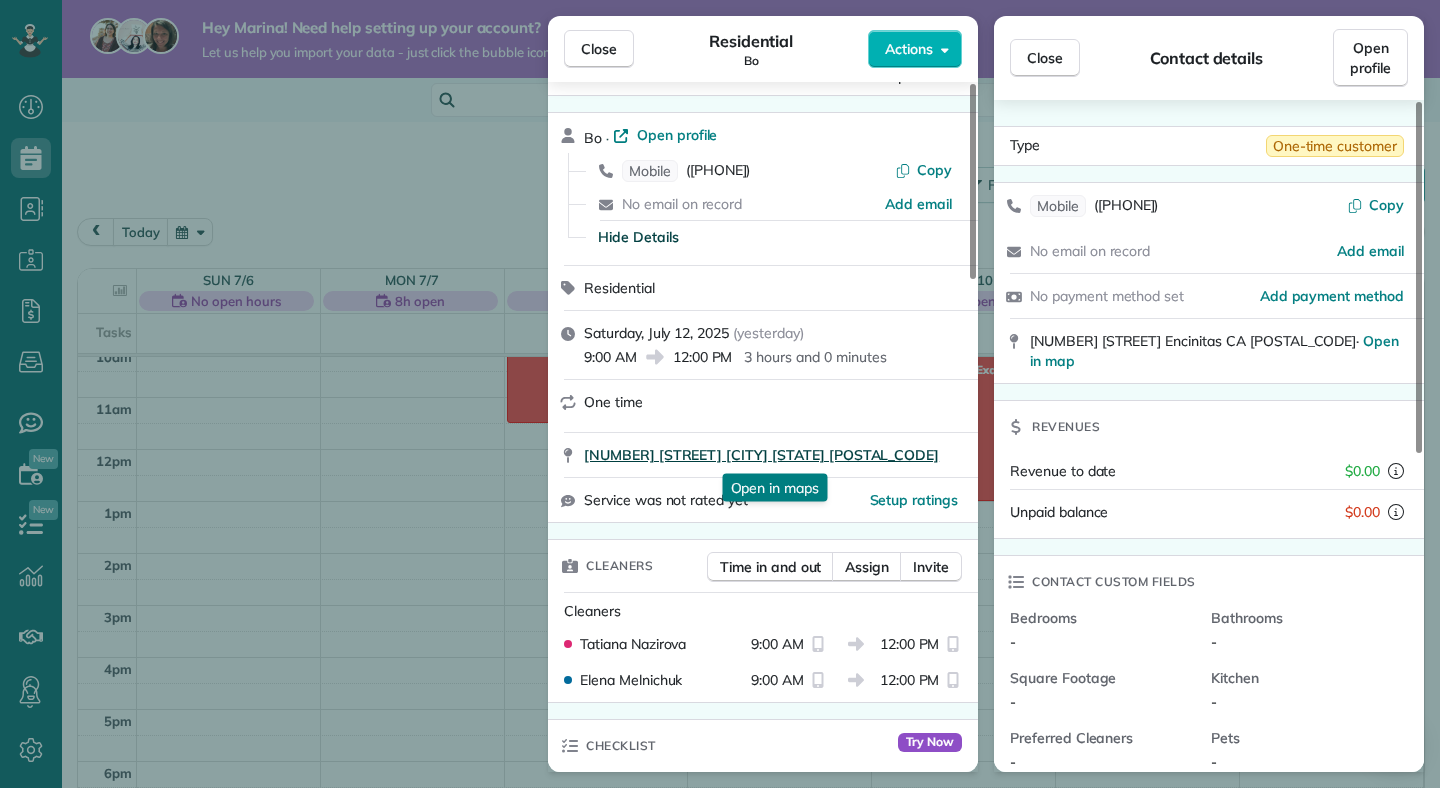 type 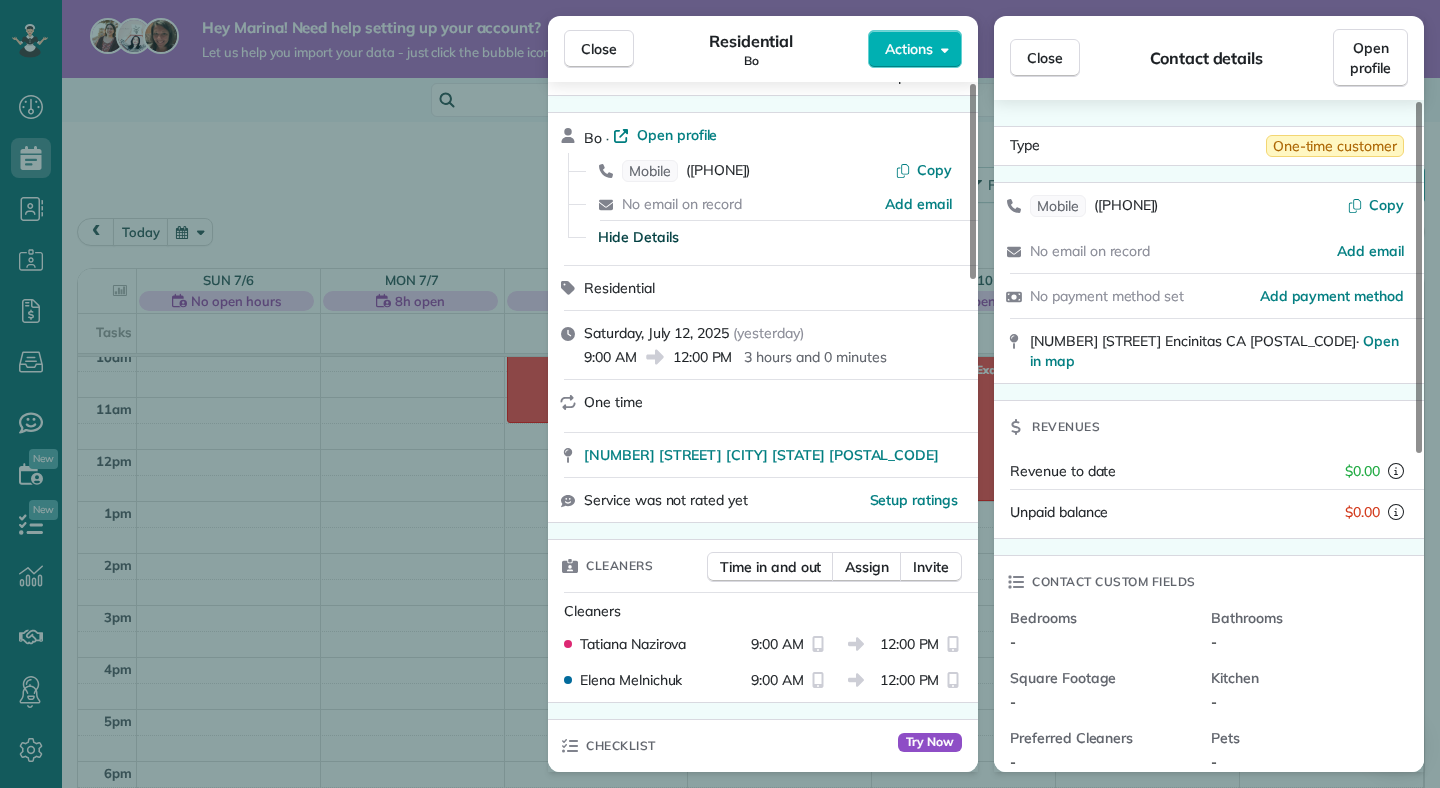 drag, startPoint x: 714, startPoint y: 457, endPoint x: 1256, endPoint y: 0, distance: 708.952 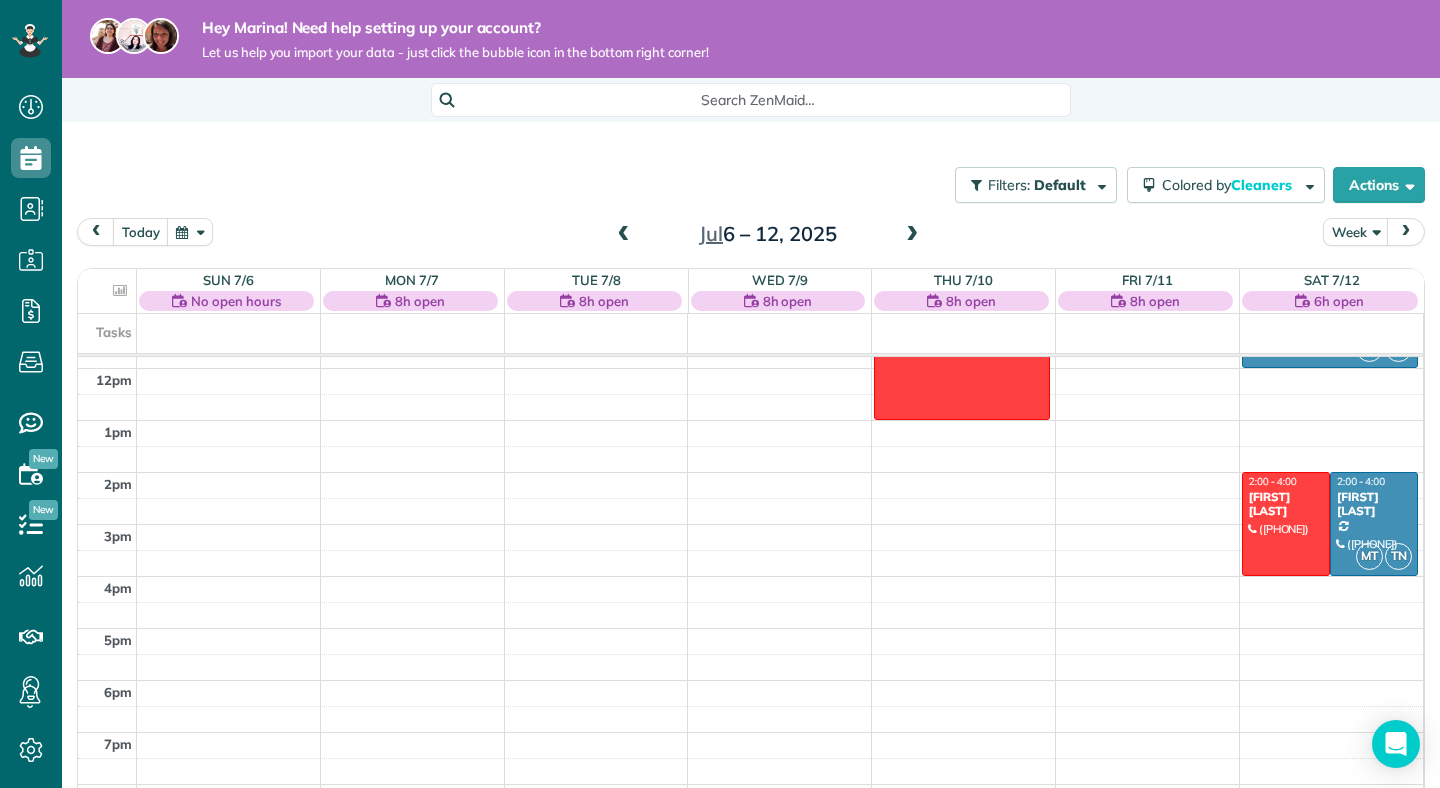 scroll, scrollTop: 651, scrollLeft: 0, axis: vertical 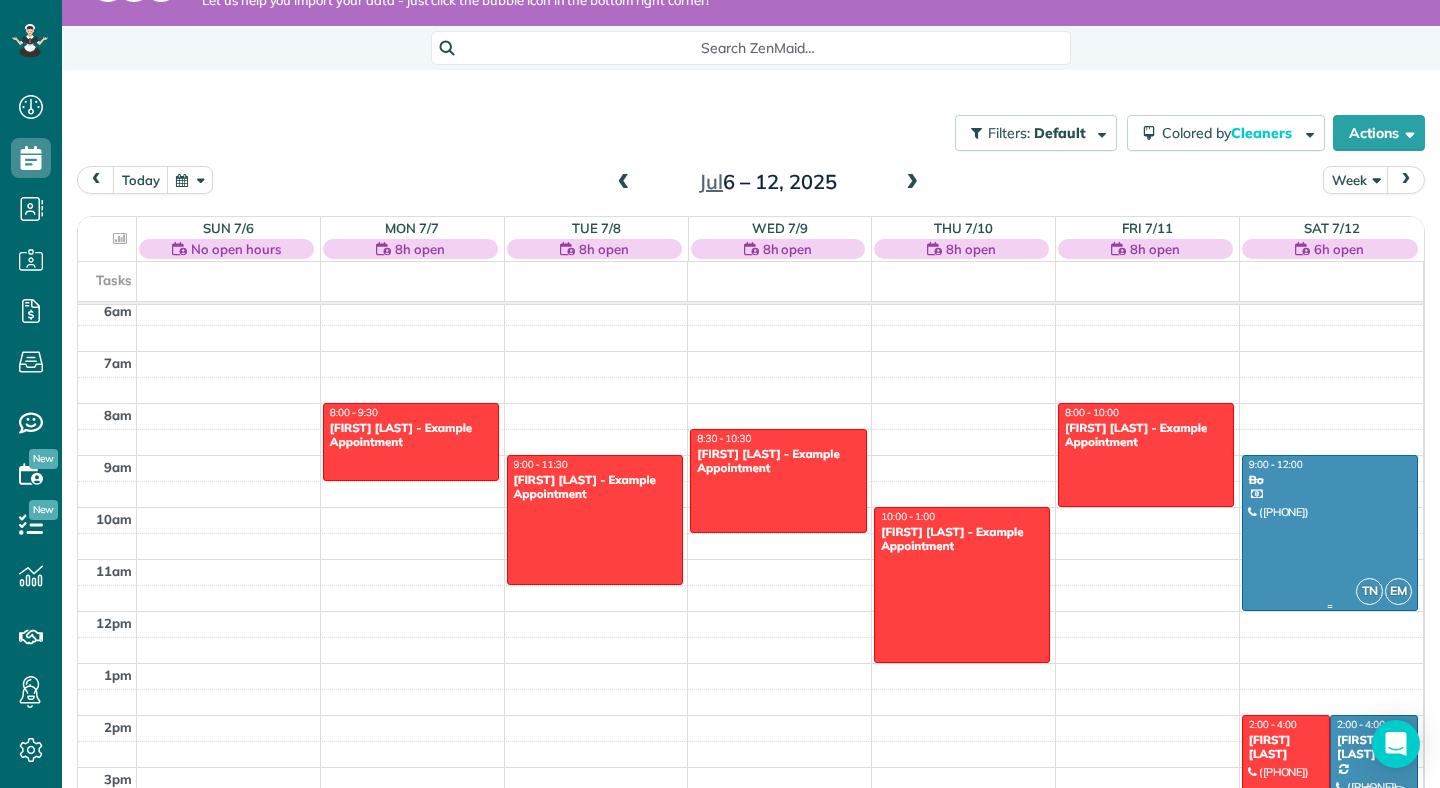 click at bounding box center (1330, 533) 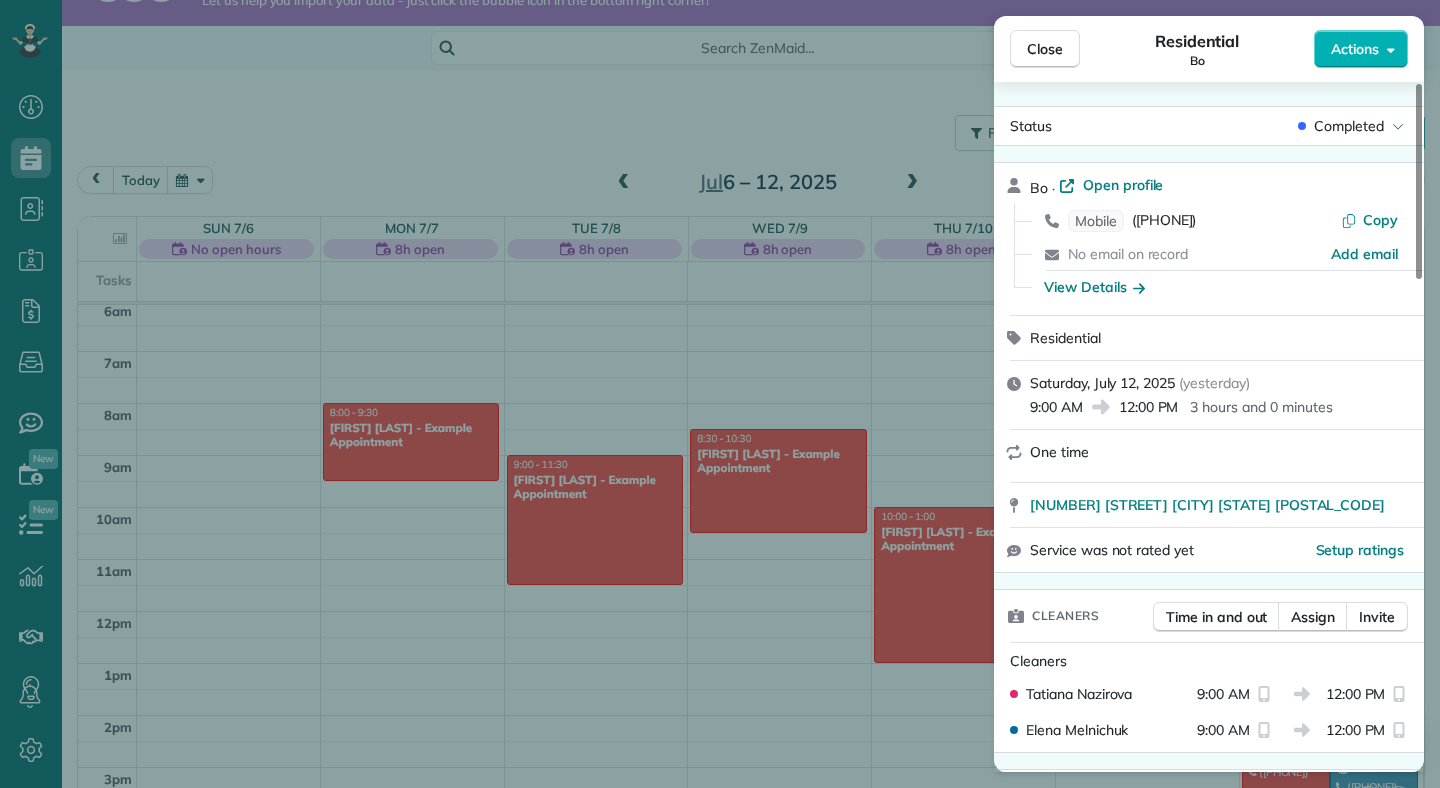 scroll, scrollTop: 4, scrollLeft: 0, axis: vertical 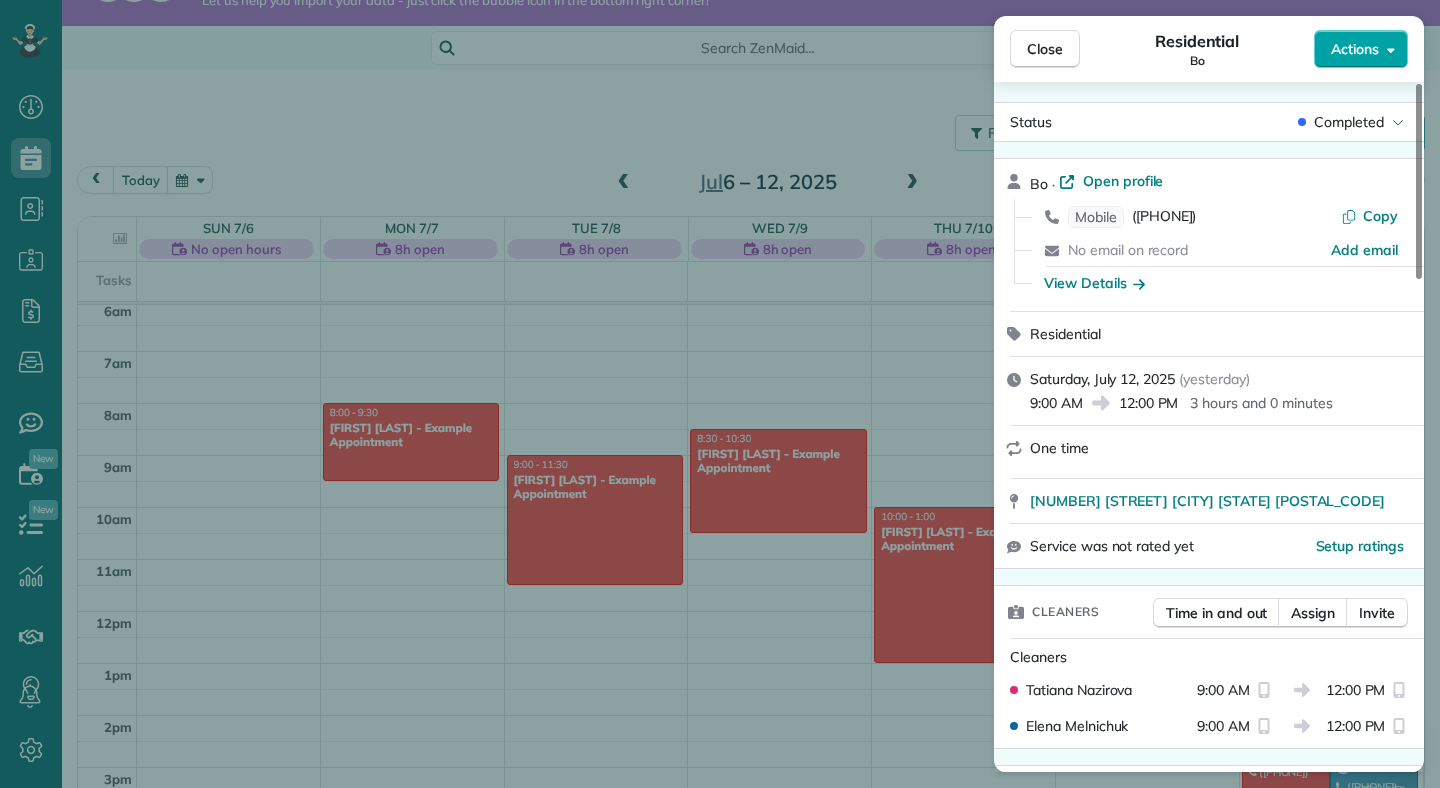 click on "Actions" at bounding box center (1355, 49) 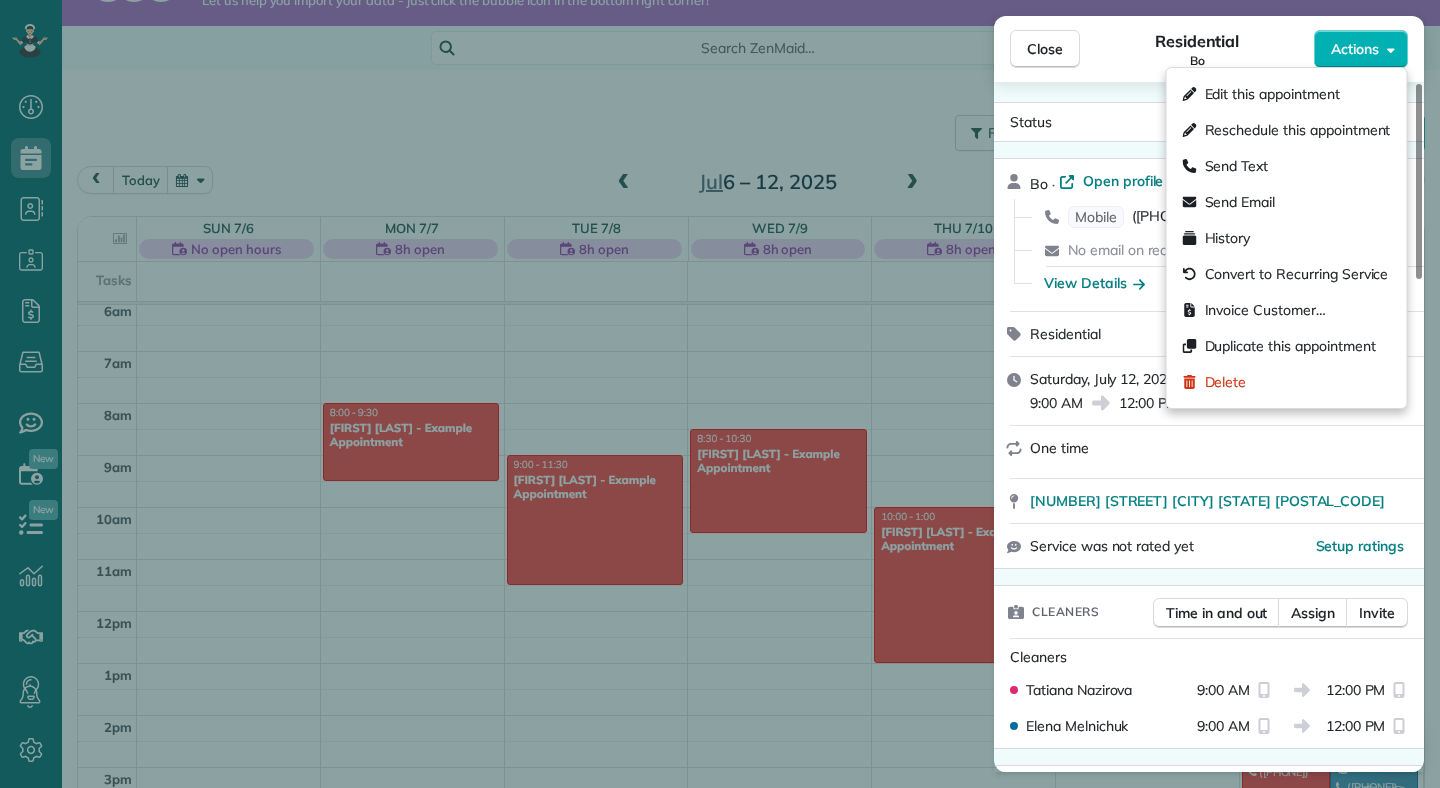 click on "One time" at bounding box center (1209, 452) 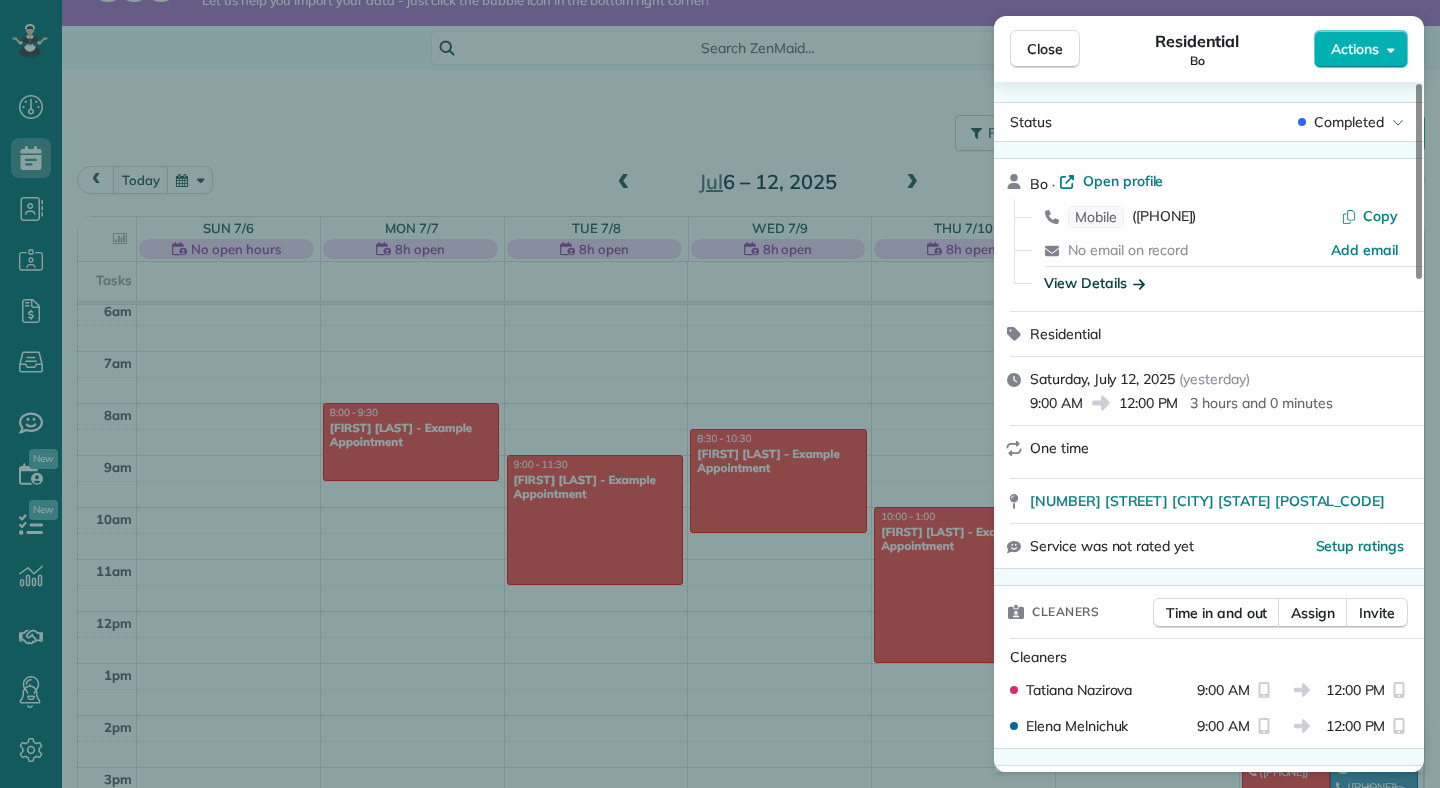 click on "View Details" at bounding box center [1094, 283] 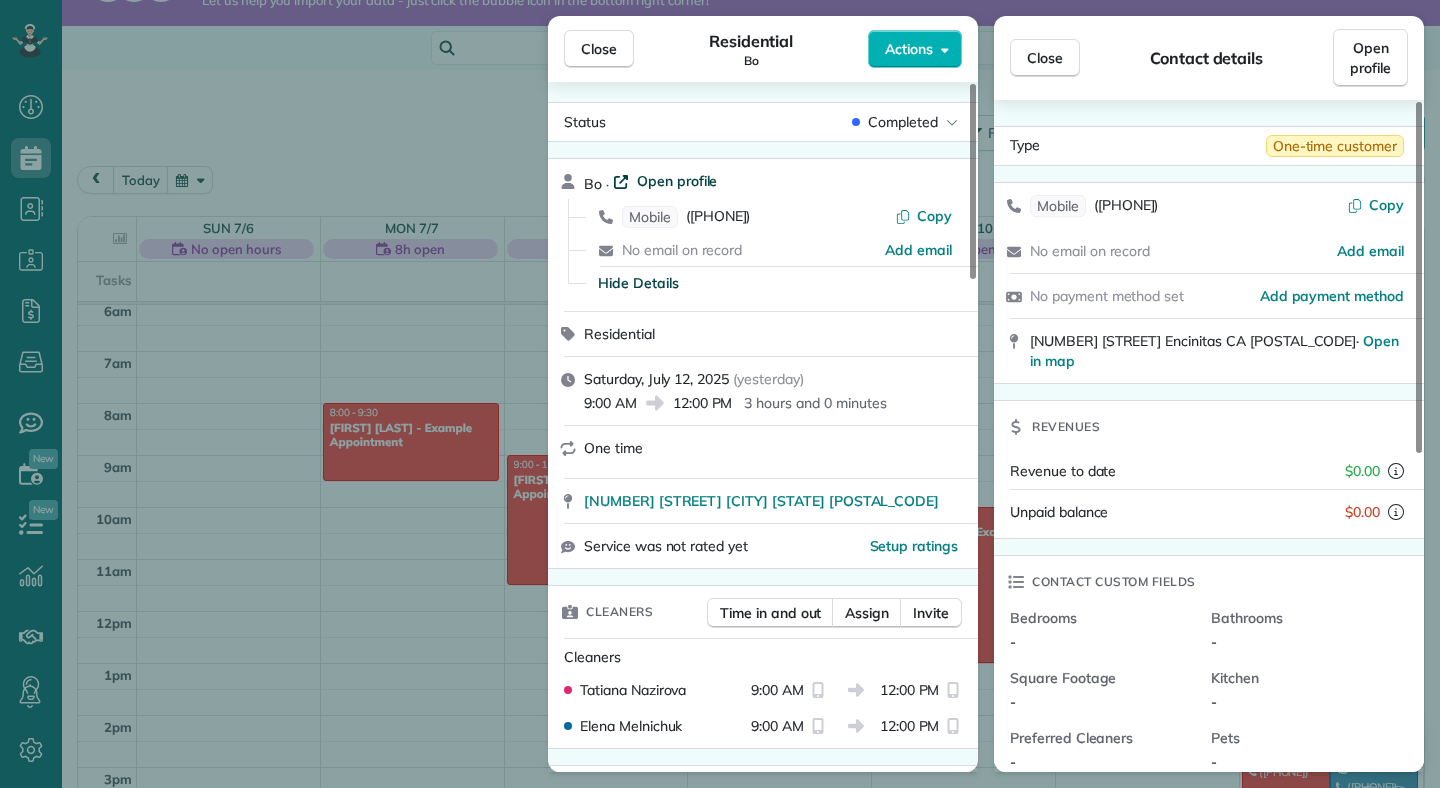 click on "Open profile" at bounding box center [677, 181] 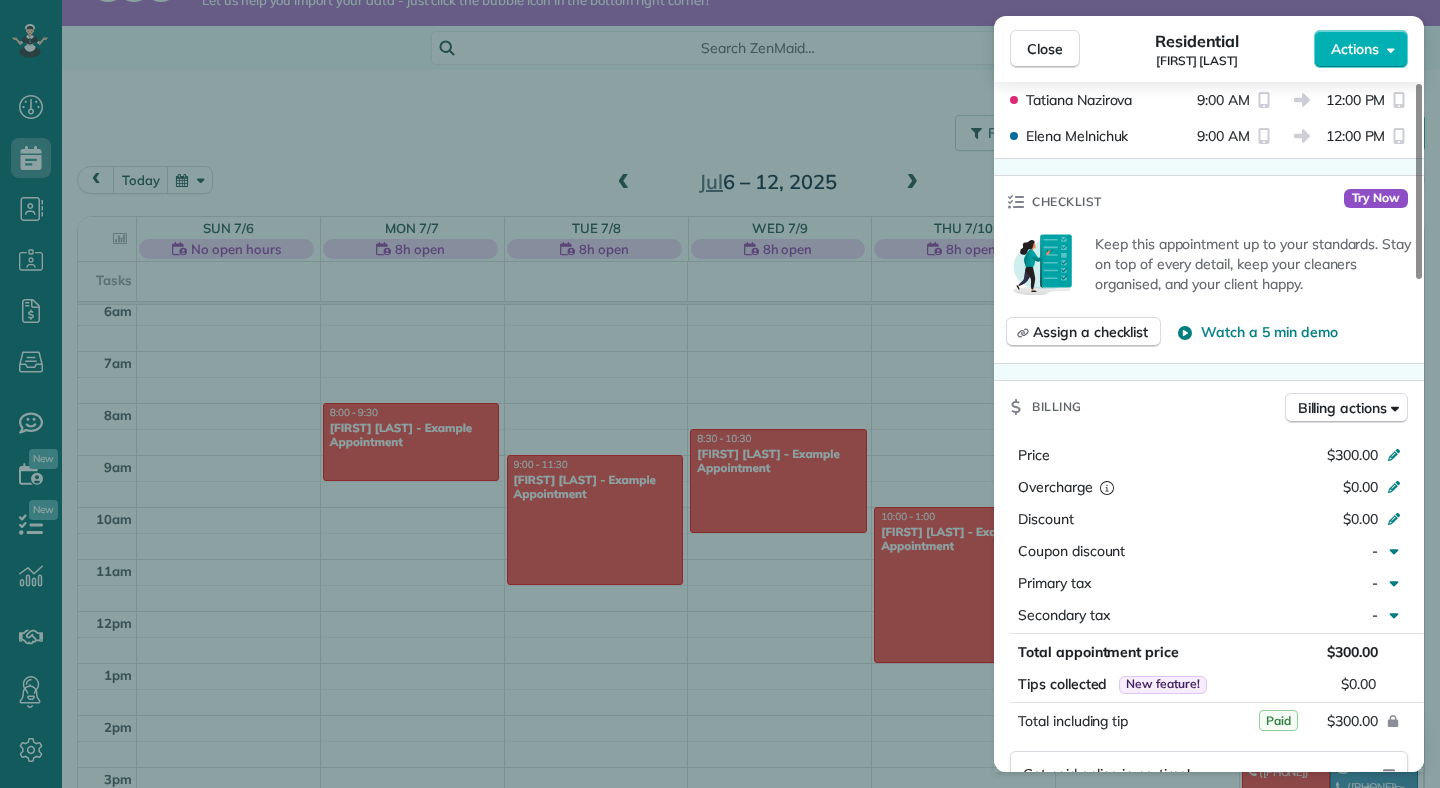 scroll, scrollTop: 511, scrollLeft: 0, axis: vertical 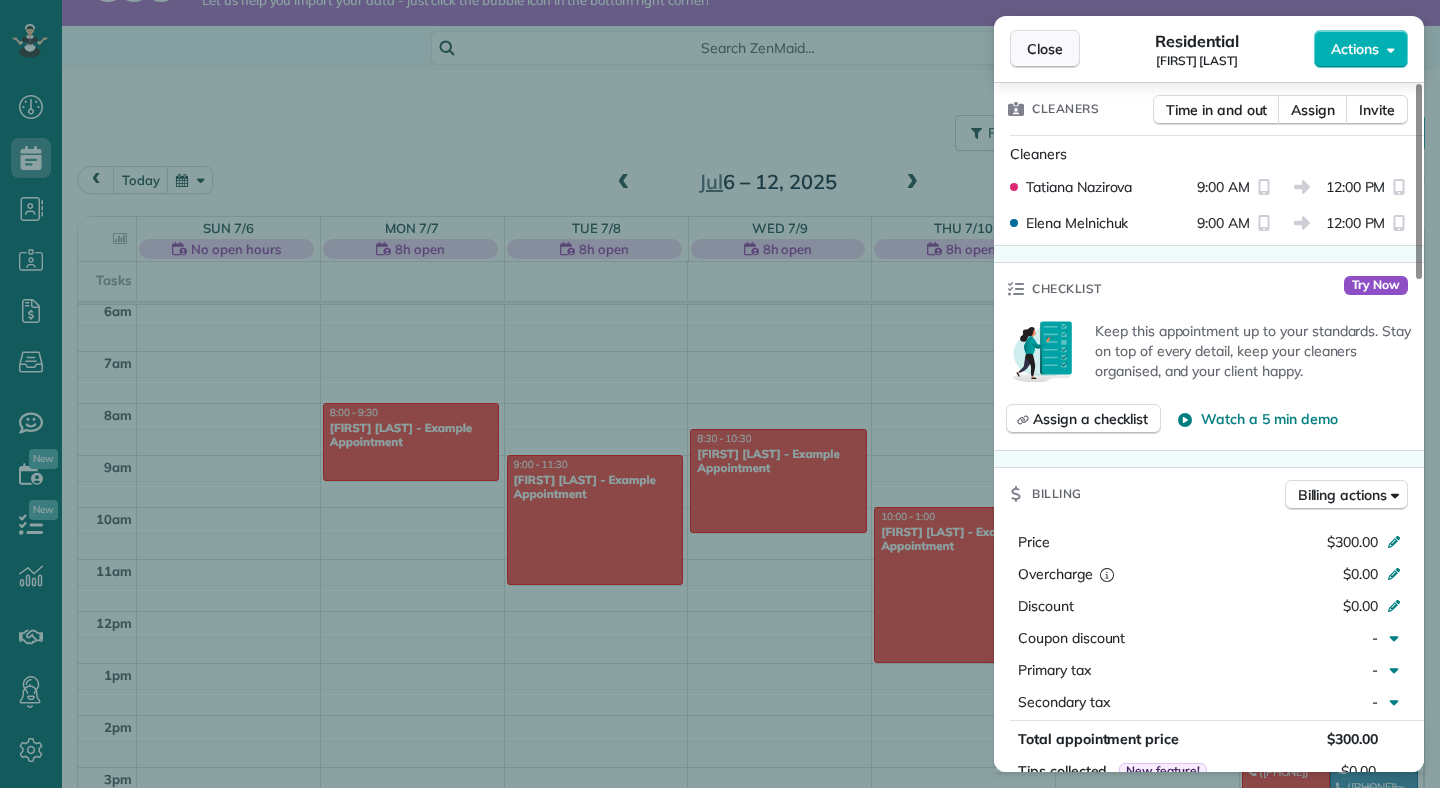 click on "Close" at bounding box center [1045, 49] 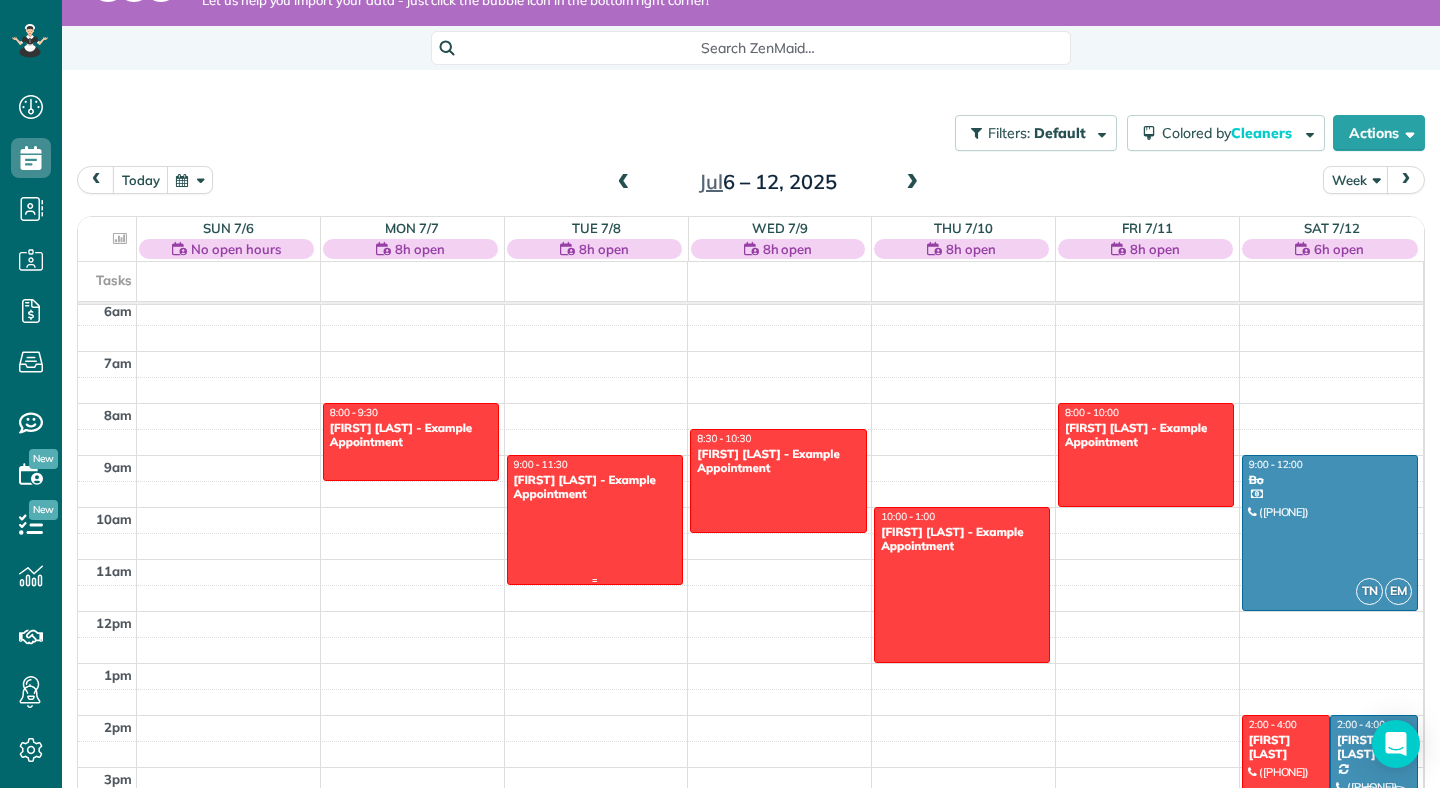 scroll, scrollTop: 651, scrollLeft: 0, axis: vertical 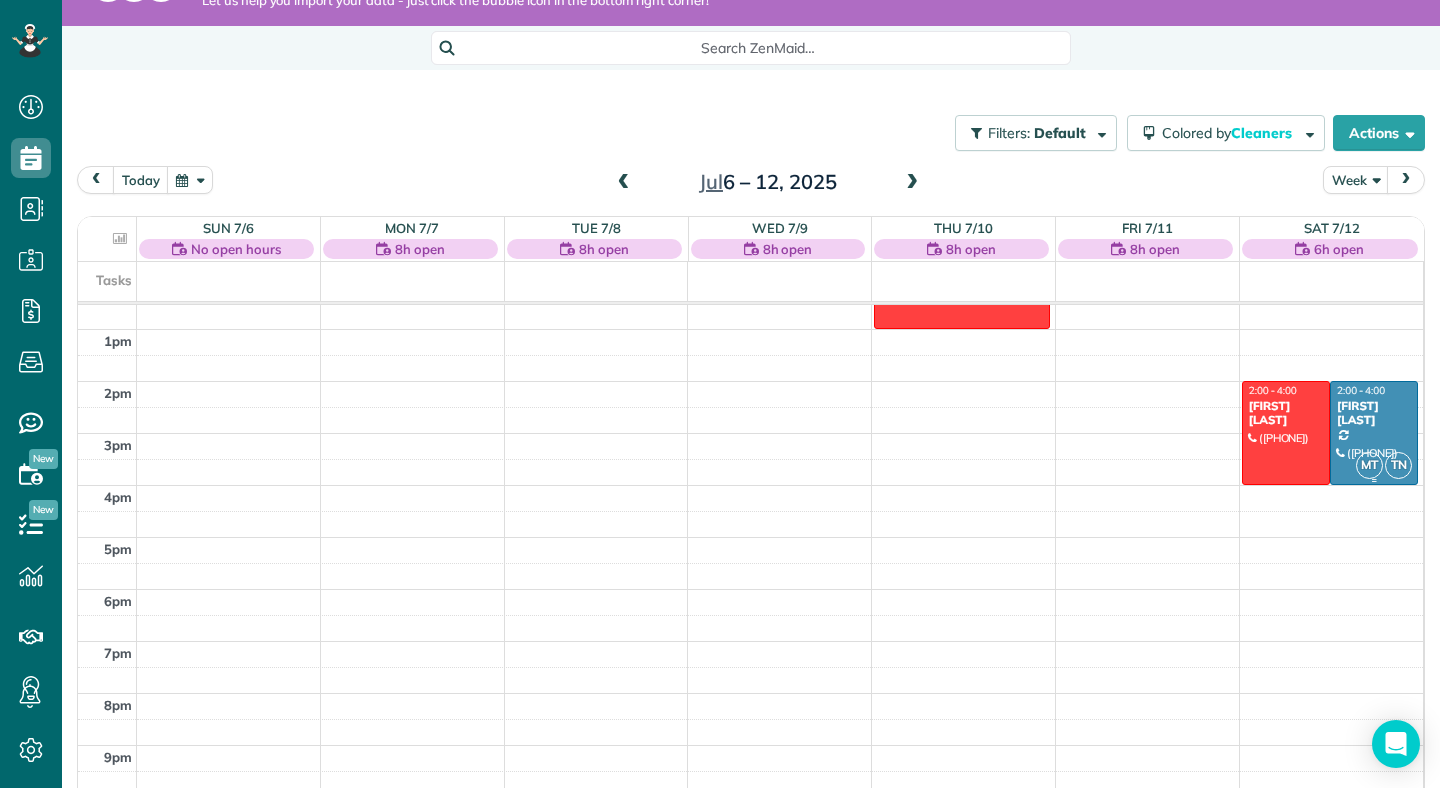 click on "Benjamin Graham" at bounding box center (1374, 413) 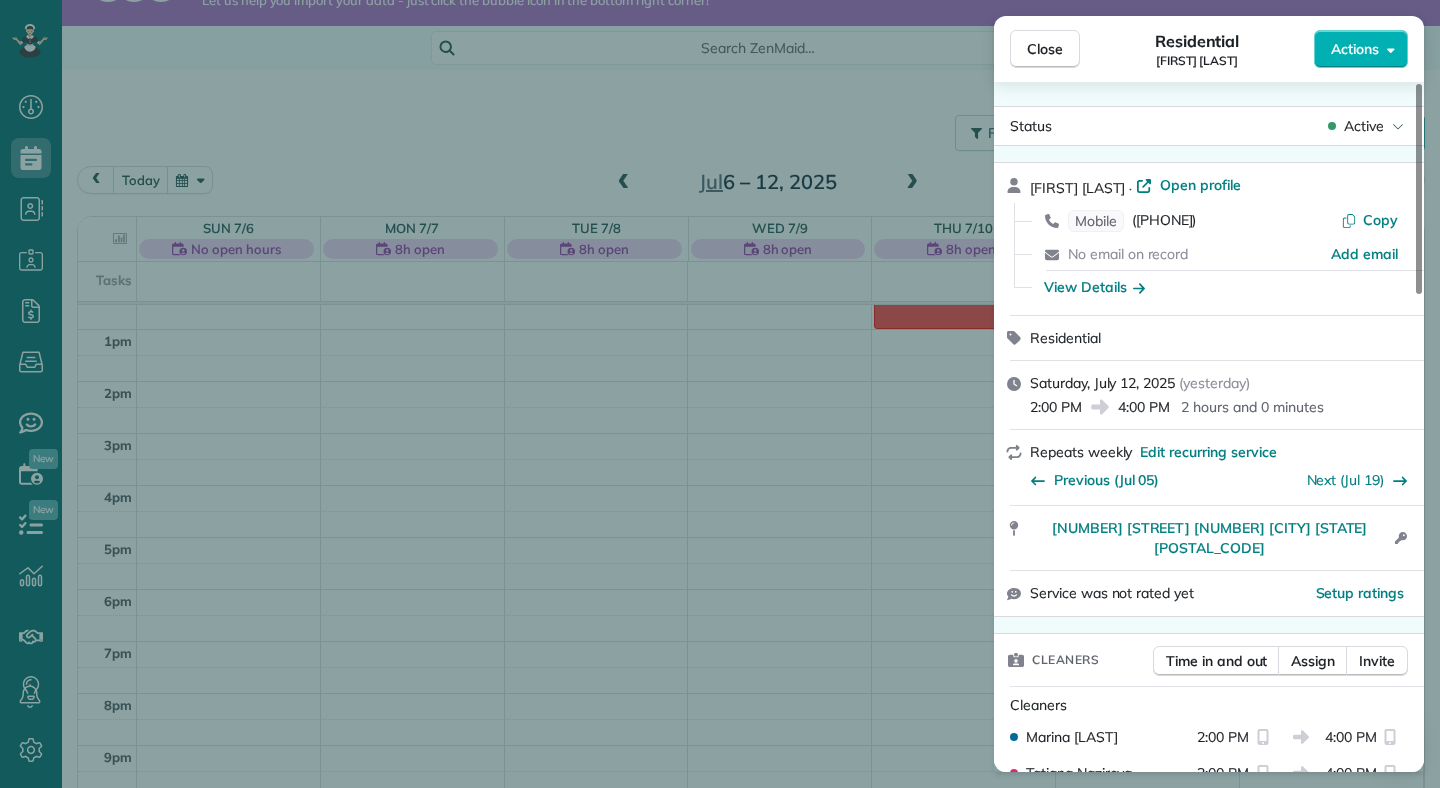 click on "2 hours and 0 minutes" at bounding box center [1252, 407] 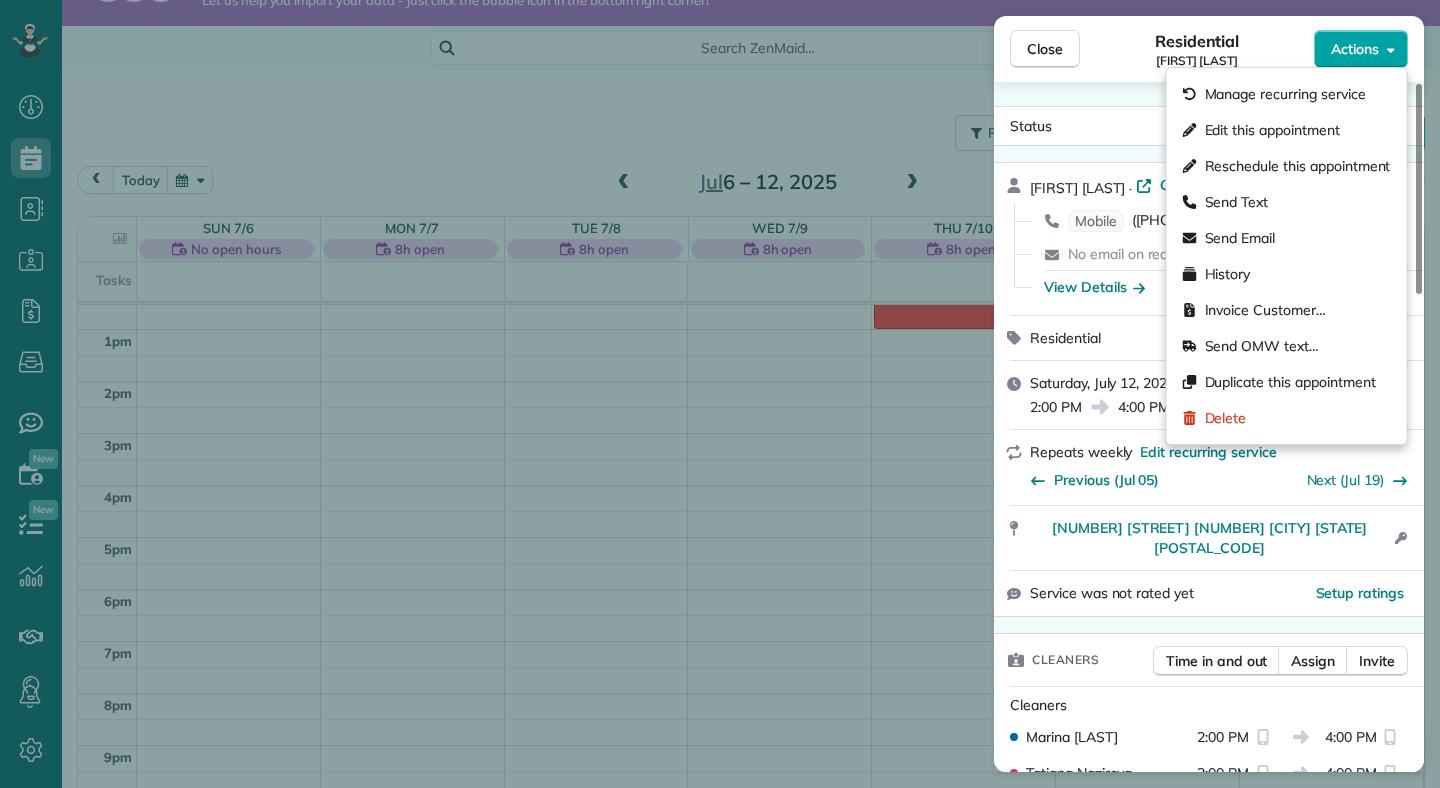 click on "Actions" at bounding box center [1355, 49] 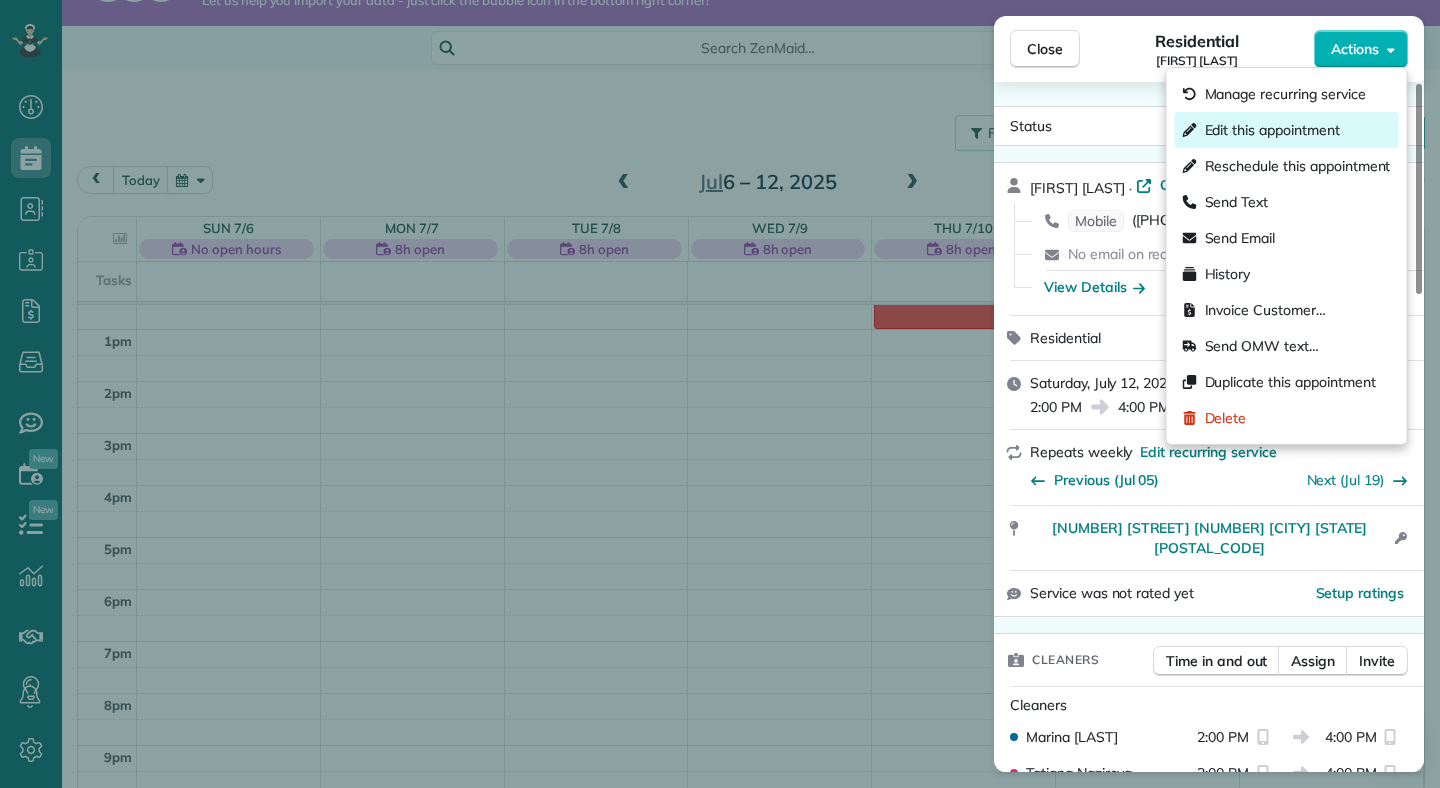 click on "Edit this appointment" at bounding box center [1272, 130] 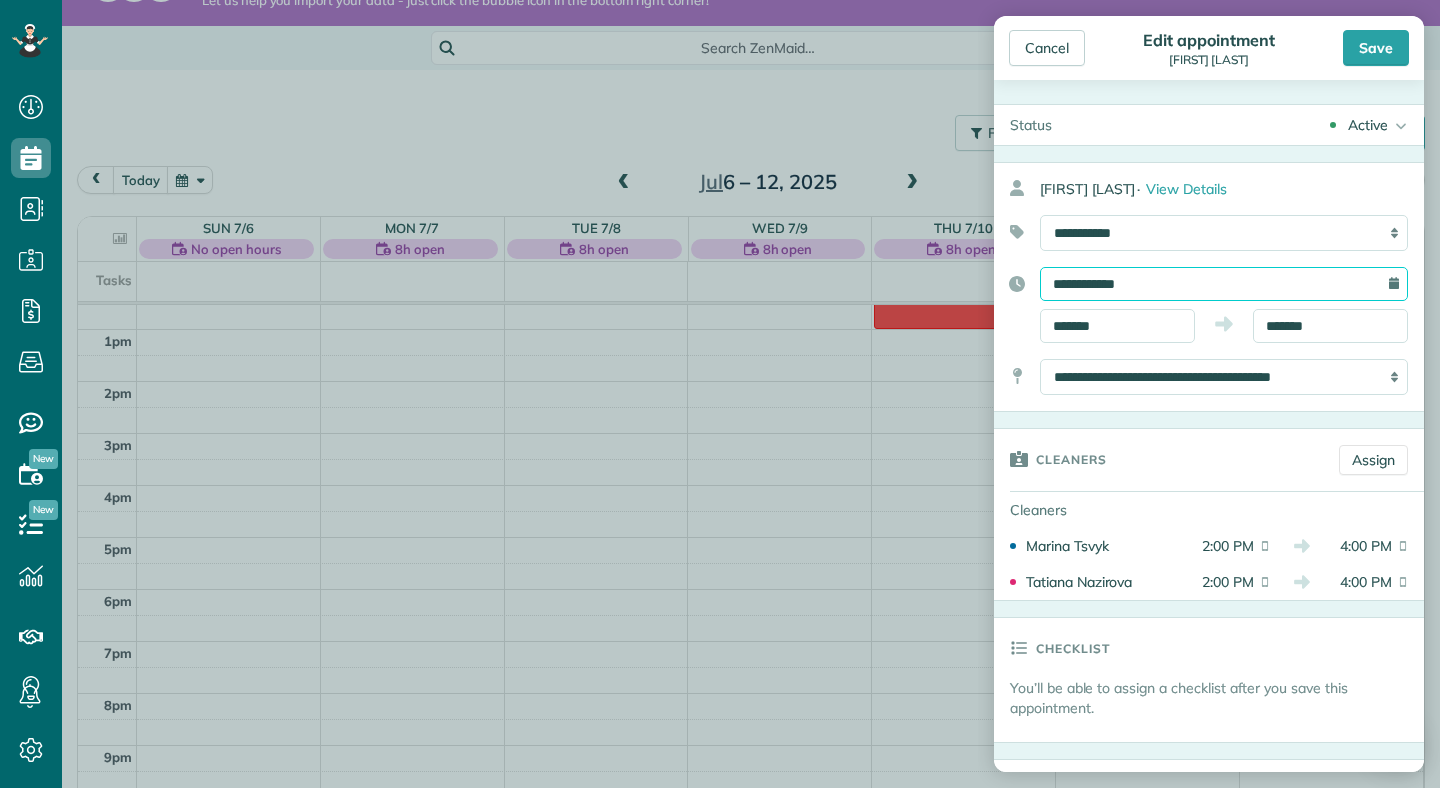 click on "**********" at bounding box center (1224, 284) 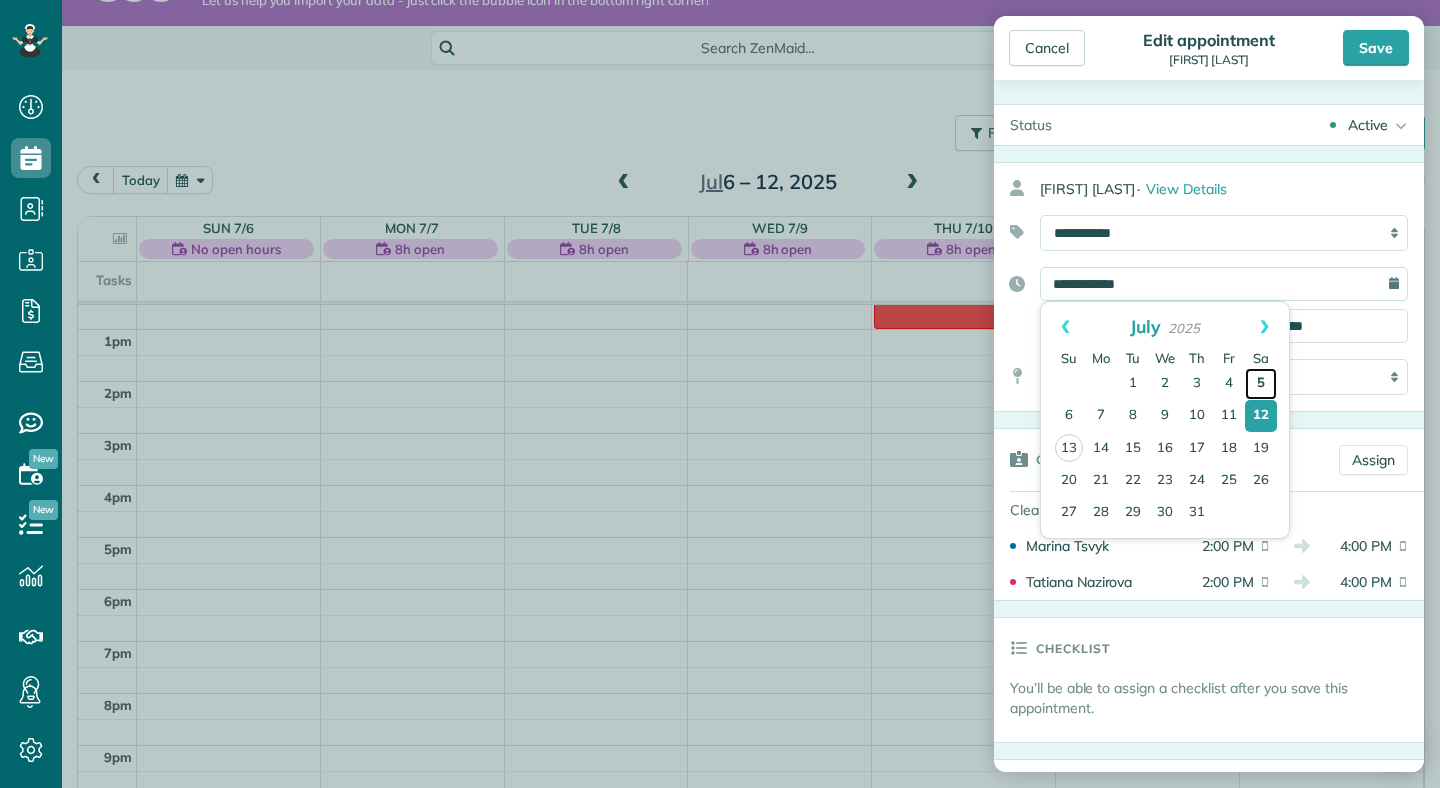click on "5" at bounding box center [1261, 384] 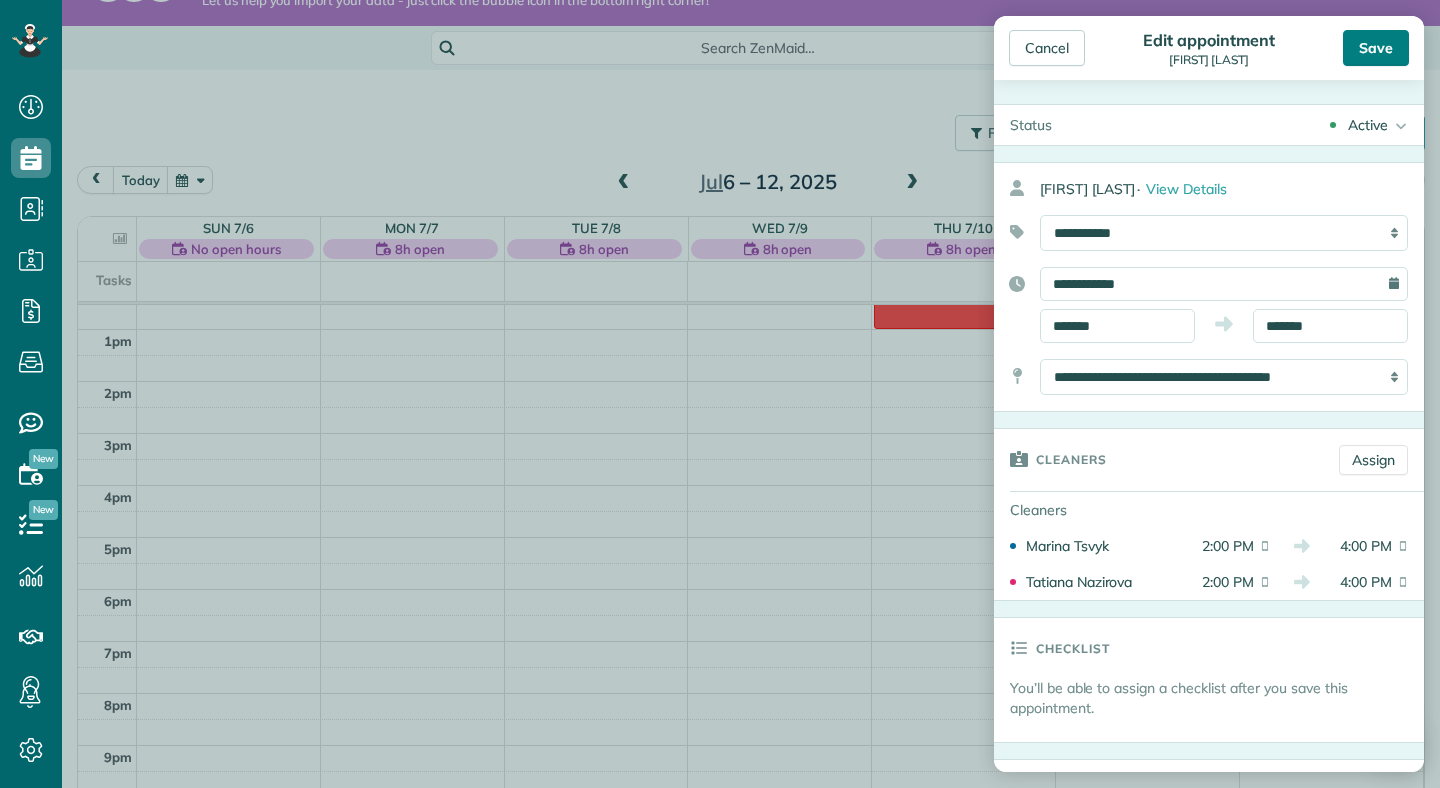 click on "Save" at bounding box center (1376, 48) 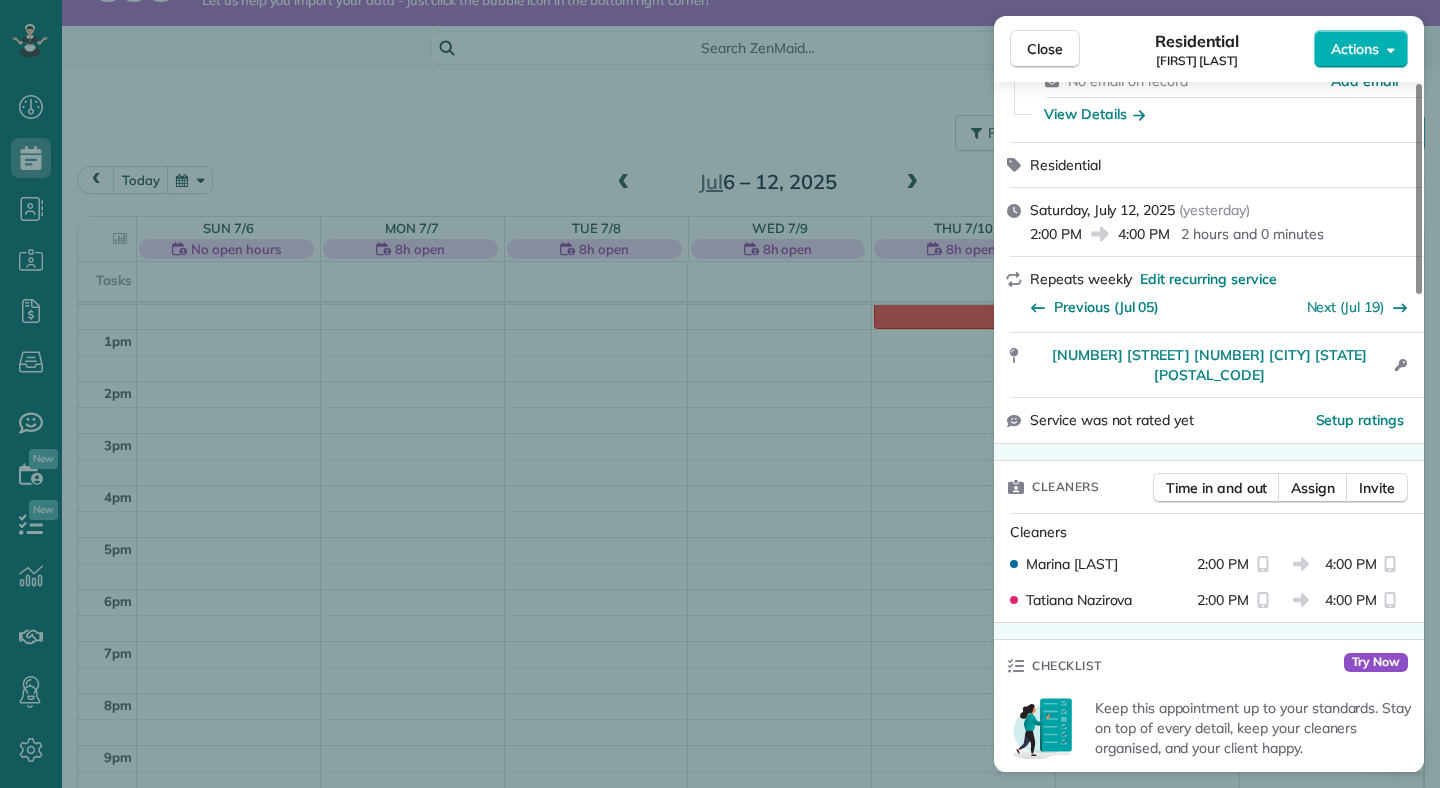 scroll, scrollTop: 180, scrollLeft: 0, axis: vertical 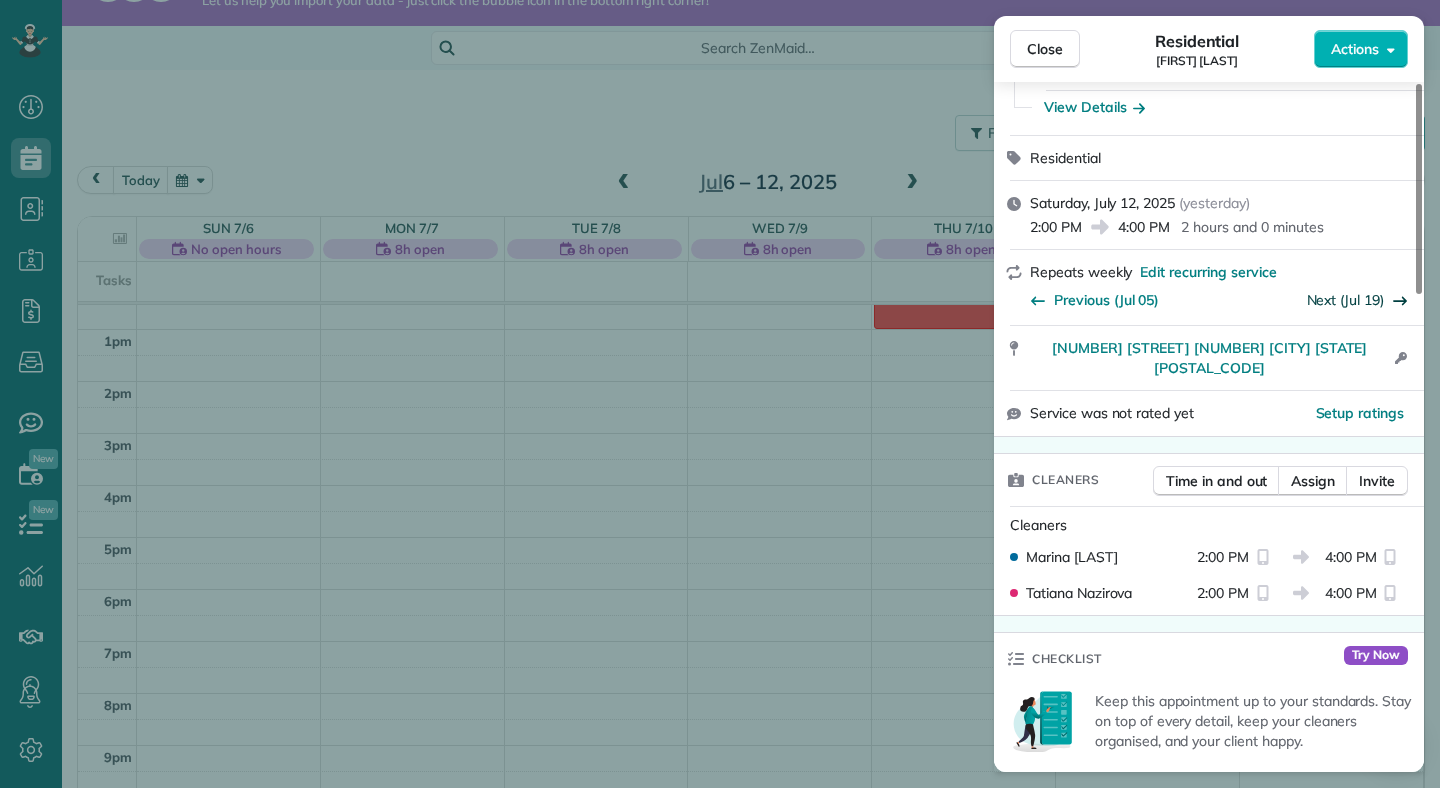 click on "Next (Jul 19)" at bounding box center (1346, 300) 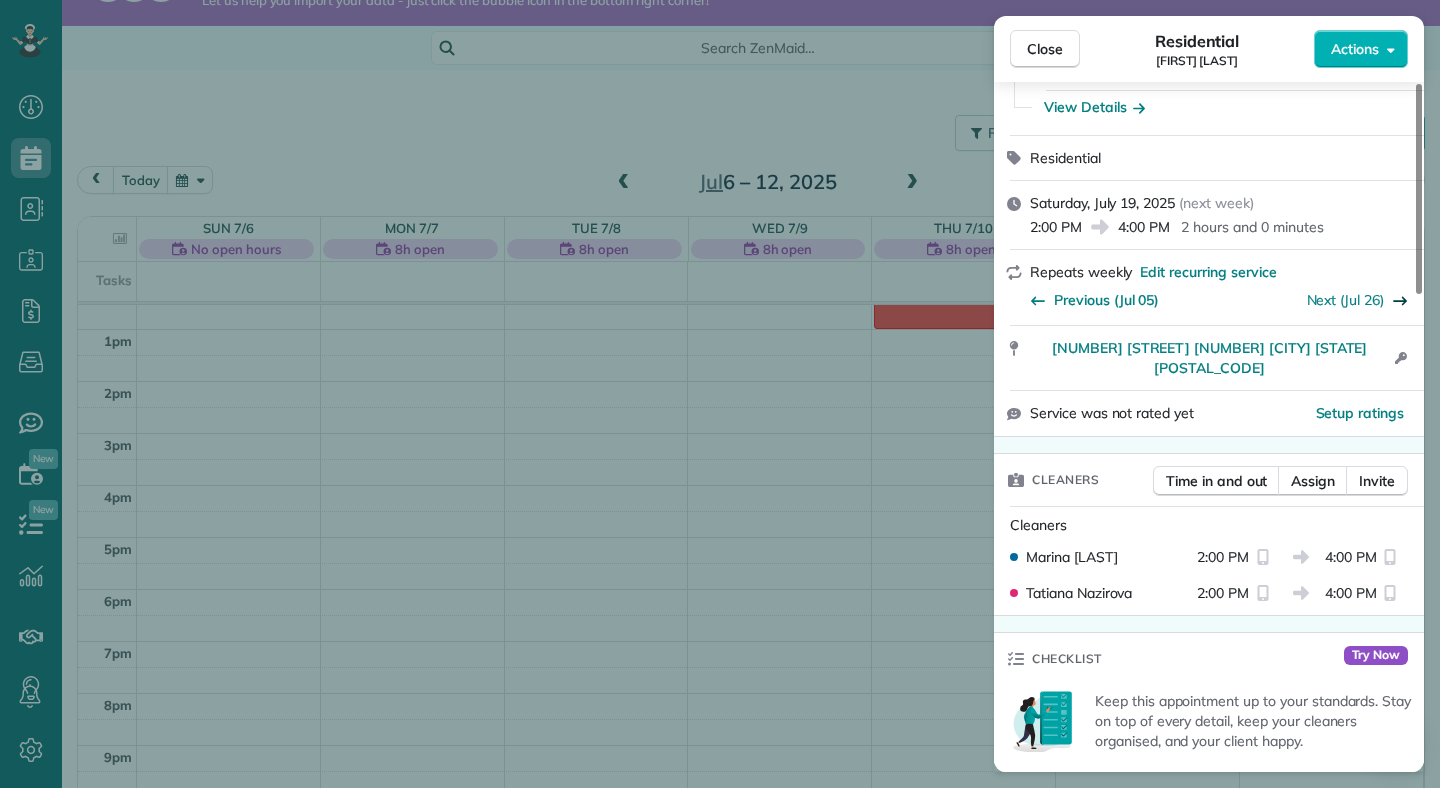 click 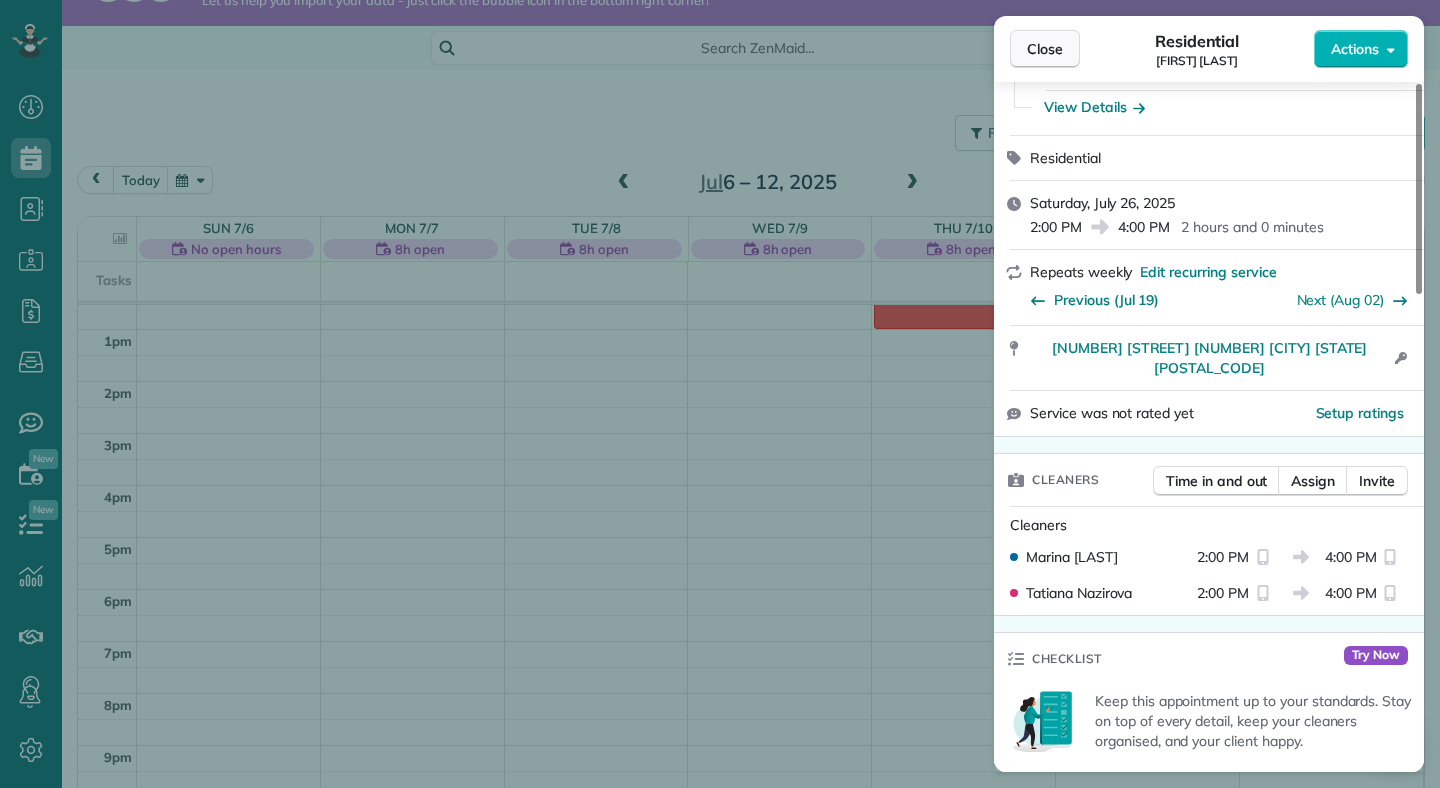 click on "Close" at bounding box center (1045, 49) 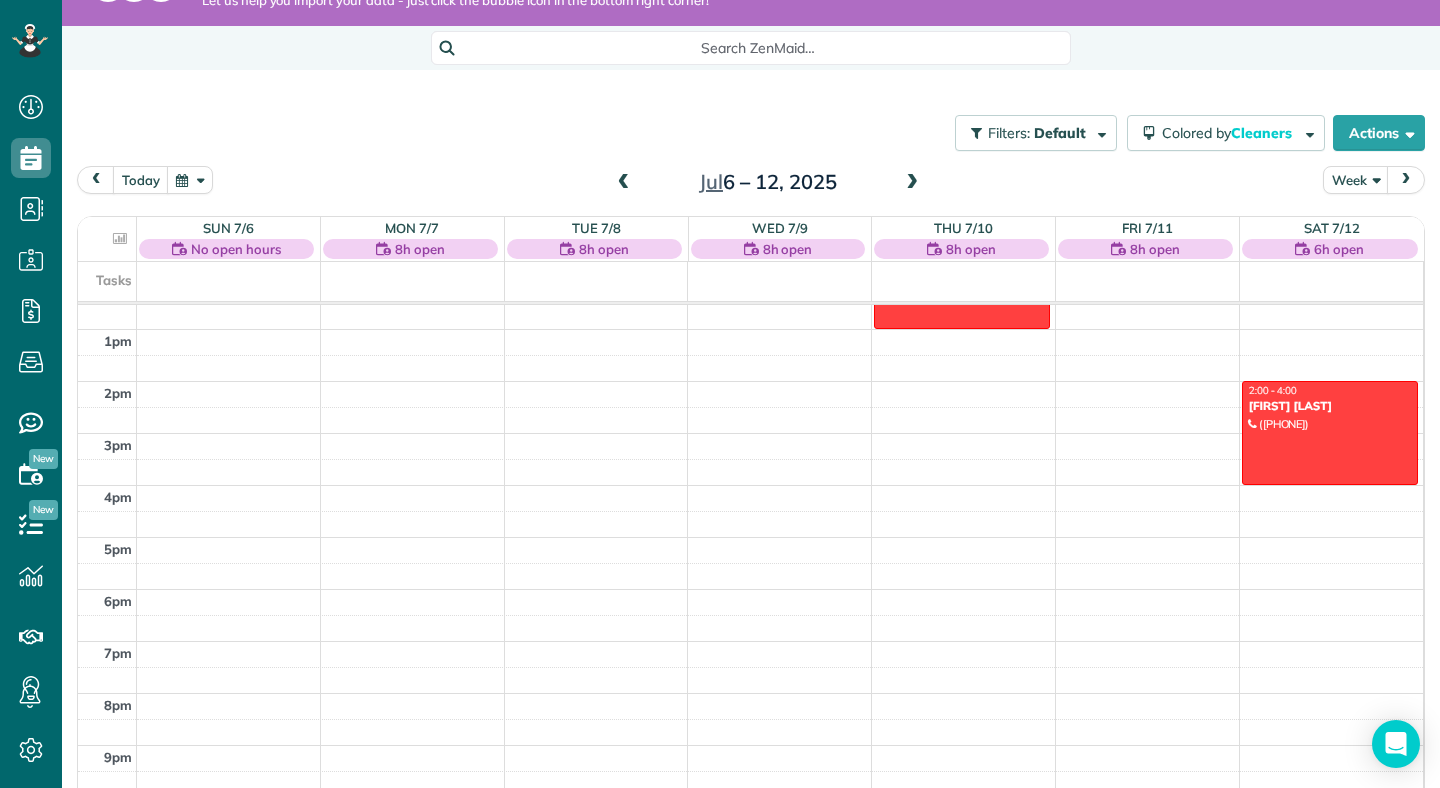scroll, scrollTop: 134, scrollLeft: 0, axis: vertical 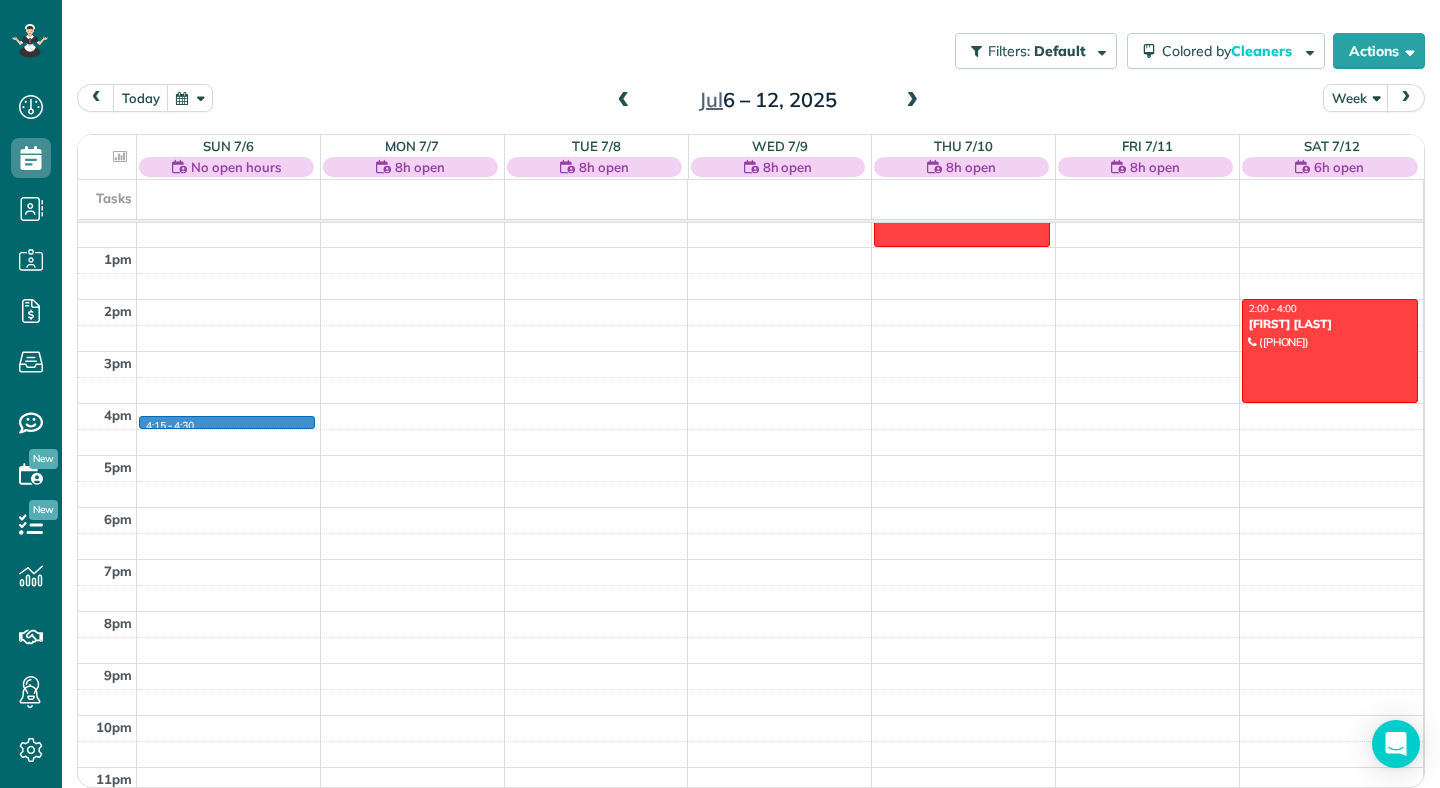 click on "12am 1am 2am 3am 4am 5am 6am 7am 8am 9am 10am 11am 12pm 1pm 2pm 3pm 4pm 5pm 6pm 7pm 8pm 9pm 10pm 11pm 4:15 - 4:30 8:00 - 9:30 Debbie Sardone - Example Appointment 1234 Wilshire Boulevard Los Angeles, CA 90017 9:00 - 11:30 Carolyn Arellano - Example Appointment 8970 Bolsa Avenue Westminster, CA 92683 8:30 - 10:30 Sharon Tinberg - Example Appointment 6375 West Charleston Boulevard Las Vegas, NV 89146 10:00 - 1:00 Amar Ghose - Example Appointment 673 Park Boulevard Palo Alto, CA 94306 8:00 - 10:00 Chris Schwab - Example Appointment 8920 Wilshire Boulevard Beverly Hills, CA 90211 TN EM 9:00 - 12:00 Bo Koebel (619) 597-6013 2039 Shadytree Lane Encinitas, CA 92024 2:00 - 4:00 Marina Marina (916) 308-6377 1050 B Street San Diego, CA 92101" at bounding box center [750, 195] 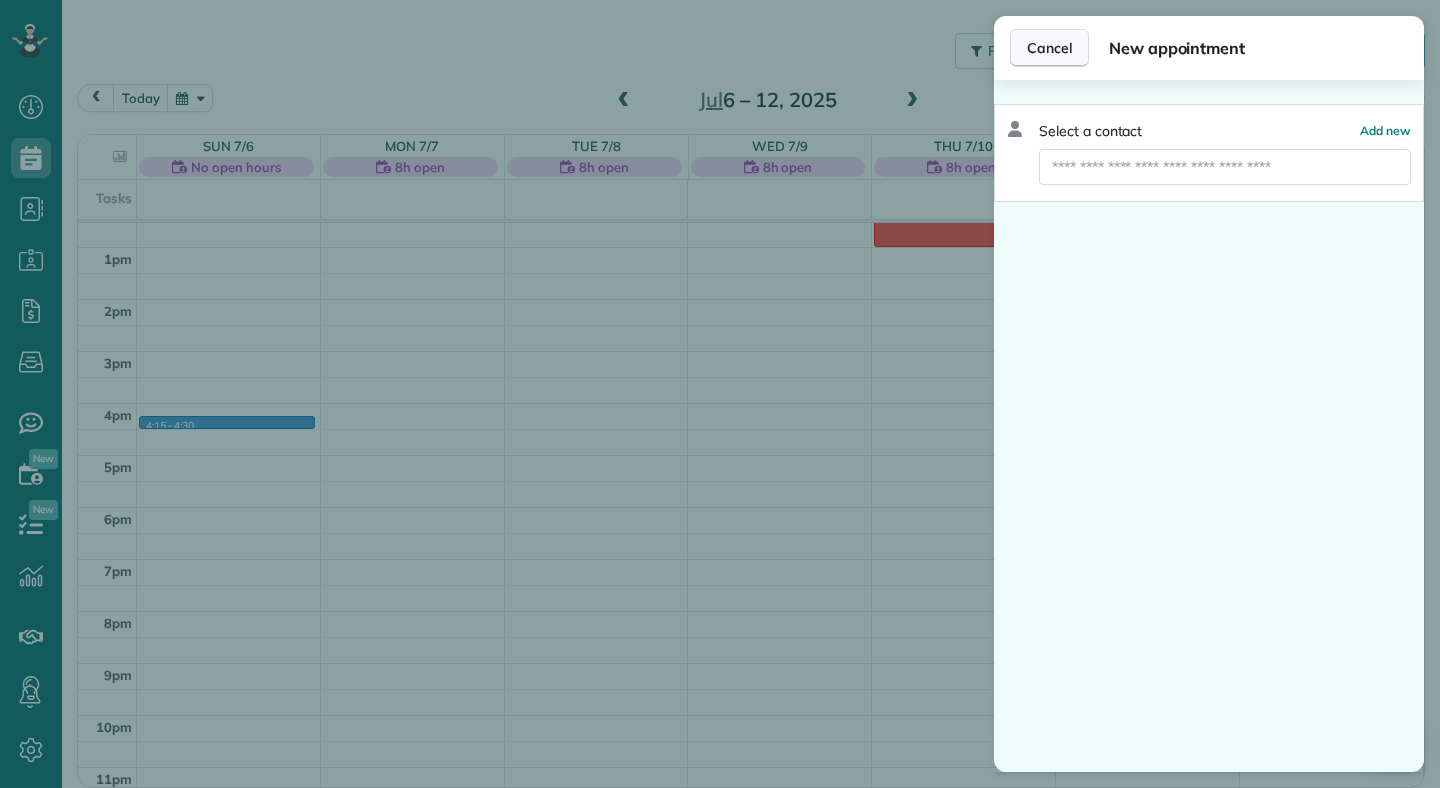 click on "Cancel" at bounding box center [1049, 48] 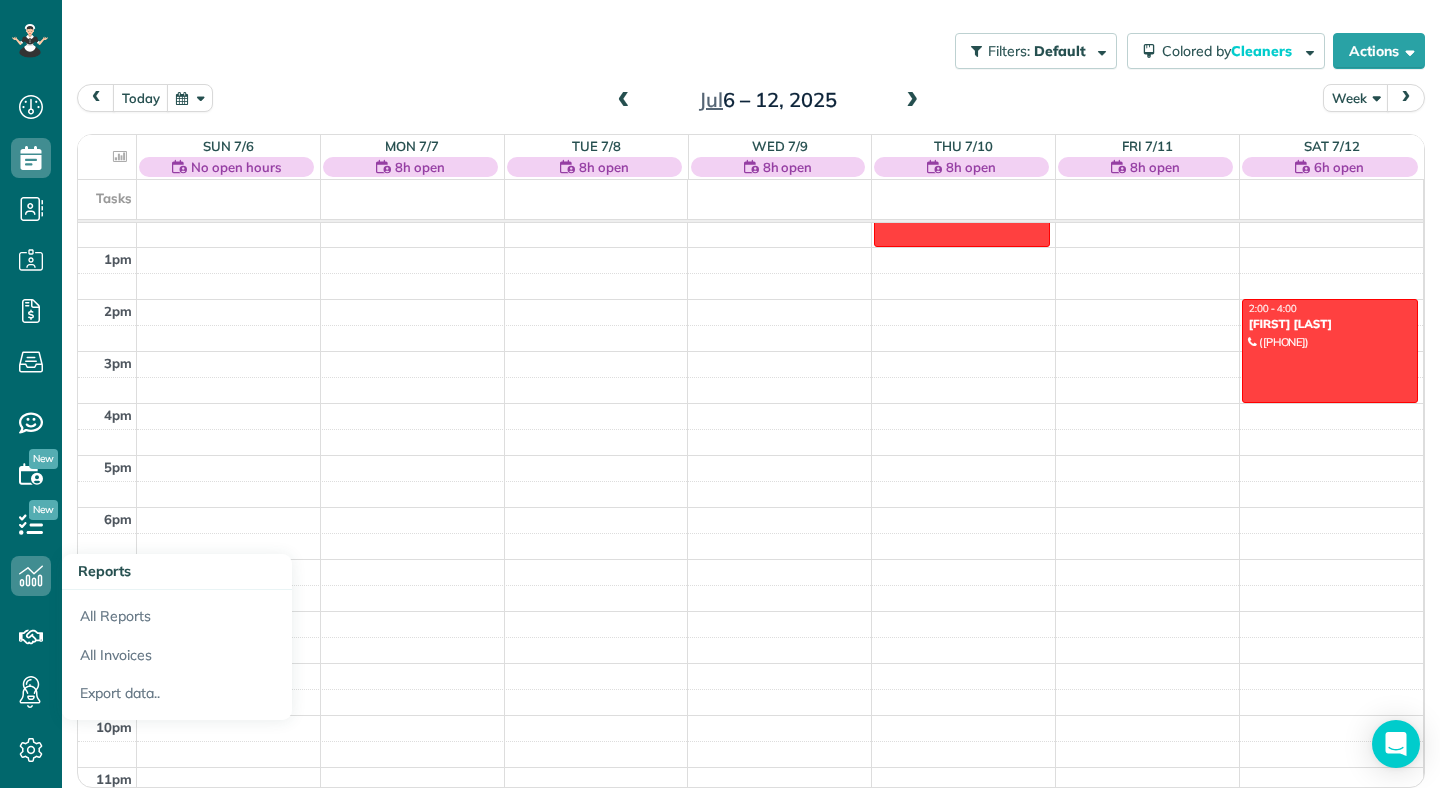 click on "Reports" at bounding box center [104, 571] 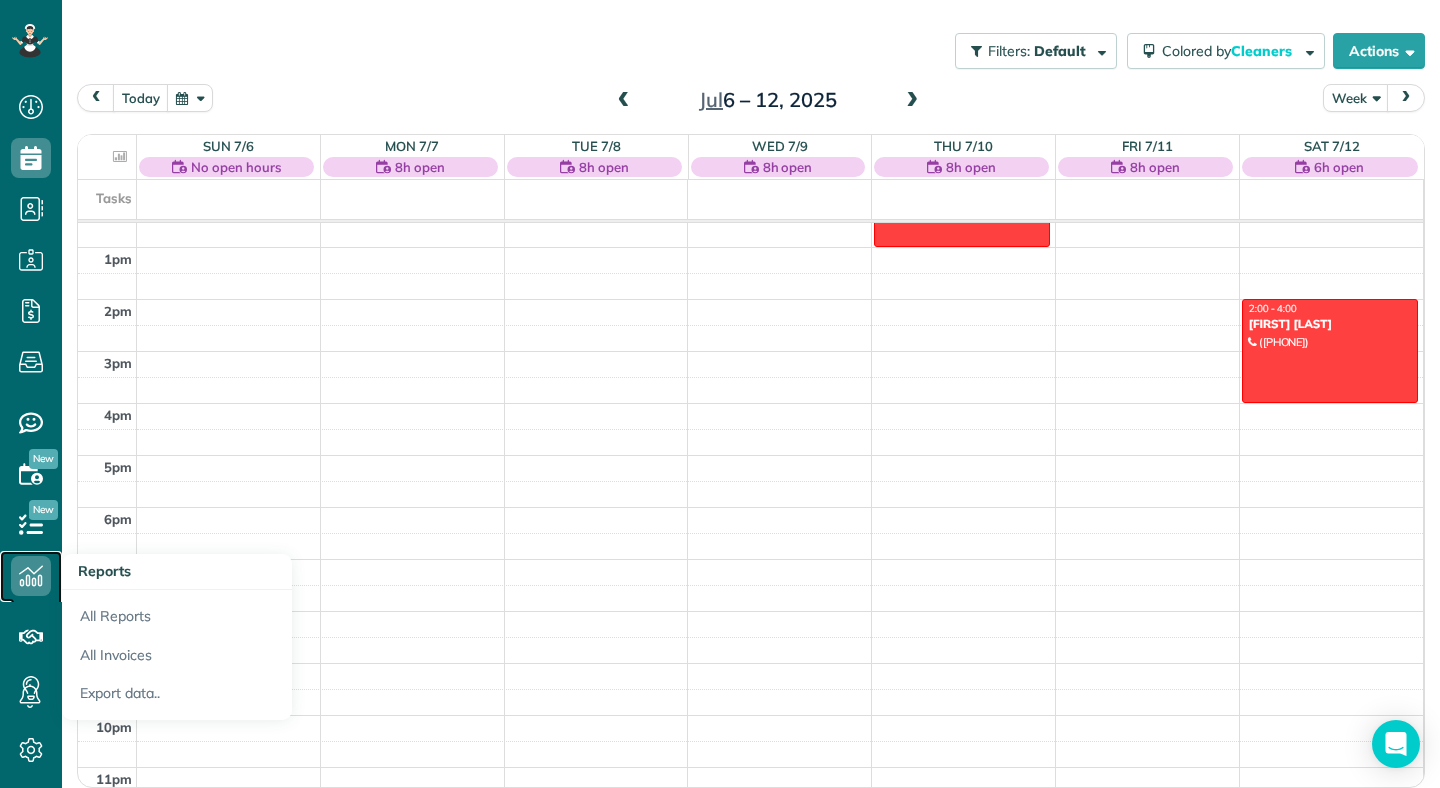 click 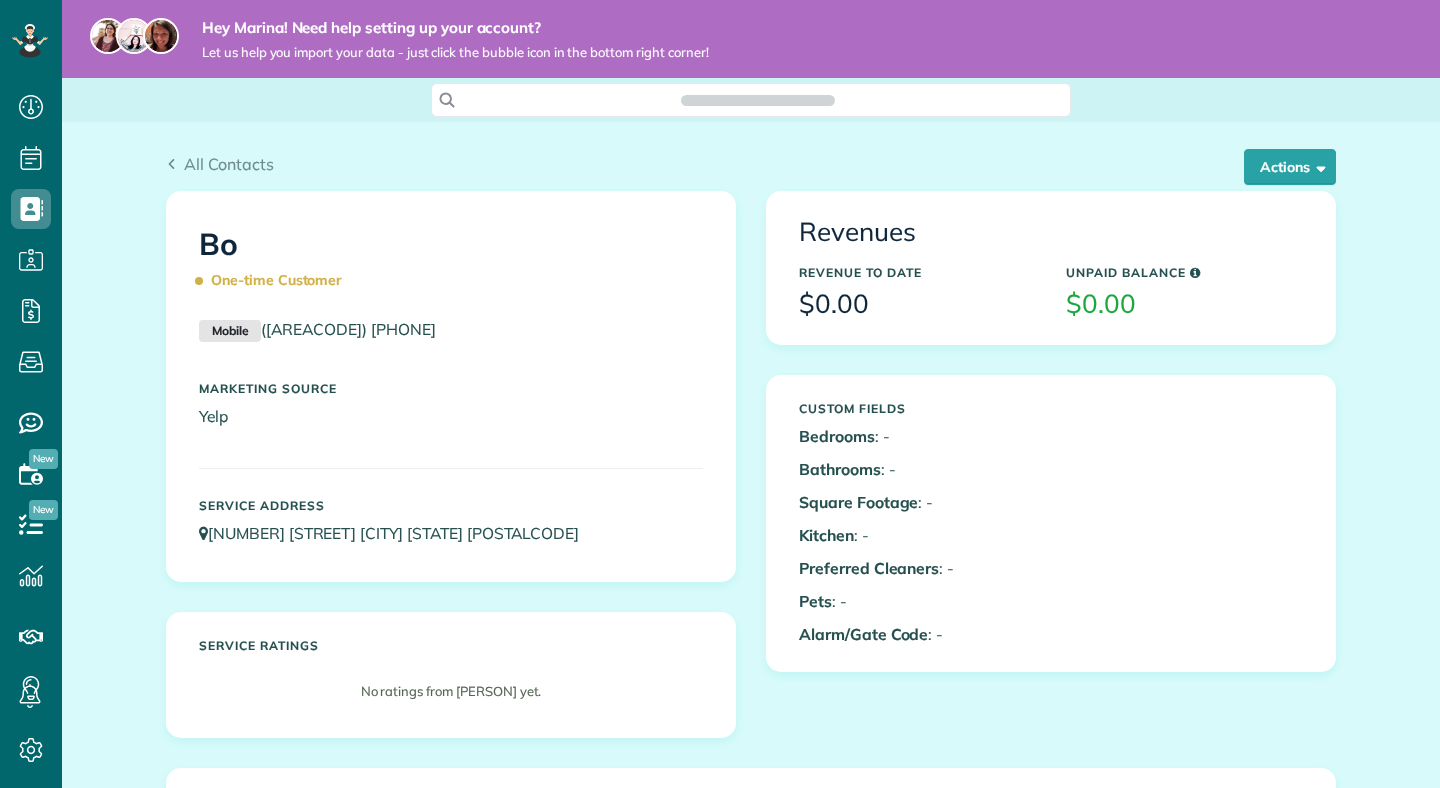 scroll, scrollTop: 0, scrollLeft: 0, axis: both 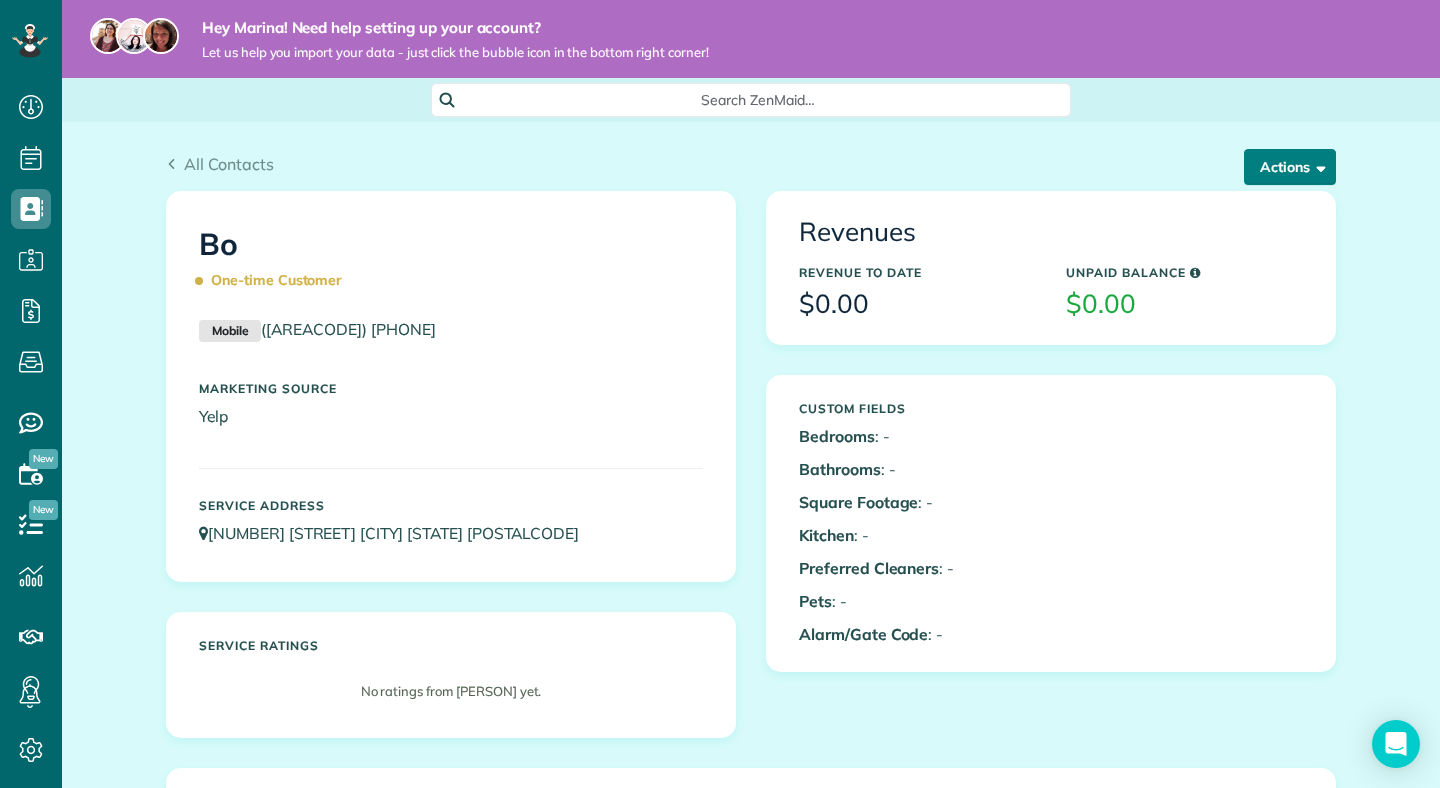click on "Actions" at bounding box center (1290, 167) 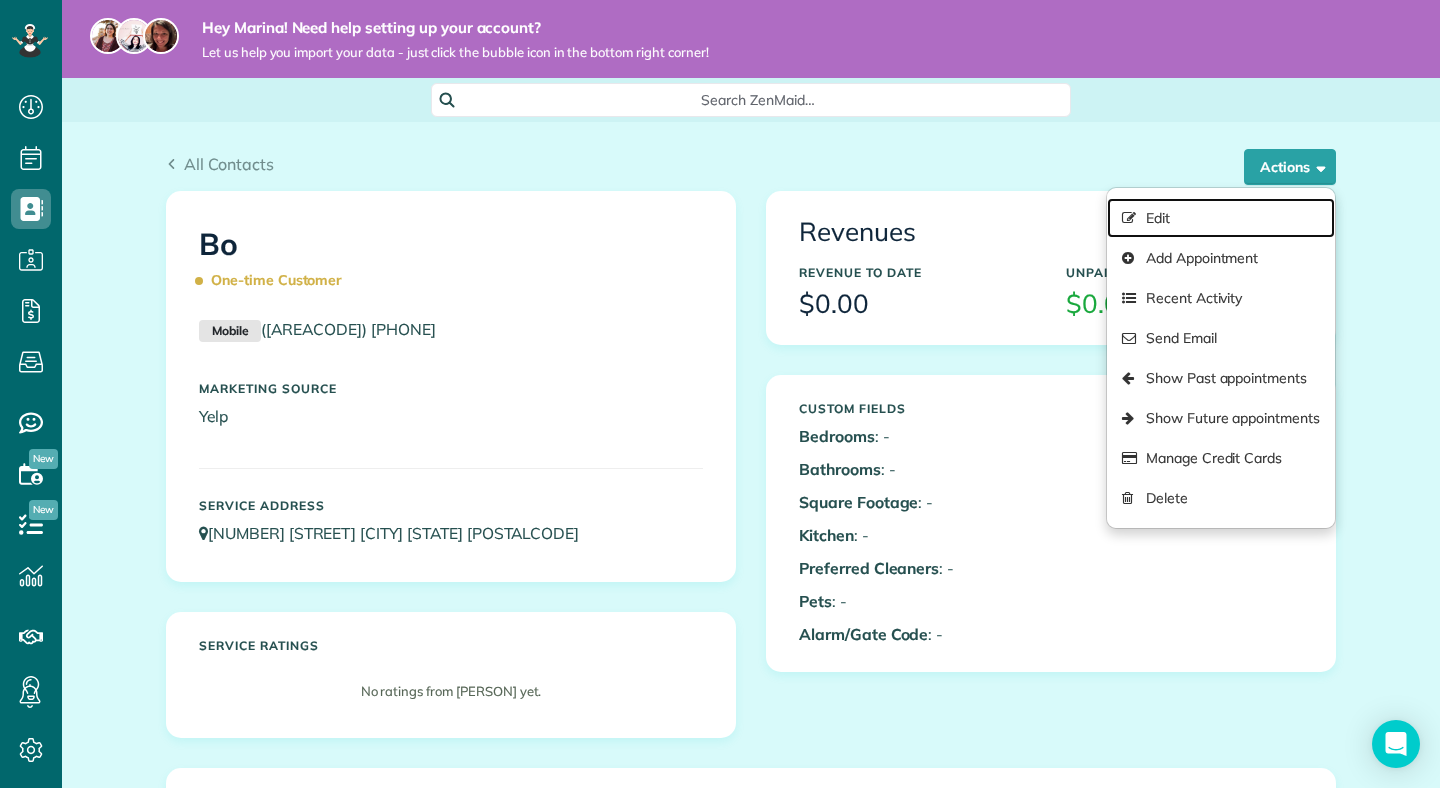 click on "Edit" at bounding box center (1221, 218) 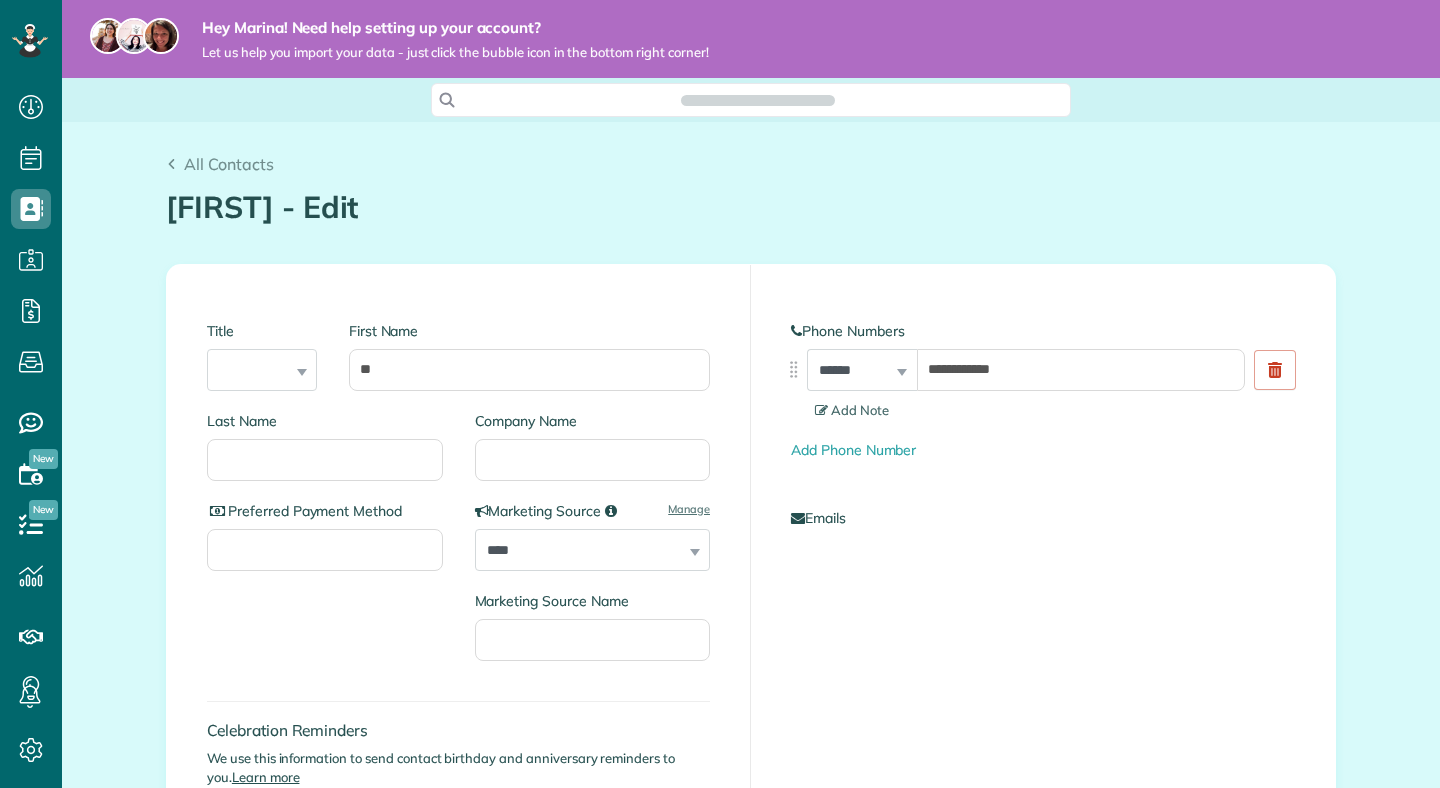 scroll, scrollTop: 0, scrollLeft: 0, axis: both 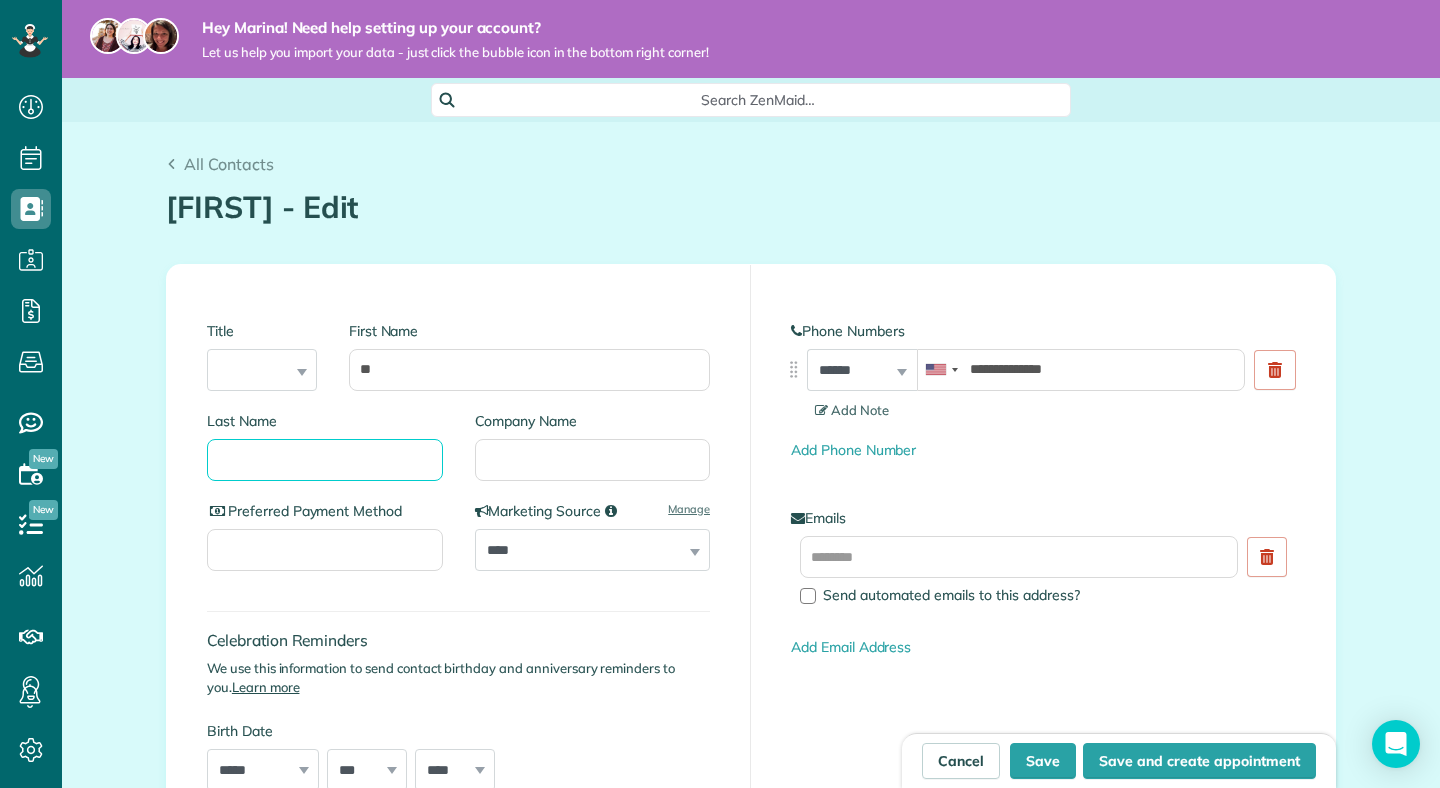 click on "Last Name" at bounding box center [325, 460] 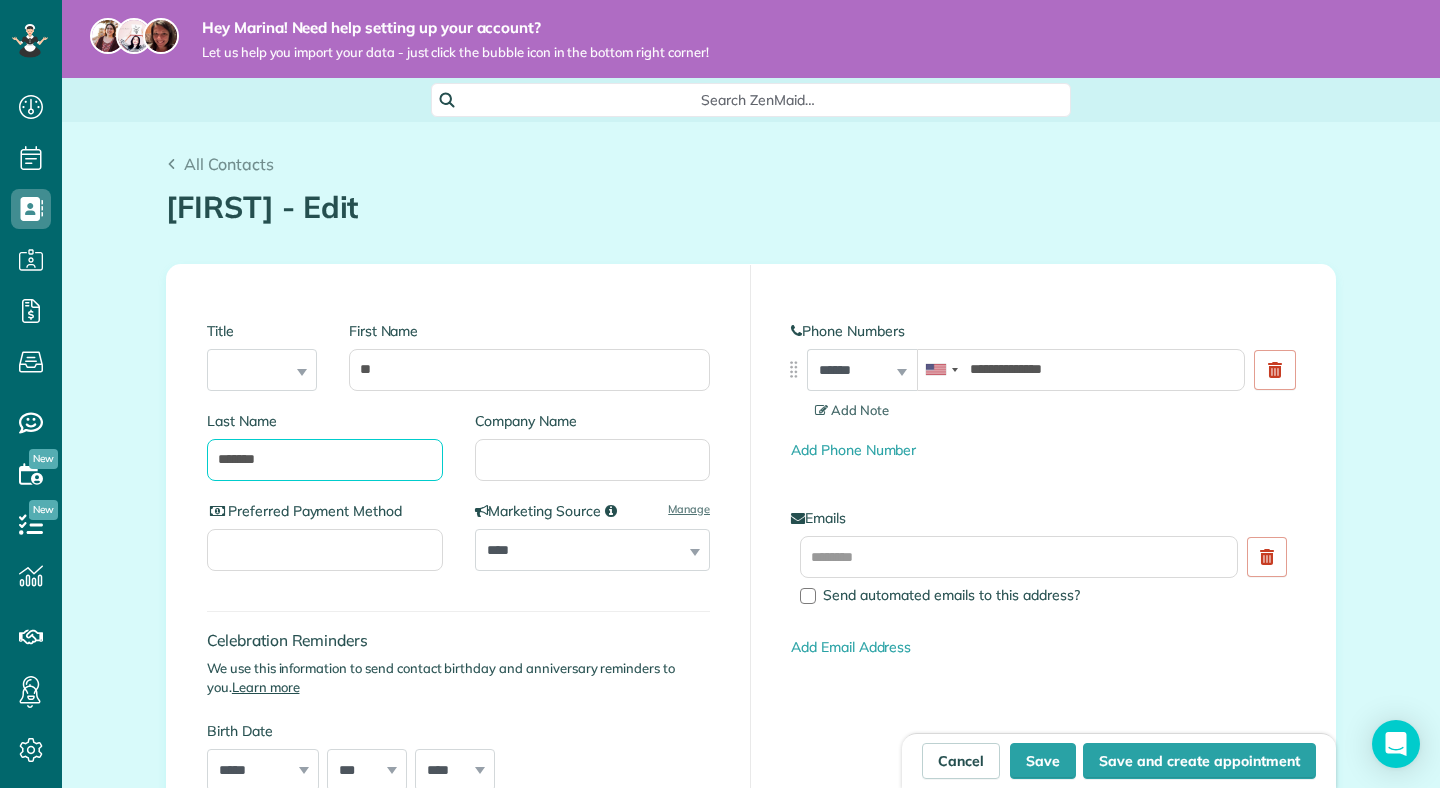 type on "******" 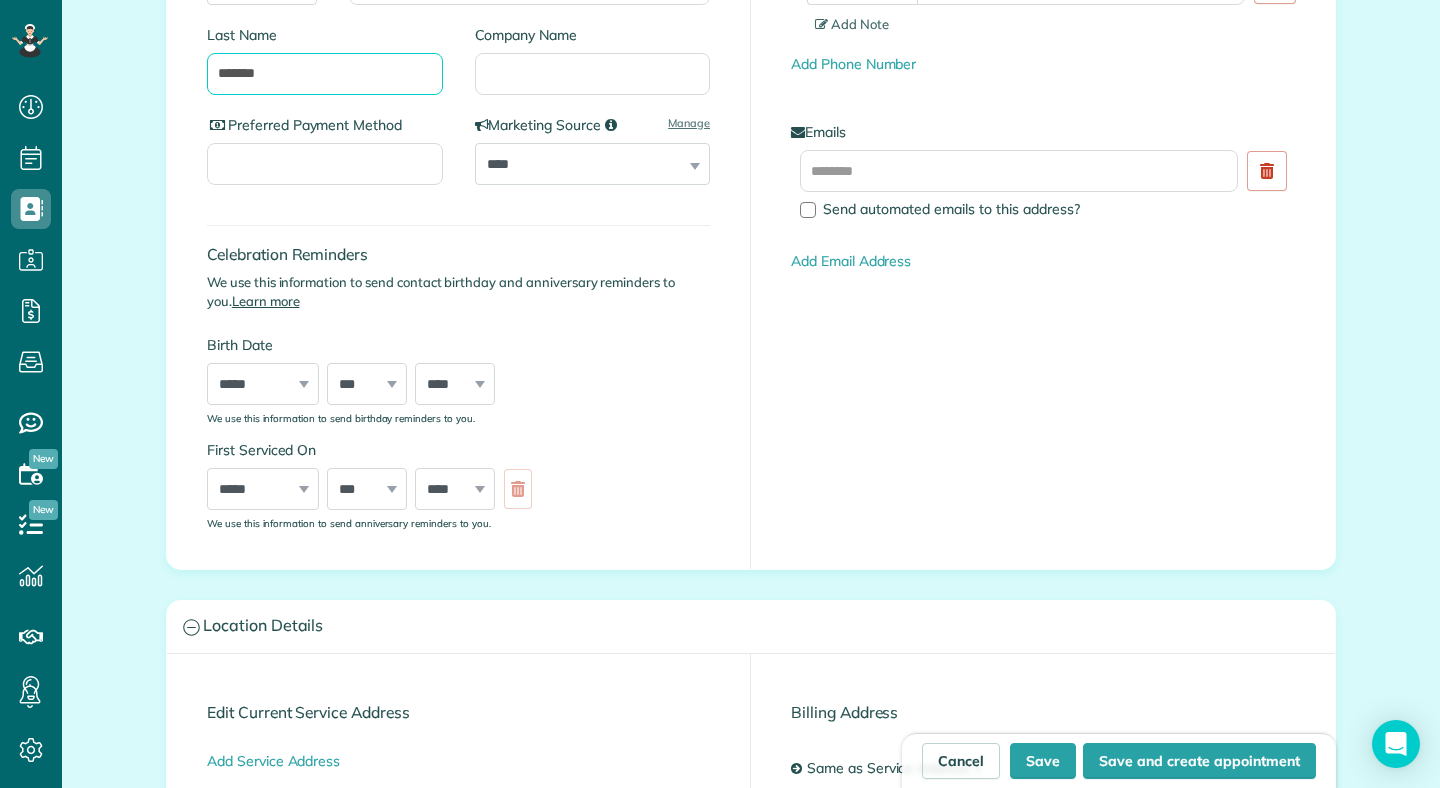 scroll, scrollTop: 504, scrollLeft: 0, axis: vertical 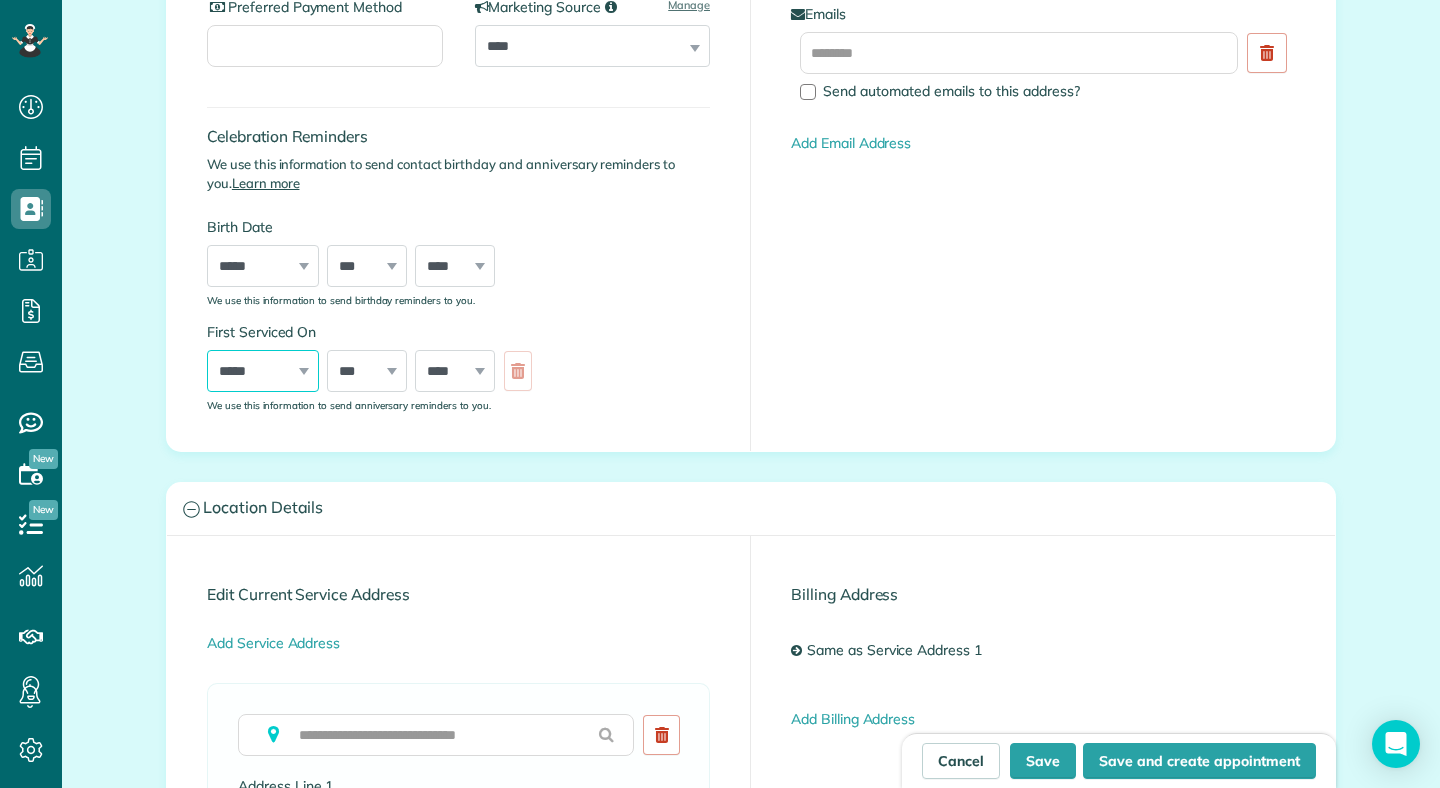 click on "*****
*******
********
*****
*****
***
****
****
******
*********
*******
********
********" at bounding box center [263, 371] 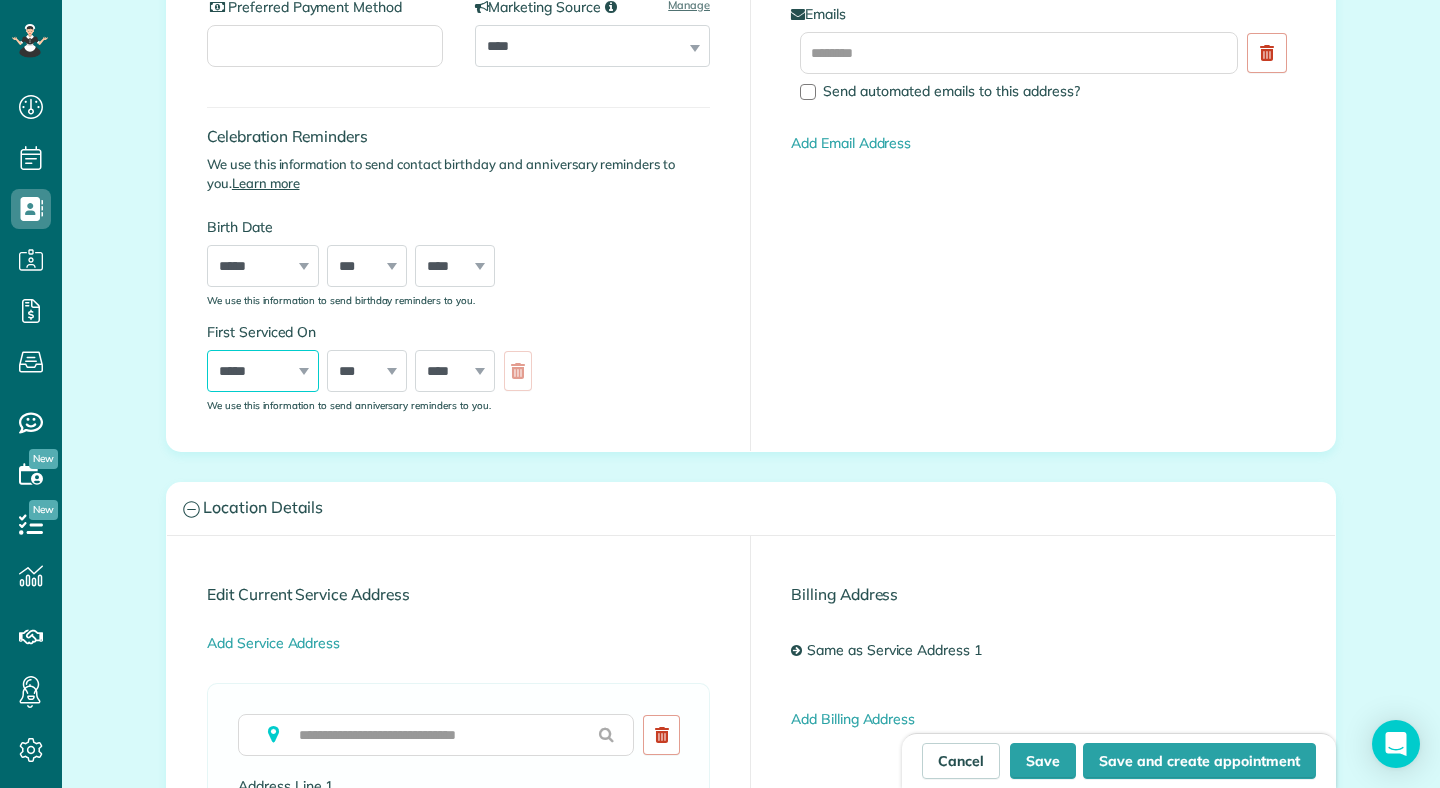 select on "*" 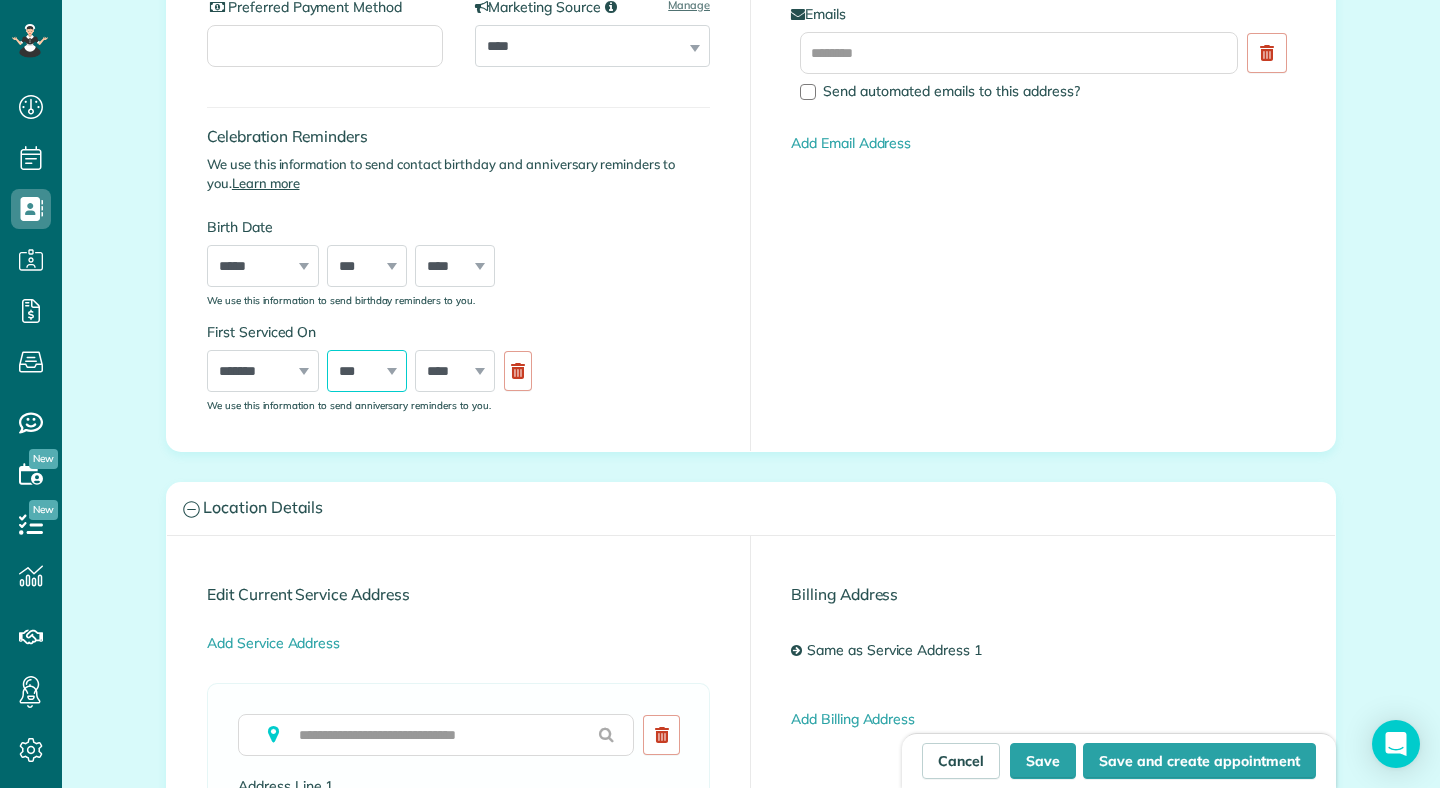click on "***
*
*
*
*
*
*
*
*
*
**
**
**
**
**
**
**
**
**
**
**
**
**
**
**
**
**
**
**
**
**
**" at bounding box center [367, 371] 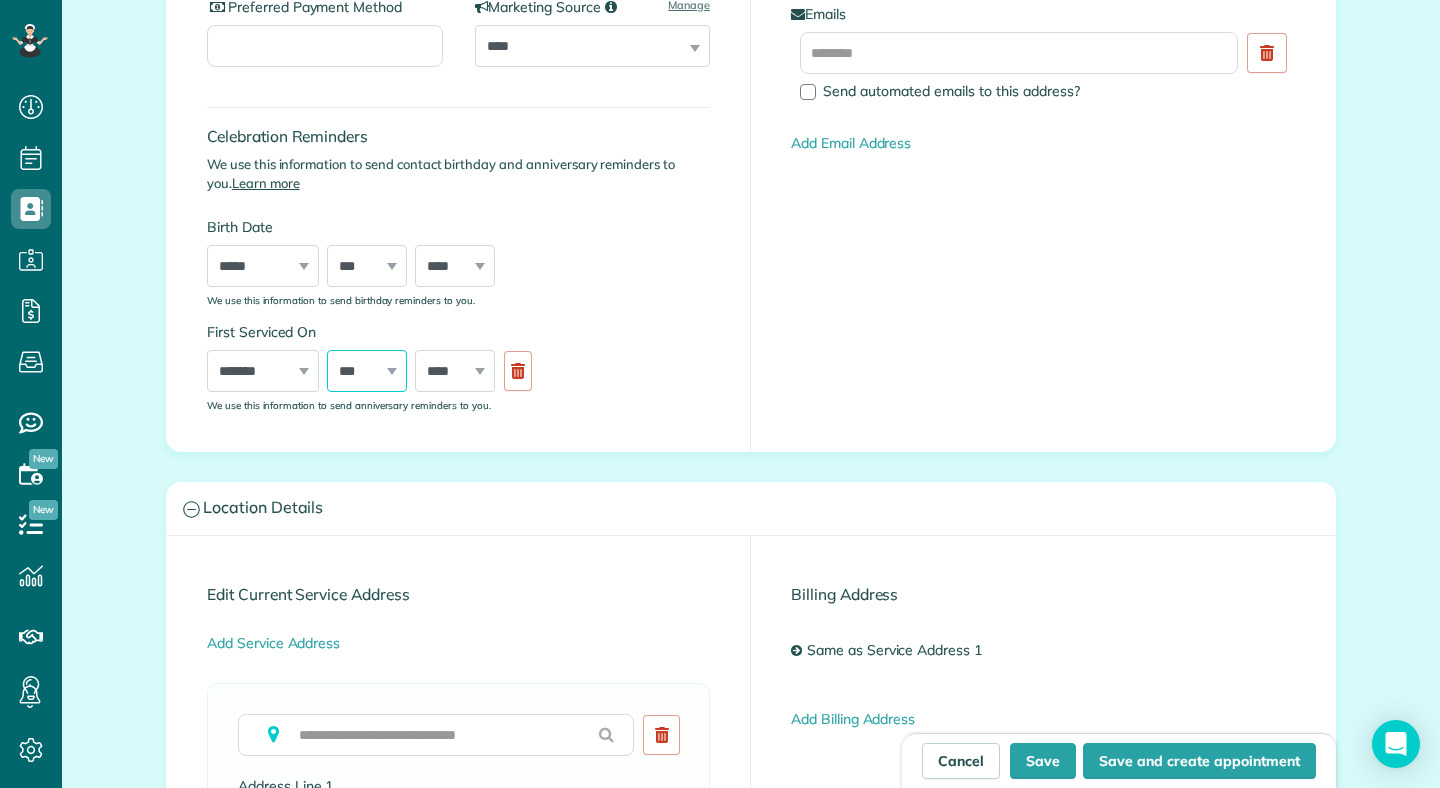 select on "**" 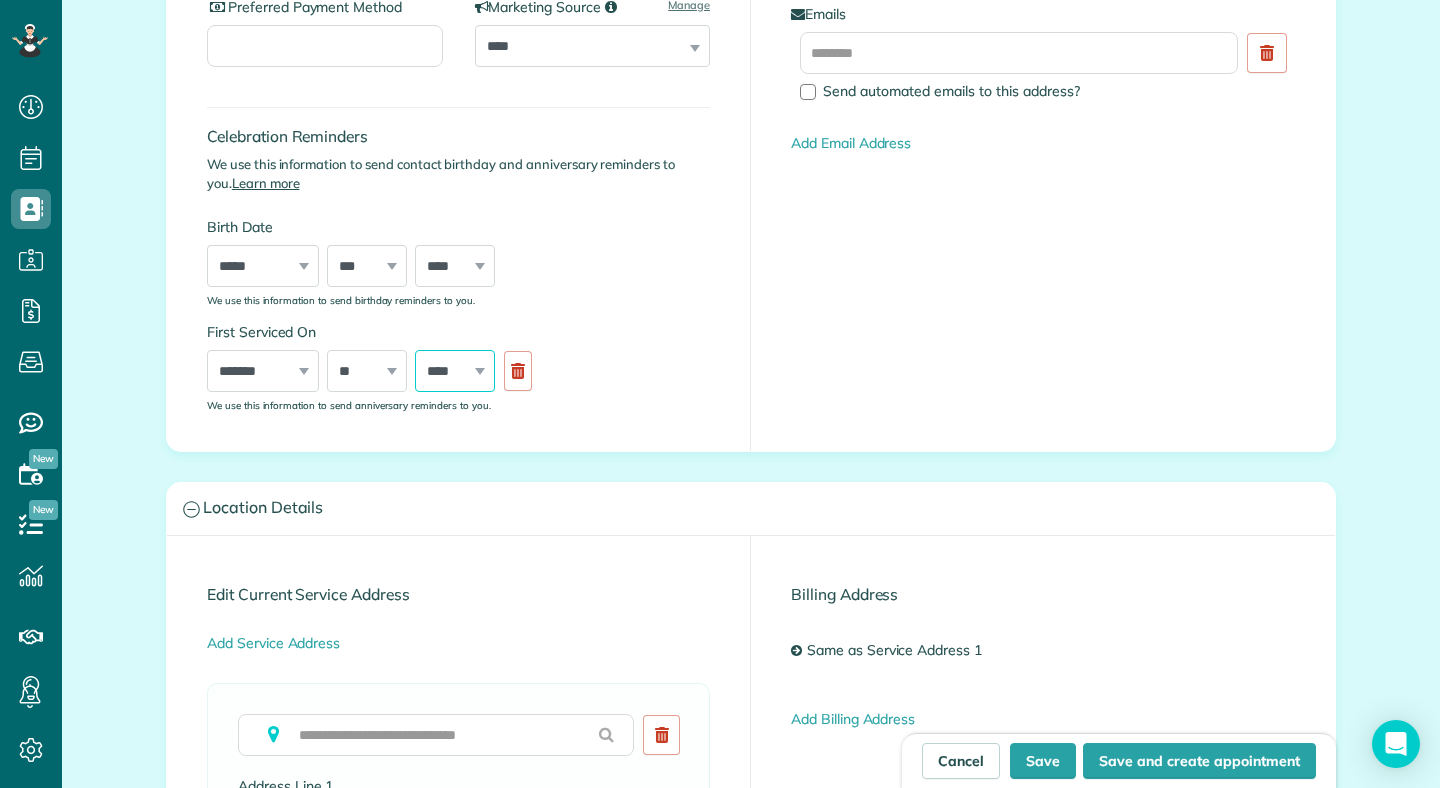 click on "****
****
****
****
****
****
****
****
****
****
****
****
****
****
****
****
****
****
****
****
****
****
****
****
****
****
****
****
****
****
****
****
****
****
****
****
****
****
****
****
****
****
****
****
****
****
****
****
****
****
****
****" at bounding box center [455, 371] 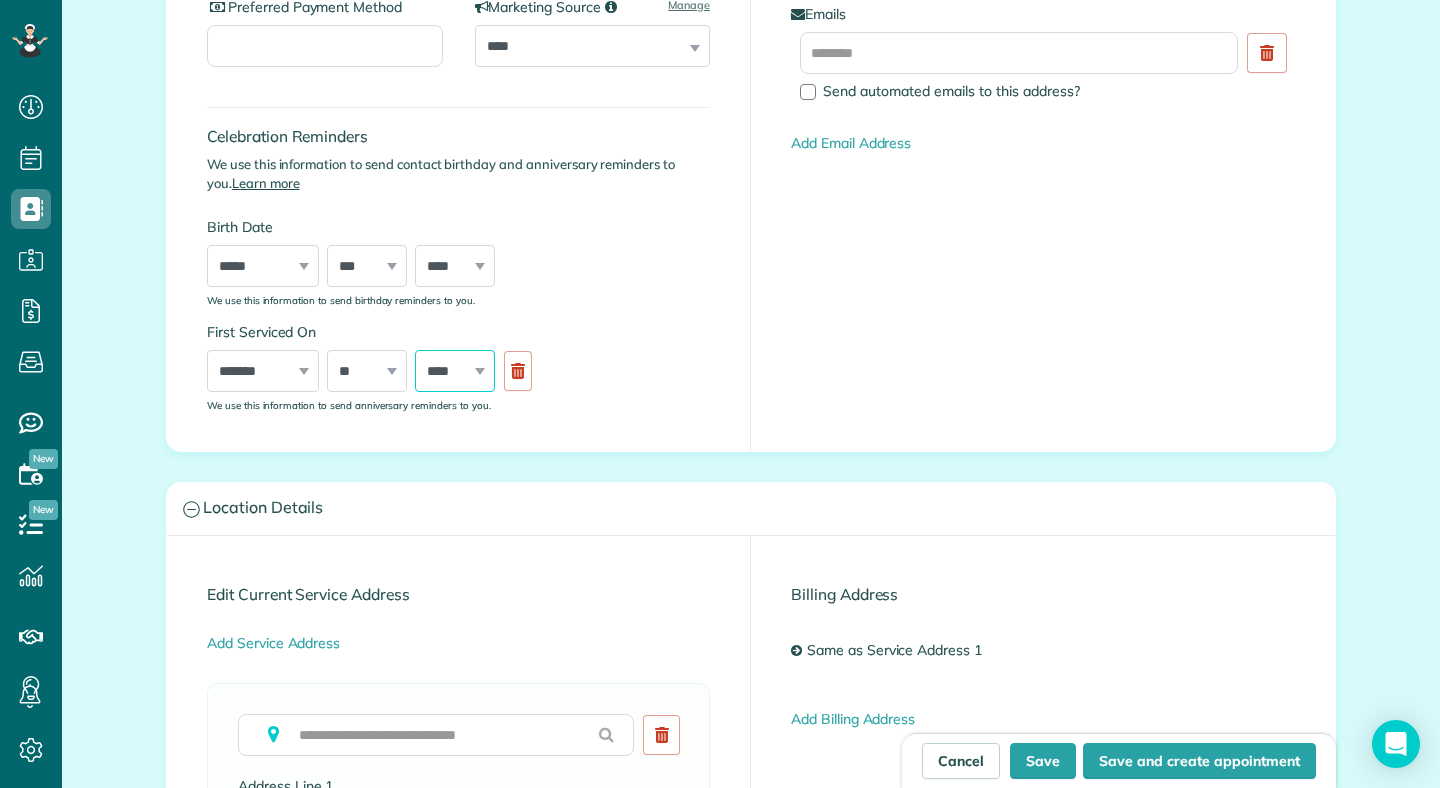 select on "****" 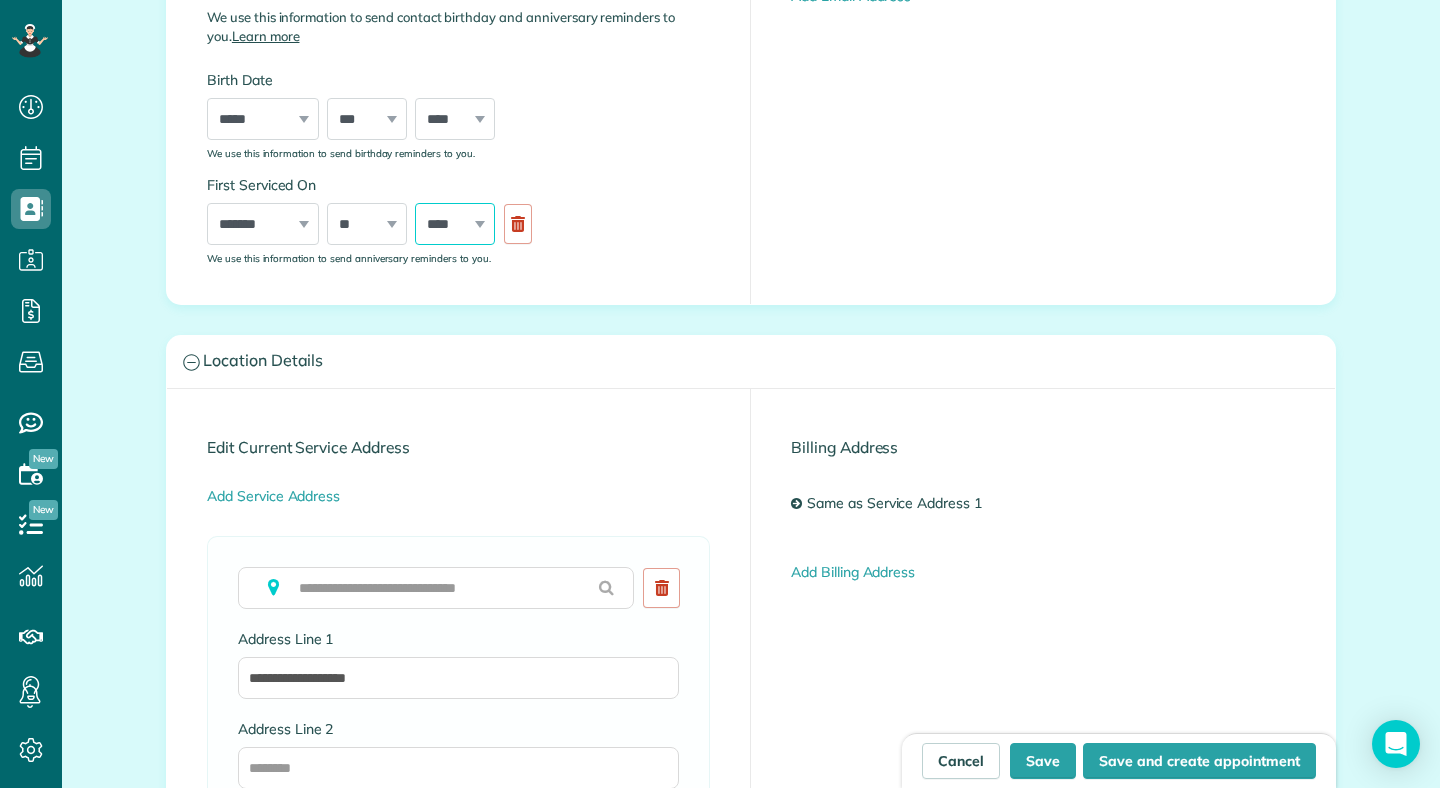 scroll, scrollTop: 767, scrollLeft: 0, axis: vertical 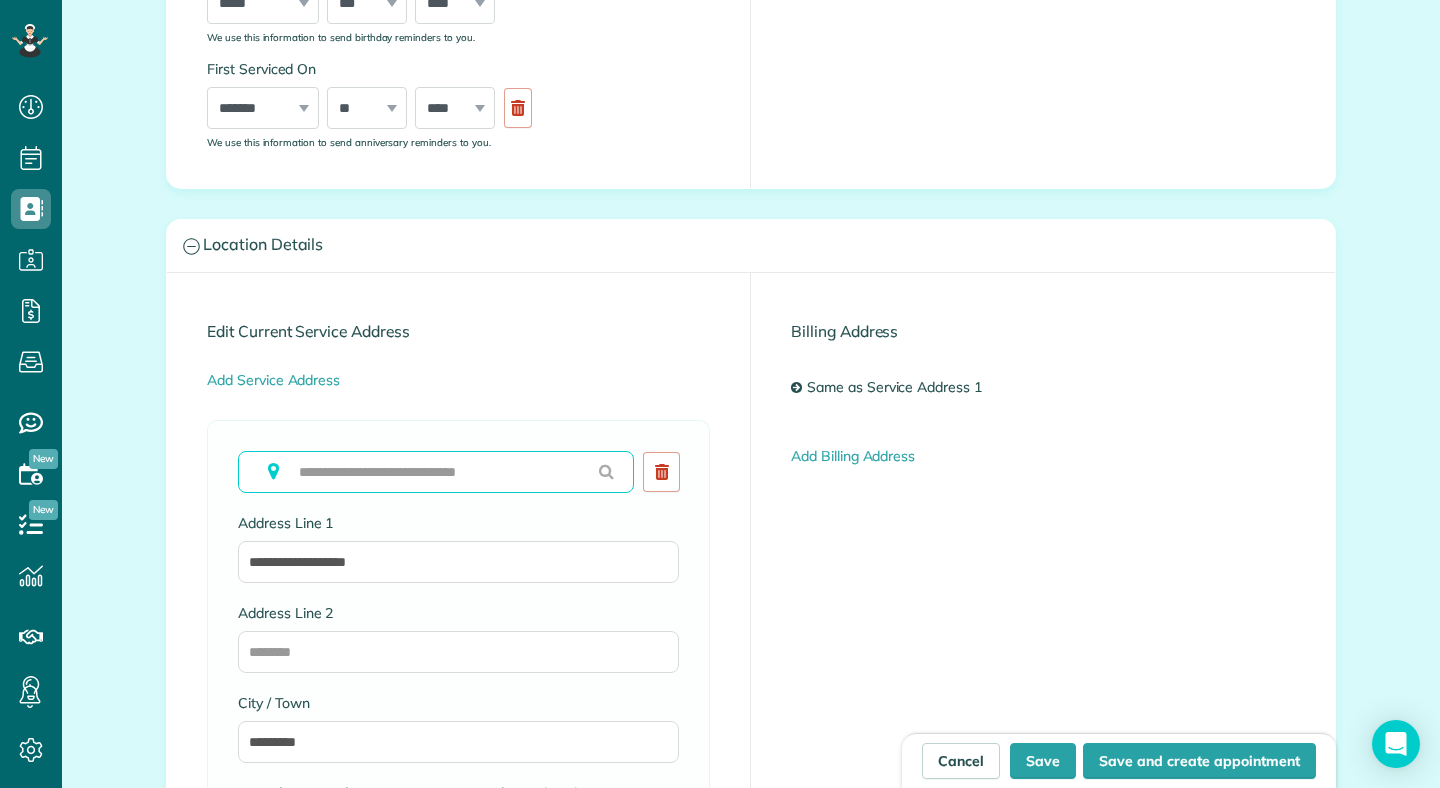 click at bounding box center [436, 472] 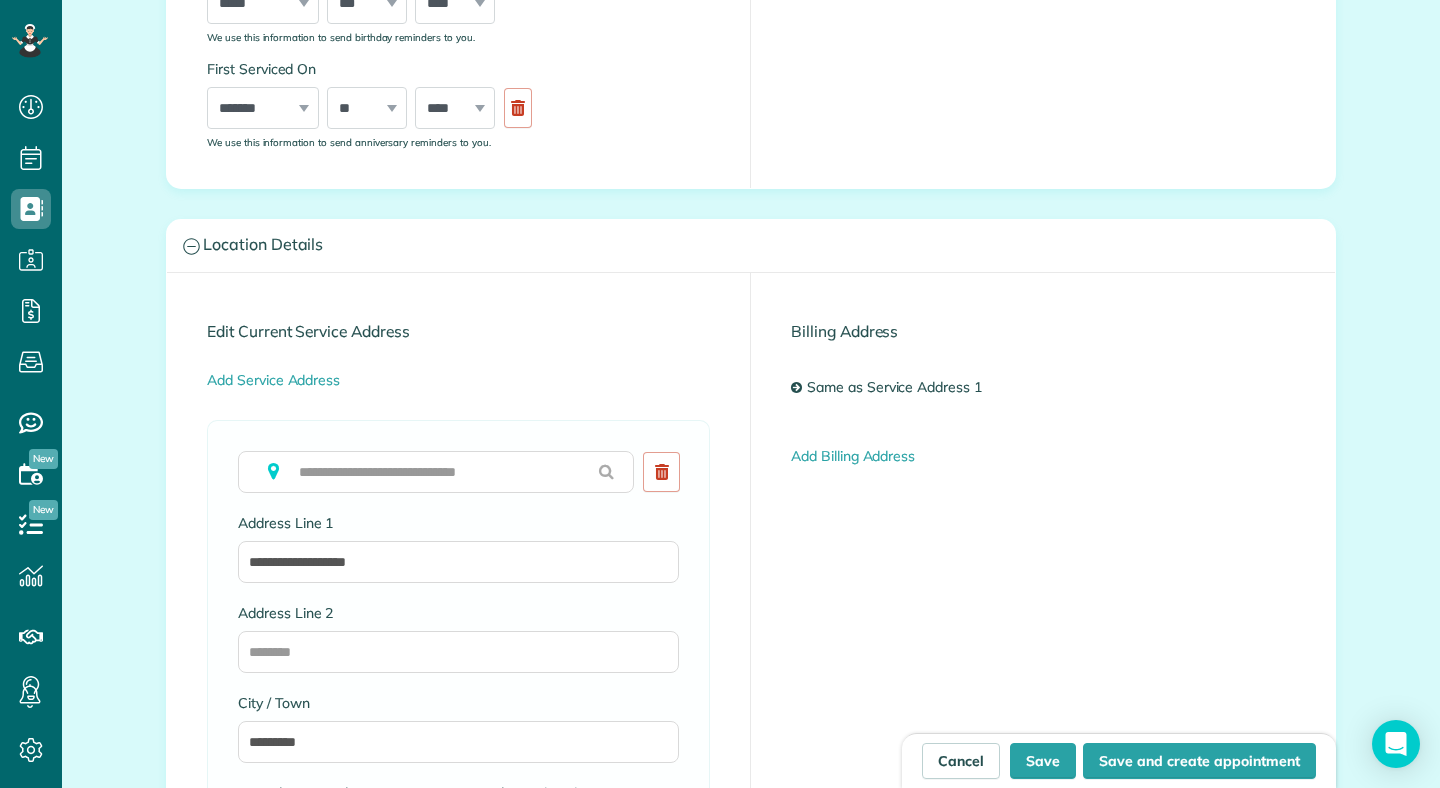 click on "**********" at bounding box center (459, 759) 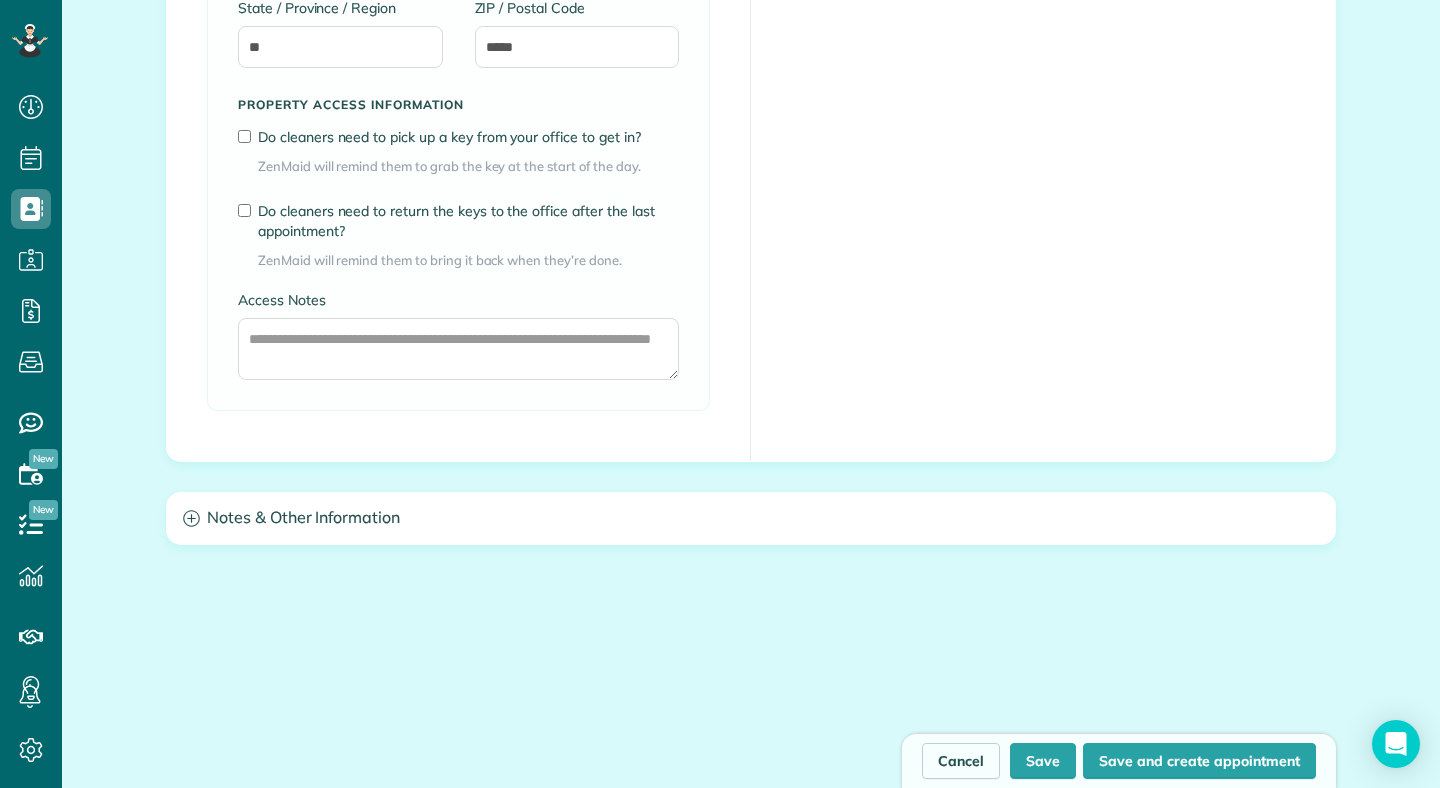 scroll, scrollTop: 1611, scrollLeft: 0, axis: vertical 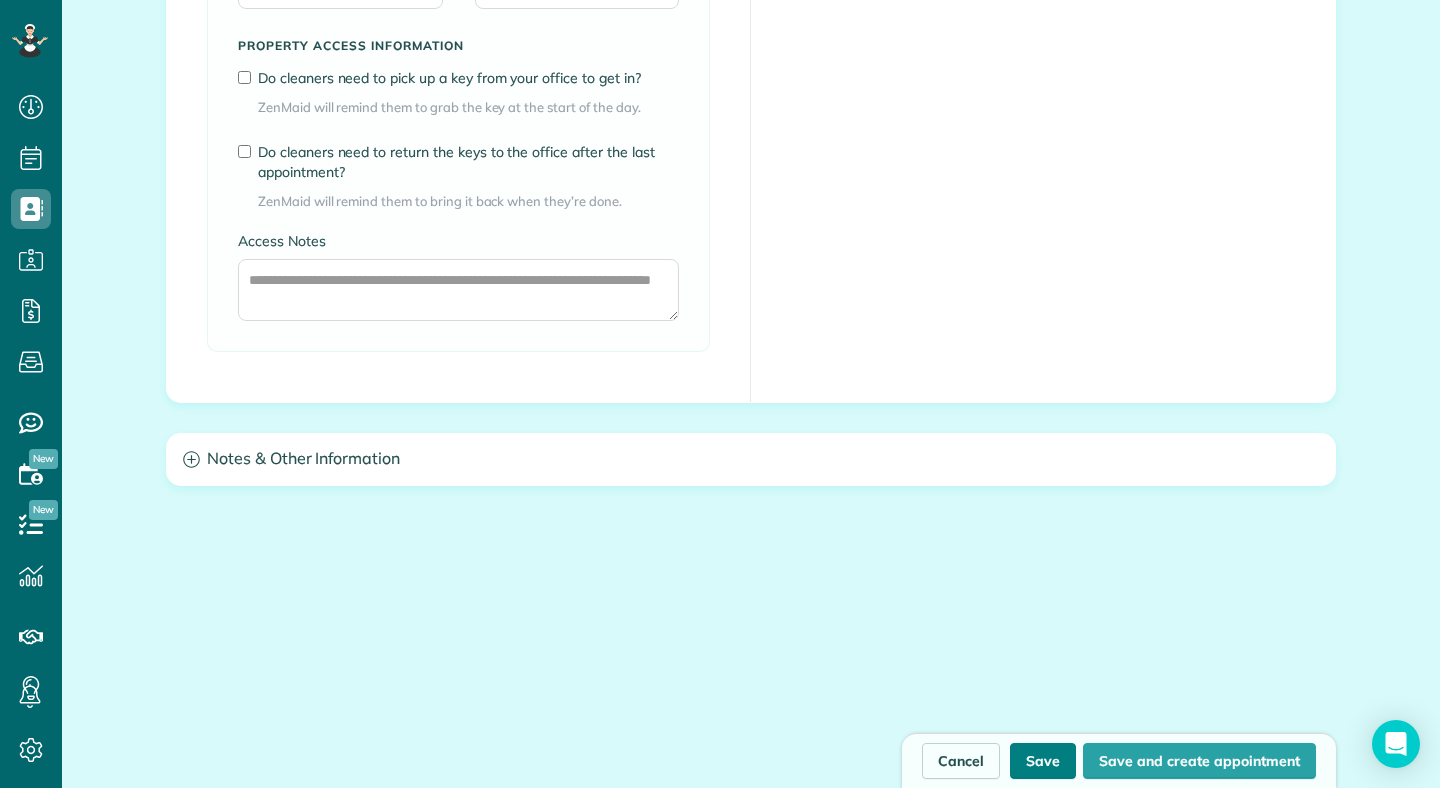 click on "Save" at bounding box center (1043, 761) 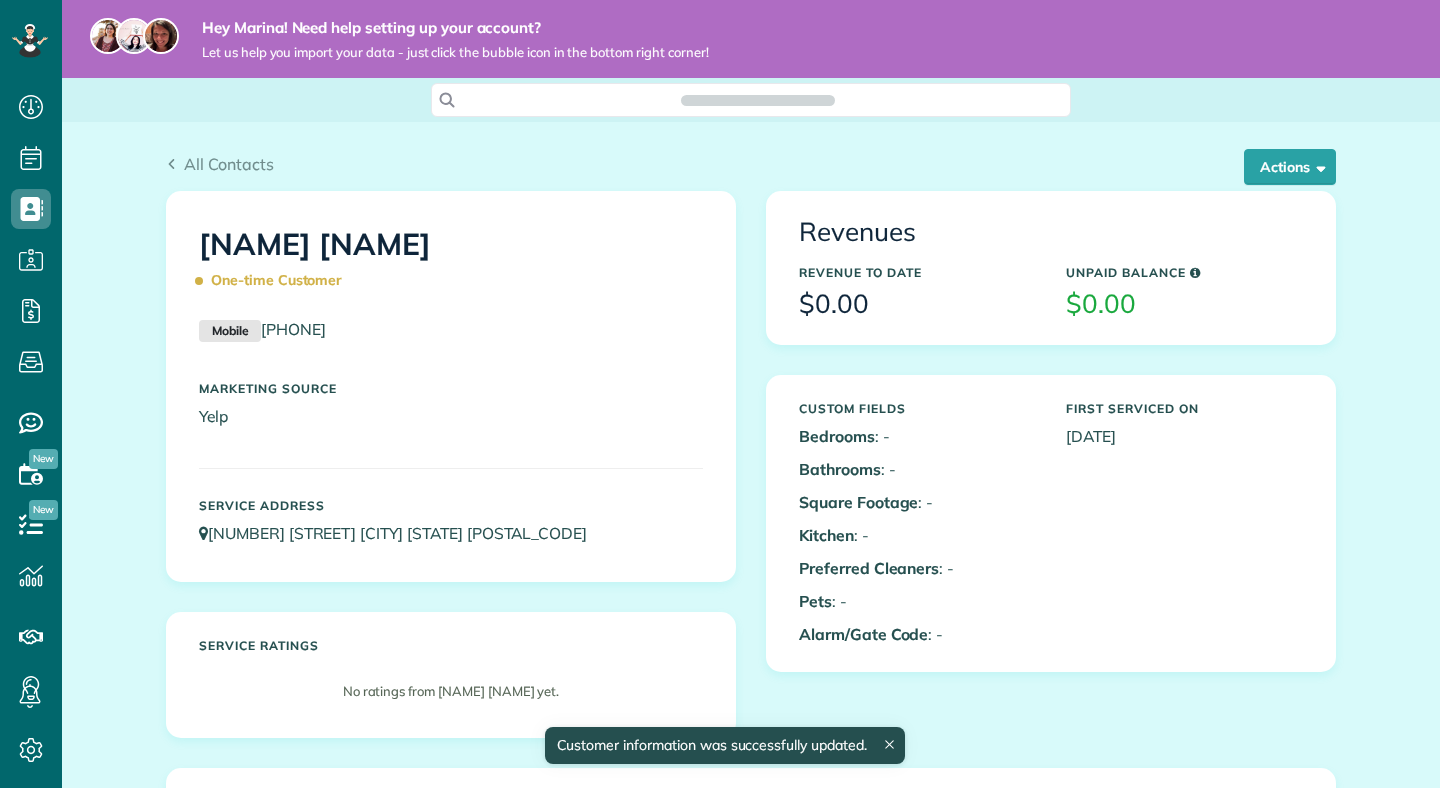 scroll, scrollTop: 0, scrollLeft: 0, axis: both 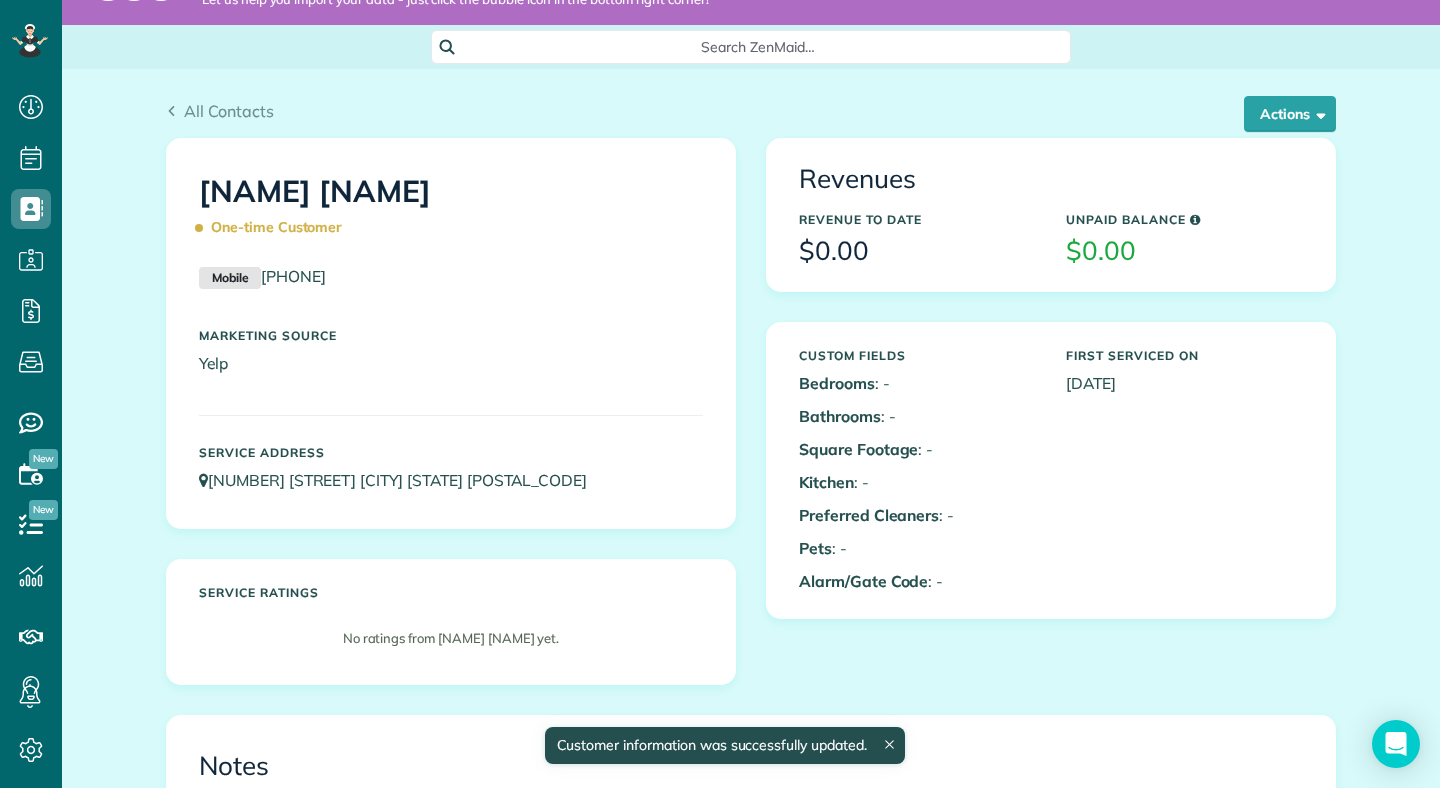 click on "$0.00" at bounding box center (1184, 251) 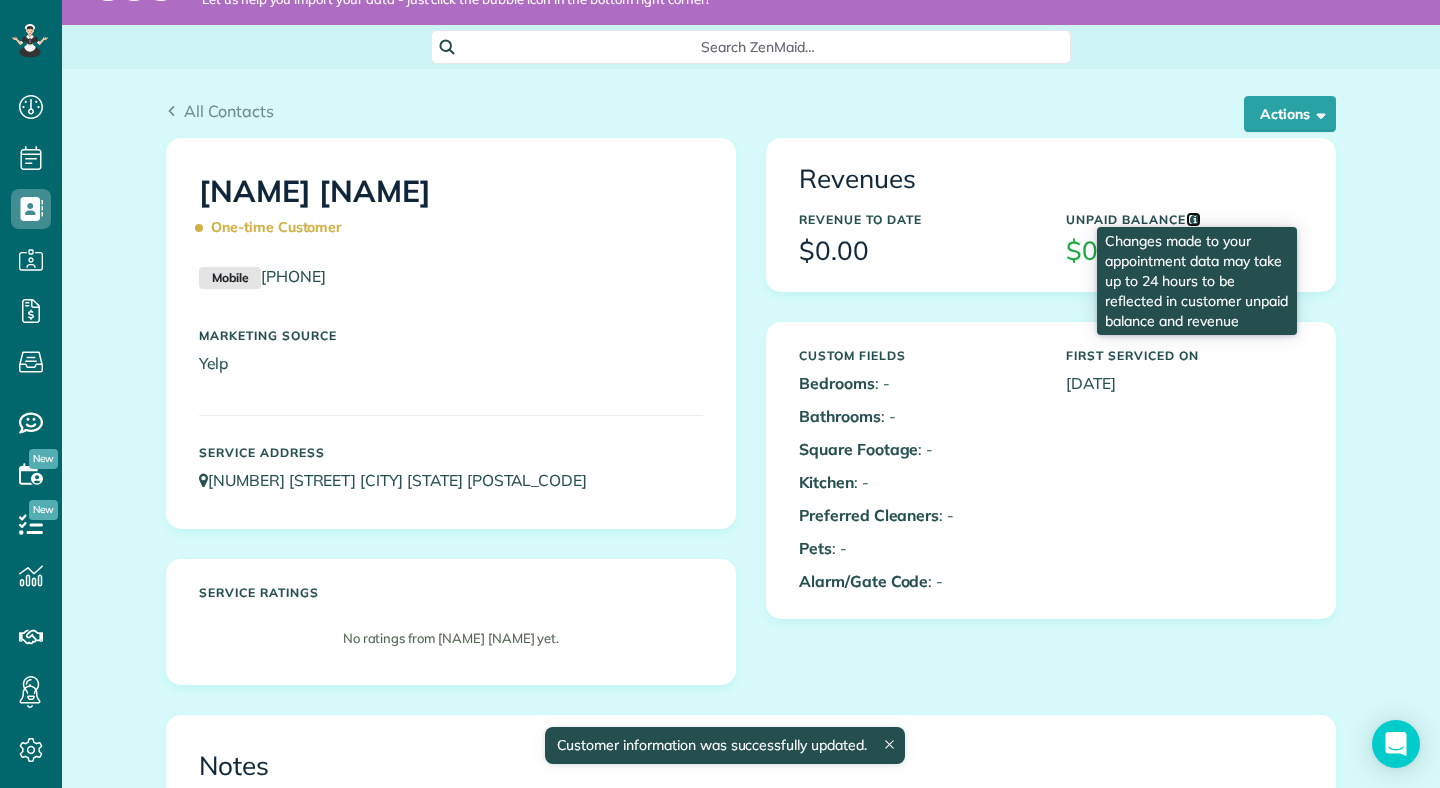 click at bounding box center [1195, 220] 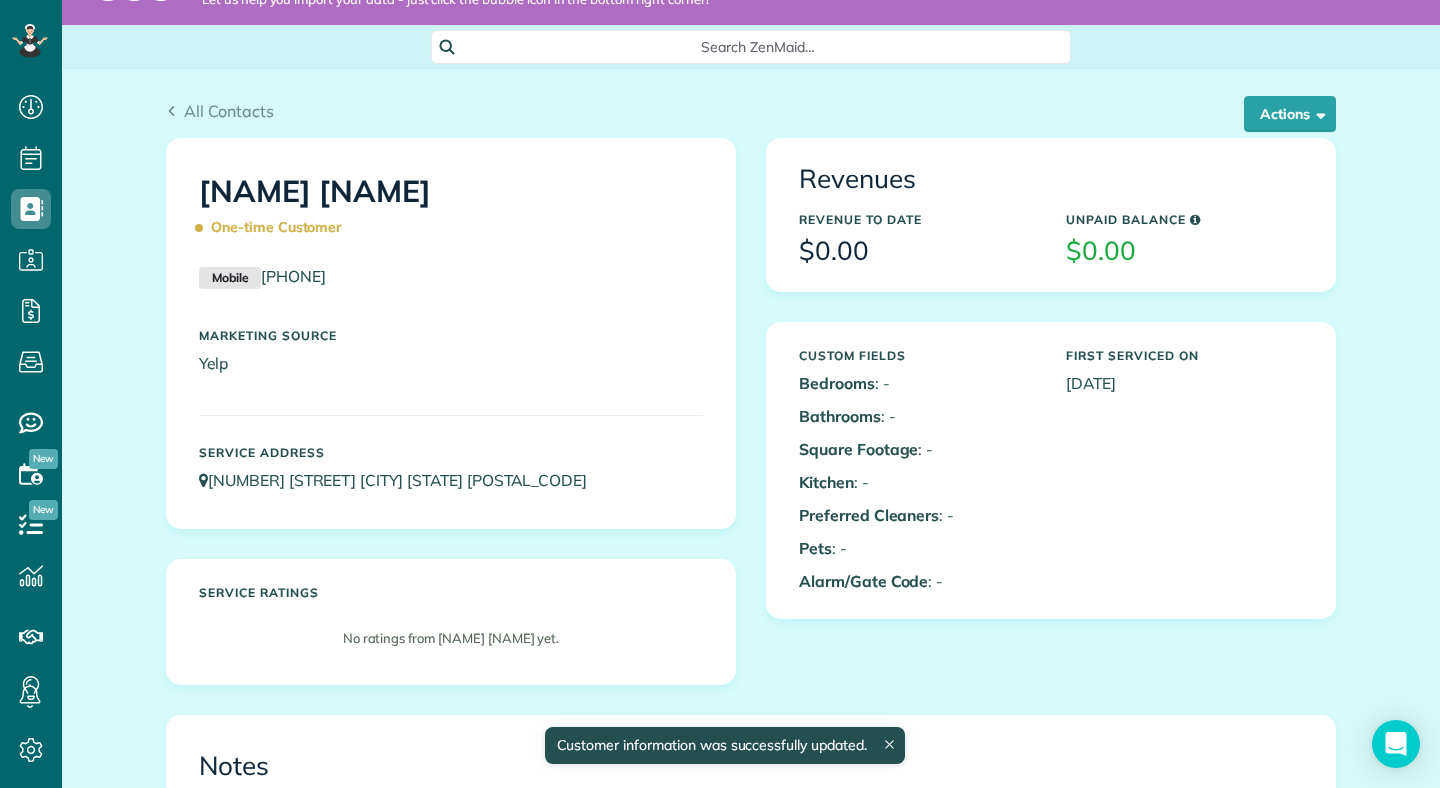 click on "Revenues" at bounding box center (1051, 179) 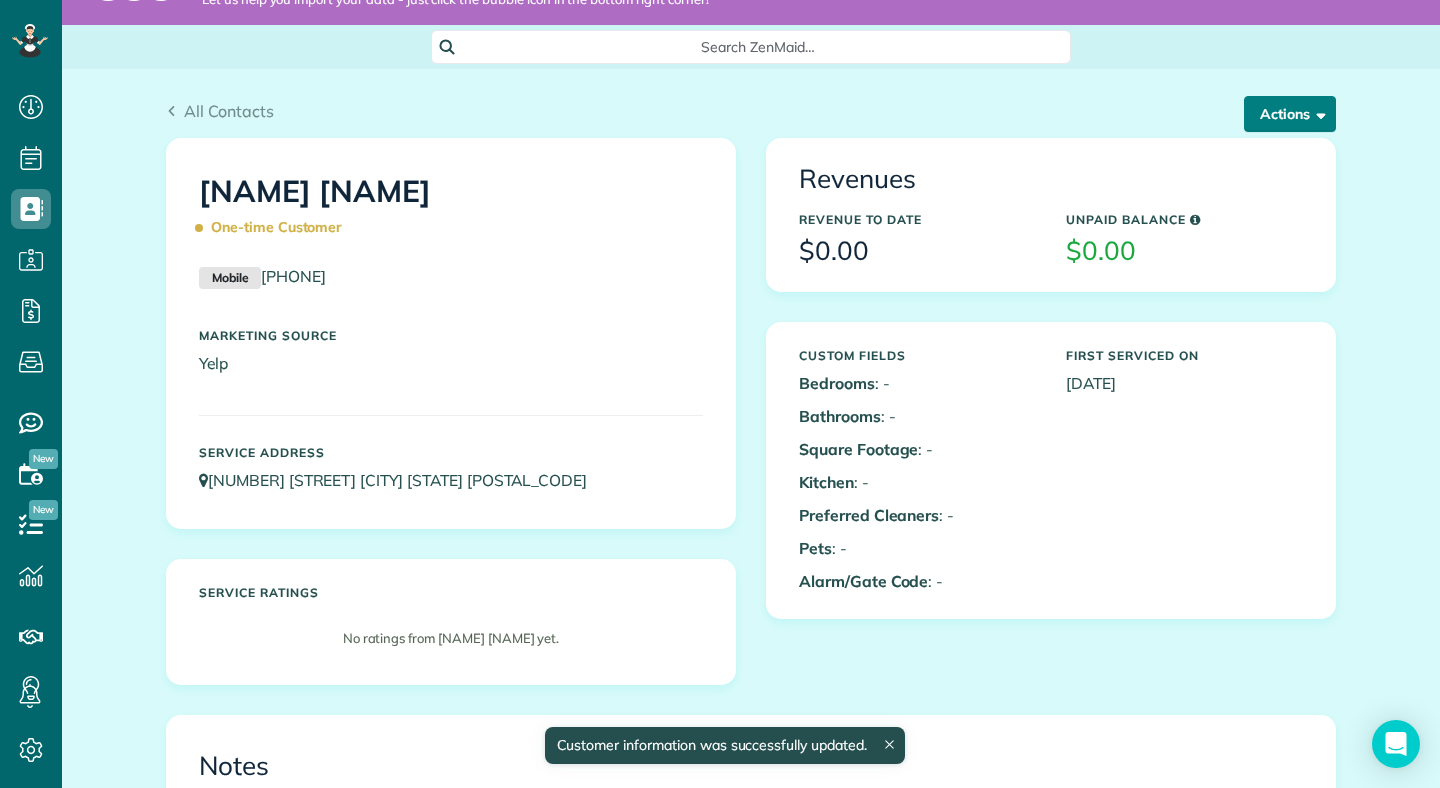 click on "Actions" at bounding box center [1290, 114] 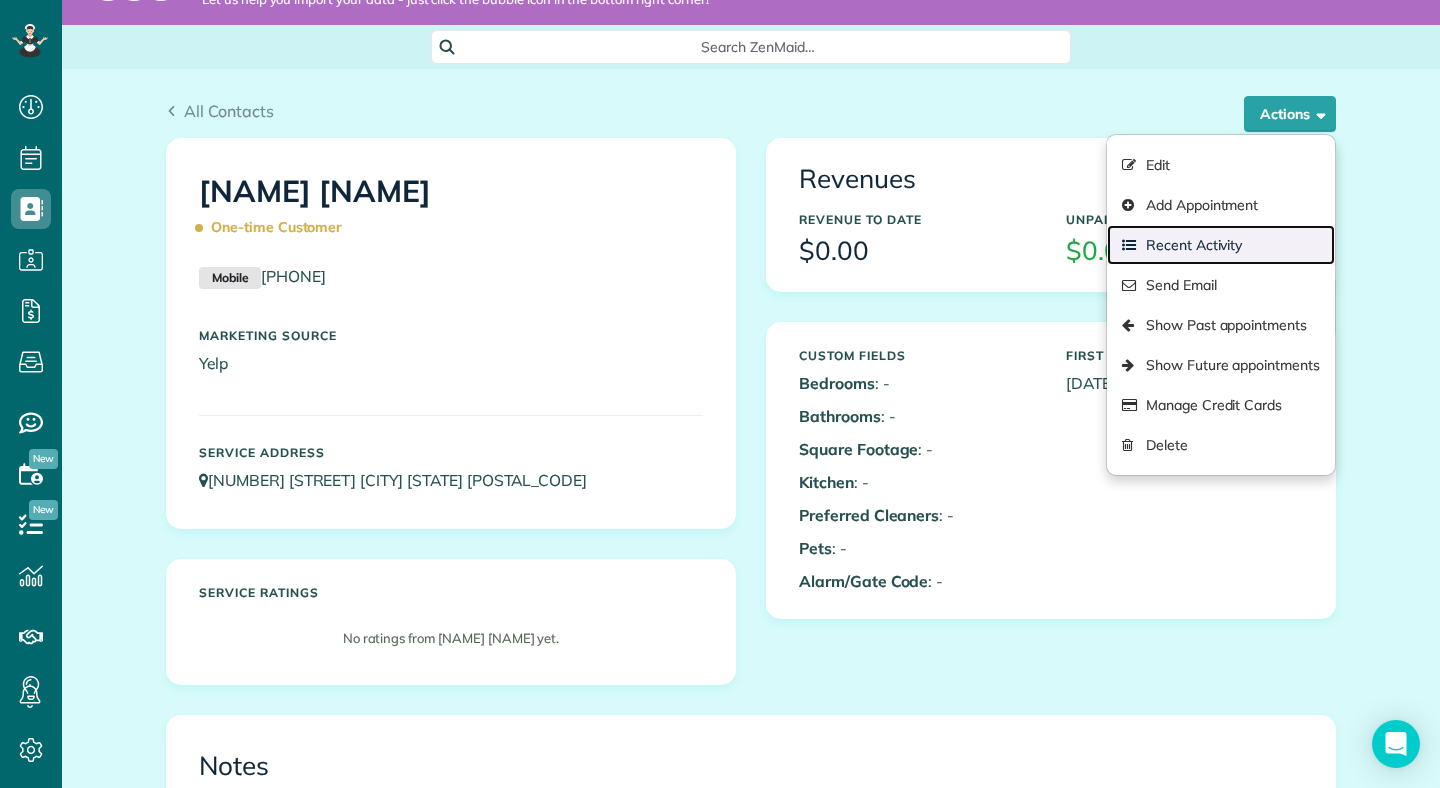 click on "Recent Activity" at bounding box center [1221, 245] 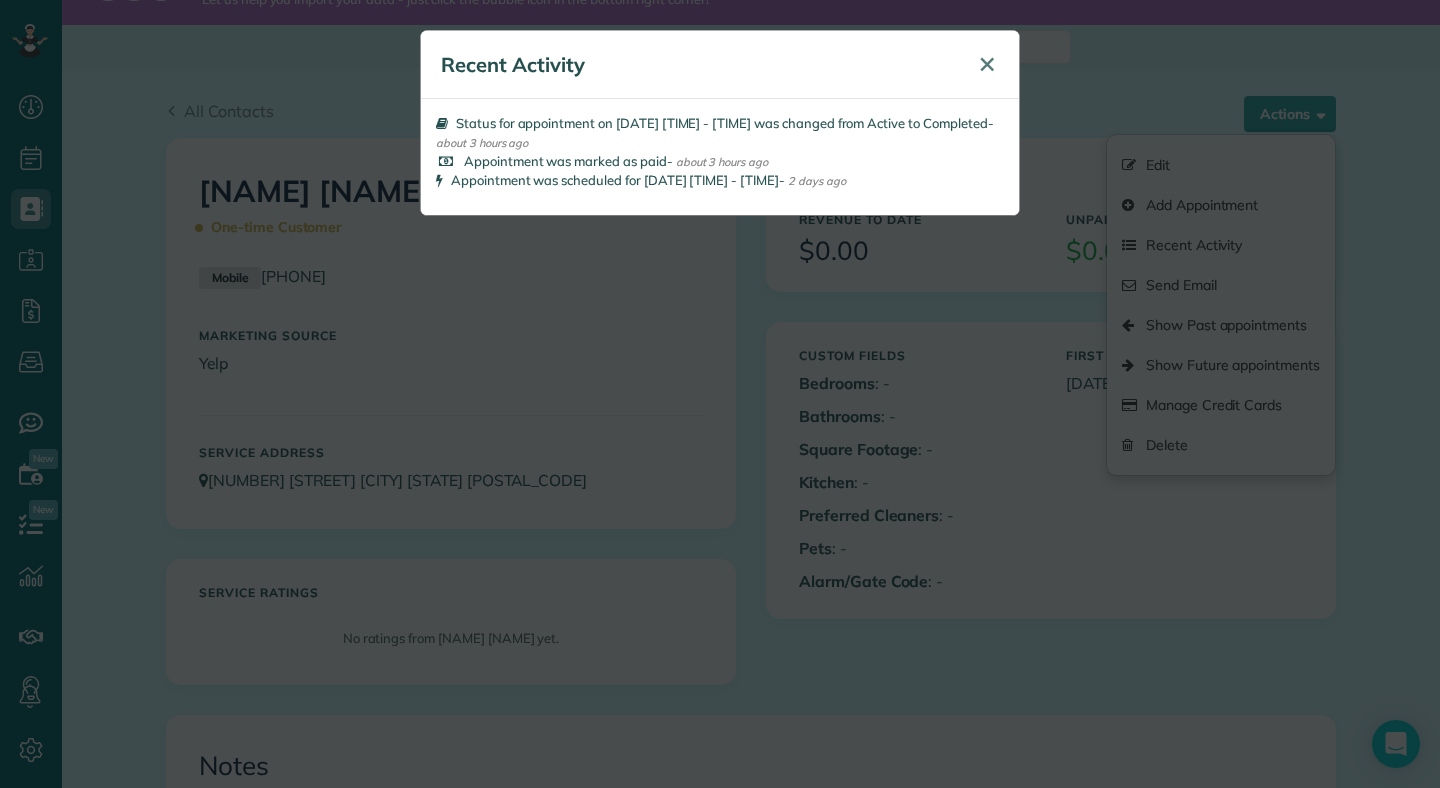 click on "✕" at bounding box center [987, 64] 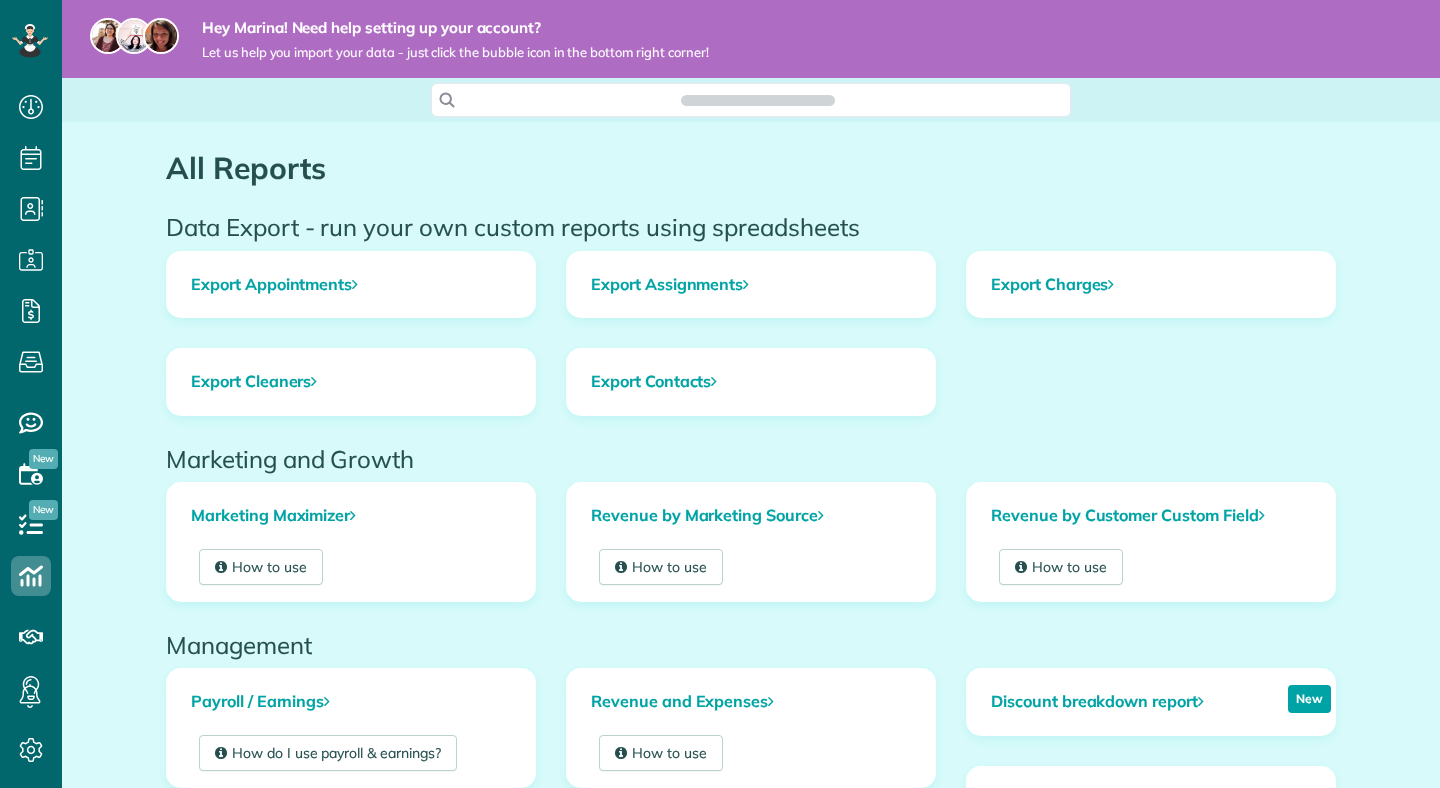 scroll, scrollTop: 0, scrollLeft: 0, axis: both 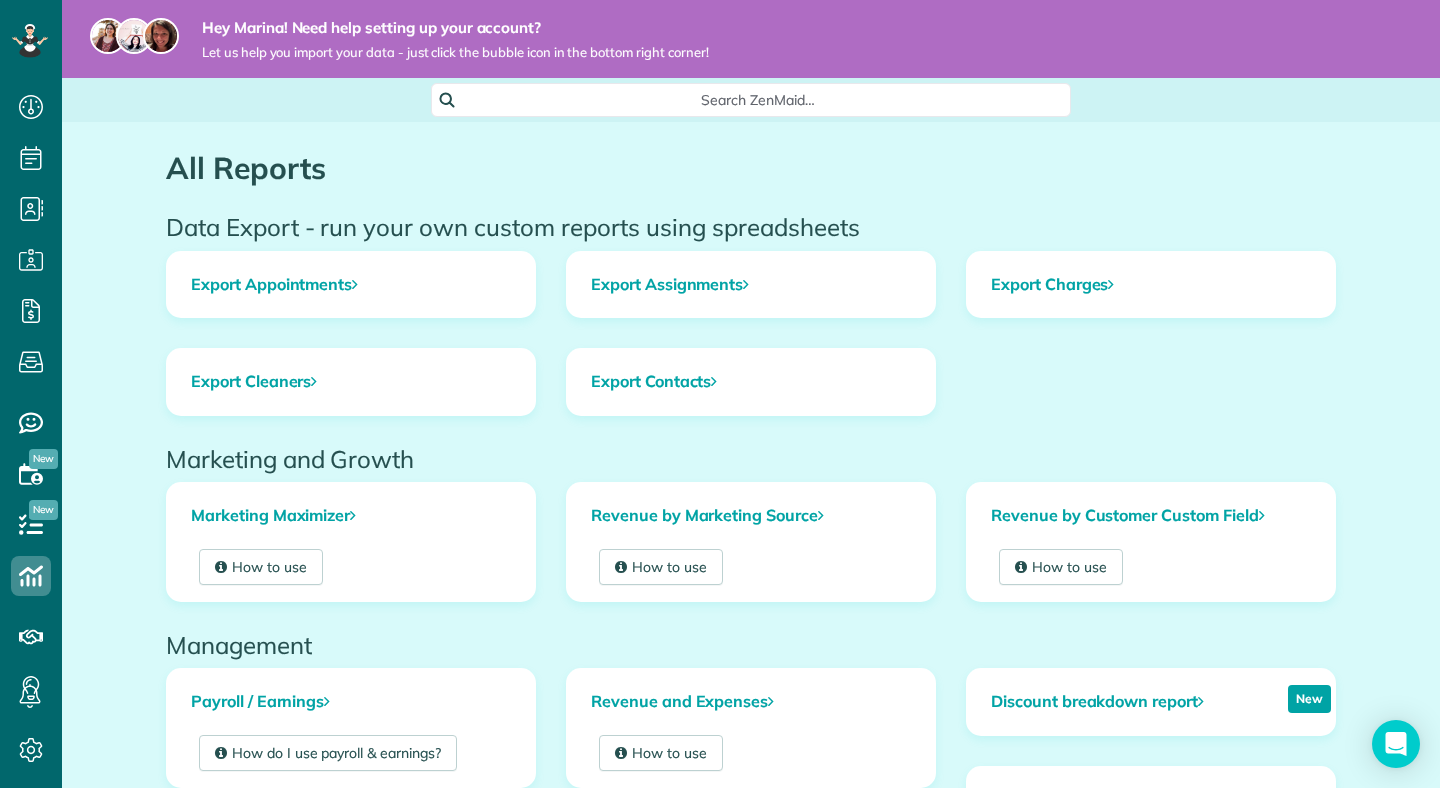 click on "All Reports" at bounding box center (751, 158) 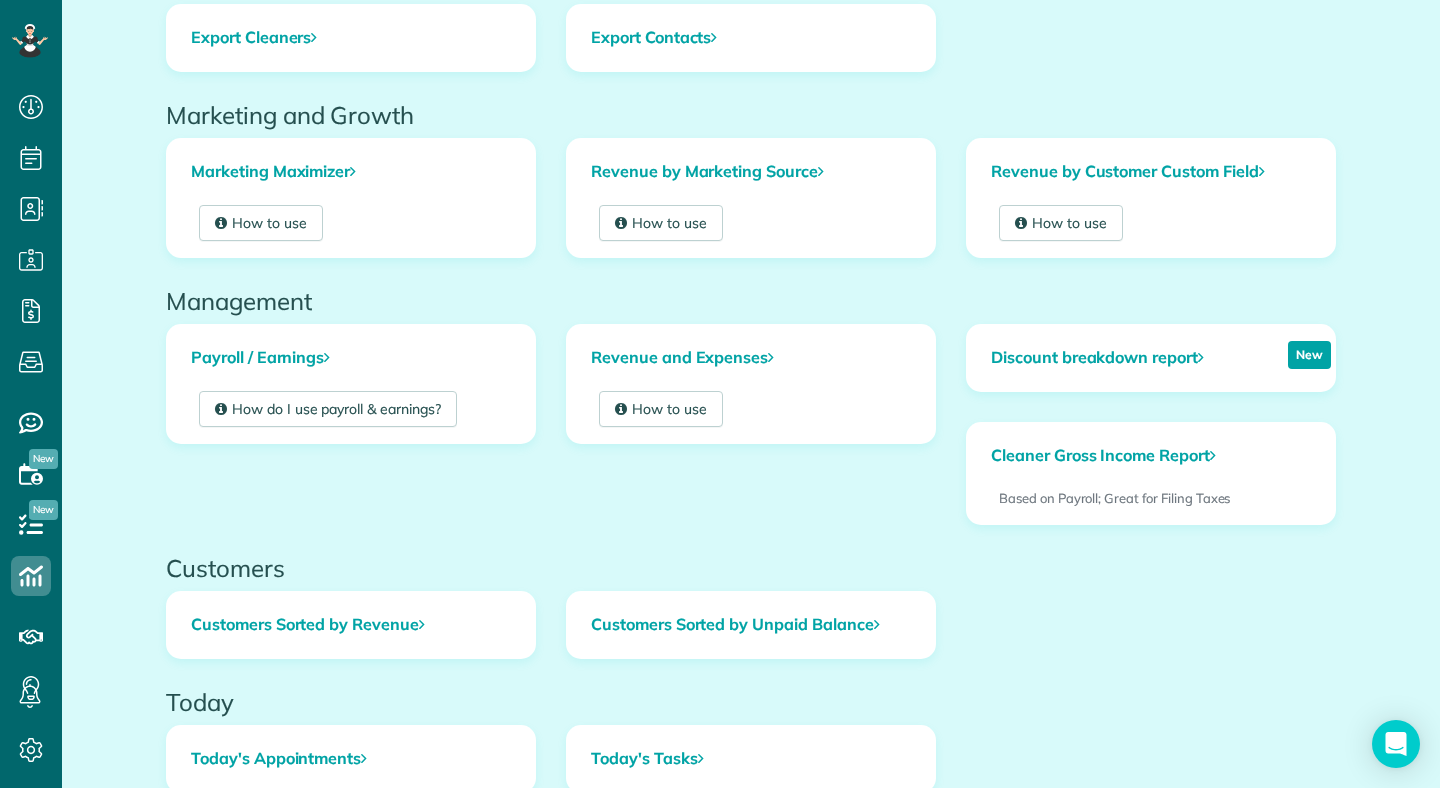 scroll, scrollTop: 364, scrollLeft: 0, axis: vertical 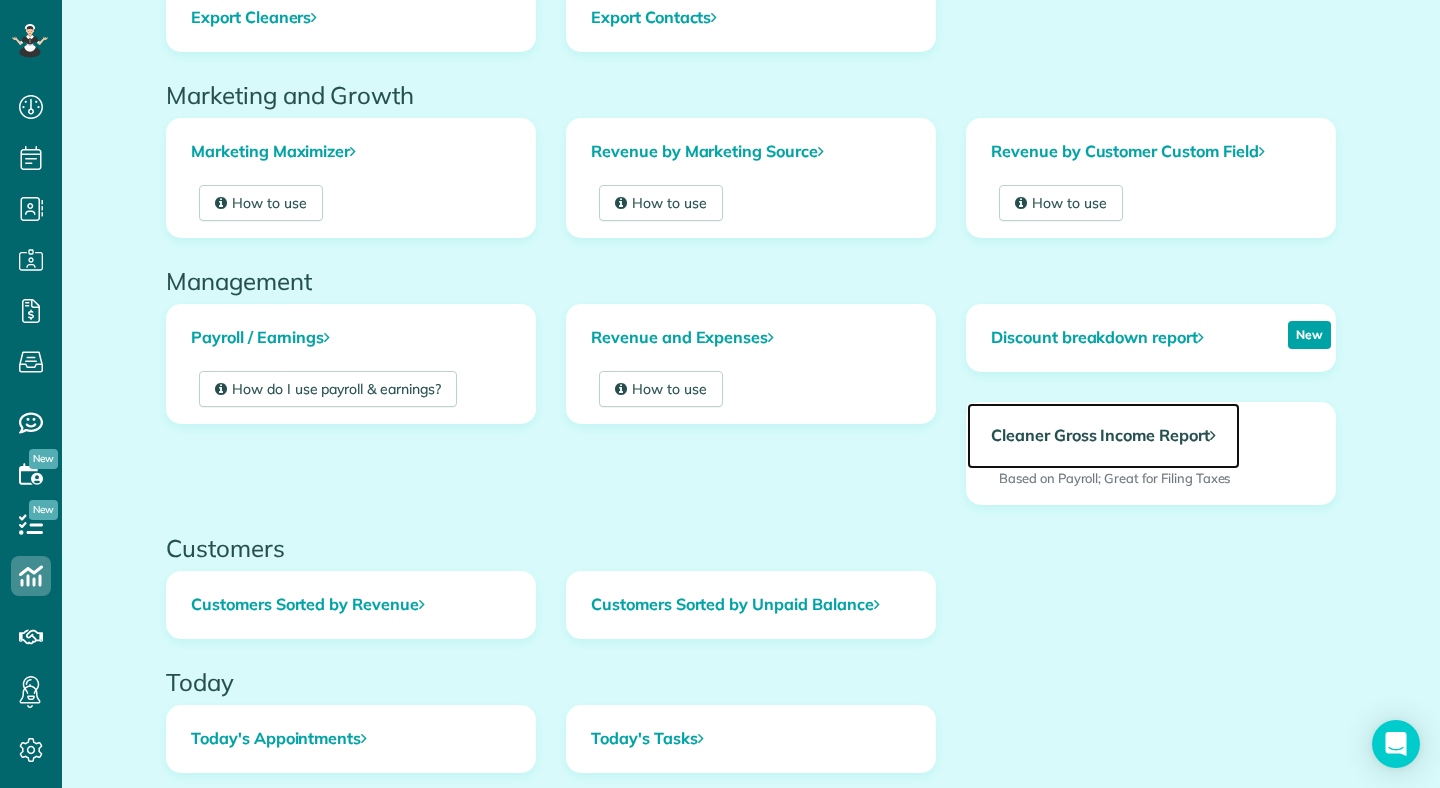 click on "Cleaner Gross Income Report" at bounding box center [1103, 436] 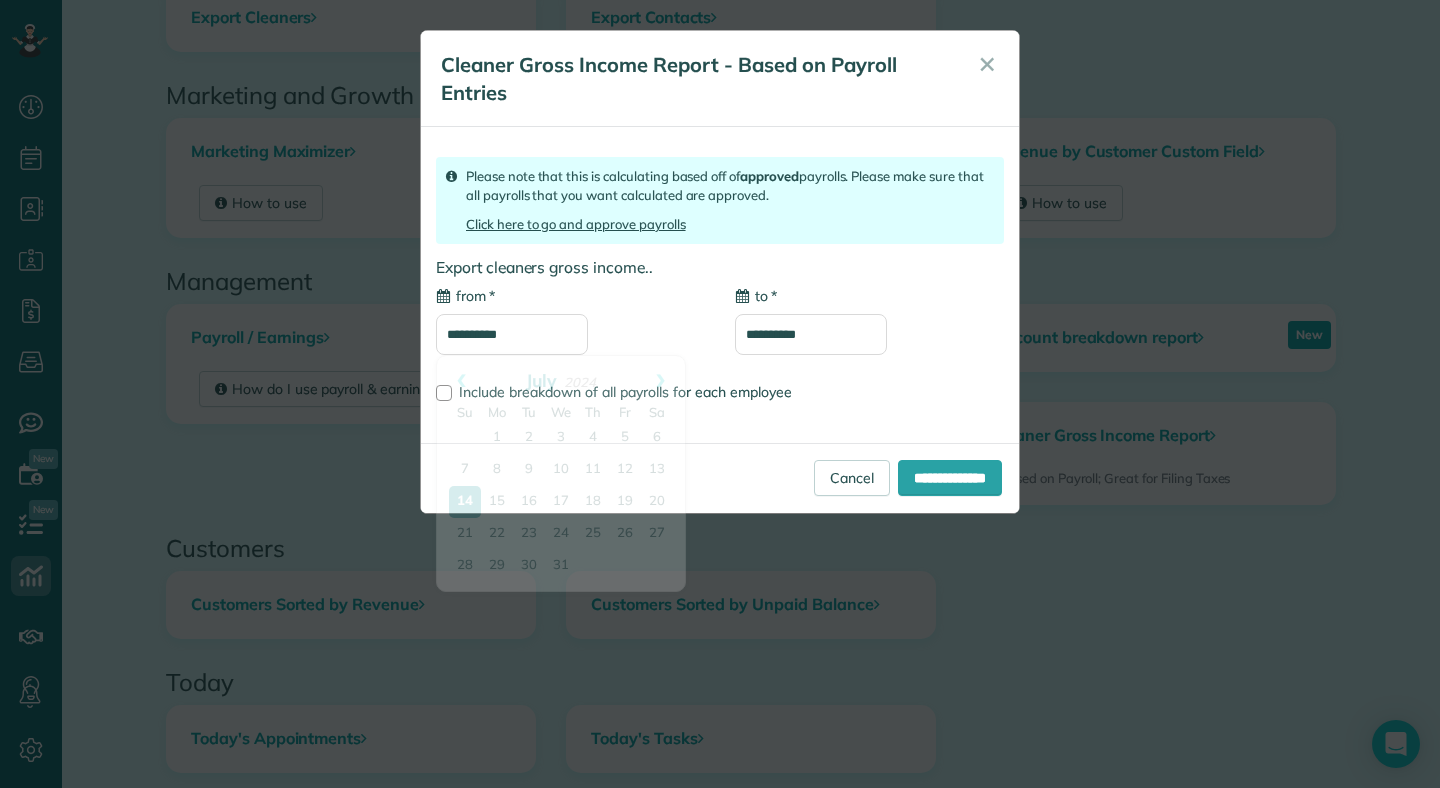 click on "**********" at bounding box center (512, 334) 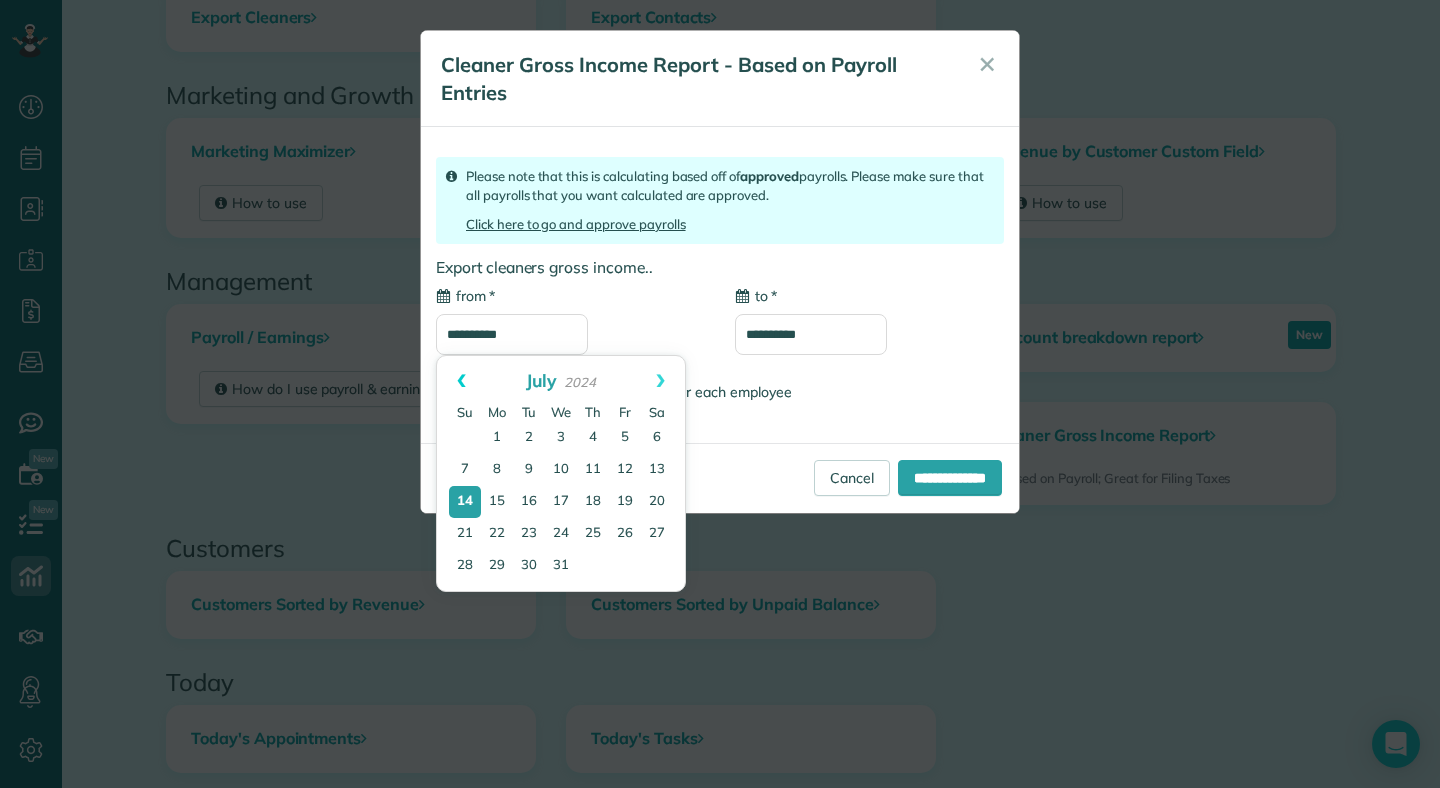 click on "Prev" at bounding box center [461, 381] 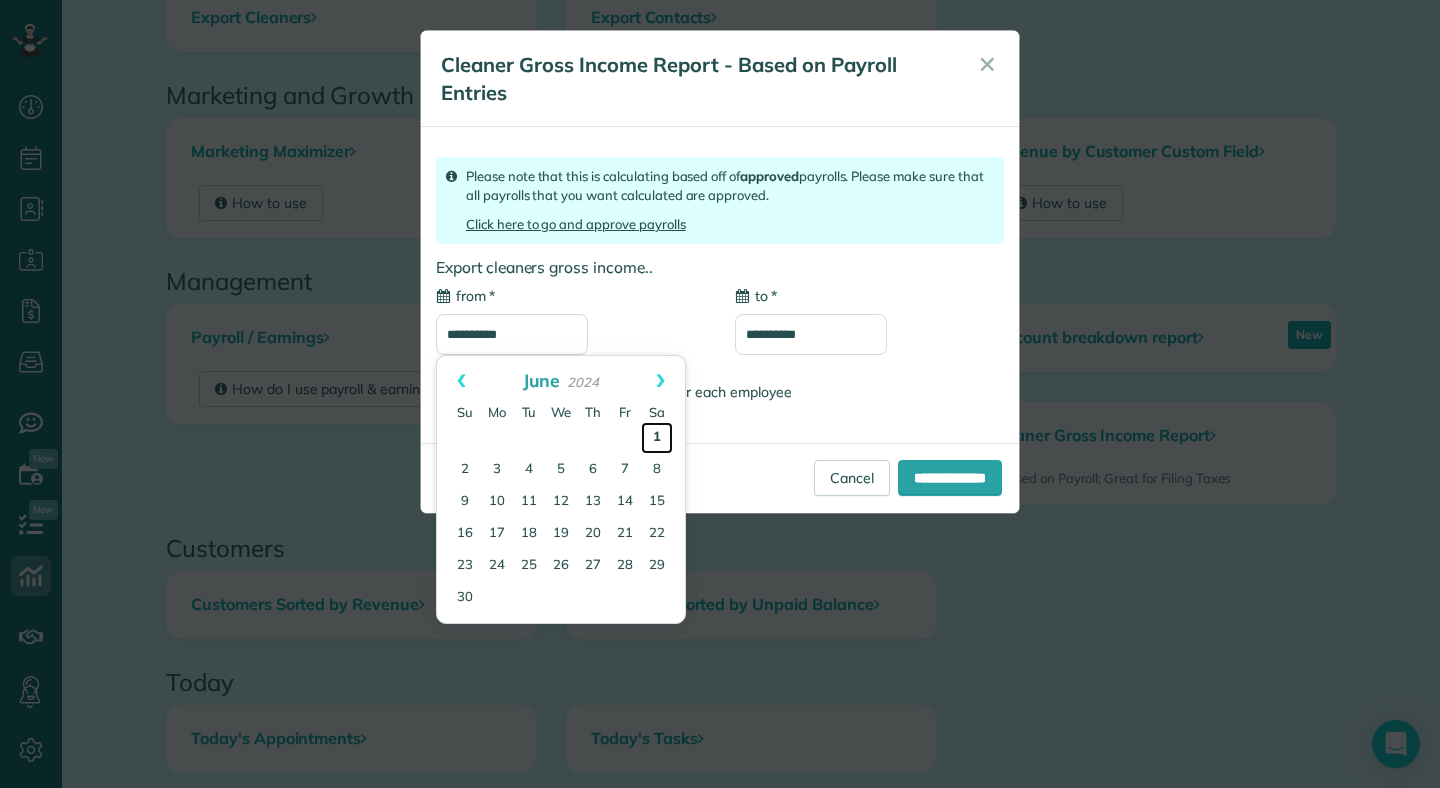 click on "1" at bounding box center [657, 438] 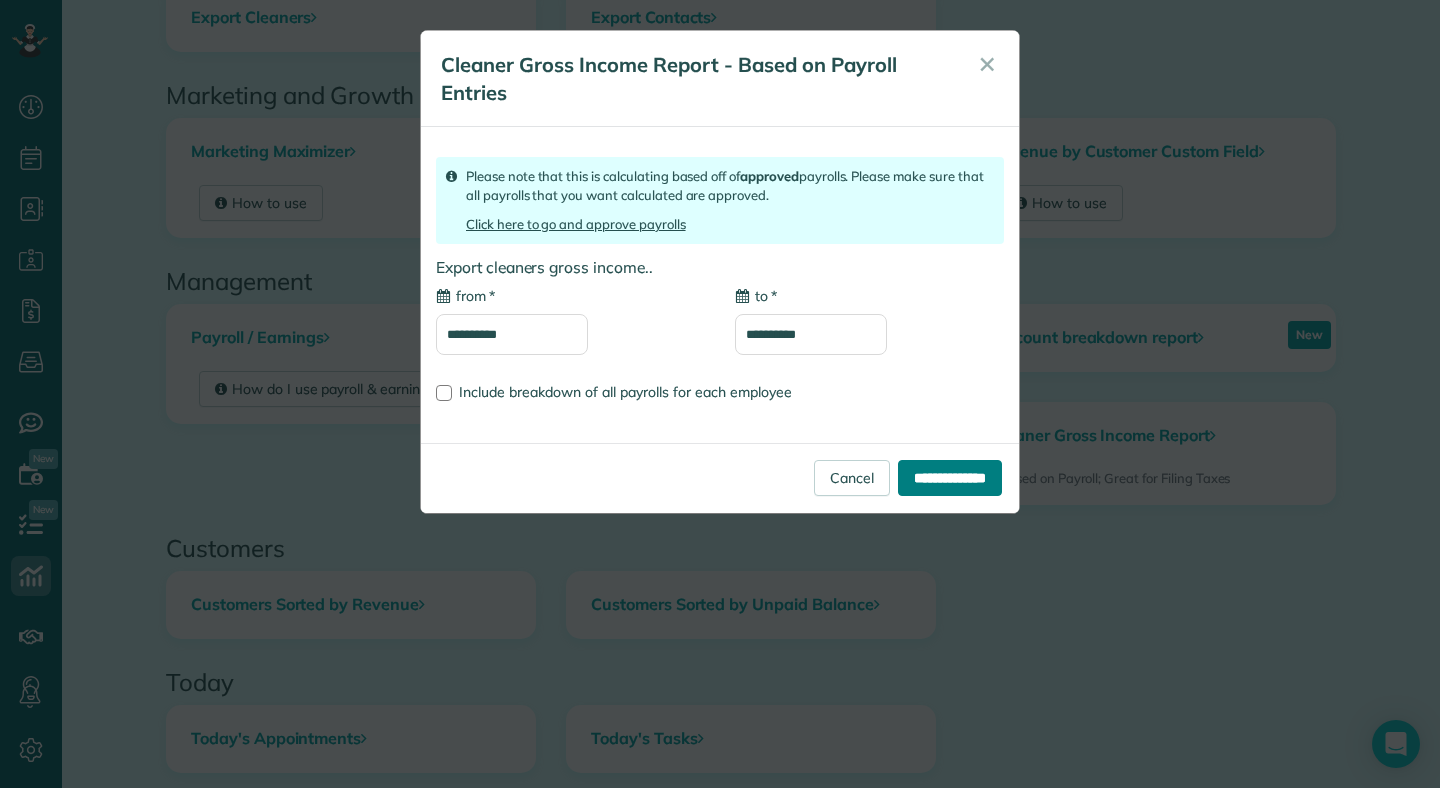 click on "**********" at bounding box center [950, 478] 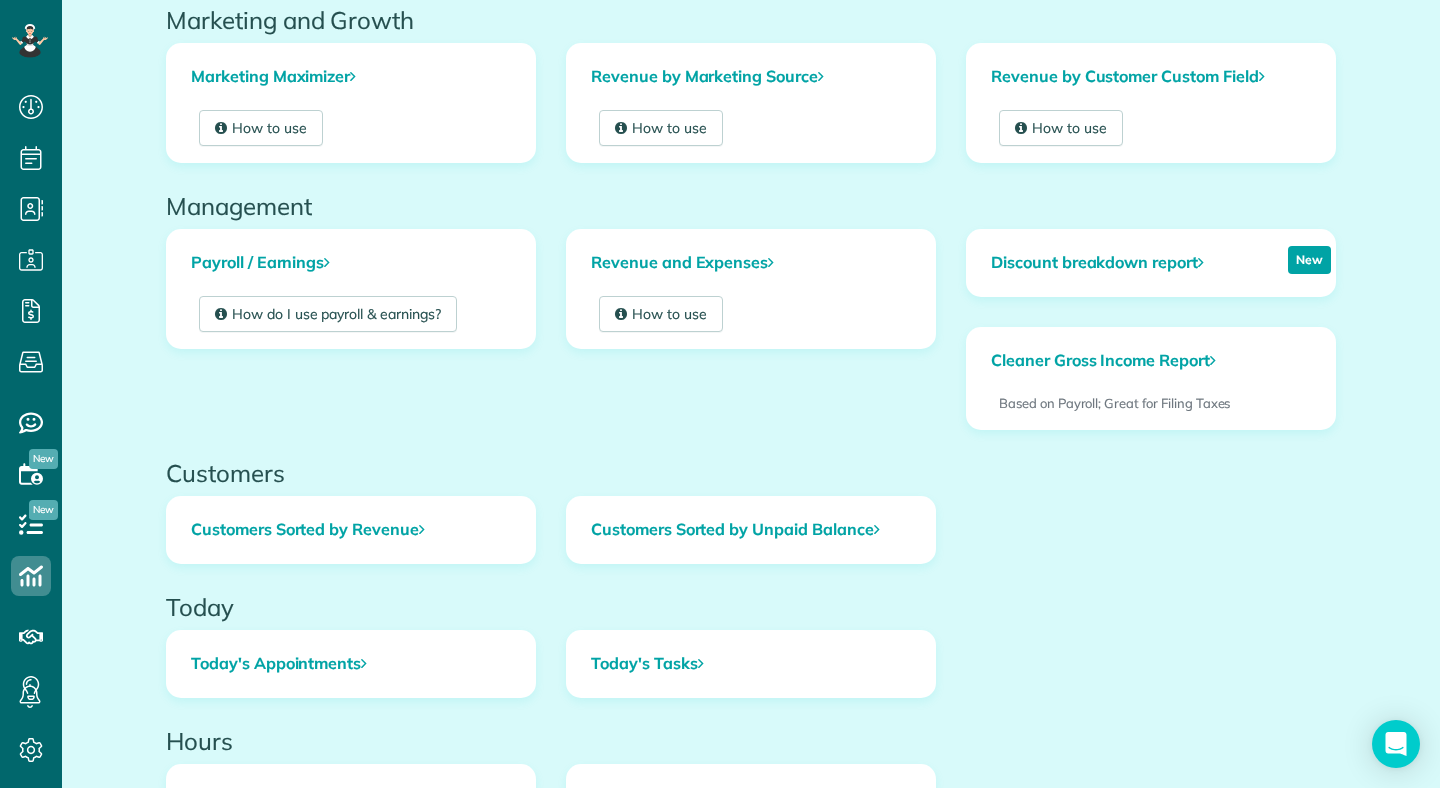 scroll, scrollTop: 438, scrollLeft: 0, axis: vertical 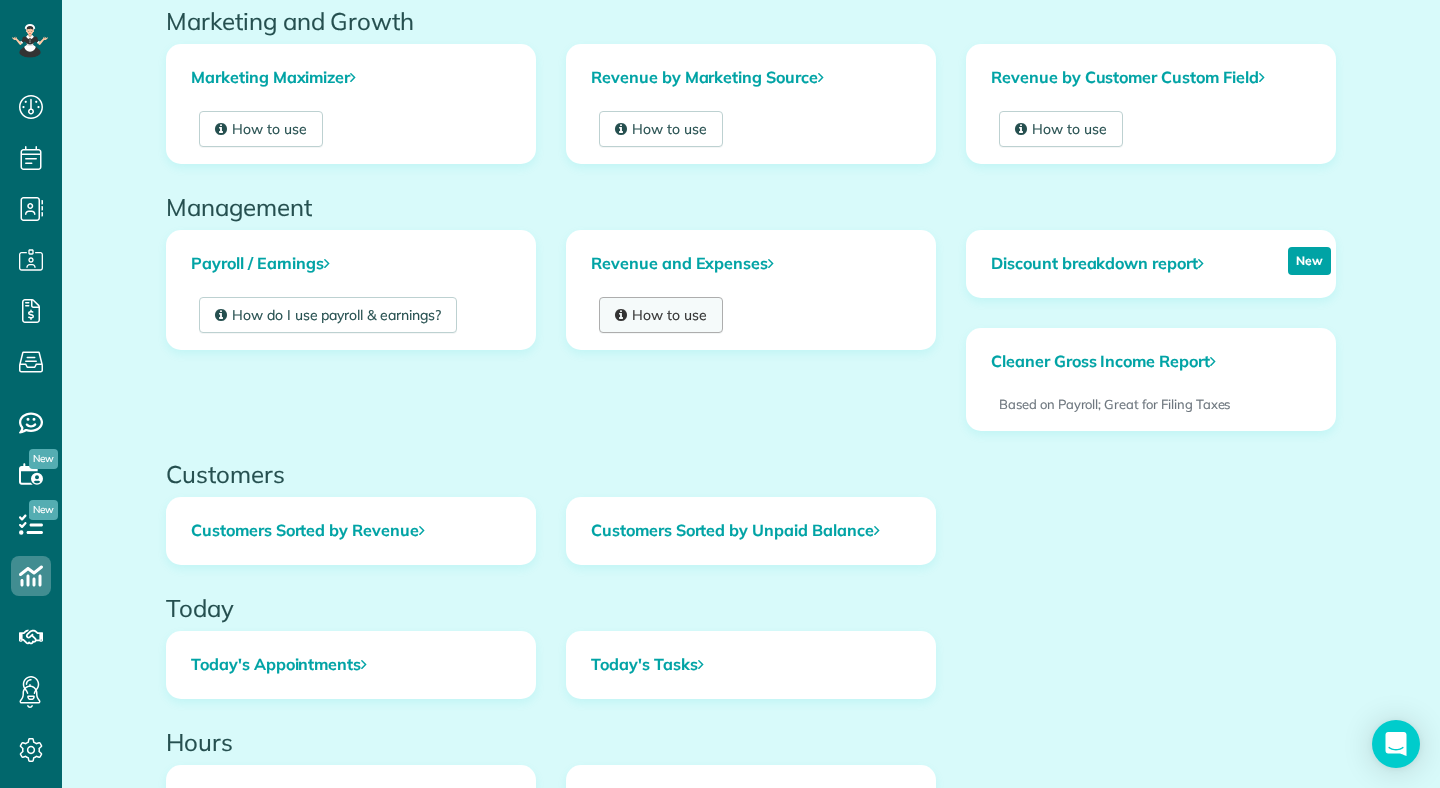 click on "How to use" at bounding box center (661, 315) 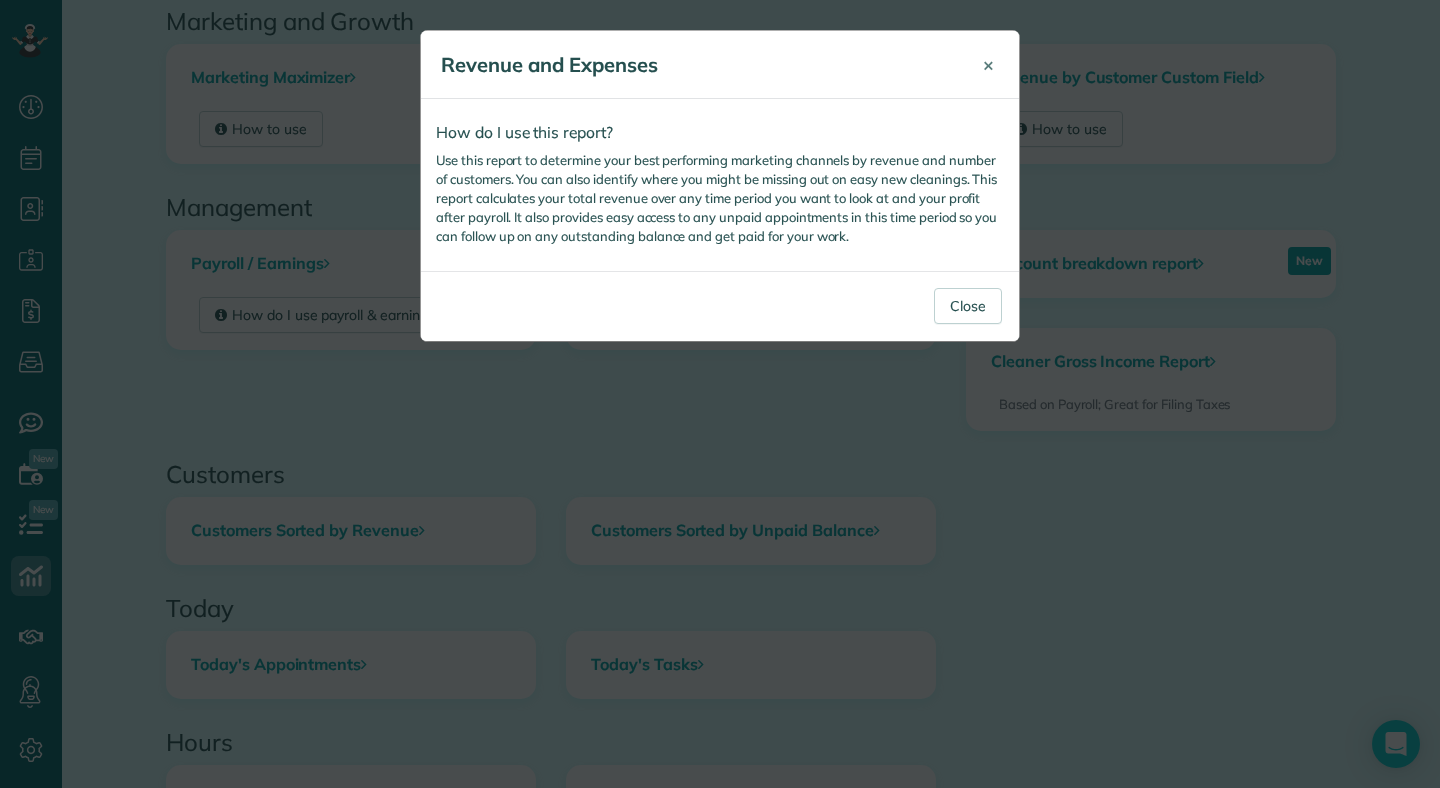 click on "×" at bounding box center [988, 64] 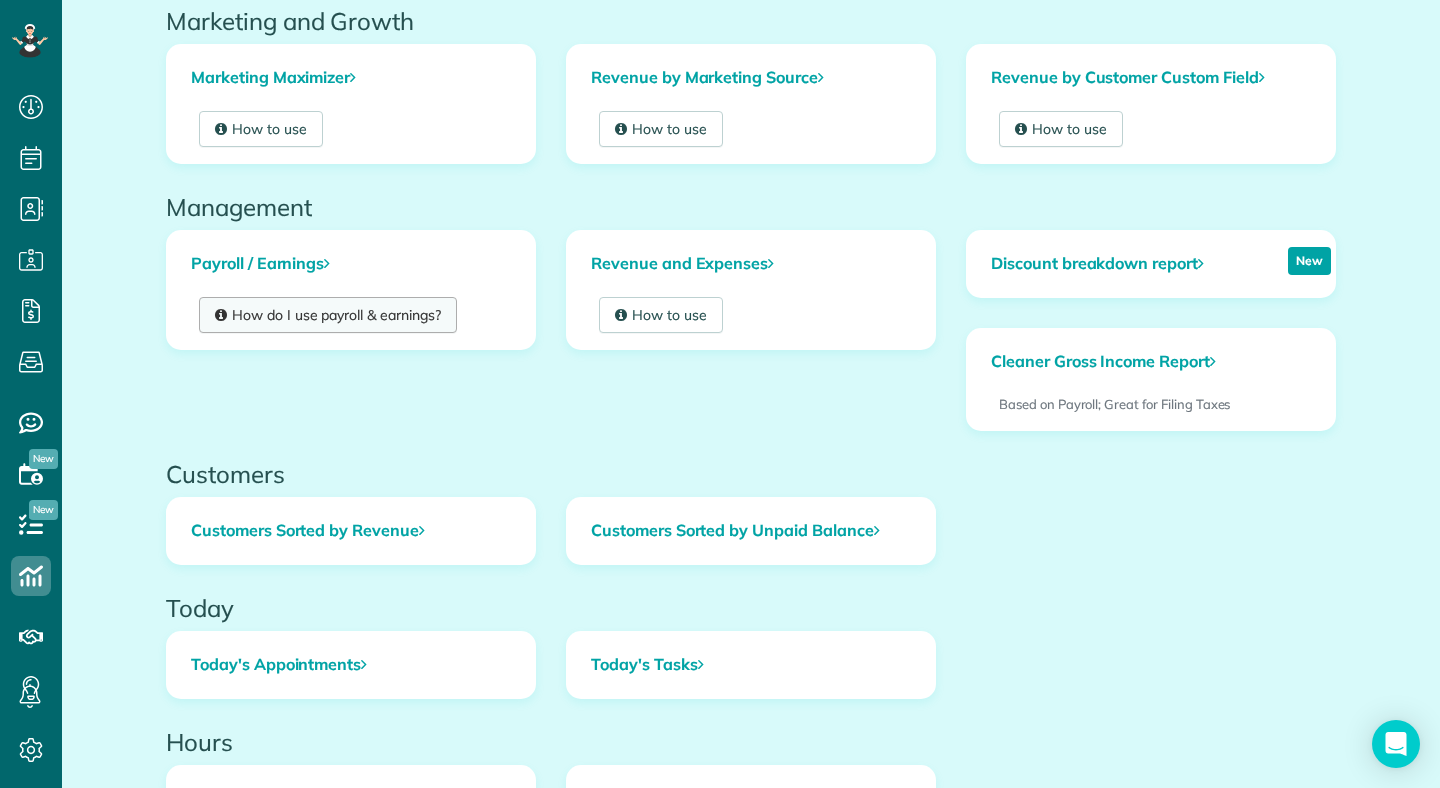 click on "How do I use payroll & earnings?" at bounding box center (328, 315) 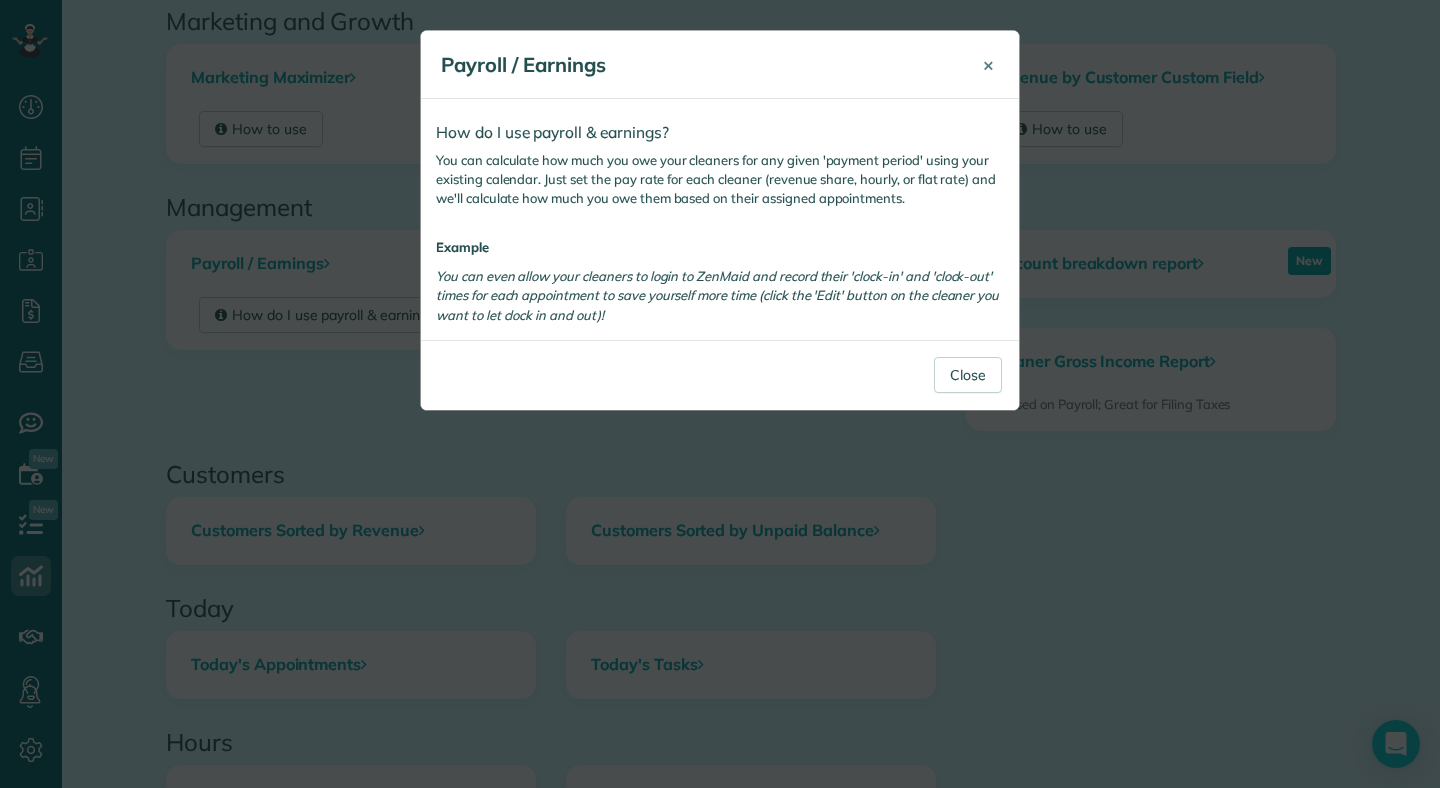 click on "×" at bounding box center (988, 64) 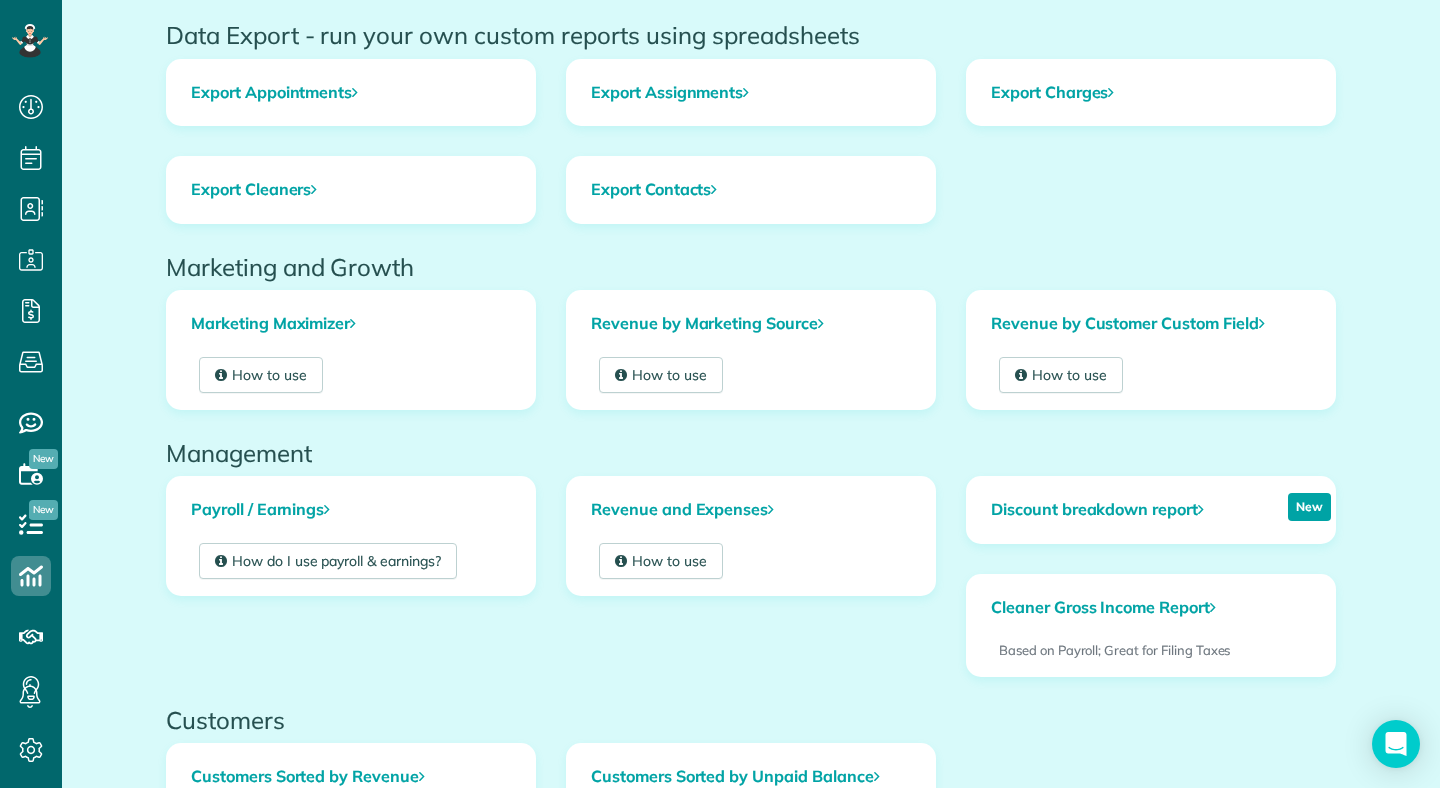 scroll, scrollTop: 186, scrollLeft: 0, axis: vertical 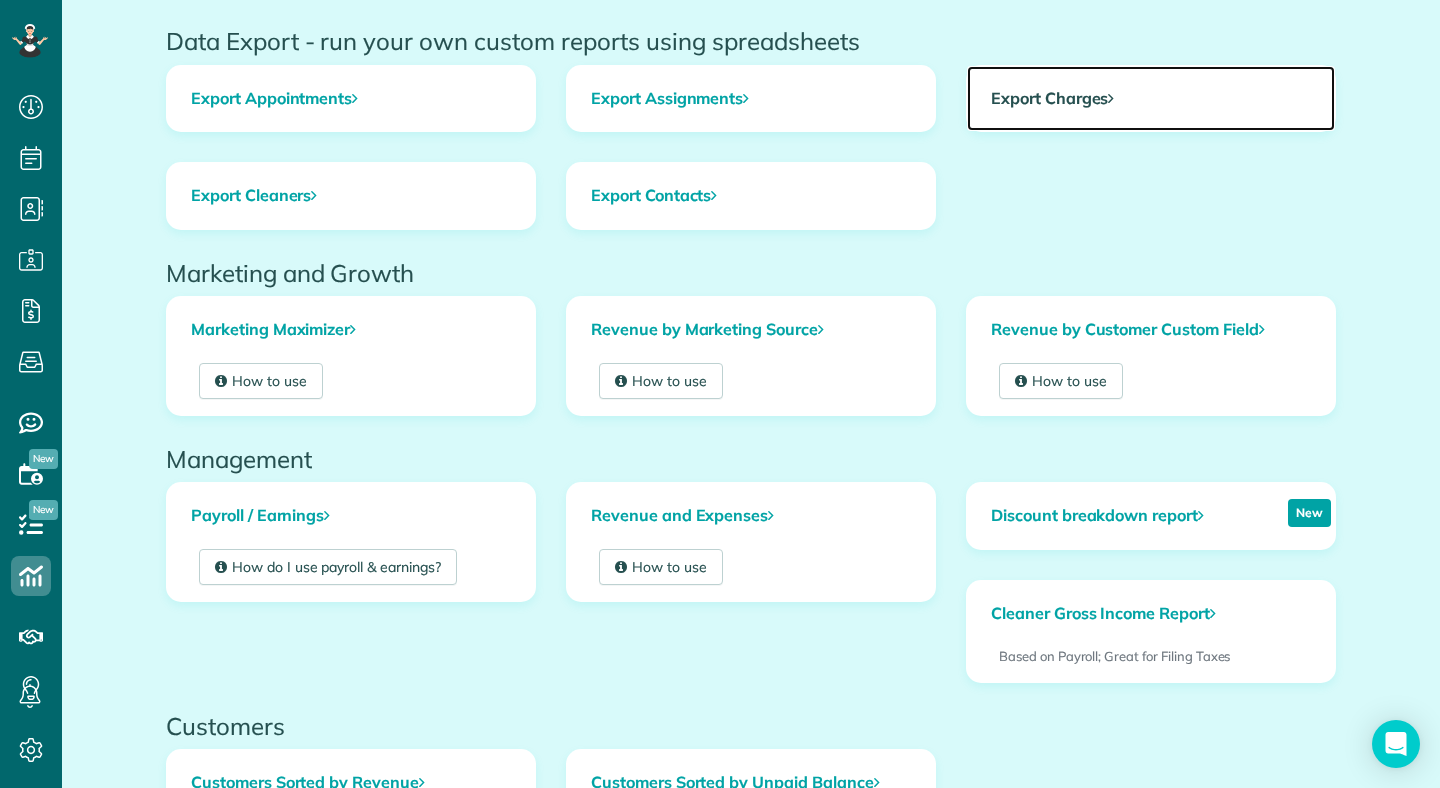 click on "Export Charges" at bounding box center (1151, 99) 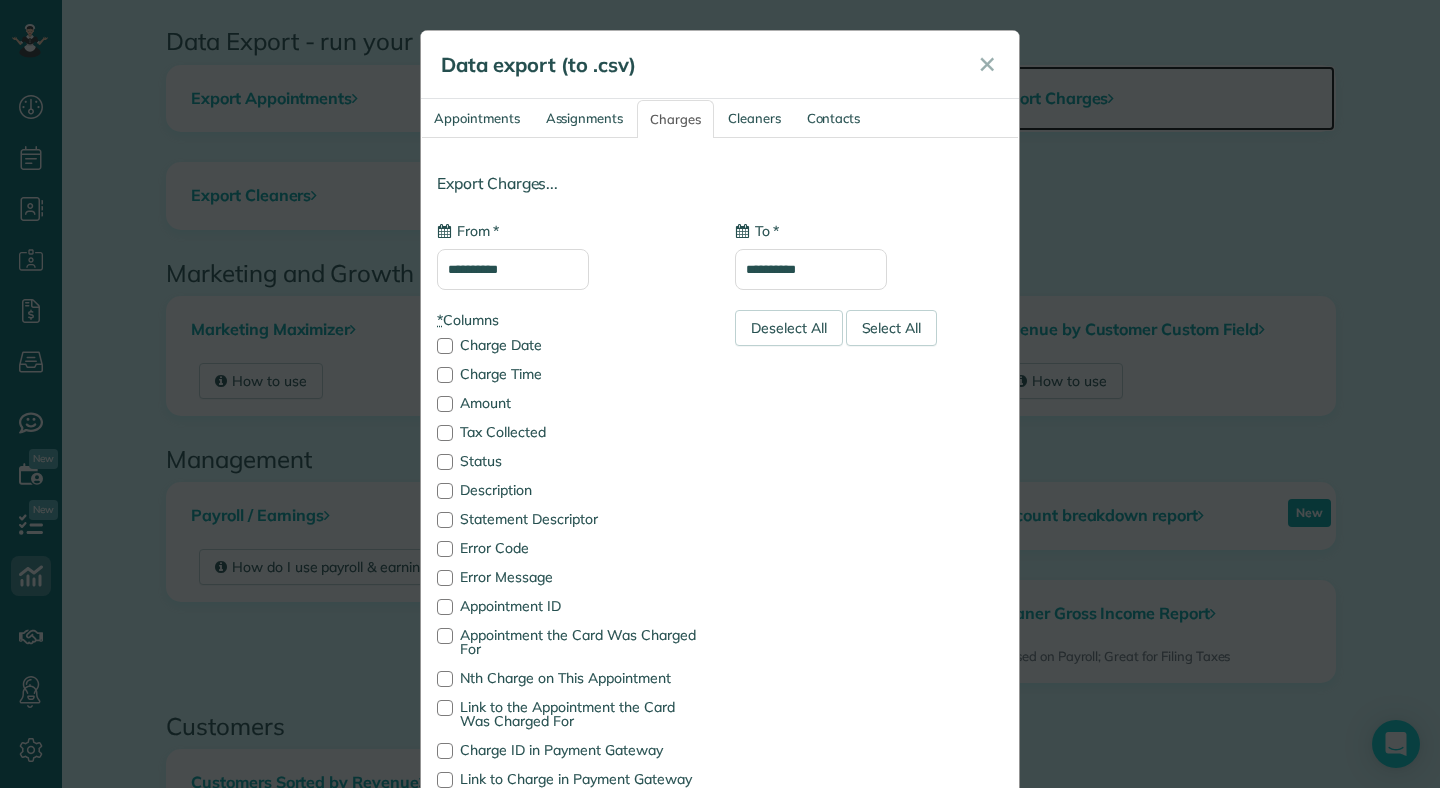 type on "**********" 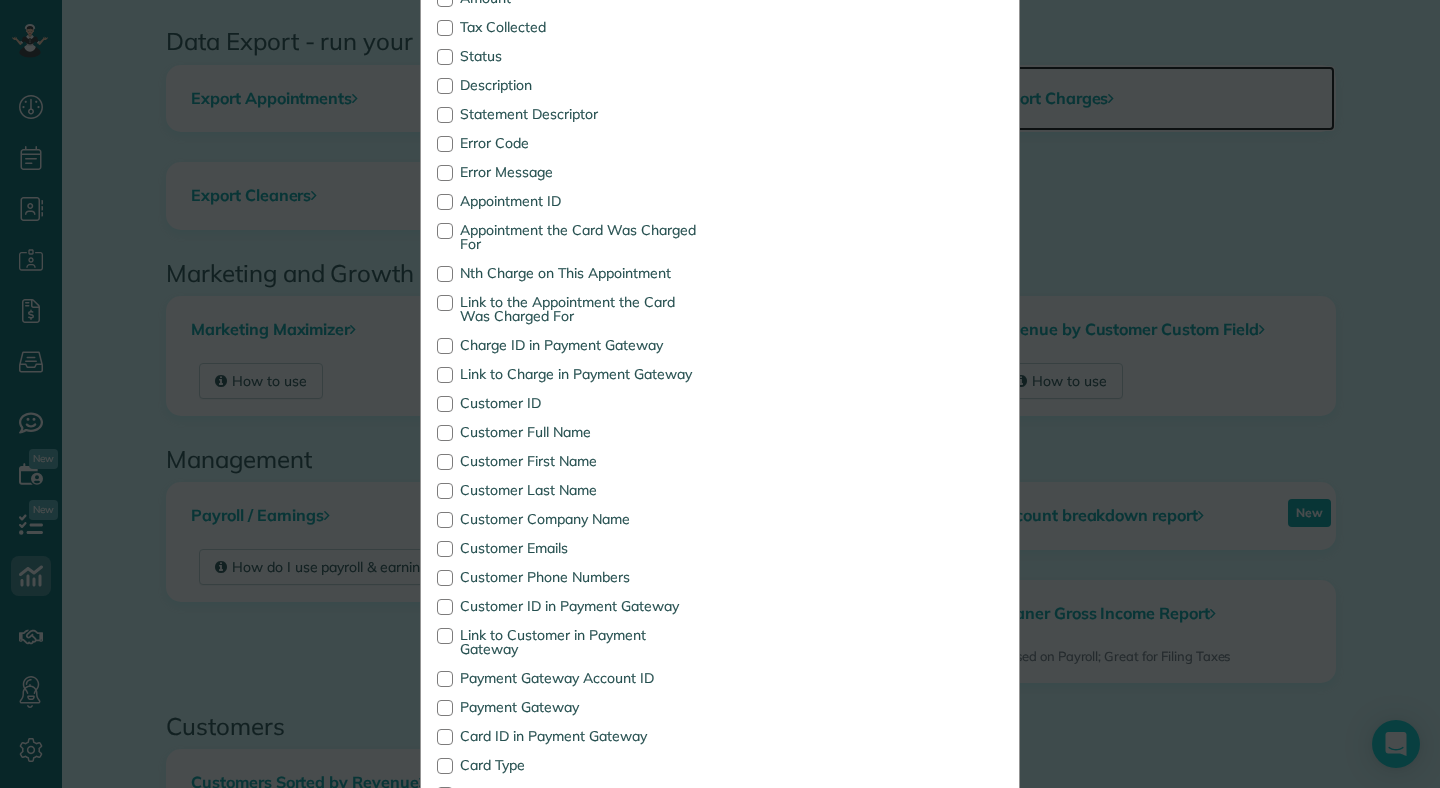 scroll, scrollTop: 579, scrollLeft: 0, axis: vertical 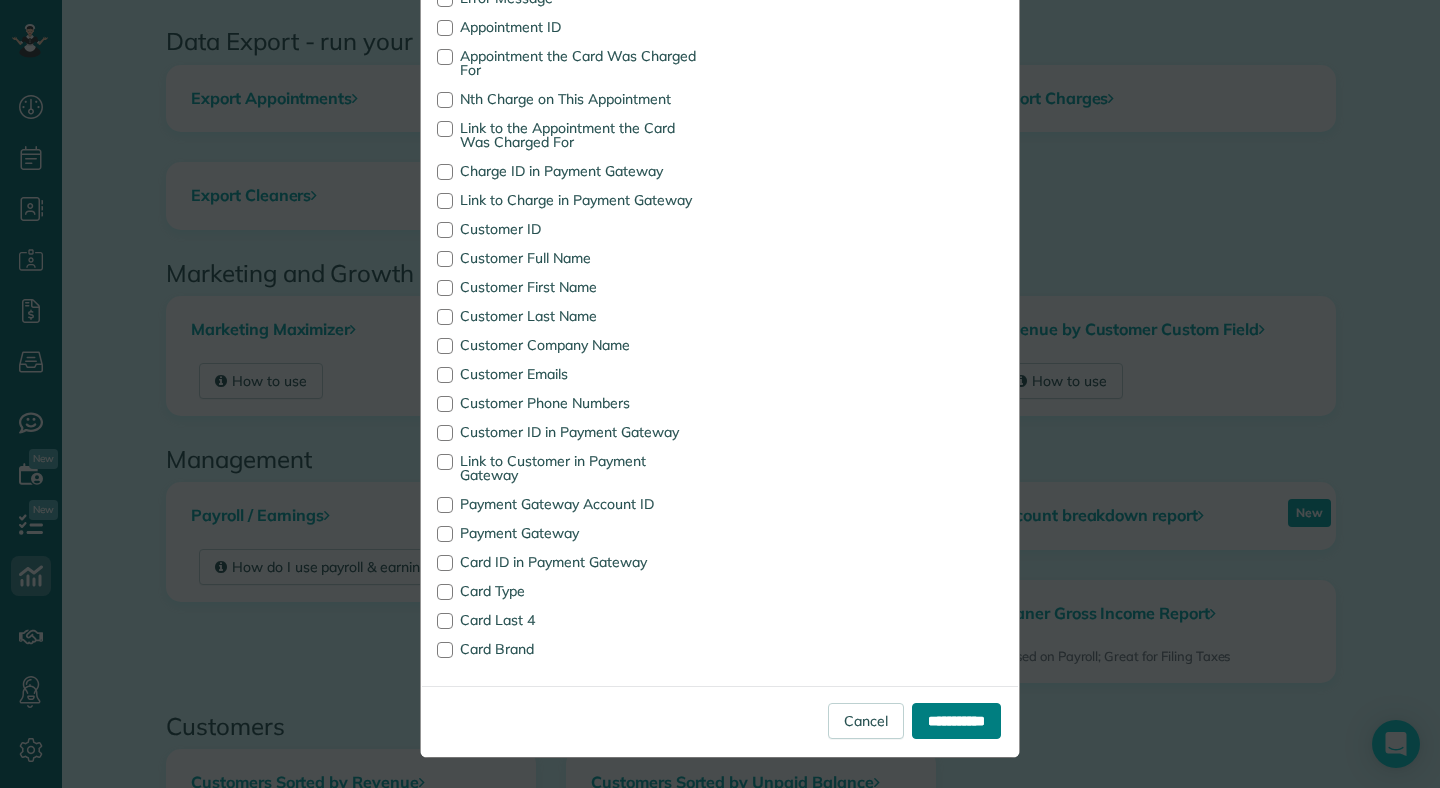 click on "**********" at bounding box center (956, 721) 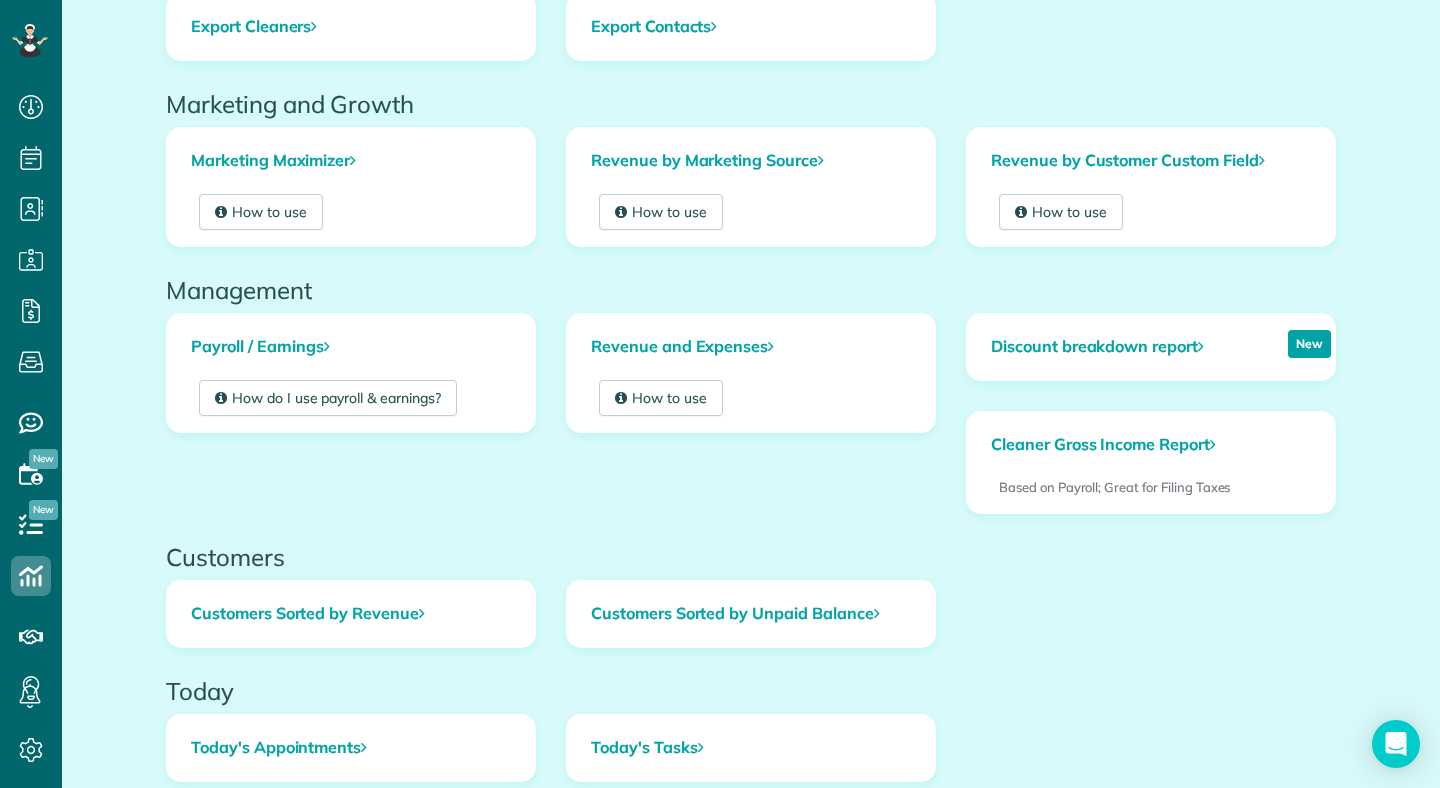 scroll, scrollTop: 357, scrollLeft: 0, axis: vertical 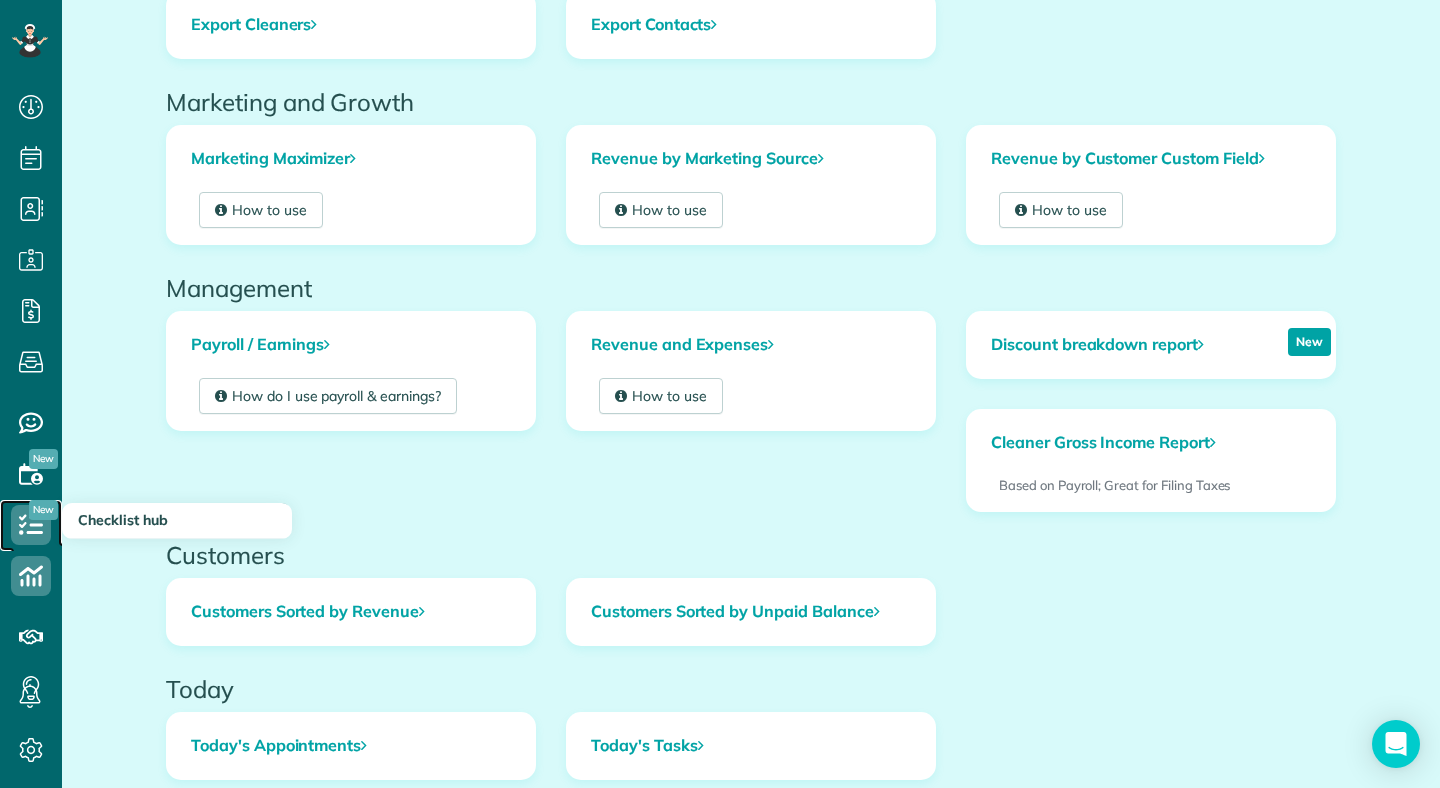 click 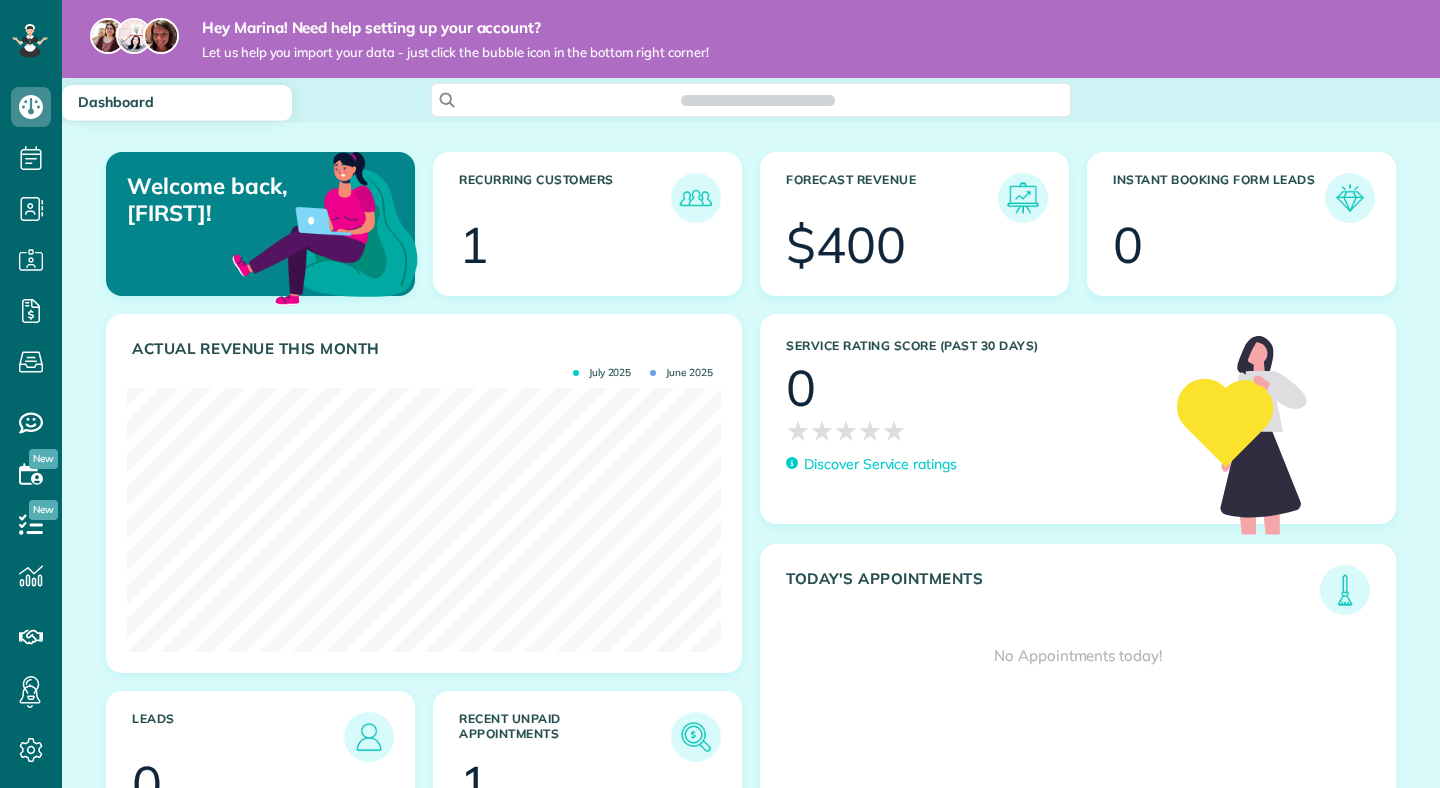 scroll, scrollTop: 0, scrollLeft: 0, axis: both 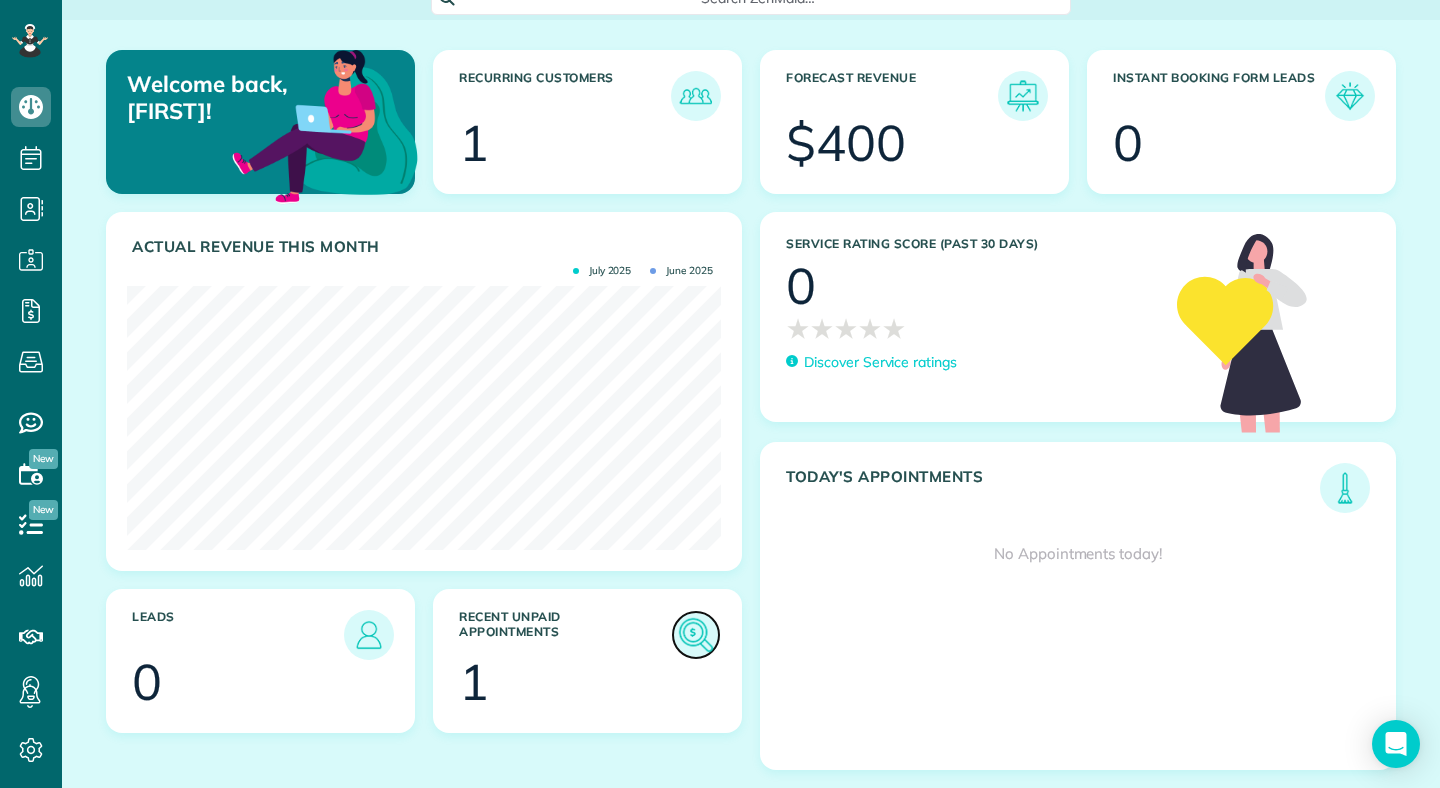 click at bounding box center (696, 635) 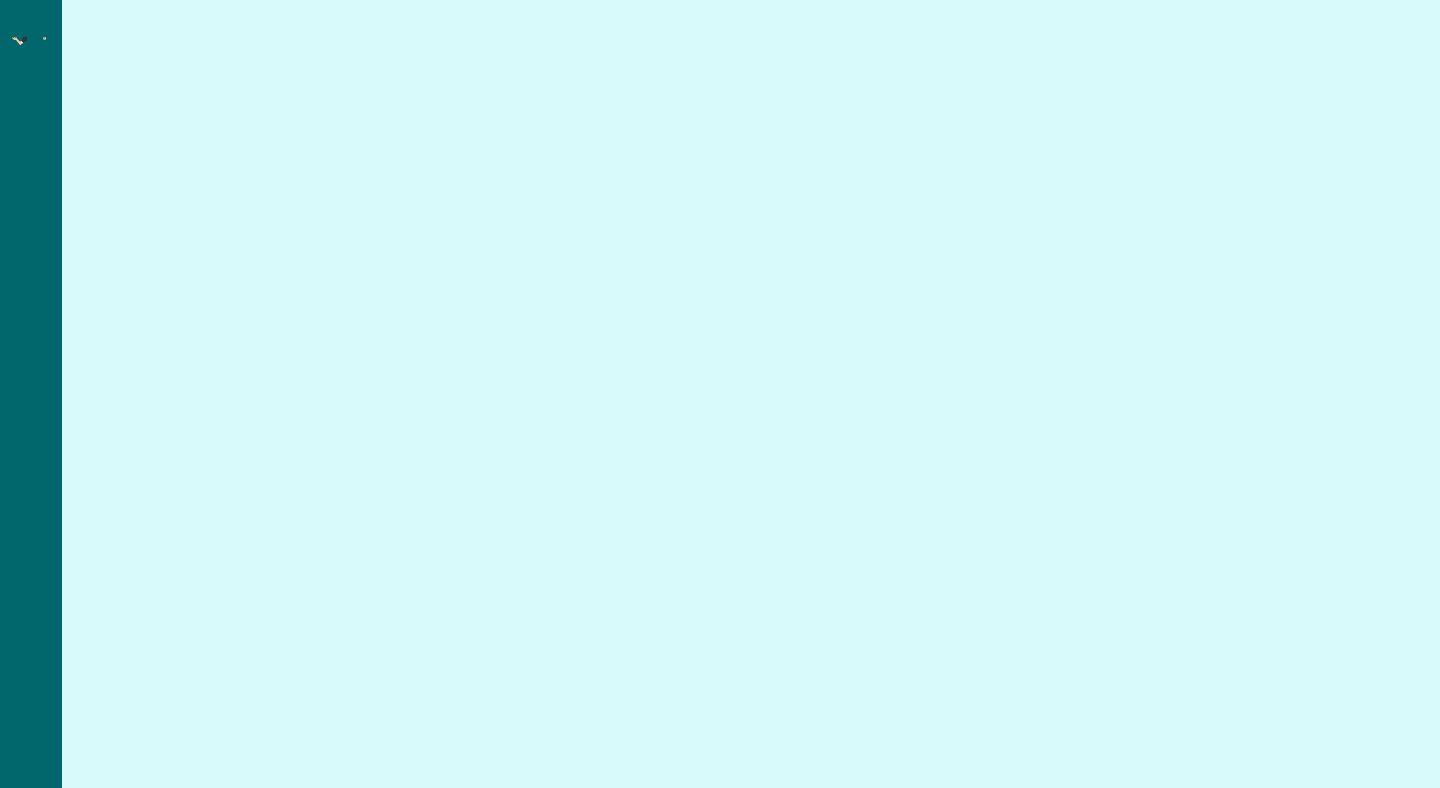 scroll, scrollTop: 0, scrollLeft: 0, axis: both 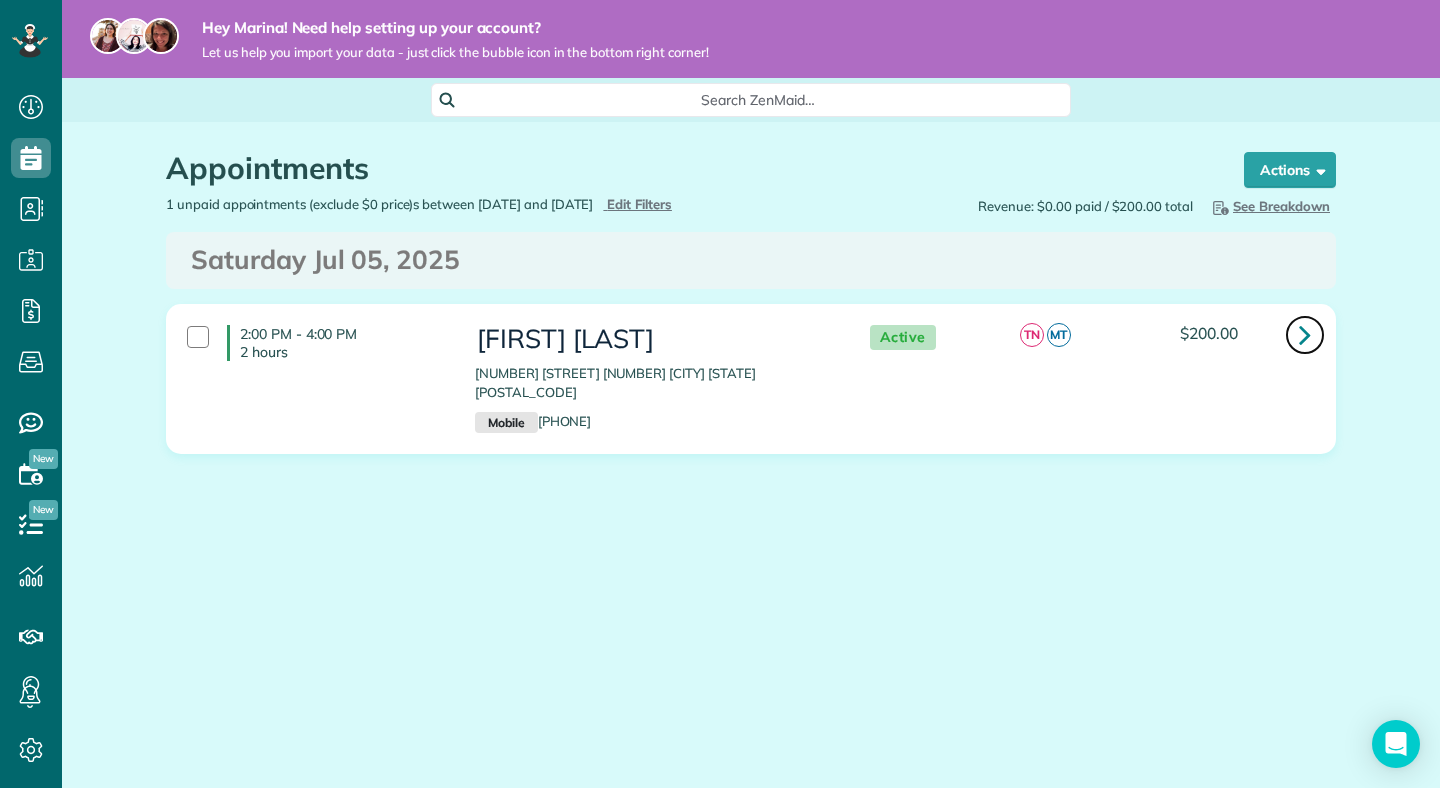 click at bounding box center (1305, 335) 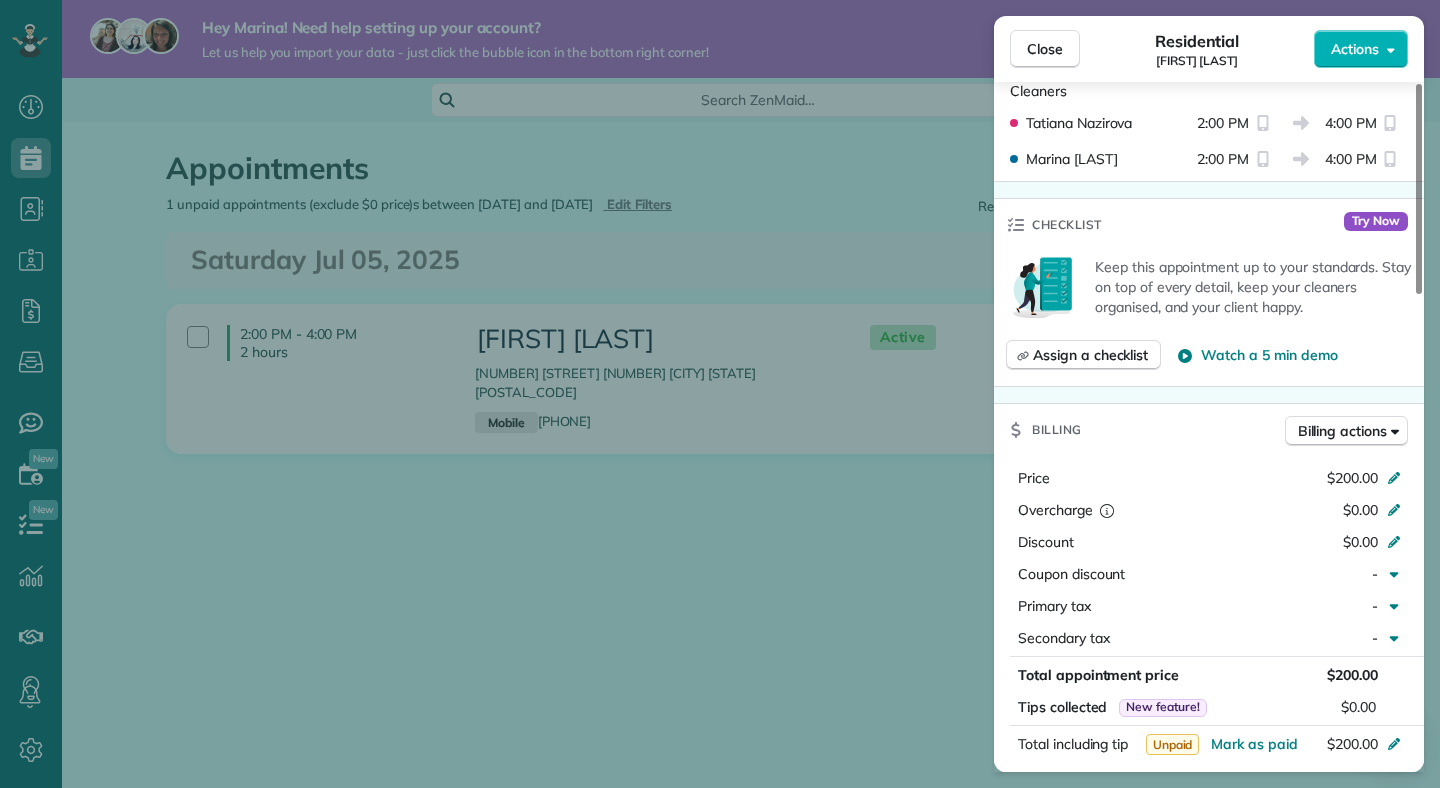 scroll, scrollTop: 702, scrollLeft: 0, axis: vertical 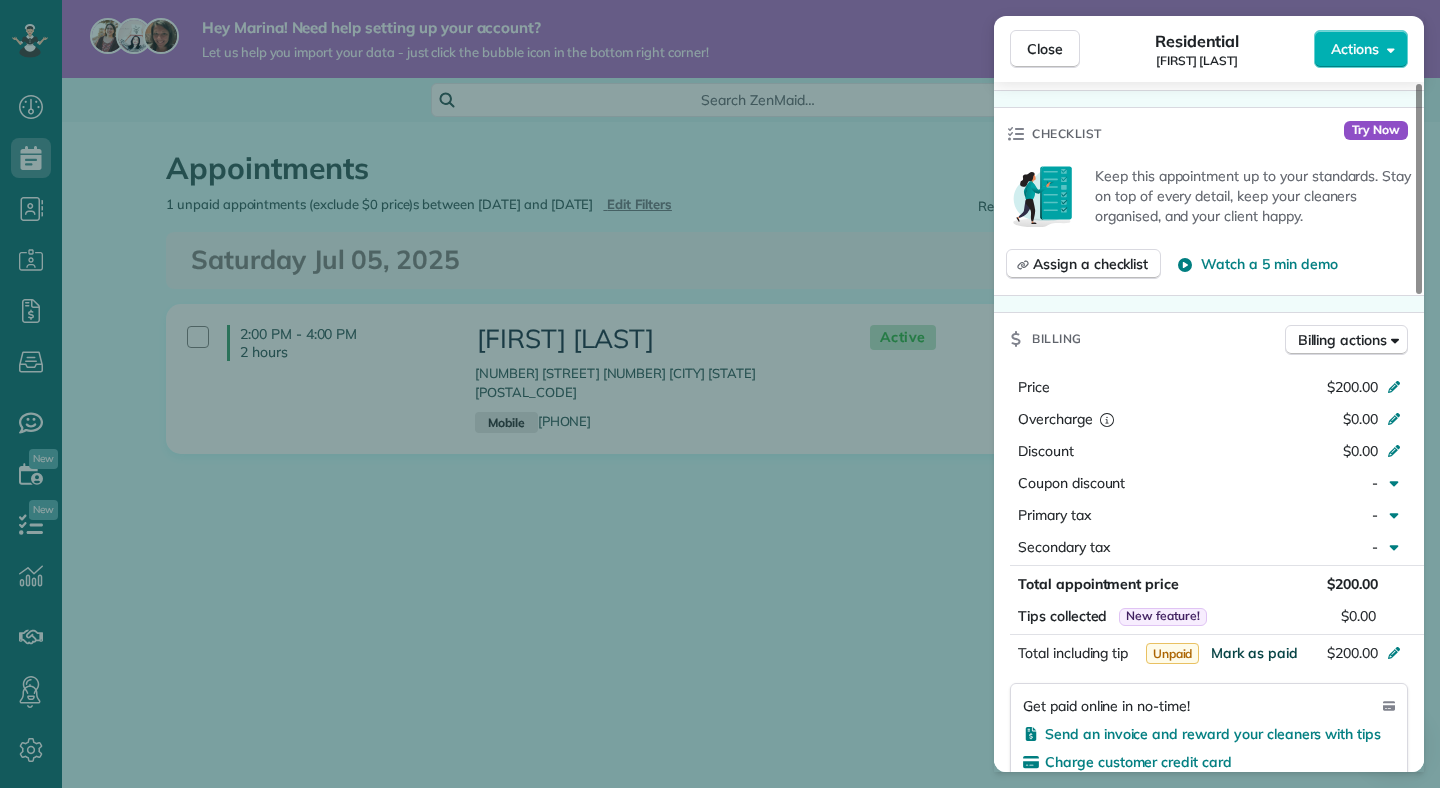 click on "Mark as paid" at bounding box center (1254, 653) 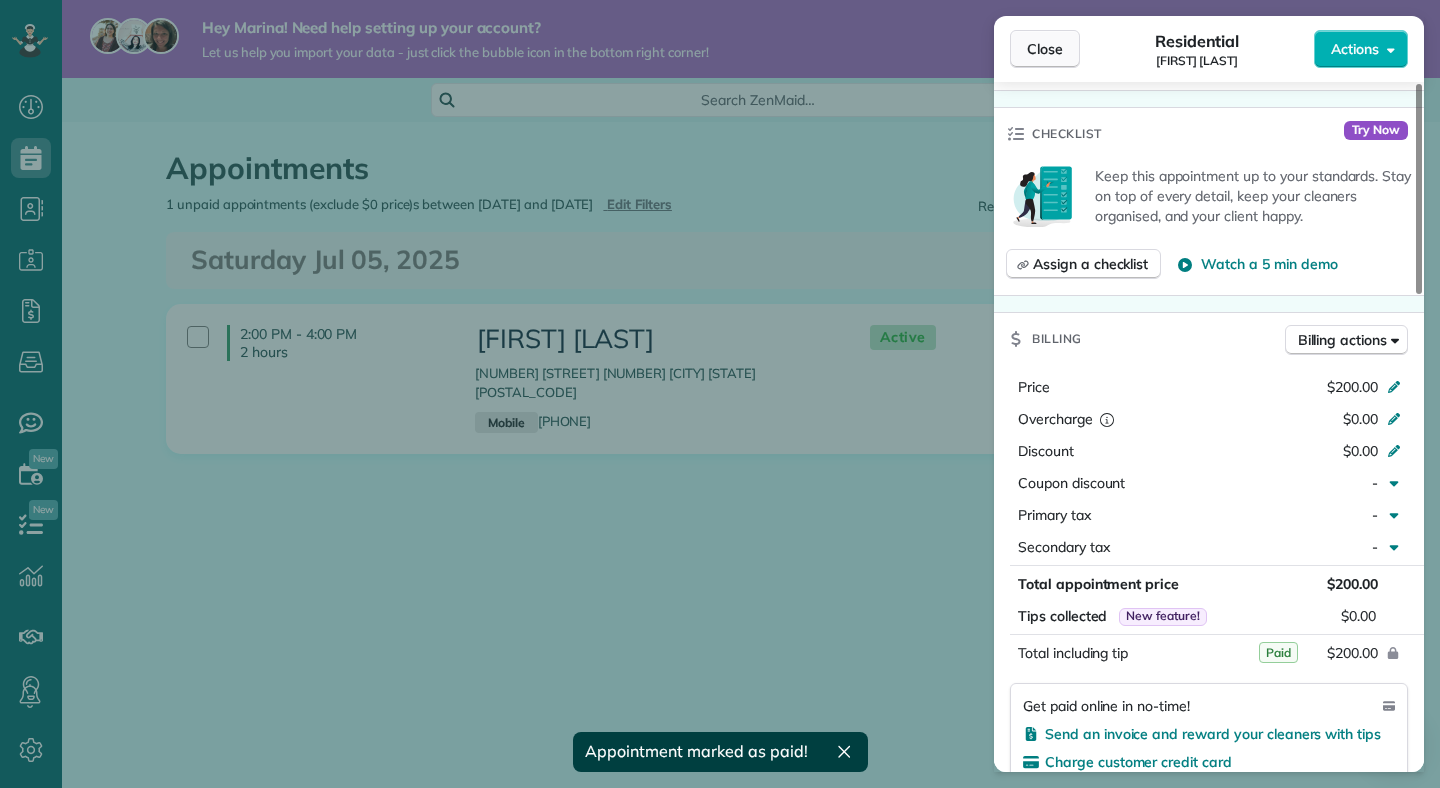click on "Close" at bounding box center (1045, 49) 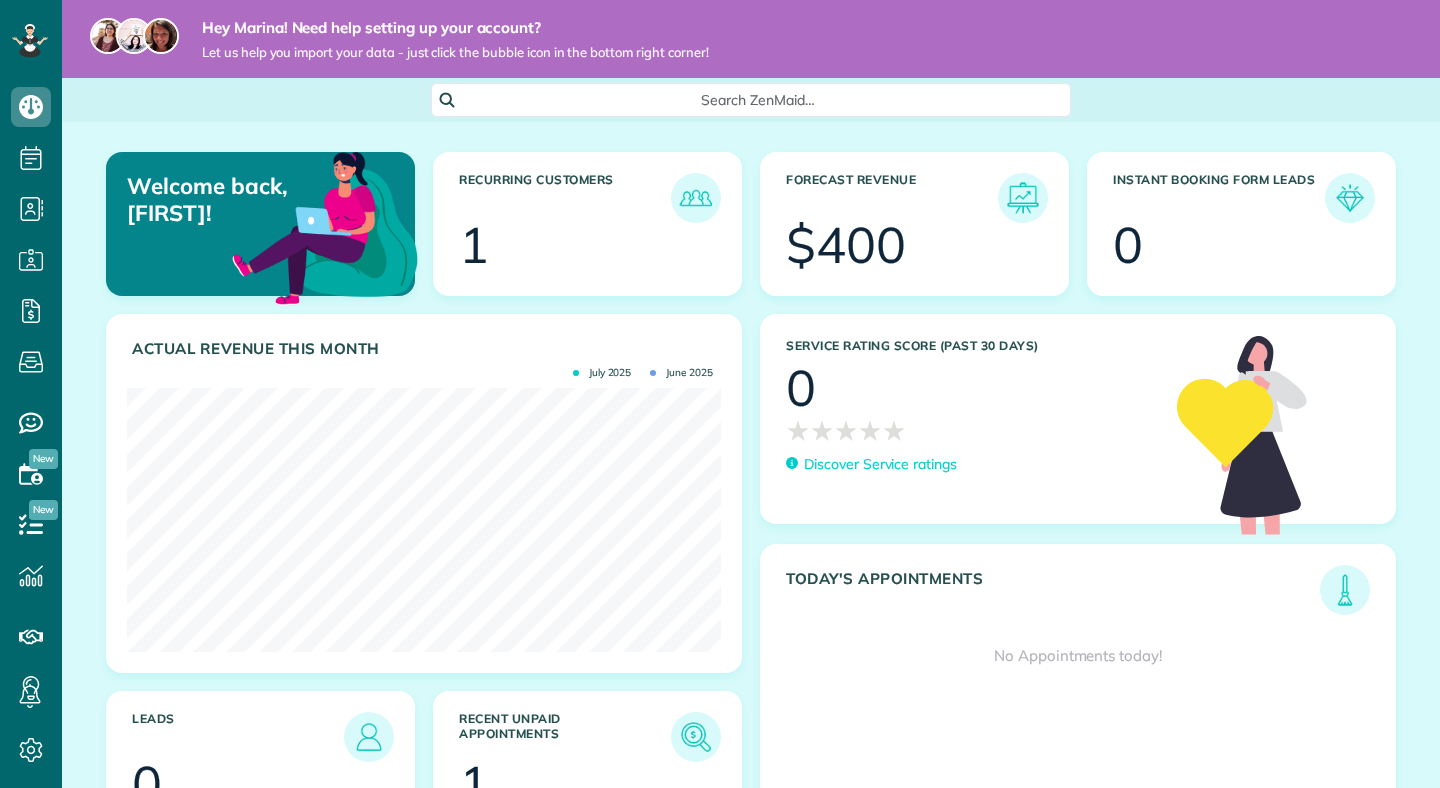 scroll, scrollTop: 0, scrollLeft: 0, axis: both 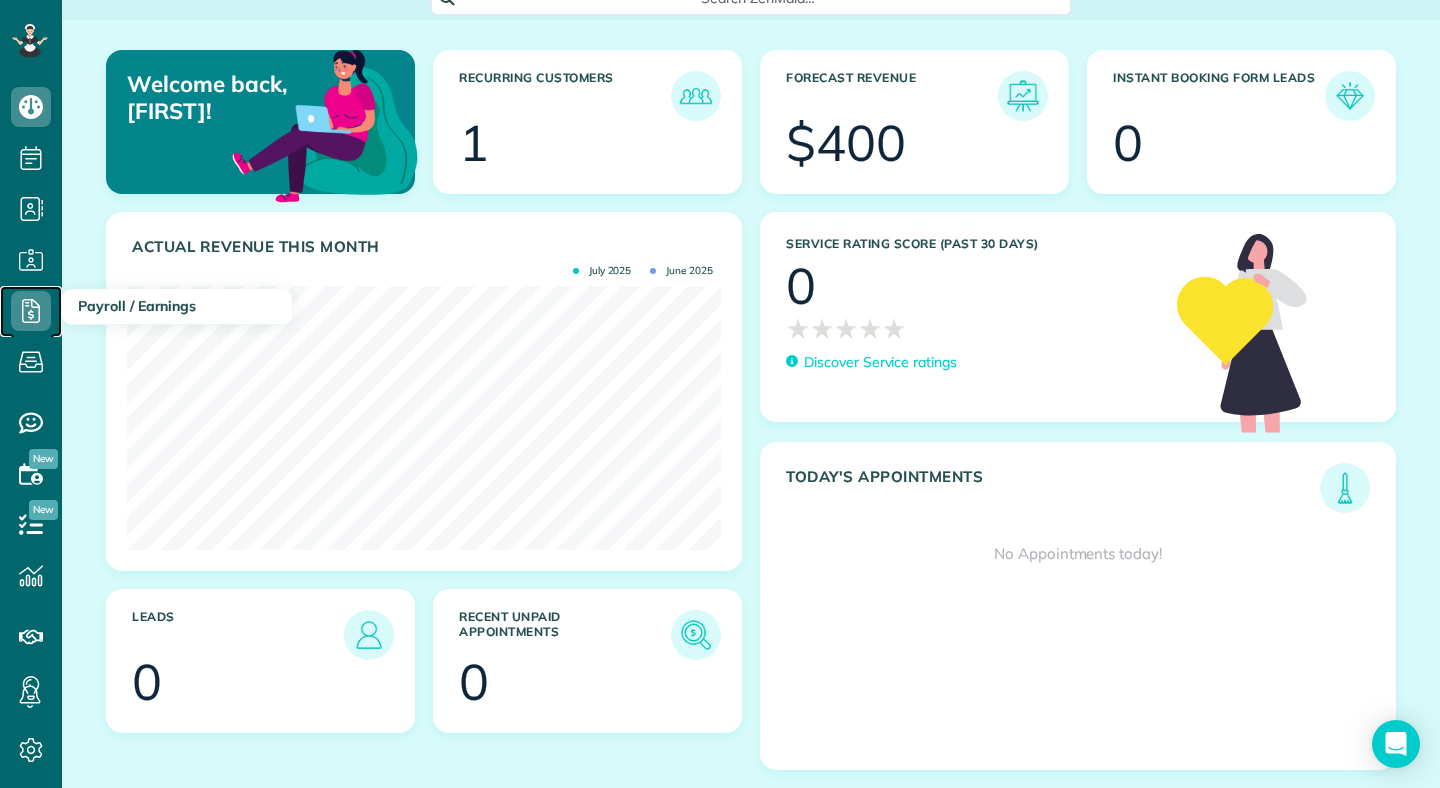 click 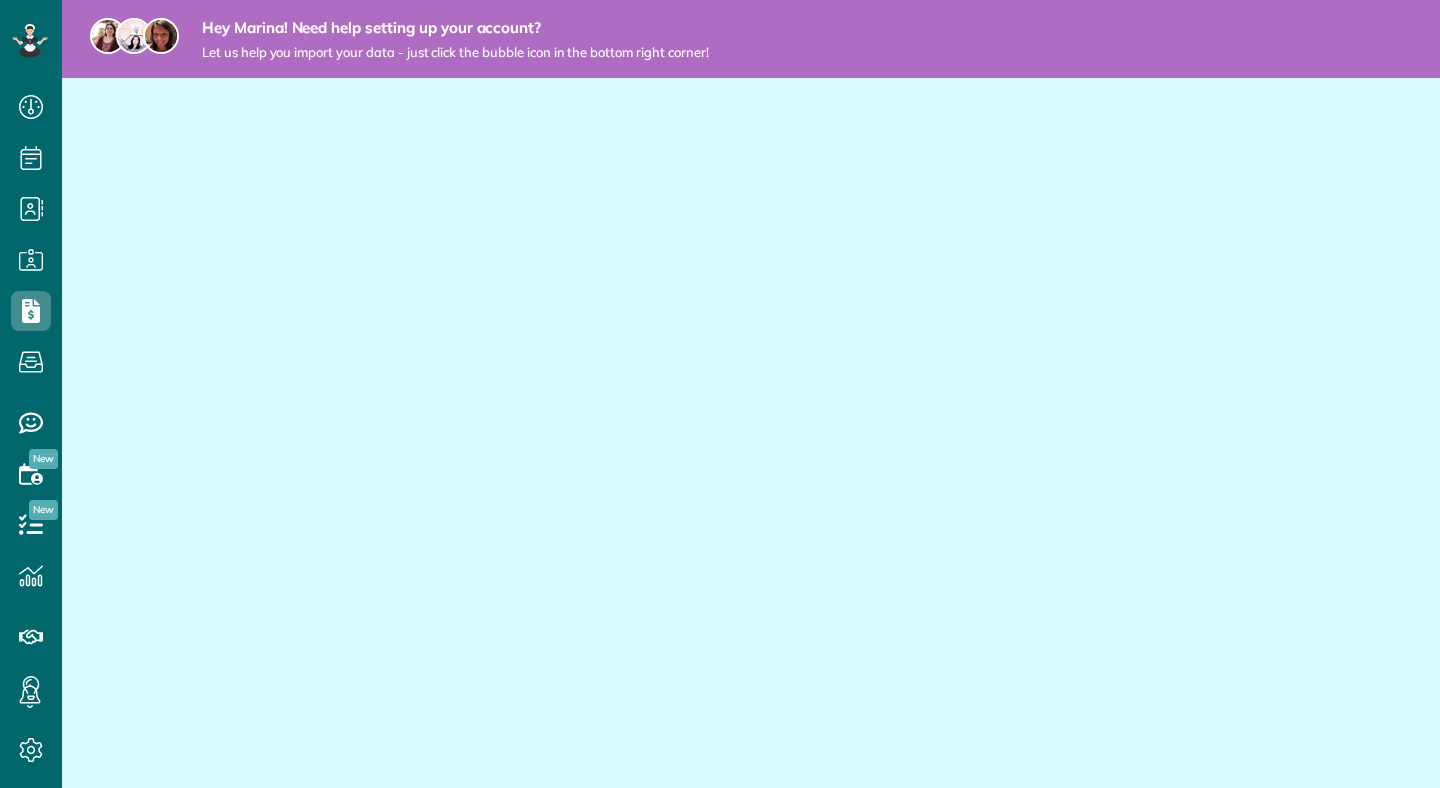 scroll, scrollTop: 0, scrollLeft: 0, axis: both 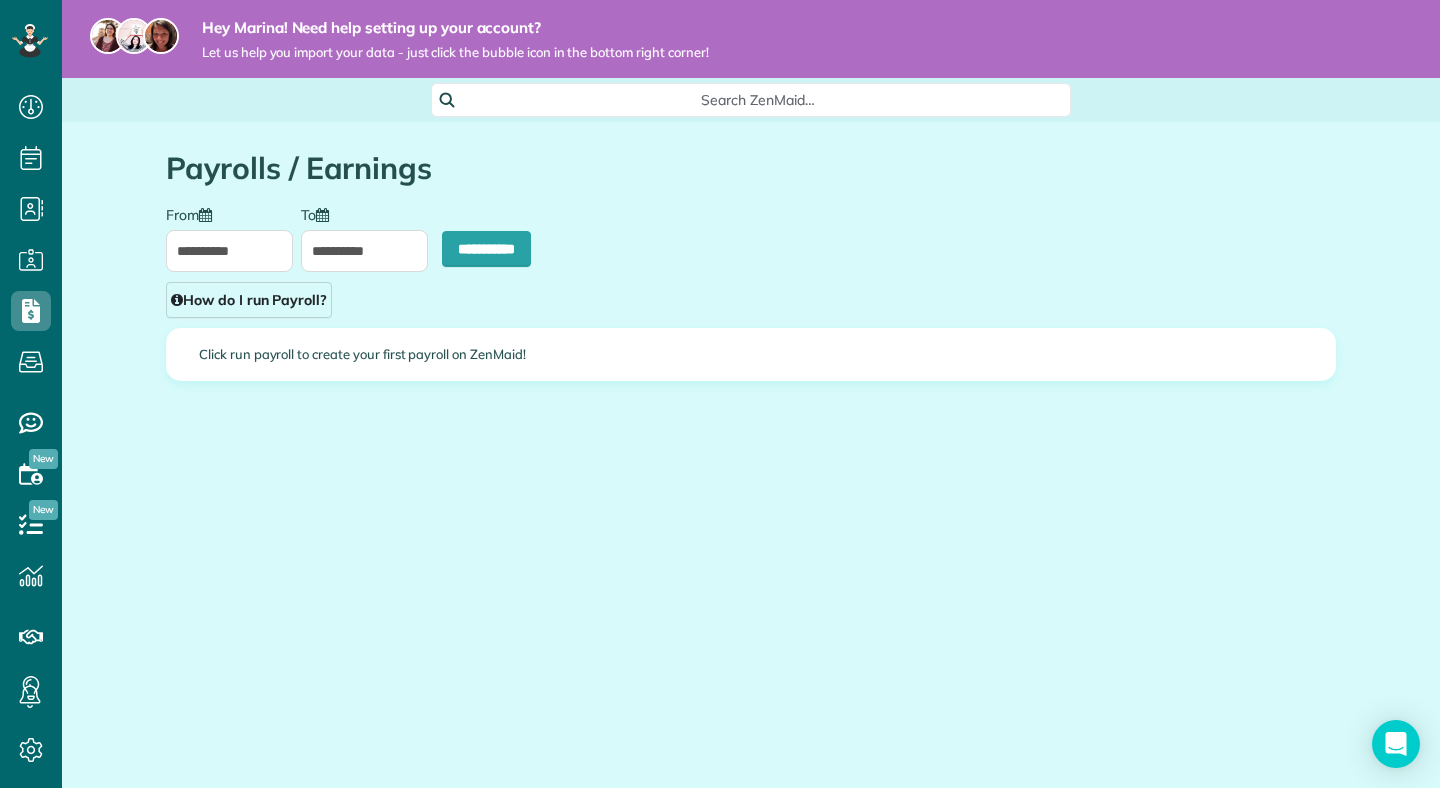 type on "**********" 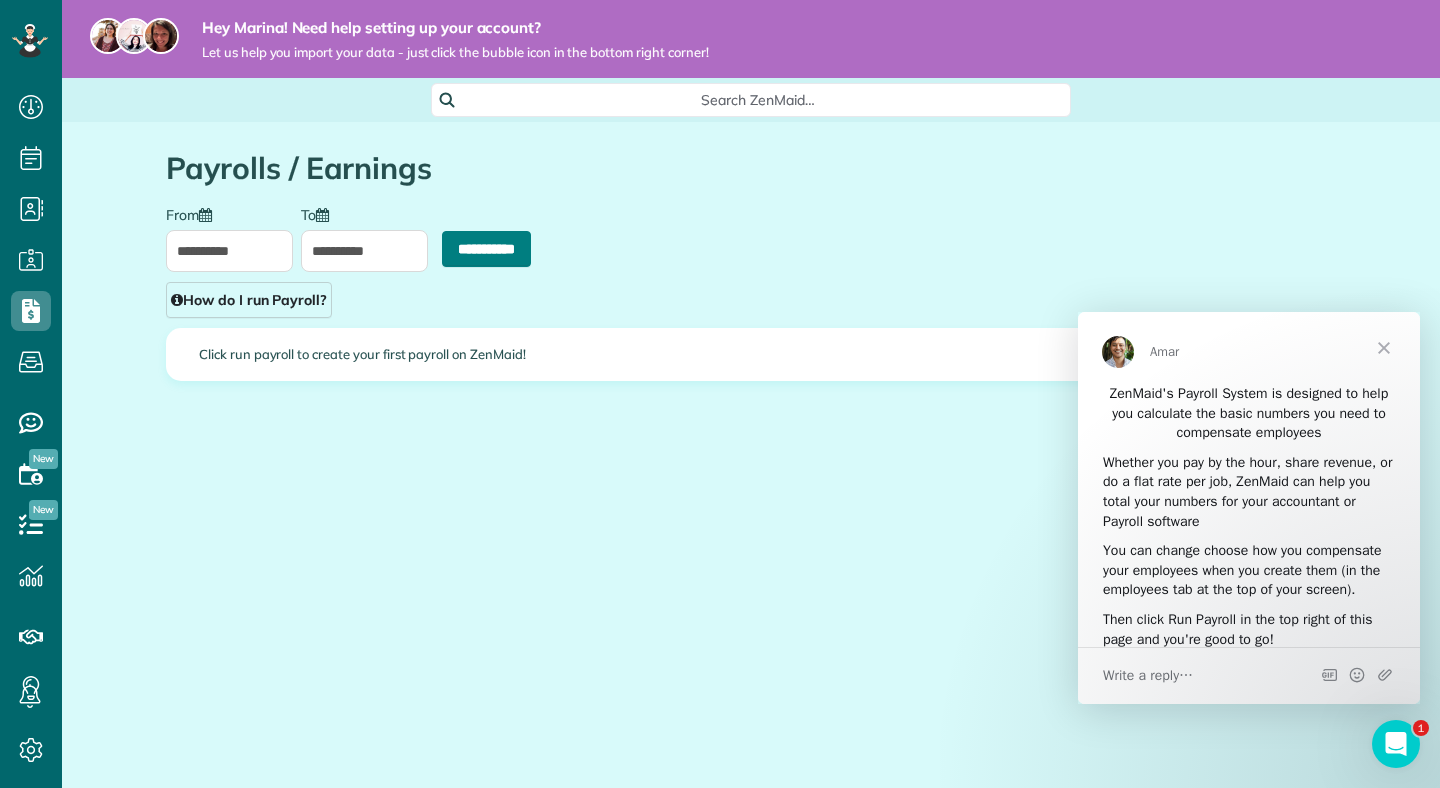 scroll, scrollTop: 0, scrollLeft: 0, axis: both 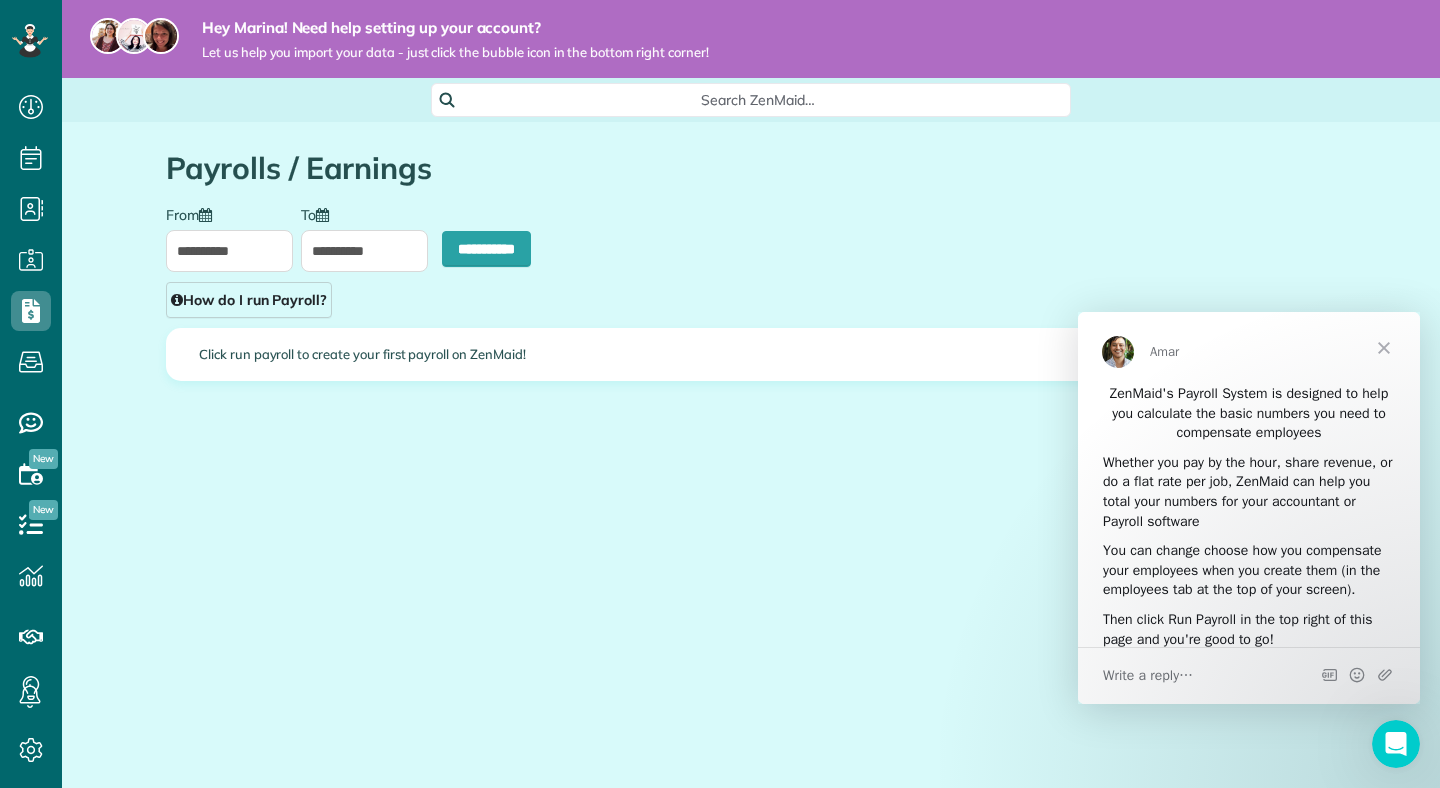 click at bounding box center [1384, 348] 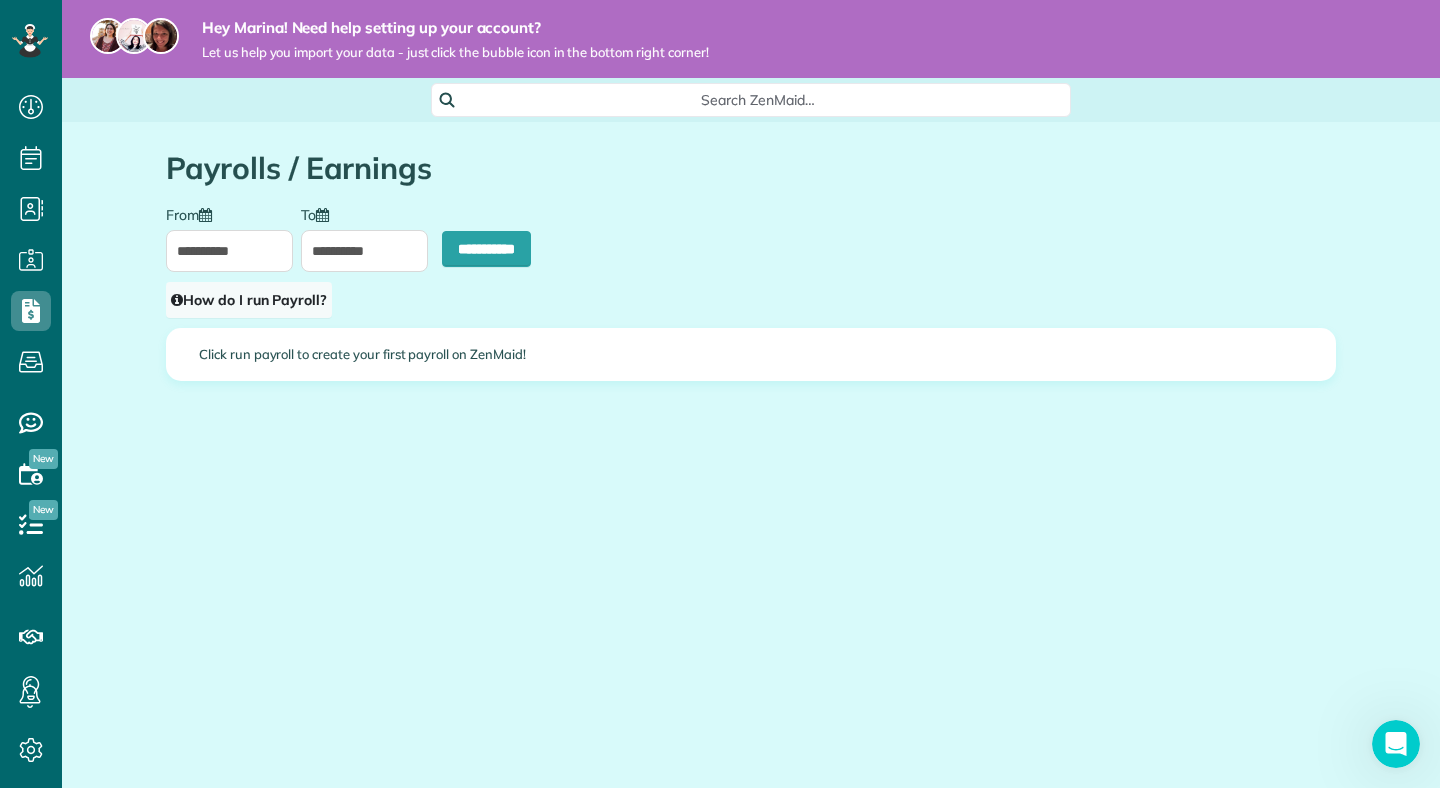 click on "How do I run Payroll?" at bounding box center [249, 300] 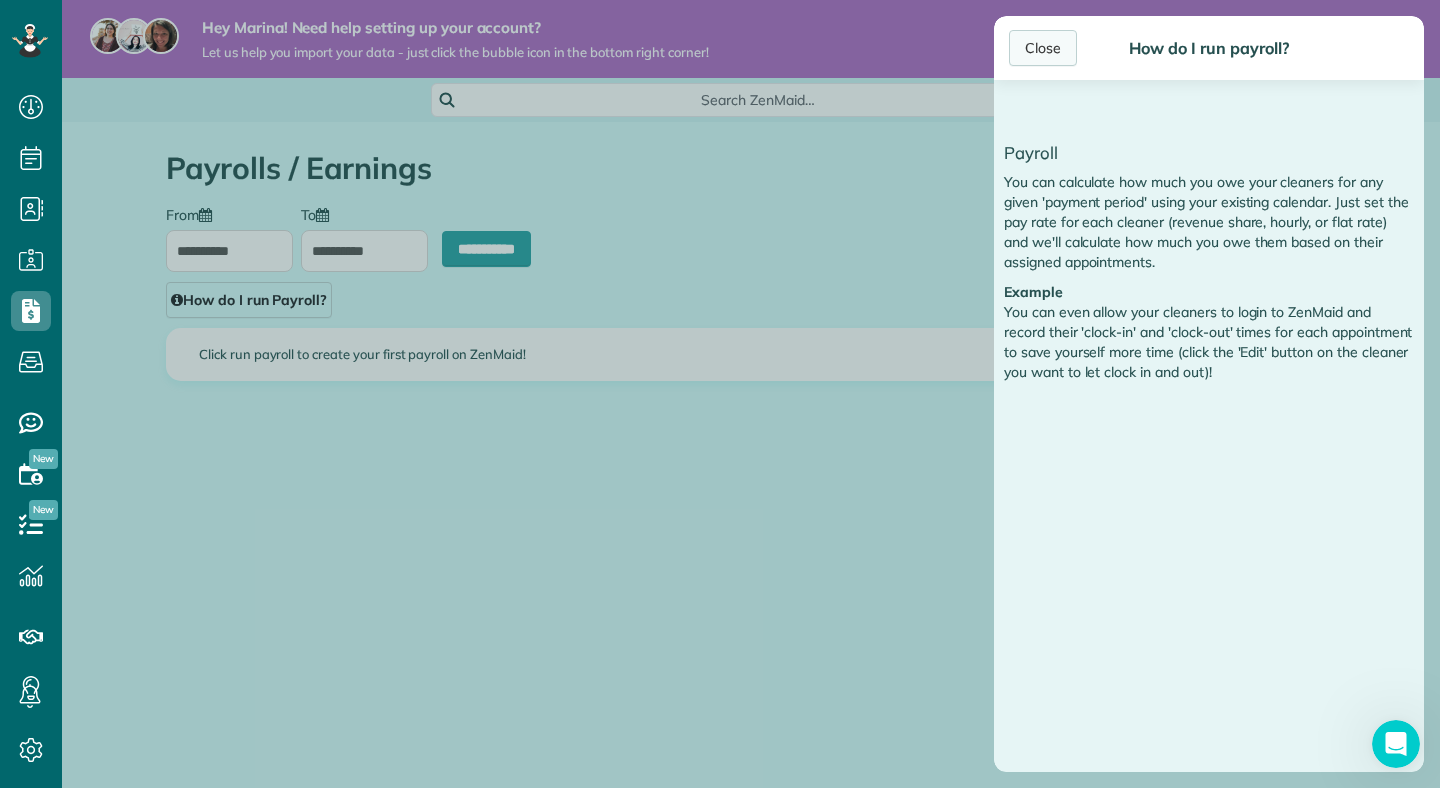 click on "Close" at bounding box center (1043, 48) 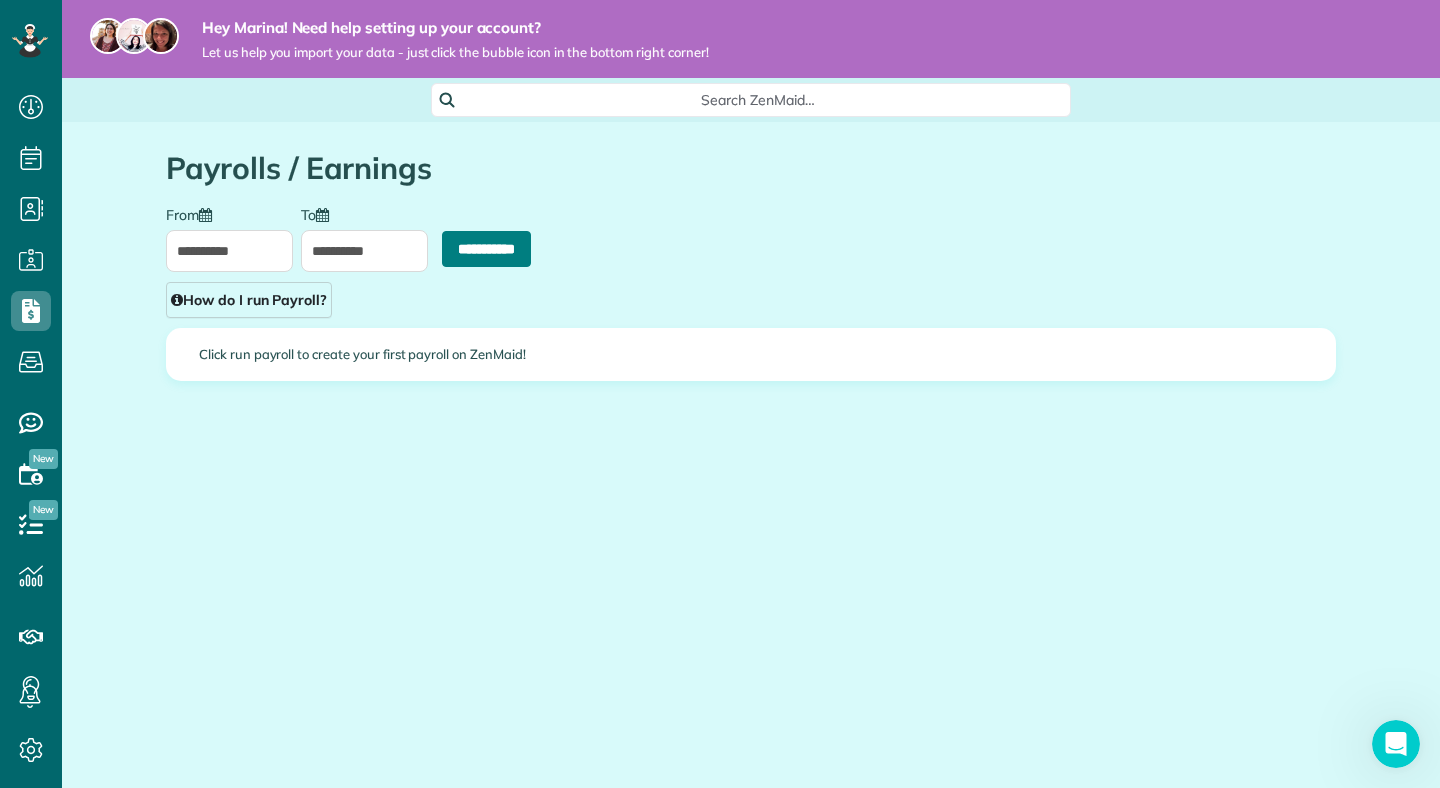 click on "**********" at bounding box center (486, 249) 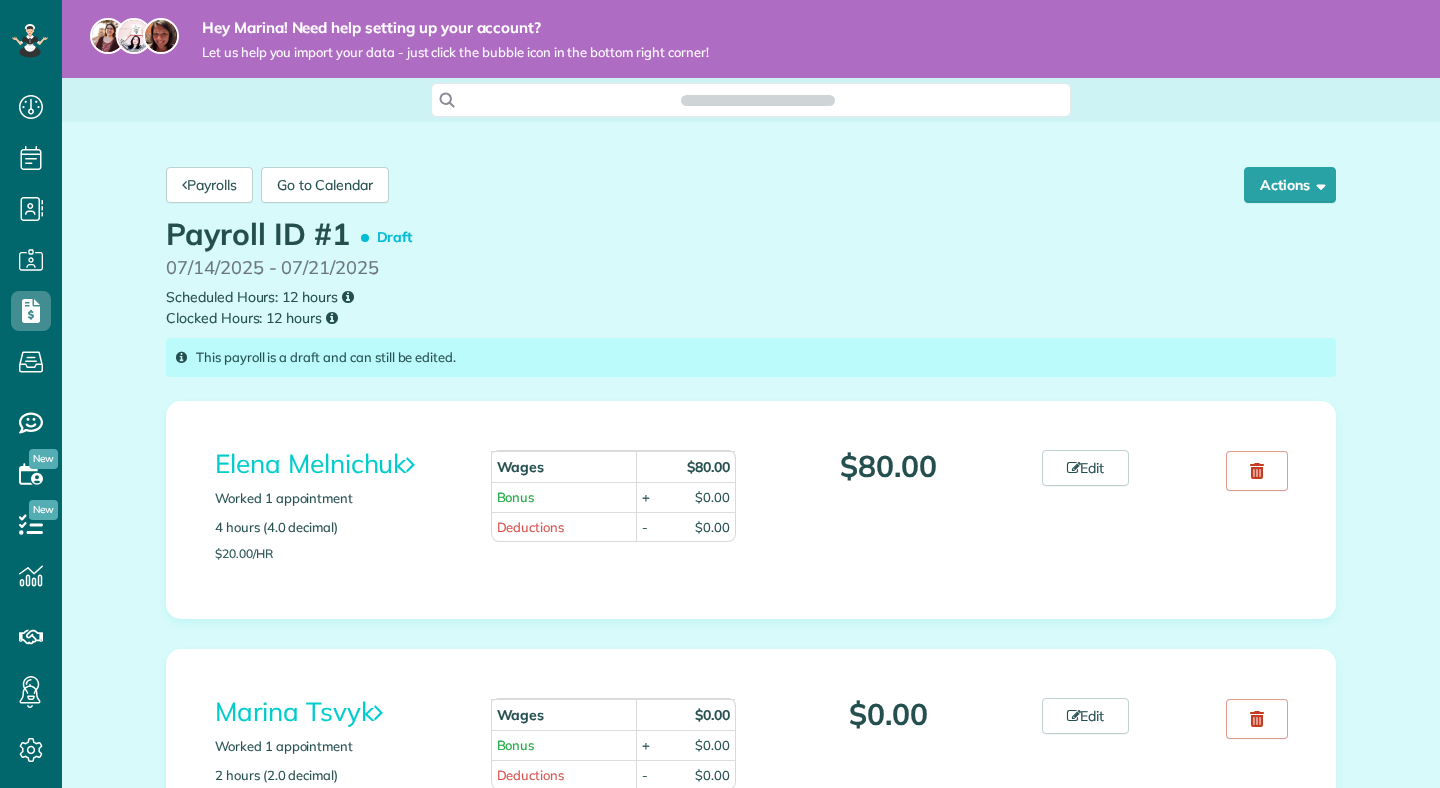 scroll, scrollTop: 0, scrollLeft: 0, axis: both 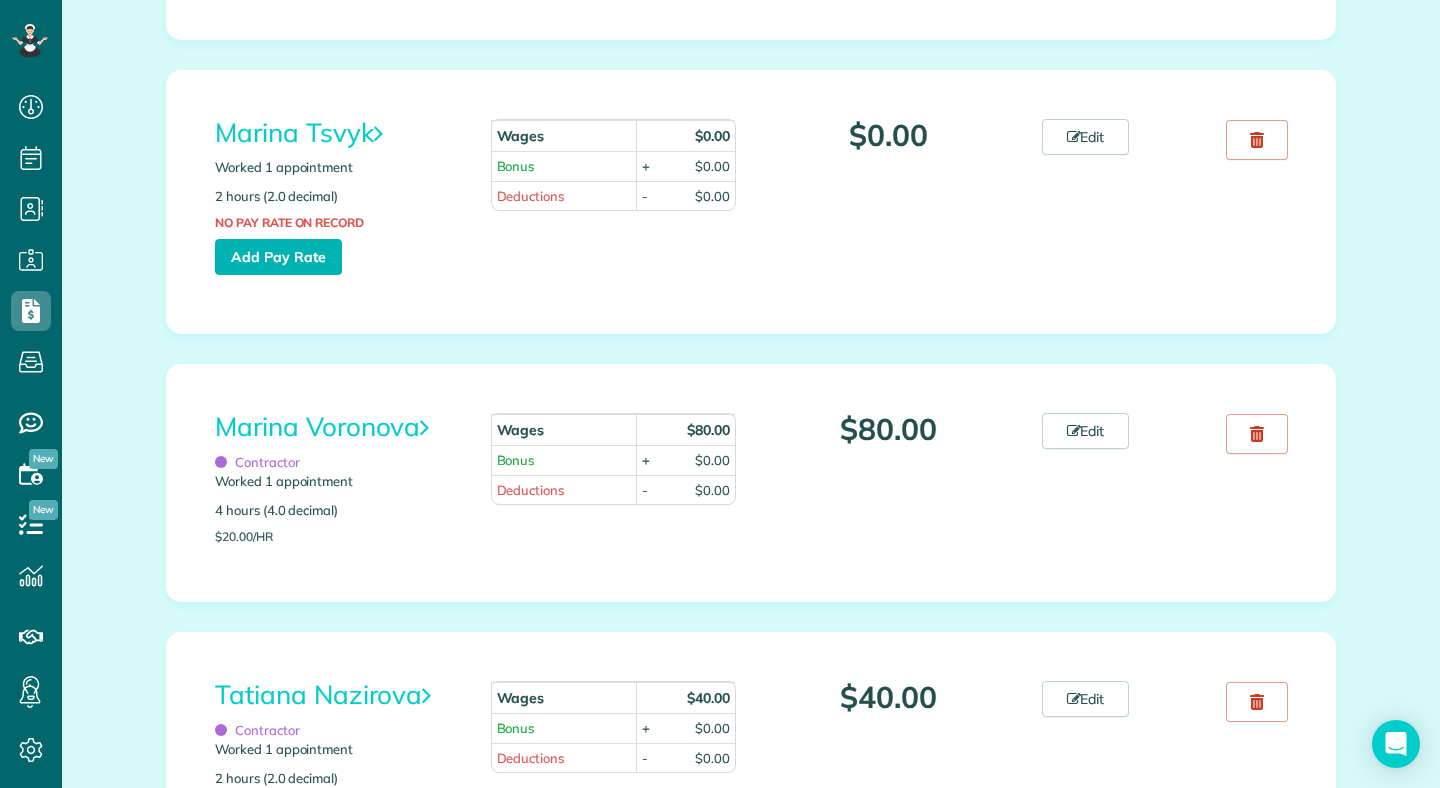click on "Add Pay Rate" at bounding box center [278, 257] 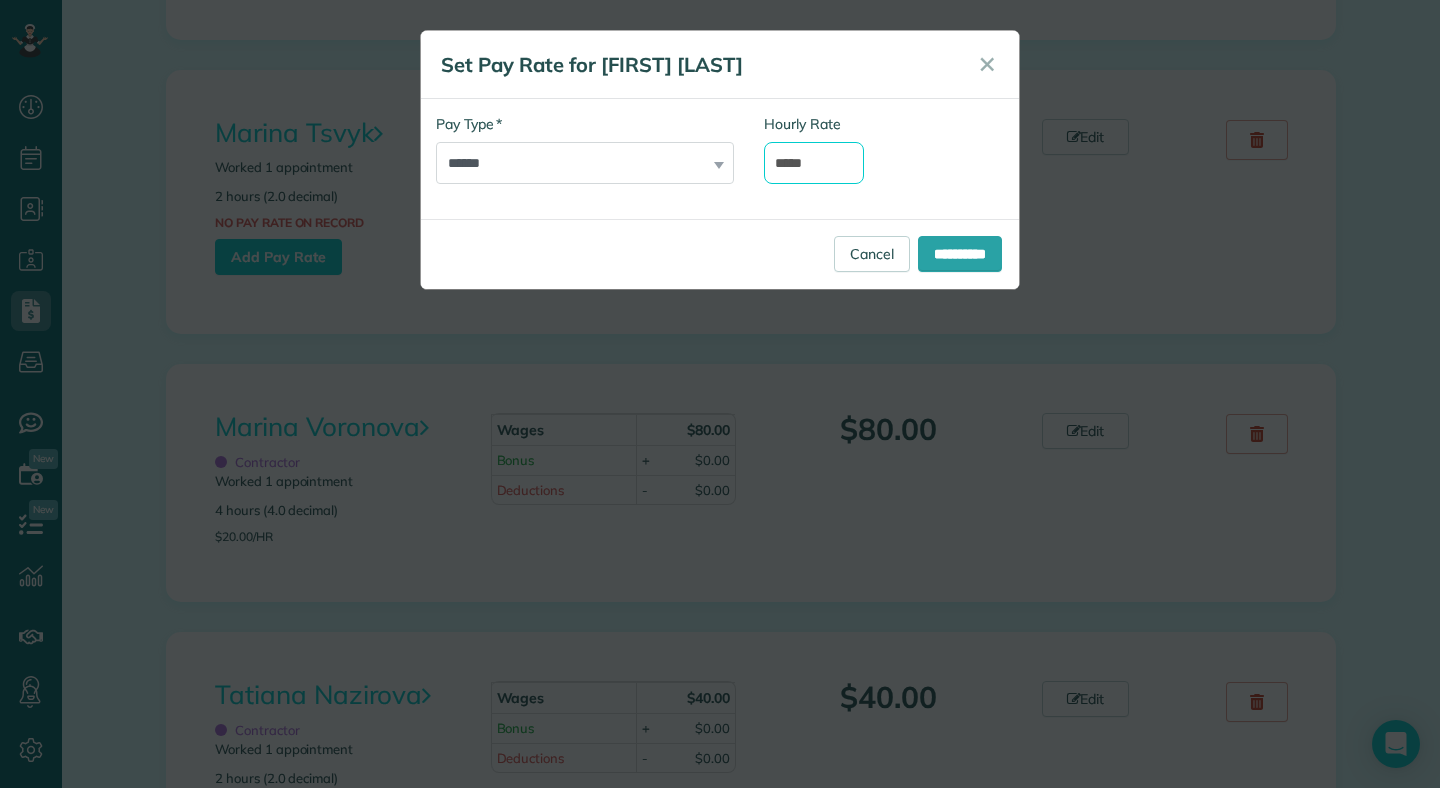 click on "*****" at bounding box center [814, 163] 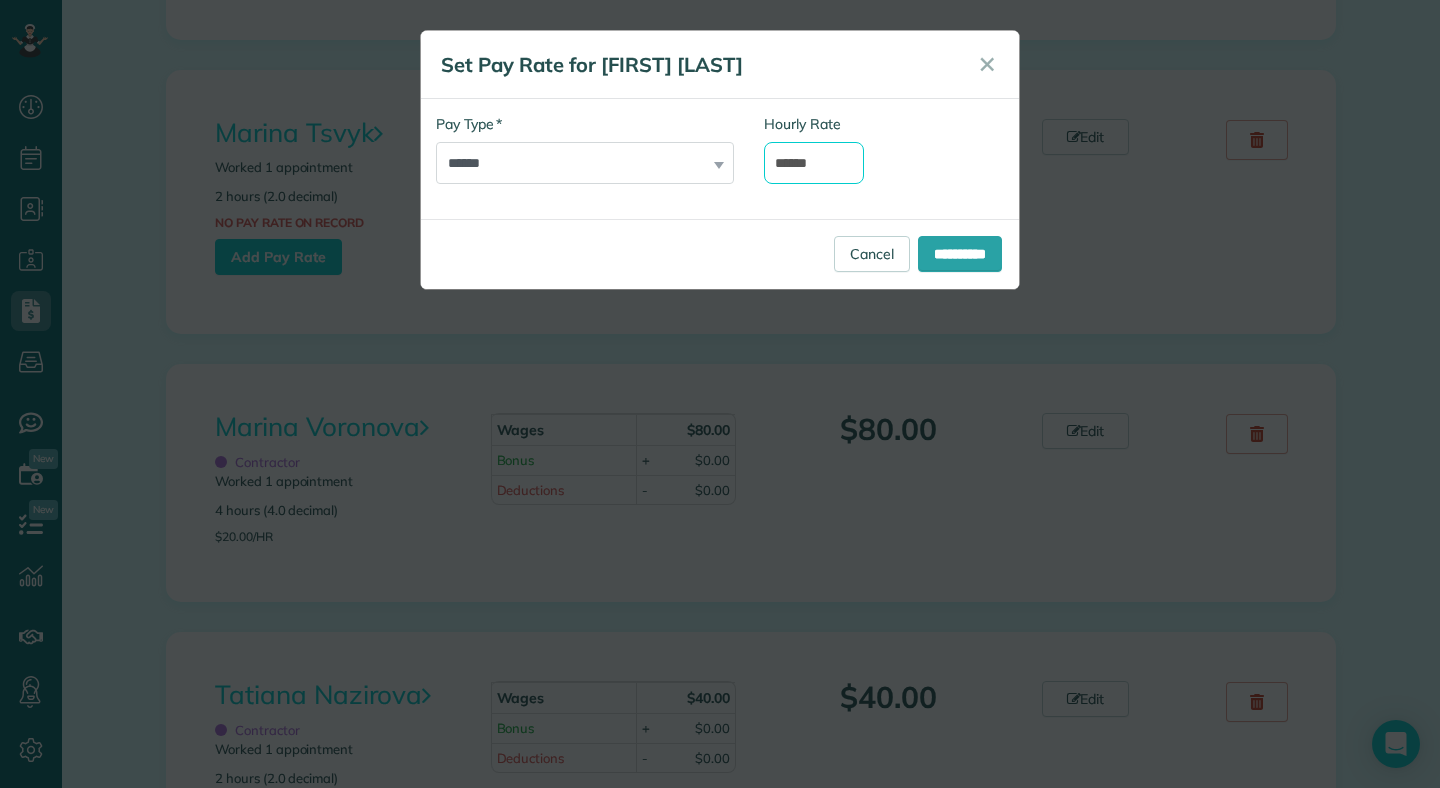 type on "******" 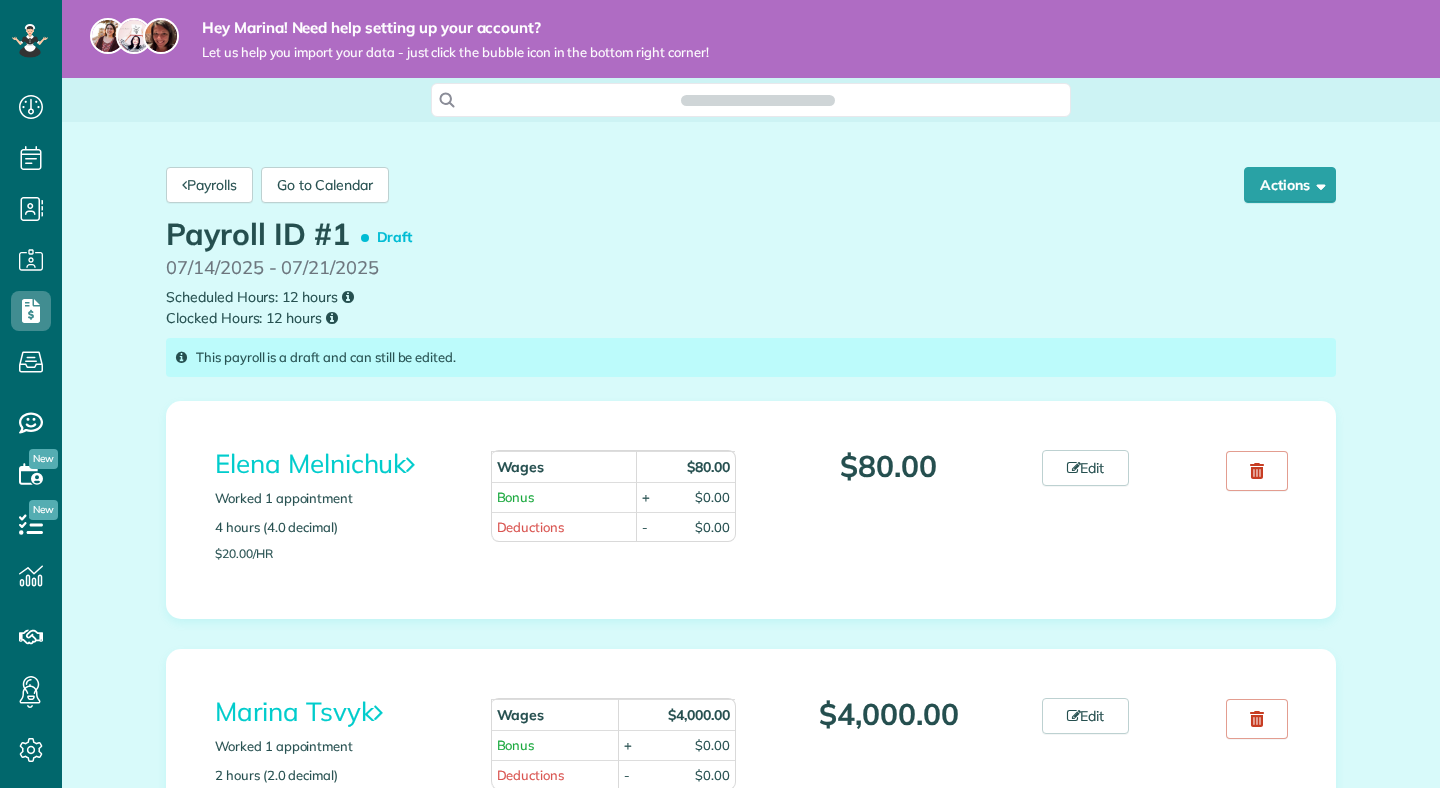 scroll, scrollTop: 0, scrollLeft: 0, axis: both 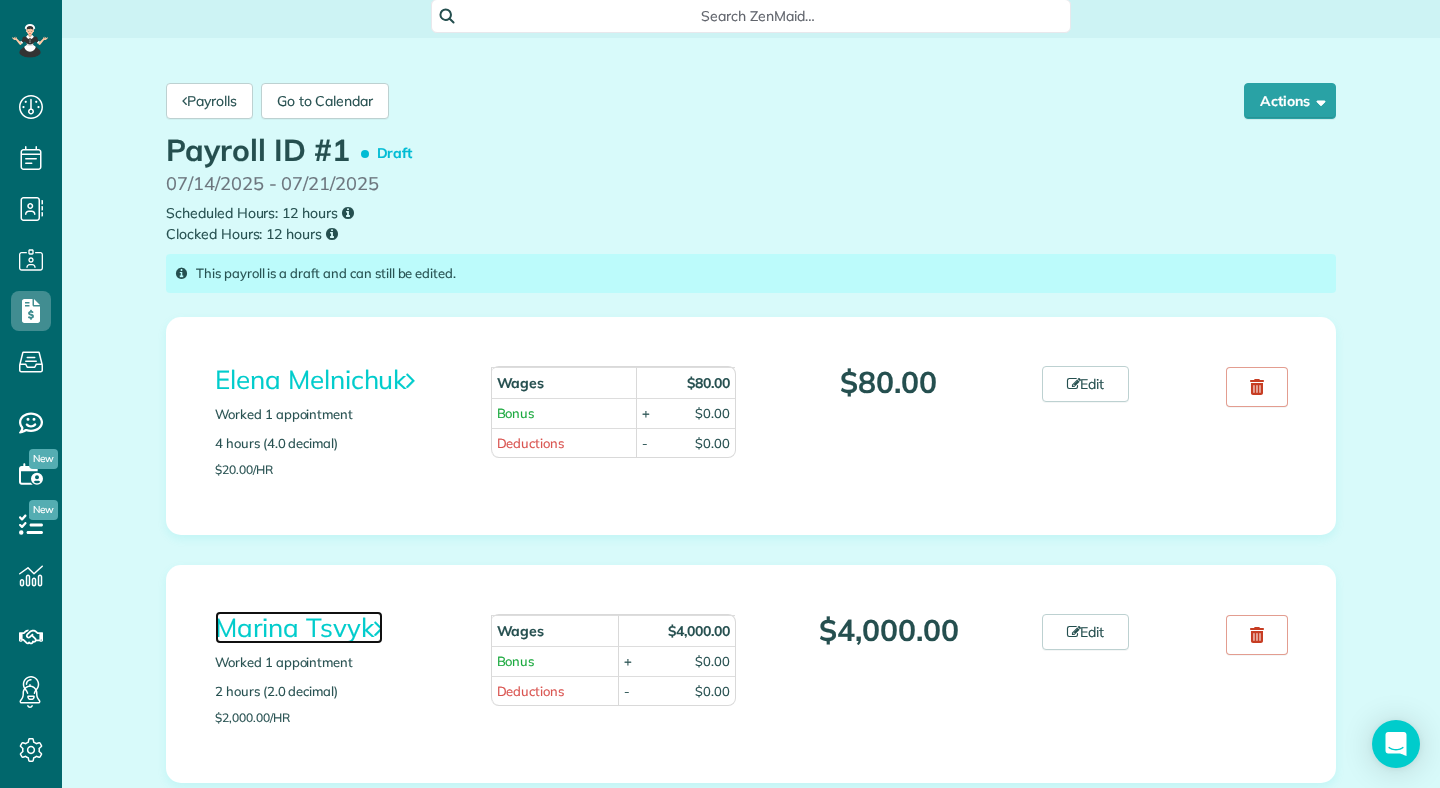 click on "Marina Tsvyk" at bounding box center [299, 627] 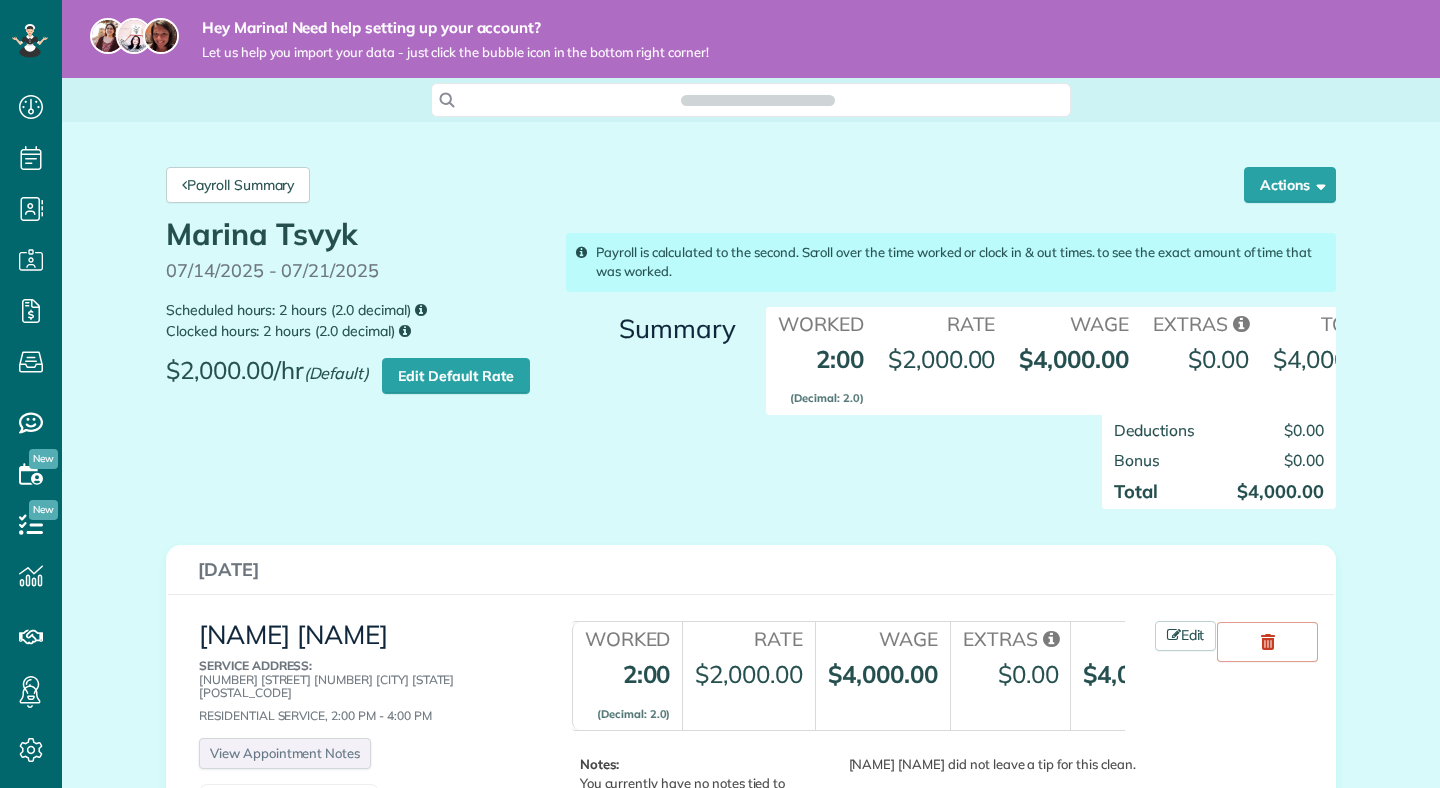 scroll, scrollTop: 0, scrollLeft: 0, axis: both 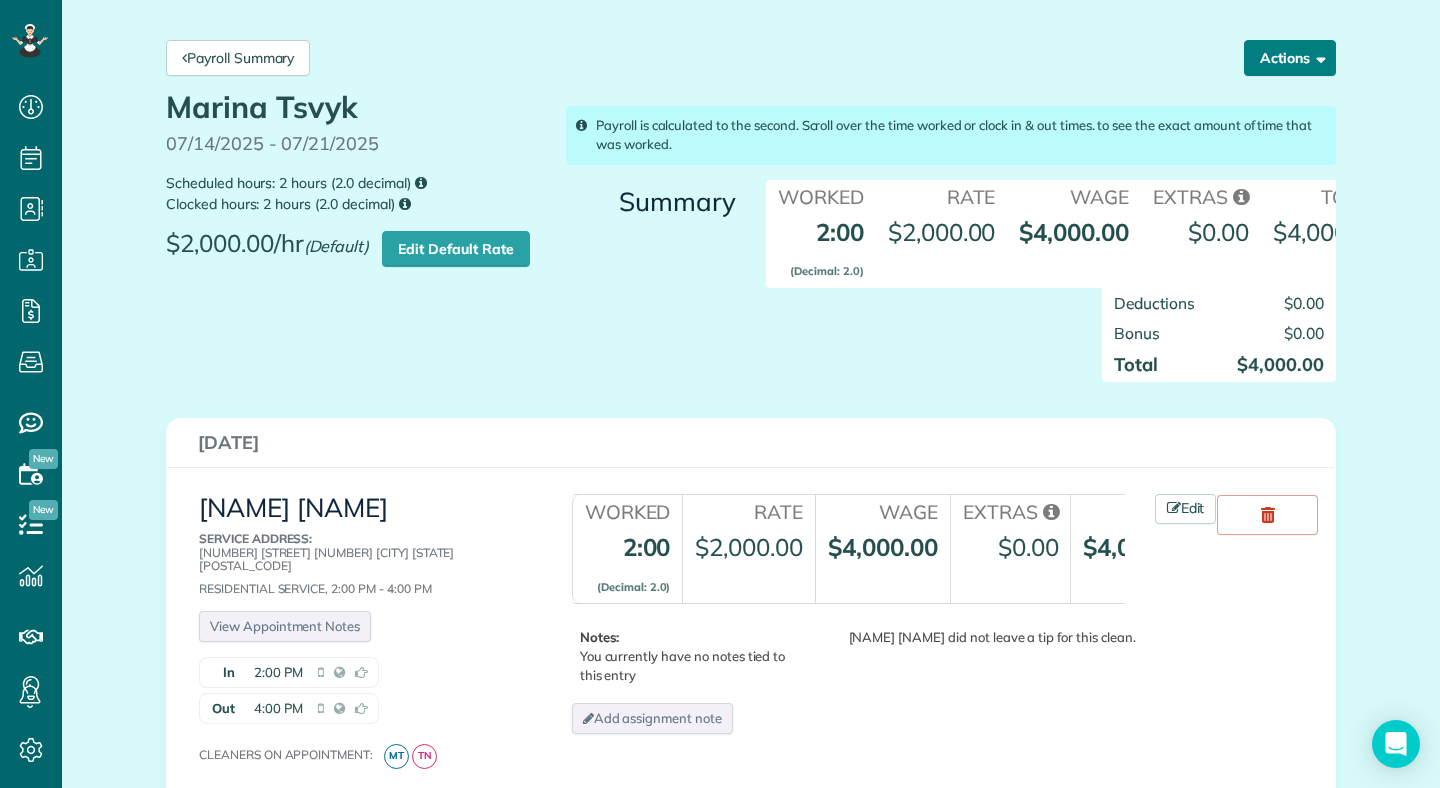 click on "Actions" at bounding box center [1290, 58] 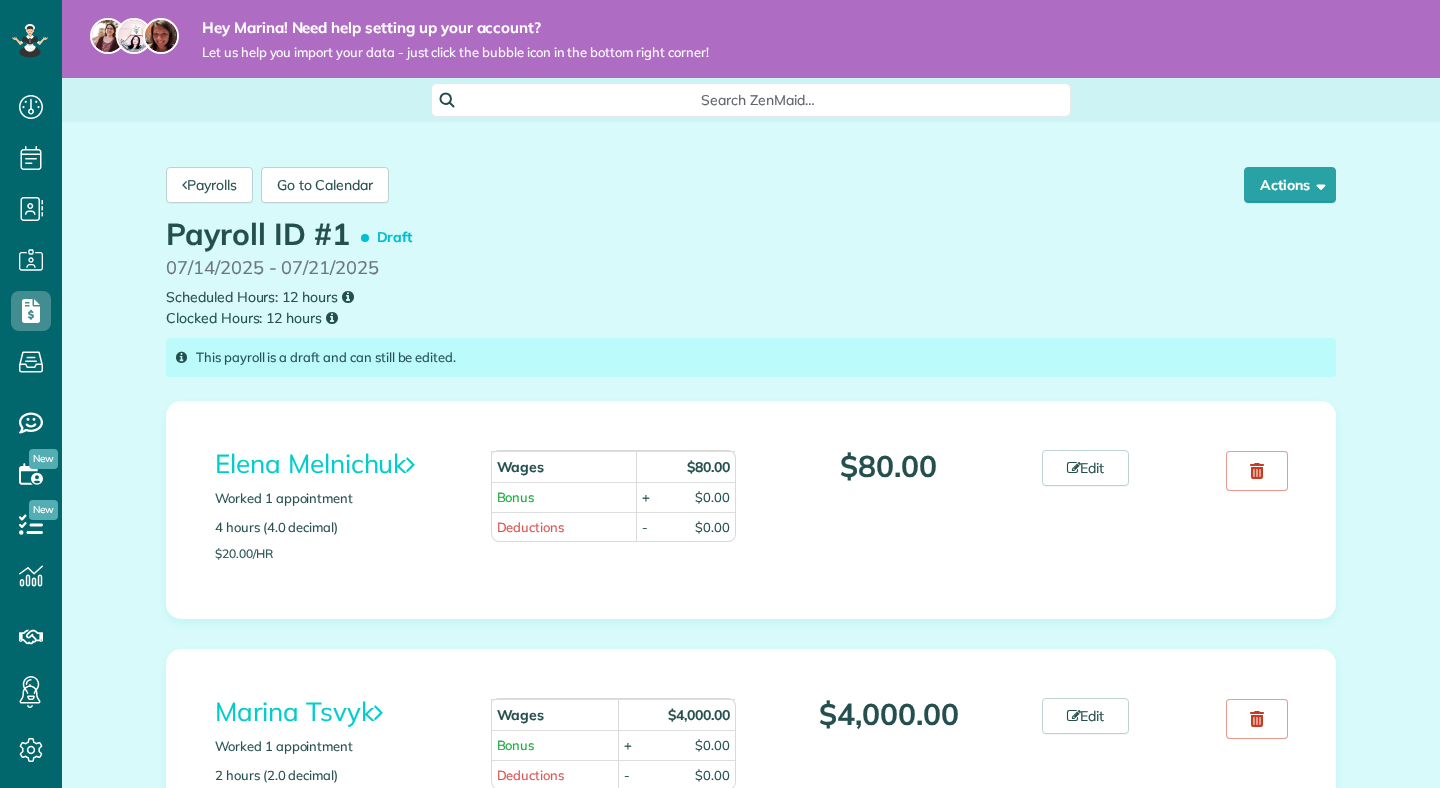 scroll, scrollTop: 0, scrollLeft: 0, axis: both 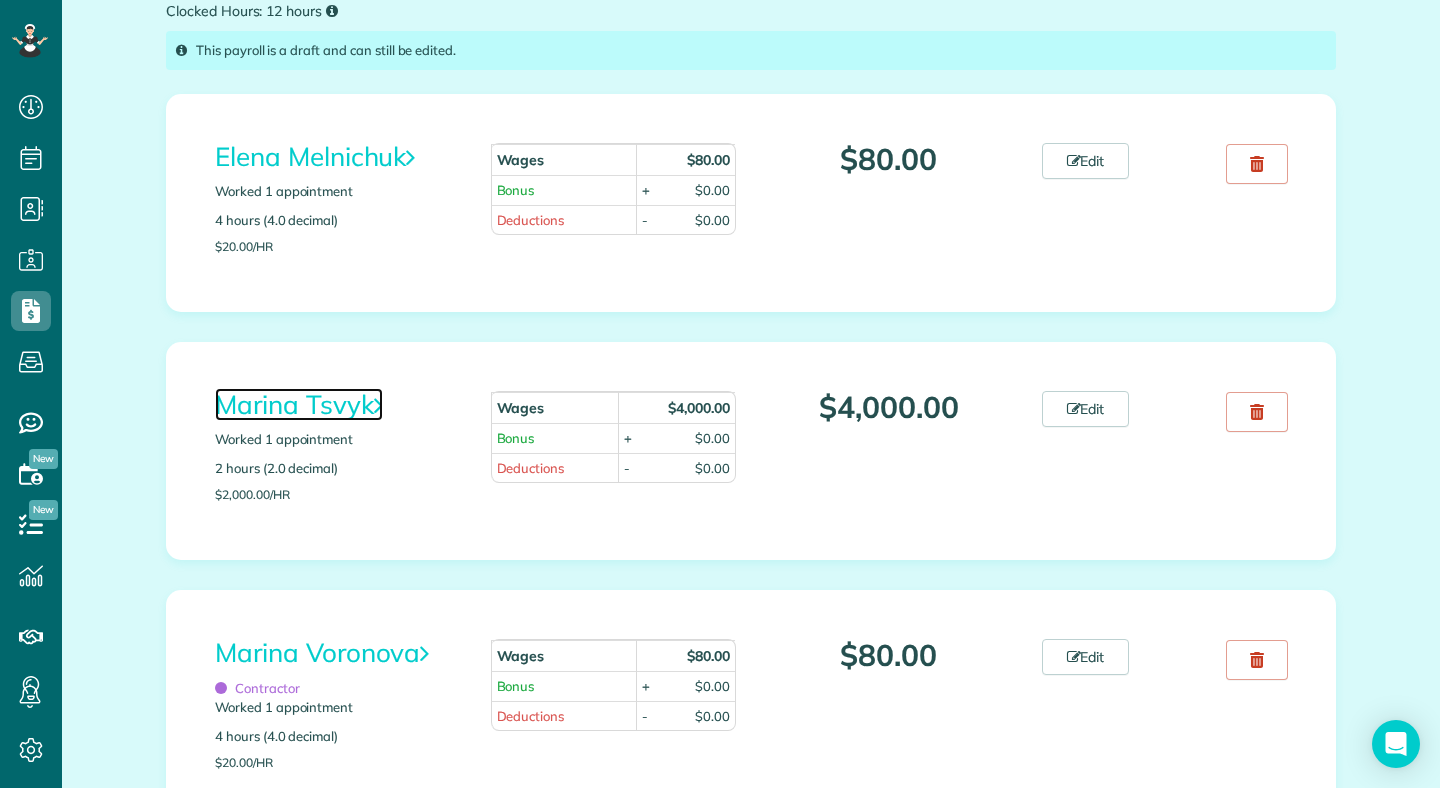 click on "Marina Tsvyk" at bounding box center (299, 404) 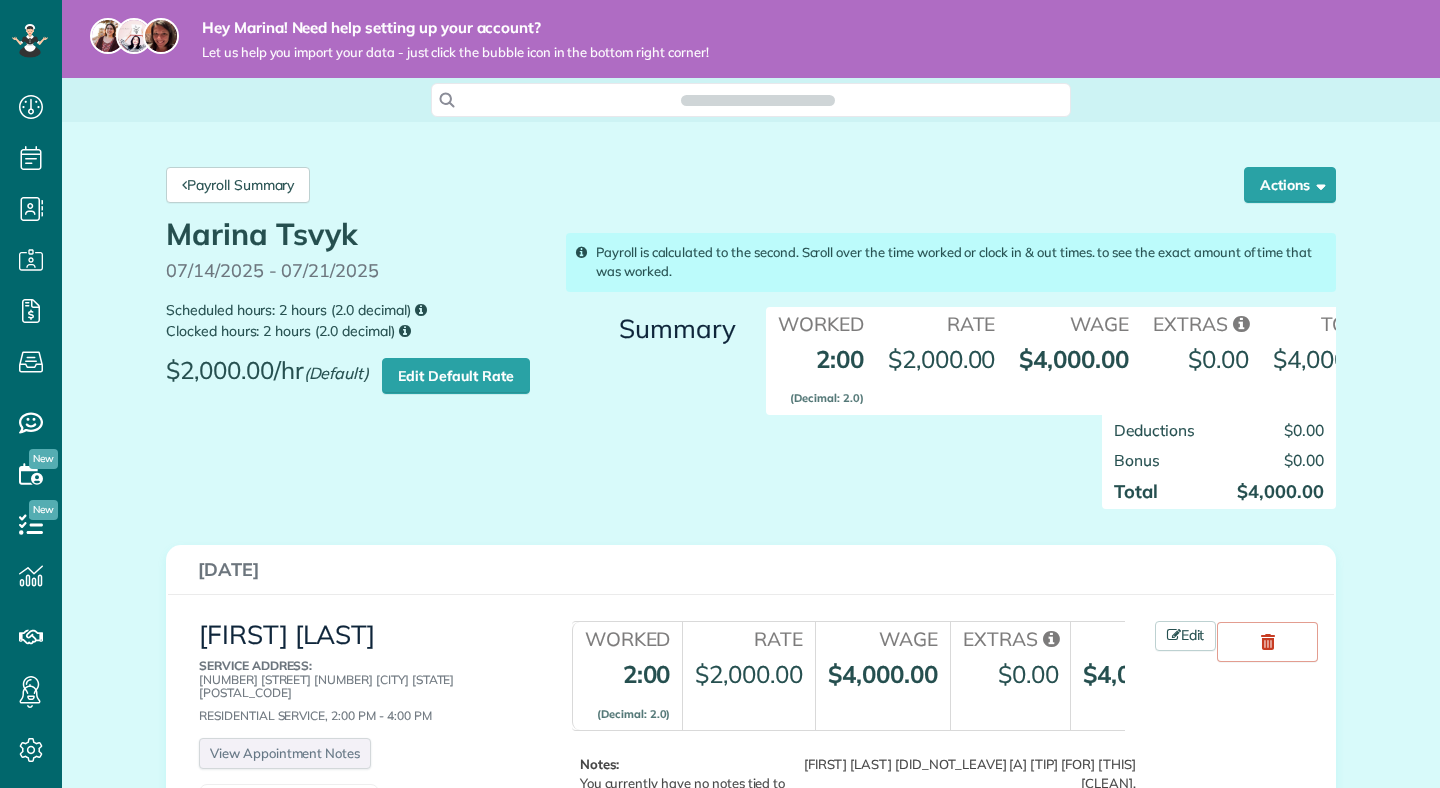 scroll, scrollTop: 0, scrollLeft: 0, axis: both 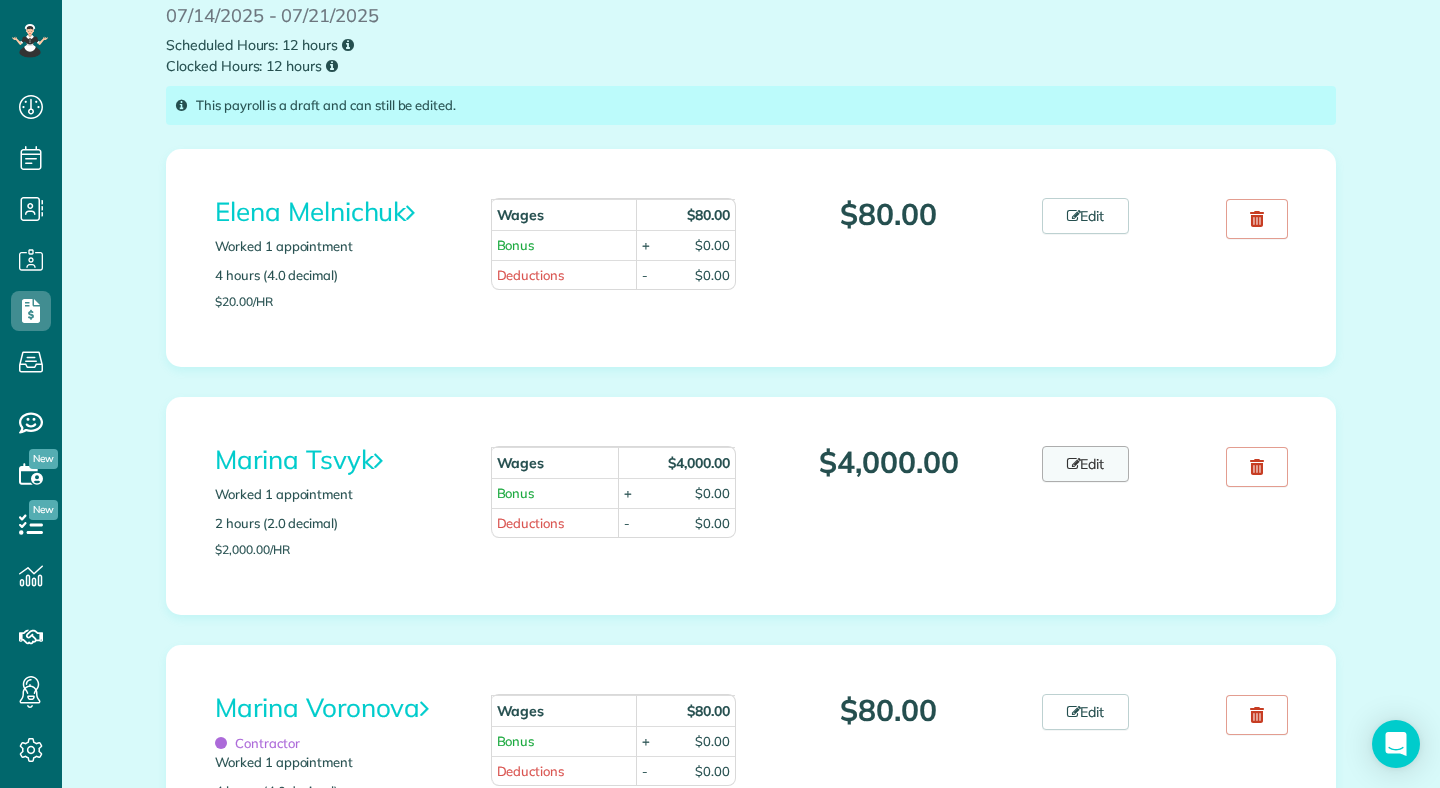 click on "Edit" at bounding box center (1086, 464) 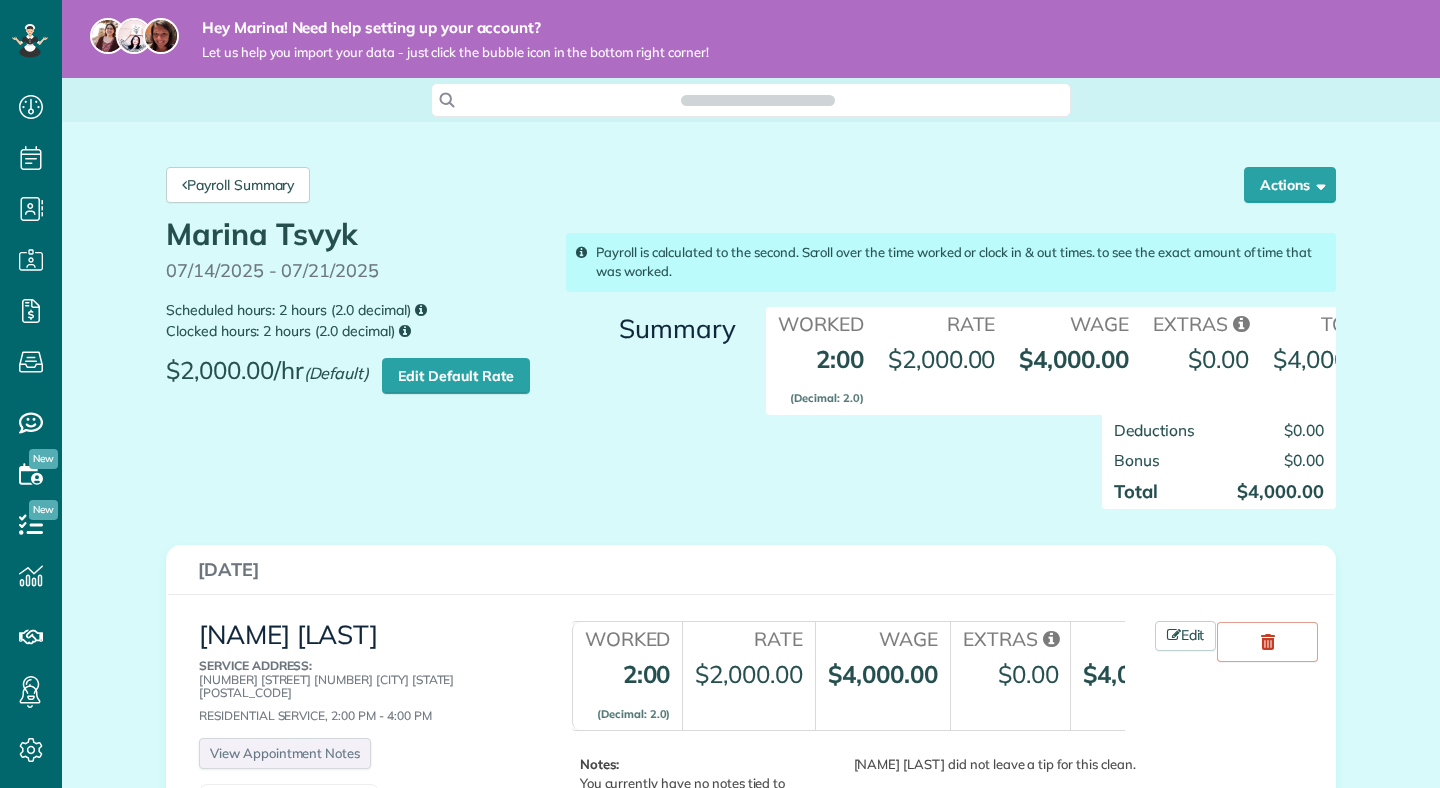 scroll, scrollTop: 0, scrollLeft: 0, axis: both 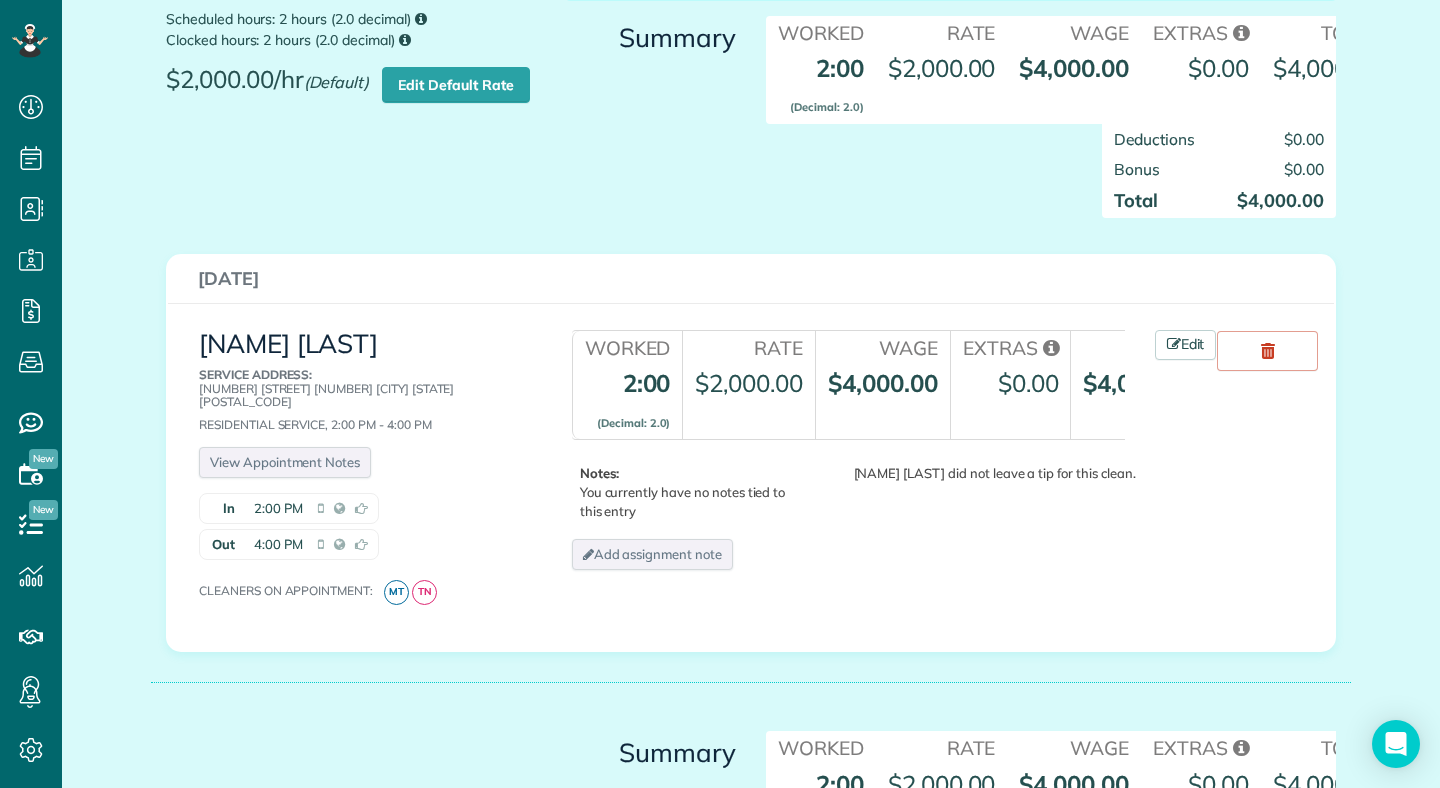 click on "$2,000.00" at bounding box center [749, 383] 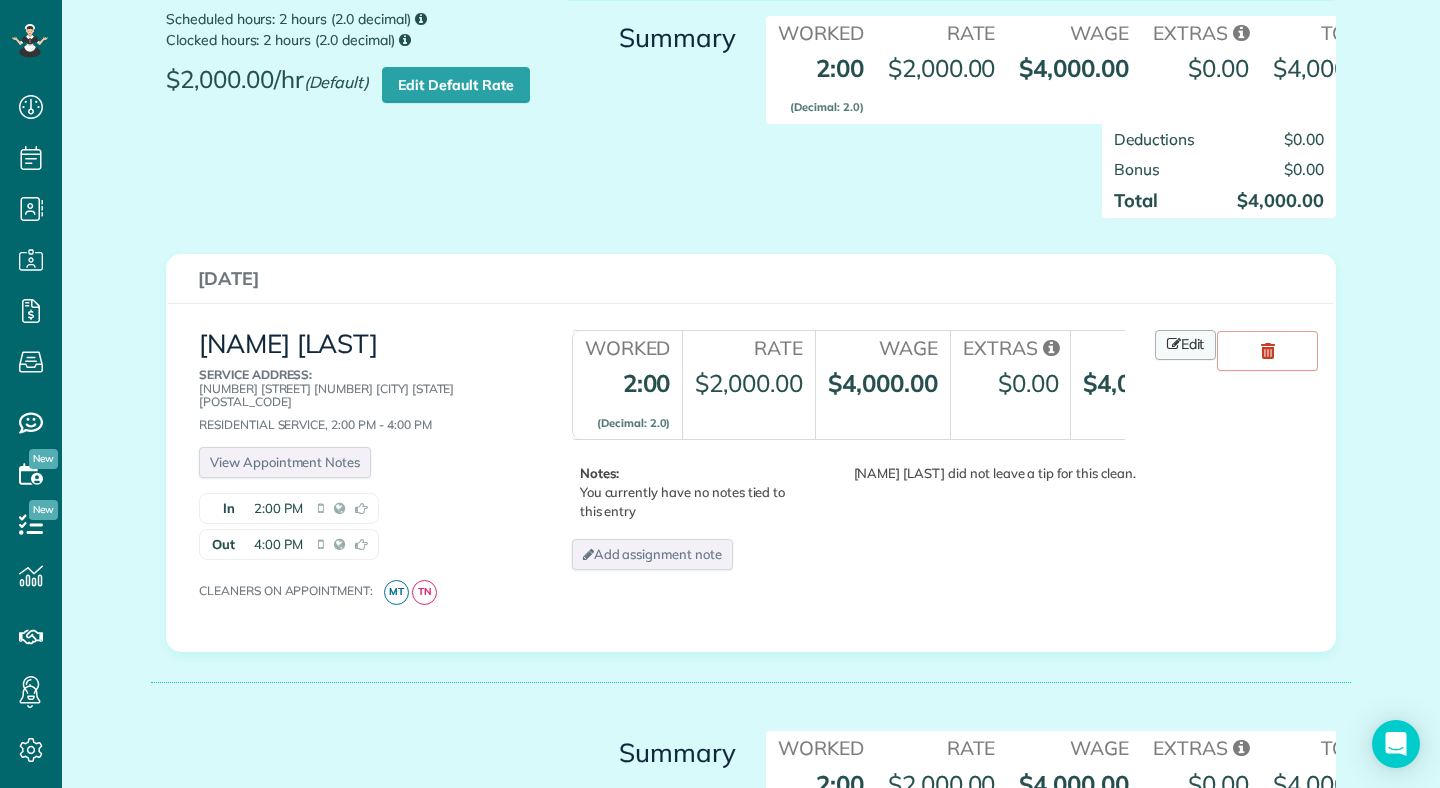 click on "Edit" at bounding box center [1186, 345] 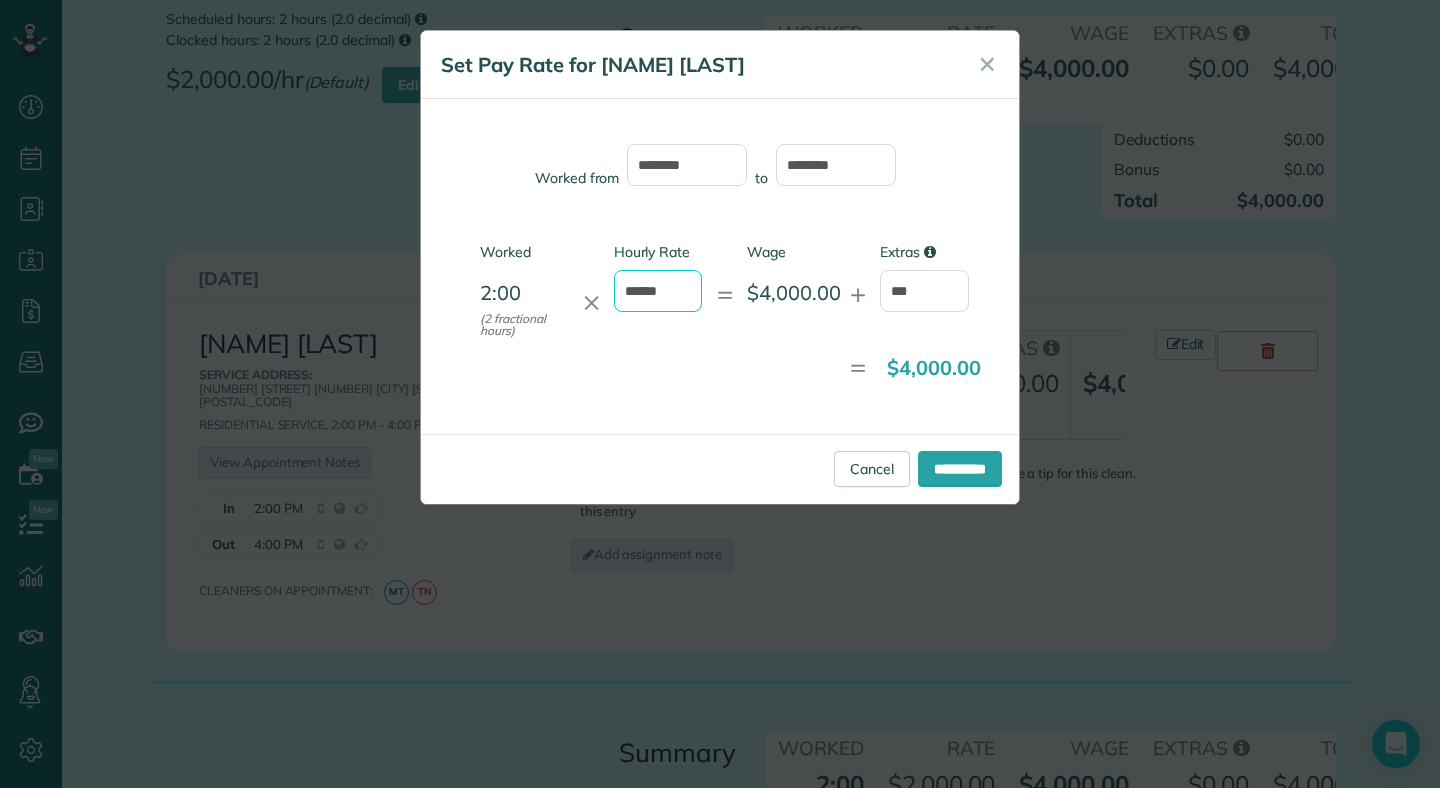click on "******" at bounding box center [658, 291] 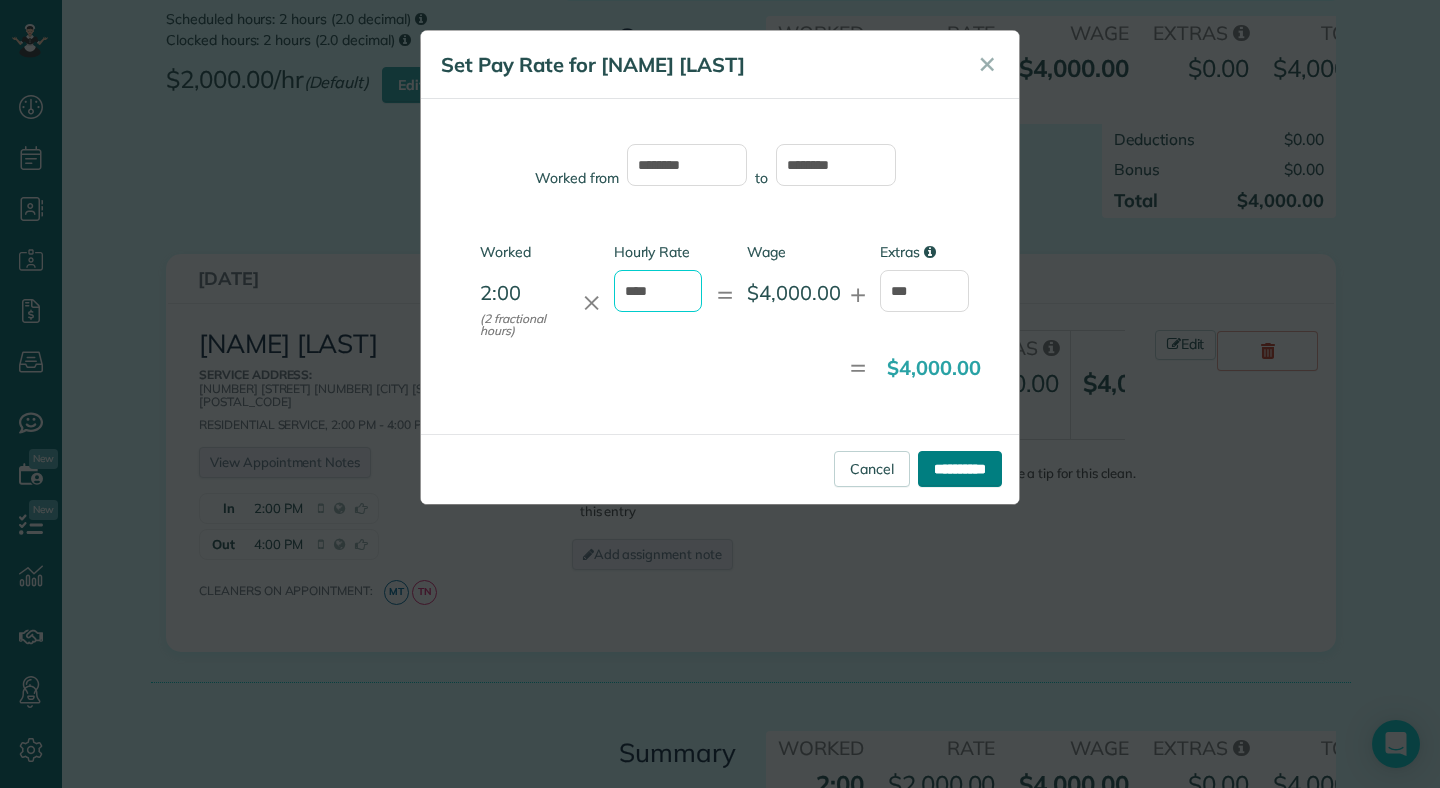 type on "****" 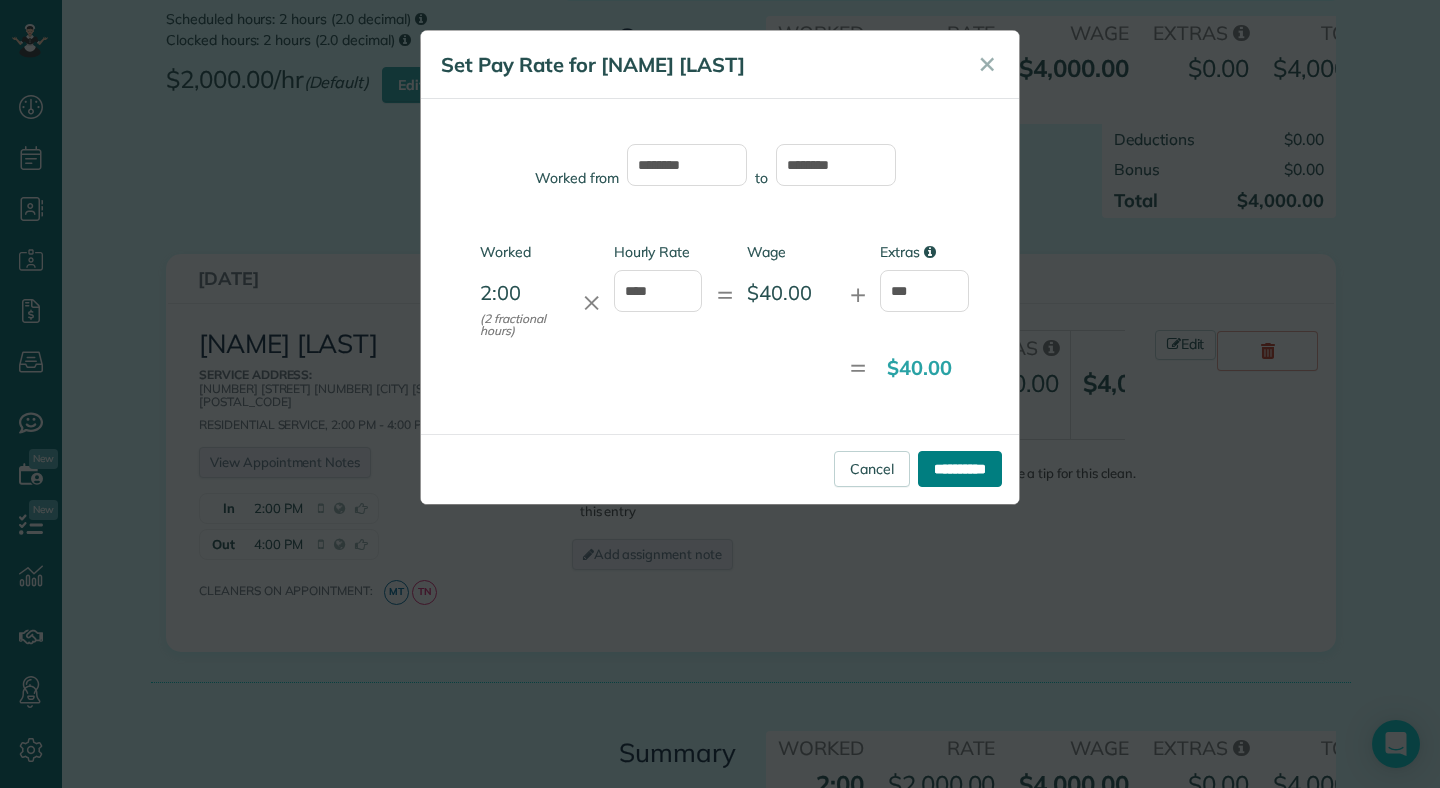click on "**********" at bounding box center [960, 469] 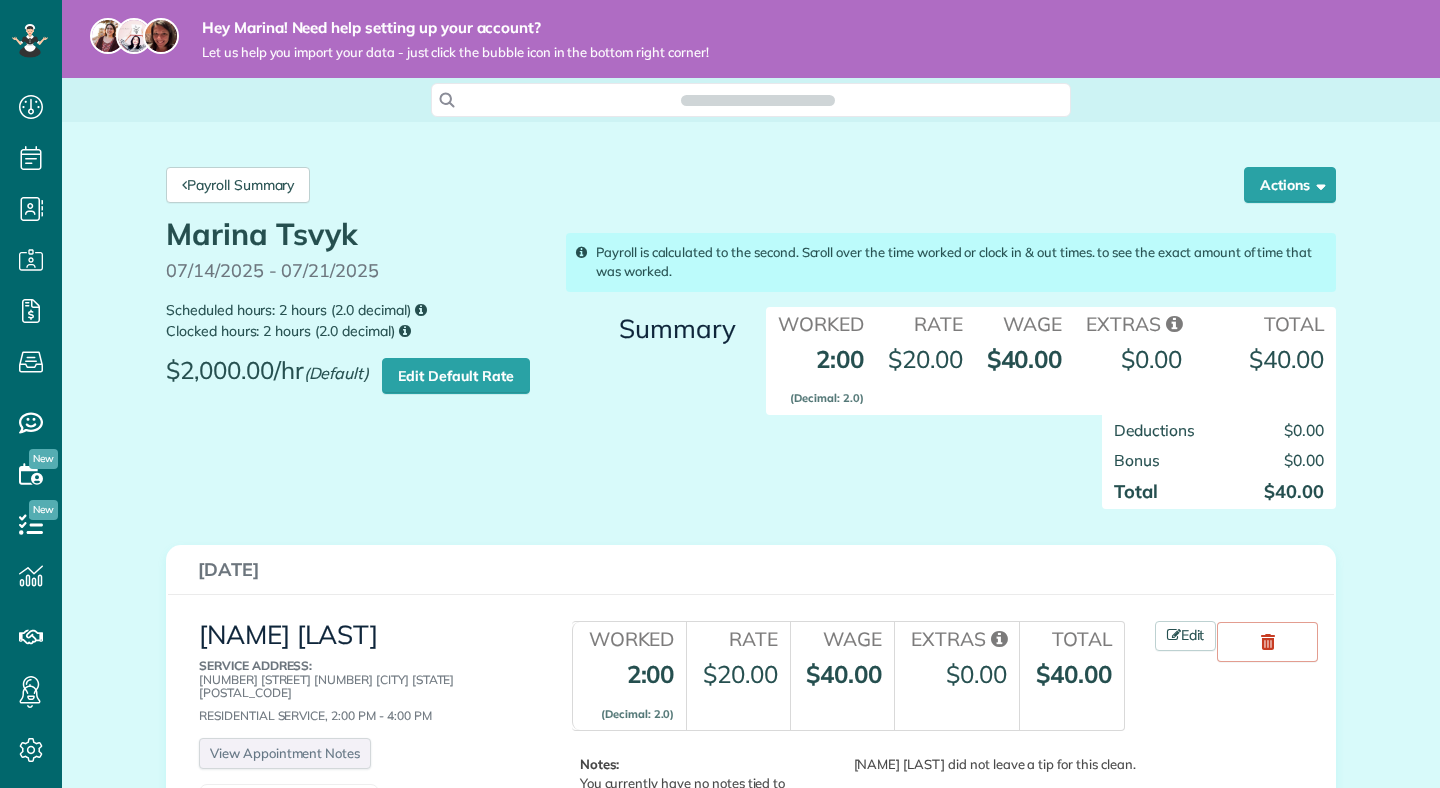 scroll, scrollTop: 0, scrollLeft: 0, axis: both 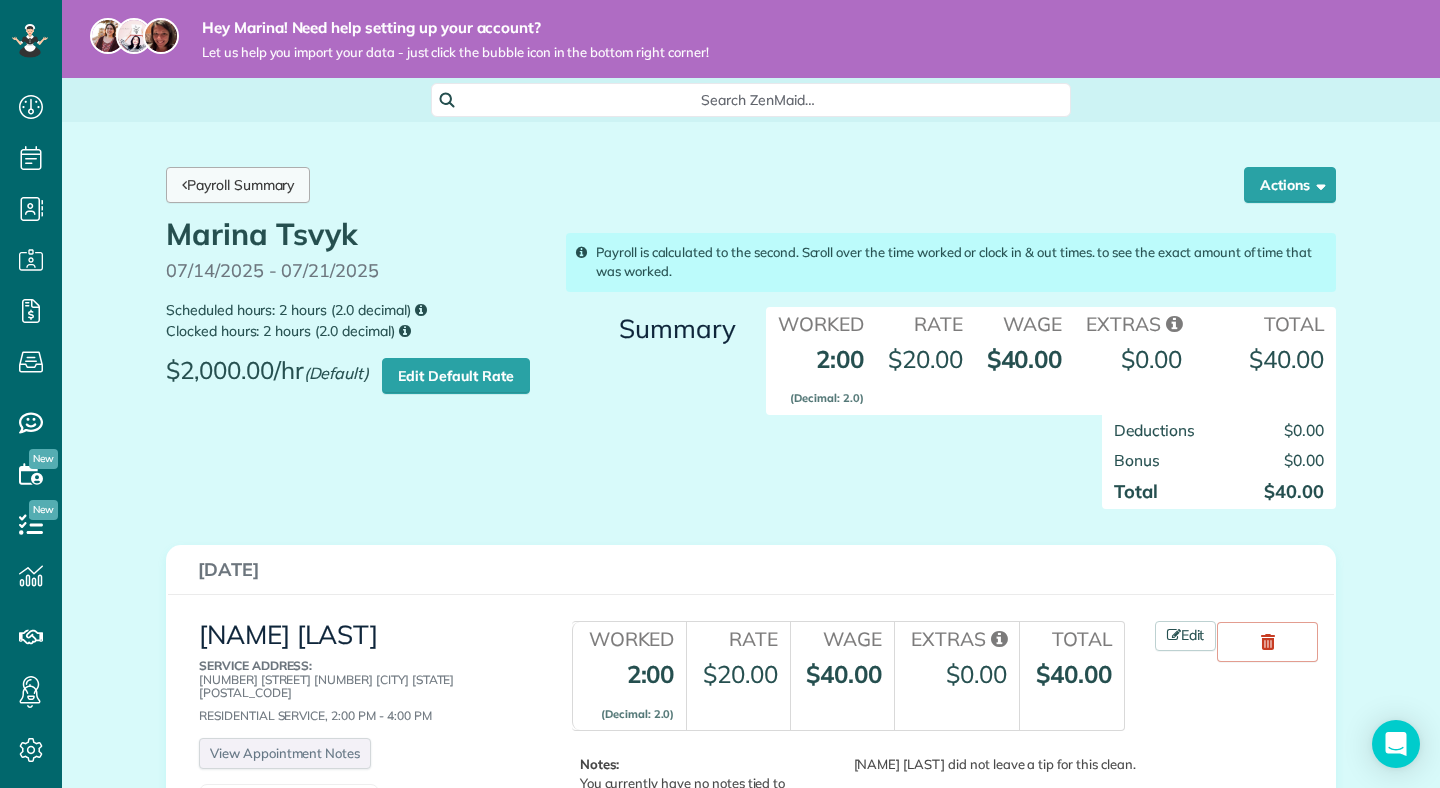 click on "Payroll Summary" at bounding box center [238, 185] 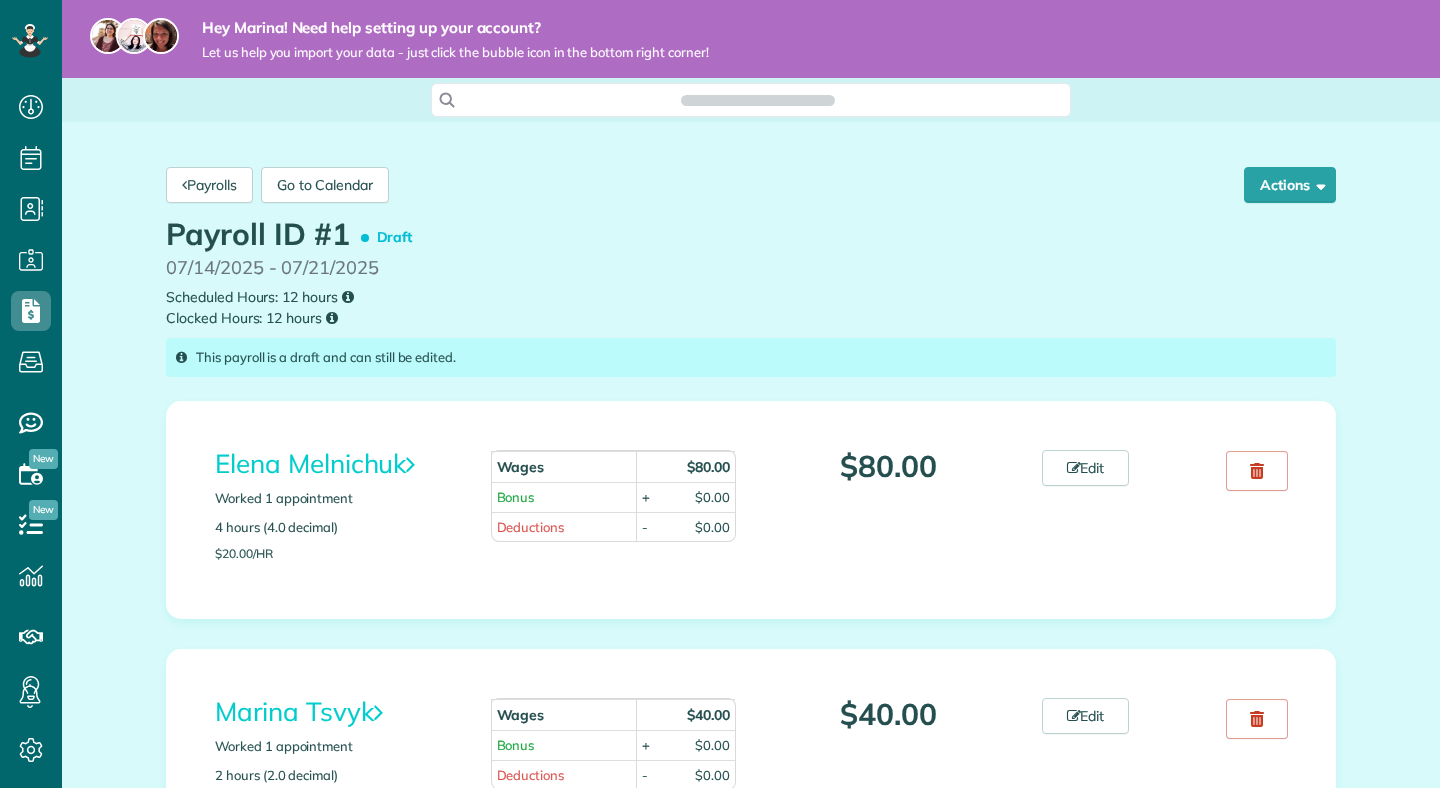 scroll, scrollTop: 0, scrollLeft: 0, axis: both 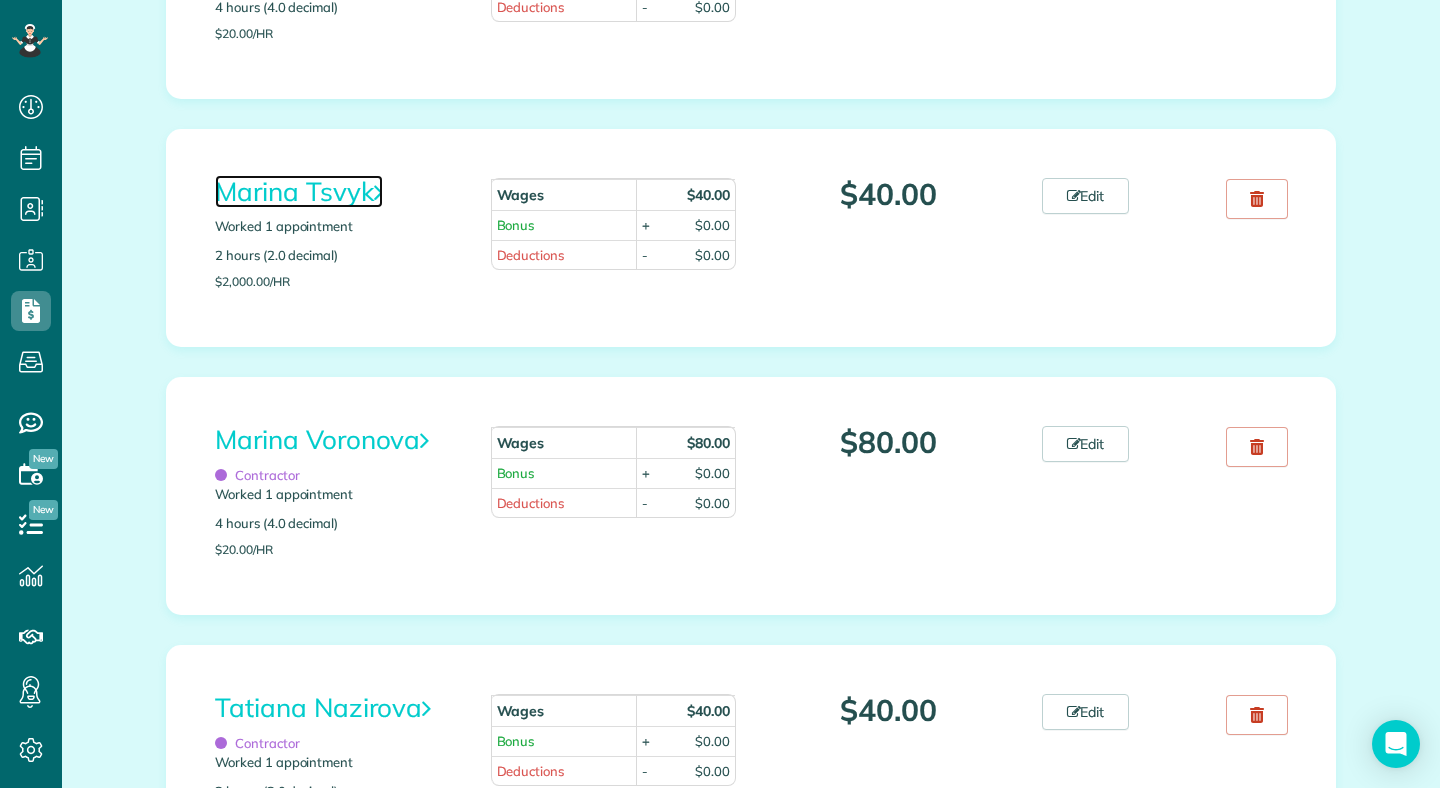 click on "Marina Tsvyk" at bounding box center (299, 191) 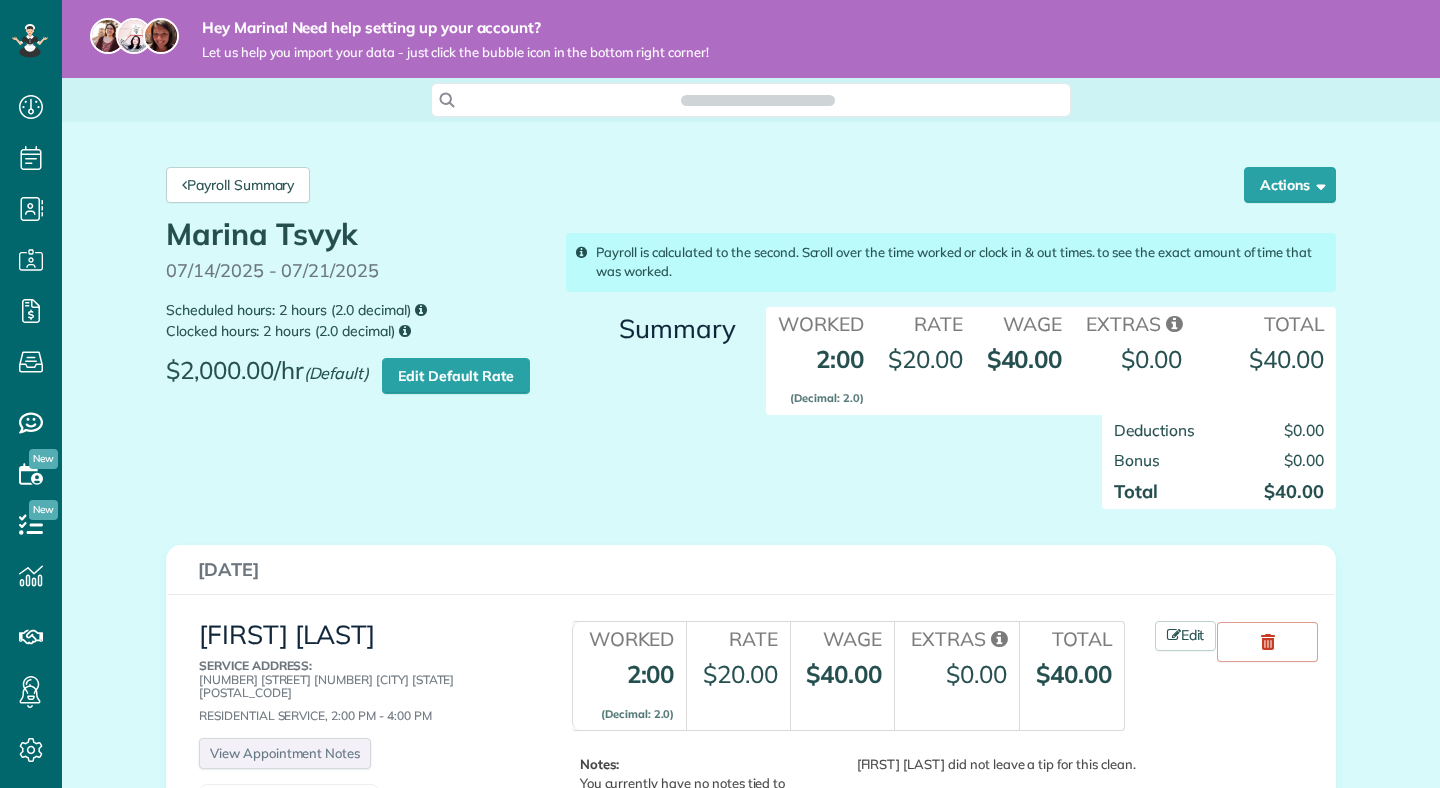 scroll, scrollTop: 0, scrollLeft: 0, axis: both 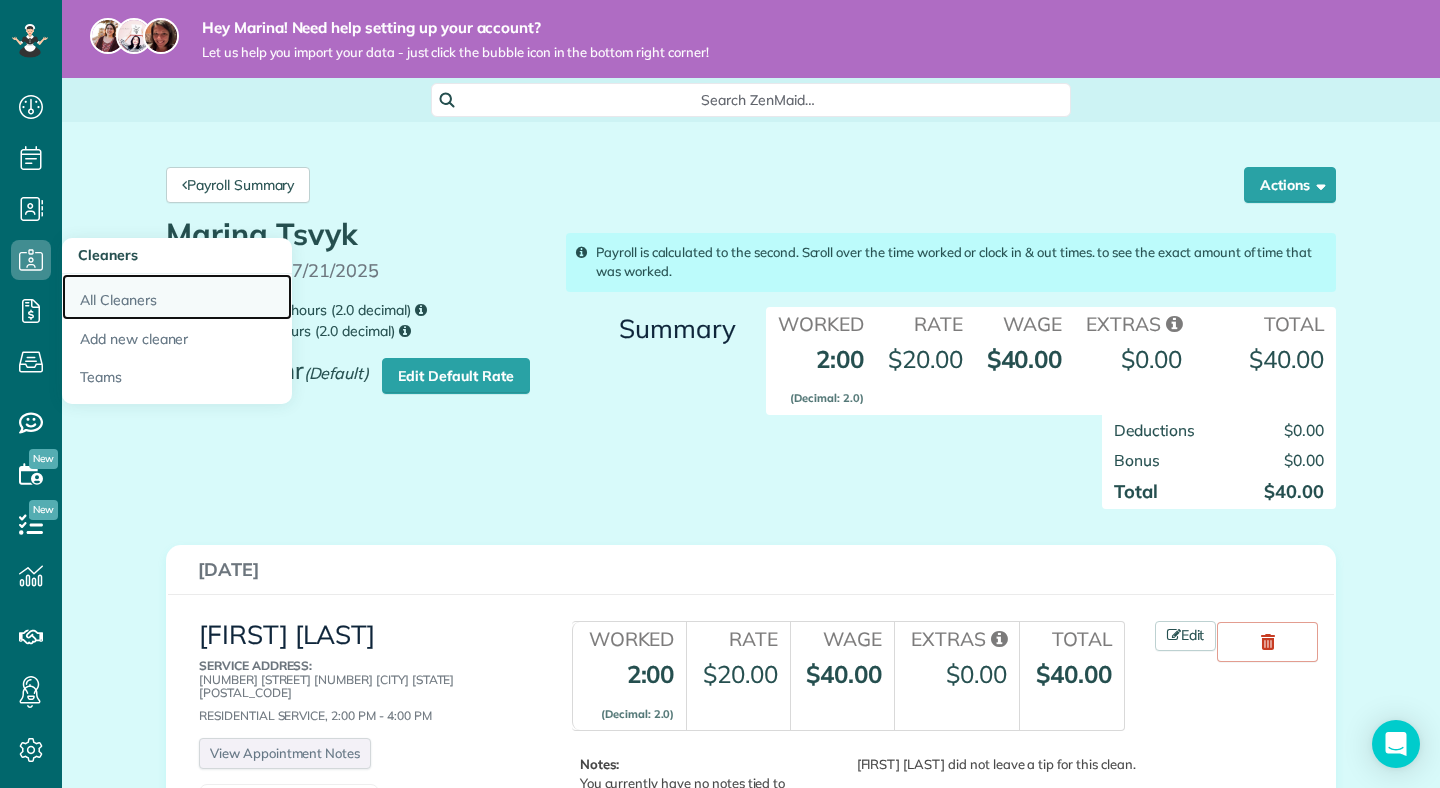 click on "All Cleaners" at bounding box center (177, 297) 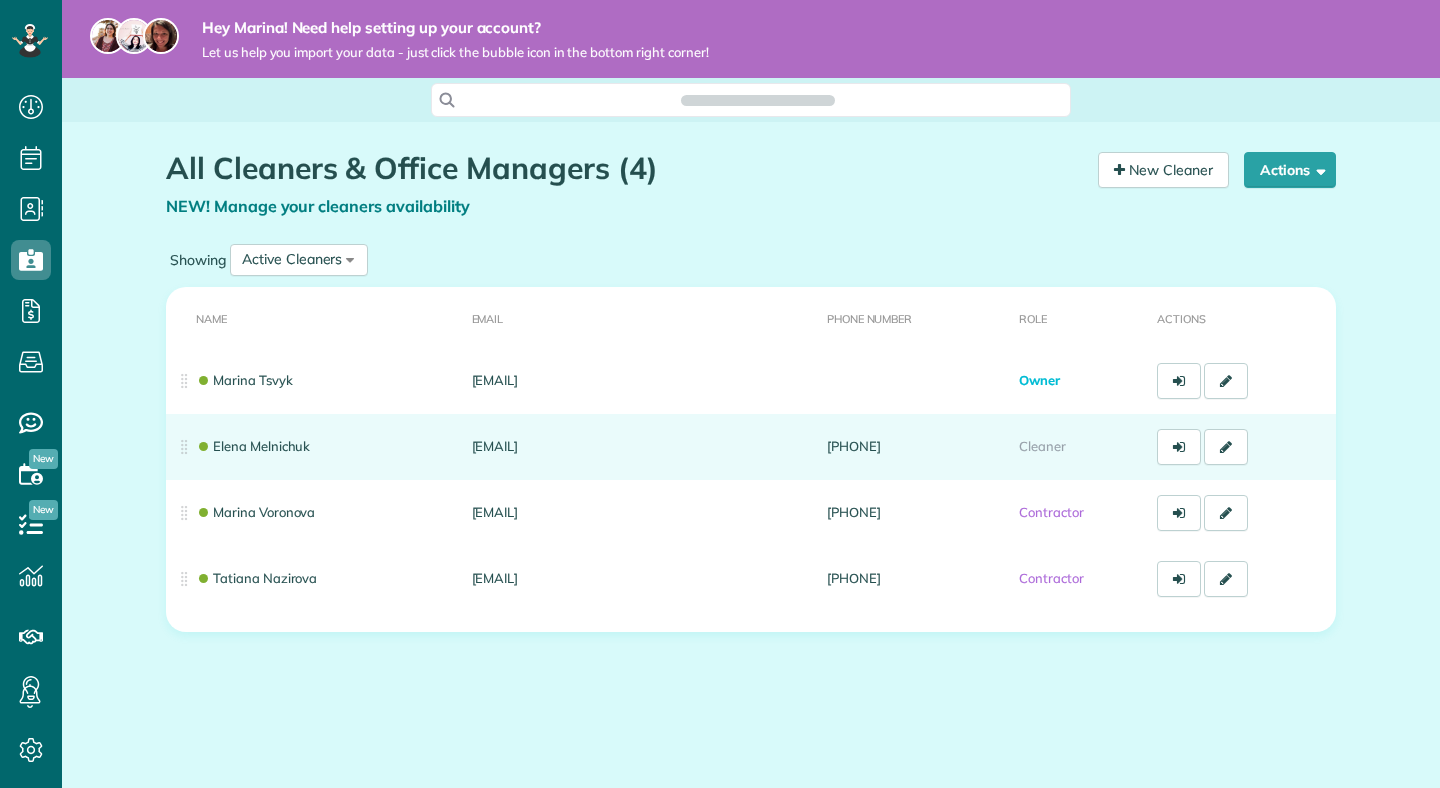 scroll, scrollTop: 0, scrollLeft: 0, axis: both 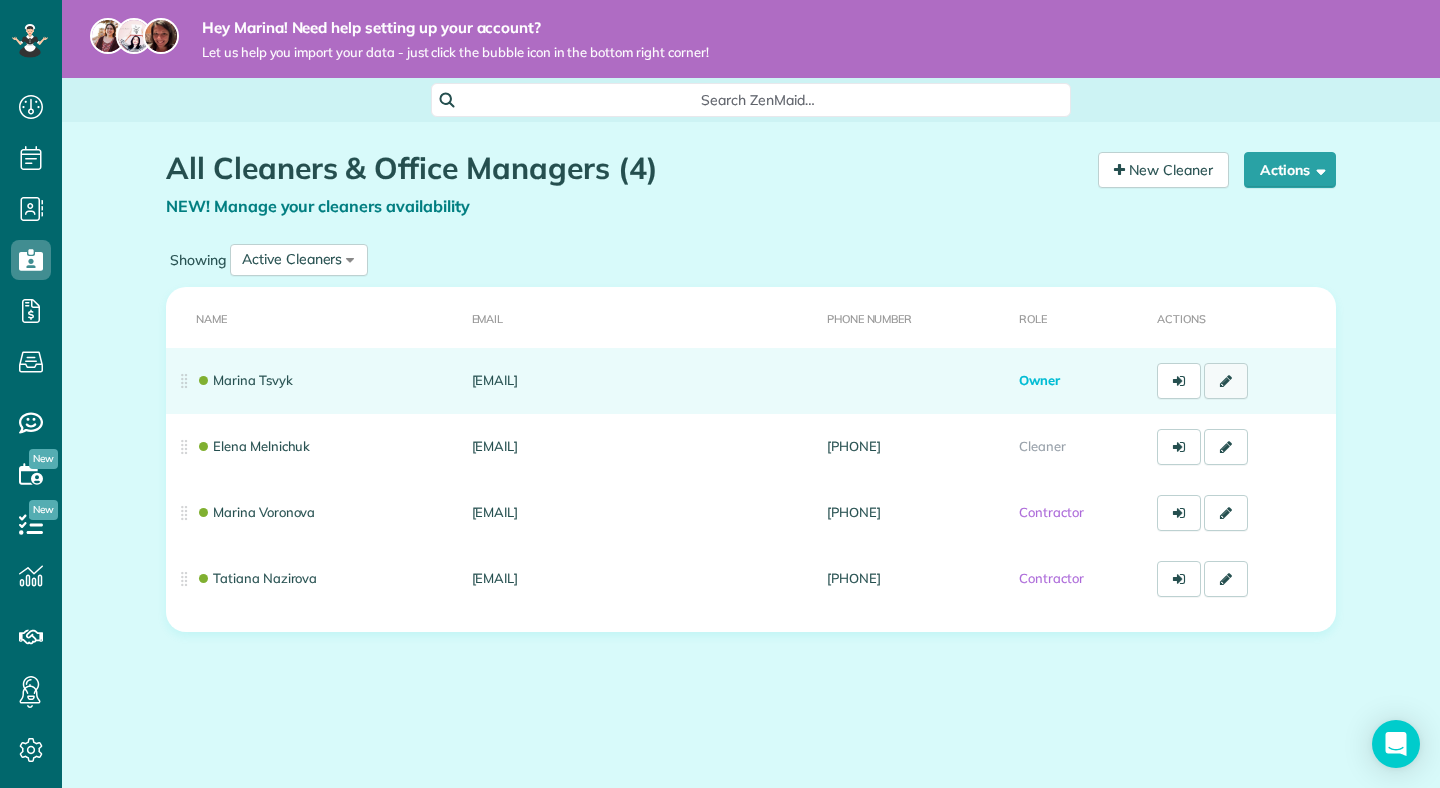 click at bounding box center (1226, 381) 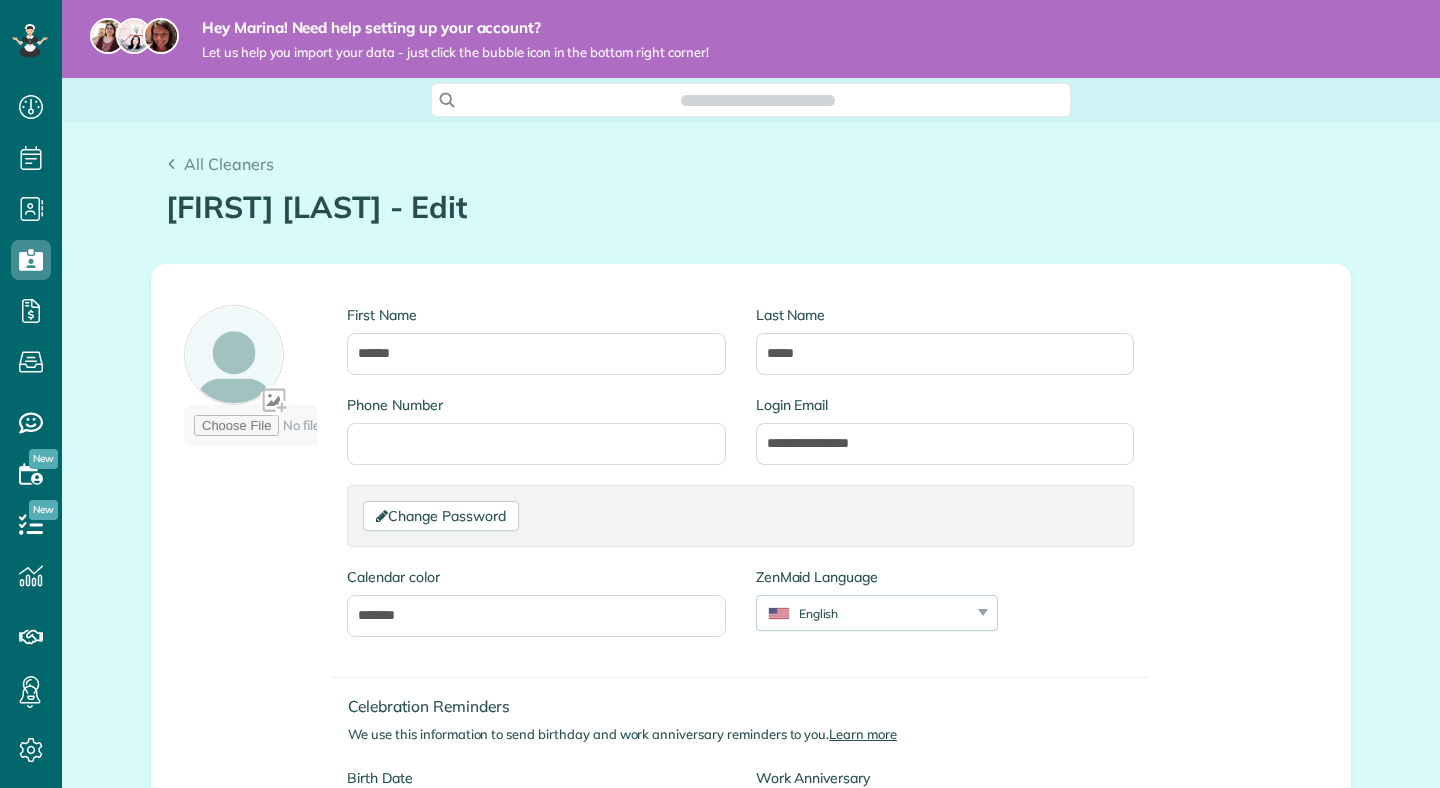 scroll, scrollTop: 0, scrollLeft: 0, axis: both 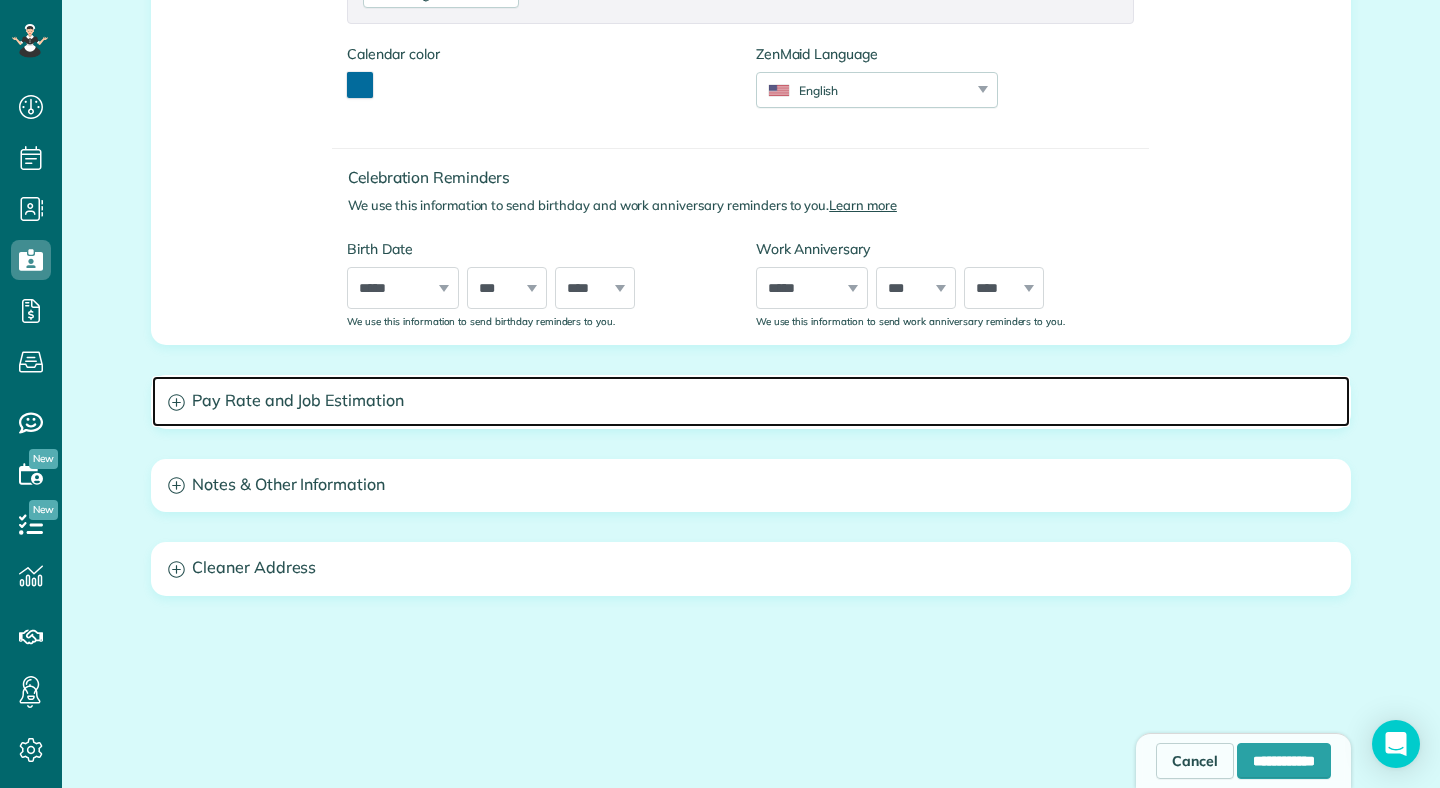 click on "Pay Rate and Job Estimation" at bounding box center [751, 401] 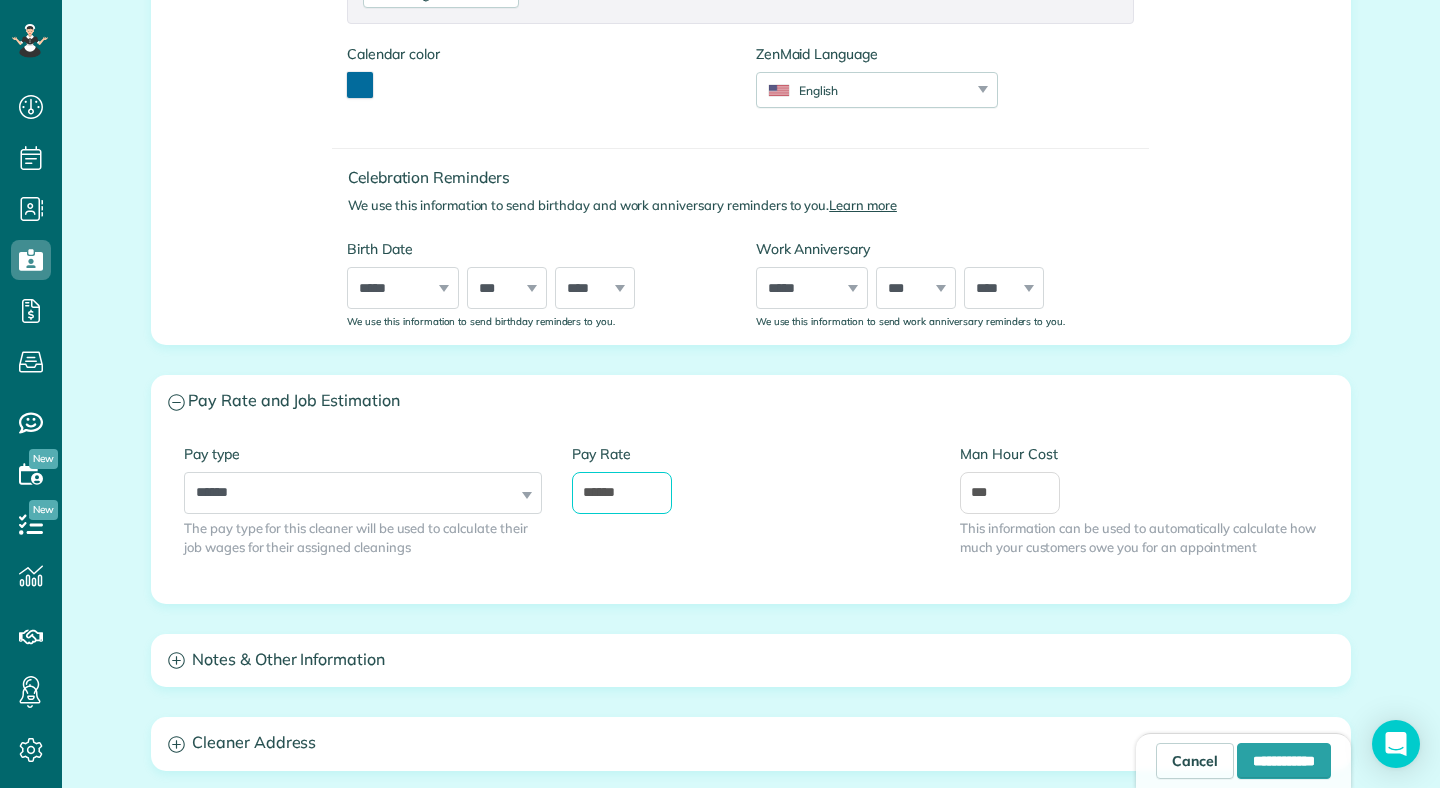click on "******" at bounding box center [622, 493] 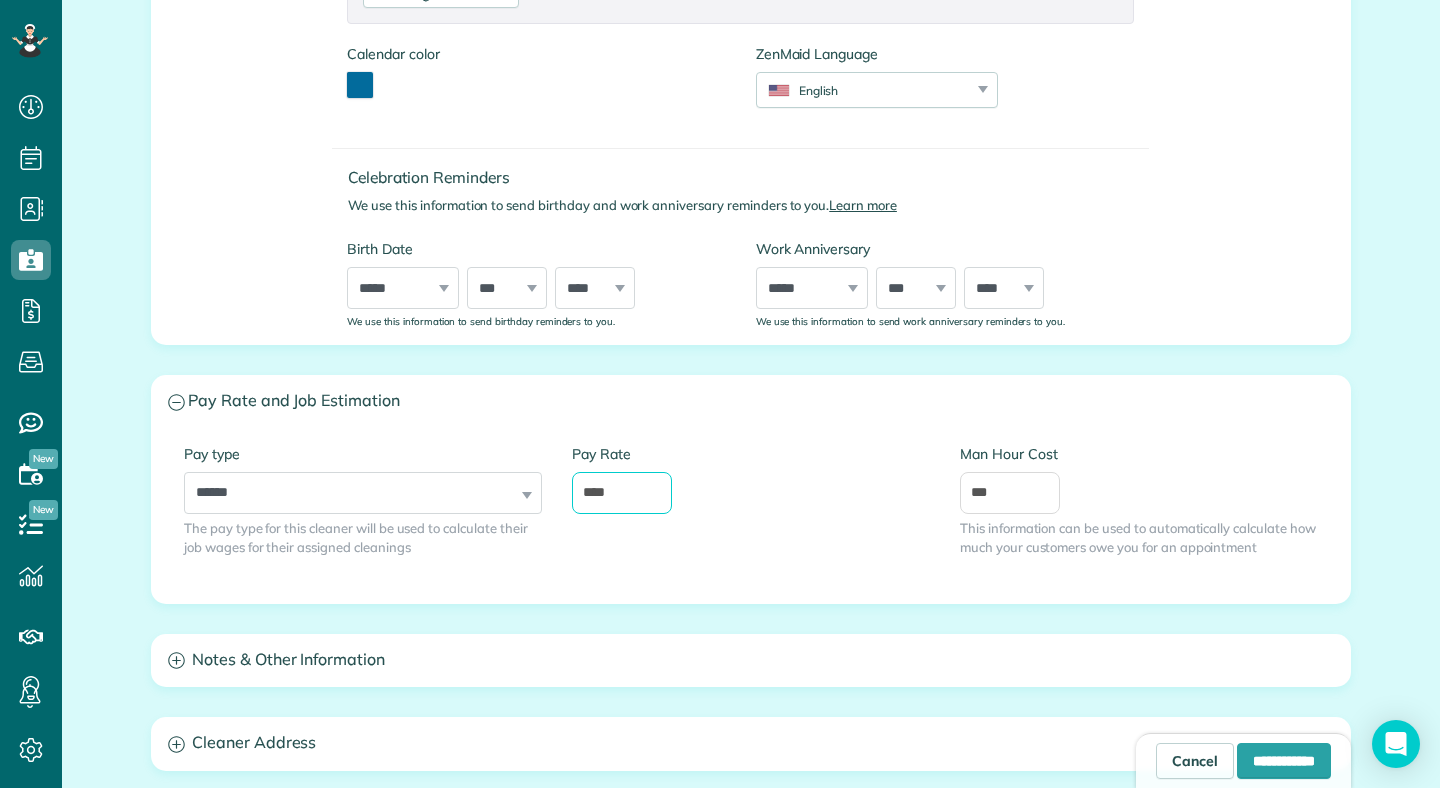 type on "****" 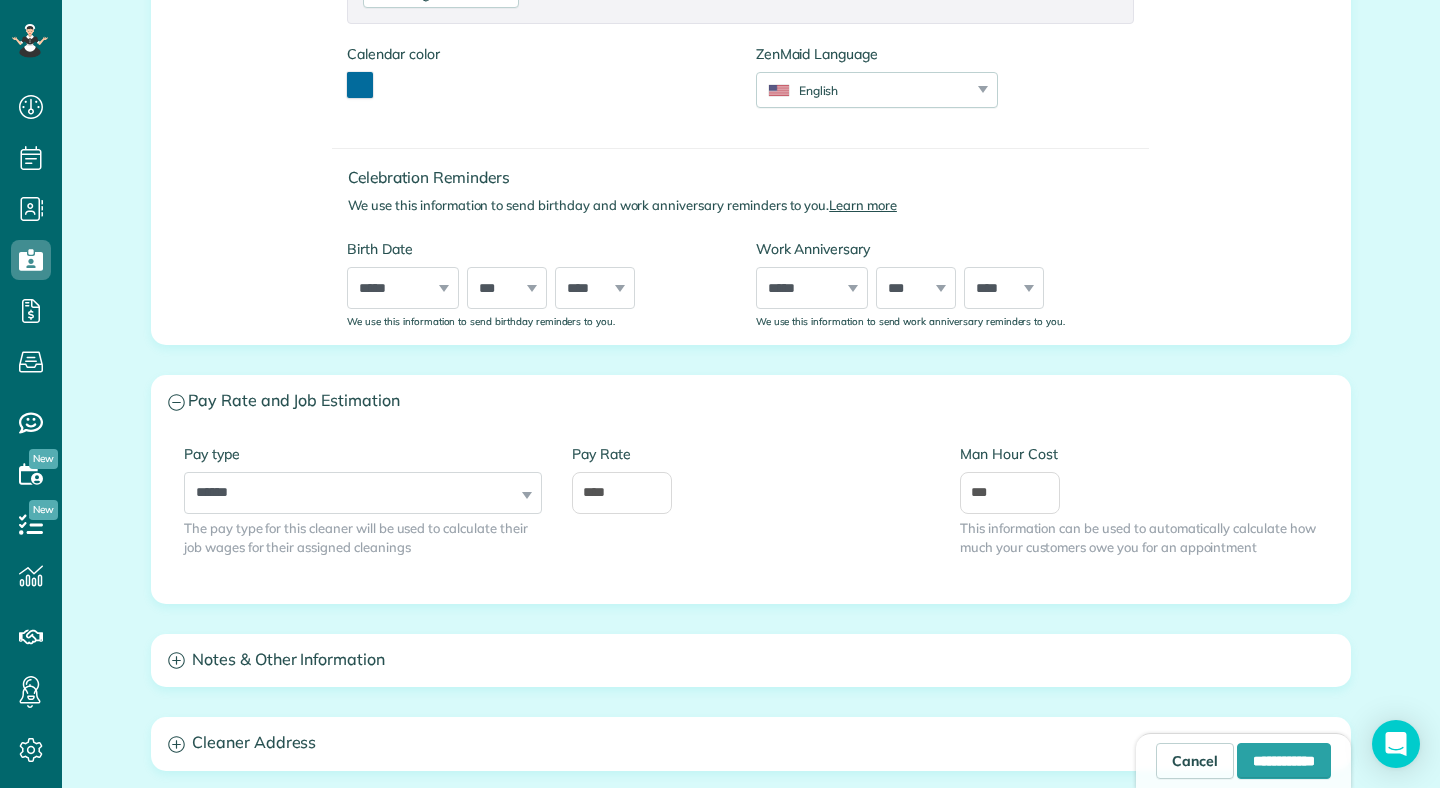 click on "Man Hour Cost" at bounding box center [1139, 454] 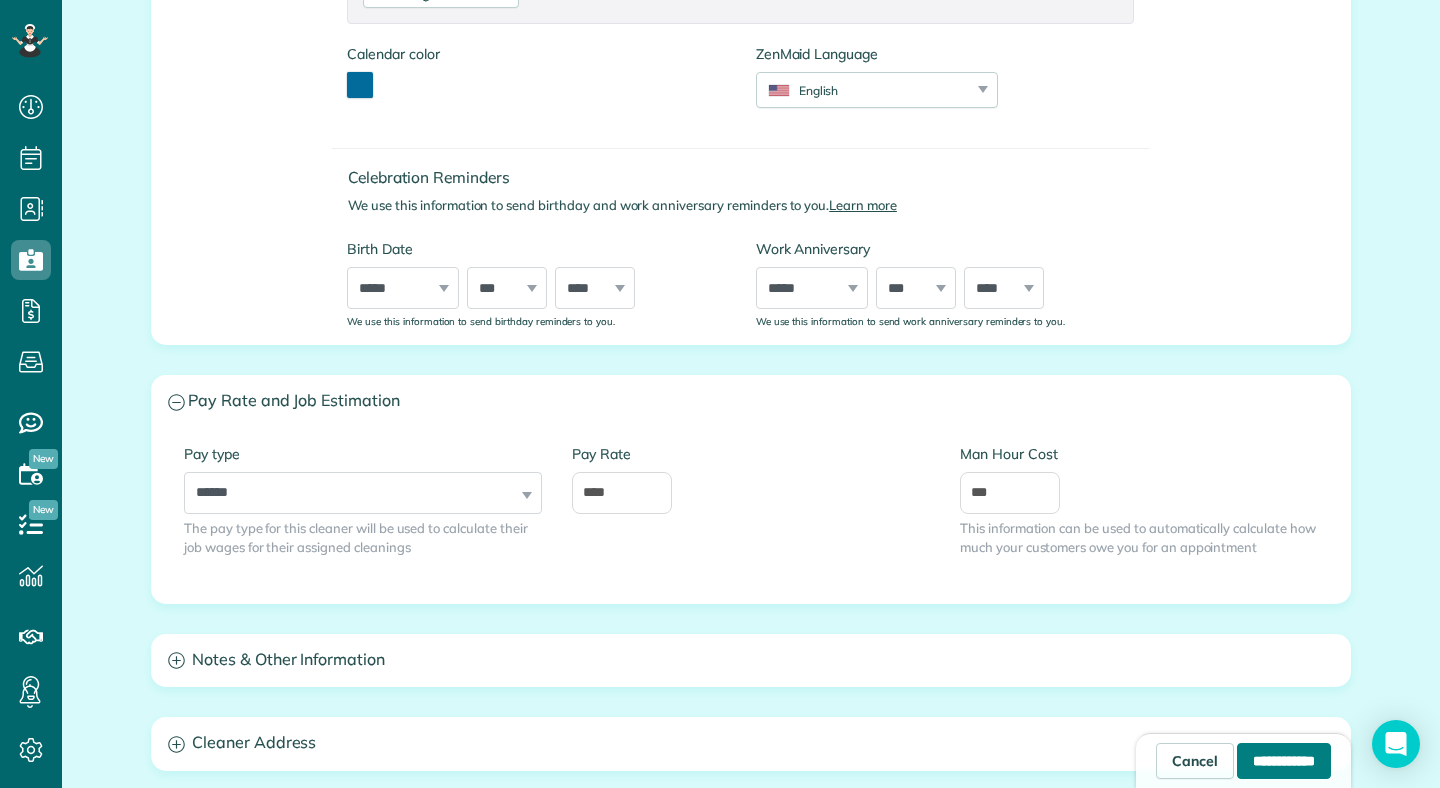 click on "**********" at bounding box center [1284, 761] 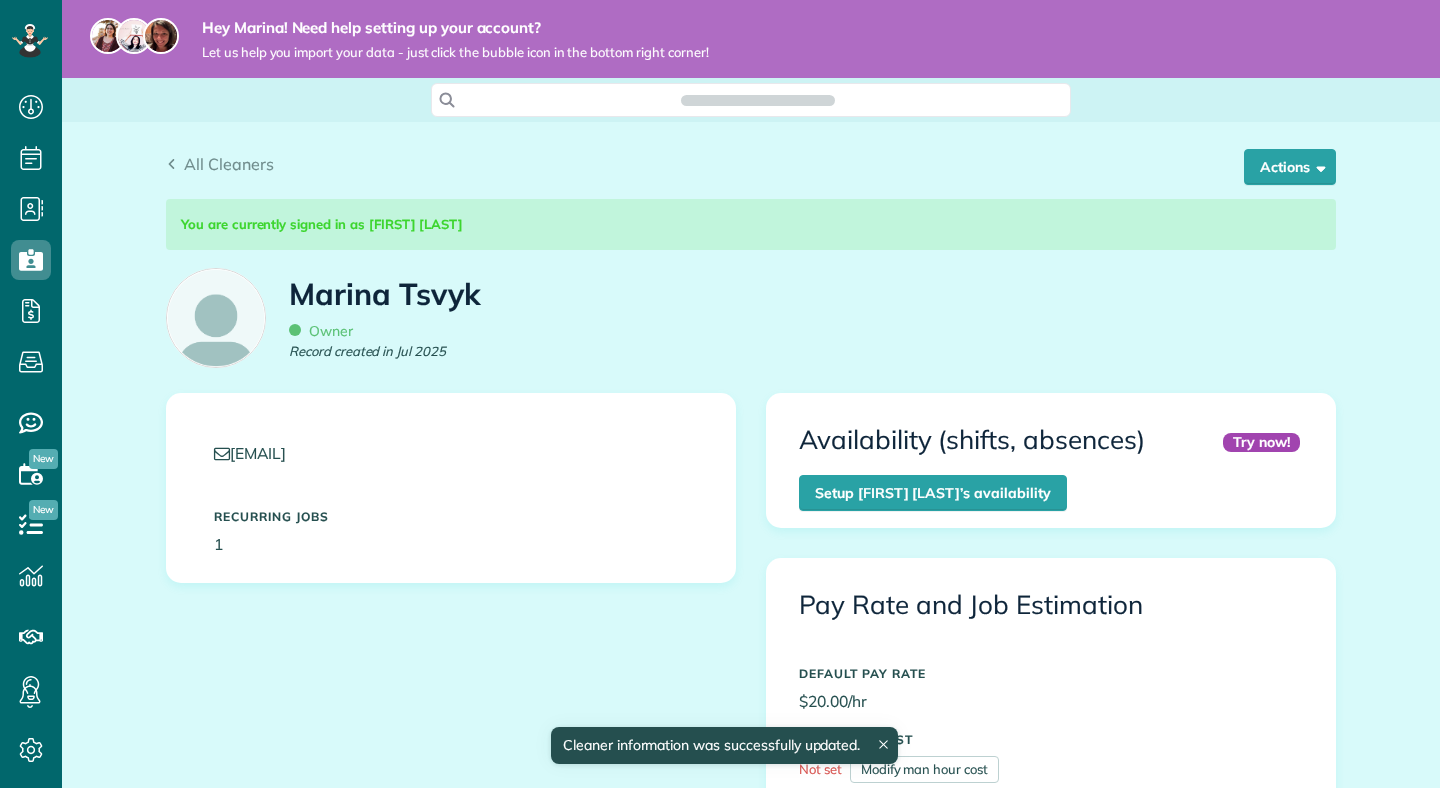scroll, scrollTop: 0, scrollLeft: 0, axis: both 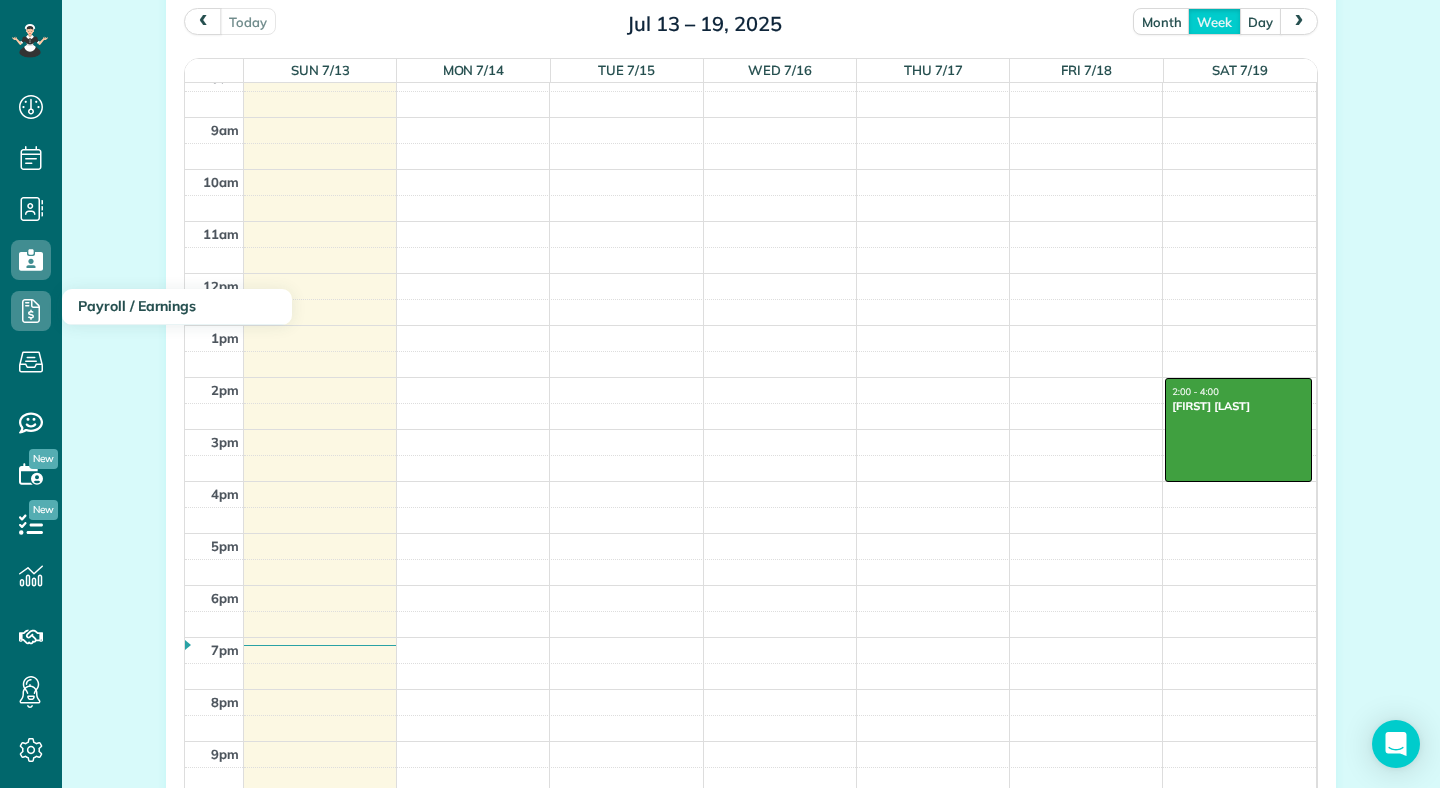 click on "Payroll / Earnings" at bounding box center (137, 306) 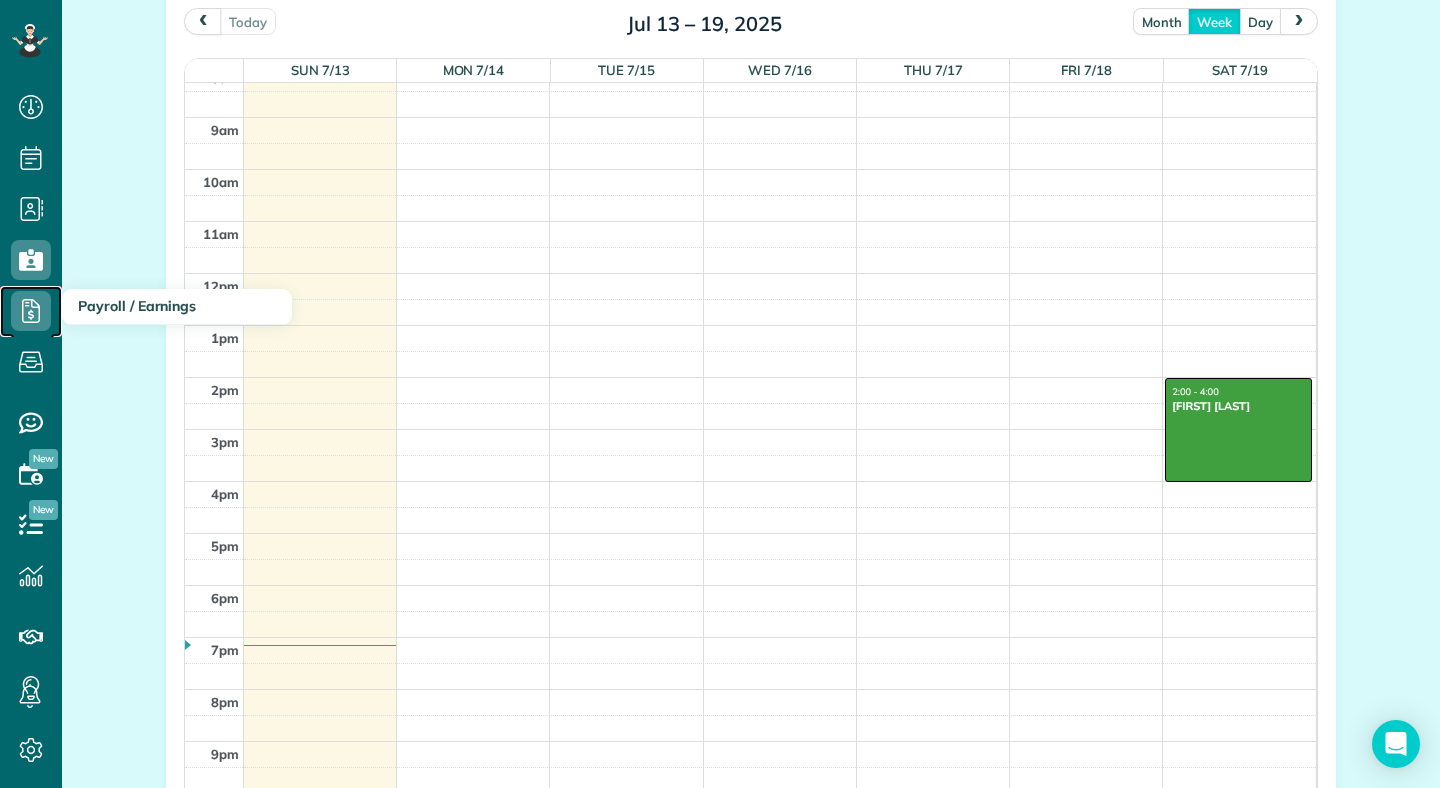 click 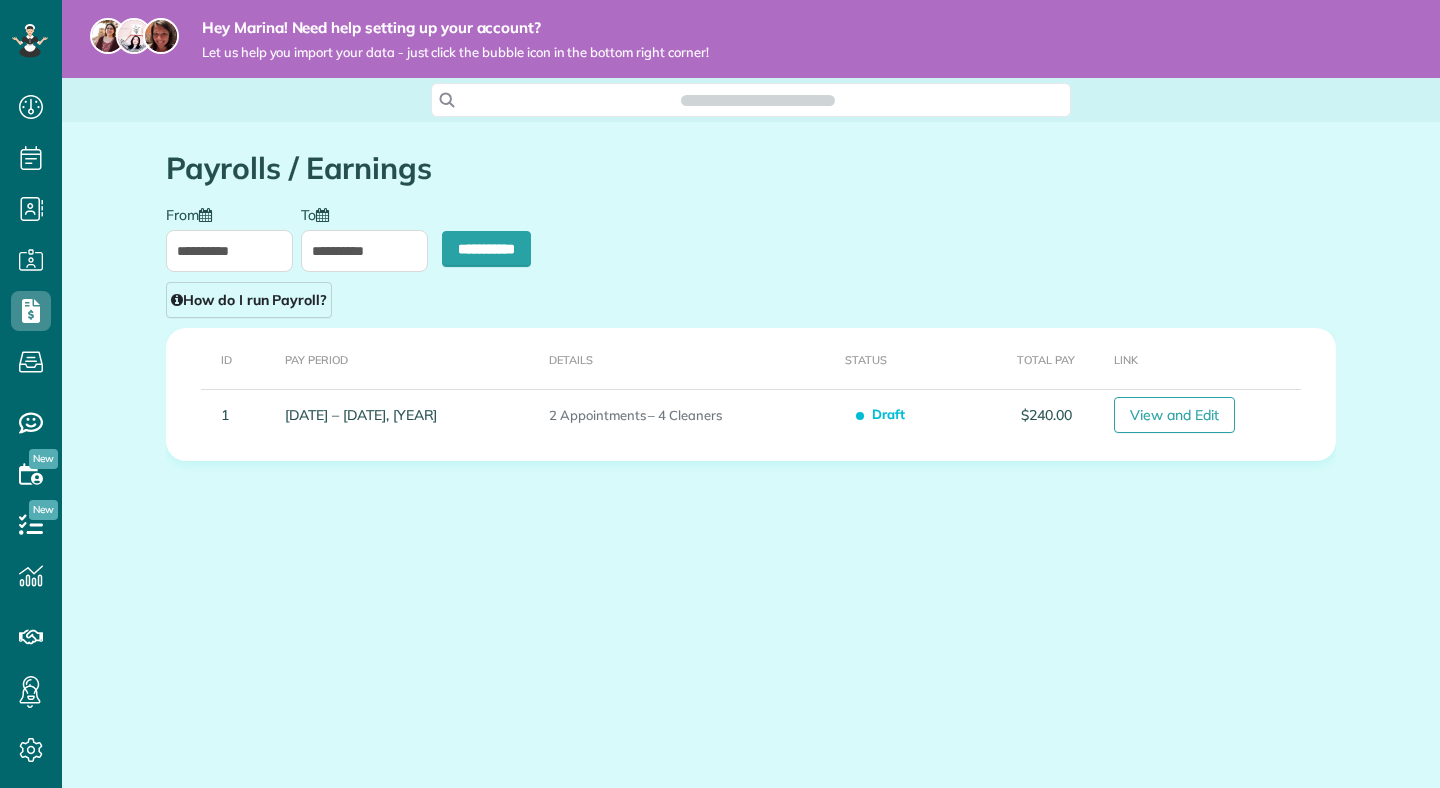 scroll, scrollTop: 0, scrollLeft: 0, axis: both 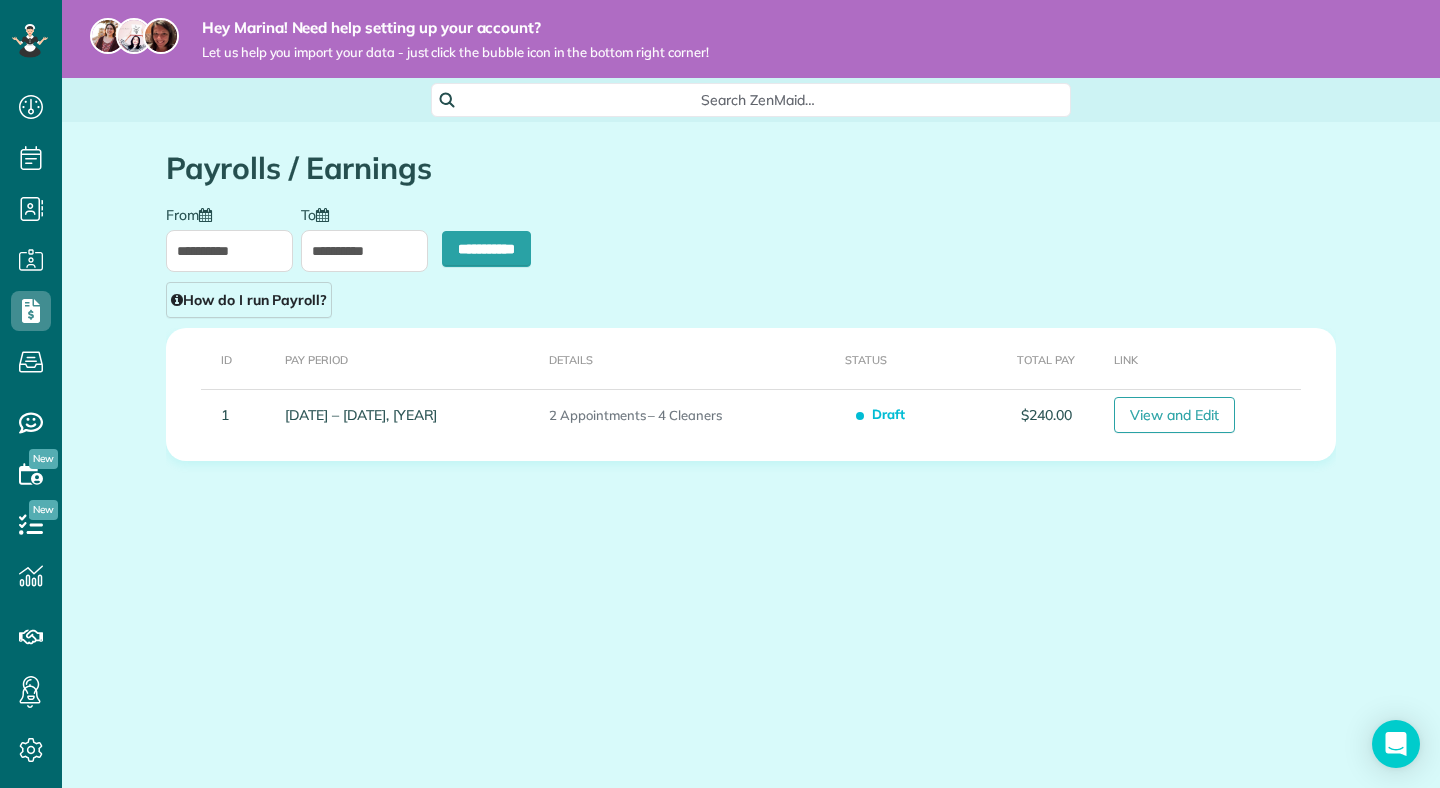type on "**********" 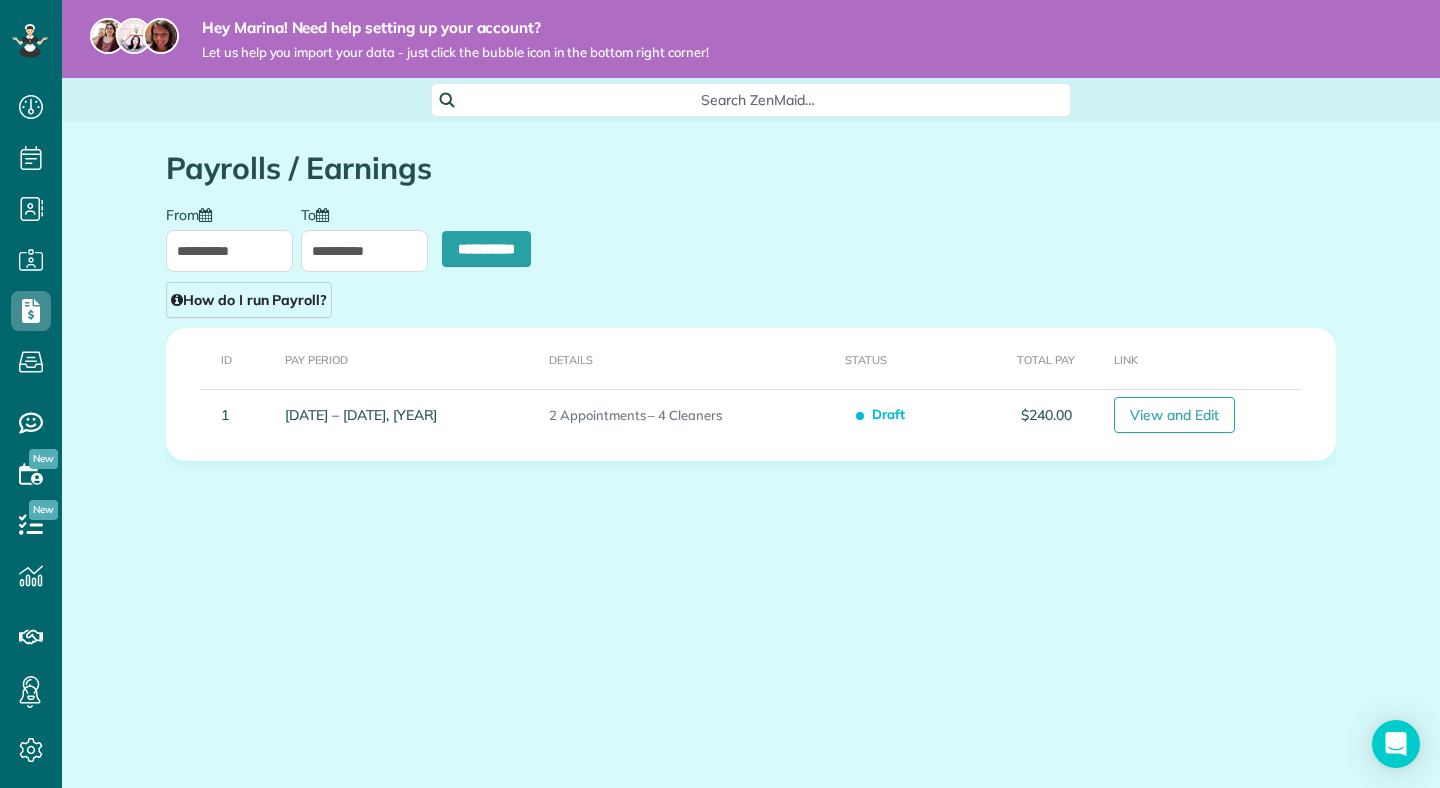 type on "**********" 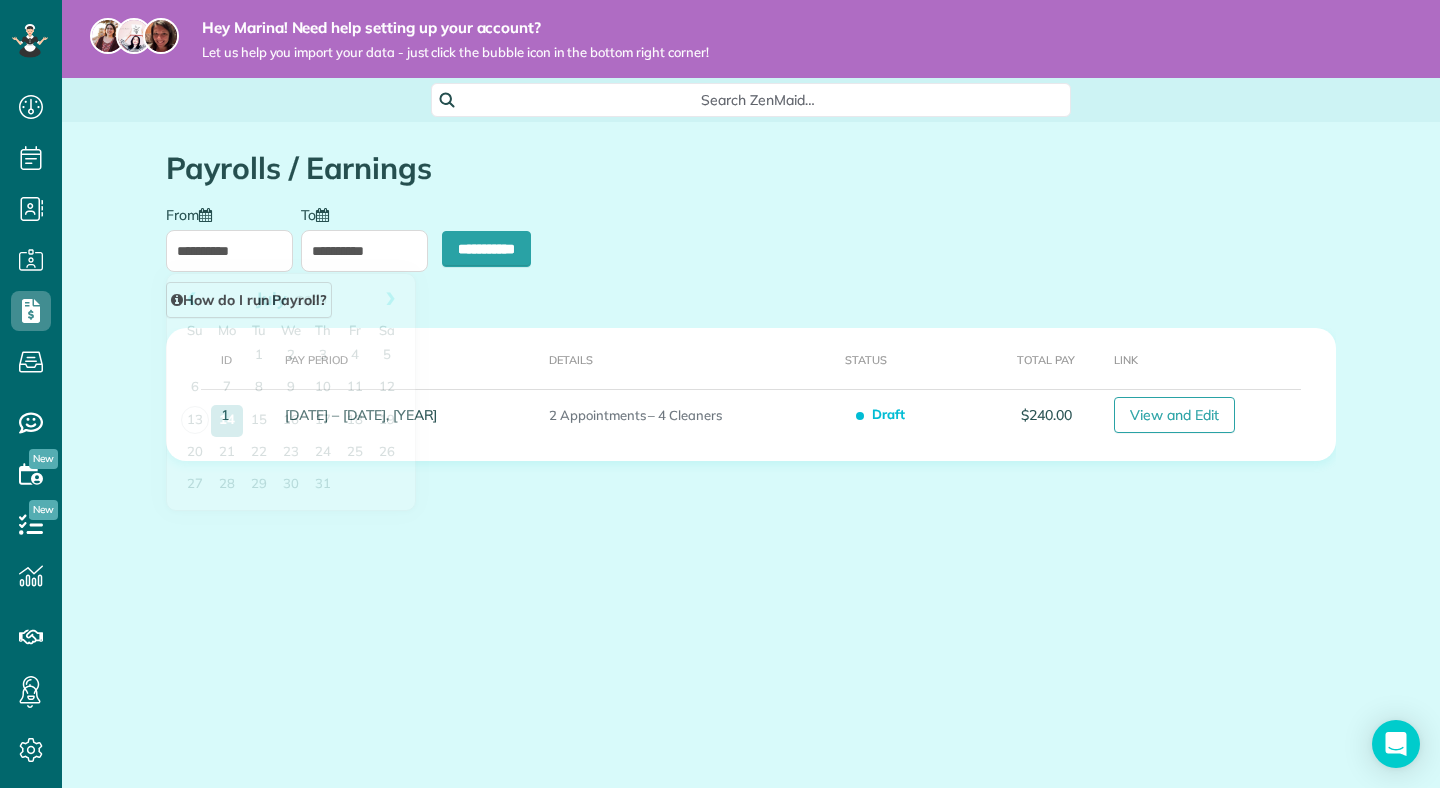 click on "**********" at bounding box center (229, 251) 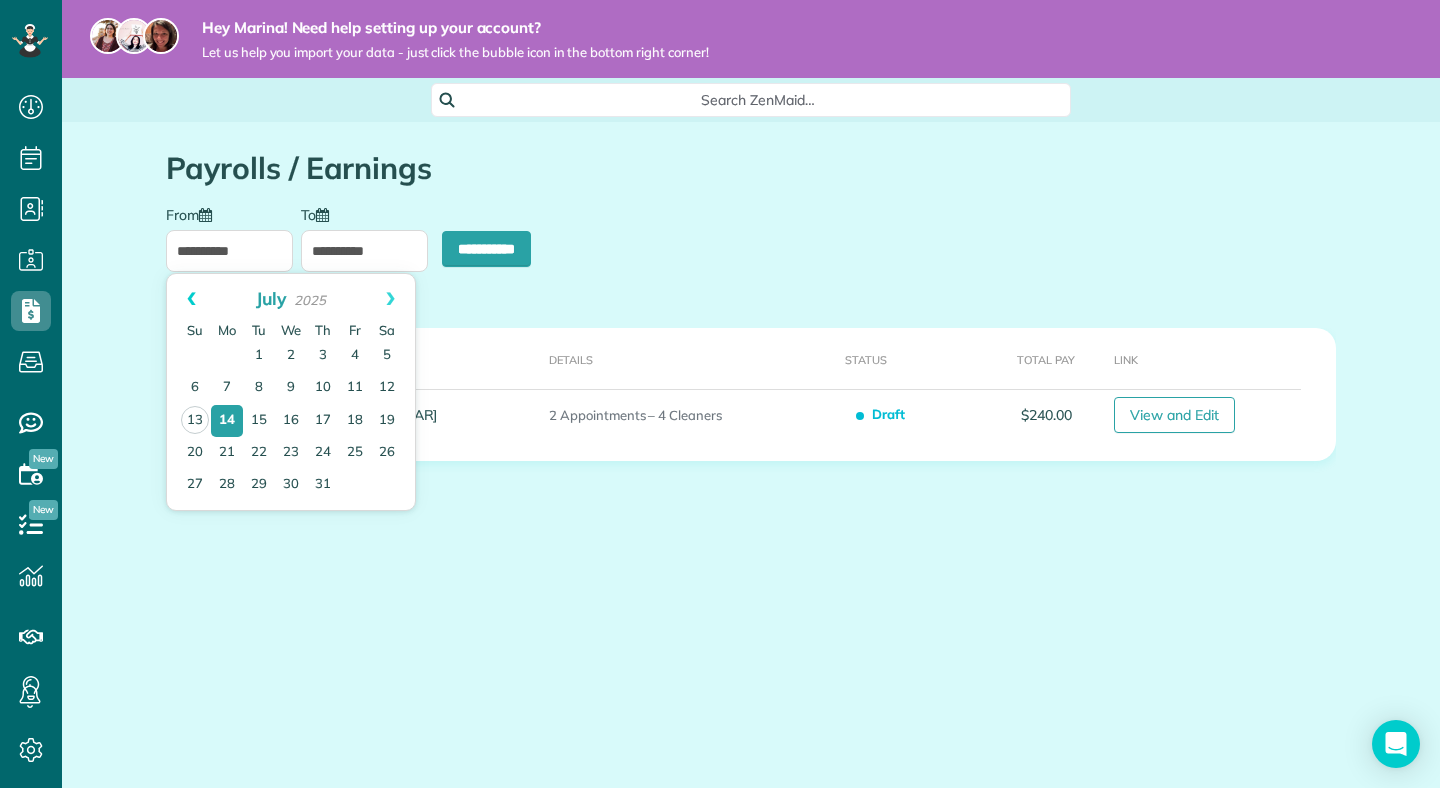 click on "Prev" at bounding box center (191, 299) 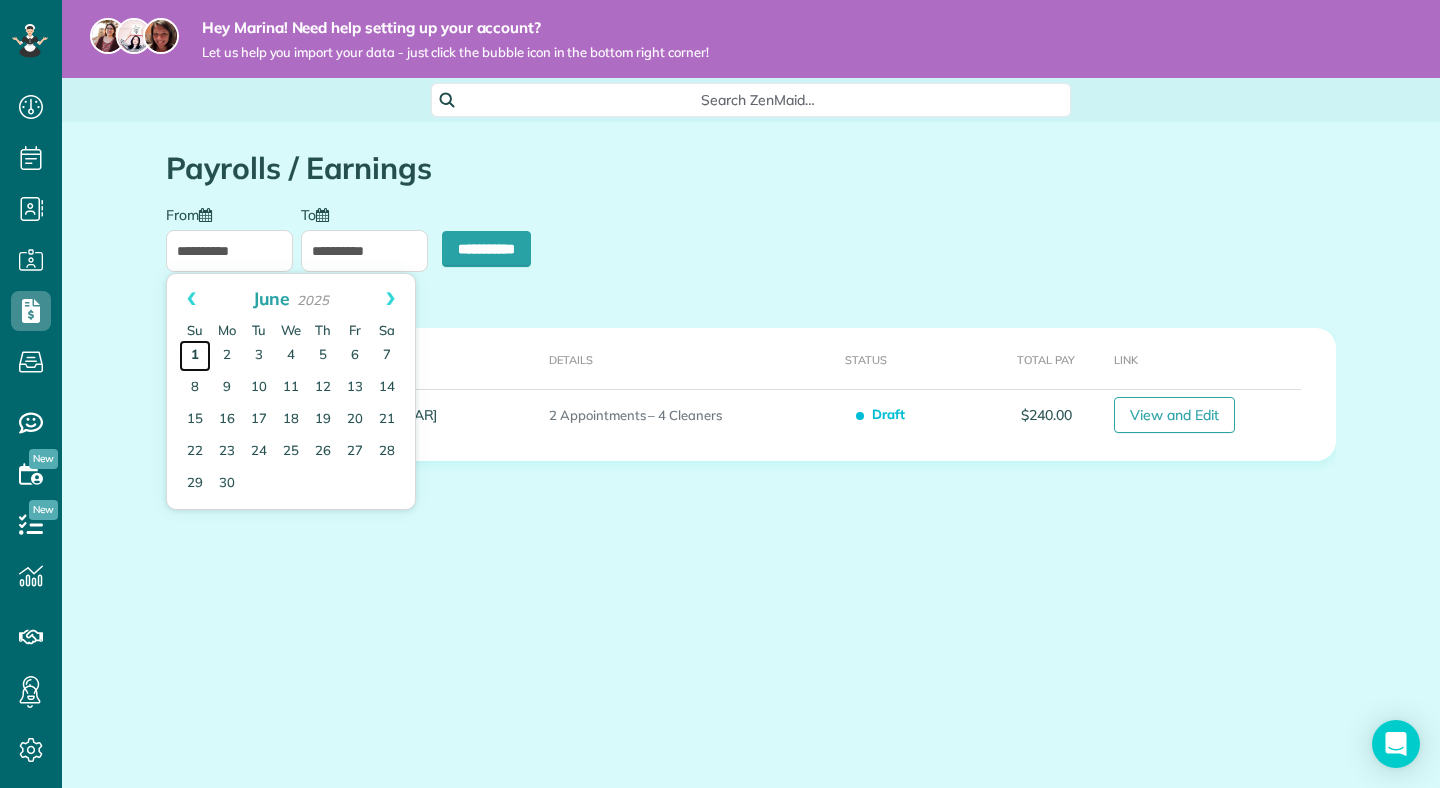 click on "1" at bounding box center (195, 356) 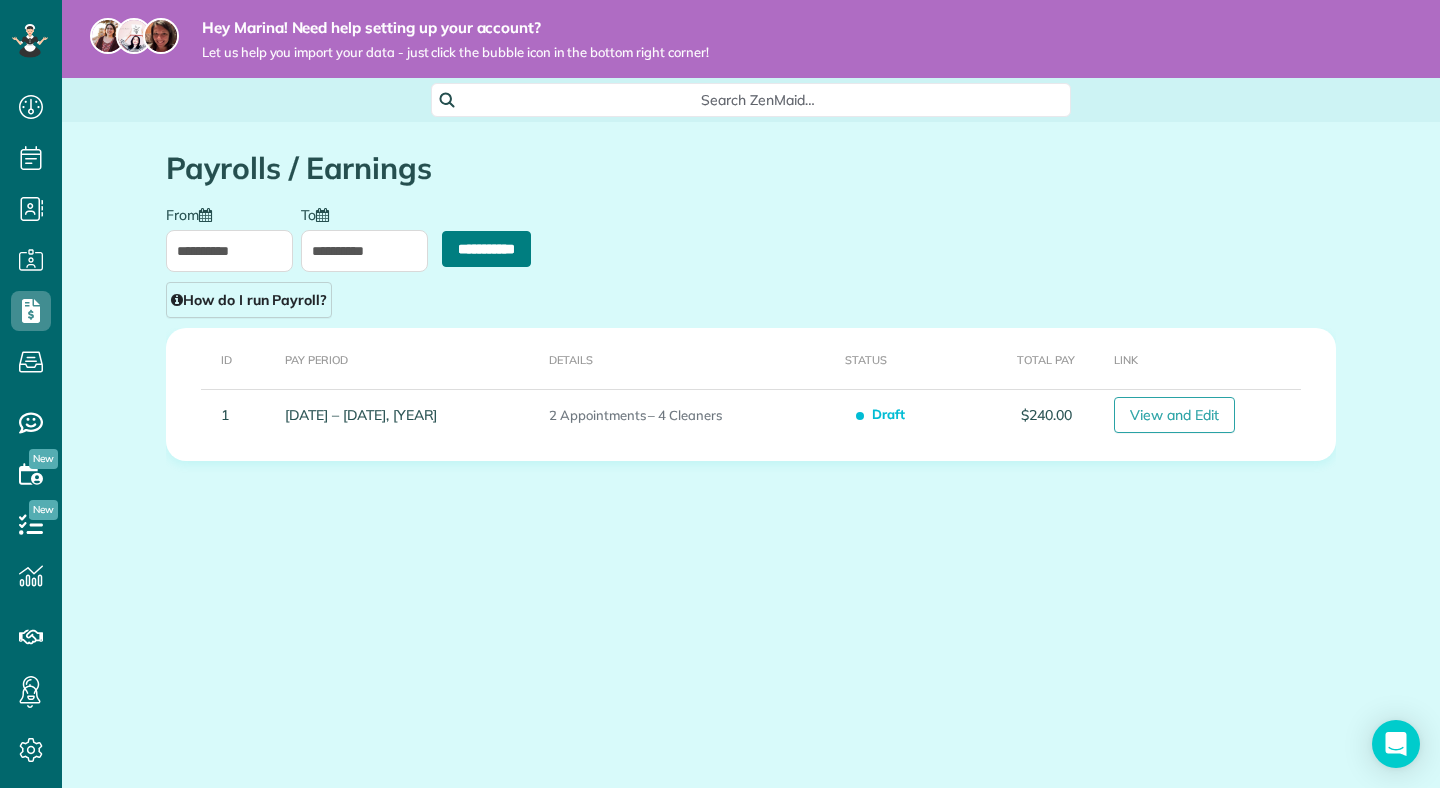 click on "**********" at bounding box center (486, 249) 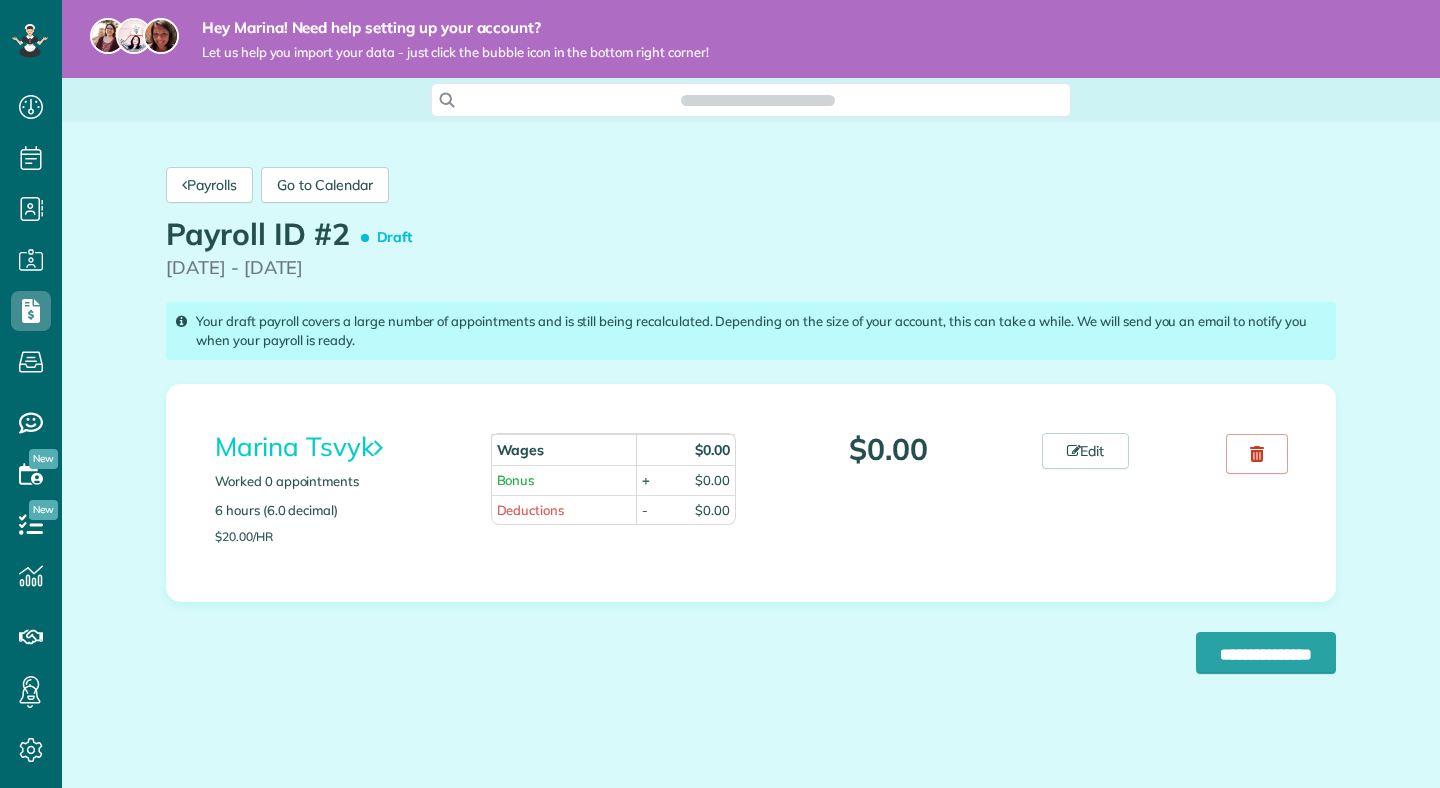 scroll, scrollTop: 0, scrollLeft: 0, axis: both 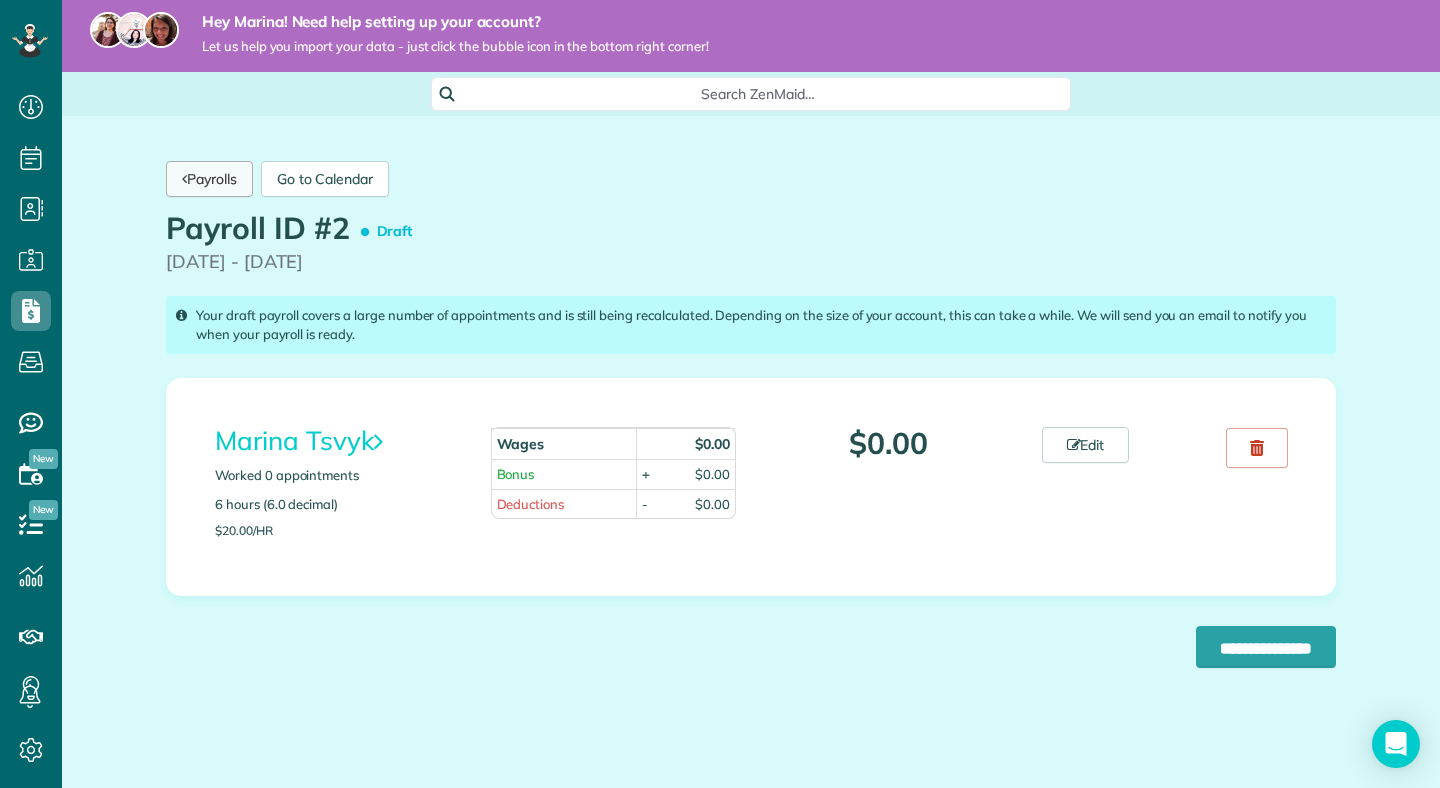 click on "Payrolls" at bounding box center [209, 179] 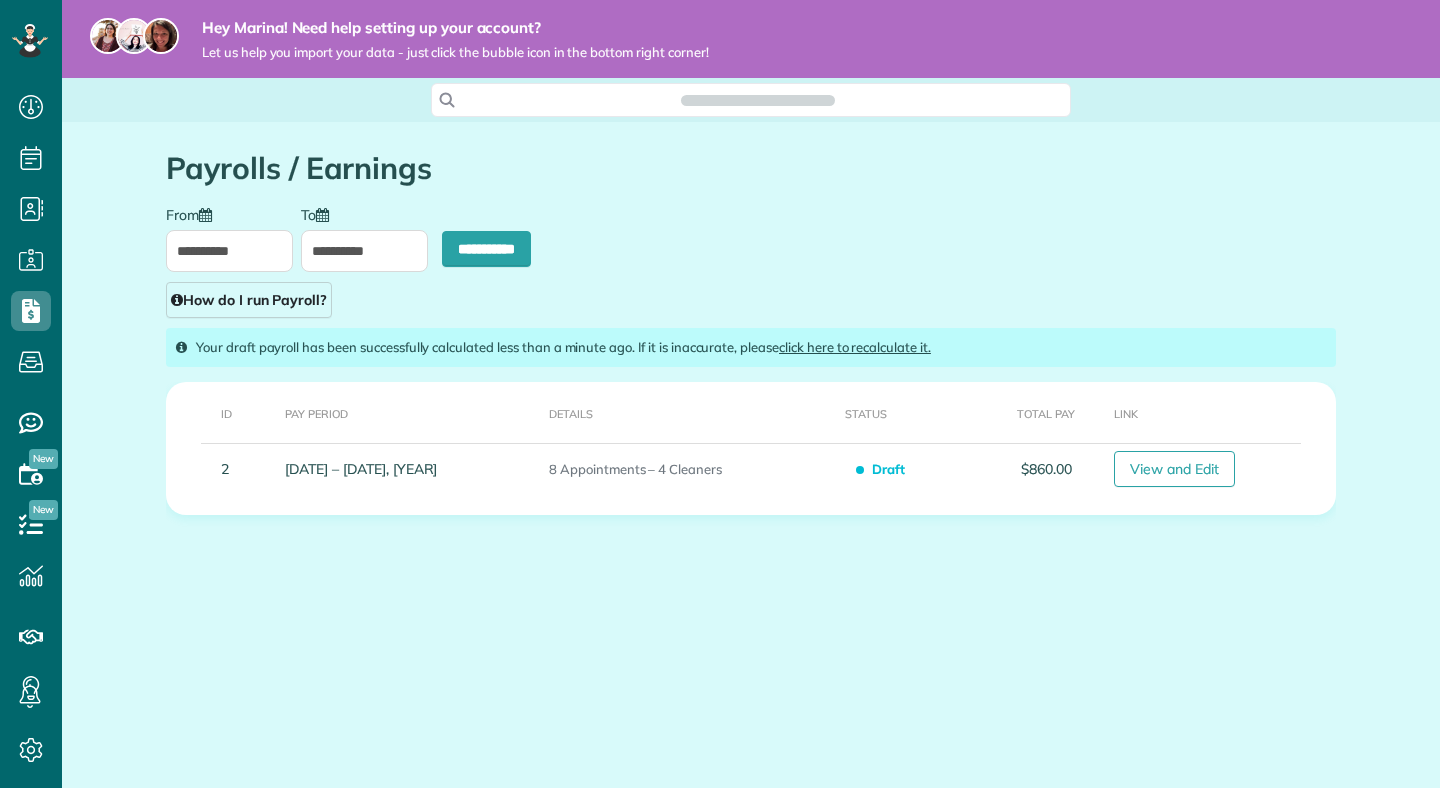 scroll, scrollTop: 0, scrollLeft: 0, axis: both 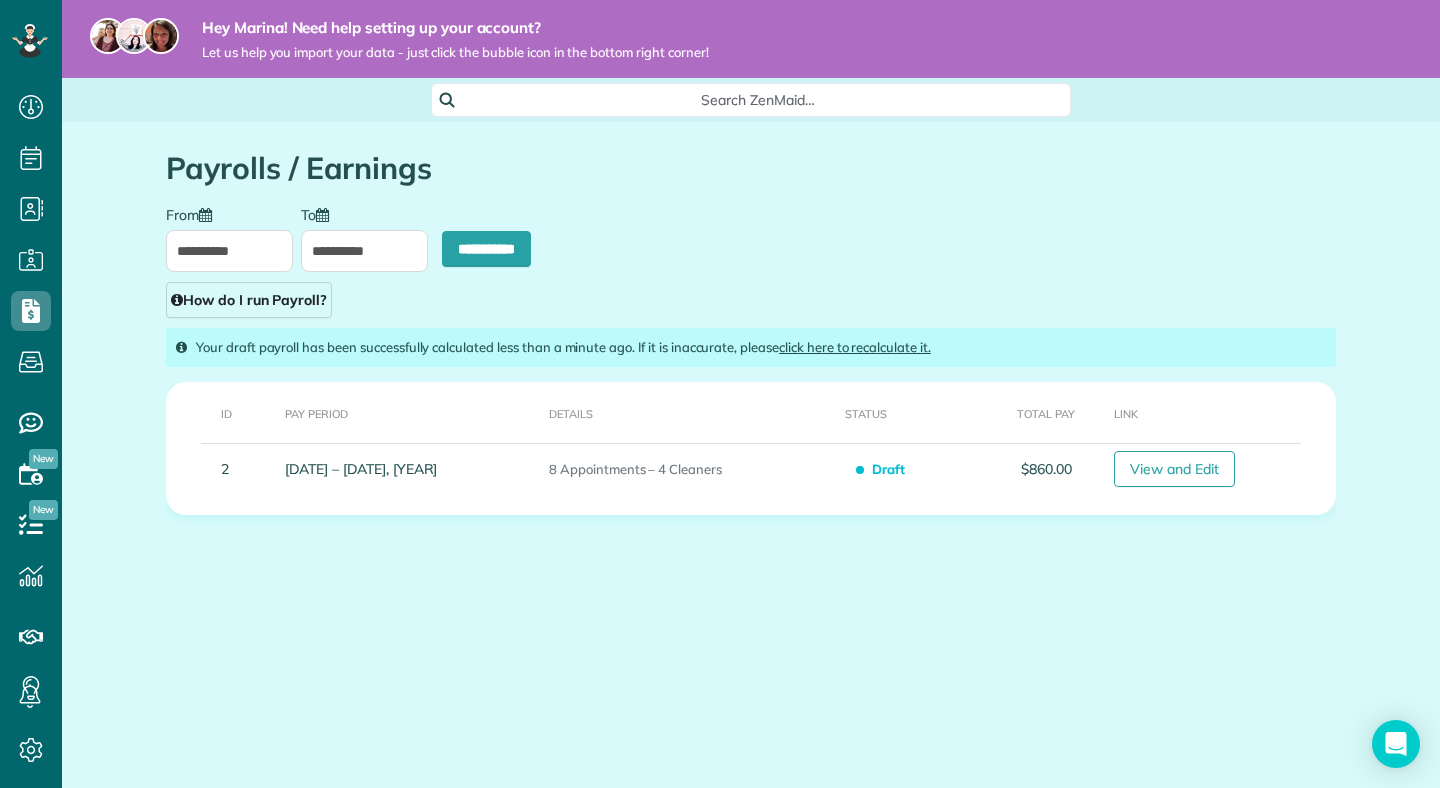 type on "**********" 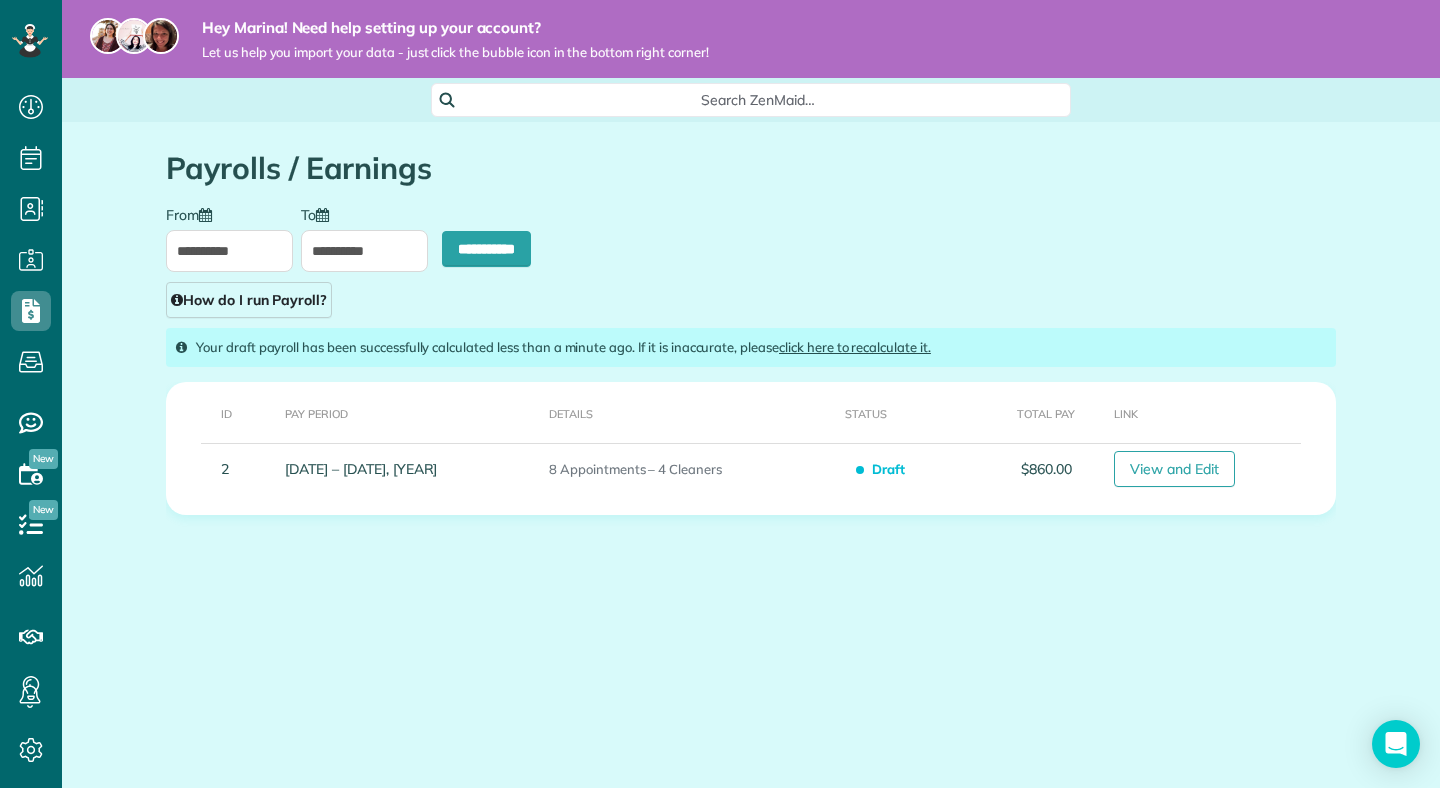 type on "**********" 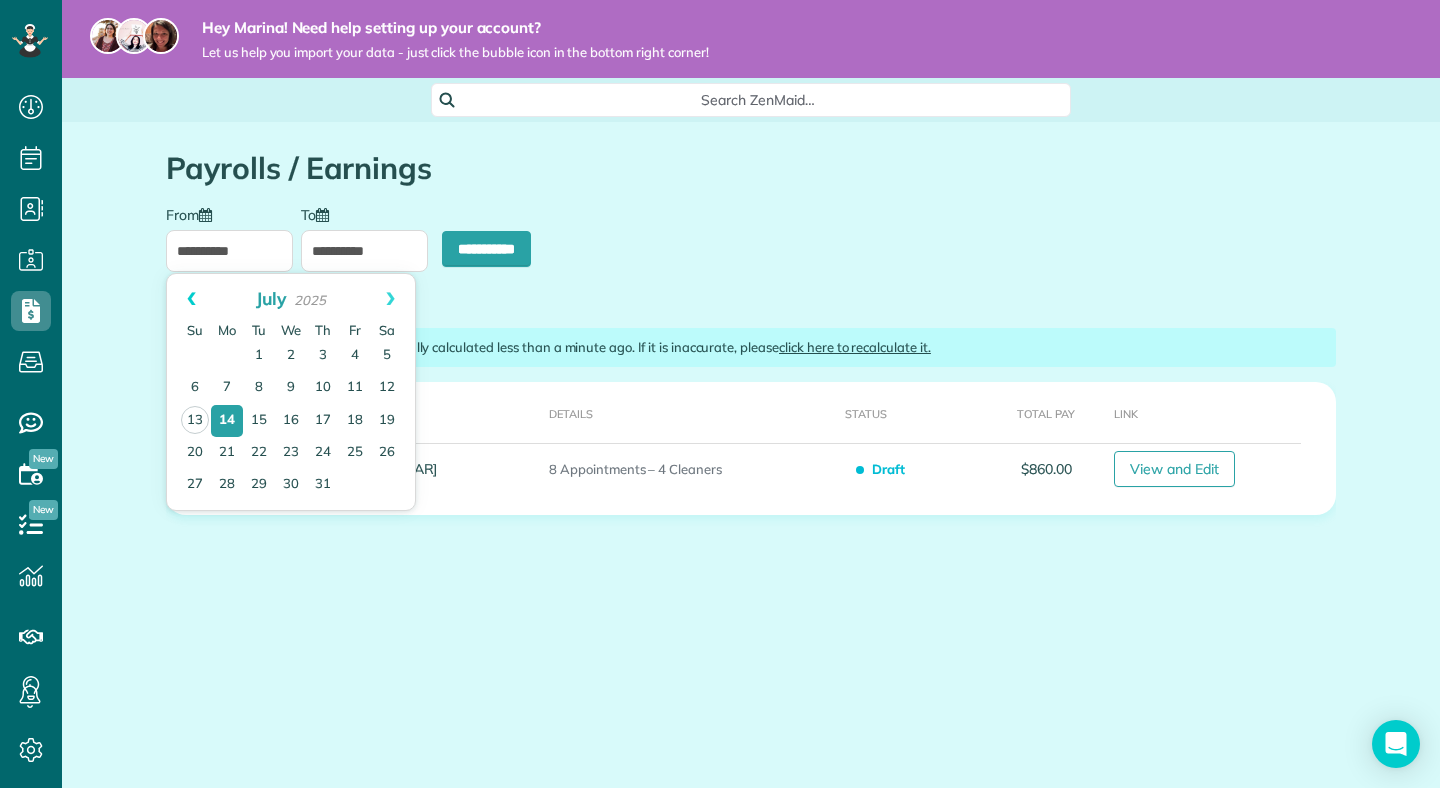 click on "Prev" at bounding box center (191, 299) 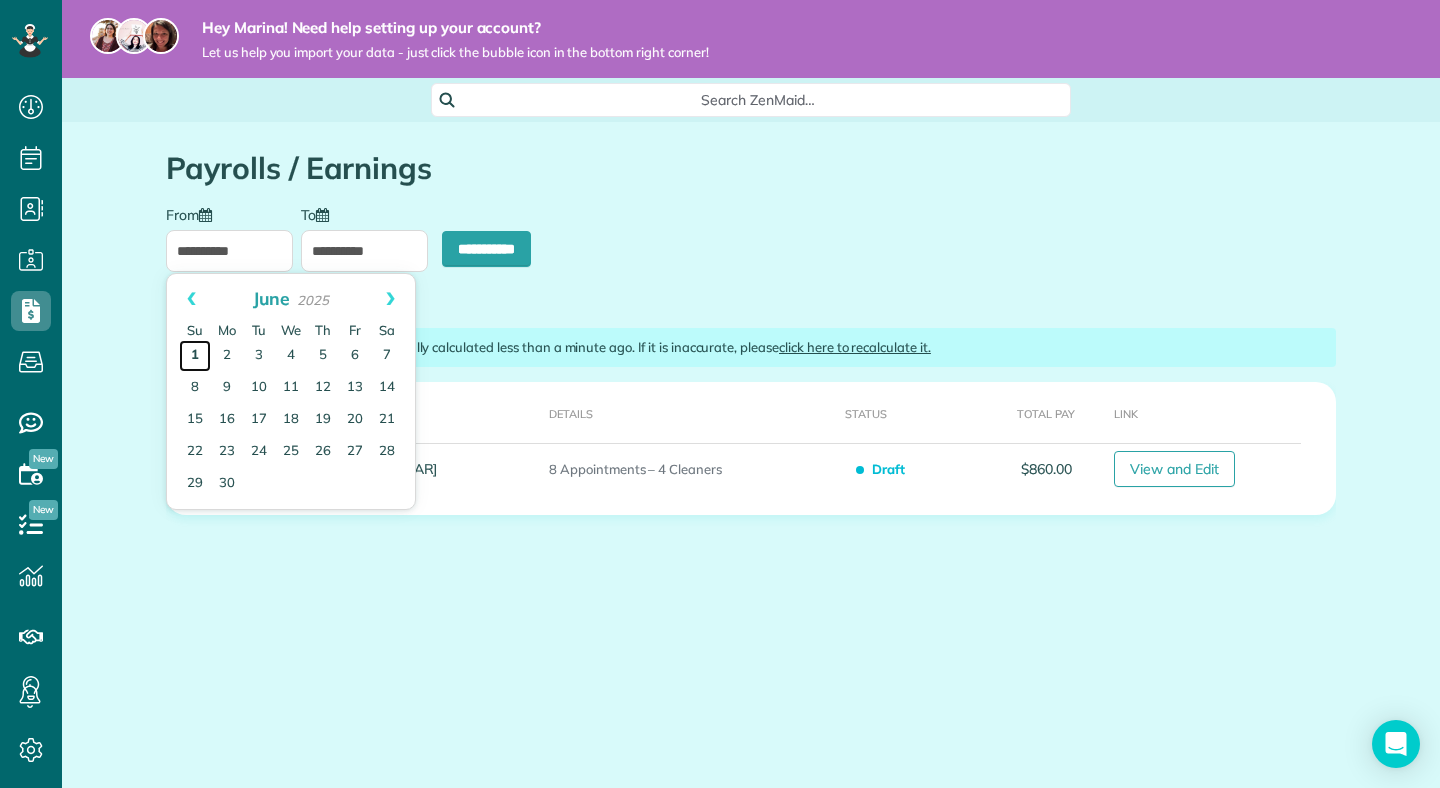 click on "1" at bounding box center (195, 356) 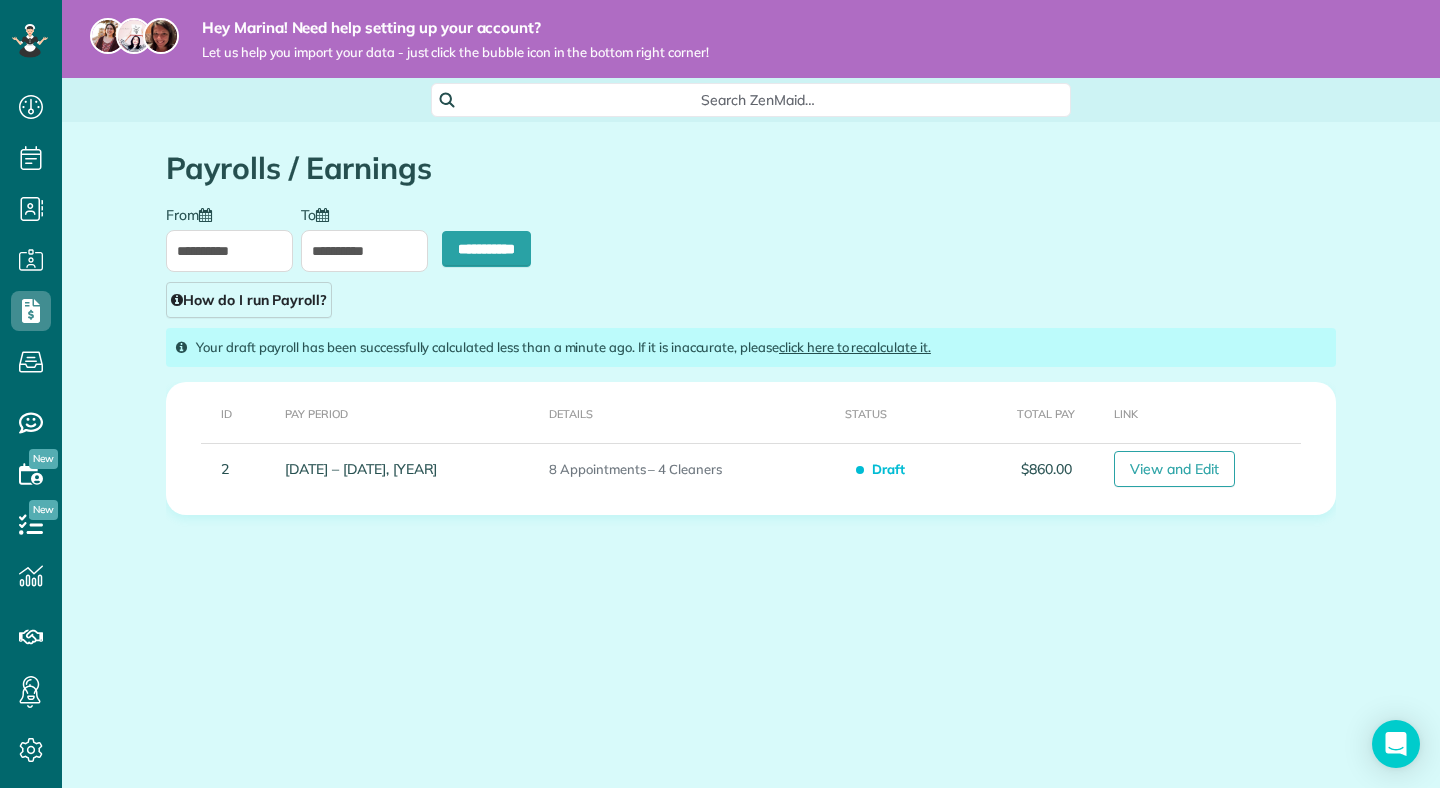 click on "**********" at bounding box center (751, 261) 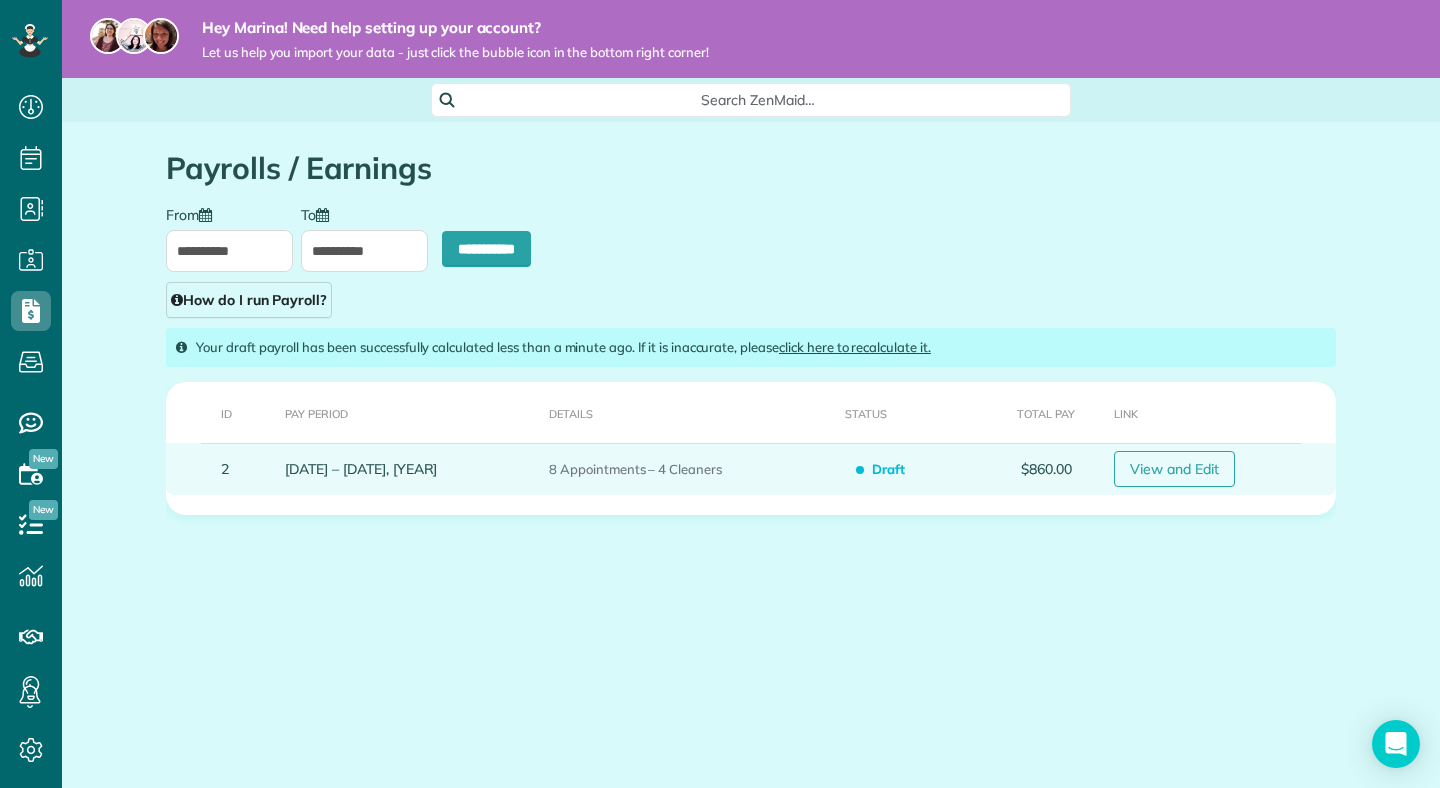 click on "View and Edit" at bounding box center [1174, 469] 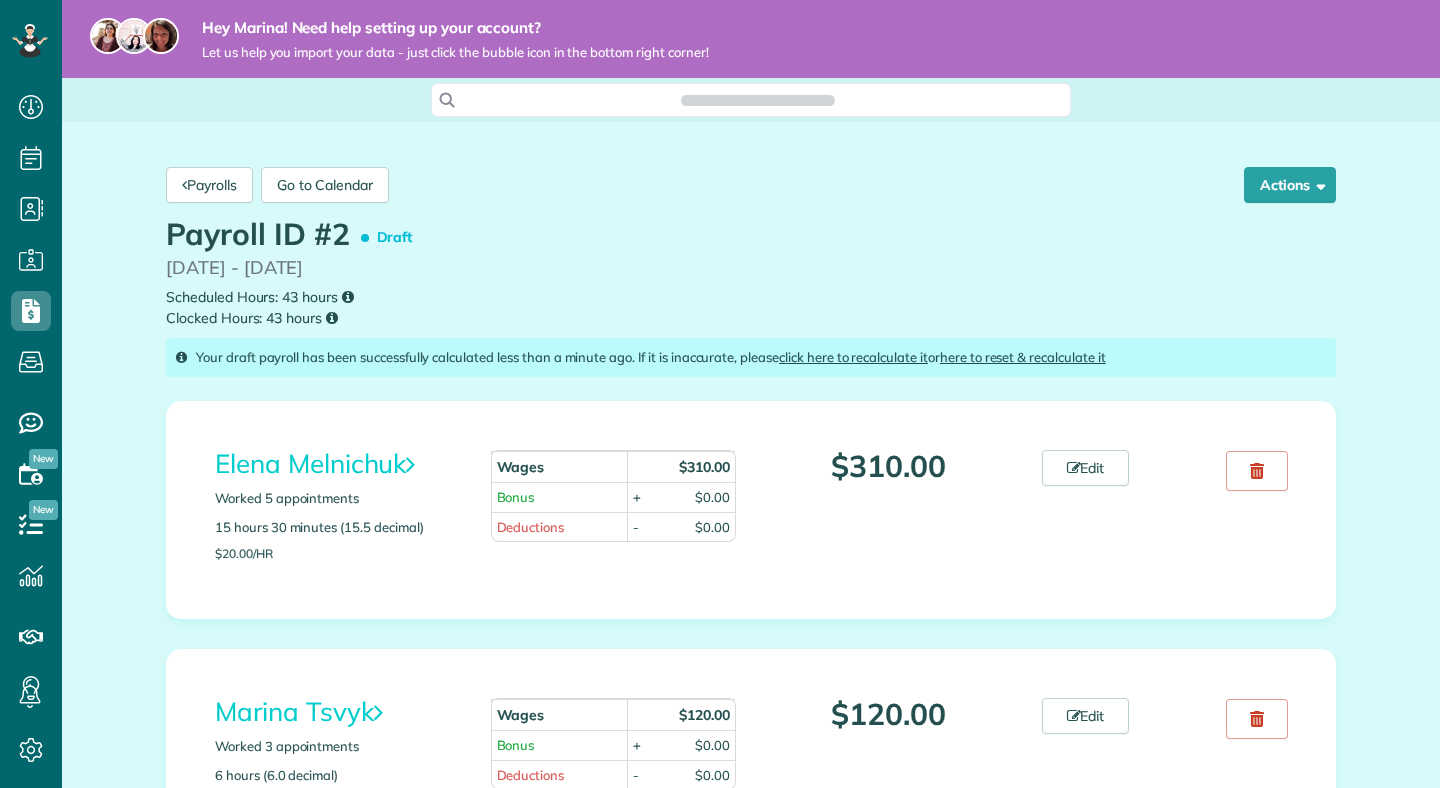 scroll, scrollTop: 0, scrollLeft: 0, axis: both 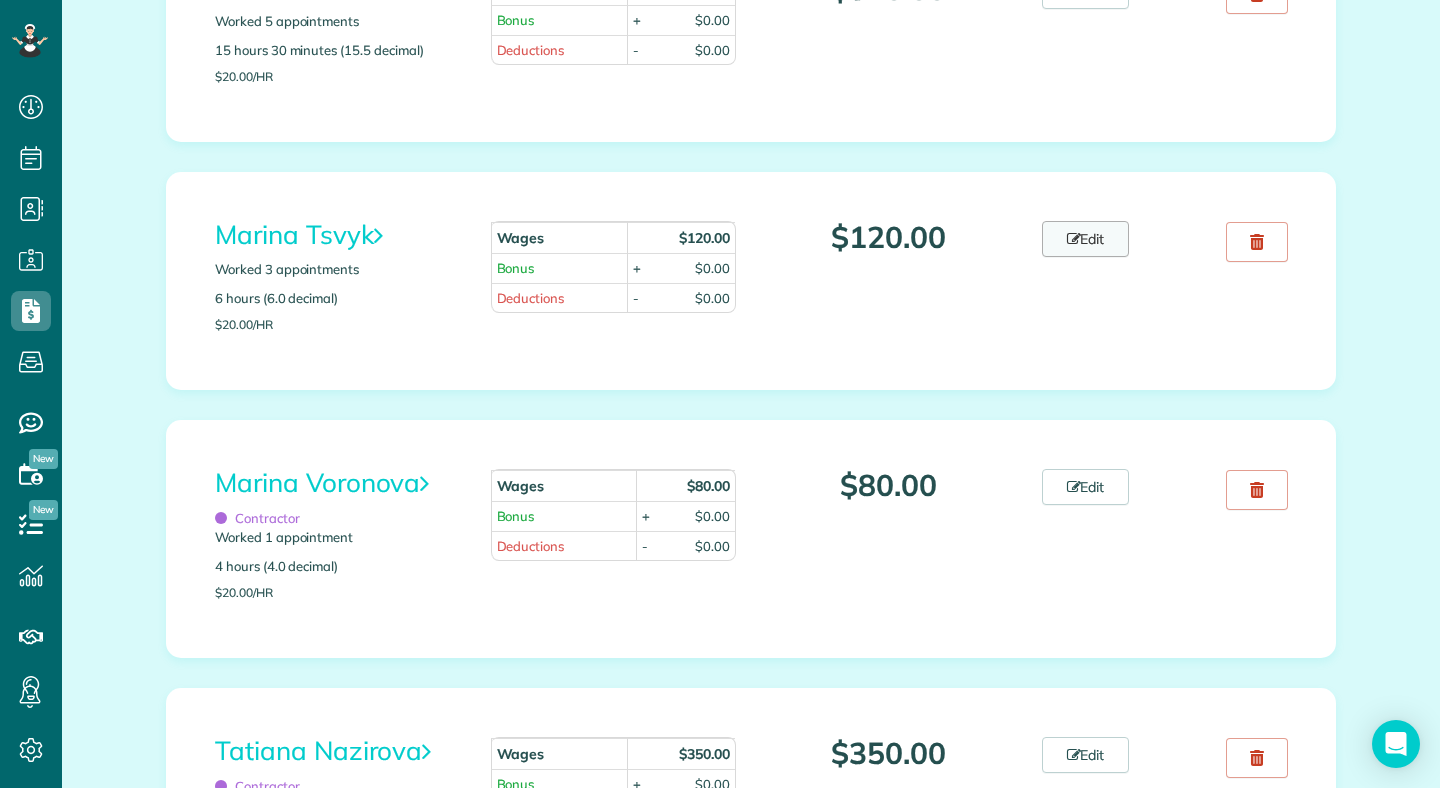 click on "Edit" at bounding box center [1086, 239] 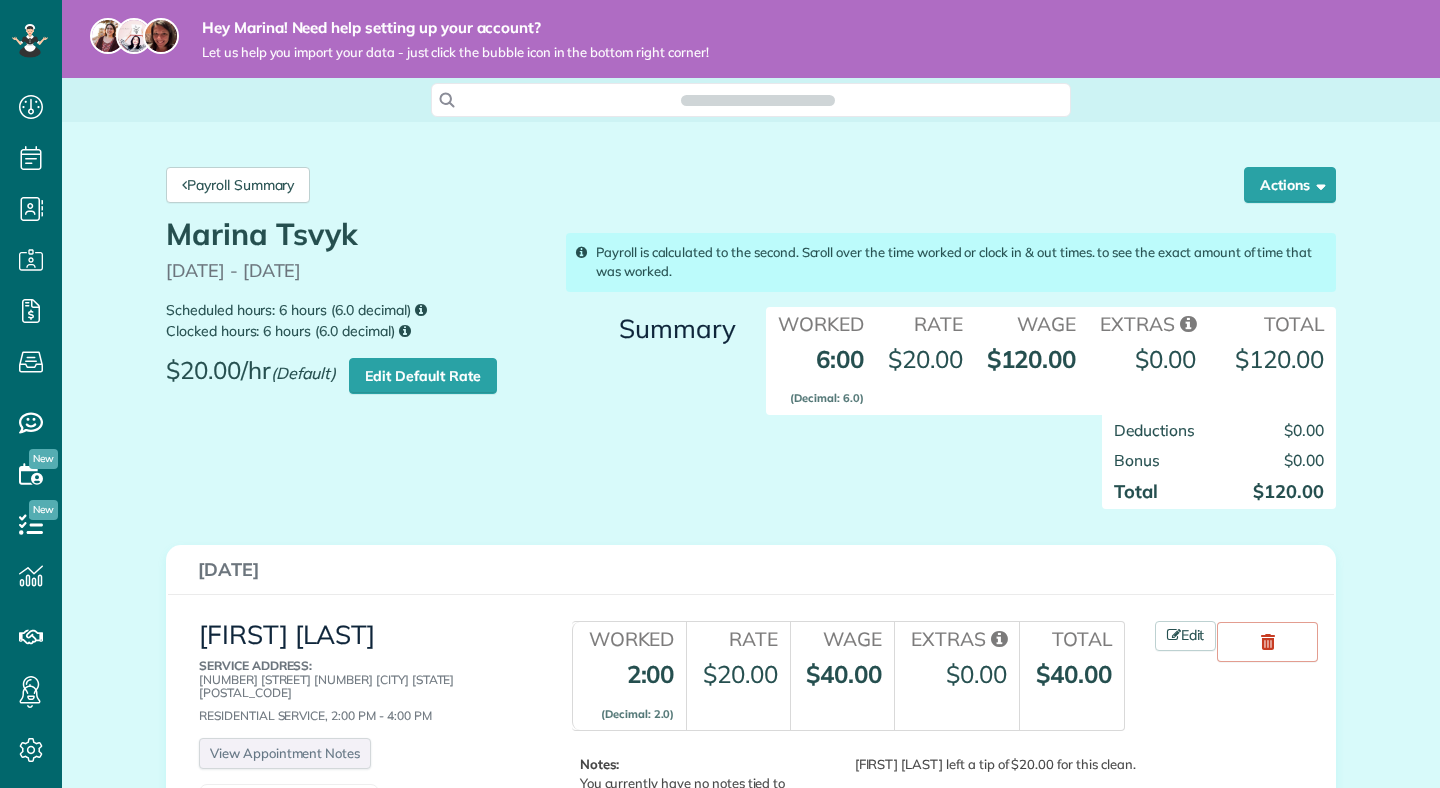 scroll, scrollTop: 0, scrollLeft: 0, axis: both 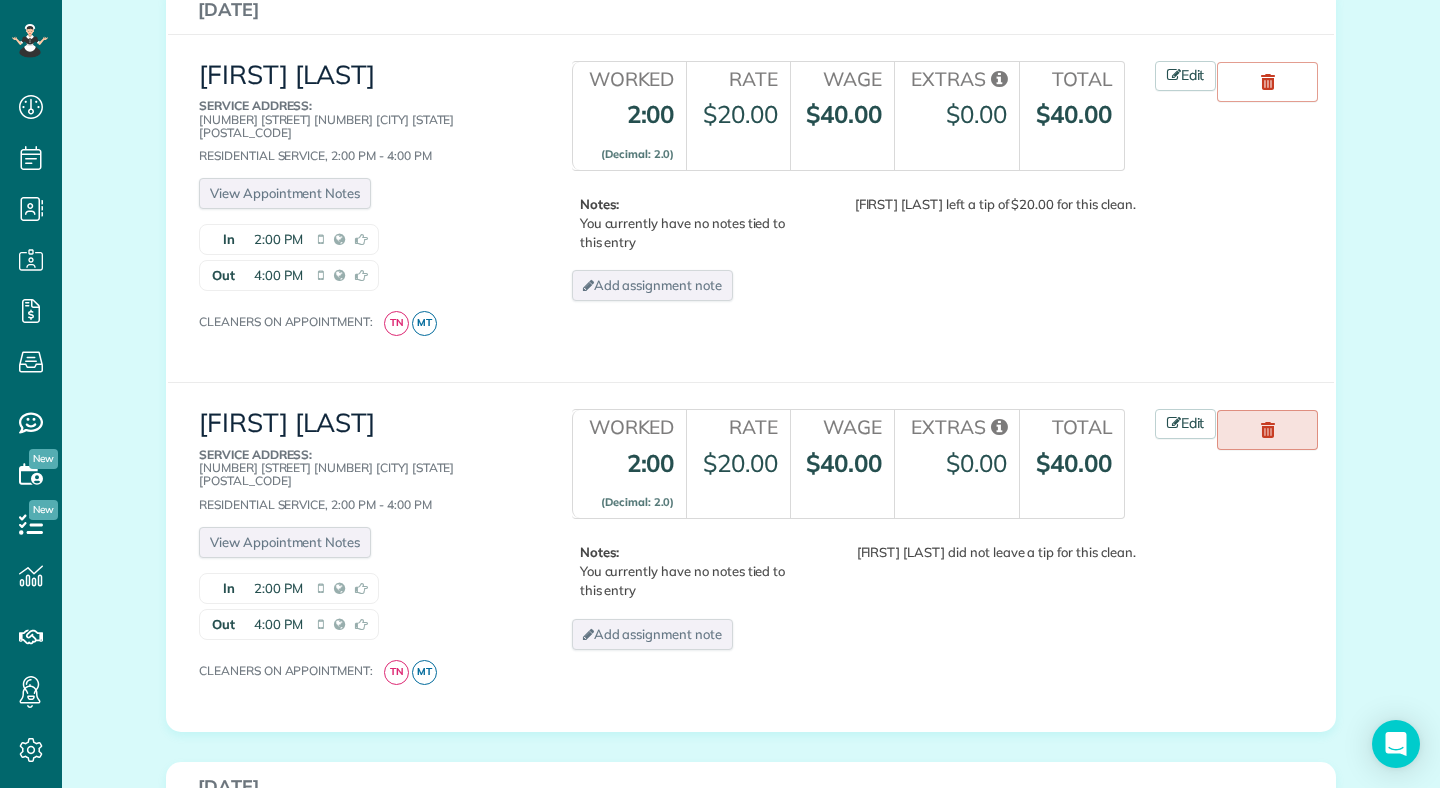 click 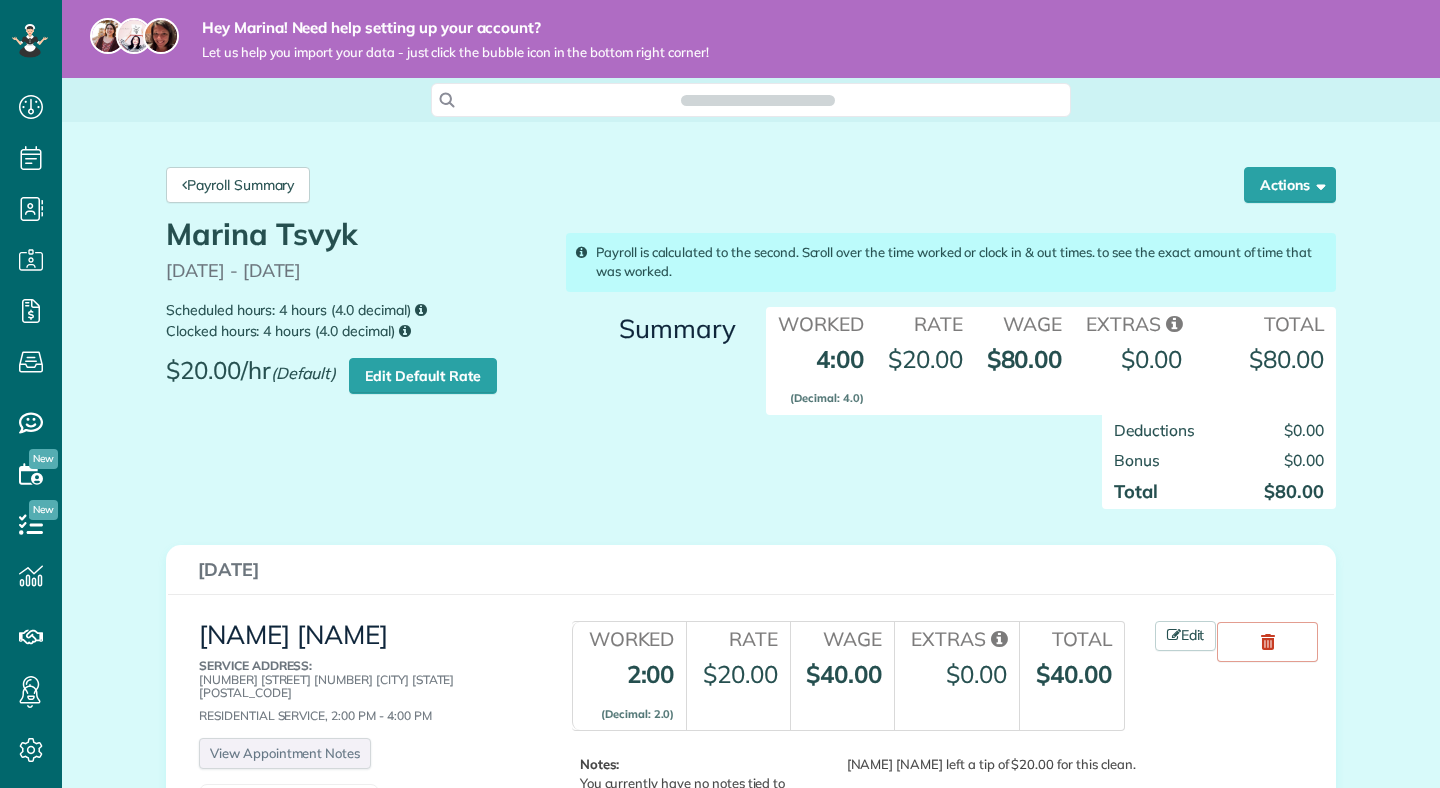 scroll, scrollTop: 0, scrollLeft: 0, axis: both 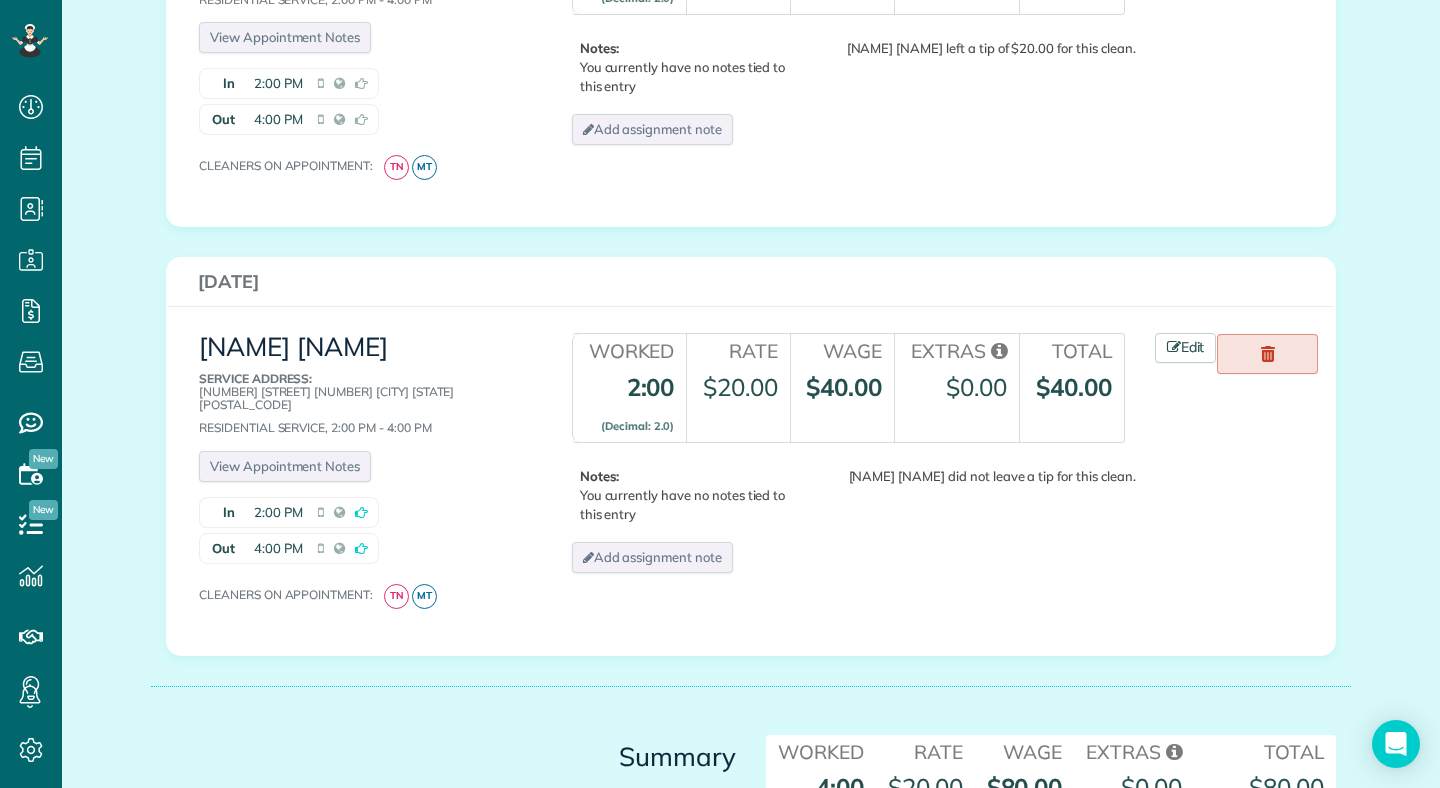 click 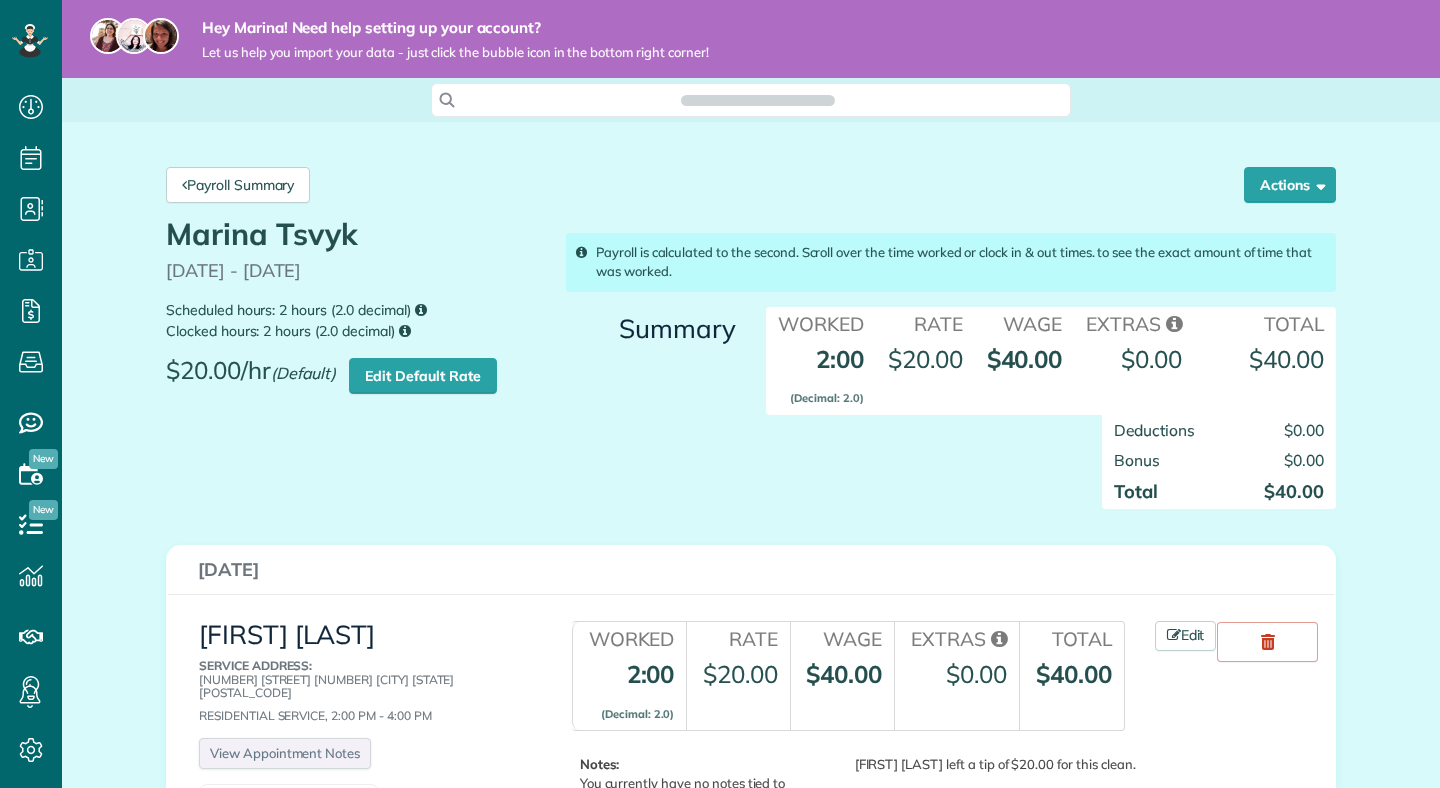 scroll, scrollTop: 0, scrollLeft: 0, axis: both 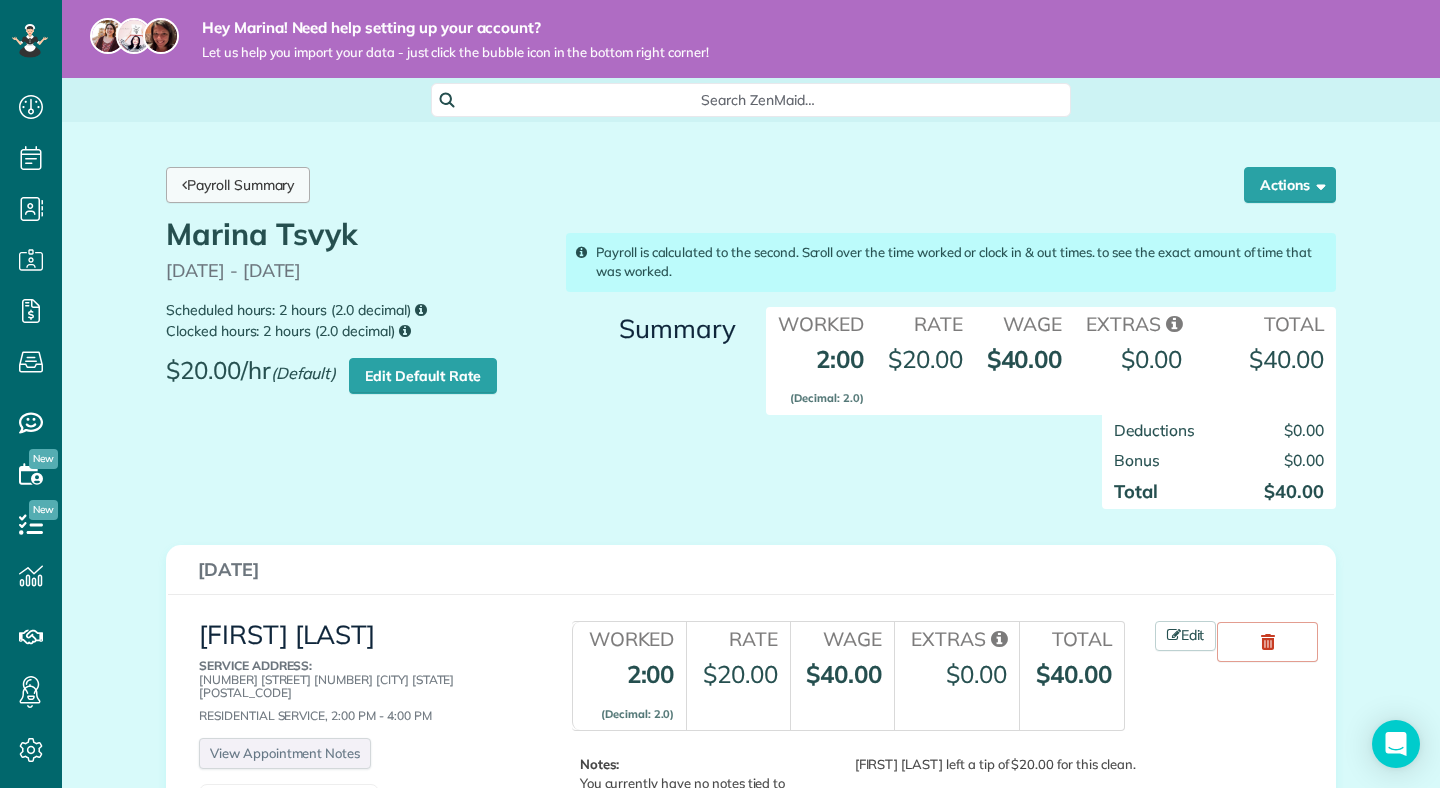 click on "Payroll Summary" at bounding box center [238, 185] 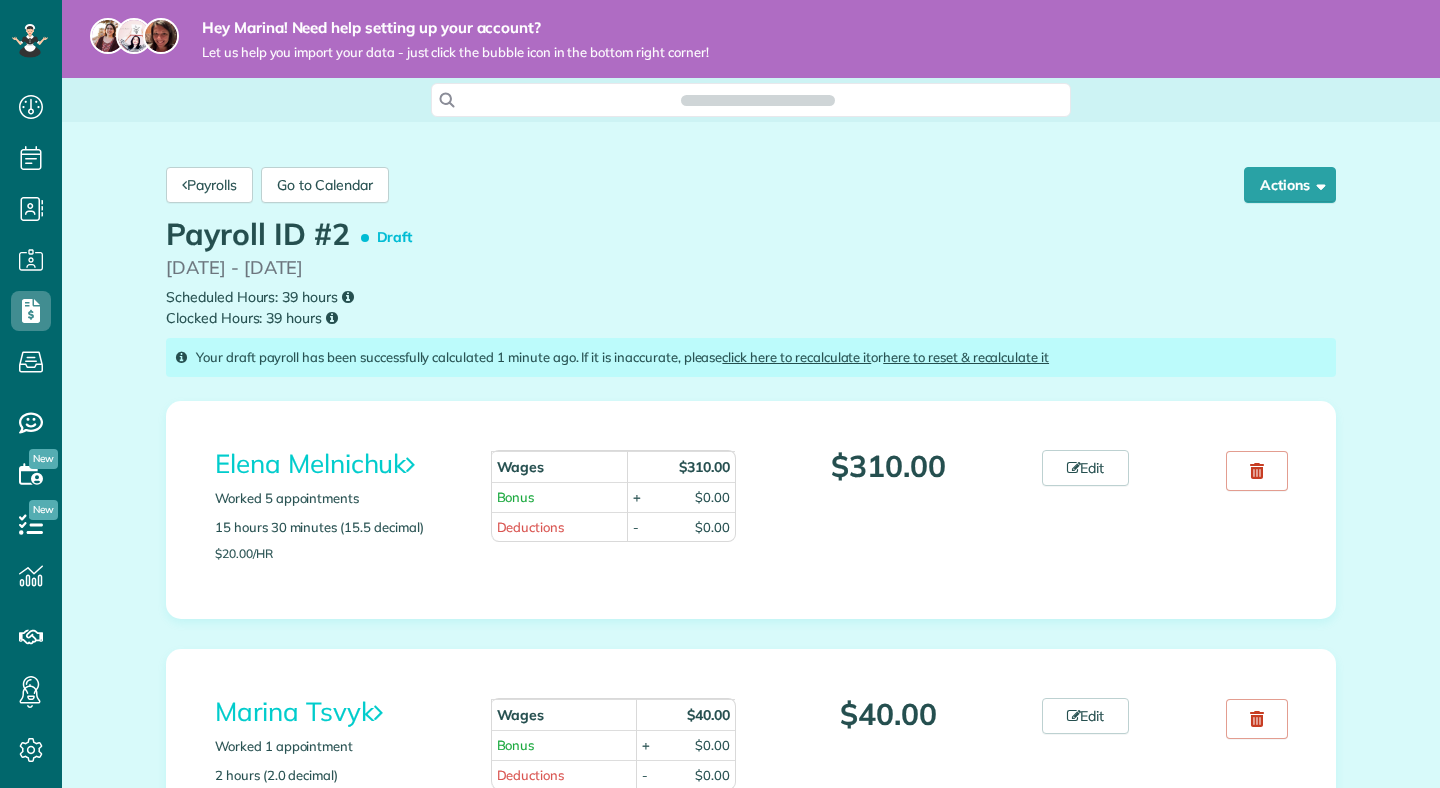 scroll, scrollTop: 0, scrollLeft: 0, axis: both 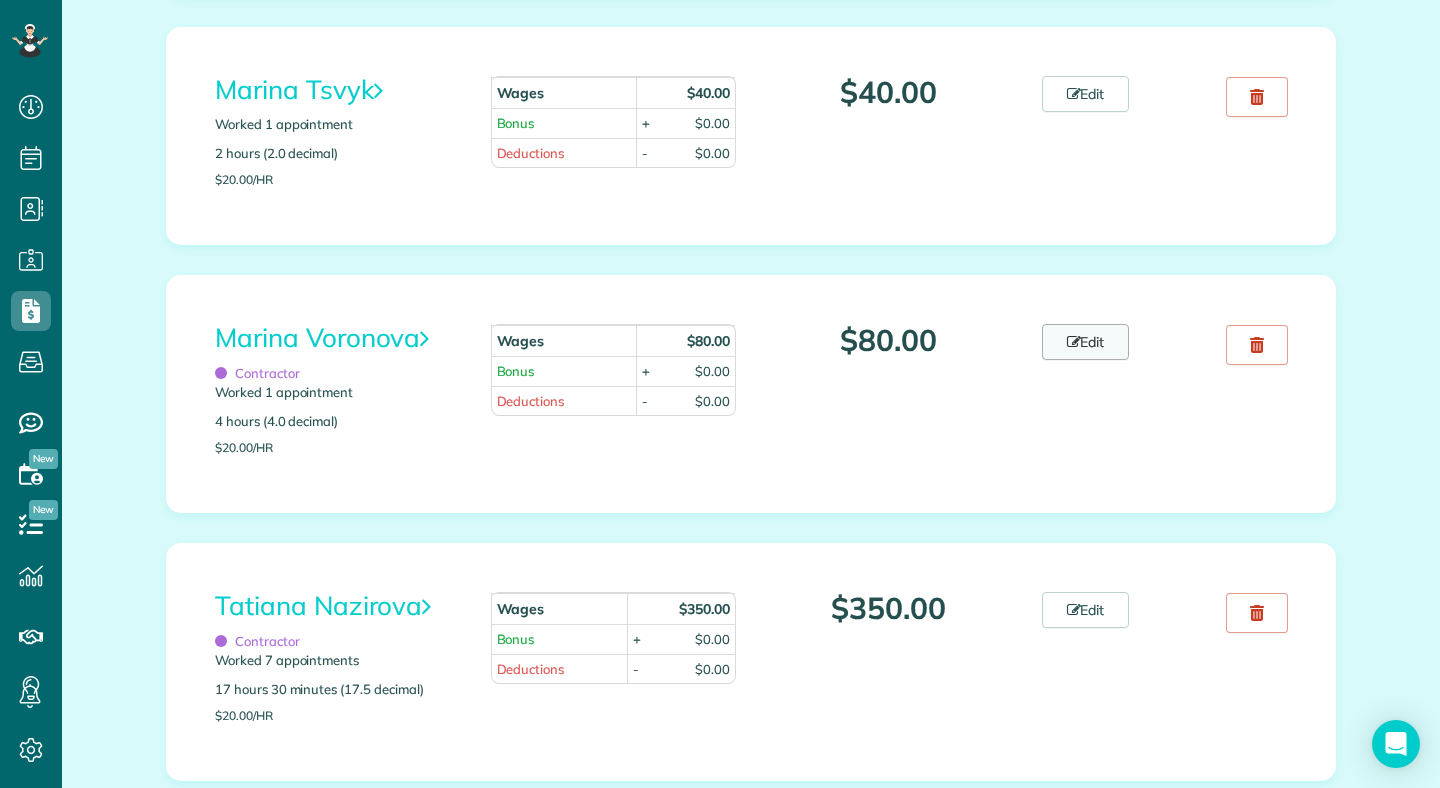 click on "Edit" at bounding box center (1086, 342) 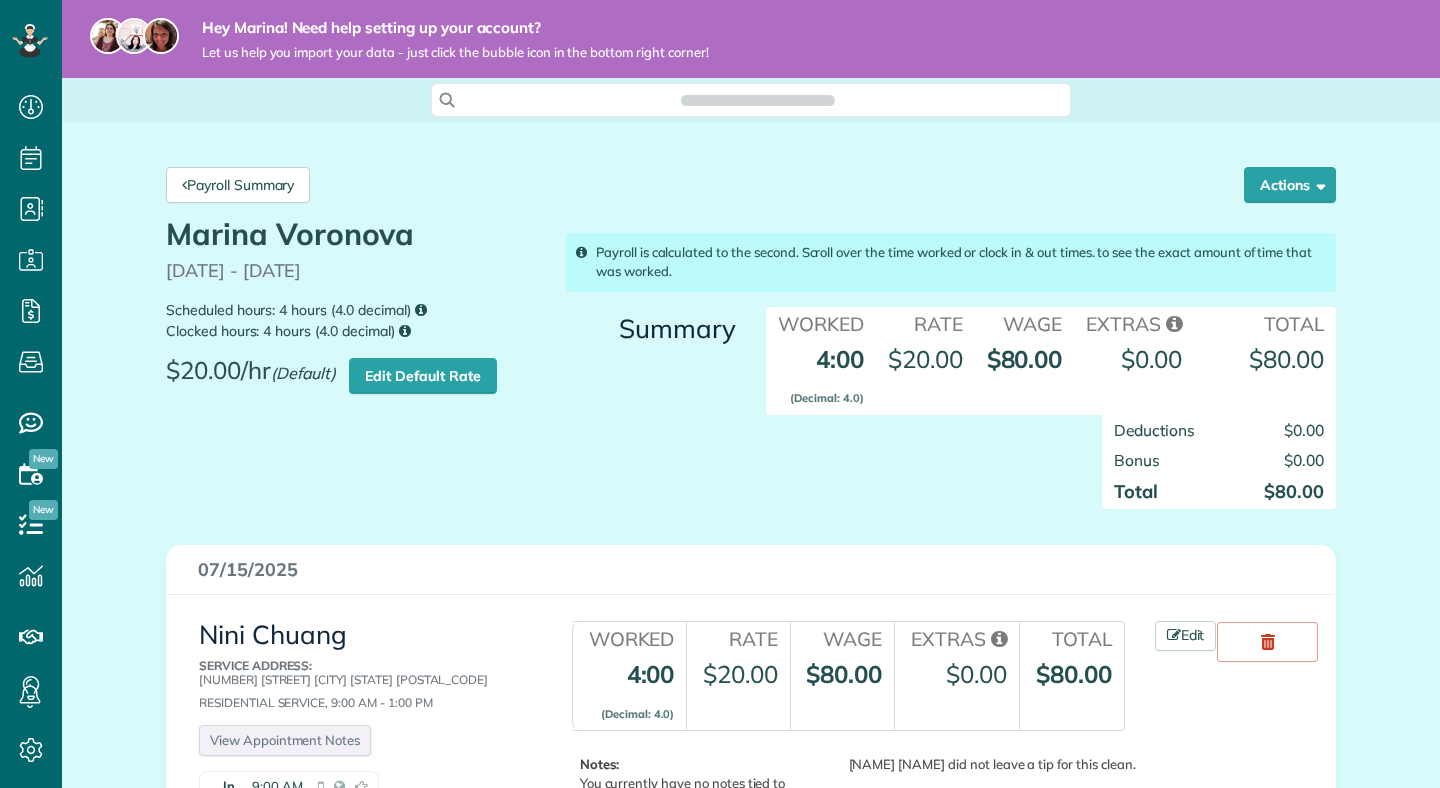 scroll, scrollTop: 0, scrollLeft: 0, axis: both 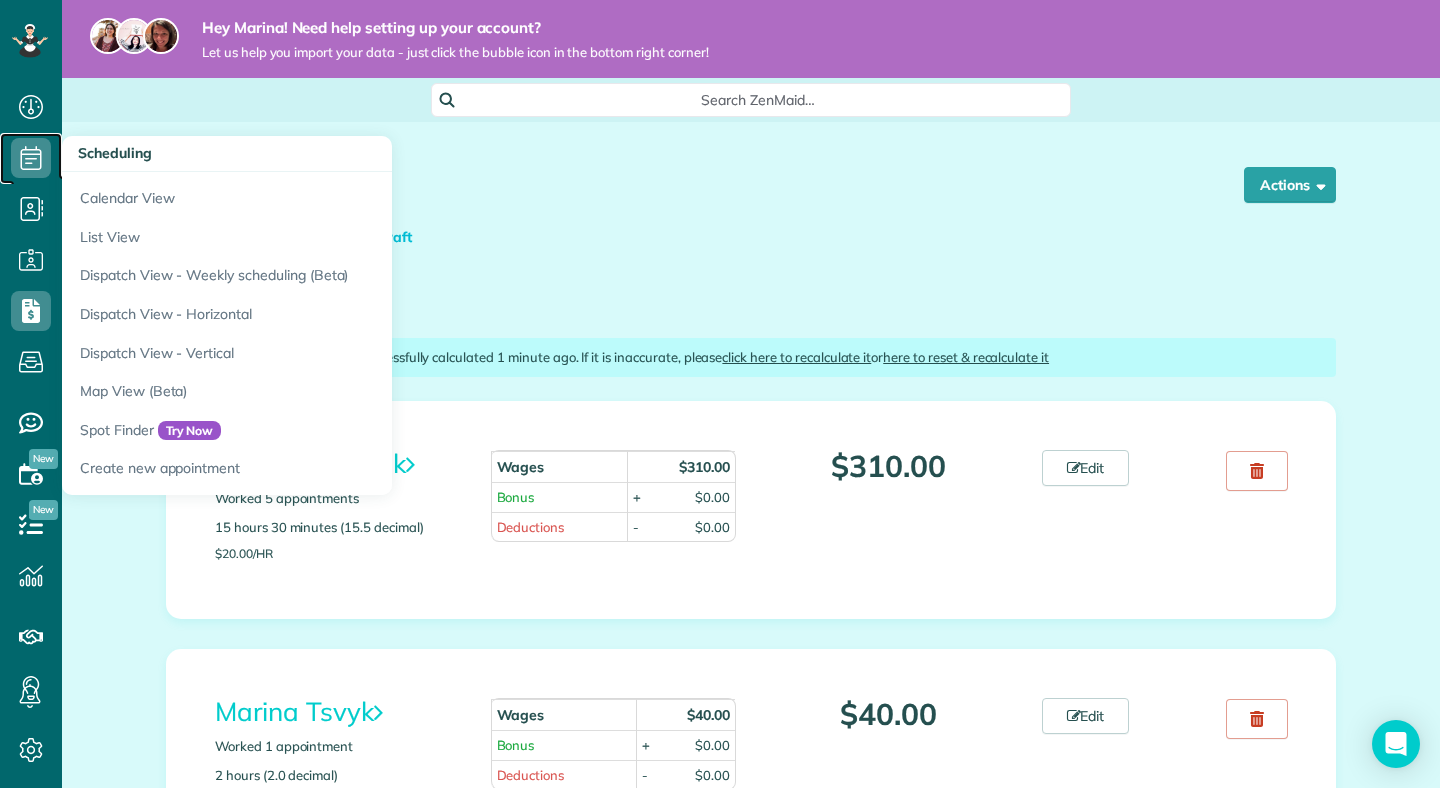 click 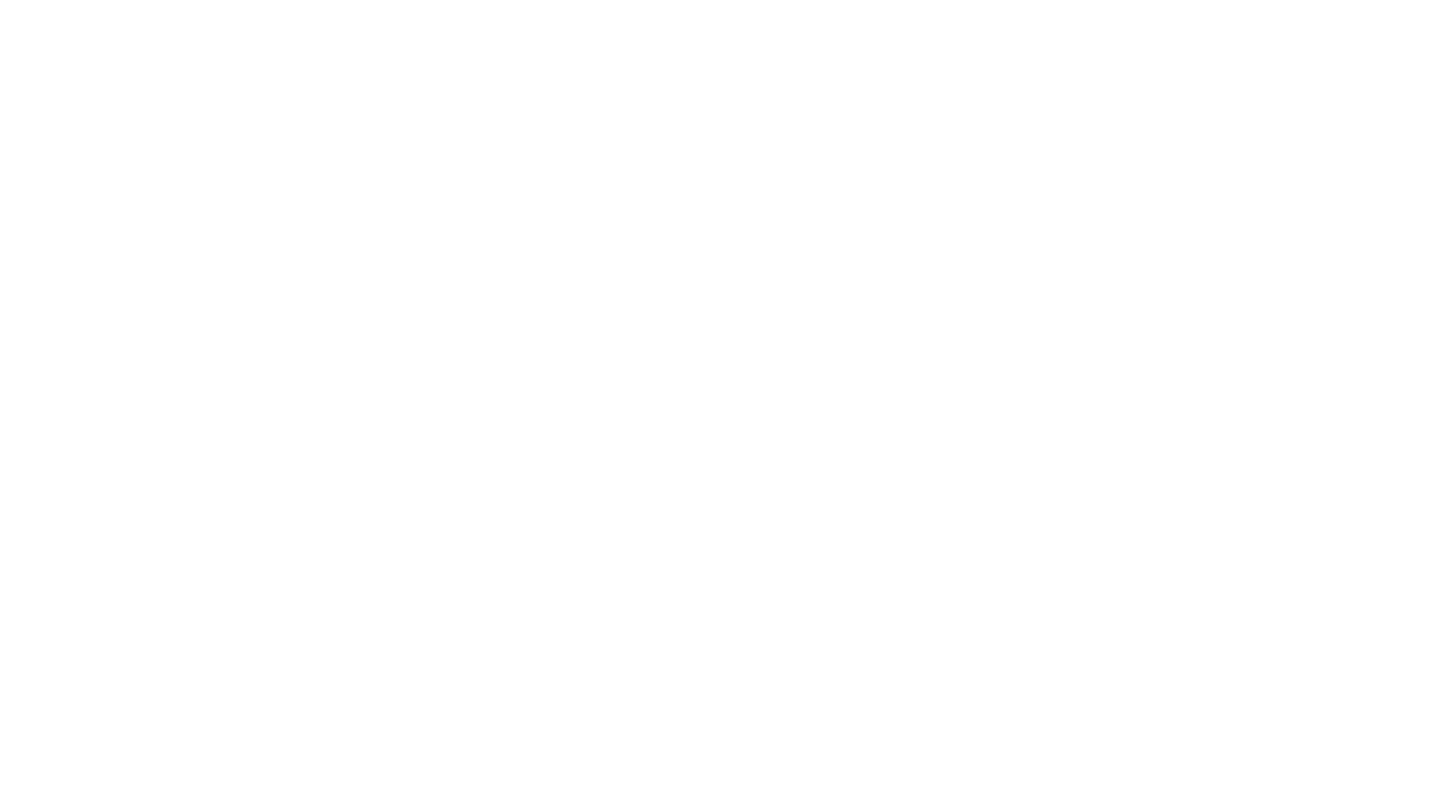 scroll, scrollTop: 0, scrollLeft: 0, axis: both 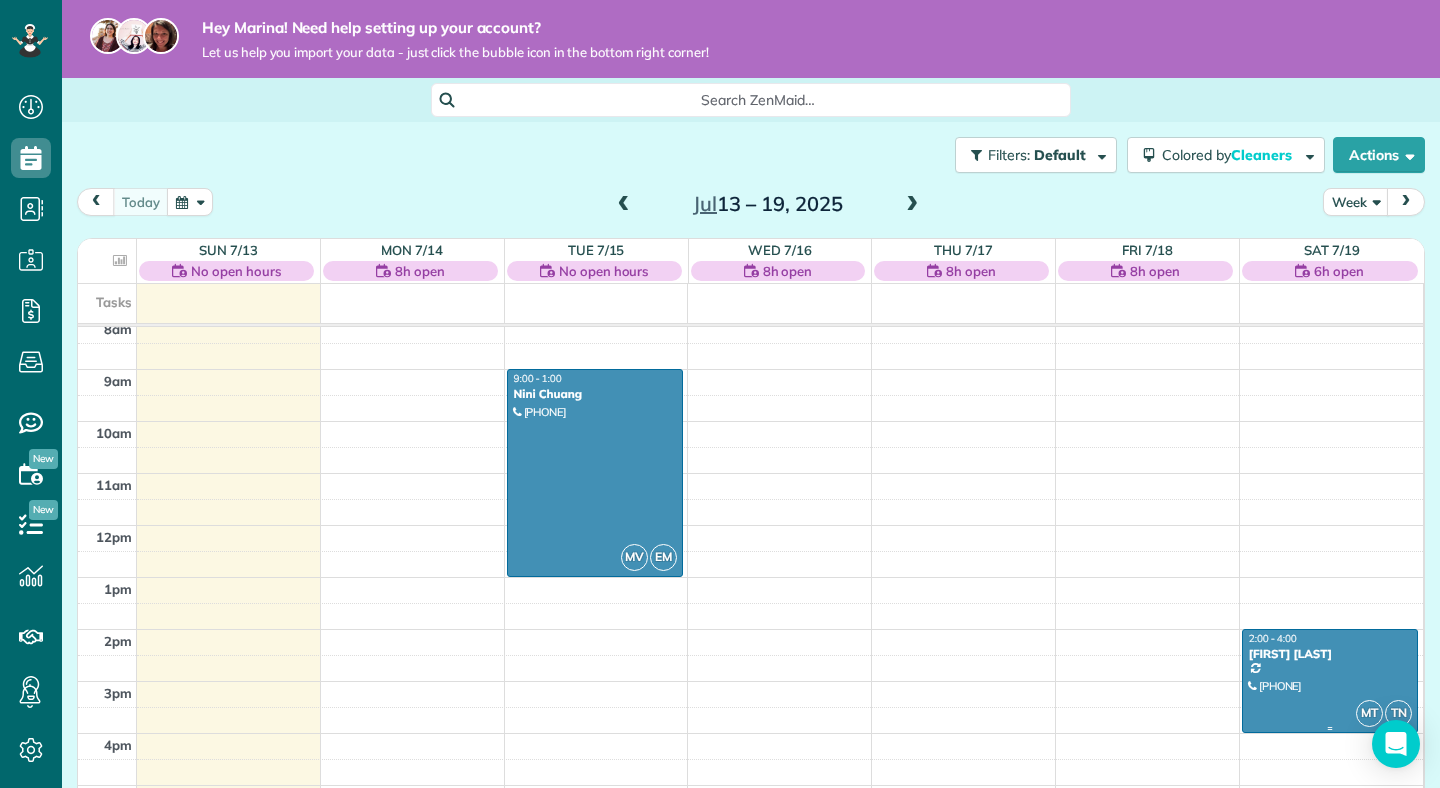 click at bounding box center [1330, 681] 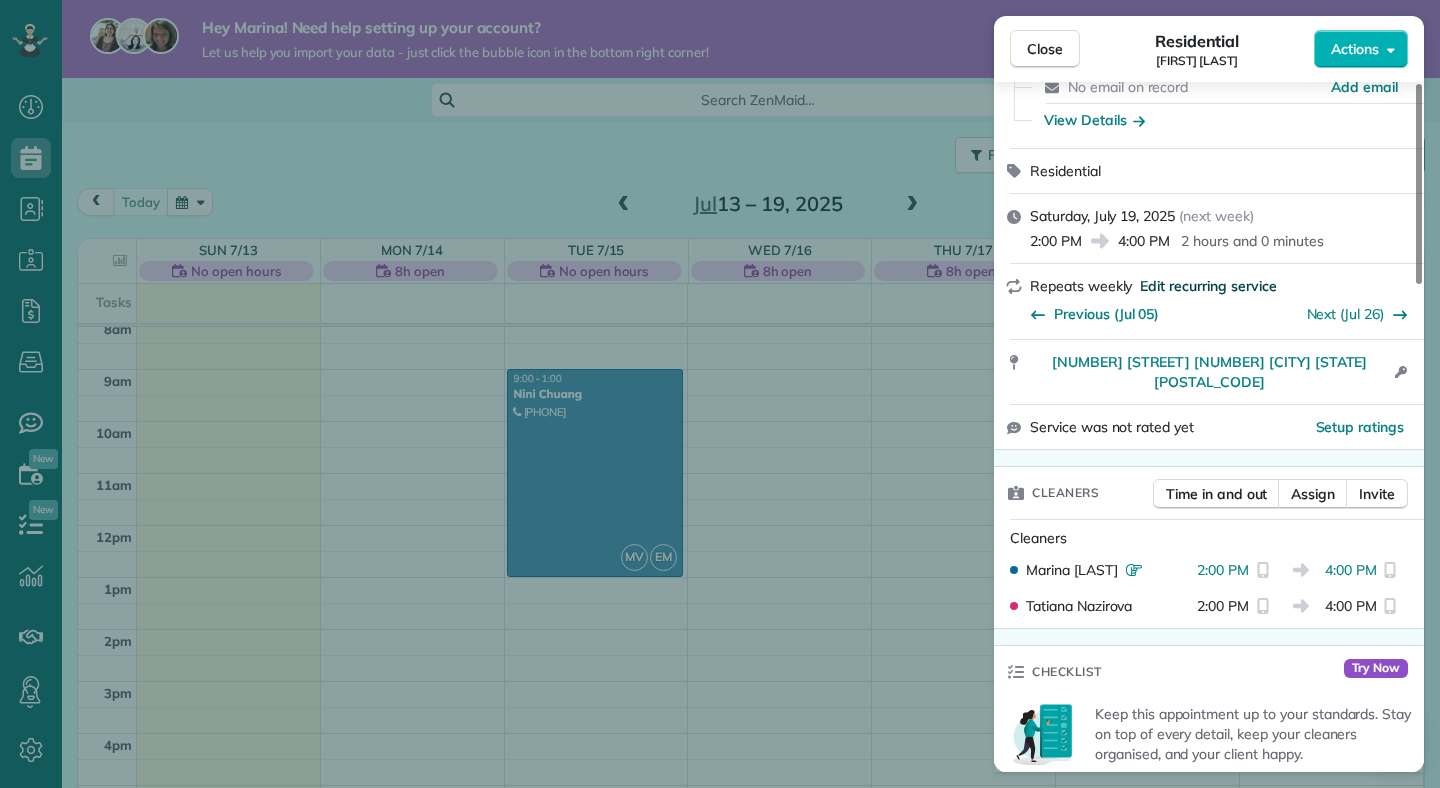 scroll, scrollTop: 338, scrollLeft: 0, axis: vertical 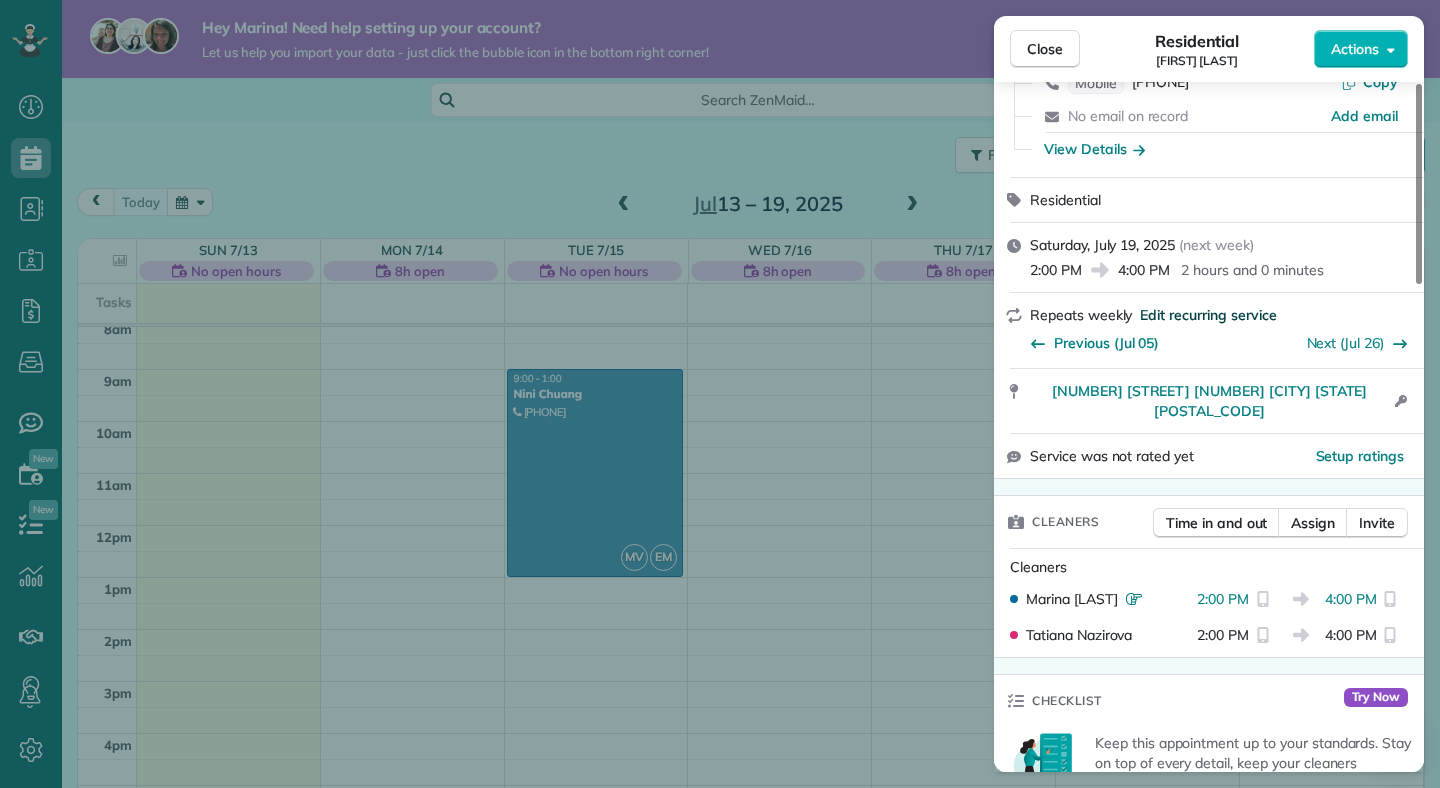 click on "Edit recurring service" at bounding box center [1208, 315] 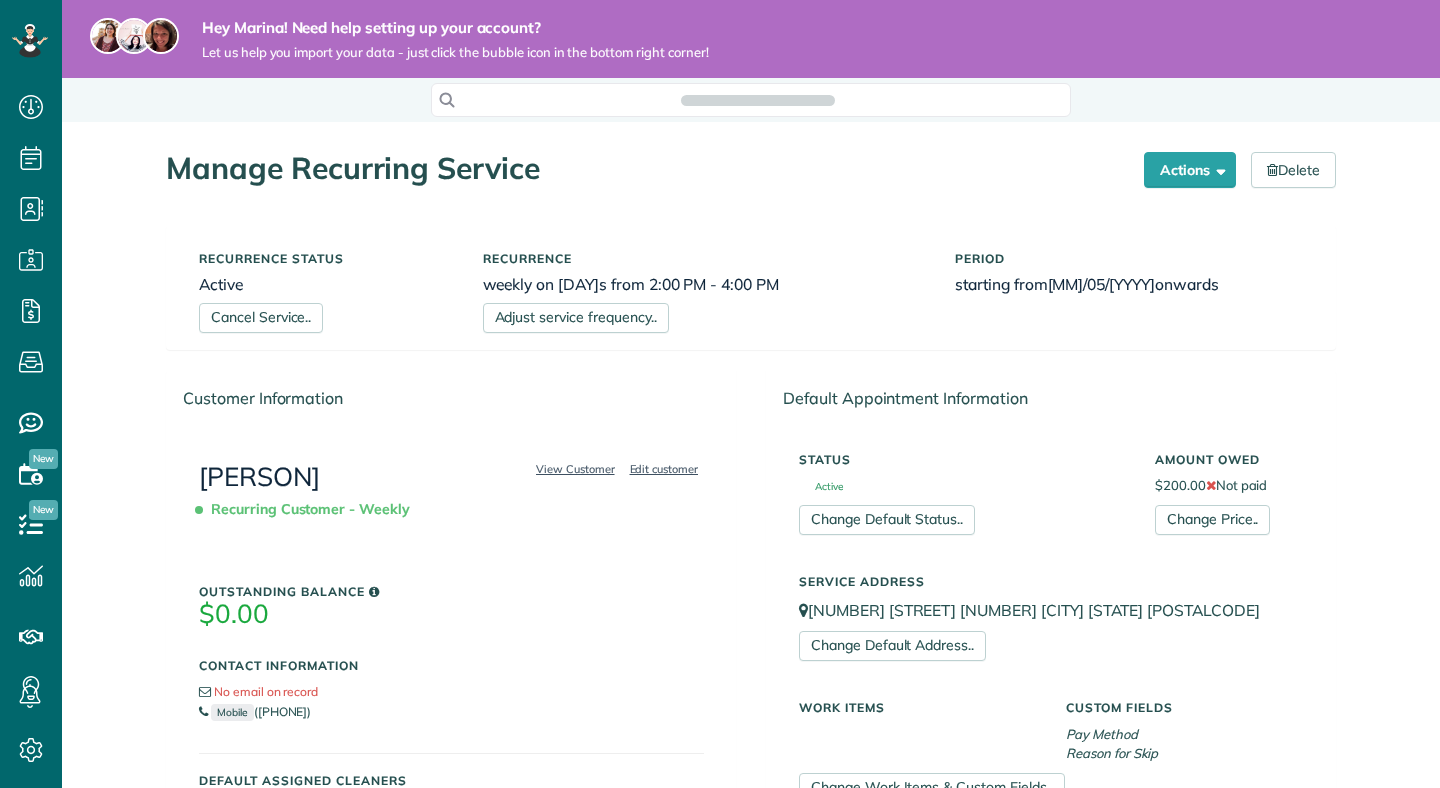 scroll, scrollTop: 0, scrollLeft: 0, axis: both 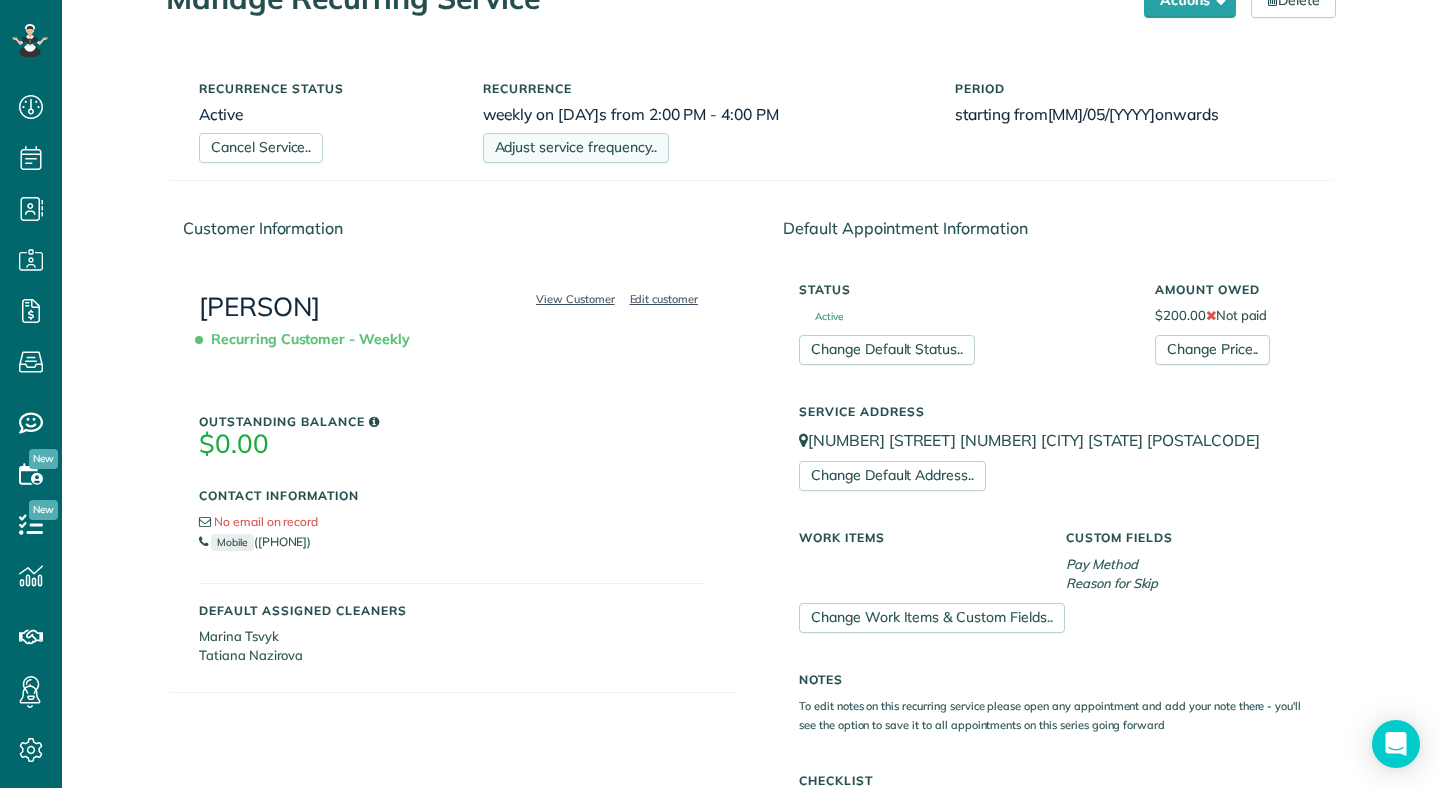 click on "Adjust service frequency.." at bounding box center (576, 148) 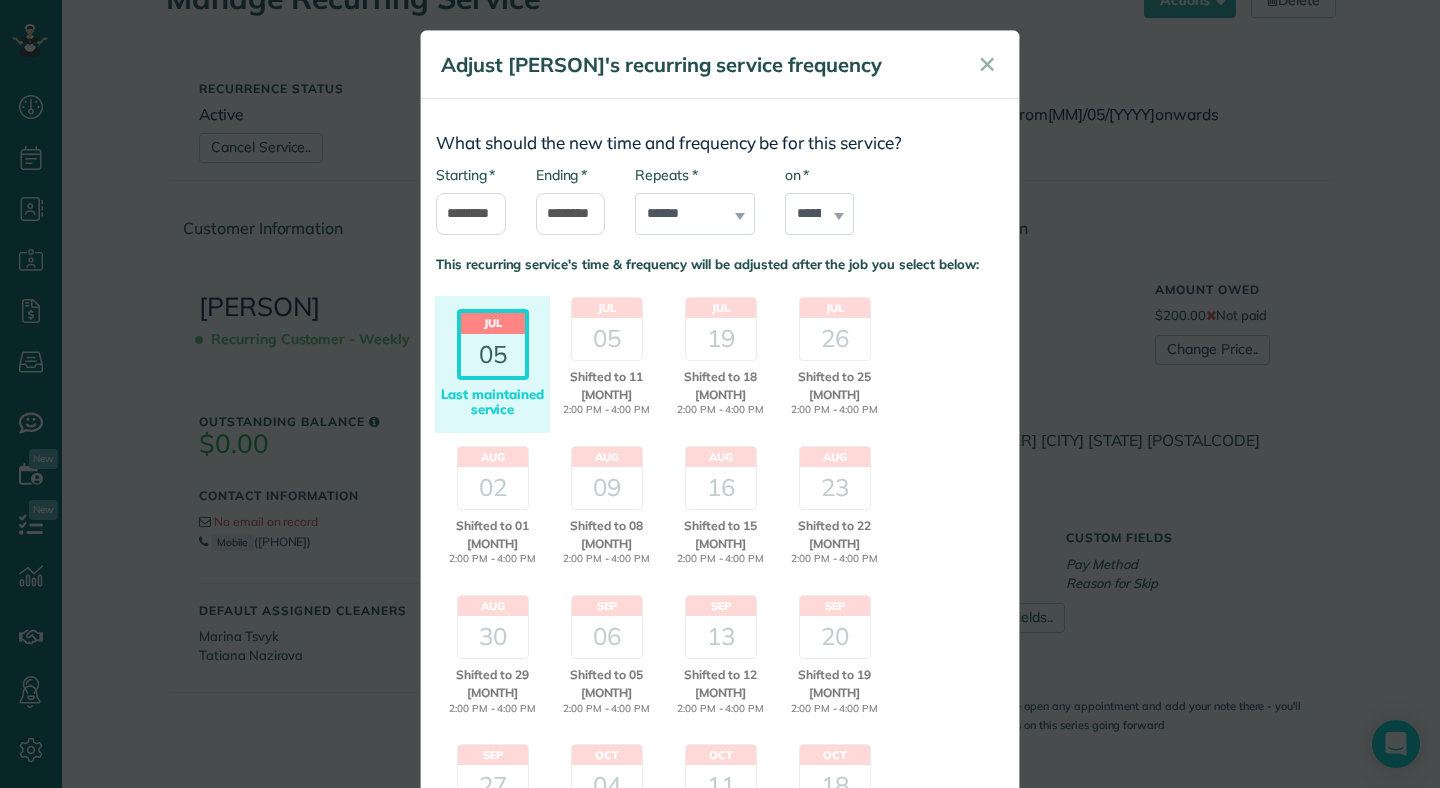 click on "**********" at bounding box center (695, 200) 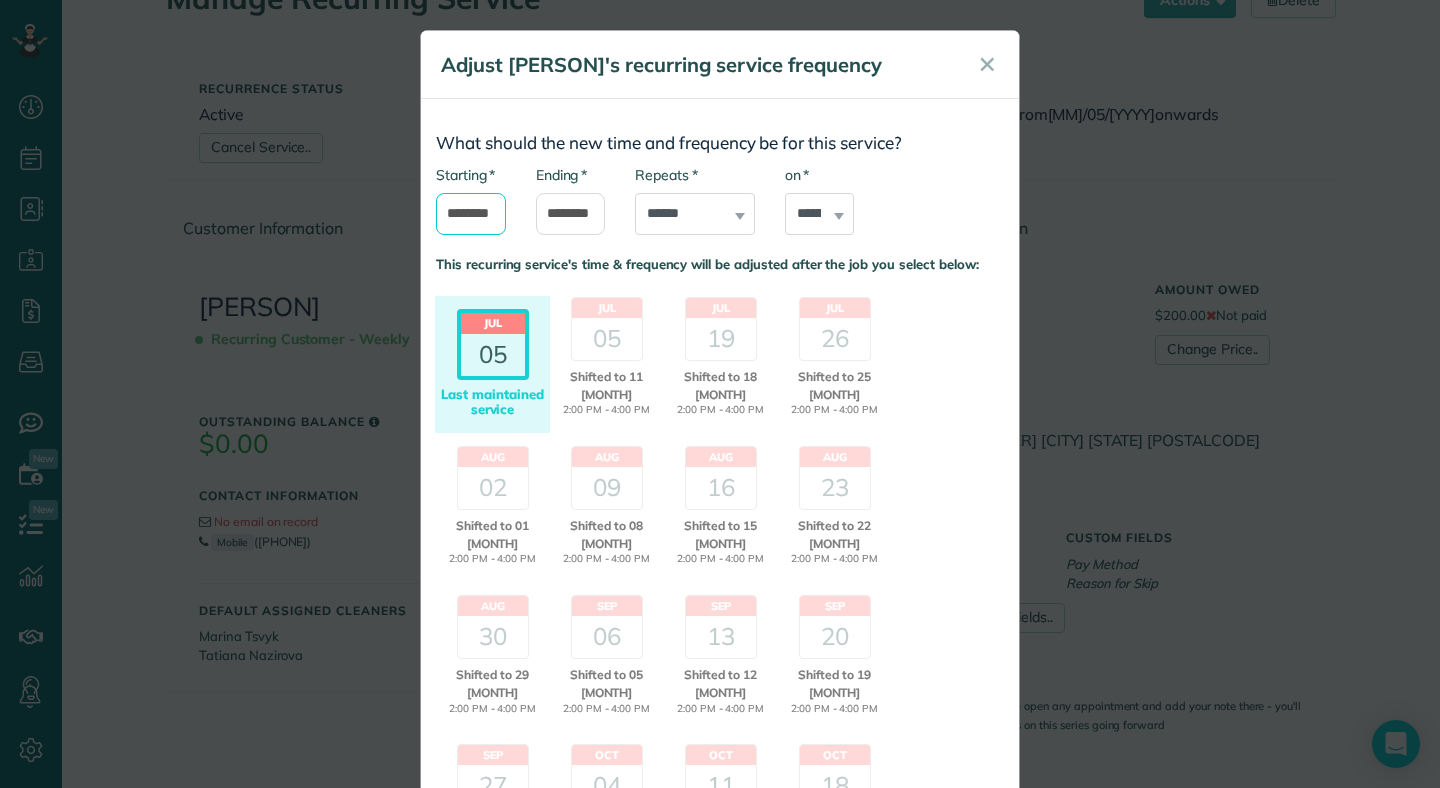 click on "*******" at bounding box center (471, 214) 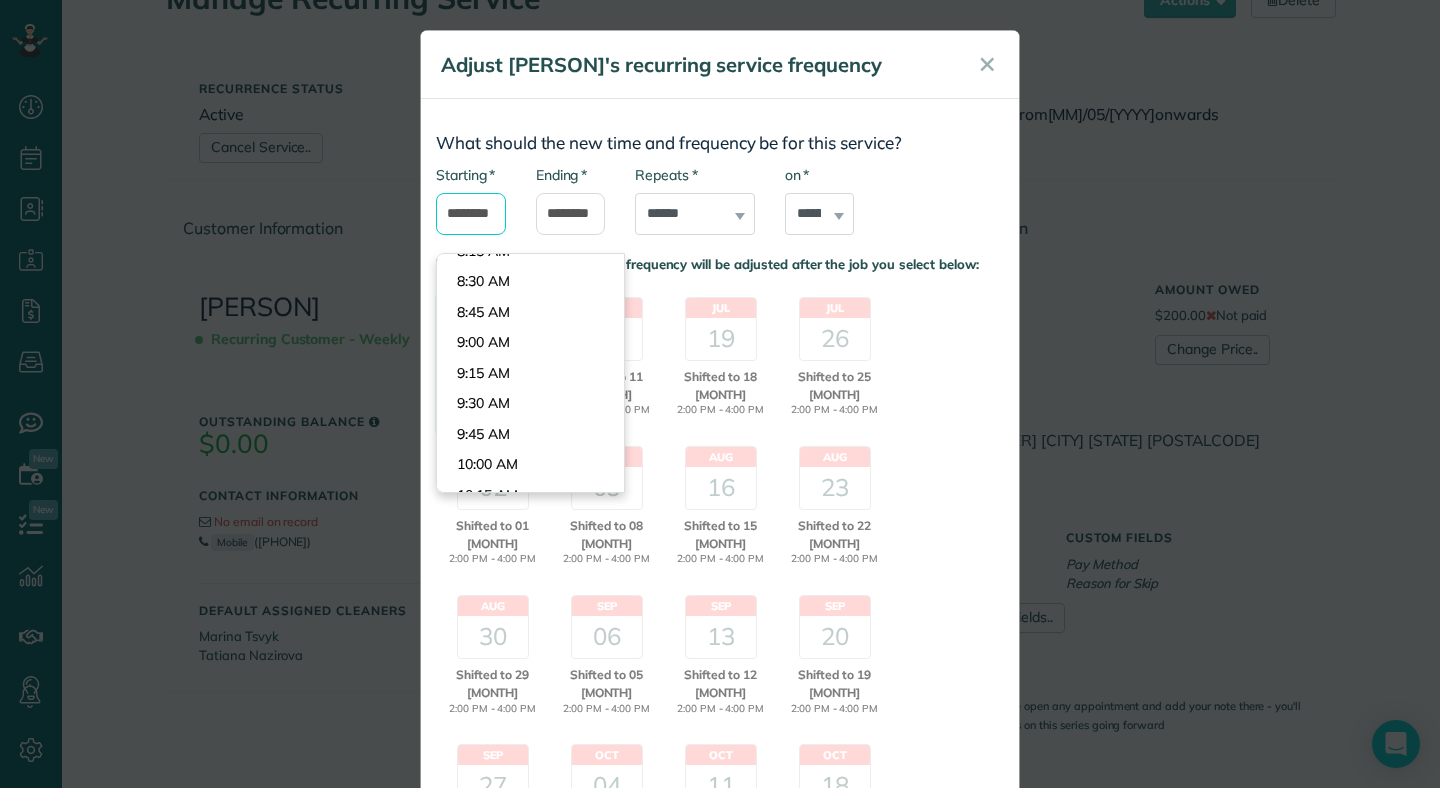 scroll, scrollTop: 994, scrollLeft: 0, axis: vertical 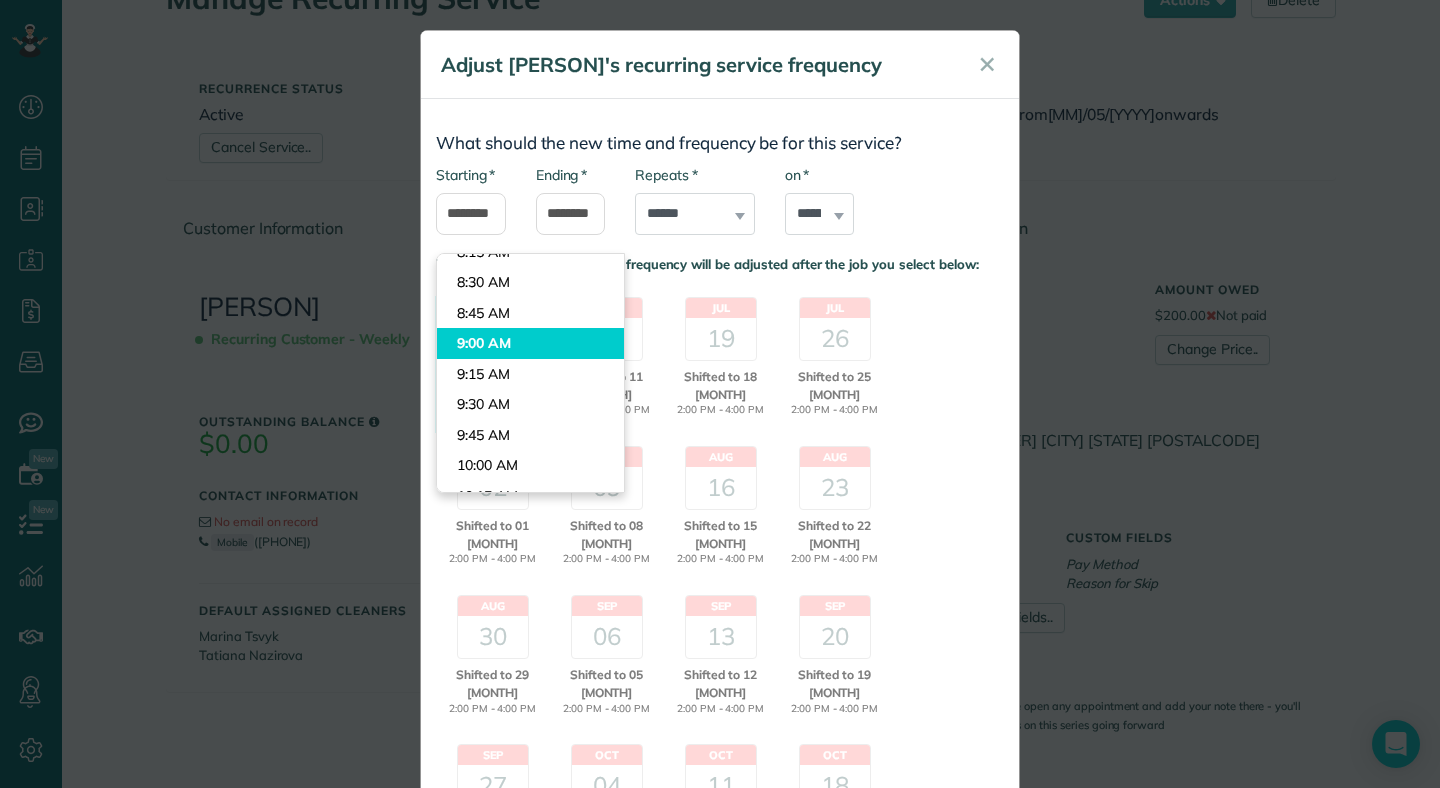 type on "*******" 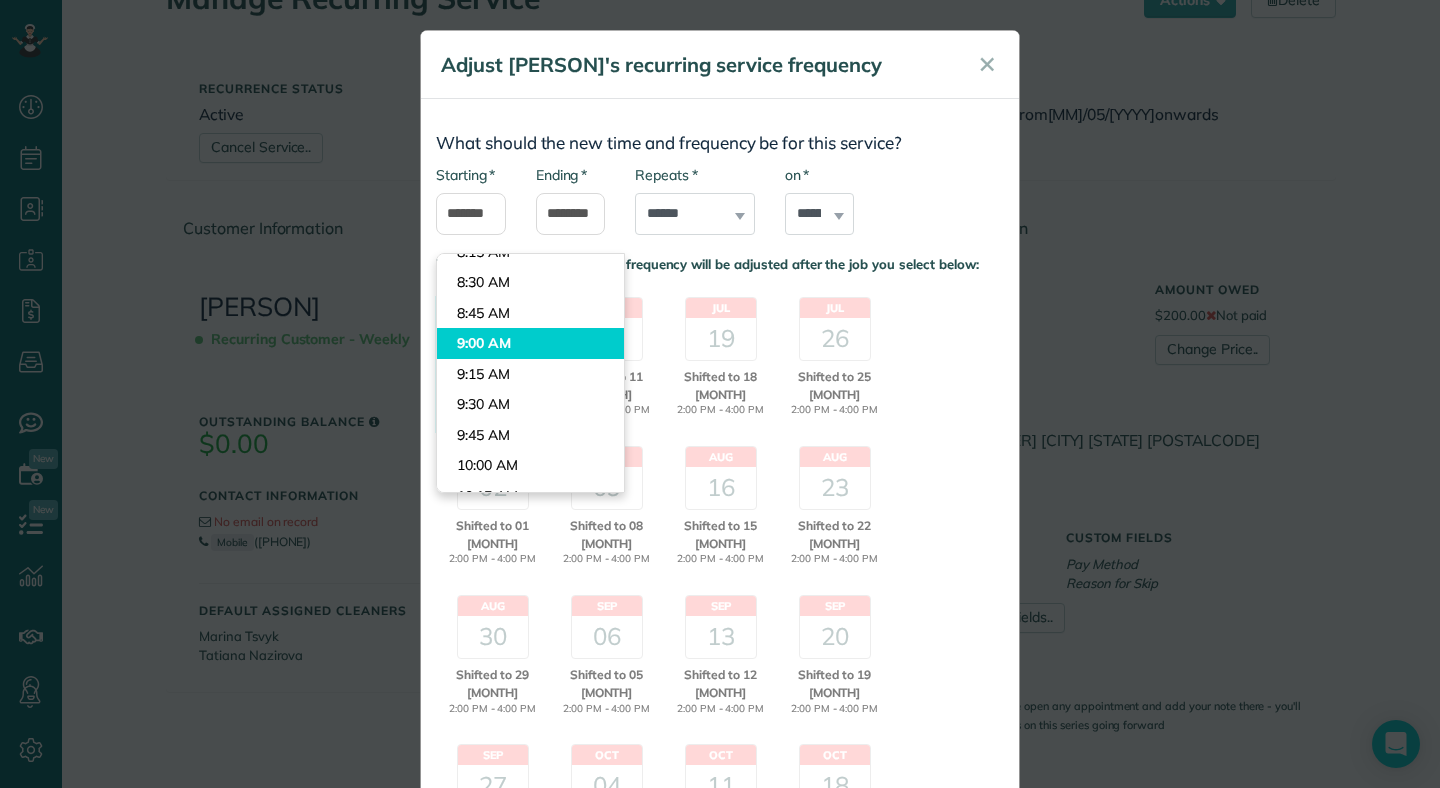 click on "Dashboard
Scheduling
Calendar View
List View
Dispatch View - Weekly scheduling (Beta)" at bounding box center (720, 394) 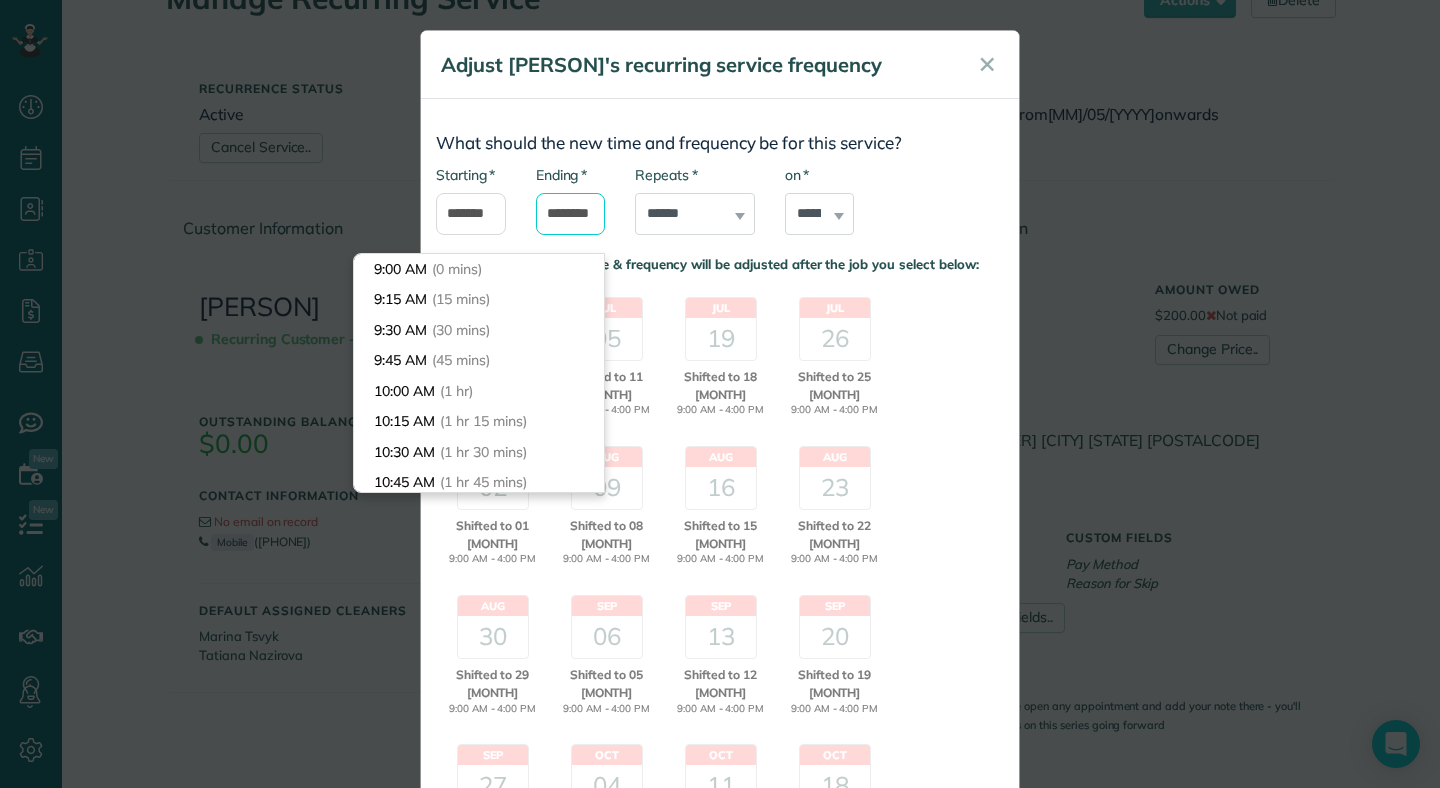 click on "*******" at bounding box center (571, 214) 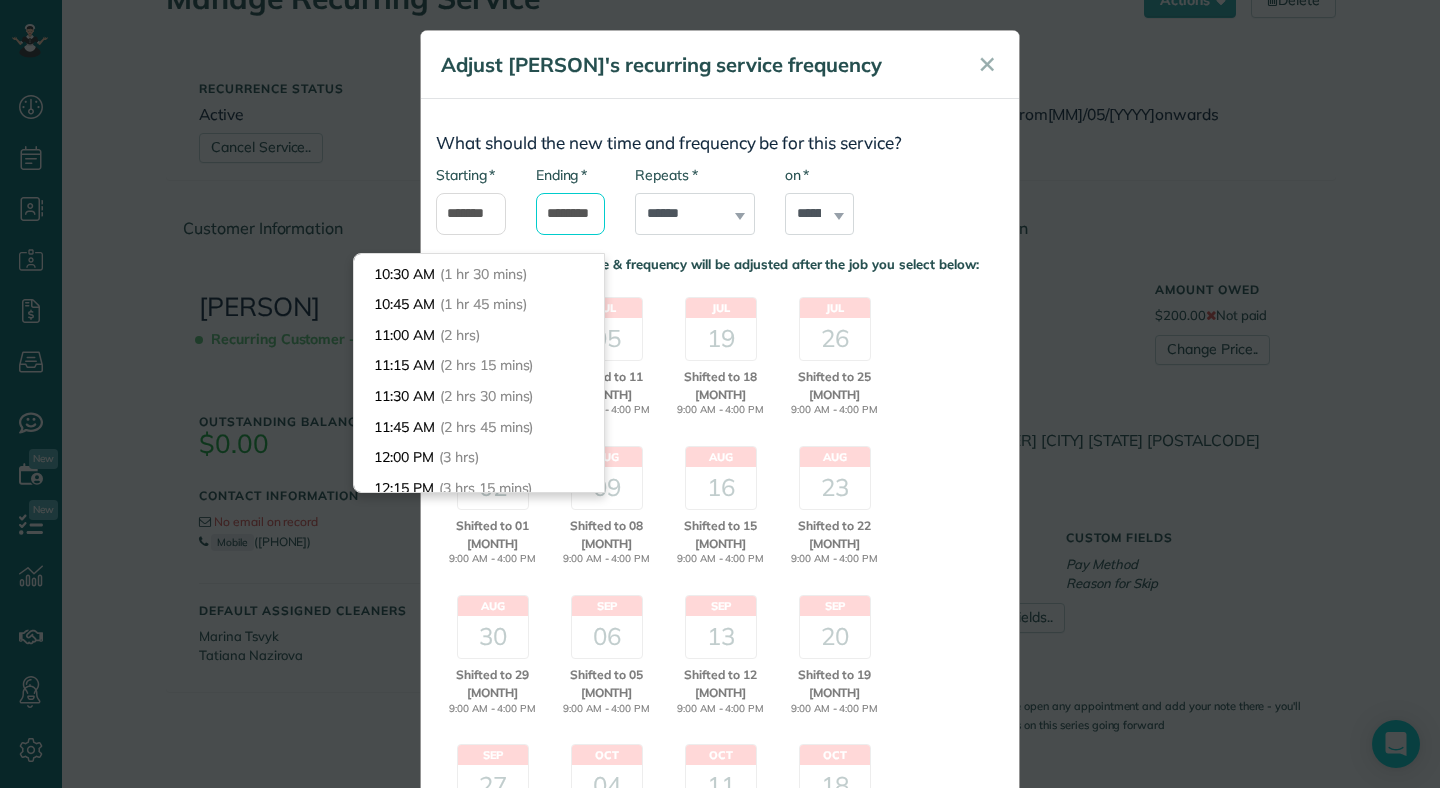 scroll, scrollTop: 179, scrollLeft: 0, axis: vertical 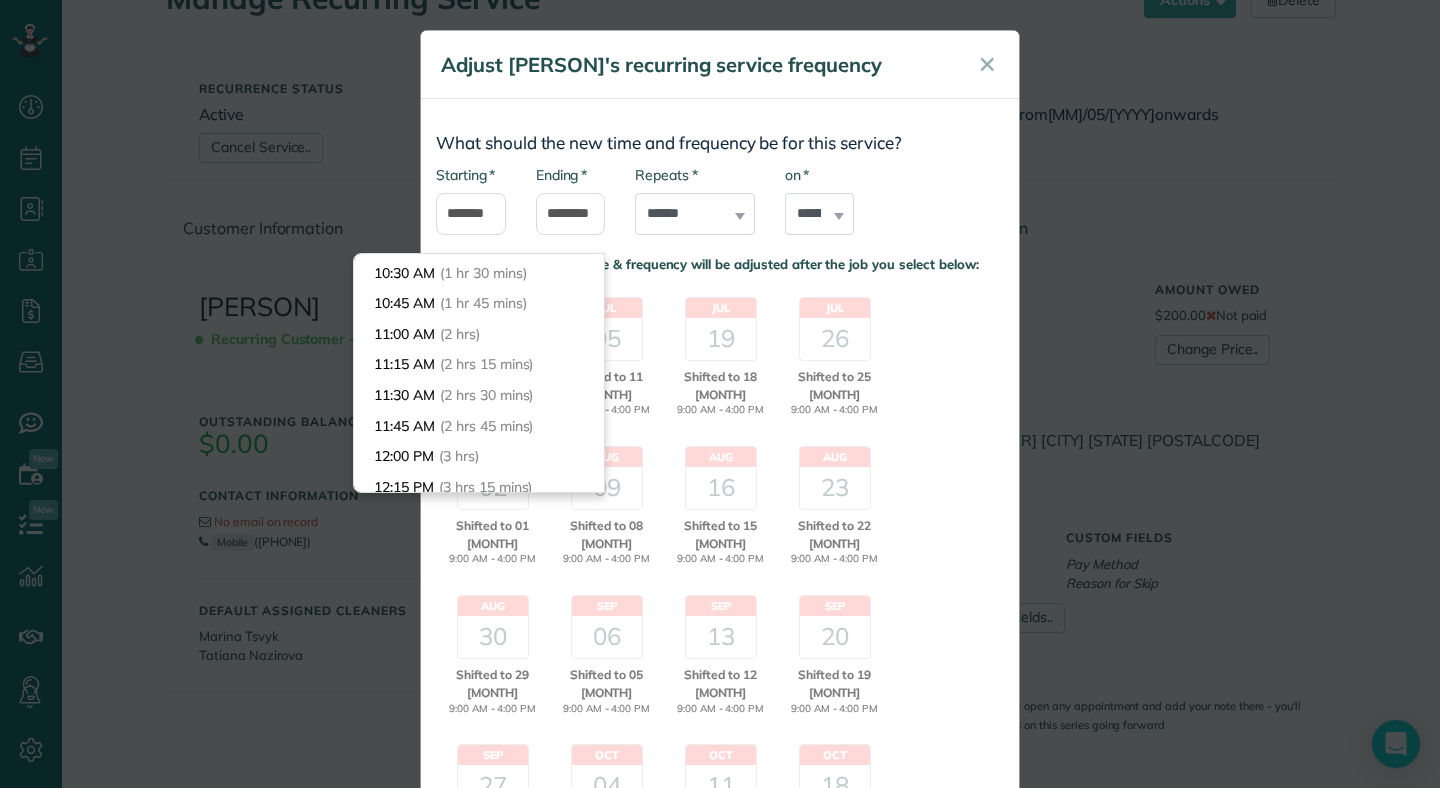 type on "********" 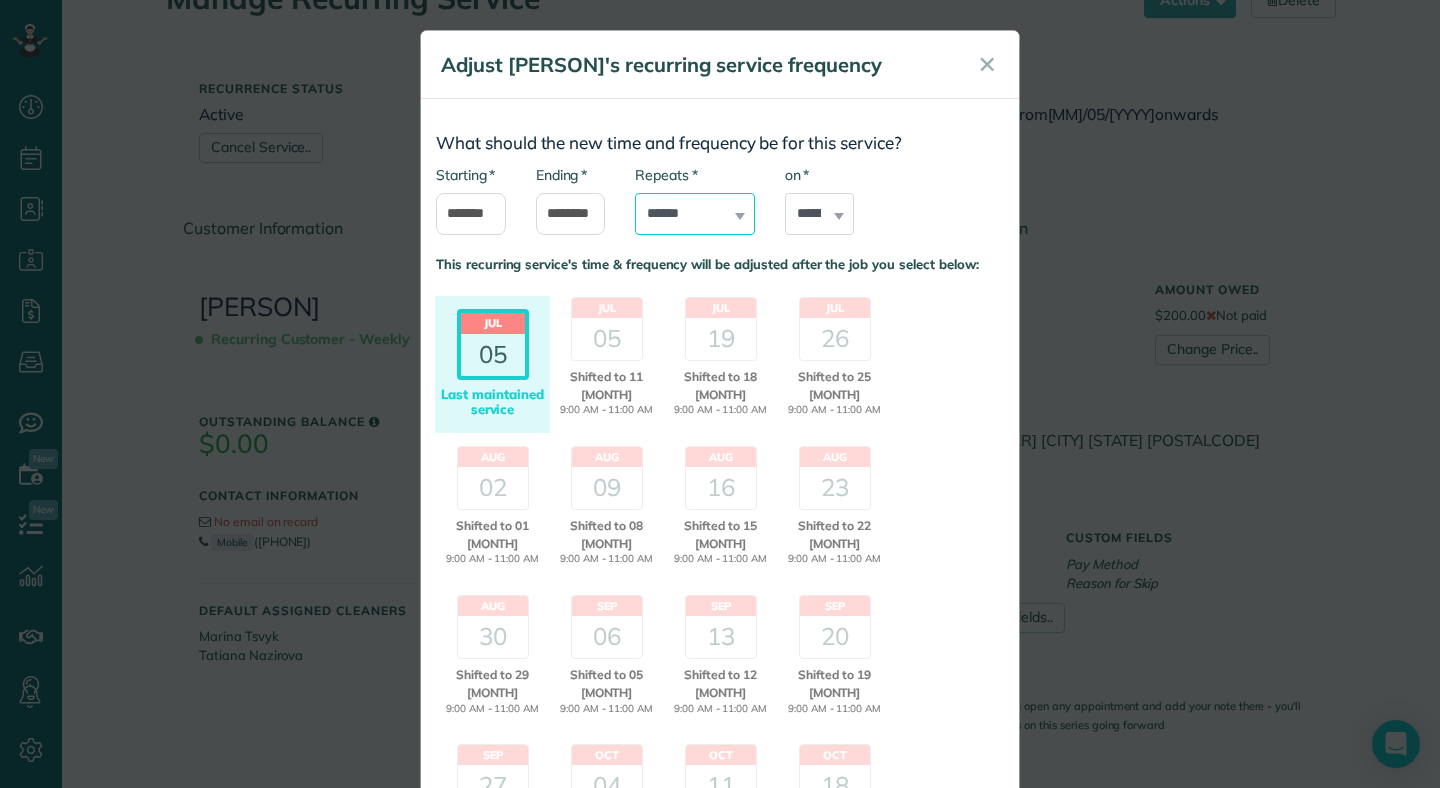 click on "**********" at bounding box center (695, 214) 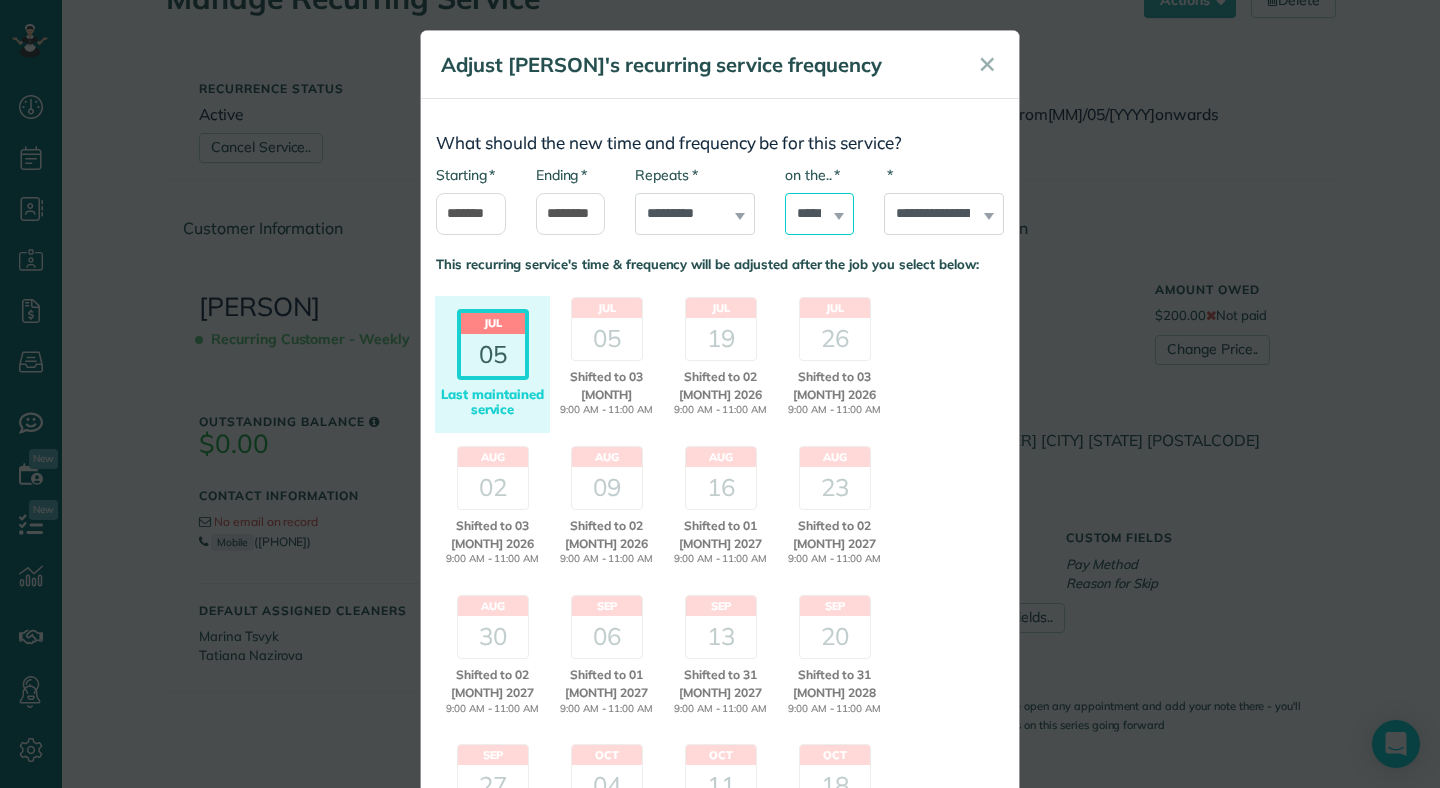 click on "*****
******
*****
******" at bounding box center [820, 214] 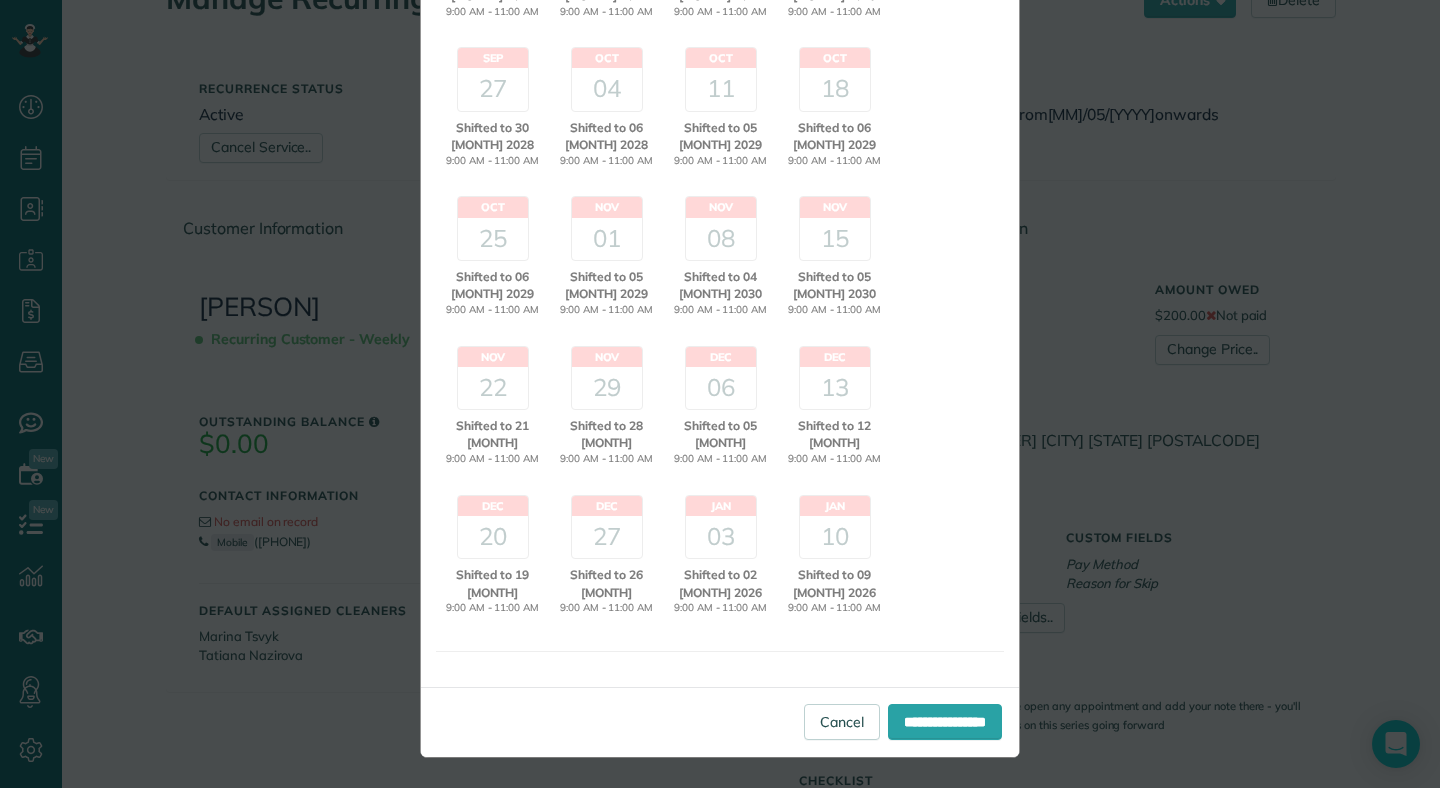 scroll, scrollTop: 707, scrollLeft: 0, axis: vertical 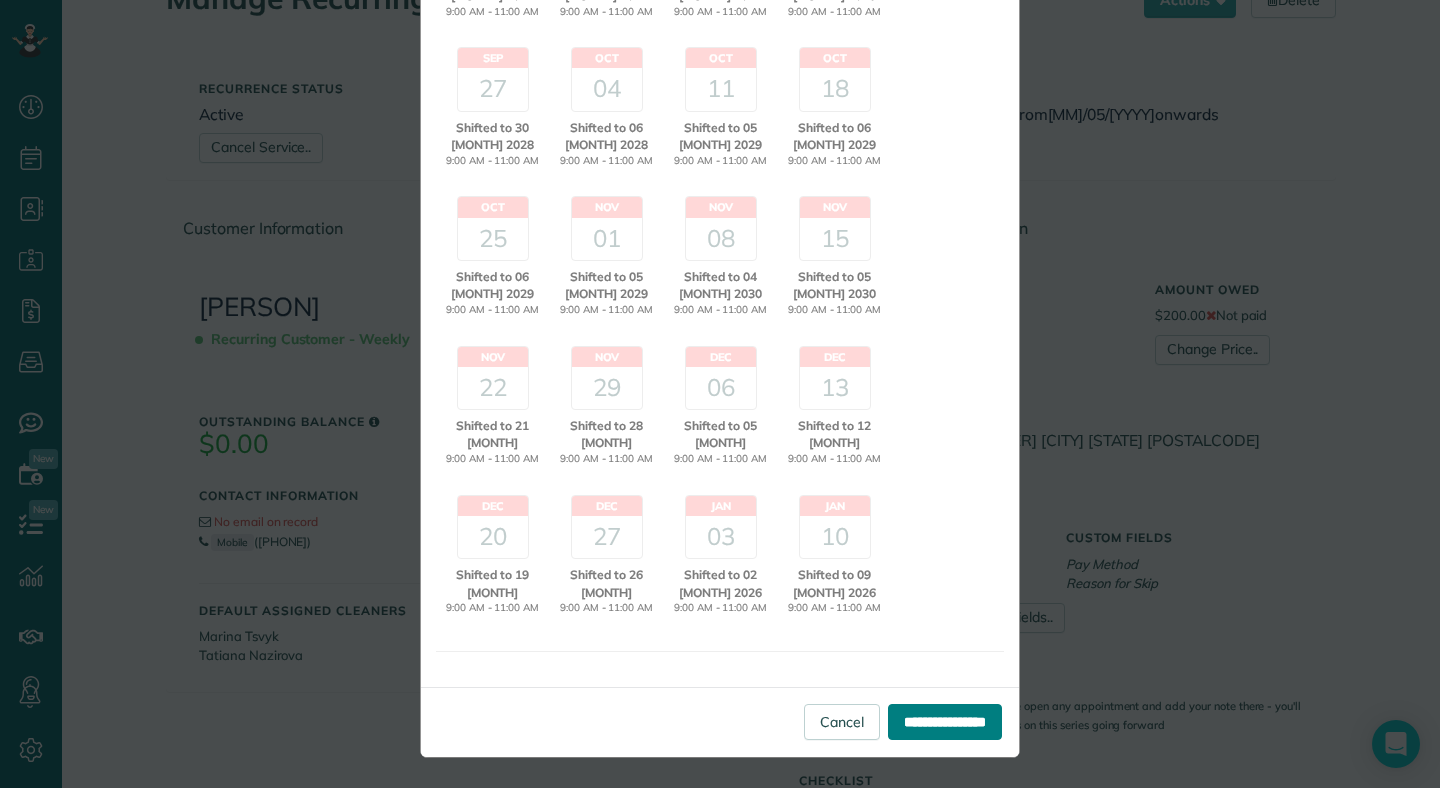 click on "**********" at bounding box center [945, 722] 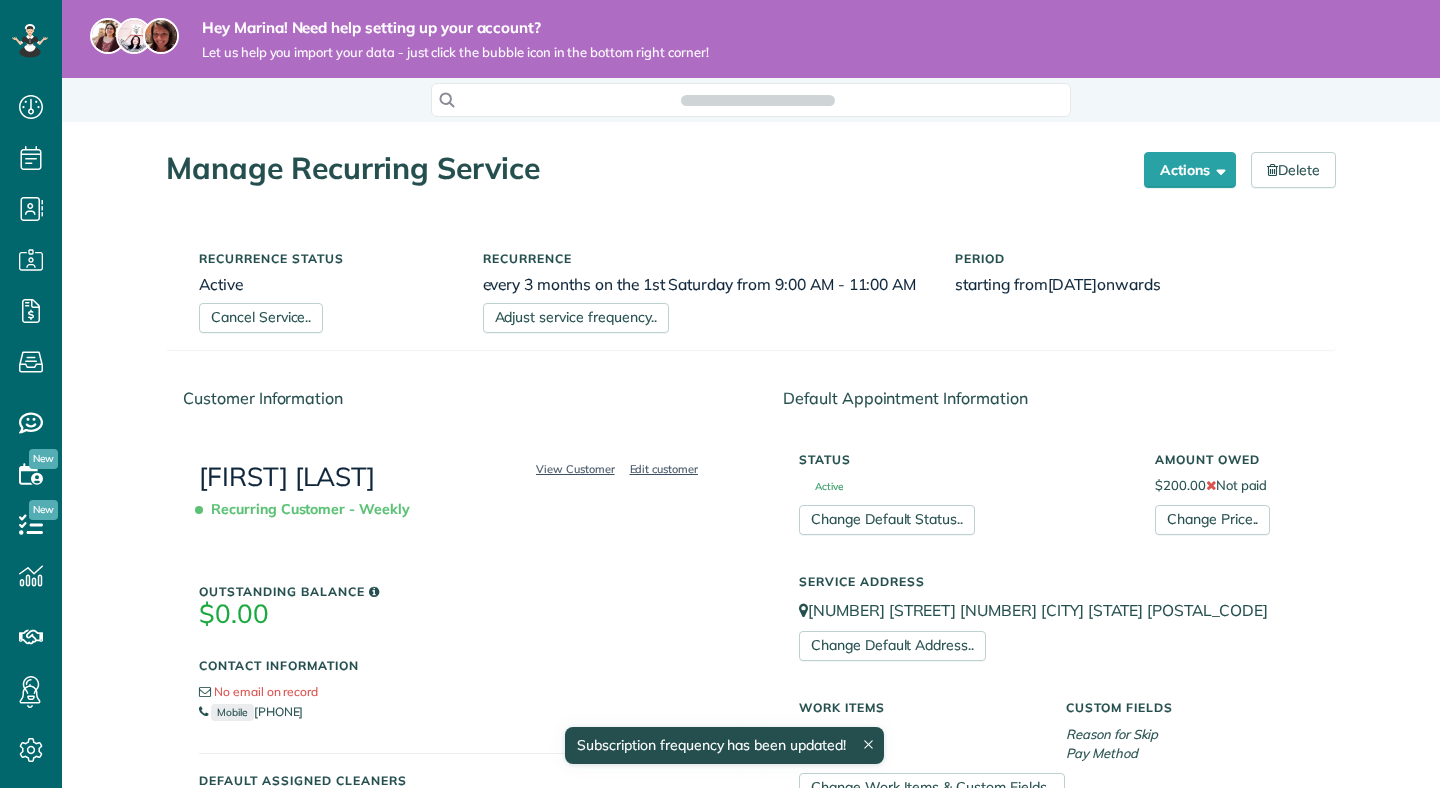 scroll, scrollTop: 0, scrollLeft: 0, axis: both 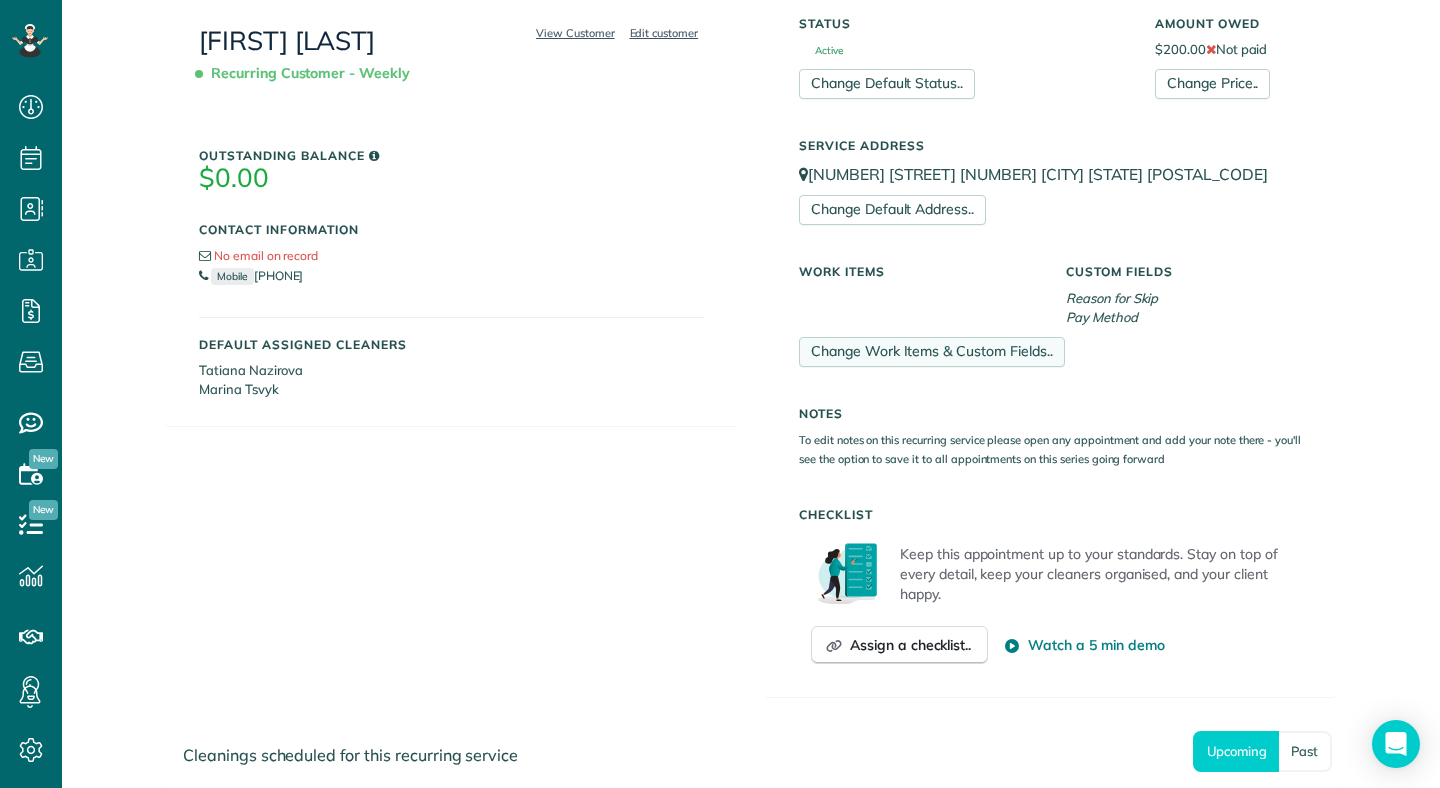 click on "Change Work Items & Custom Fields.." at bounding box center (932, 352) 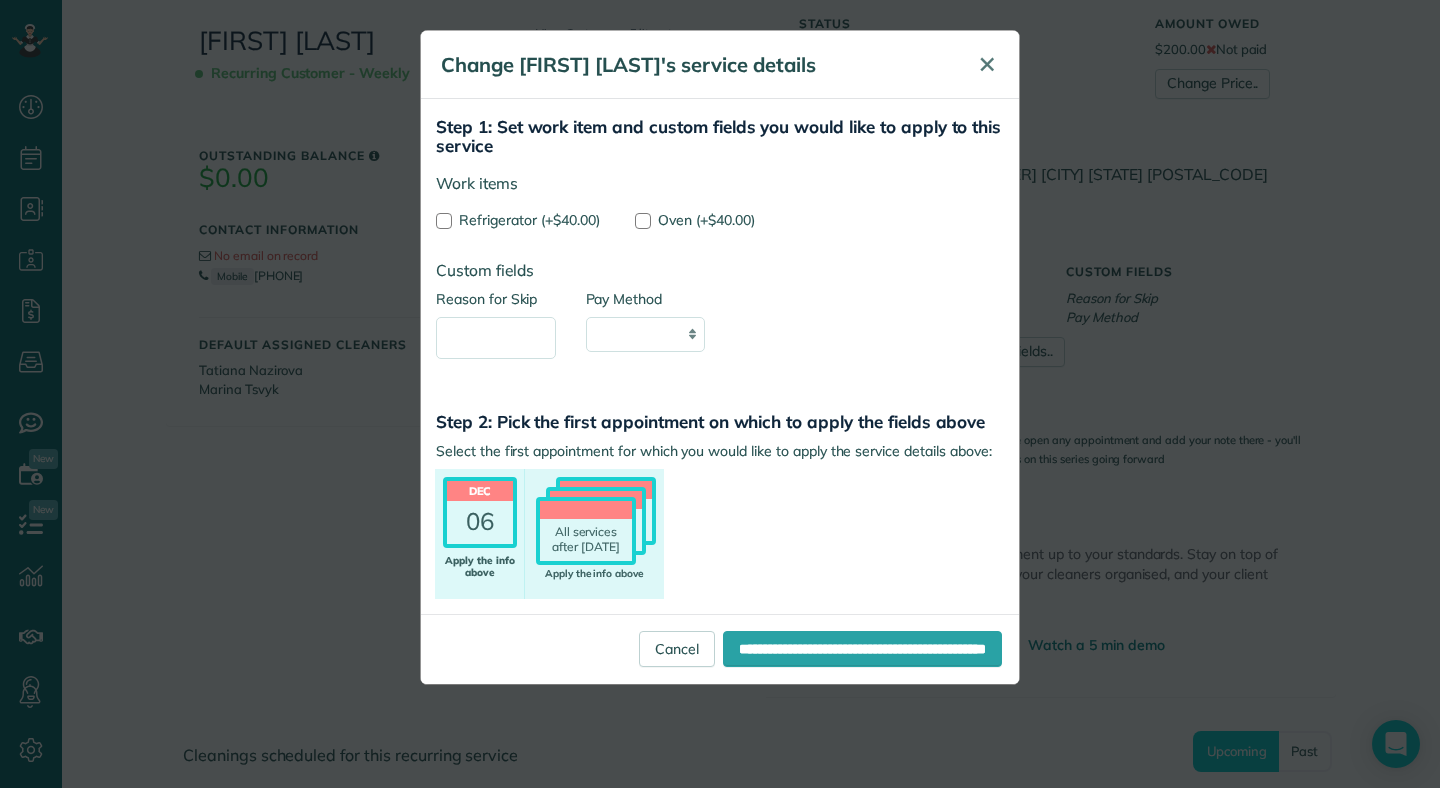 click on "✕" at bounding box center [987, 64] 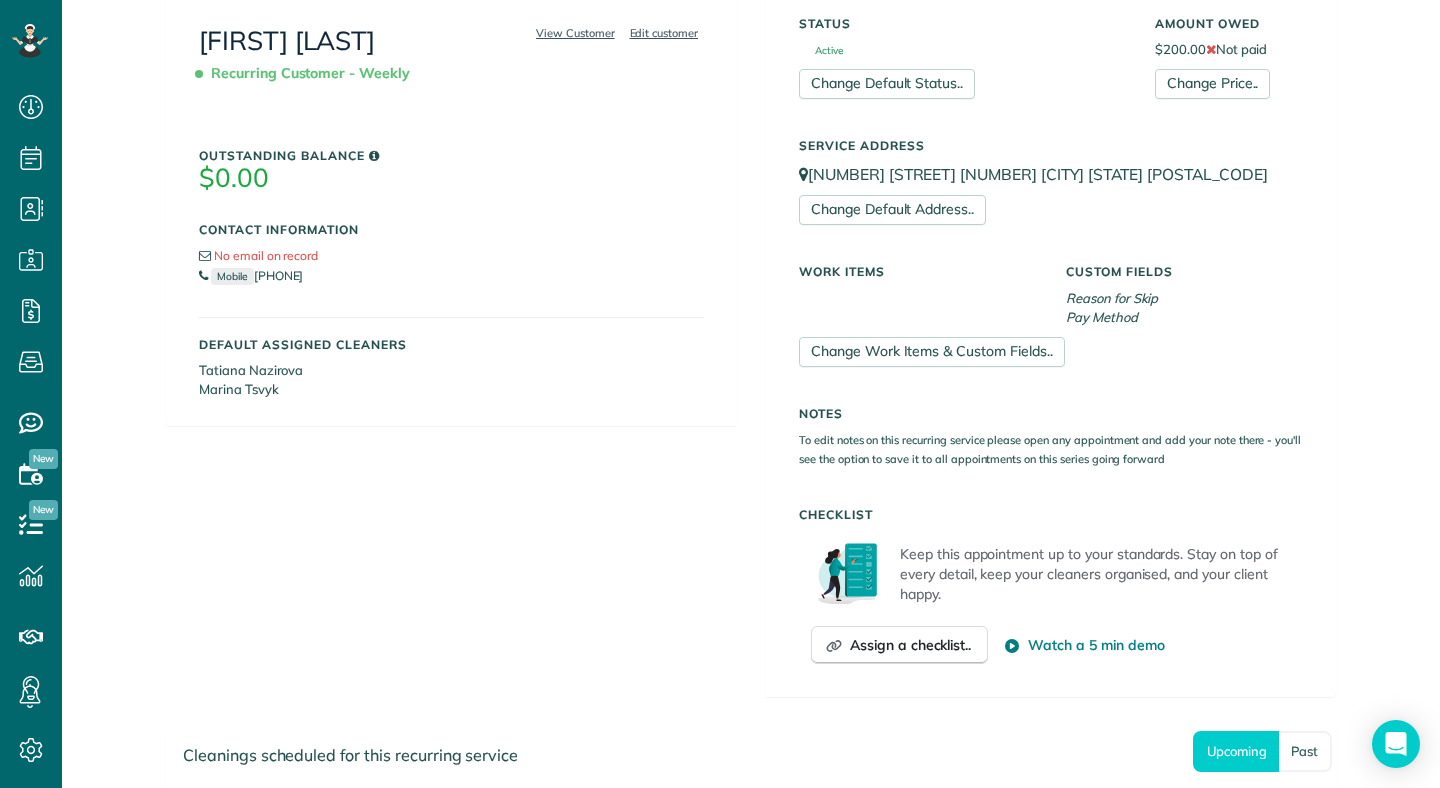 scroll, scrollTop: 0, scrollLeft: 0, axis: both 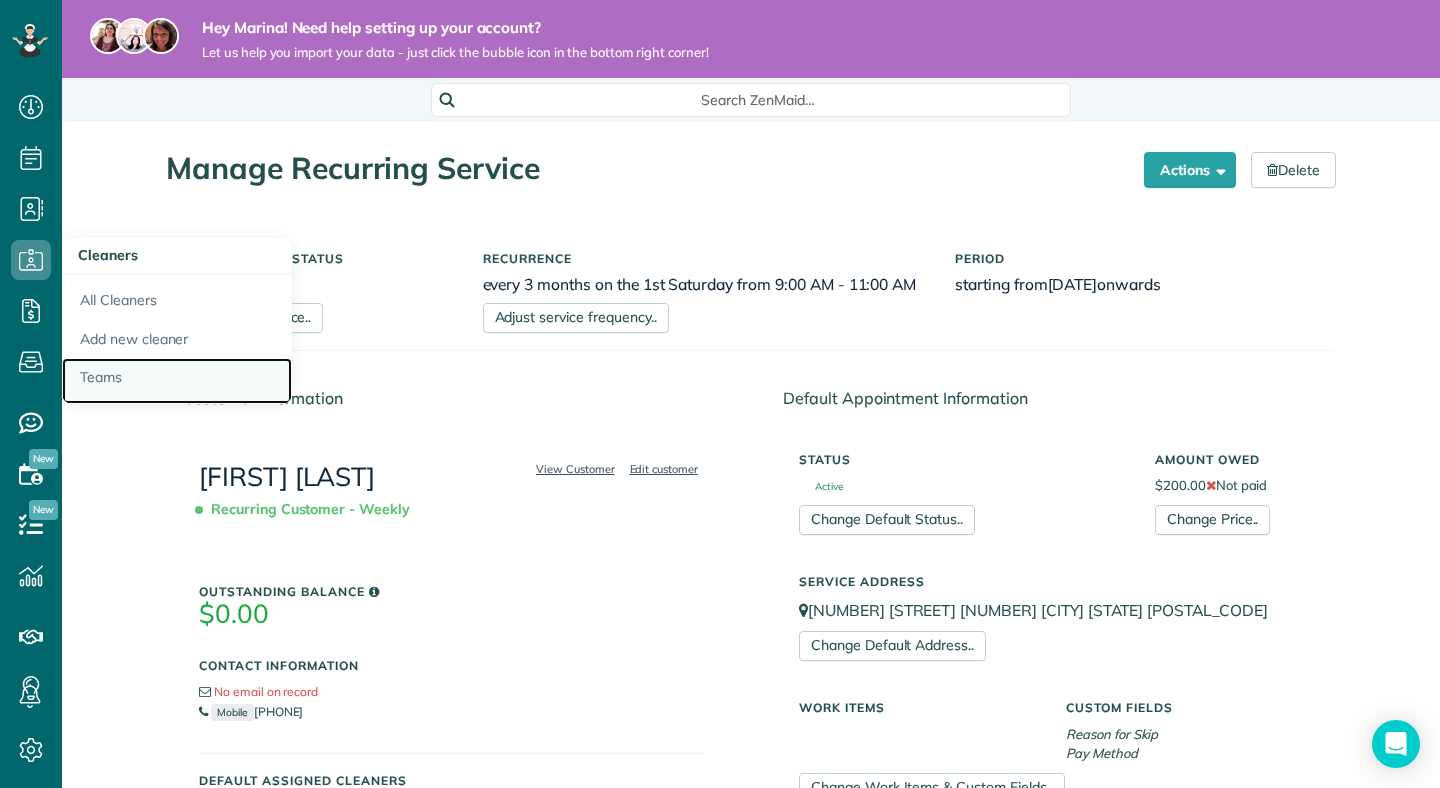 click on "Teams" at bounding box center [177, 381] 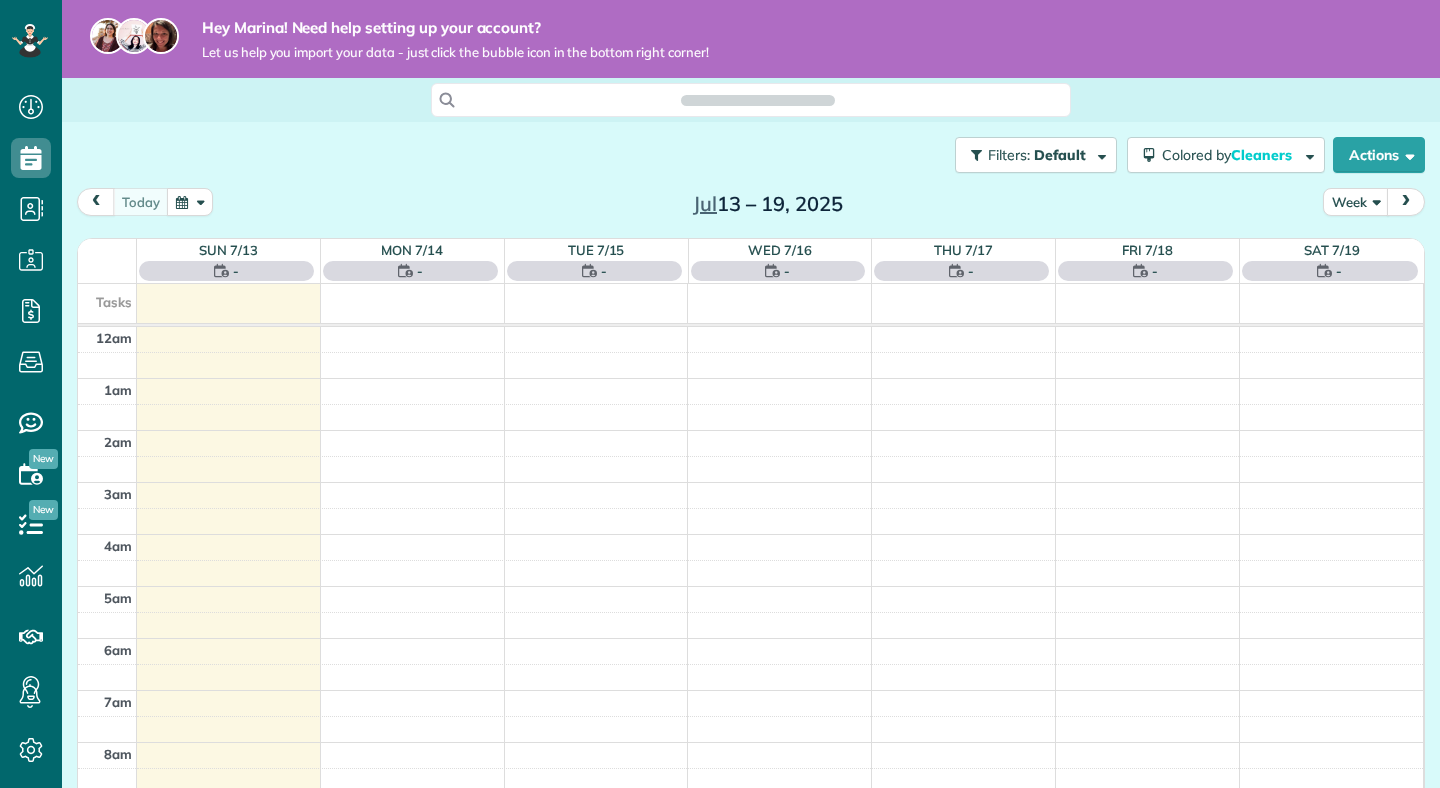 scroll, scrollTop: 0, scrollLeft: 0, axis: both 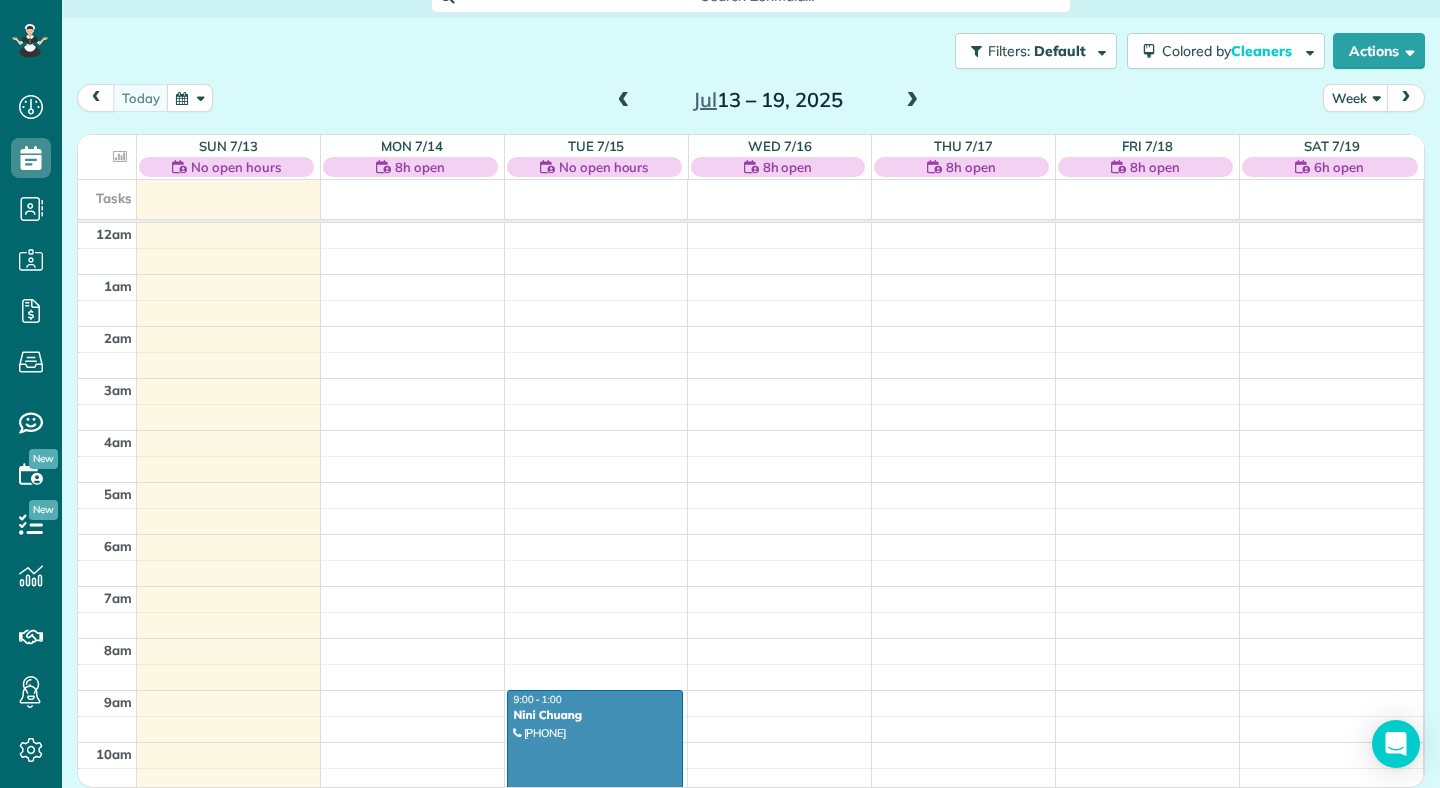 click at bounding box center (912, 101) 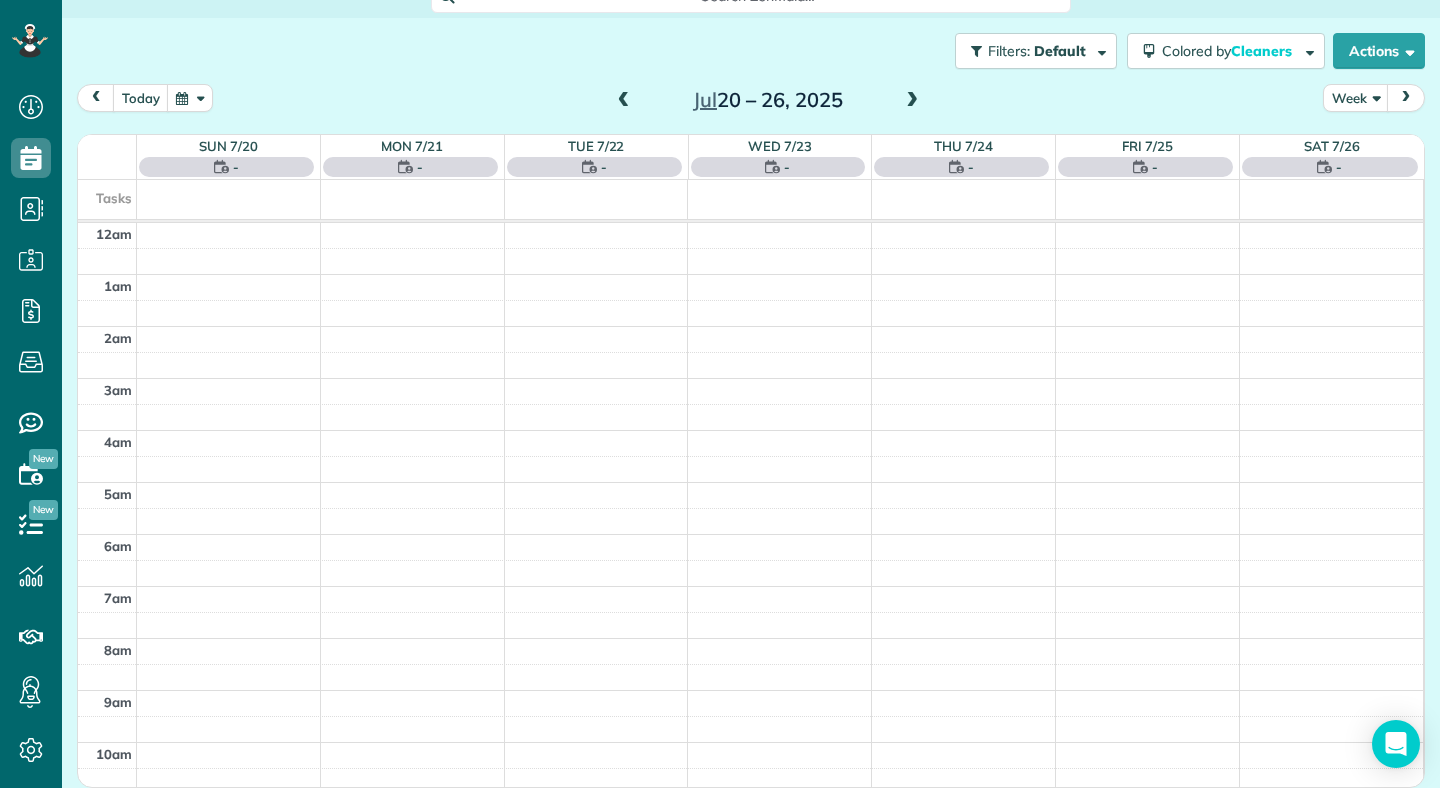 scroll, scrollTop: 365, scrollLeft: 0, axis: vertical 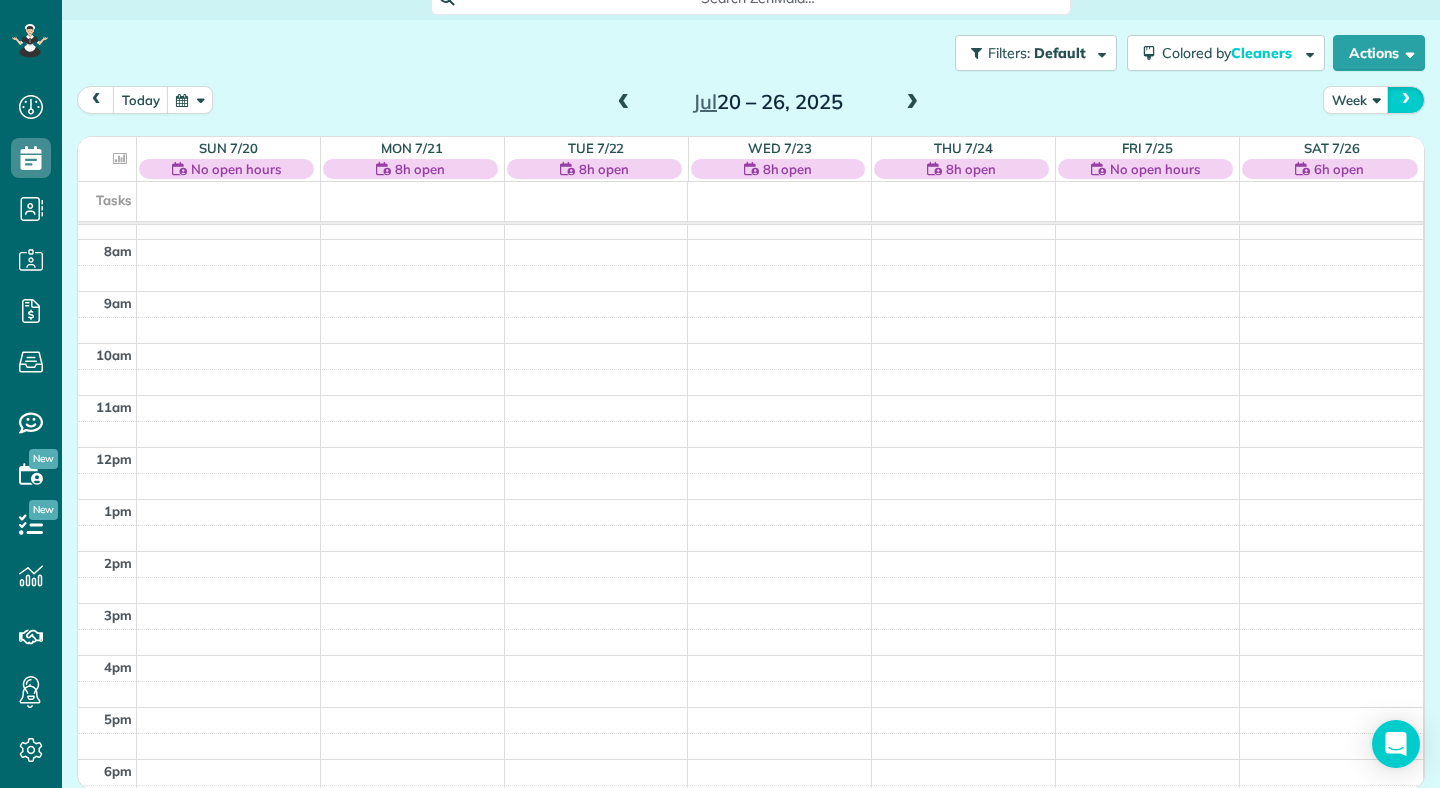 click at bounding box center (1406, 99) 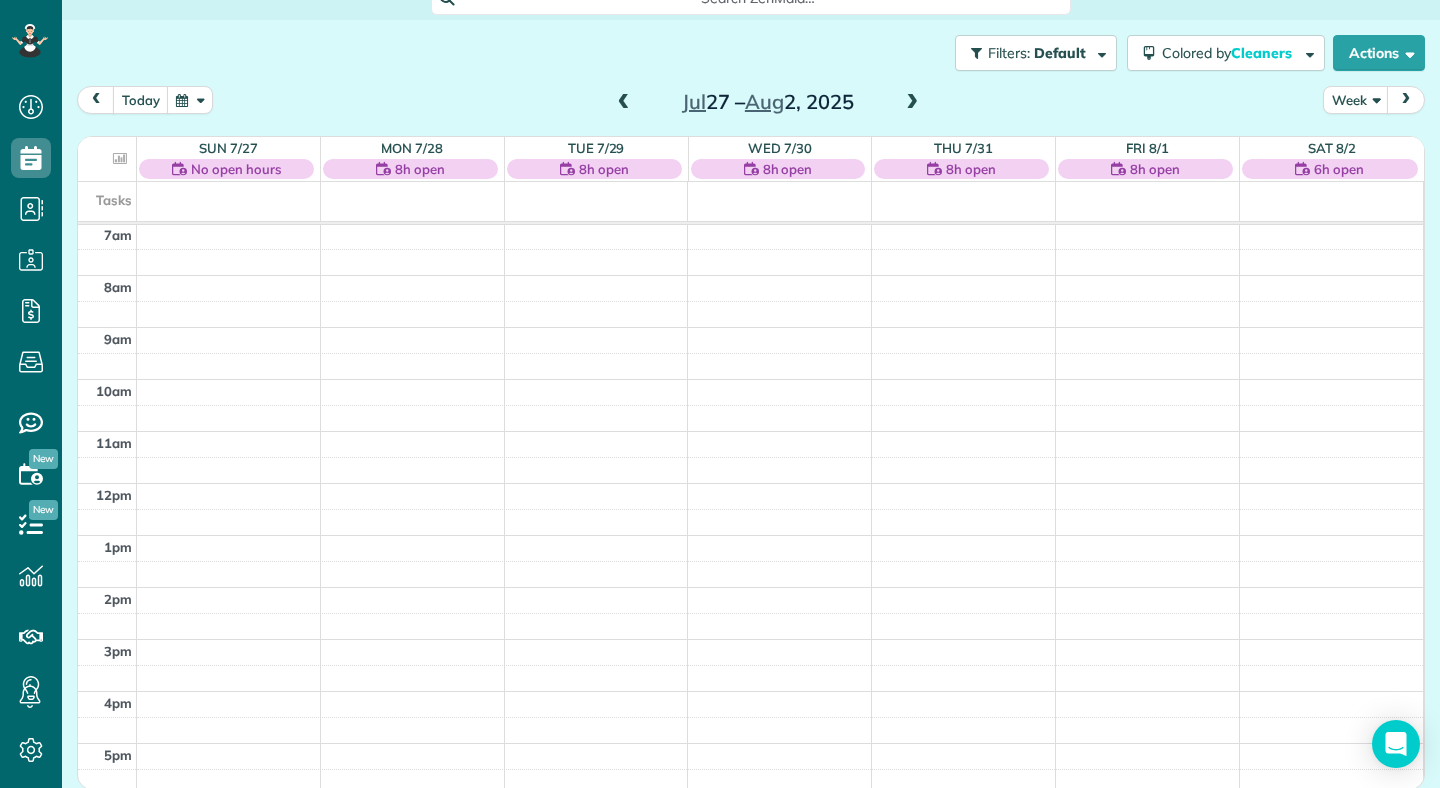 scroll, scrollTop: 681, scrollLeft: 0, axis: vertical 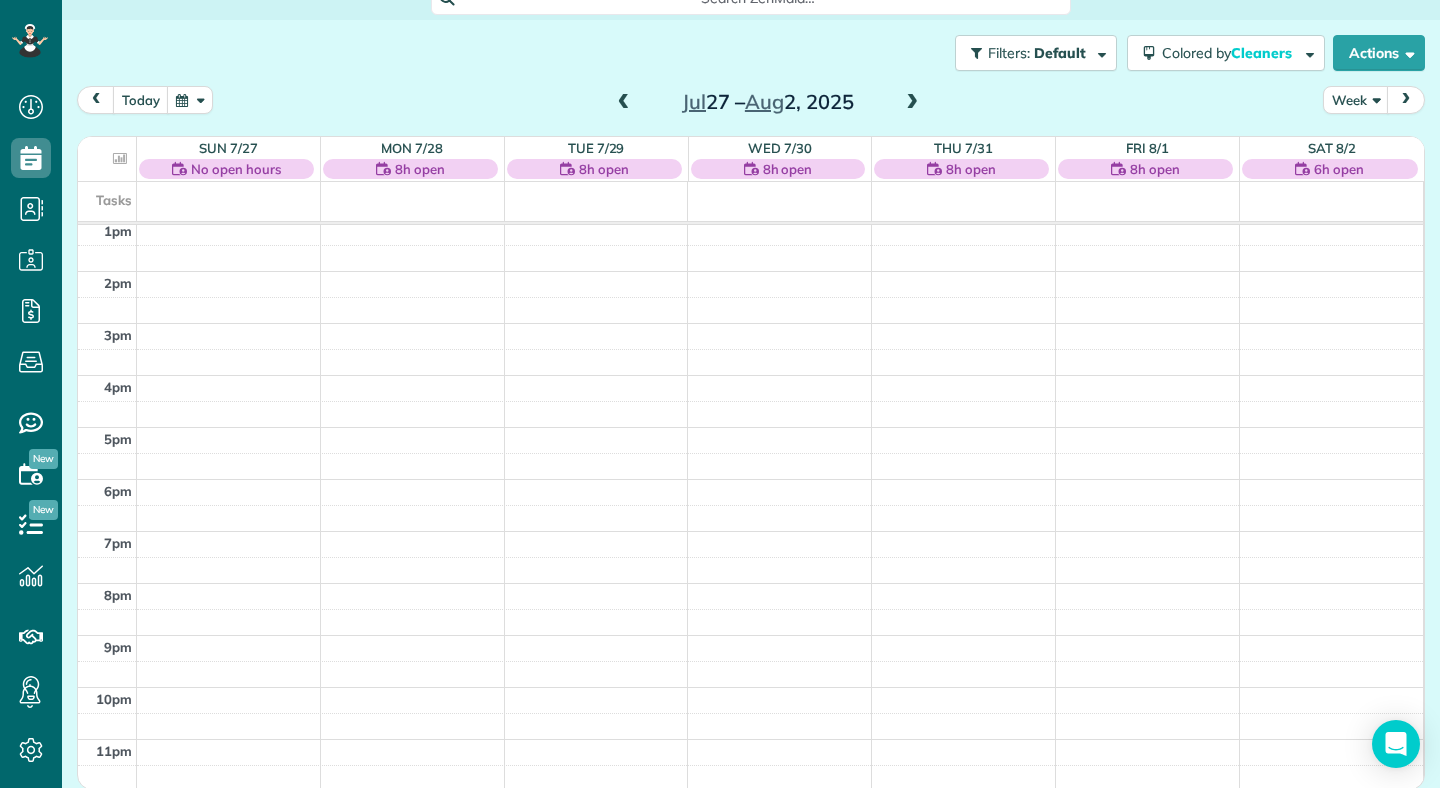click at bounding box center (624, 103) 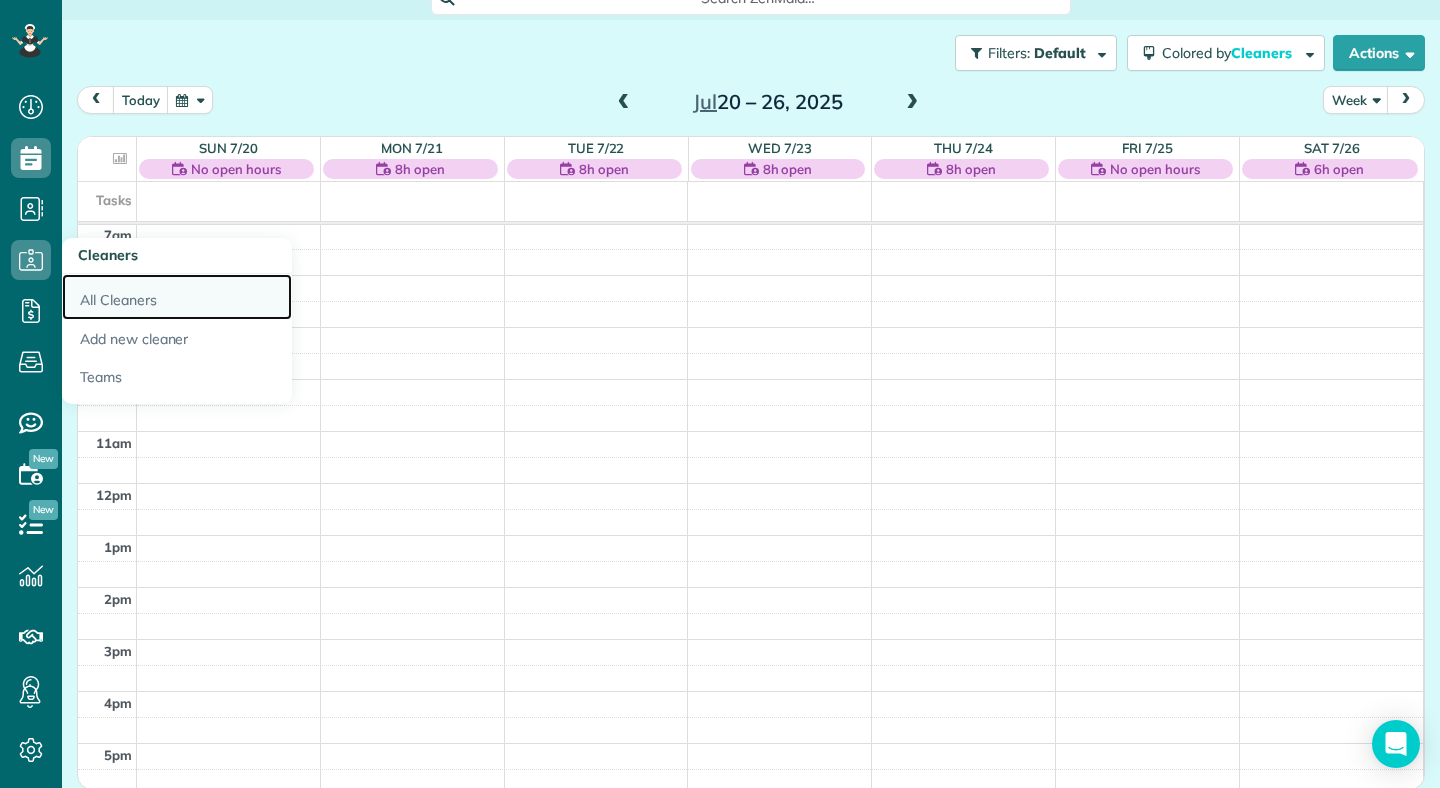 click on "All Cleaners" at bounding box center [177, 297] 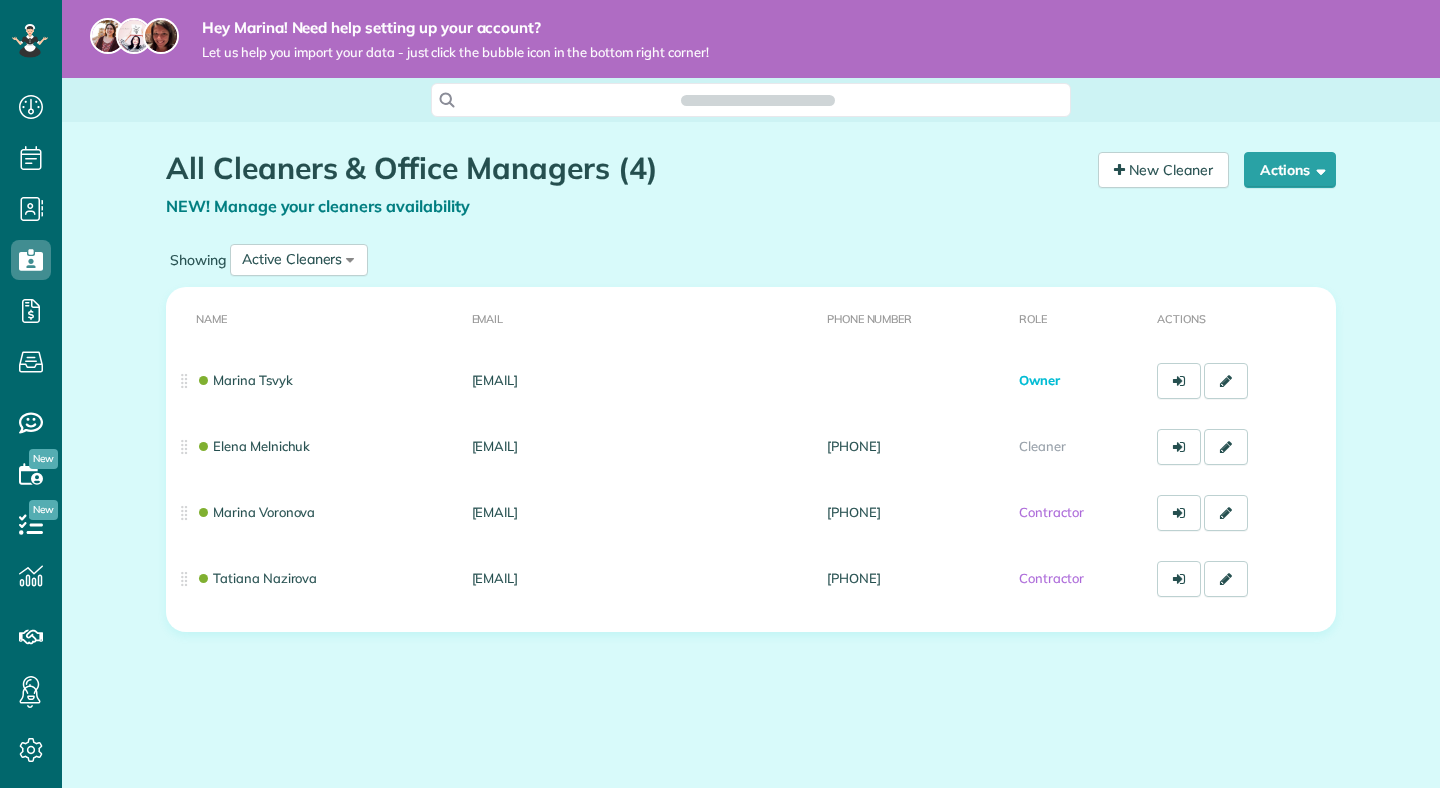 scroll, scrollTop: 0, scrollLeft: 0, axis: both 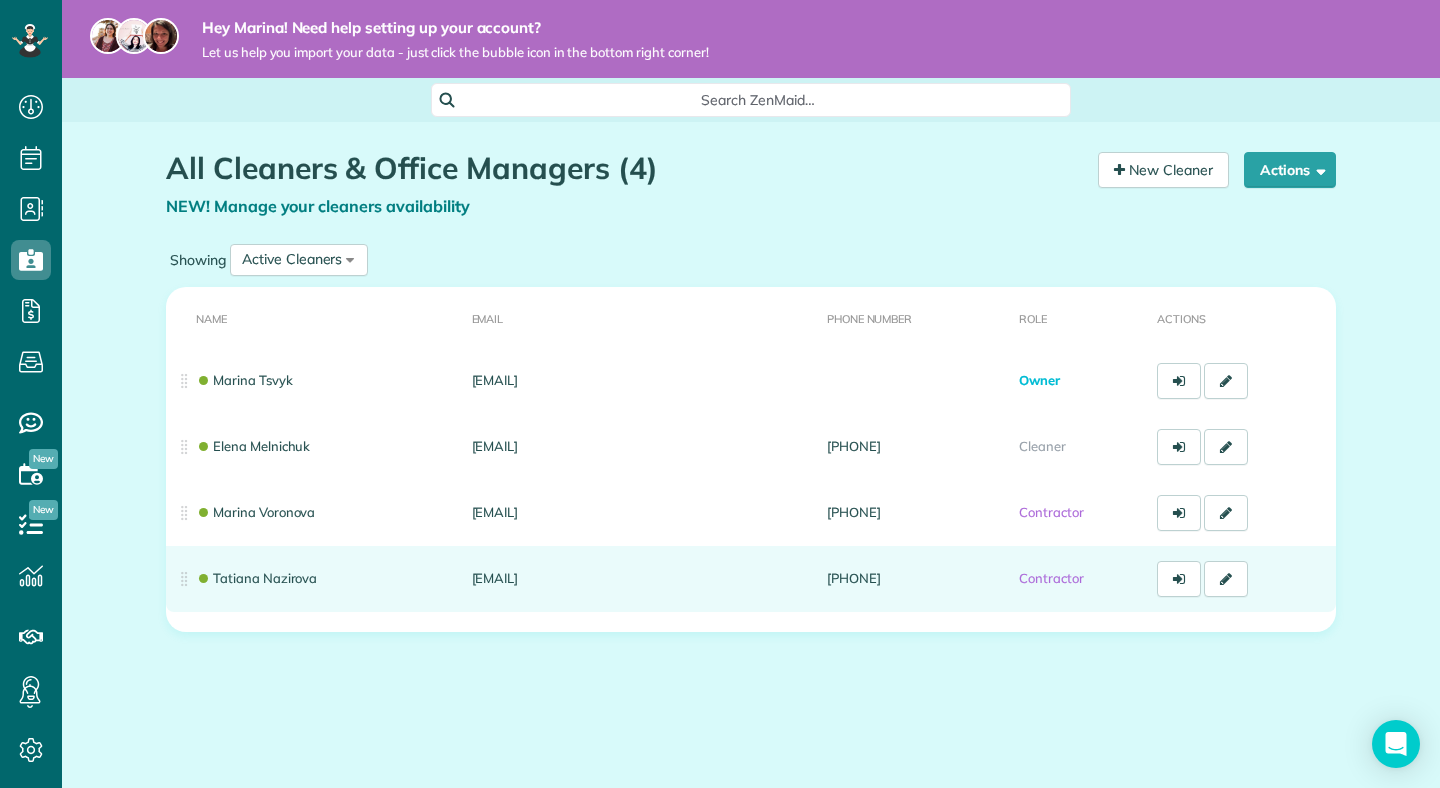 click on "[EMAIL]" at bounding box center [641, 579] 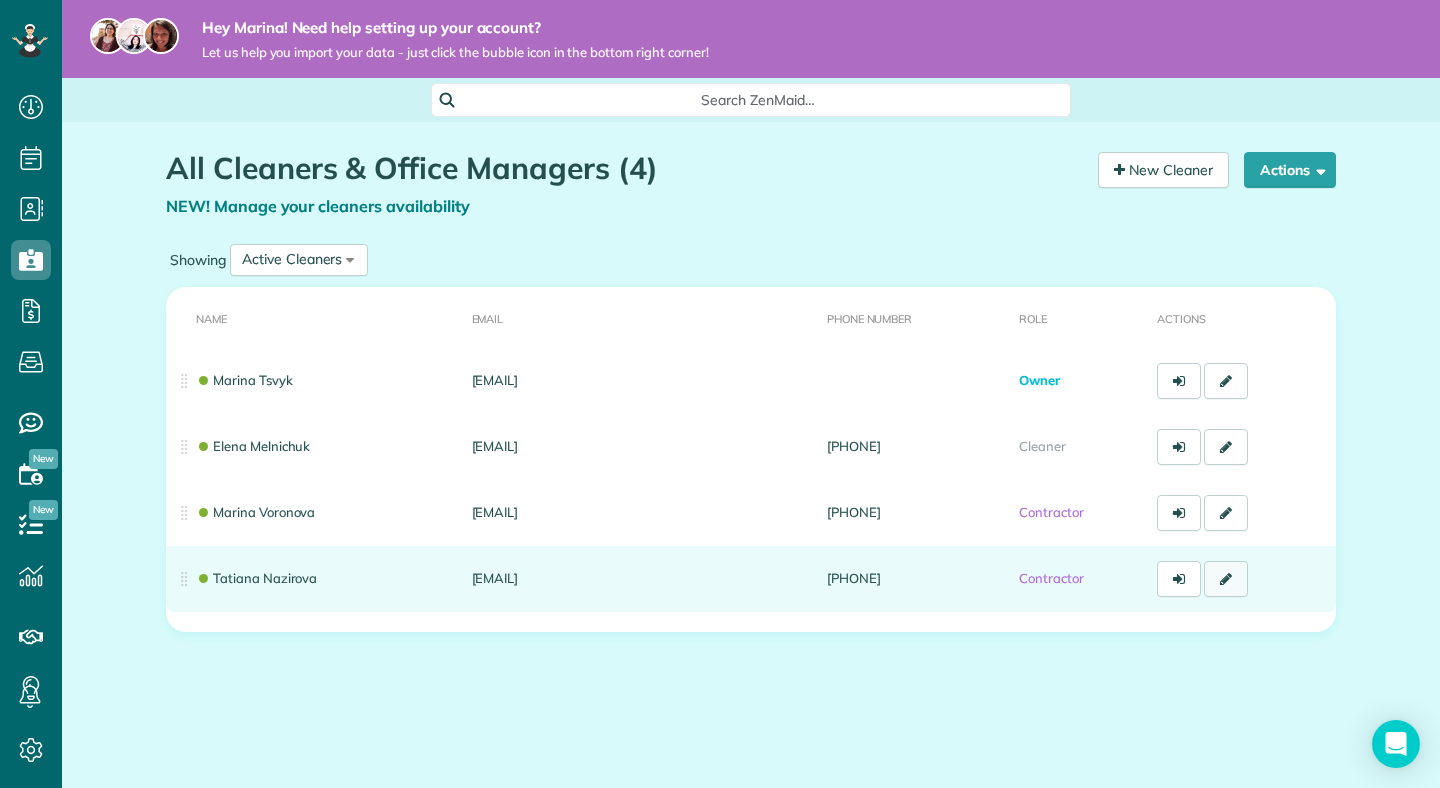 click at bounding box center (1226, 579) 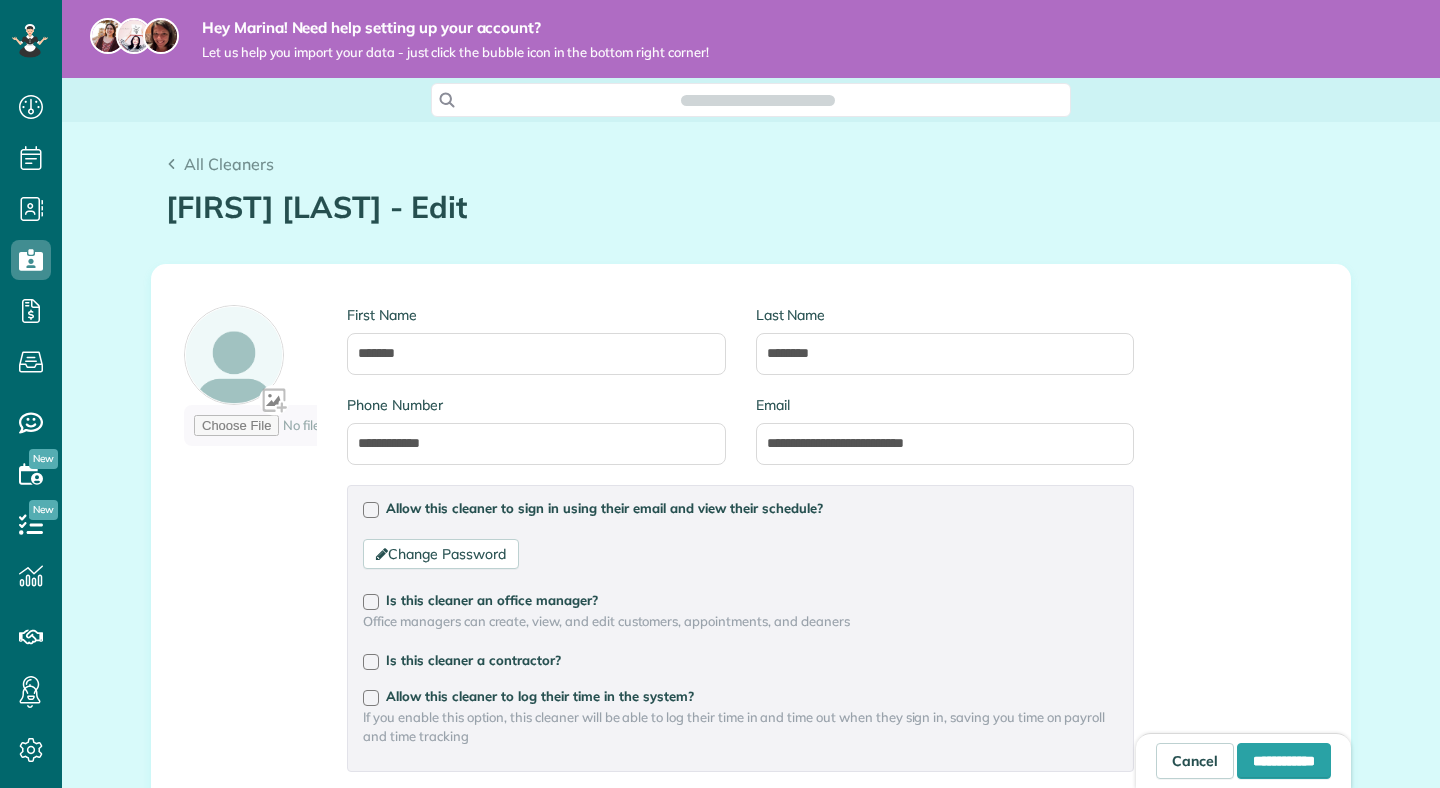 scroll, scrollTop: 0, scrollLeft: 0, axis: both 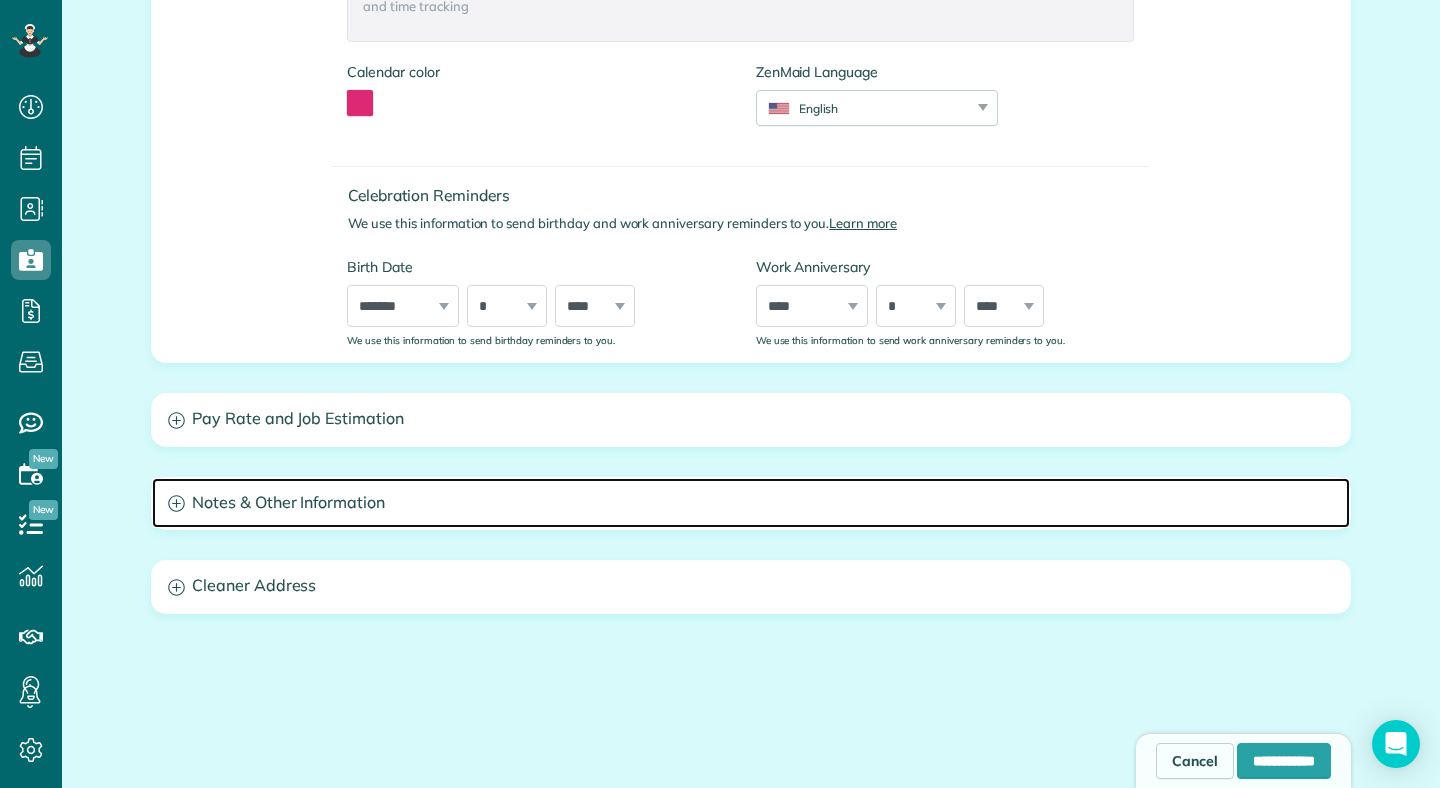 click on "Notes & Other Information" at bounding box center [751, 503] 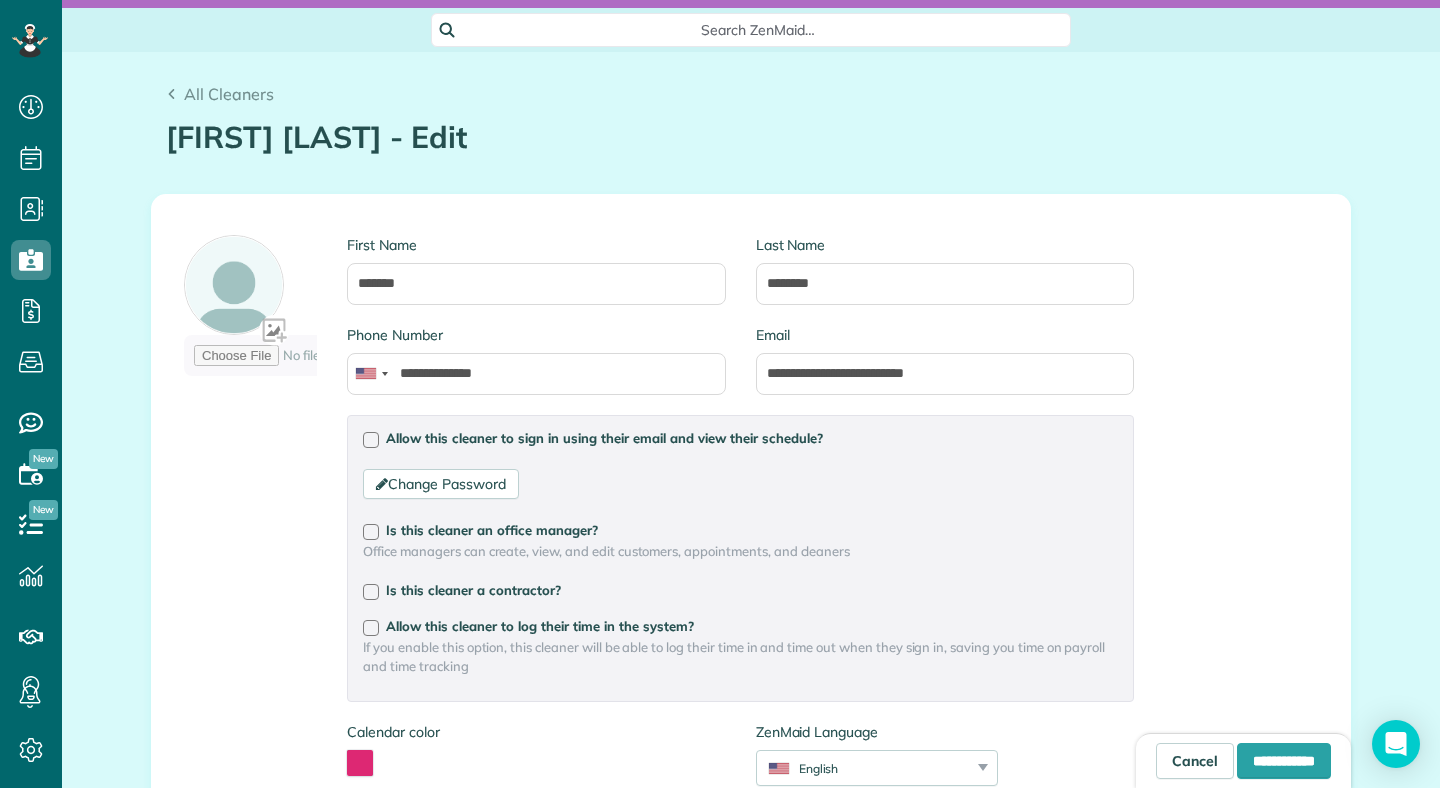 scroll, scrollTop: 0, scrollLeft: 0, axis: both 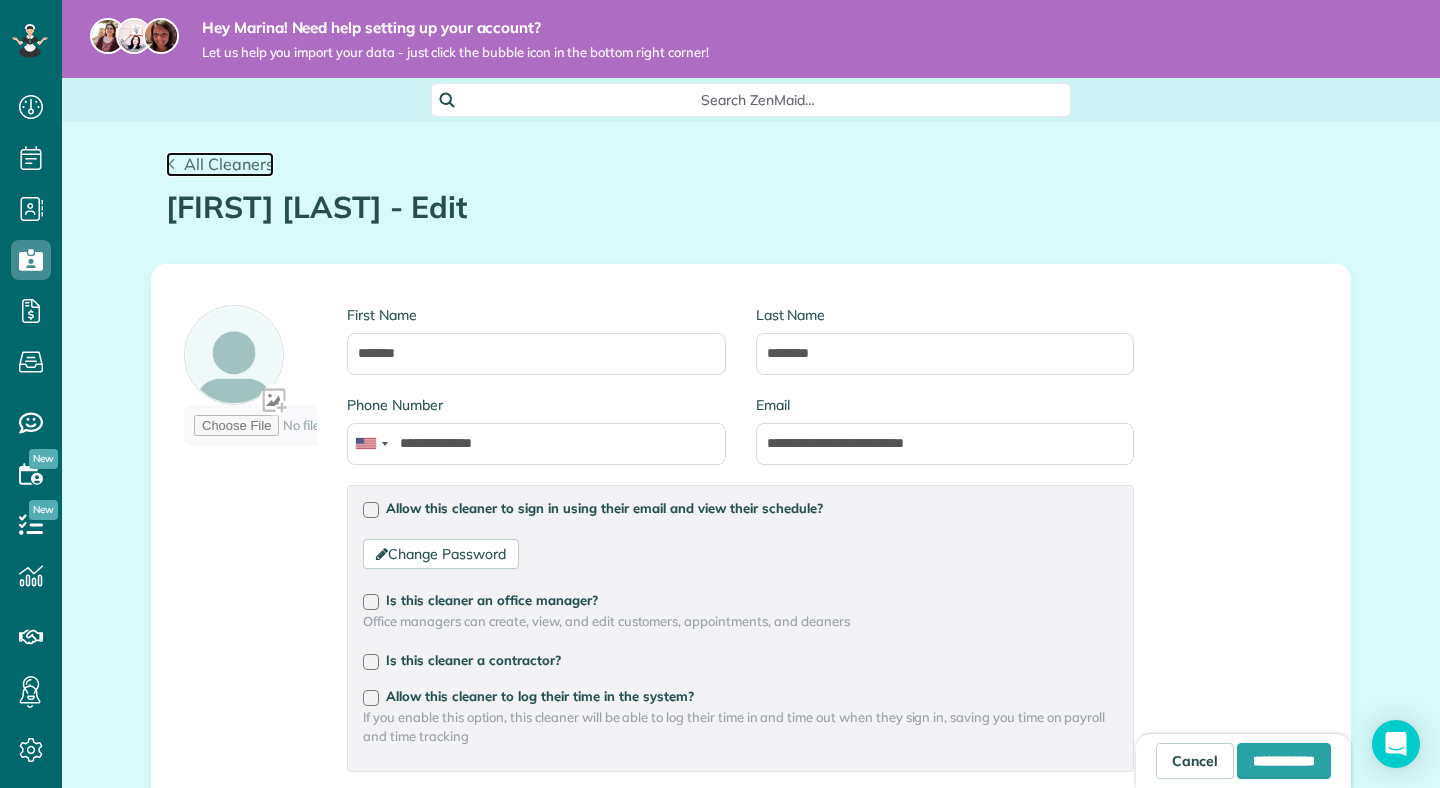 click on "All Cleaners" at bounding box center [229, 164] 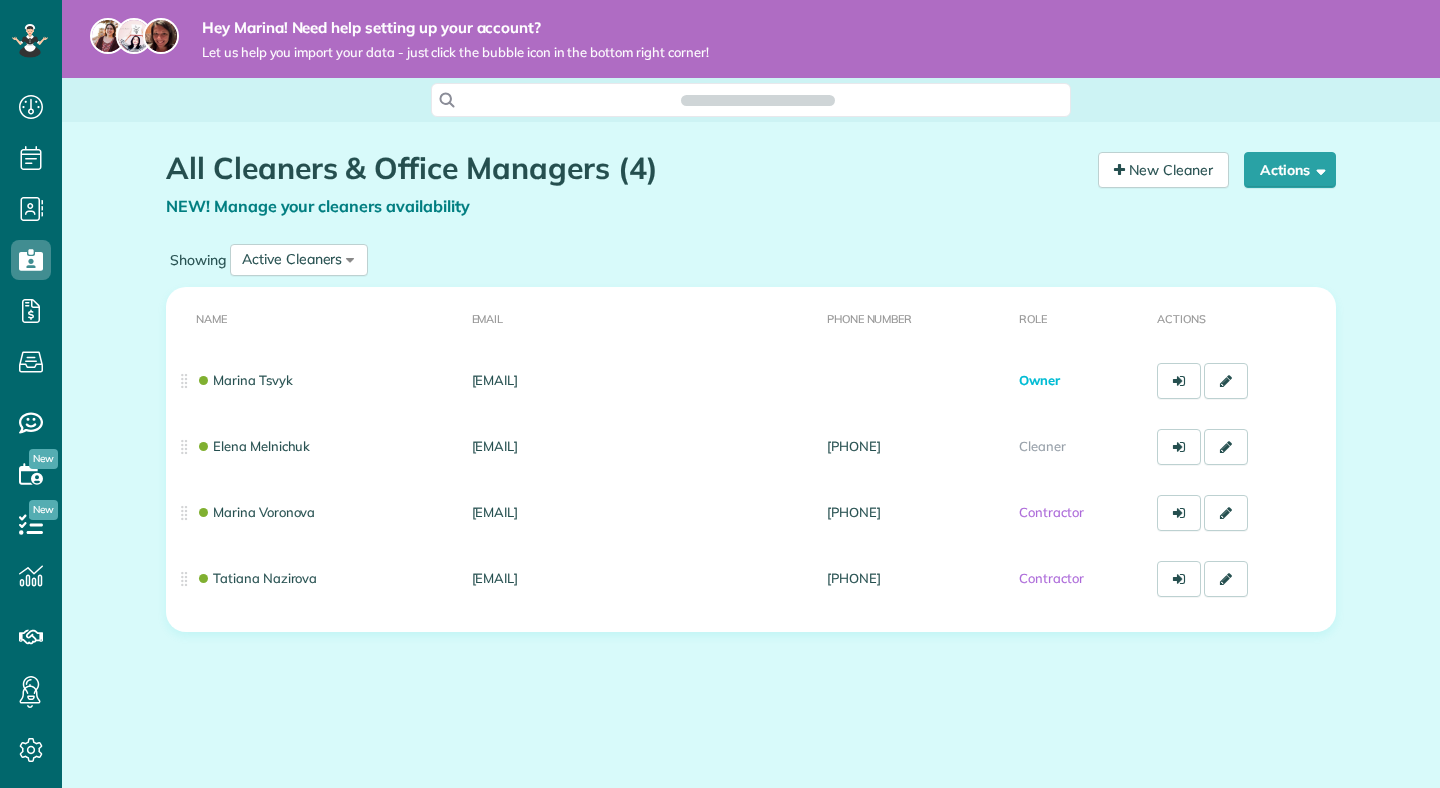 scroll, scrollTop: 0, scrollLeft: 0, axis: both 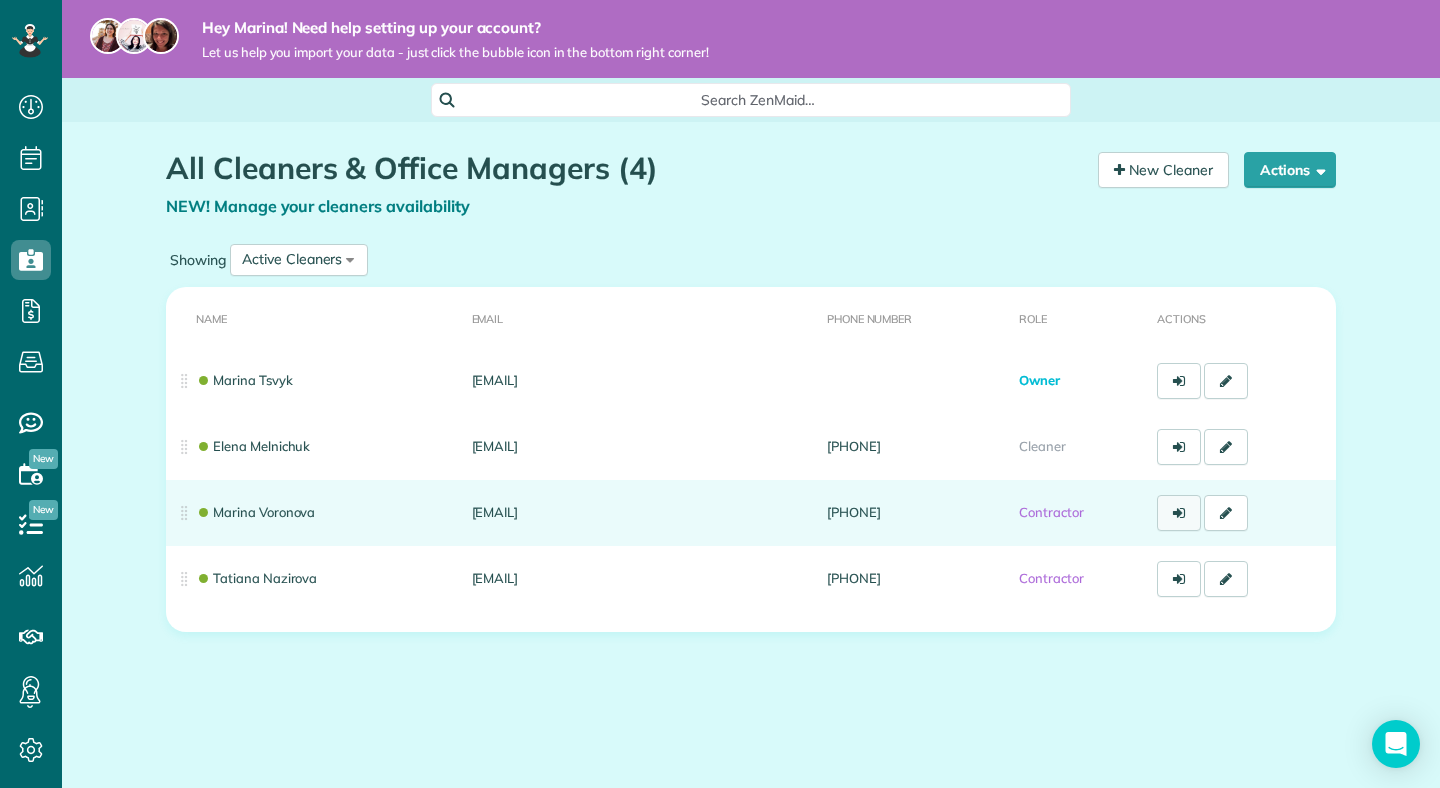 click at bounding box center [1179, 513] 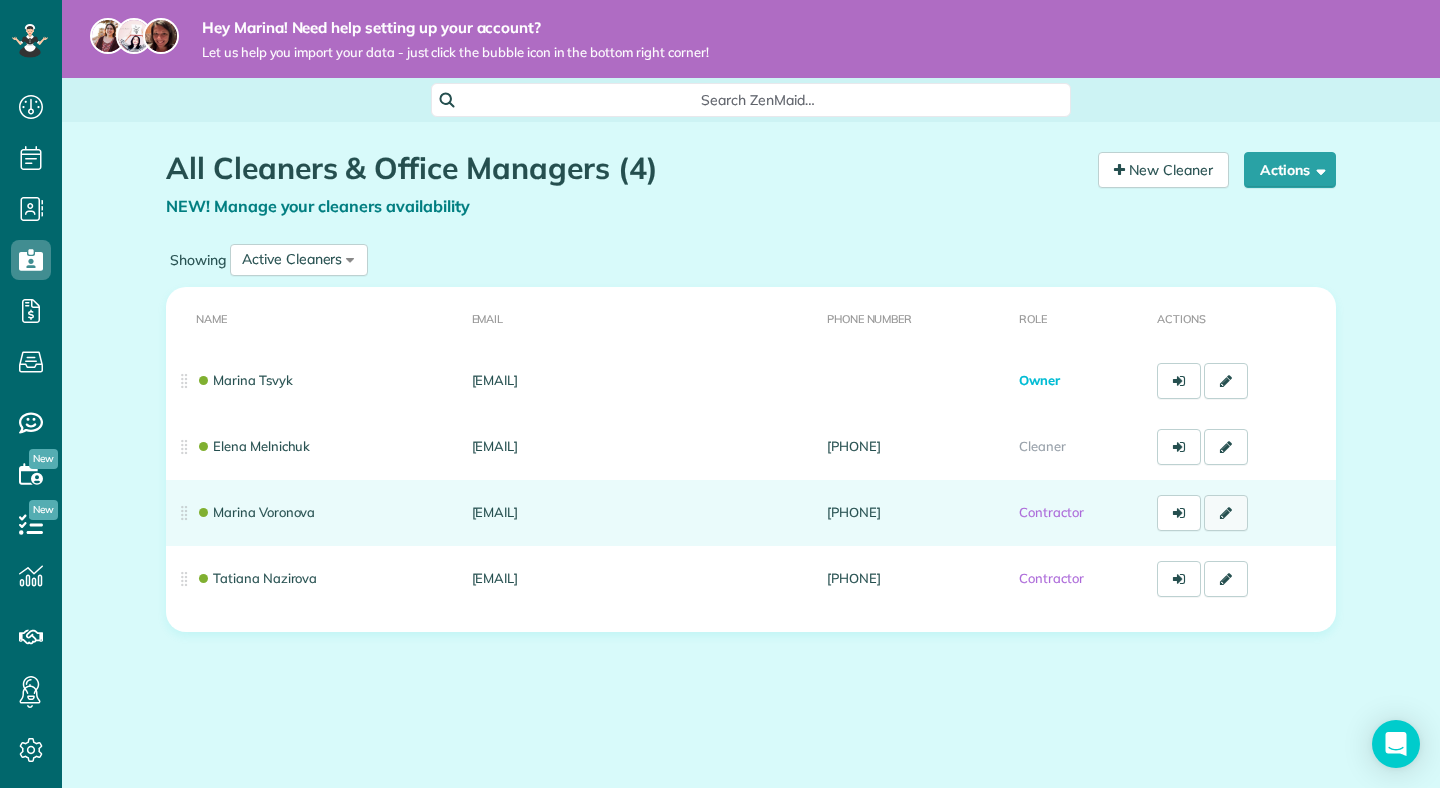click at bounding box center [1226, 513] 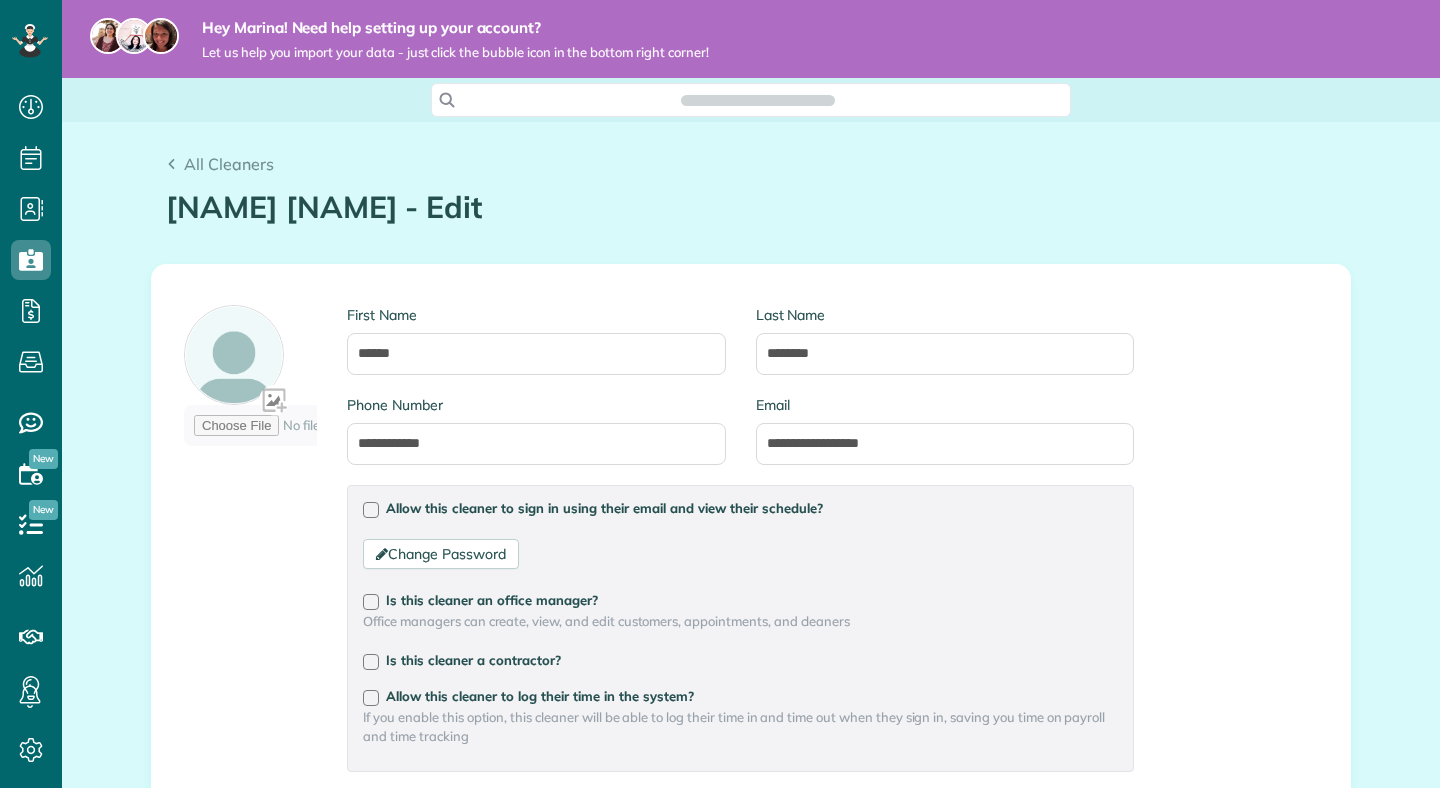 scroll, scrollTop: 0, scrollLeft: 0, axis: both 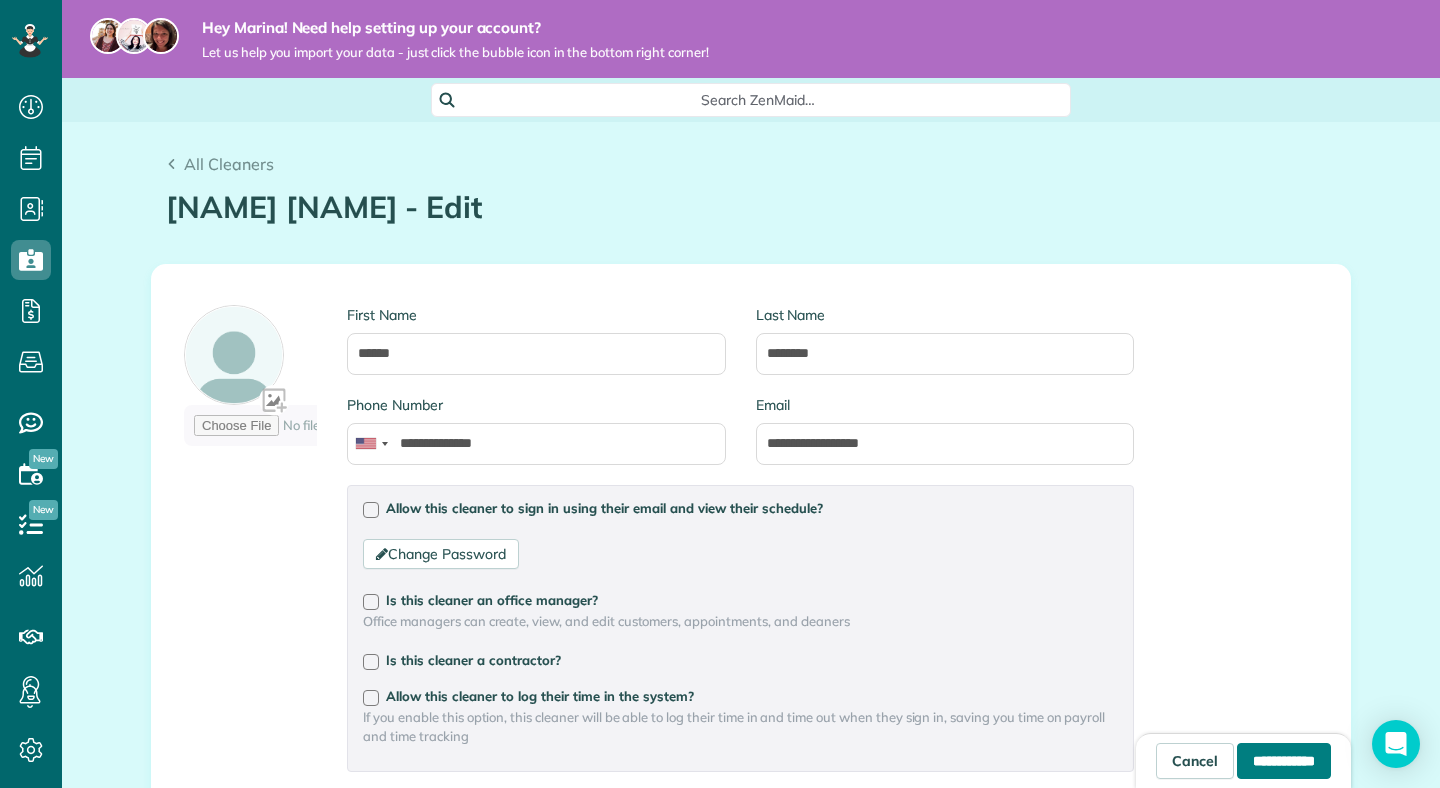 click on "**********" at bounding box center (1284, 761) 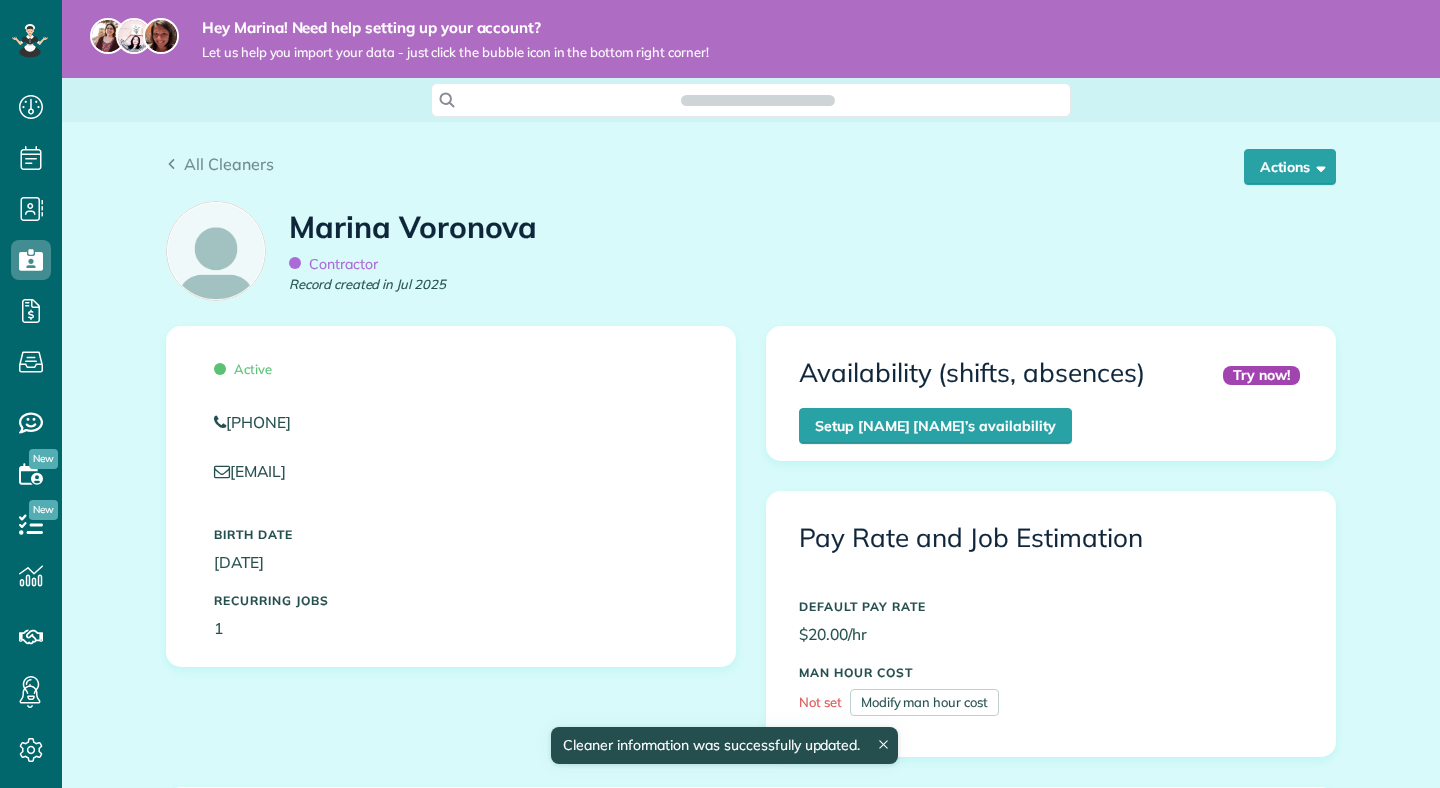 scroll, scrollTop: 0, scrollLeft: 0, axis: both 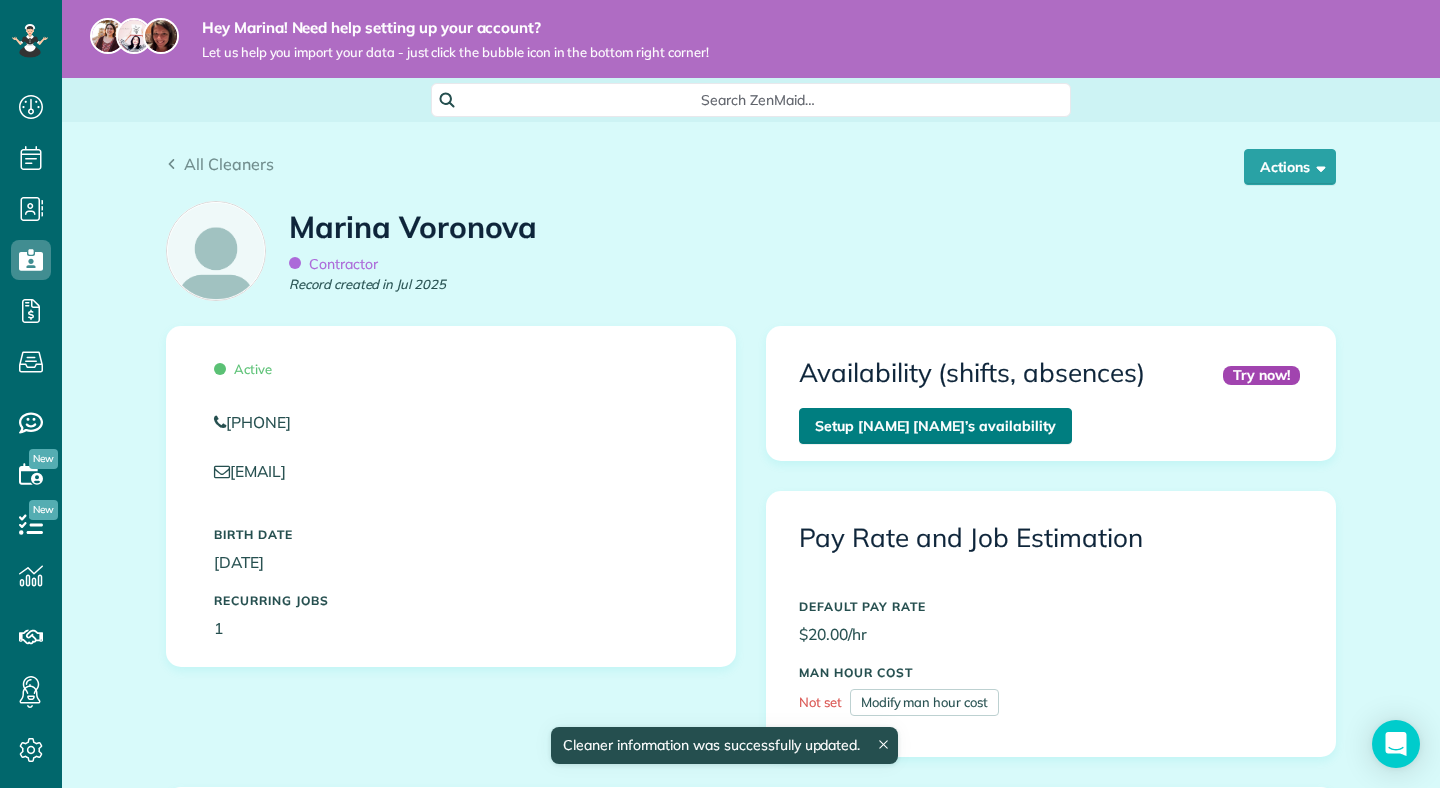 click on "Setup Marina Voronova’s availability" at bounding box center [935, 426] 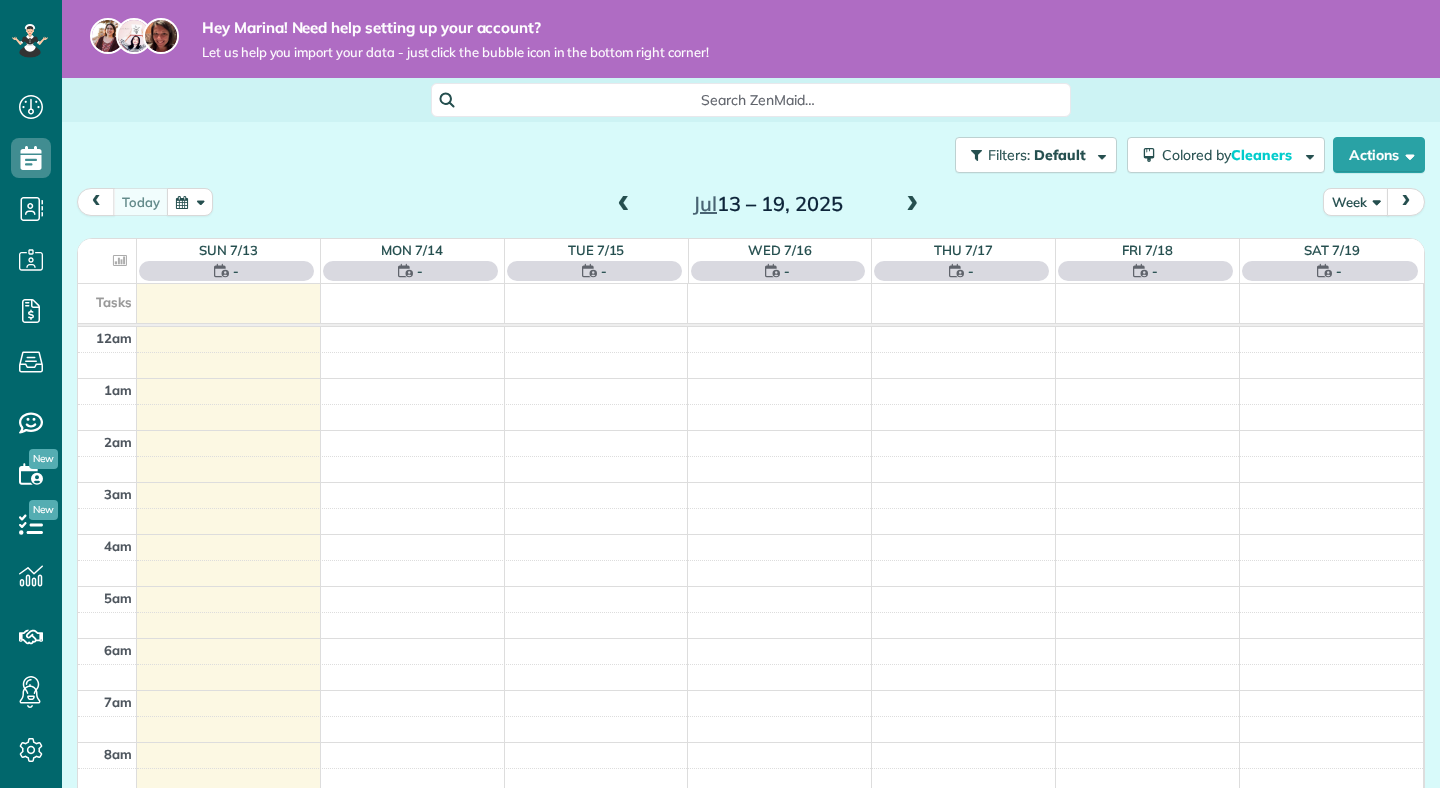 scroll, scrollTop: 0, scrollLeft: 0, axis: both 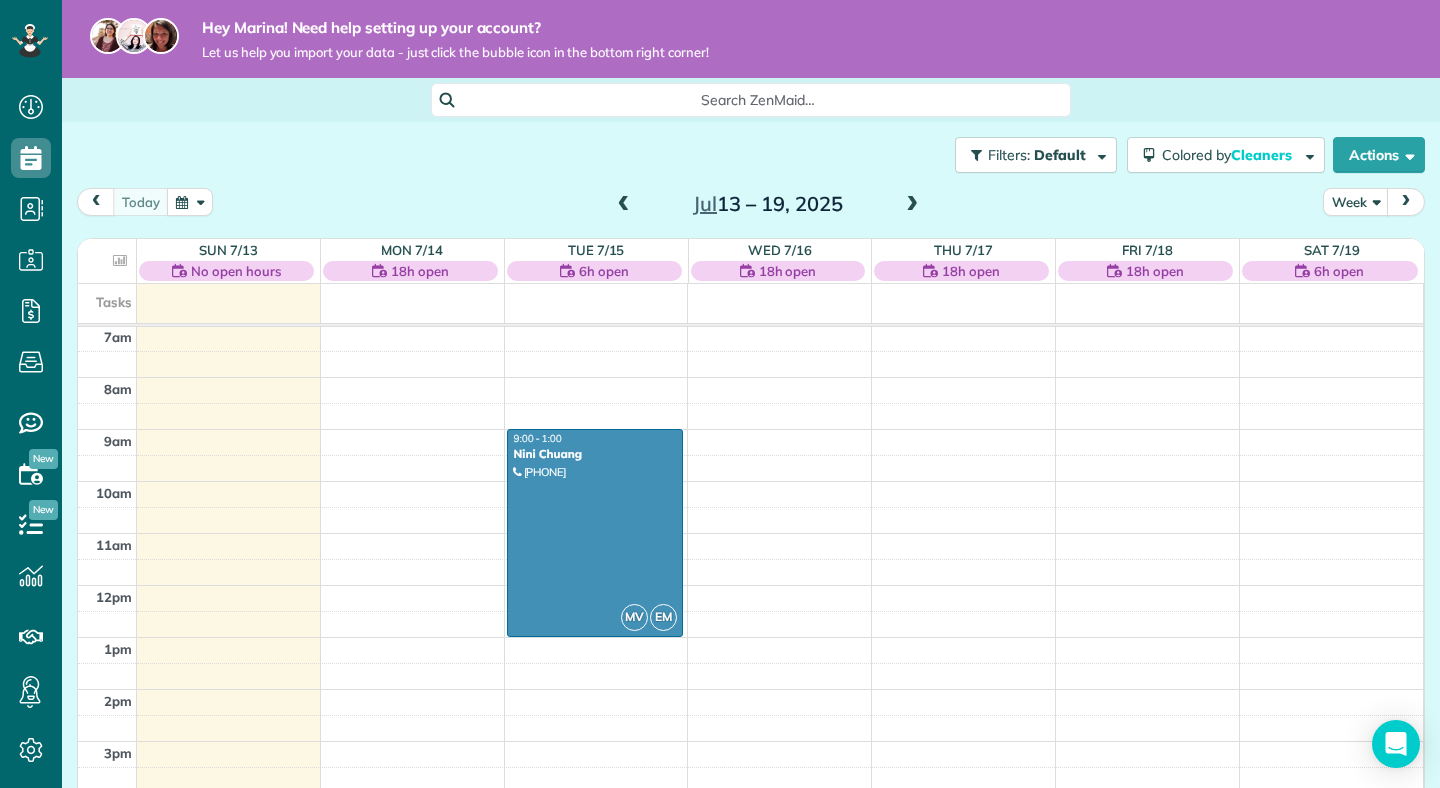 click at bounding box center (912, 205) 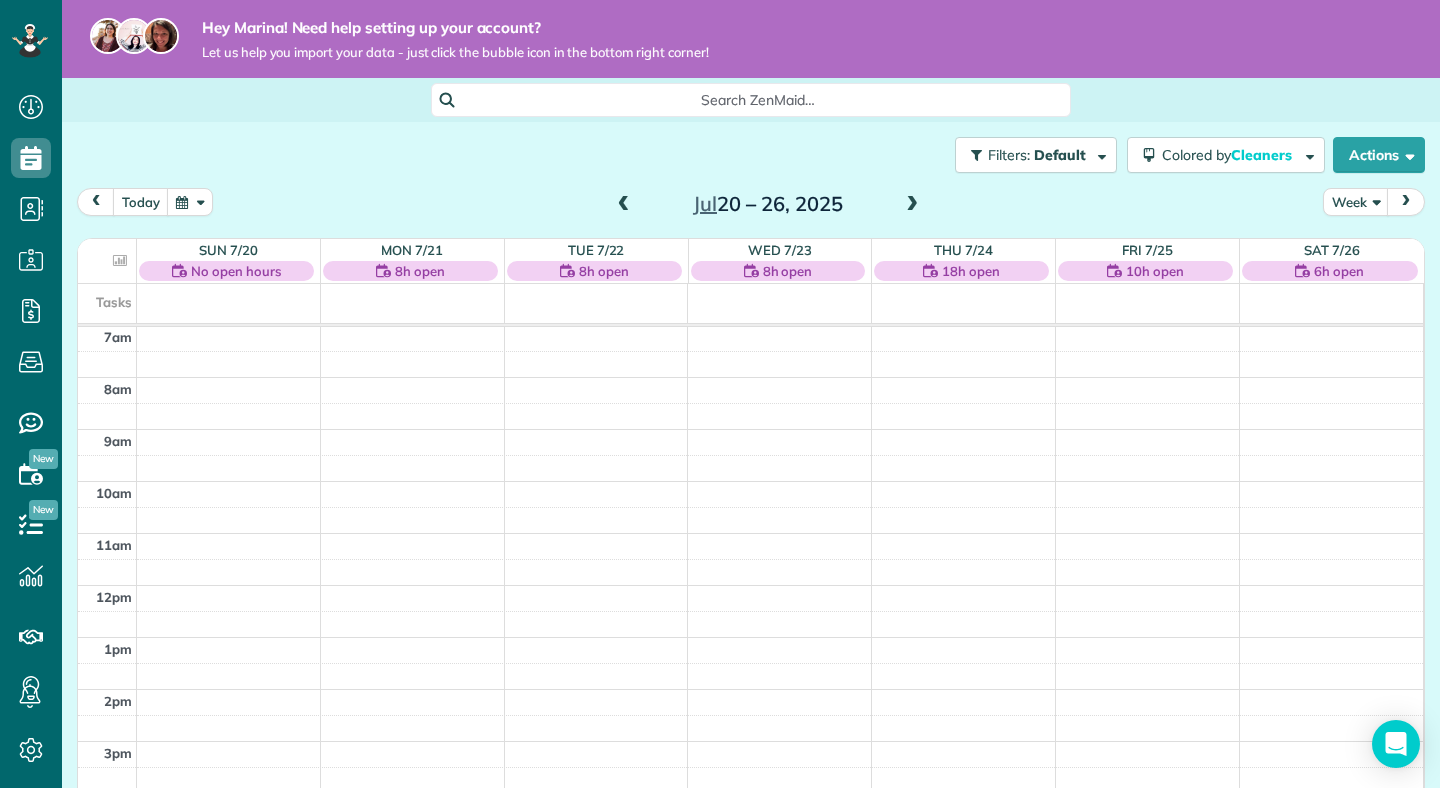 click at bounding box center [912, 205] 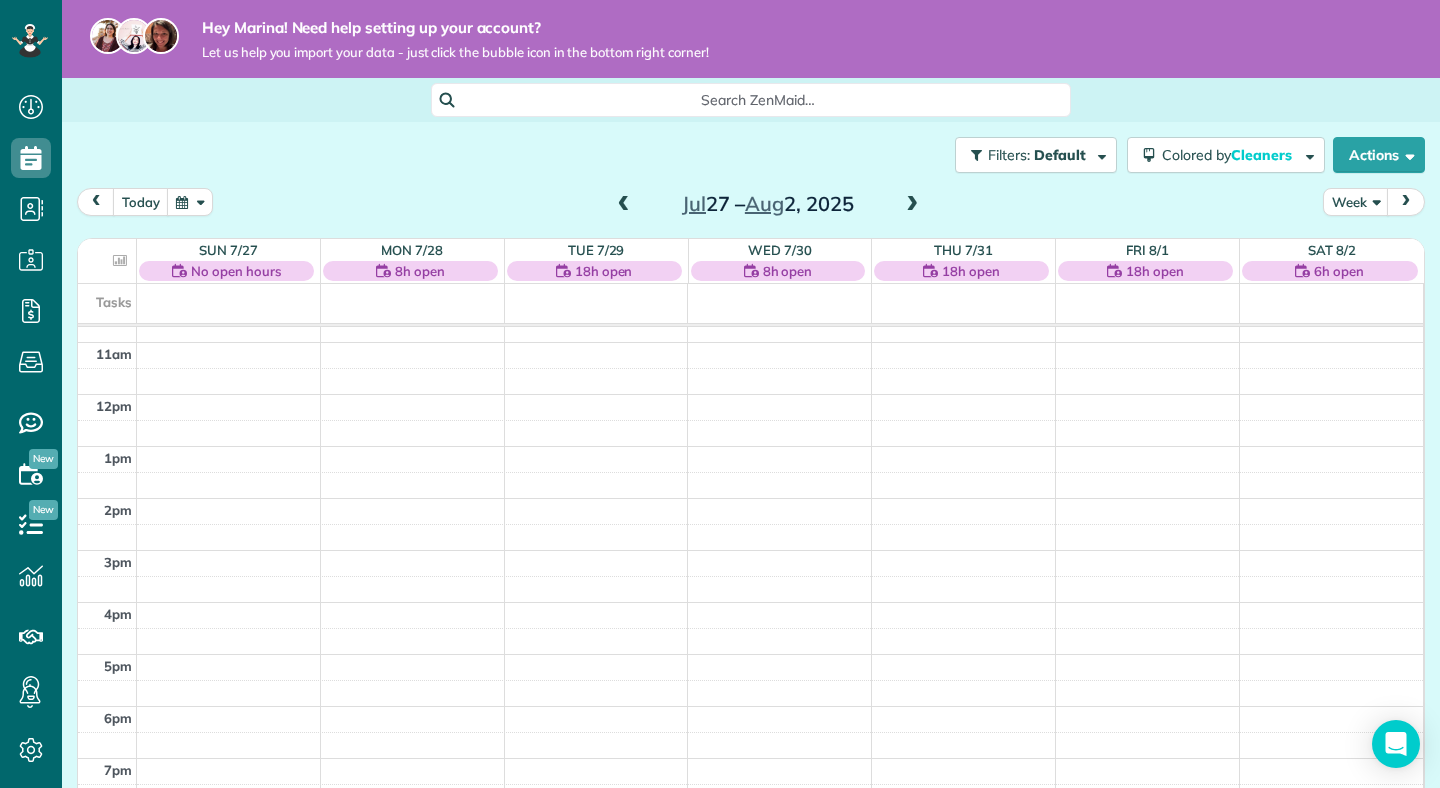 scroll, scrollTop: 681, scrollLeft: 0, axis: vertical 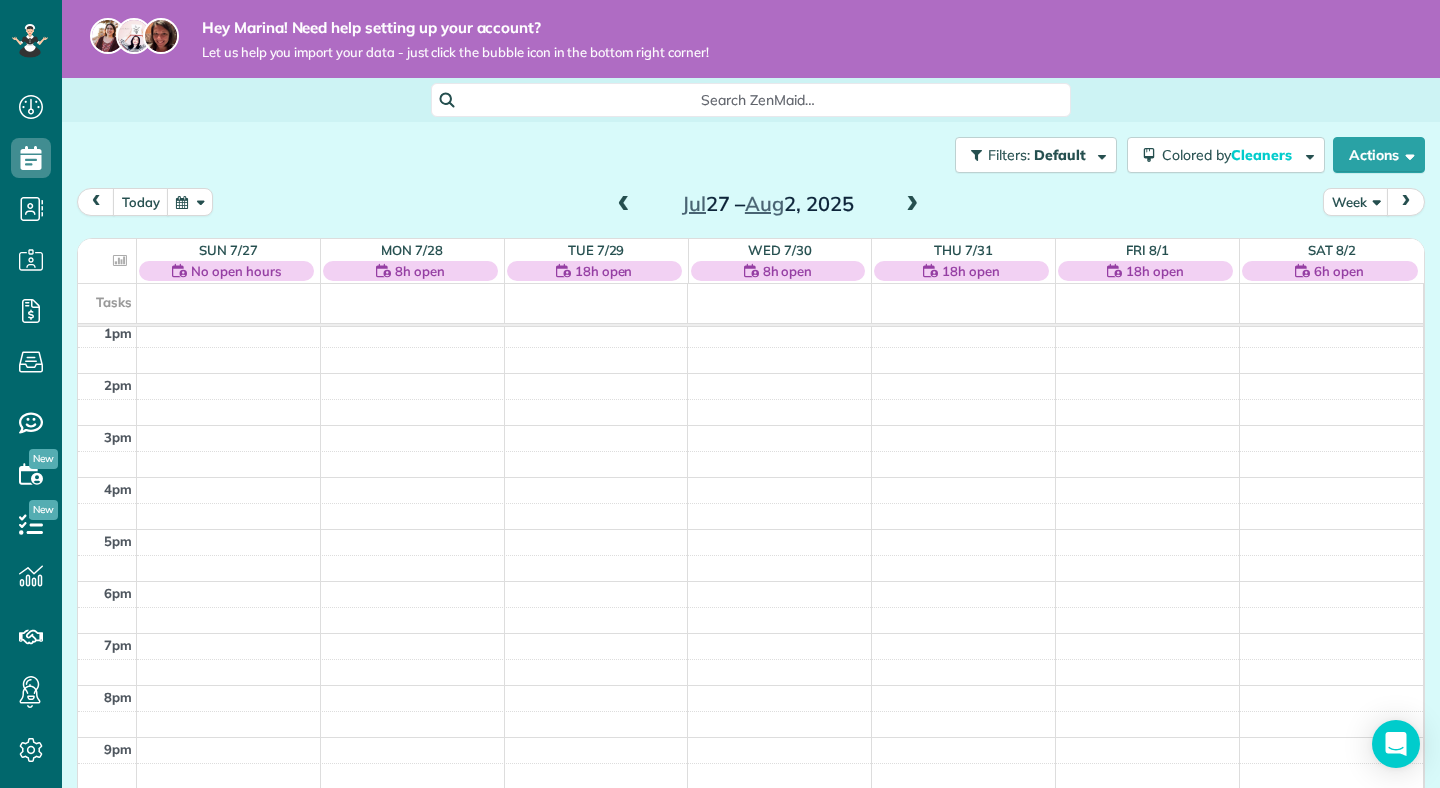 click at bounding box center (624, 205) 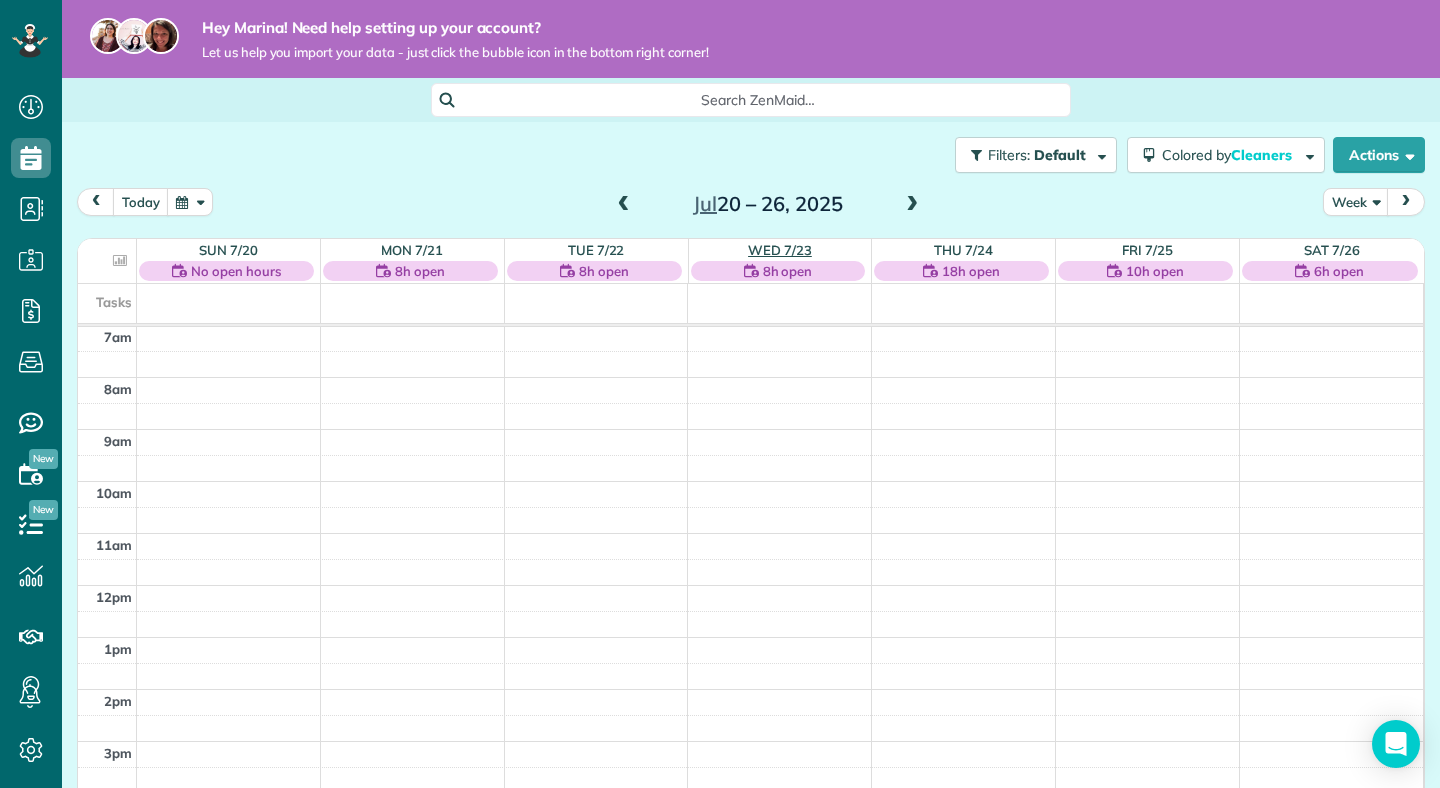 click on "Wed 7/23" at bounding box center [780, 250] 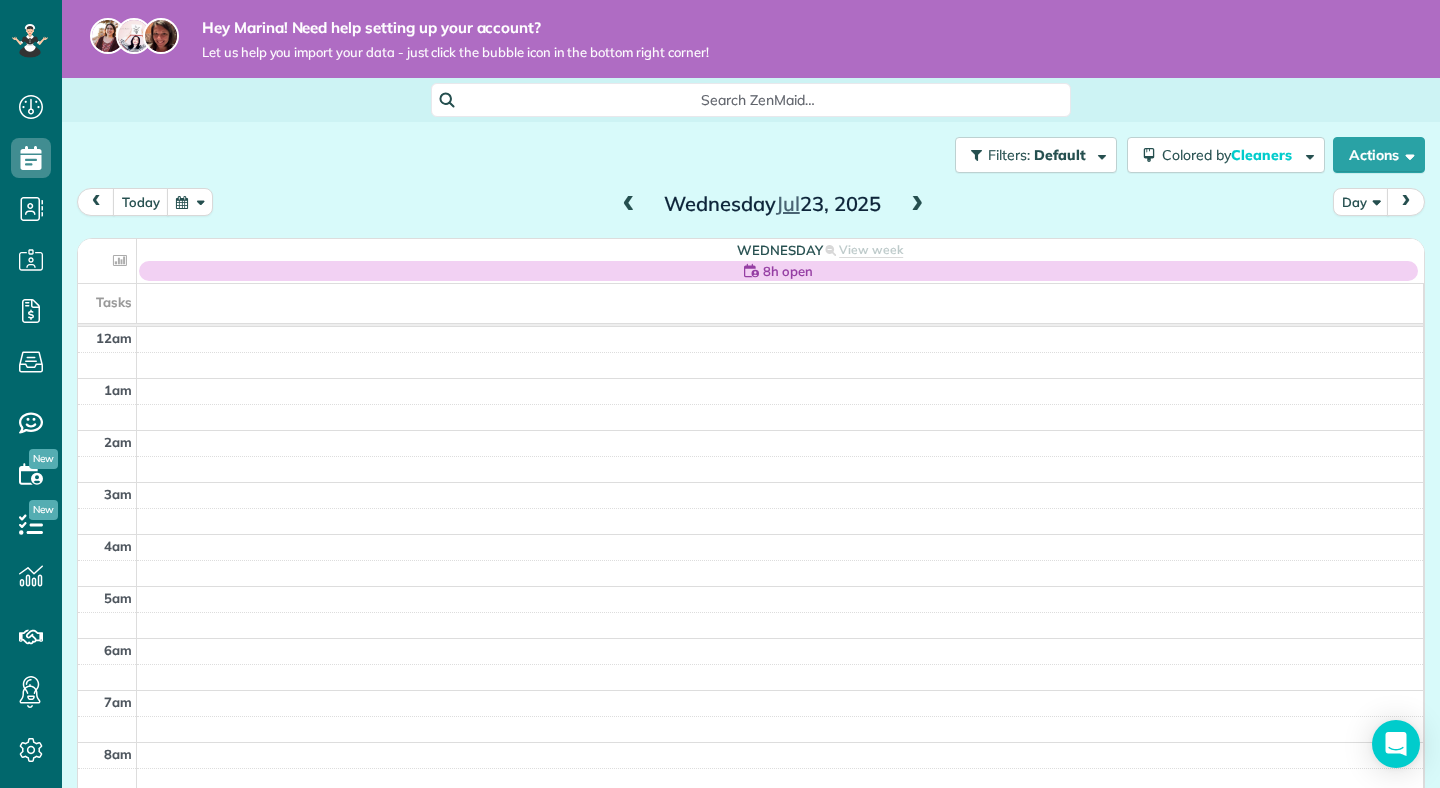 scroll, scrollTop: 365, scrollLeft: 0, axis: vertical 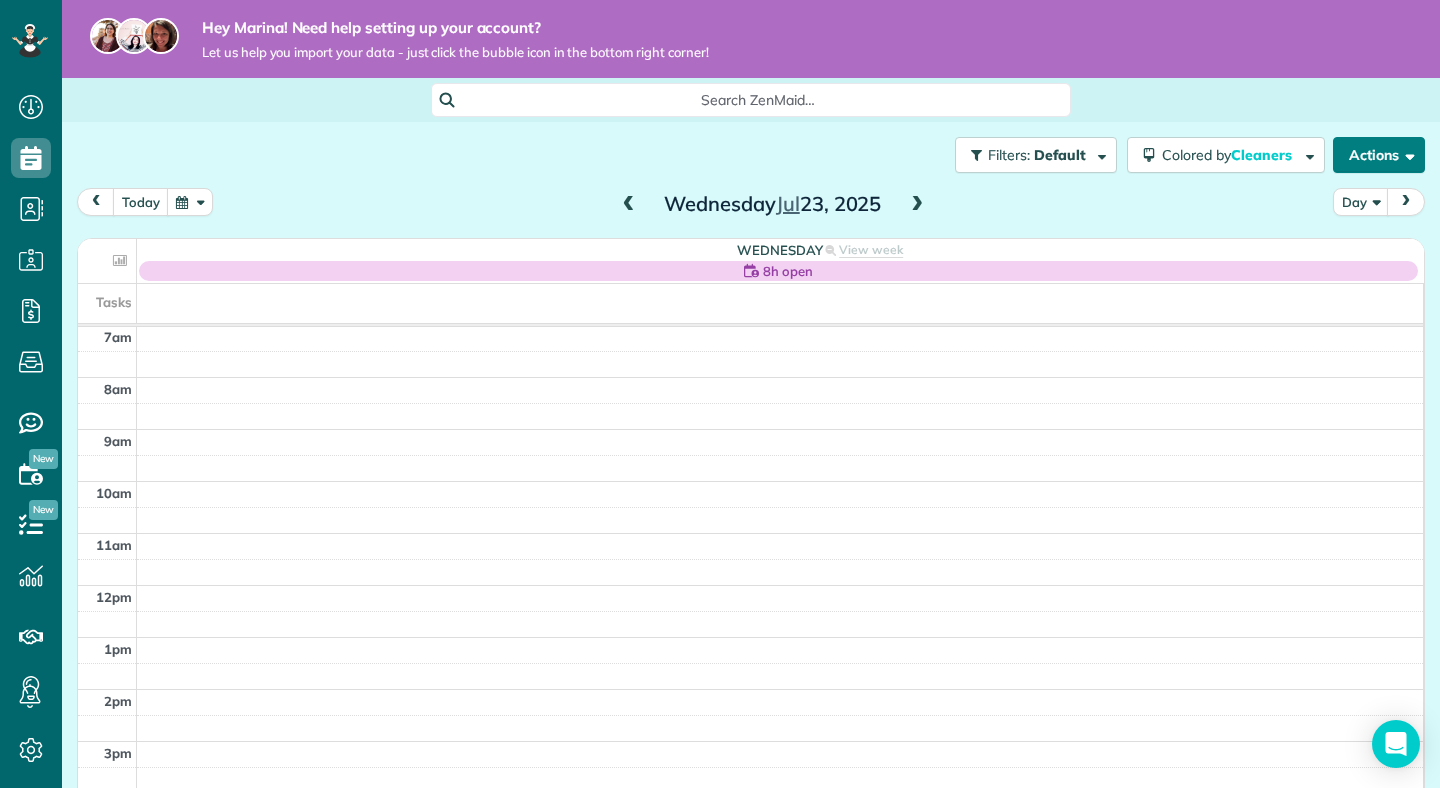 click on "Actions" at bounding box center [1379, 155] 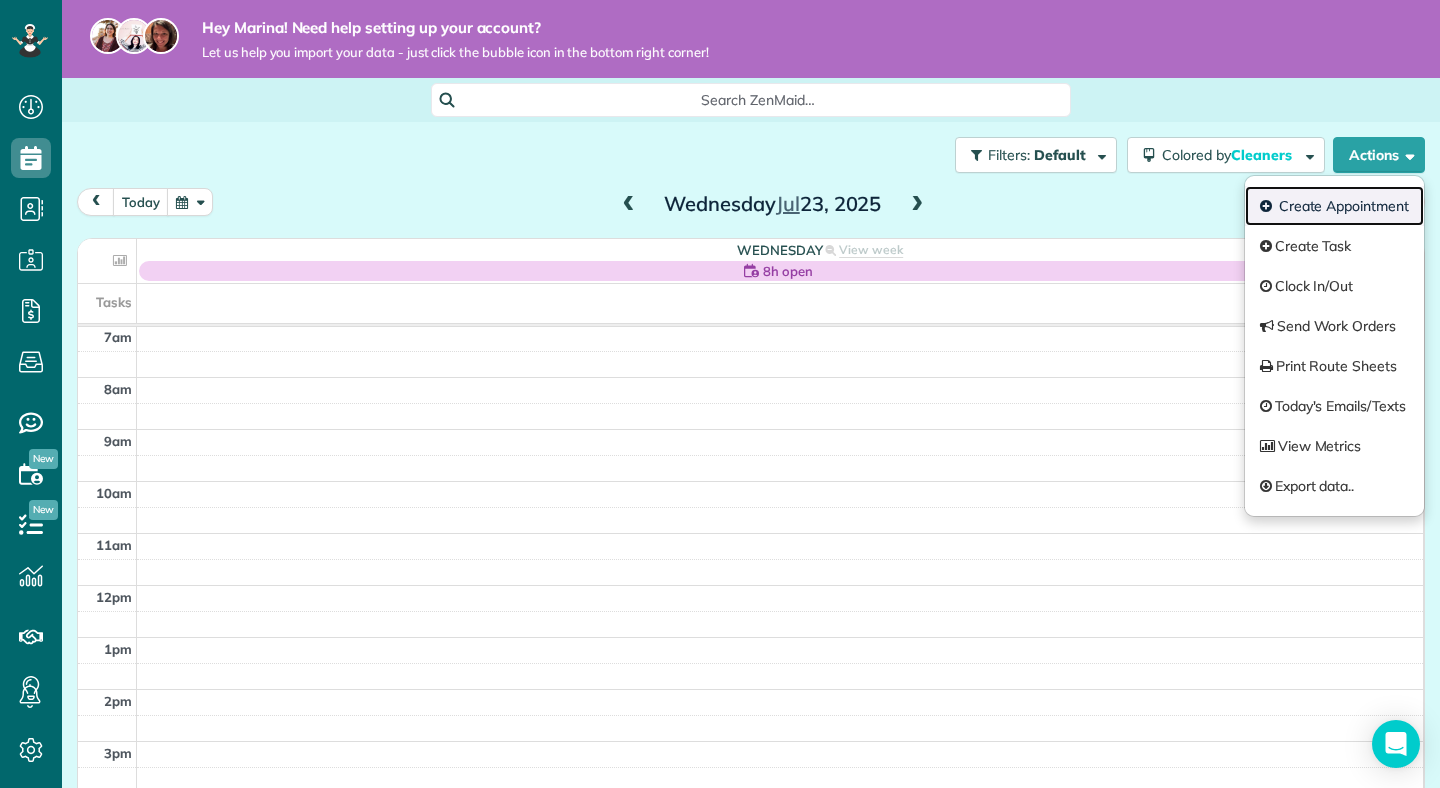 click on "Create Appointment" at bounding box center (1334, 206) 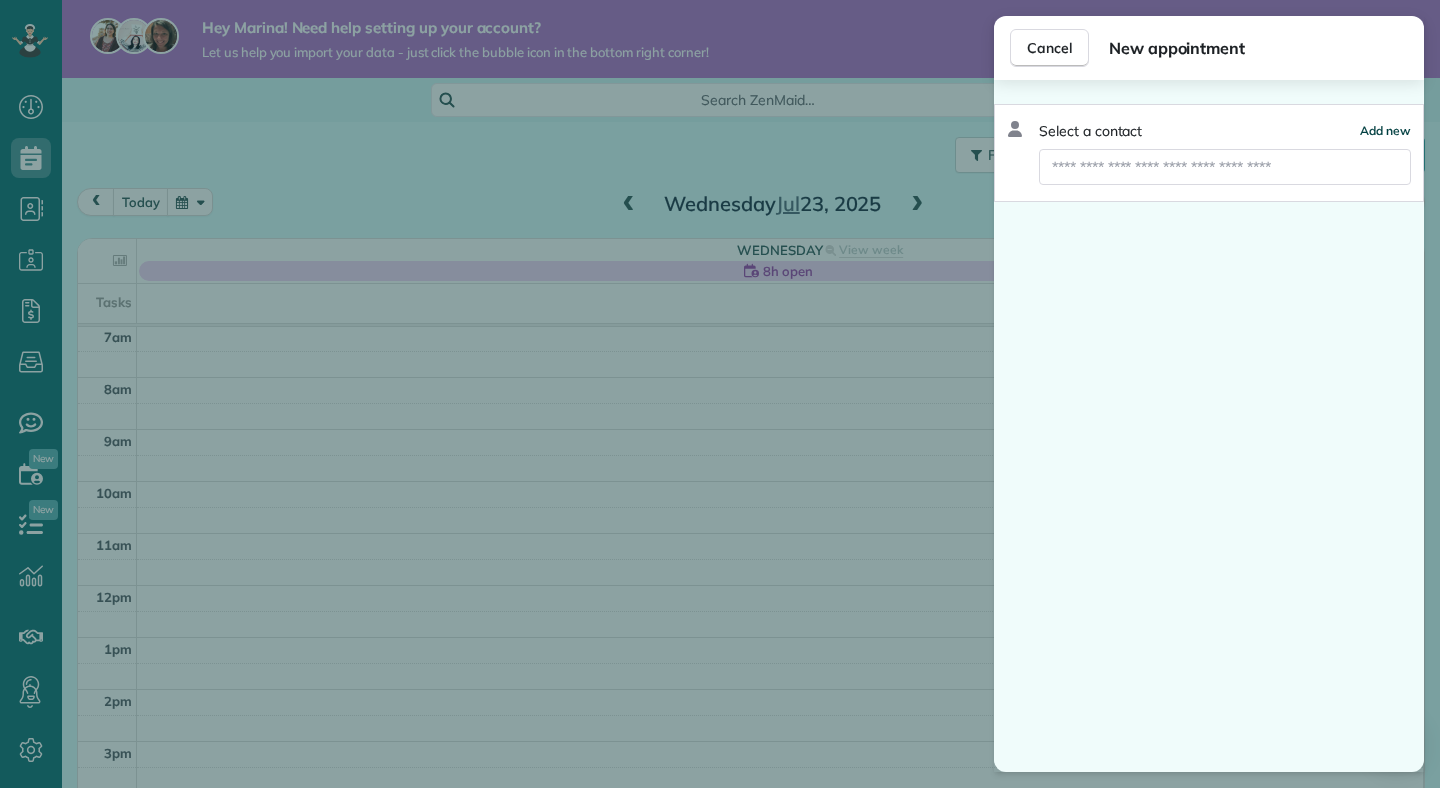 click on "Add new" at bounding box center (1385, 130) 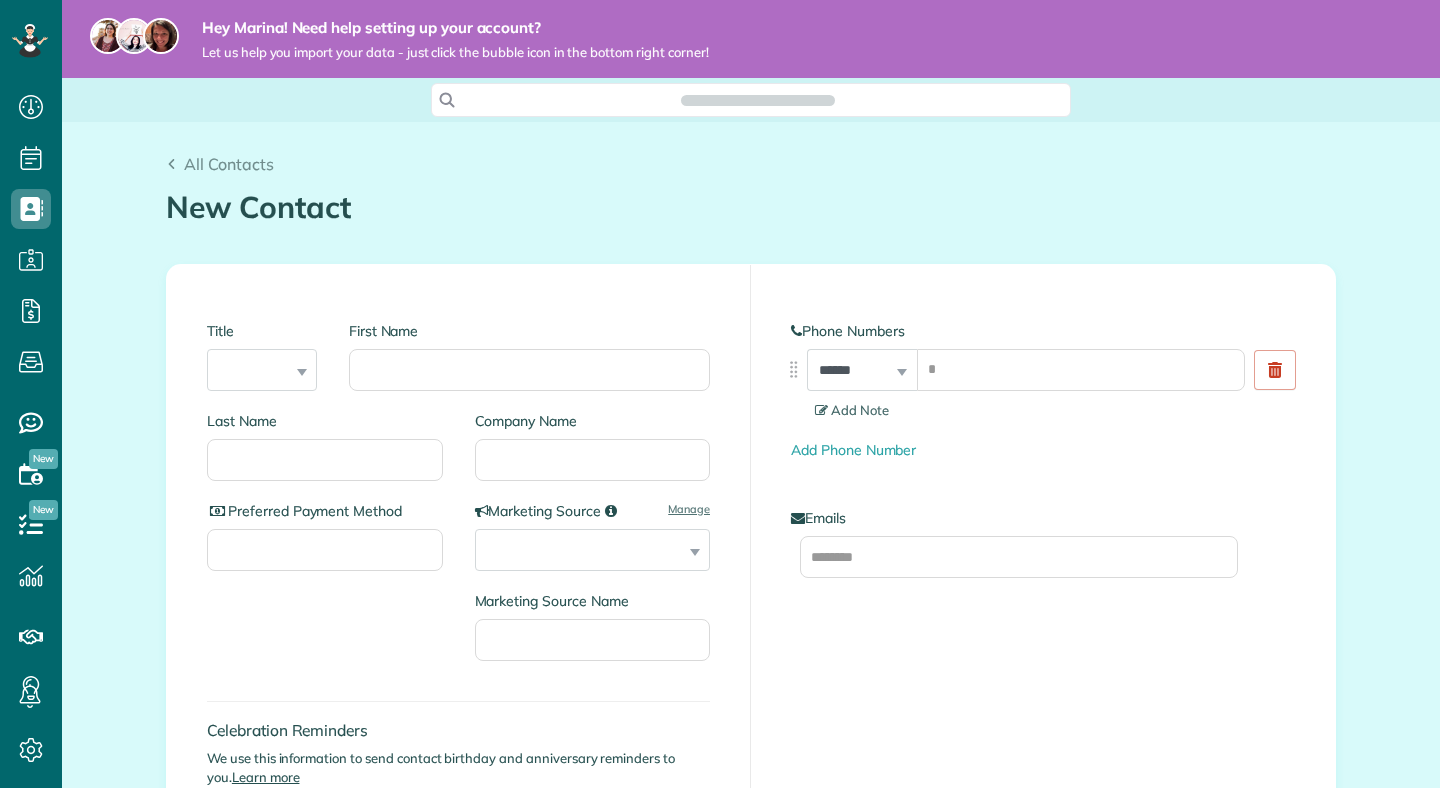 scroll, scrollTop: 0, scrollLeft: 0, axis: both 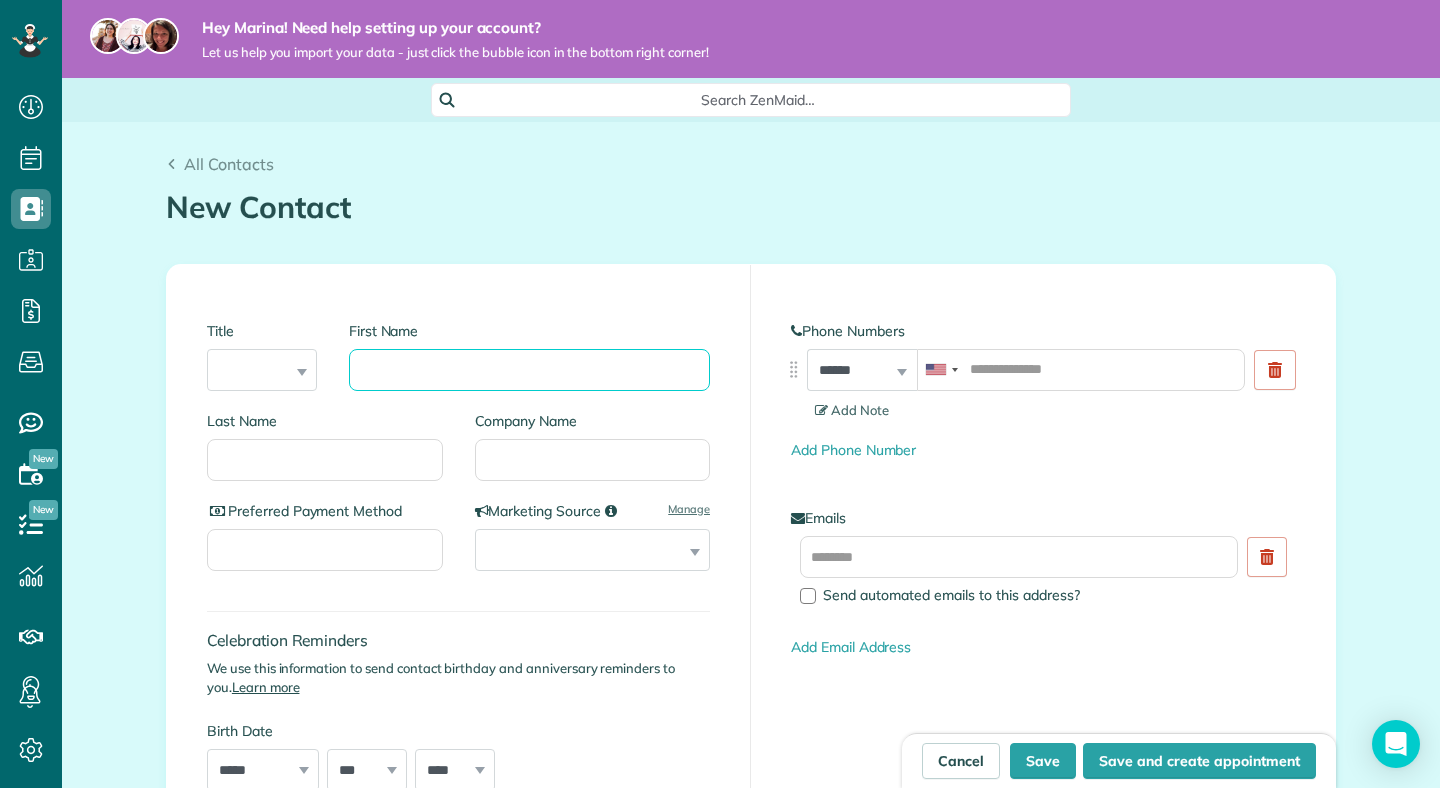 click on "First Name" at bounding box center (529, 370) 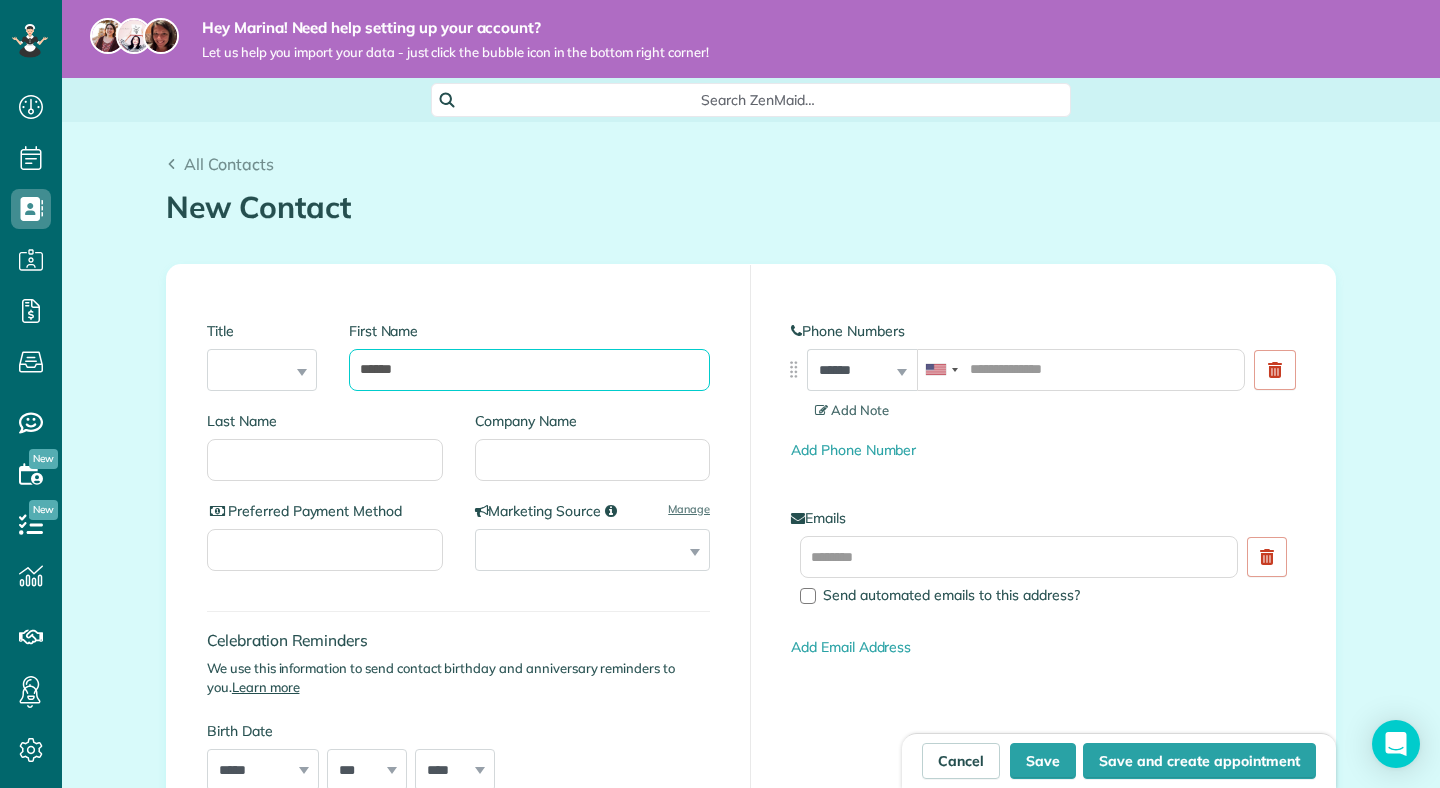 type on "*****" 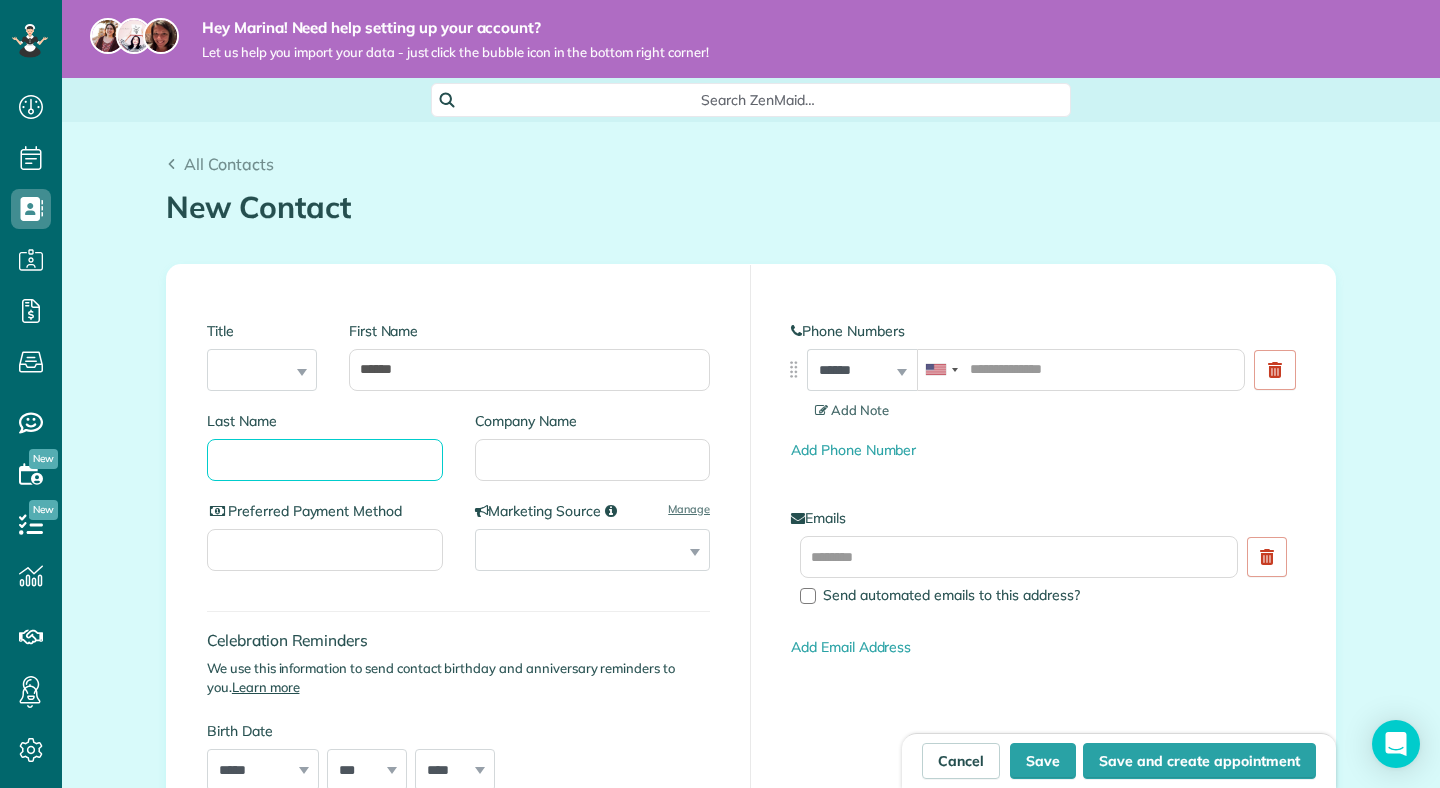 click on "Last Name" at bounding box center (325, 460) 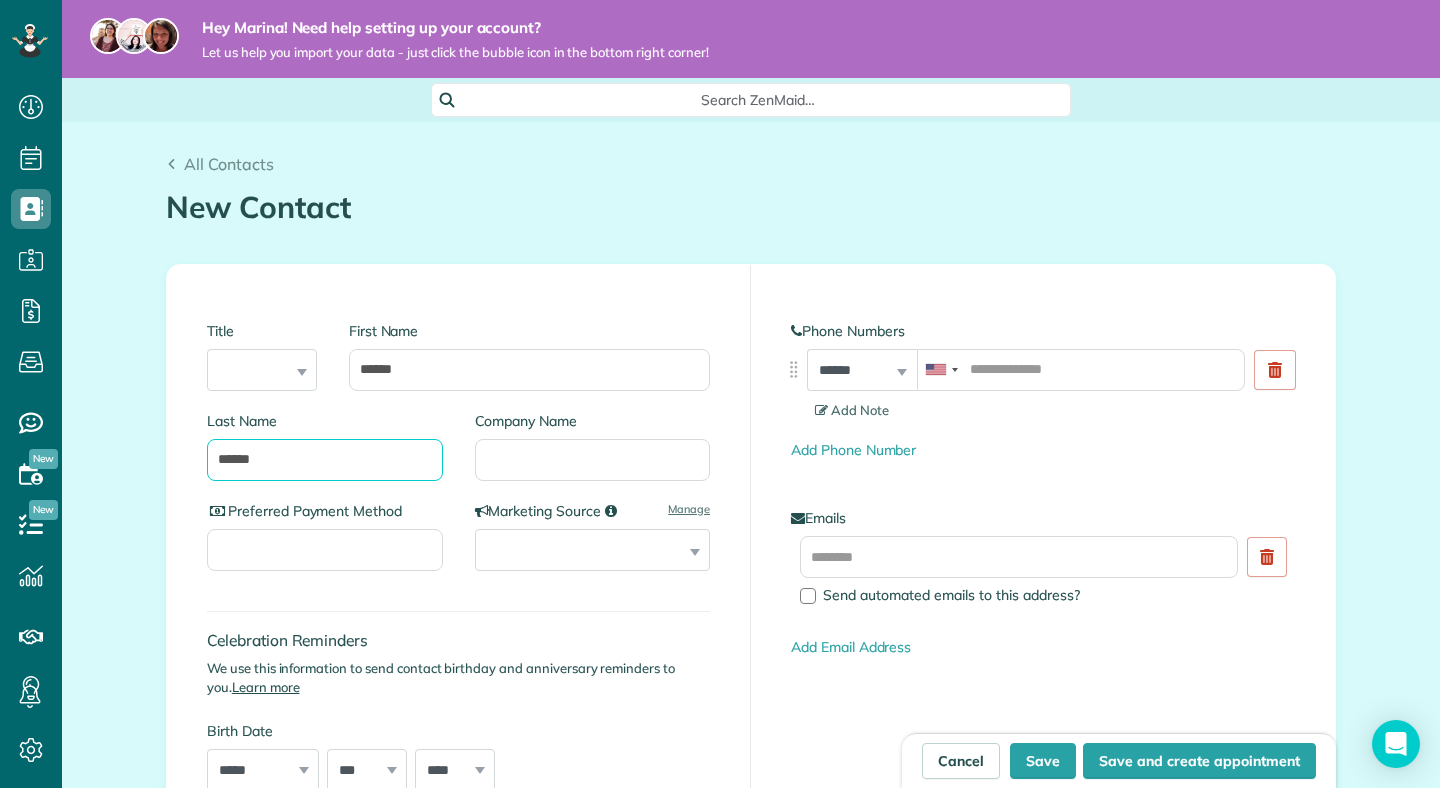 type on "******" 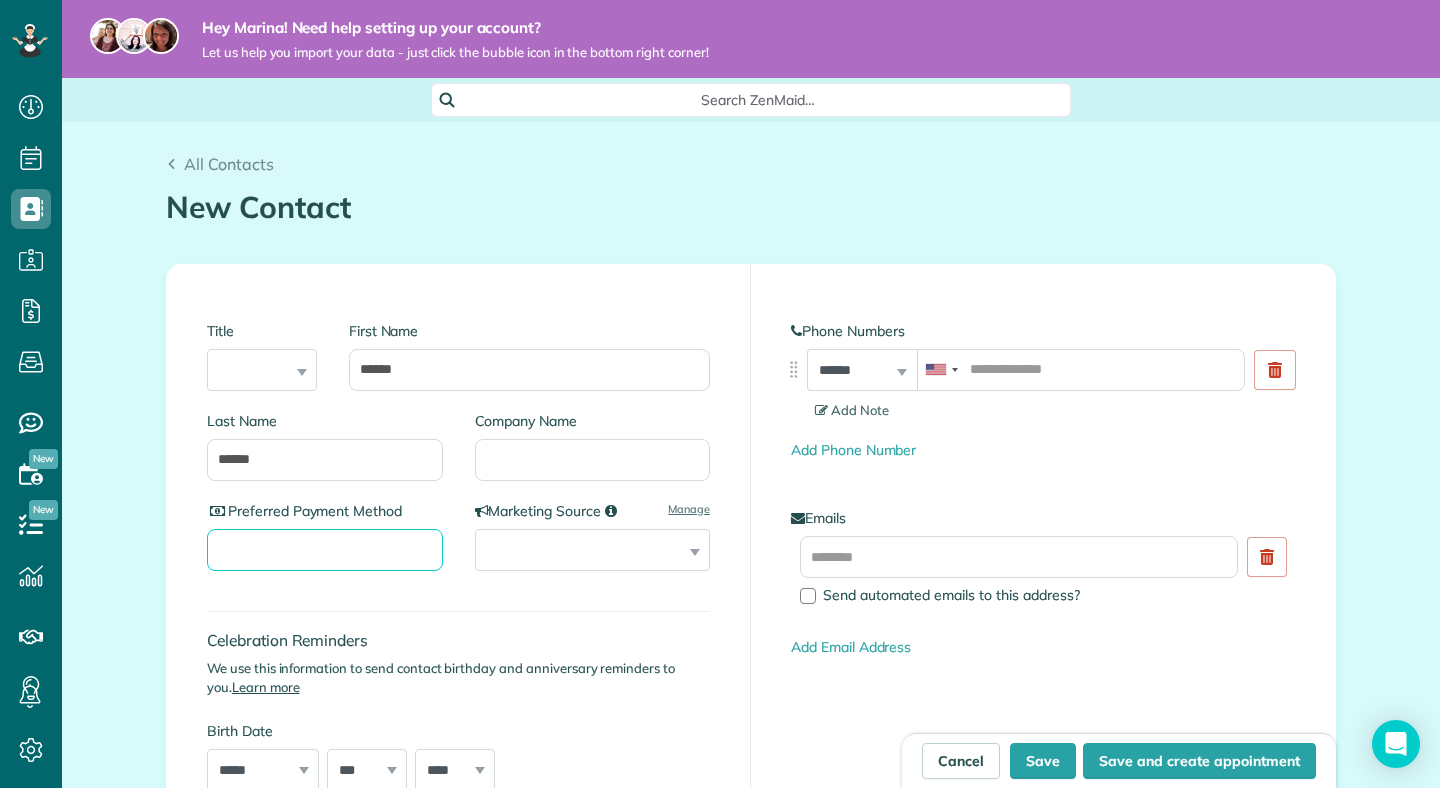 click on "Preferred Payment Method" at bounding box center (325, 550) 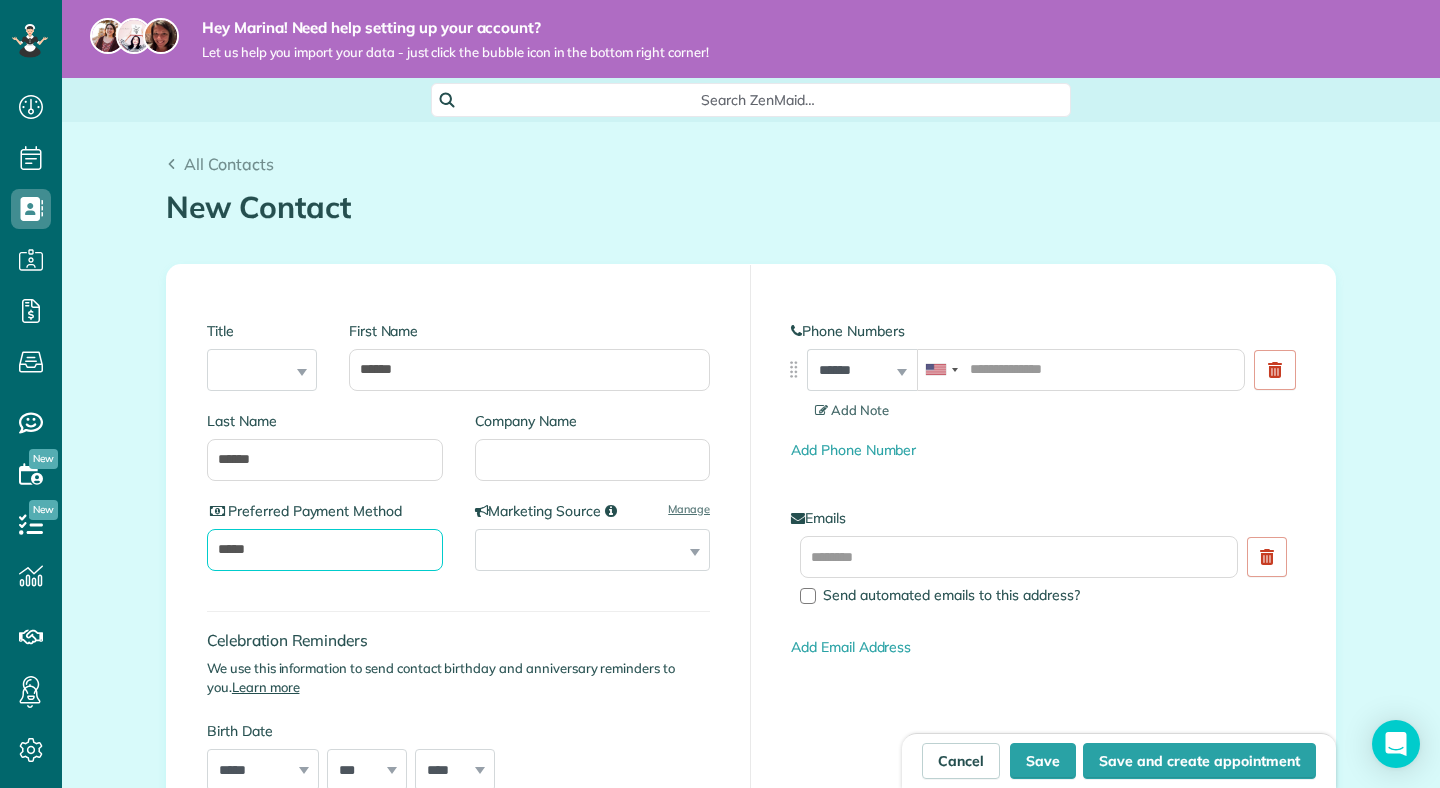 type on "*****" 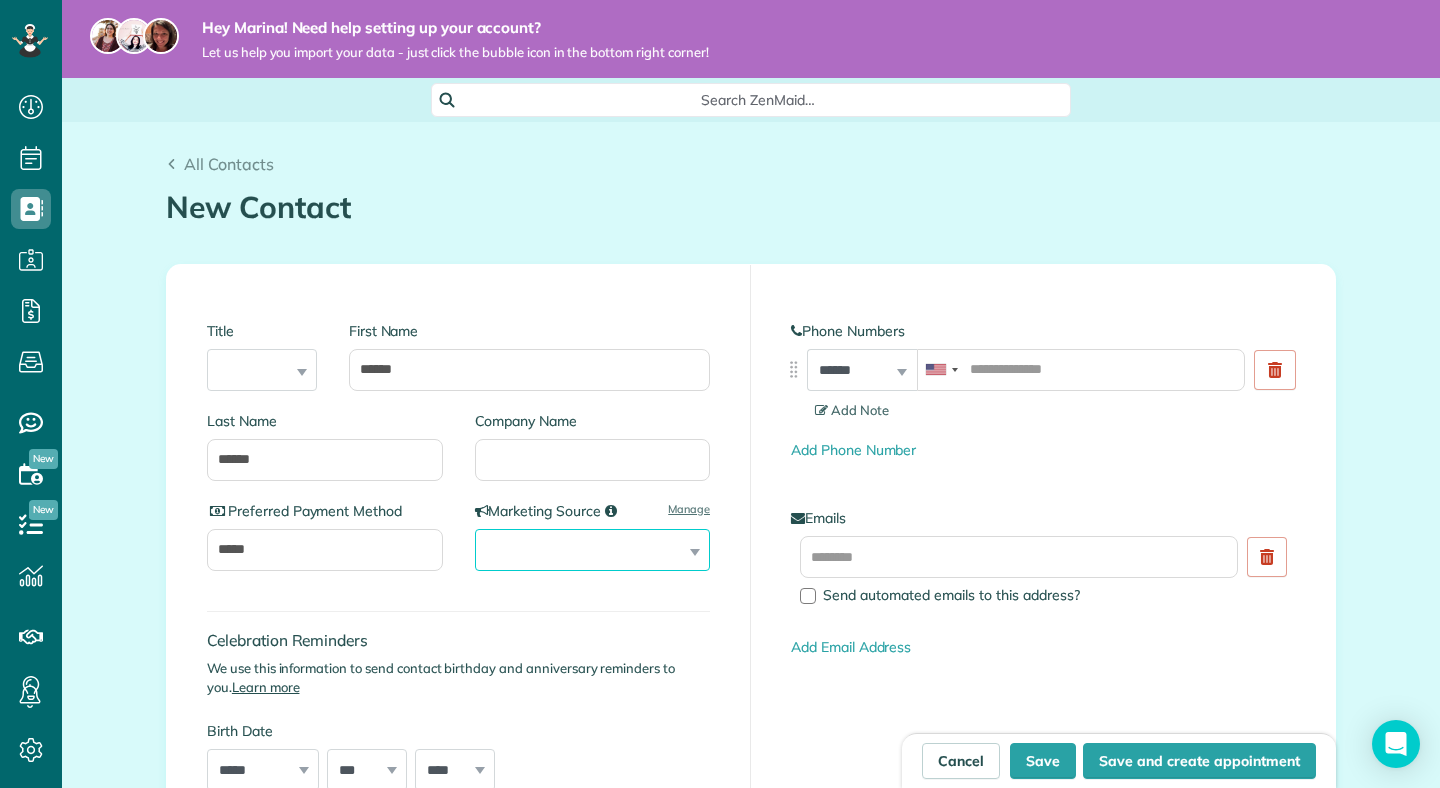 click on "**********" at bounding box center [593, 550] 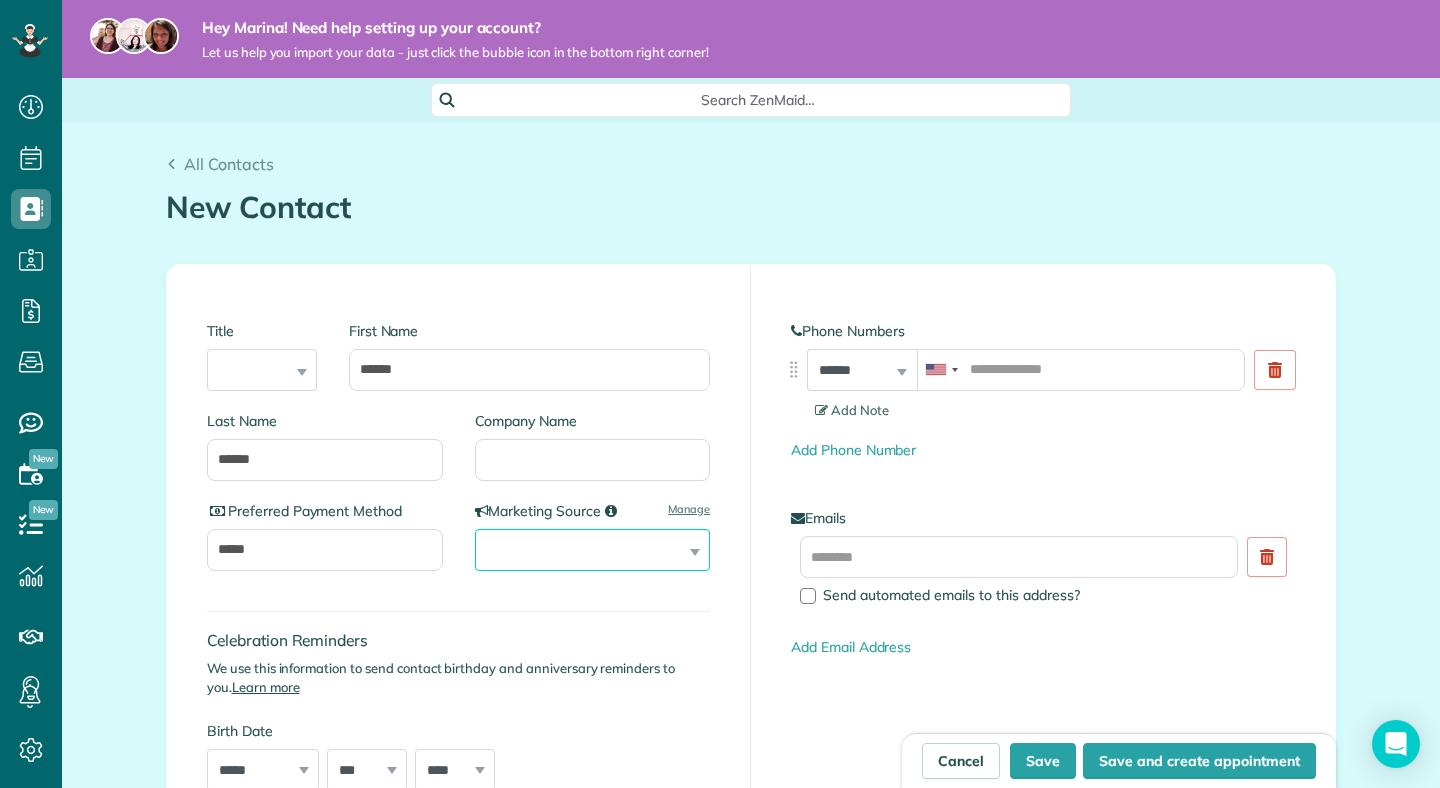 select on "****" 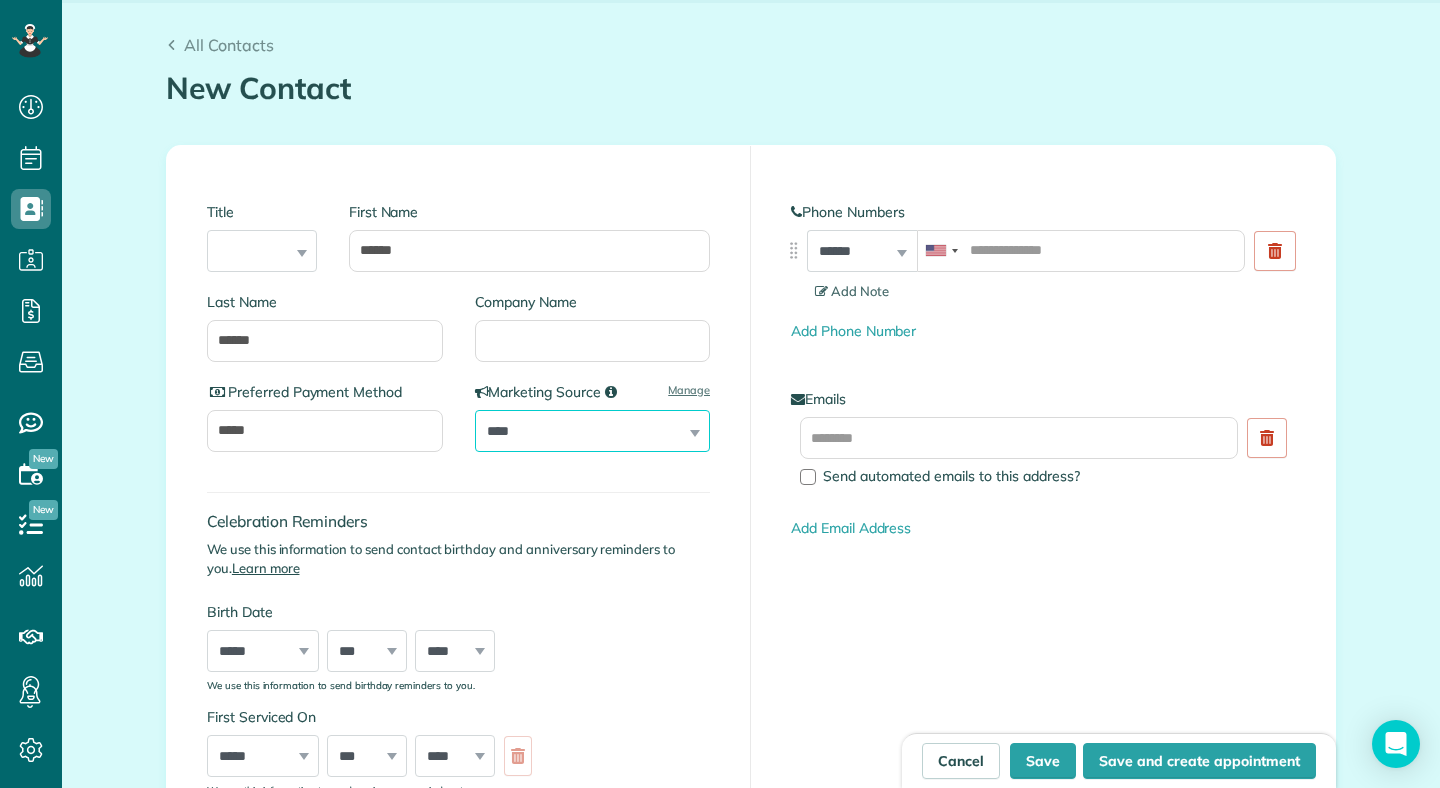scroll, scrollTop: 116, scrollLeft: 0, axis: vertical 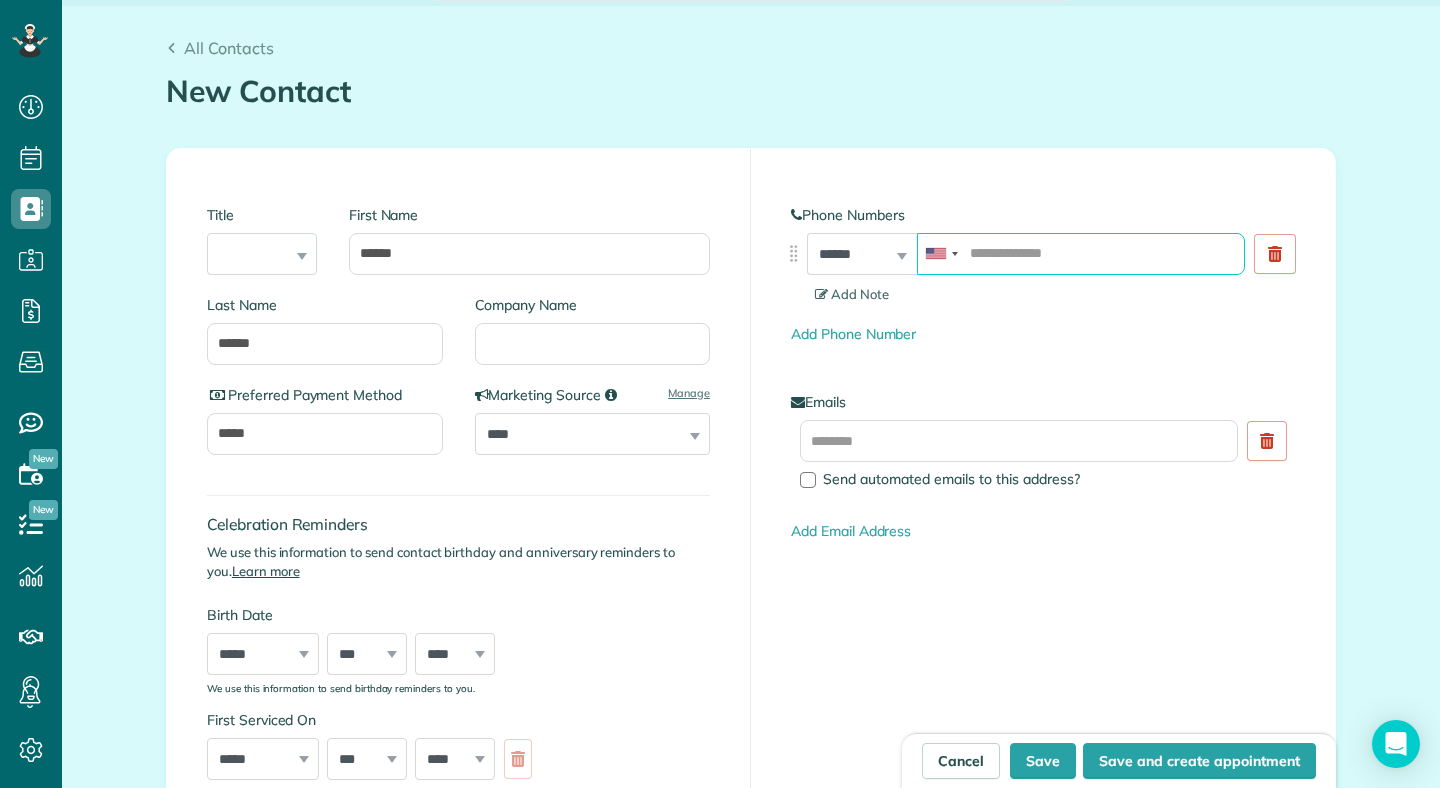 click at bounding box center (1081, 254) 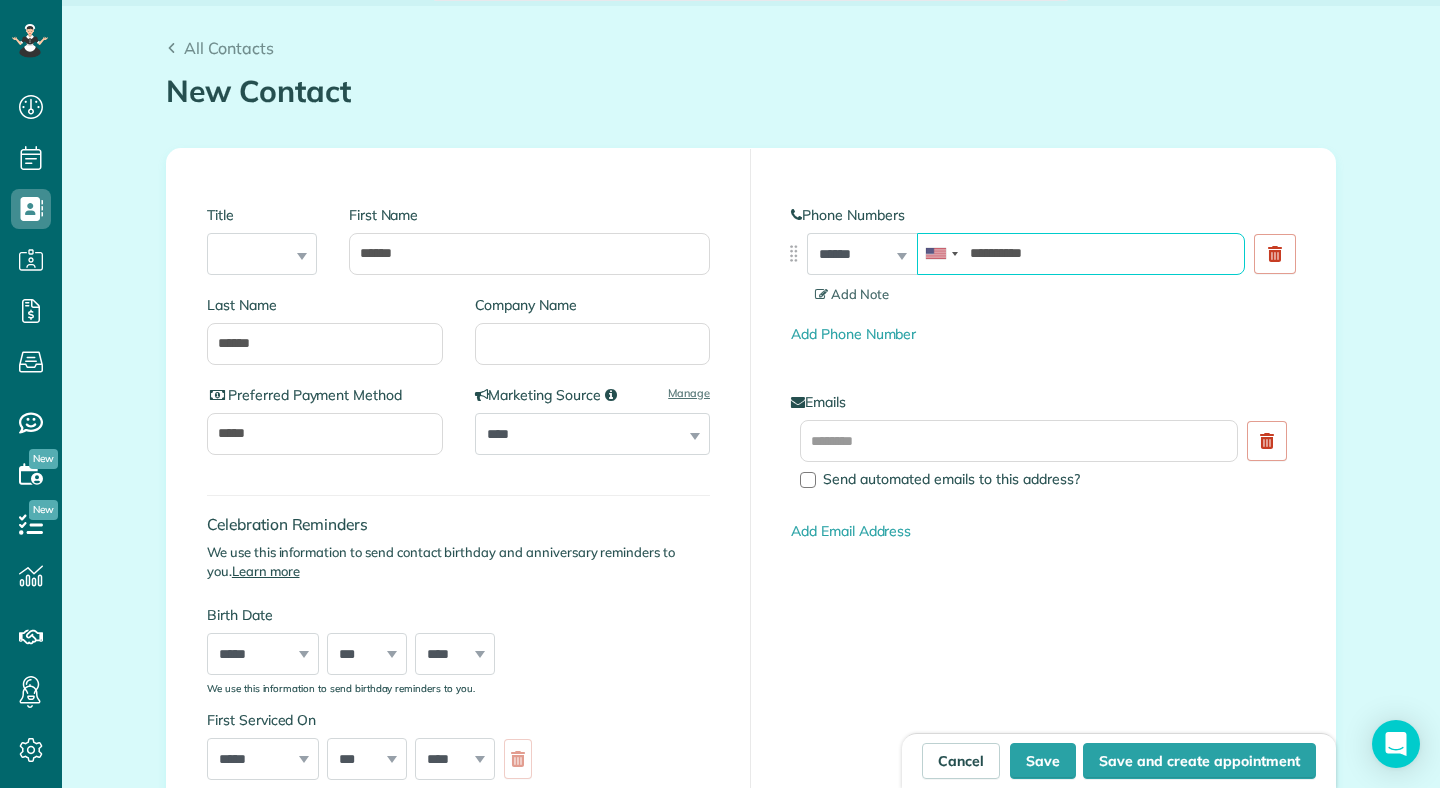 type on "**********" 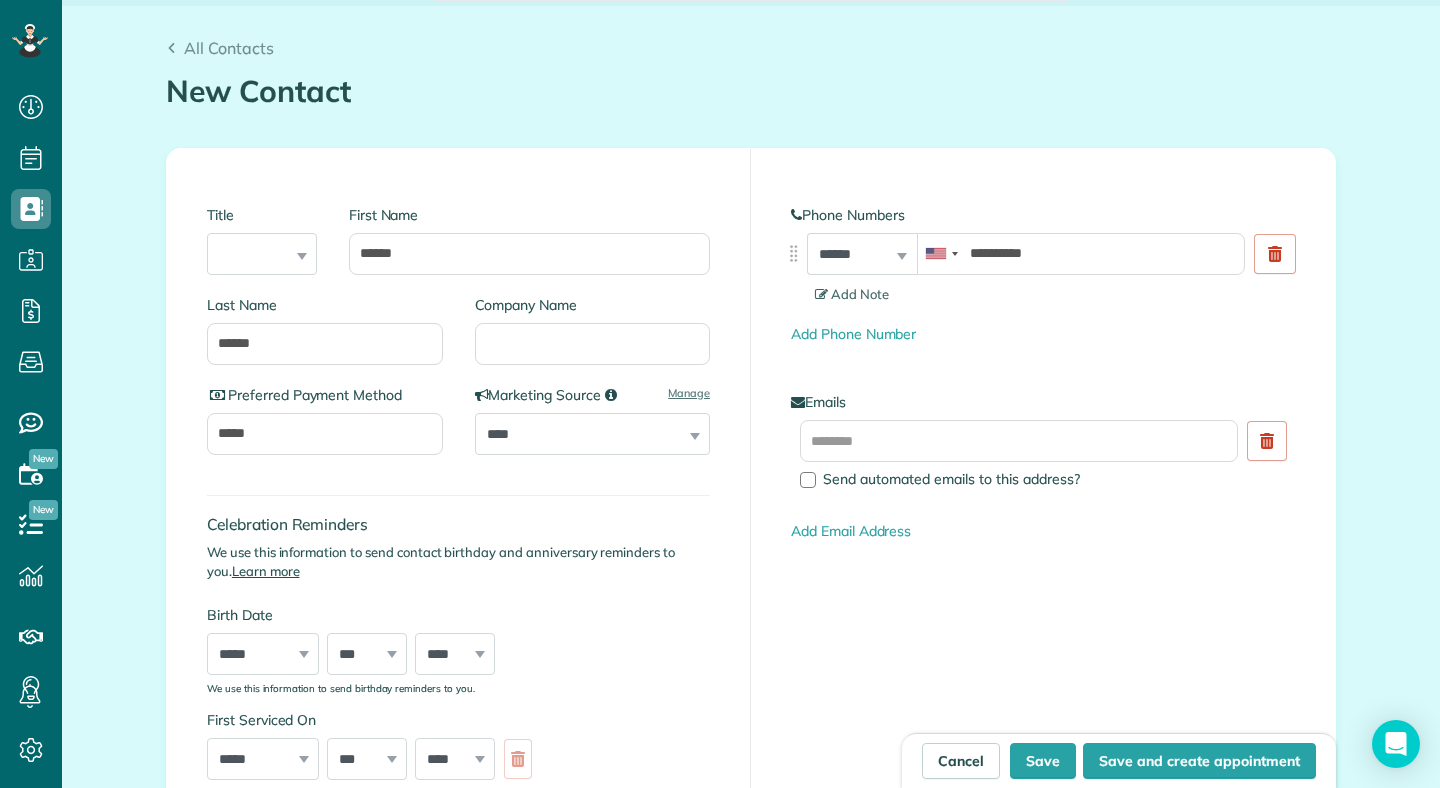 click on "**********" at bounding box center [1043, 275] 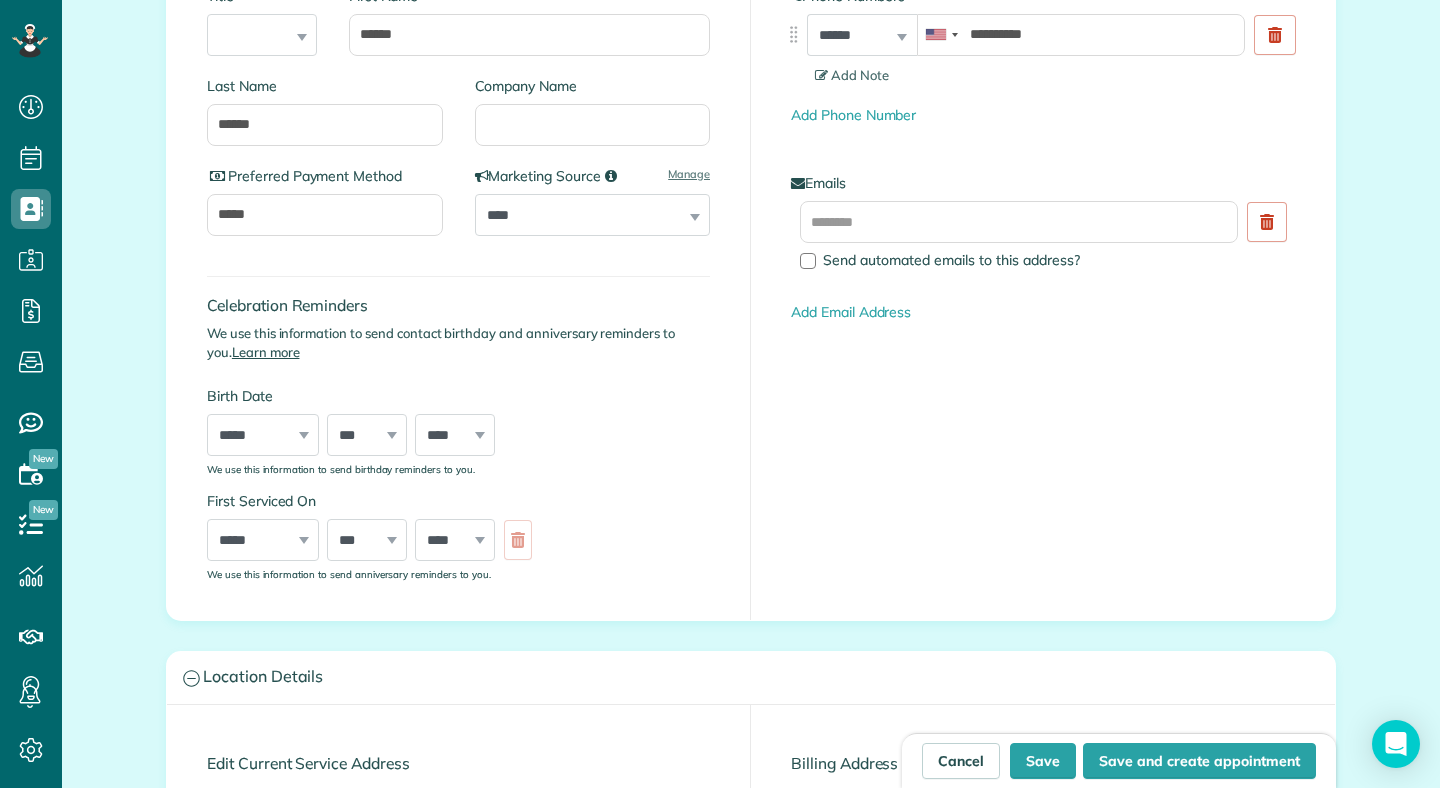scroll, scrollTop: 347, scrollLeft: 0, axis: vertical 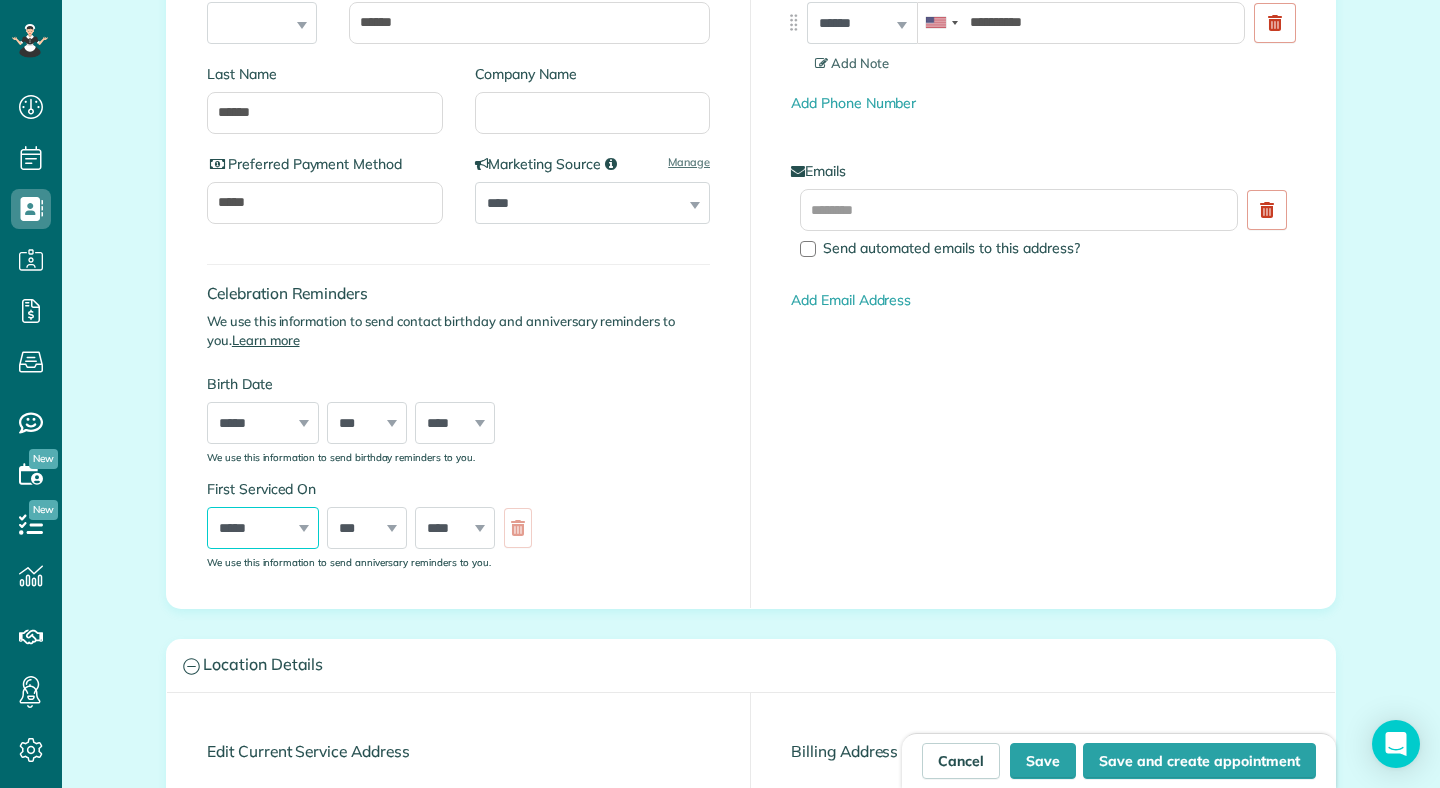 click on "*****
*******
********
*****
*****
***
****
****
******
*********
*******
********
********" at bounding box center [263, 528] 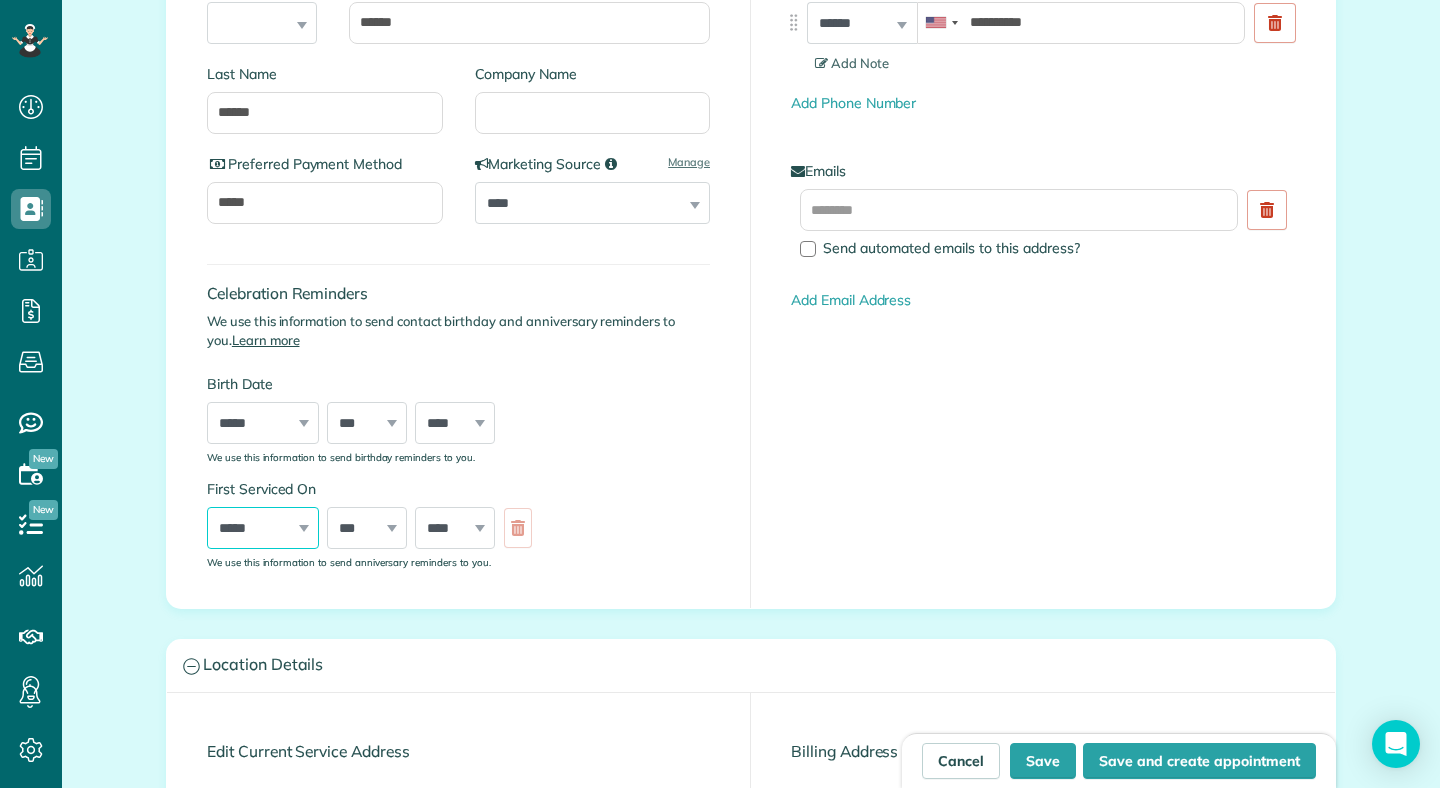select on "*" 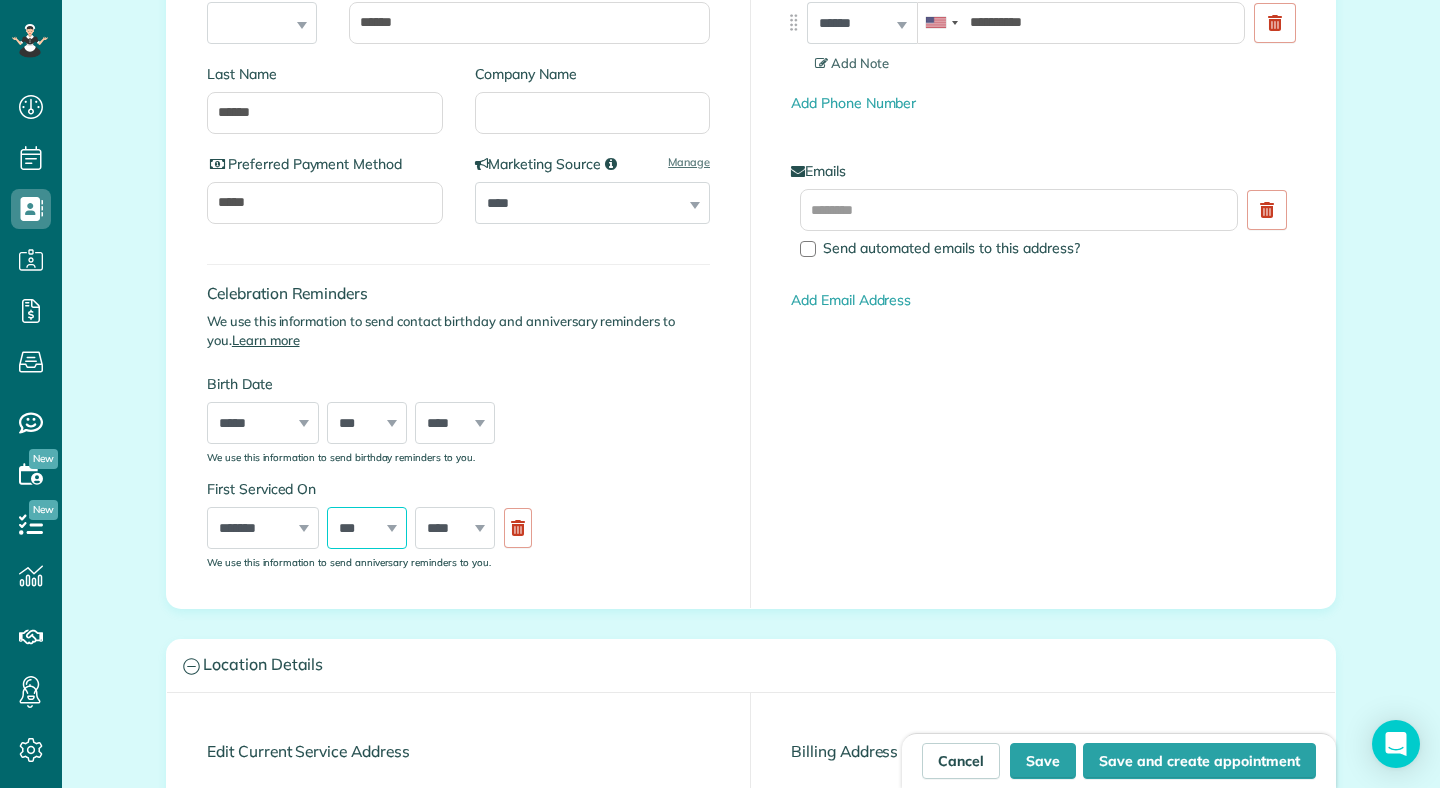 click on "***
*
*
*
*
*
*
*
*
*
**
**
**
**
**
**
**
**
**
**
**
**
**
**
**
**
**
**
**
**
**
**" at bounding box center [367, 528] 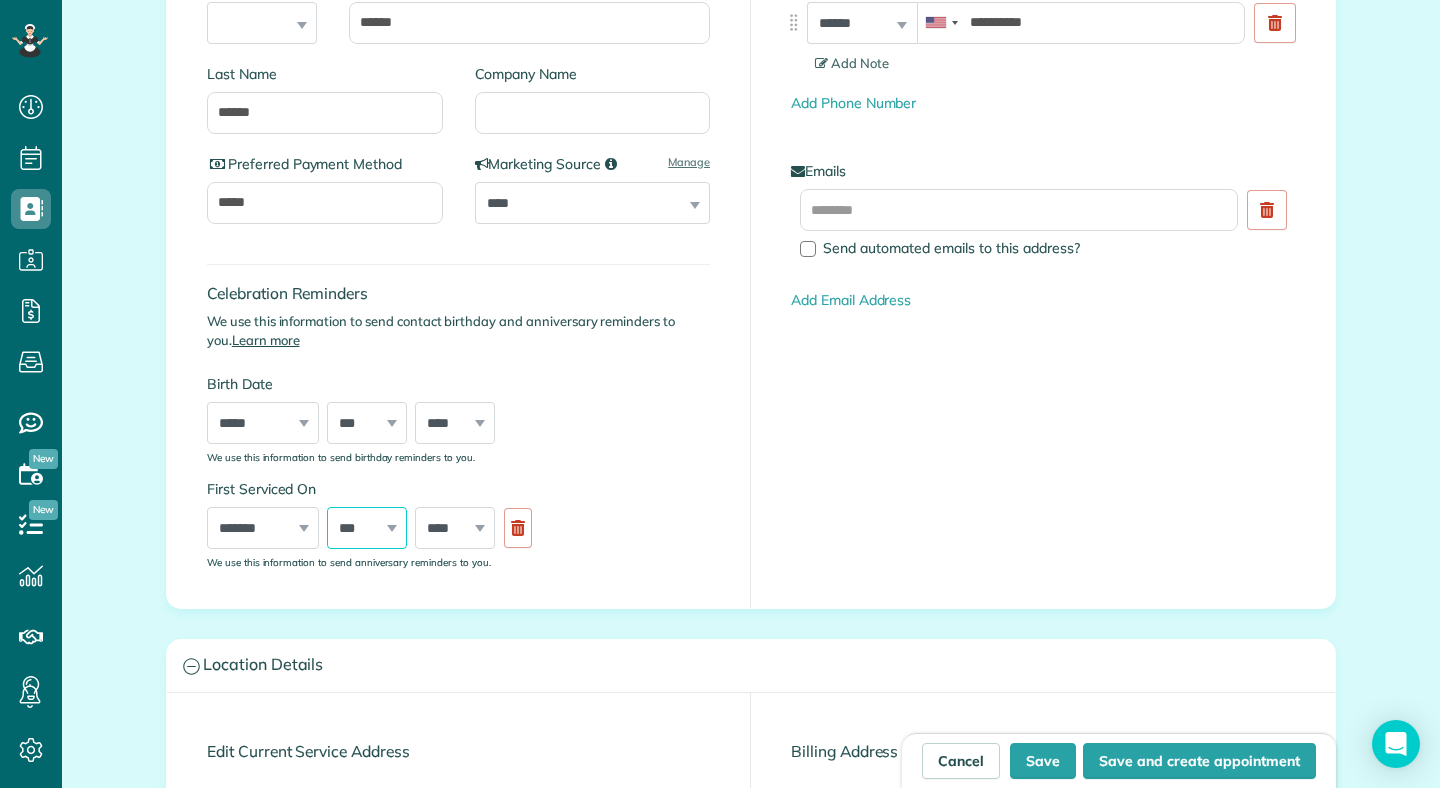select on "**" 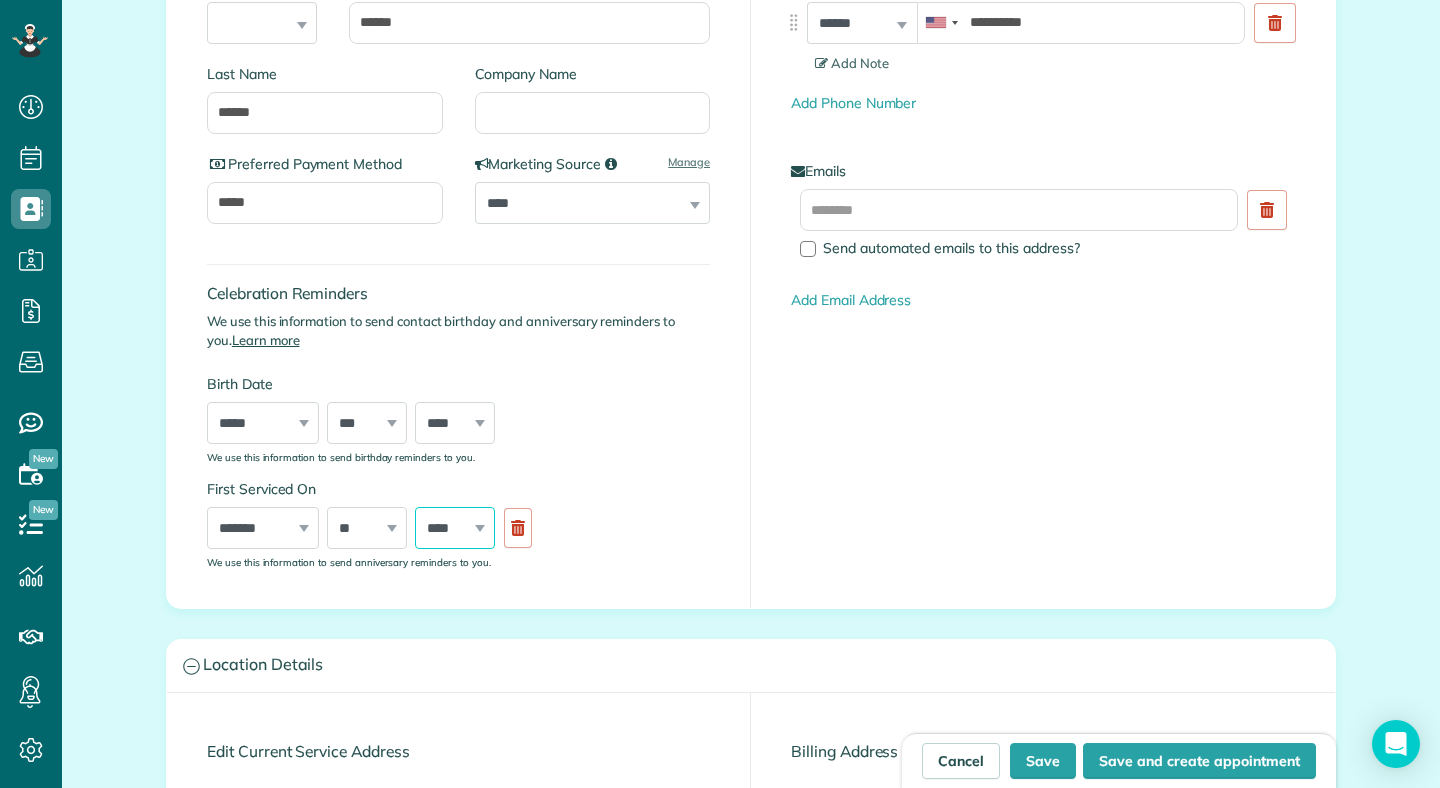 click on "****
****
****
****
****
****
****
****
****
****
****
****
****
****
****
****
****
****
****
****
****
****
****
****
****
****
****
****
****
****
****
****
****
****
****
****
****
****
****
****
****
****
****
****
****
****
****
****
****
****
****
****" at bounding box center (455, 528) 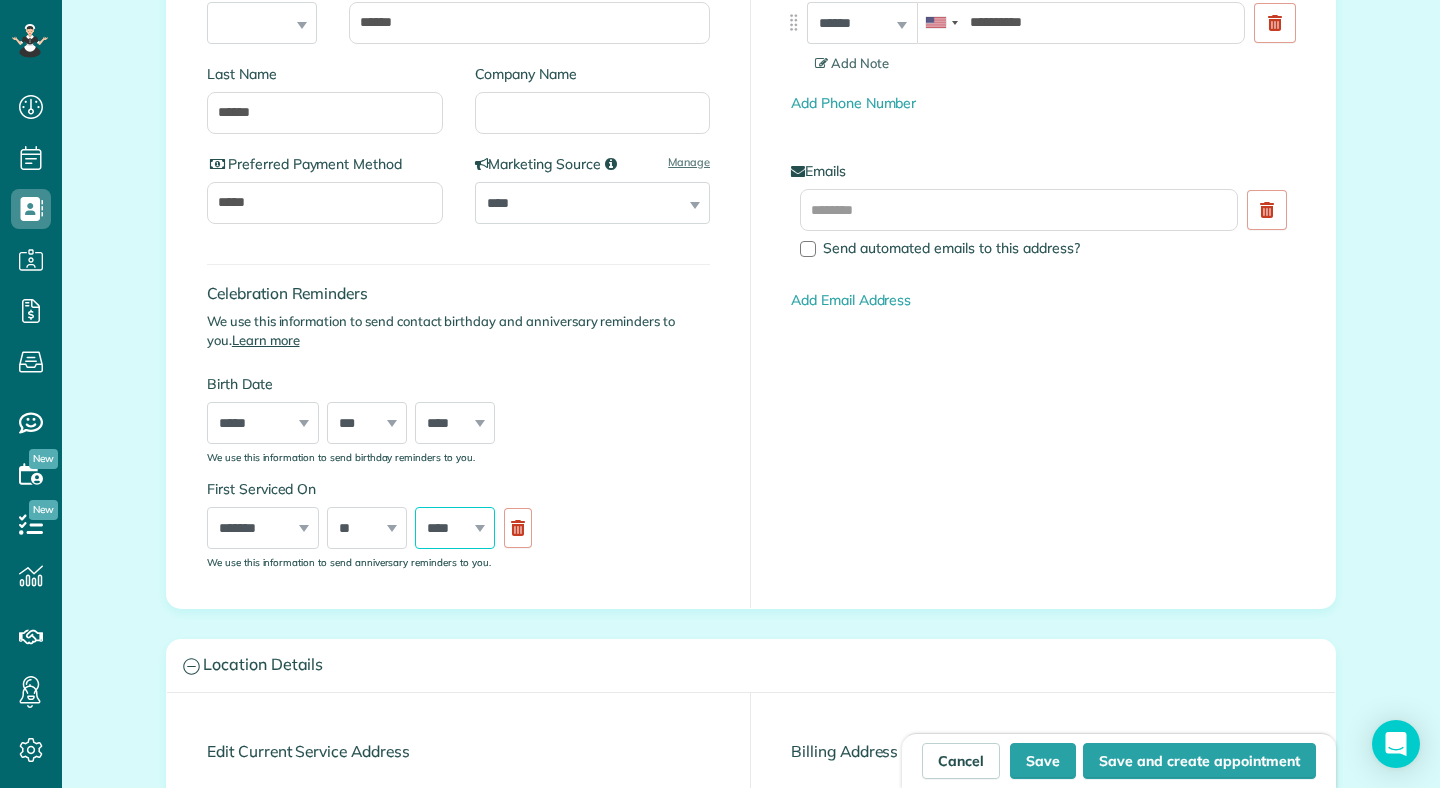 select on "****" 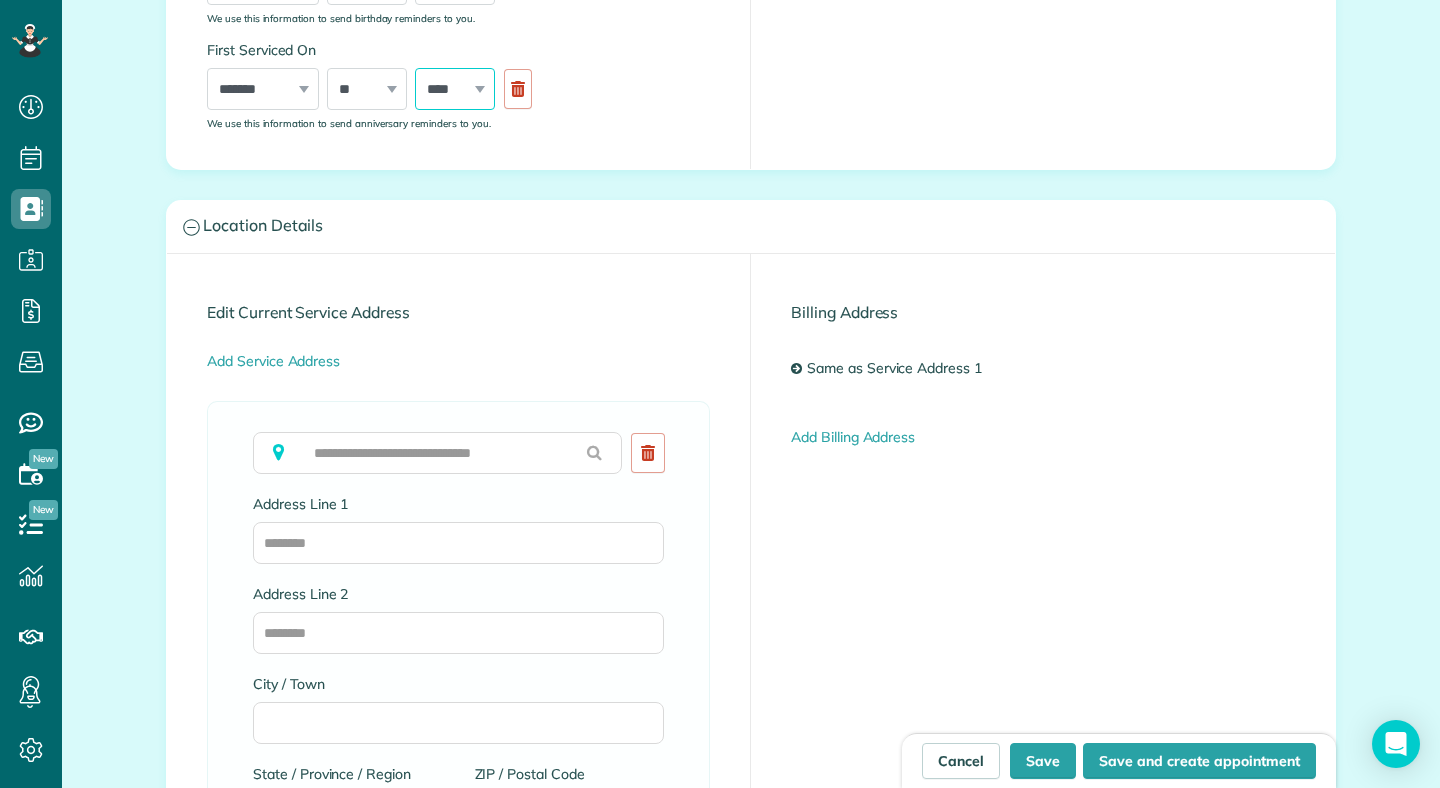 scroll, scrollTop: 786, scrollLeft: 0, axis: vertical 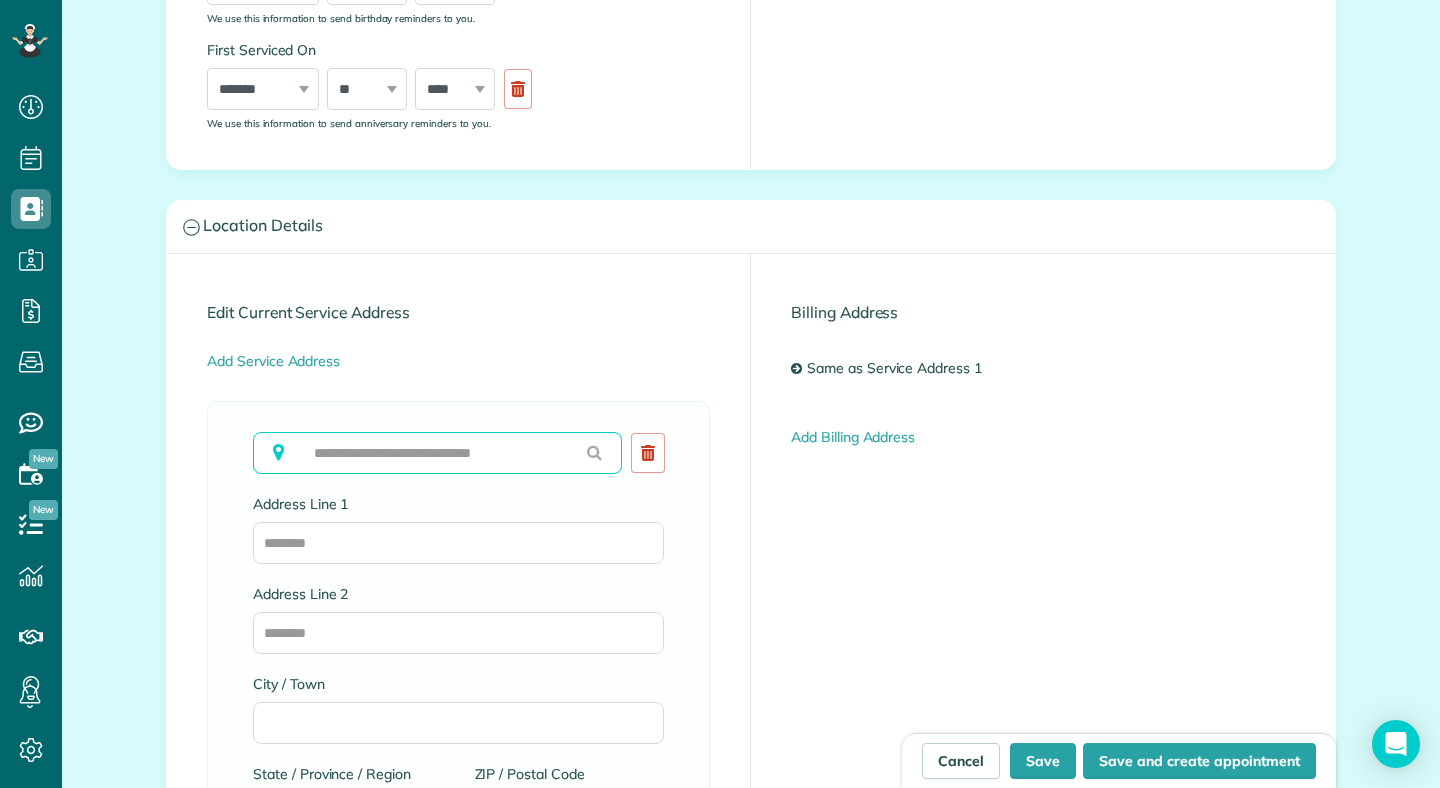 click at bounding box center (437, 453) 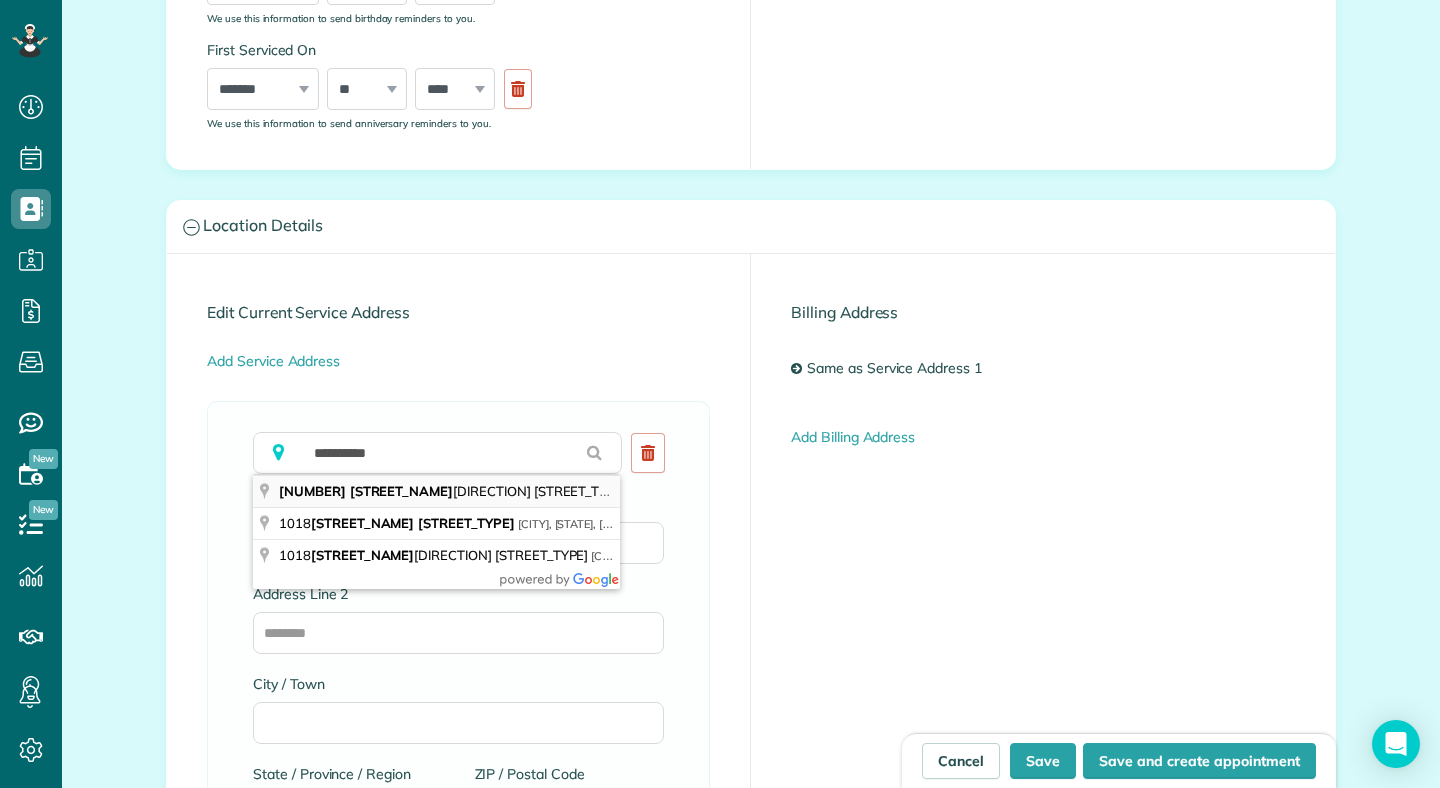 type on "**********" 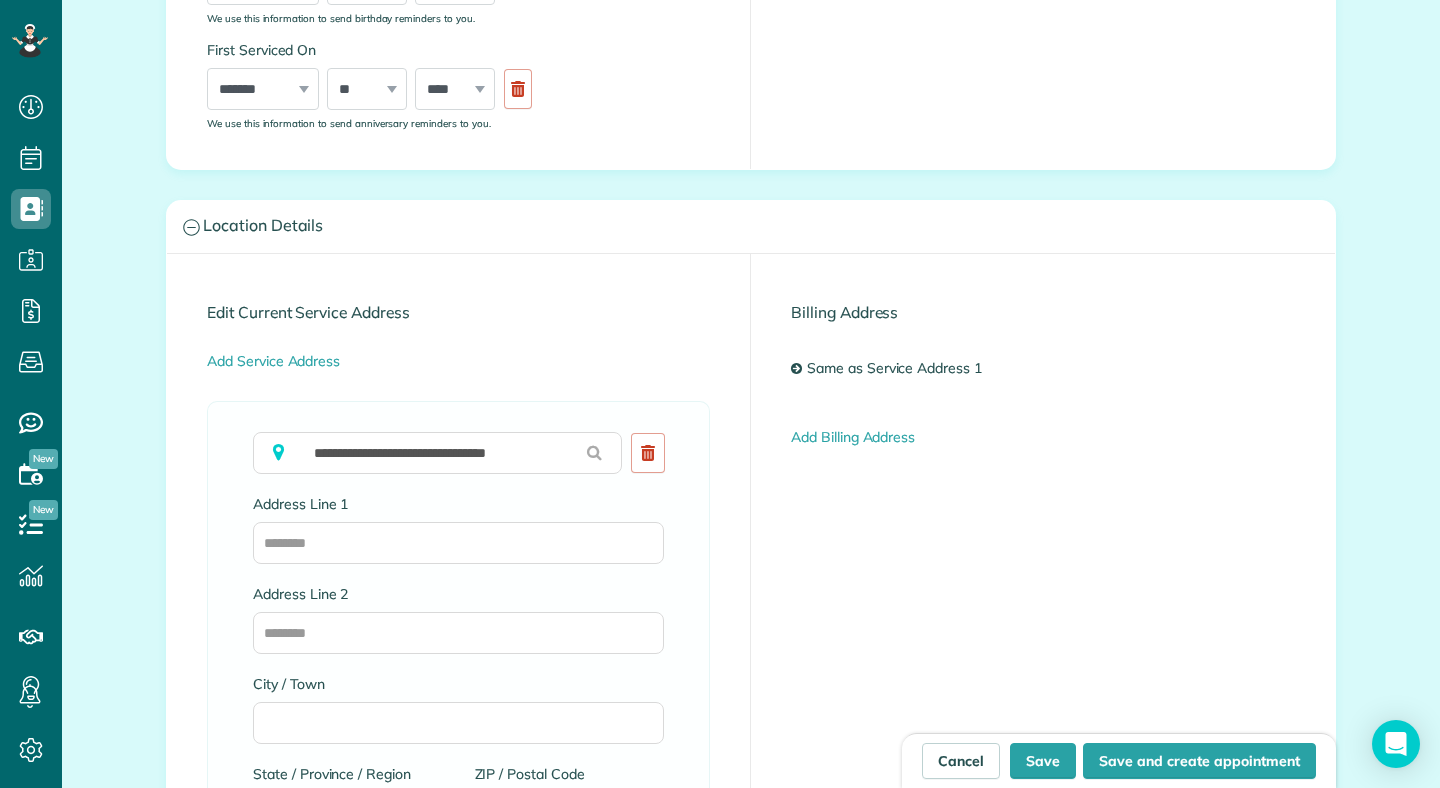 type on "**********" 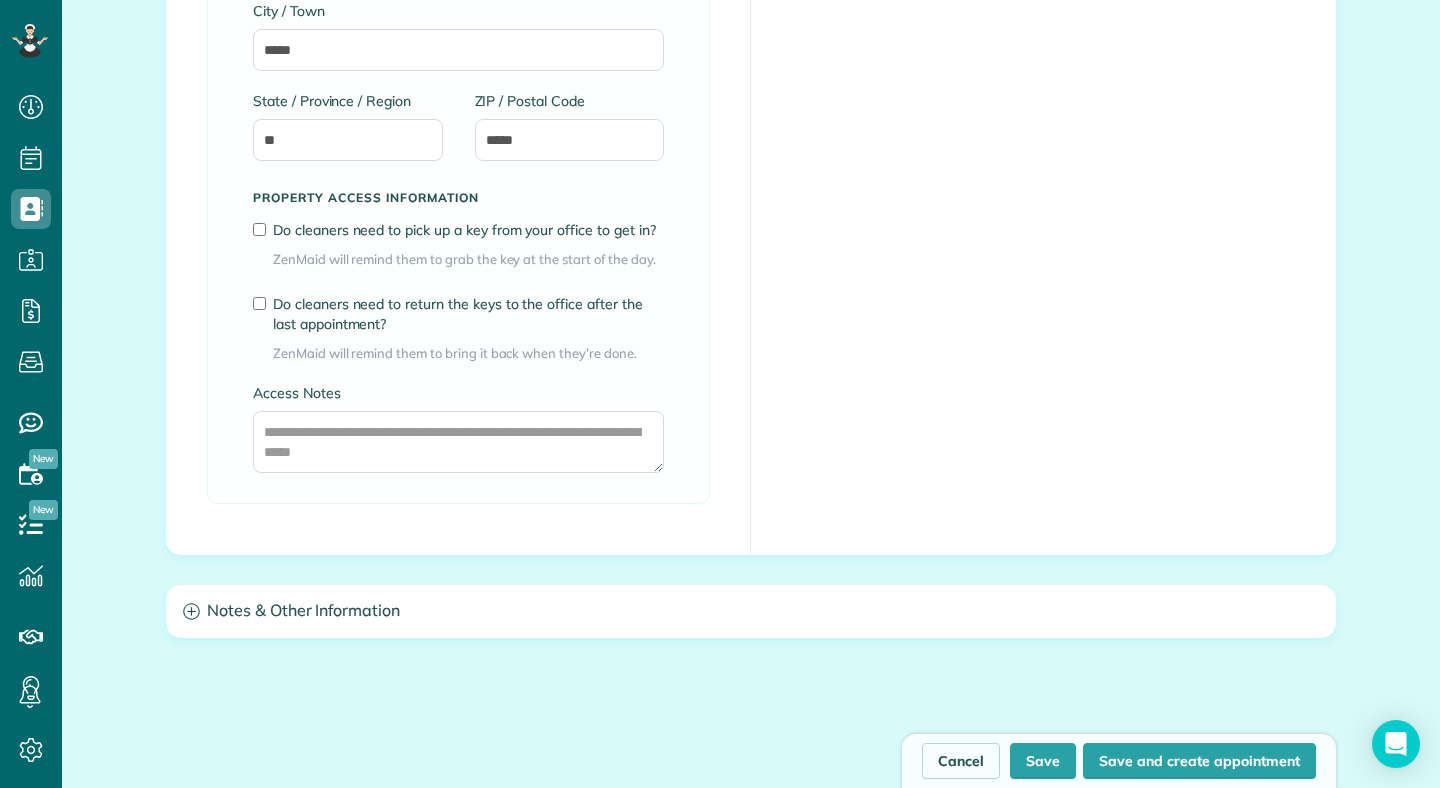 scroll, scrollTop: 1458, scrollLeft: 0, axis: vertical 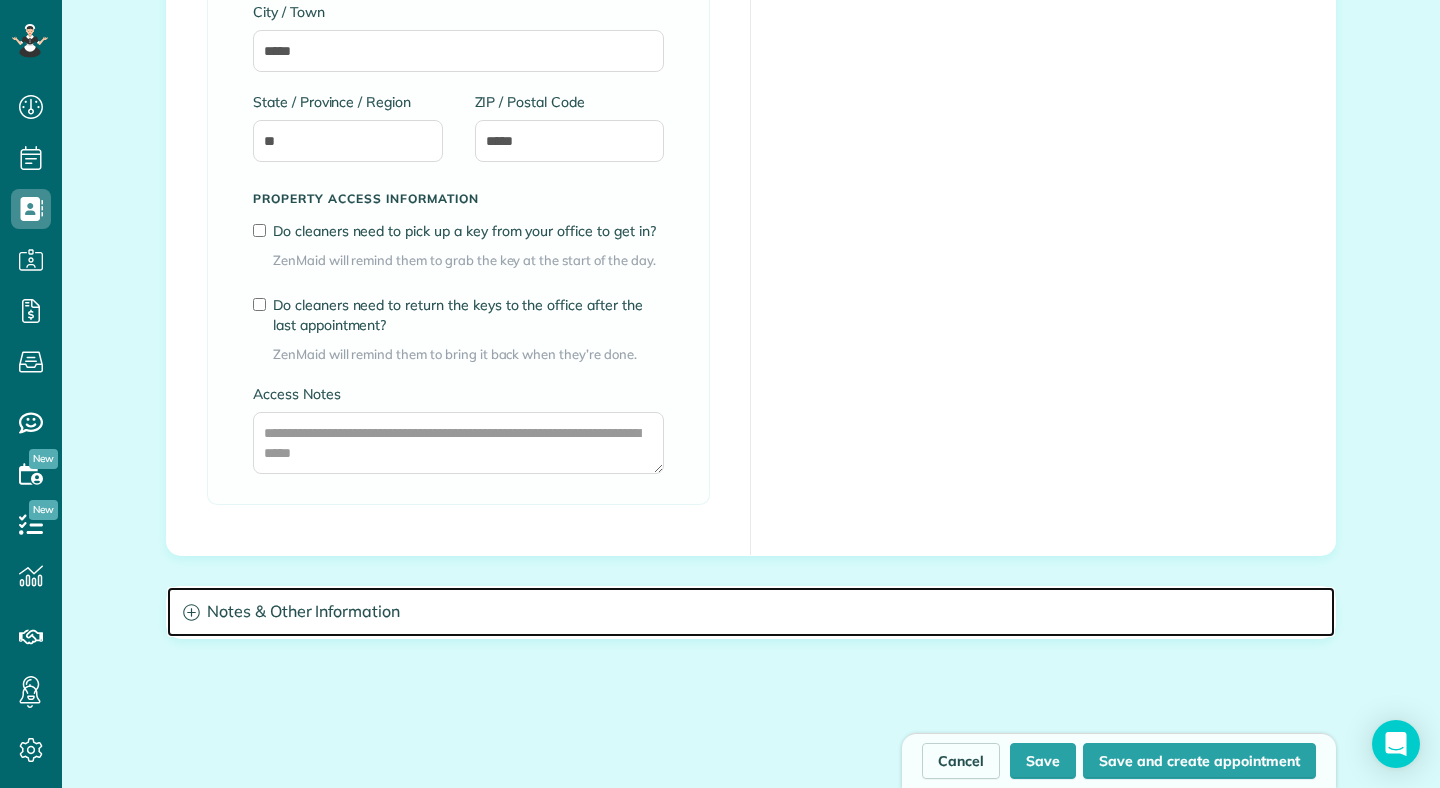 click on "Notes & Other Information" at bounding box center [751, 612] 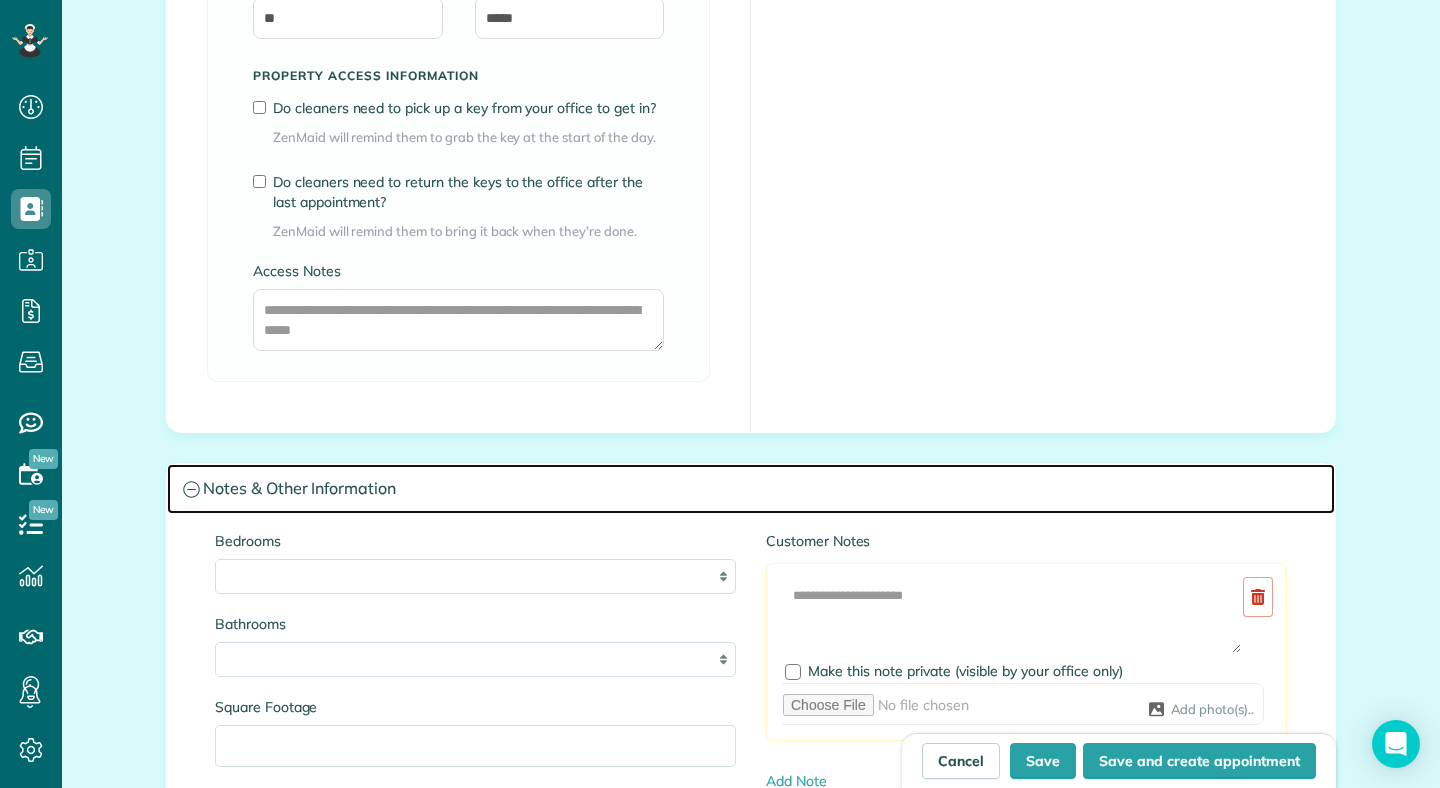 scroll, scrollTop: 1736, scrollLeft: 0, axis: vertical 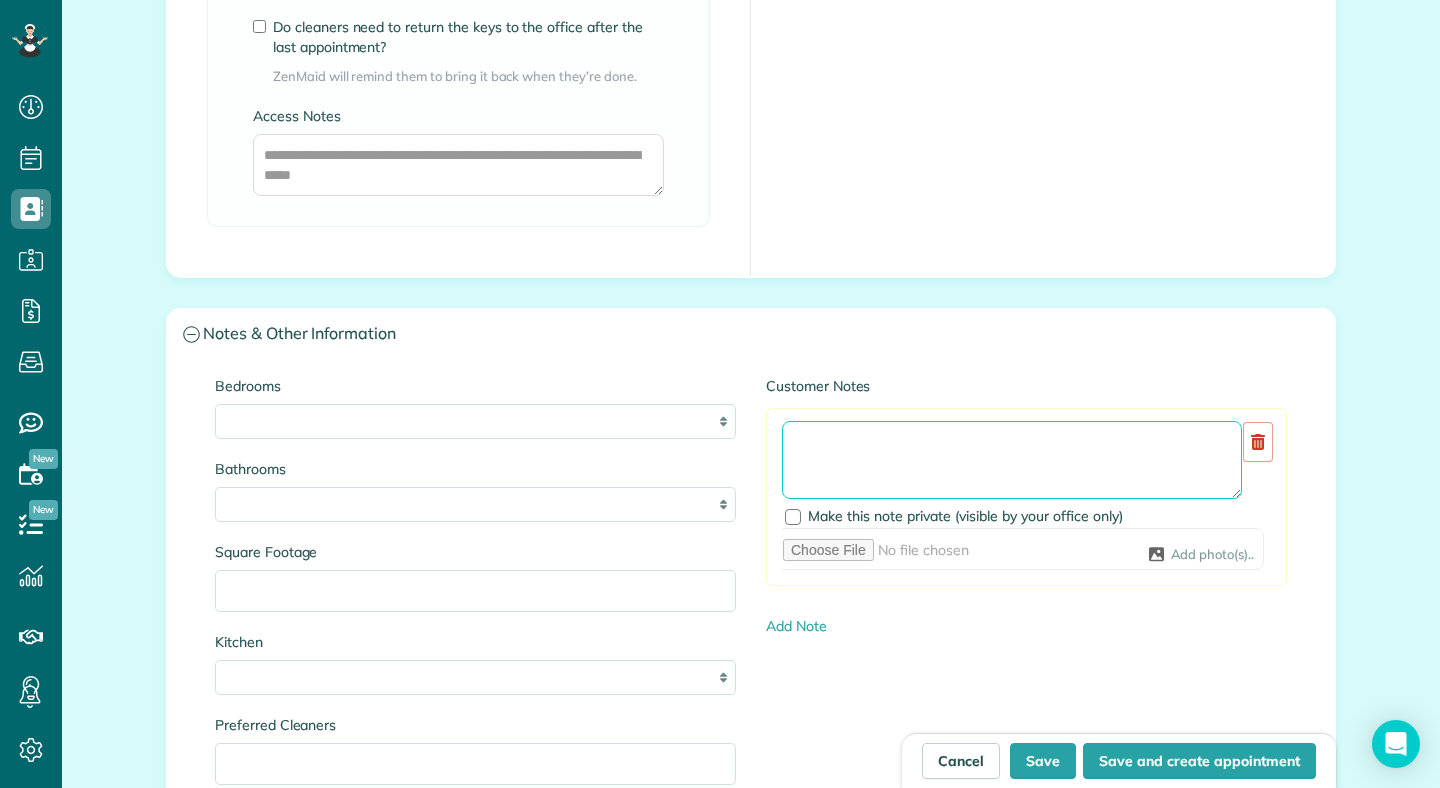 click at bounding box center (1012, 460) 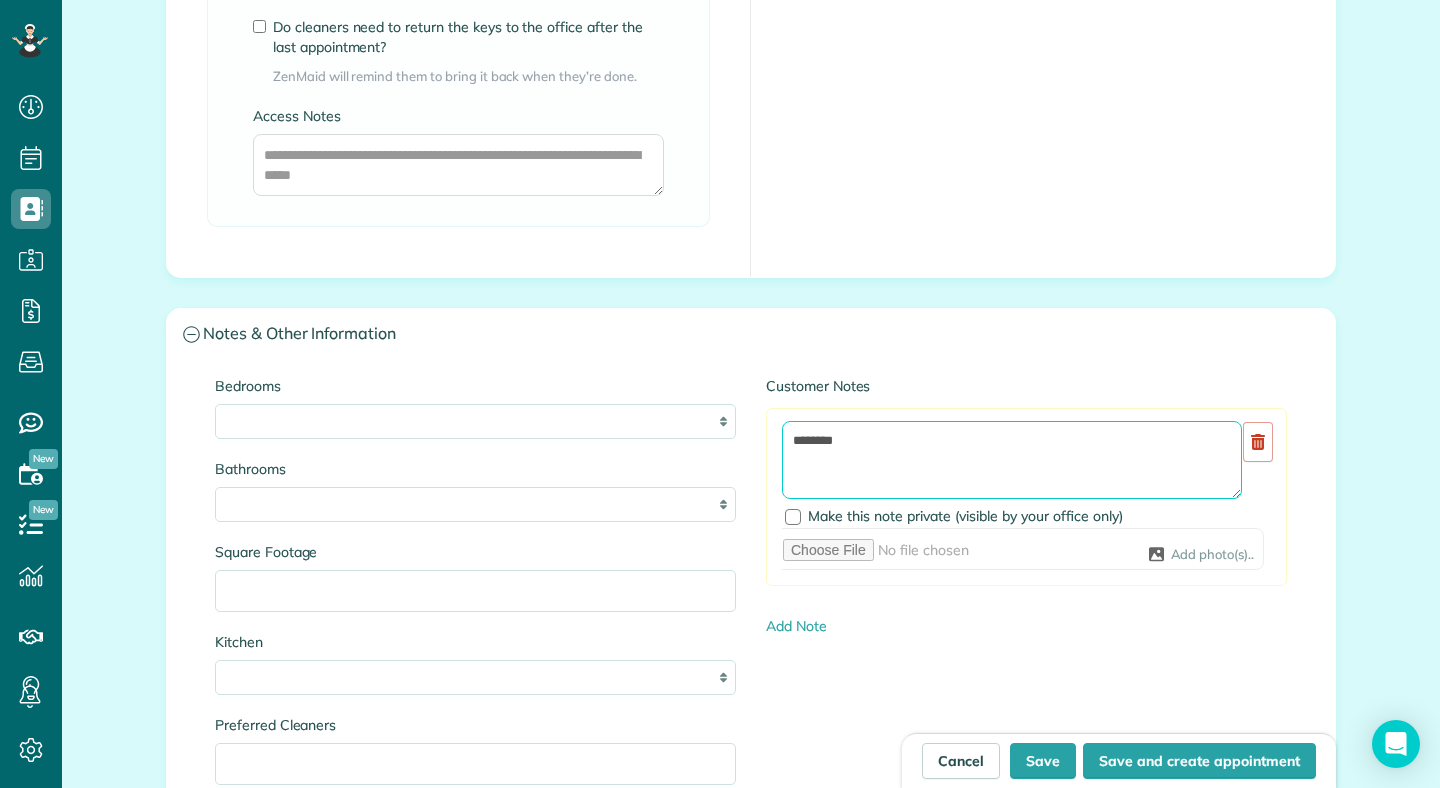 type on "********" 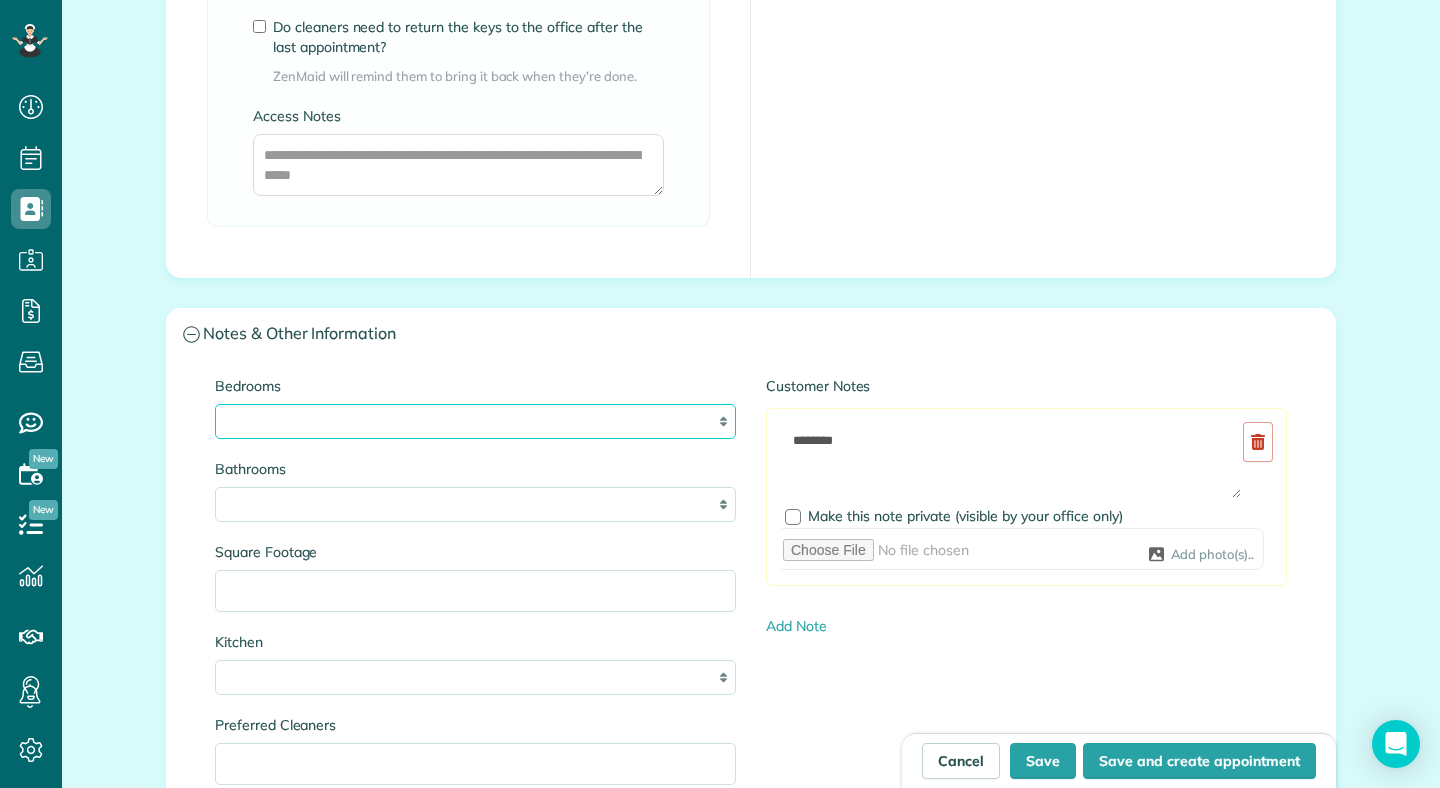 click on "*
*
*
*
**" at bounding box center [475, 421] 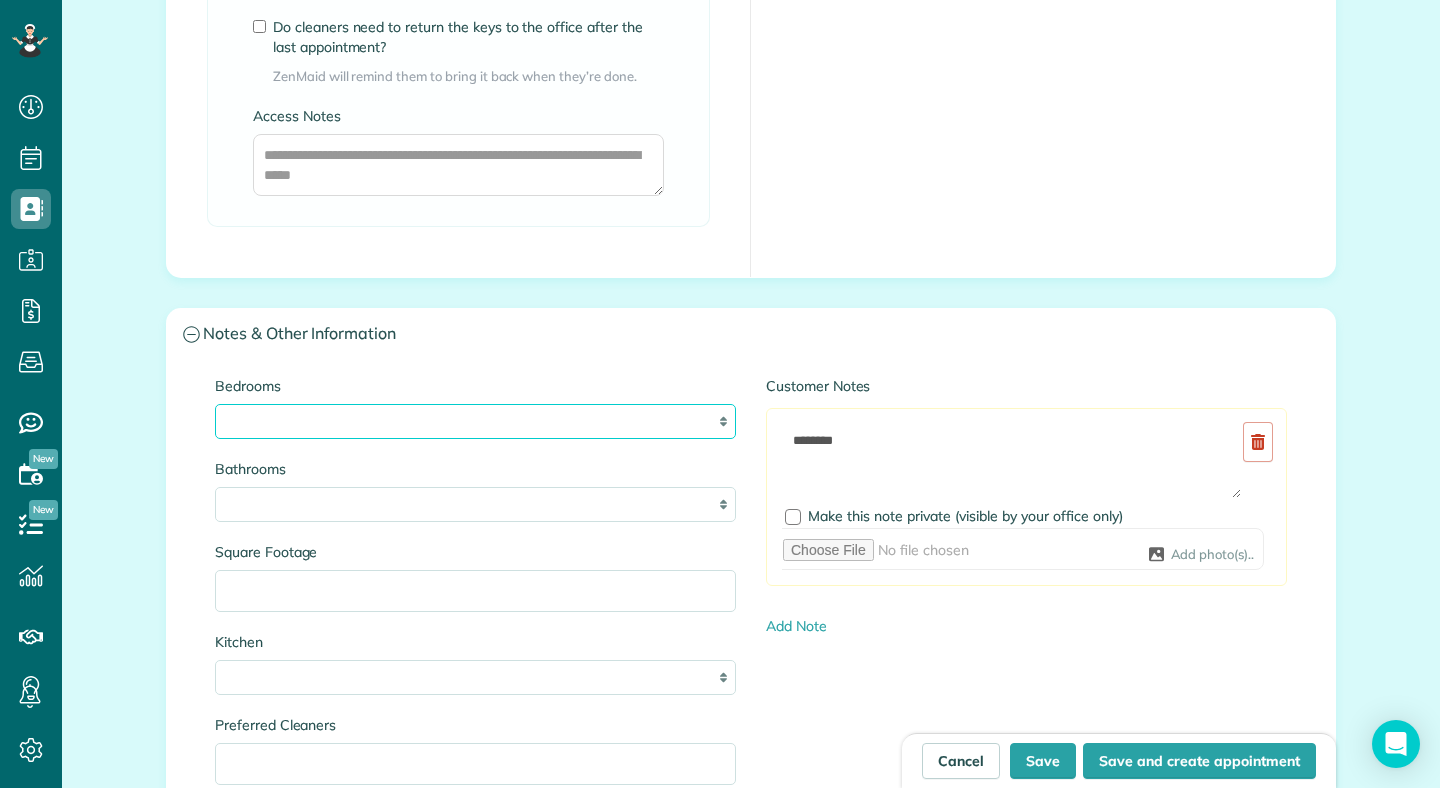 select on "*" 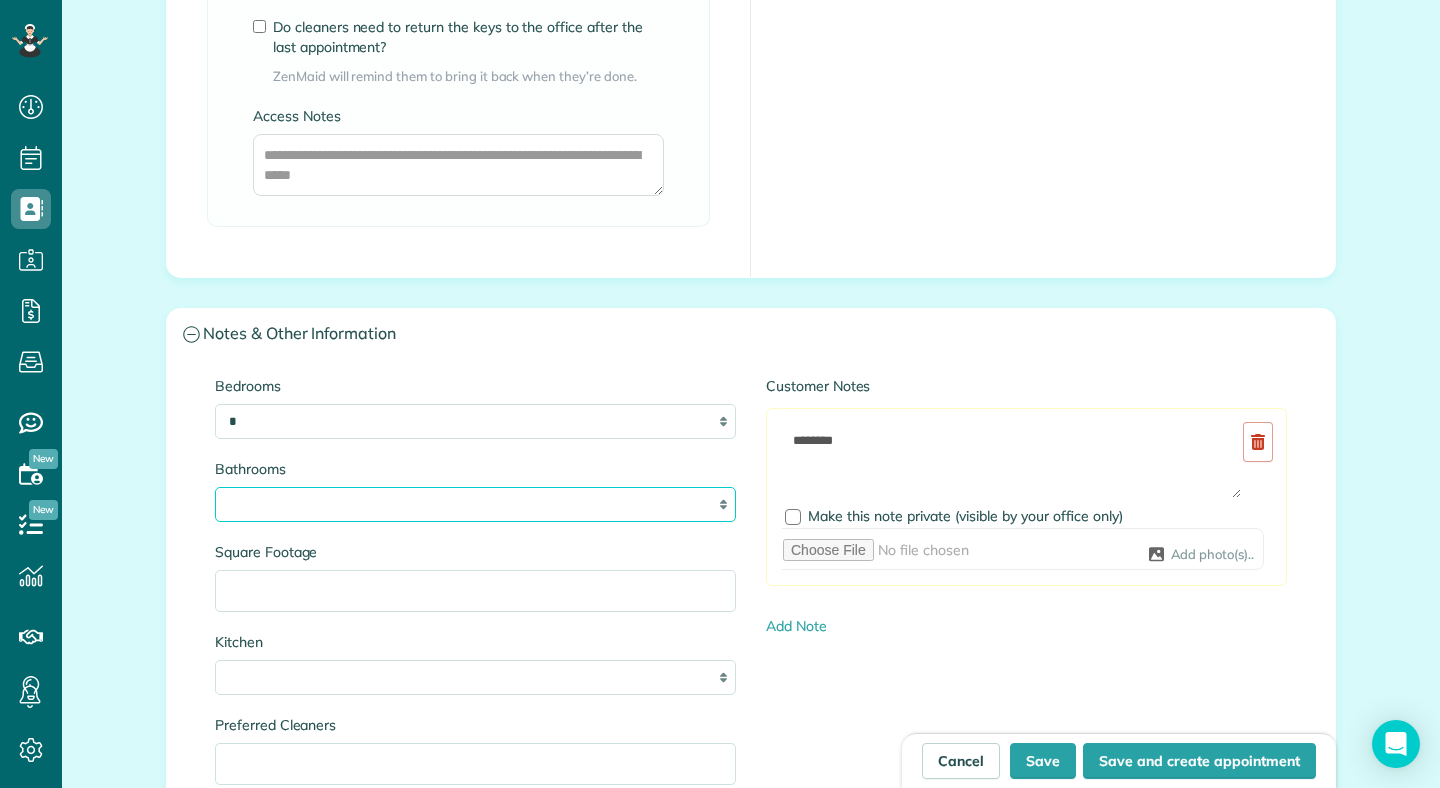 click on "*
***
*
***
*
***
*
***
**" at bounding box center (475, 504) 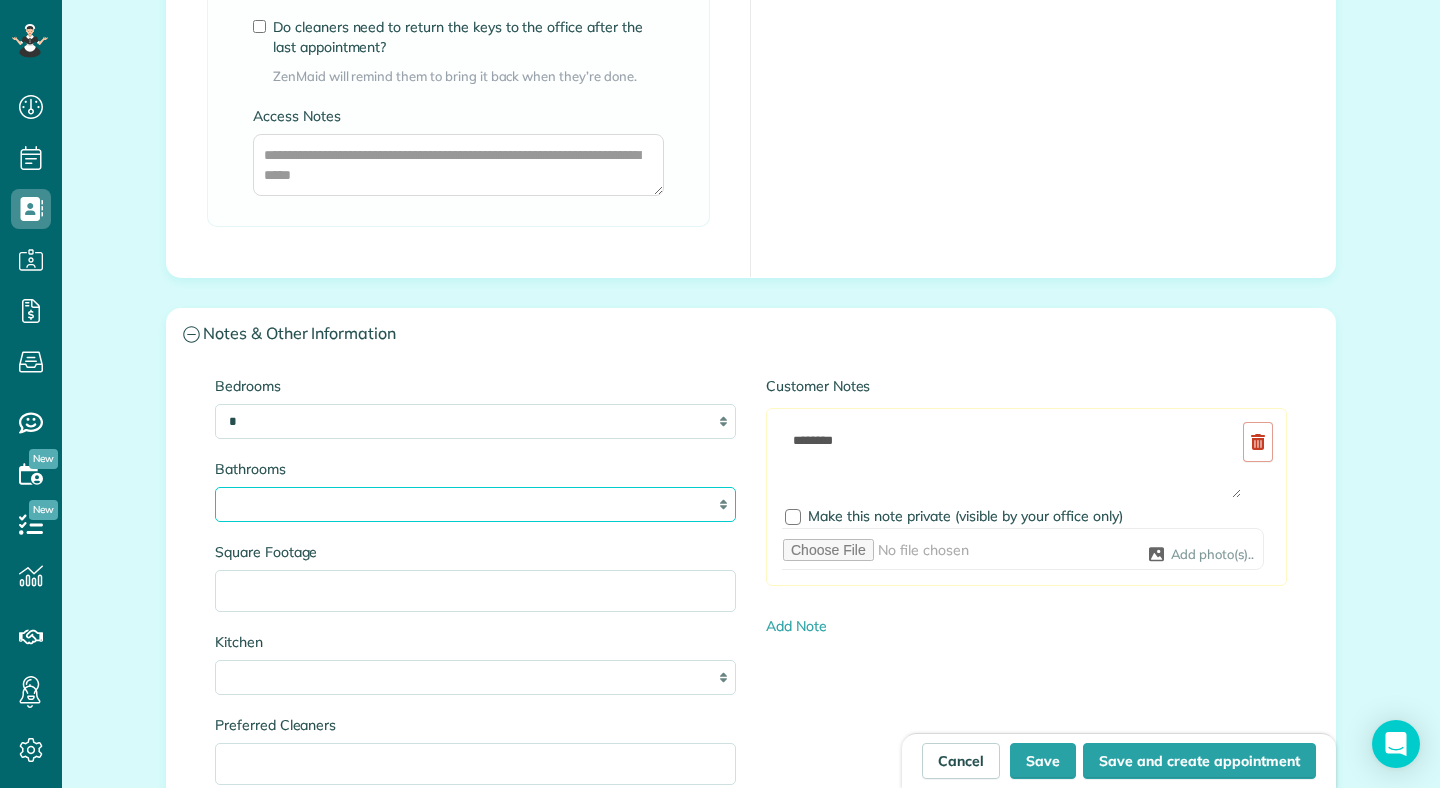 select on "*" 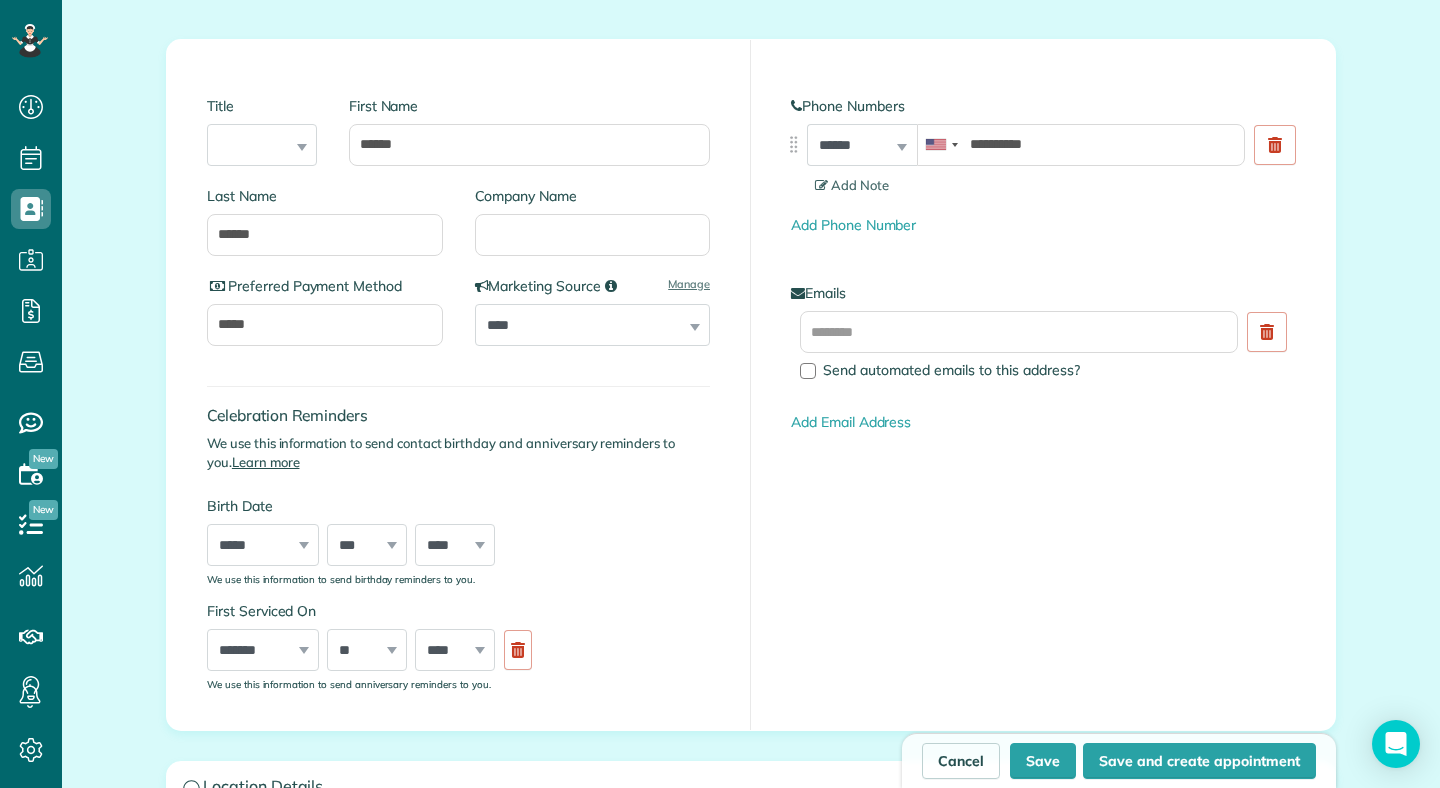 scroll, scrollTop: 111, scrollLeft: 0, axis: vertical 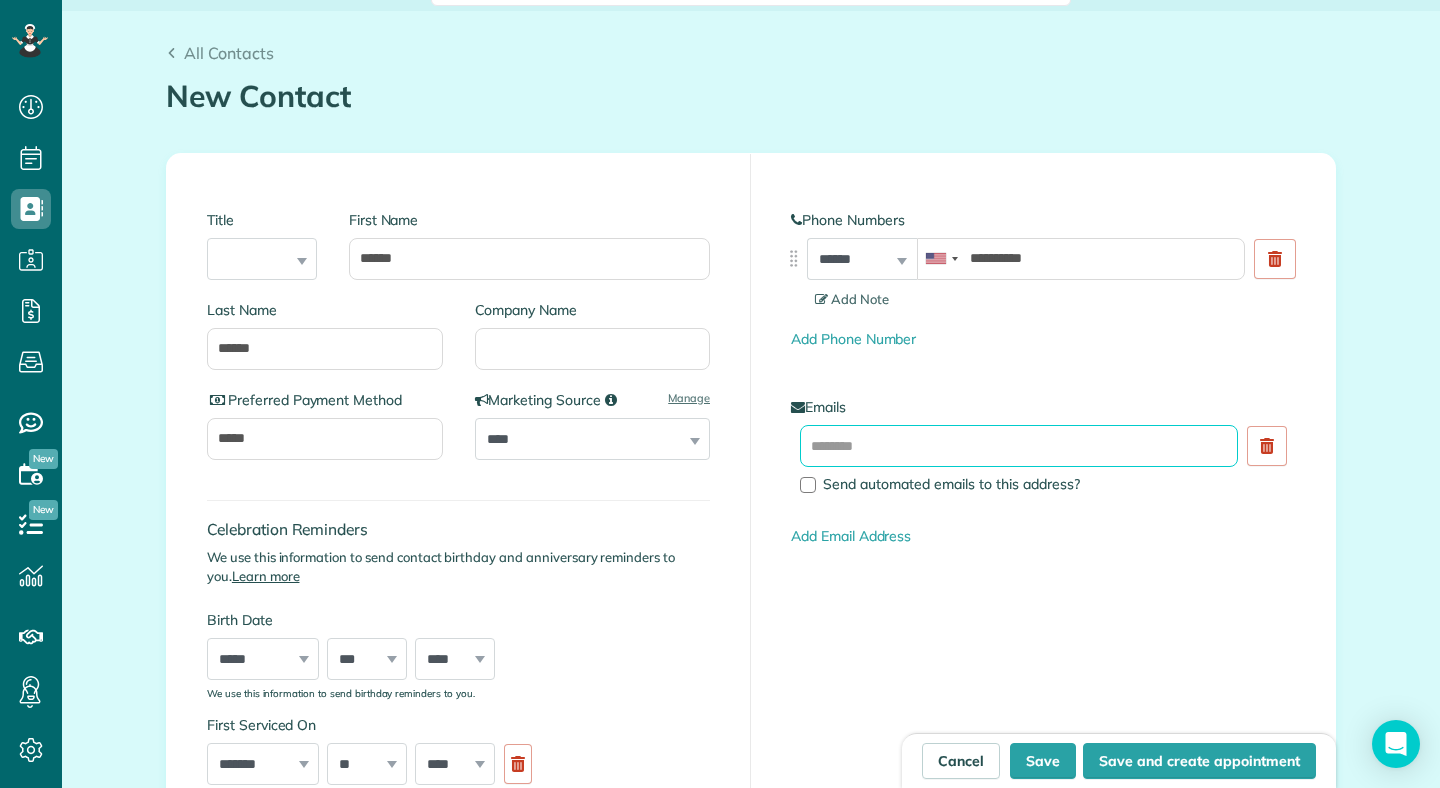 click at bounding box center (1019, 446) 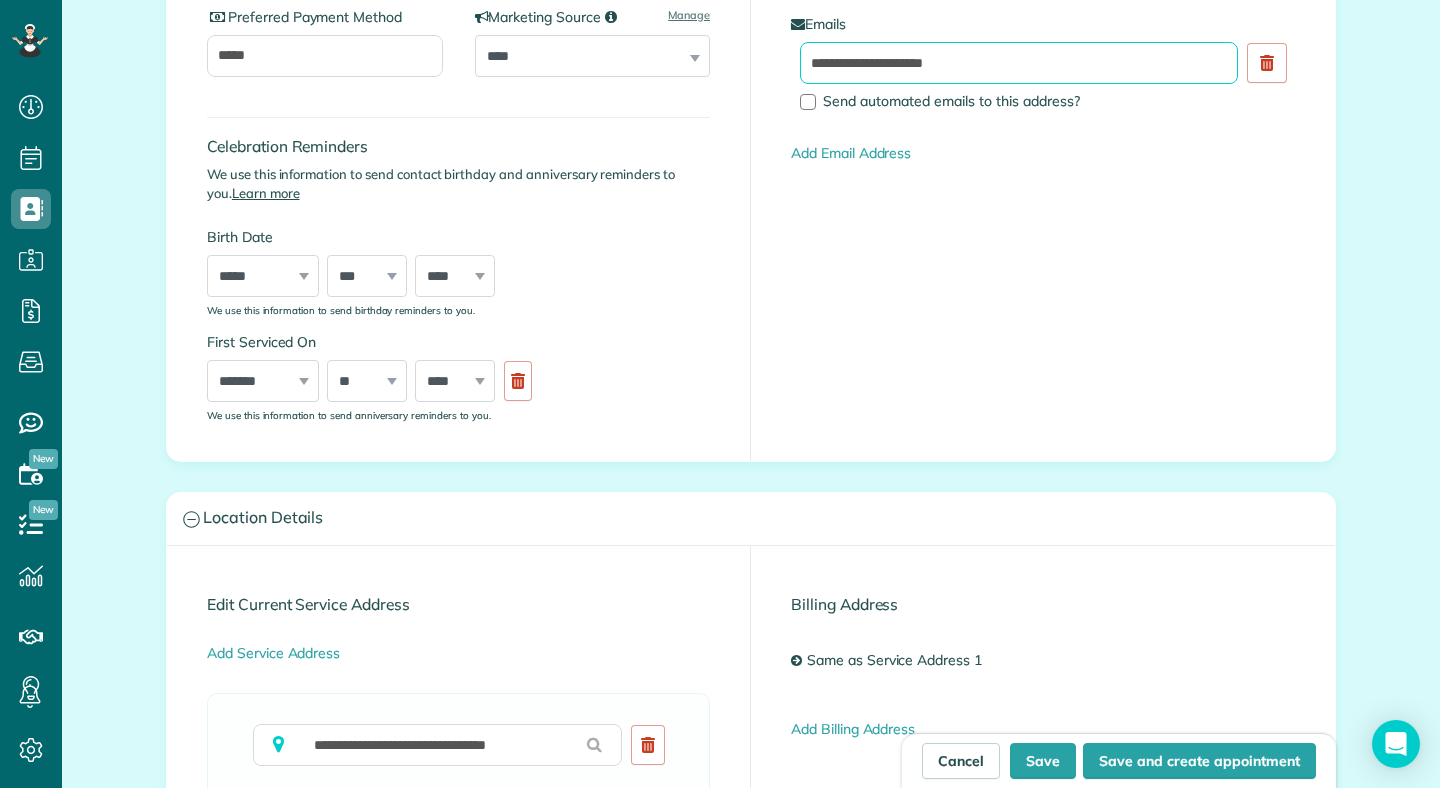 scroll, scrollTop: 686, scrollLeft: 0, axis: vertical 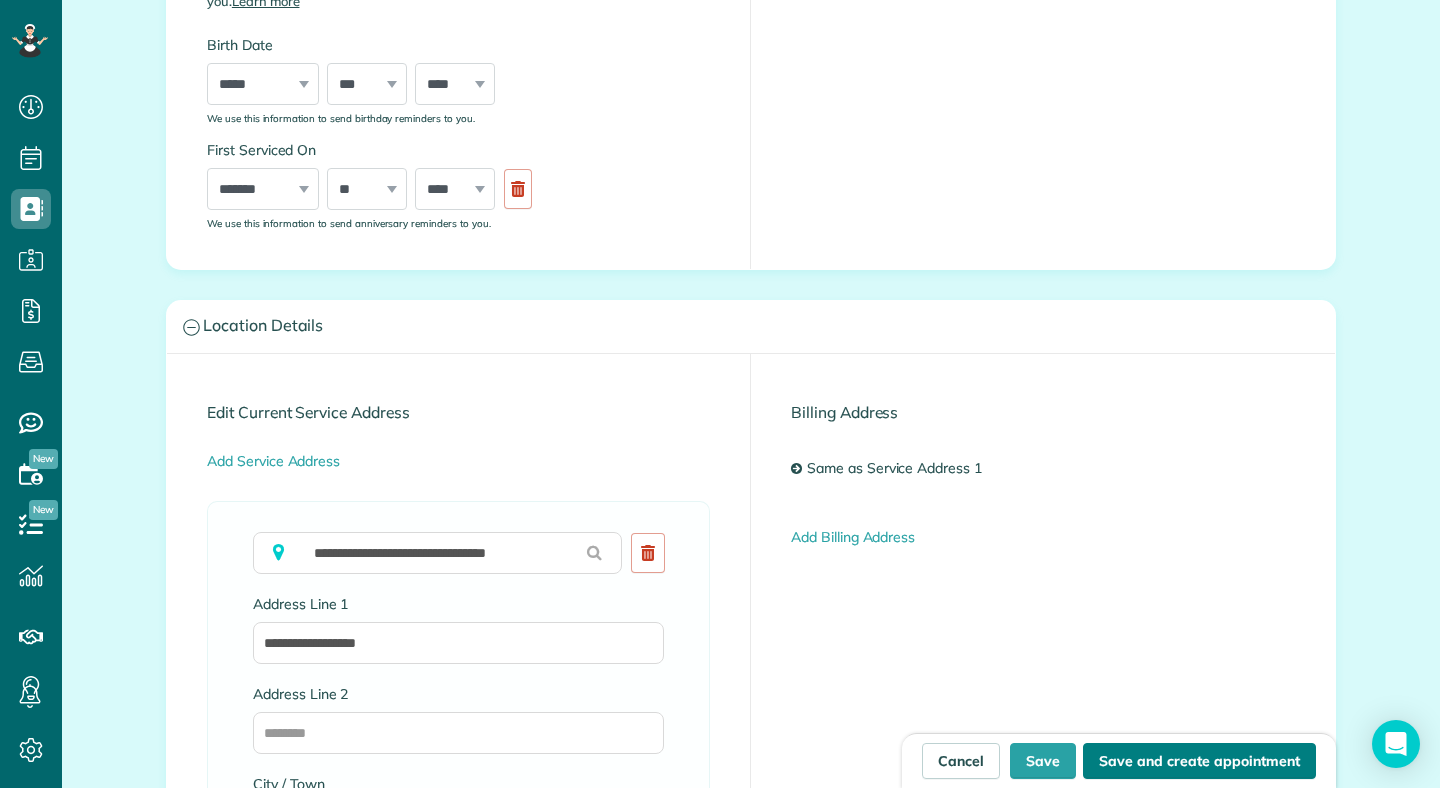 type on "**********" 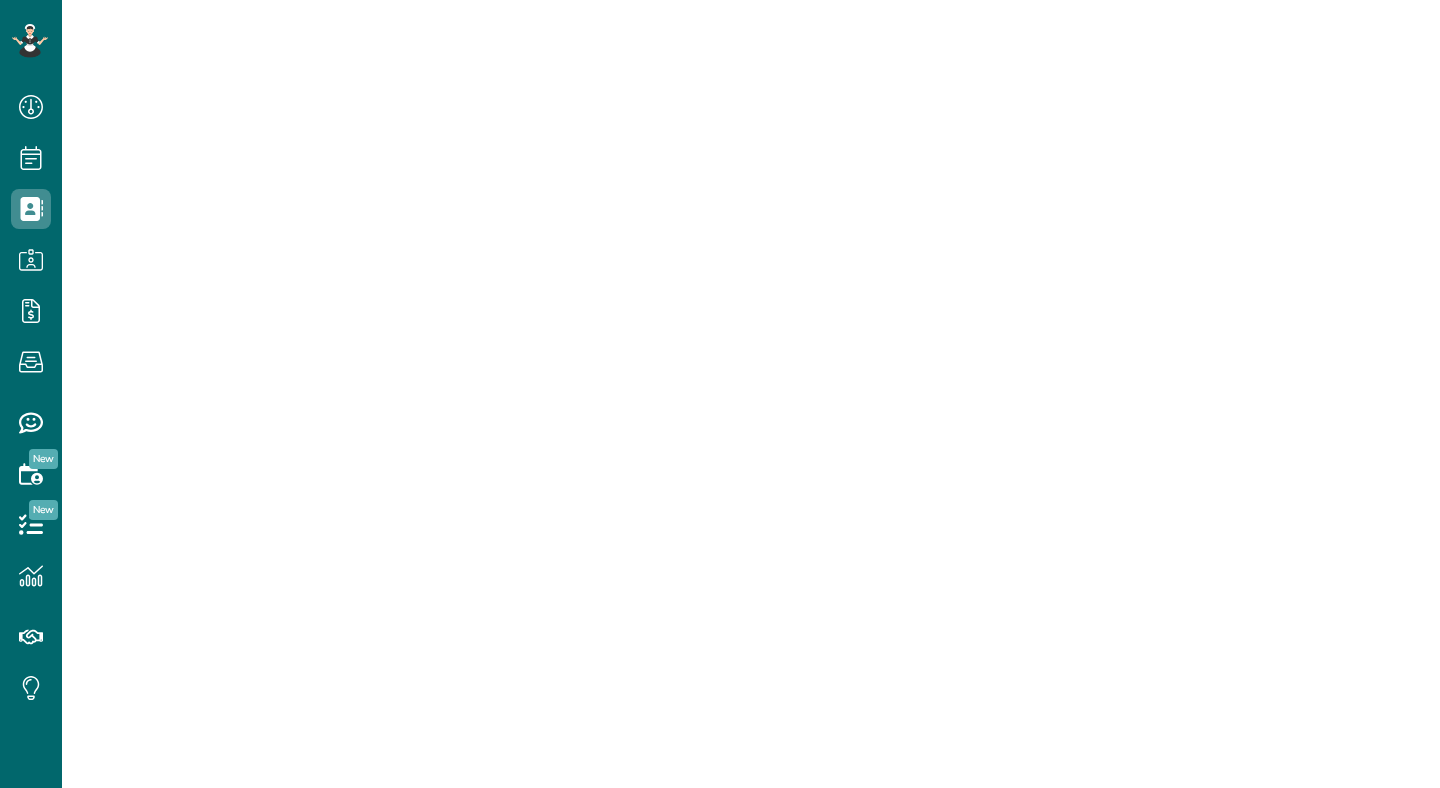 scroll, scrollTop: 0, scrollLeft: 0, axis: both 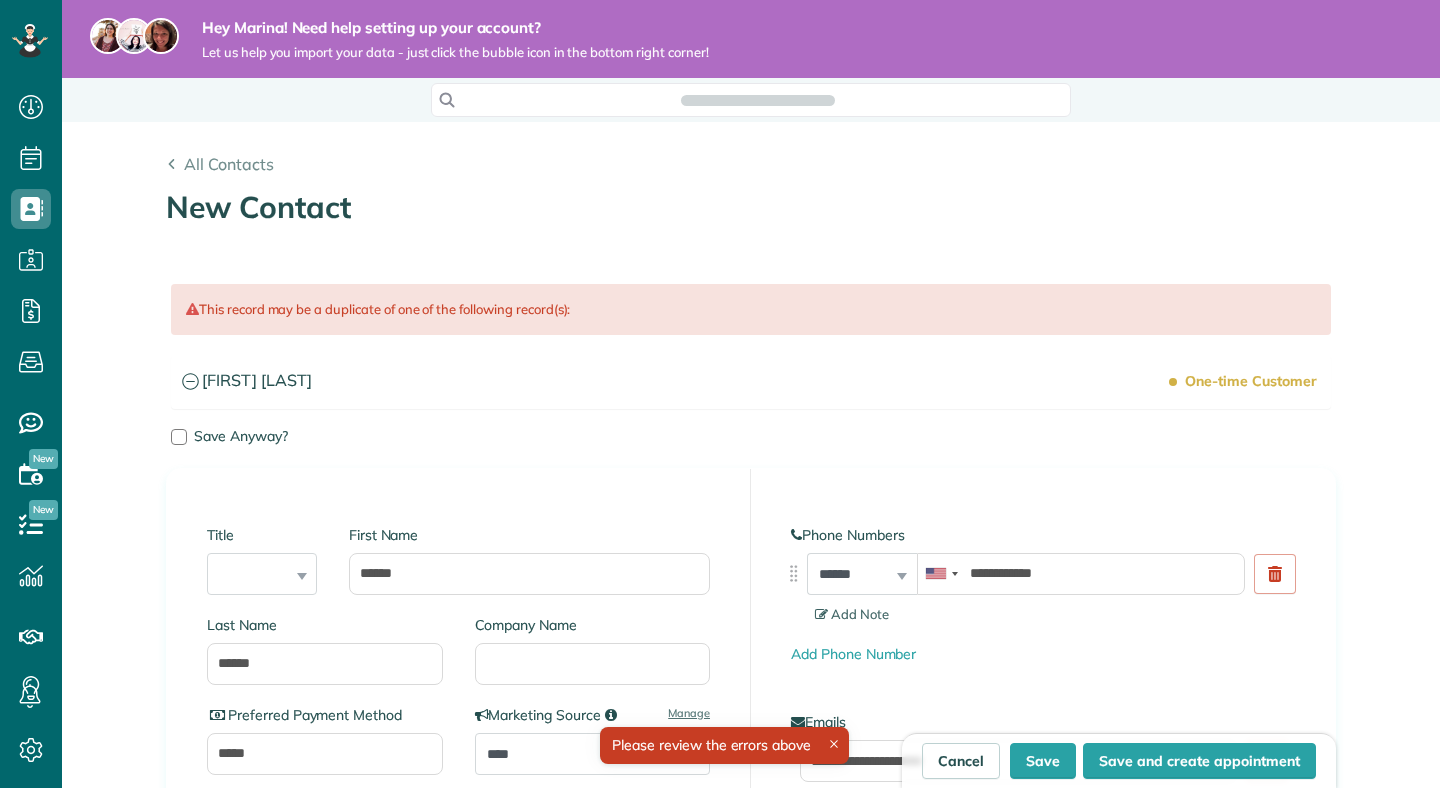 type on "**********" 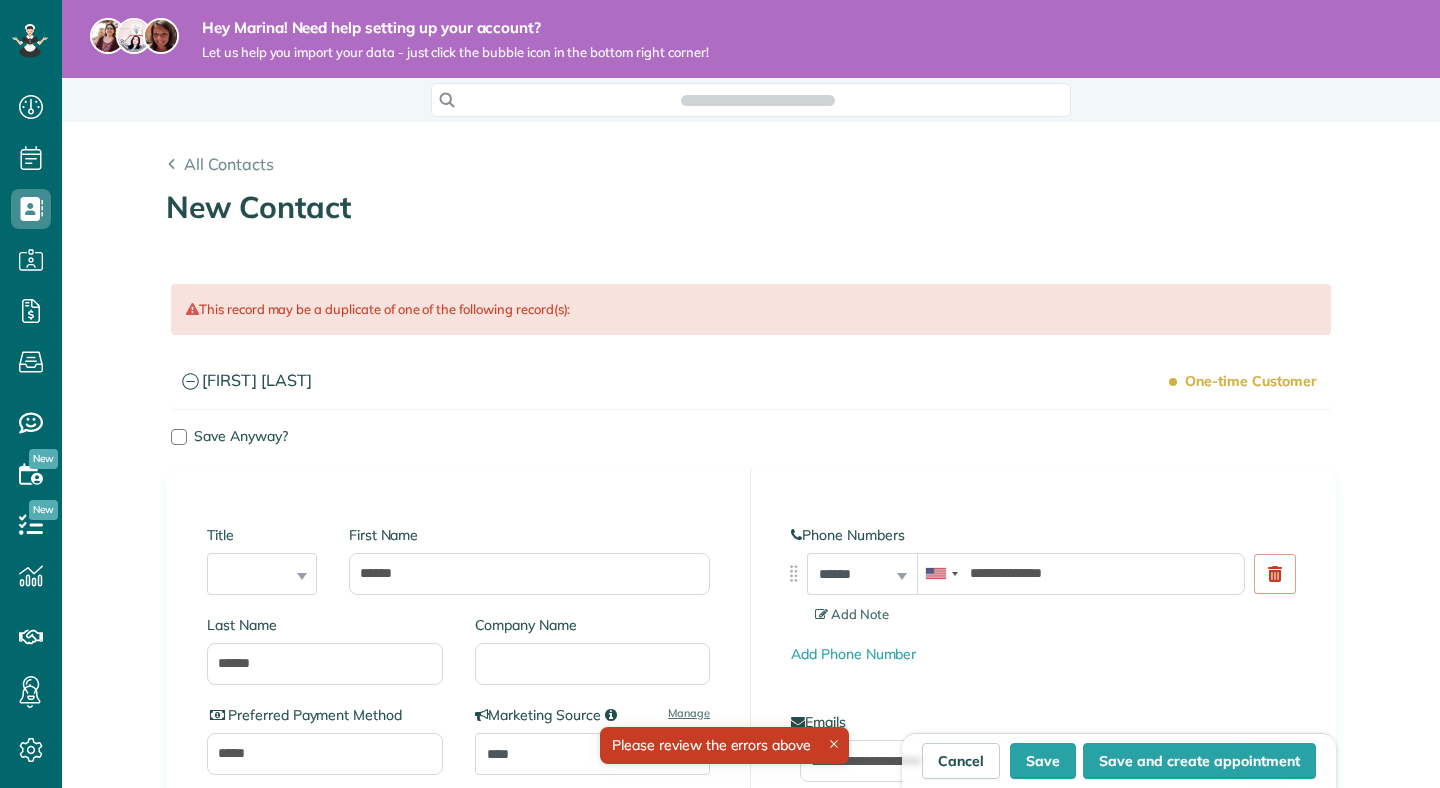 scroll, scrollTop: 788, scrollLeft: 62, axis: both 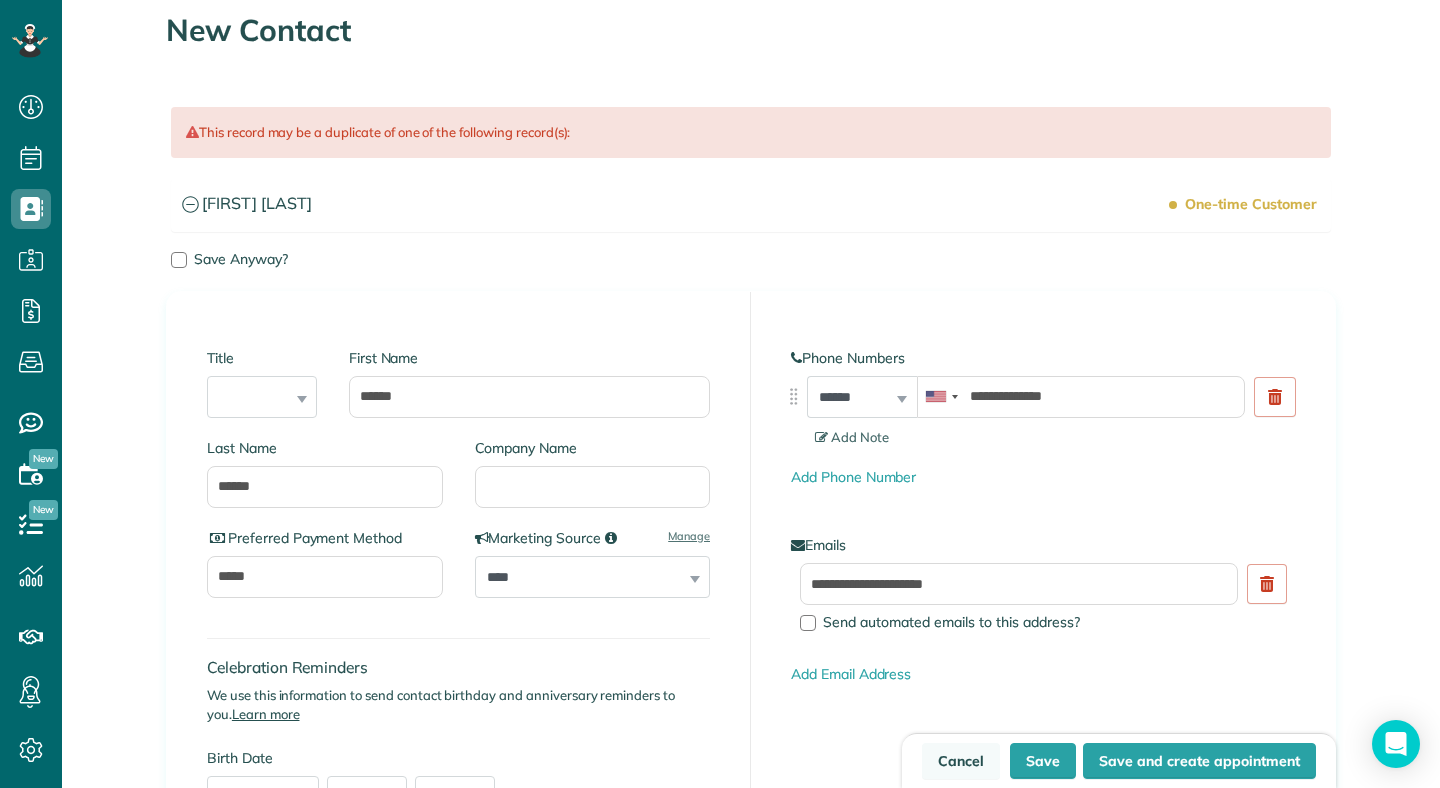 click on "Cancel" at bounding box center [961, 761] 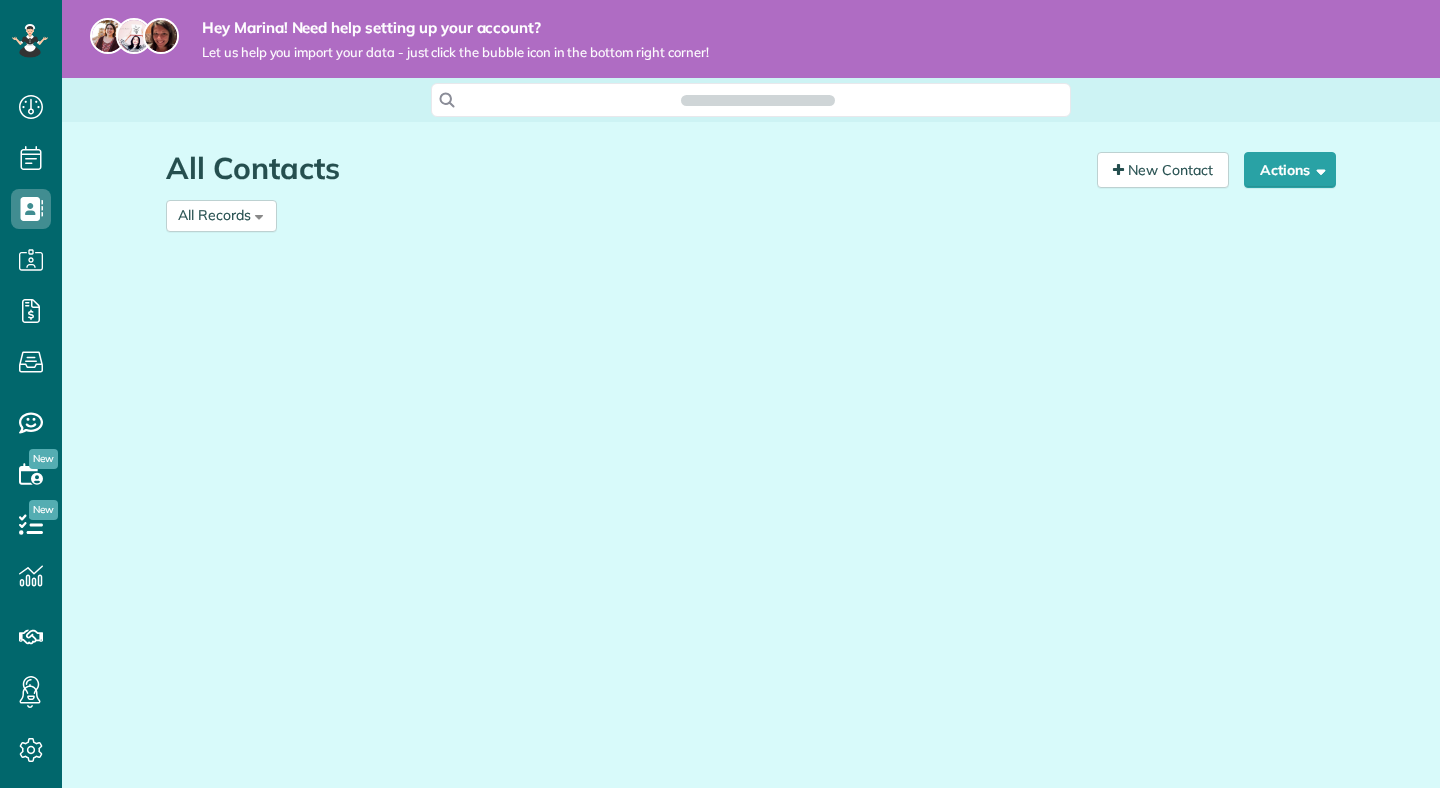 scroll, scrollTop: 0, scrollLeft: 0, axis: both 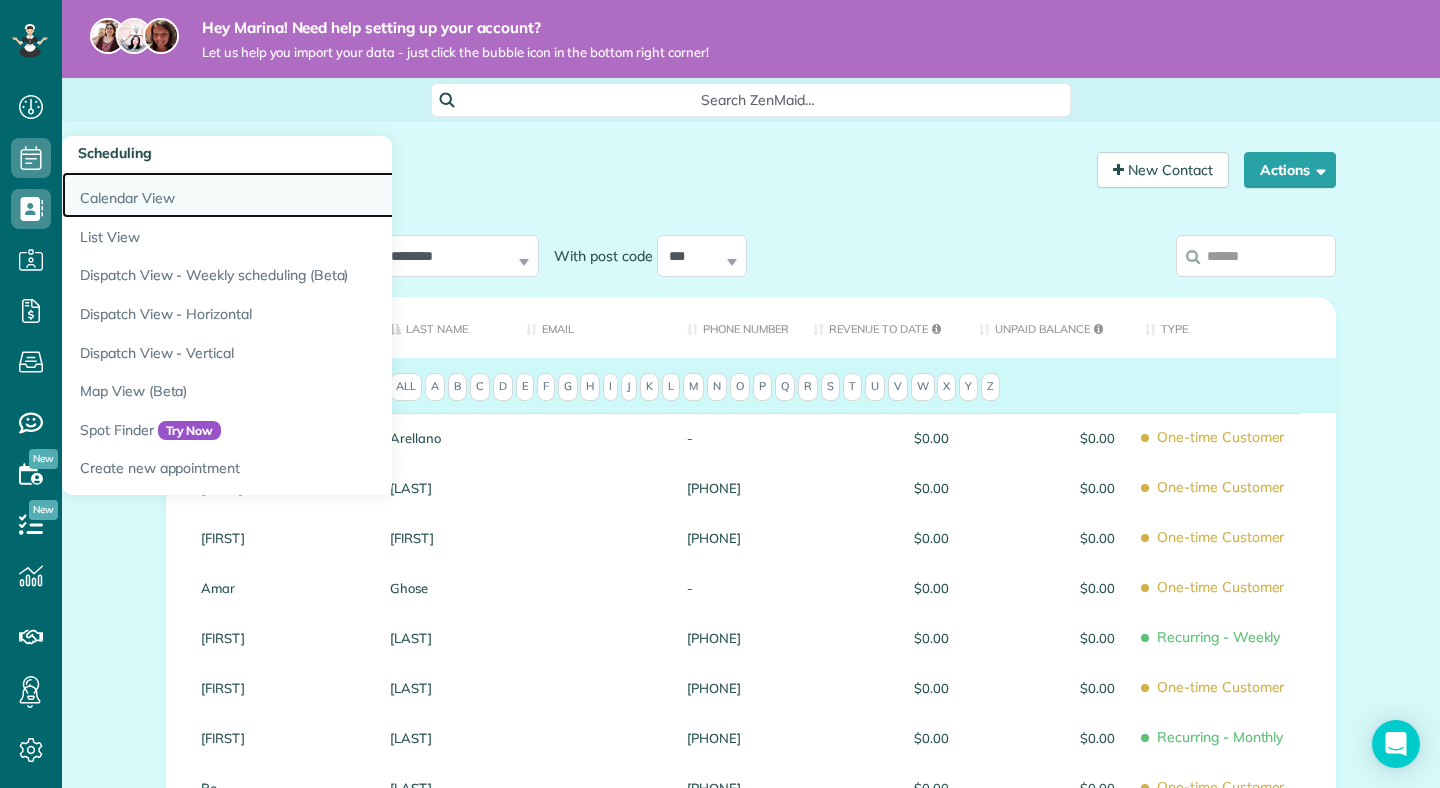 click on "Calendar View" at bounding box center [312, 195] 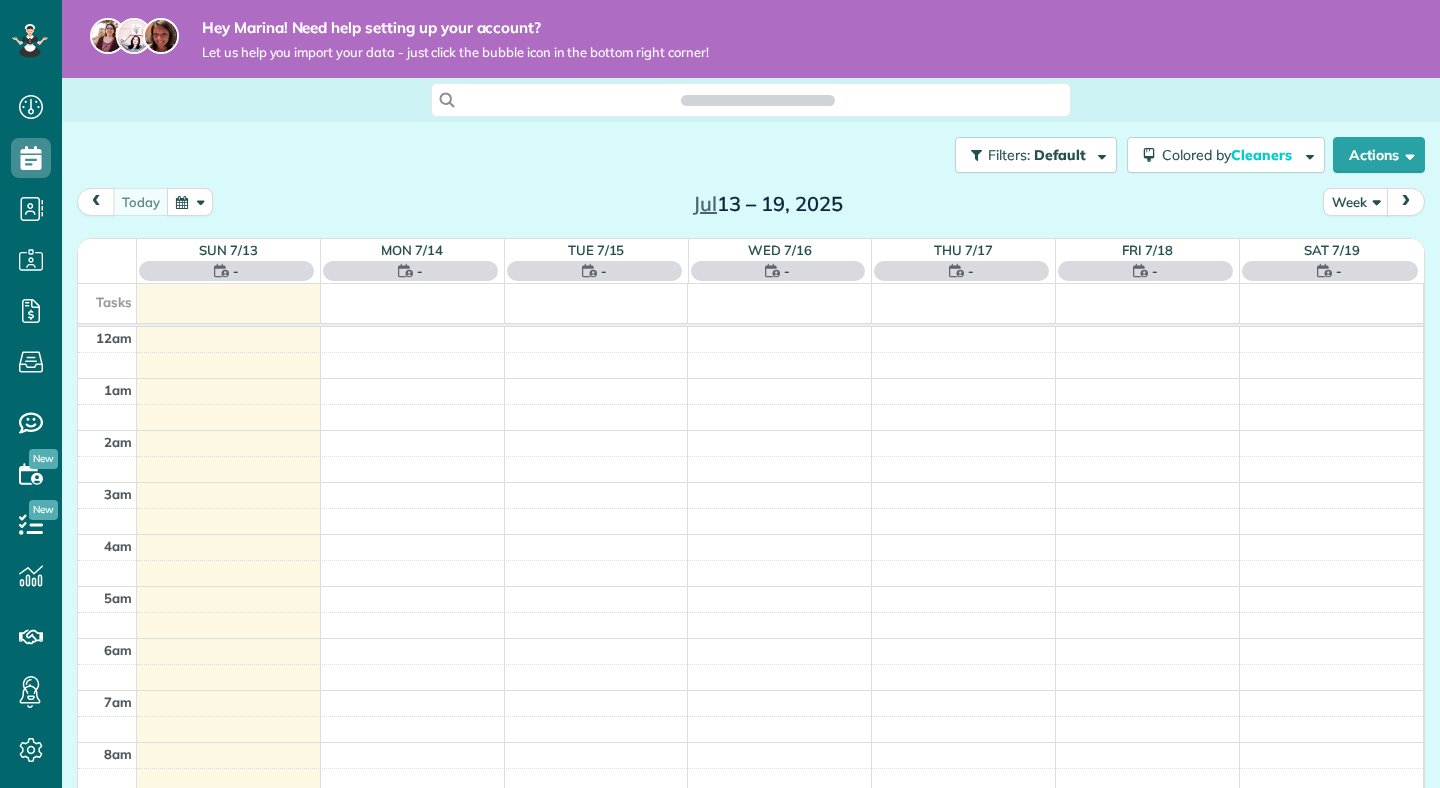 scroll, scrollTop: 0, scrollLeft: 0, axis: both 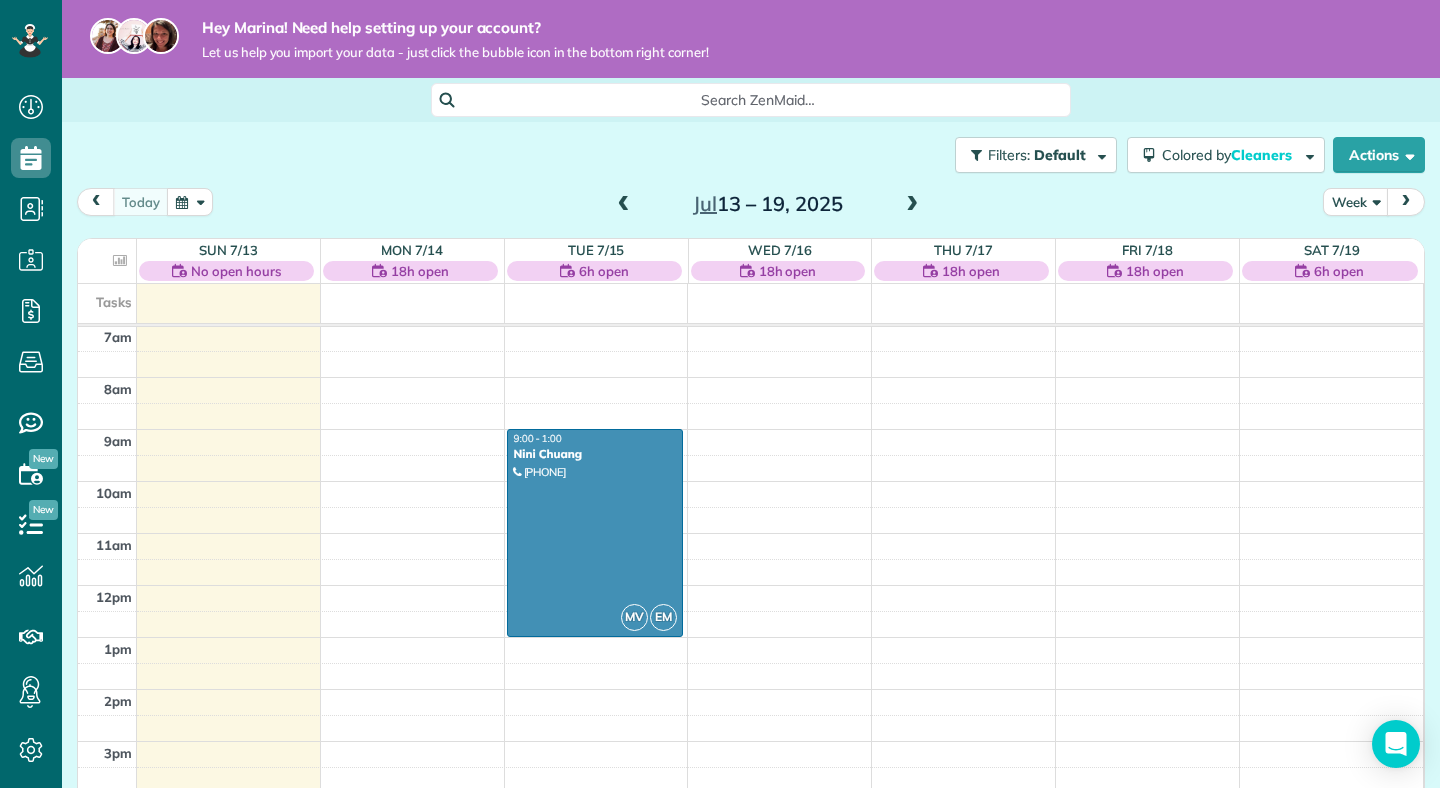 click at bounding box center [912, 205] 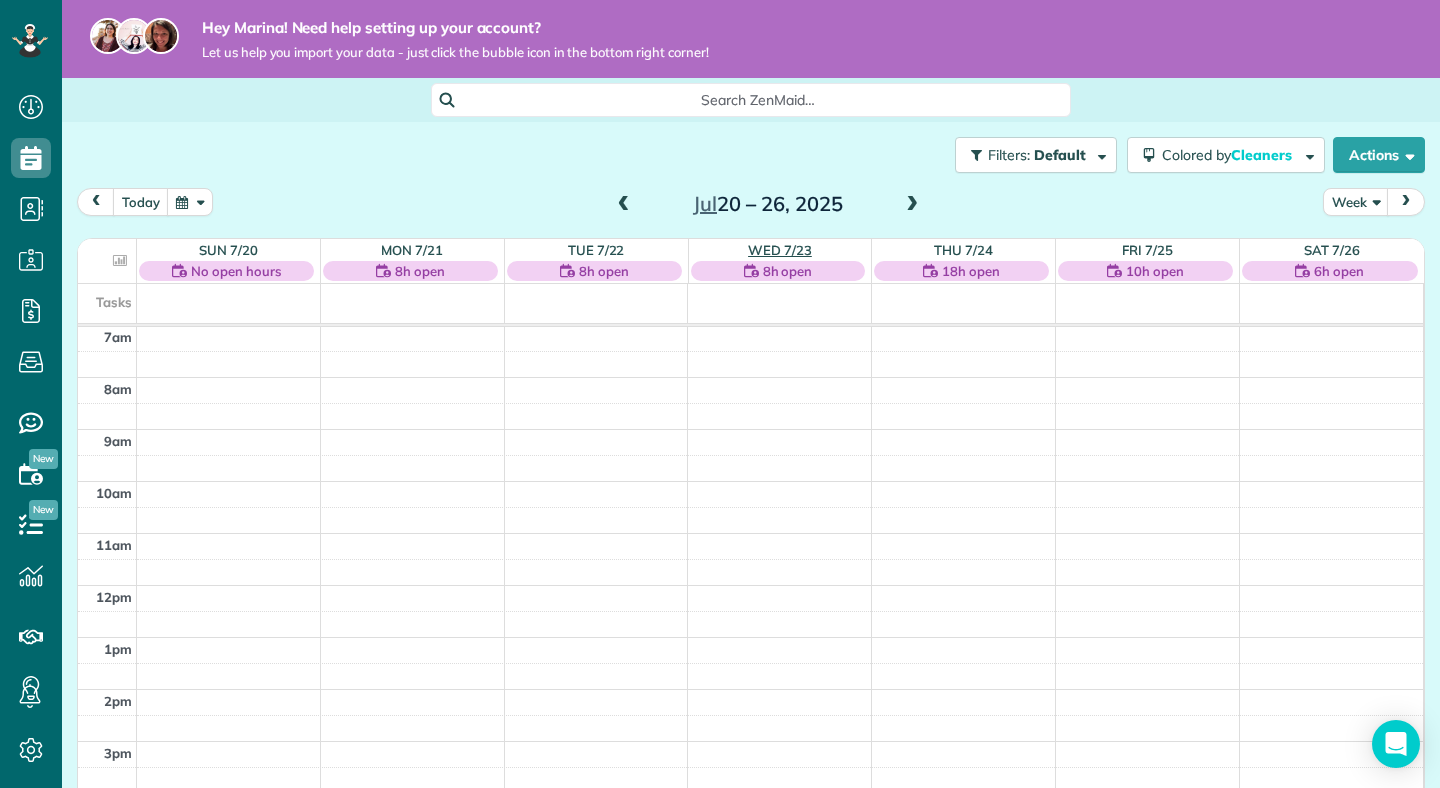 click on "Wed 7/23" at bounding box center [780, 250] 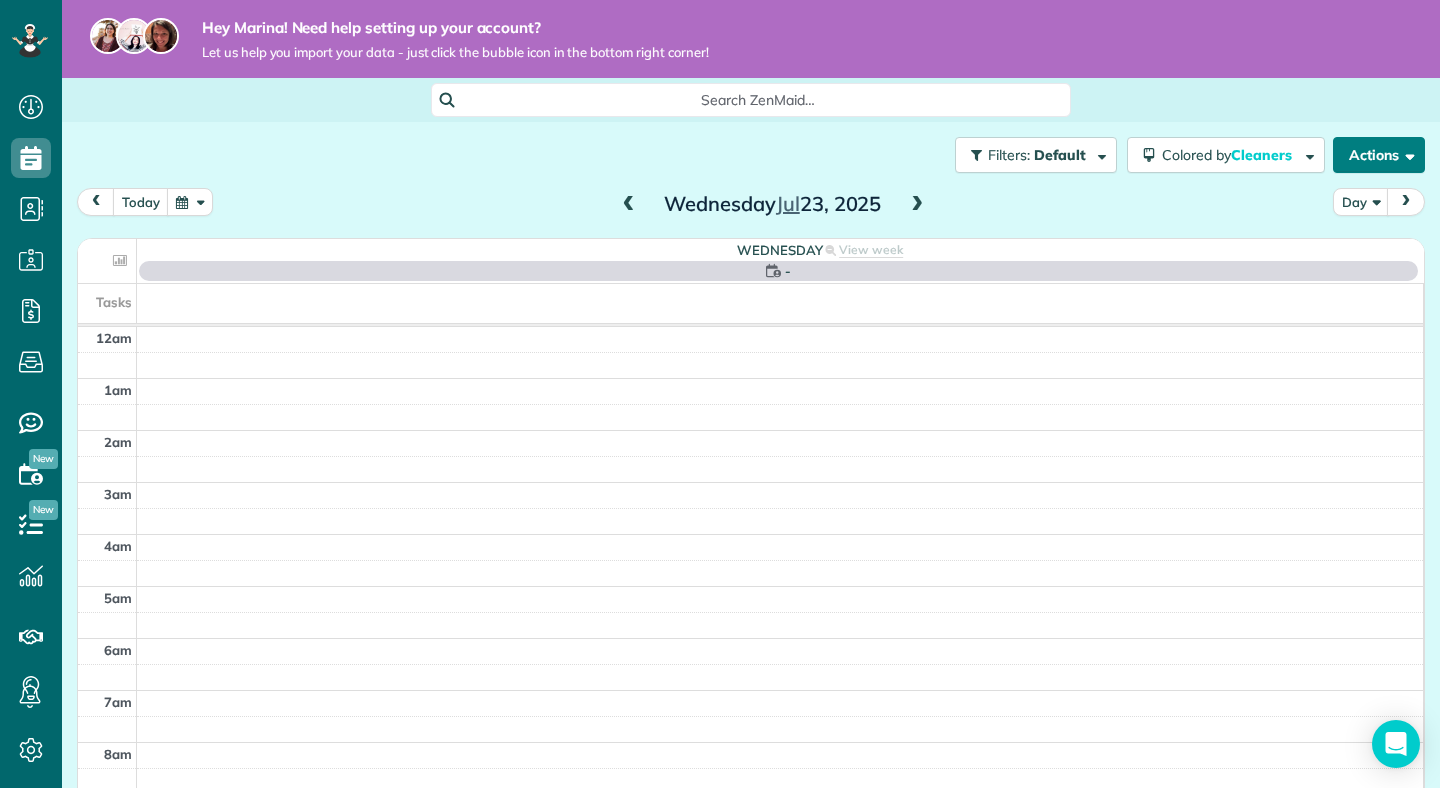 scroll, scrollTop: 365, scrollLeft: 0, axis: vertical 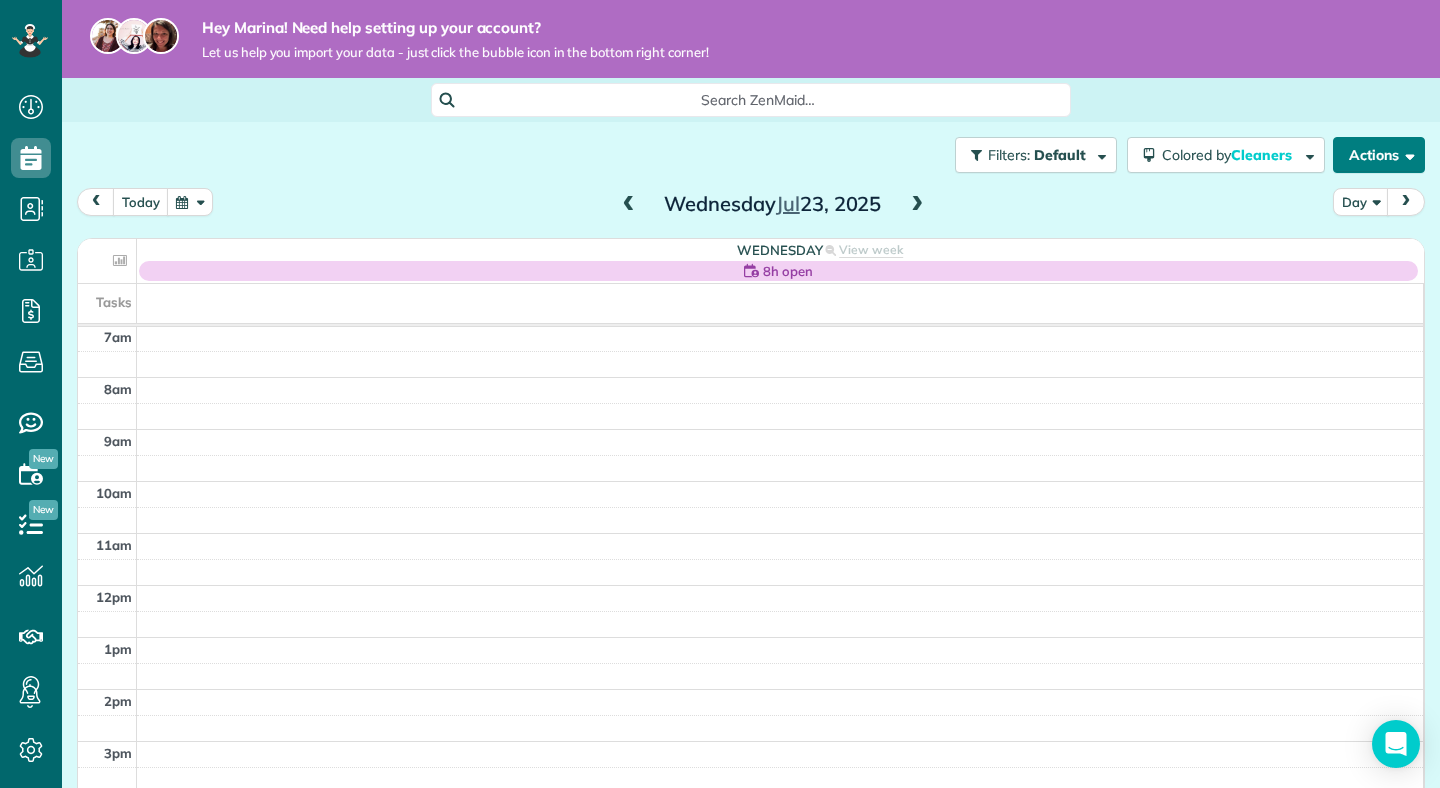 click on "Actions" at bounding box center [1379, 155] 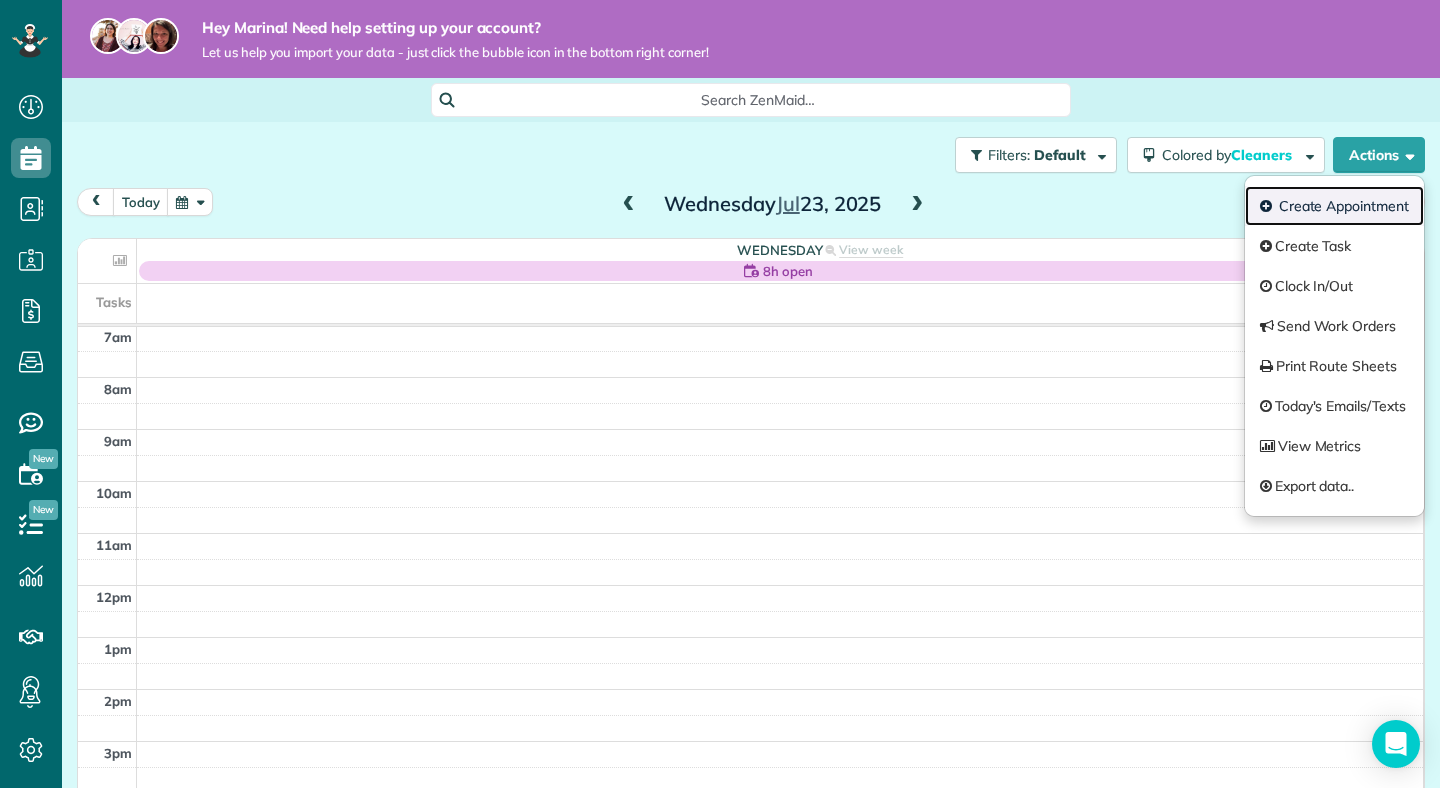 click on "Create Appointment" at bounding box center (1334, 206) 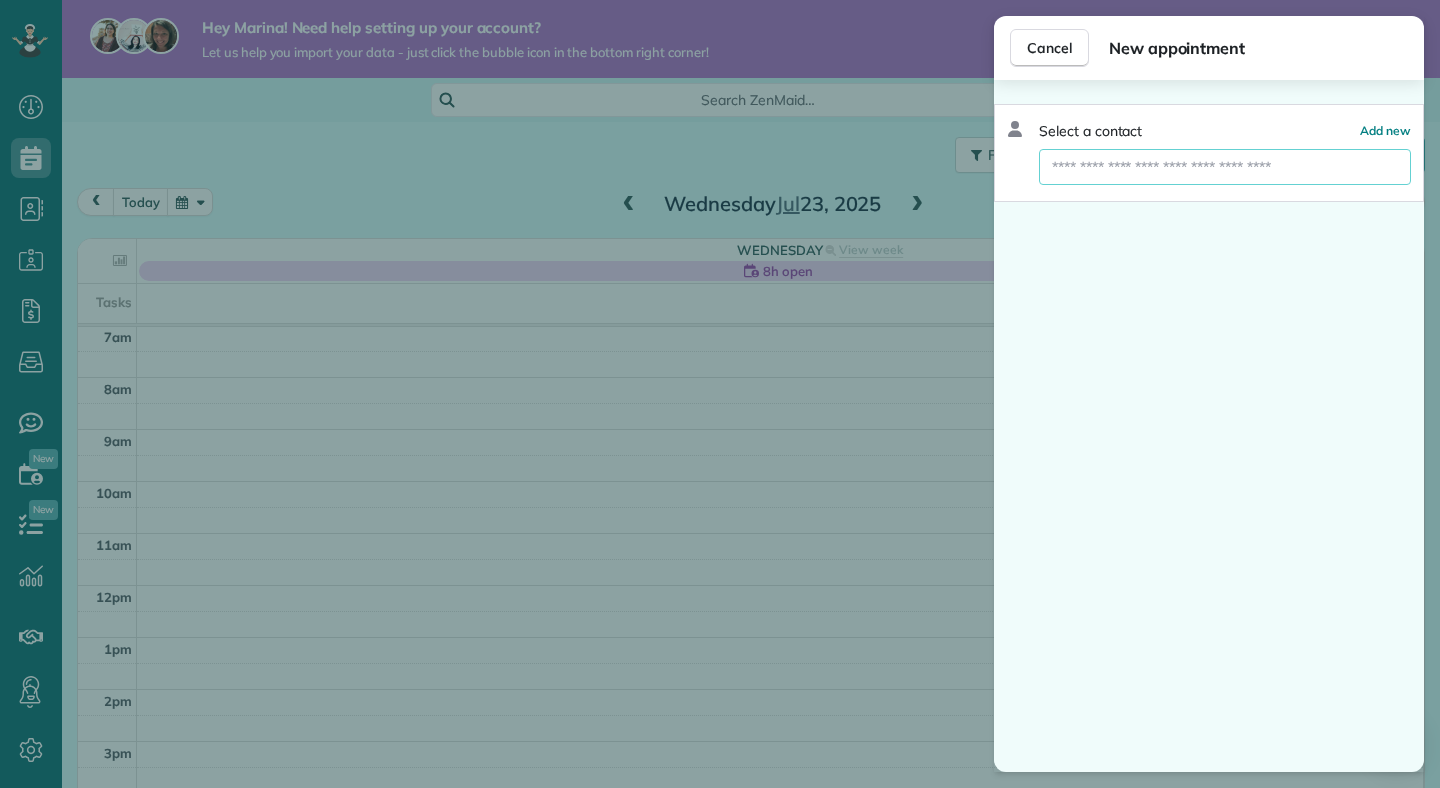 click at bounding box center (1225, 167) 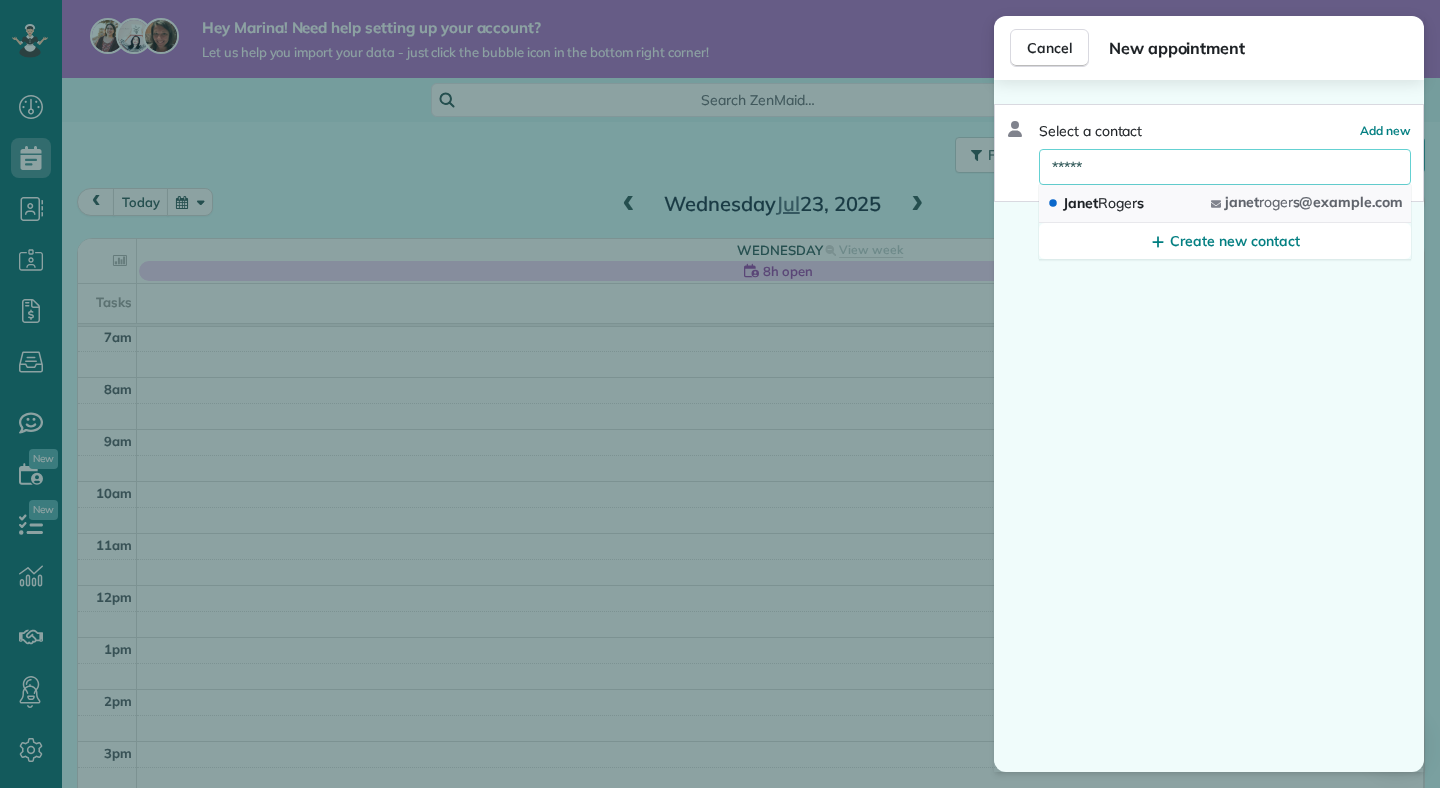 type on "*****" 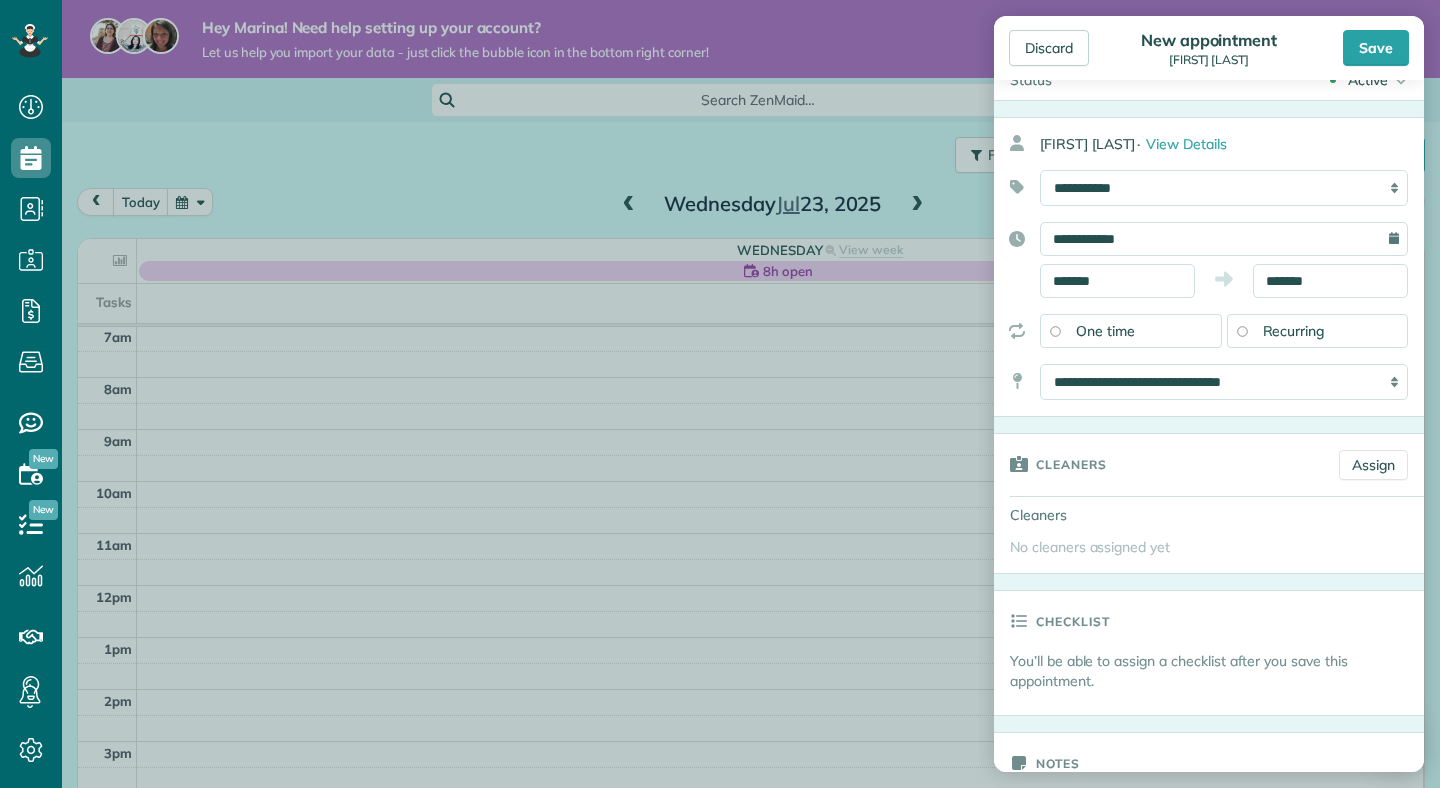 scroll, scrollTop: 44, scrollLeft: 0, axis: vertical 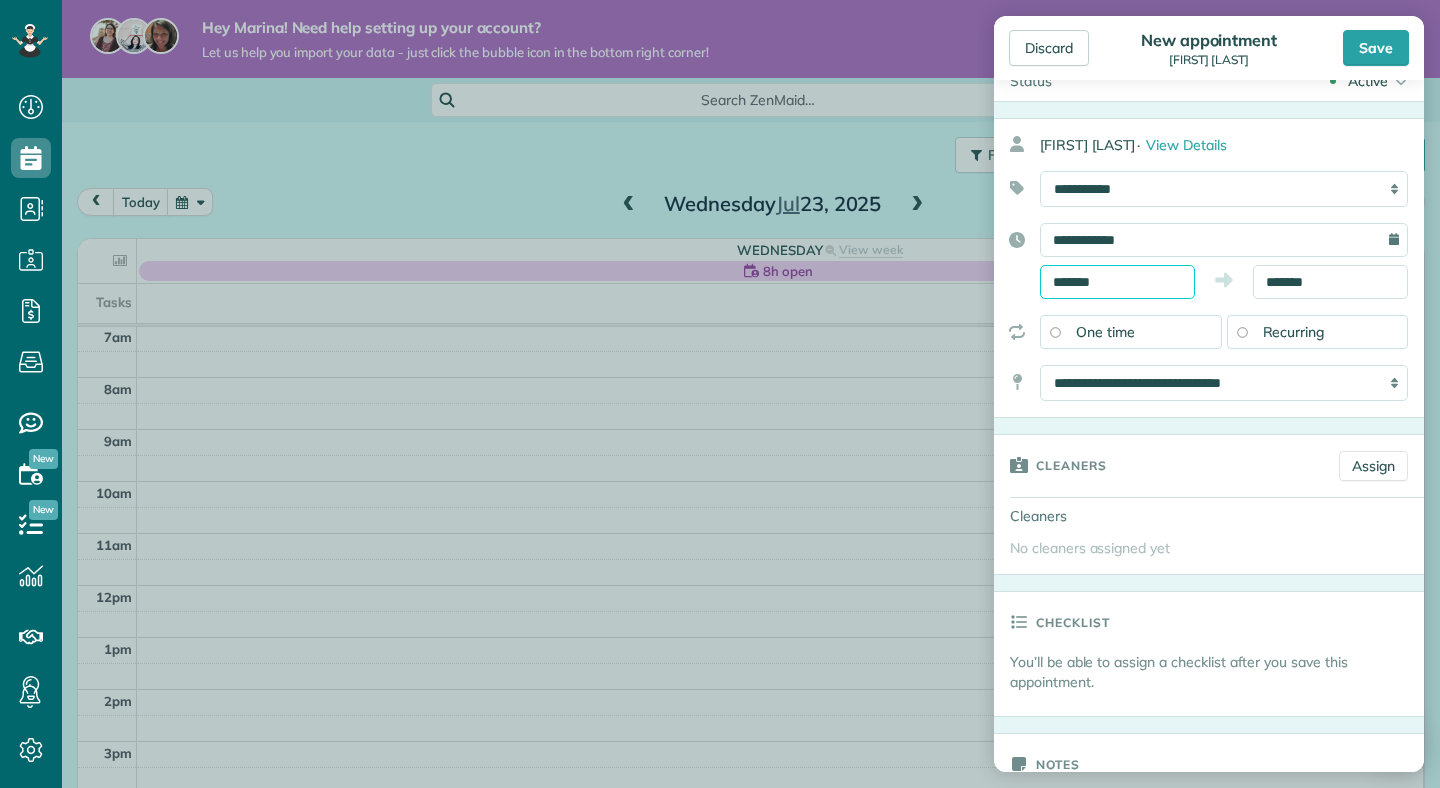 click on "*******" at bounding box center (1117, 282) 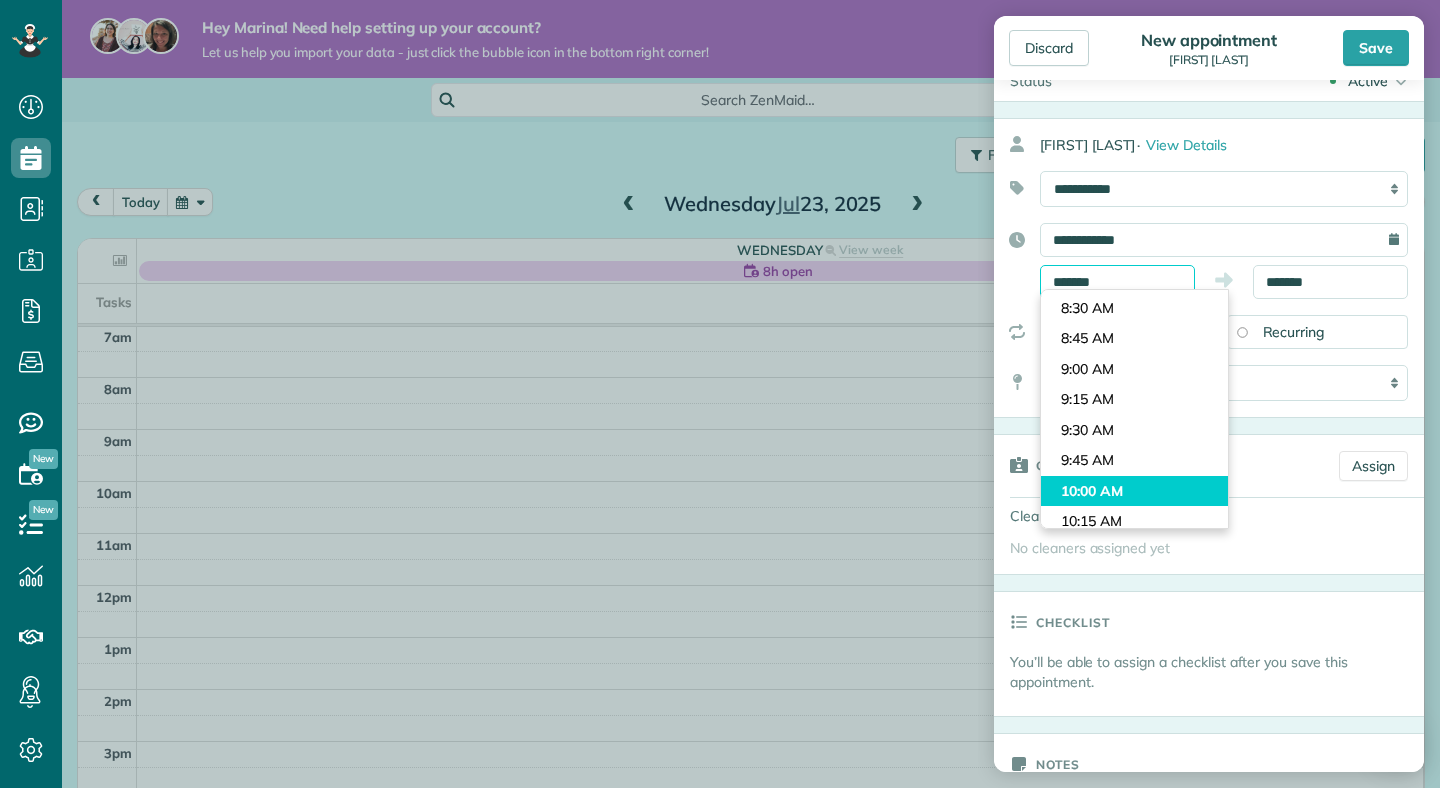 scroll, scrollTop: 1004, scrollLeft: 0, axis: vertical 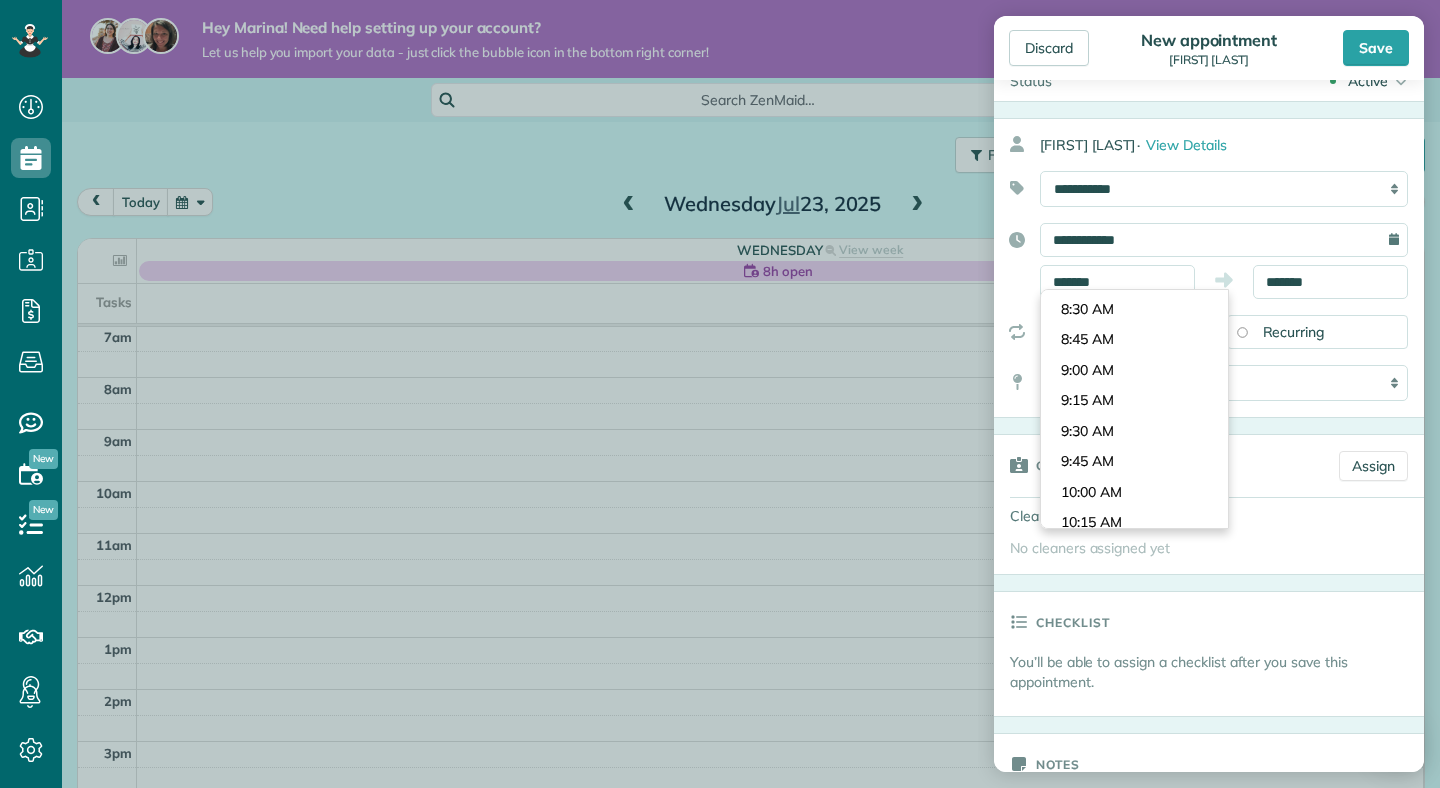 type on "*******" 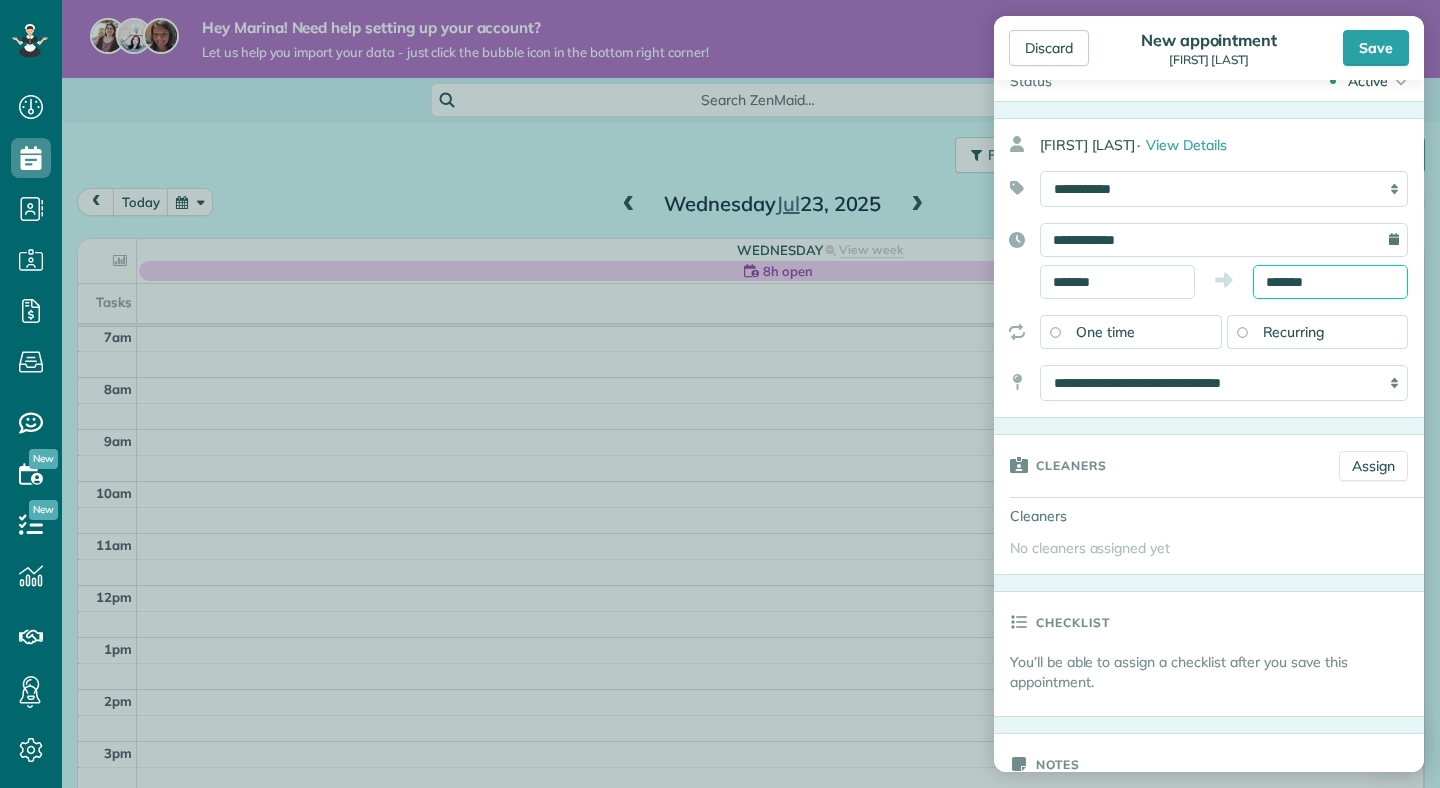 click on "Dashboard
Scheduling
Calendar View
List View
Dispatch View - Weekly scheduling (Beta)" at bounding box center [720, 394] 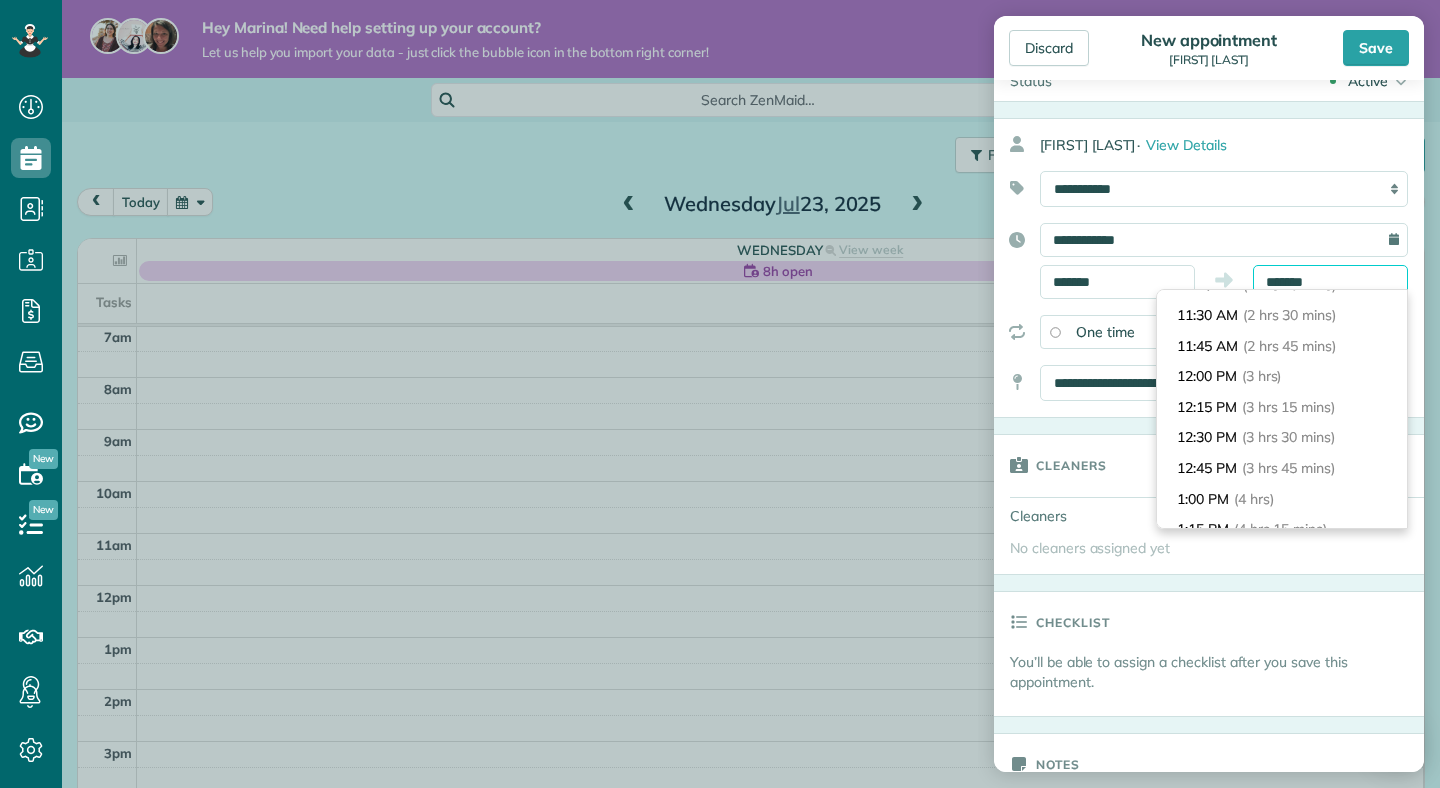 scroll, scrollTop: 293, scrollLeft: 0, axis: vertical 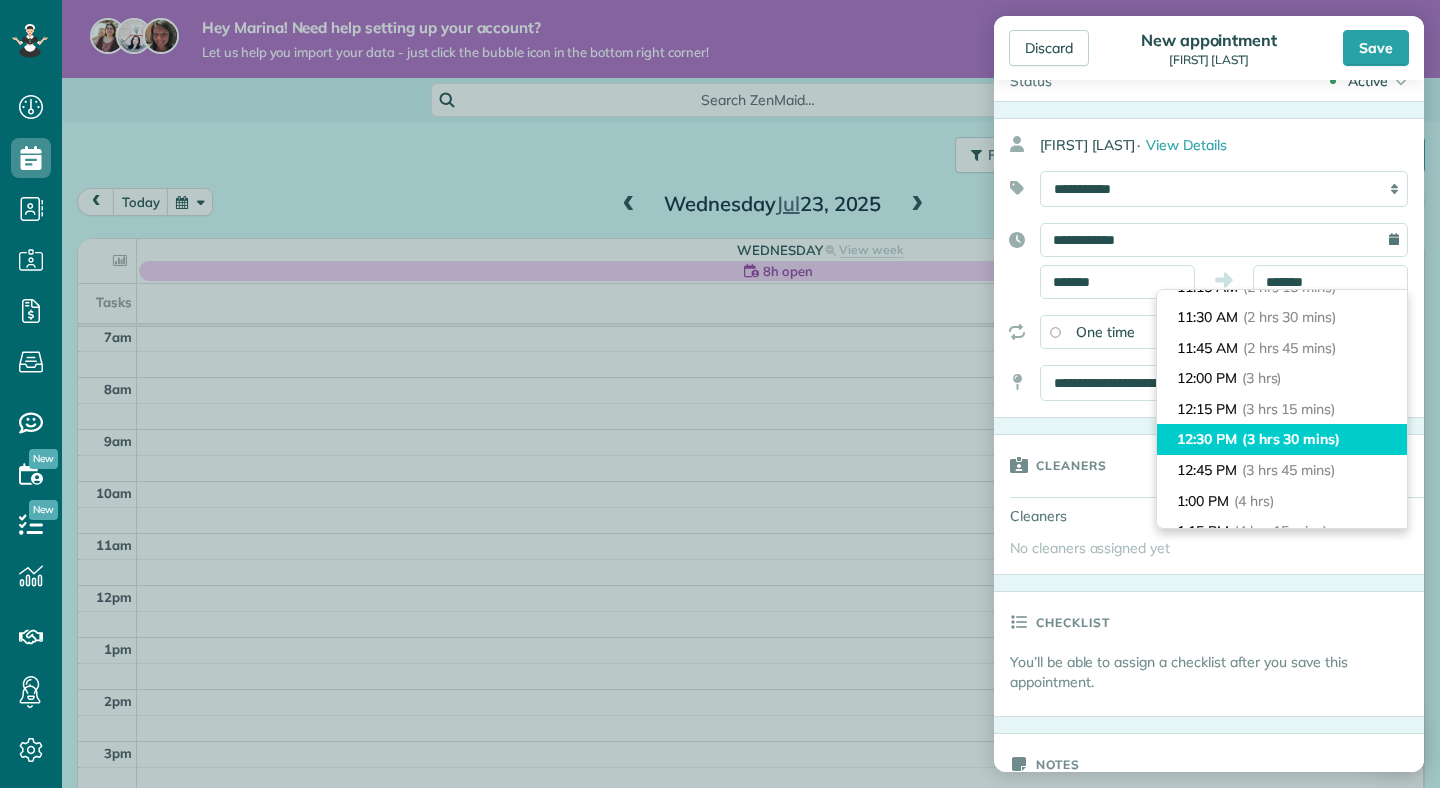 type on "********" 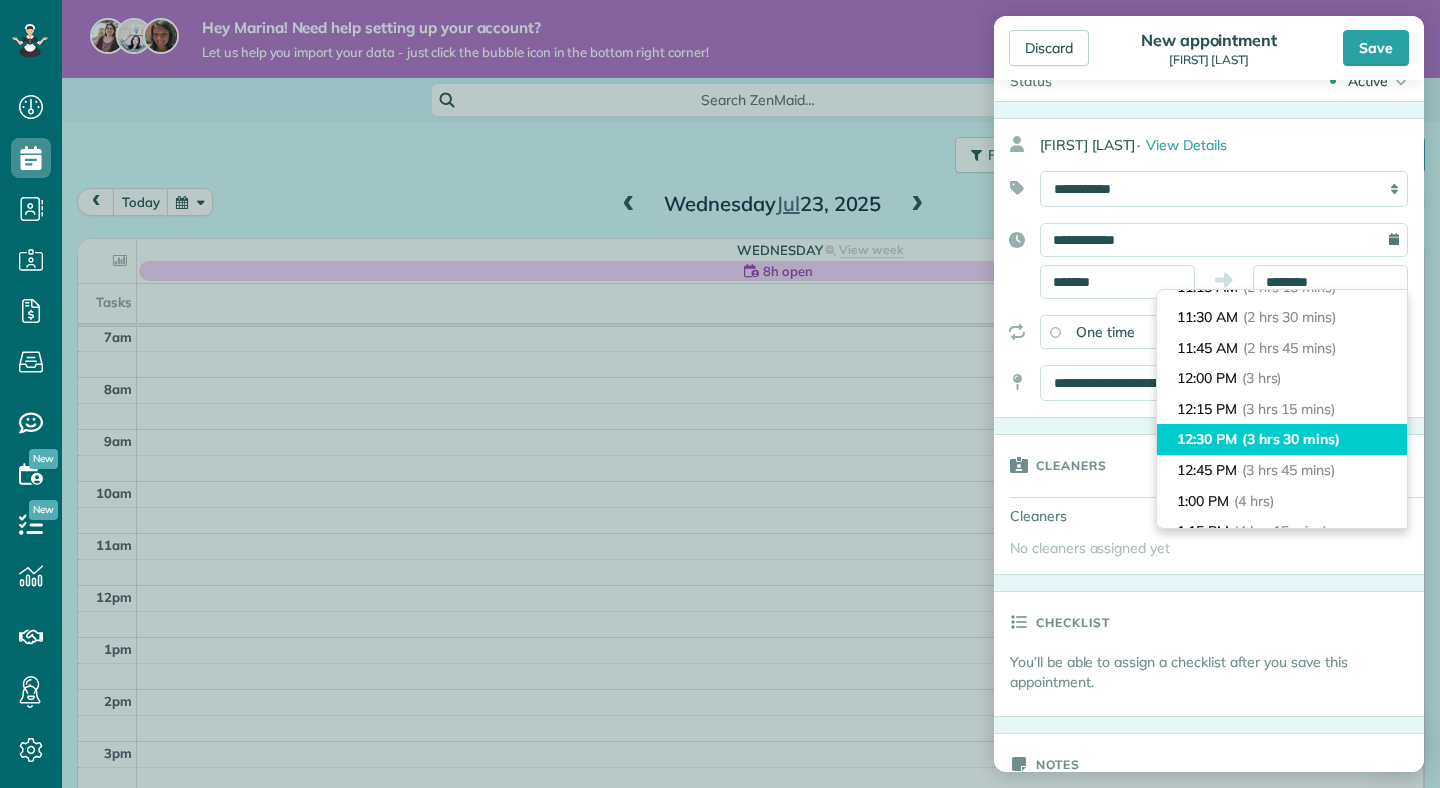 click on "12:30 PM  (3 hrs 30 mins)" at bounding box center [1282, 439] 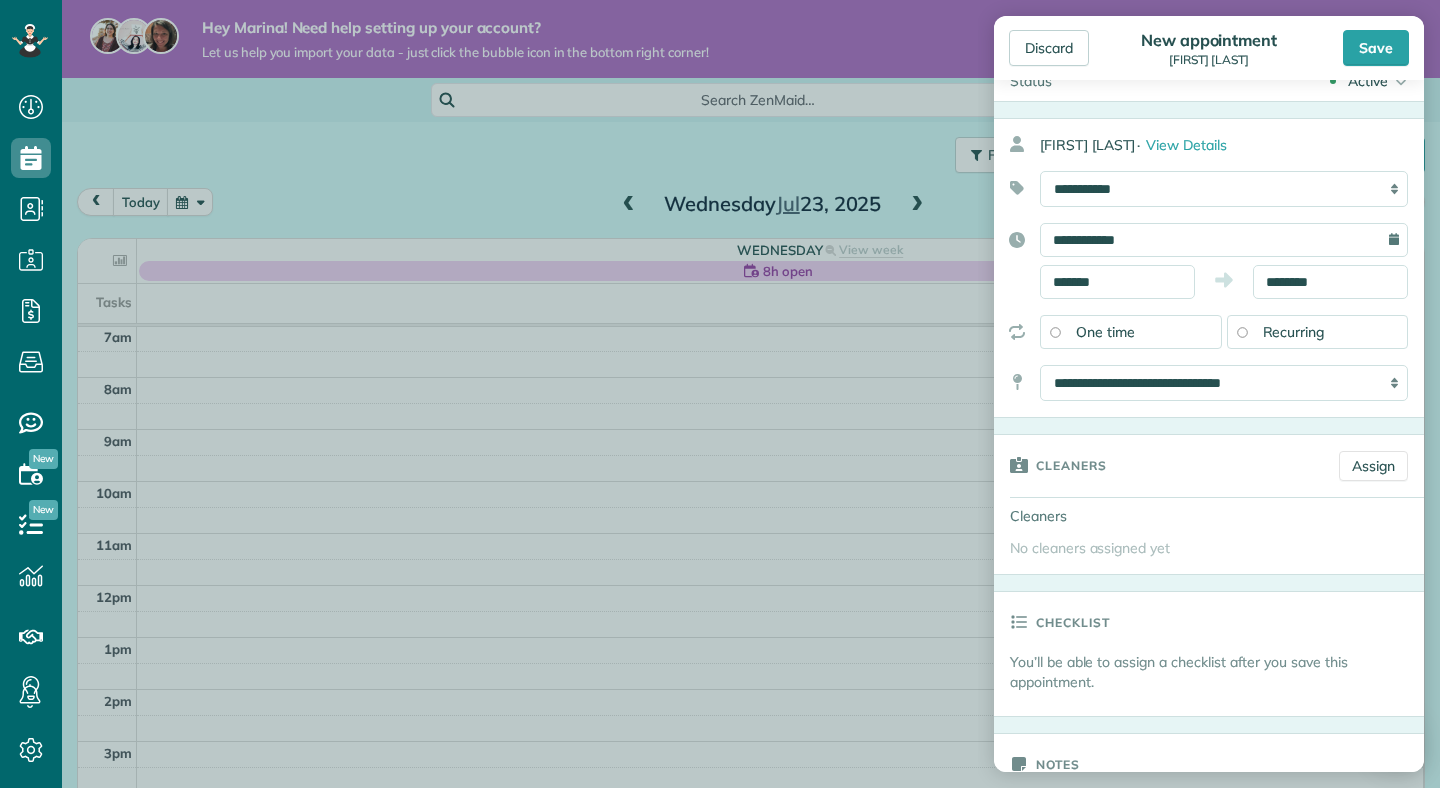 click on "Cleaners" at bounding box center [1158, 465] 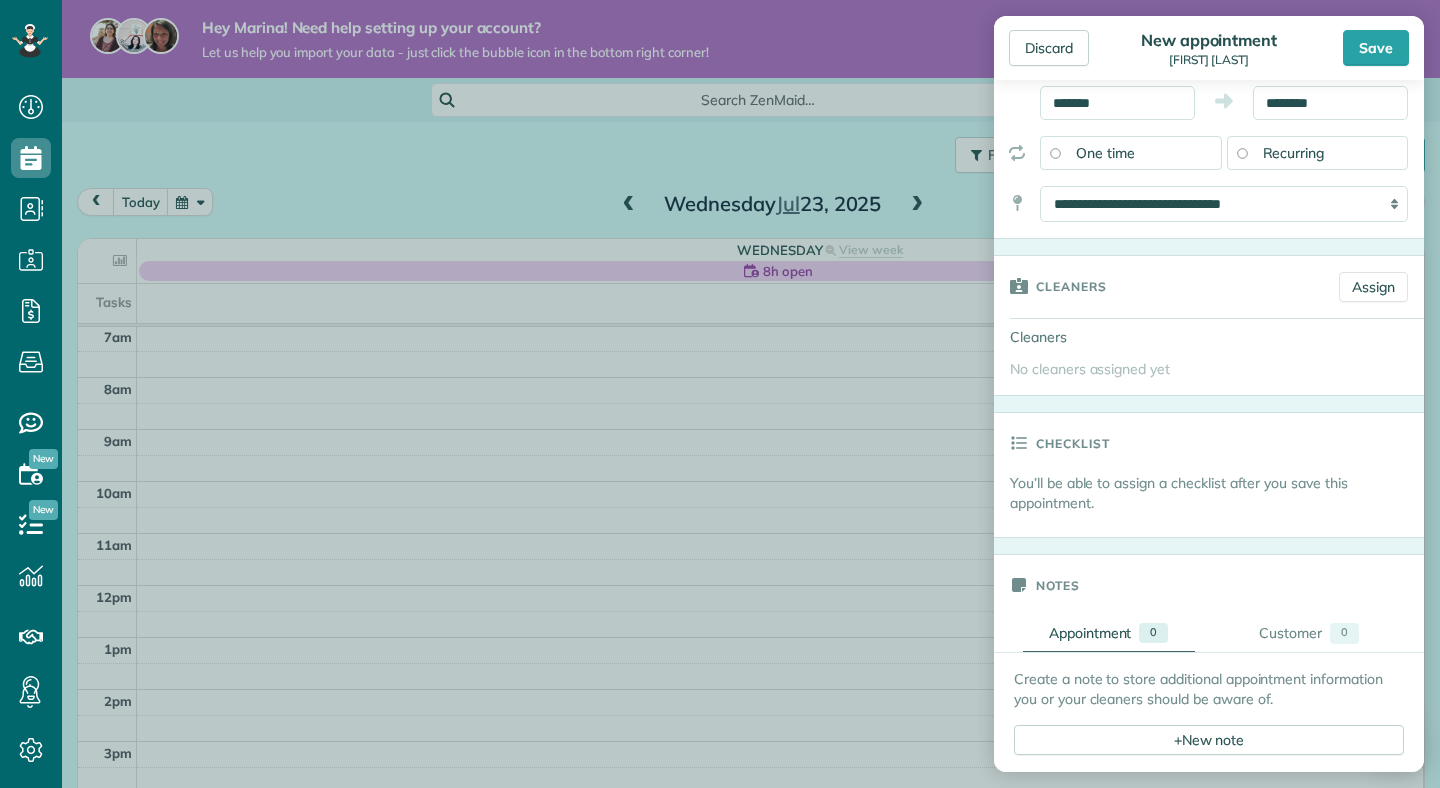 scroll, scrollTop: 270, scrollLeft: 0, axis: vertical 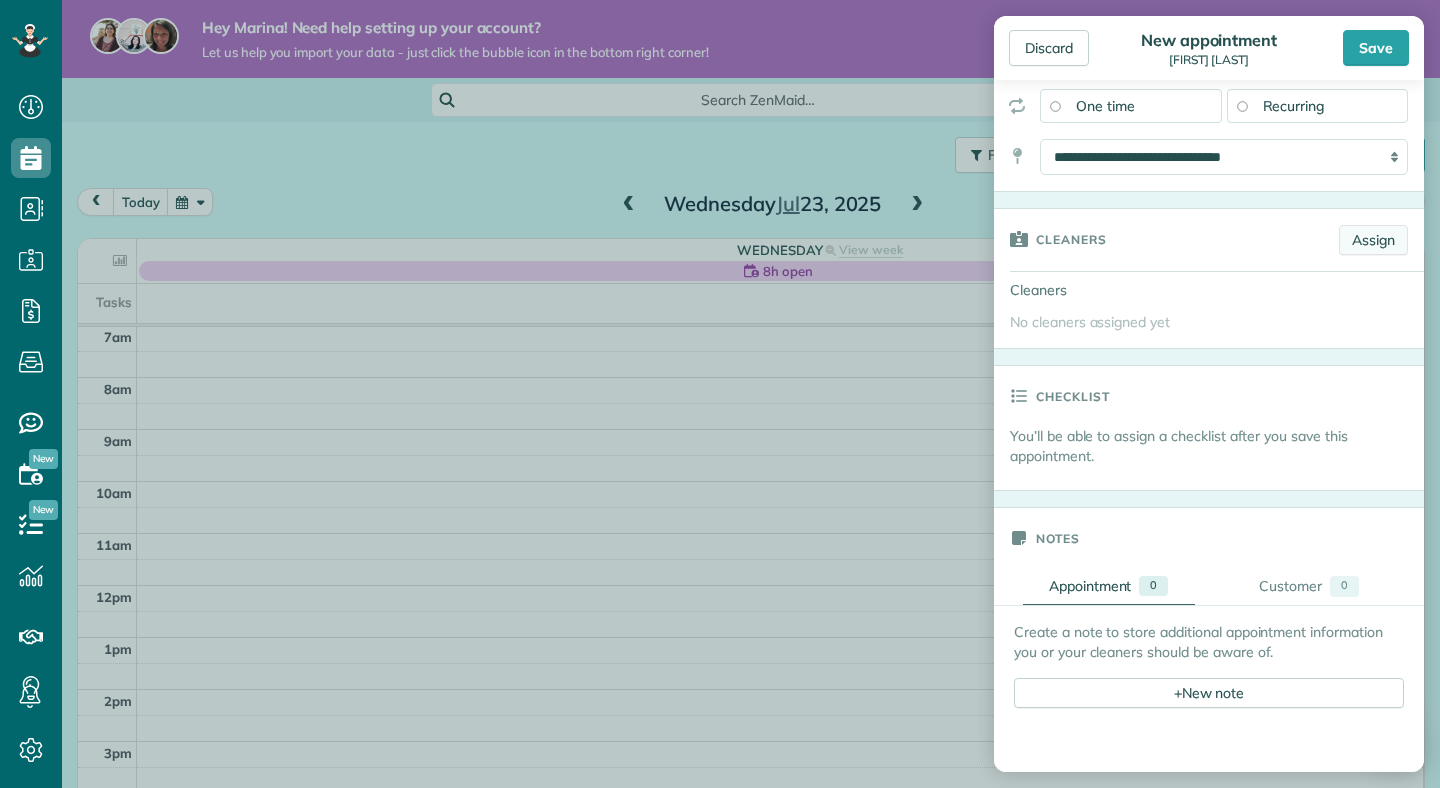 click on "Assign" at bounding box center [1373, 240] 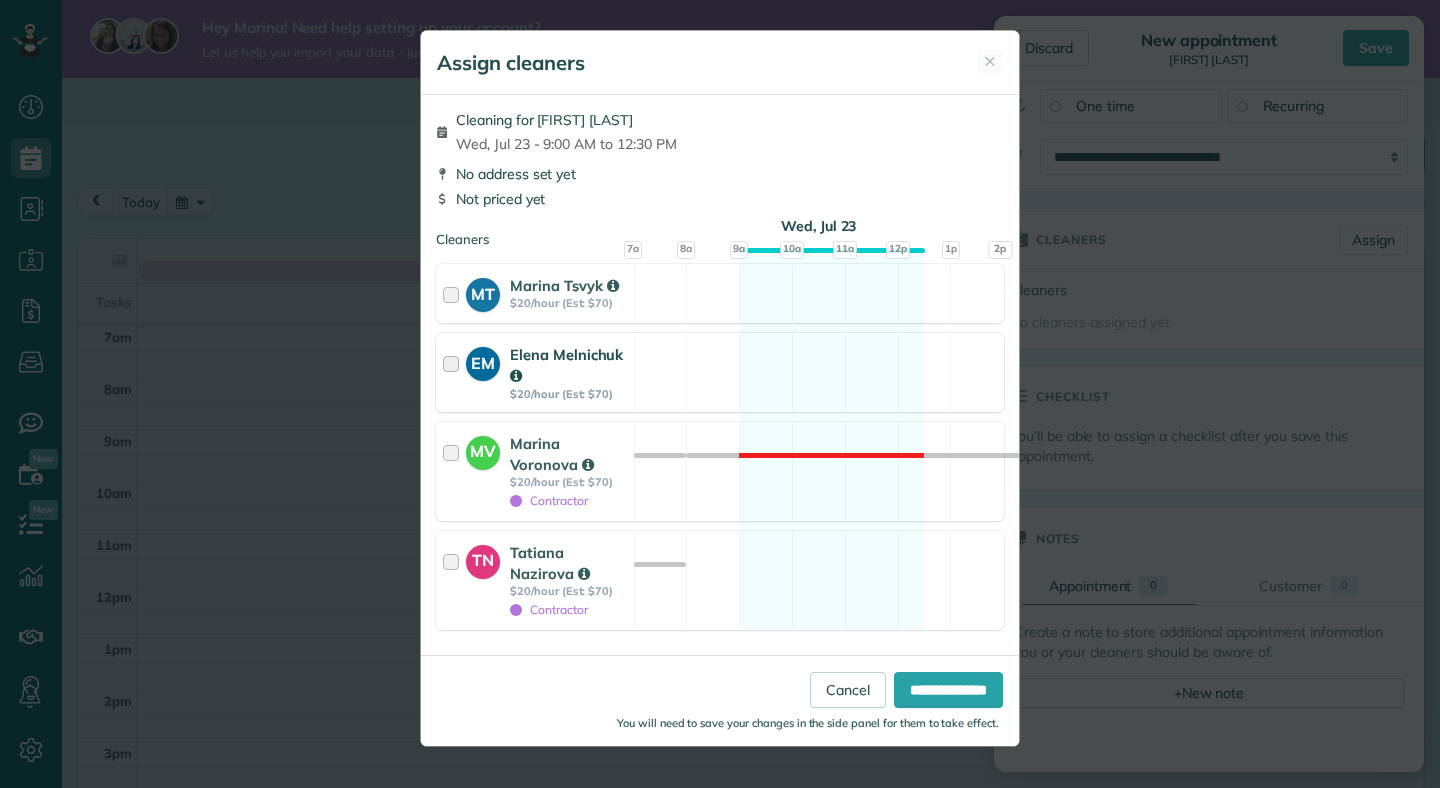 click at bounding box center [454, 372] 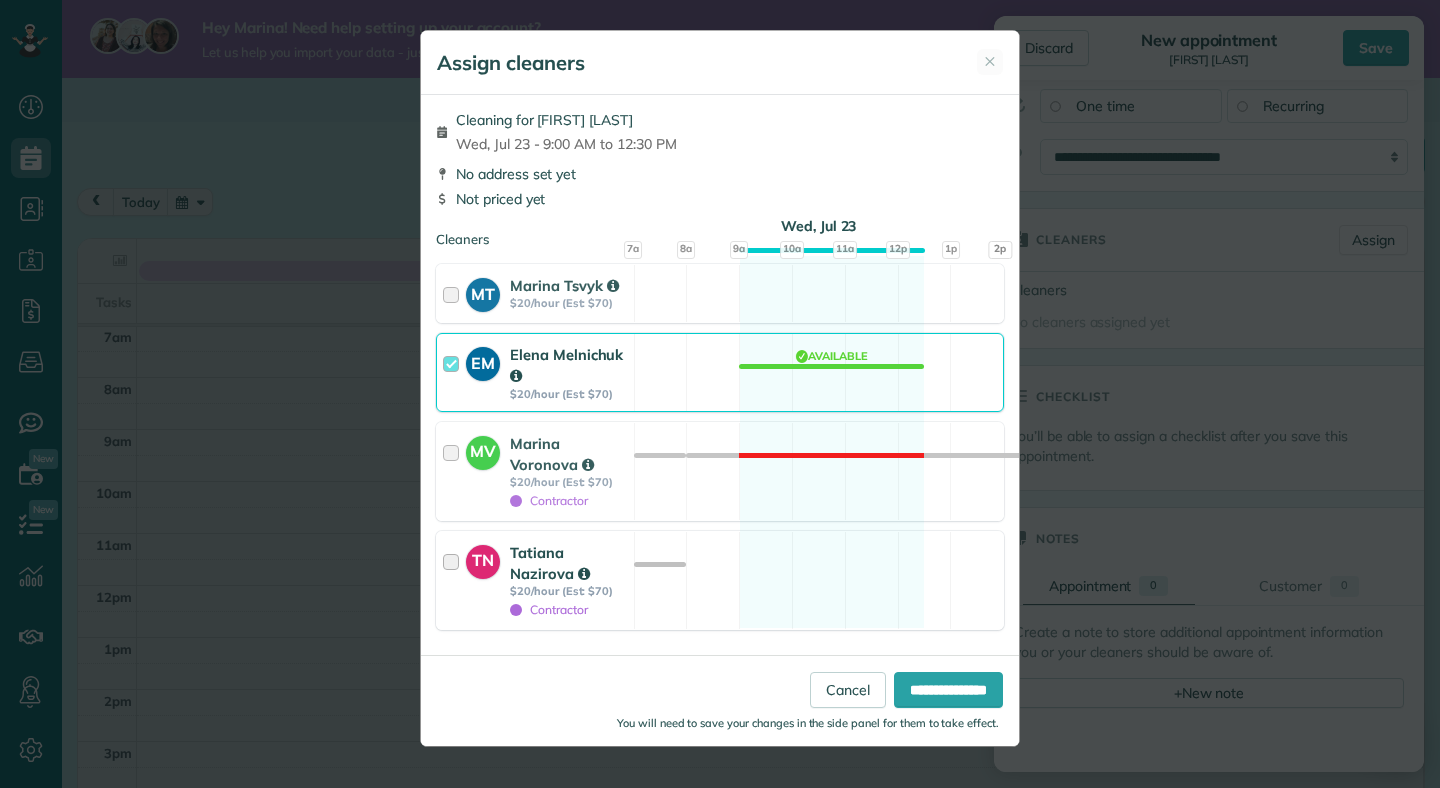 click at bounding box center (454, 580) 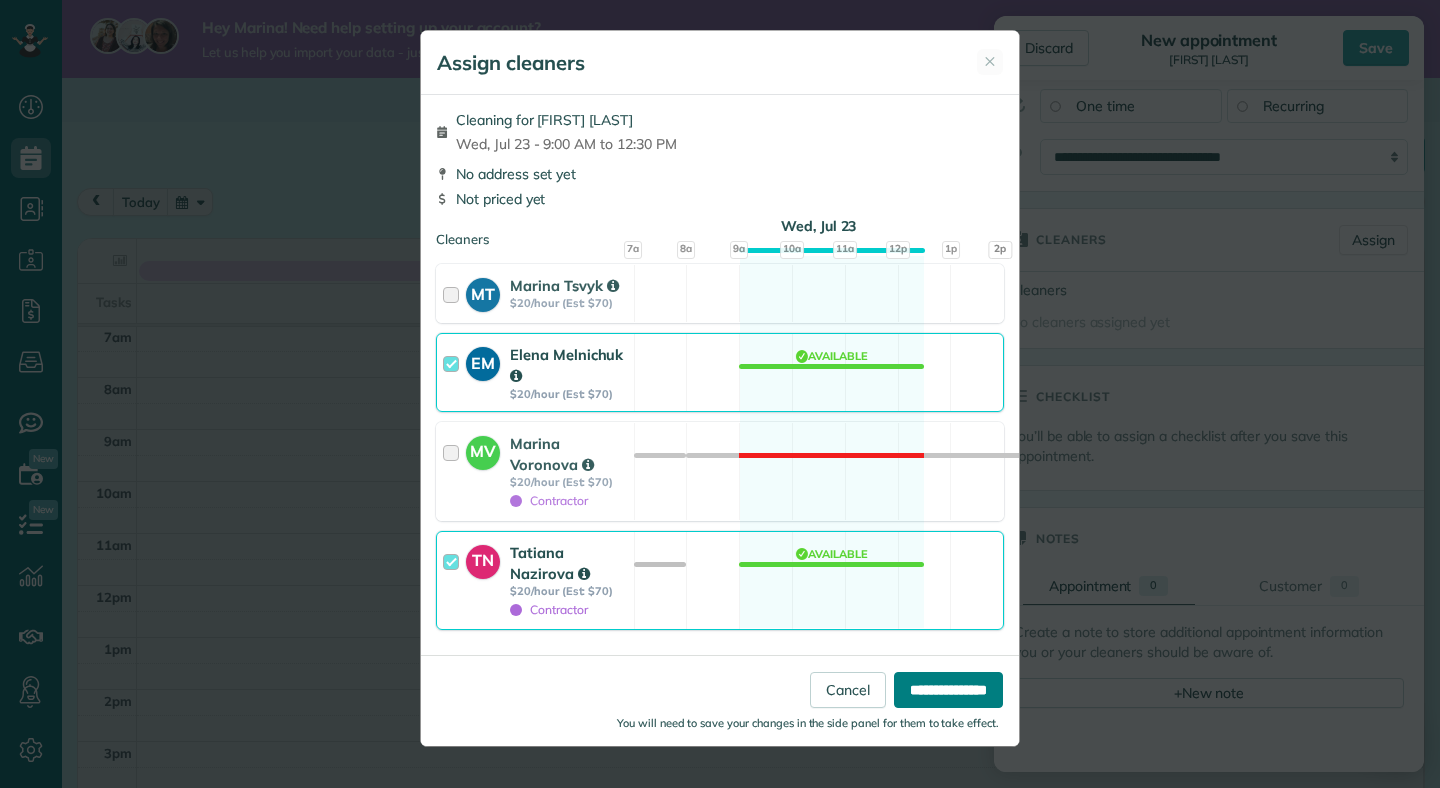 click on "**********" at bounding box center [948, 690] 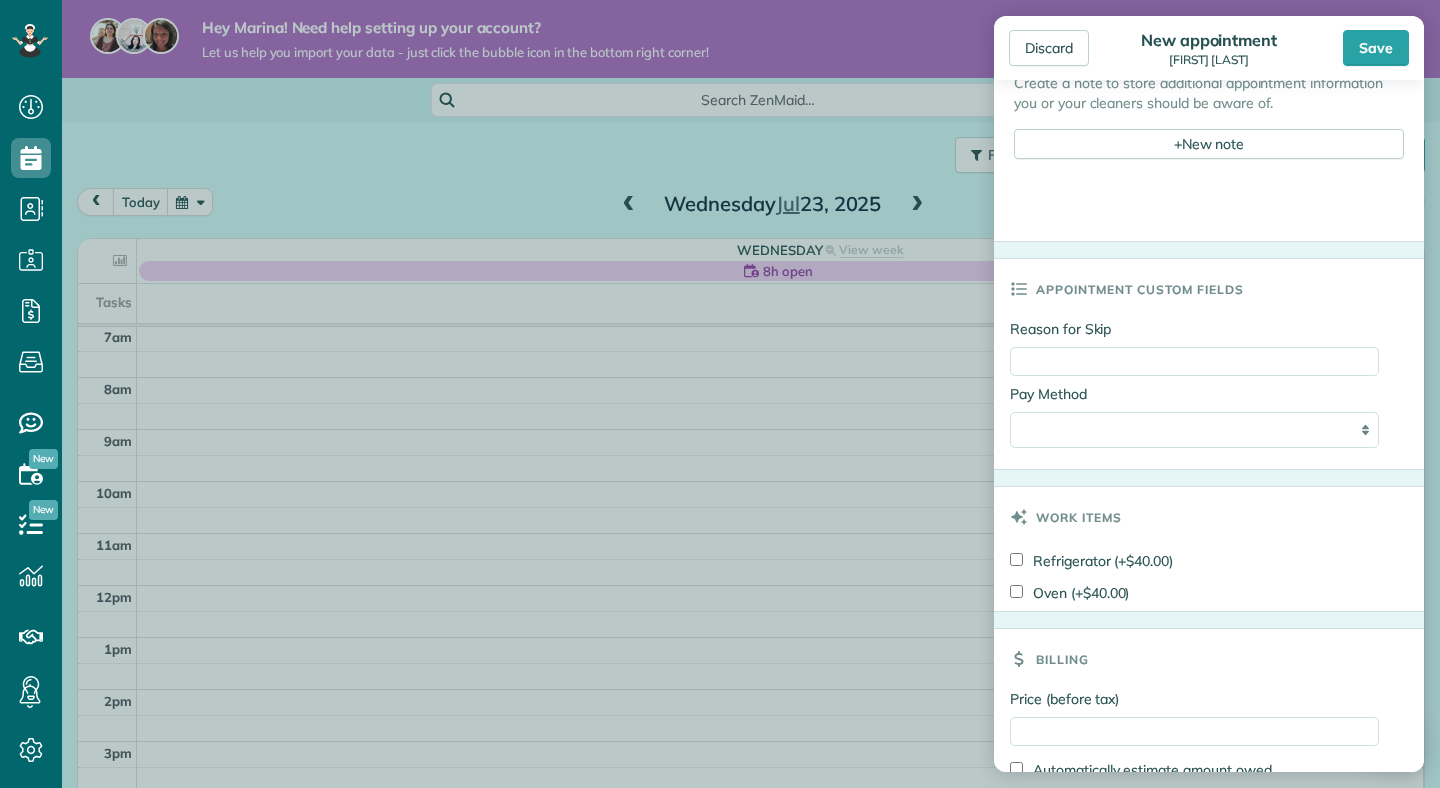 scroll, scrollTop: 1018, scrollLeft: 0, axis: vertical 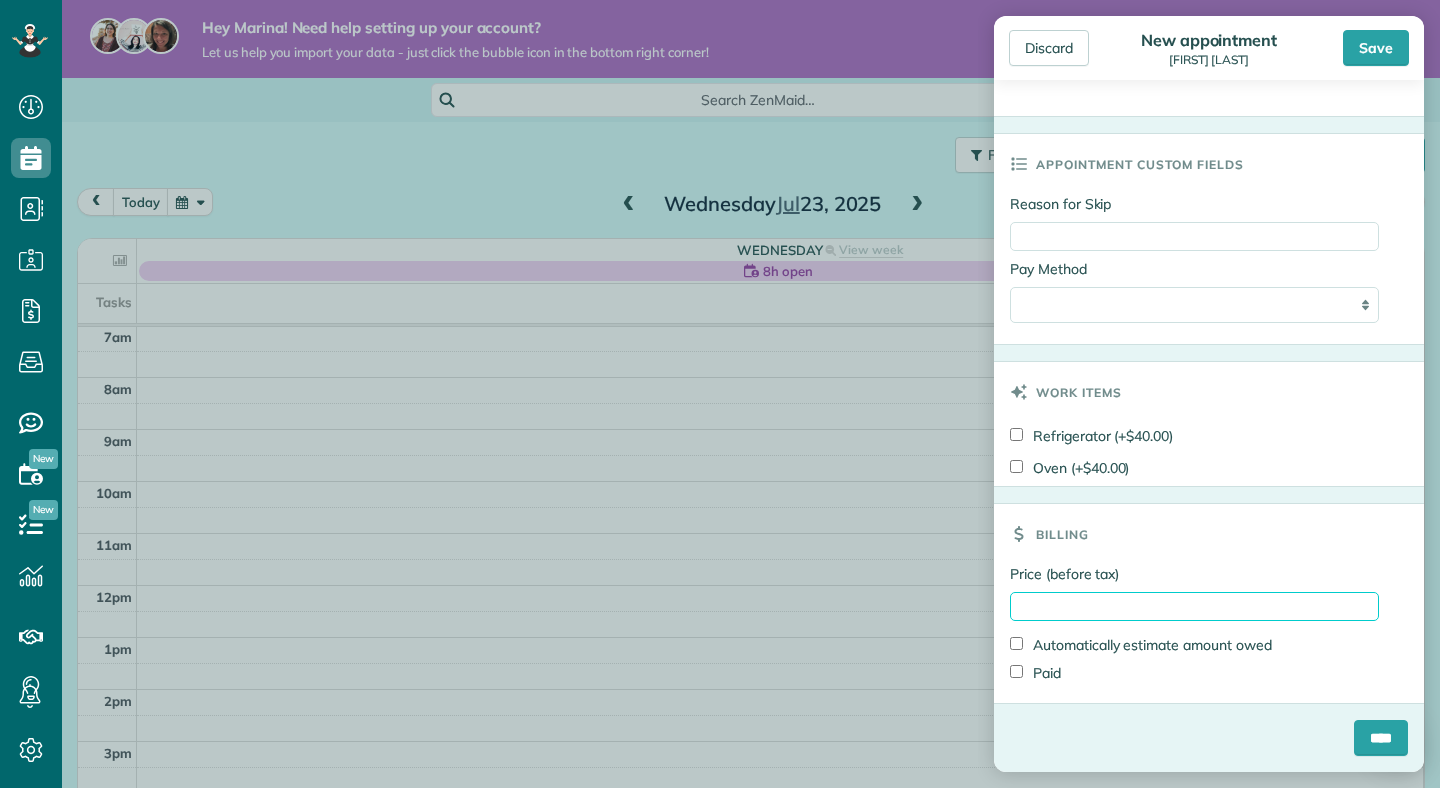 click on "Price (before tax)" at bounding box center [1194, 606] 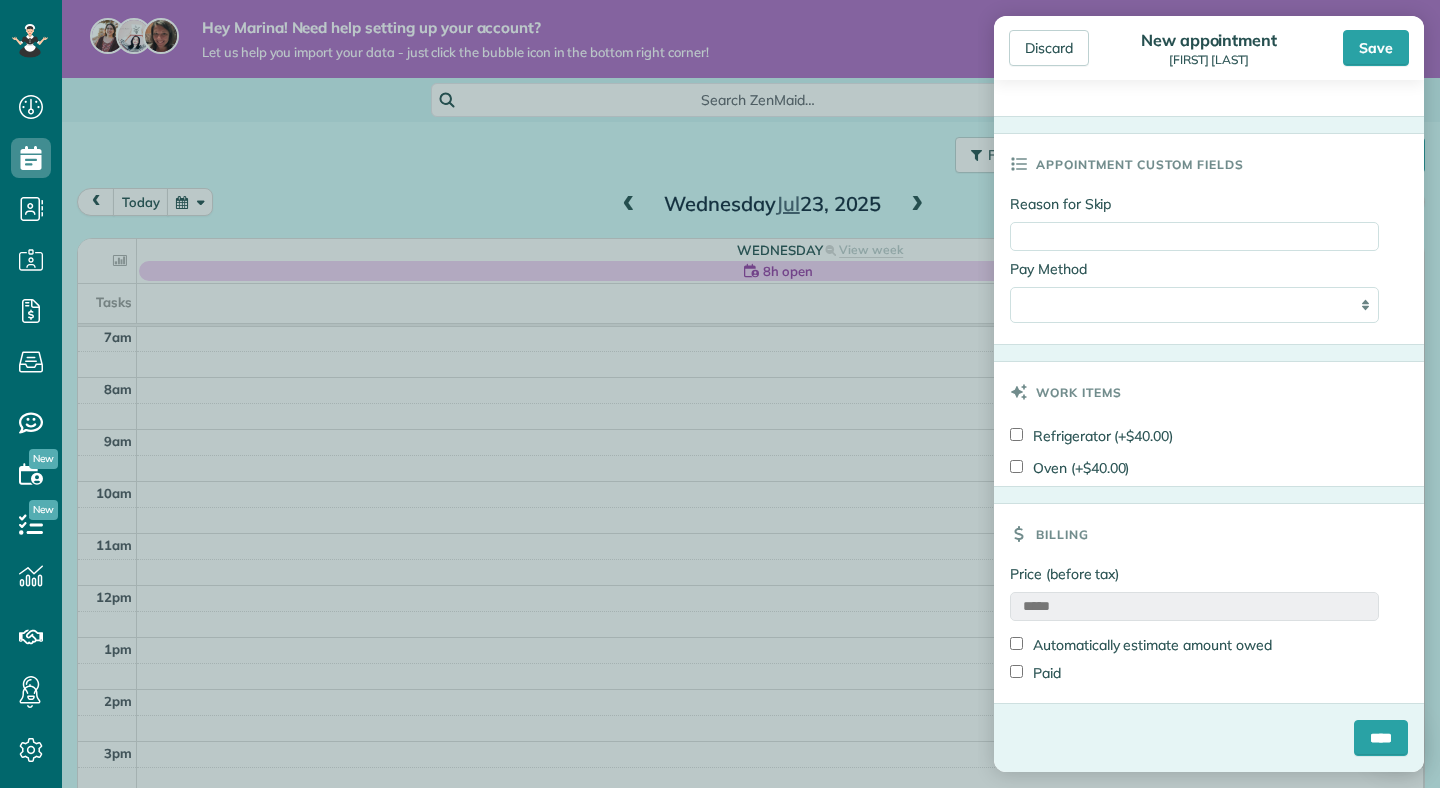 click on "*****" at bounding box center (1194, 606) 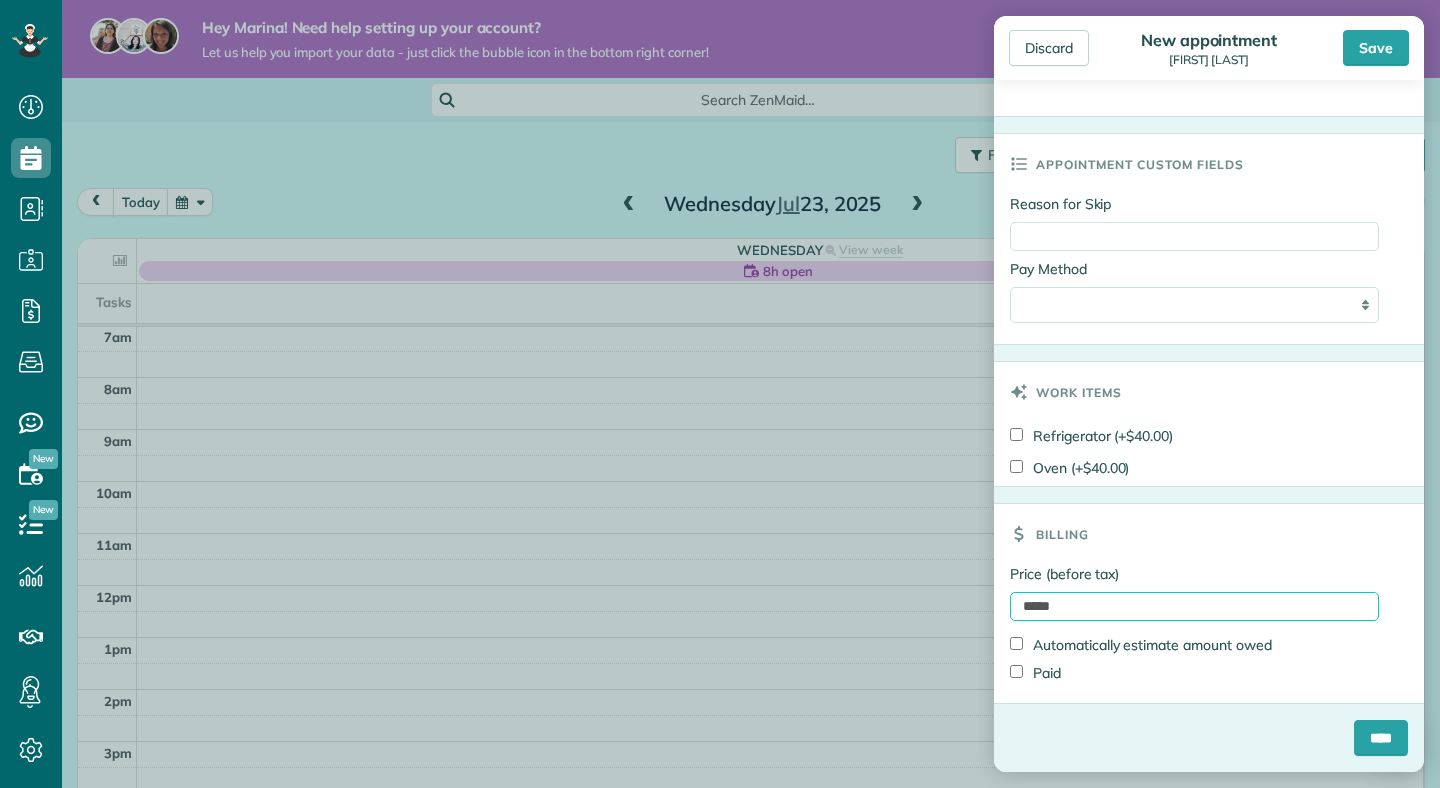 click on "*****" at bounding box center (1194, 606) 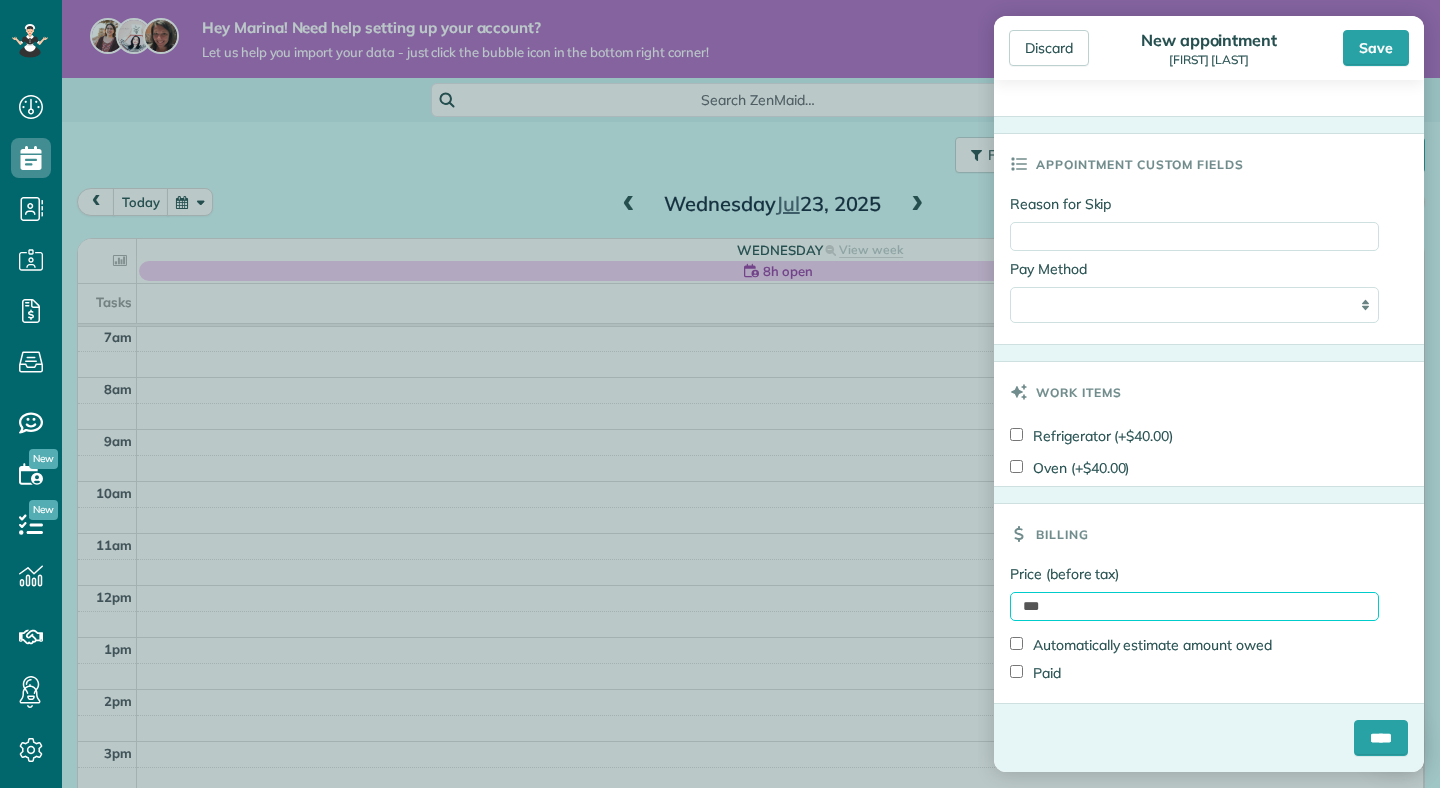 type on "******" 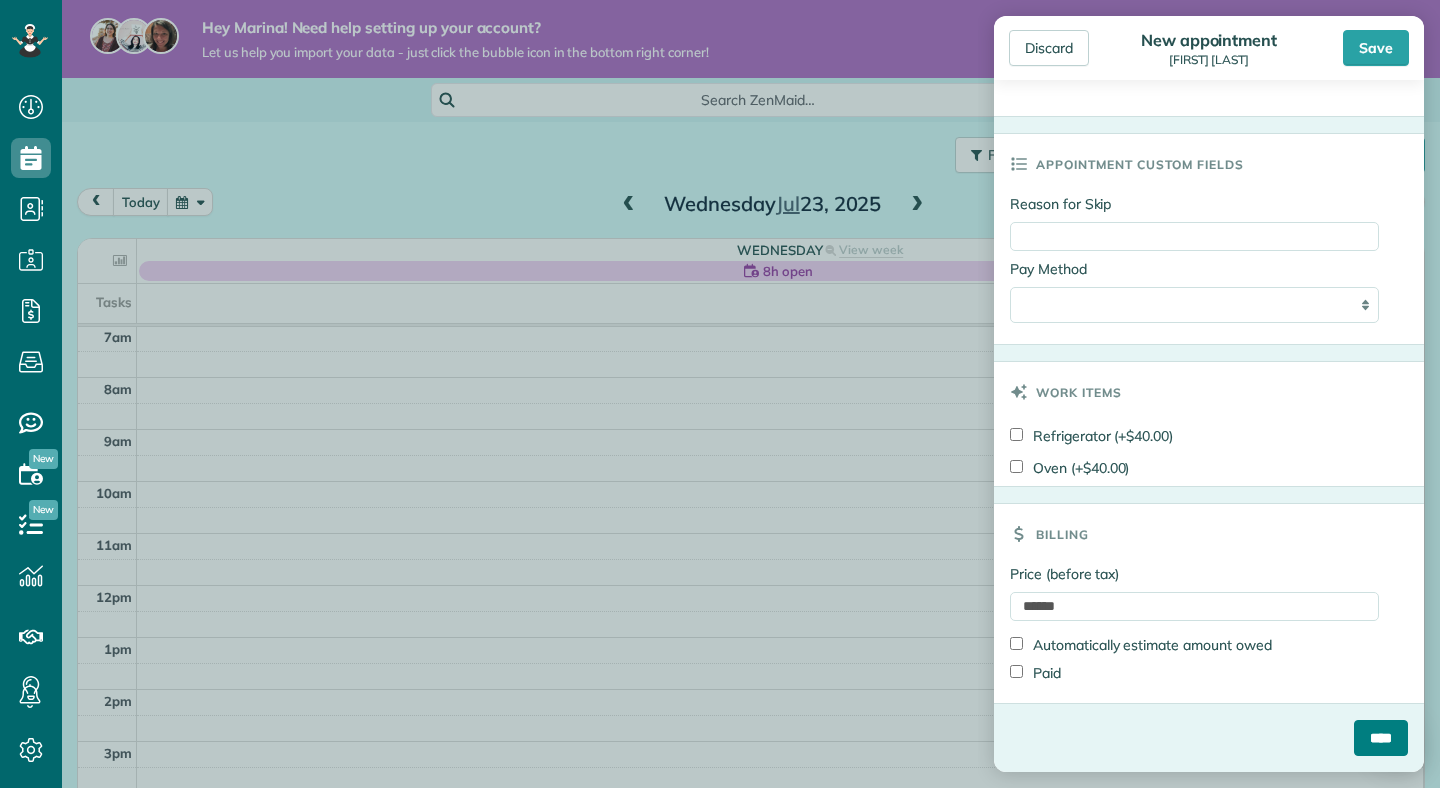 click on "****" at bounding box center [1381, 738] 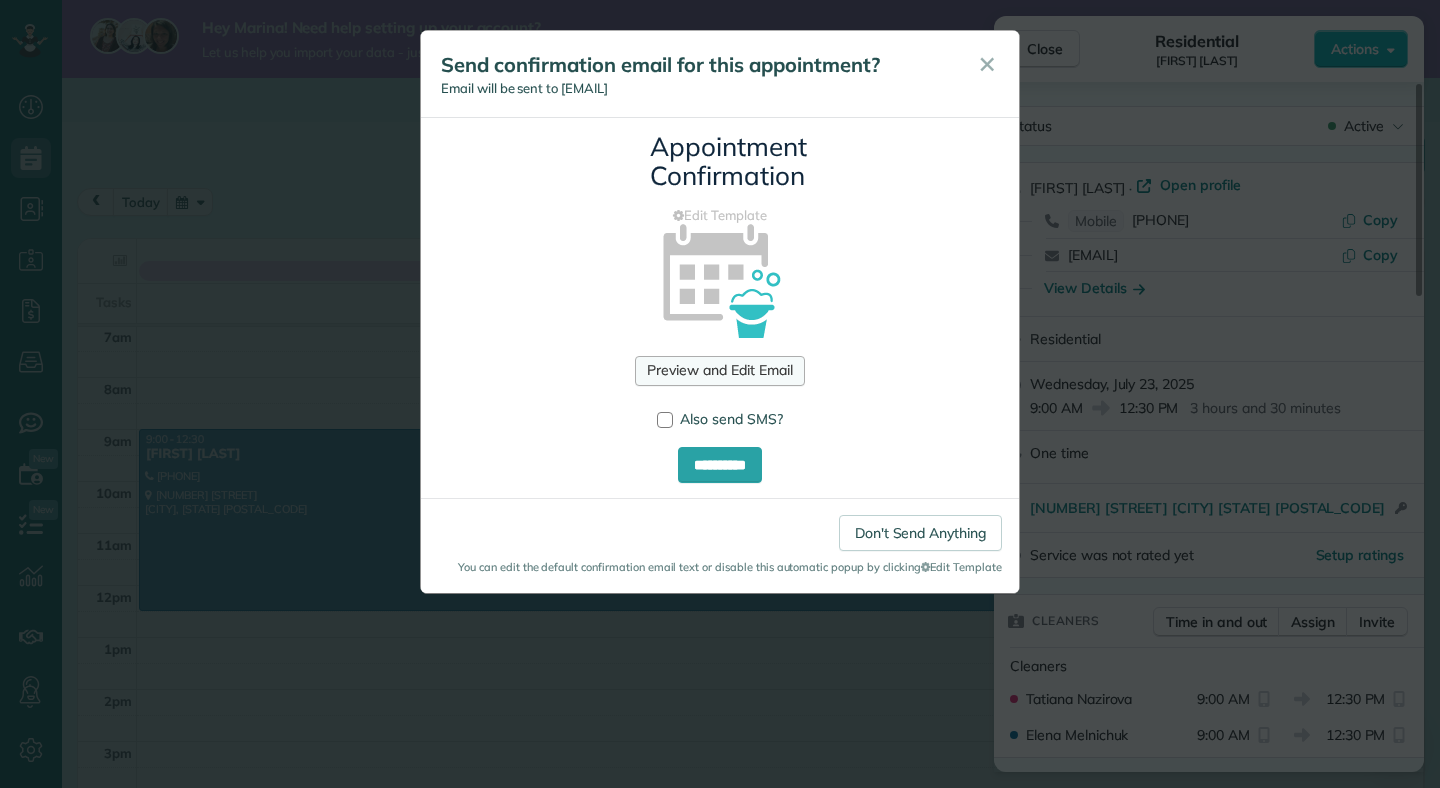 click on "Preview and Edit Email" at bounding box center (719, 371) 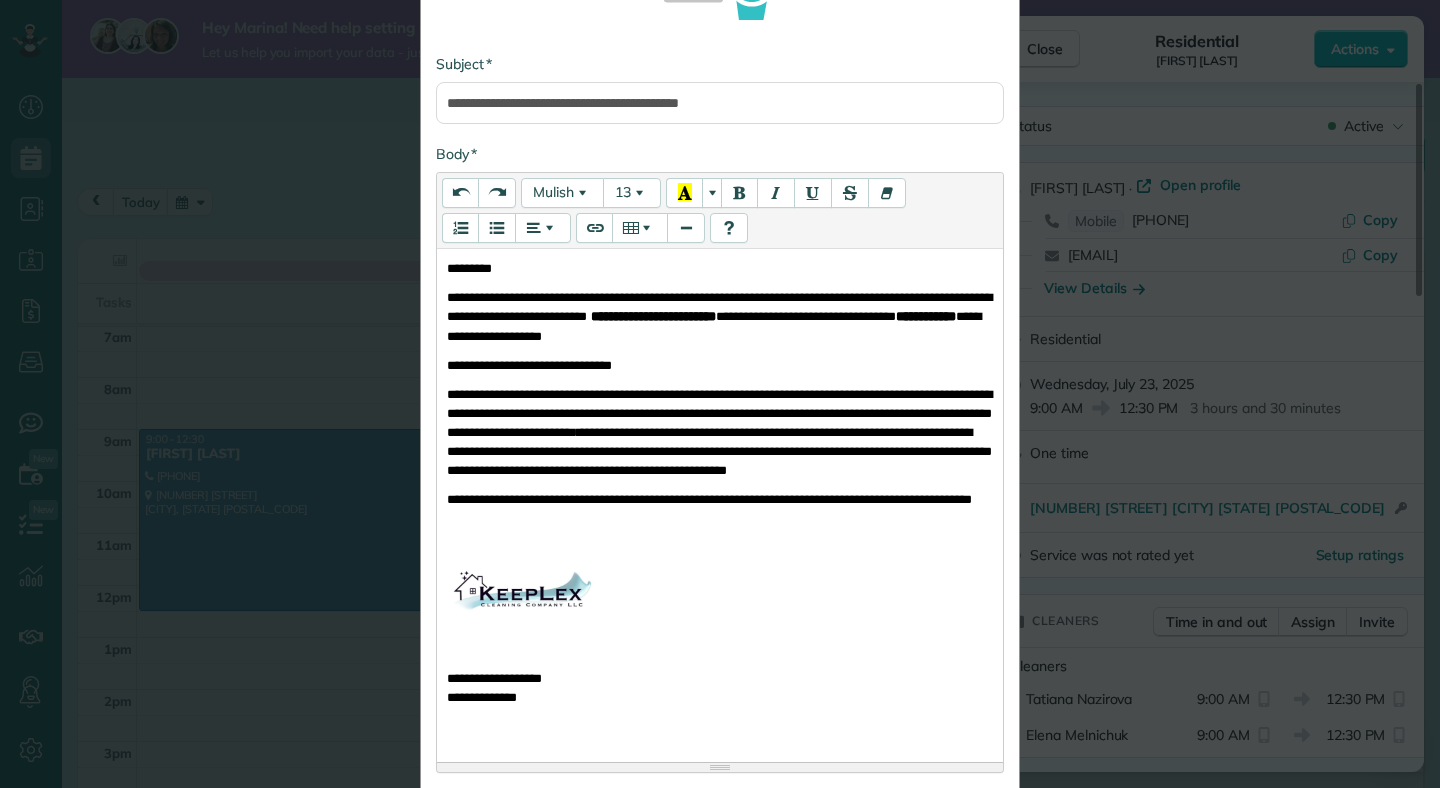 scroll, scrollTop: 416, scrollLeft: 0, axis: vertical 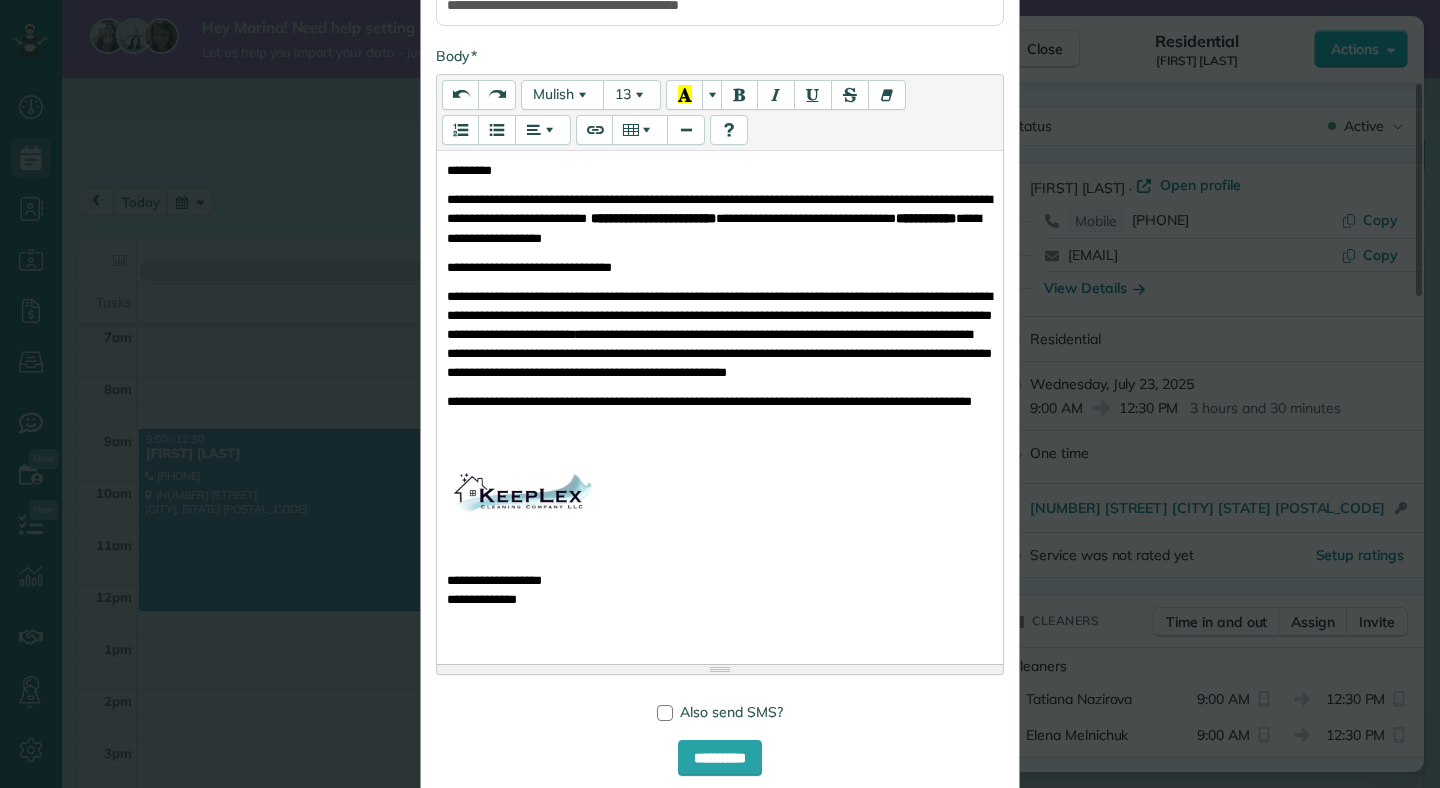 click on "**********" at bounding box center (720, 404) 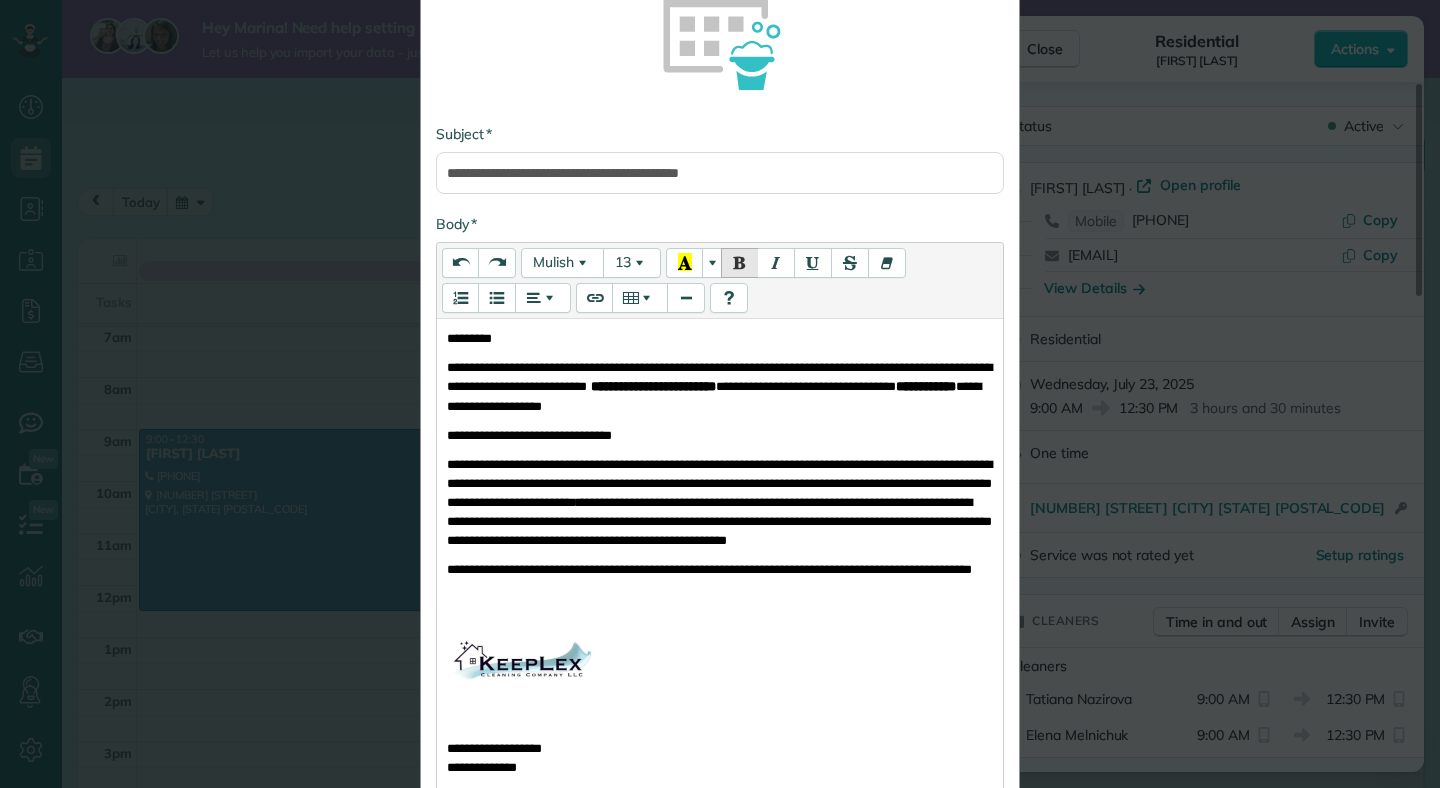 scroll, scrollTop: 296, scrollLeft: 0, axis: vertical 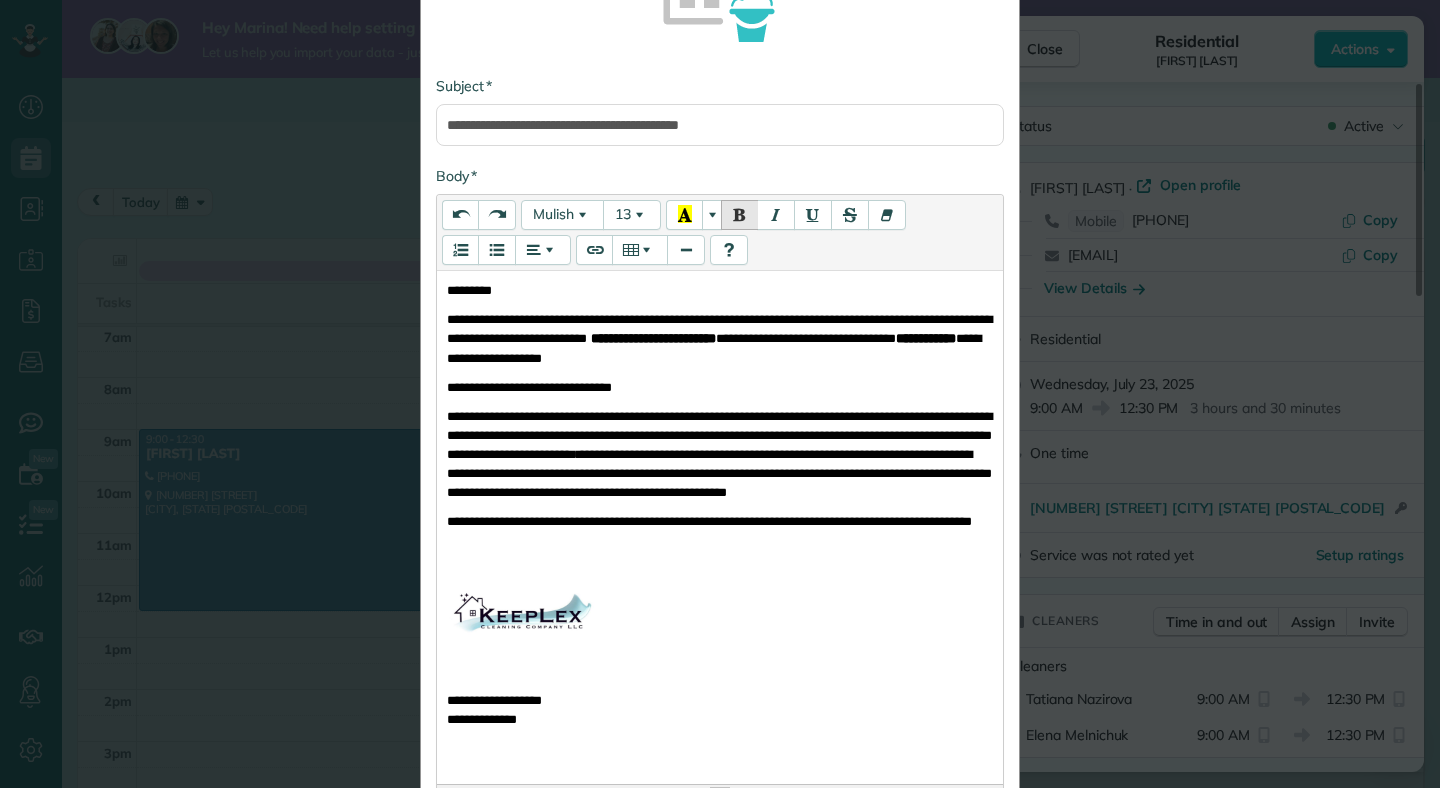 click on "**********" at bounding box center (720, 338) 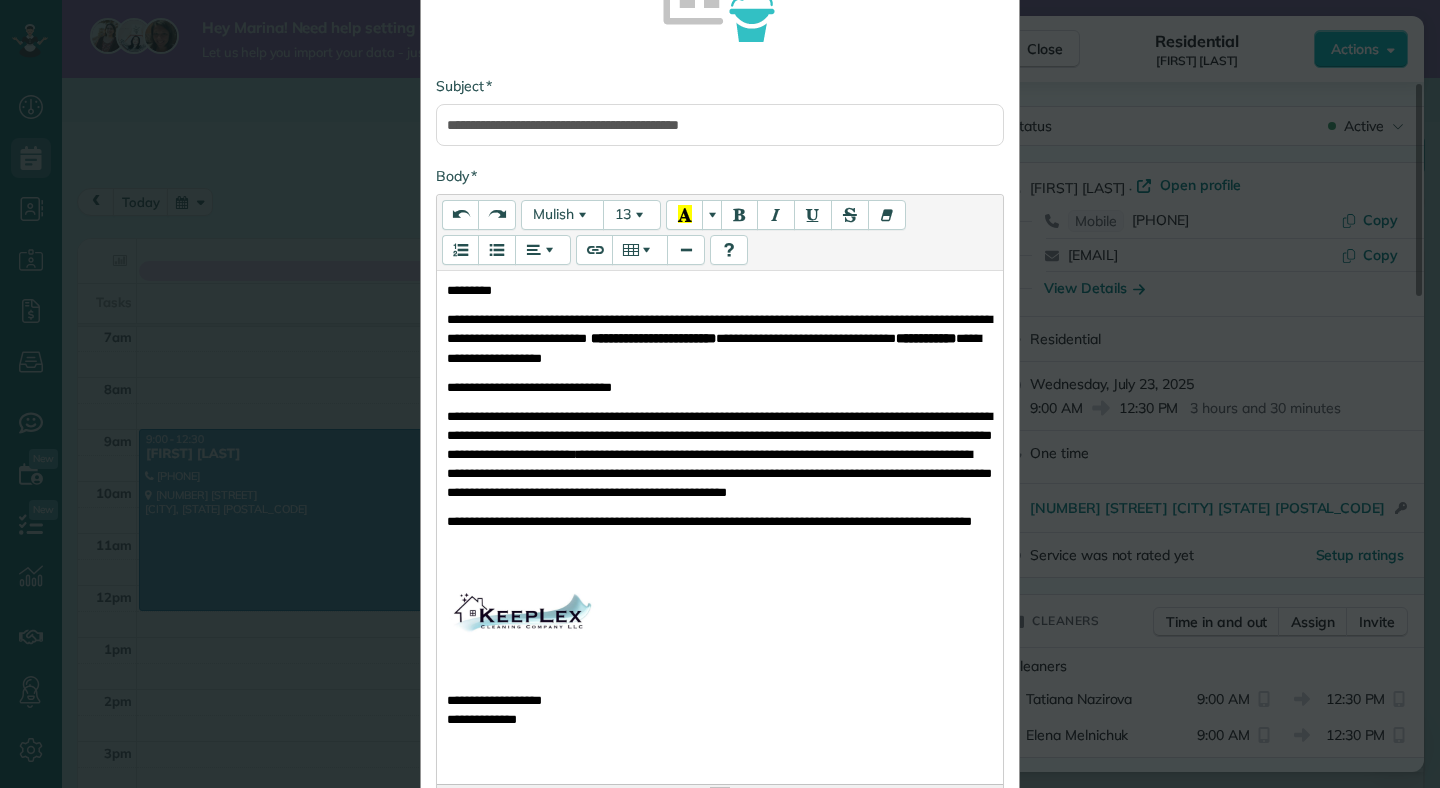 click on "**********" at bounding box center (926, 338) 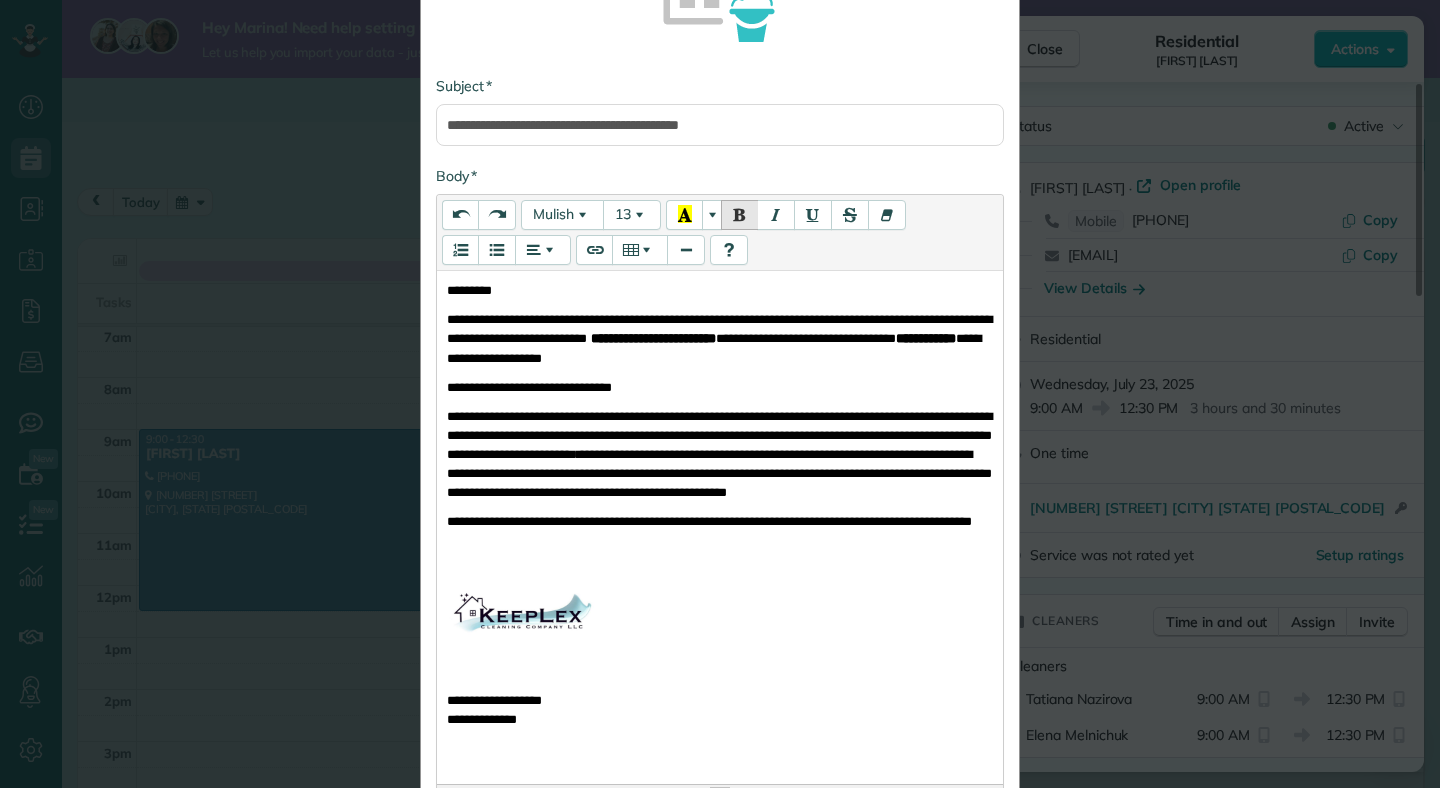 type 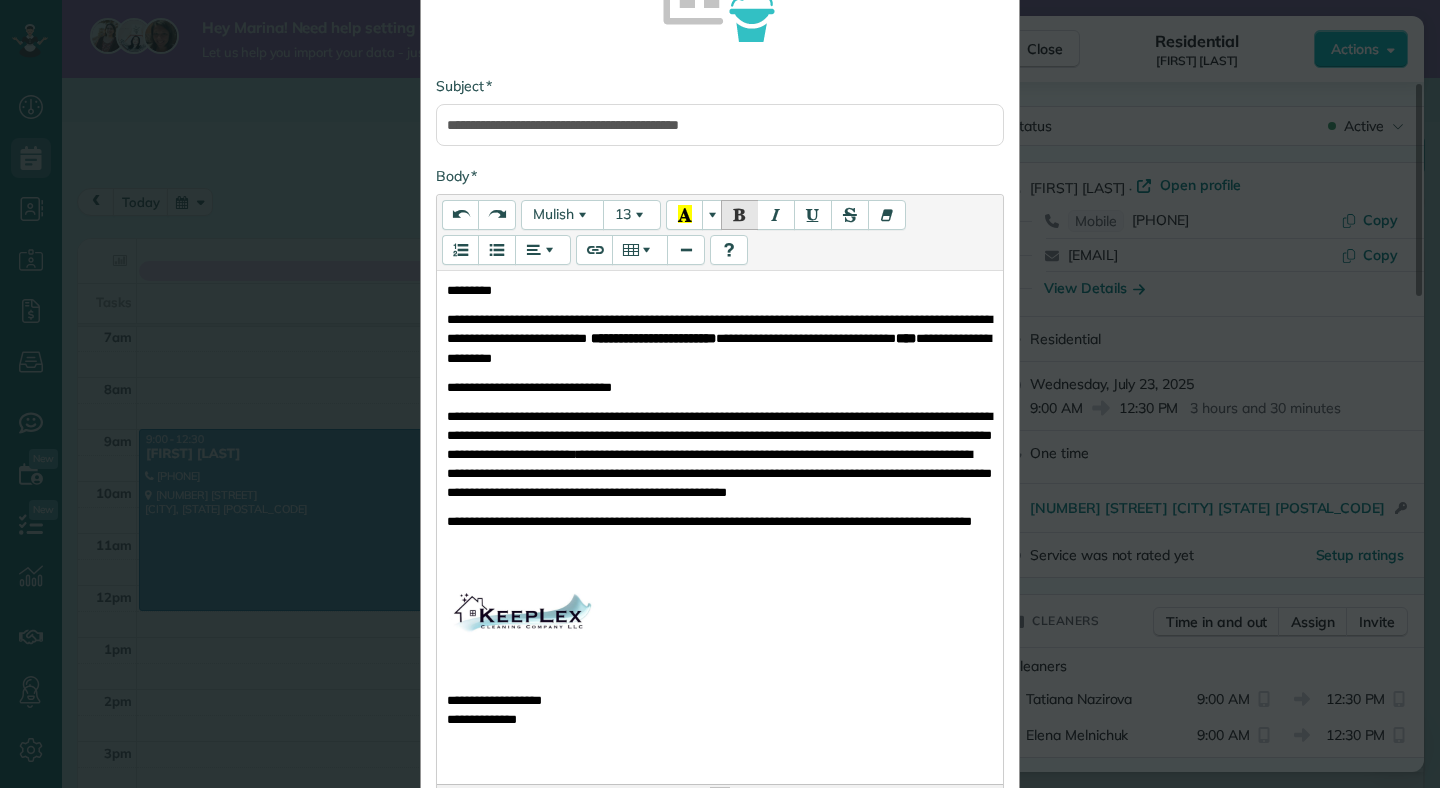 click on "**********" at bounding box center (720, 387) 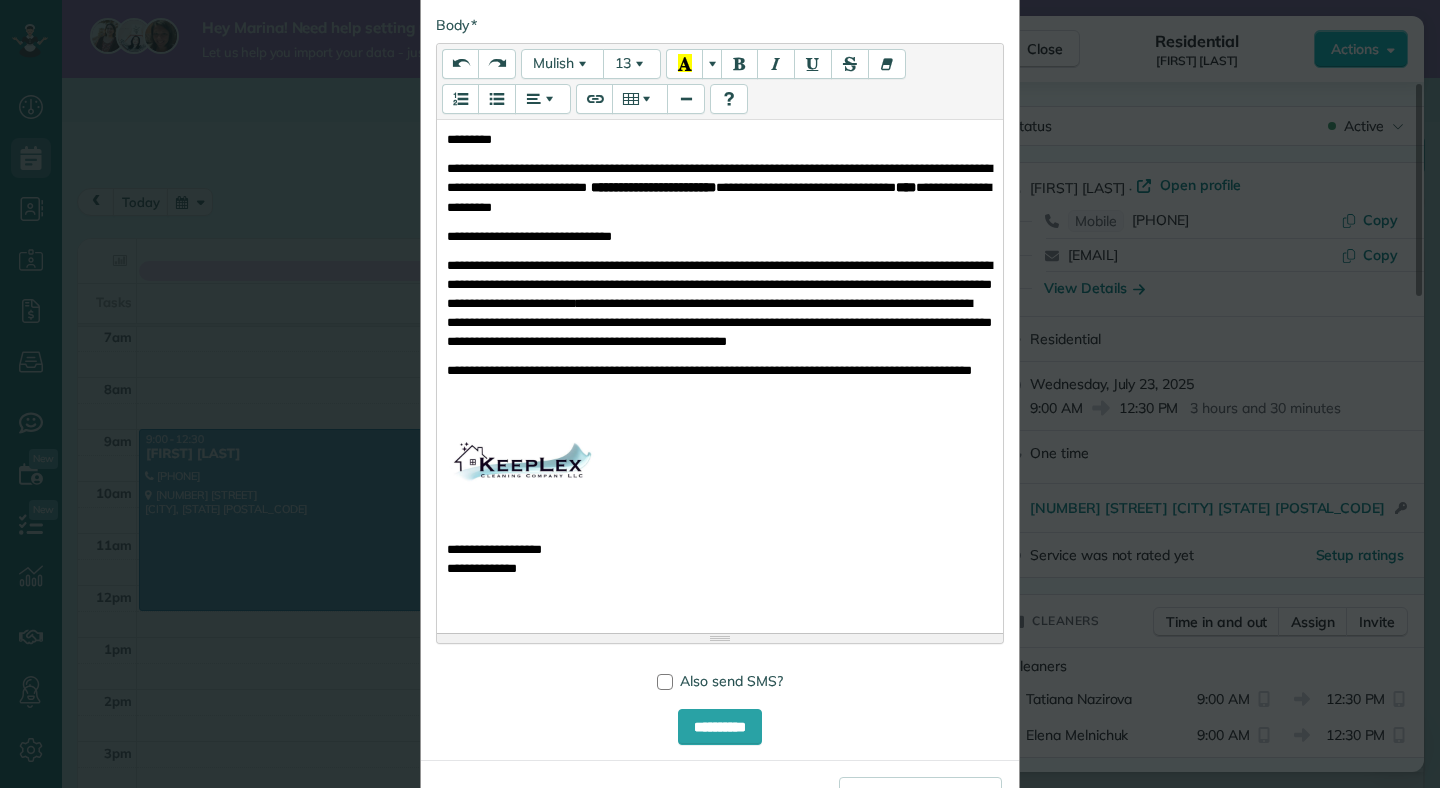 scroll, scrollTop: 544, scrollLeft: 0, axis: vertical 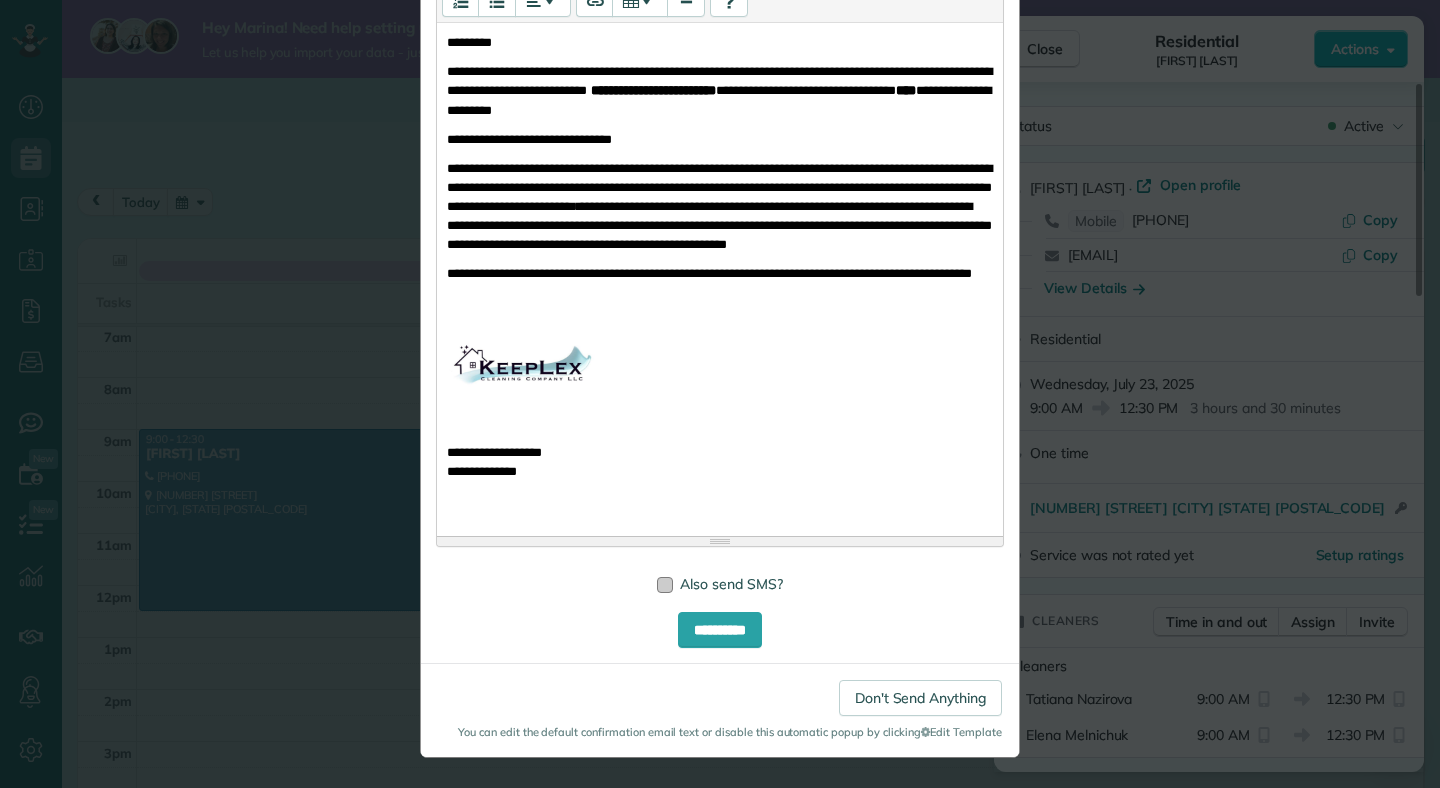 click at bounding box center [665, 585] 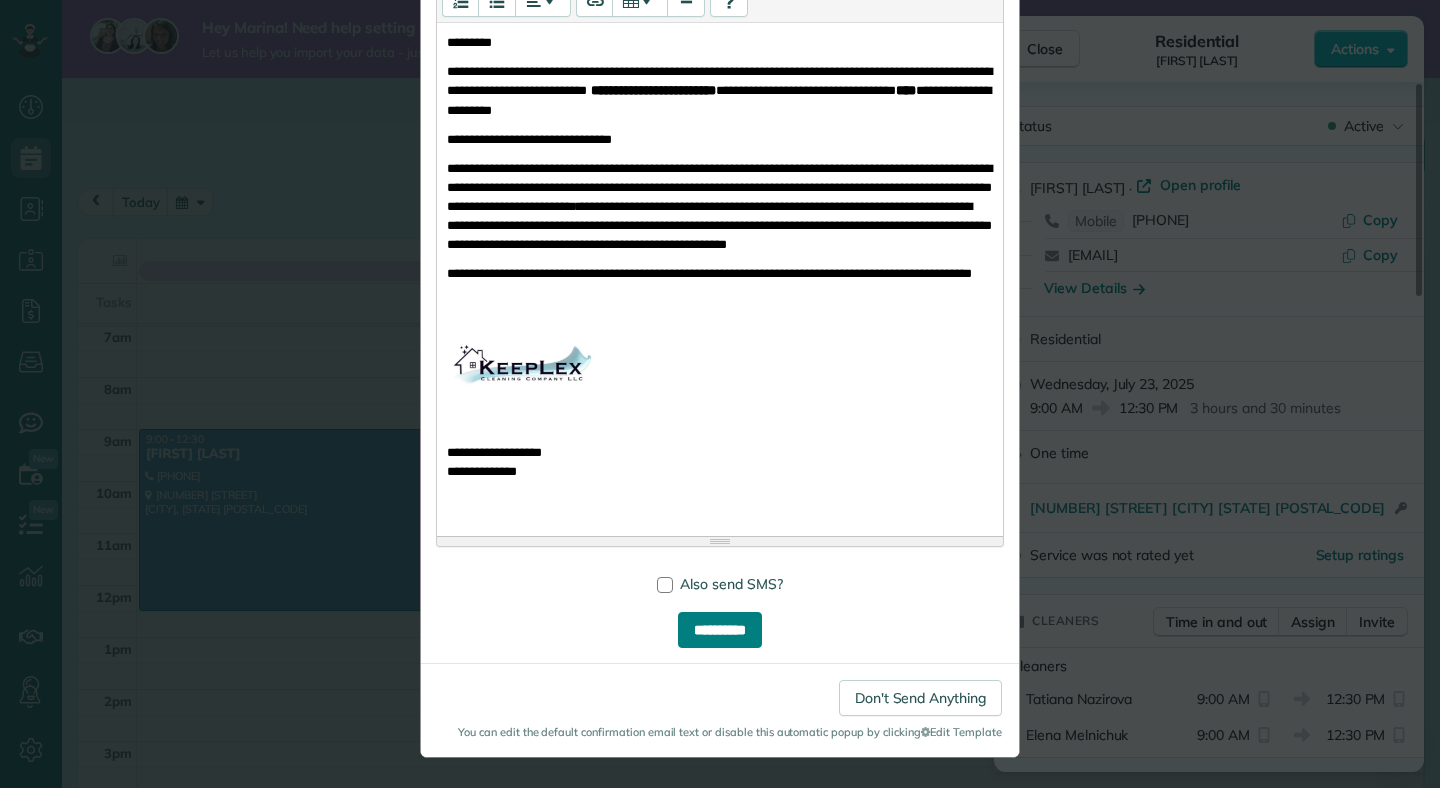 click on "**********" at bounding box center (720, 630) 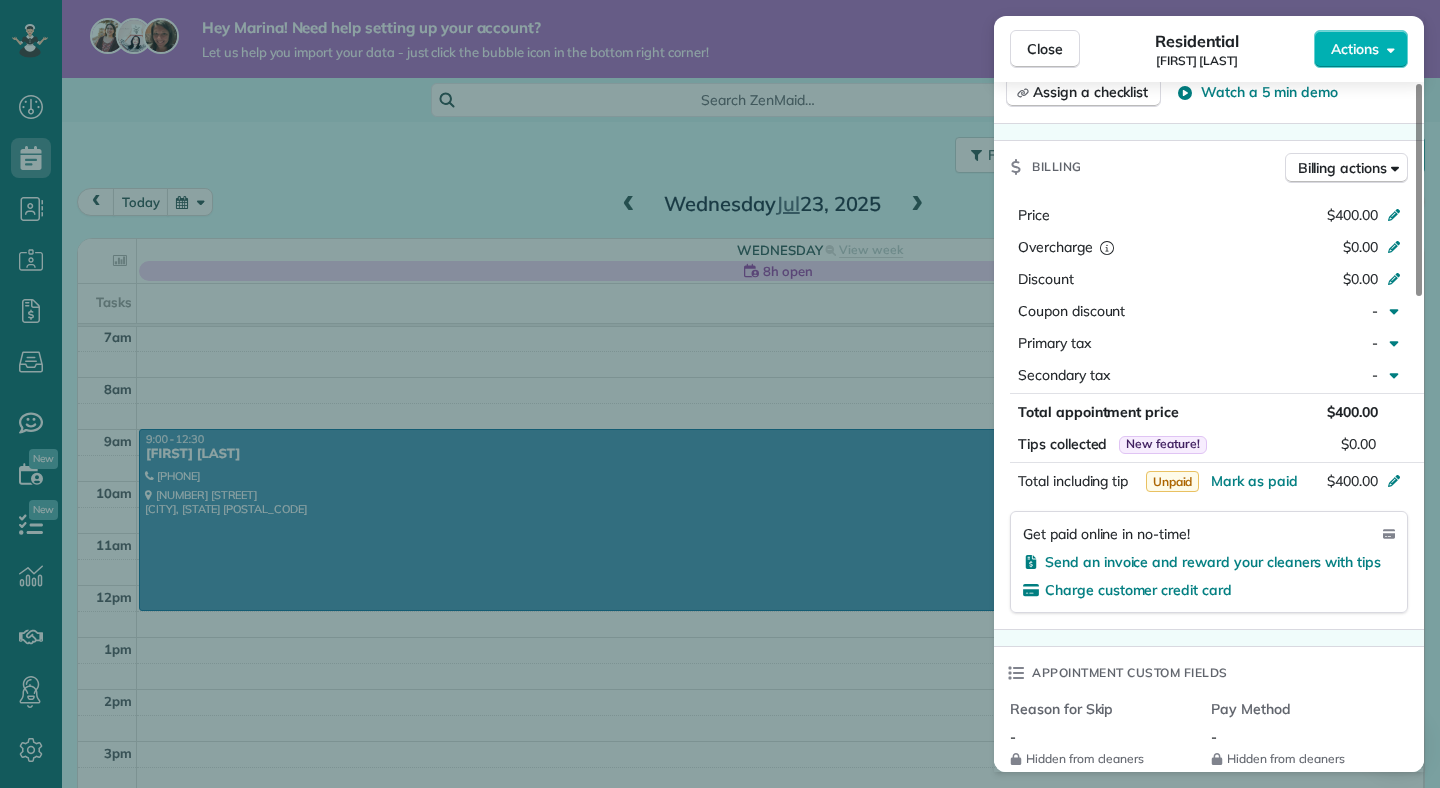 scroll, scrollTop: 859, scrollLeft: 0, axis: vertical 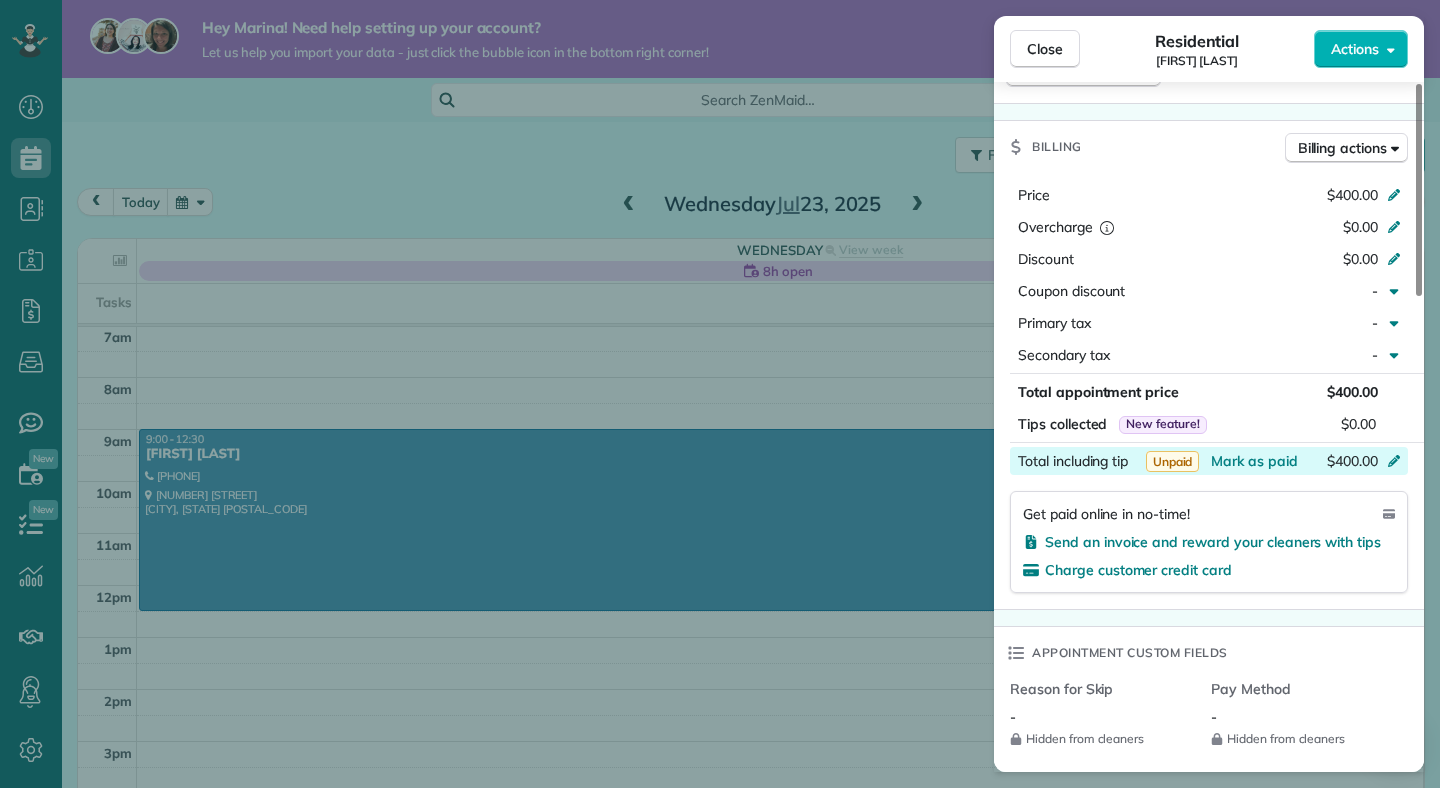 click 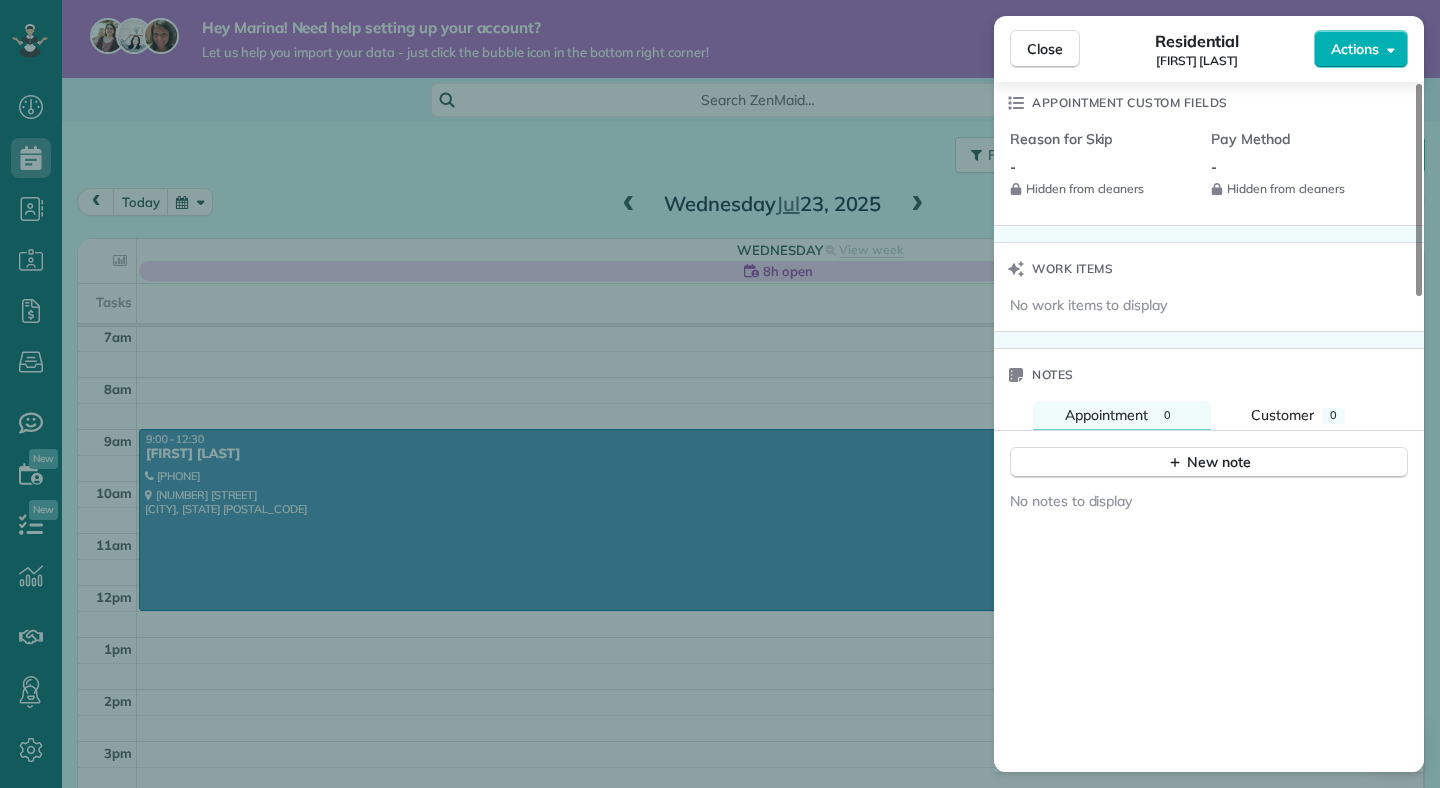 scroll, scrollTop: 1545, scrollLeft: 0, axis: vertical 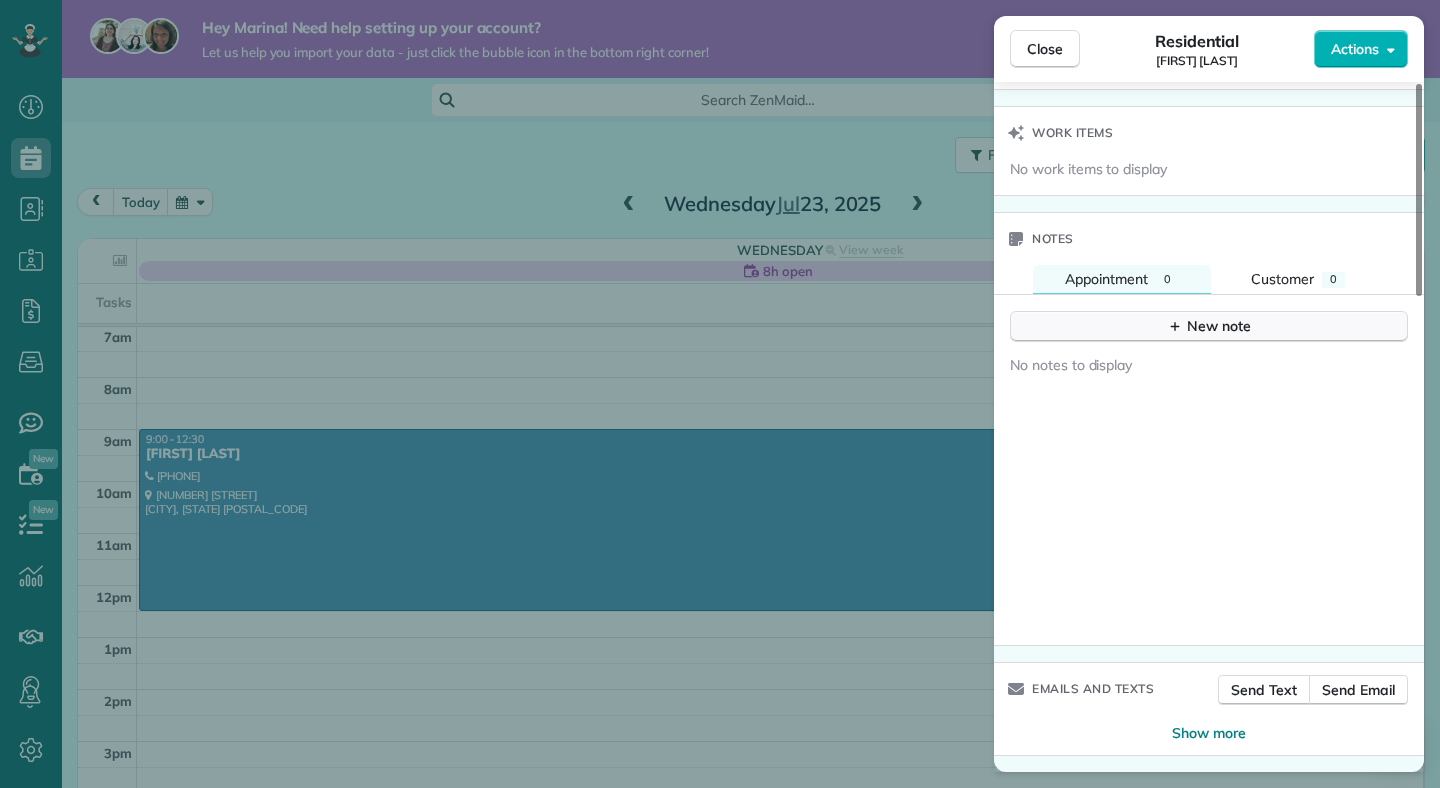 click on "New note" at bounding box center (1209, 326) 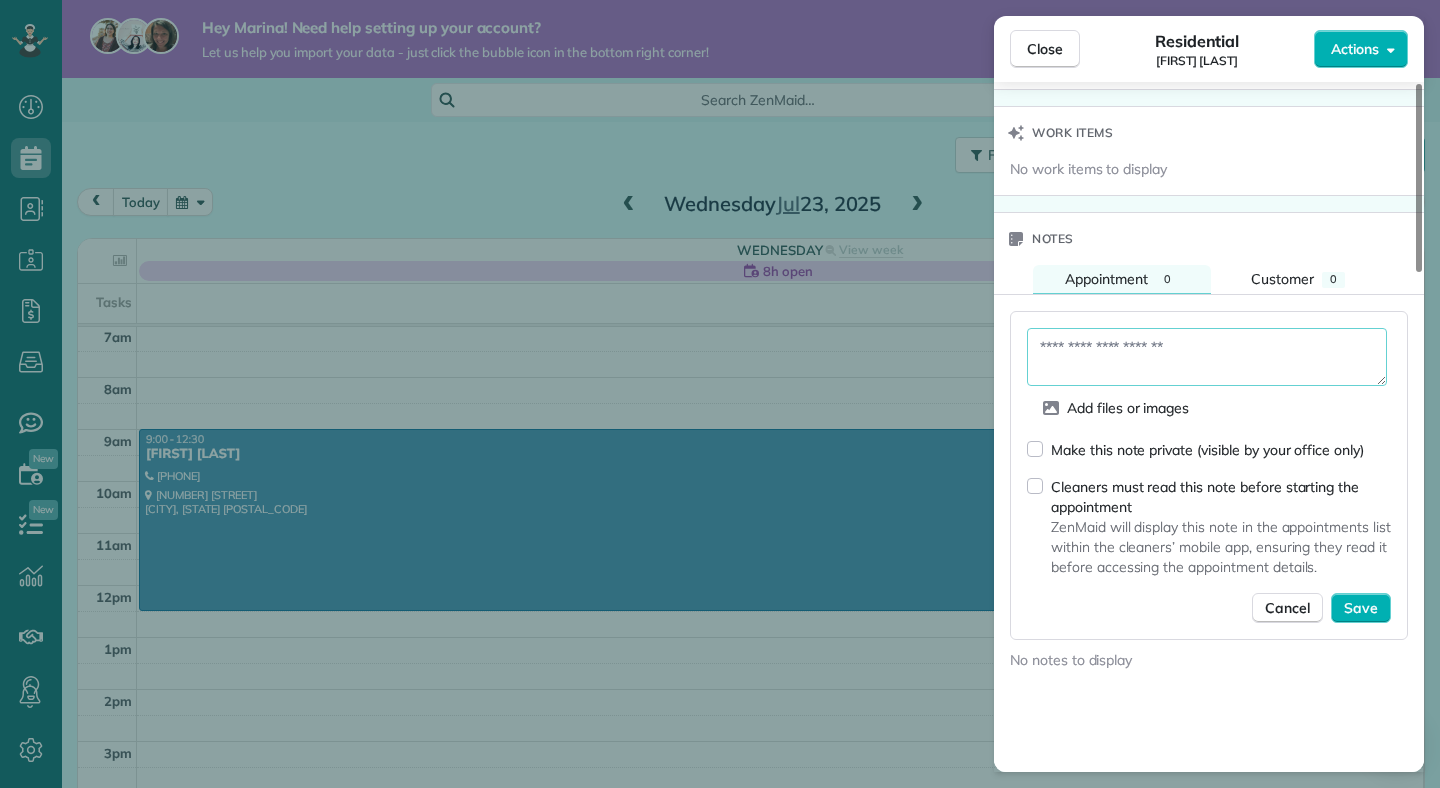 click at bounding box center [1207, 357] 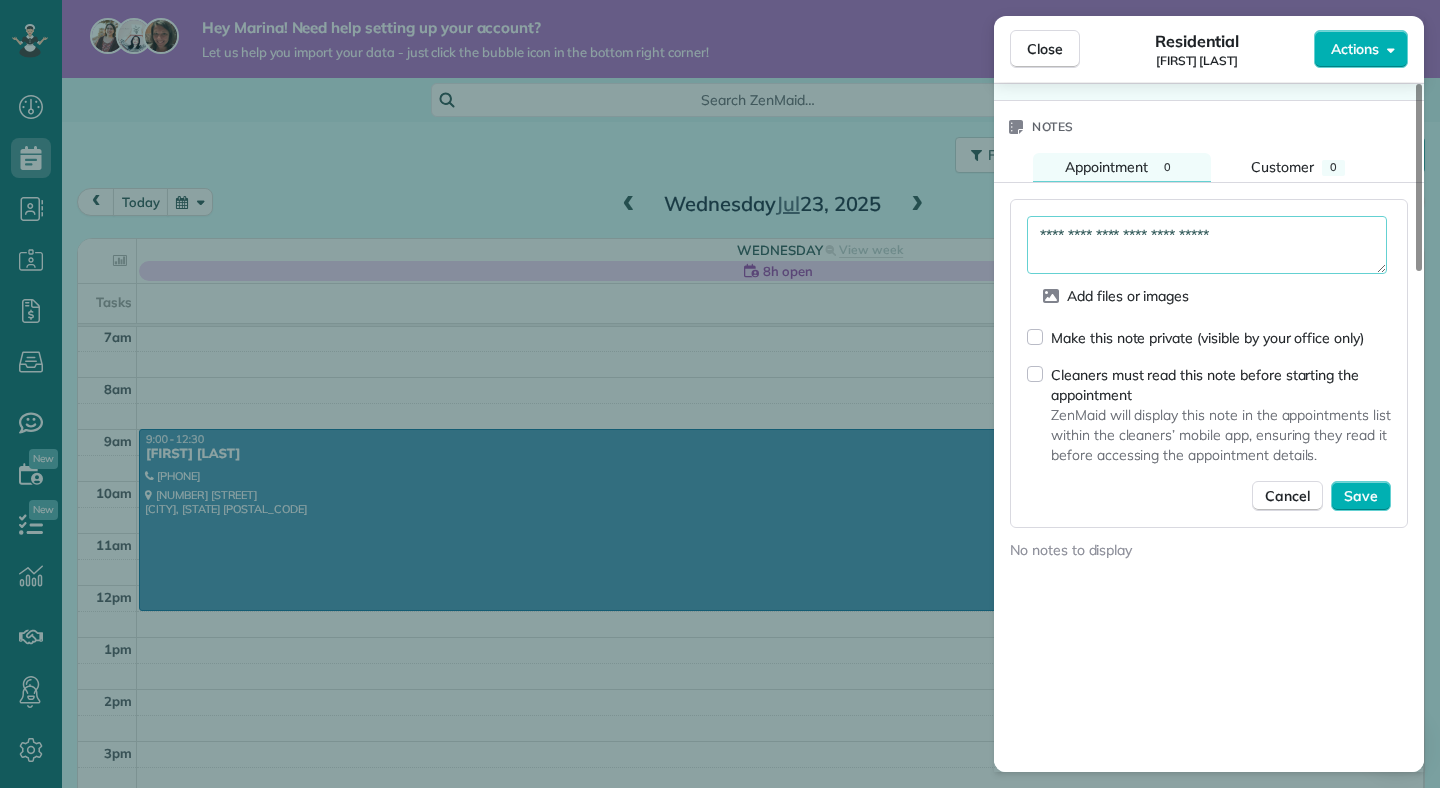 scroll, scrollTop: 1656, scrollLeft: 0, axis: vertical 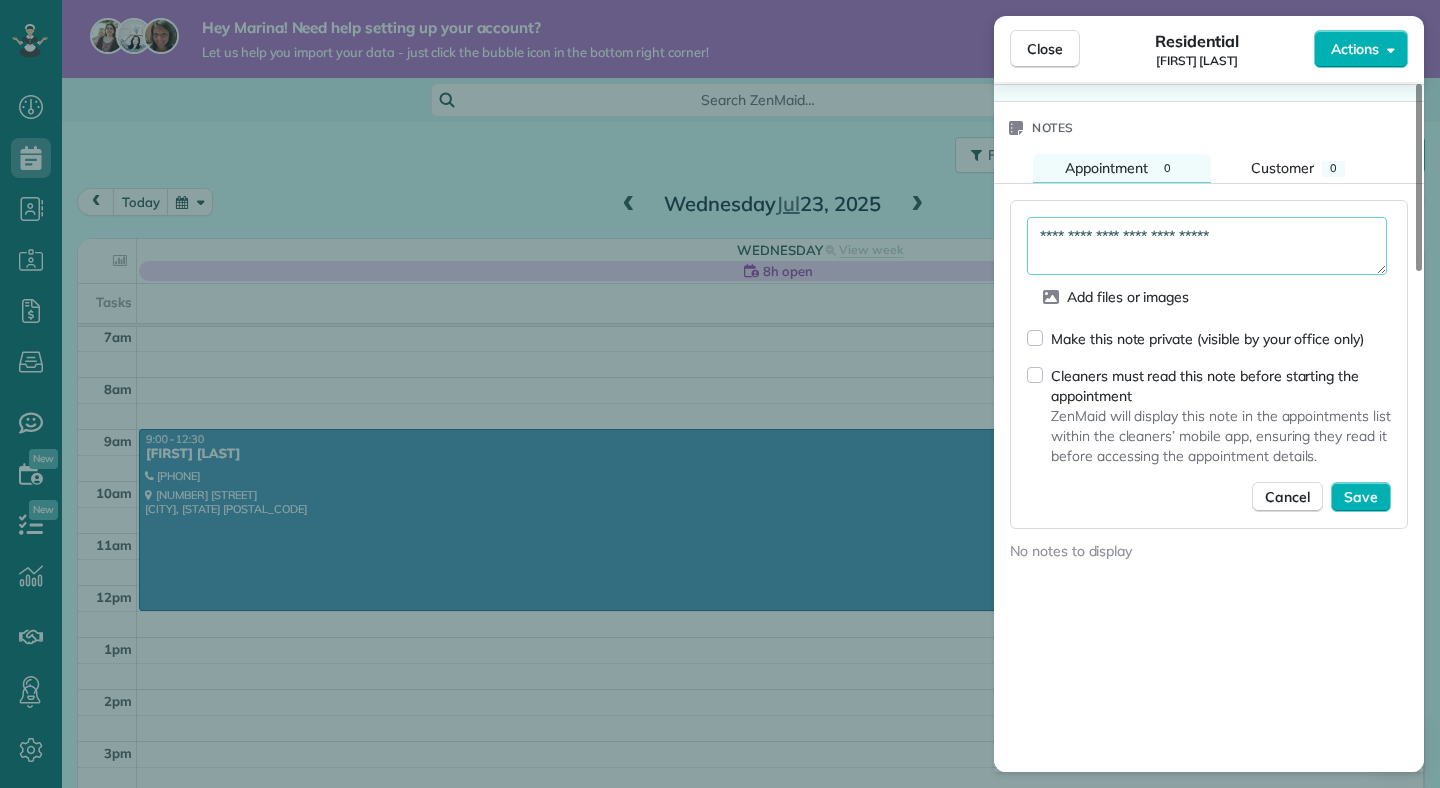 type on "**********" 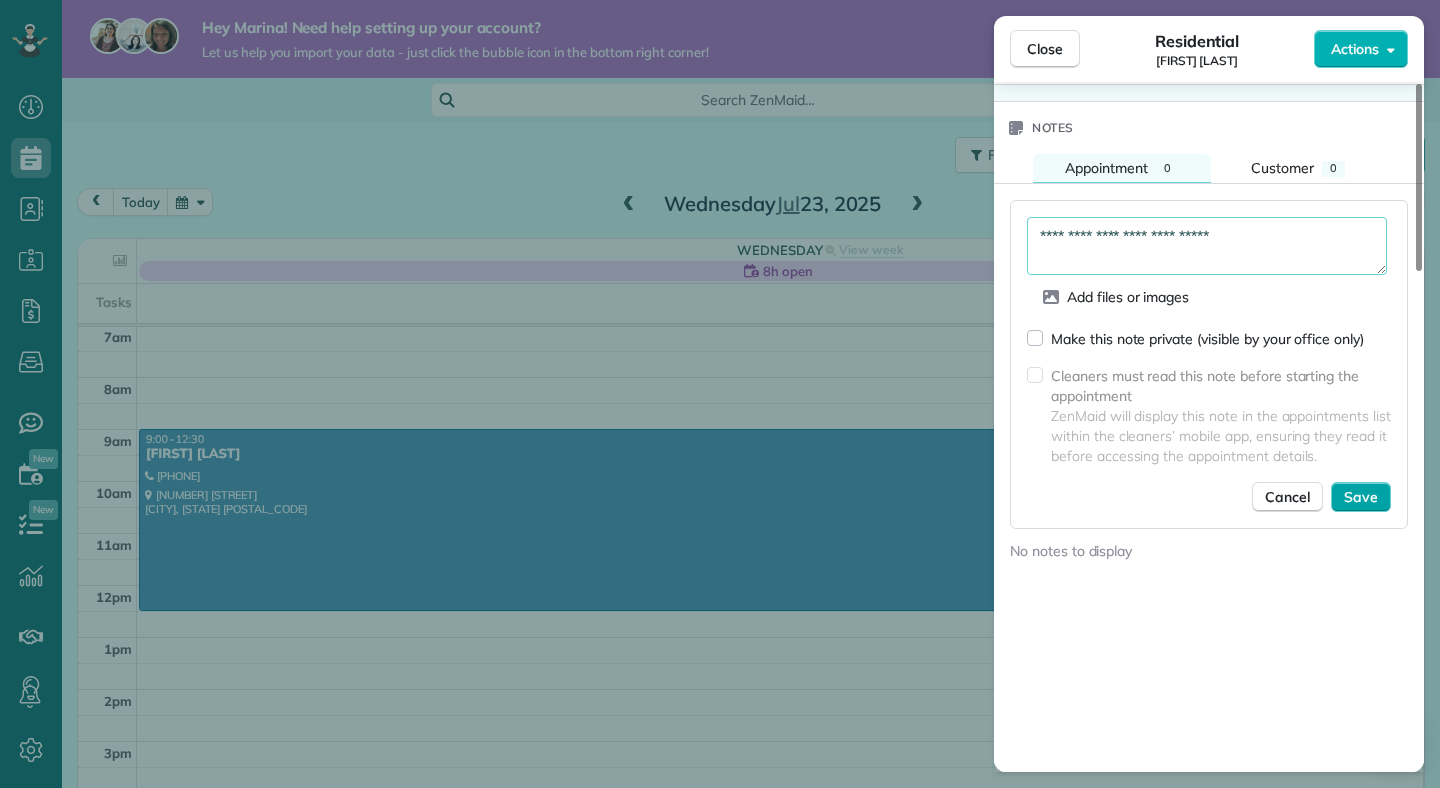 click on "Save" at bounding box center (1361, 497) 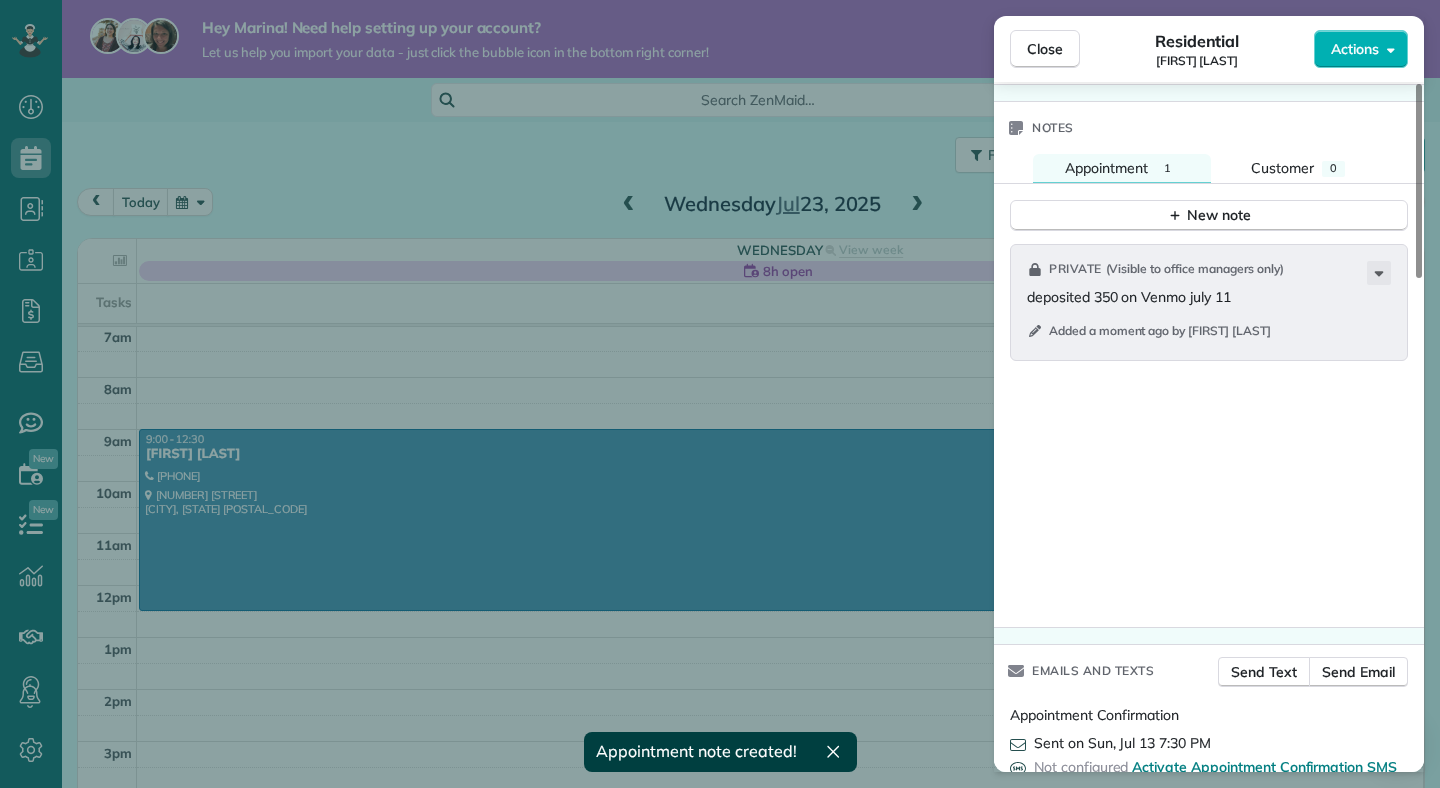 scroll, scrollTop: 1662, scrollLeft: 0, axis: vertical 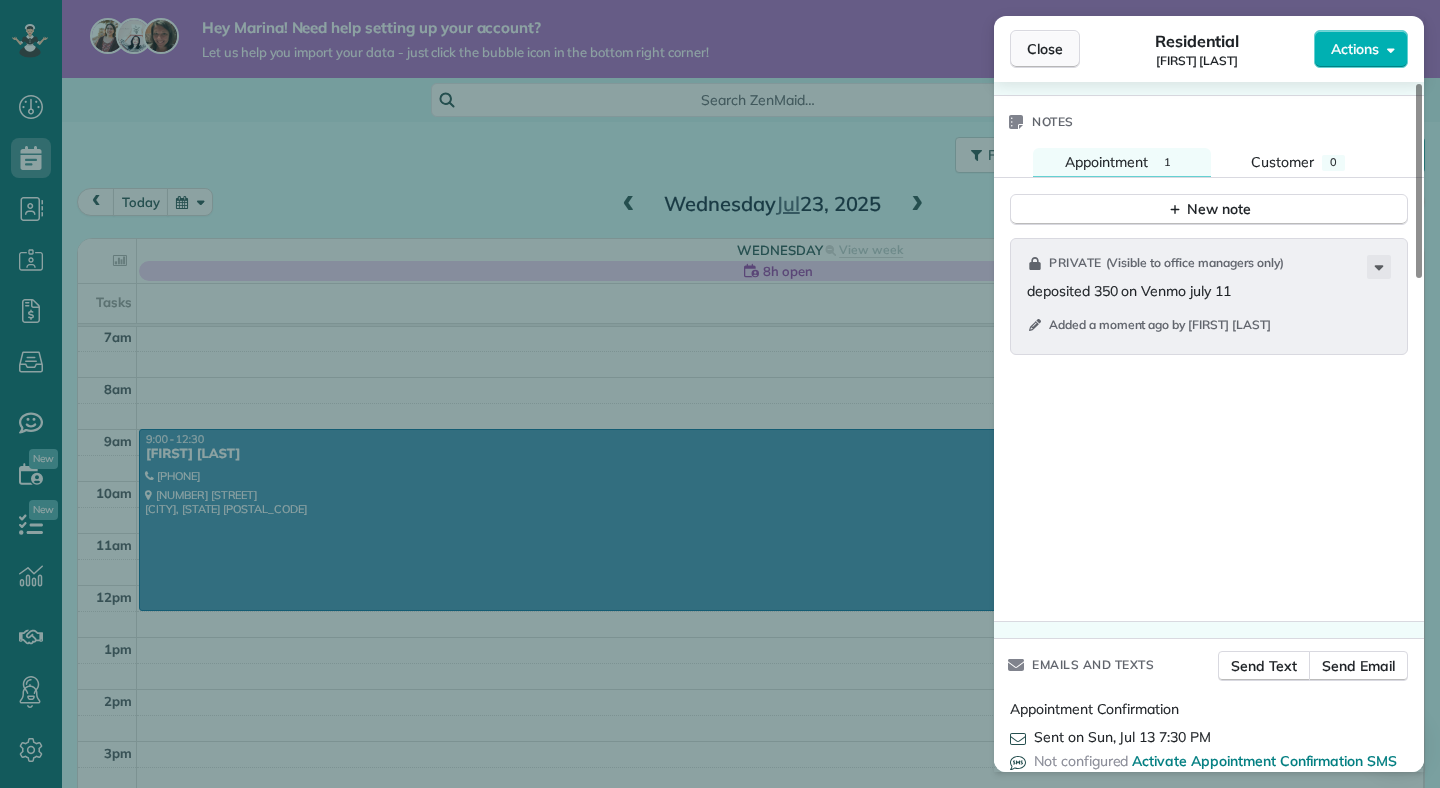 click on "Close" at bounding box center [1045, 49] 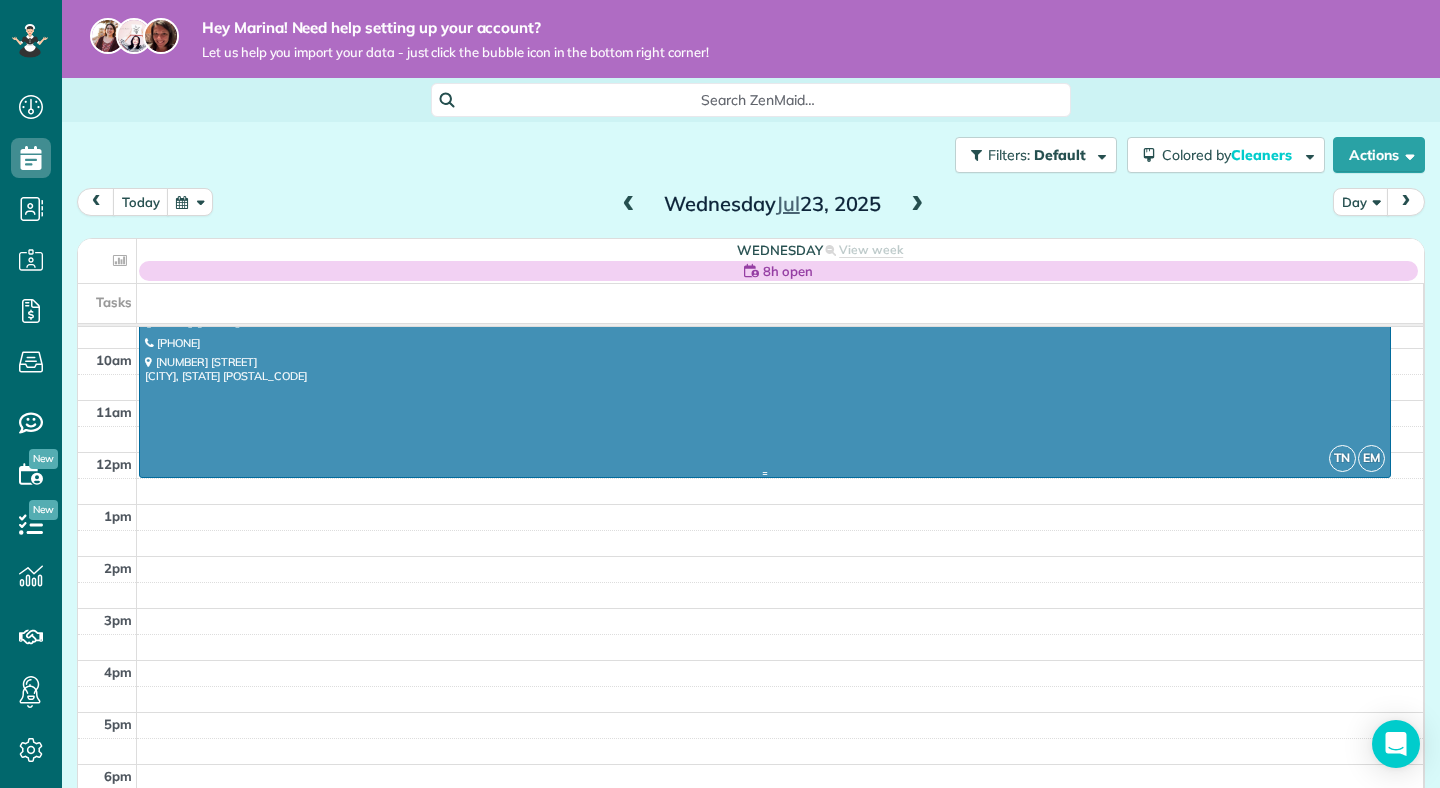 scroll, scrollTop: 499, scrollLeft: 0, axis: vertical 